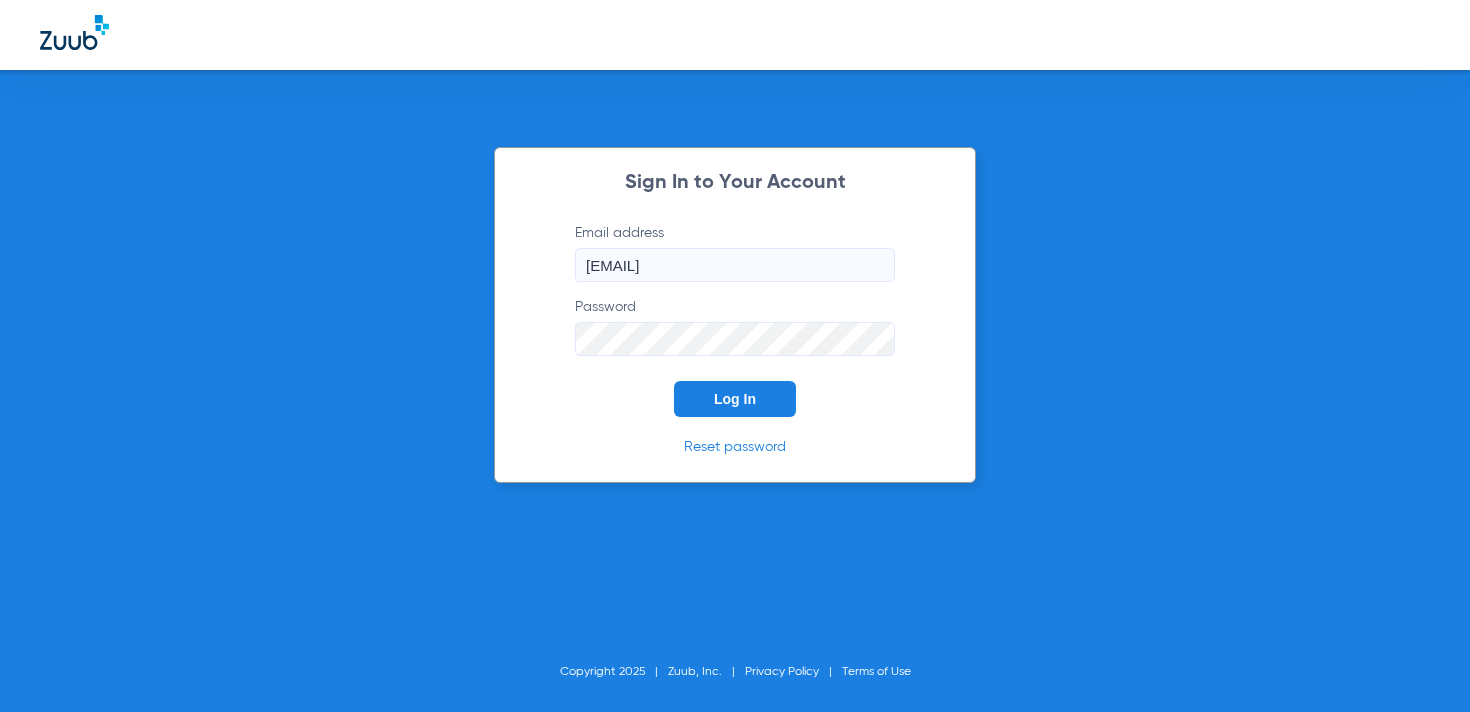 scroll, scrollTop: 0, scrollLeft: 0, axis: both 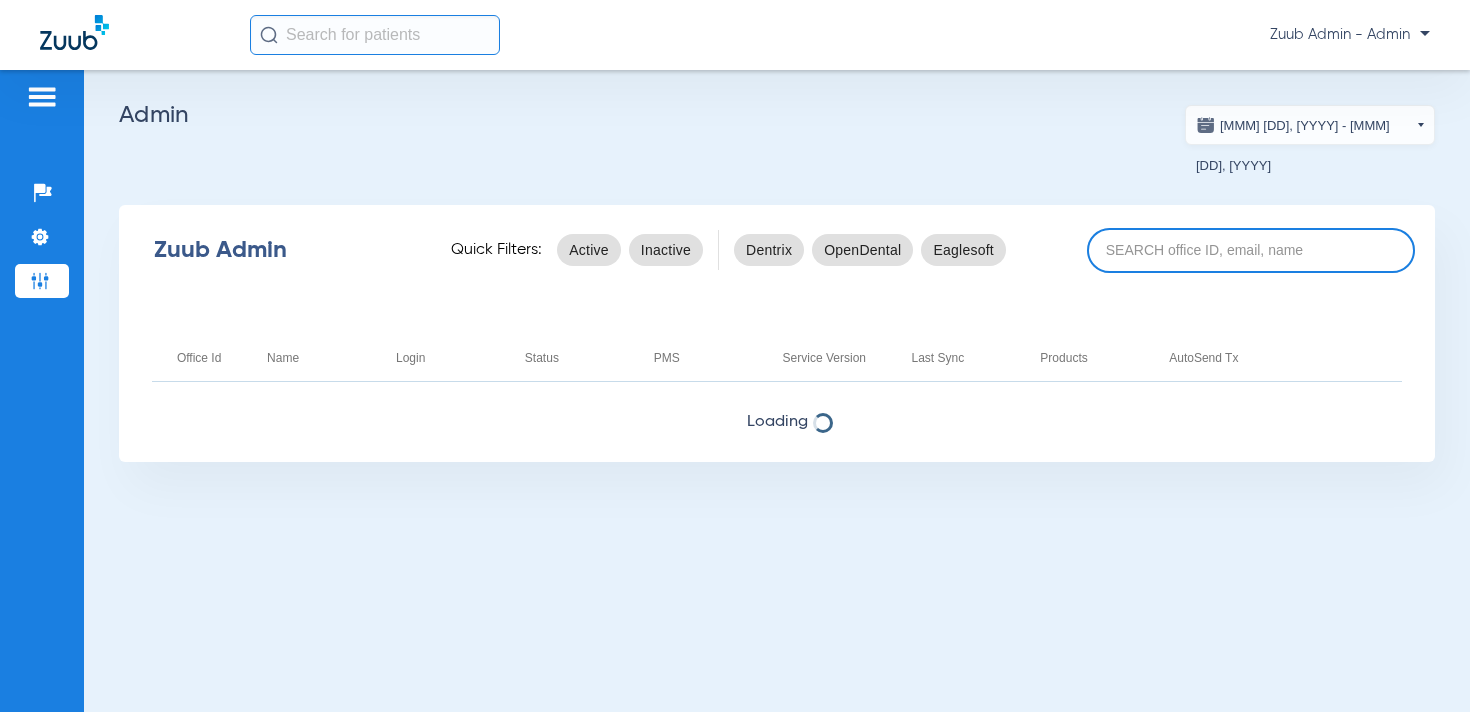click at bounding box center (1251, 250) 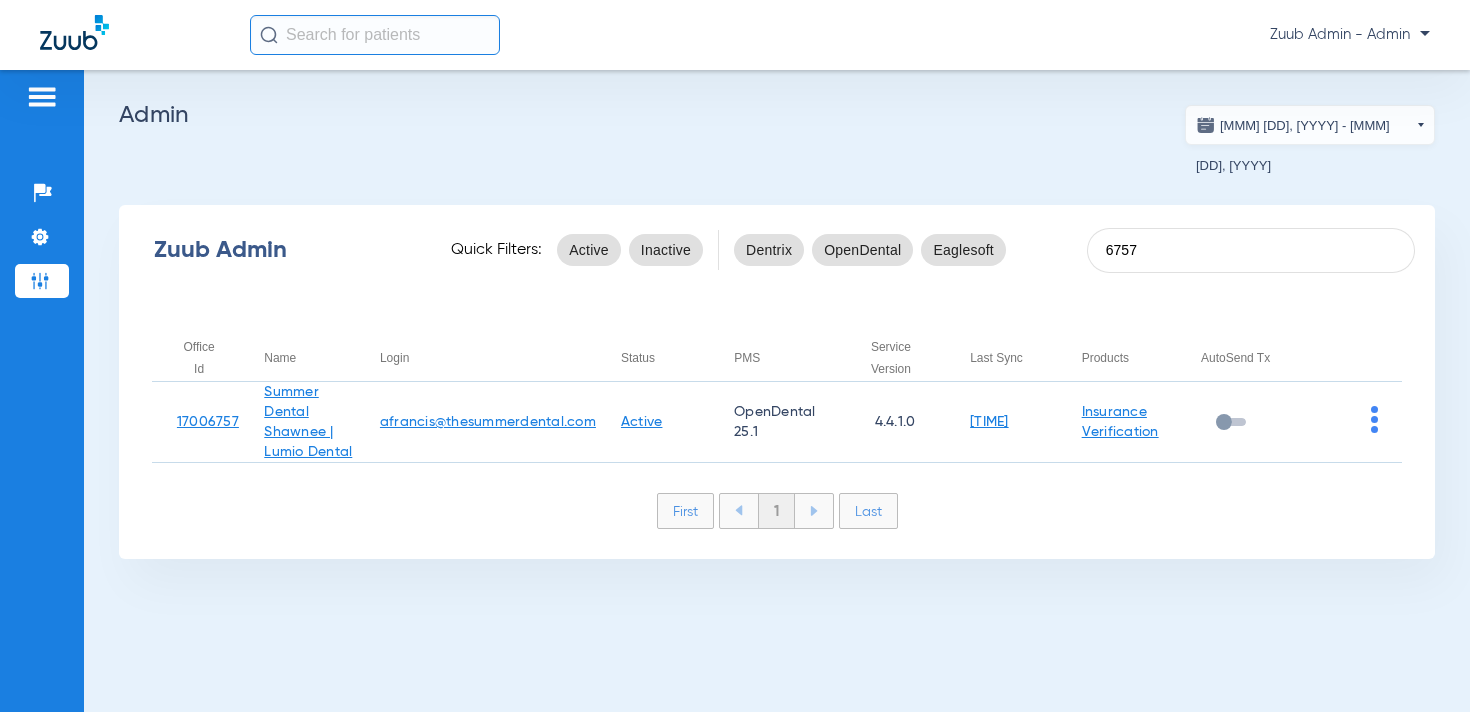 drag, startPoint x: 1157, startPoint y: 247, endPoint x: 1056, endPoint y: 245, distance: 101.0198 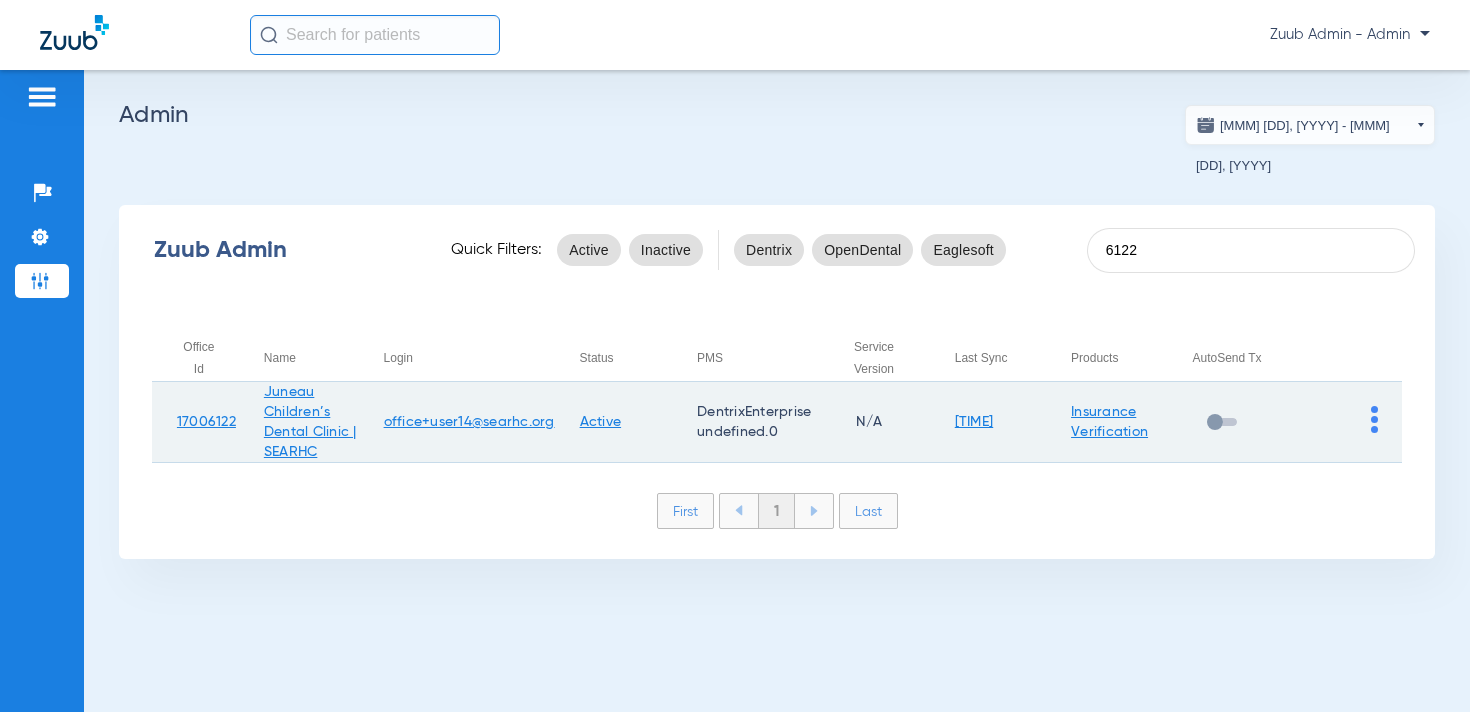 type on "6122" 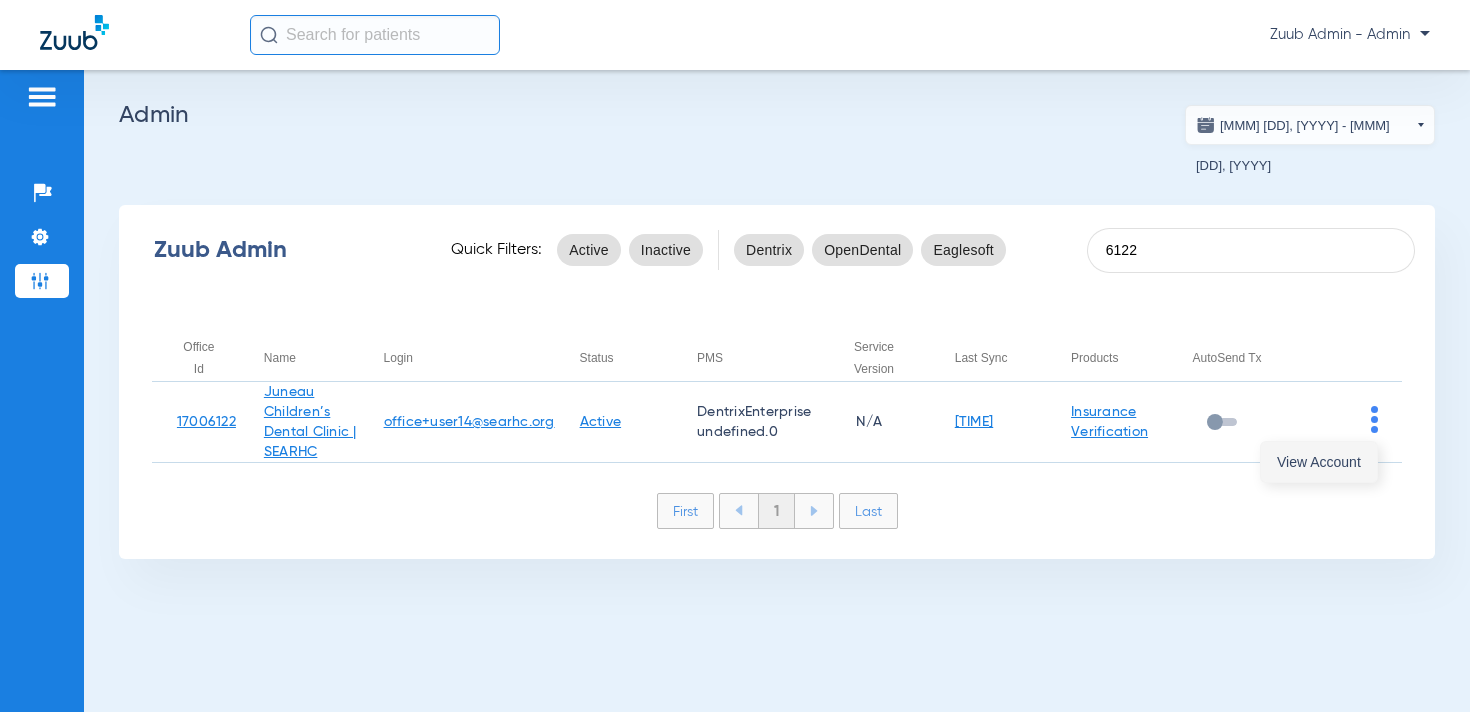 click on "View Account" at bounding box center [1319, 462] 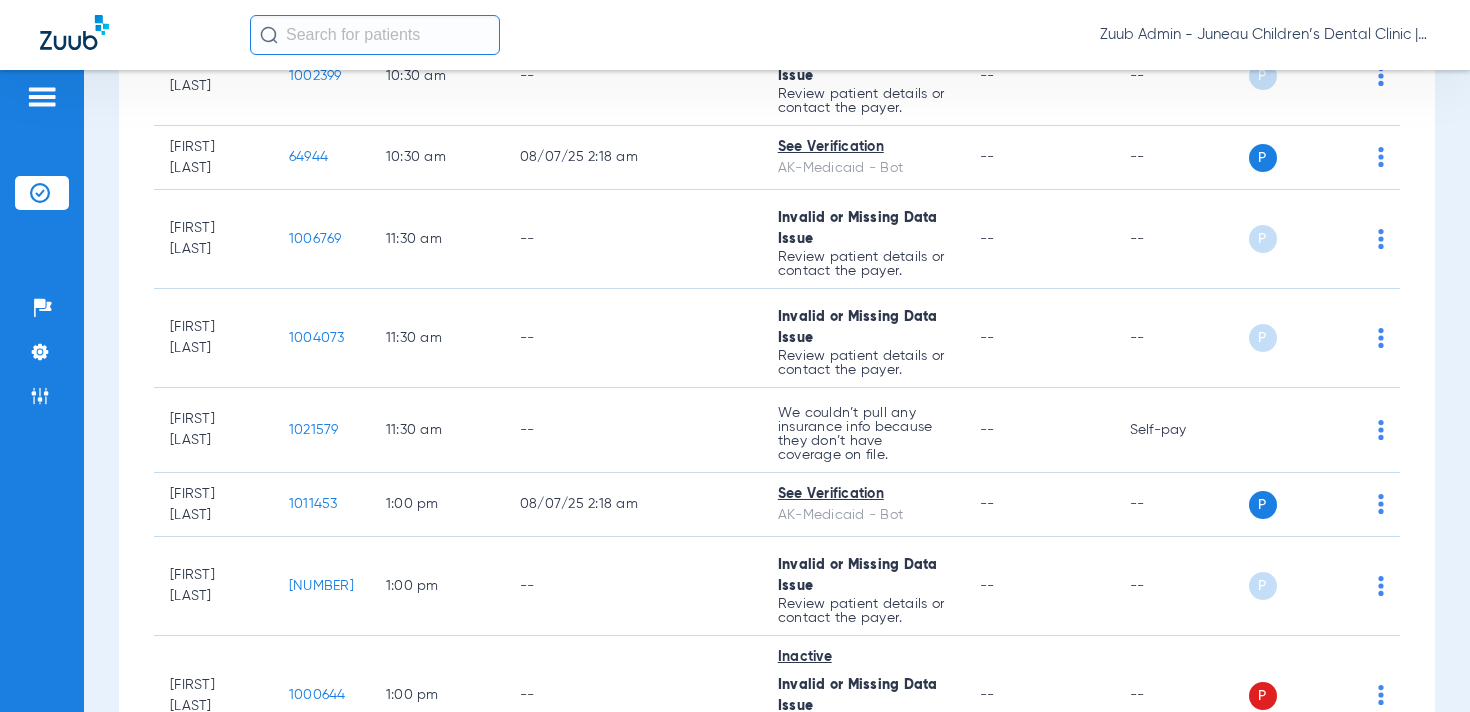 scroll, scrollTop: 1816, scrollLeft: 0, axis: vertical 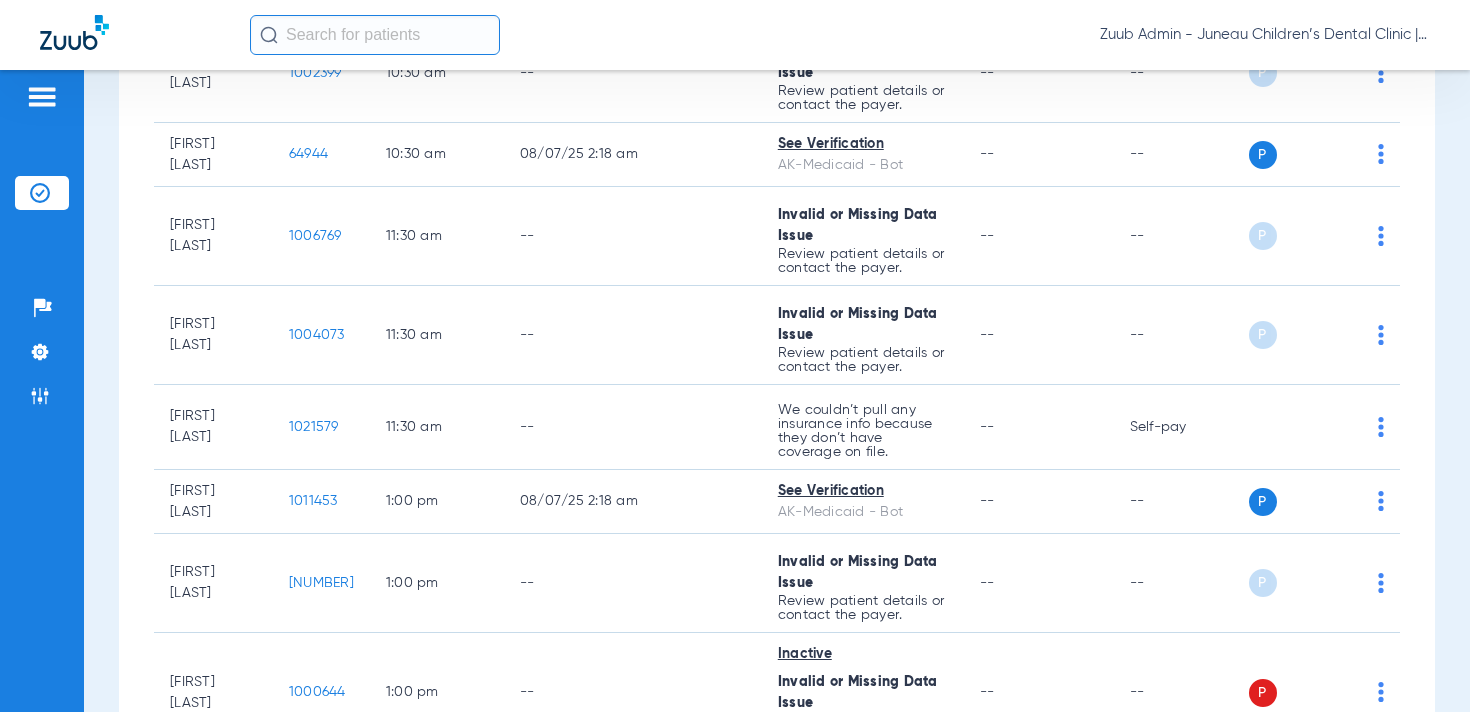 click on "1018988" 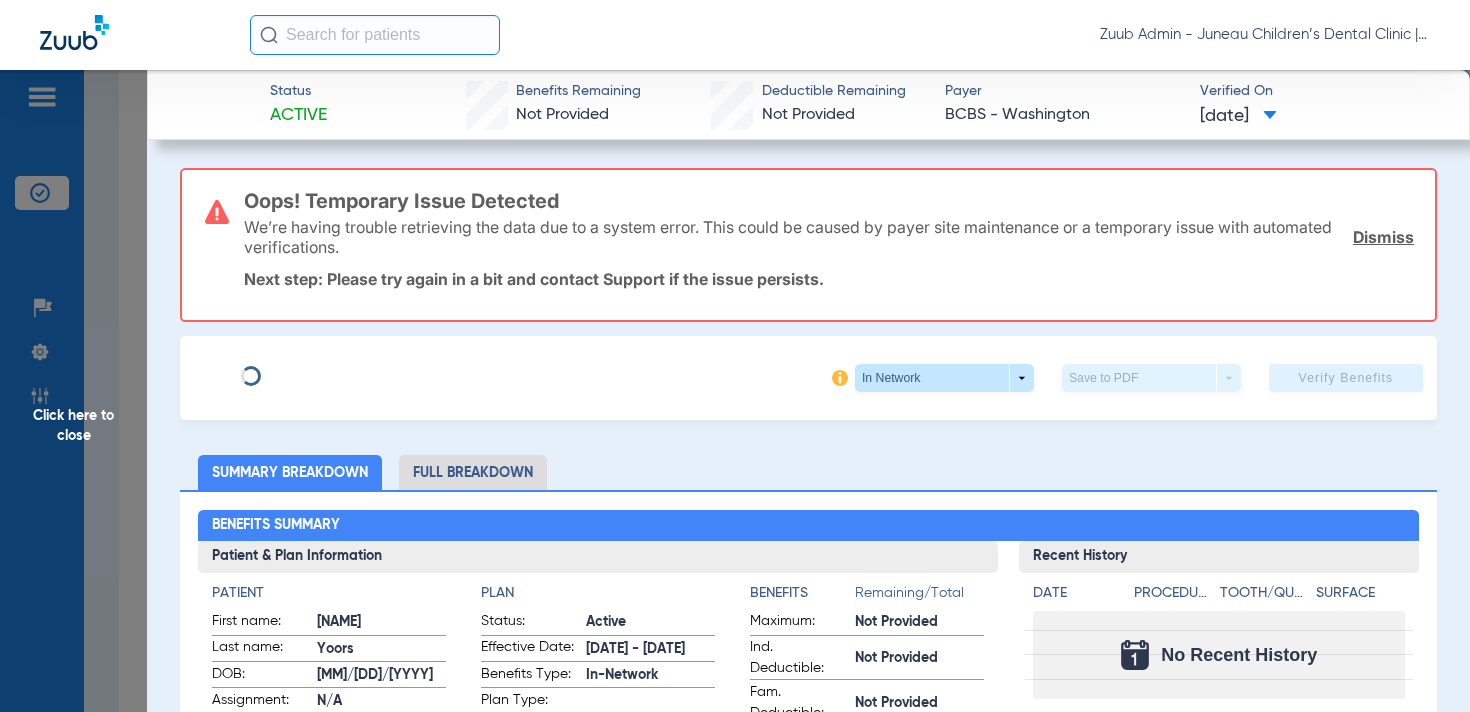 type on "[NAME]" 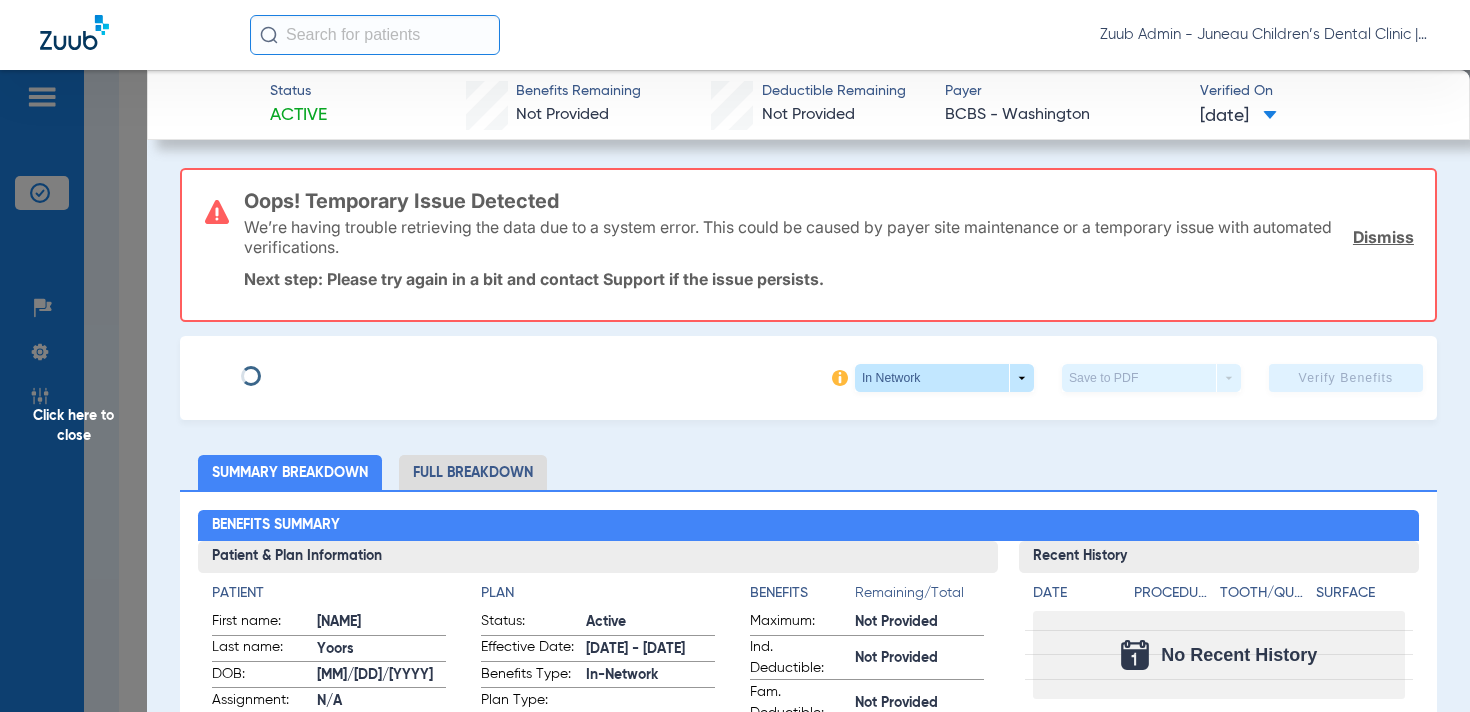 type on "Yoors" 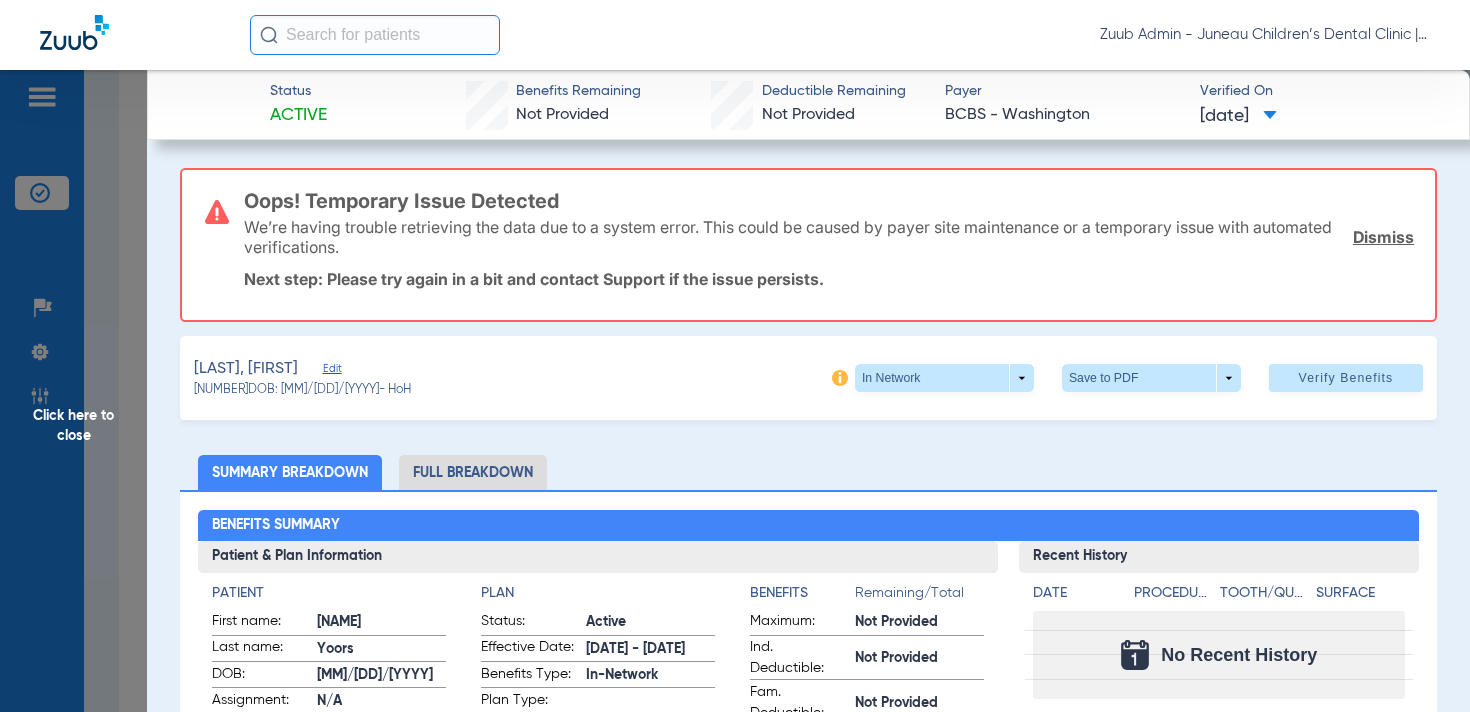 click on "Edit" 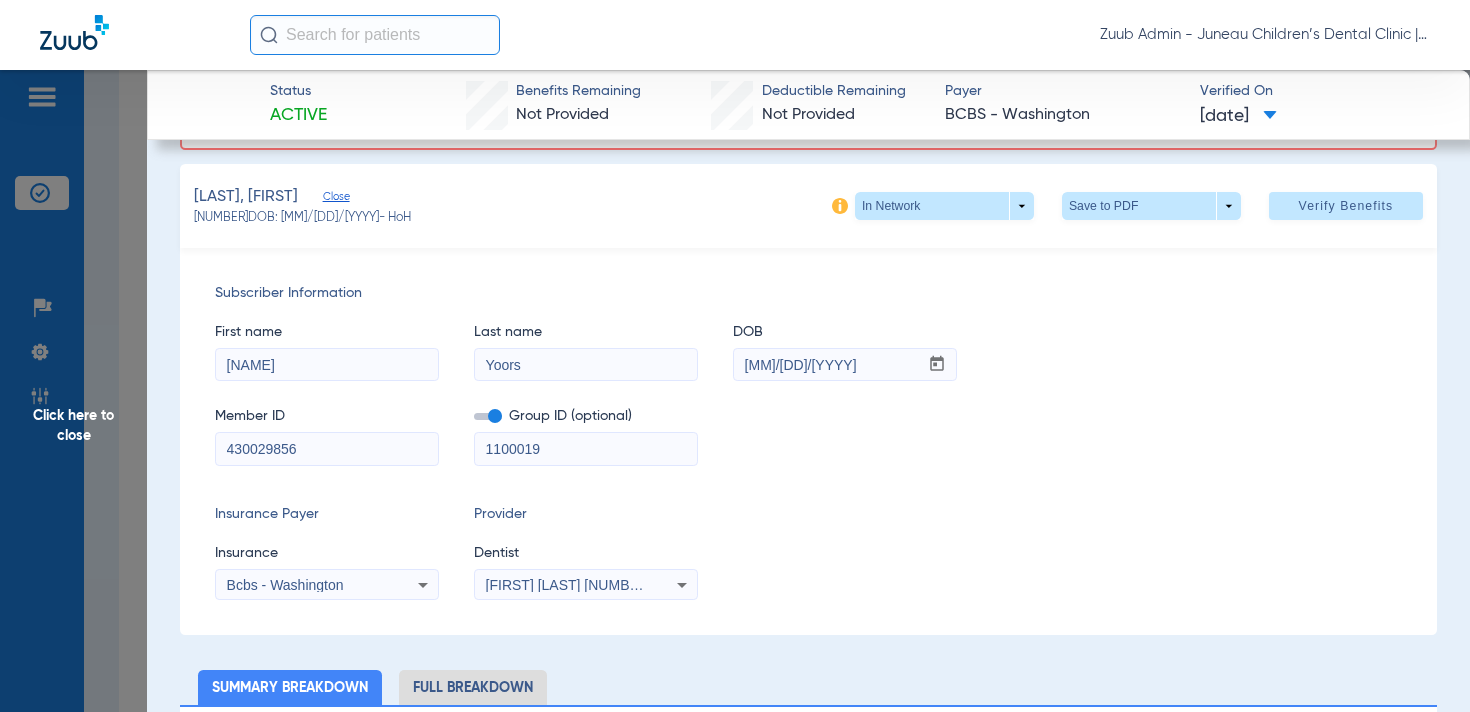 scroll, scrollTop: 176, scrollLeft: 0, axis: vertical 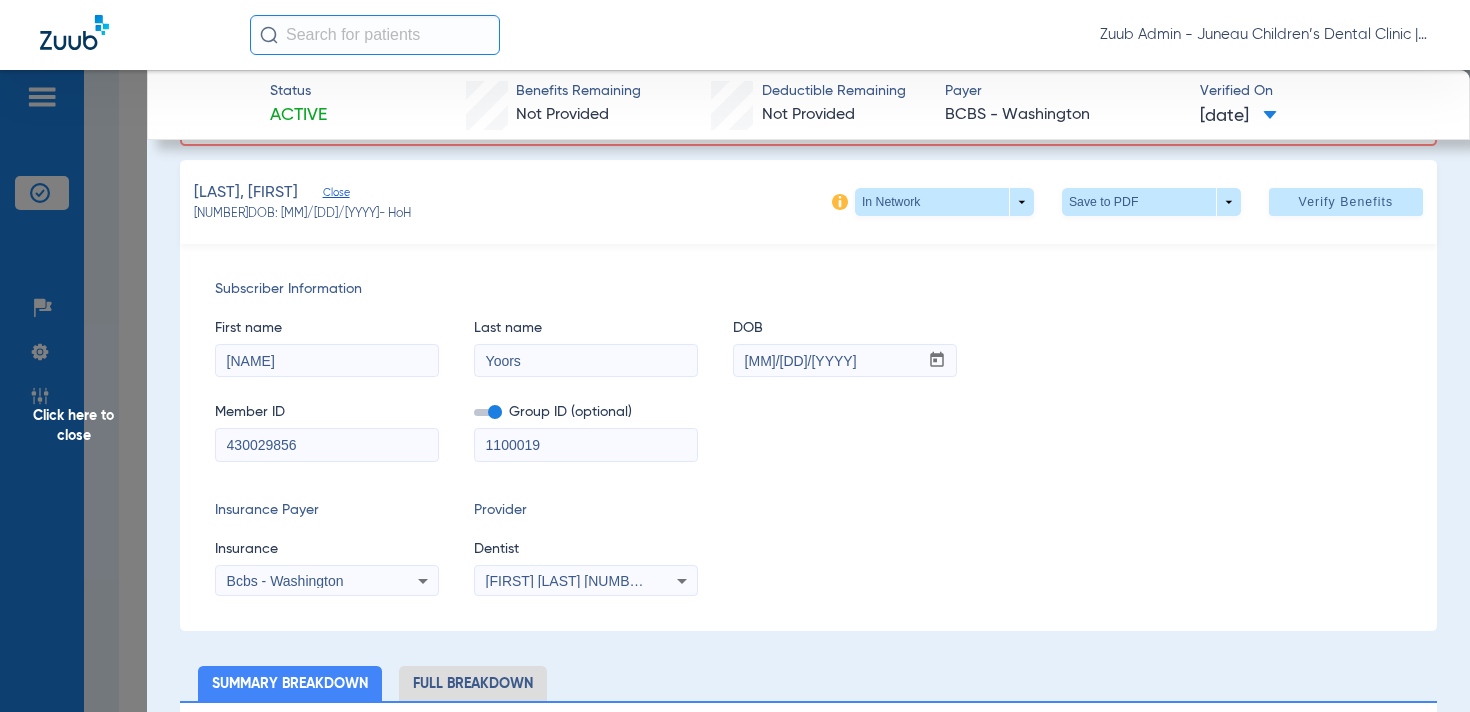 click on "430029856" at bounding box center [327, 445] 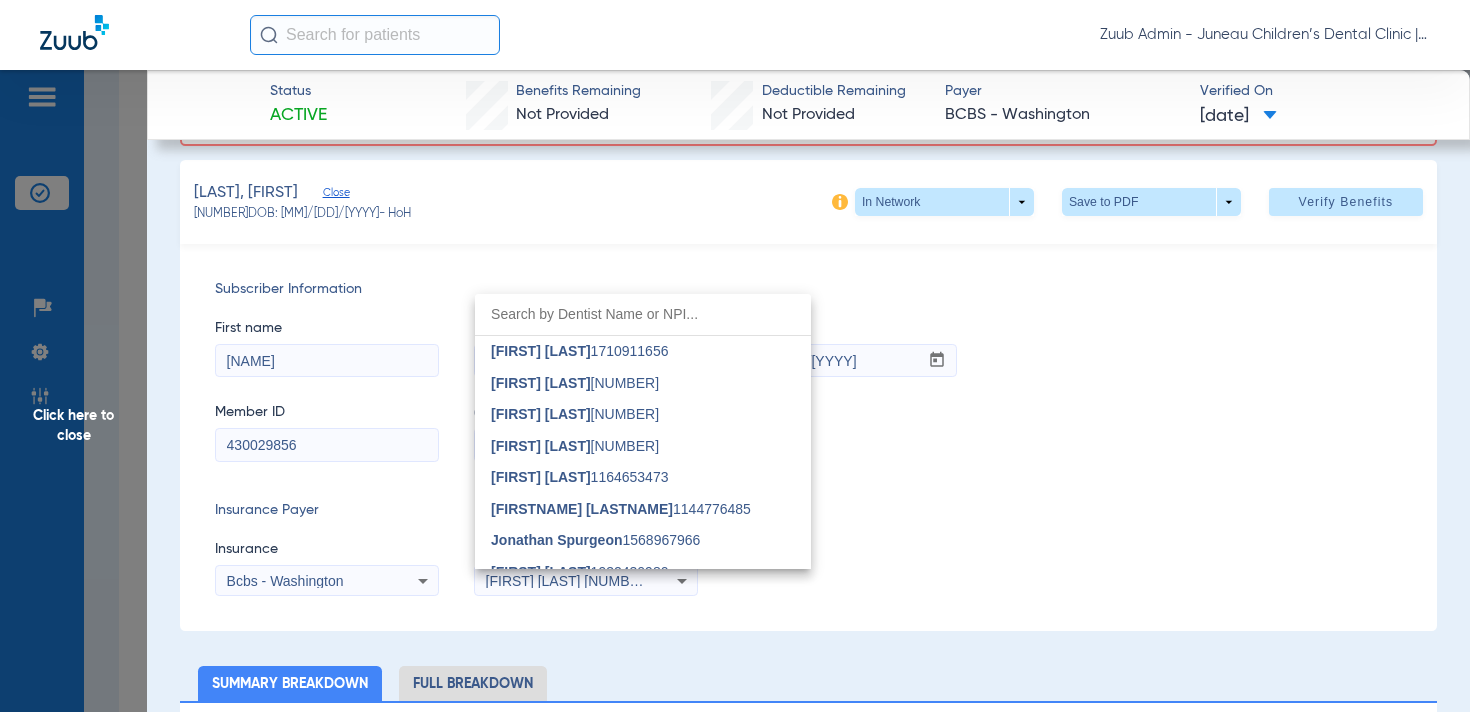 scroll, scrollTop: 209, scrollLeft: 0, axis: vertical 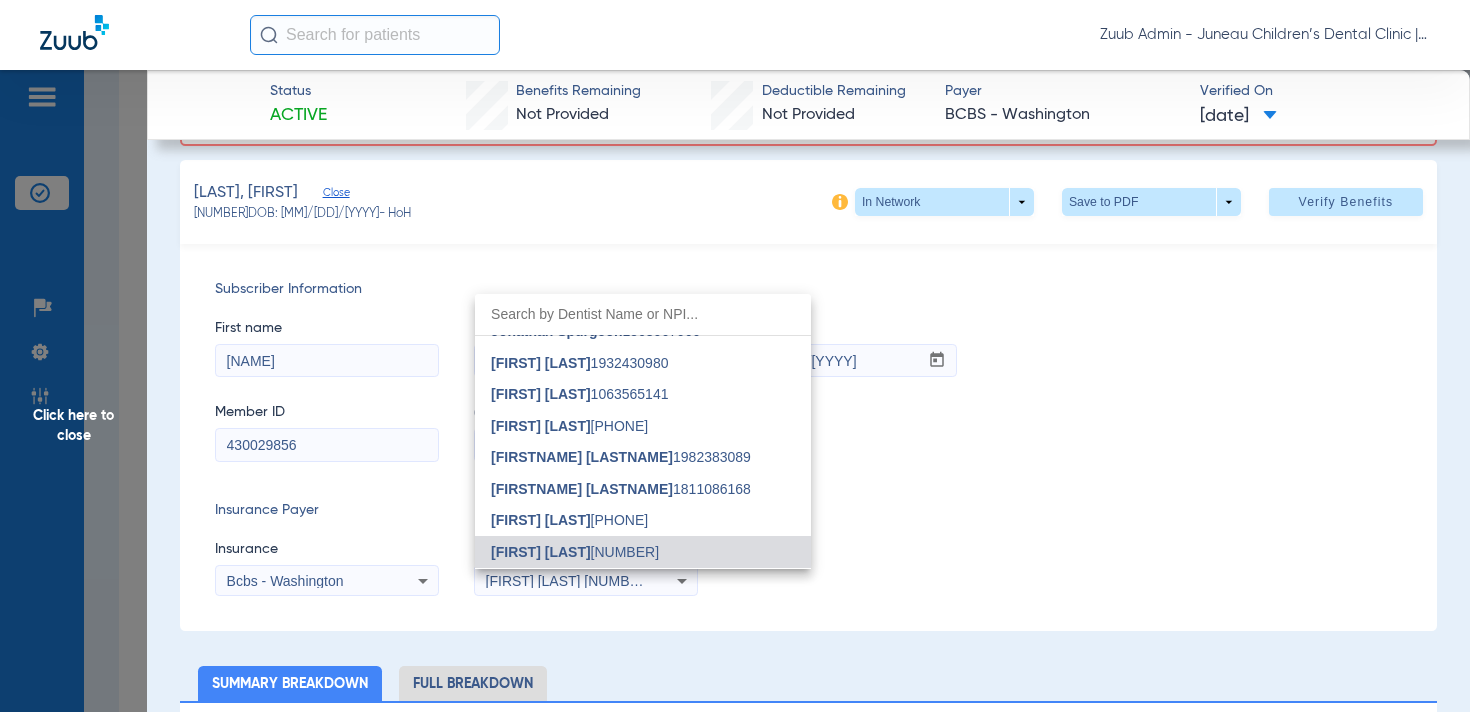 click at bounding box center [735, 356] 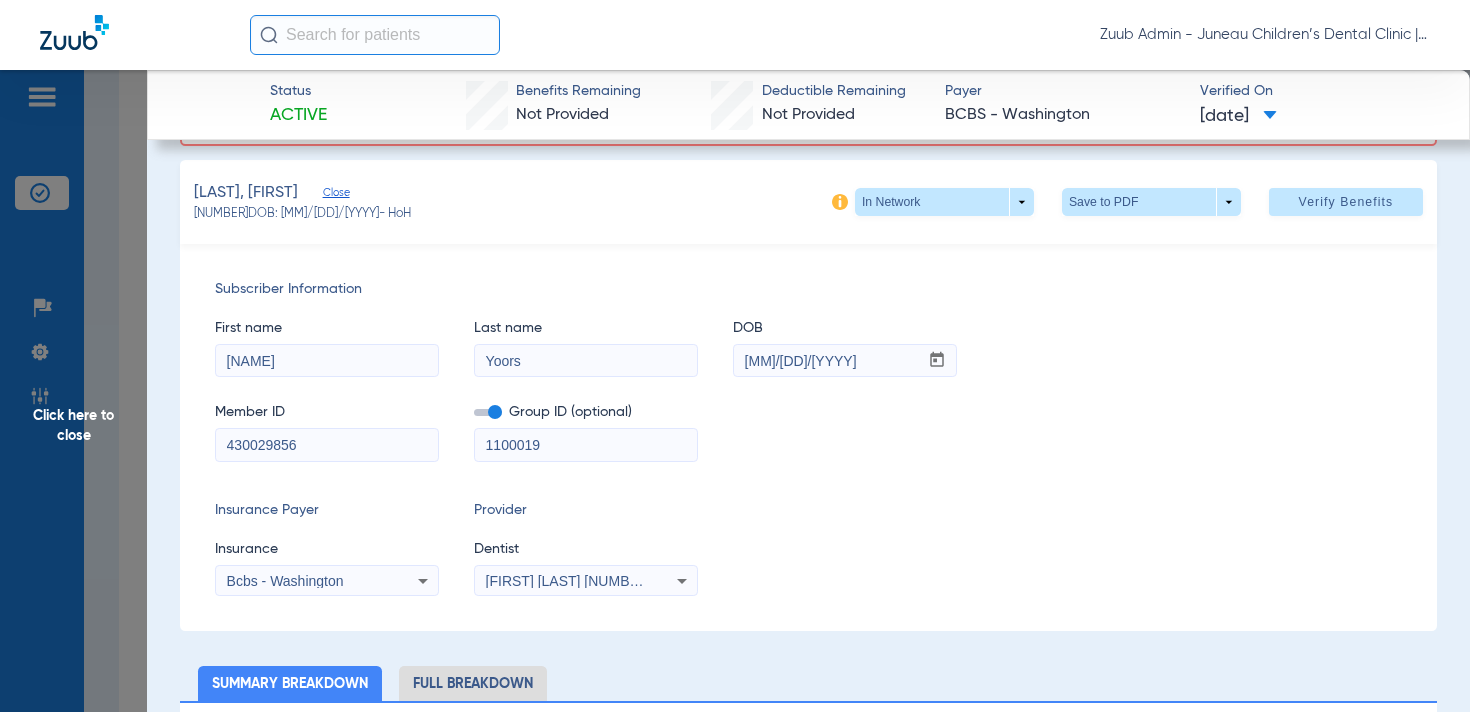 drag, startPoint x: 53, startPoint y: 332, endPoint x: 61, endPoint y: 357, distance: 26.24881 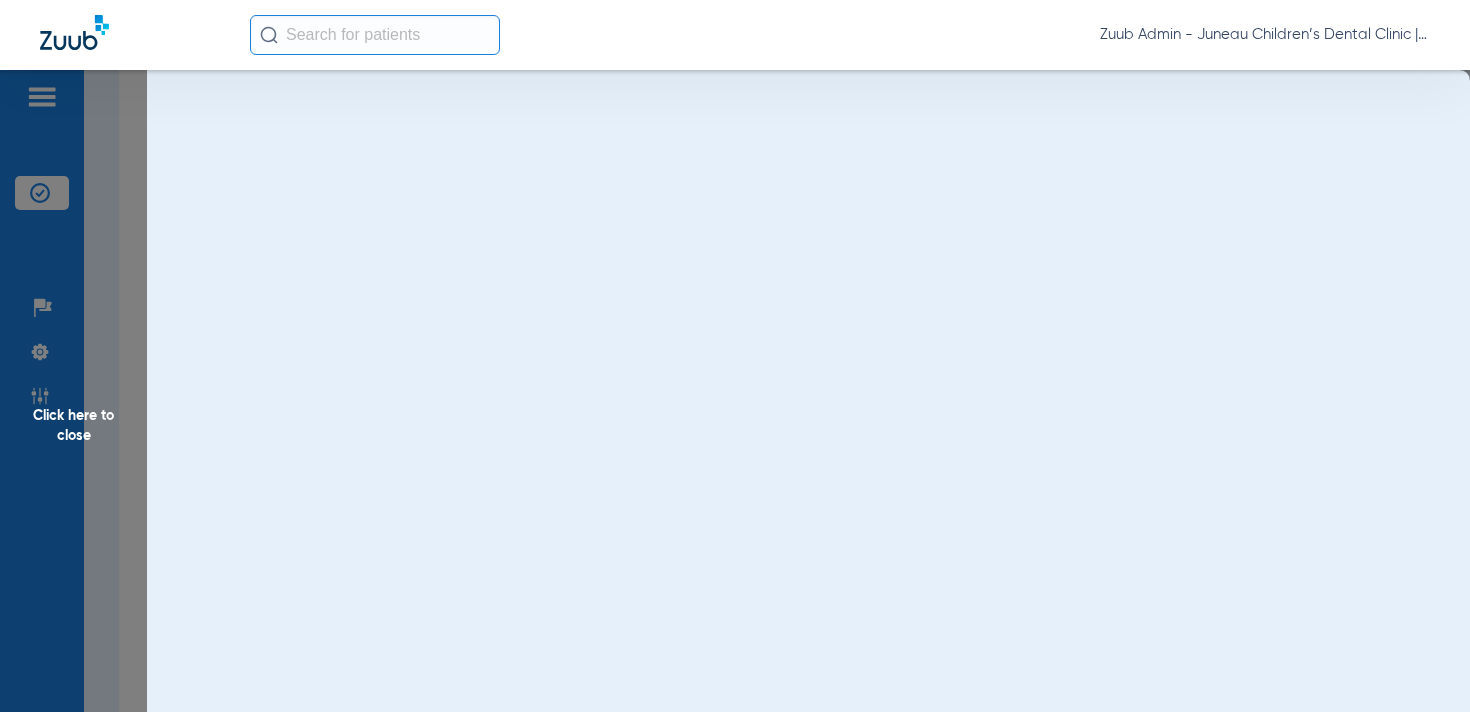 scroll, scrollTop: 0, scrollLeft: 0, axis: both 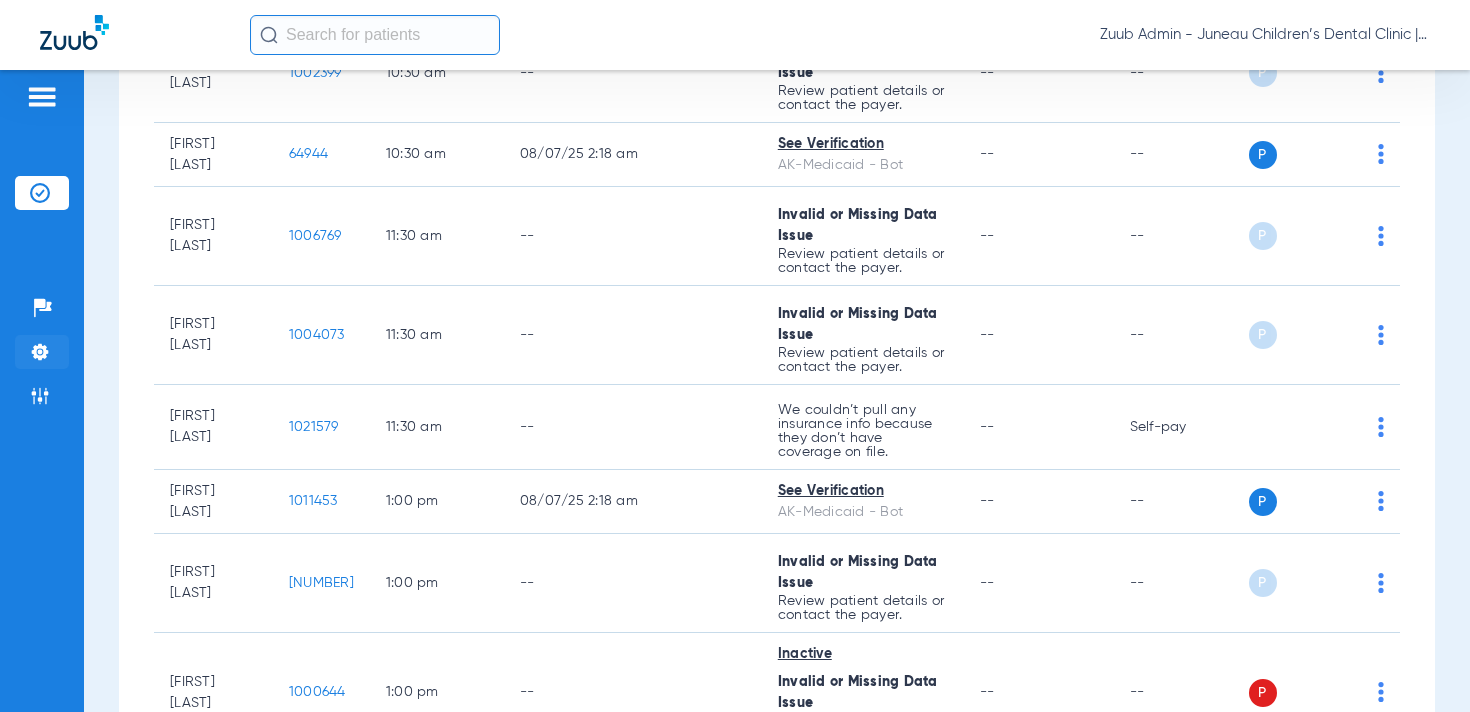 click on "Settings" 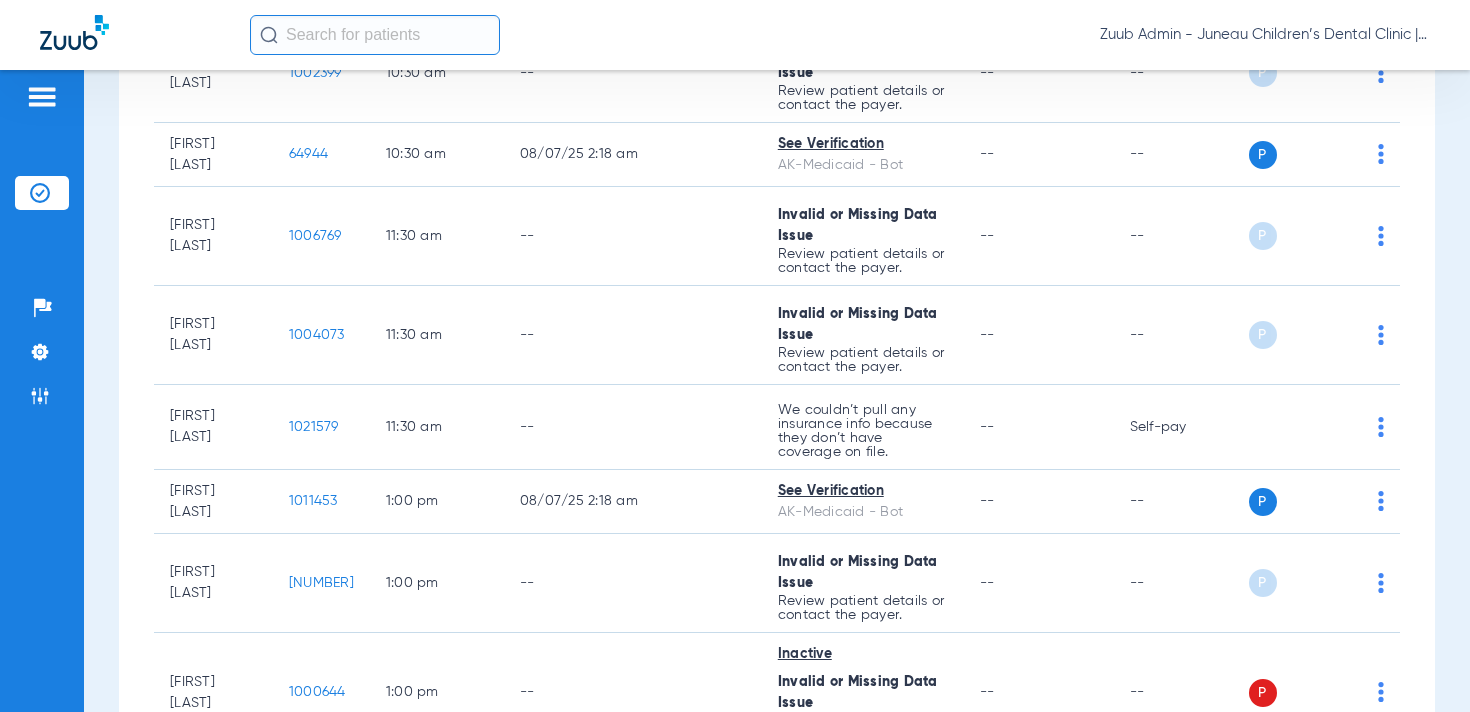 scroll, scrollTop: 0, scrollLeft: 0, axis: both 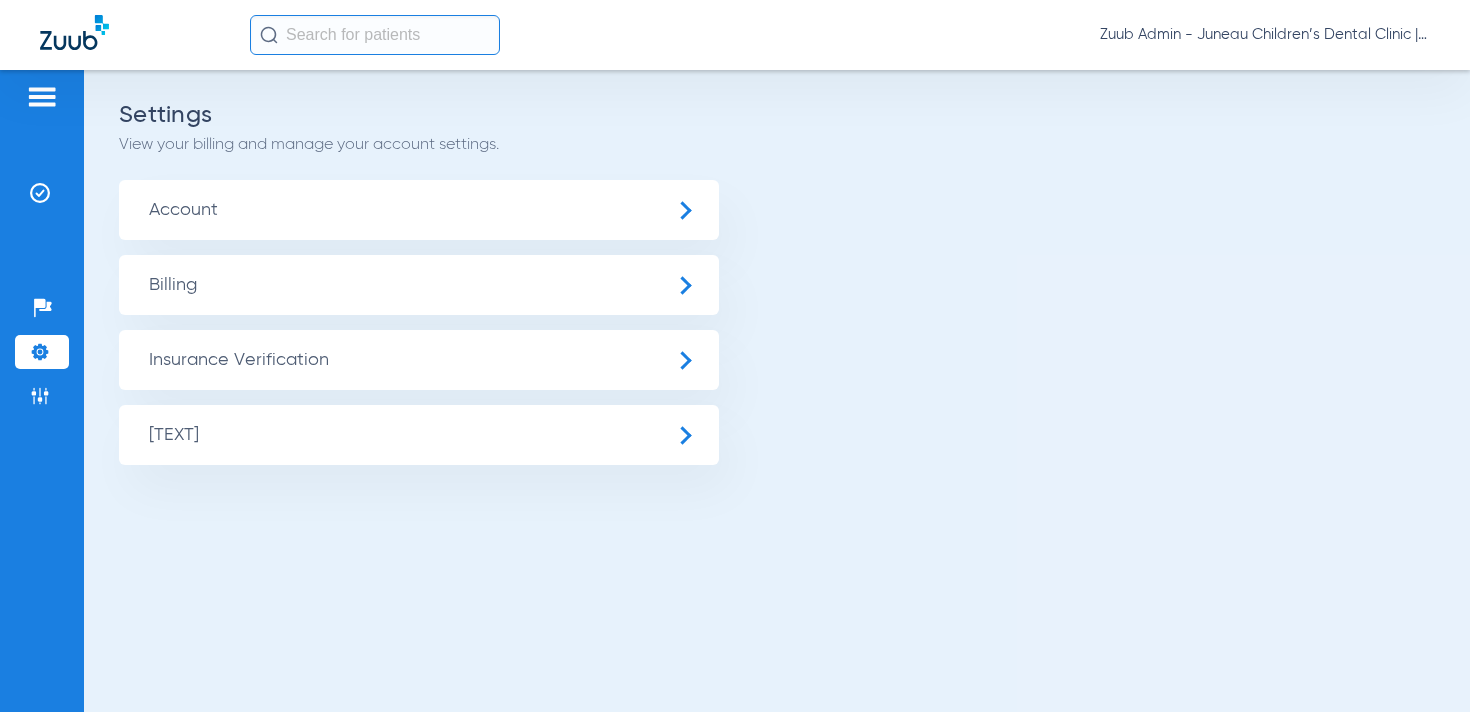 click on "Account" 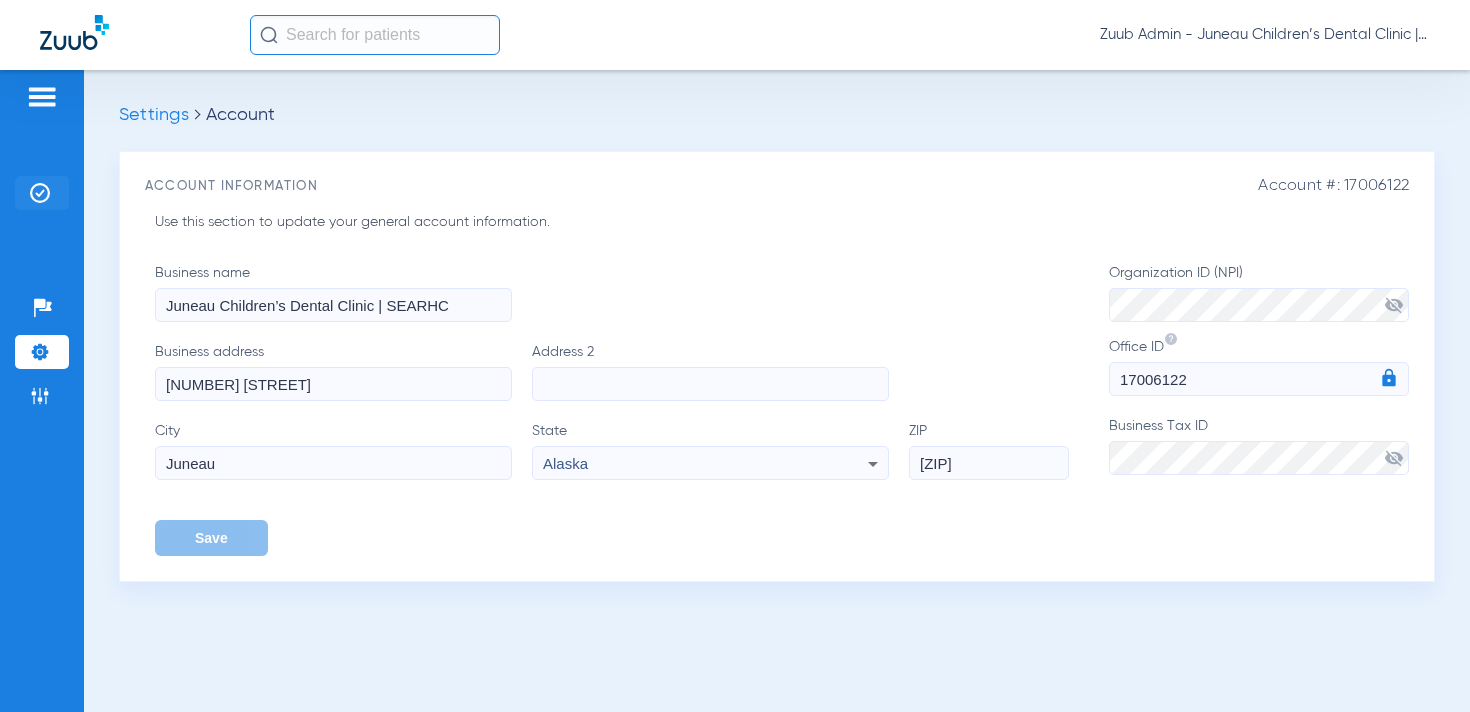 click 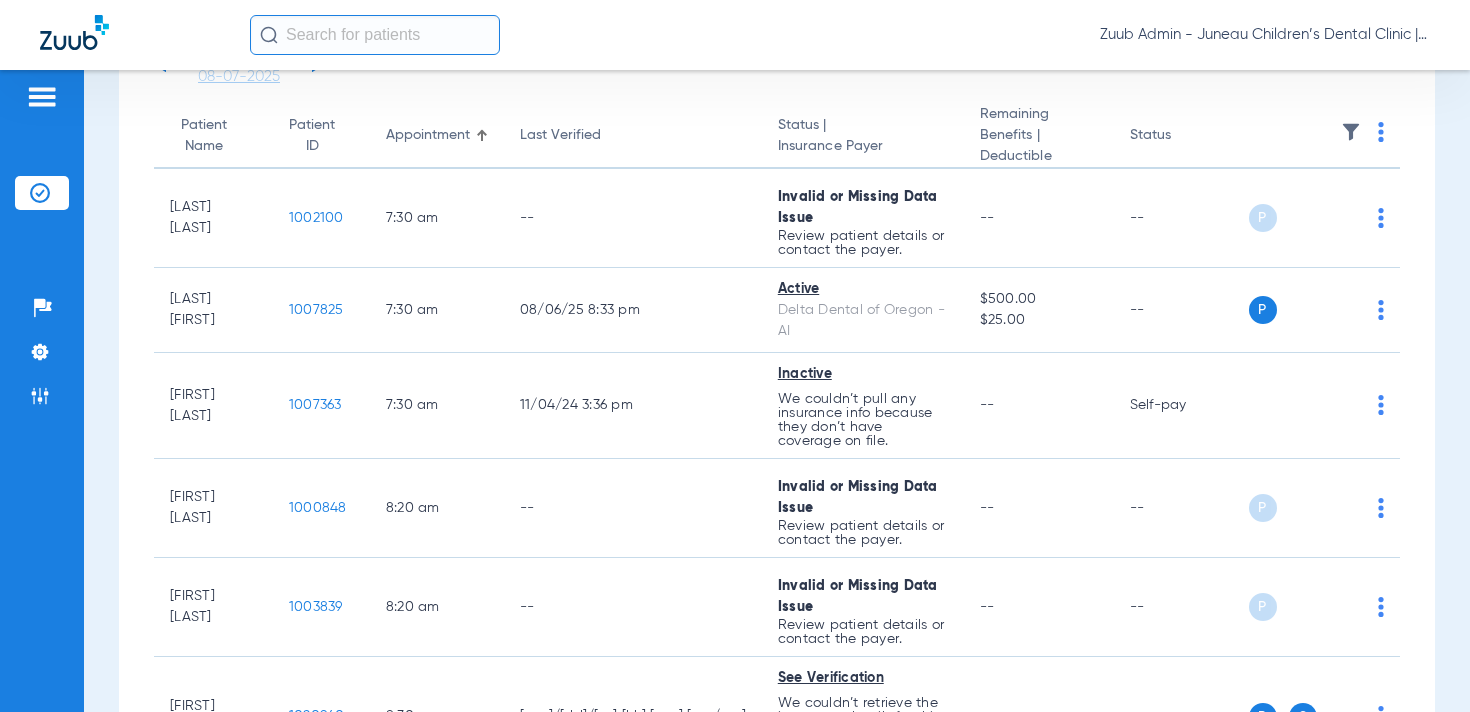 scroll, scrollTop: 0, scrollLeft: 0, axis: both 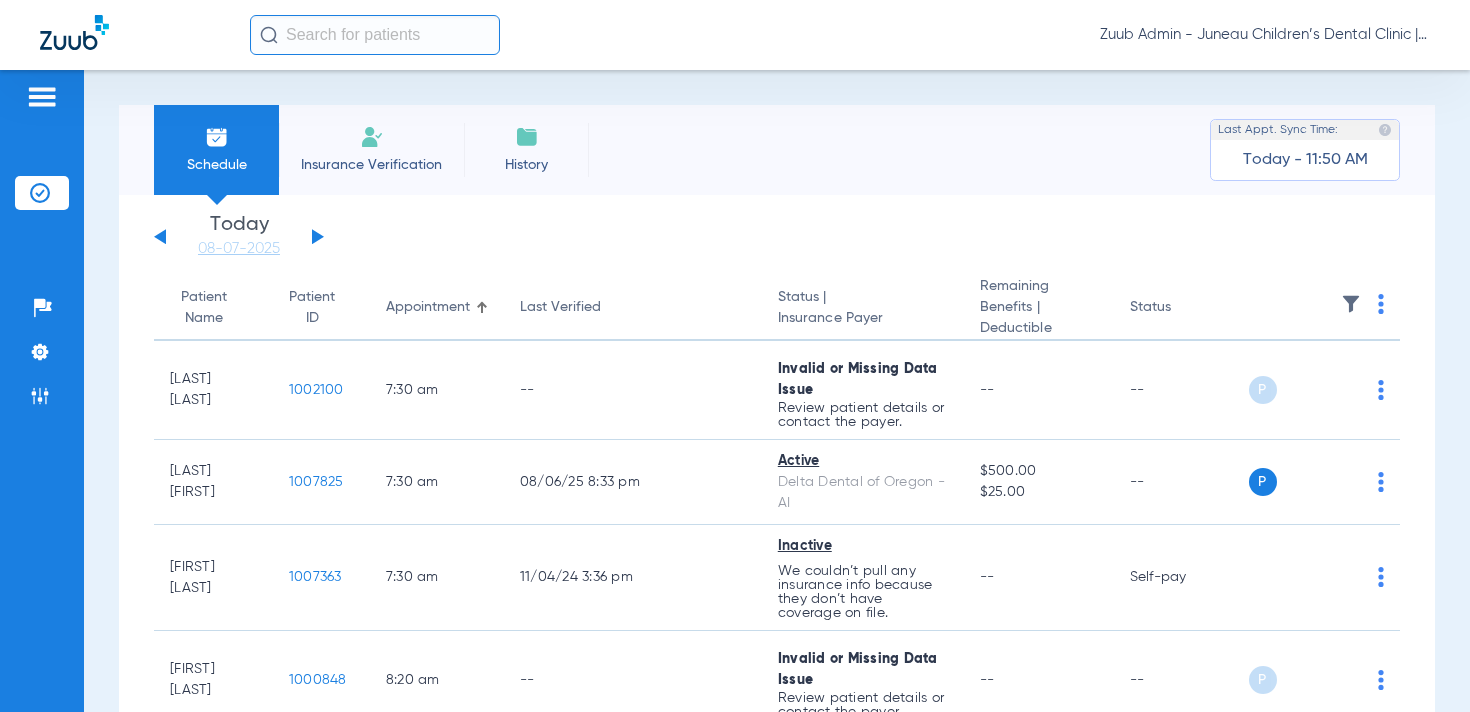 click 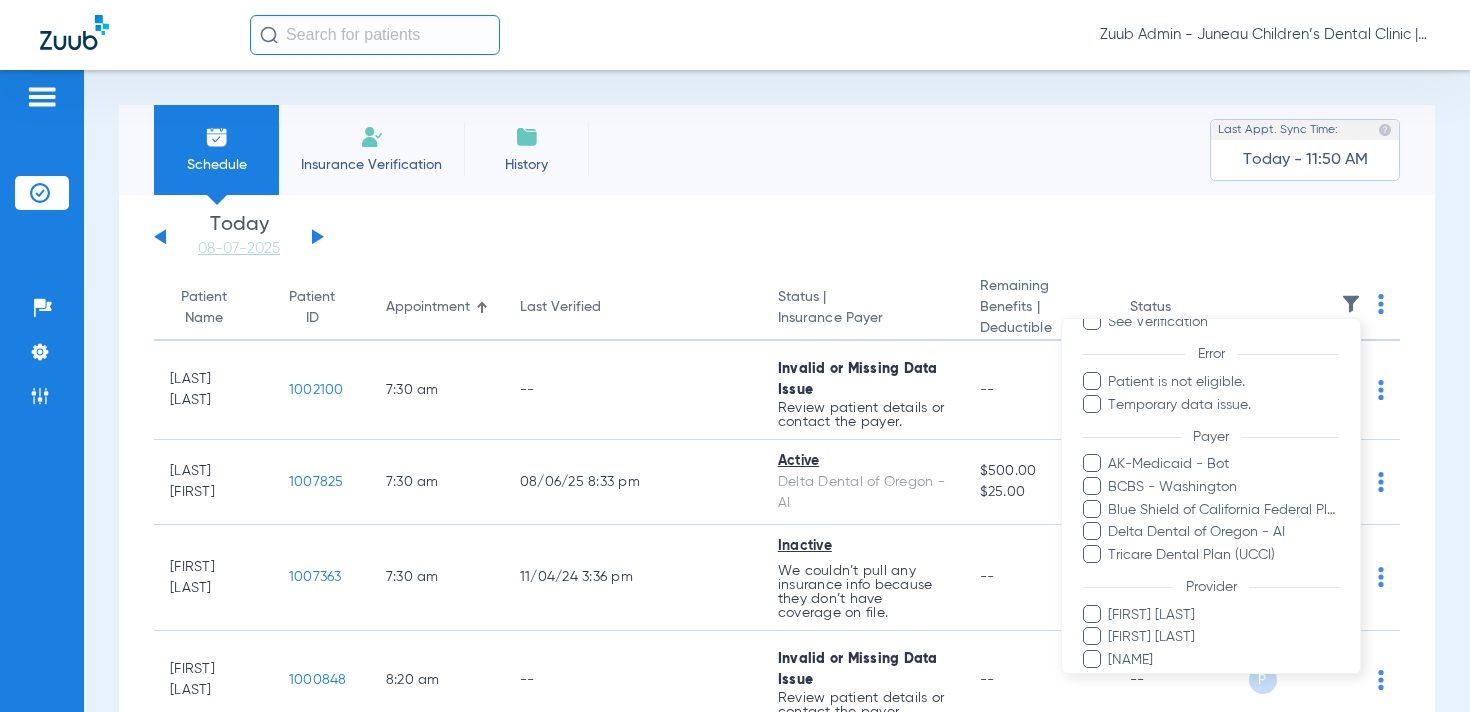 scroll, scrollTop: 158, scrollLeft: 0, axis: vertical 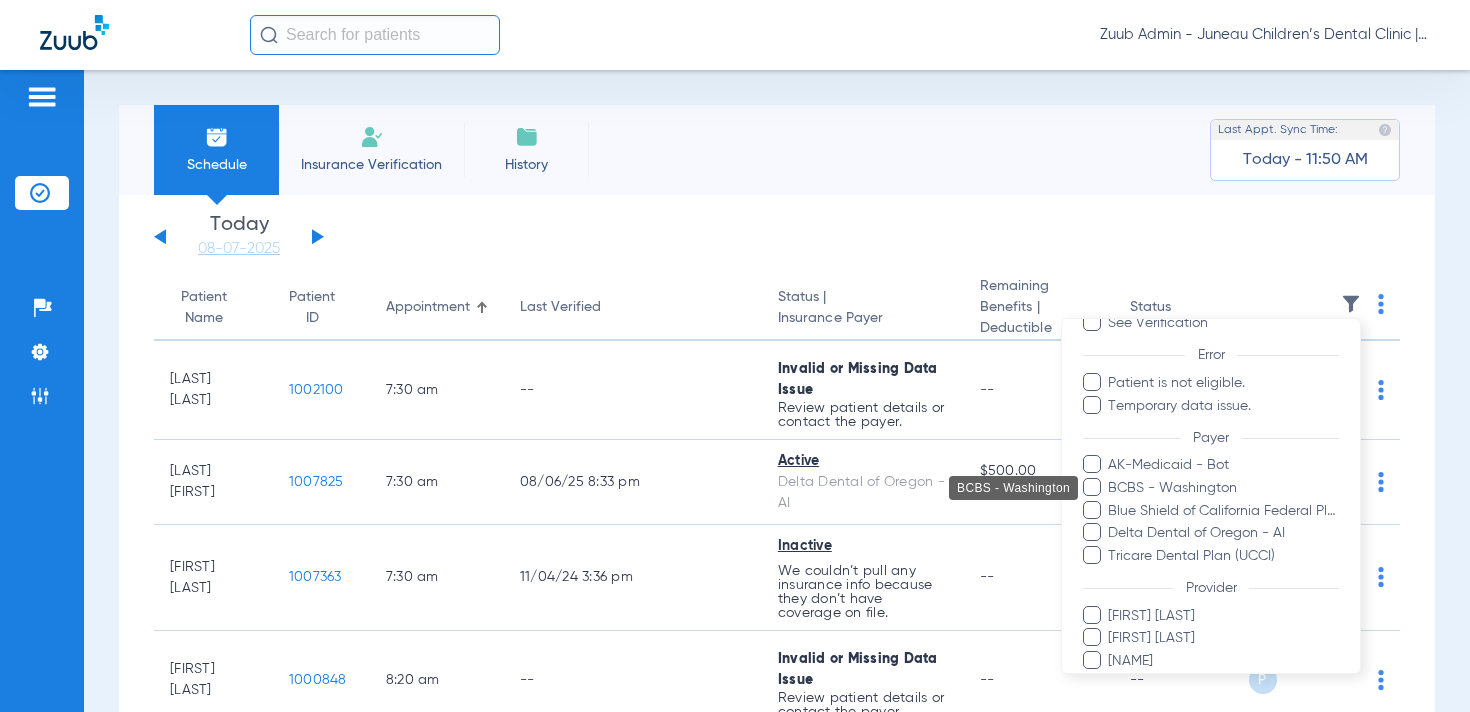 click on "BCBS - Washington" at bounding box center [1223, 487] 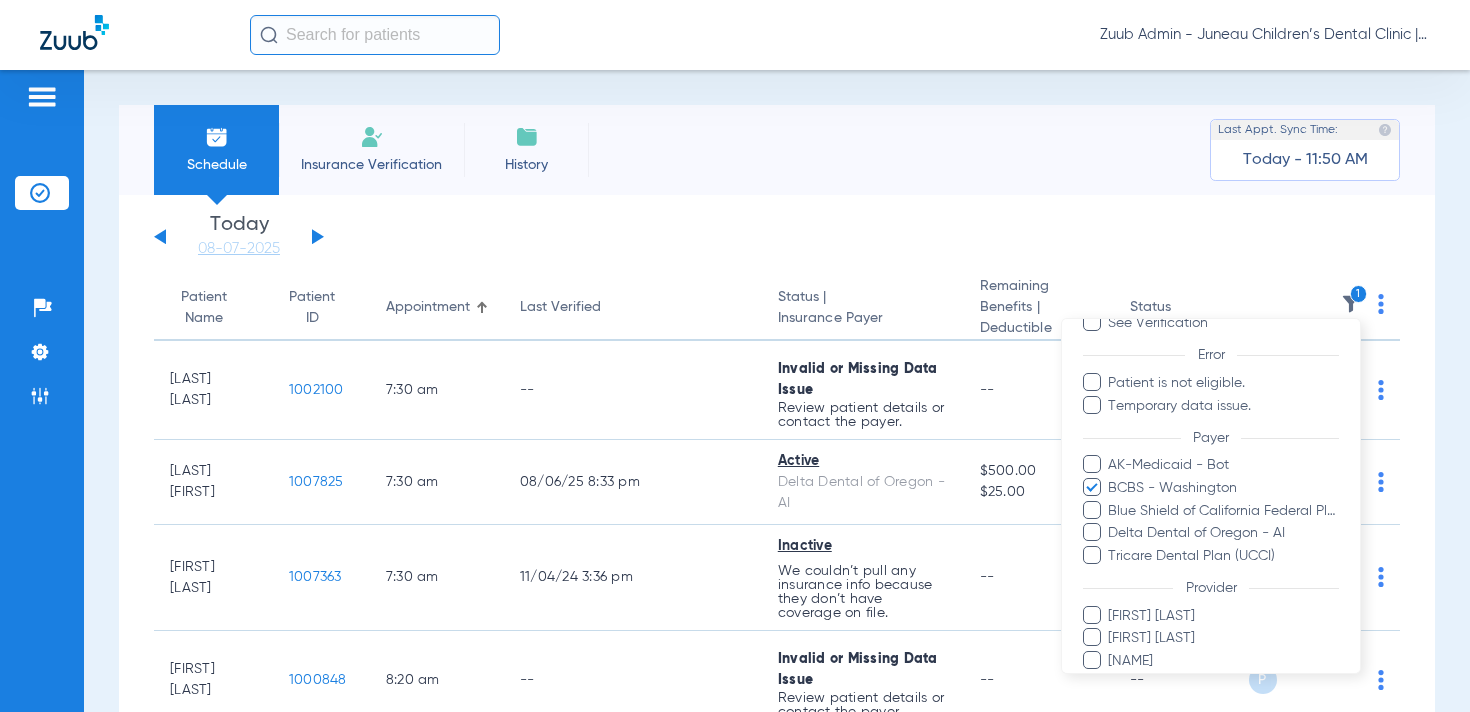 scroll, scrollTop: 283, scrollLeft: 0, axis: vertical 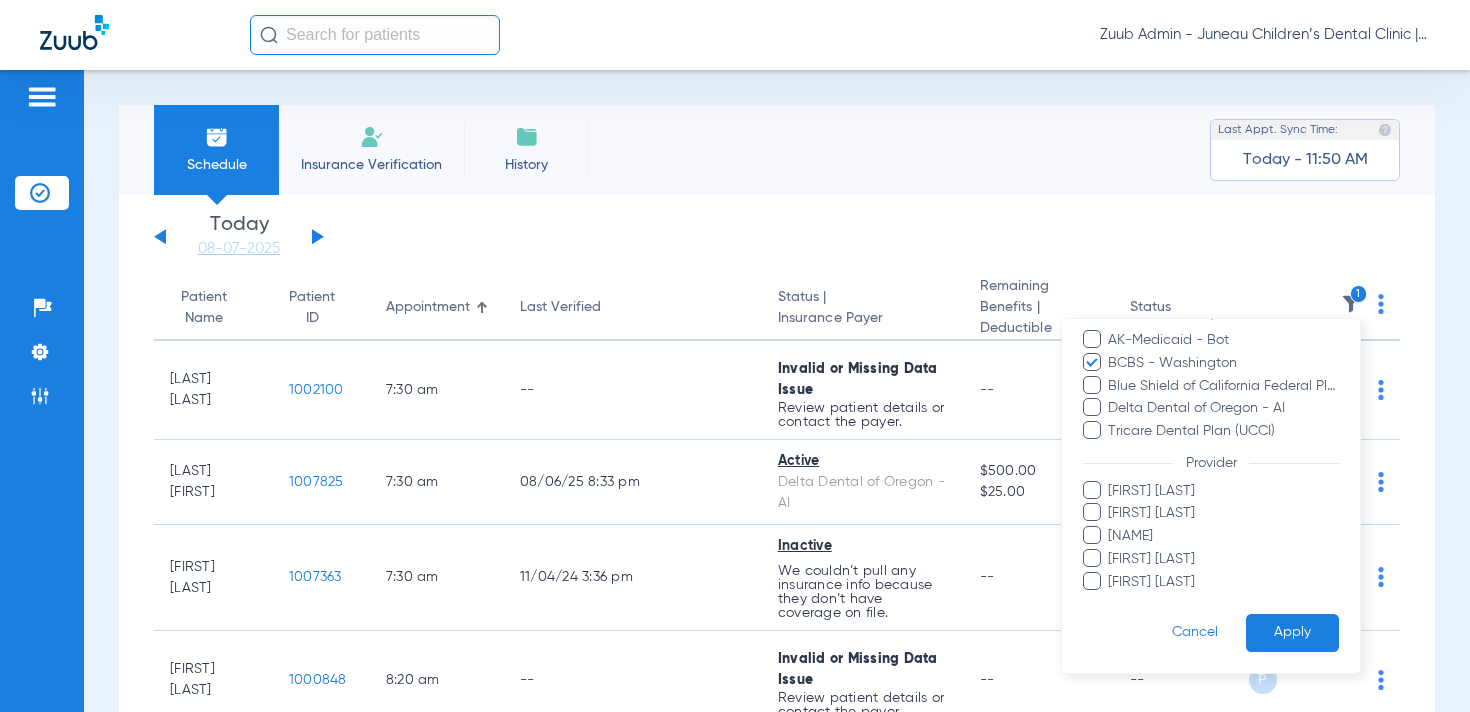 click on "Apply" at bounding box center [1292, 632] 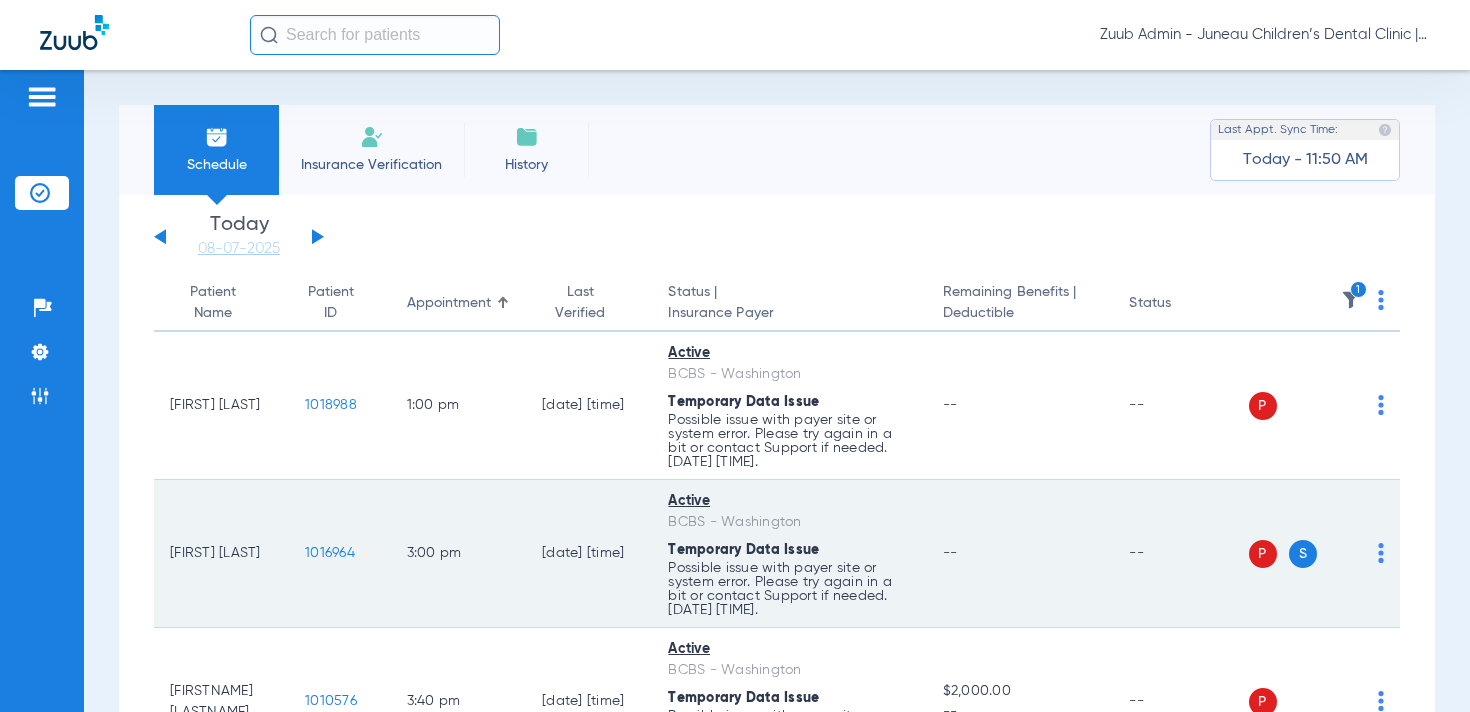 scroll, scrollTop: 1, scrollLeft: 0, axis: vertical 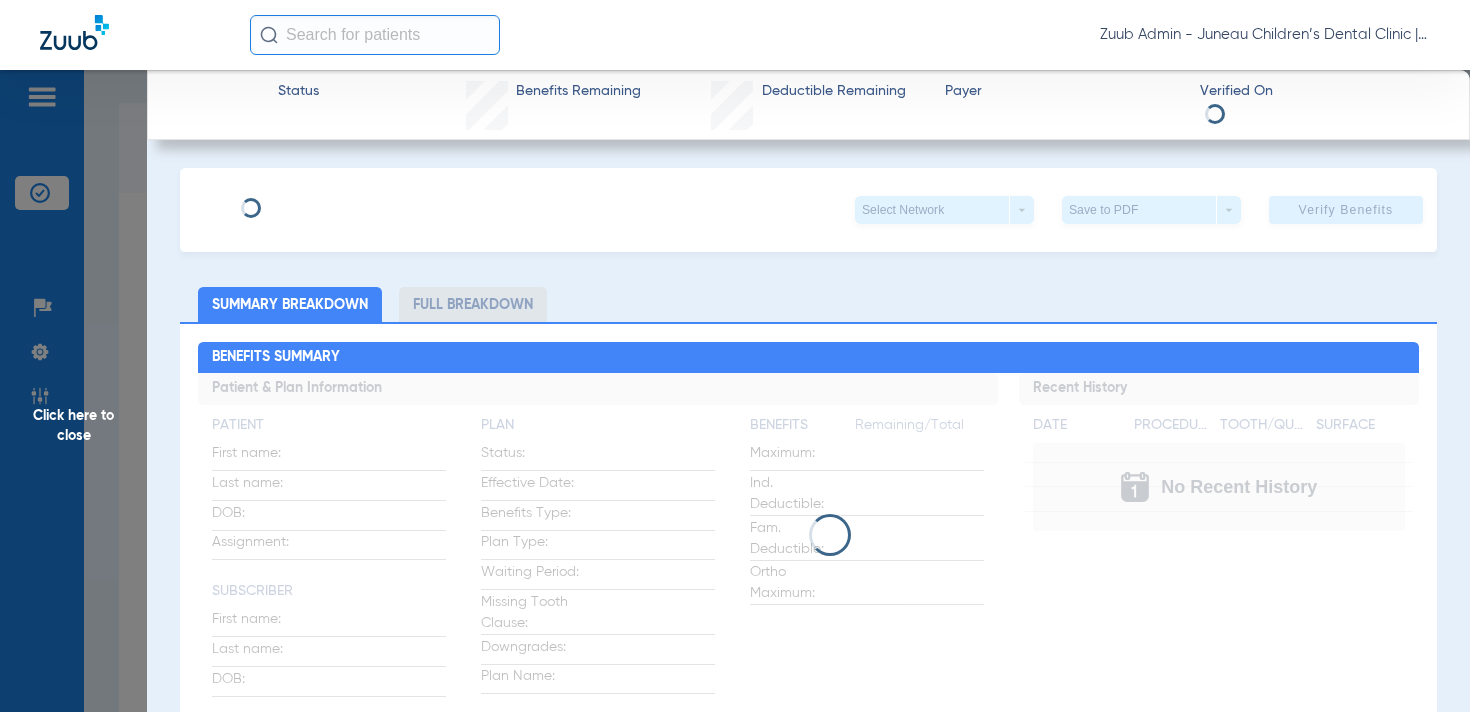type on "[FIRST]" 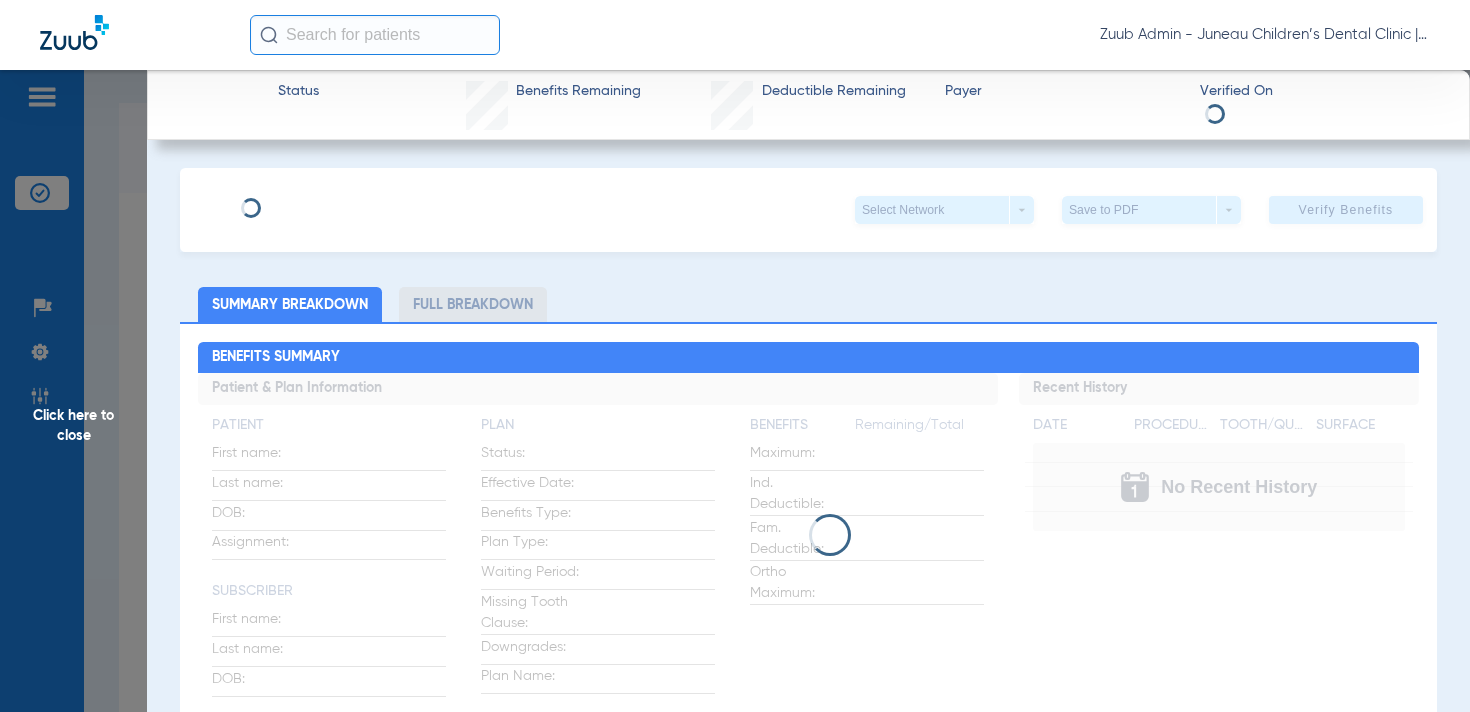 type on "Bennett" 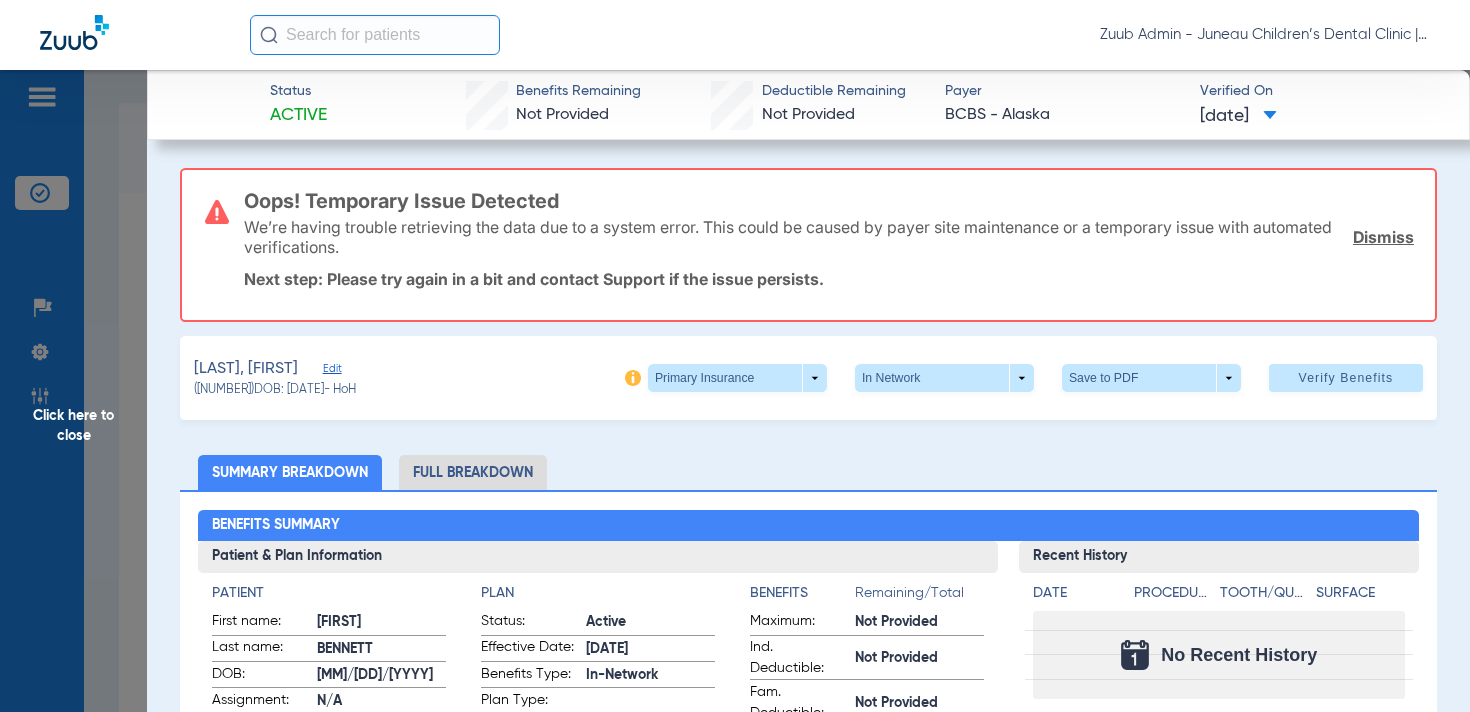 click on "Edit" 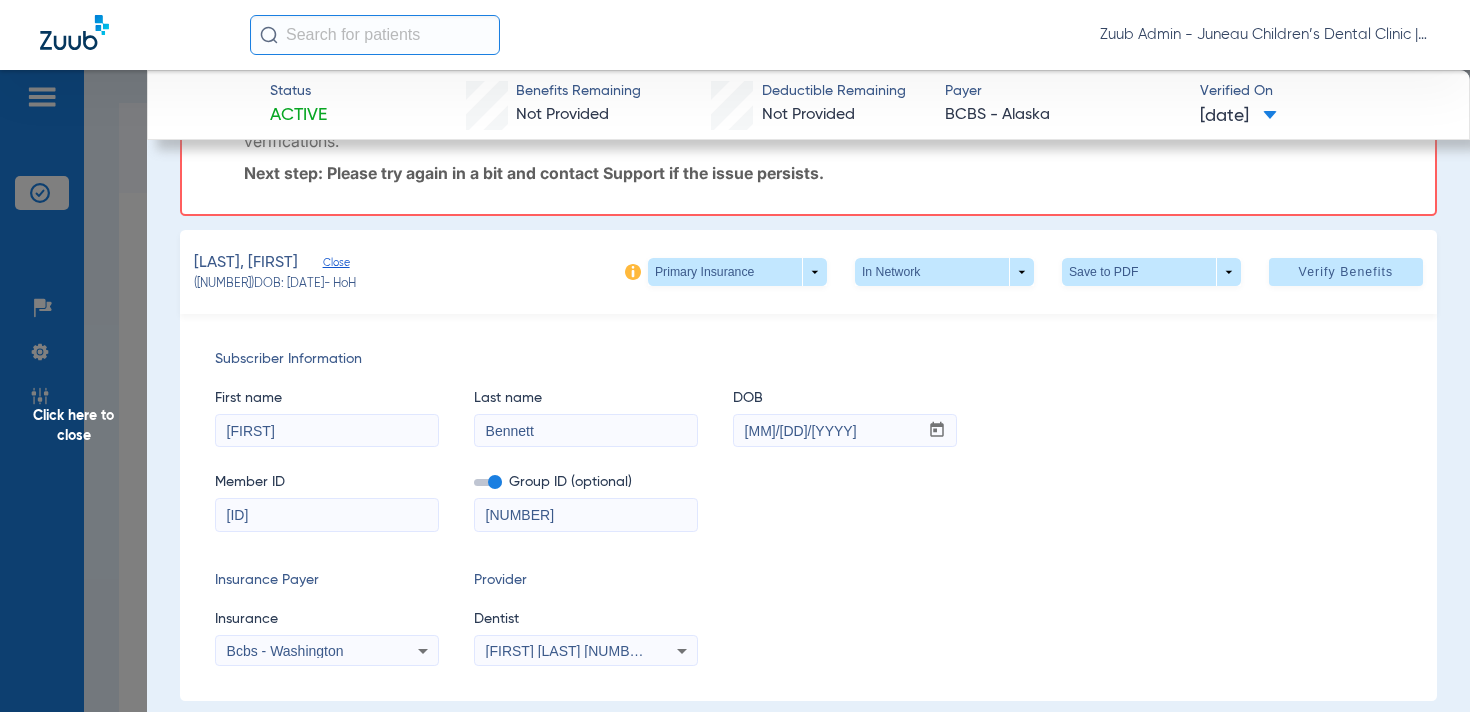 scroll, scrollTop: 105, scrollLeft: 0, axis: vertical 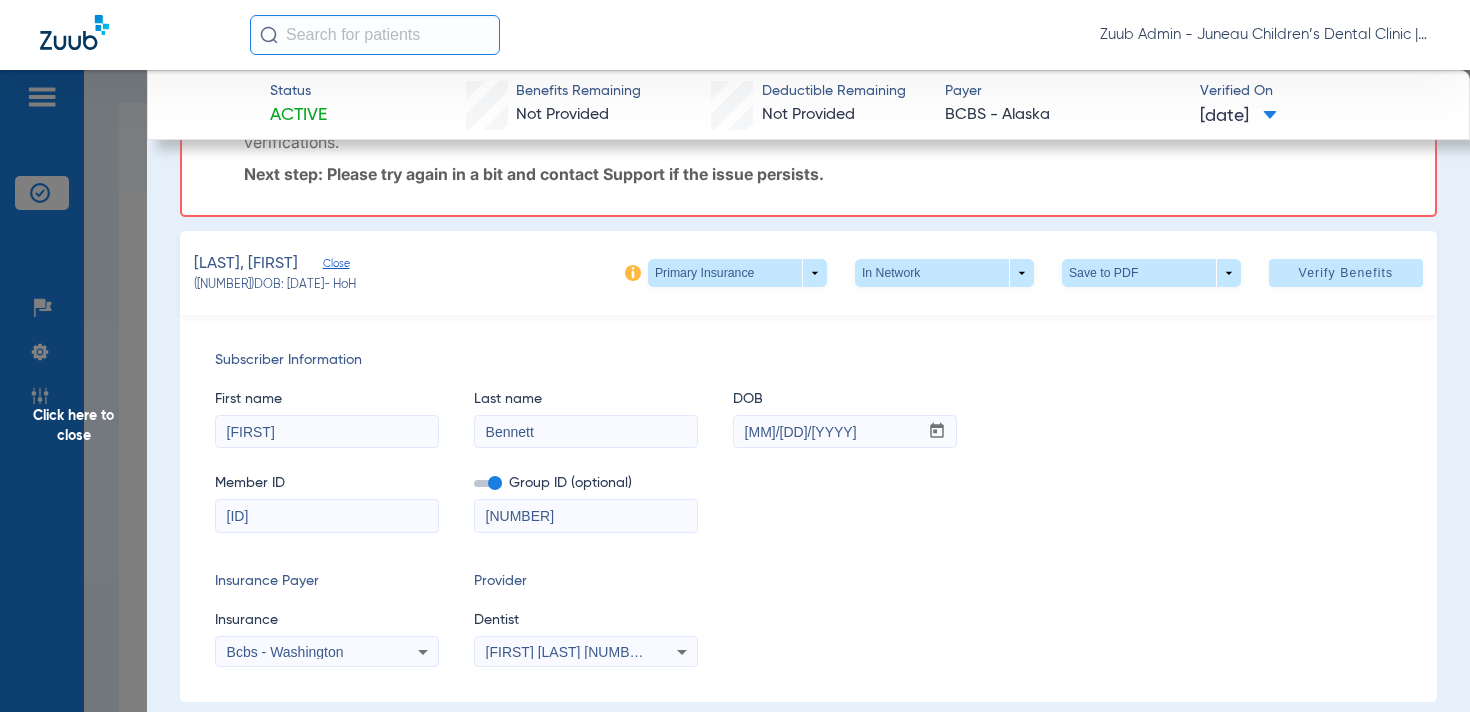 click on "[ID]" at bounding box center (327, 516) 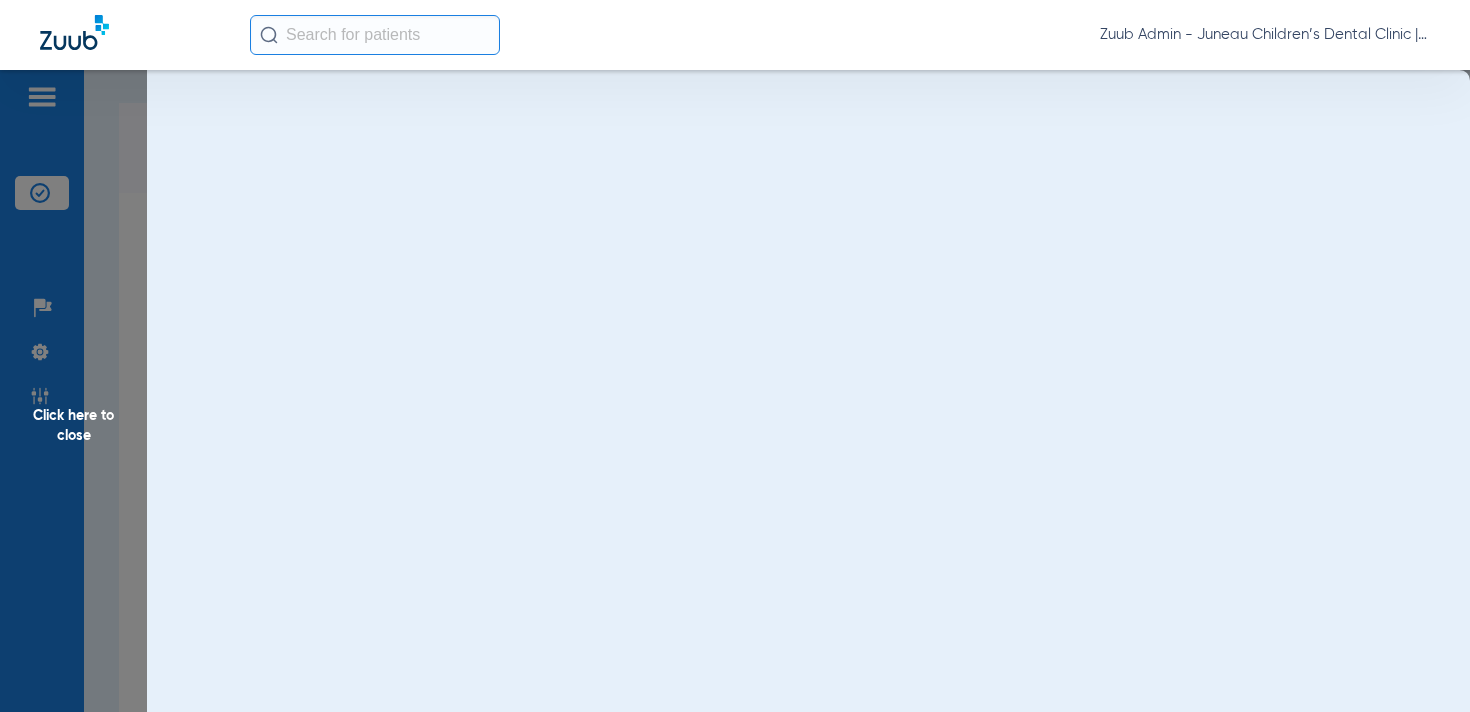 scroll, scrollTop: 0, scrollLeft: 0, axis: both 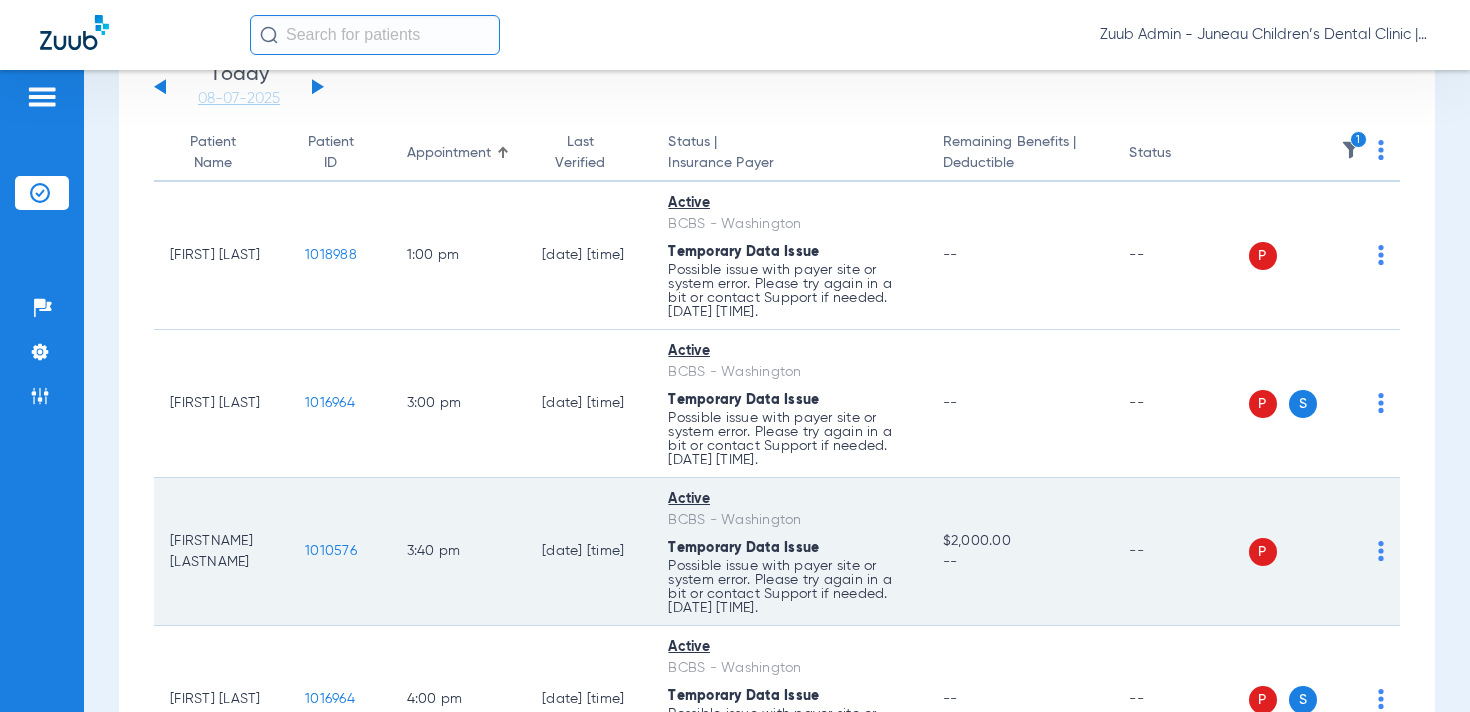 click on "1010576" 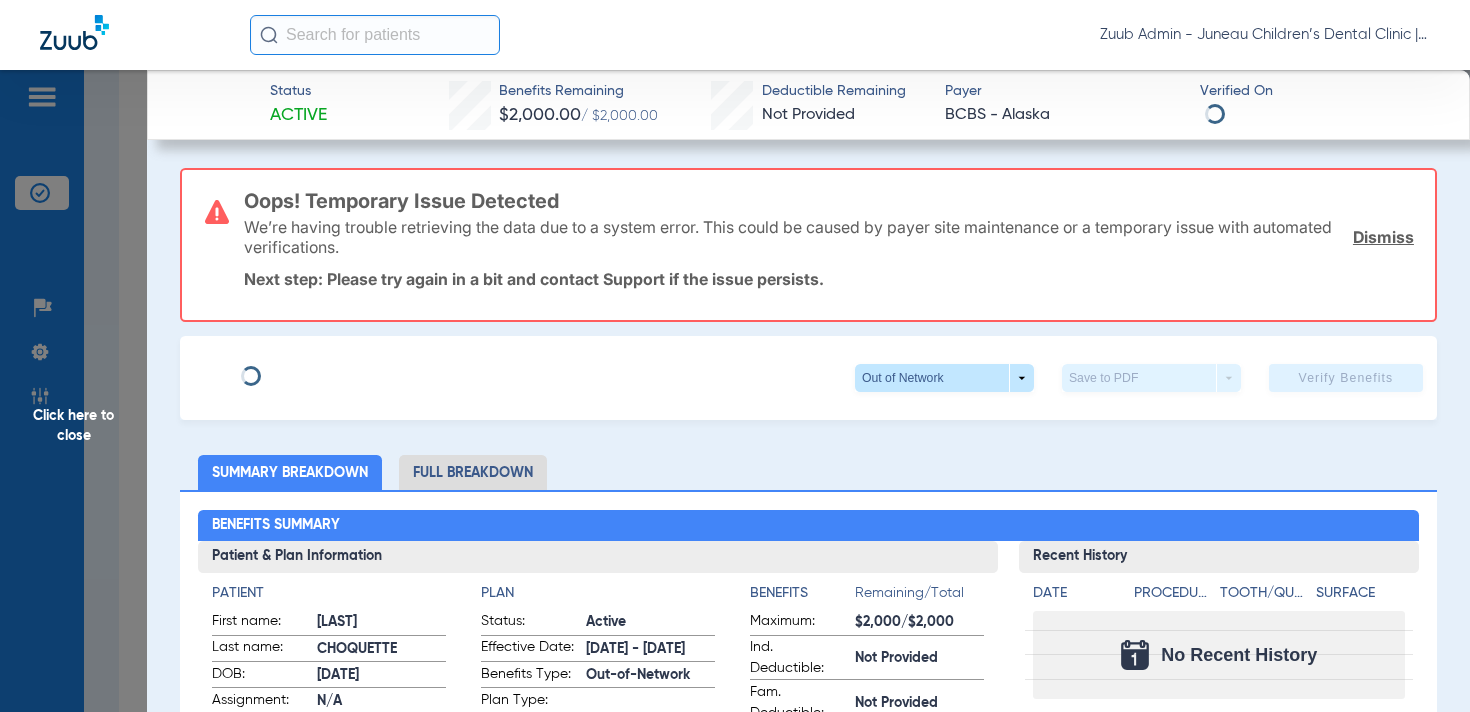 type on "[FIRST]" 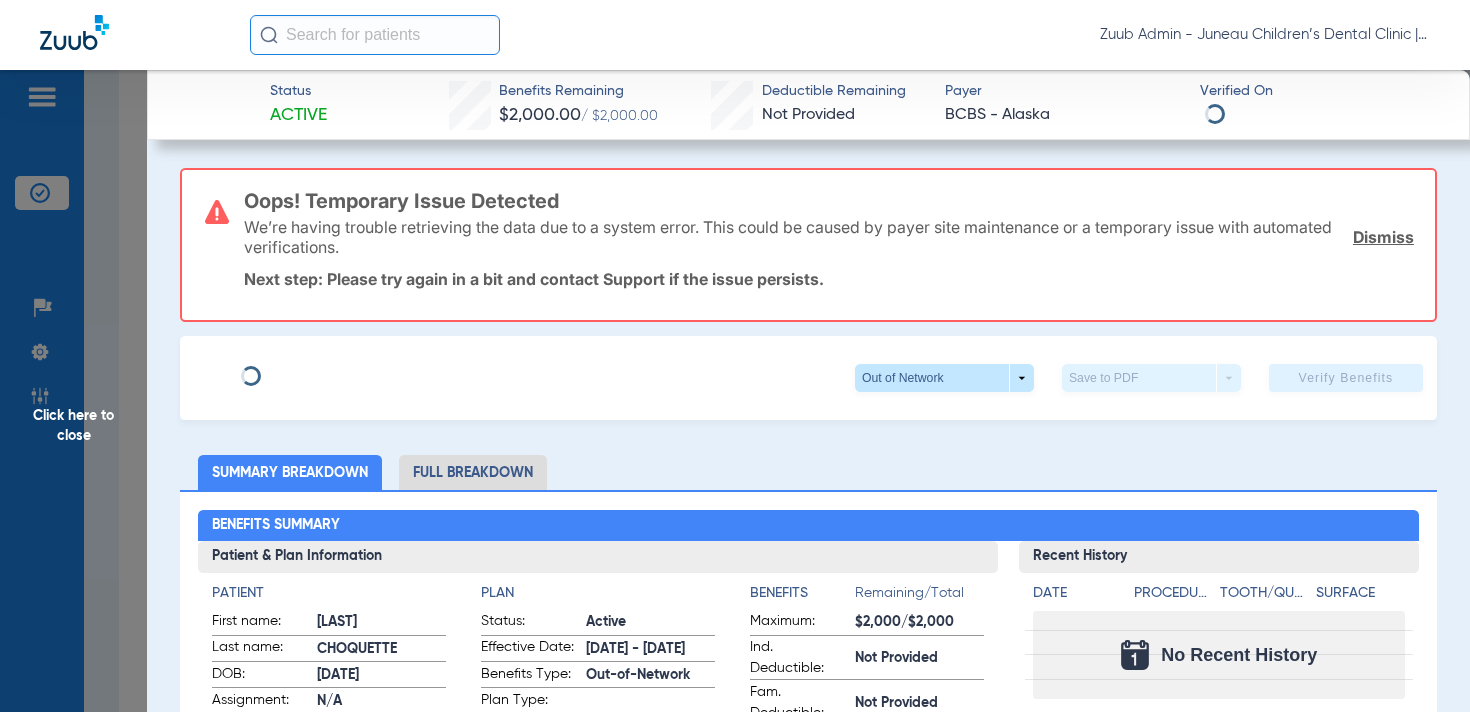 type on "[LAST]" 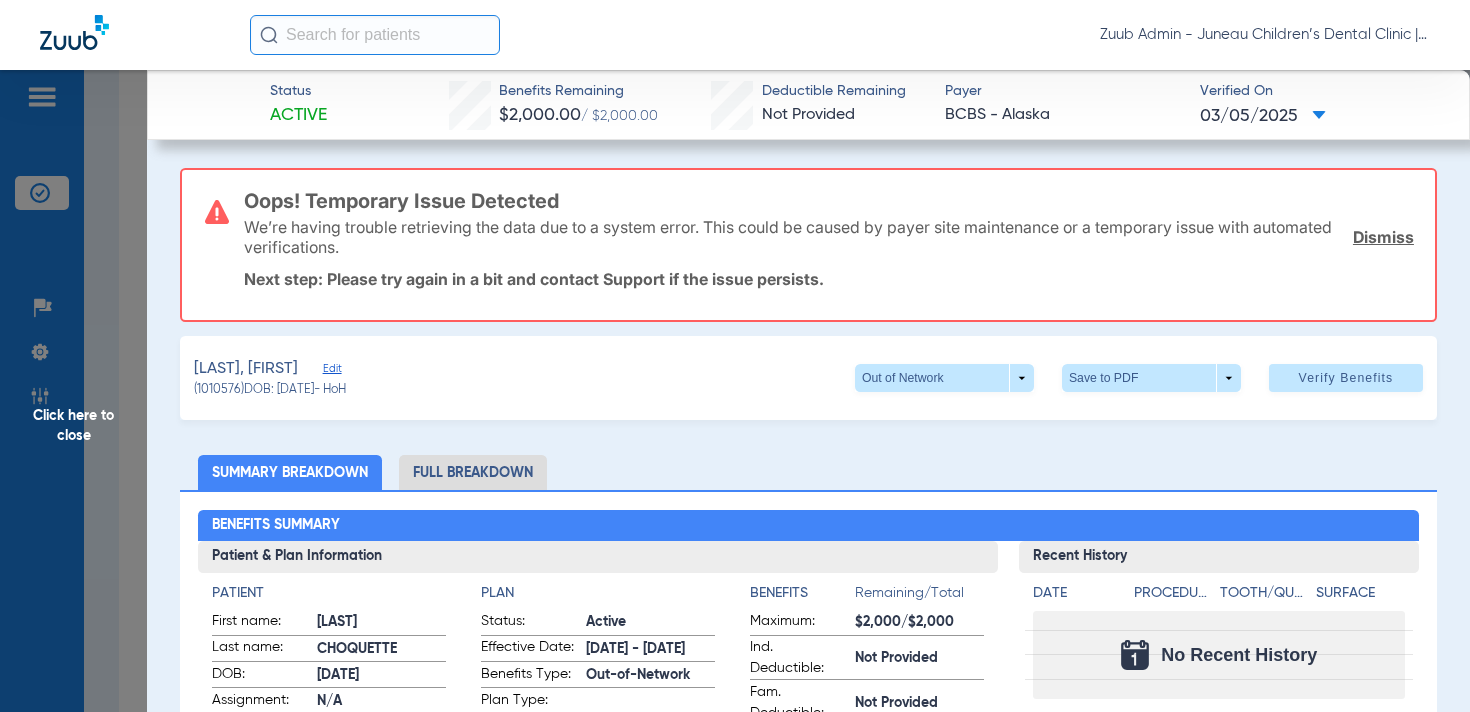 click on "Edit" 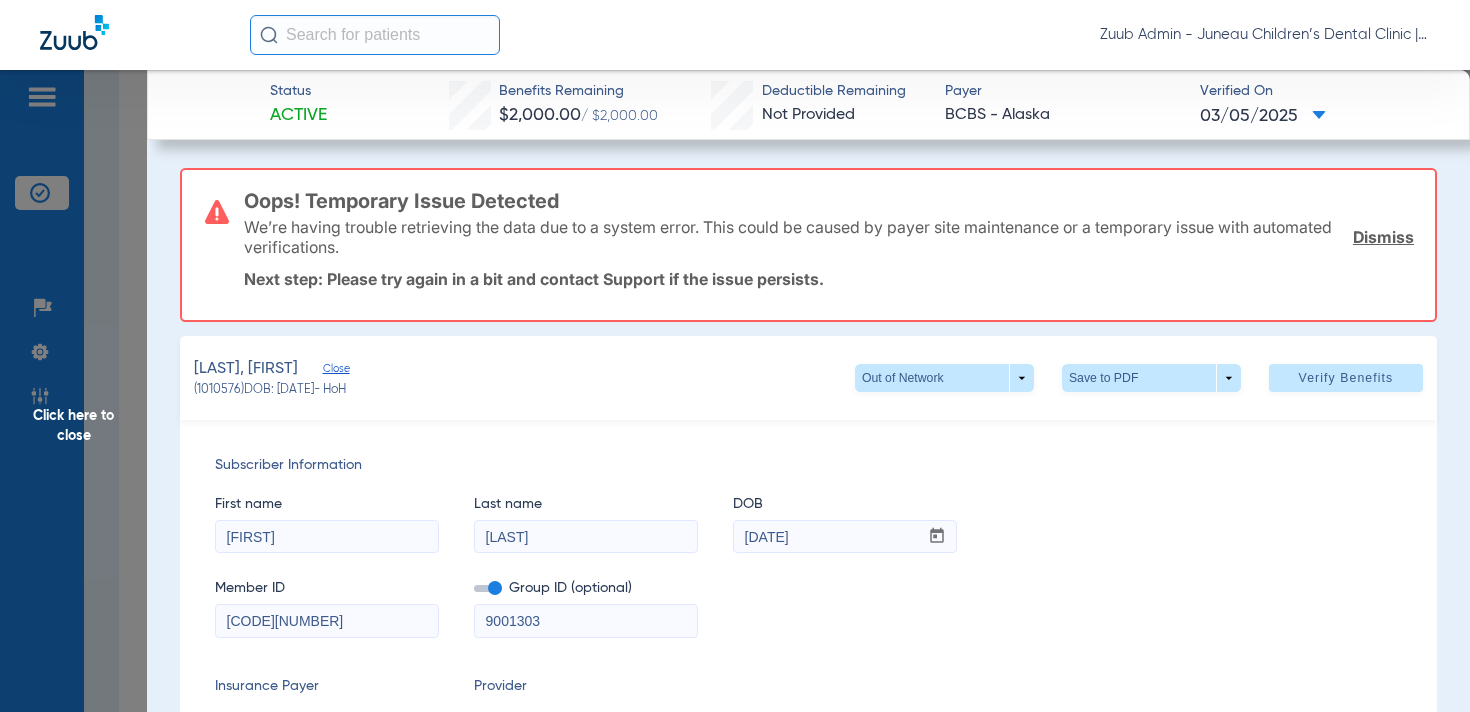 click on "[CODE][NUMBER]" at bounding box center (327, 621) 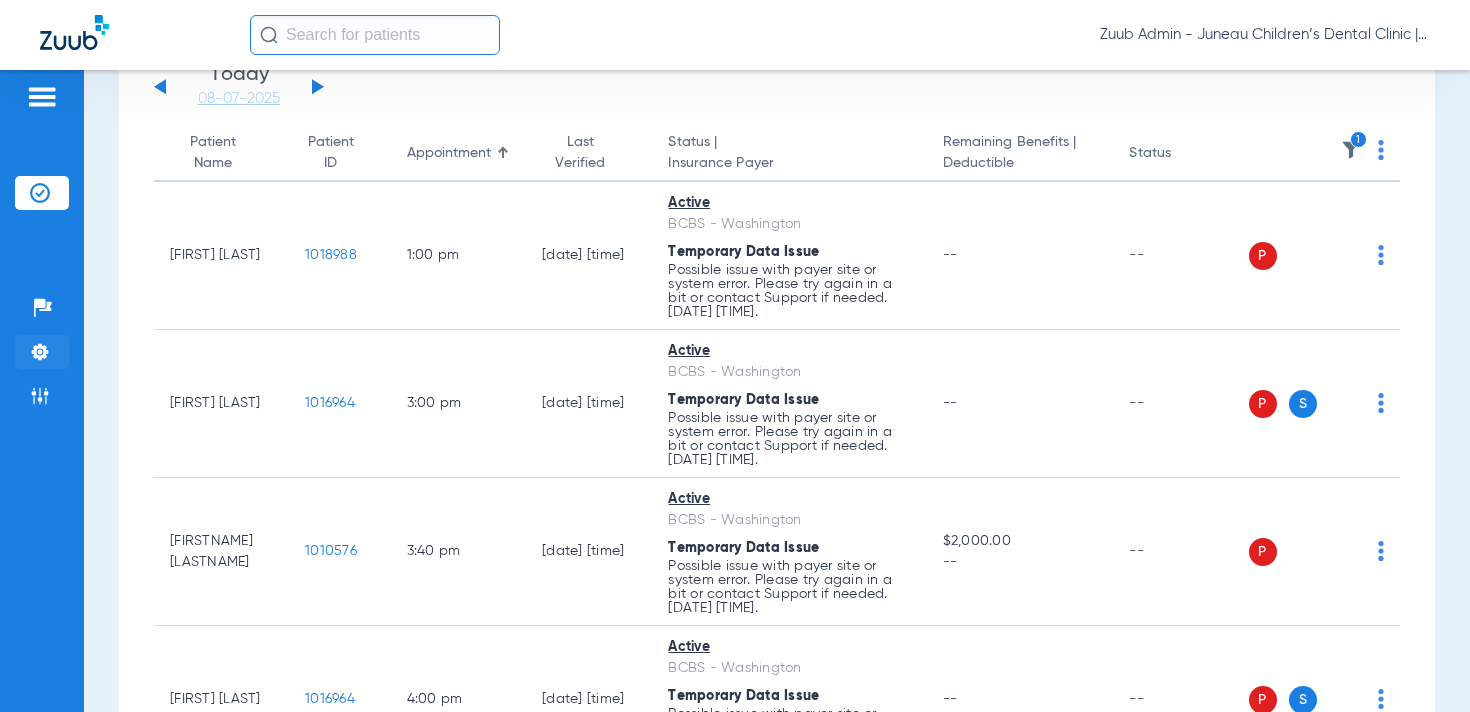 click 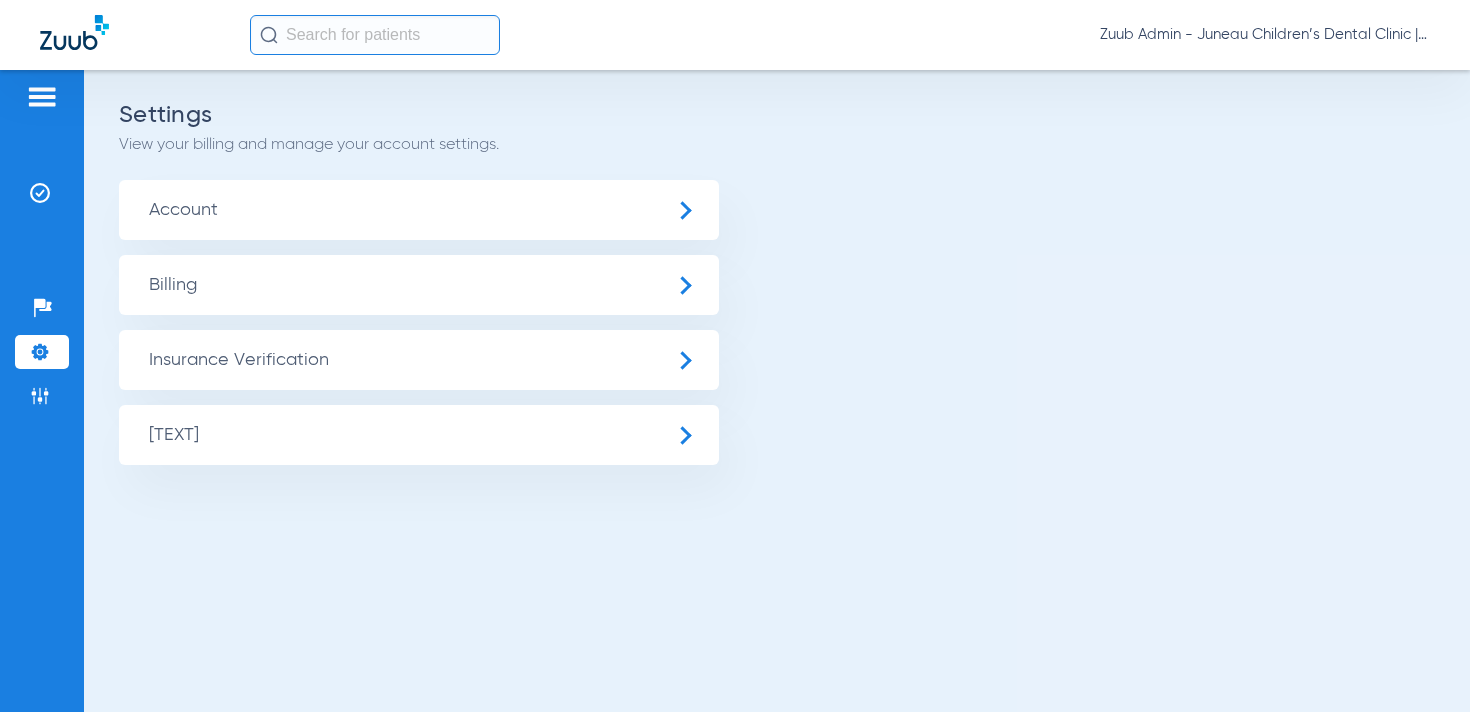 click on "Account" 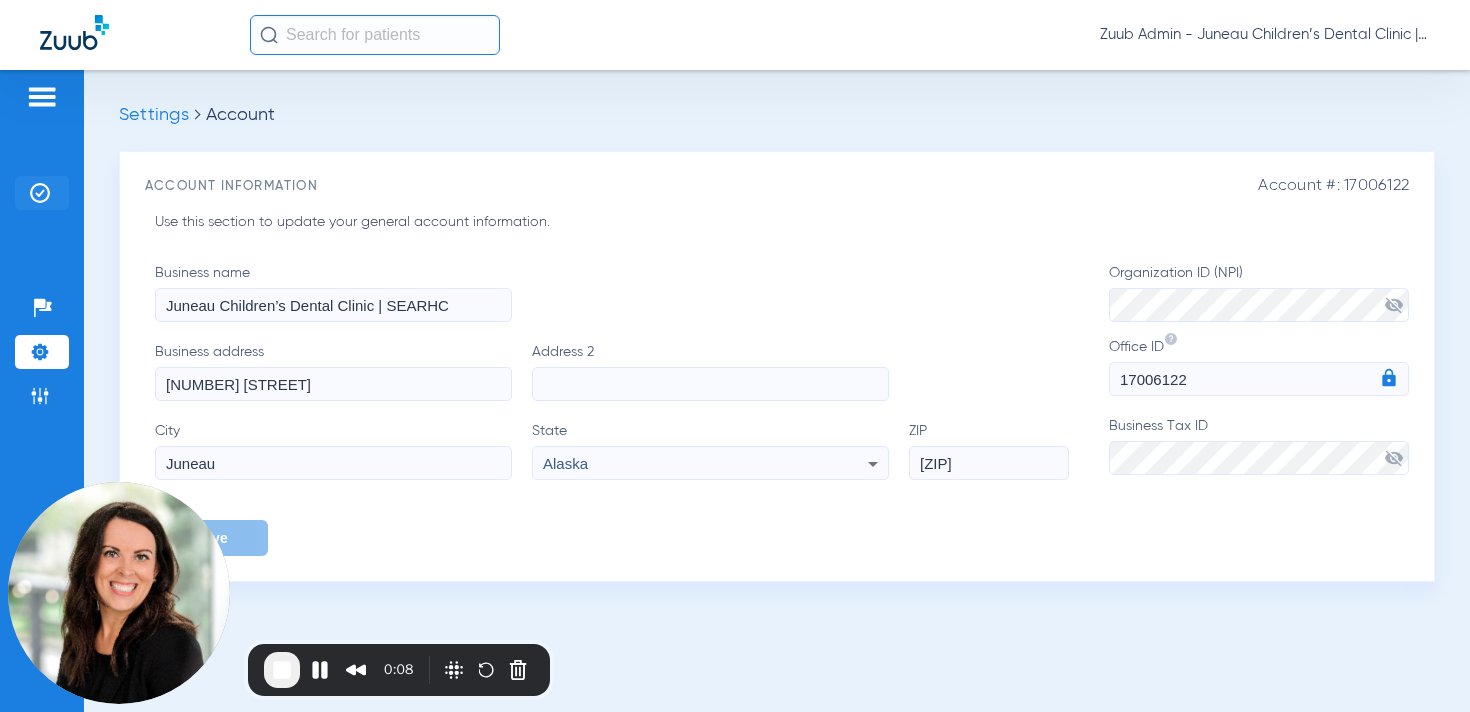 click 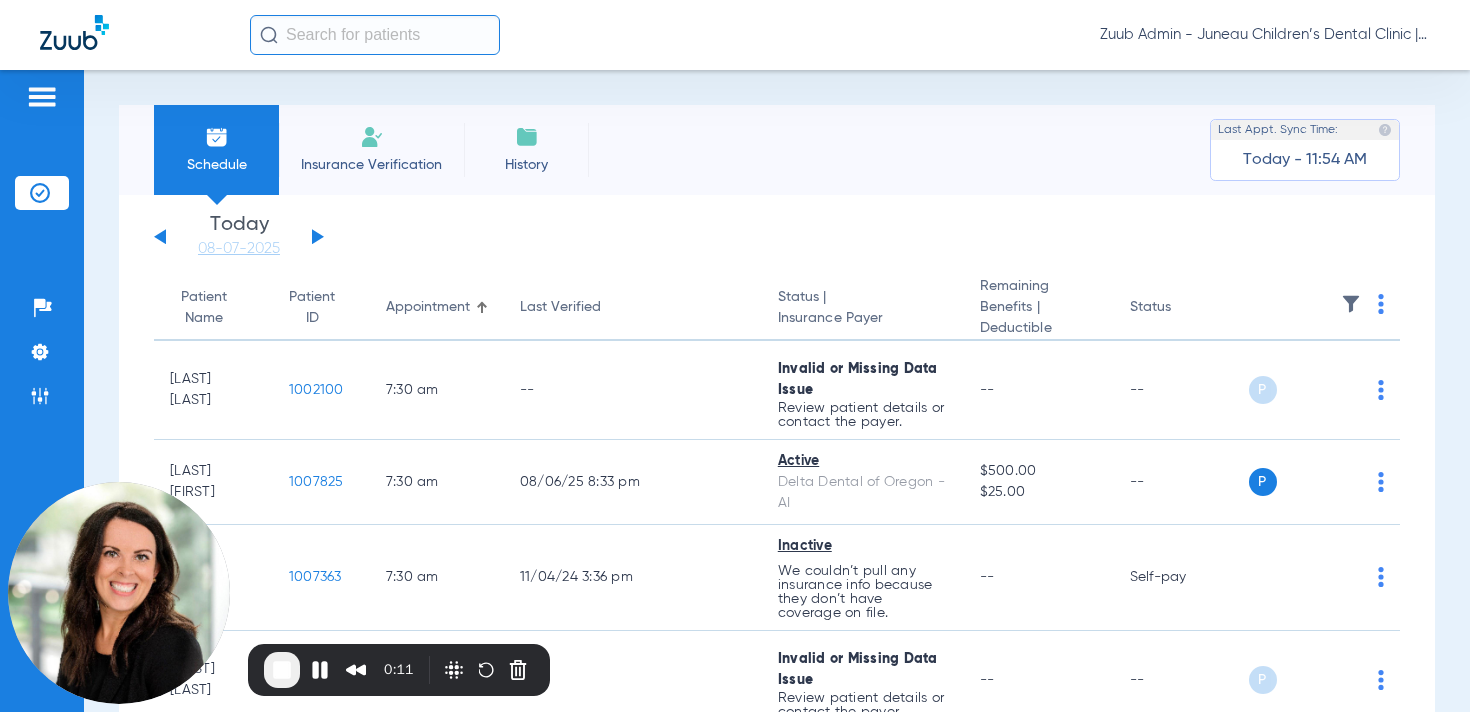 click 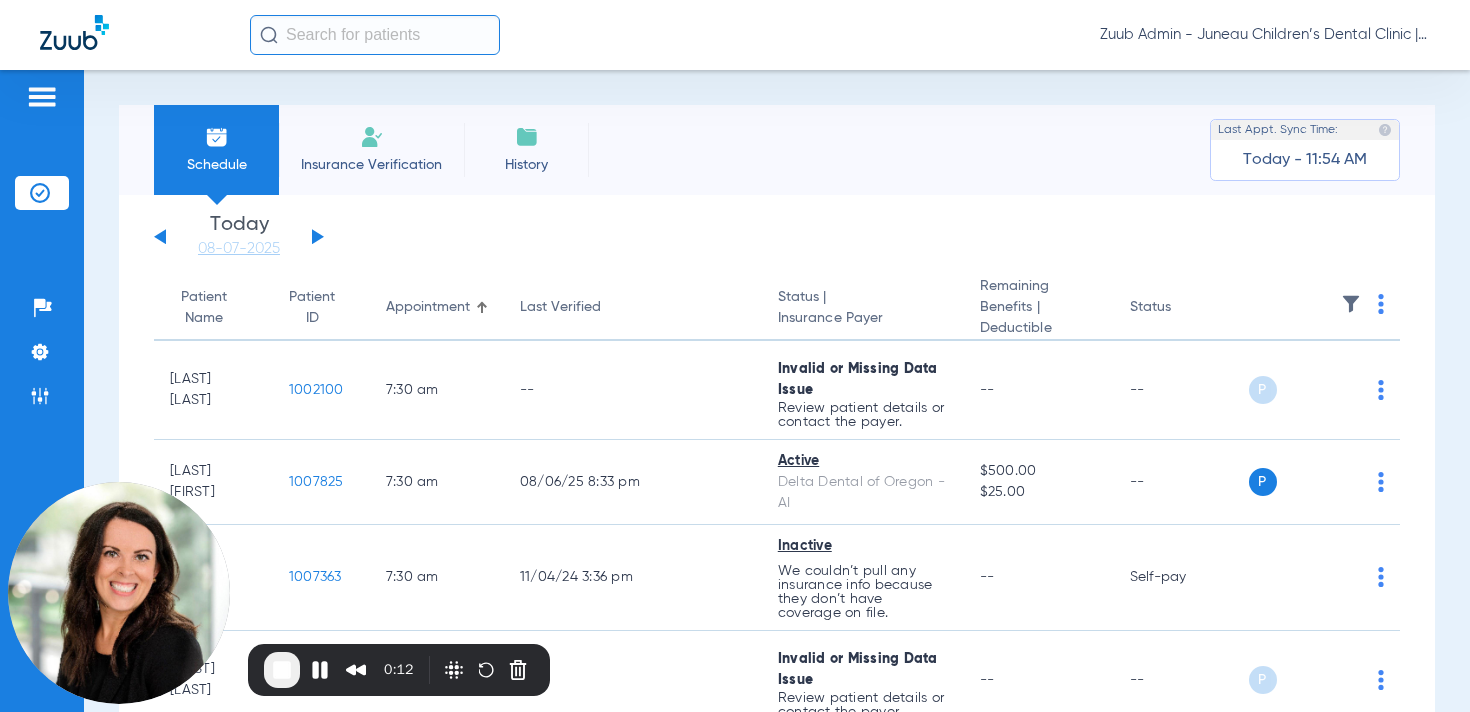 click 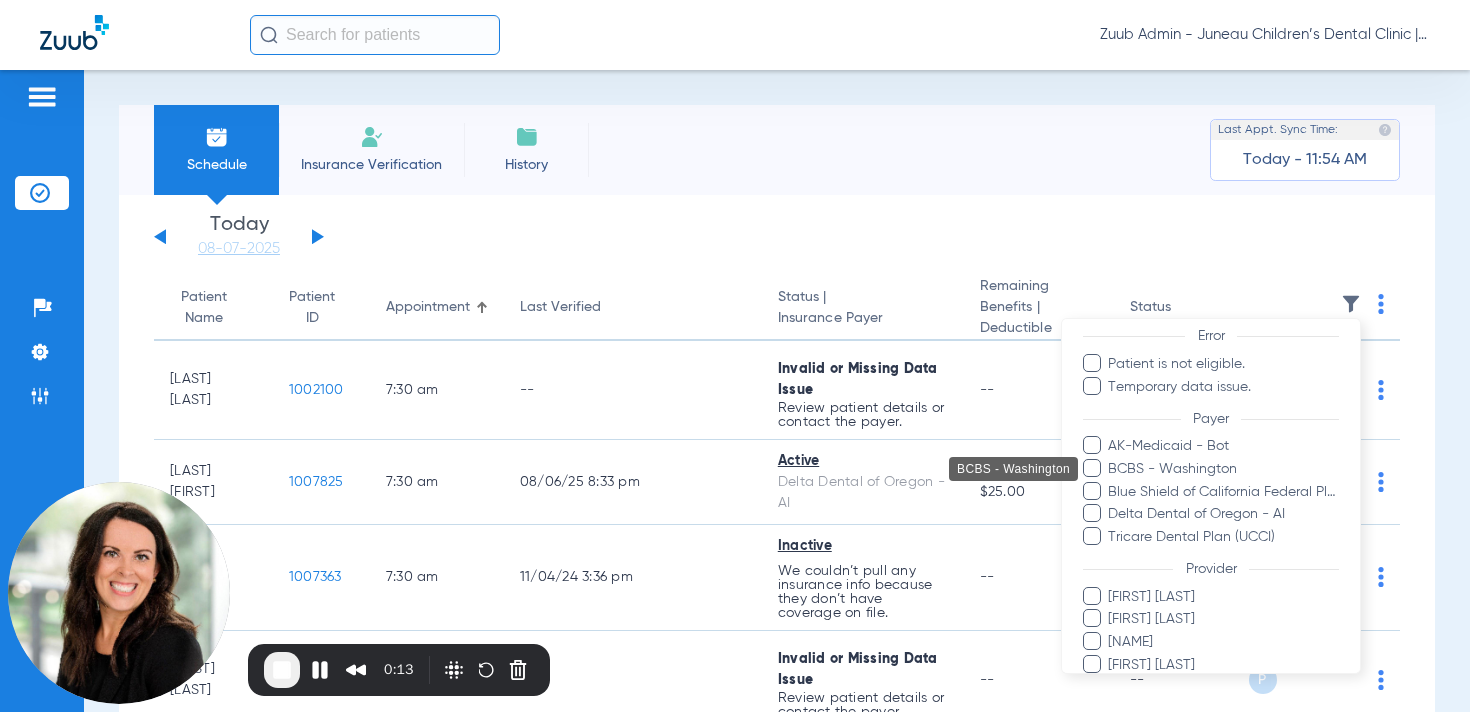 click on "BCBS - Washington" at bounding box center [1223, 468] 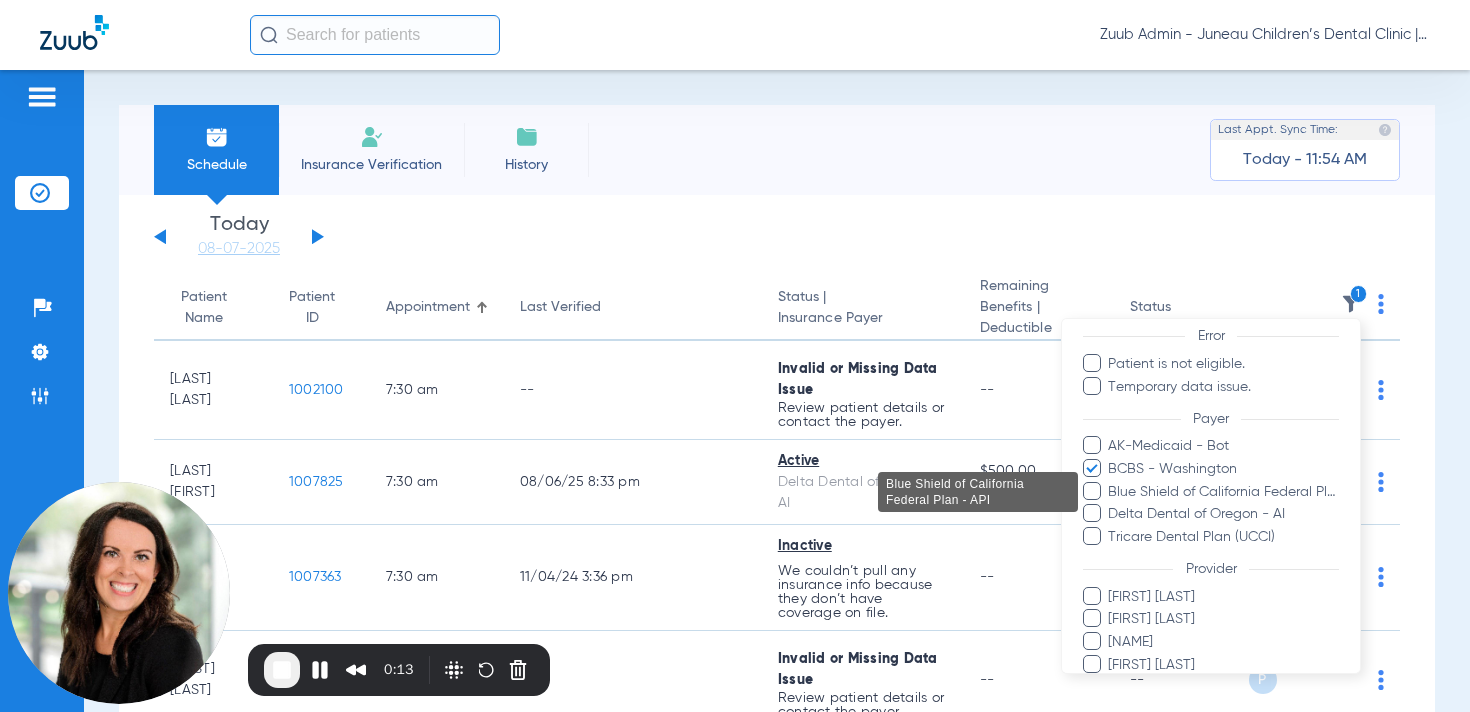 scroll, scrollTop: 283, scrollLeft: 0, axis: vertical 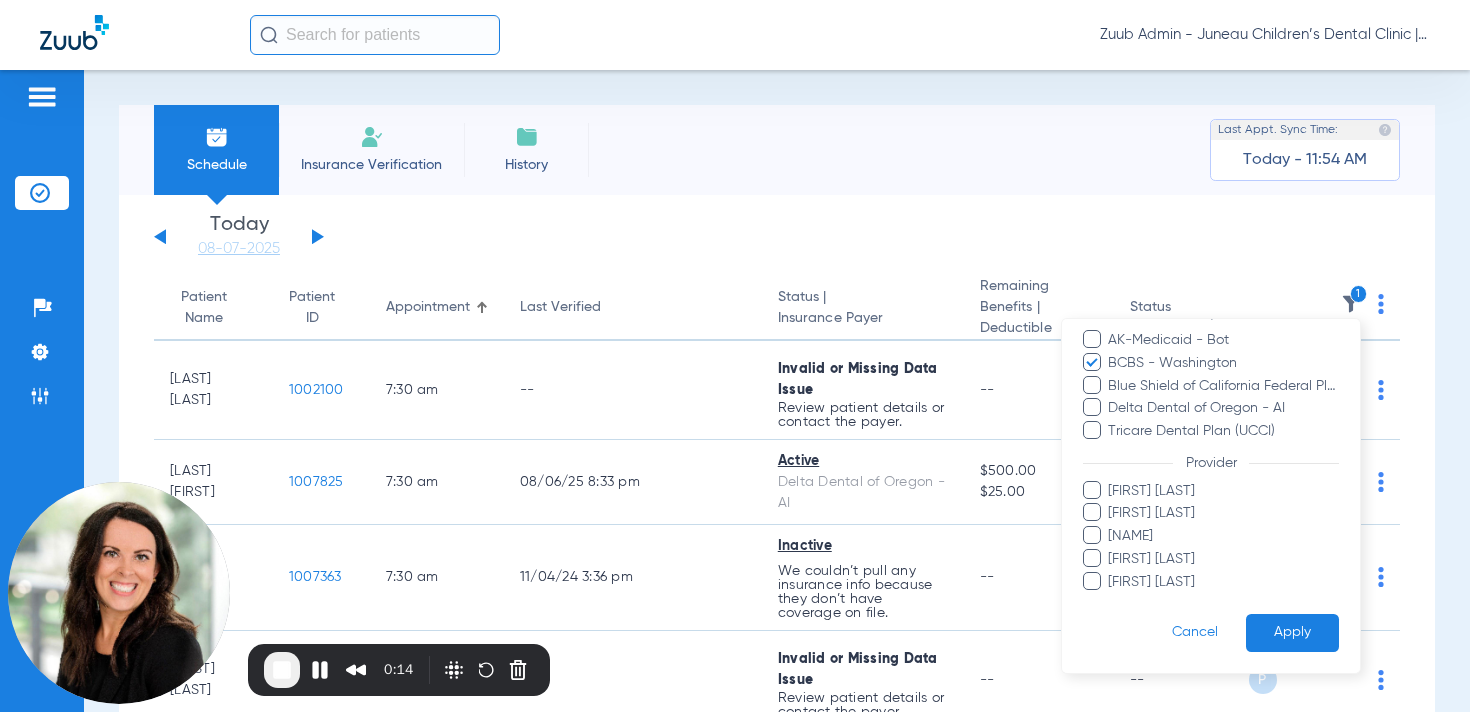 click on "Apply" at bounding box center (1292, 632) 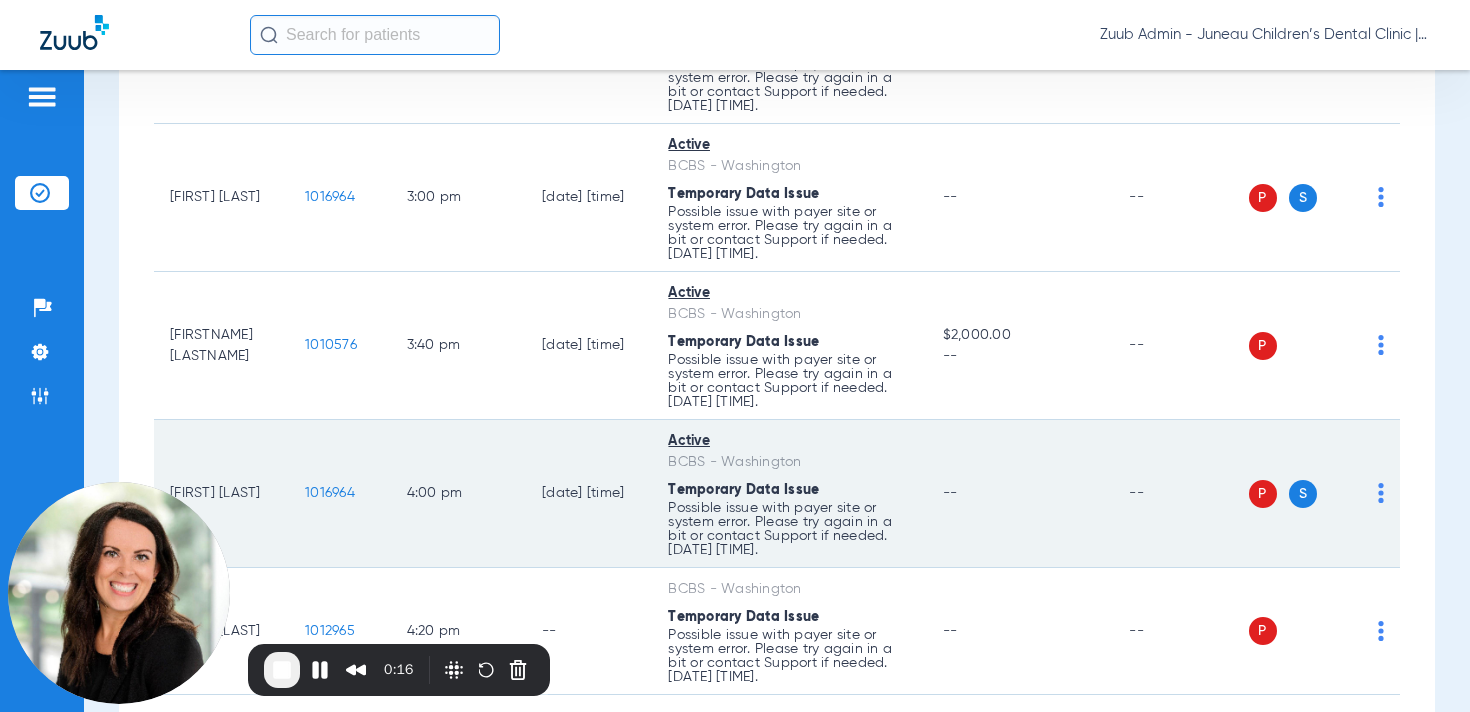 scroll, scrollTop: 381, scrollLeft: 0, axis: vertical 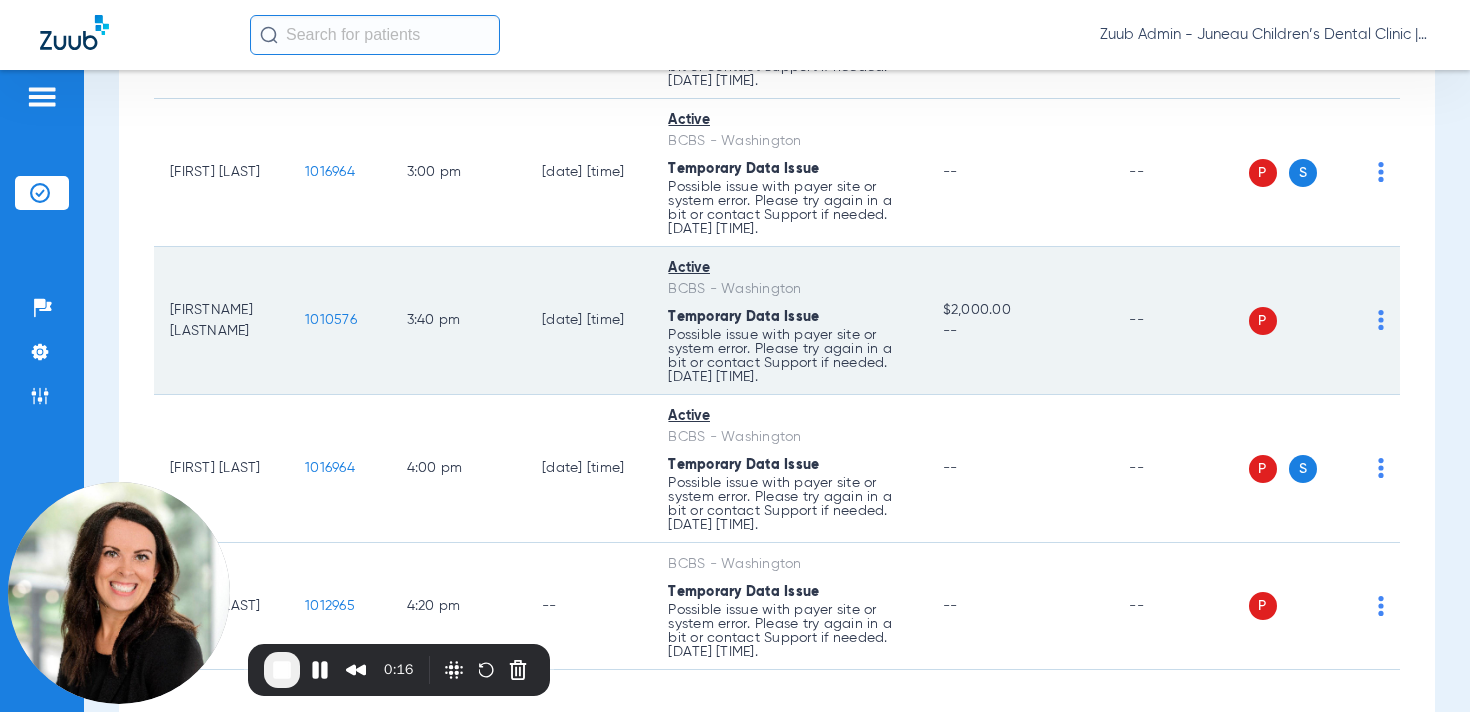 click on "1010576" 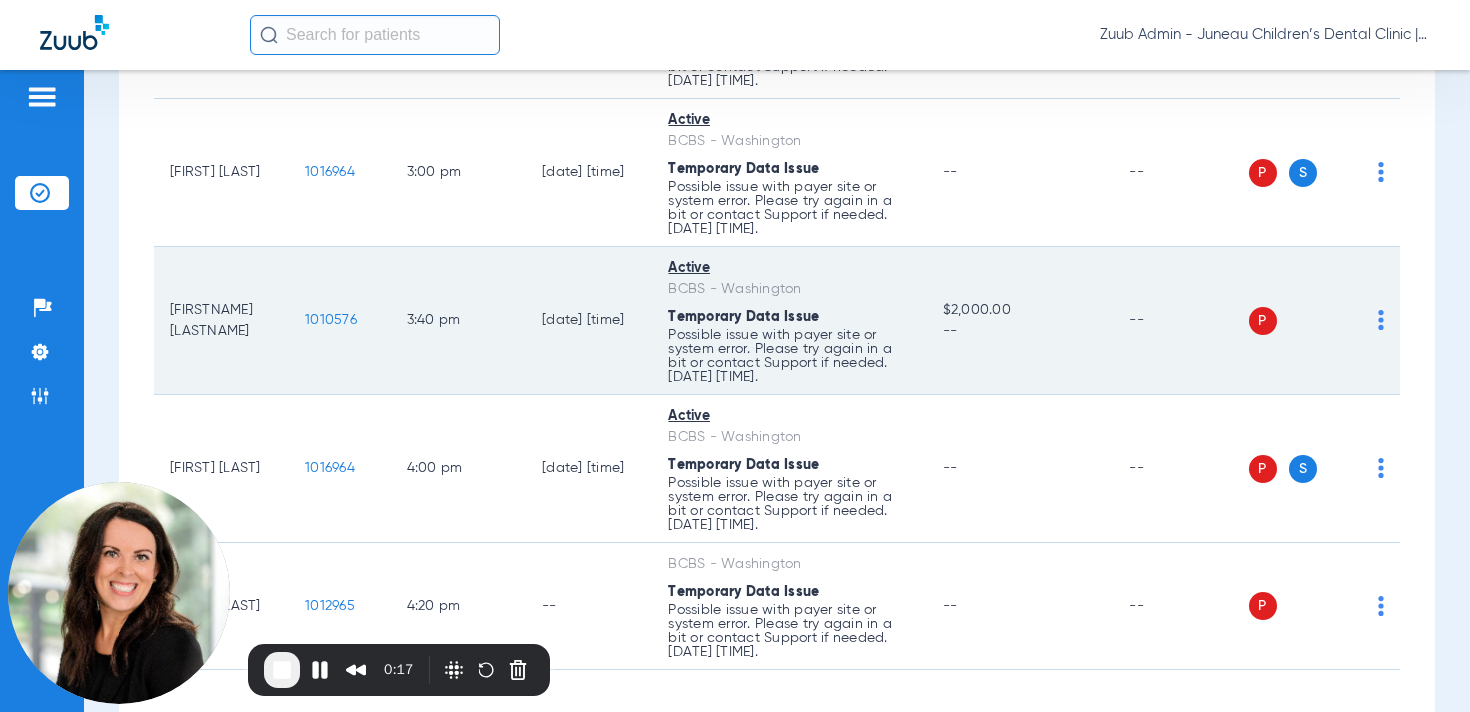 click on "1010576" 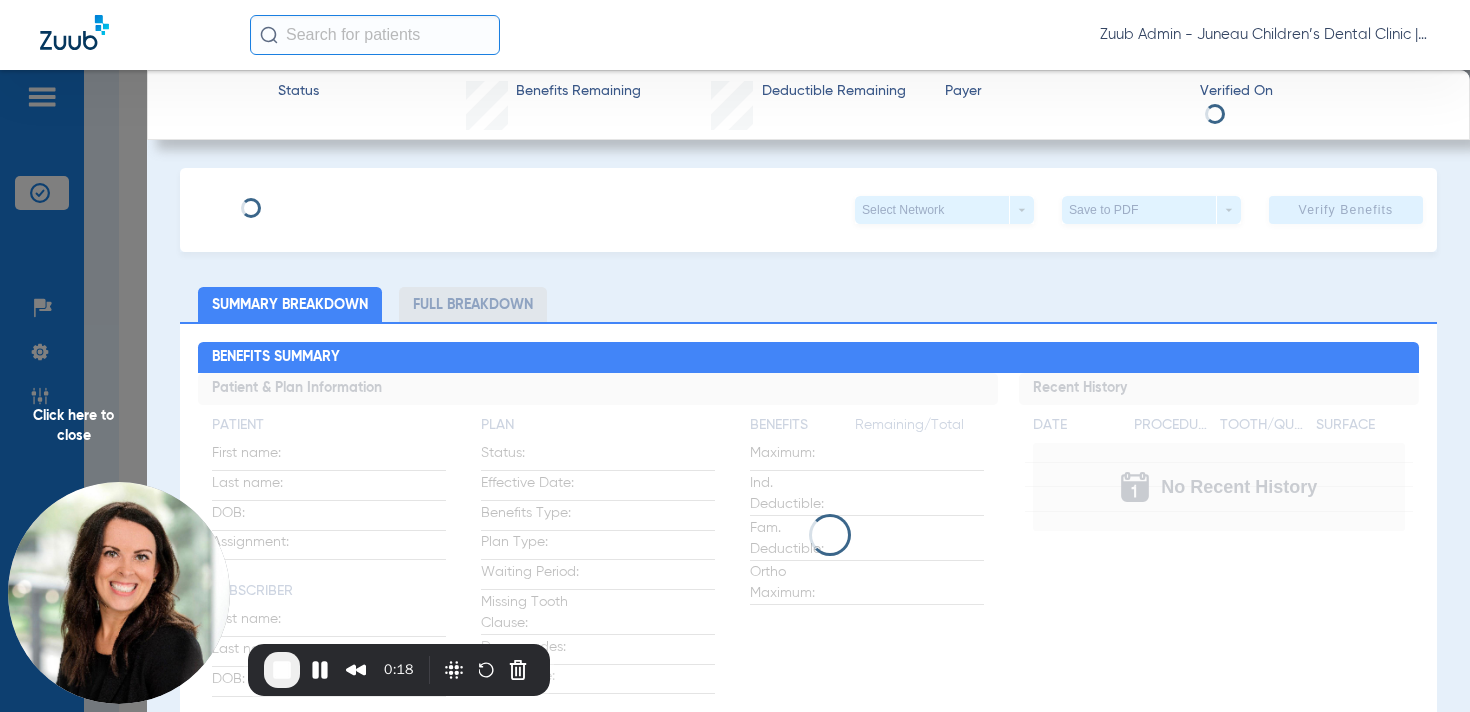 type on "Remy" 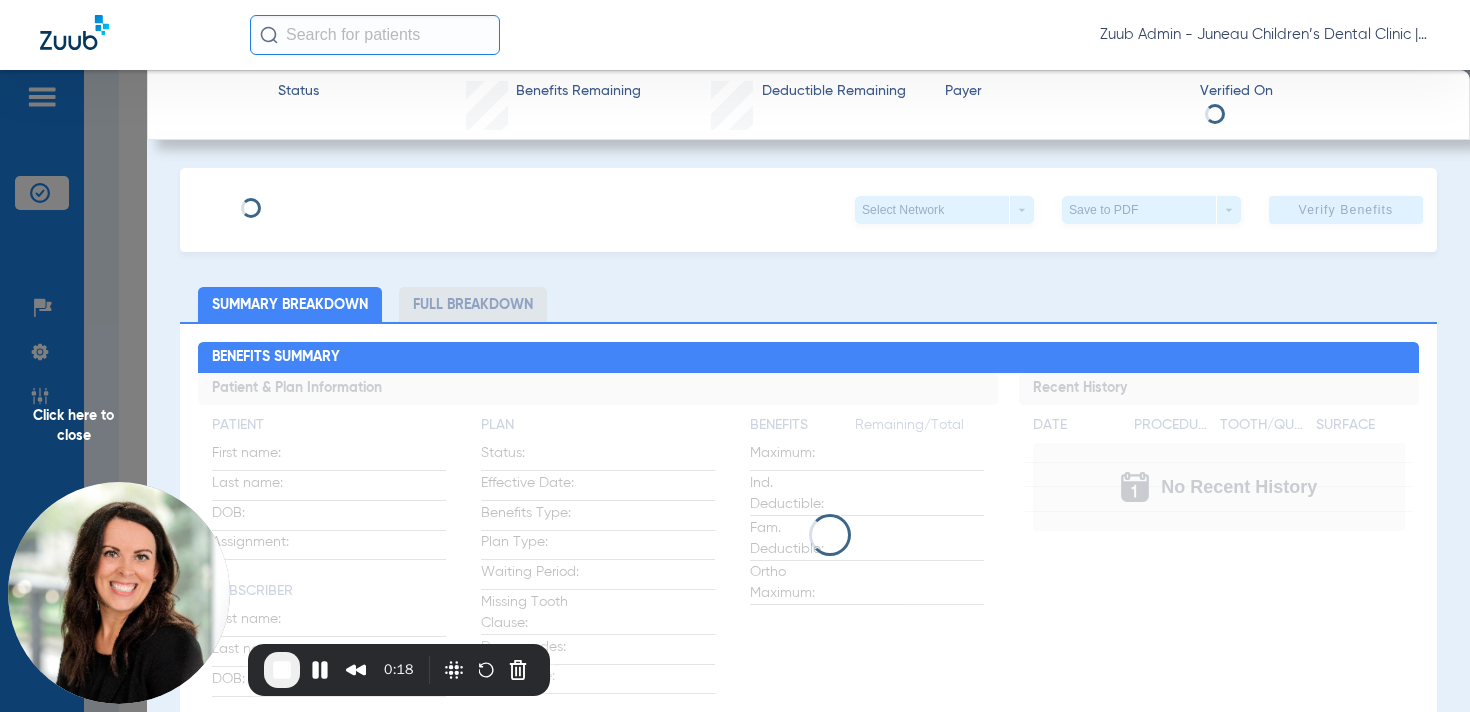 type on "Choquette" 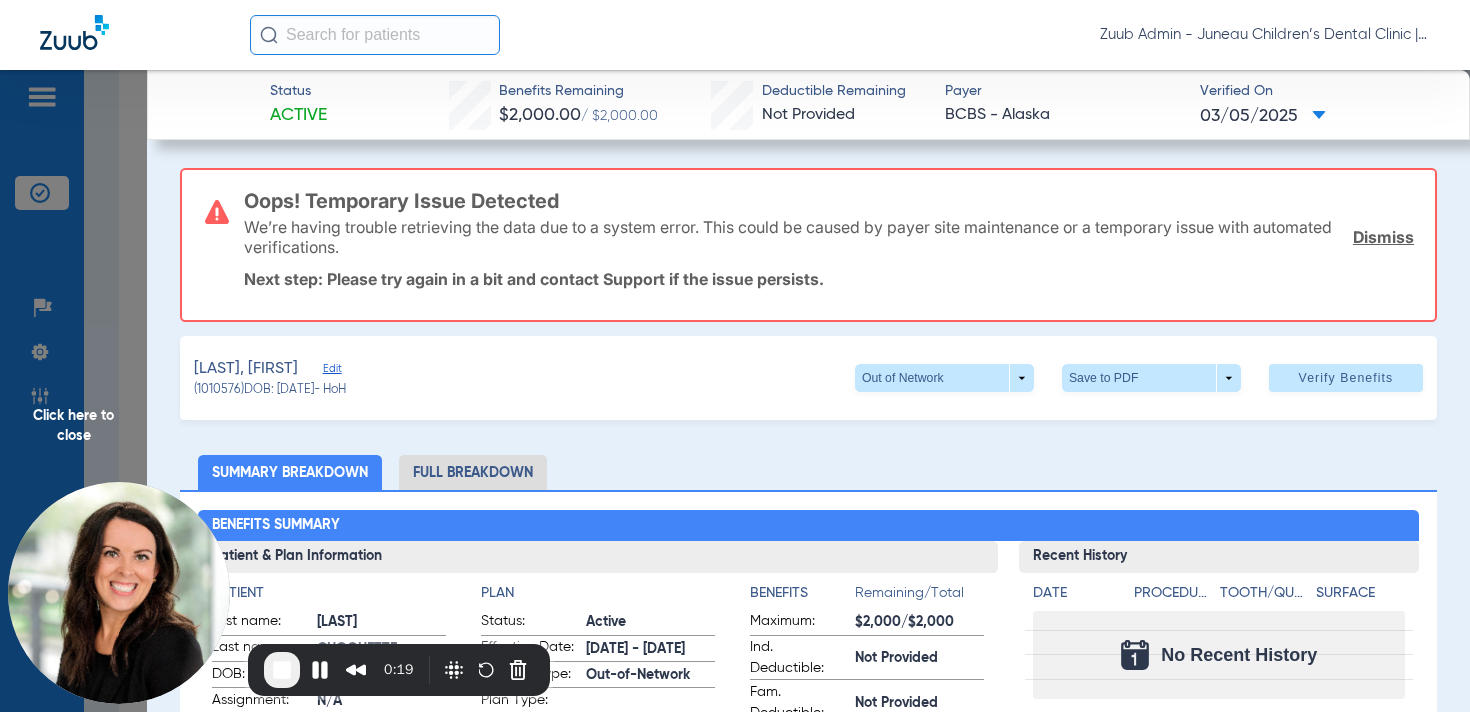 click on "Edit" 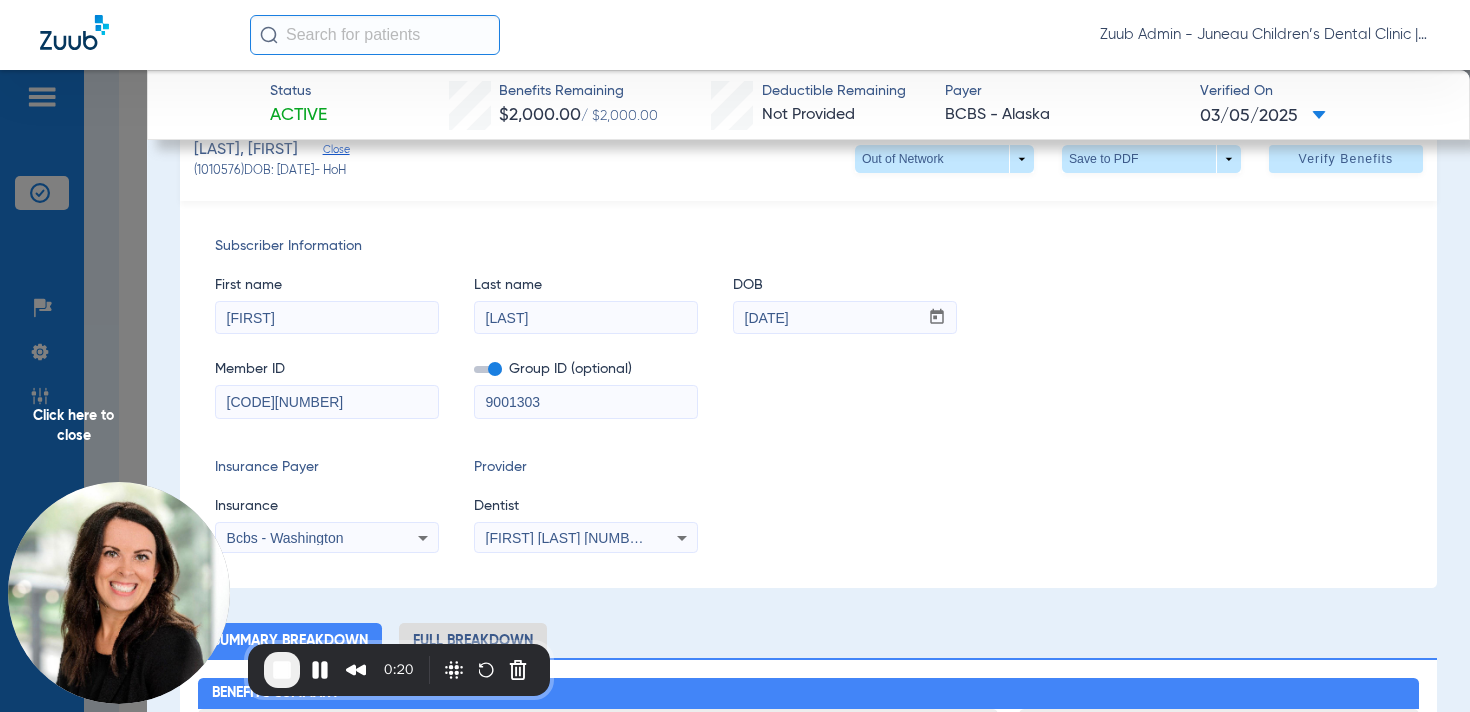 scroll, scrollTop: 282, scrollLeft: 0, axis: vertical 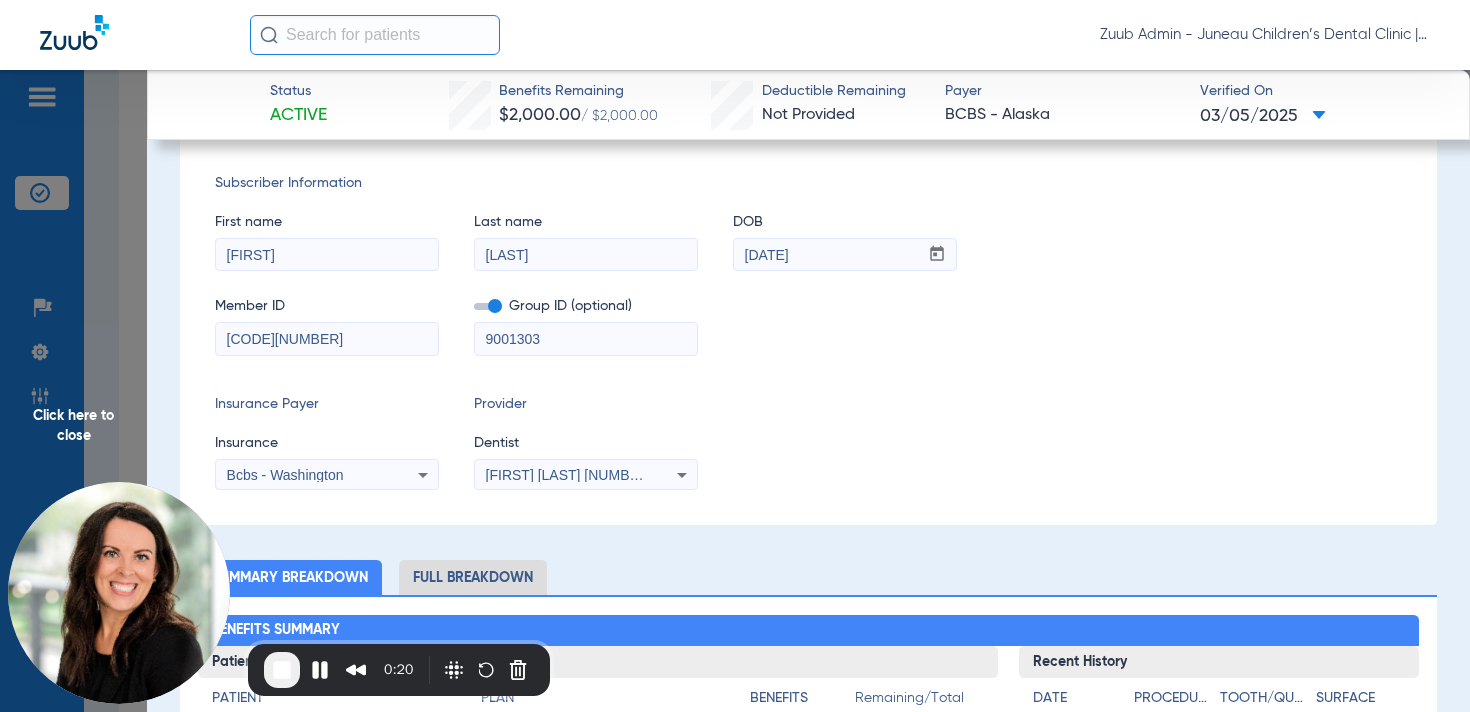 click on "ZKT10140046303" at bounding box center (327, 339) 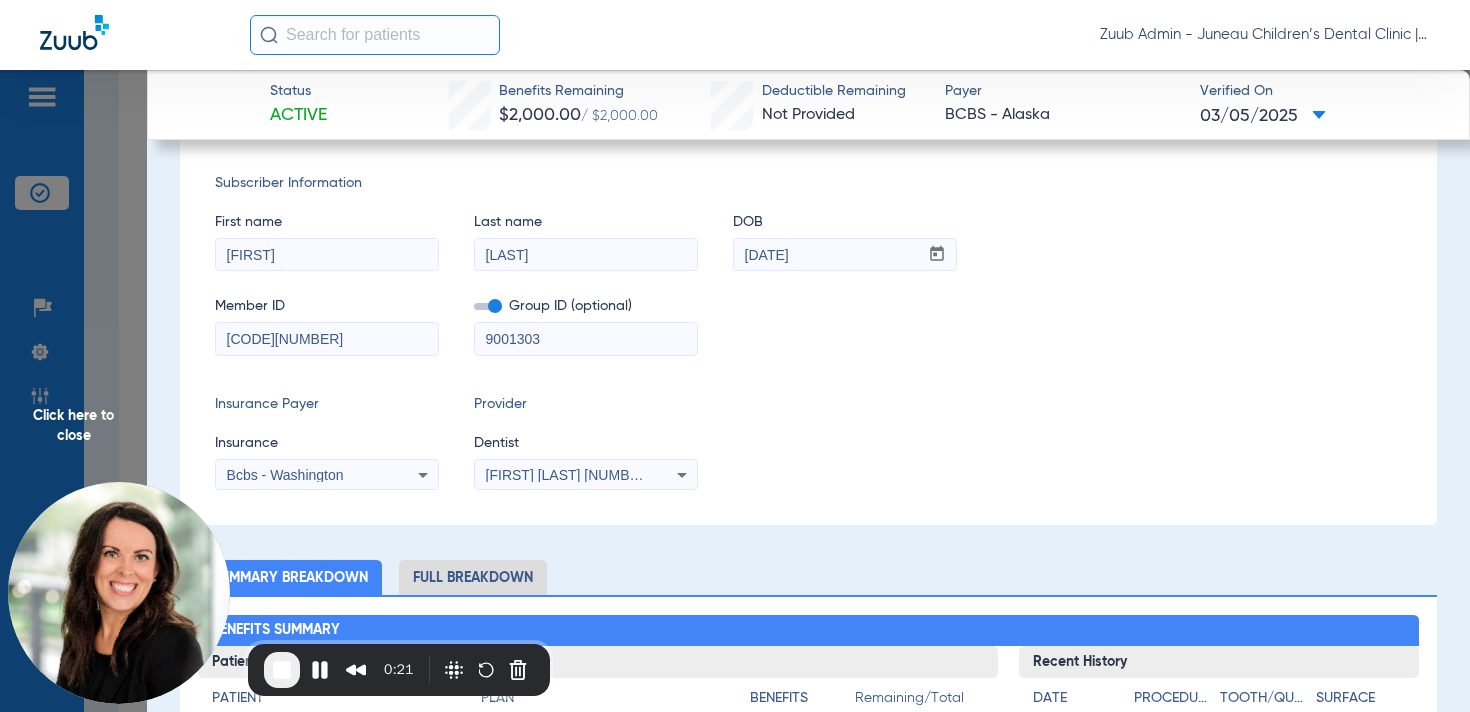click on "ZKT10140046303" at bounding box center [327, 339] 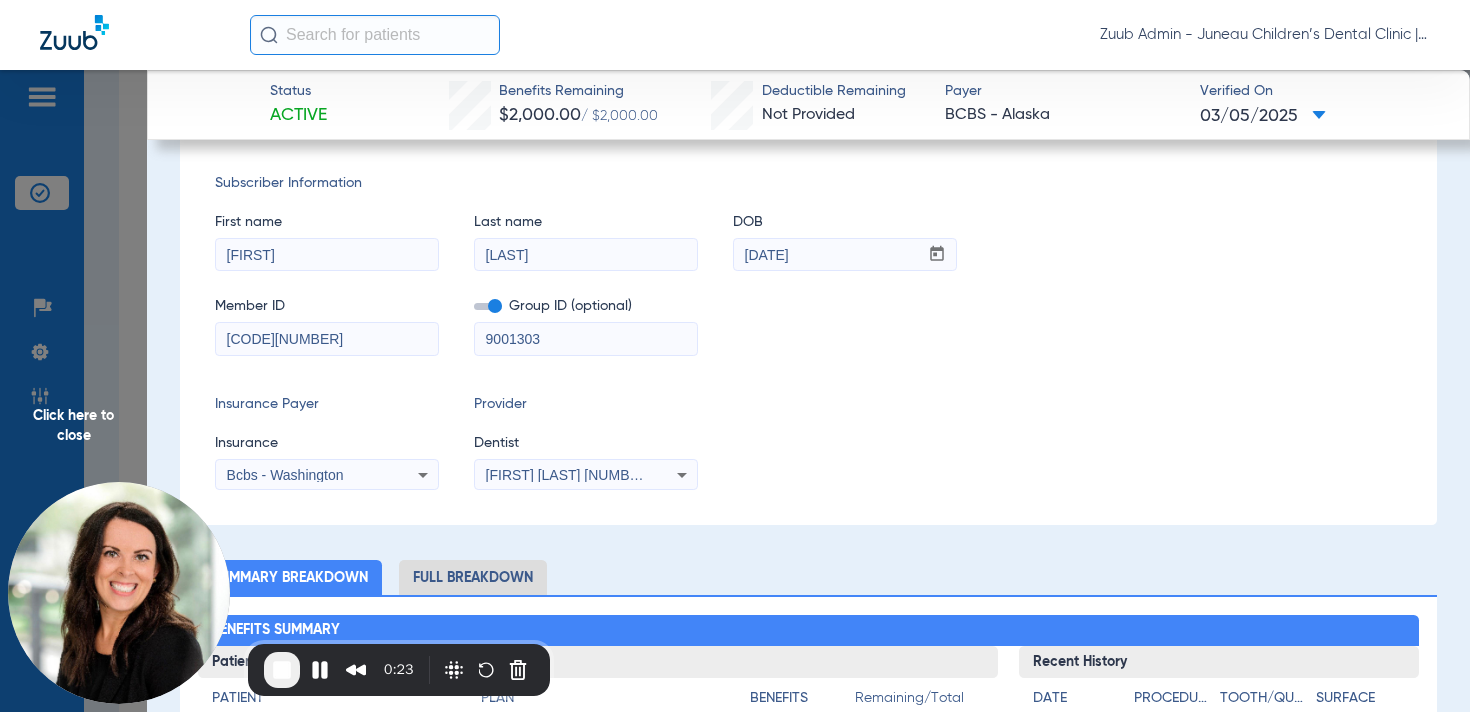 click on "Cheryl Kelley  1477585651" at bounding box center (569, 475) 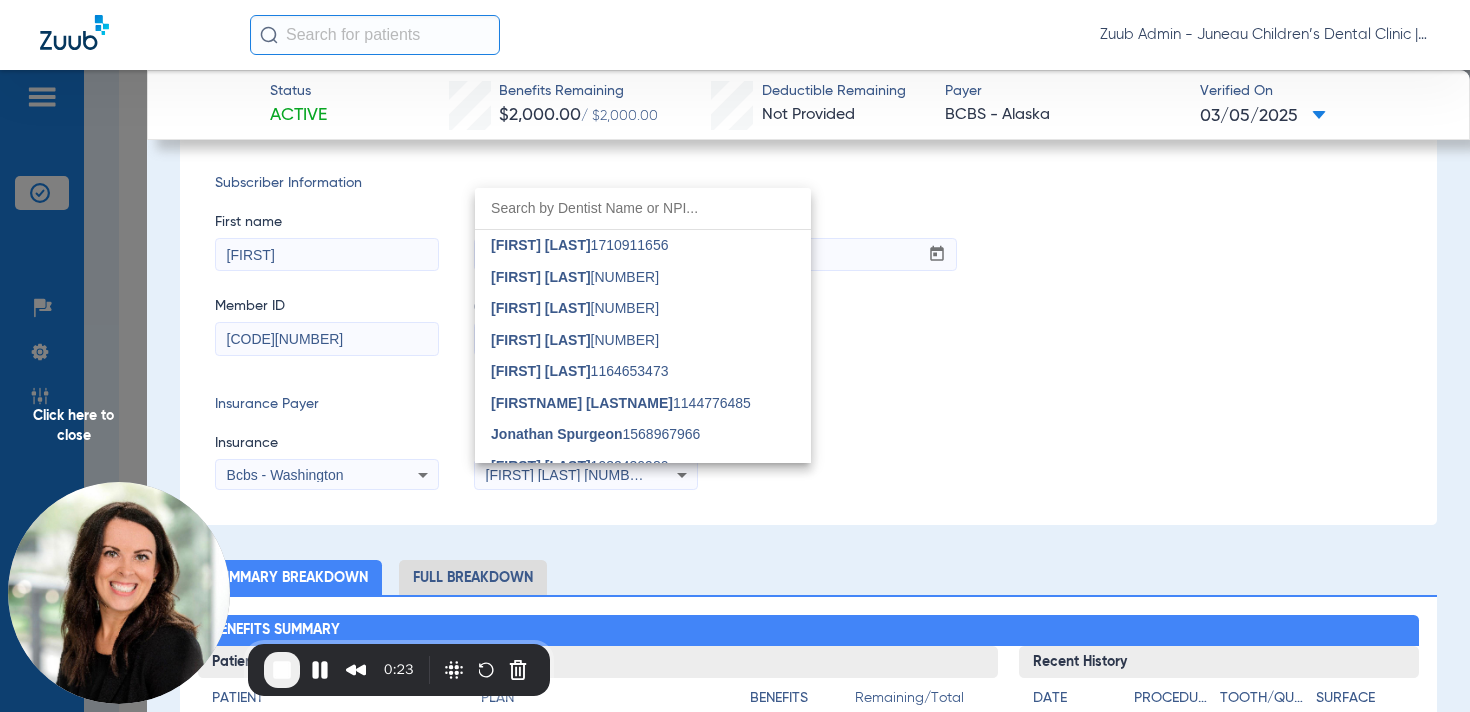 scroll, scrollTop: 209, scrollLeft: 0, axis: vertical 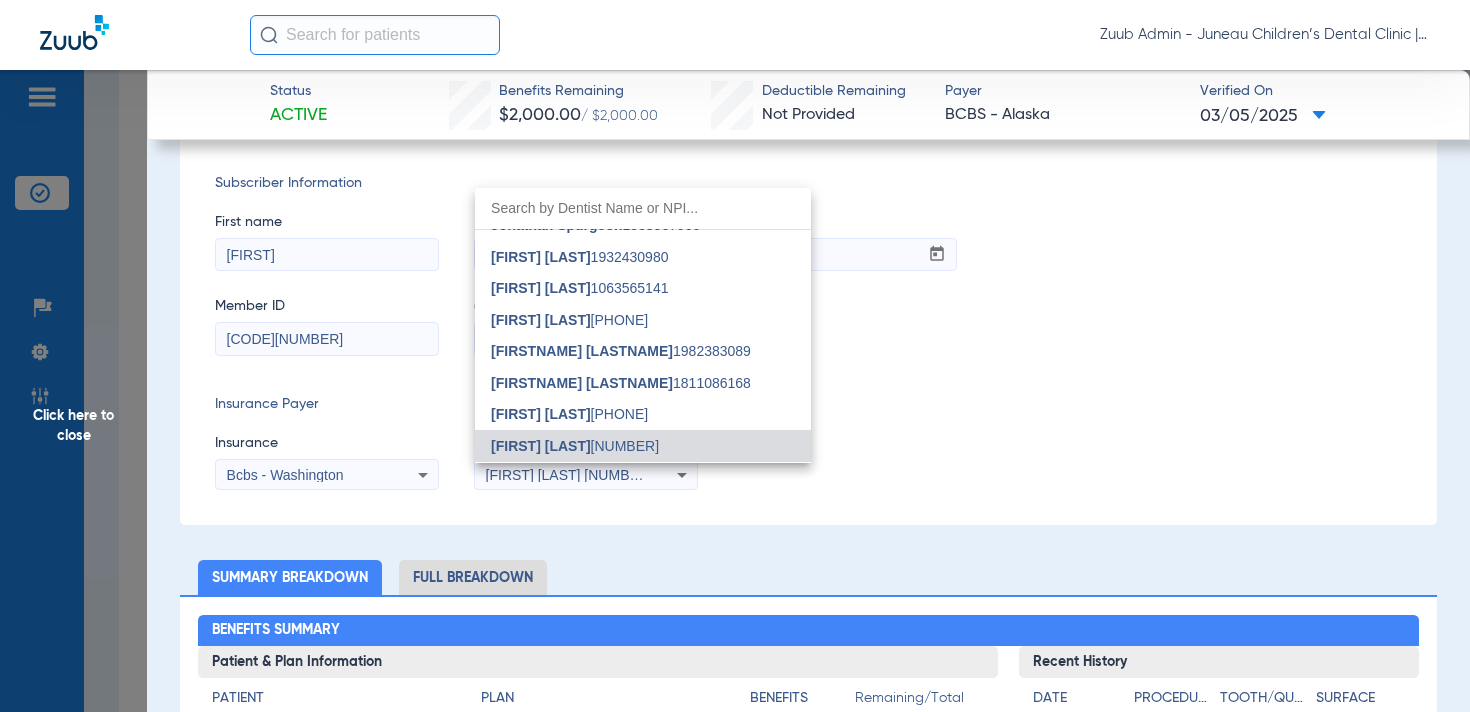 drag, startPoint x: 81, startPoint y: 407, endPoint x: 72, endPoint y: 424, distance: 19.235384 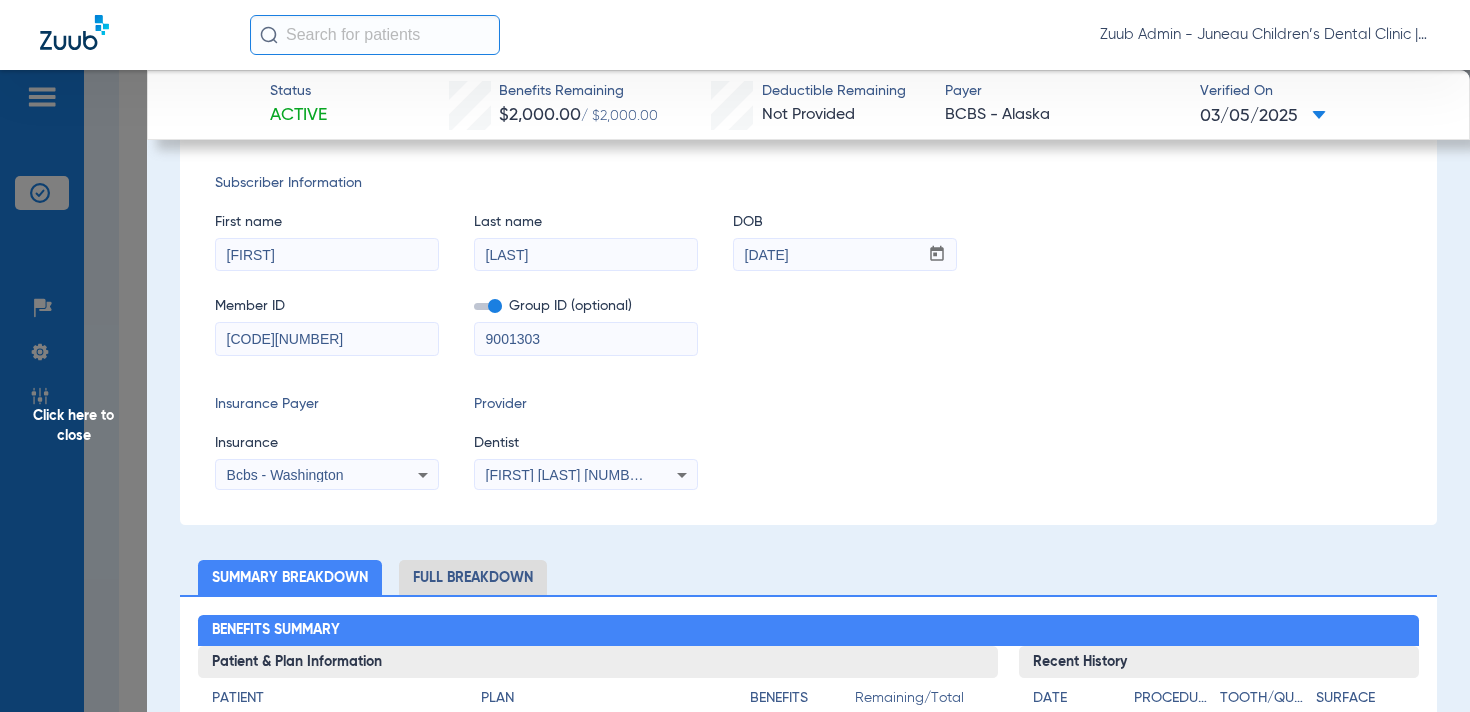 click on "Click here to close" 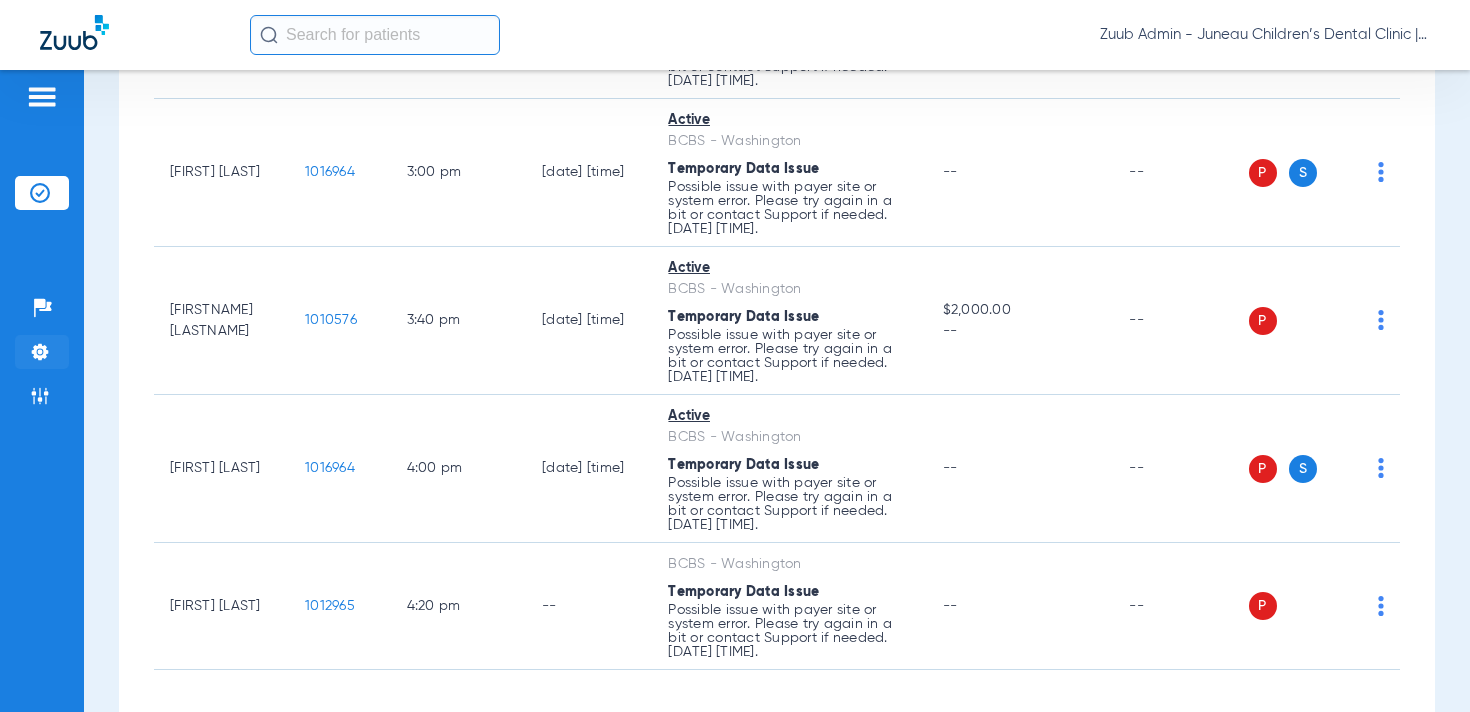 click on "Settings" 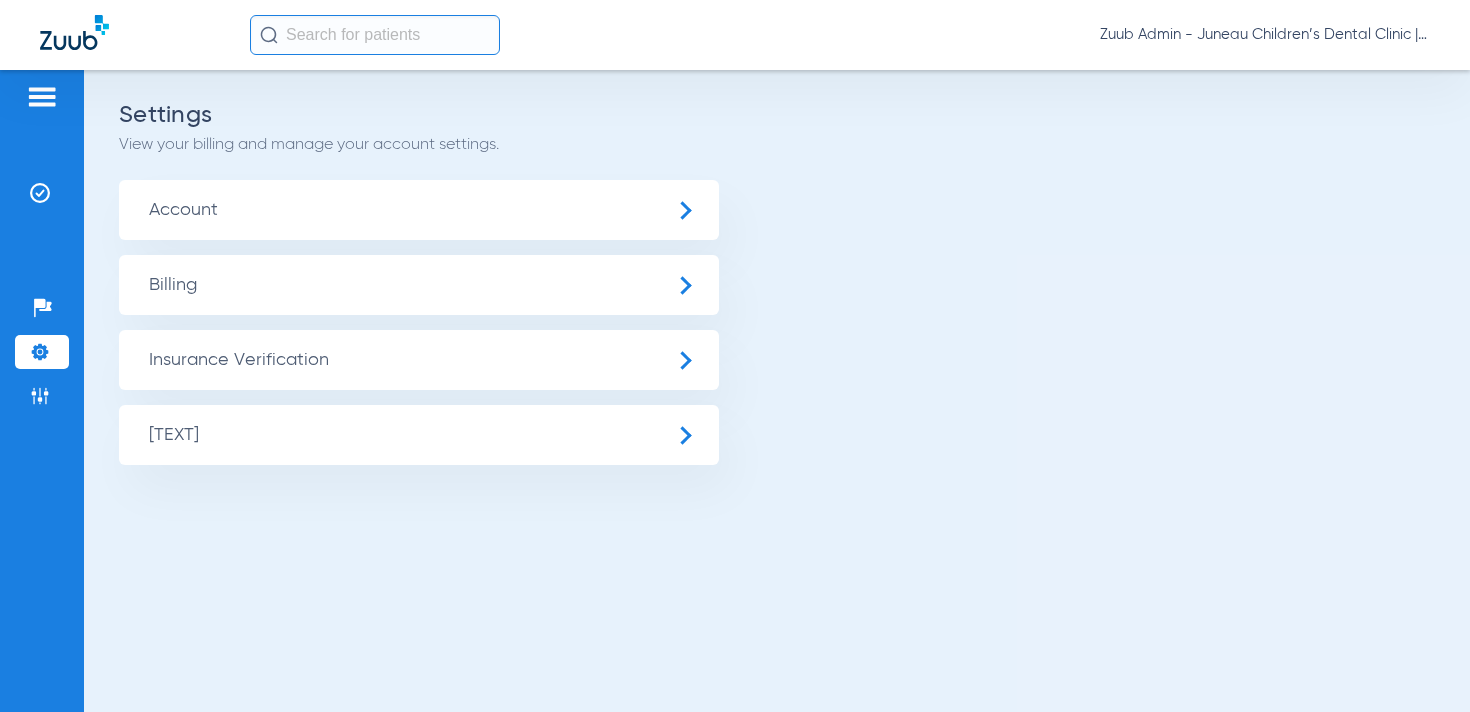 scroll, scrollTop: 0, scrollLeft: 0, axis: both 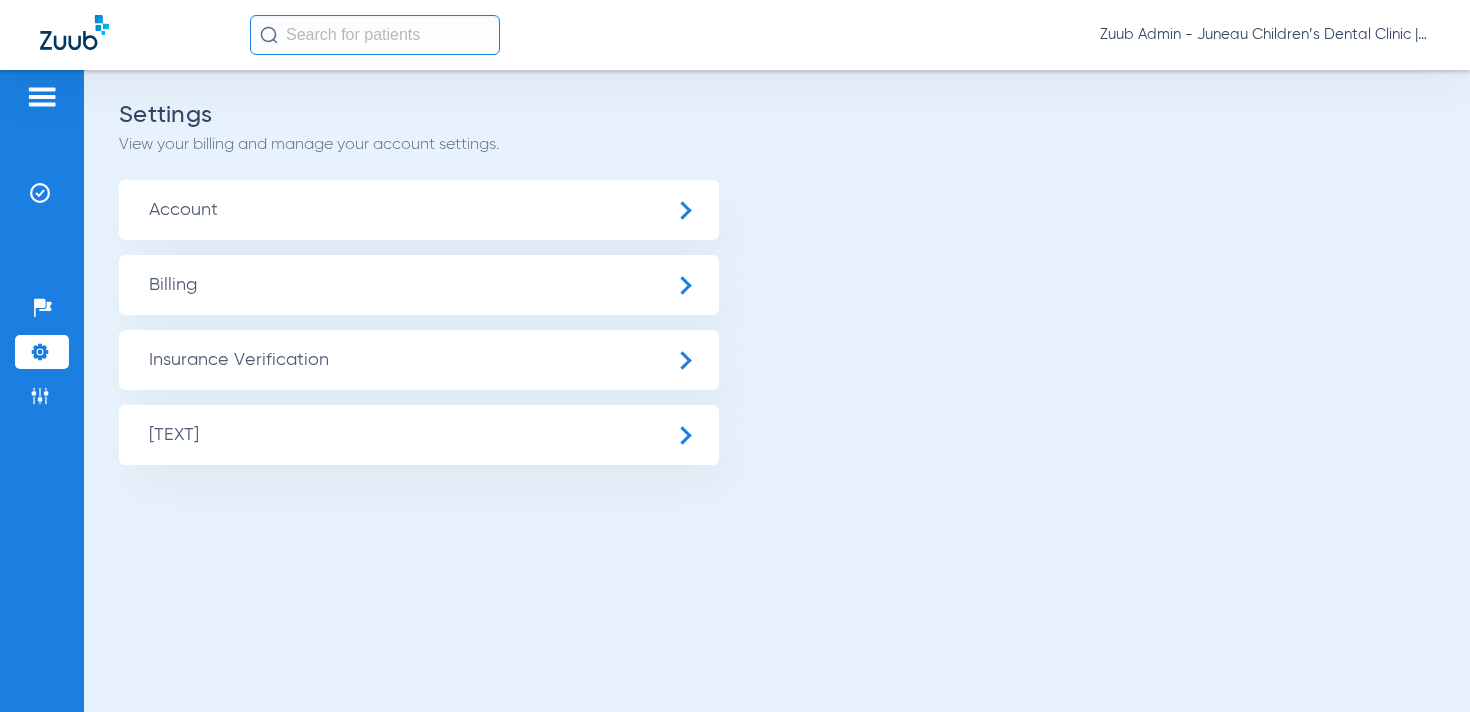 click on "Account" 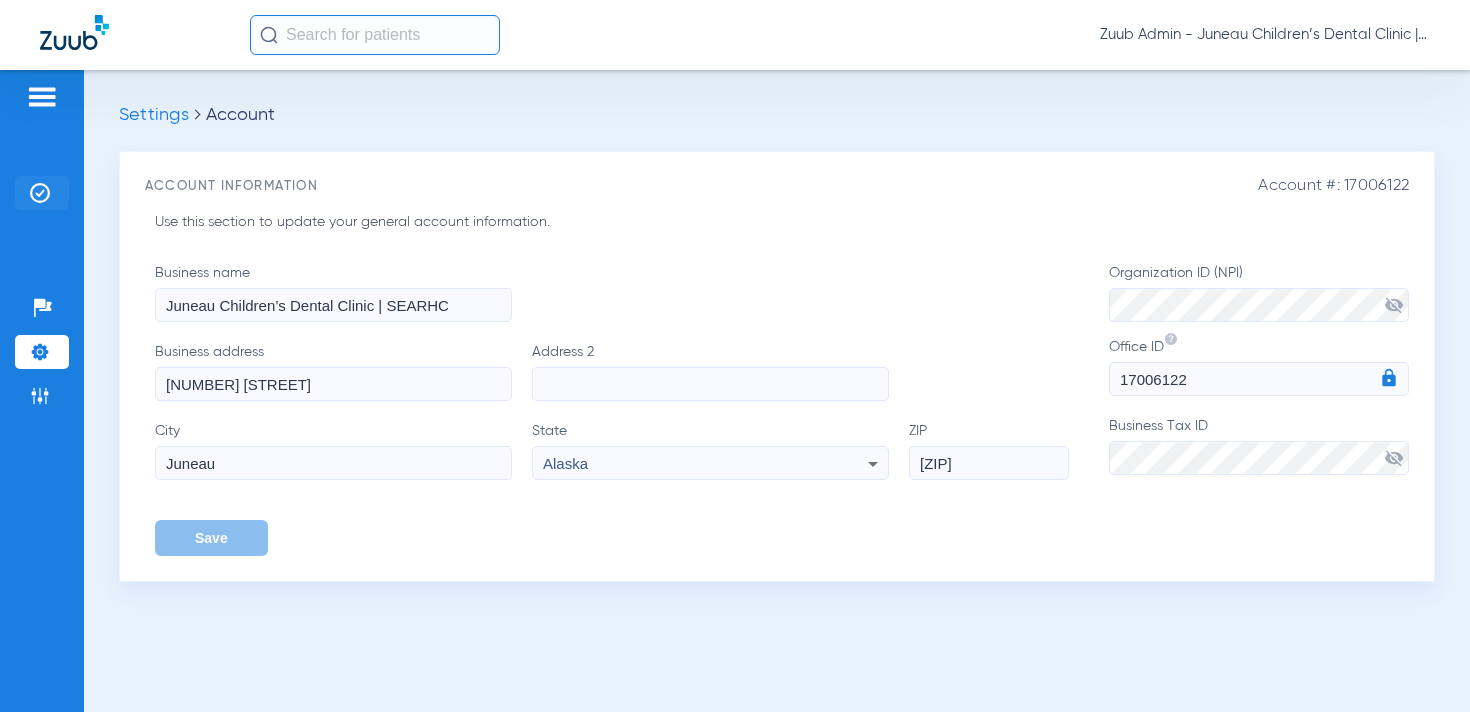click 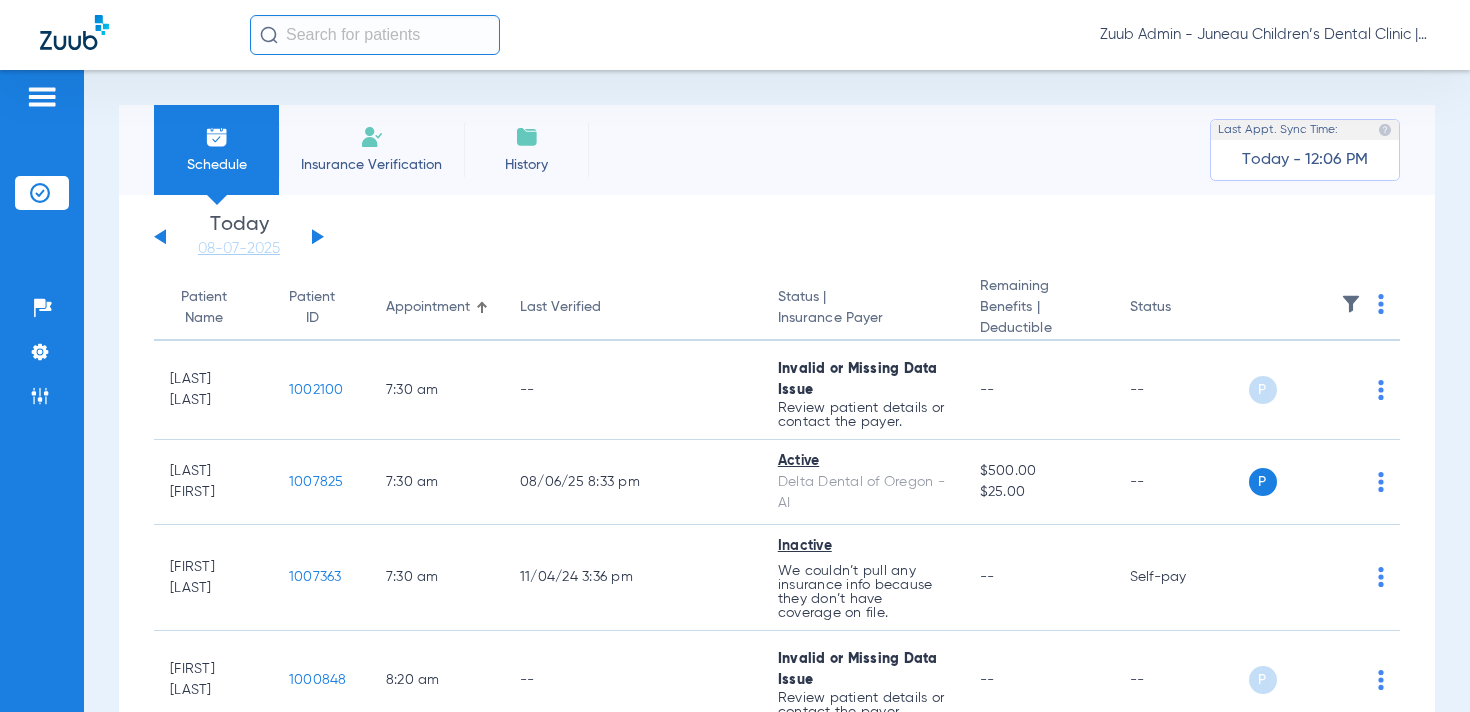 click 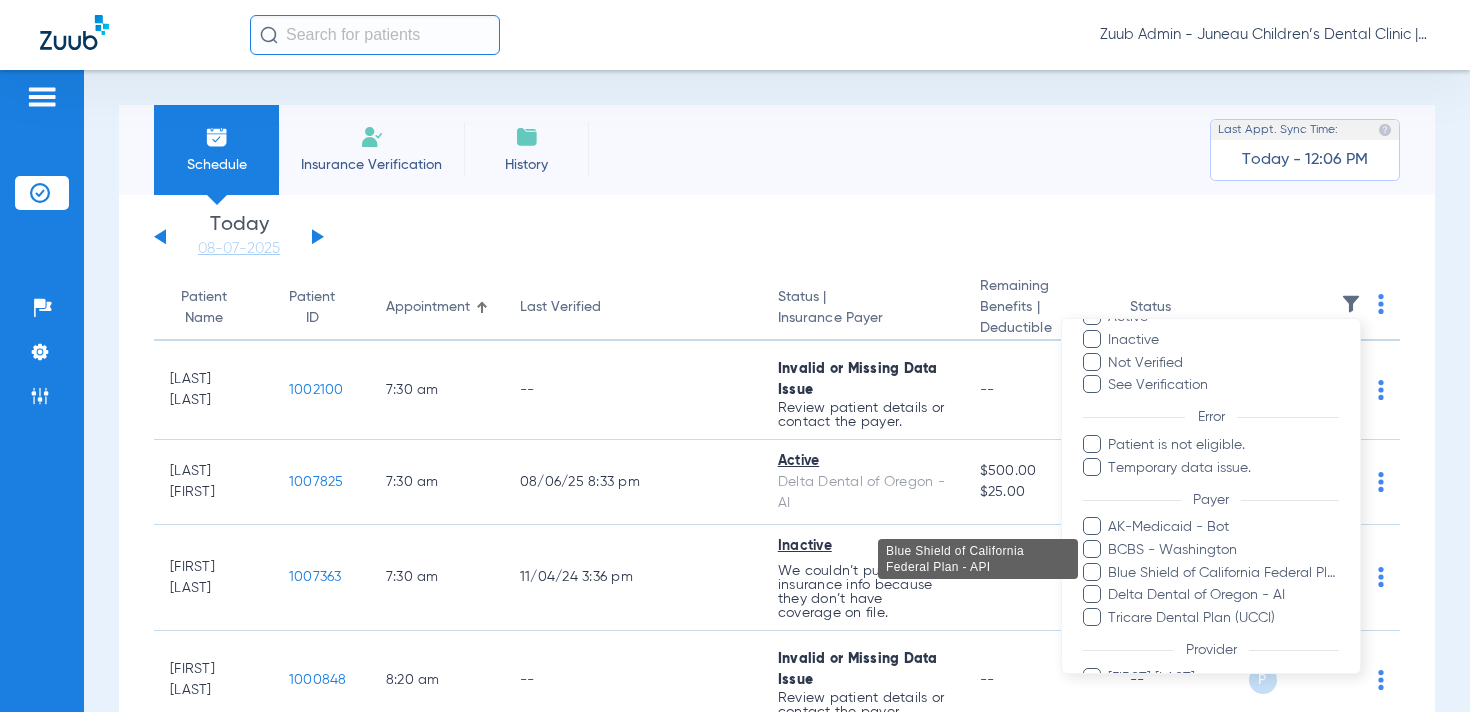 scroll, scrollTop: 110, scrollLeft: 0, axis: vertical 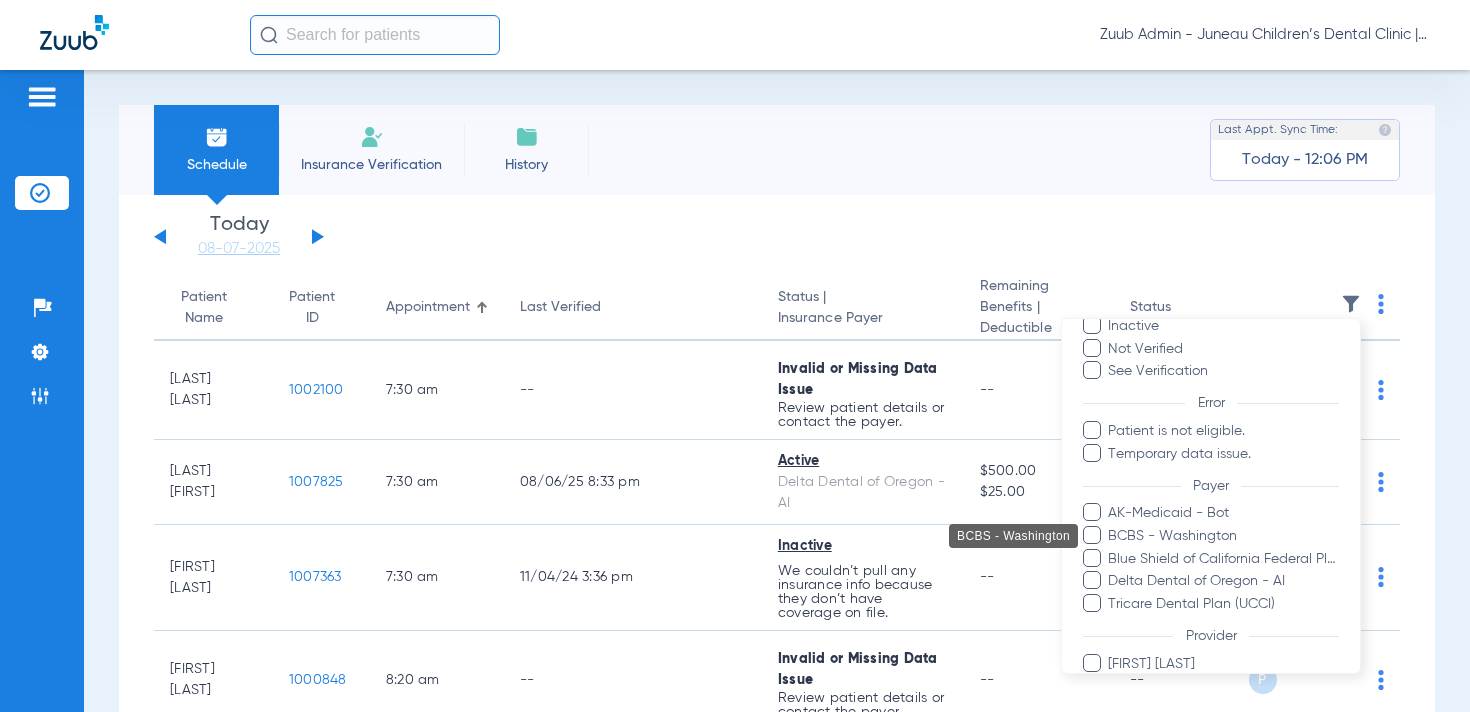click on "BCBS - Washington" at bounding box center [1223, 535] 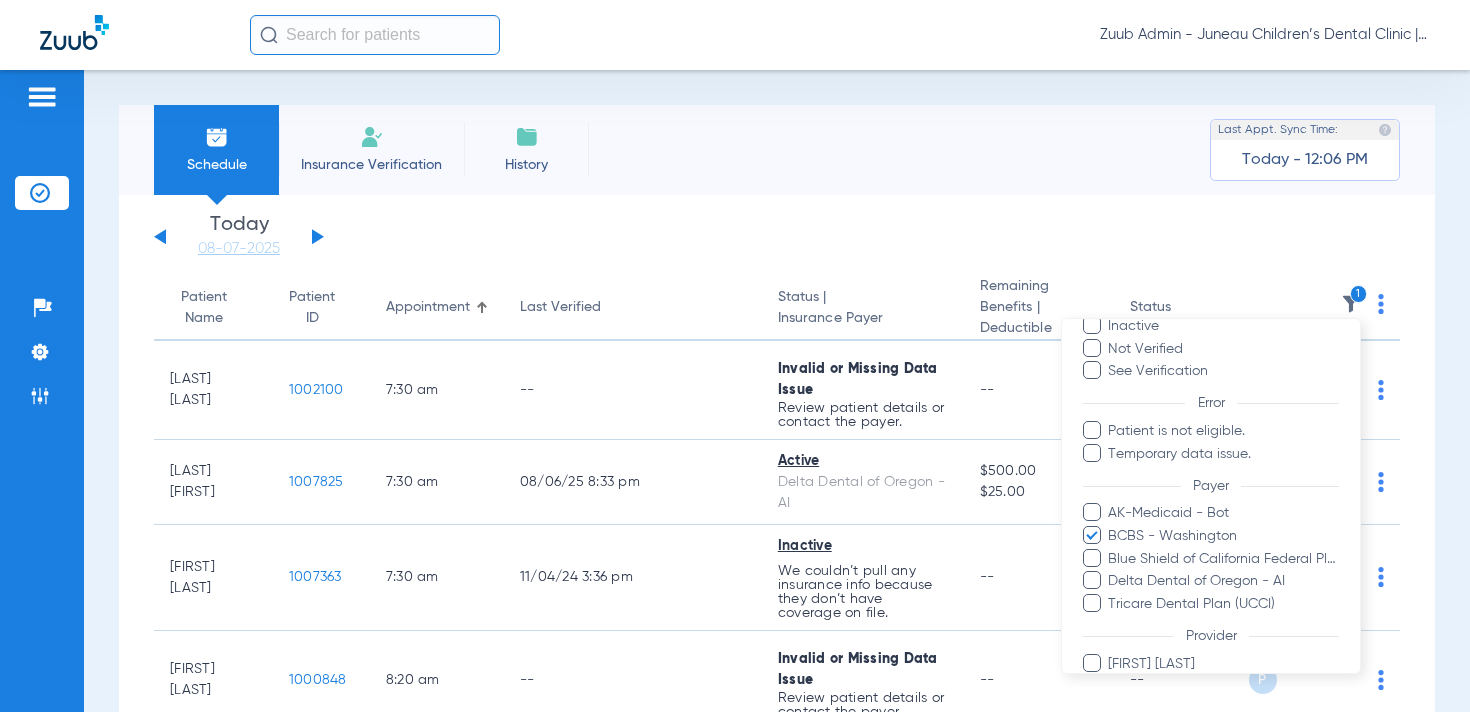 scroll, scrollTop: 283, scrollLeft: 0, axis: vertical 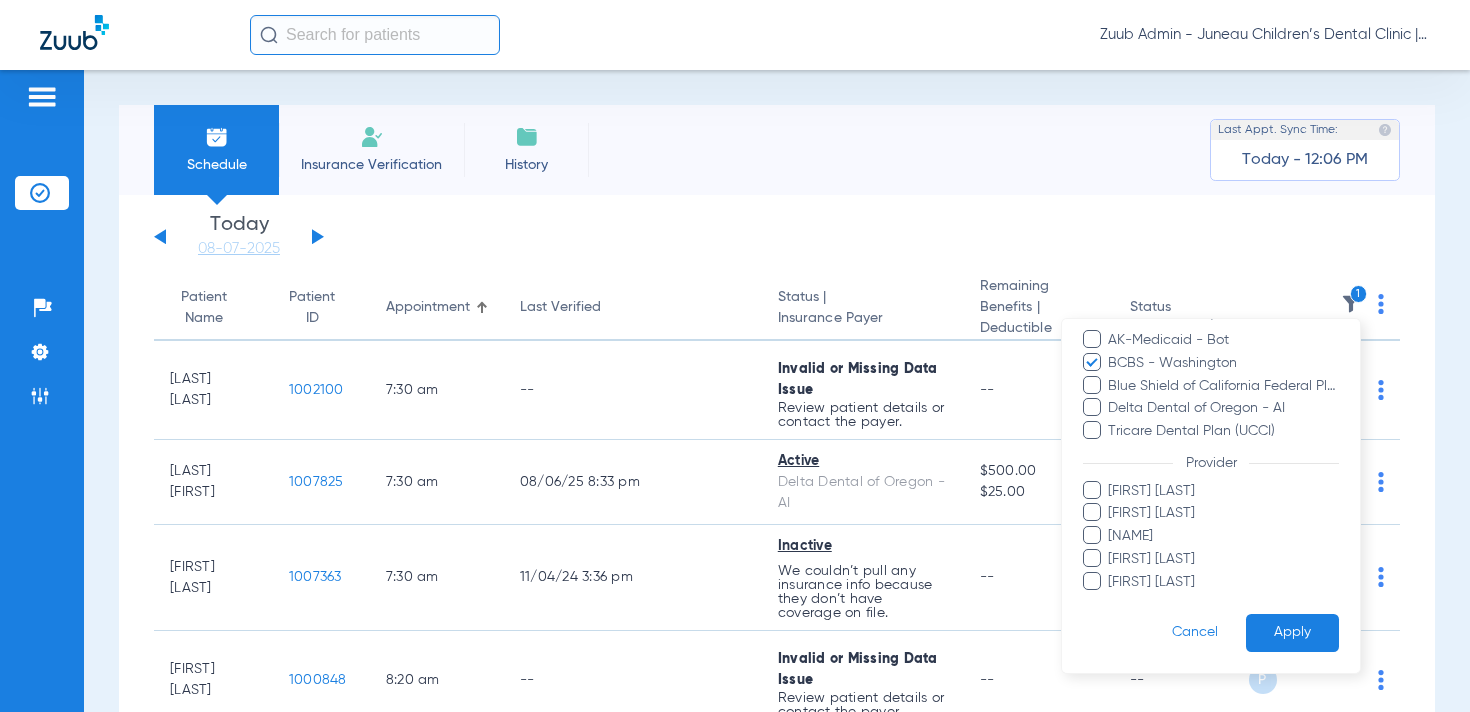 click on "Apply" at bounding box center (1292, 632) 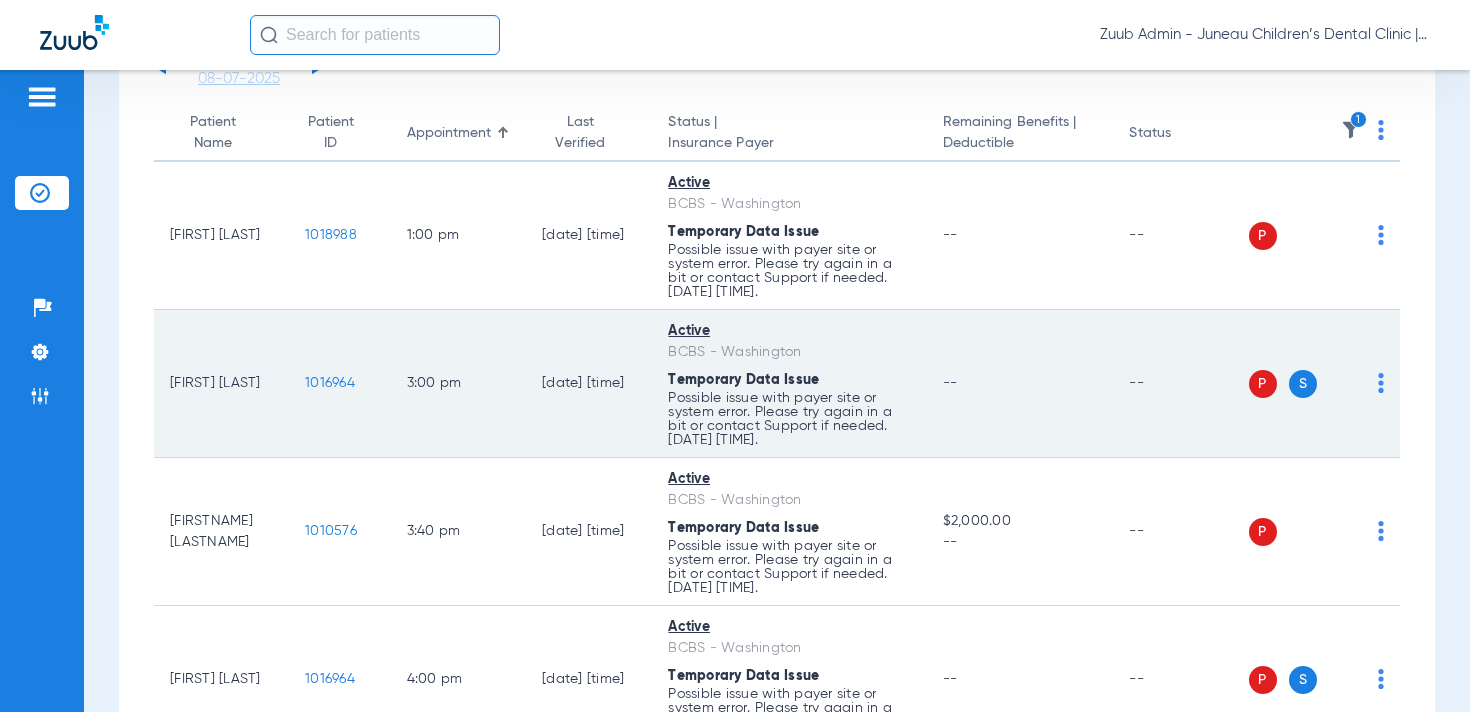 scroll, scrollTop: 171, scrollLeft: 0, axis: vertical 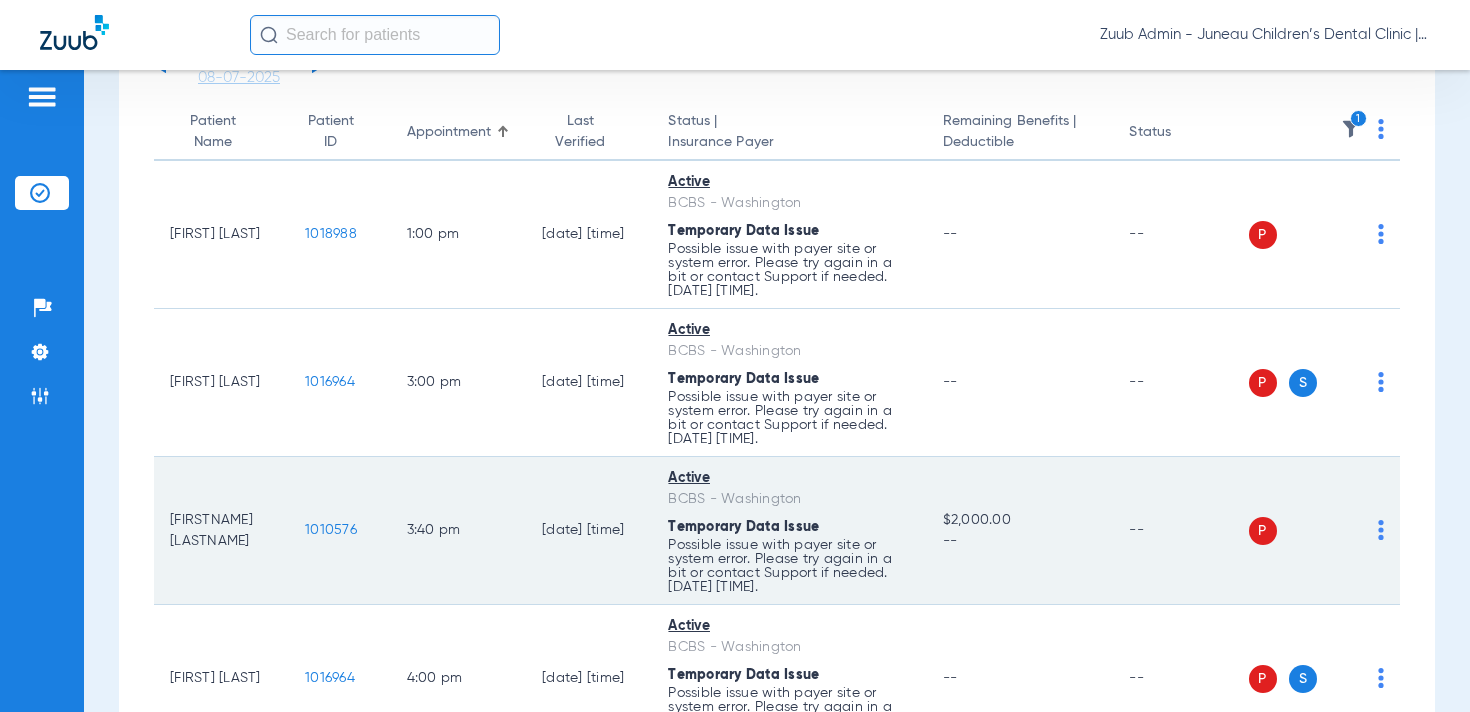 drag, startPoint x: 293, startPoint y: 535, endPoint x: 281, endPoint y: 536, distance: 12.0415945 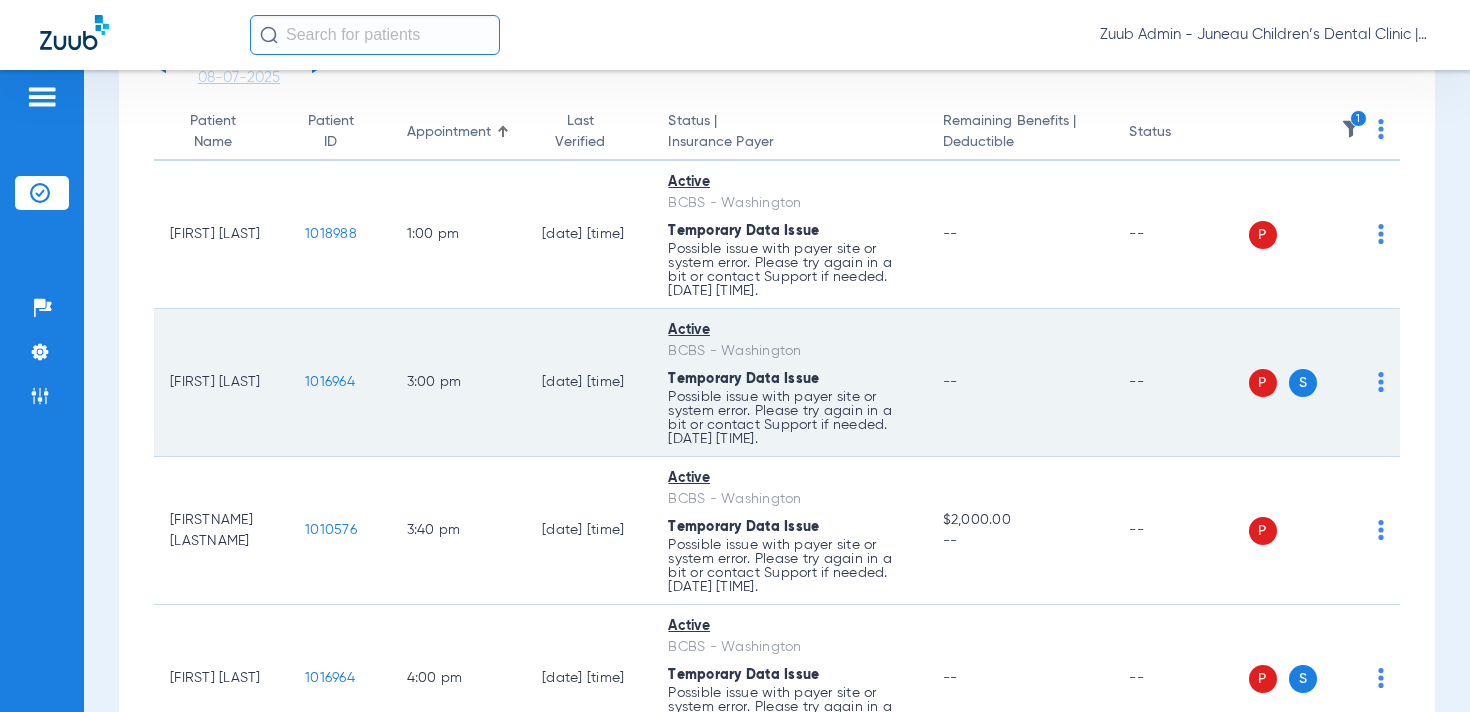 scroll, scrollTop: 163, scrollLeft: 0, axis: vertical 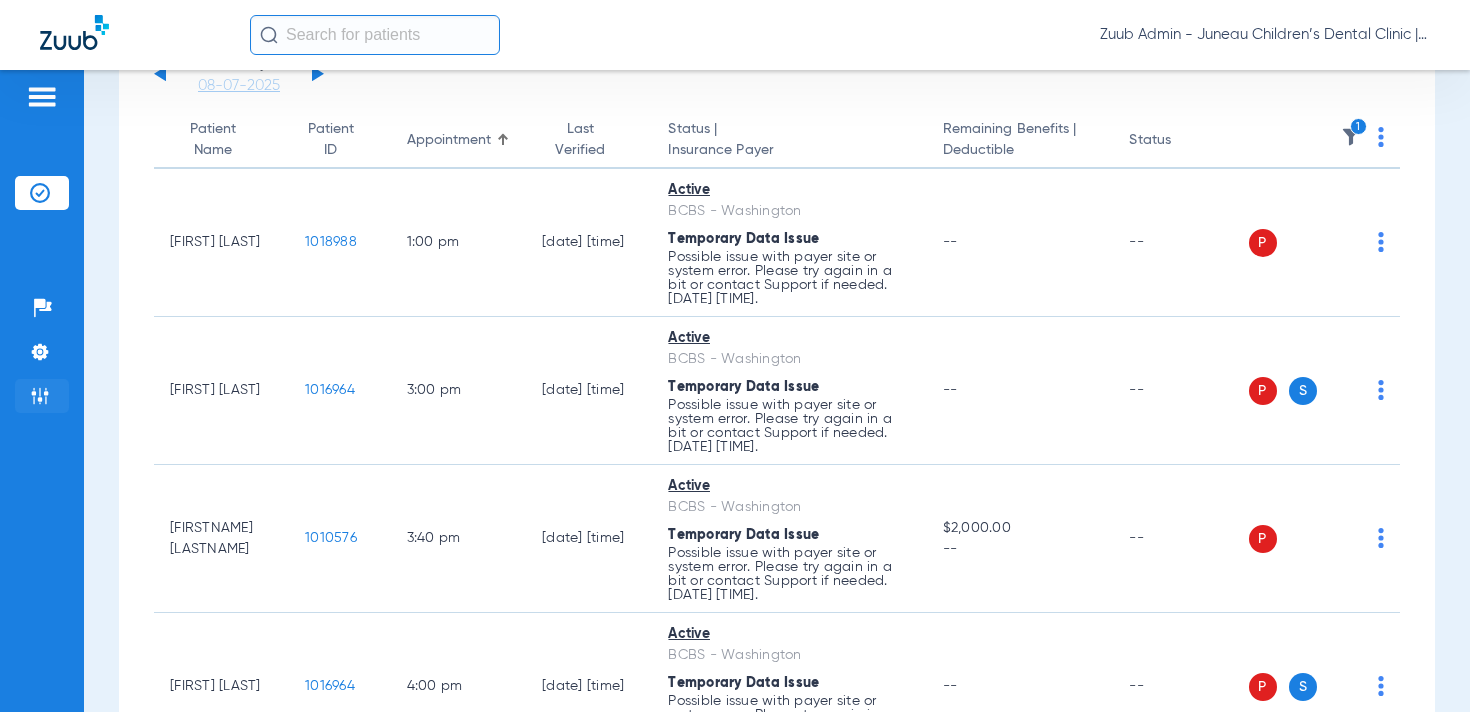 click 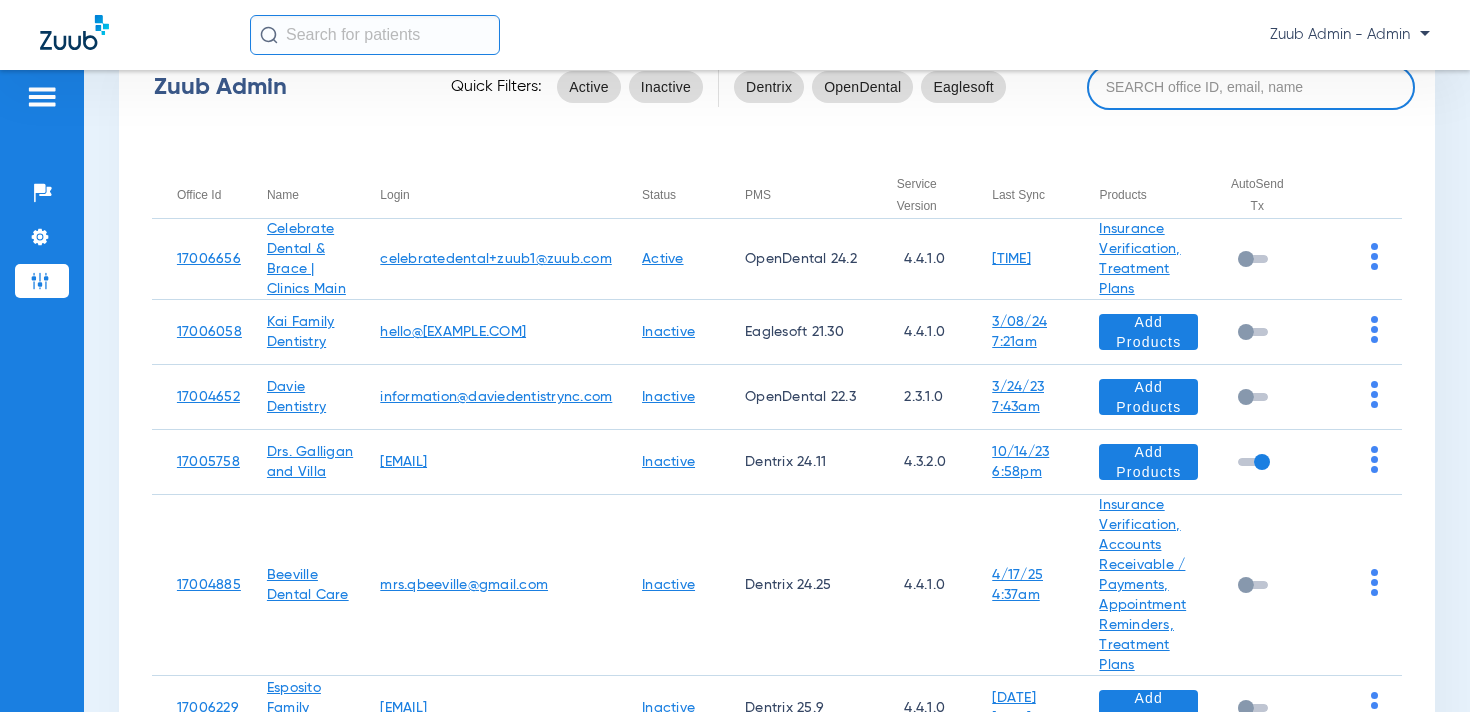 scroll, scrollTop: 0, scrollLeft: 0, axis: both 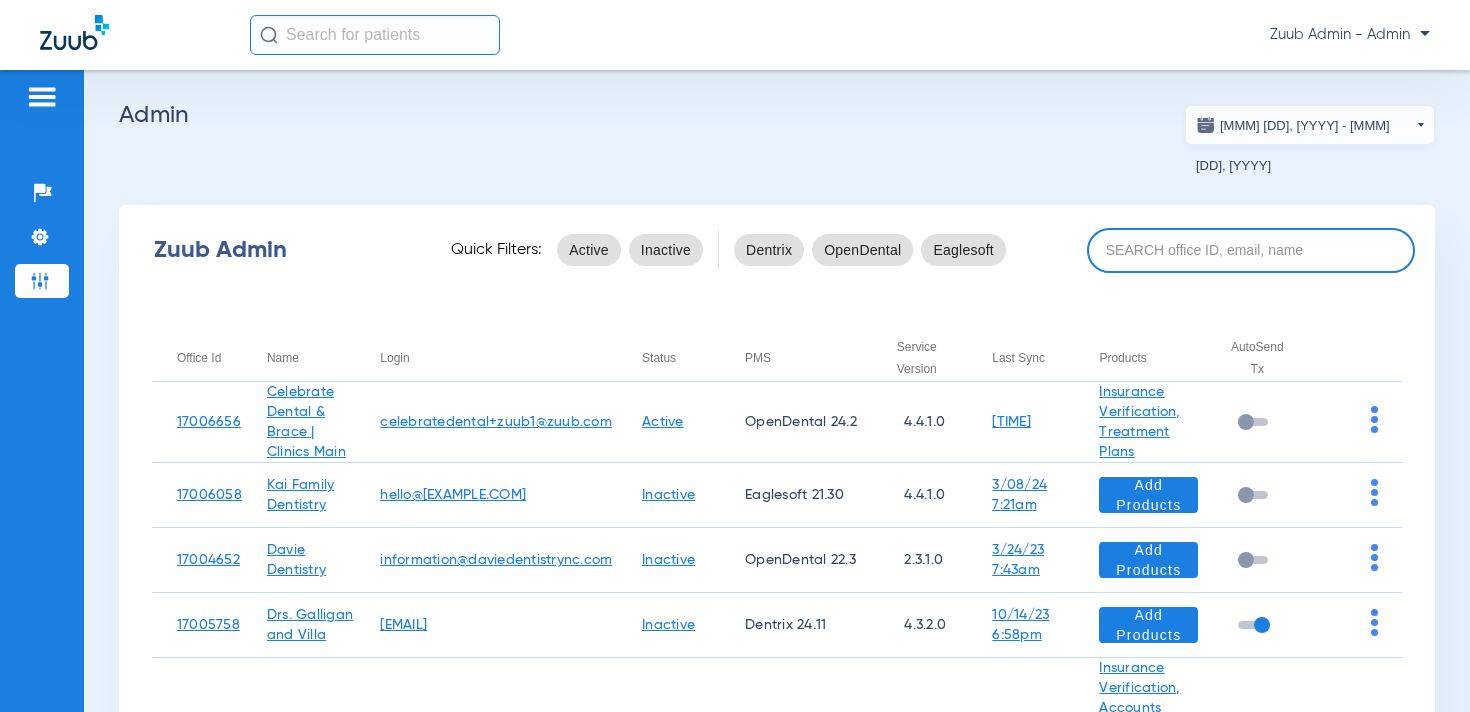 click at bounding box center (1251, 250) 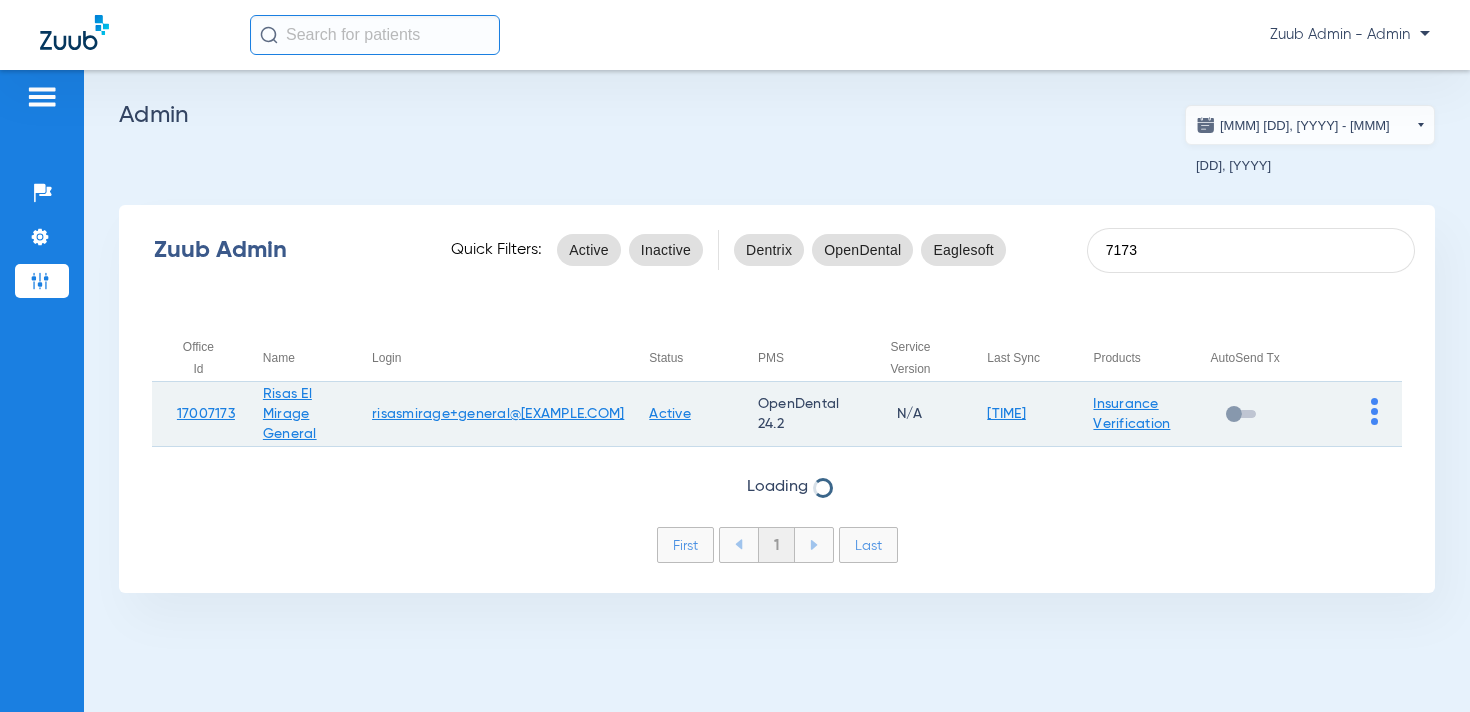 type on "7173" 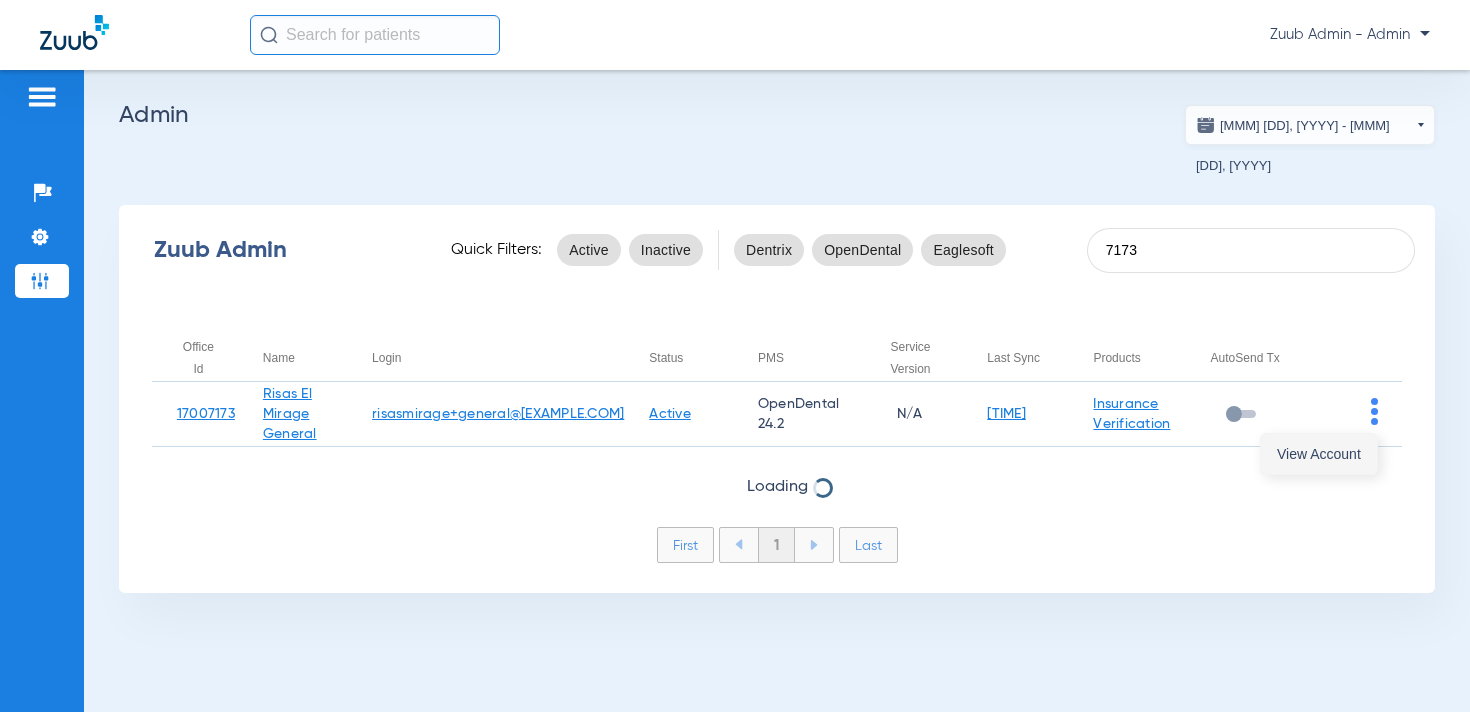 click on "View Account" at bounding box center [1319, 454] 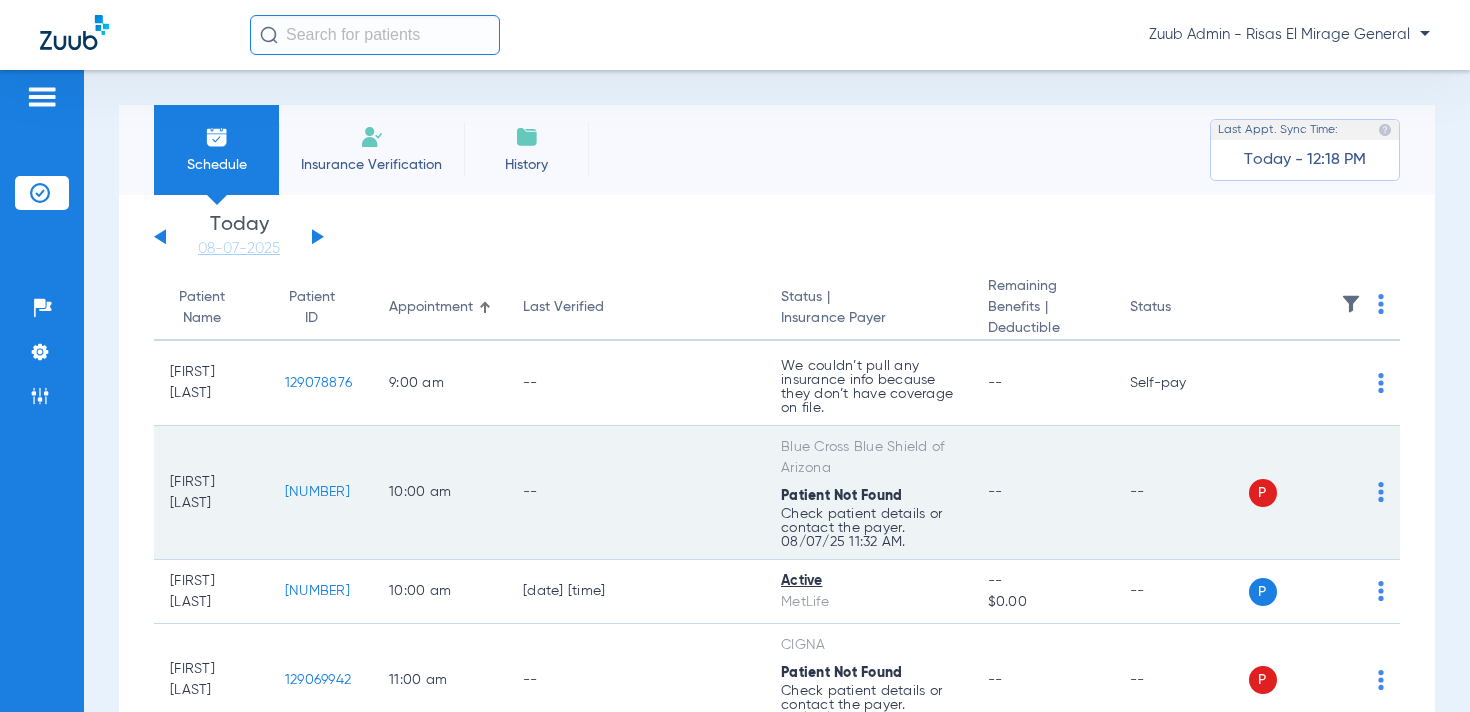 click on "129079134" 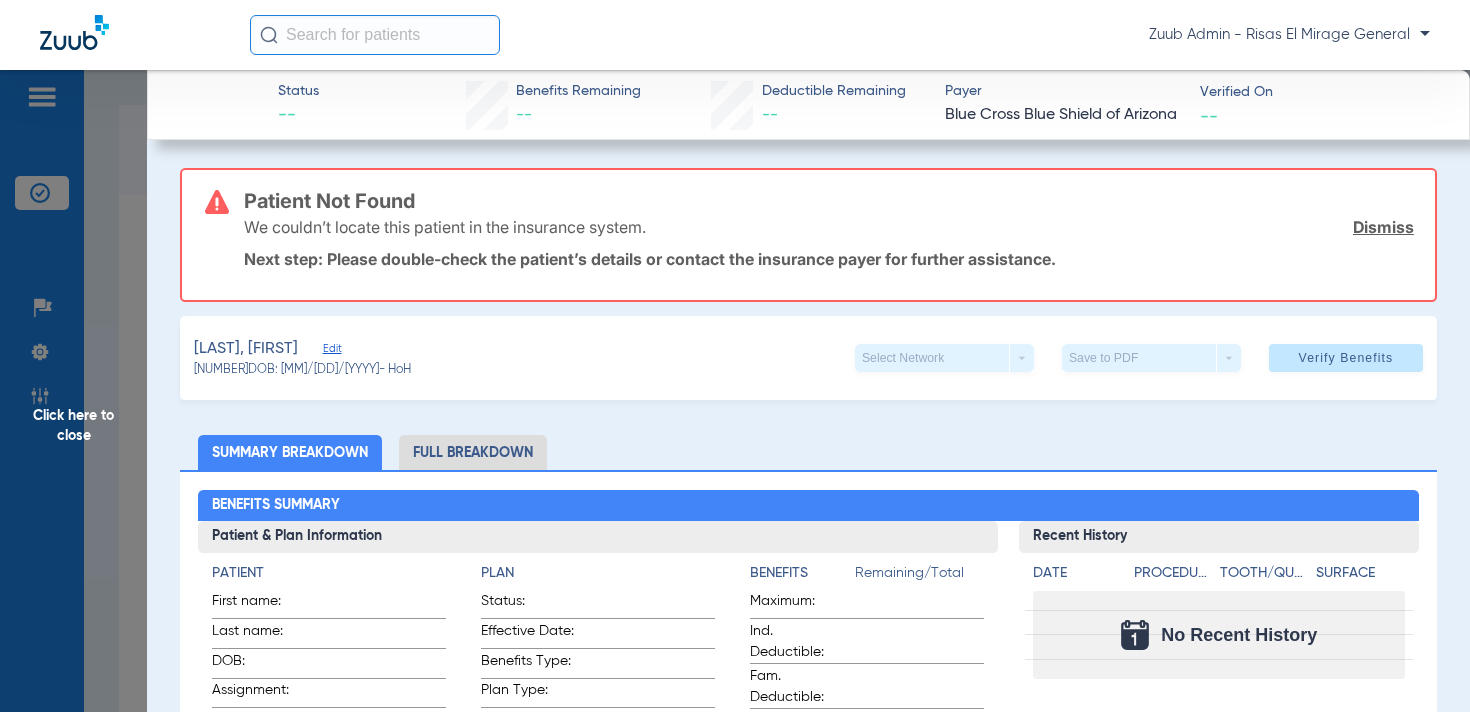 click on "Edit" 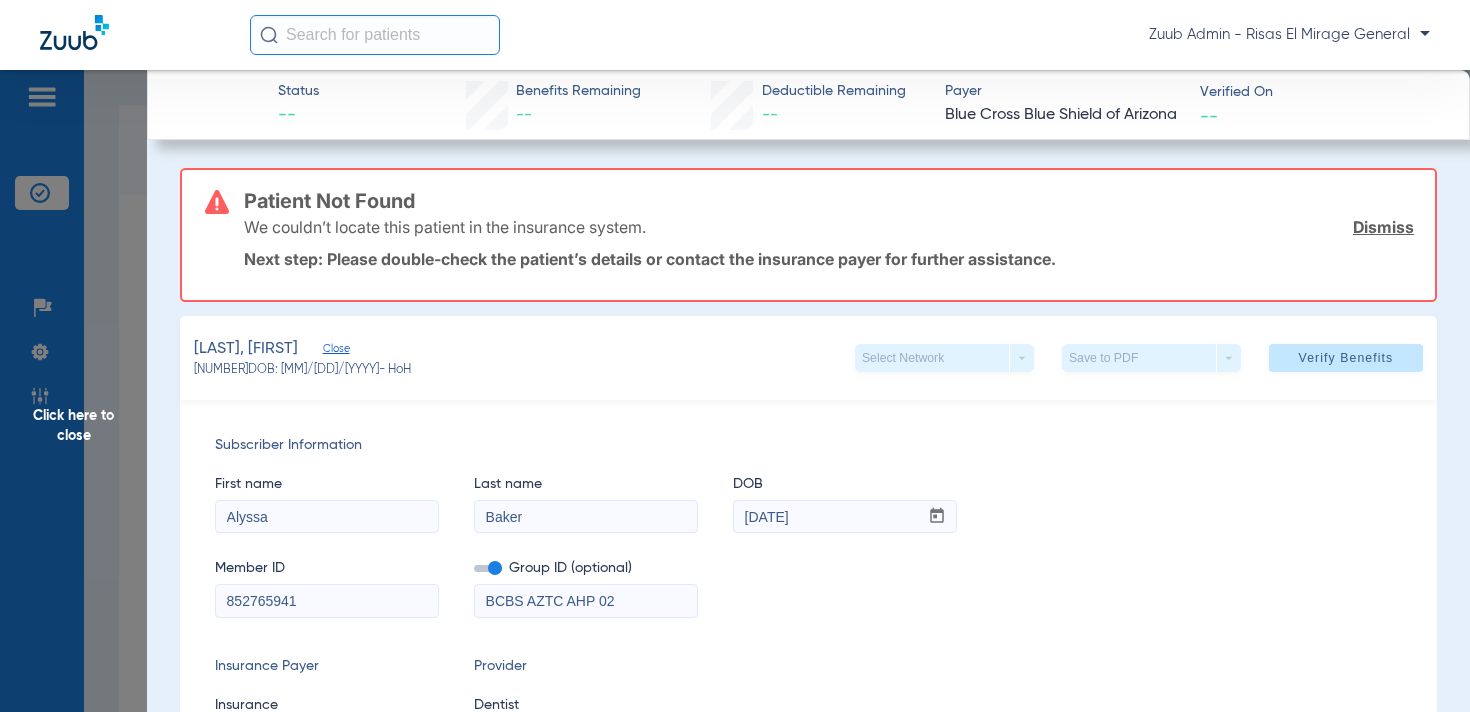 click on "Click here to close" 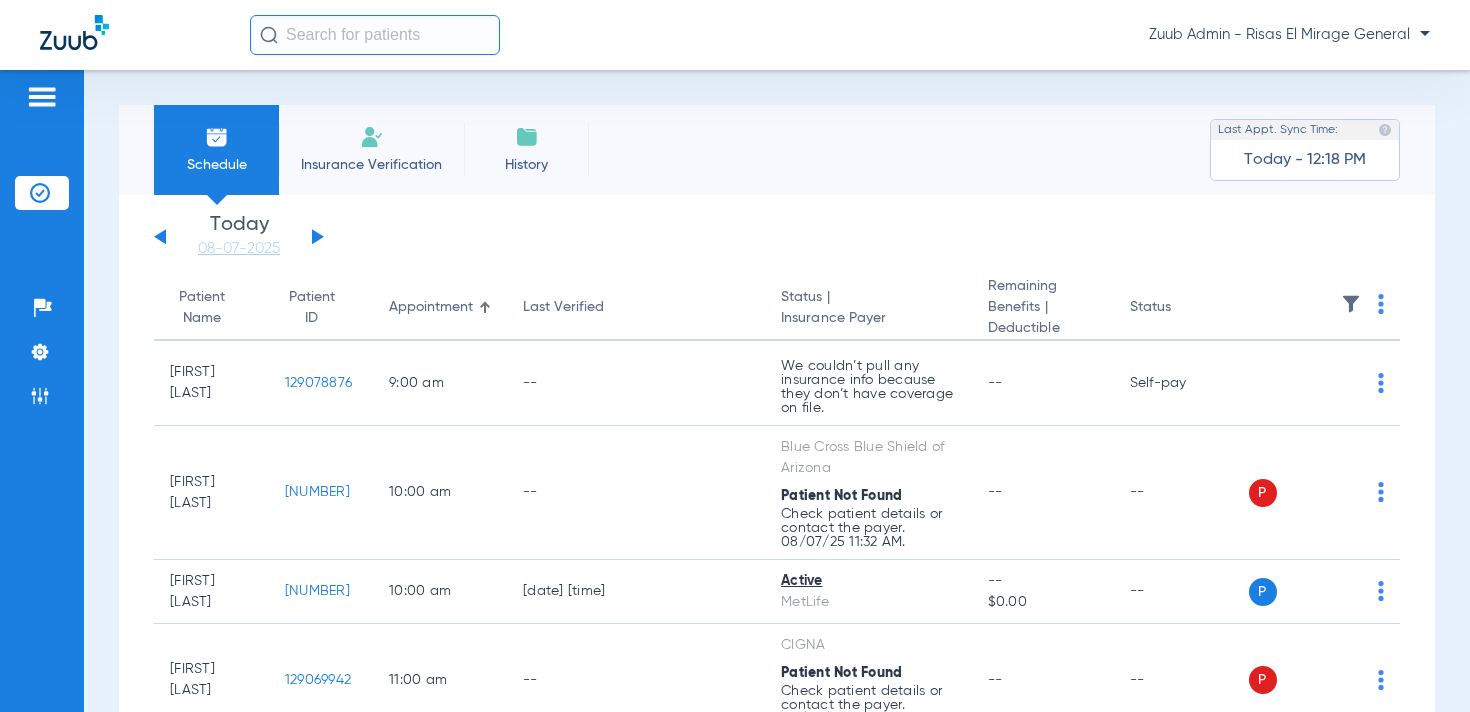 scroll, scrollTop: 5, scrollLeft: 0, axis: vertical 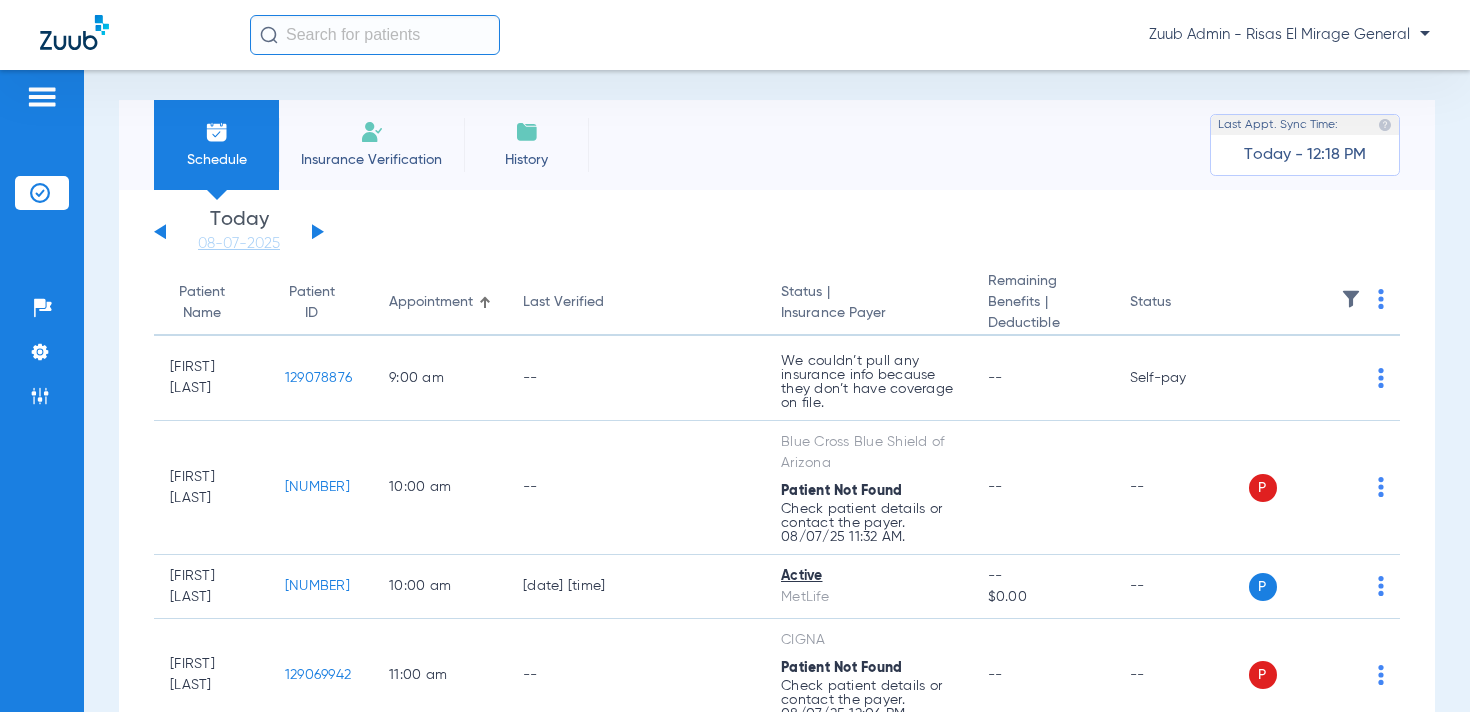 click 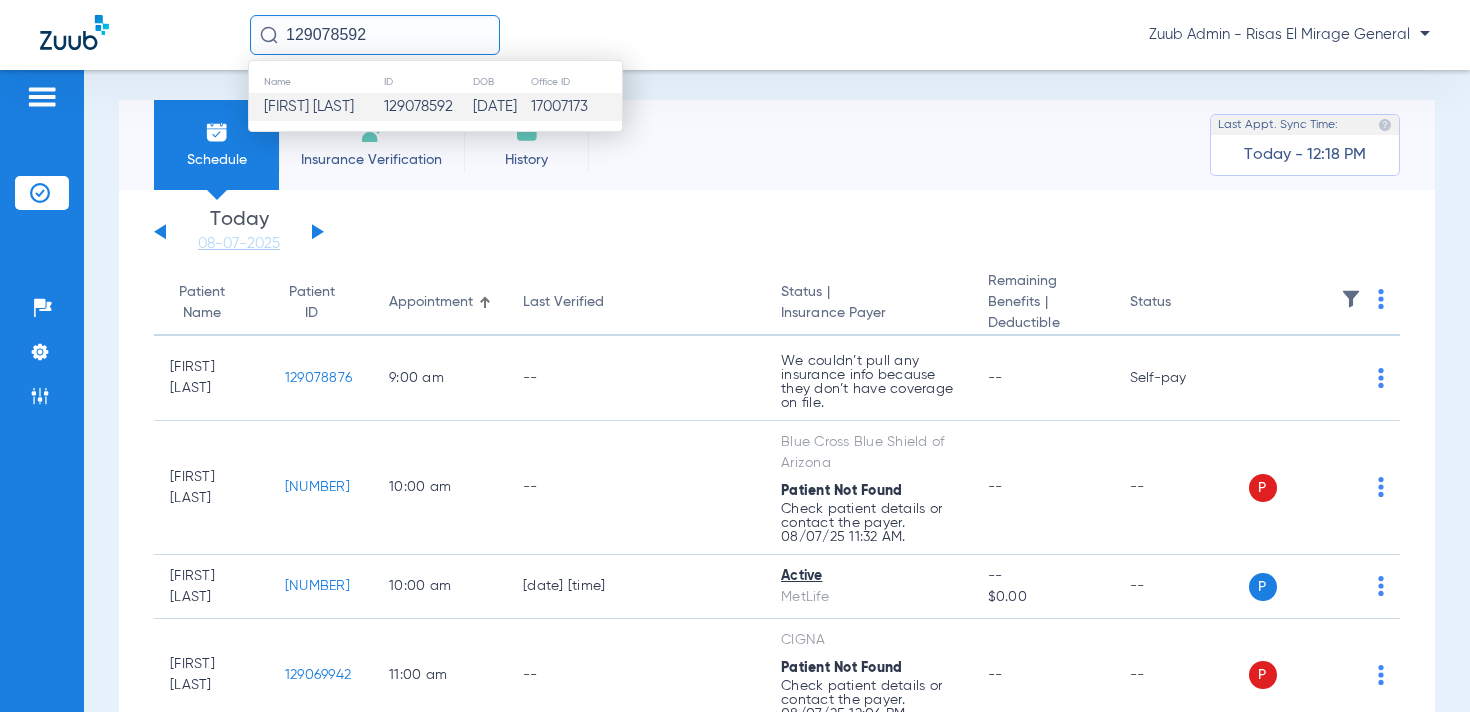 type on "129078592" 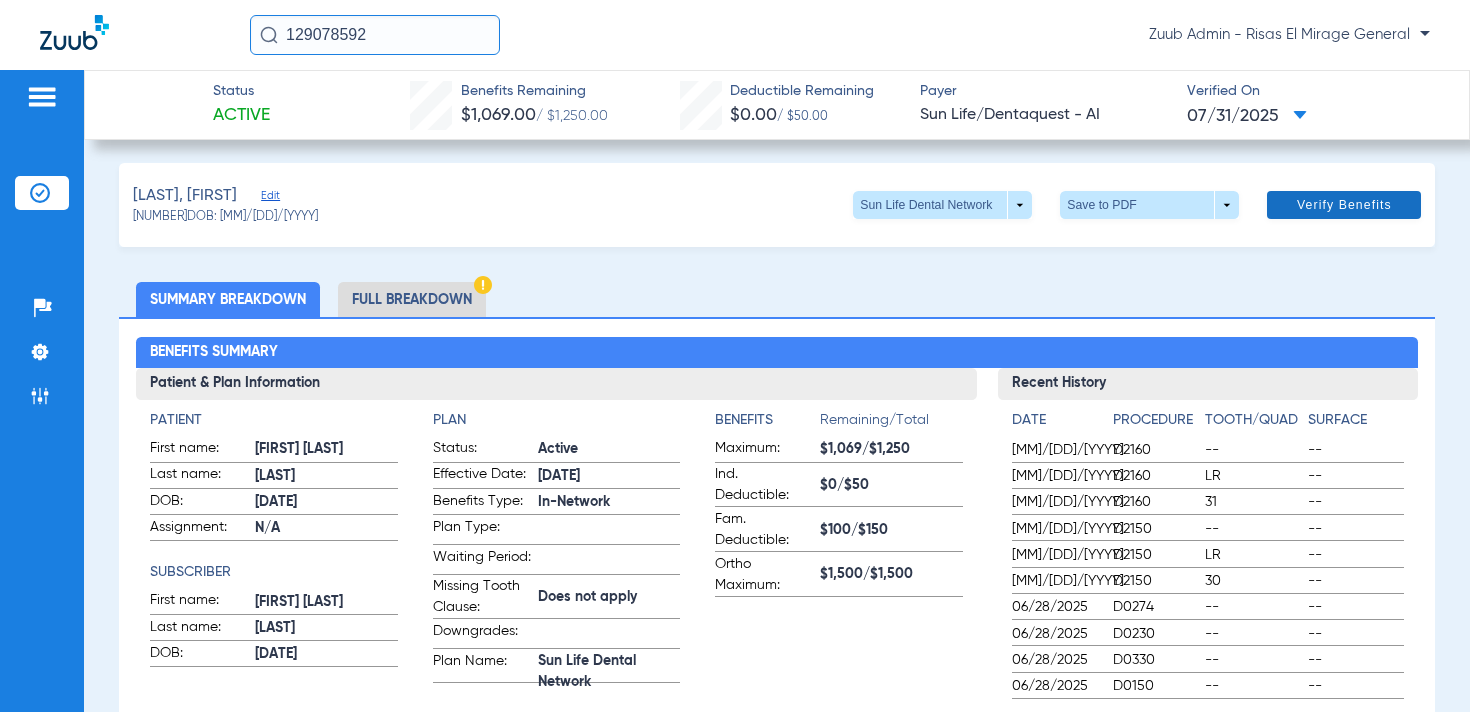 click on "Verify Benefits" 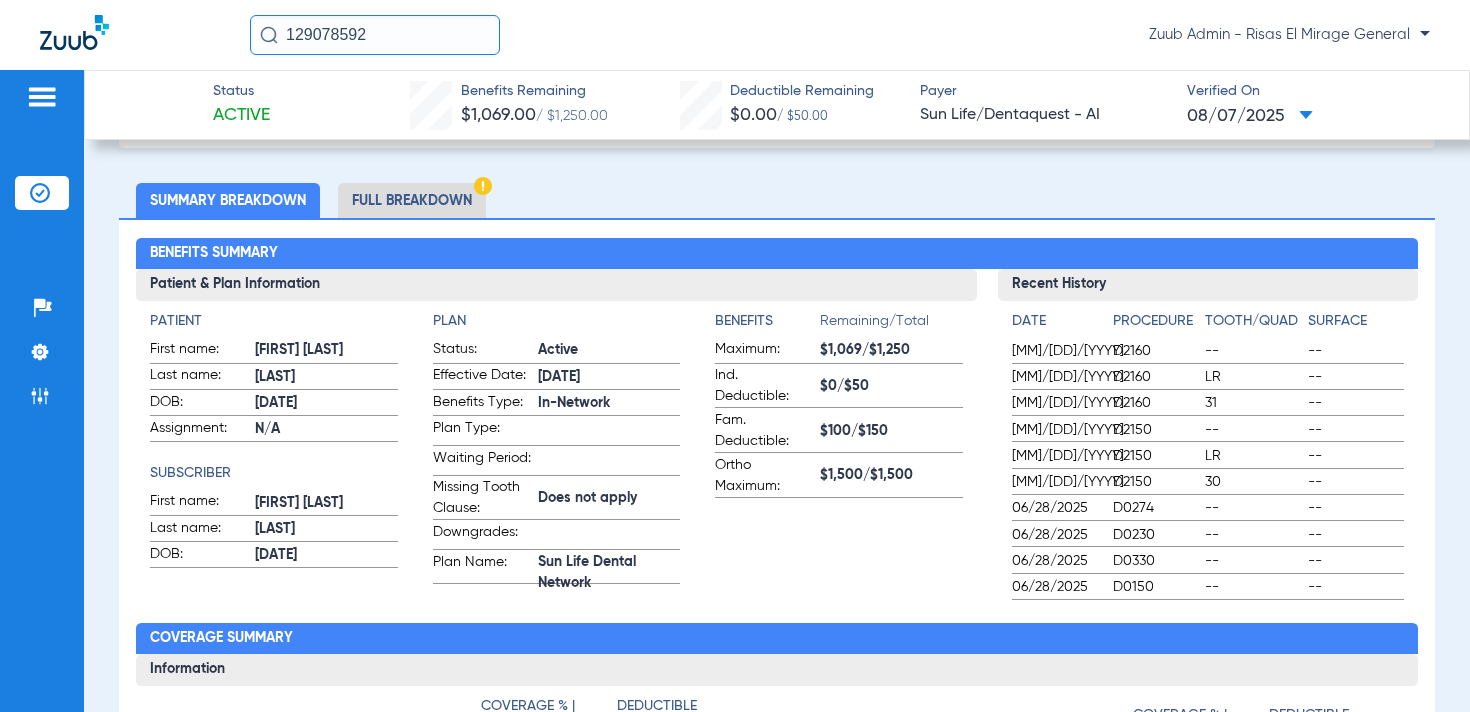 scroll, scrollTop: 103, scrollLeft: 0, axis: vertical 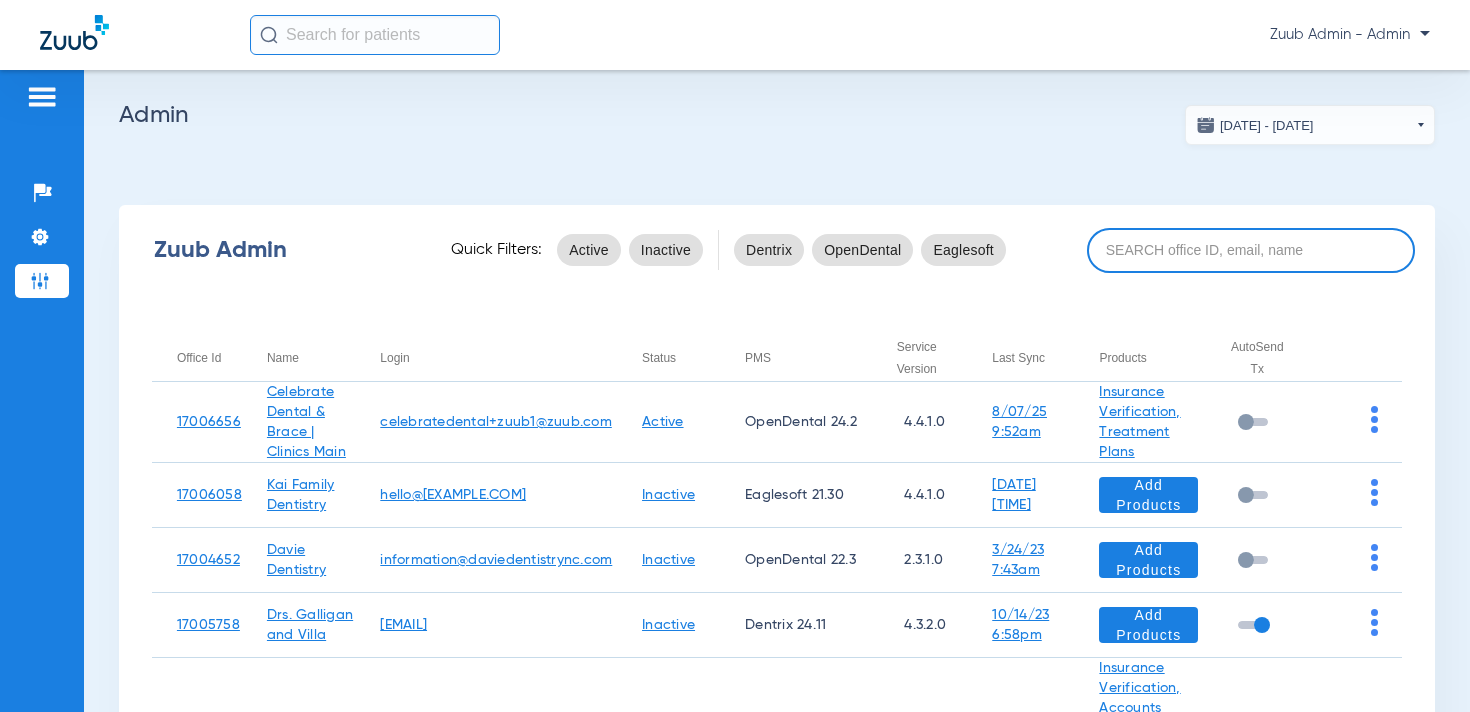 click at bounding box center (1251, 250) 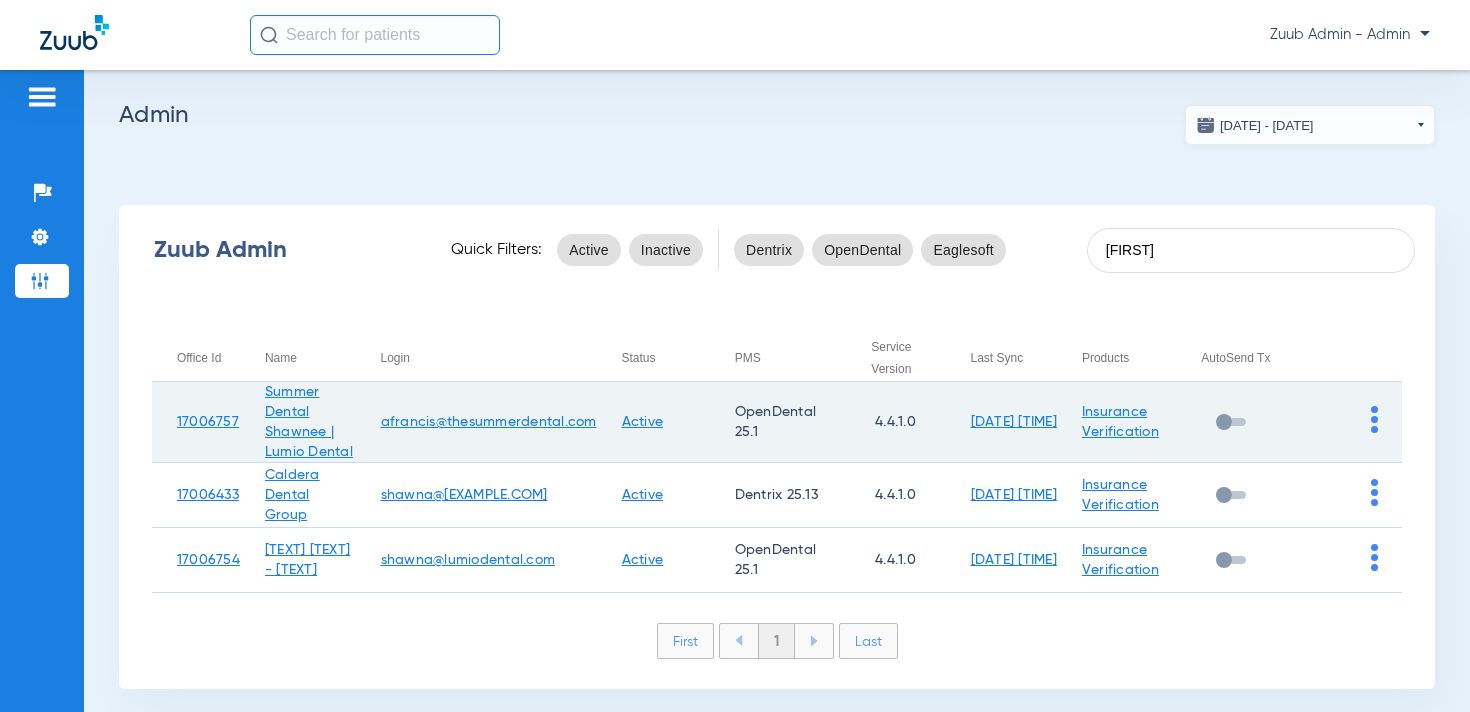 type on "[FIRST]" 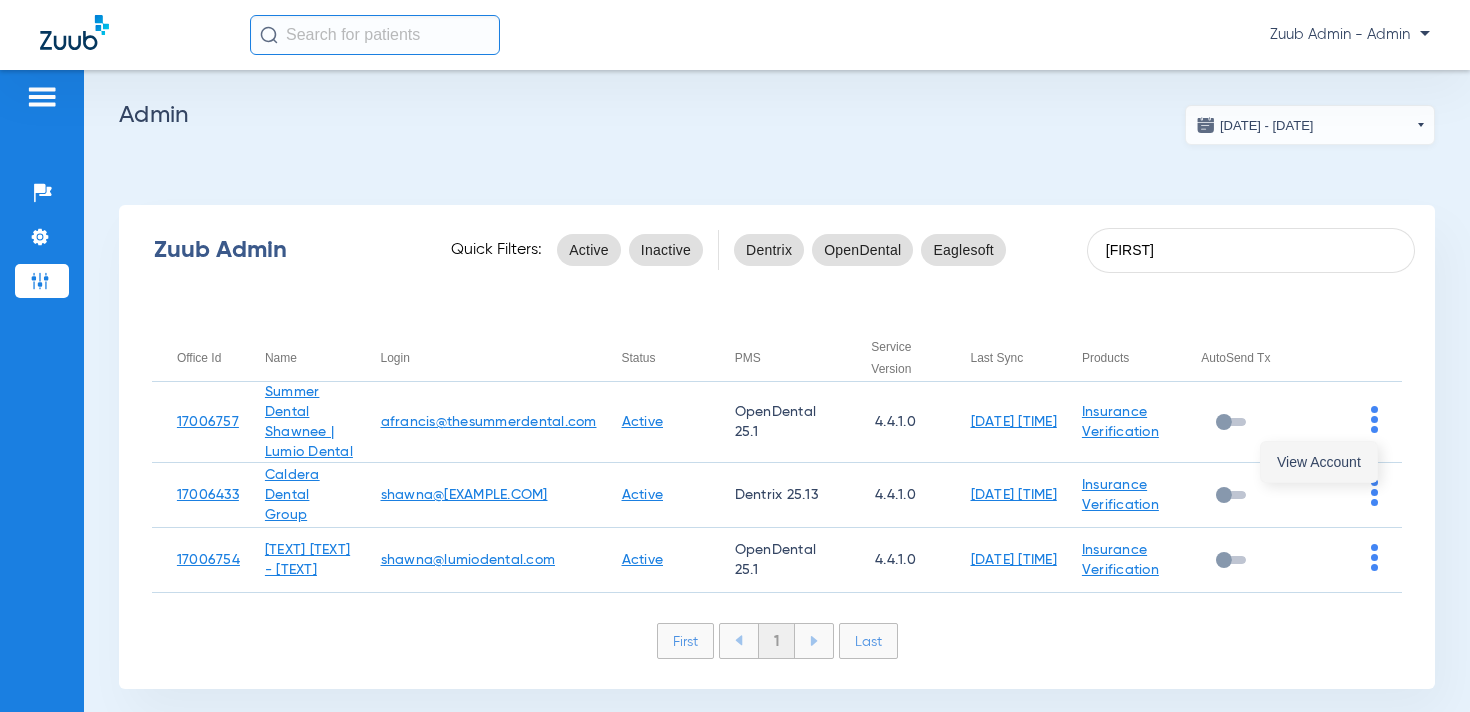 click on "View Account" at bounding box center [1319, 462] 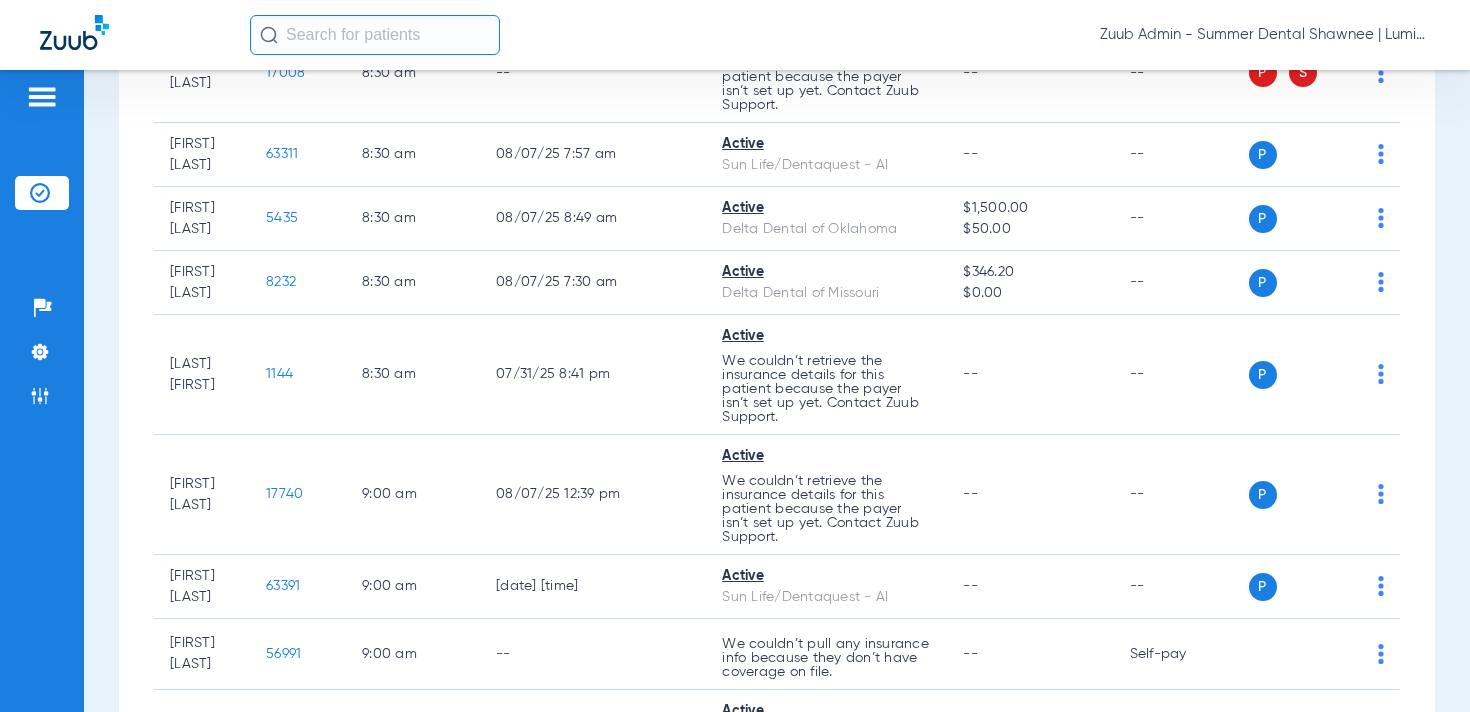 scroll, scrollTop: 325, scrollLeft: 0, axis: vertical 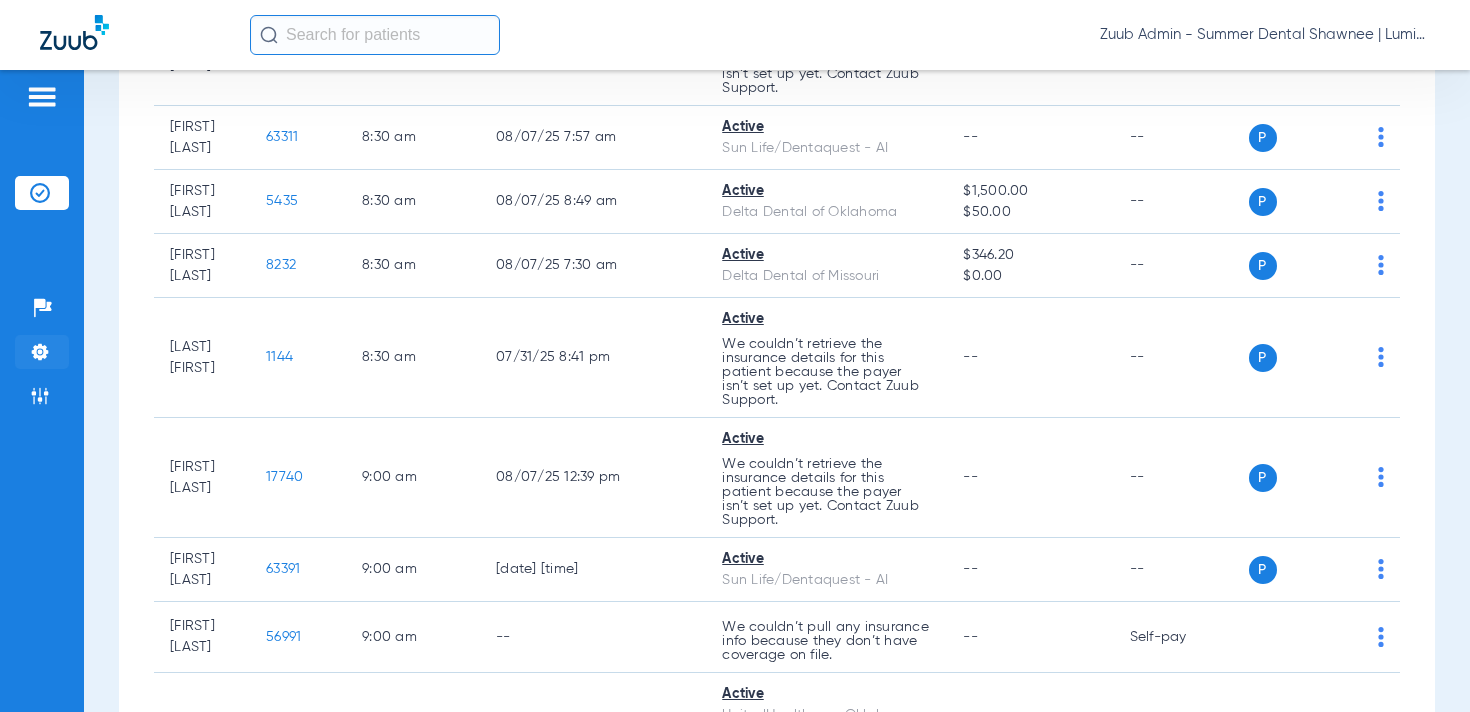 click on "Settings" 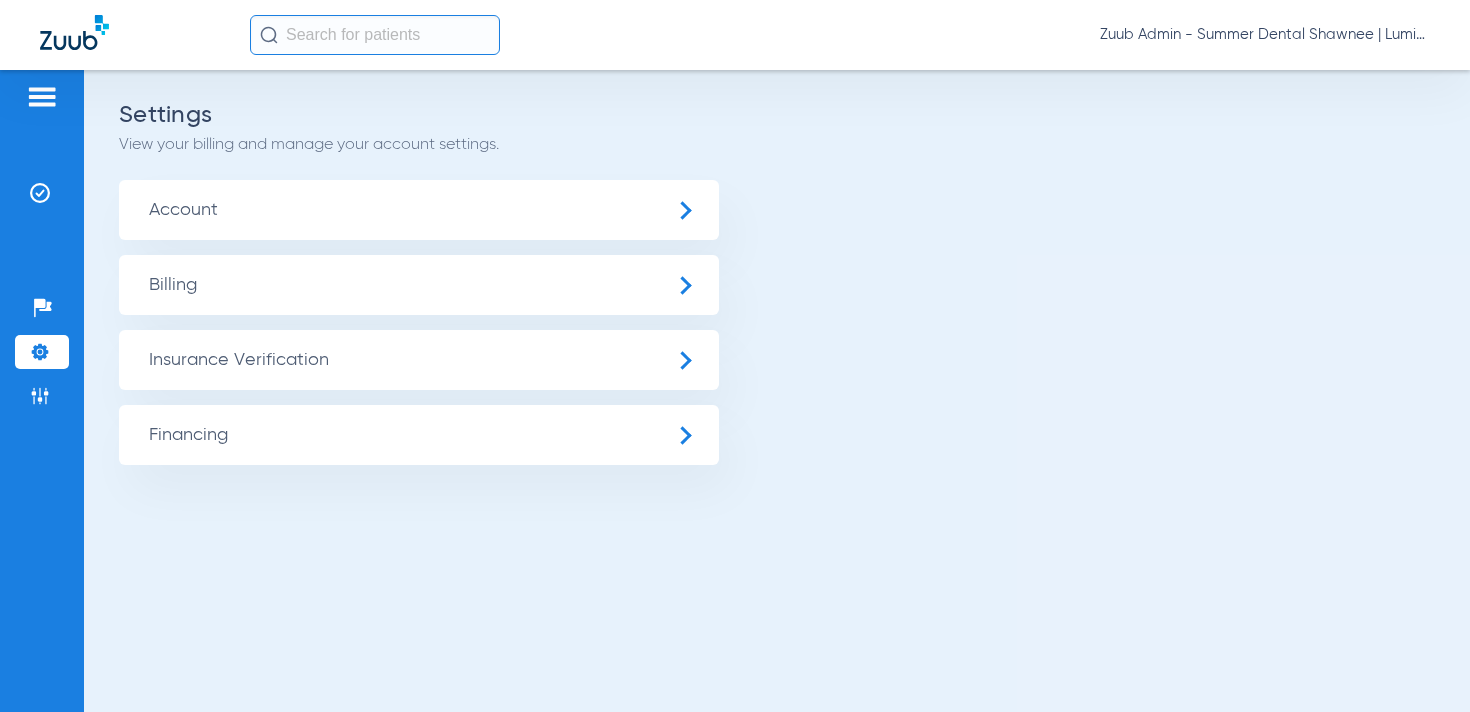 scroll, scrollTop: 0, scrollLeft: 0, axis: both 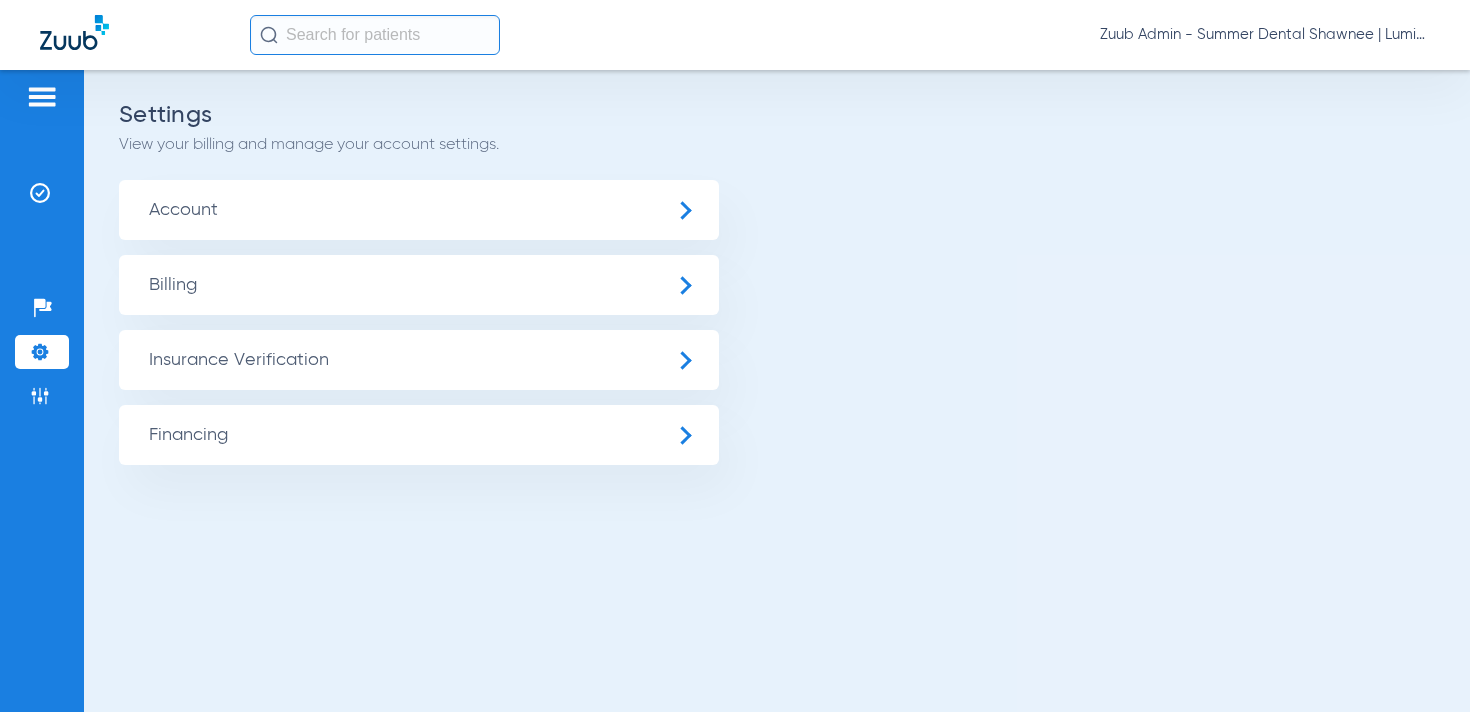 click on "Insurance Verification" 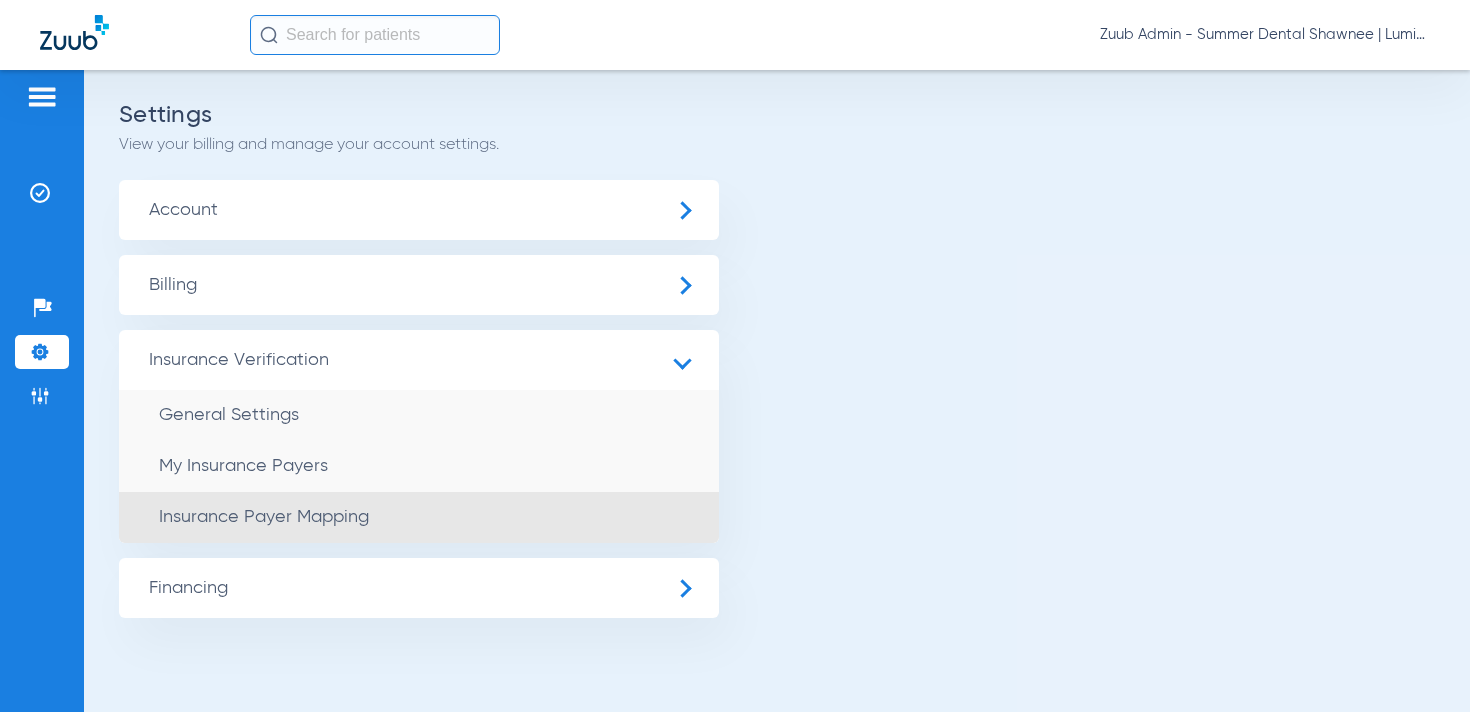 click on "Insurance Payer Mapping" 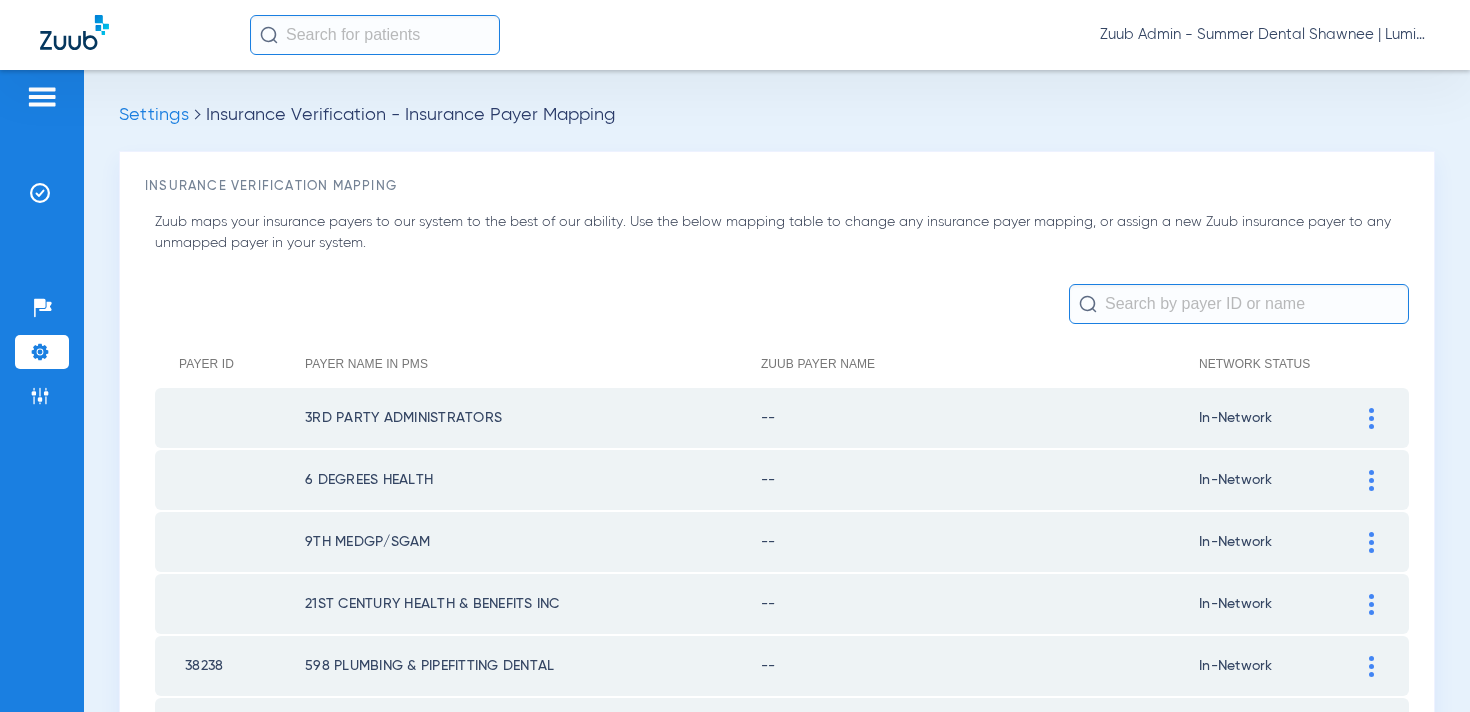 click on "Zuub maps your insurance payers to our system to the best of our ability. Use the below mapping table to change any insurance payer mapping, or assign a new Zuub insurance payer to any unmapped payer in your system." 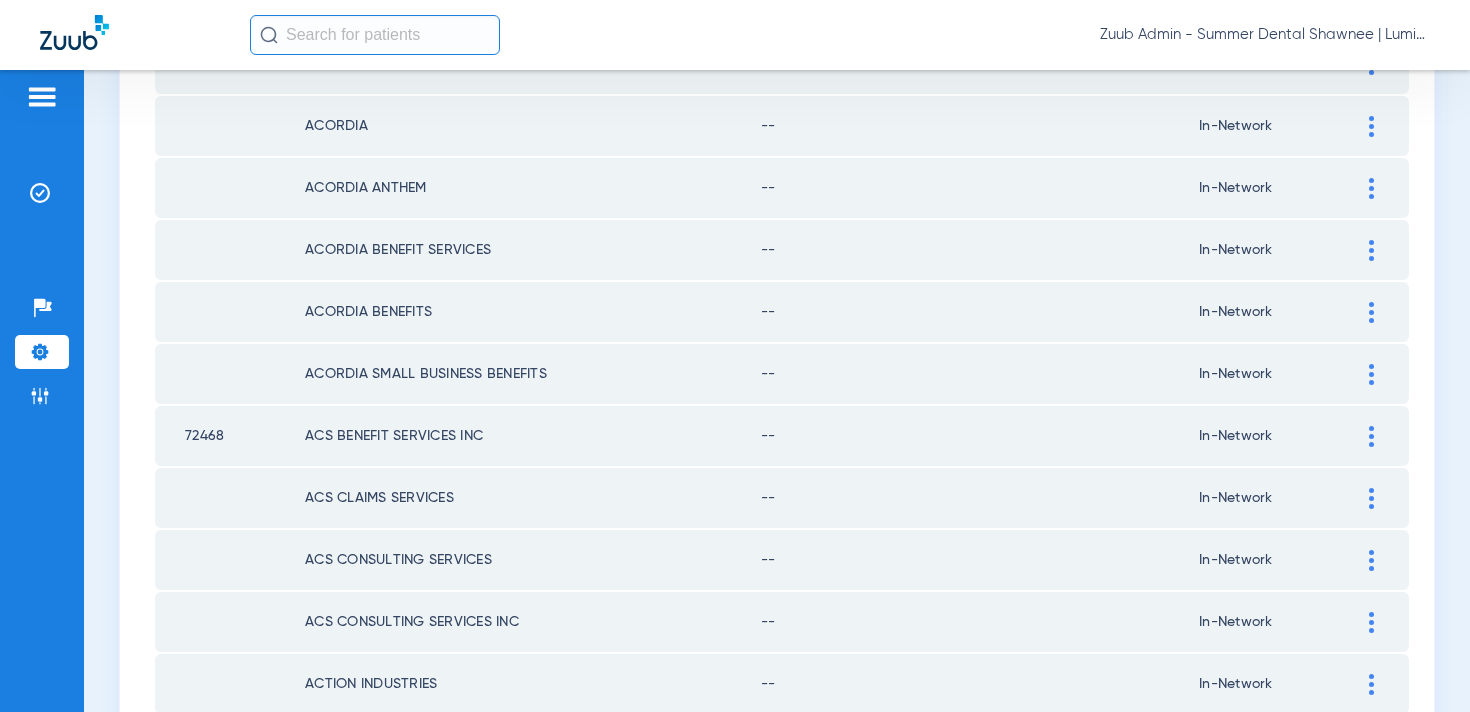 scroll, scrollTop: 2923, scrollLeft: 0, axis: vertical 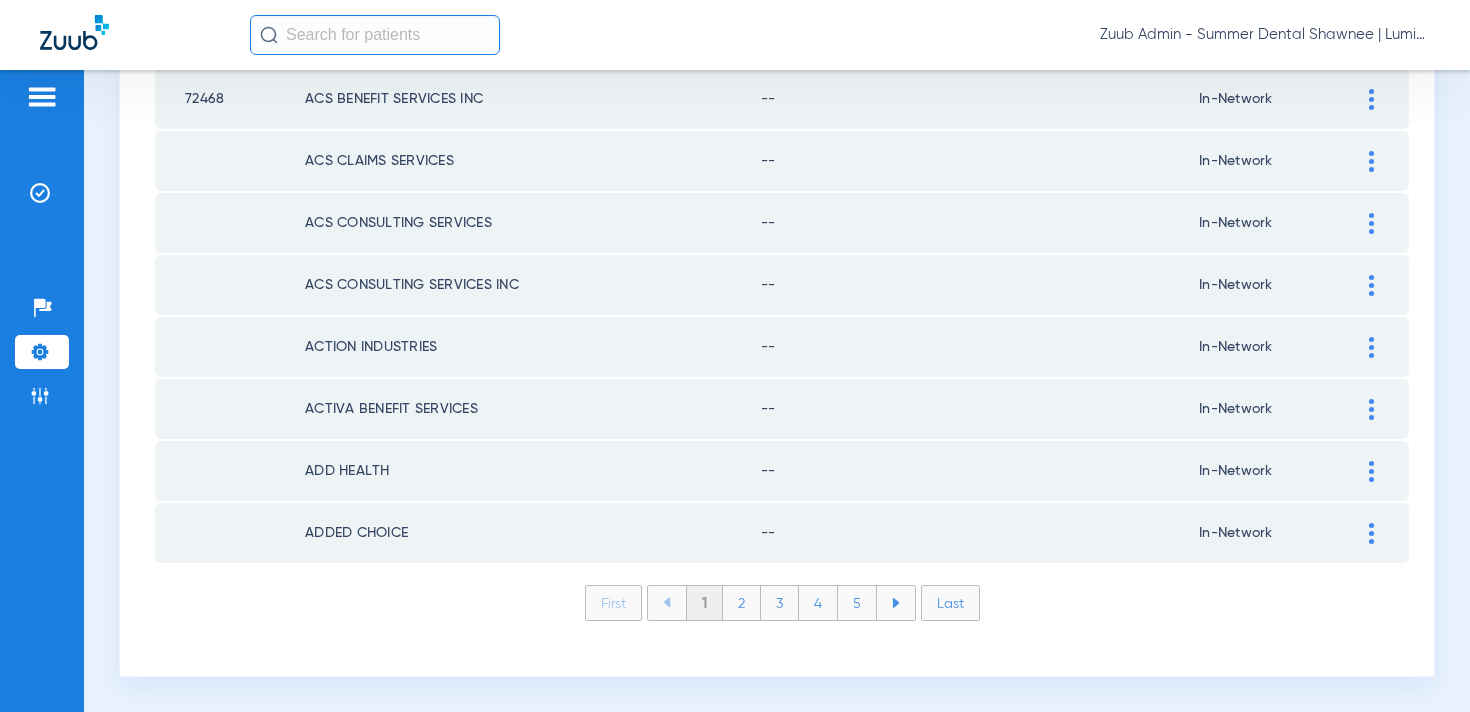 click on "Last" 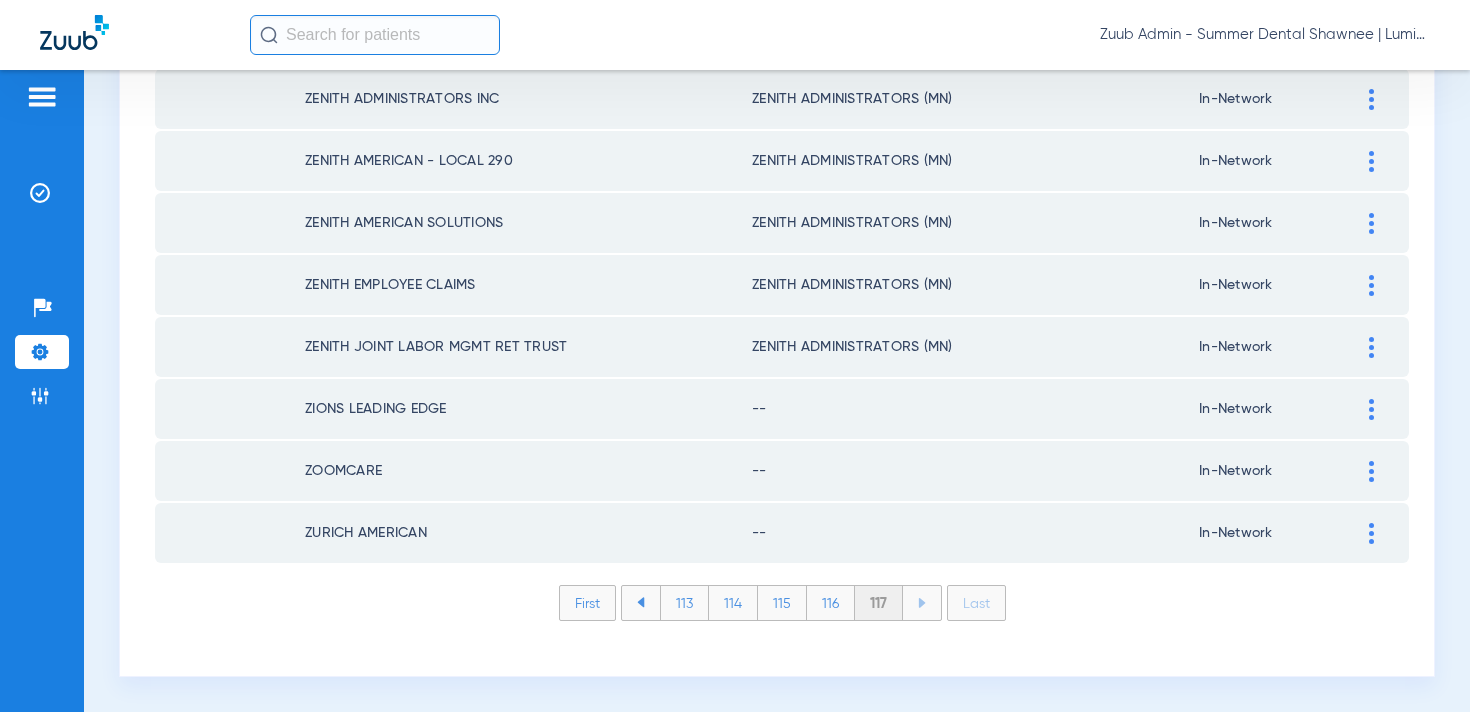 scroll, scrollTop: 443, scrollLeft: 0, axis: vertical 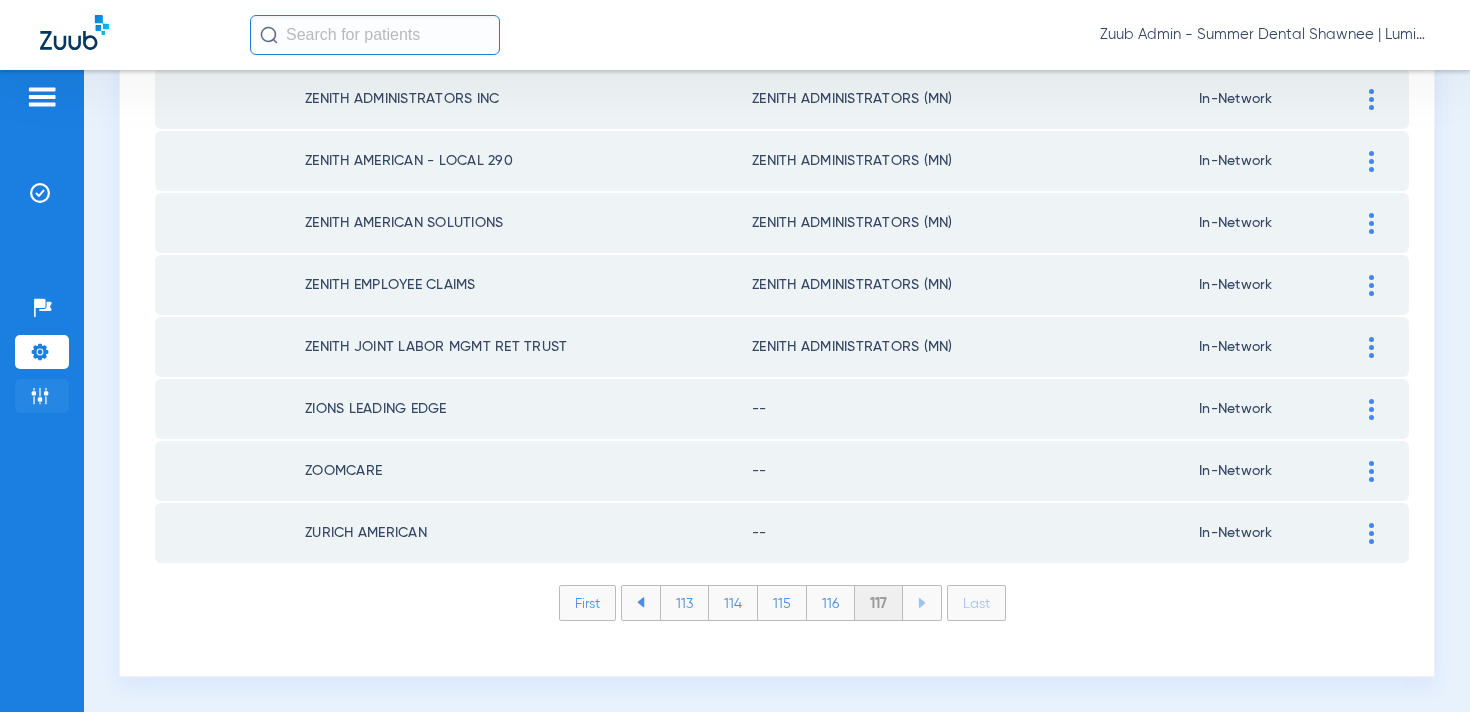 click 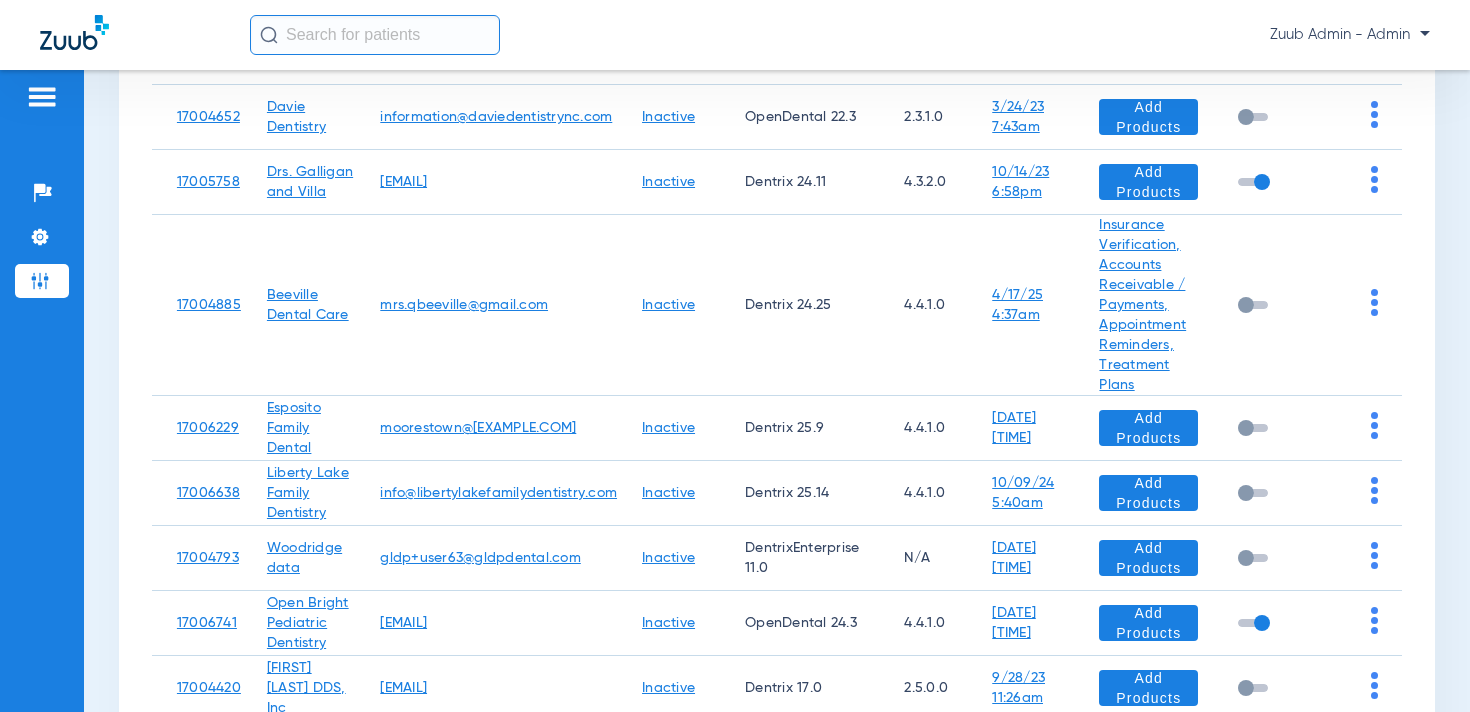 scroll, scrollTop: 0, scrollLeft: 0, axis: both 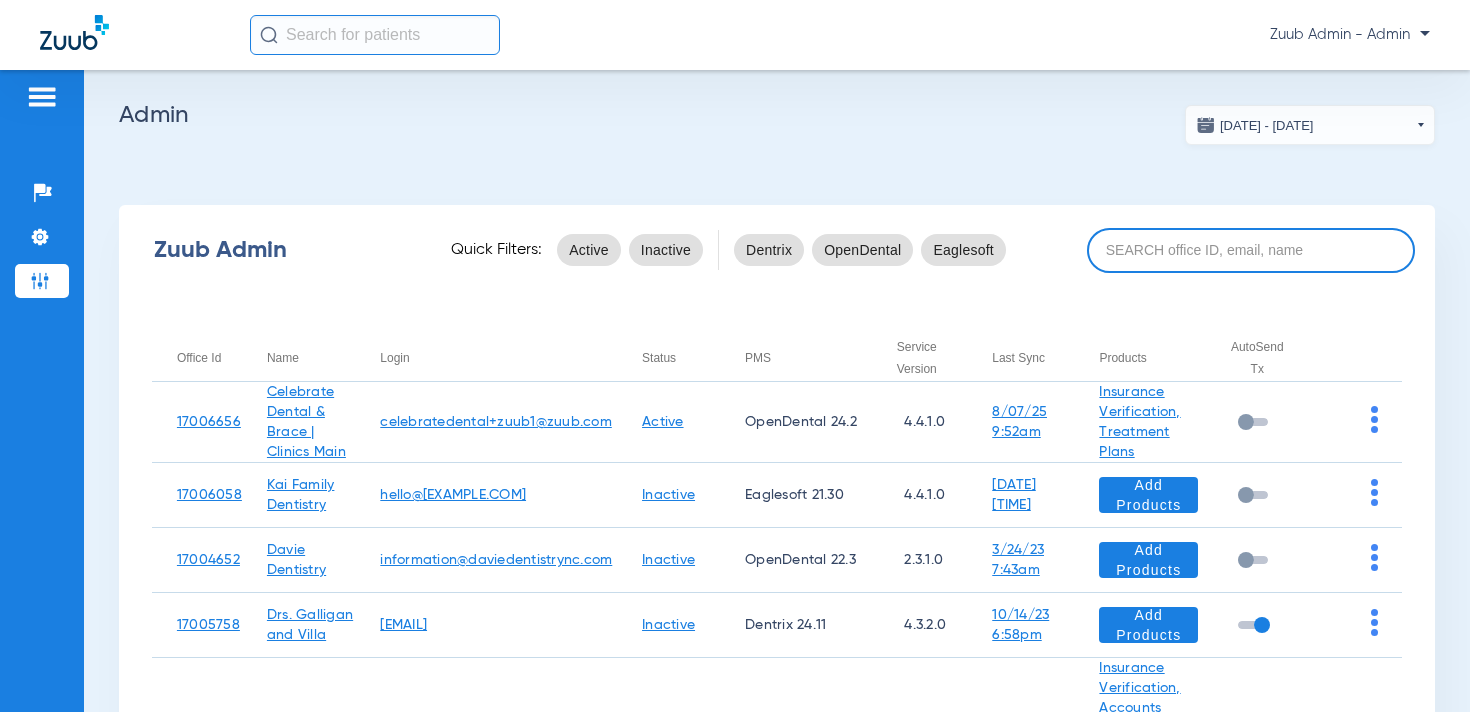 click at bounding box center [1251, 250] 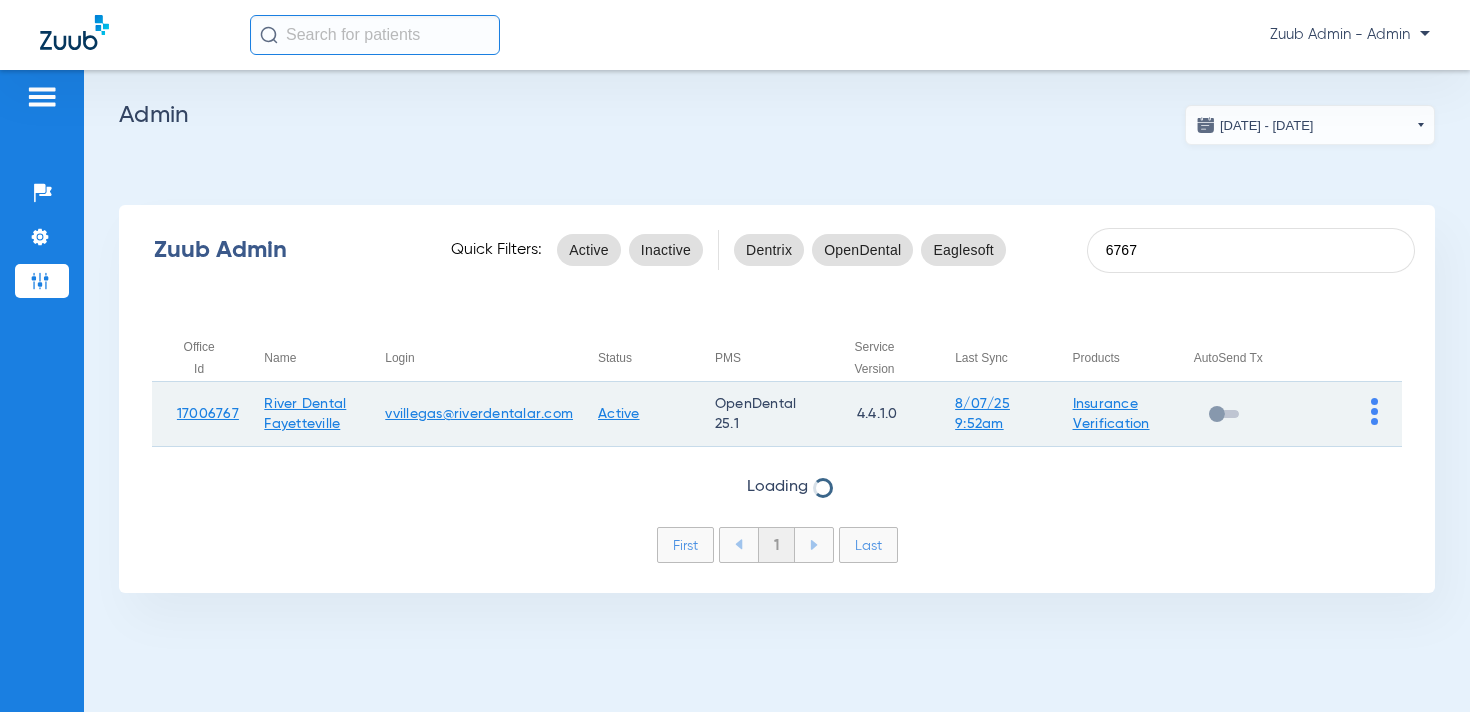 type on "6767" 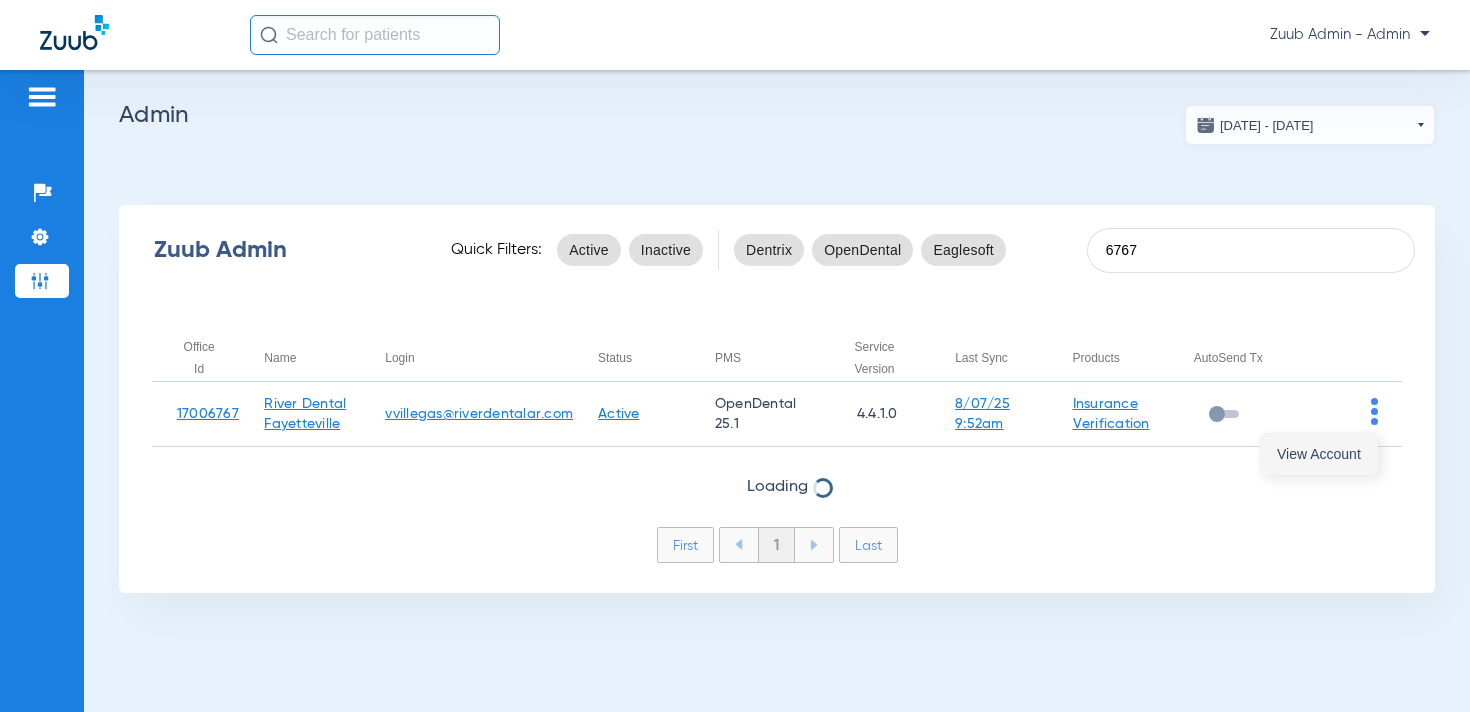 click on "View Account" at bounding box center [1319, 454] 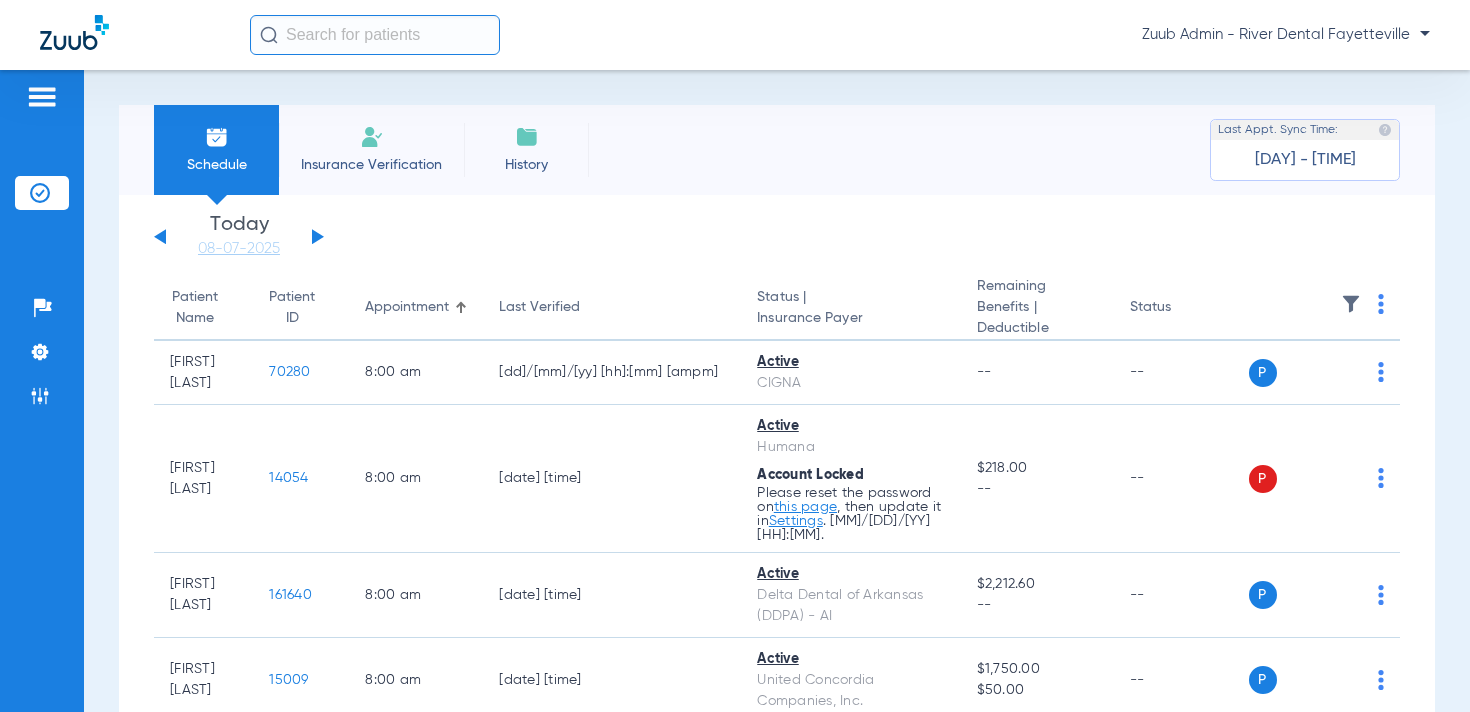 scroll, scrollTop: 18, scrollLeft: 0, axis: vertical 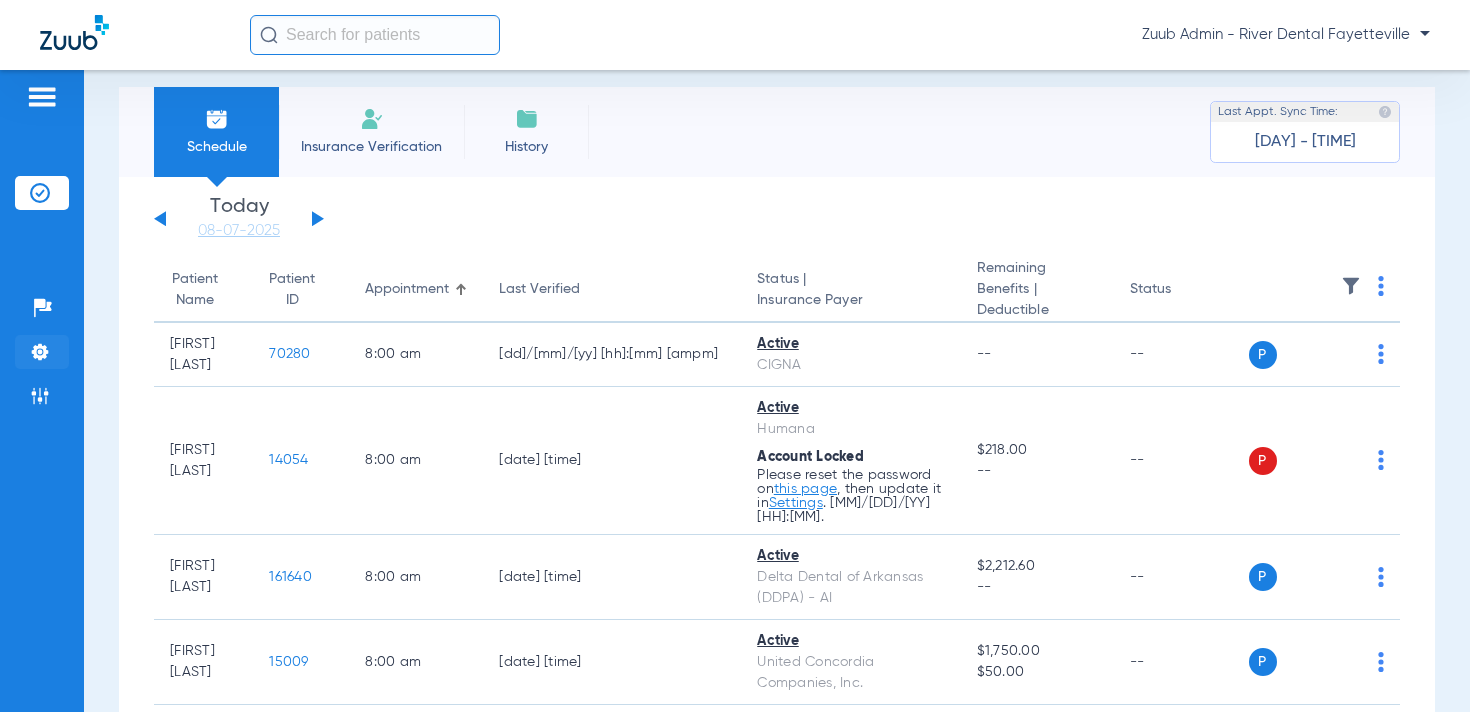 click 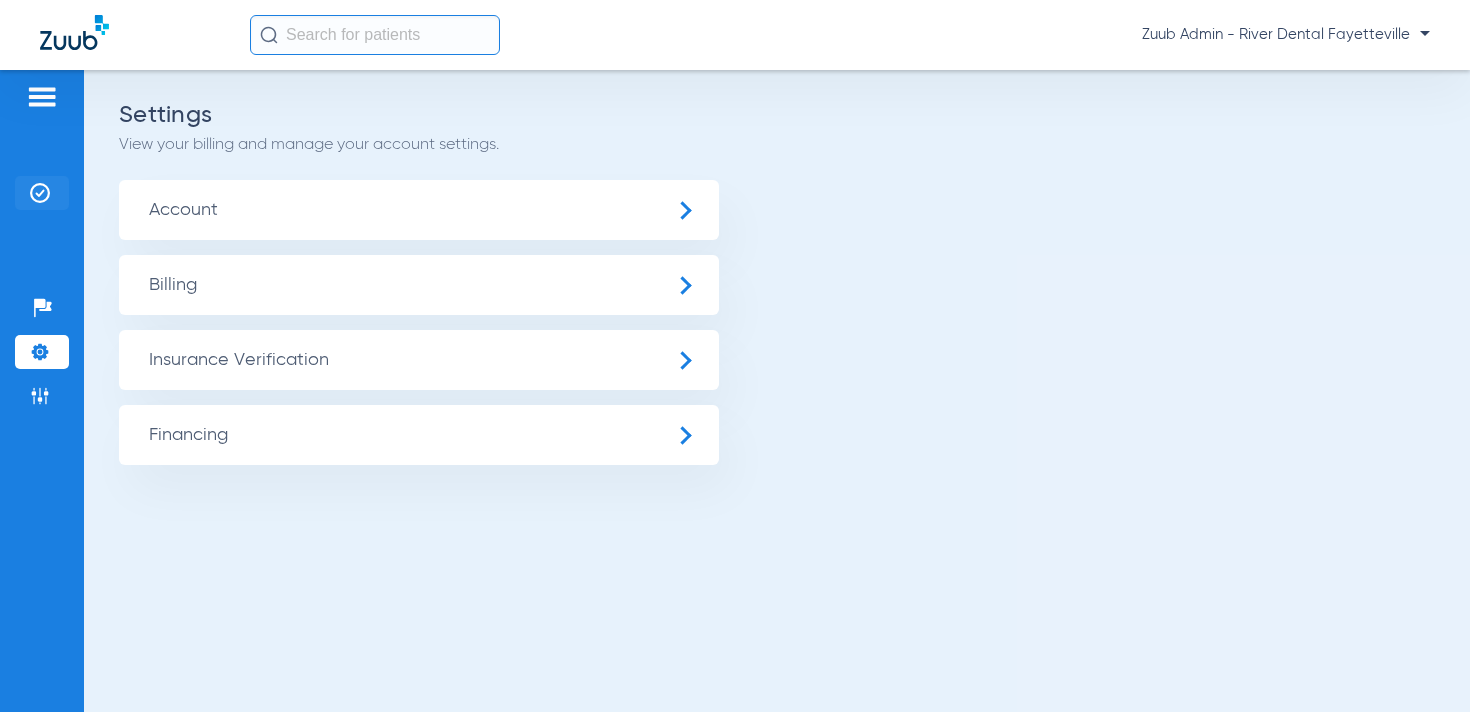 click on "Insurance Verification" 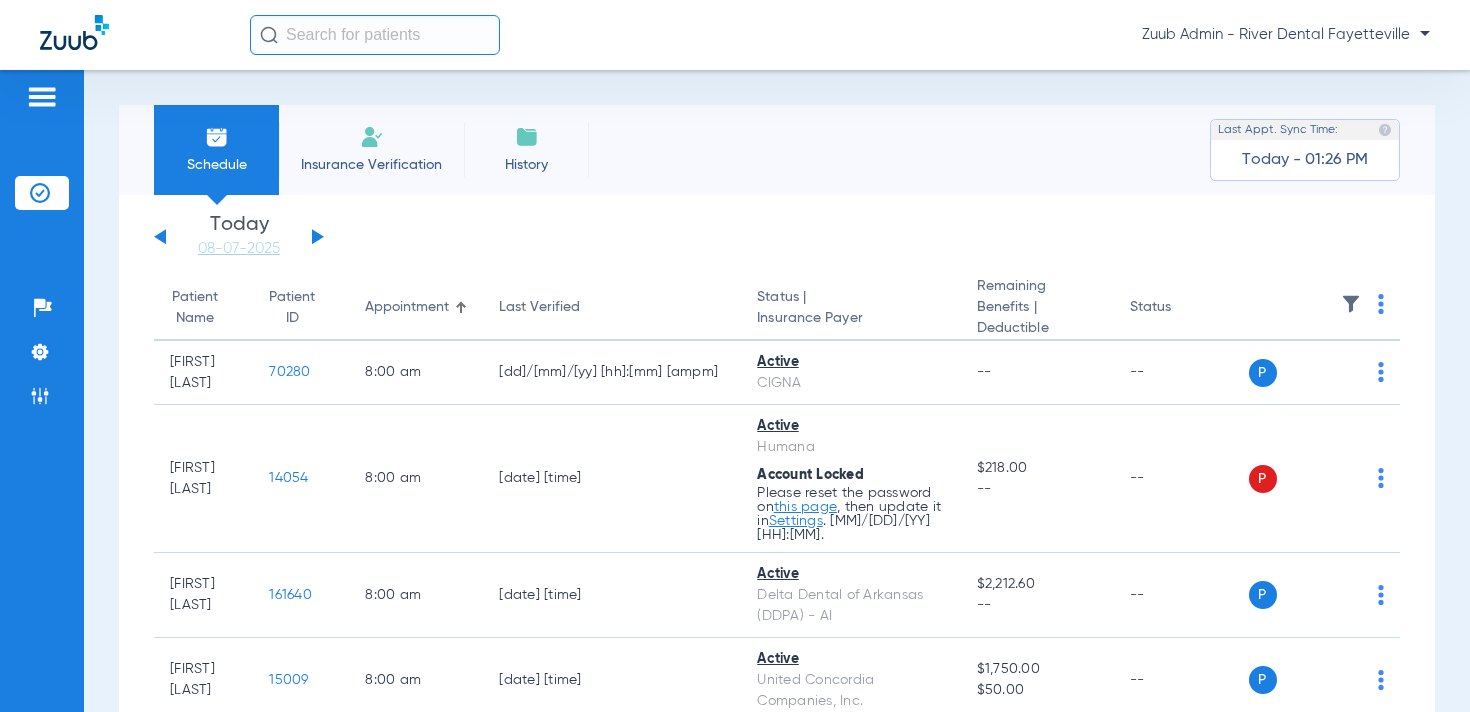 click 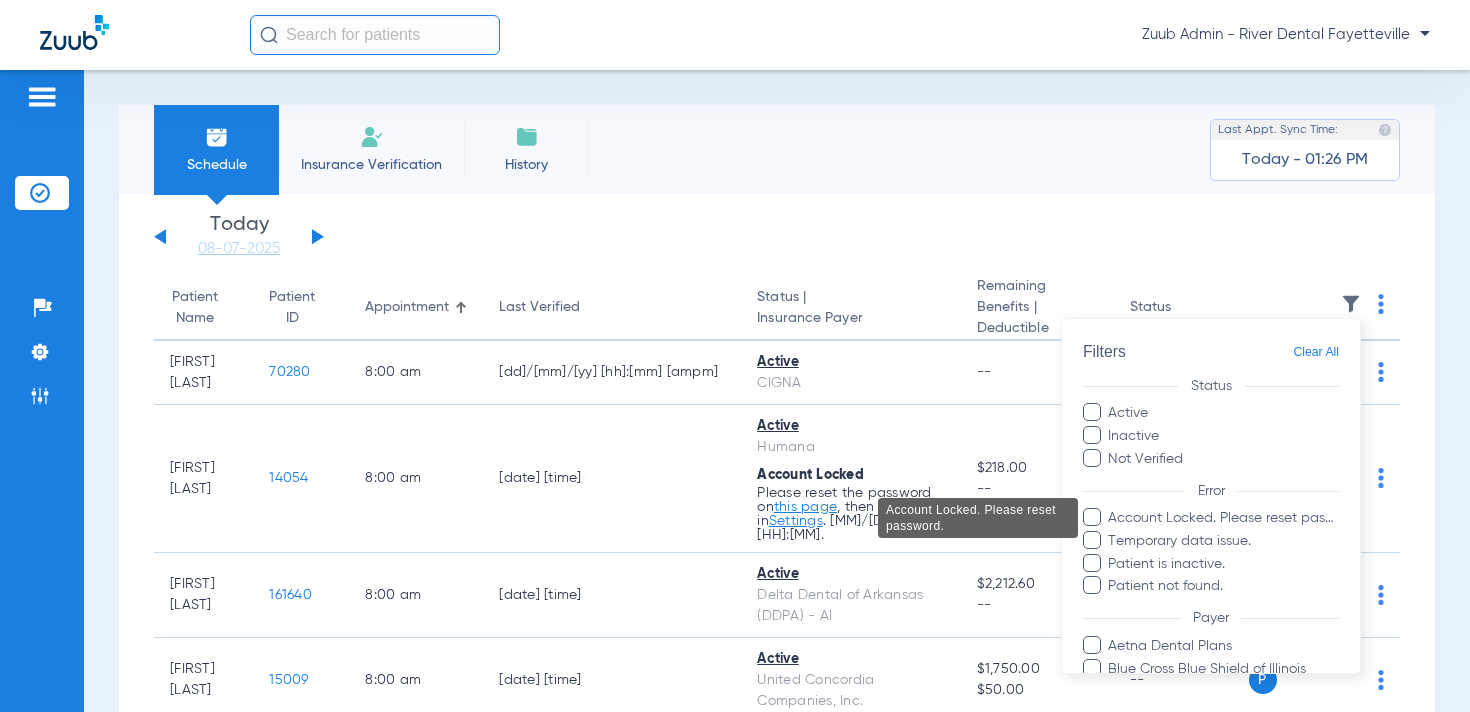 click on "Account Locked. Please reset password." at bounding box center [1223, 518] 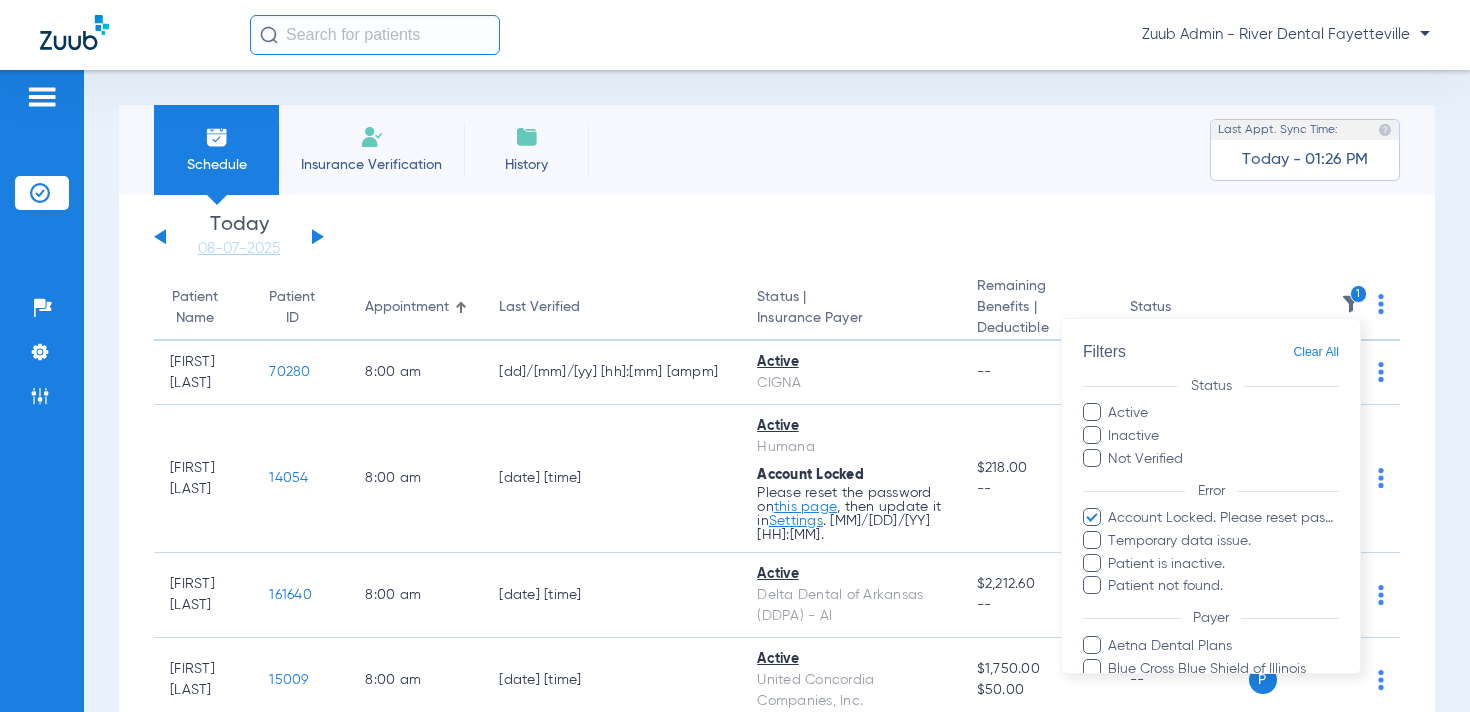 scroll, scrollTop: 441, scrollLeft: 0, axis: vertical 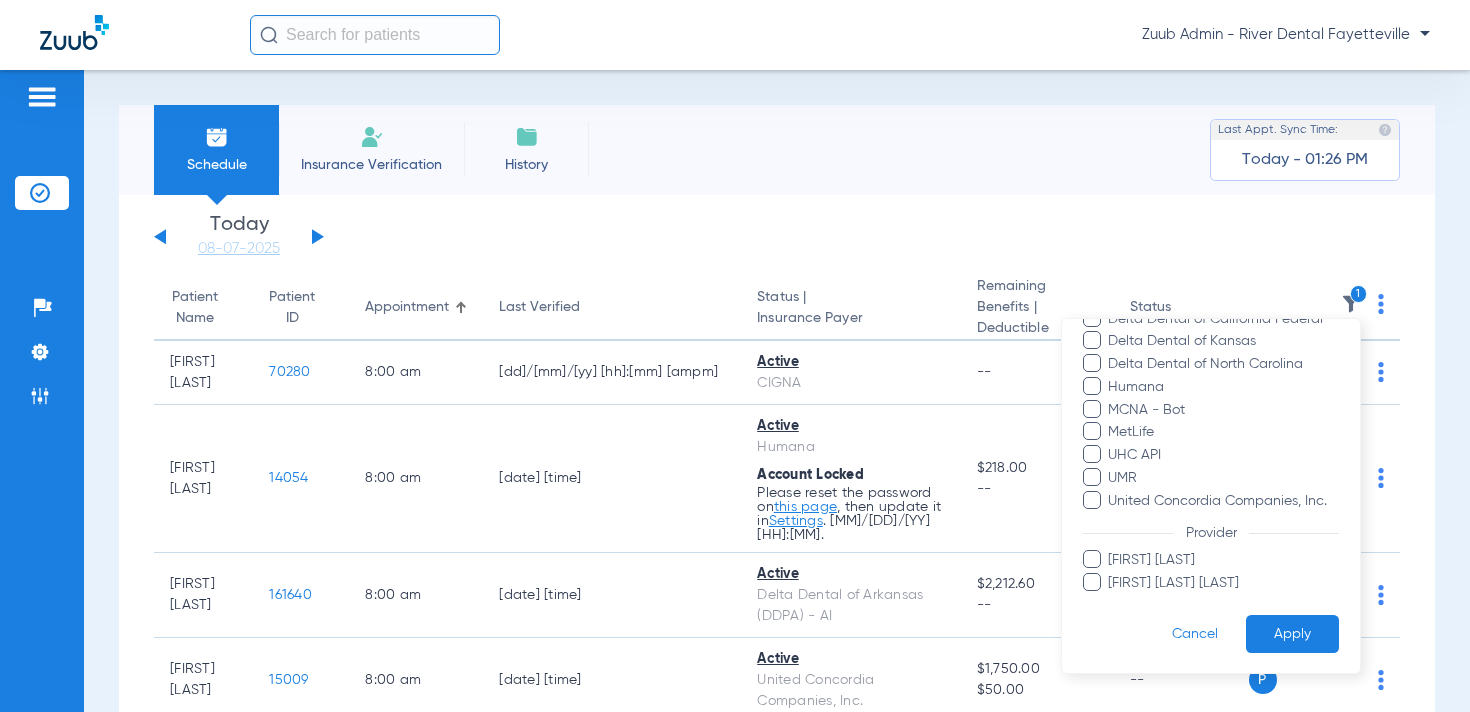 click on "Apply" at bounding box center [1292, 634] 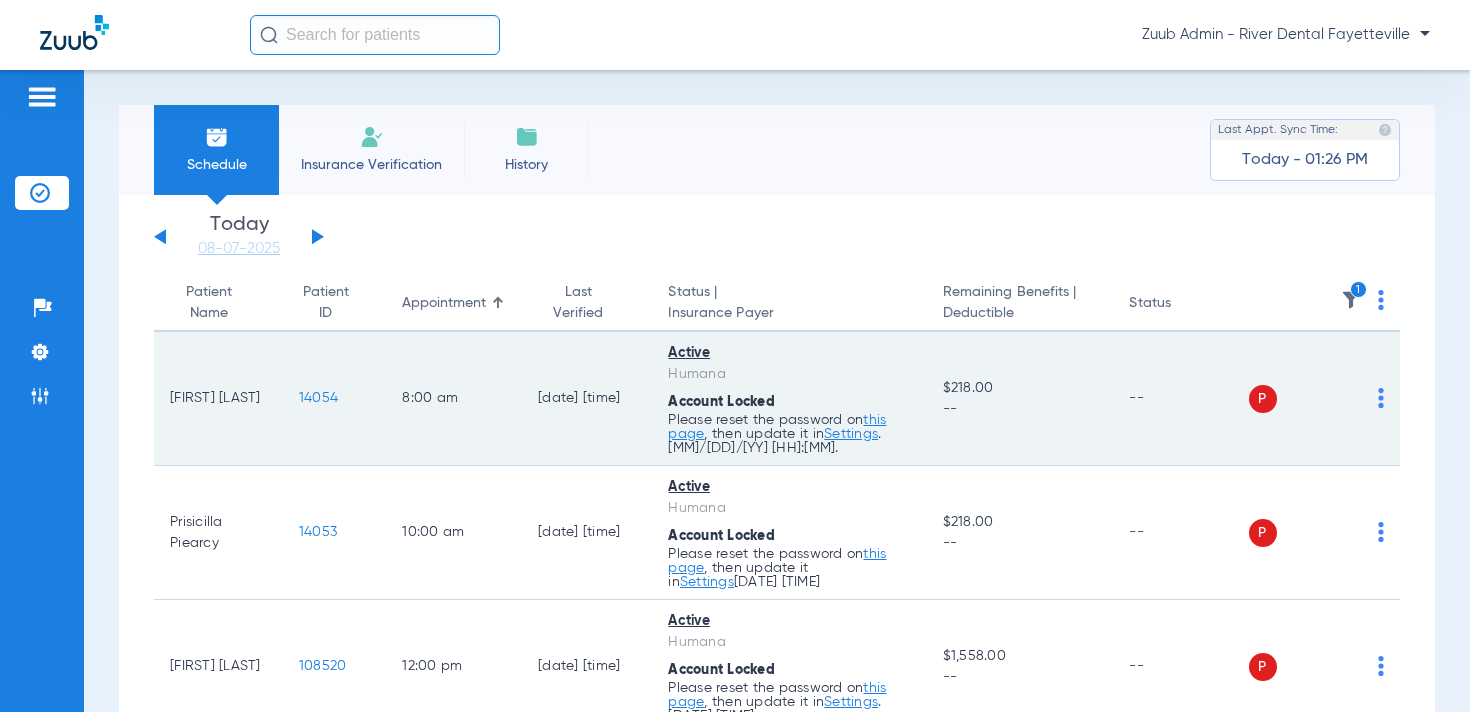 scroll, scrollTop: 149, scrollLeft: 0, axis: vertical 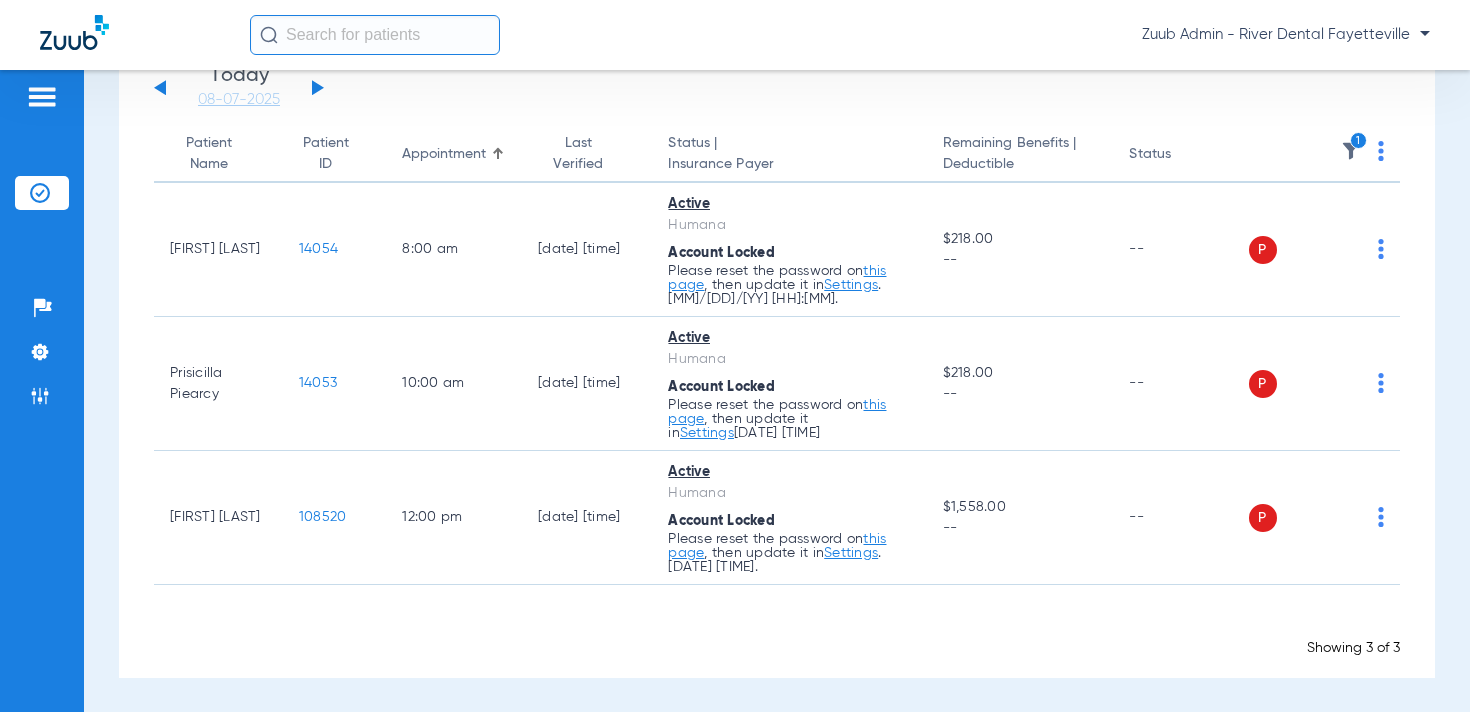 click 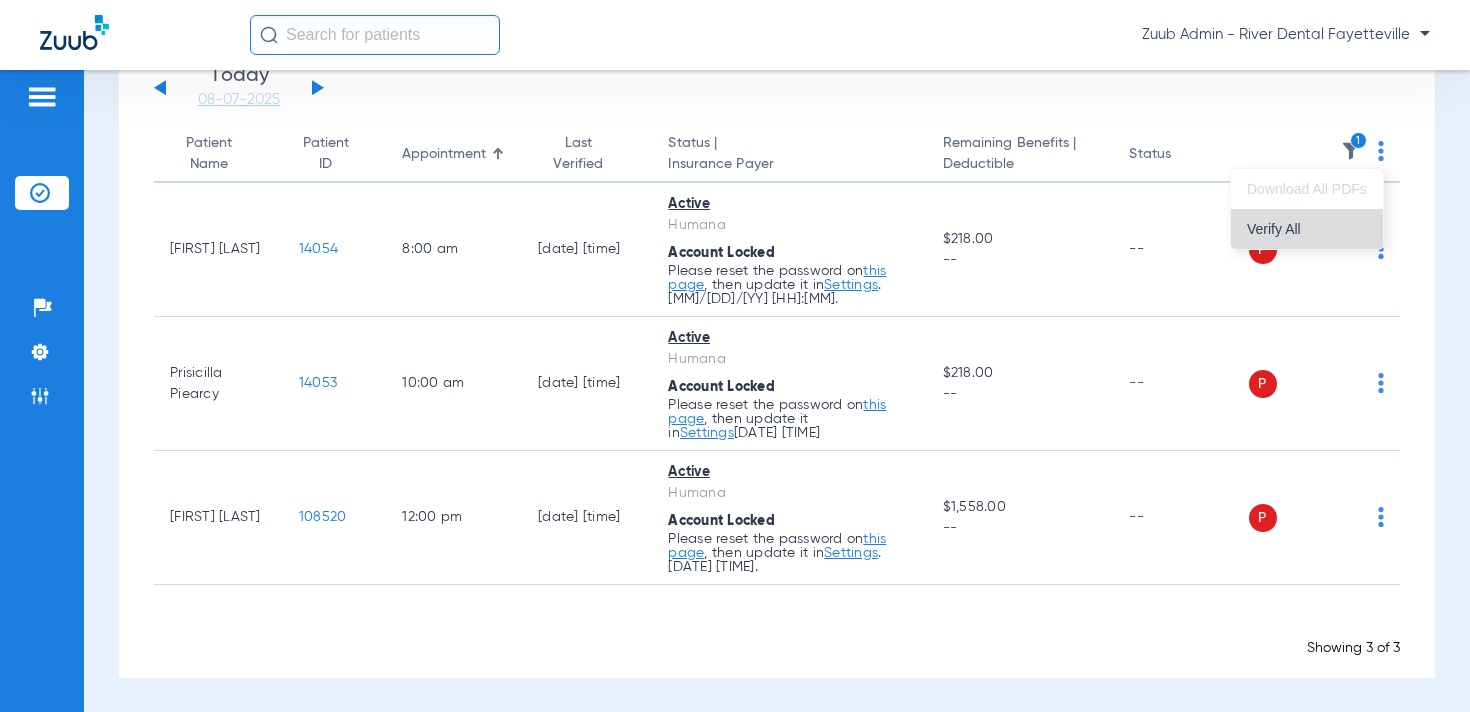 click on "Verify All" at bounding box center (1307, 229) 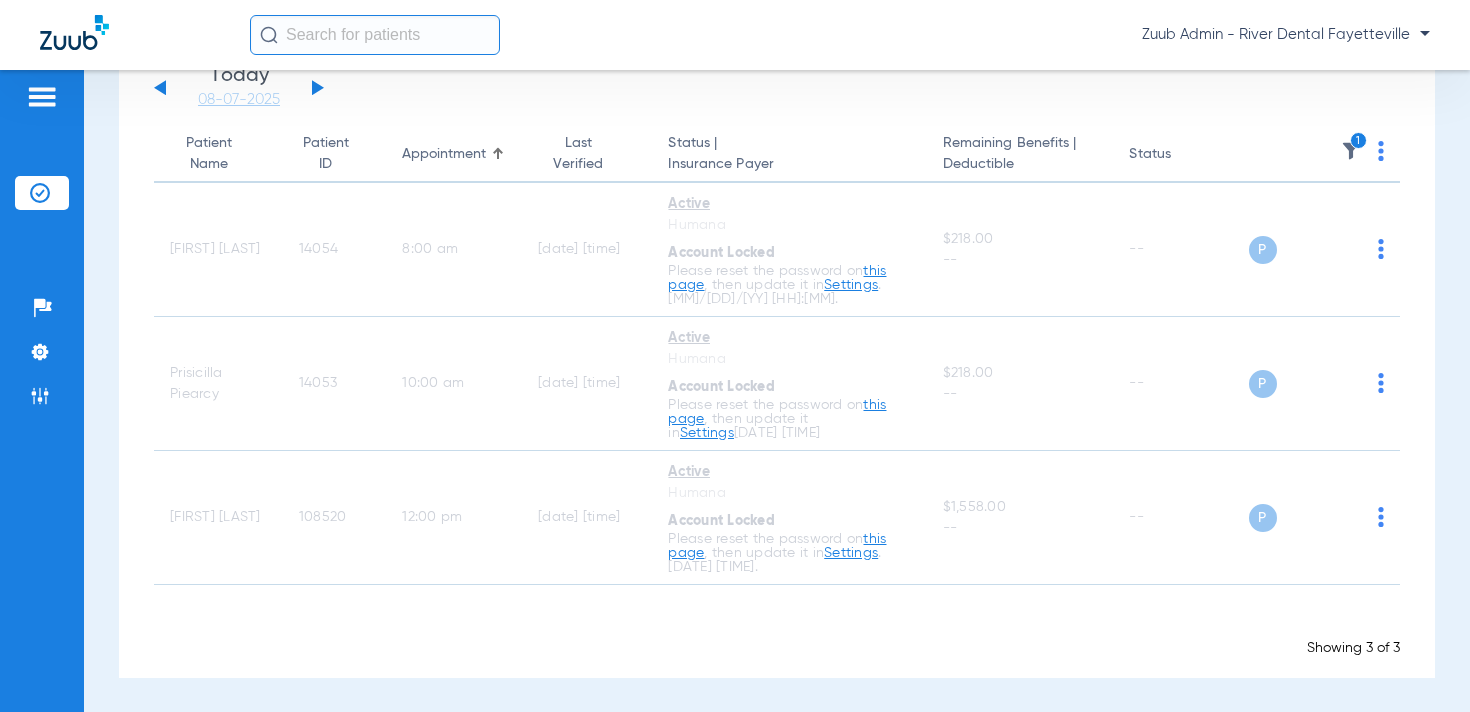 click 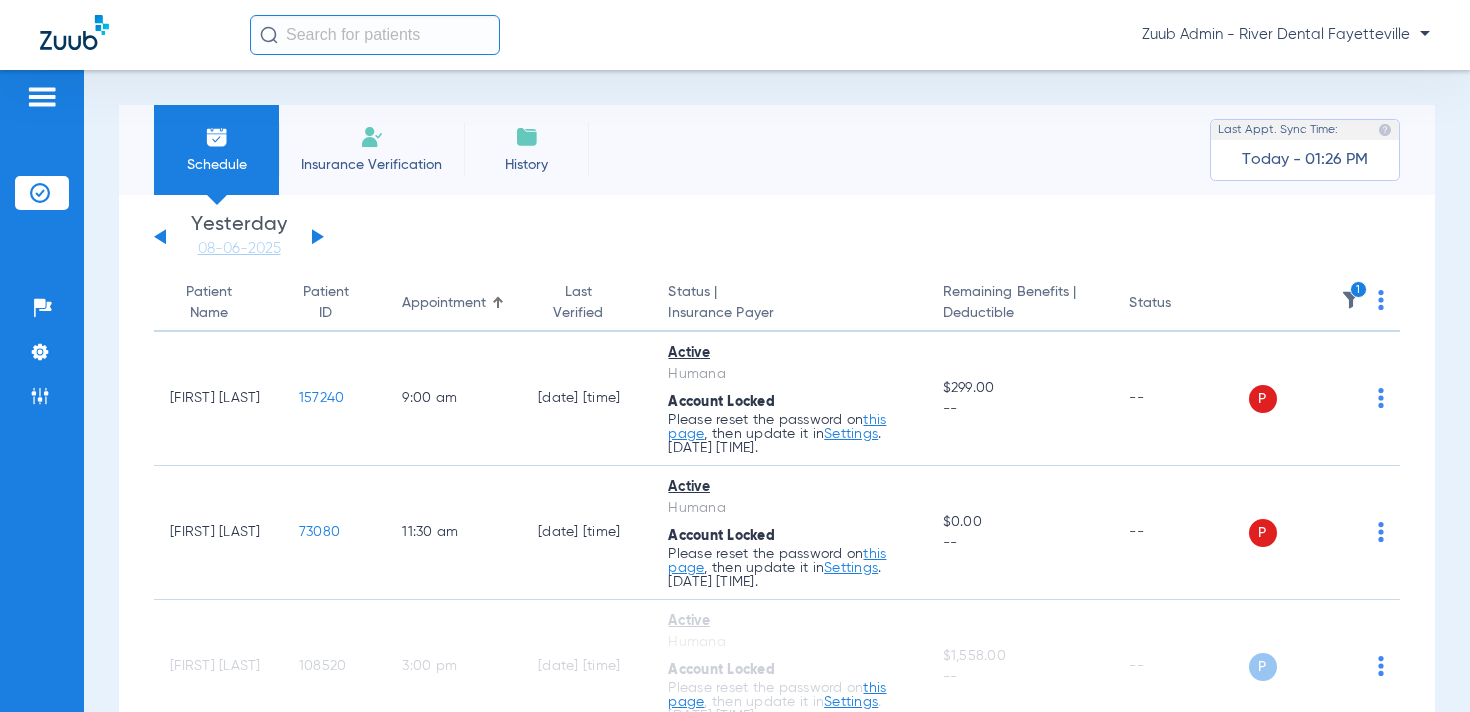 scroll, scrollTop: 149, scrollLeft: 0, axis: vertical 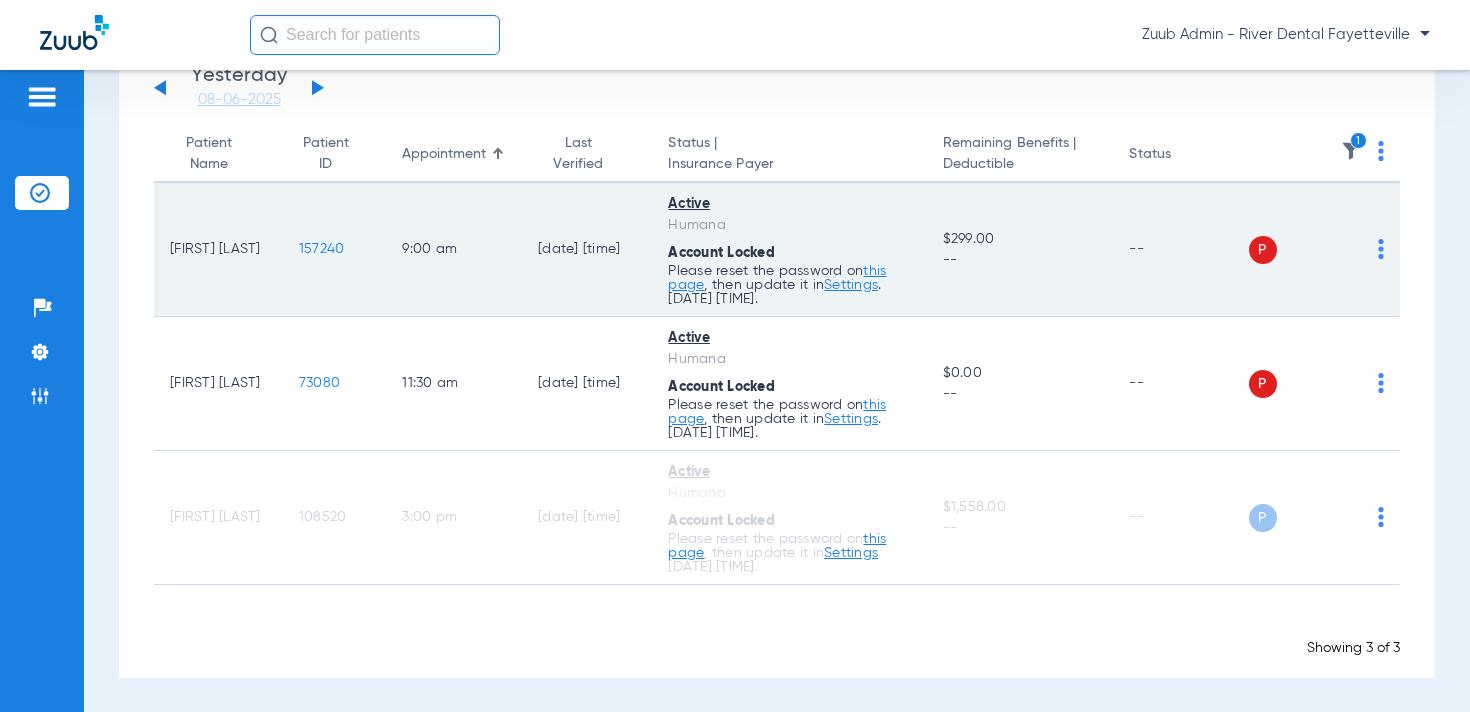 click 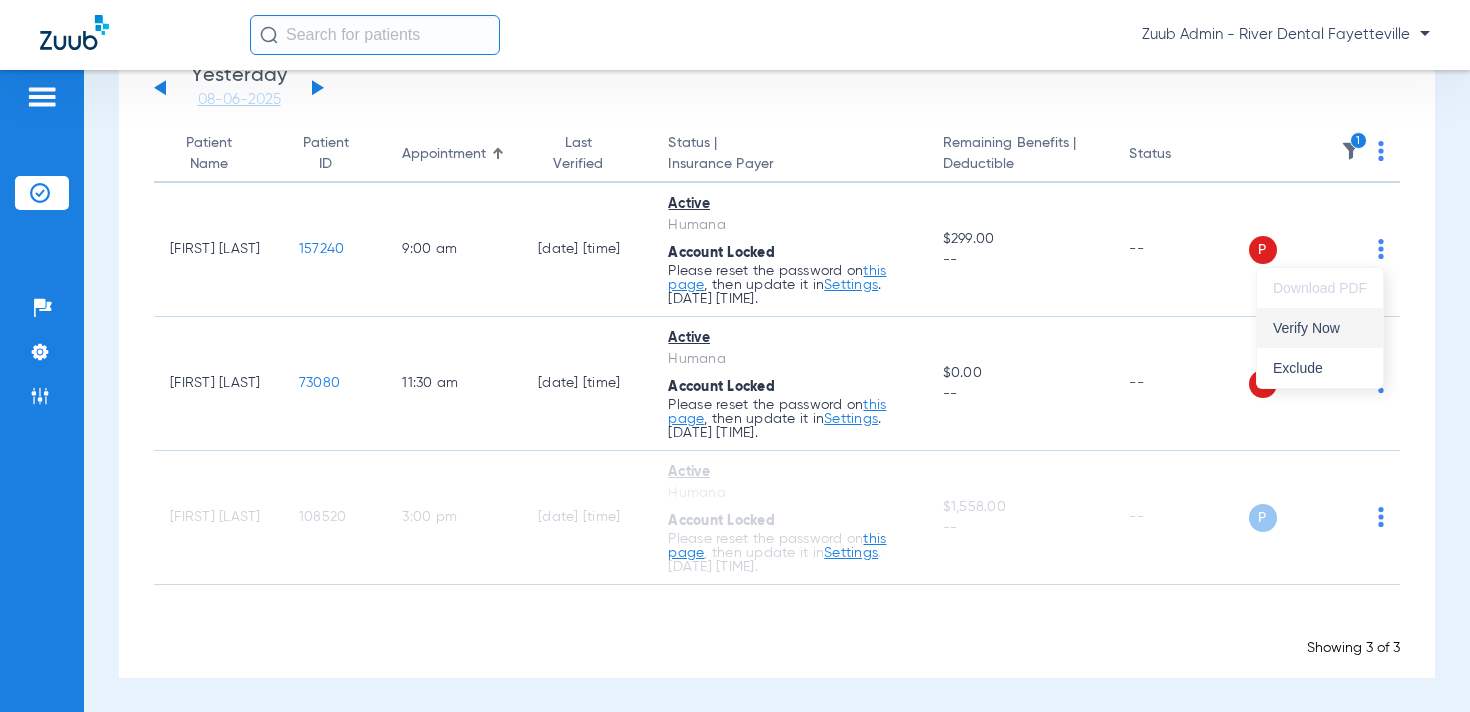 click on "Verify Now" at bounding box center [1320, 328] 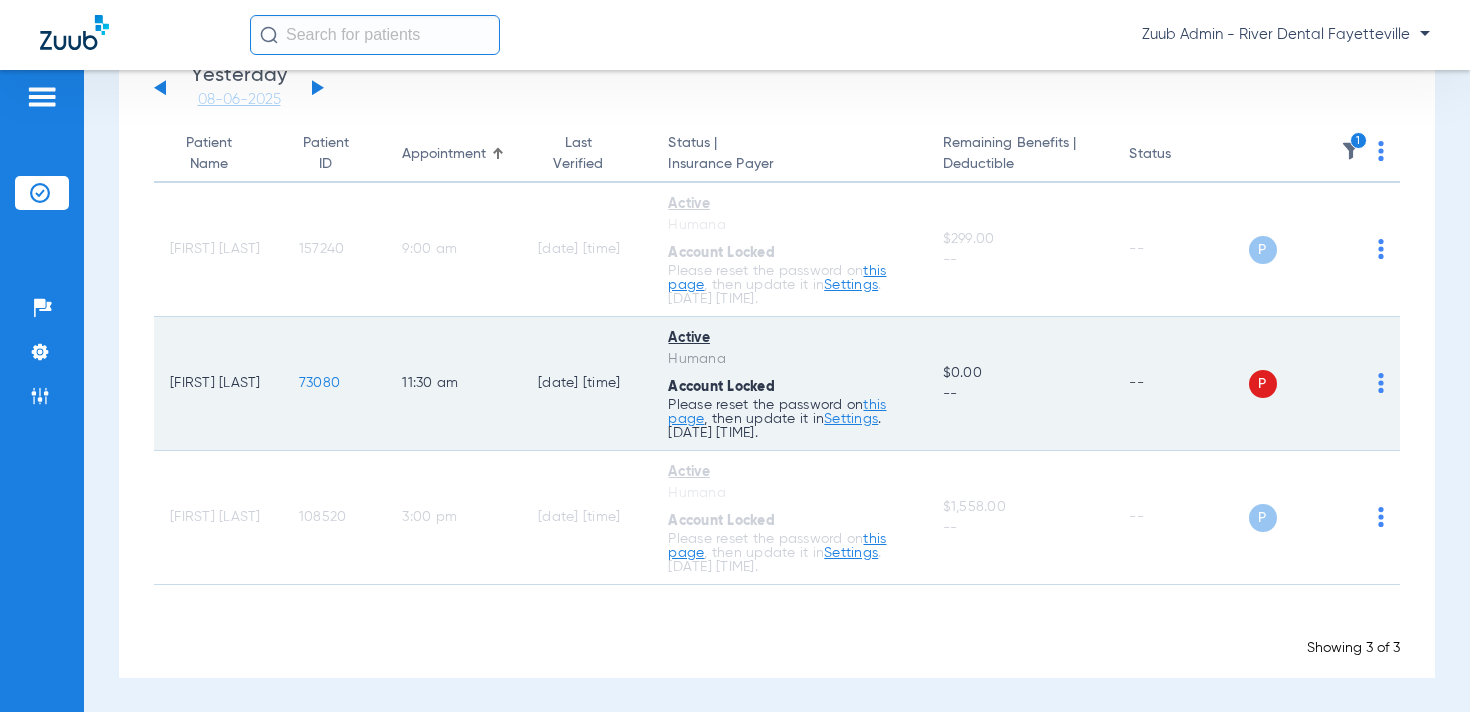 click 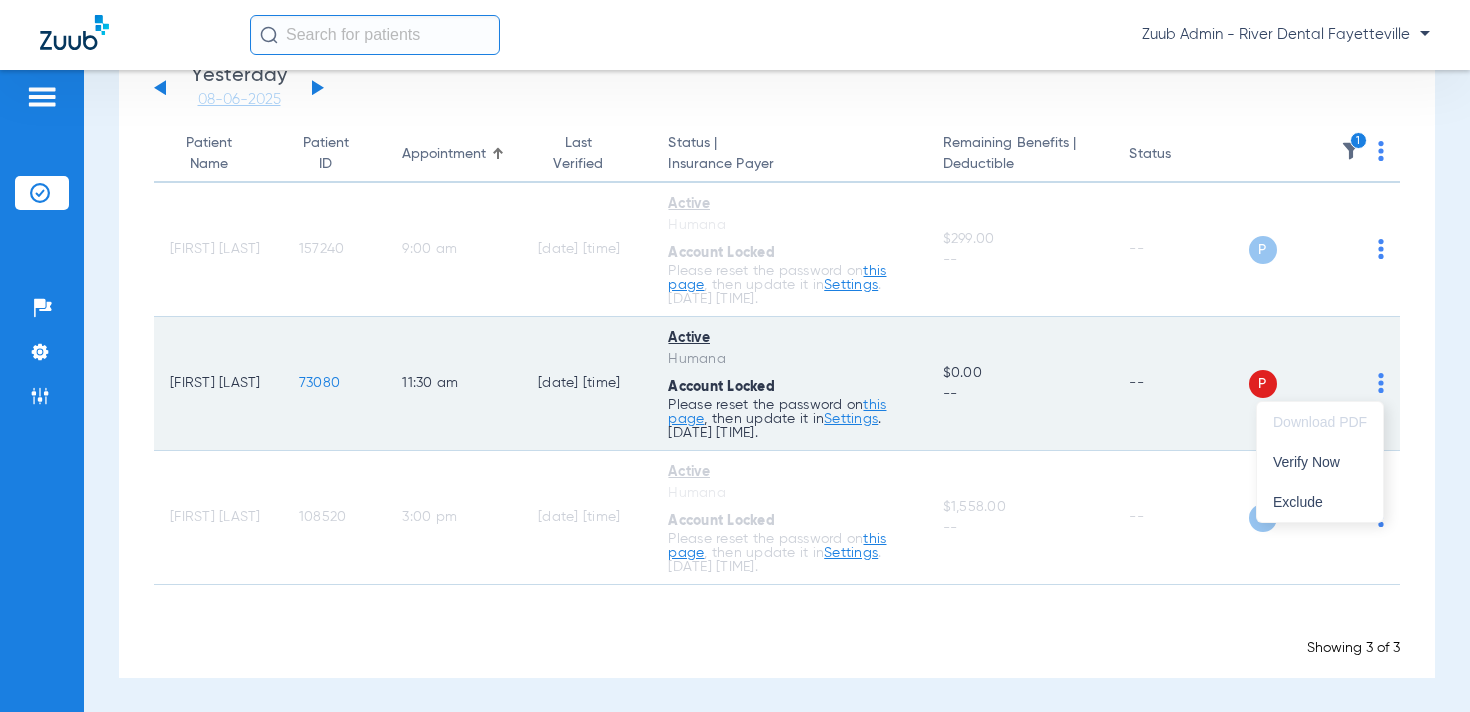 drag, startPoint x: 1316, startPoint y: 451, endPoint x: 1160, endPoint y: 401, distance: 163.81697 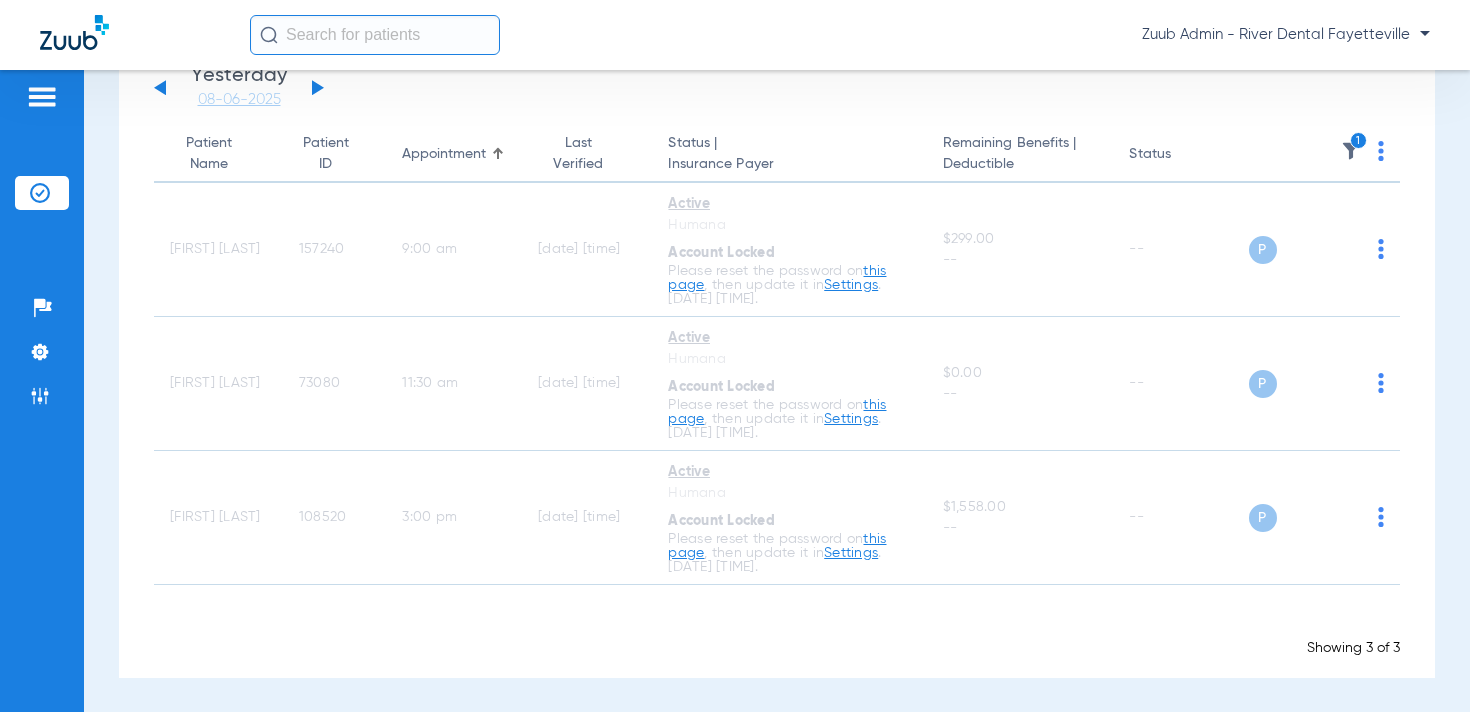 click 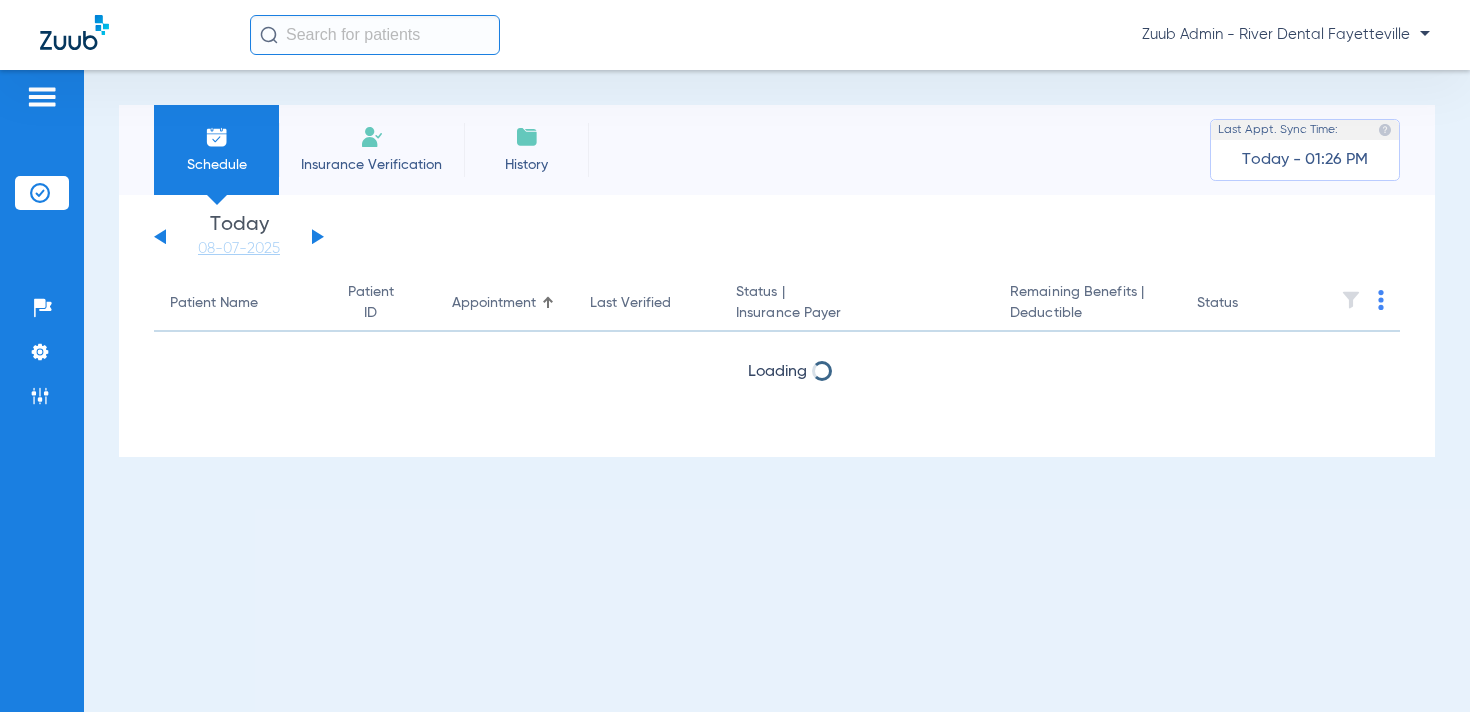 scroll, scrollTop: 0, scrollLeft: 0, axis: both 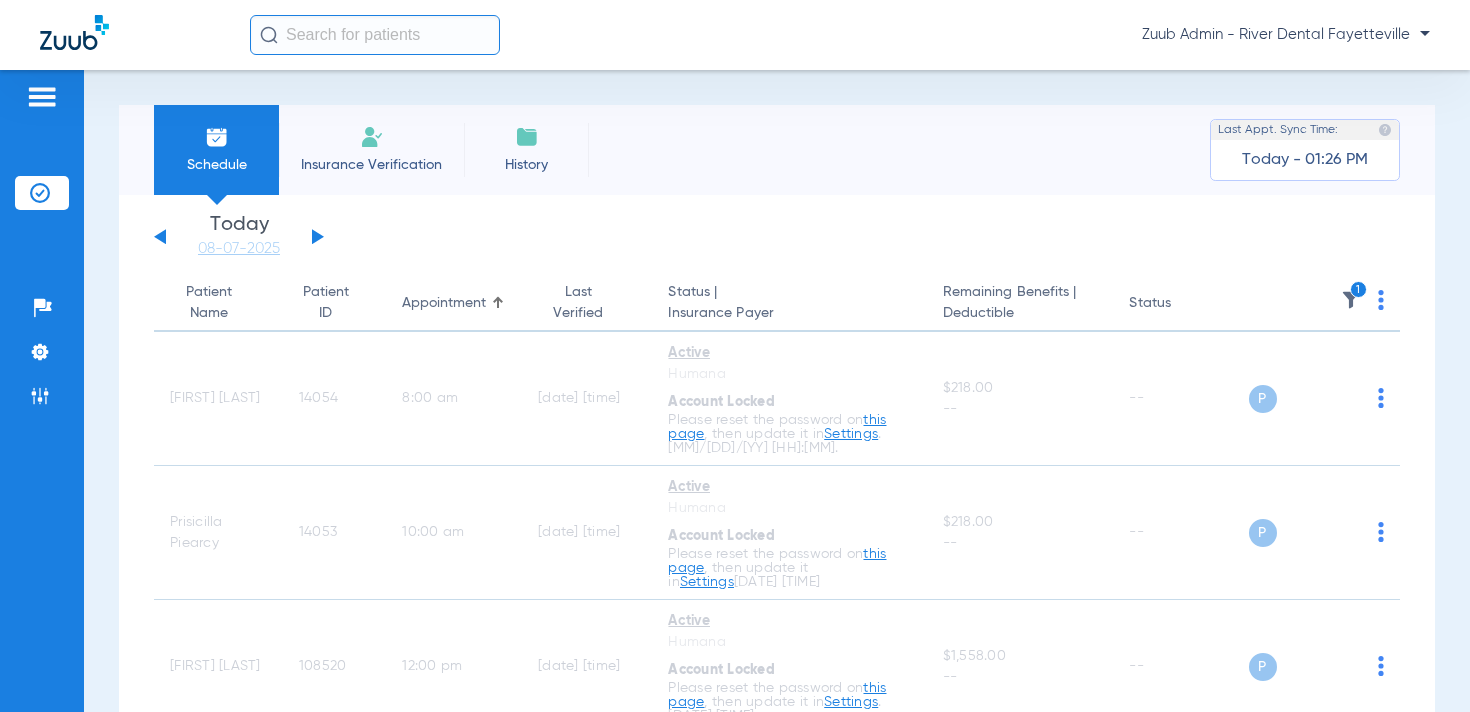 click 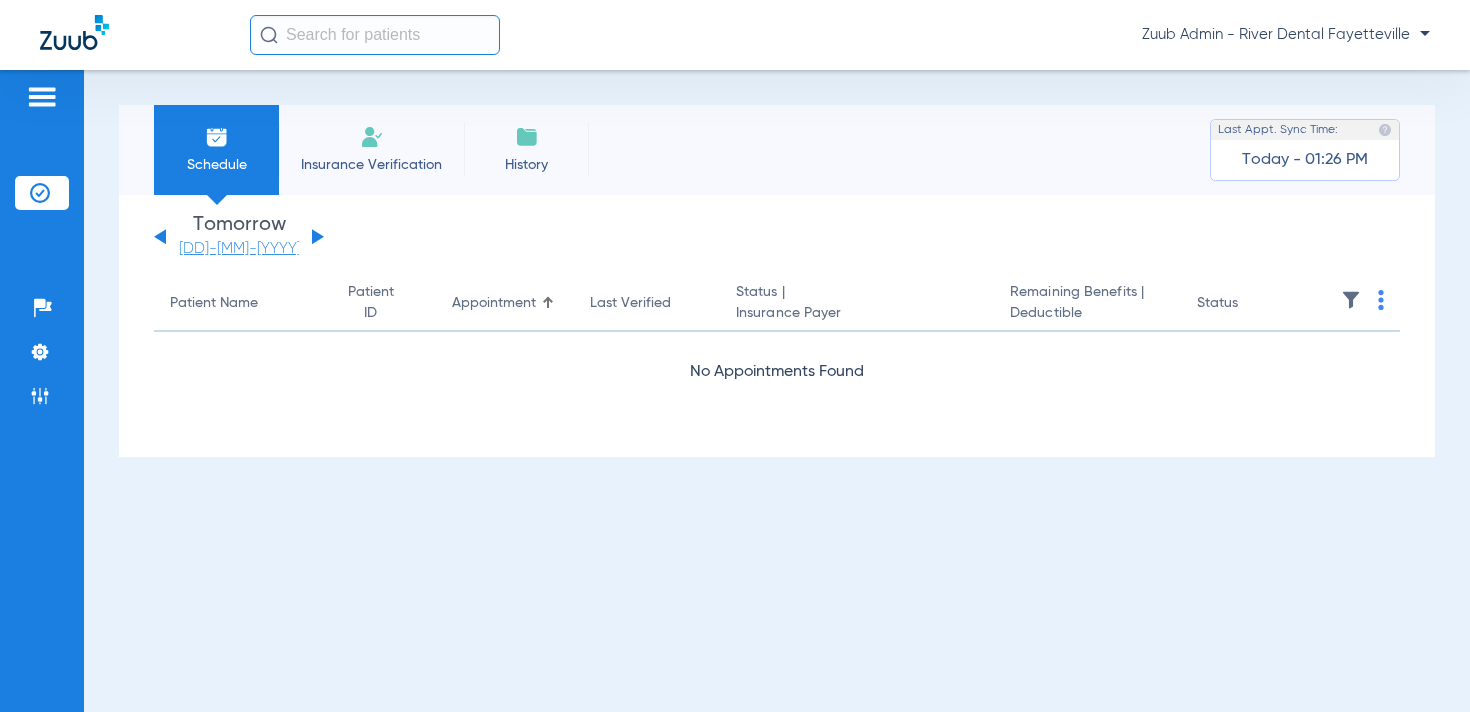 click on "[DATE]" 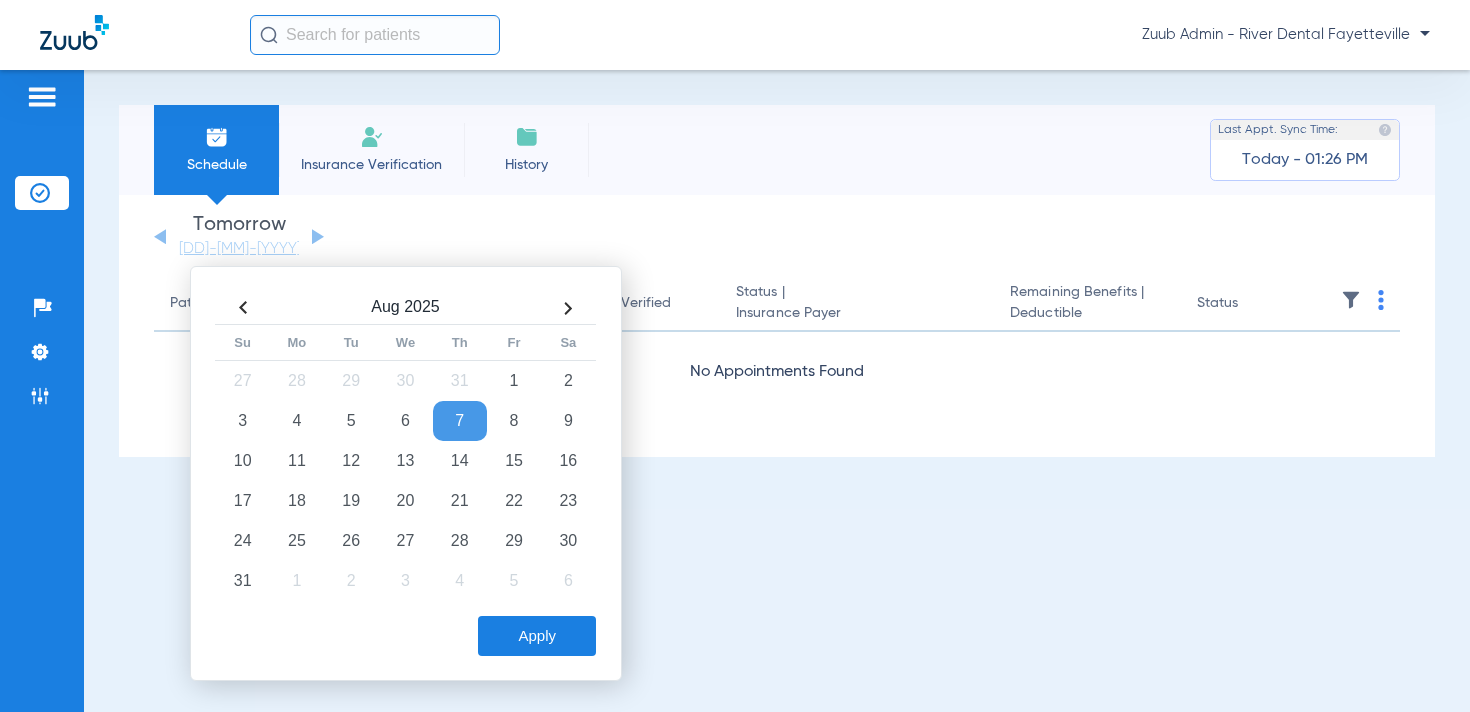 click 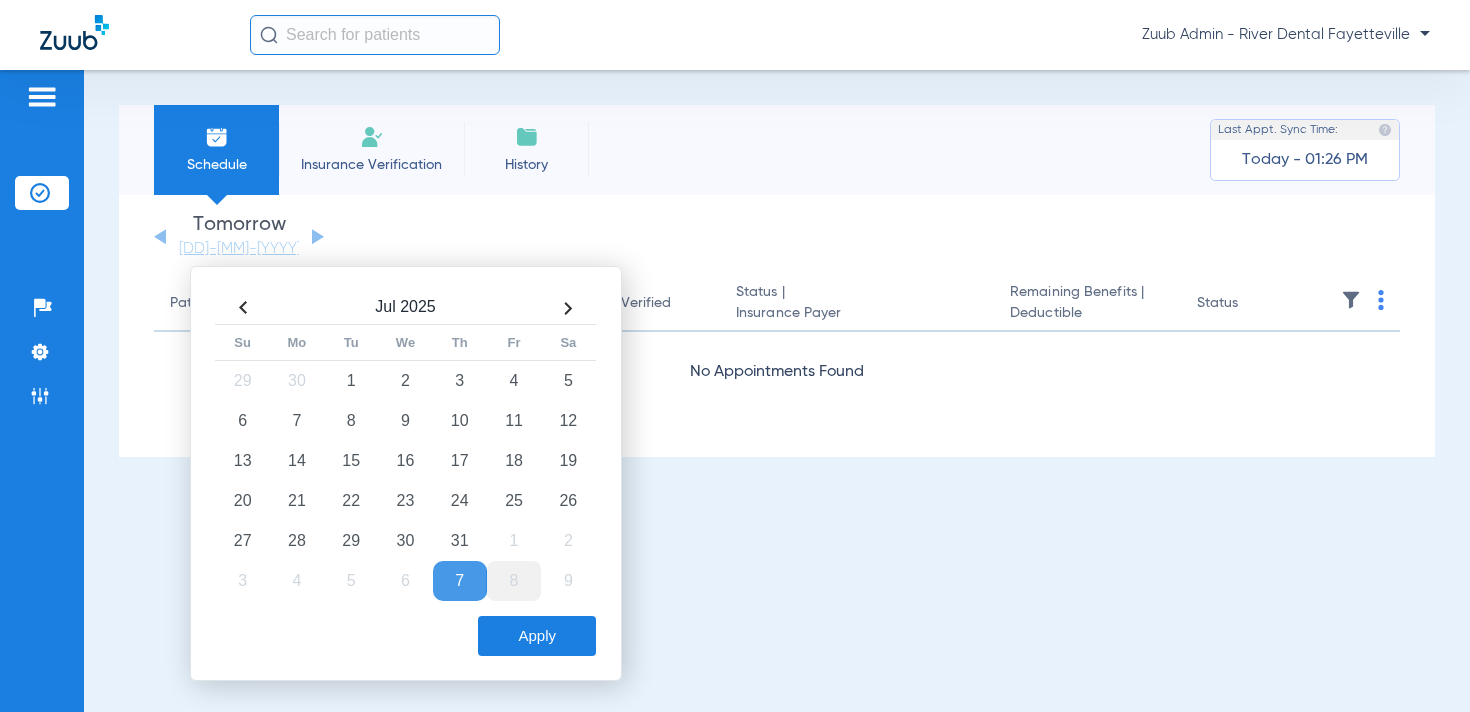 drag, startPoint x: 469, startPoint y: 422, endPoint x: 520, endPoint y: 560, distance: 147.12239 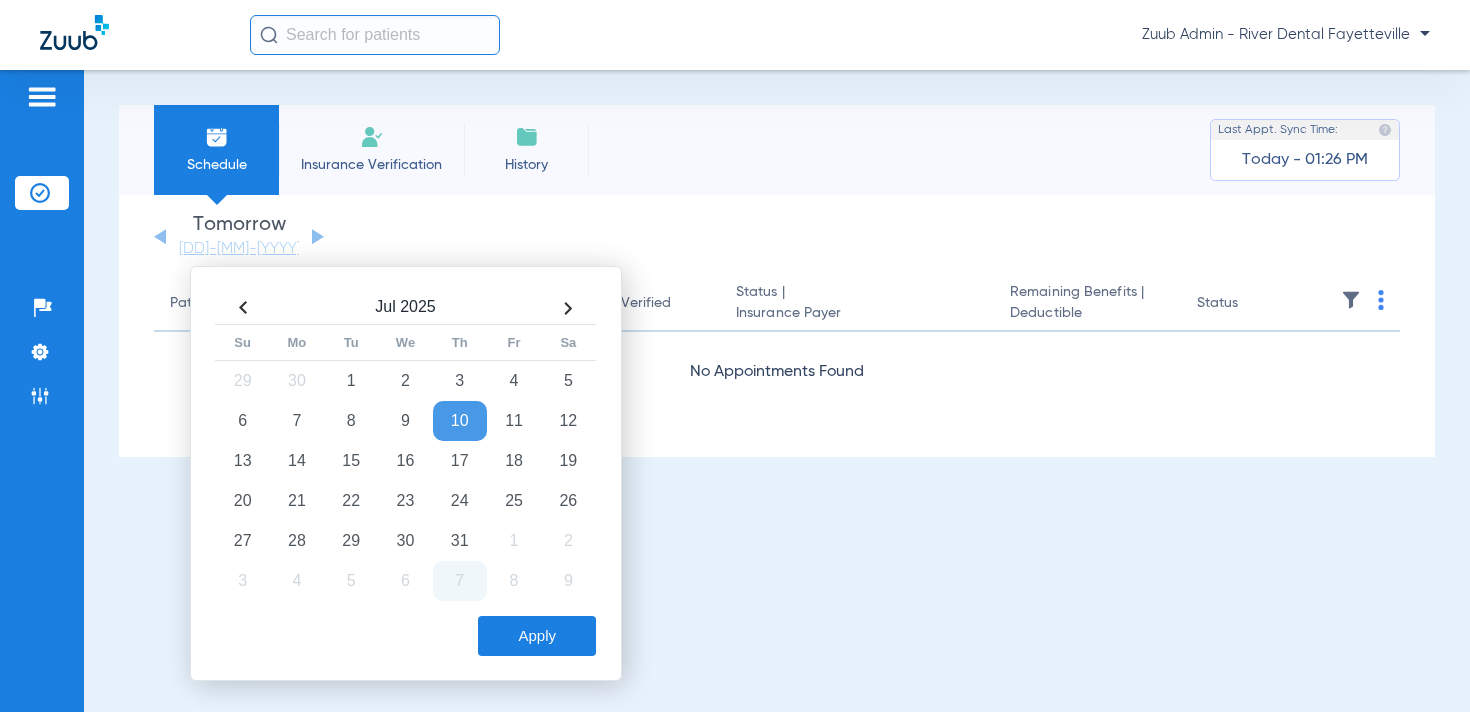 click on "Apply" 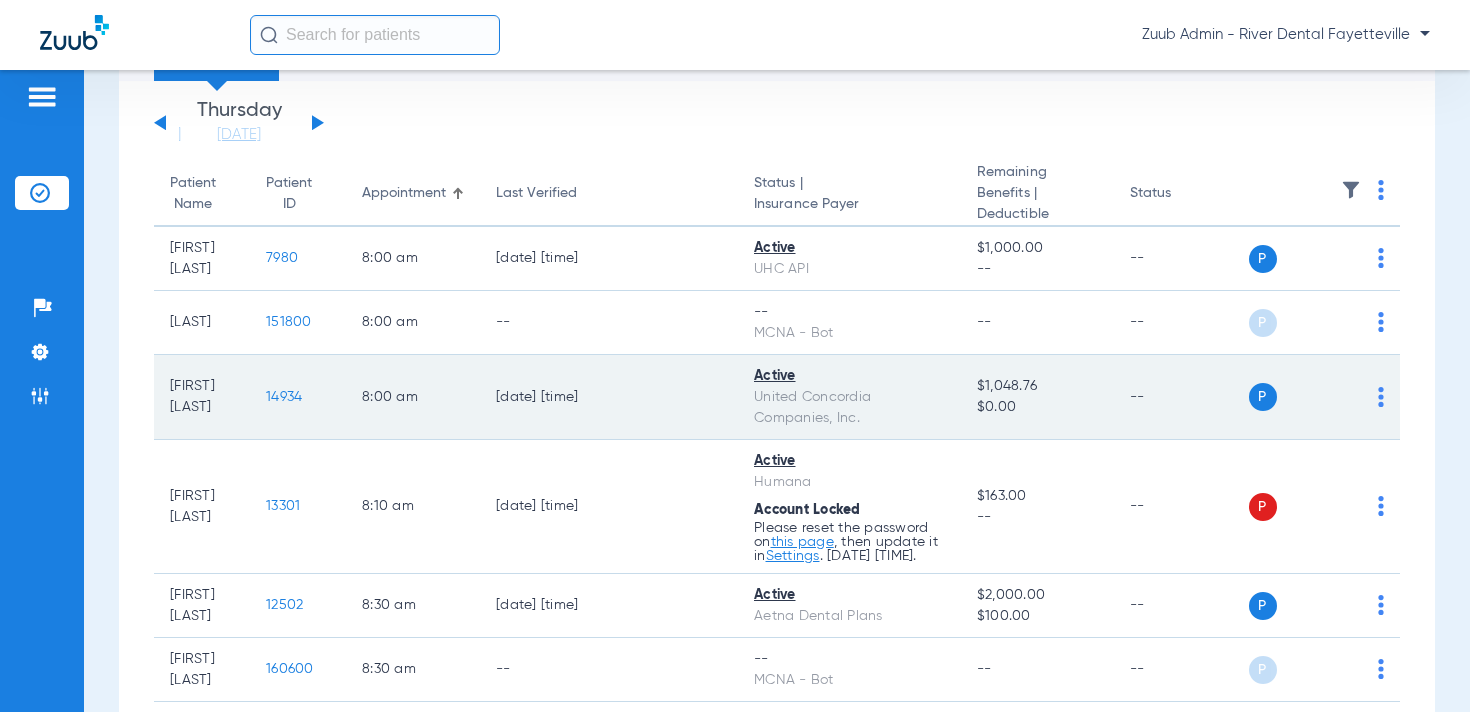 scroll, scrollTop: 113, scrollLeft: 0, axis: vertical 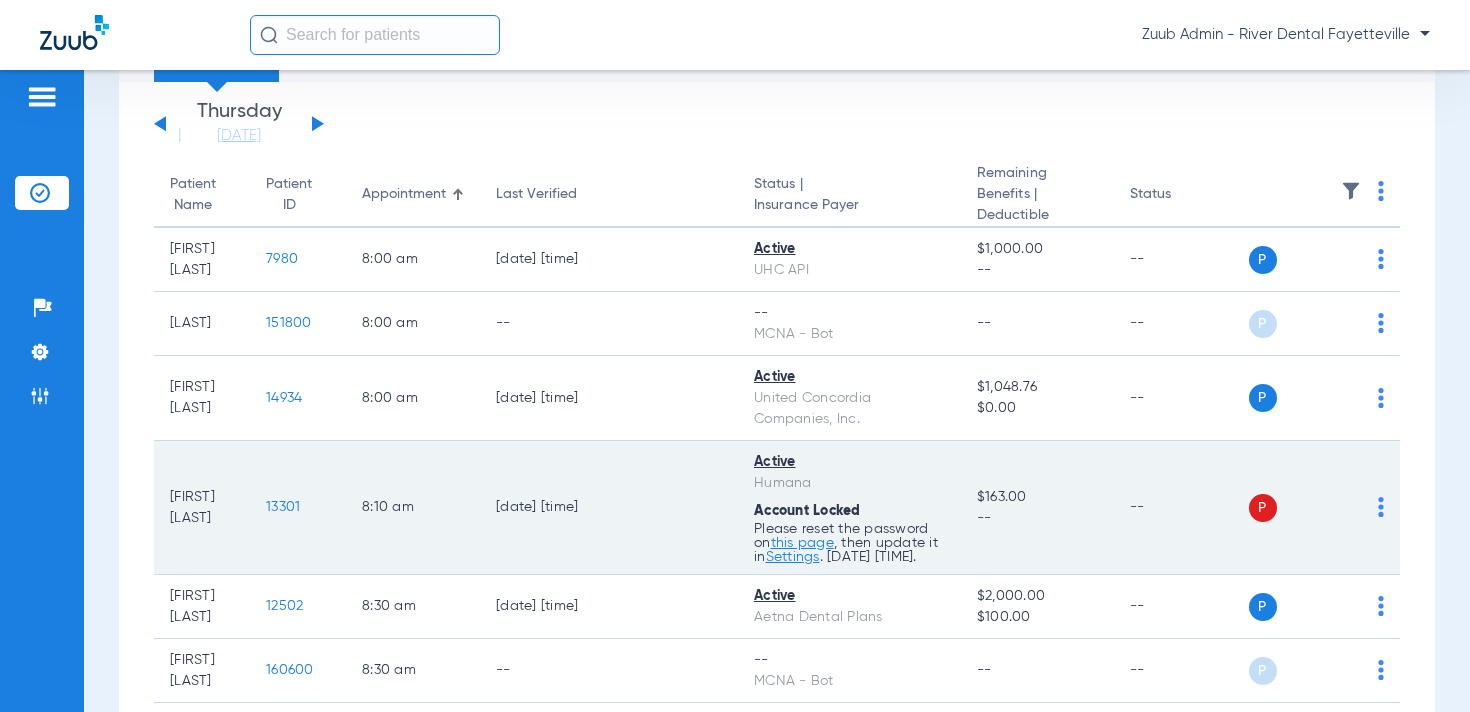 click 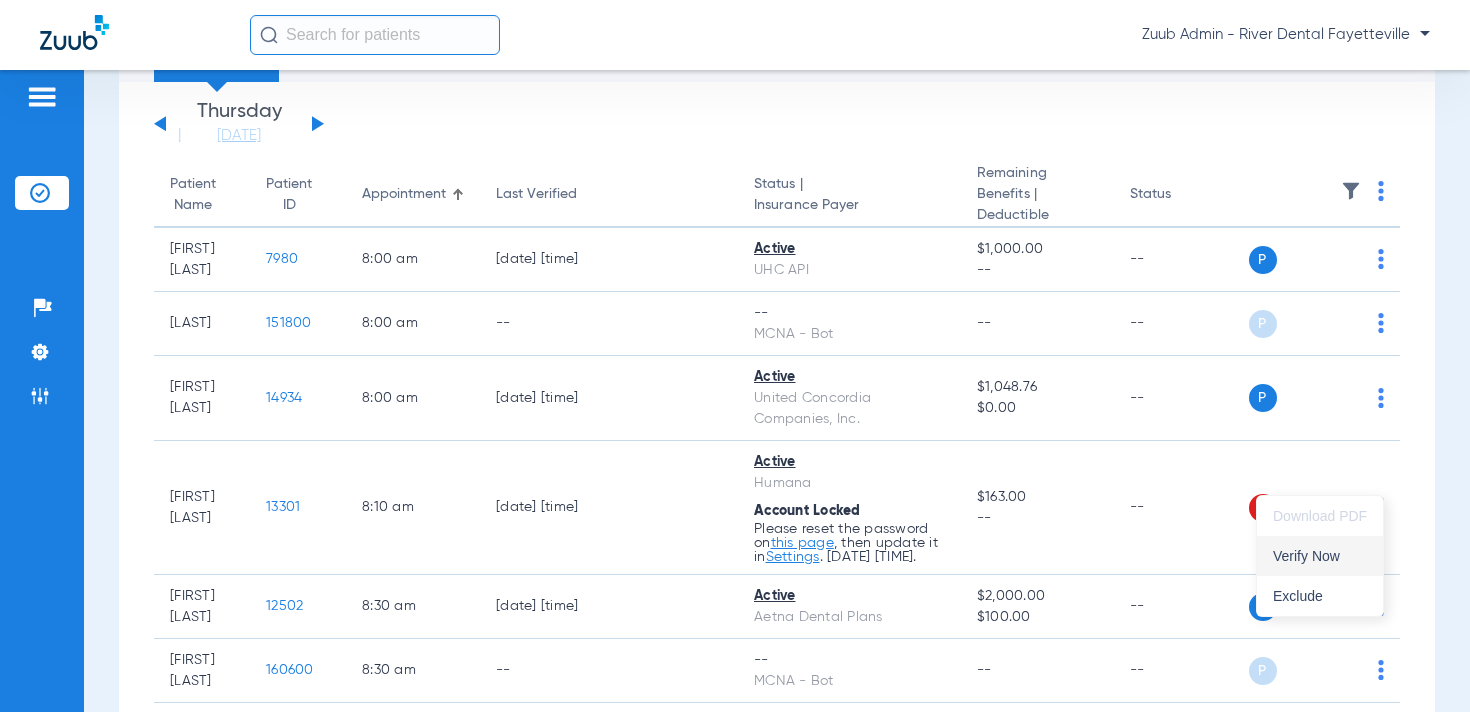 click on "Verify Now" at bounding box center [1320, 556] 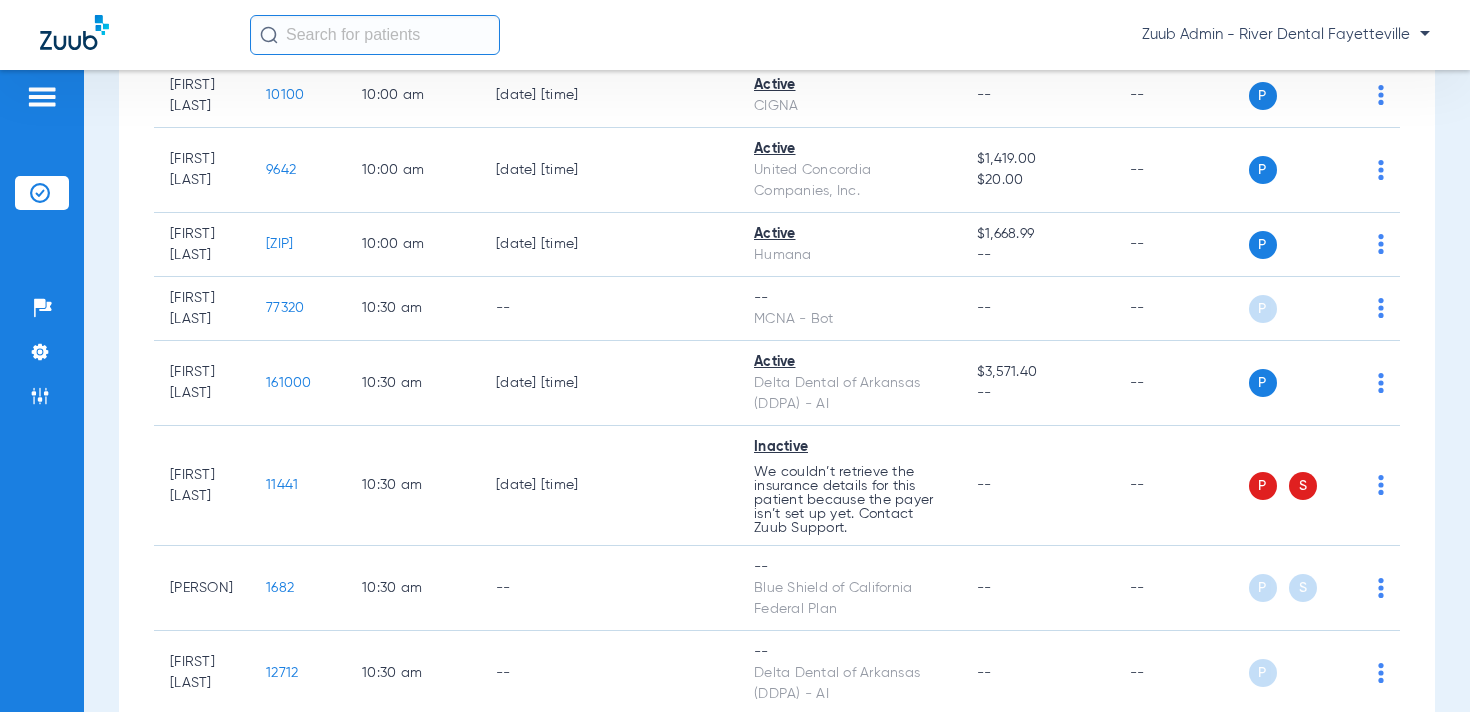 scroll, scrollTop: 1494, scrollLeft: 0, axis: vertical 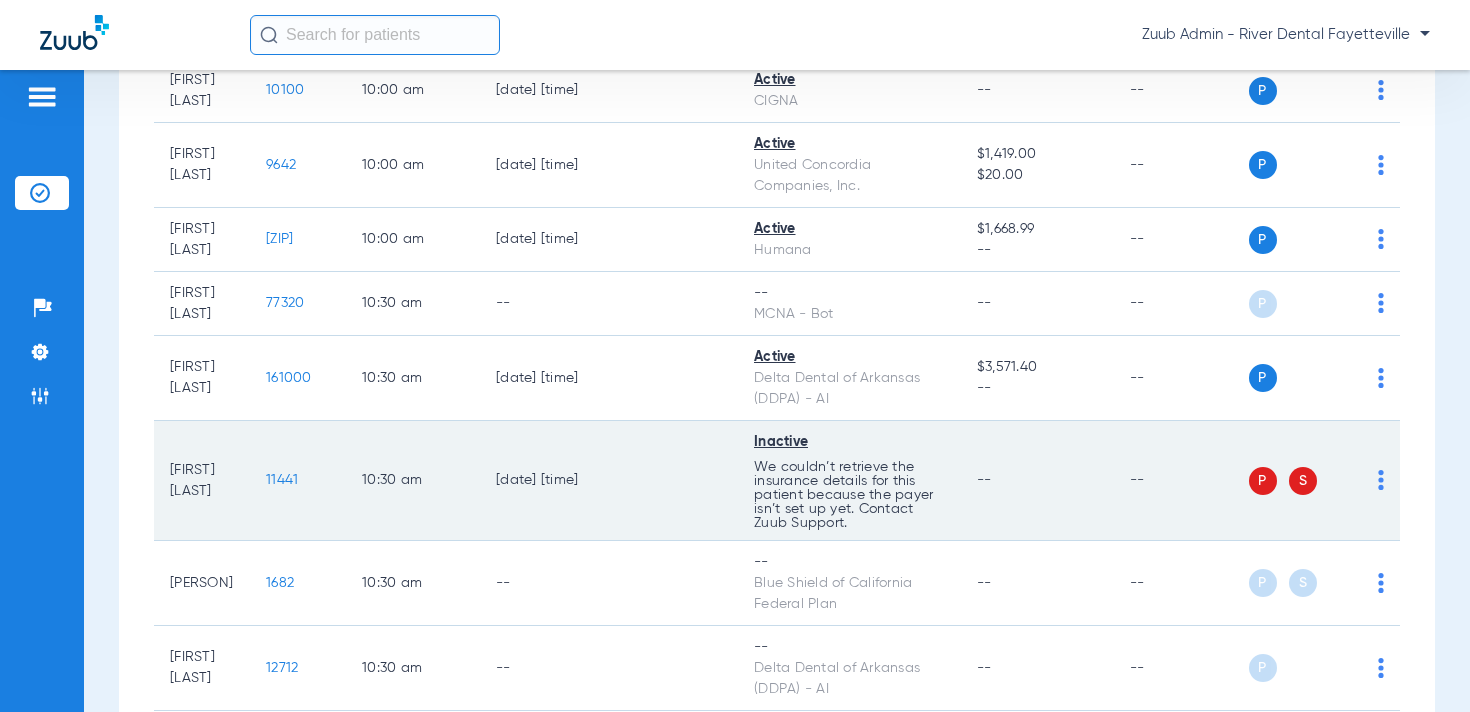 click on "11441" 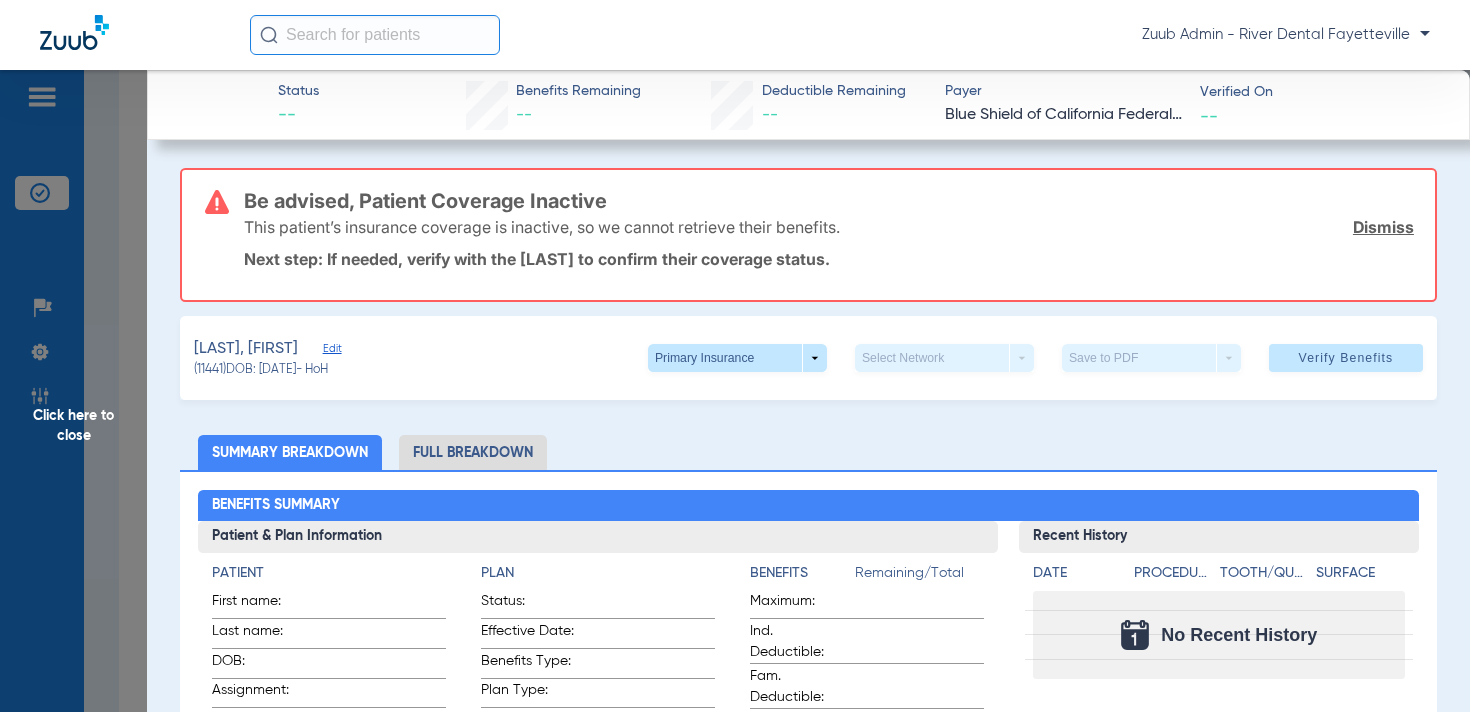 click on "Edit" 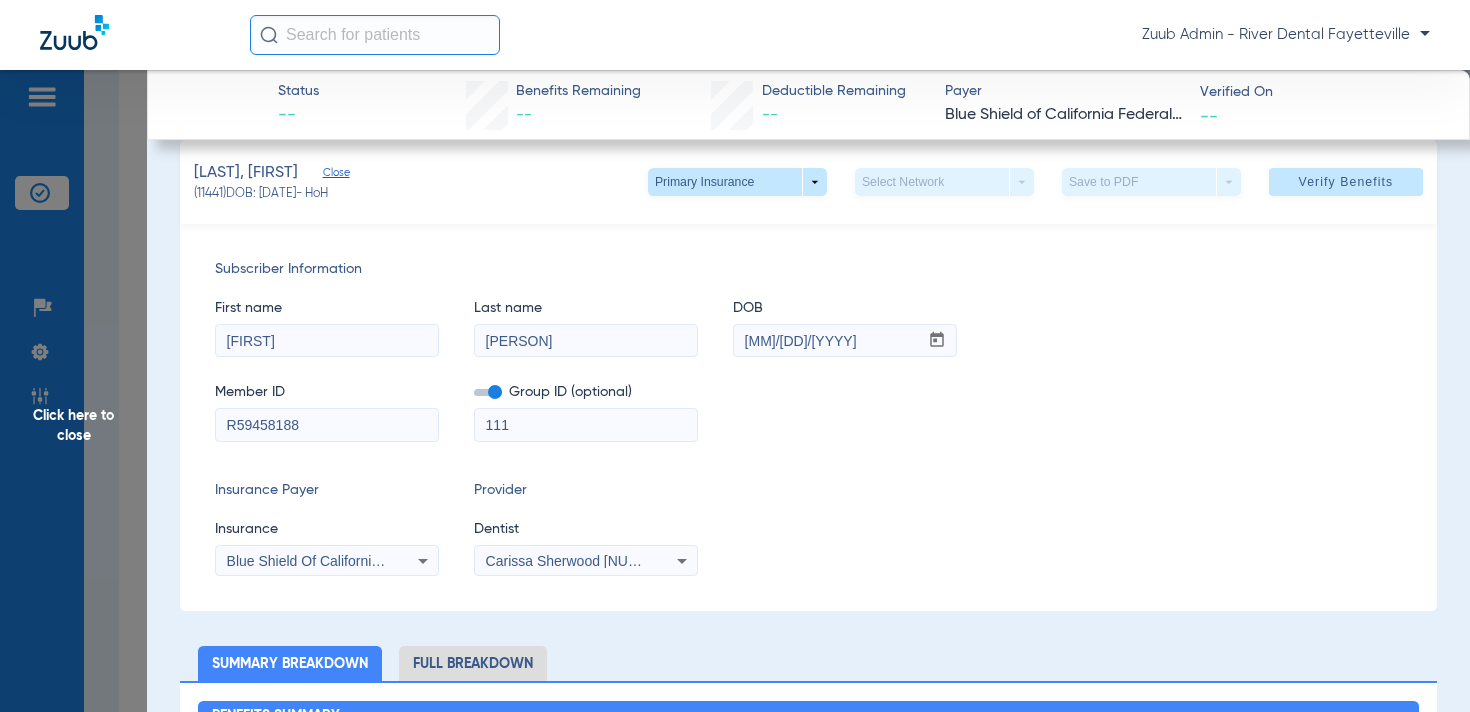 scroll, scrollTop: 179, scrollLeft: 0, axis: vertical 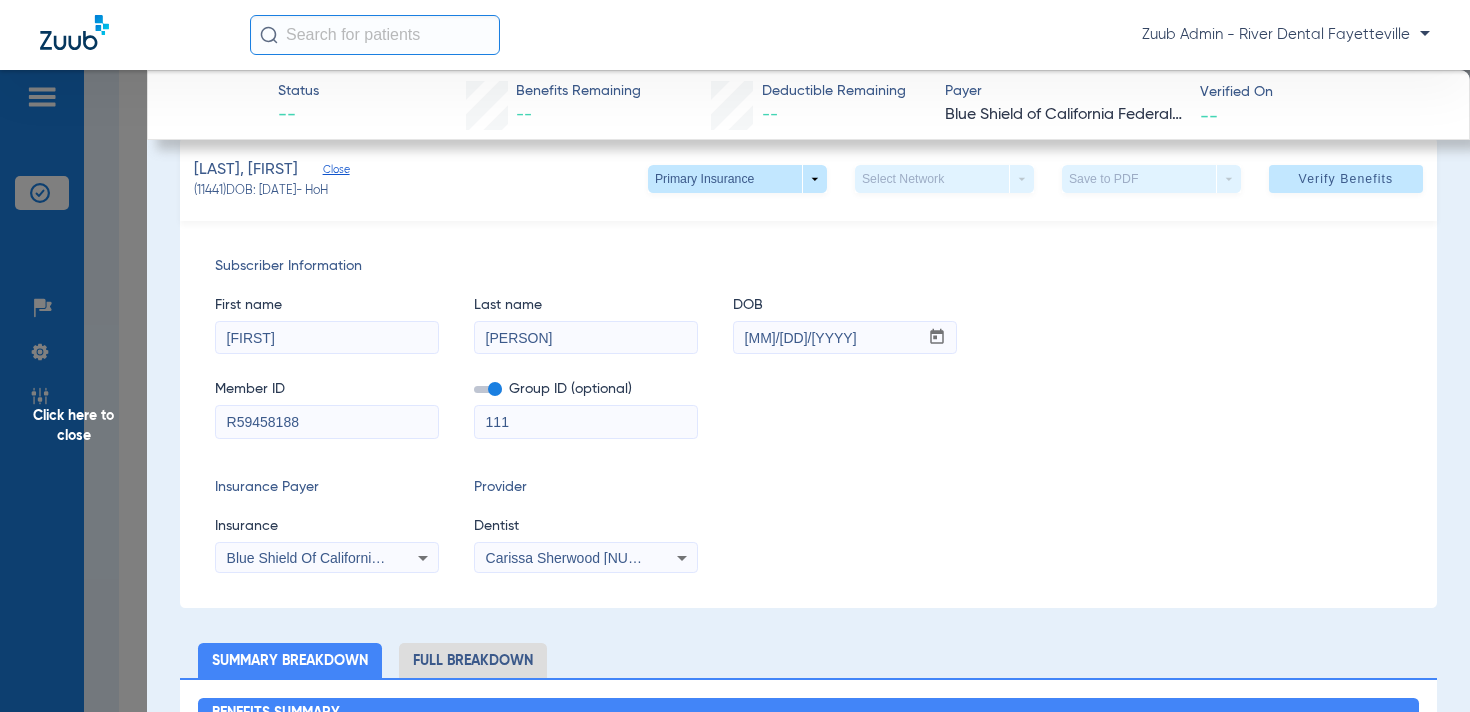 click on "Blue Shield Of California Federal Plan - Api" at bounding box center [327, 558] 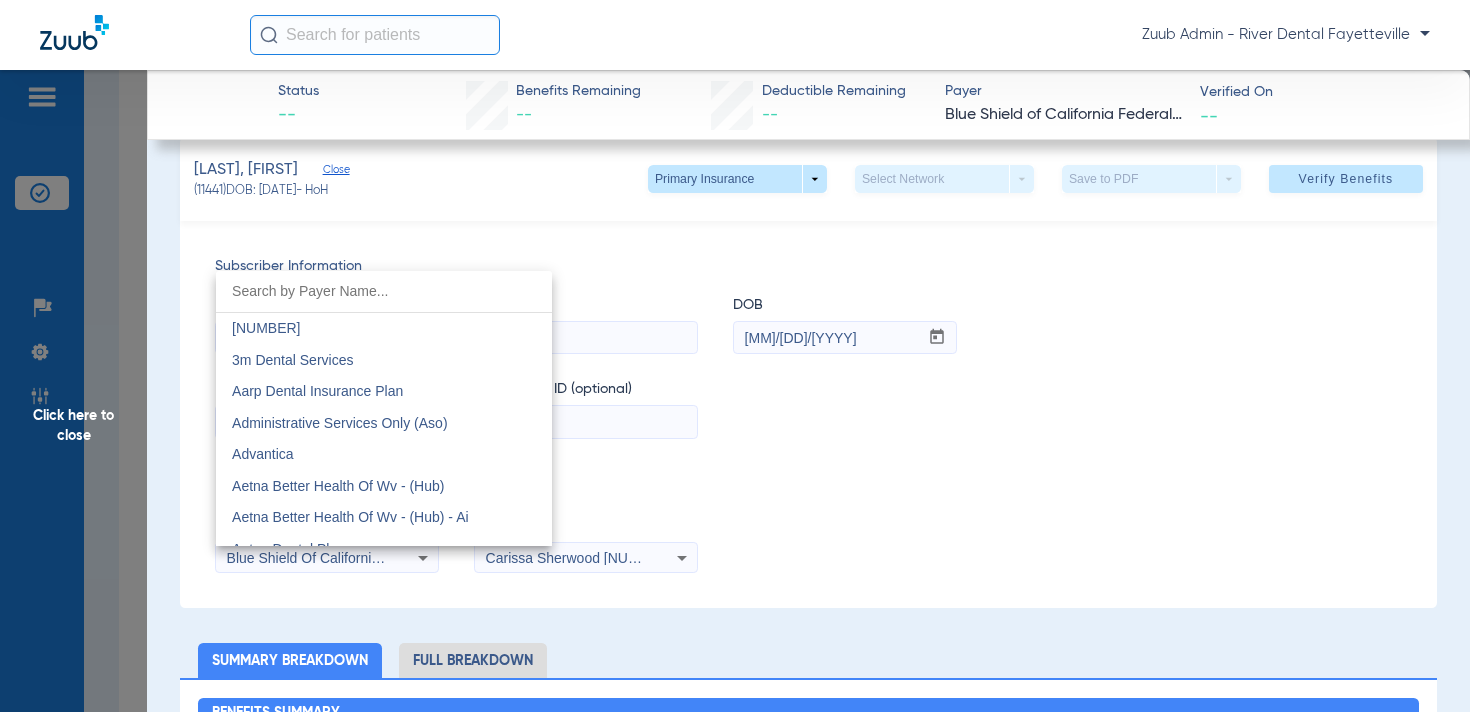 scroll, scrollTop: 2571, scrollLeft: 0, axis: vertical 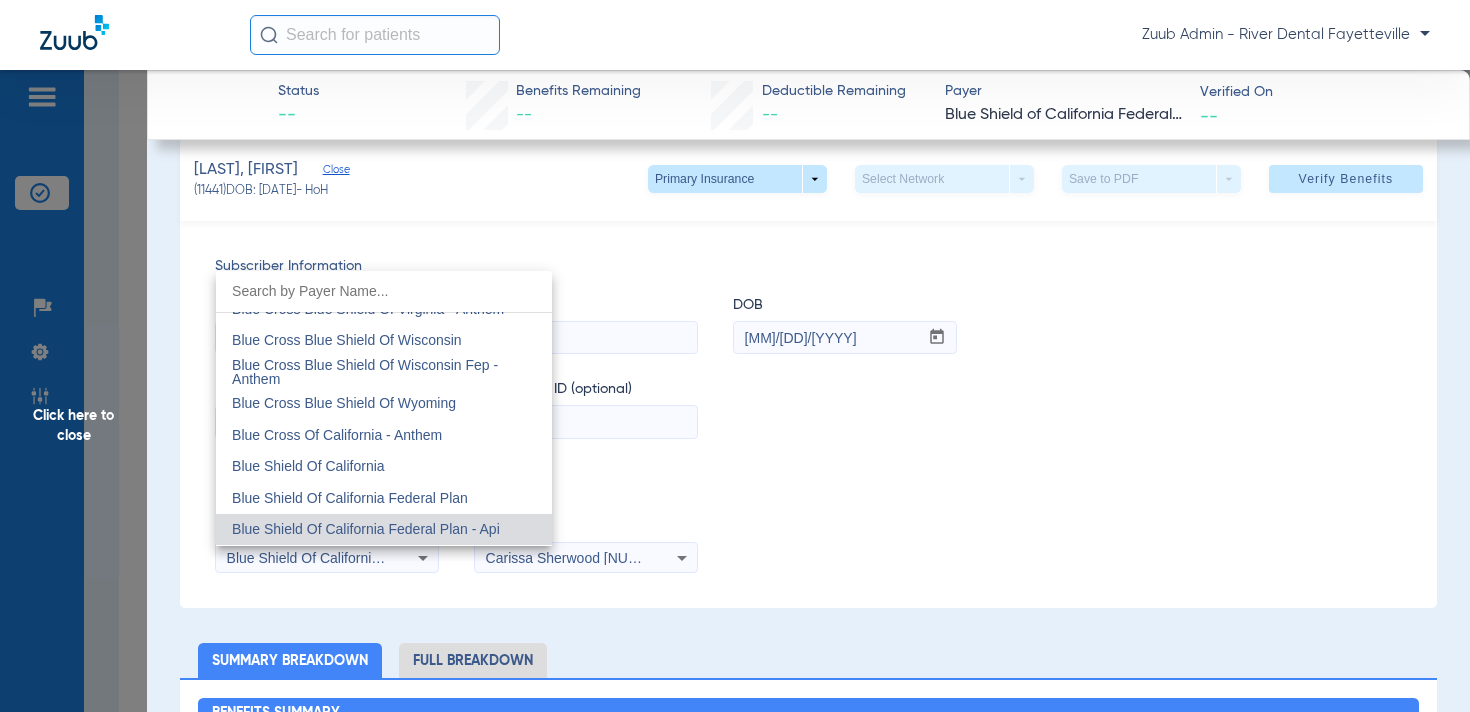 click at bounding box center [735, 356] 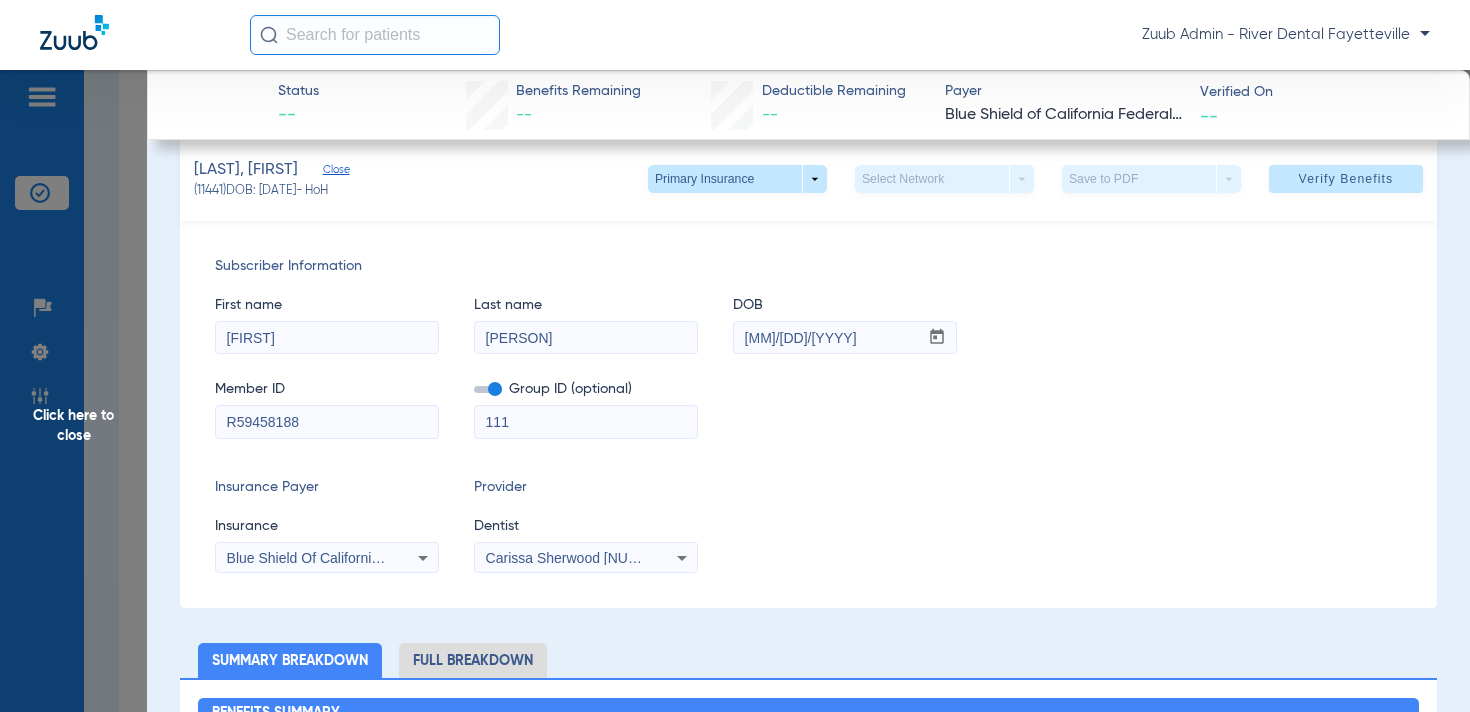 scroll, scrollTop: 0, scrollLeft: 0, axis: both 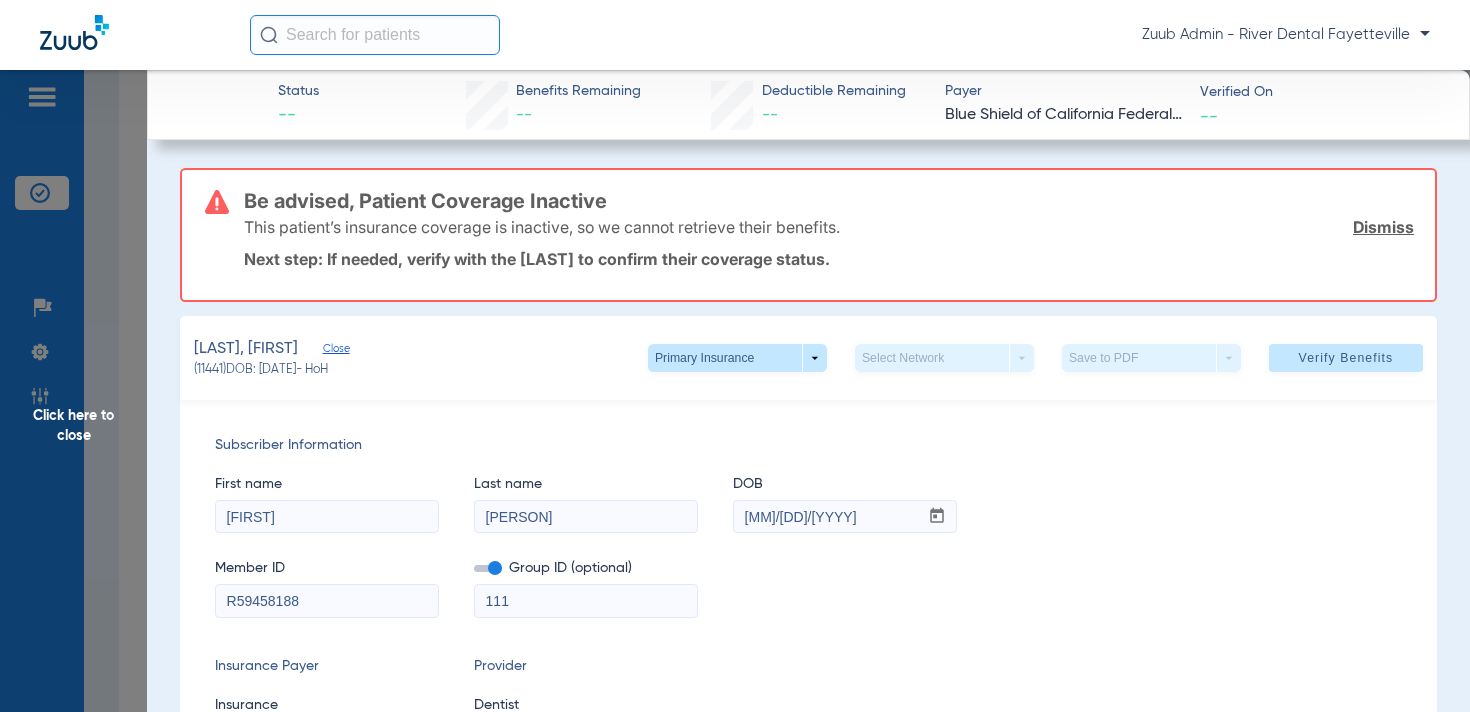 click on "Click here to close" 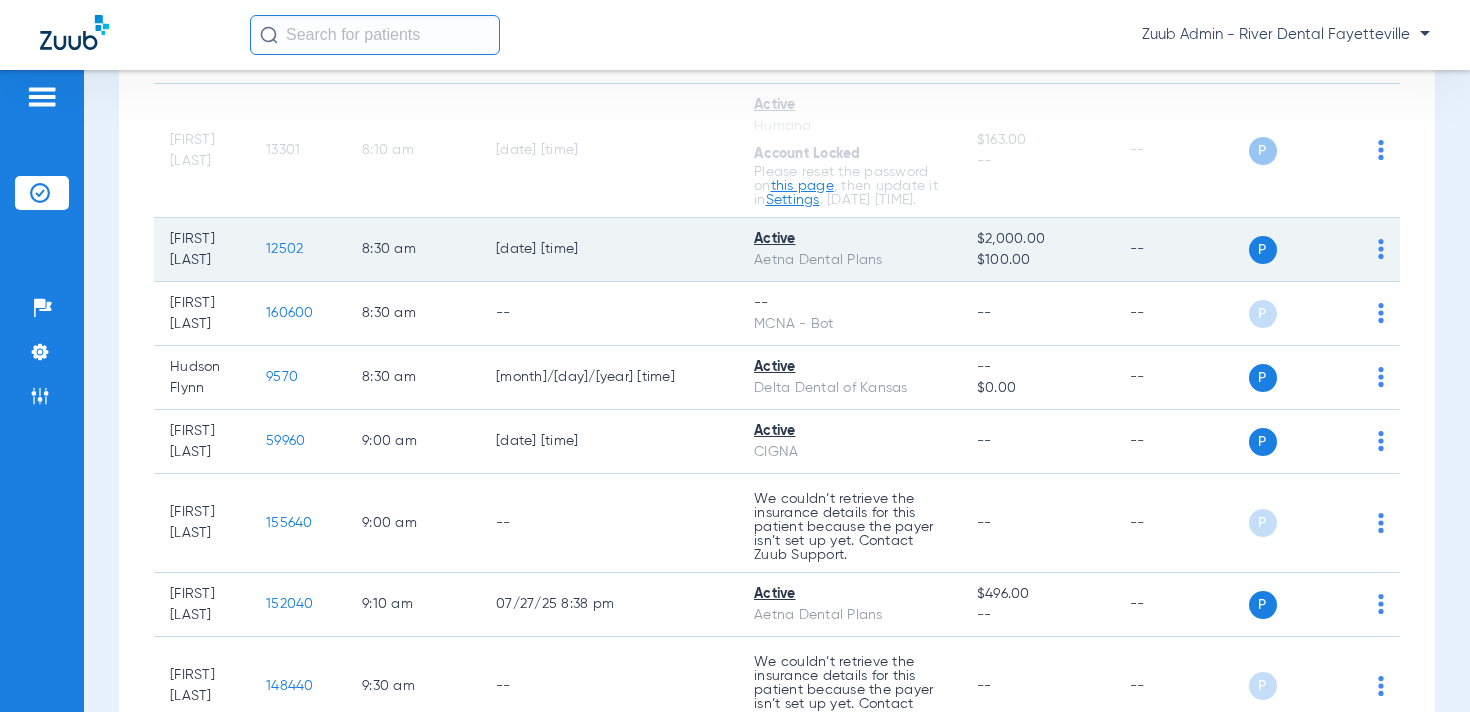 scroll, scrollTop: 0, scrollLeft: 0, axis: both 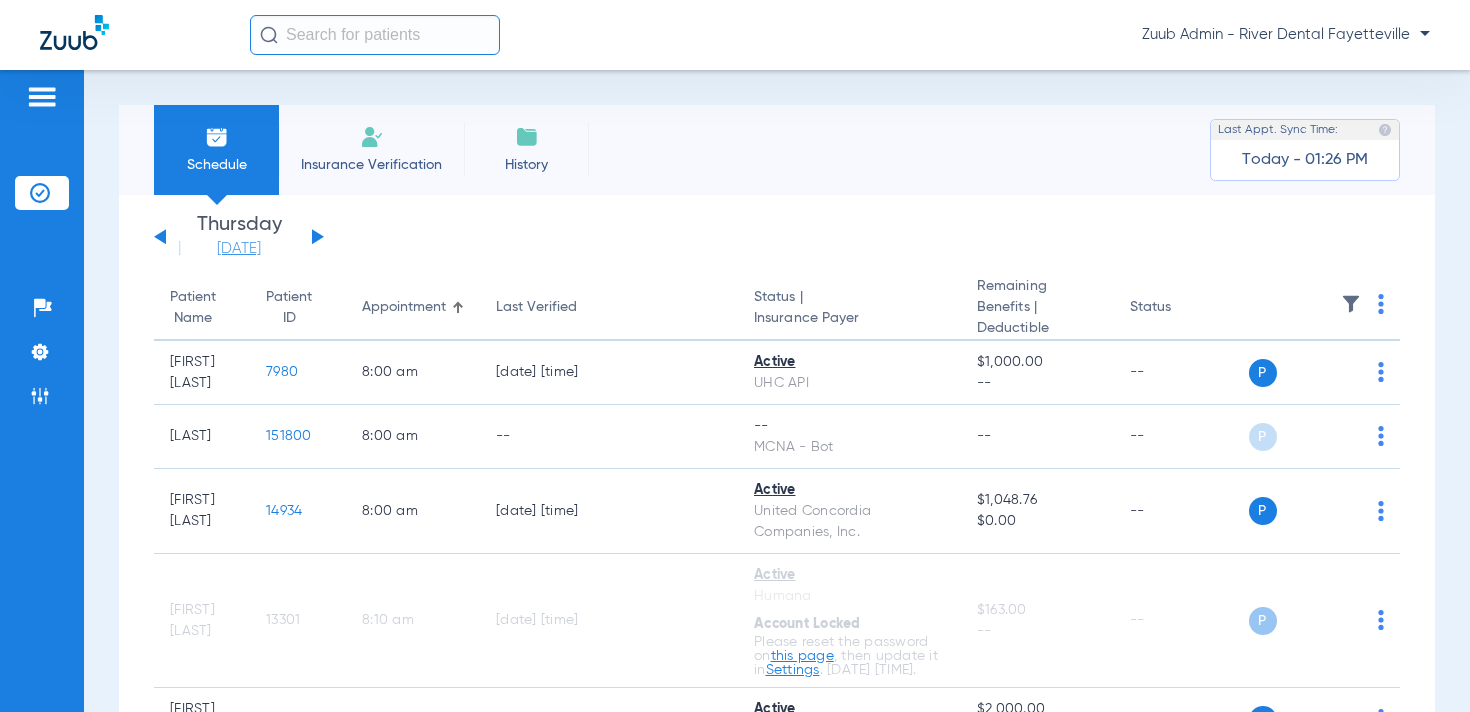 click on "07-10-2025" 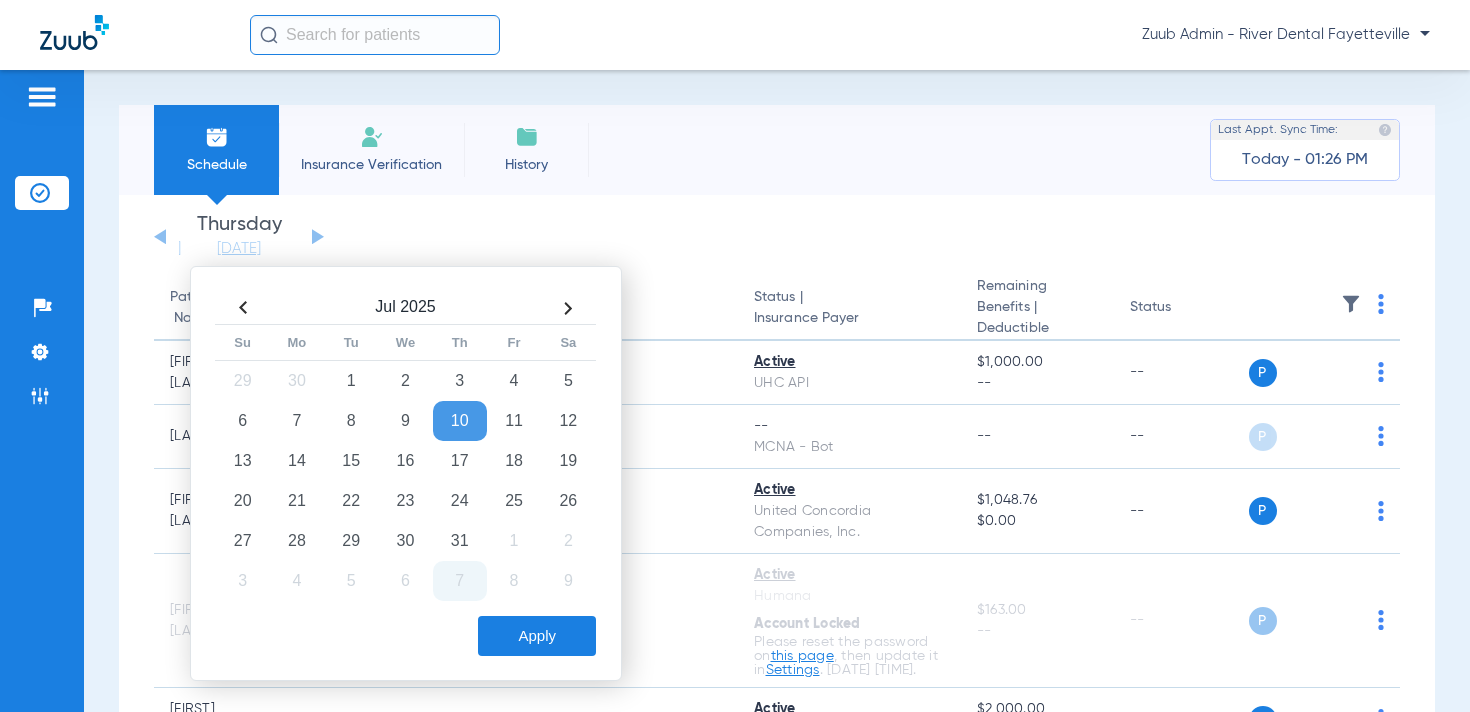 click on "7" 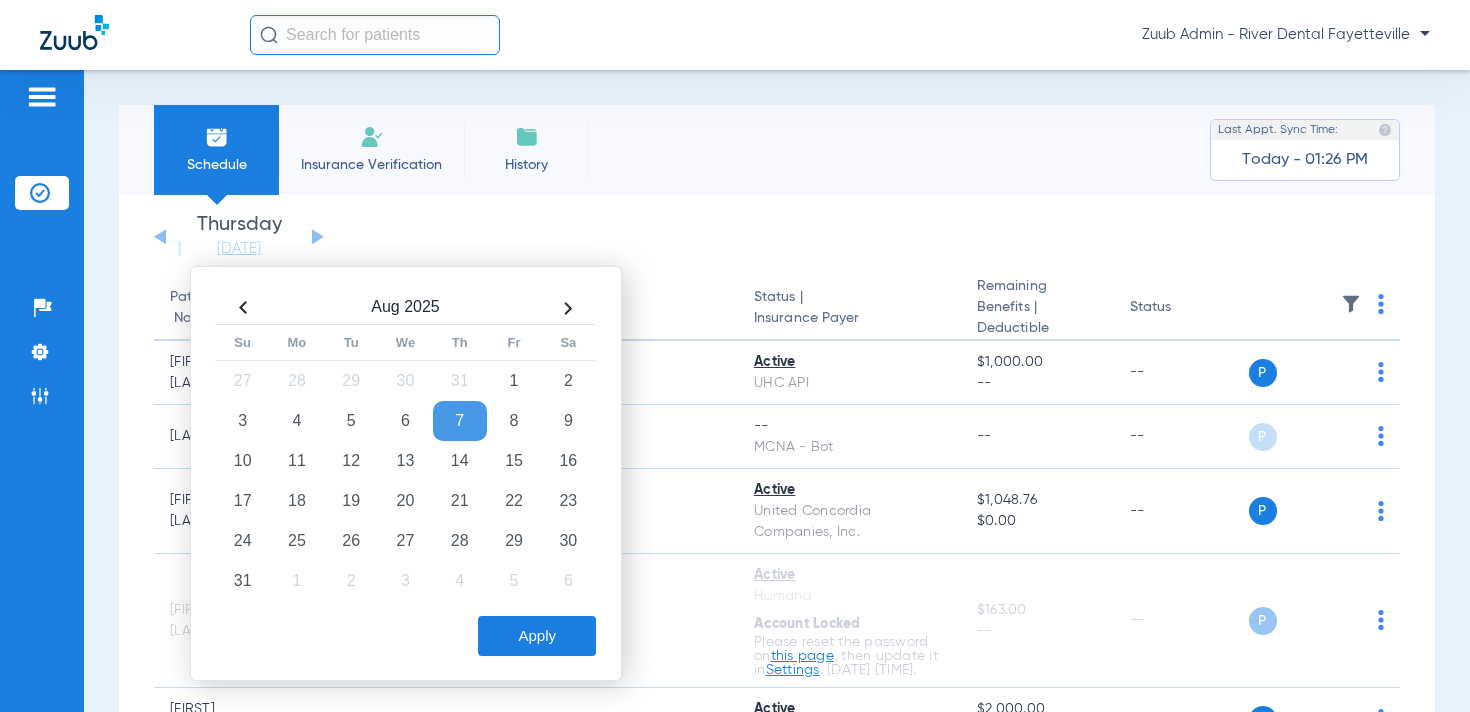 click on "Apply" 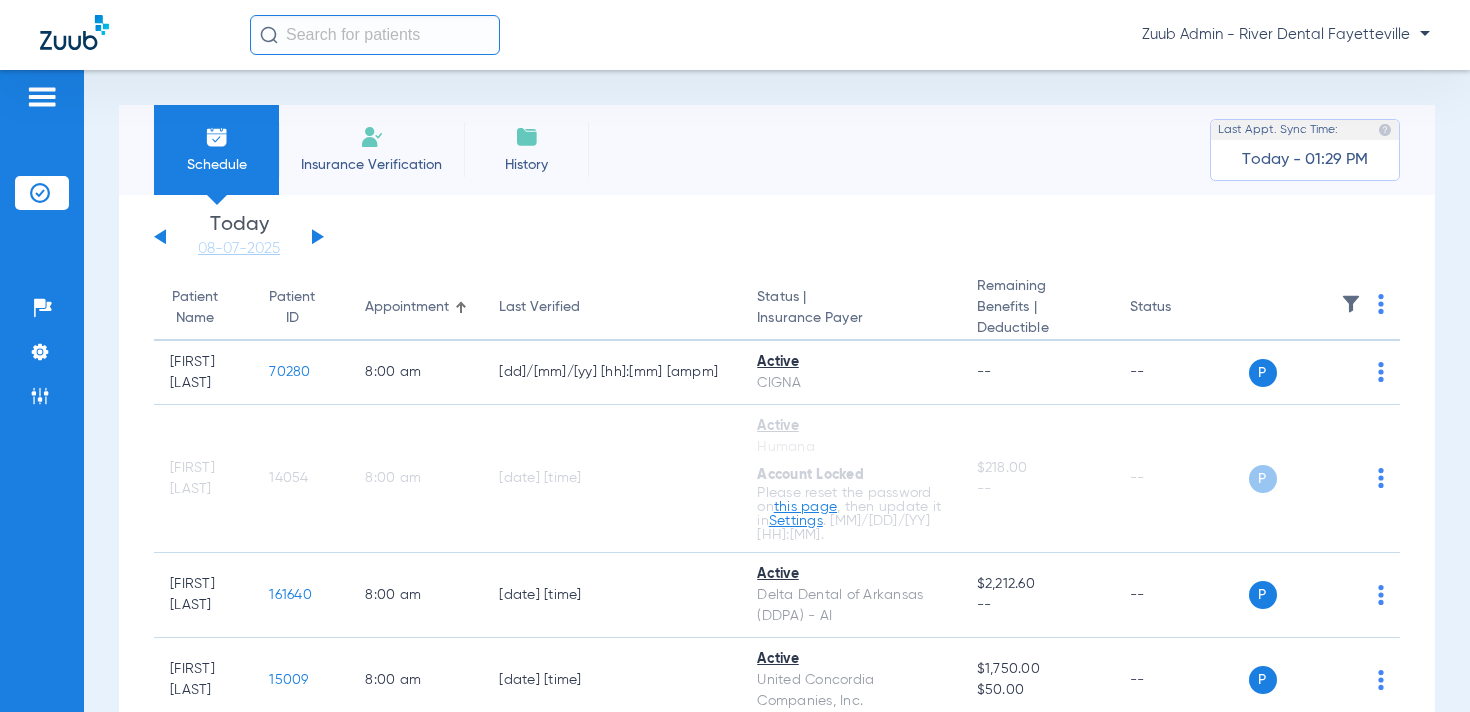 click 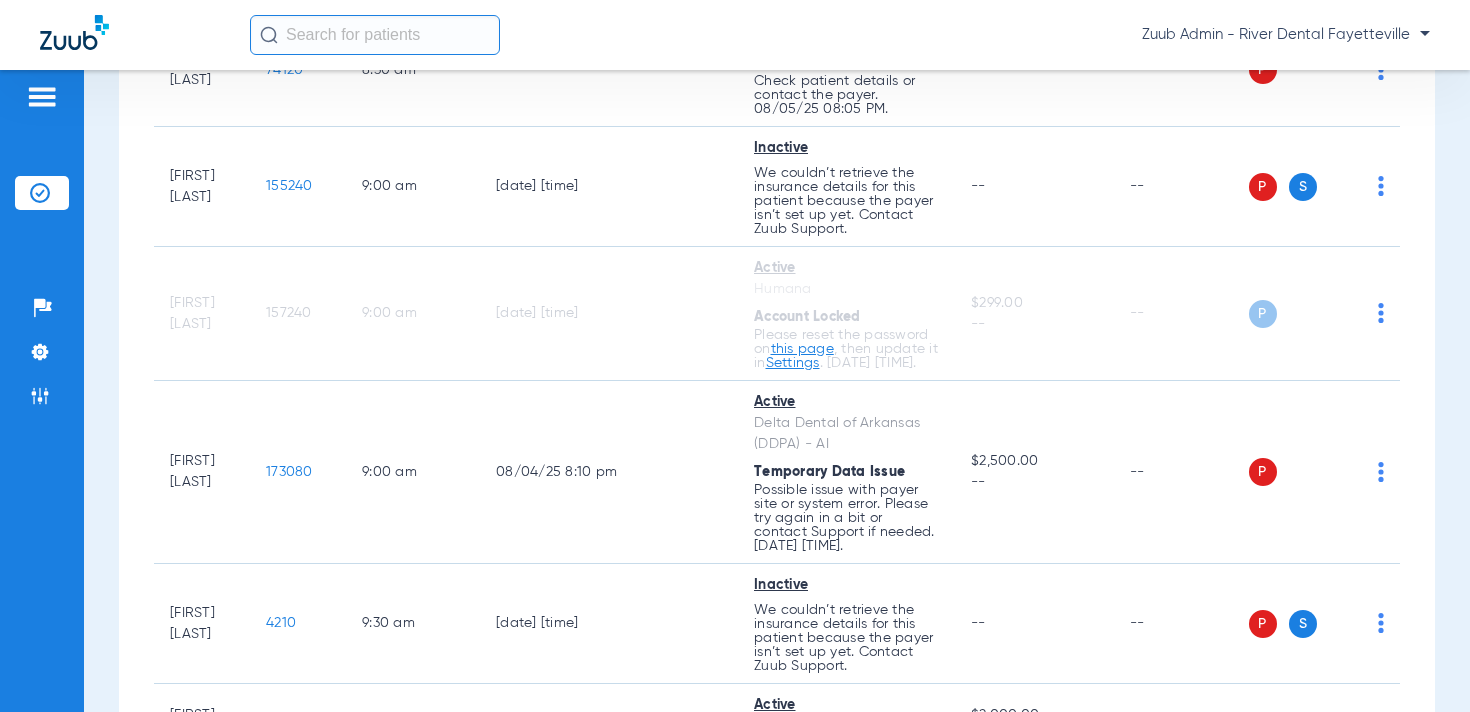 scroll, scrollTop: 481, scrollLeft: 0, axis: vertical 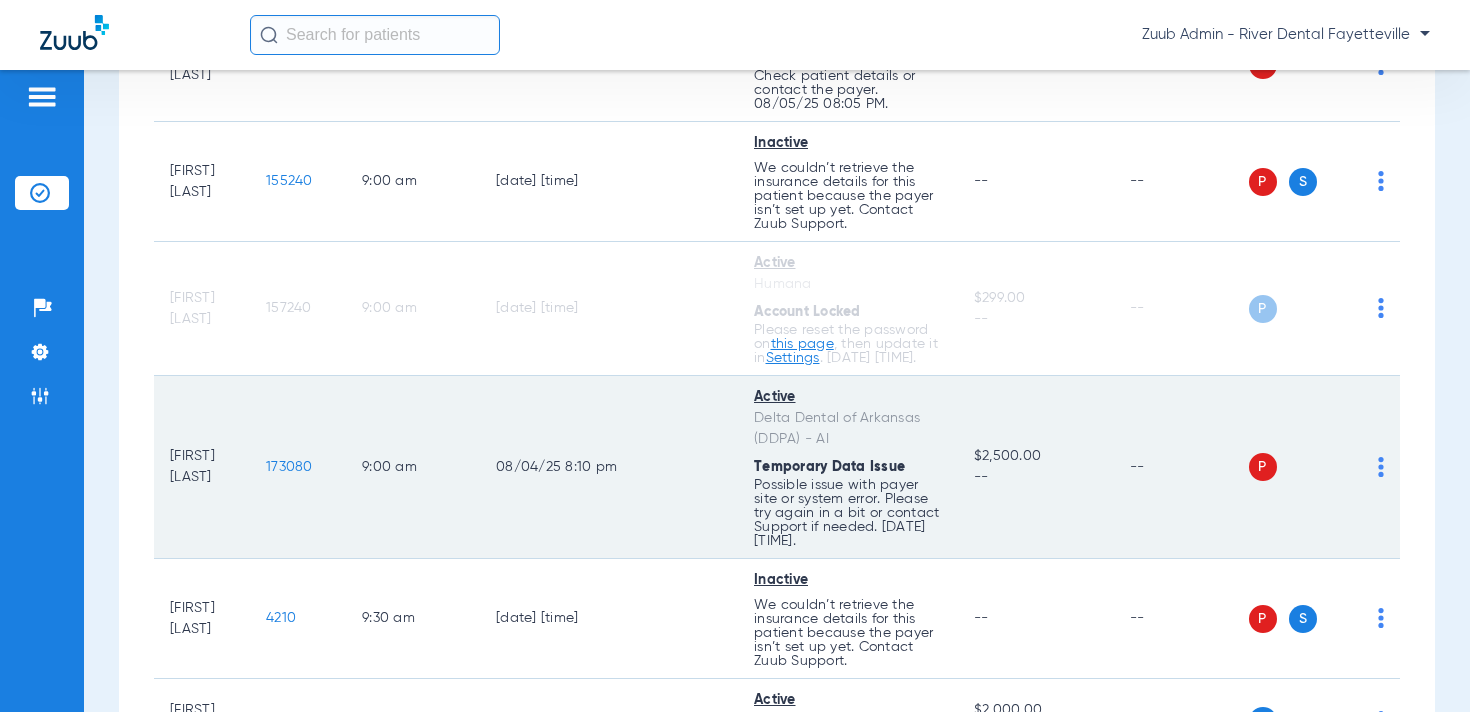 click 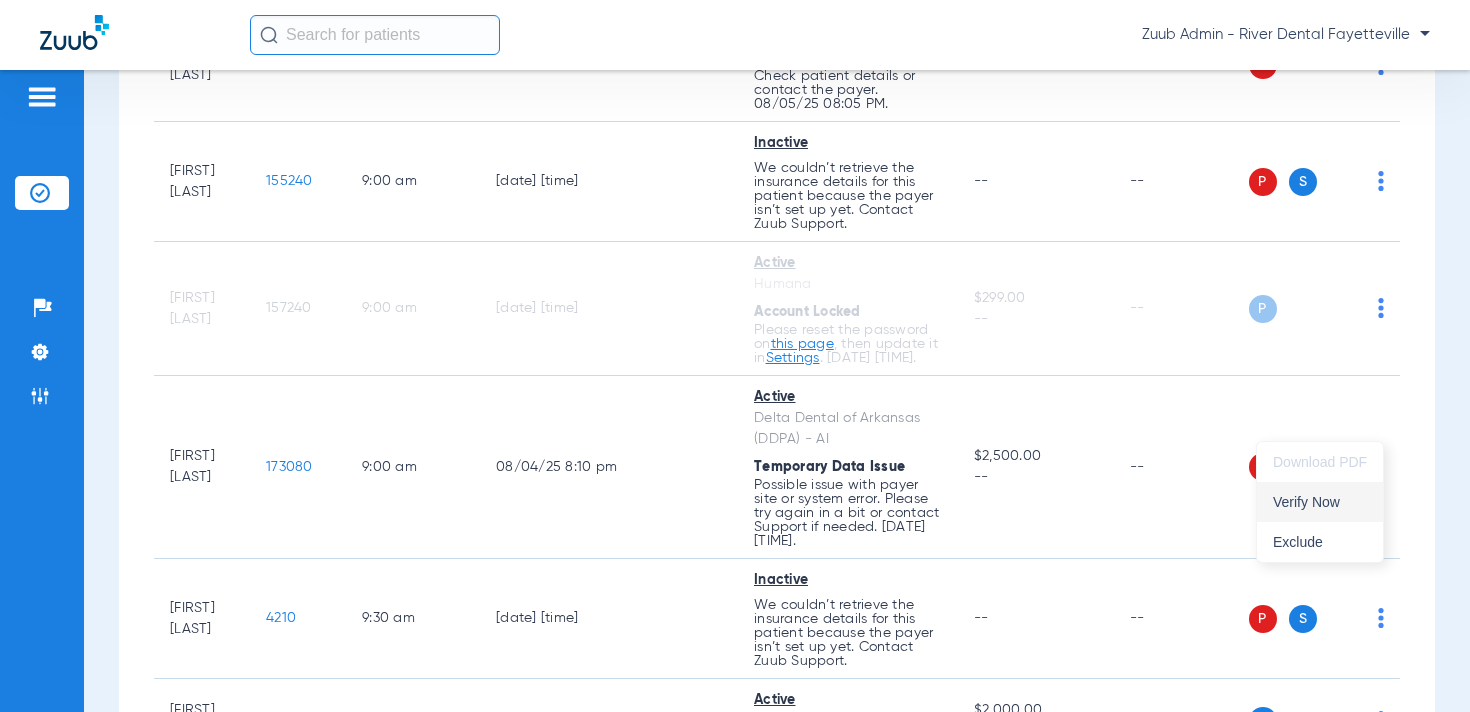click on "Verify Now" at bounding box center [1320, 502] 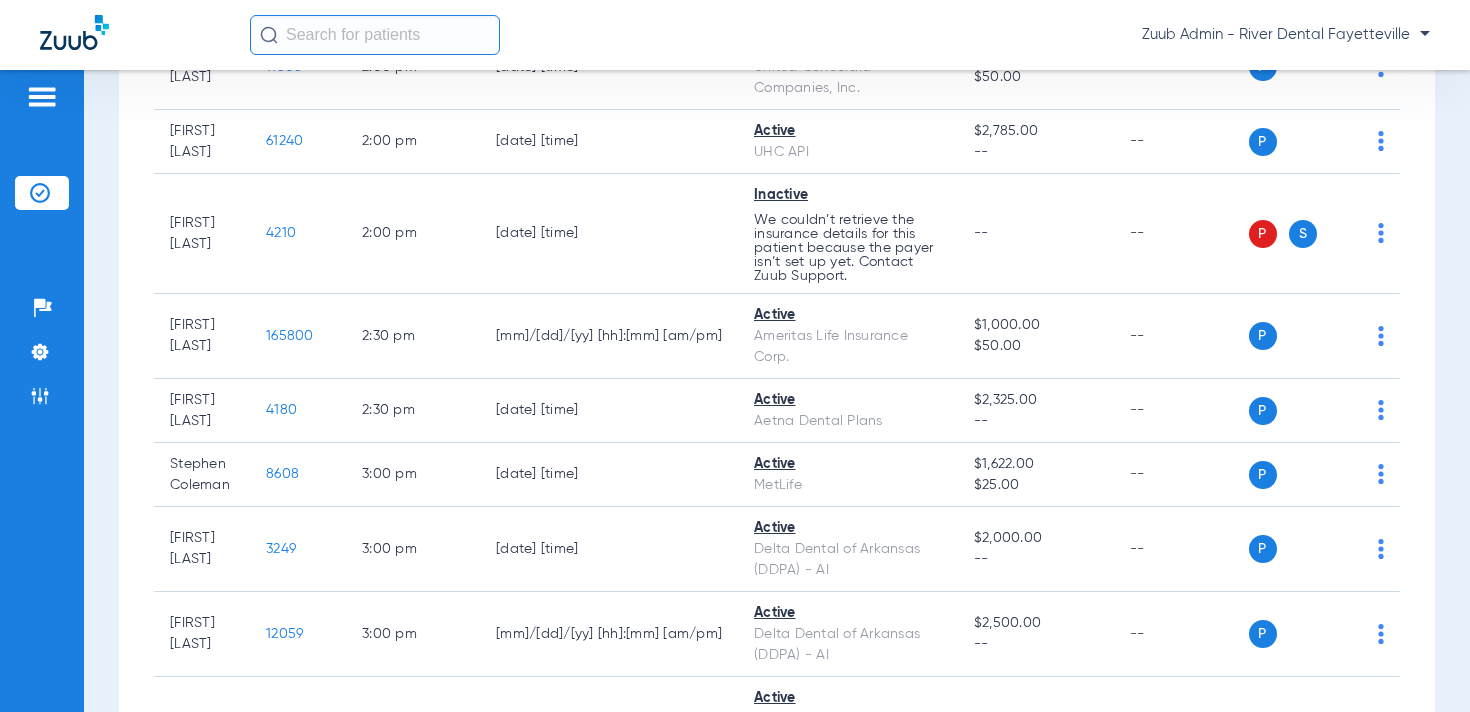 scroll, scrollTop: 2651, scrollLeft: 0, axis: vertical 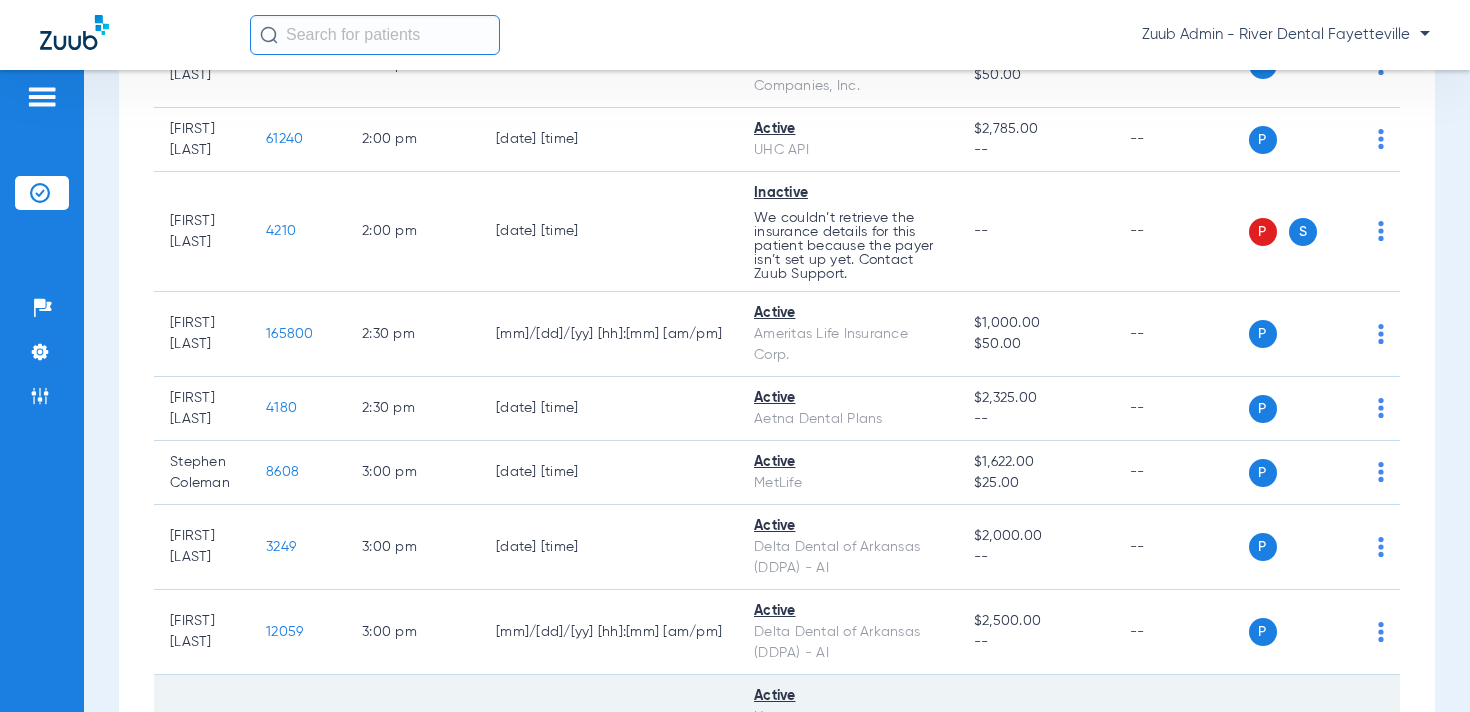 click 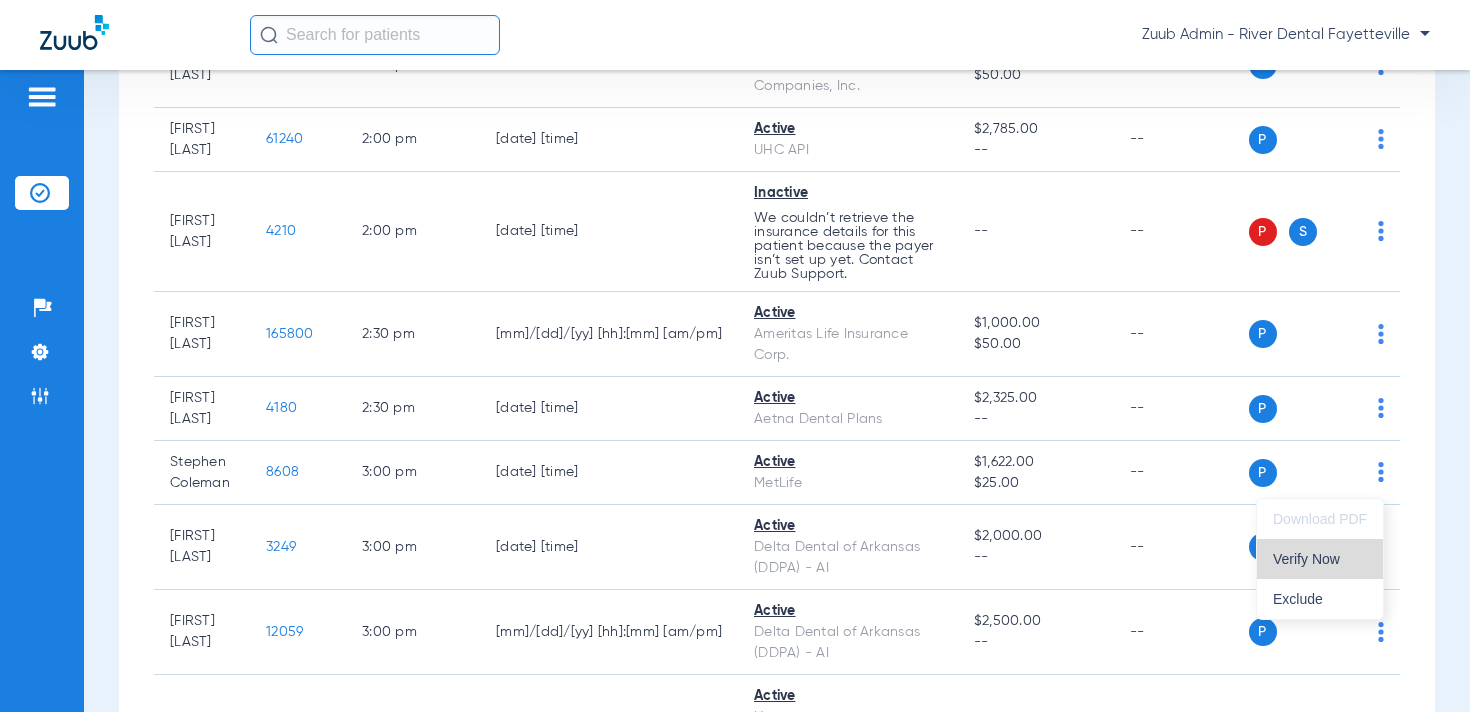 click on "Verify Now" at bounding box center (1320, 559) 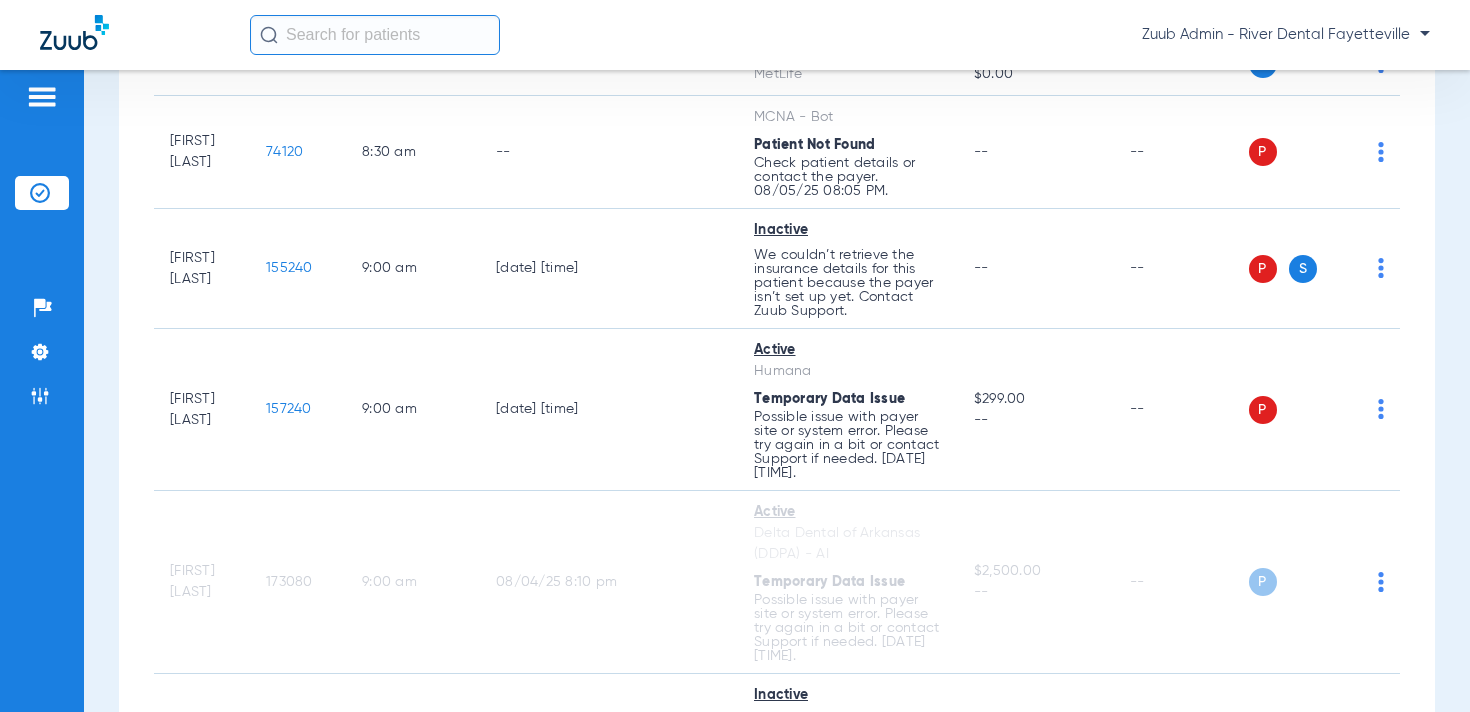 scroll, scrollTop: 0, scrollLeft: 0, axis: both 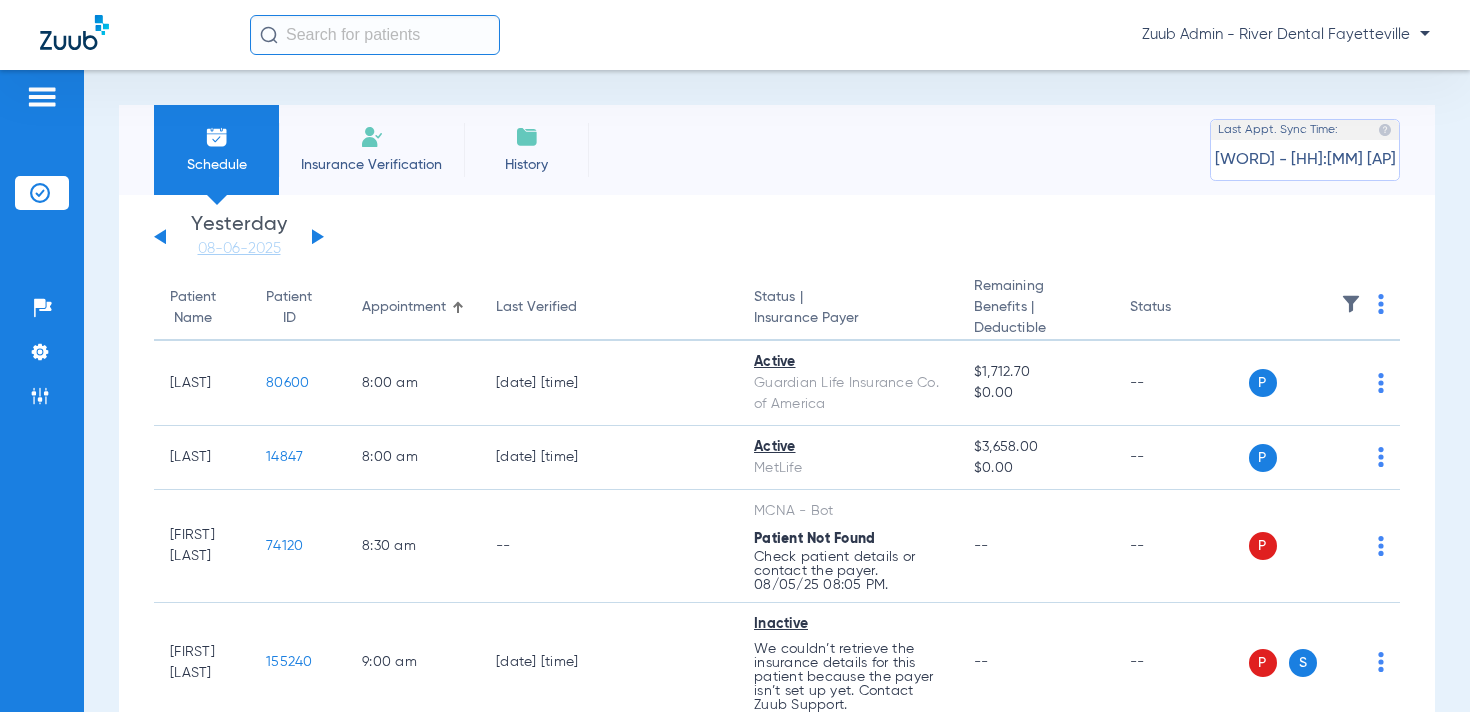 click 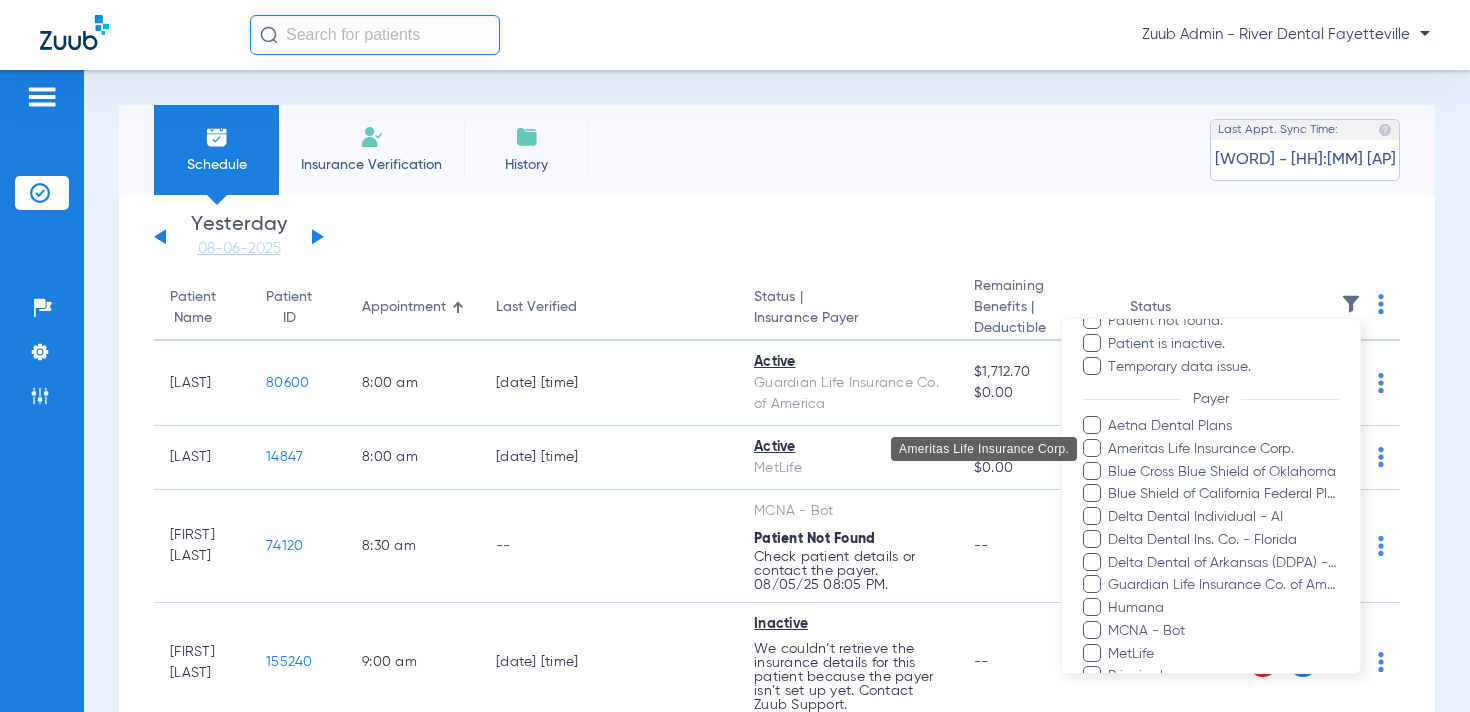 scroll, scrollTop: 200, scrollLeft: 0, axis: vertical 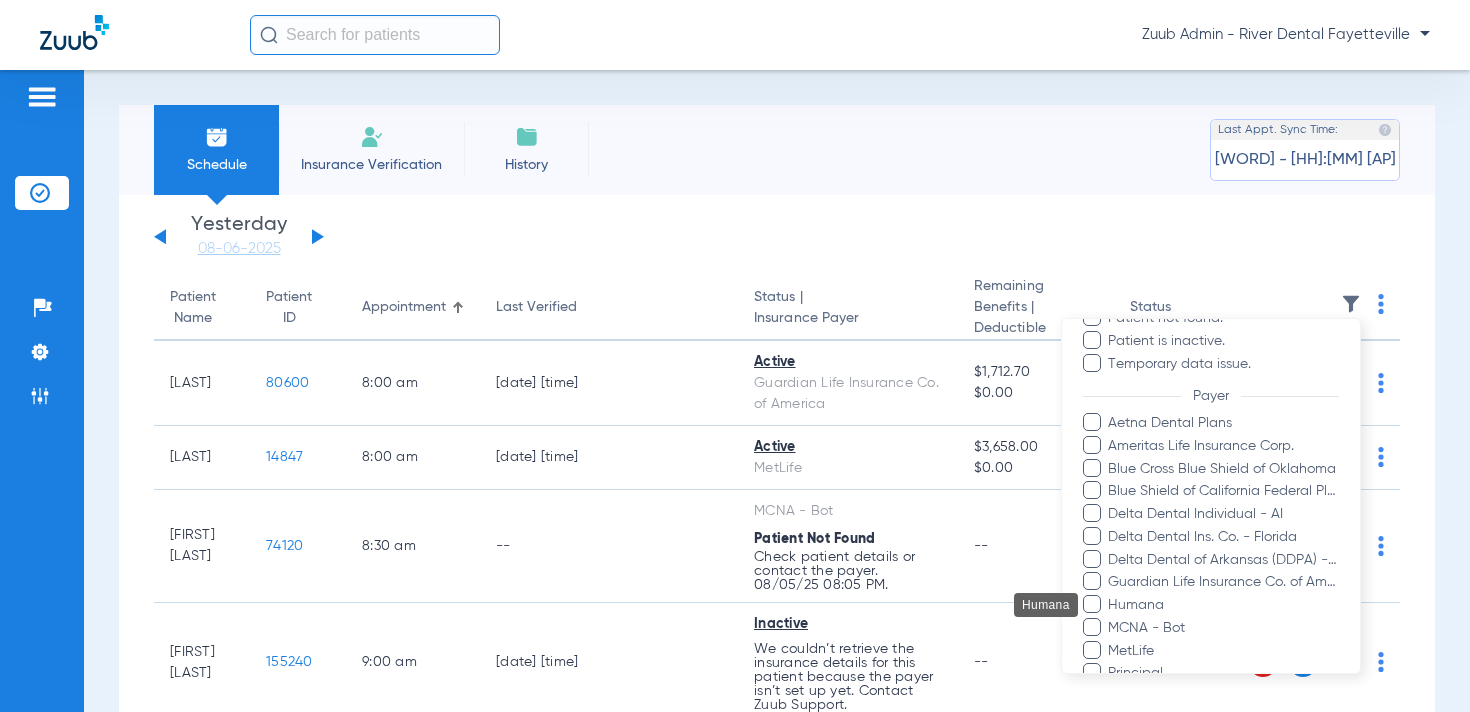 click on "Humana" at bounding box center [1223, 605] 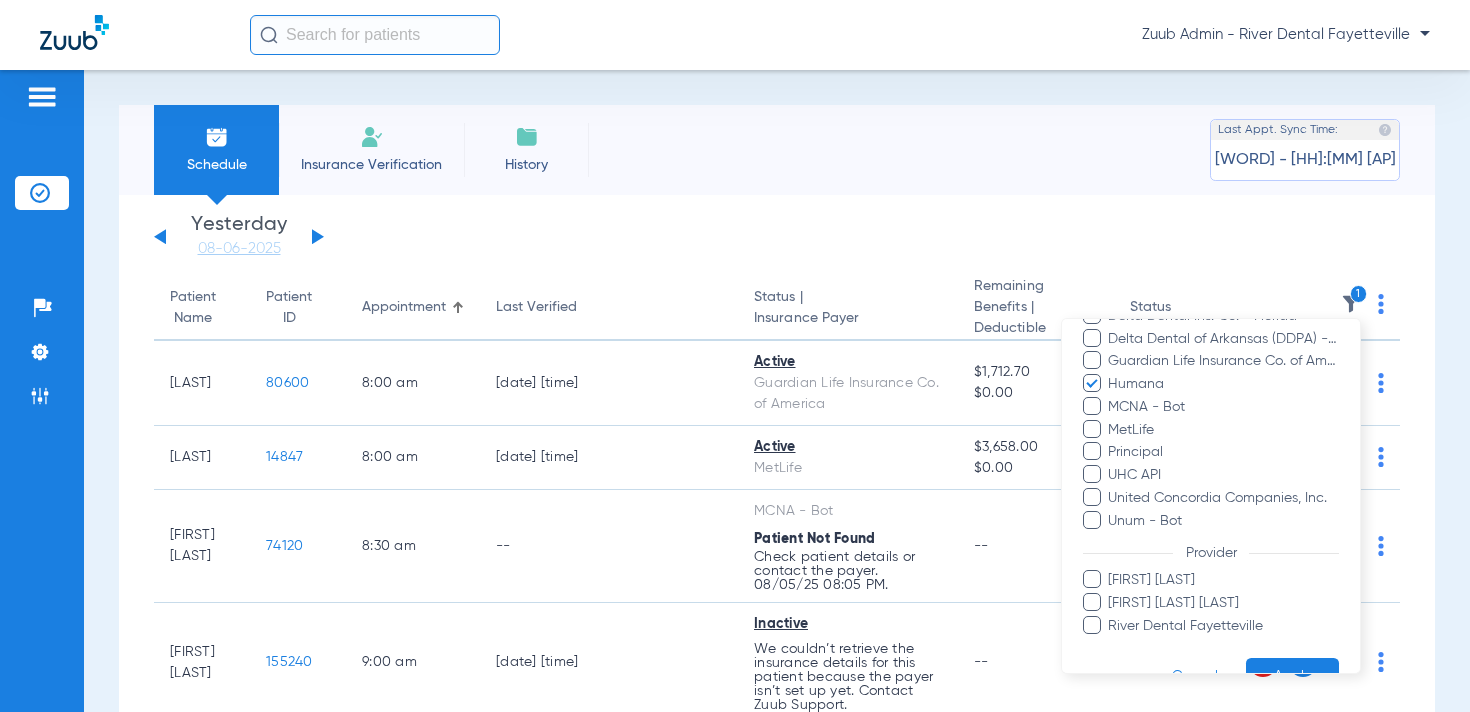scroll, scrollTop: 464, scrollLeft: 0, axis: vertical 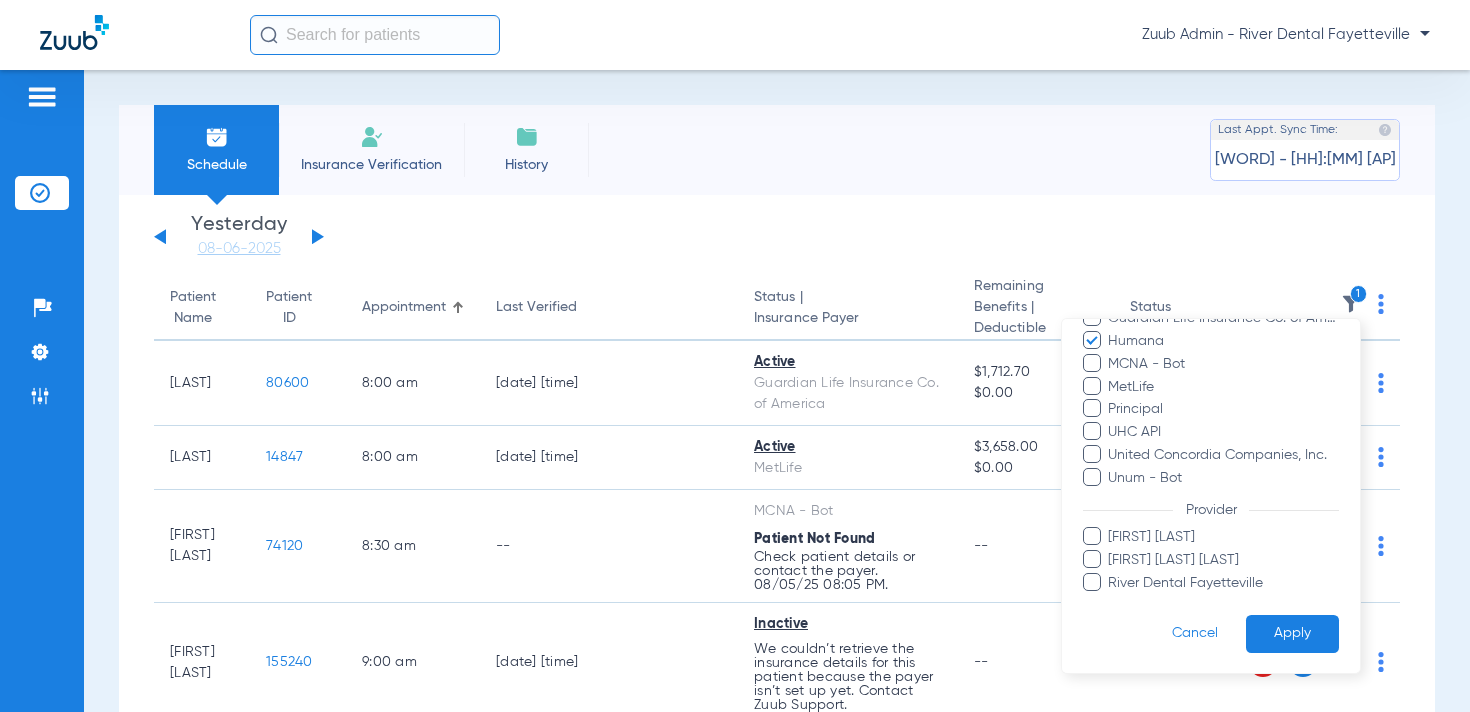 click on "Apply" at bounding box center (1292, 633) 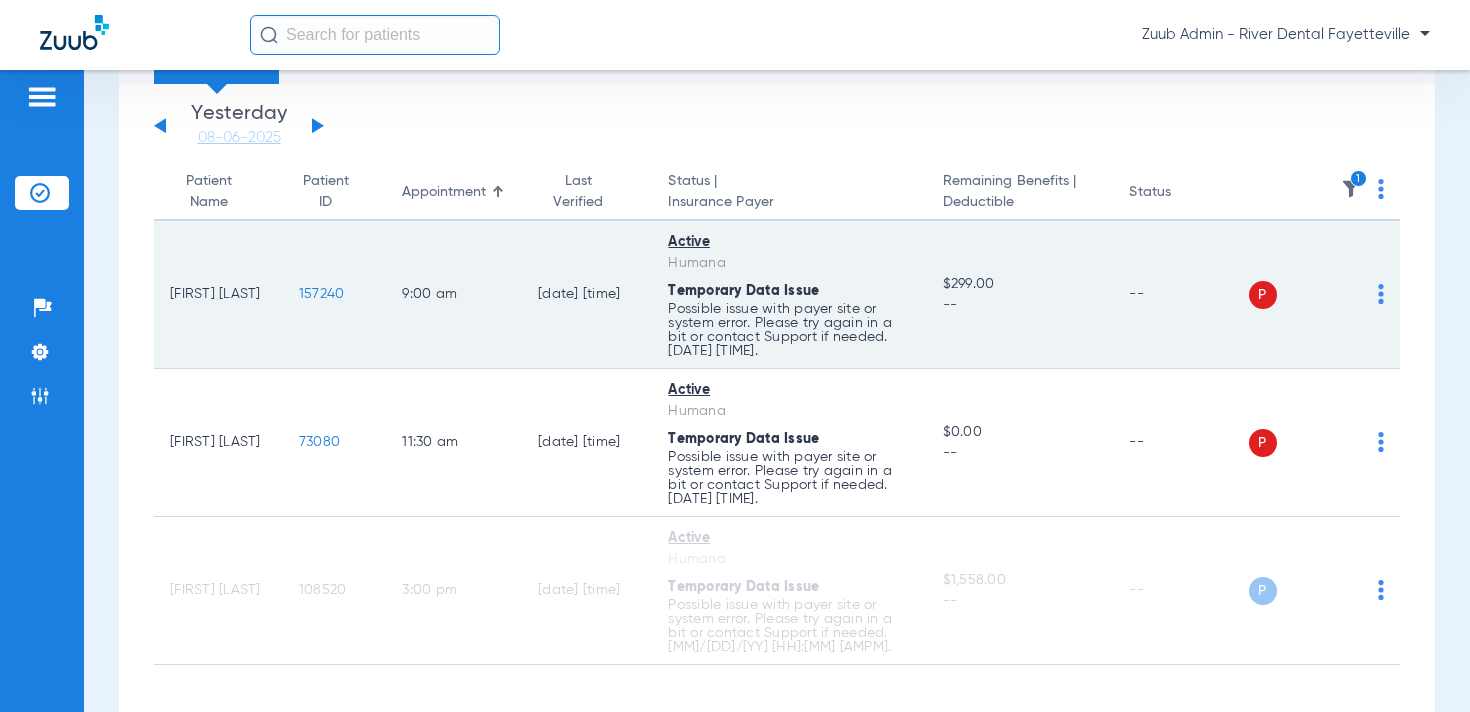 scroll, scrollTop: 107, scrollLeft: 0, axis: vertical 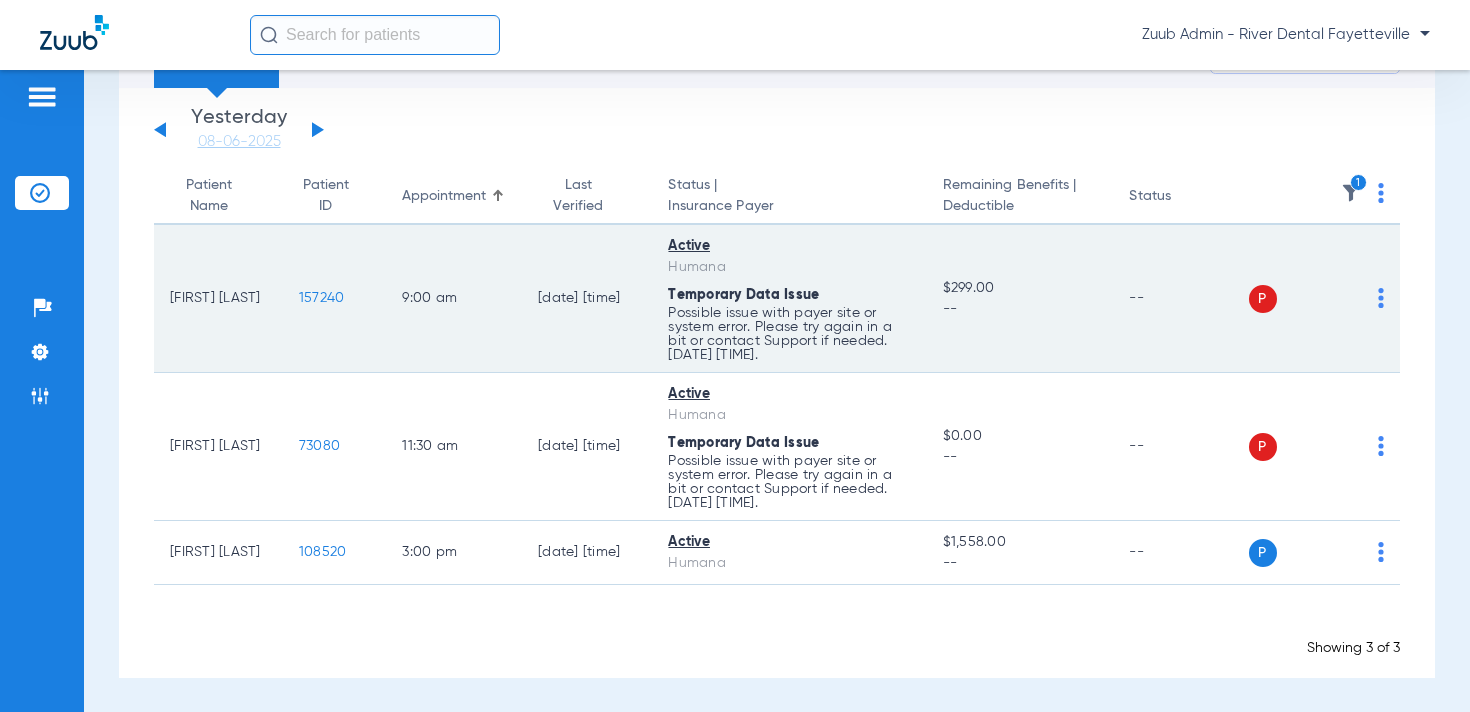 click 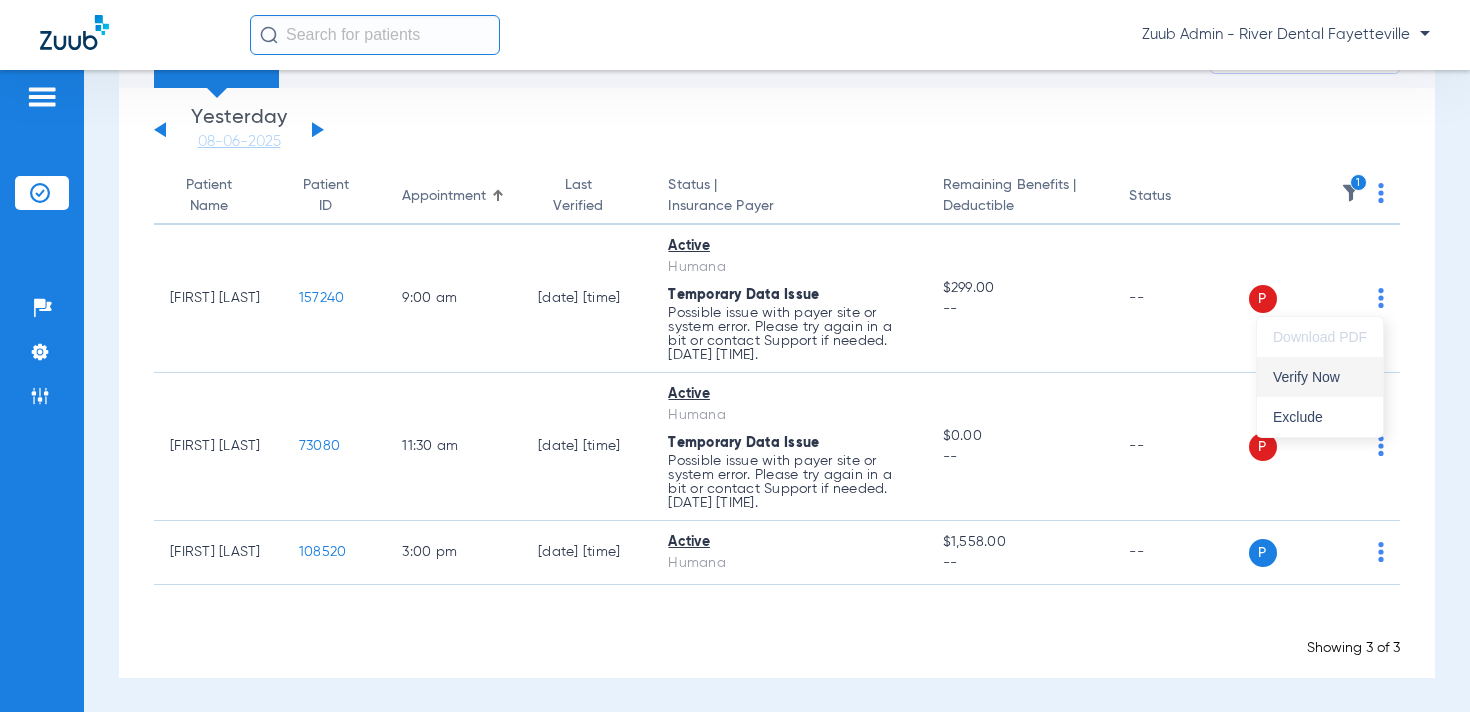 click on "Verify Now" at bounding box center [1320, 377] 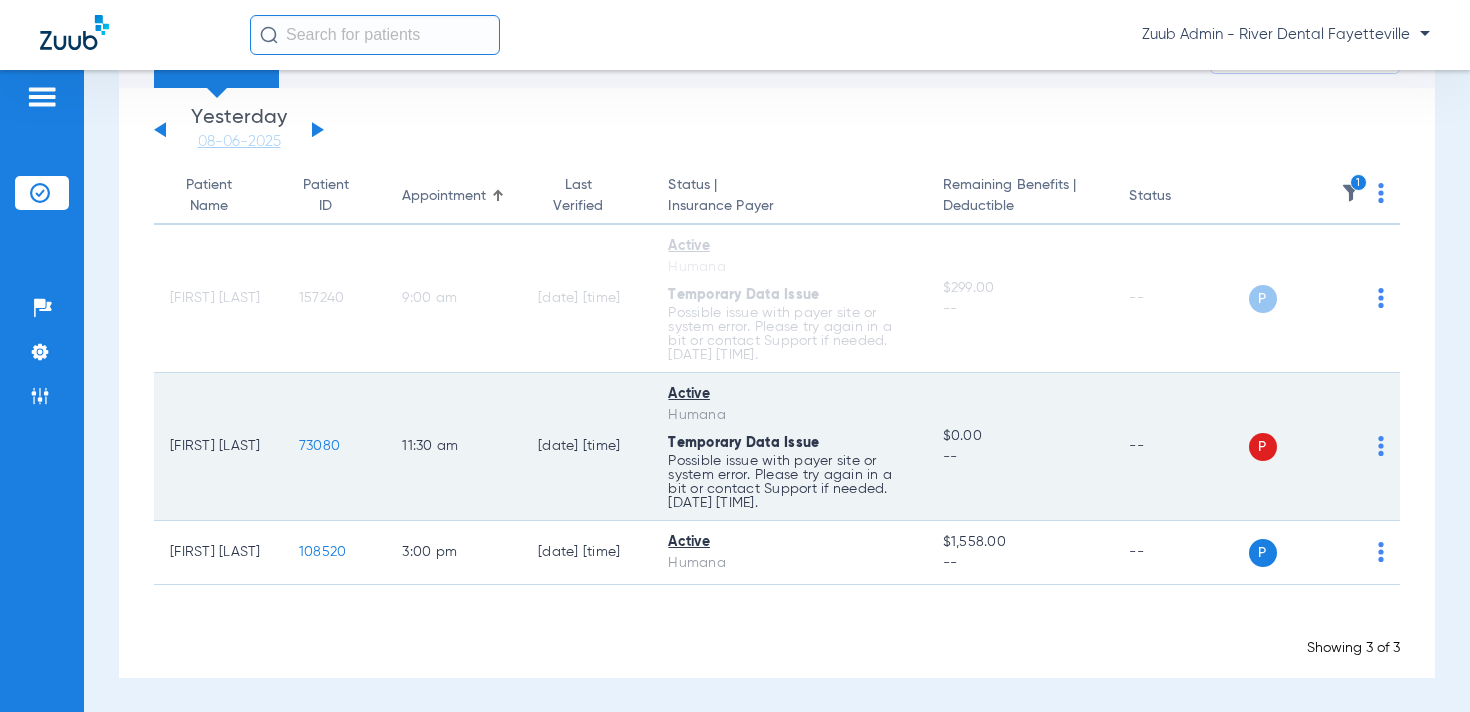 click on "P S" 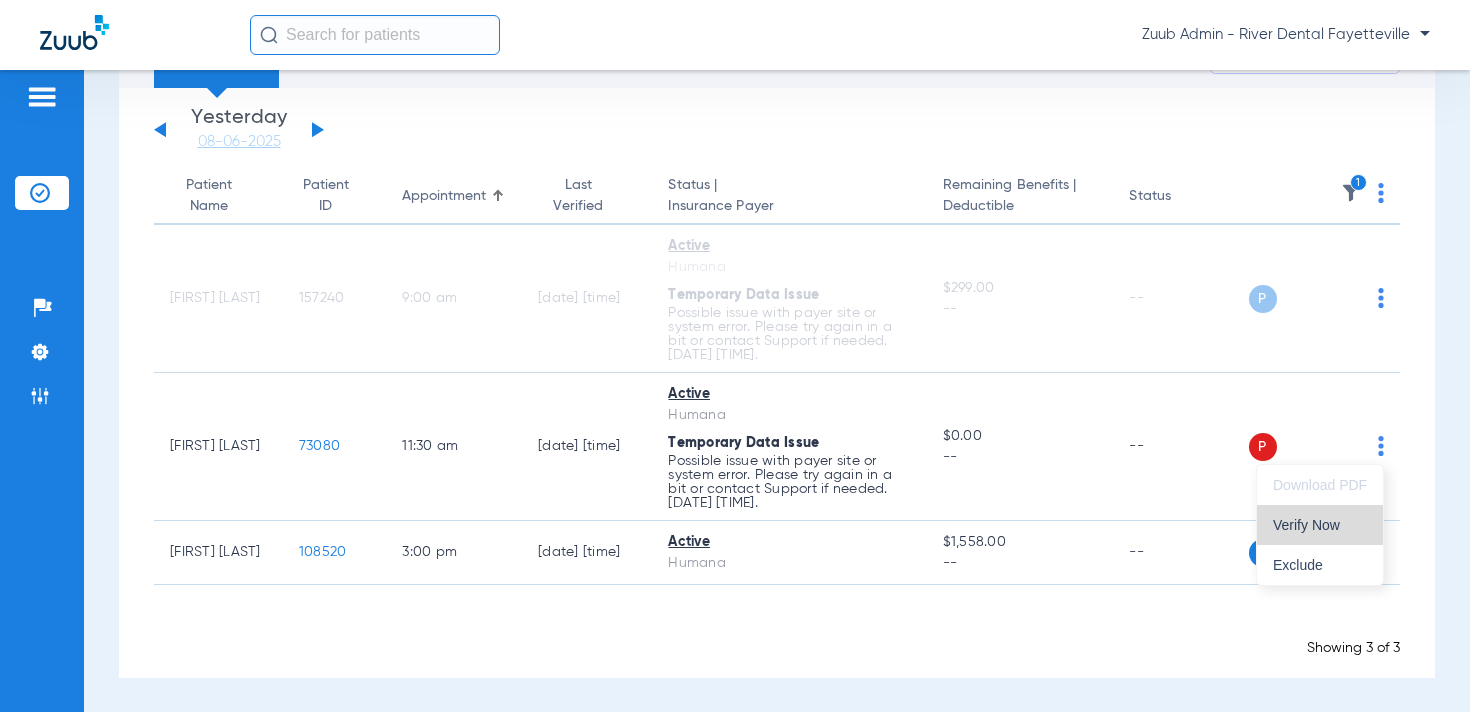 click on "Verify Now" at bounding box center [1320, 525] 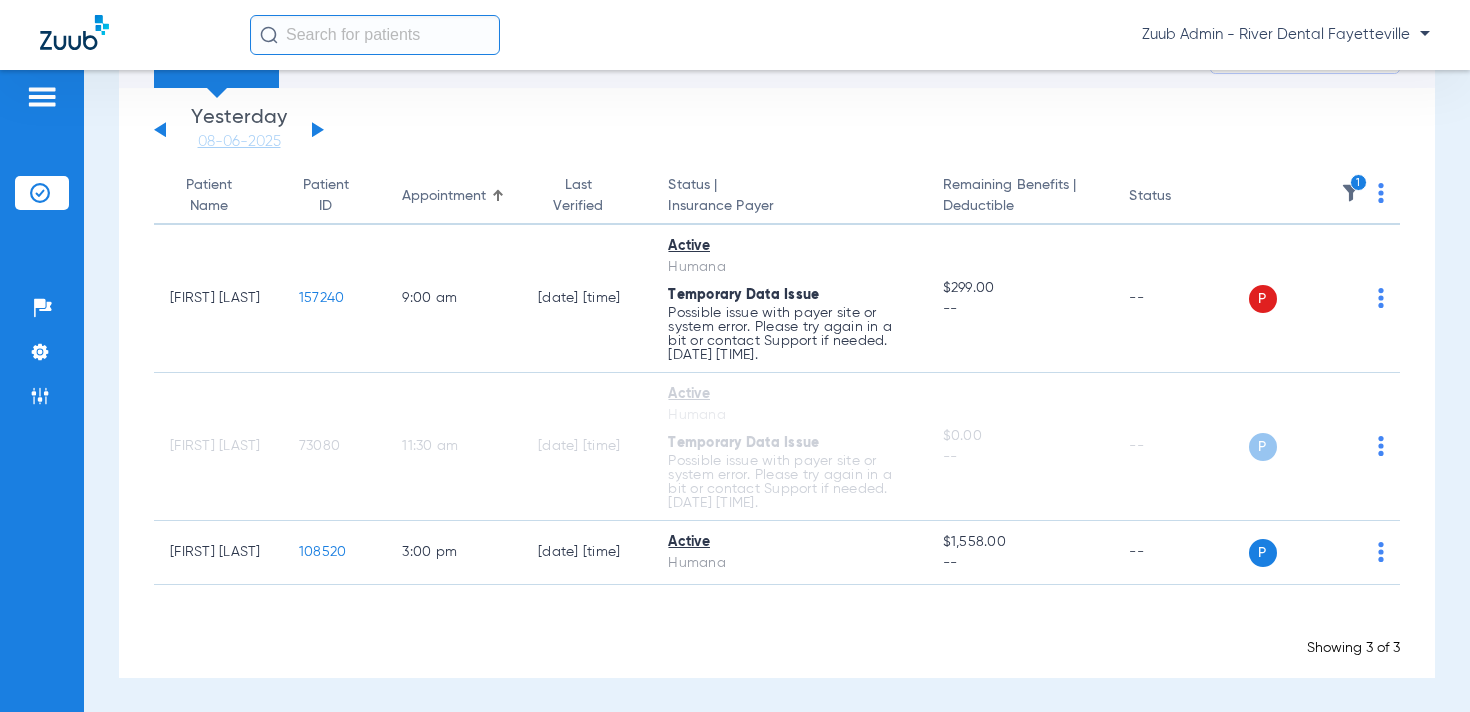 click 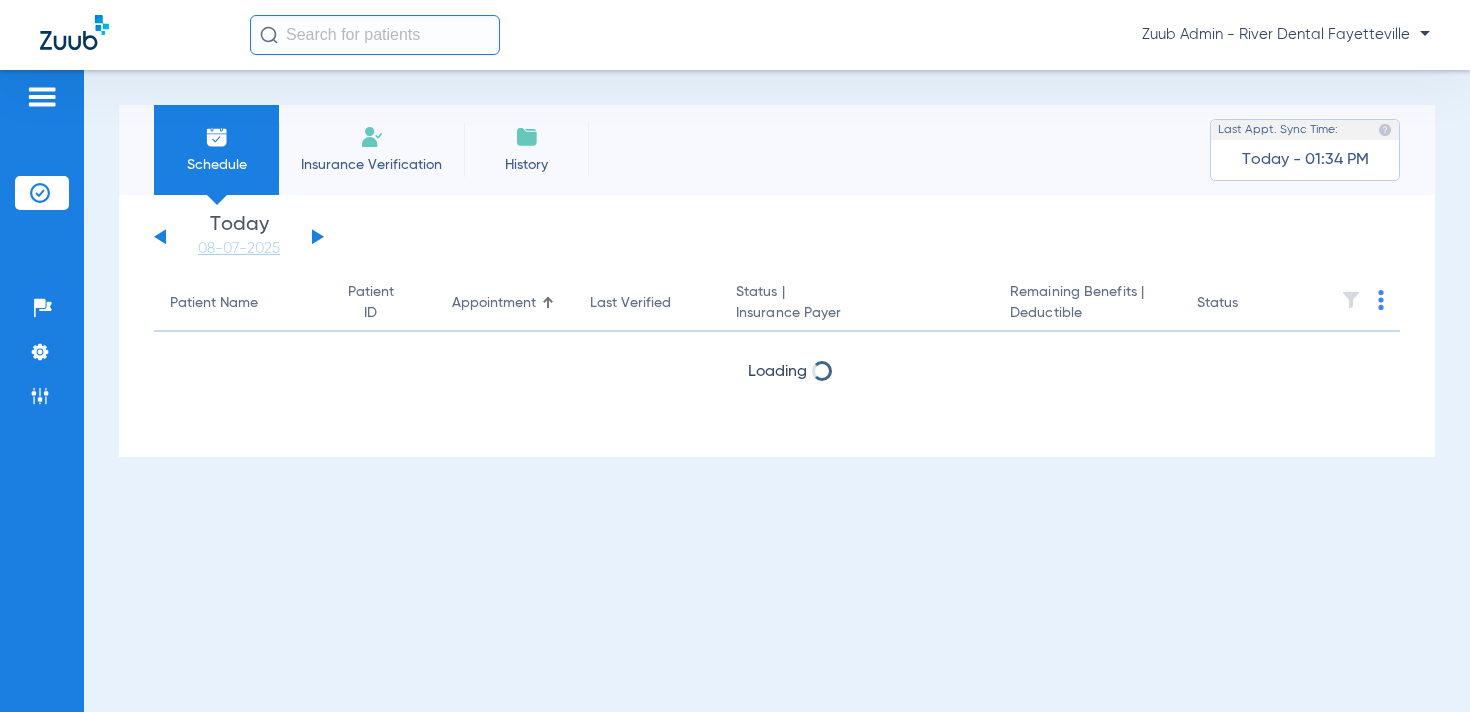 scroll, scrollTop: 0, scrollLeft: 0, axis: both 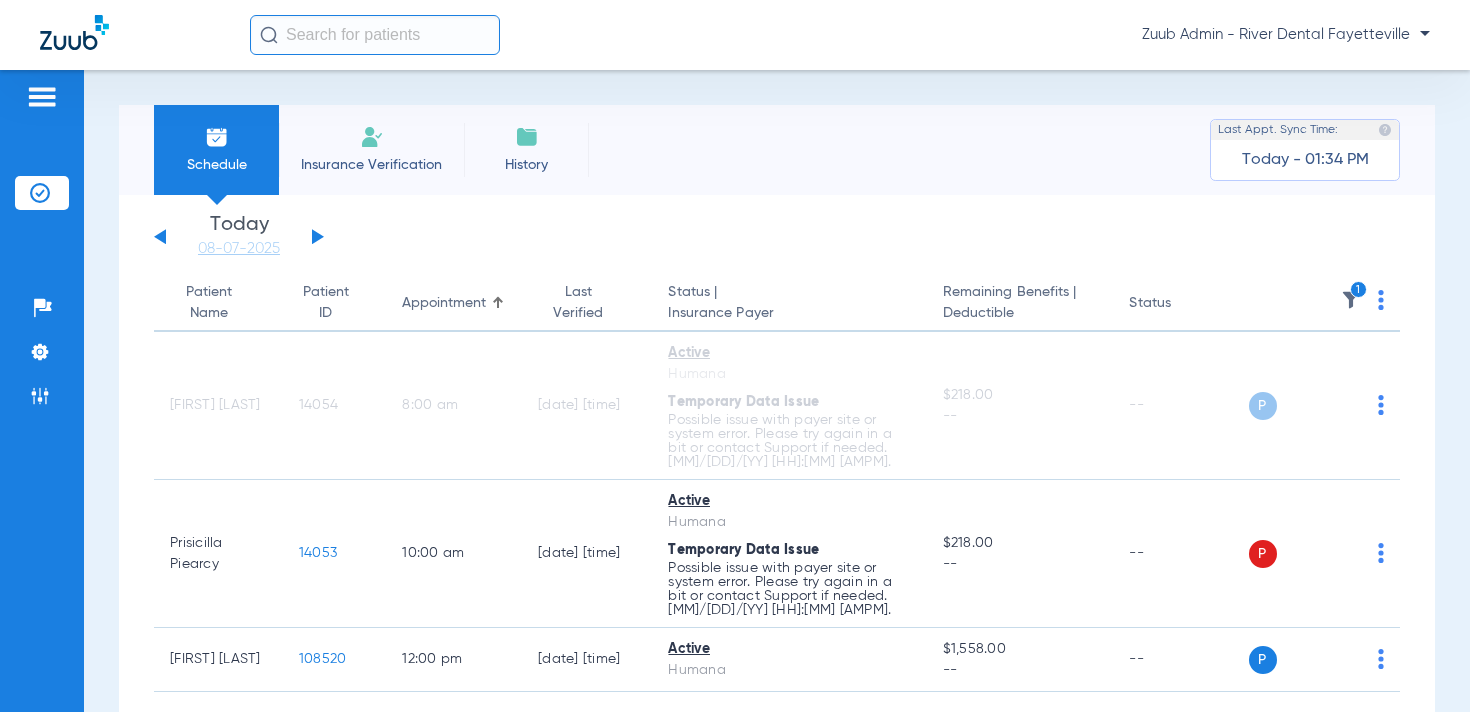click 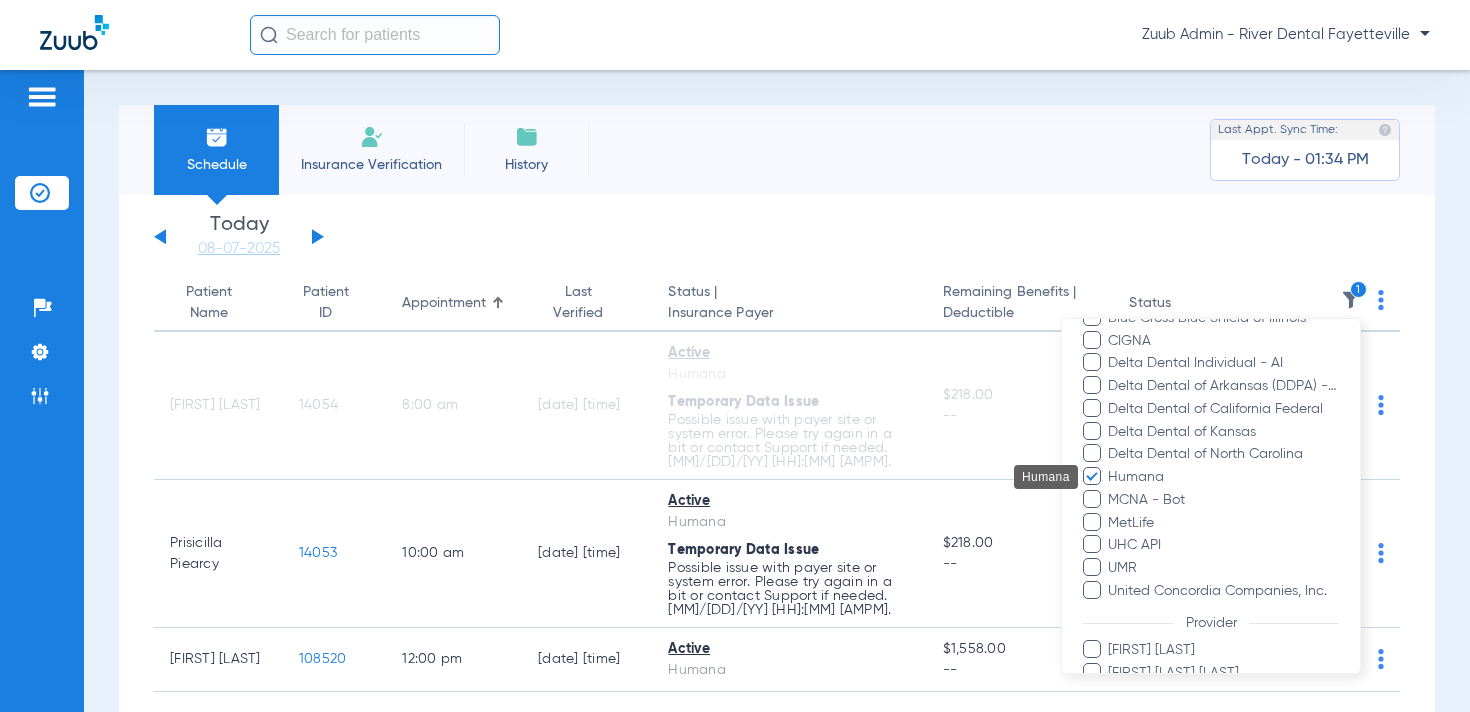 scroll, scrollTop: 329, scrollLeft: 0, axis: vertical 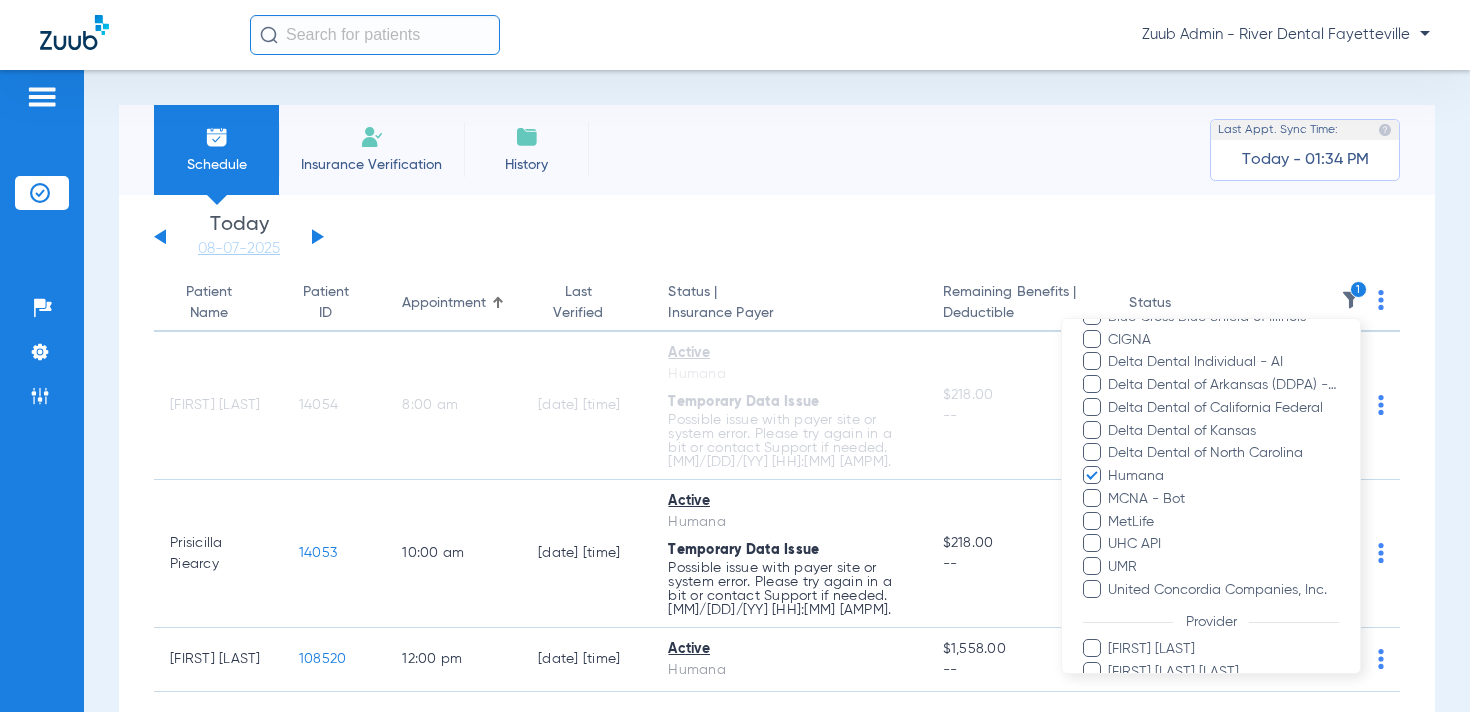 click at bounding box center [735, 356] 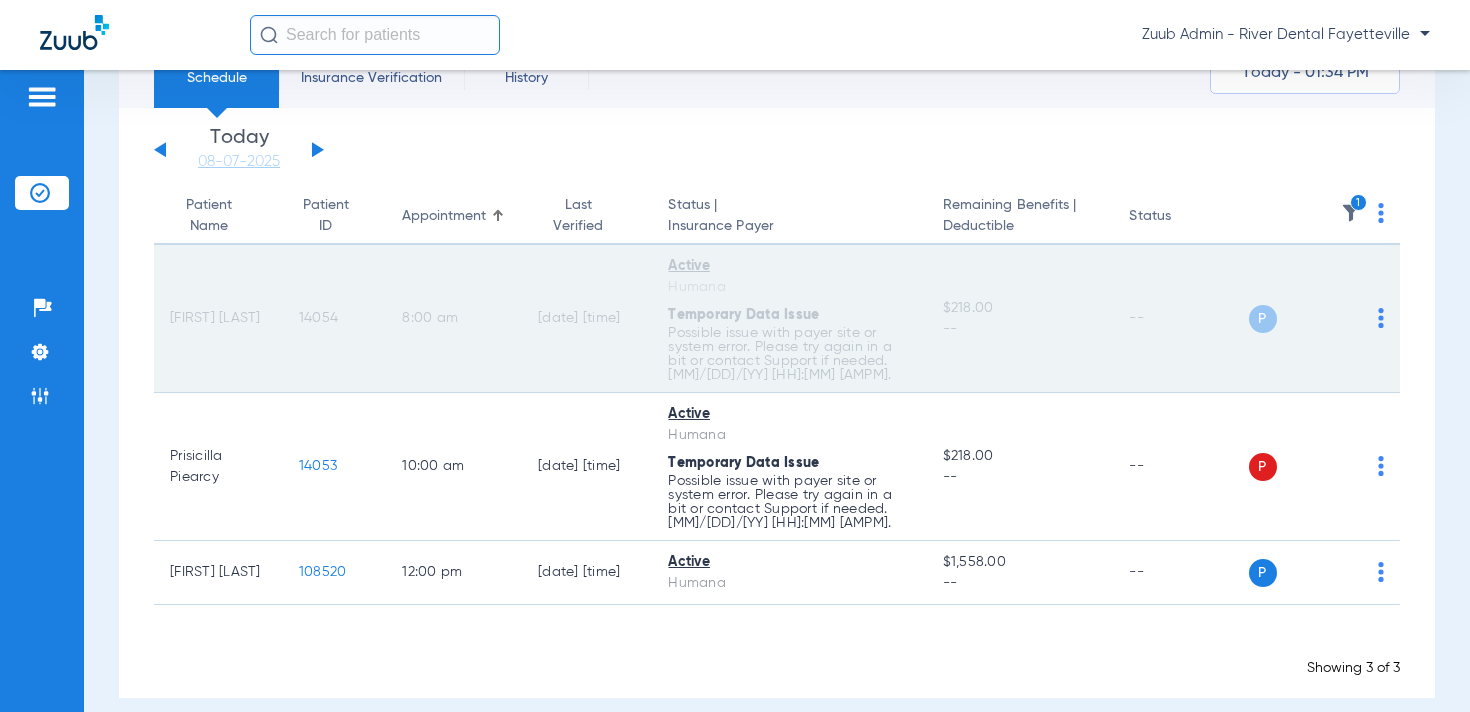 scroll, scrollTop: 107, scrollLeft: 0, axis: vertical 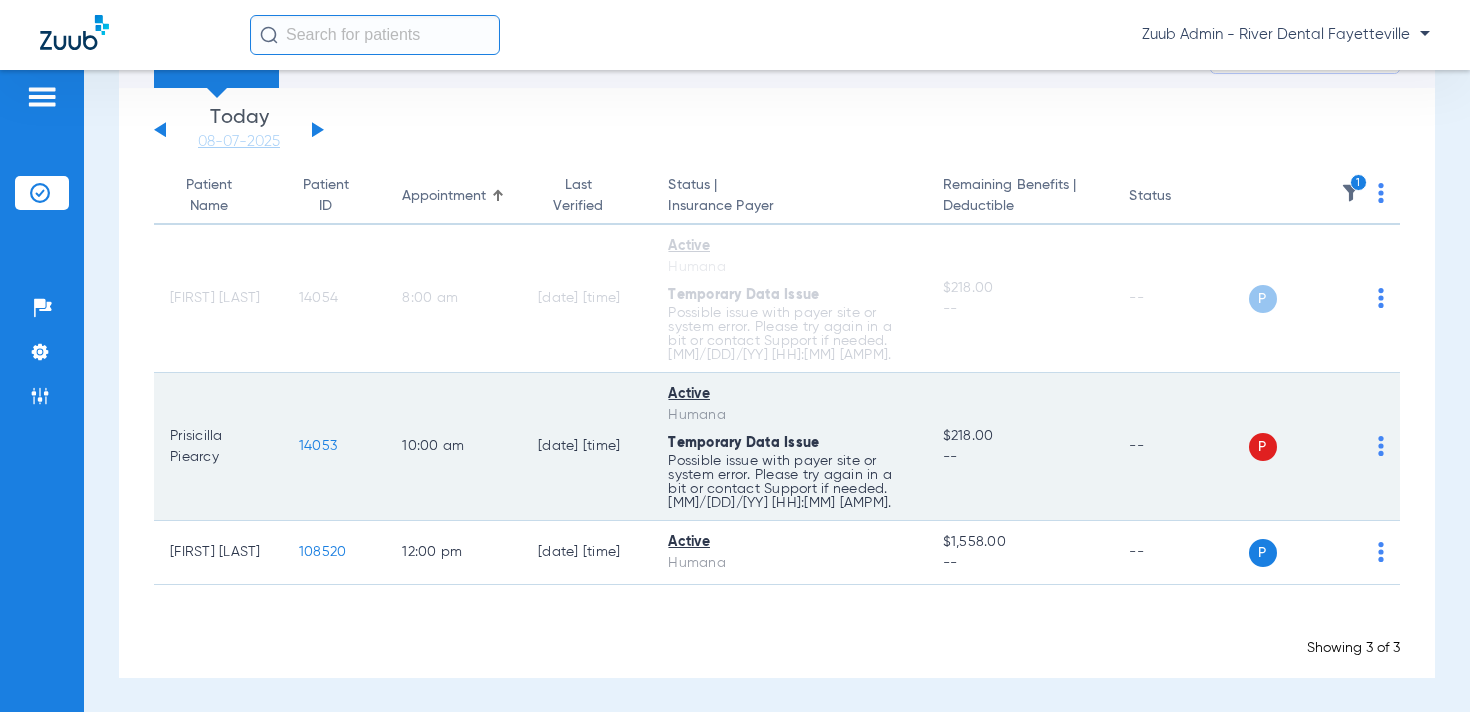 click 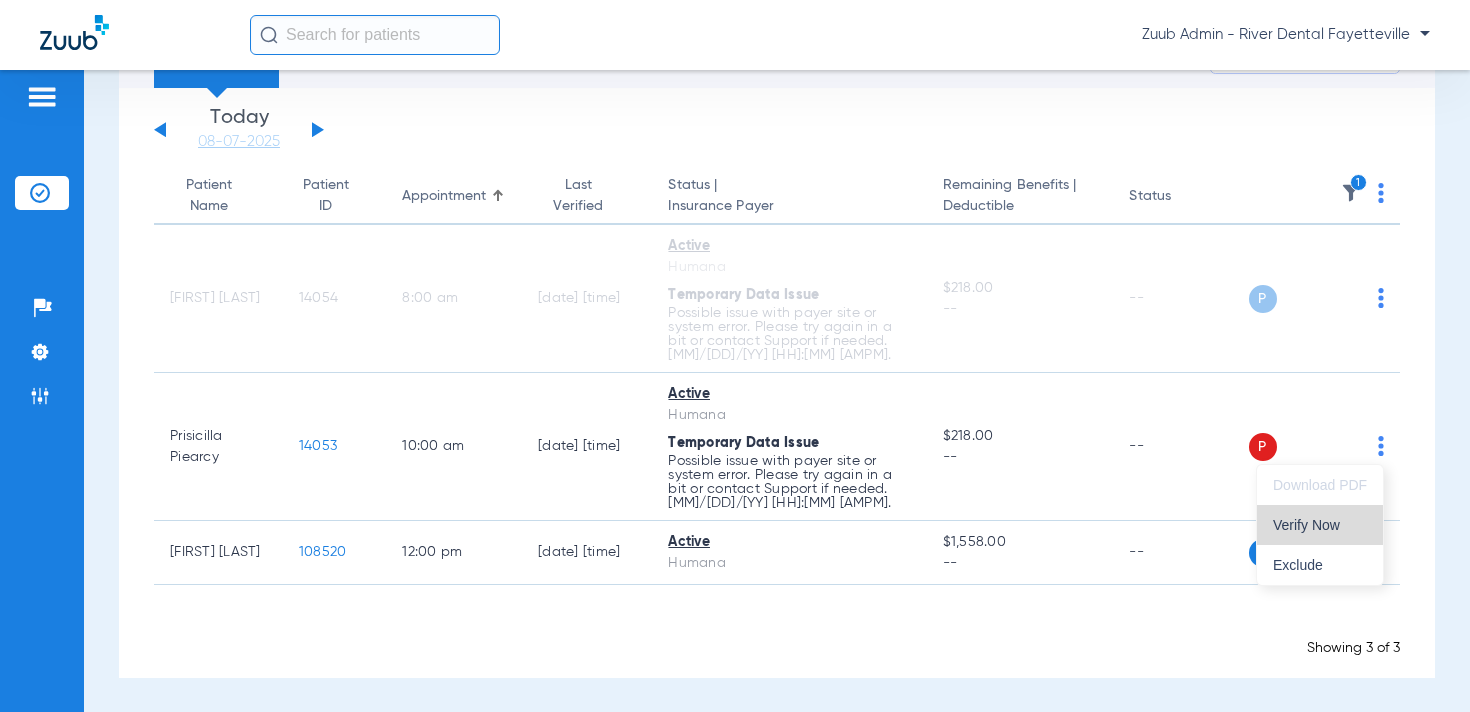 click on "Verify Now" at bounding box center (1320, 525) 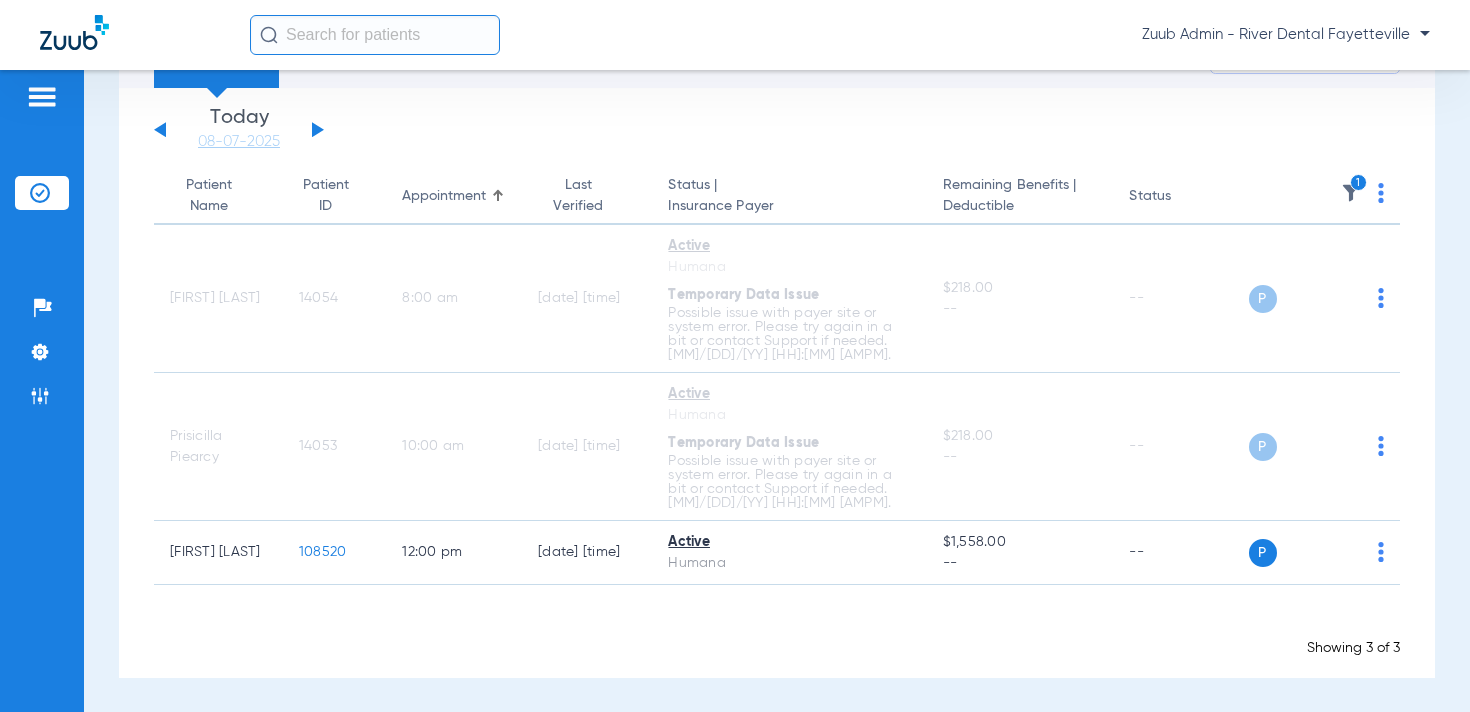 click 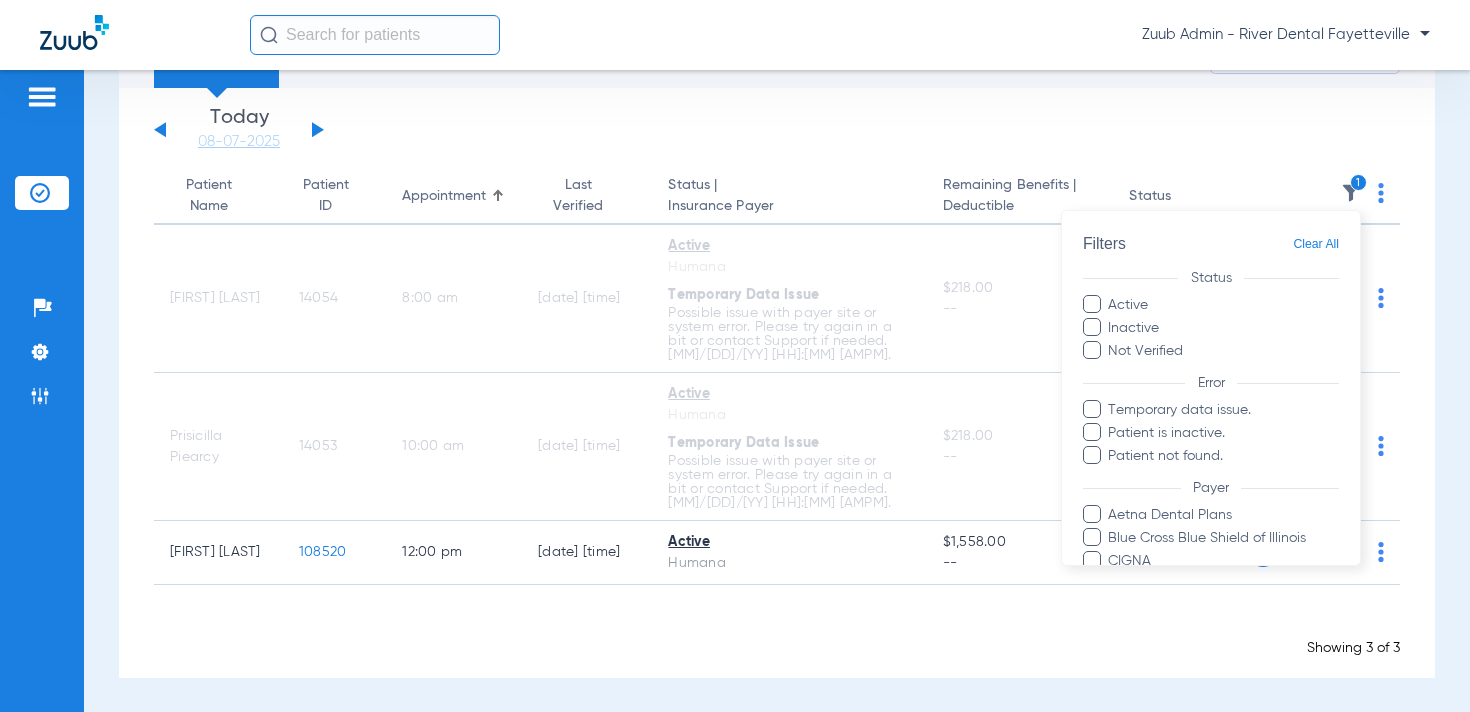 click on "Clear All" at bounding box center (1316, 244) 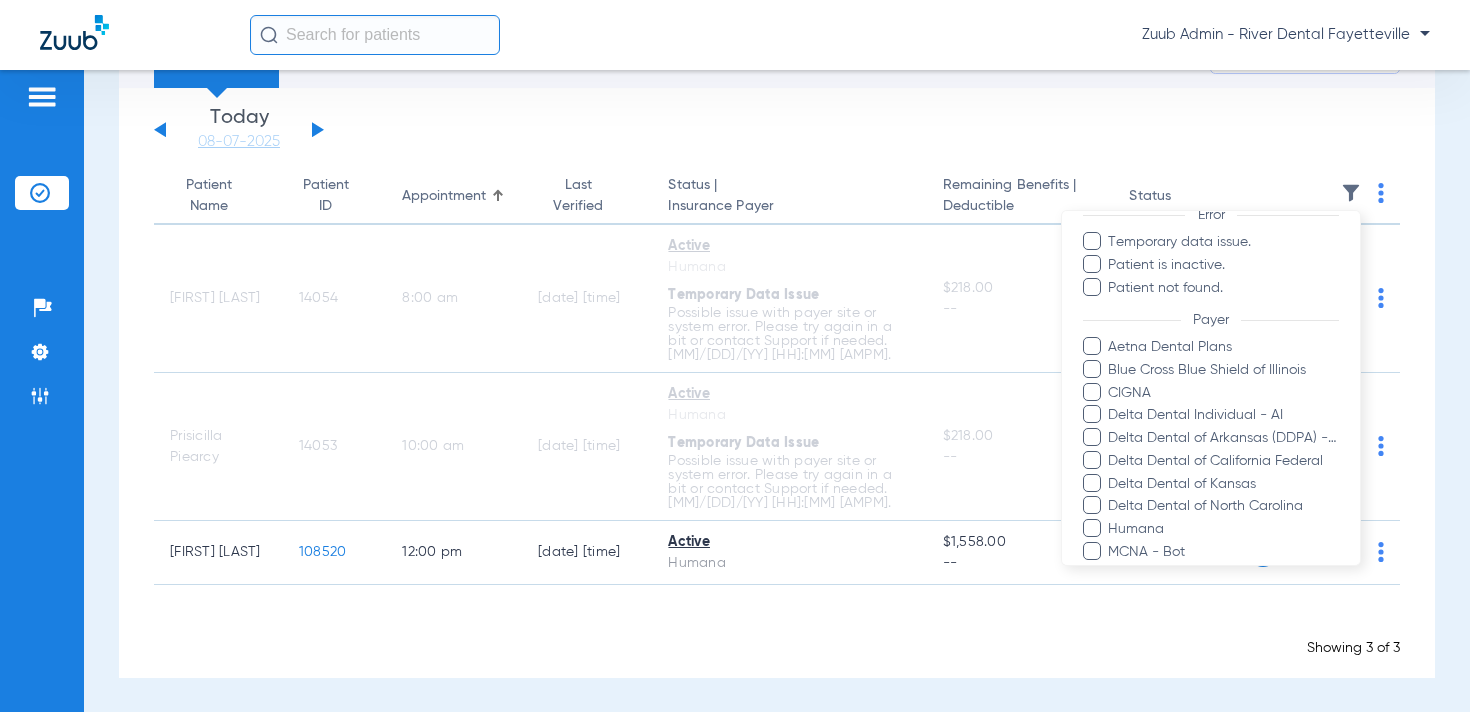 scroll, scrollTop: 207, scrollLeft: 0, axis: vertical 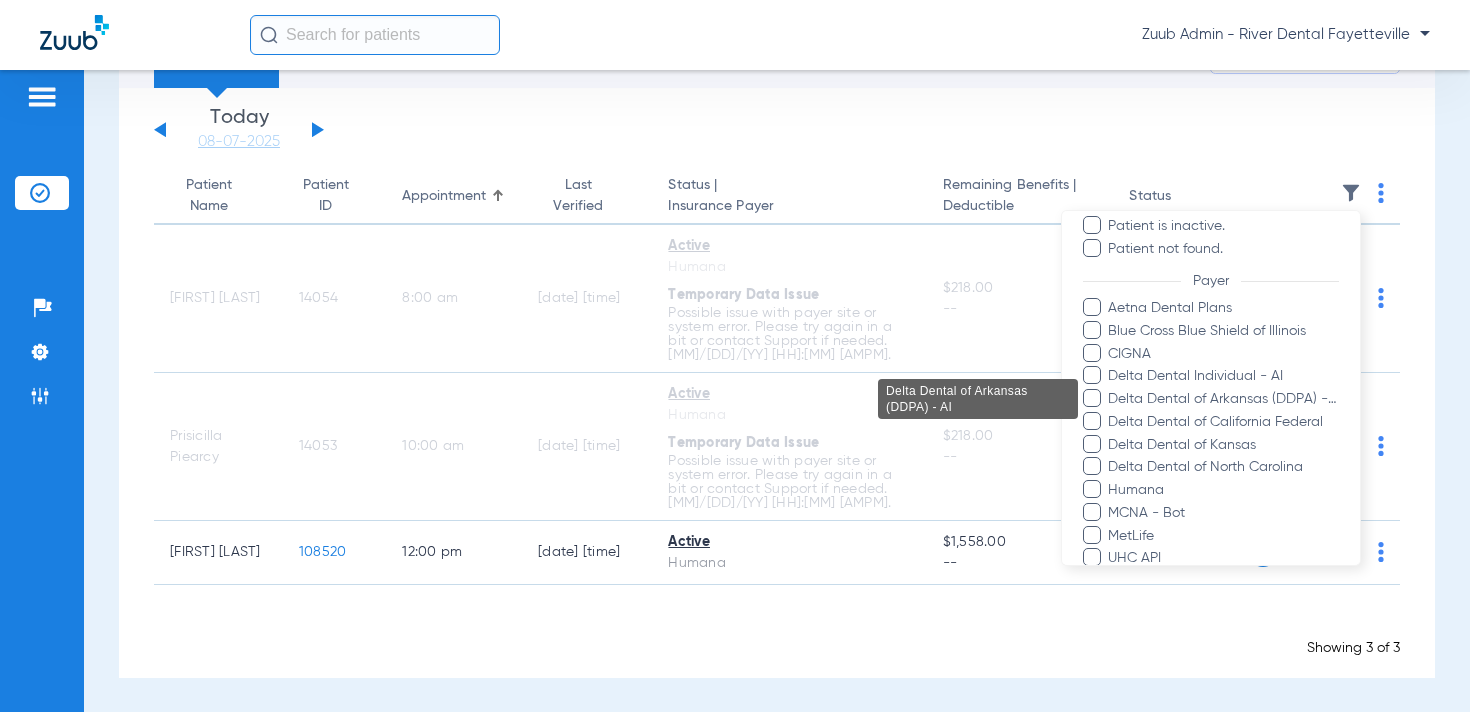 click on "Delta Dental of Arkansas (DDPA) - AI" at bounding box center [1223, 399] 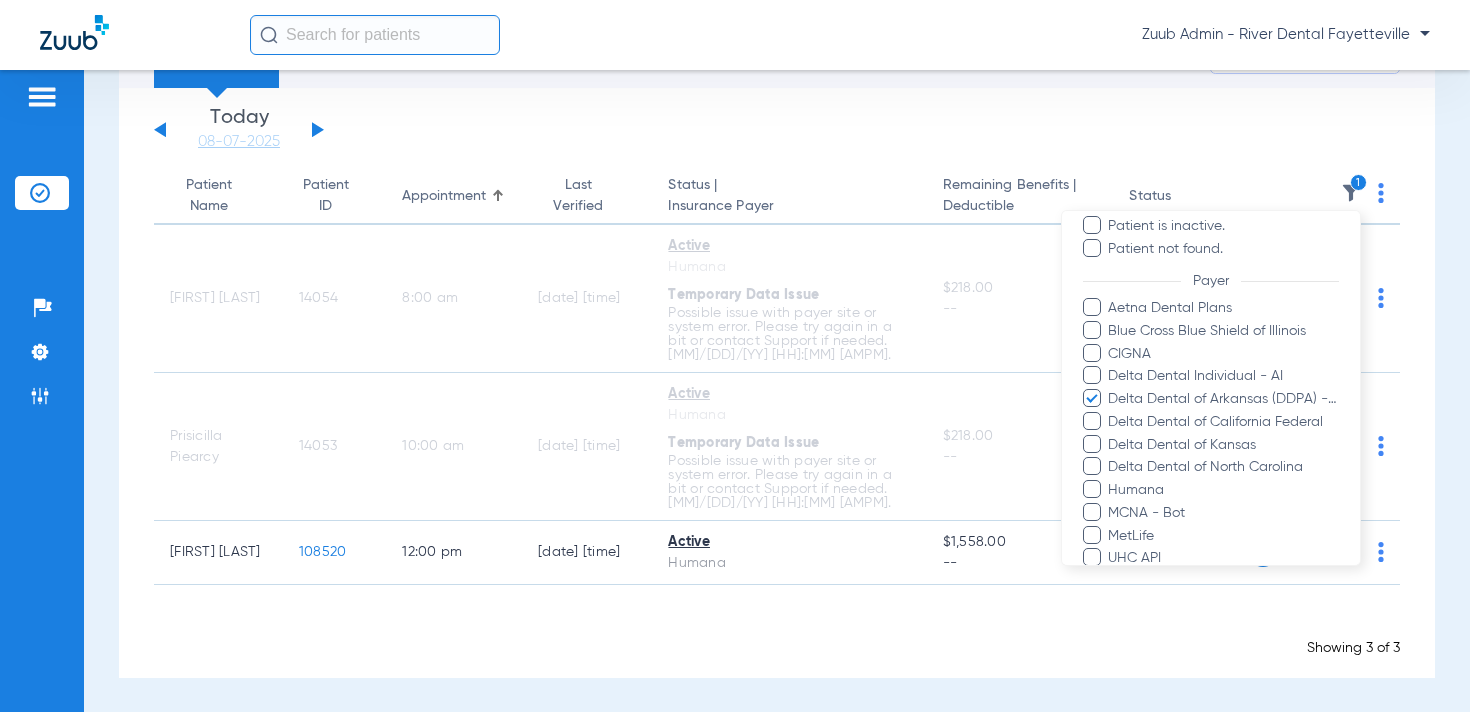 scroll, scrollTop: 418, scrollLeft: 0, axis: vertical 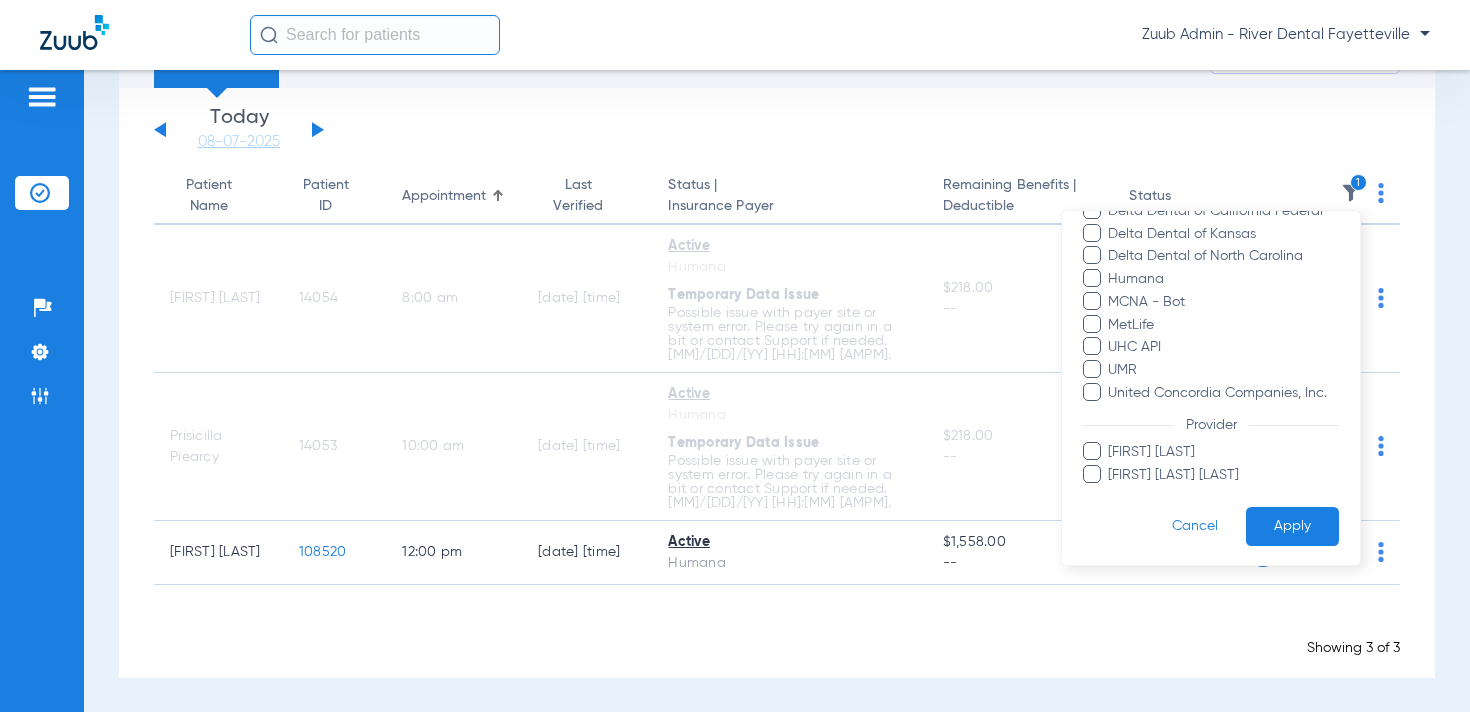 click on "Apply" at bounding box center [1292, 526] 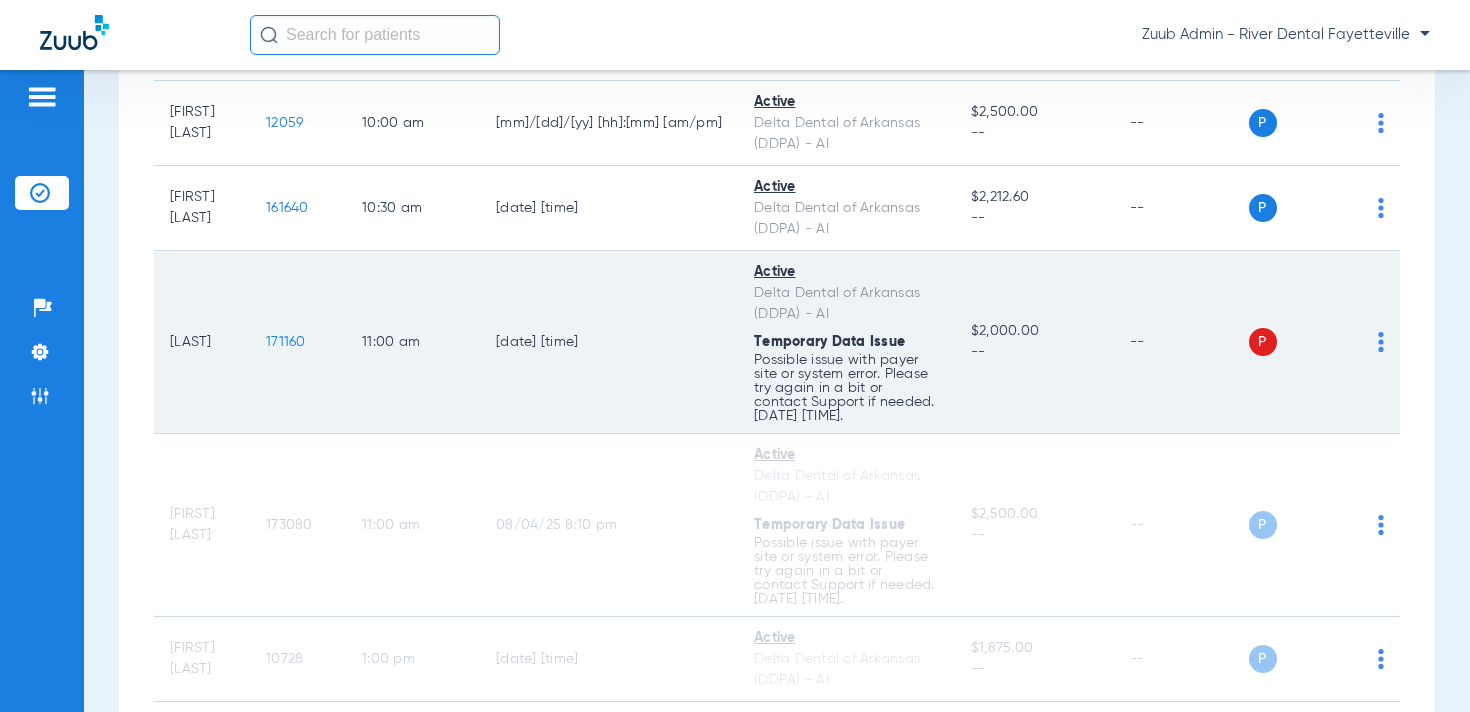 scroll, scrollTop: 355, scrollLeft: 0, axis: vertical 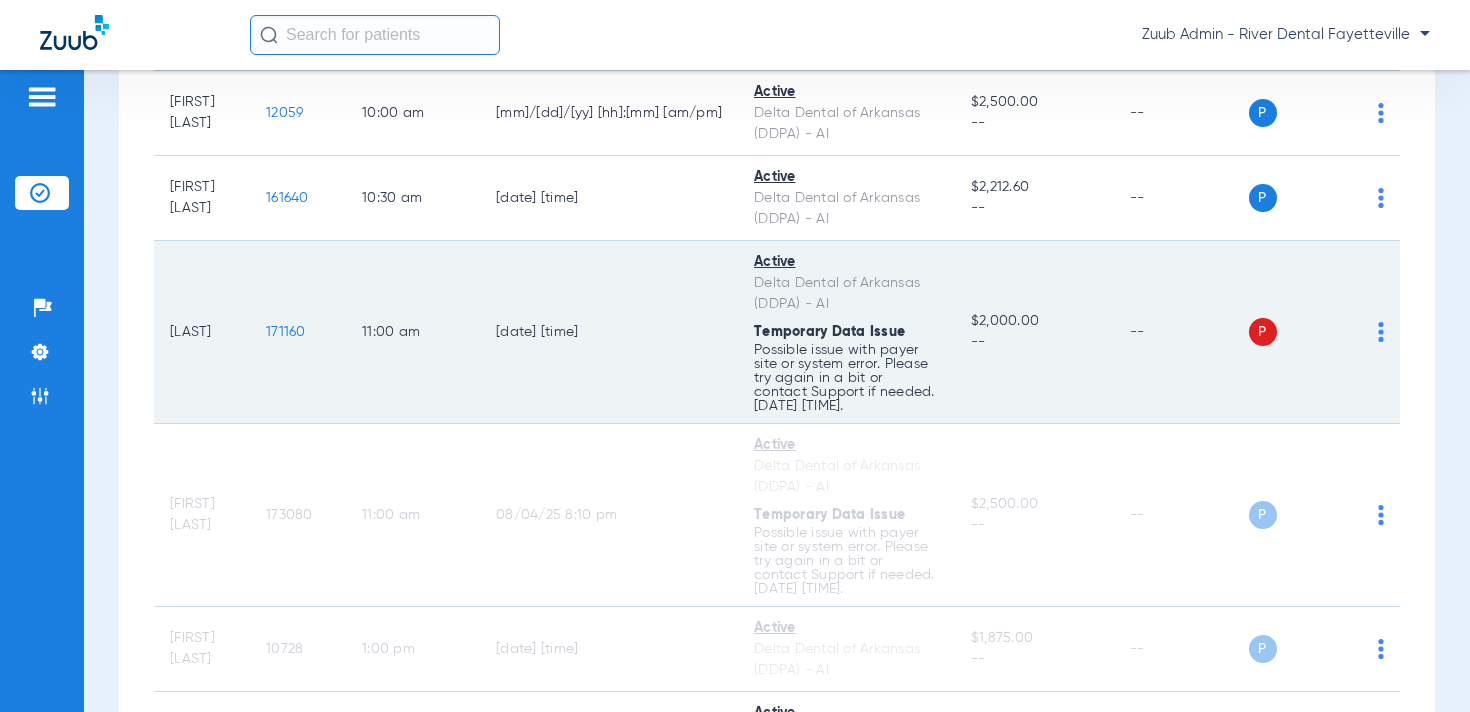 click 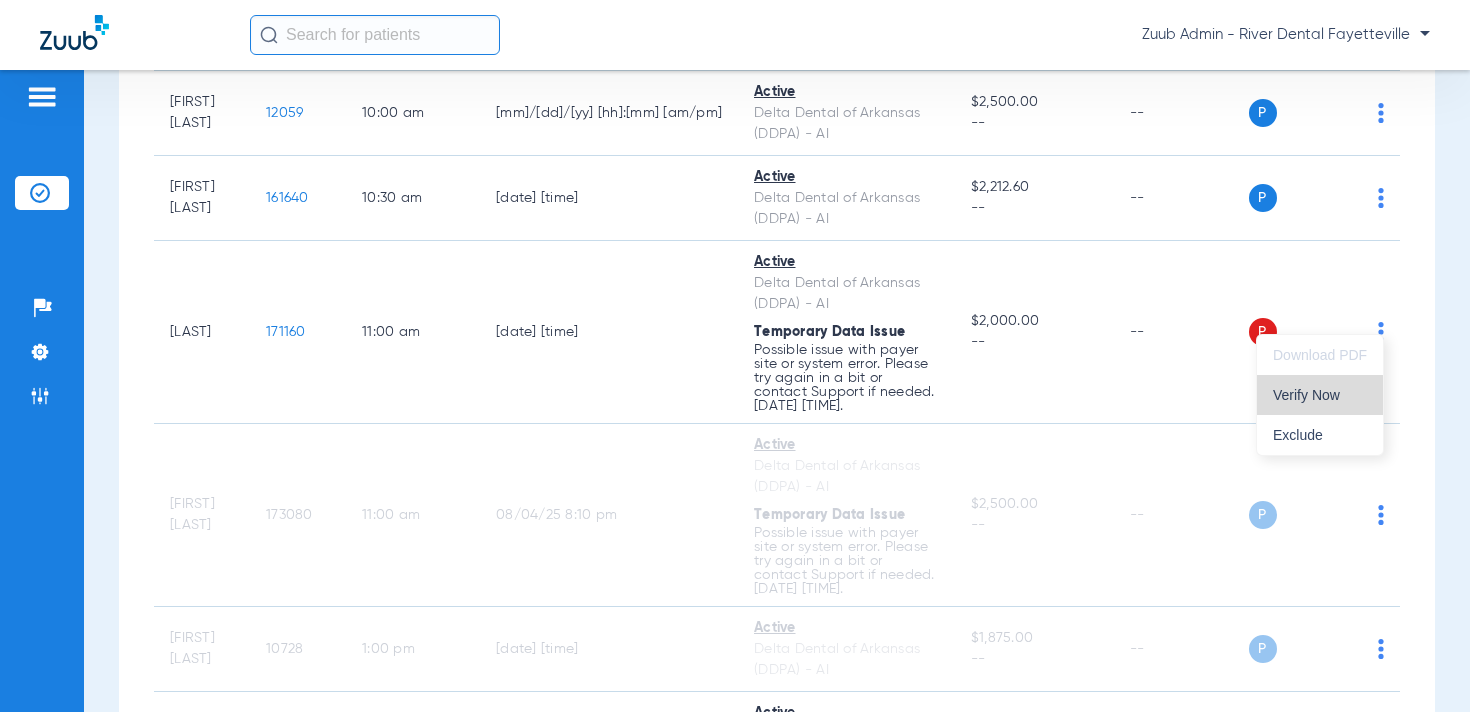 click on "Verify Now" at bounding box center (1320, 395) 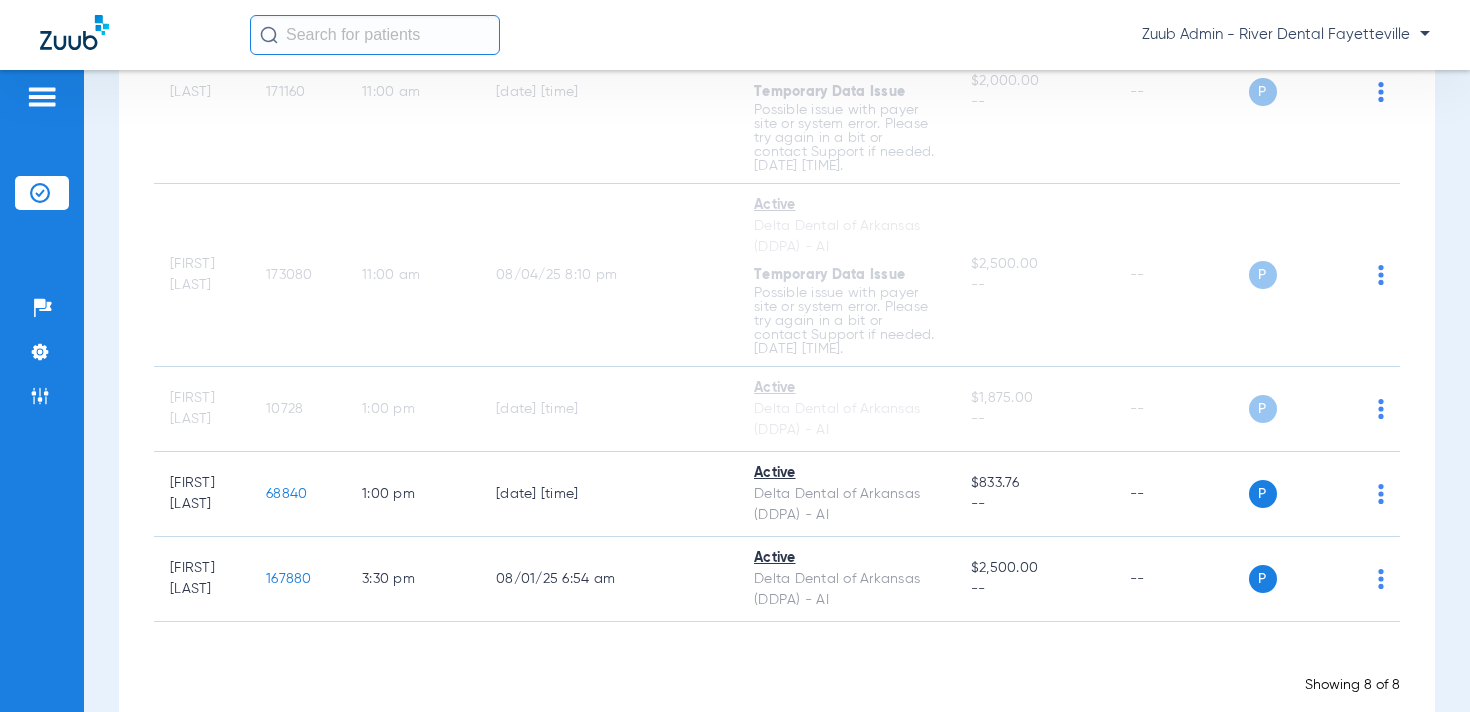 scroll, scrollTop: 0, scrollLeft: 0, axis: both 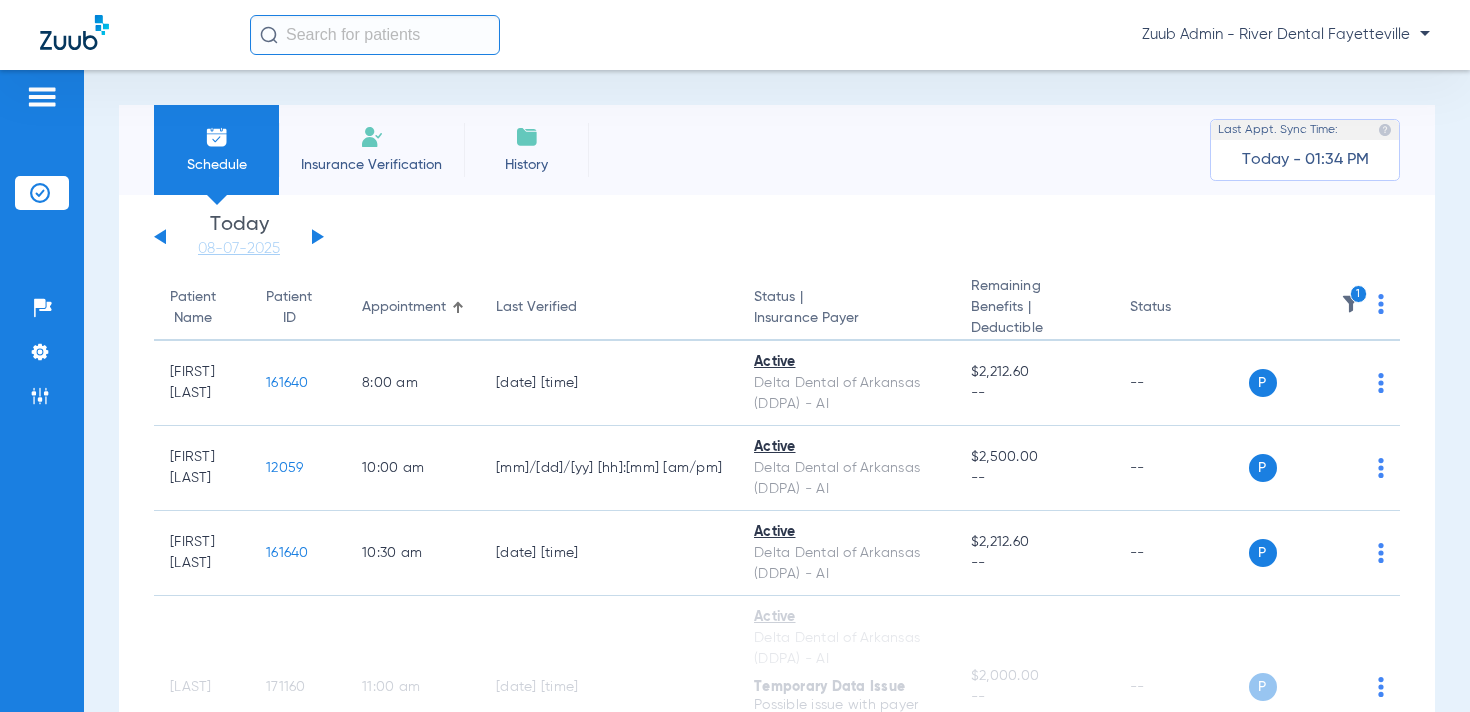 click 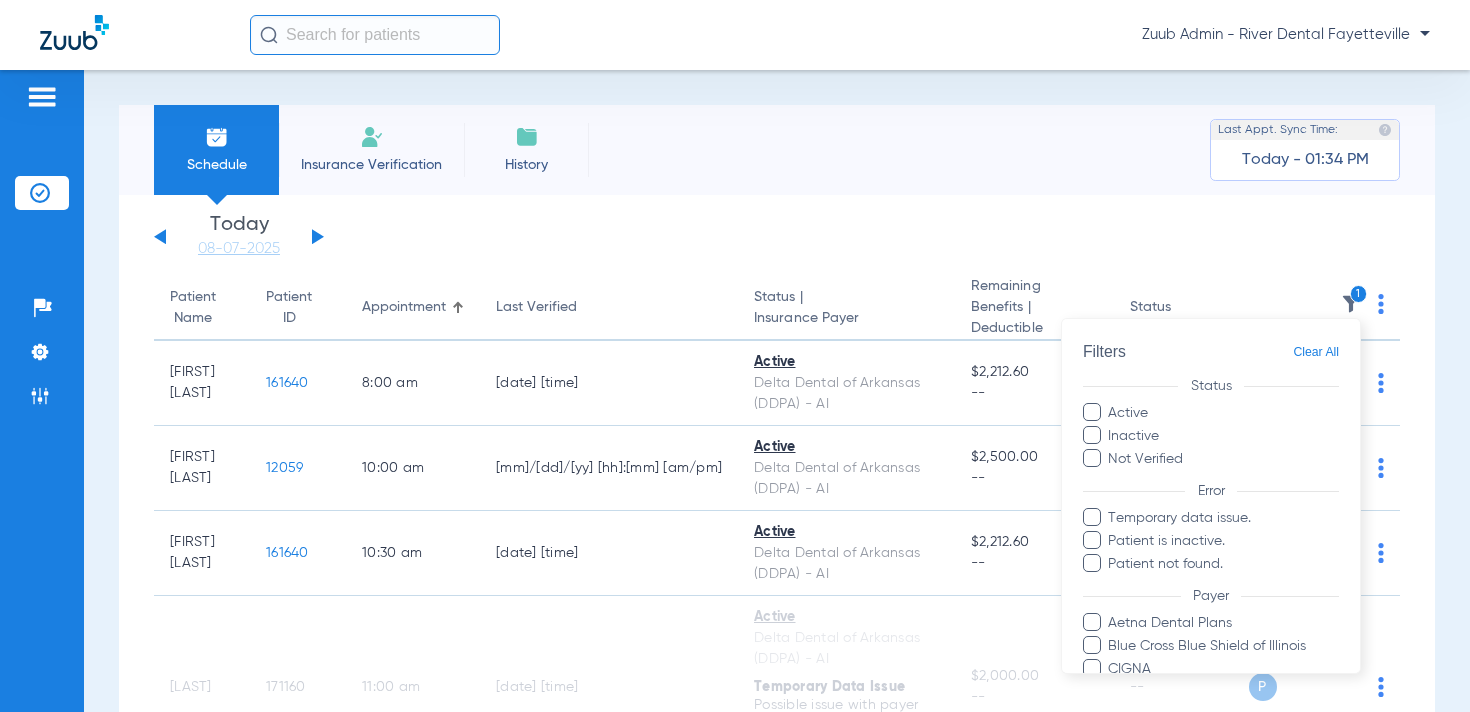 click on "Clear All" at bounding box center (1316, 352) 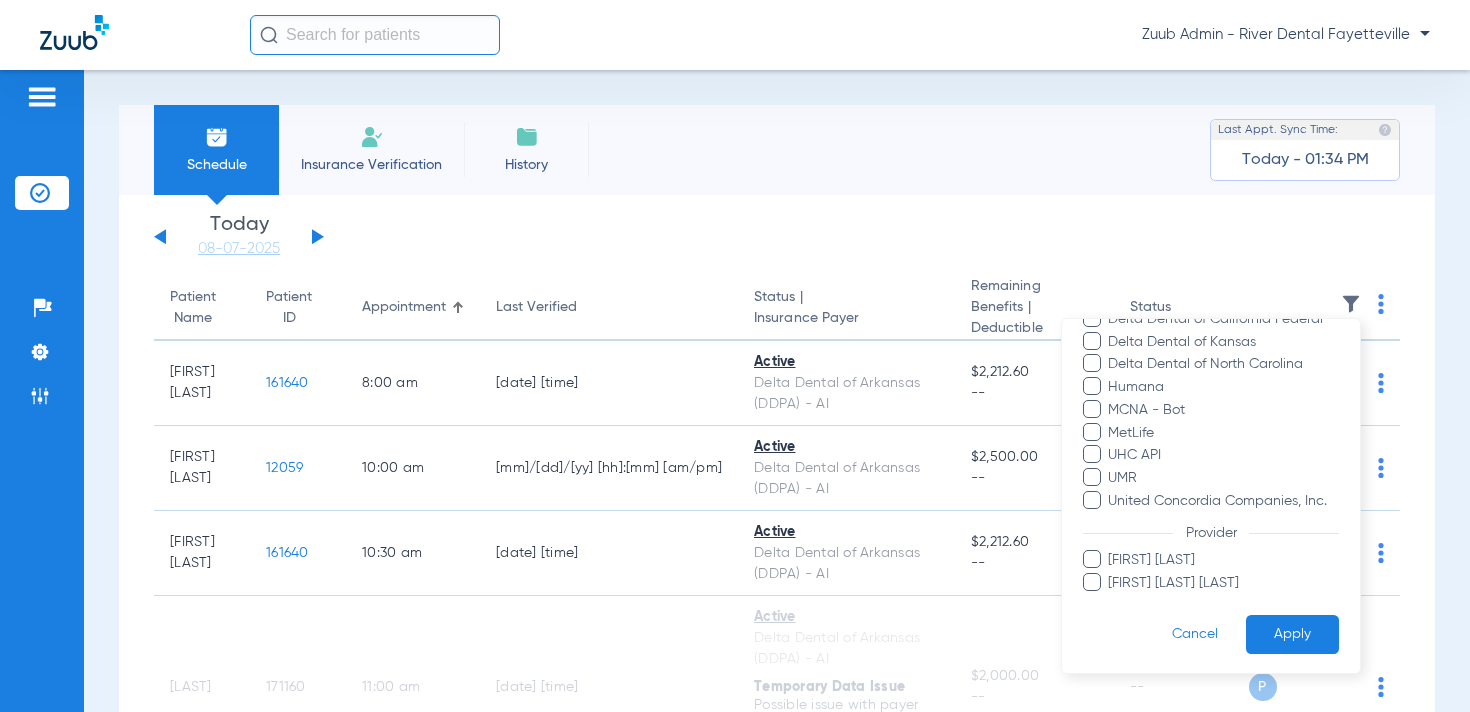 scroll, scrollTop: 417, scrollLeft: 0, axis: vertical 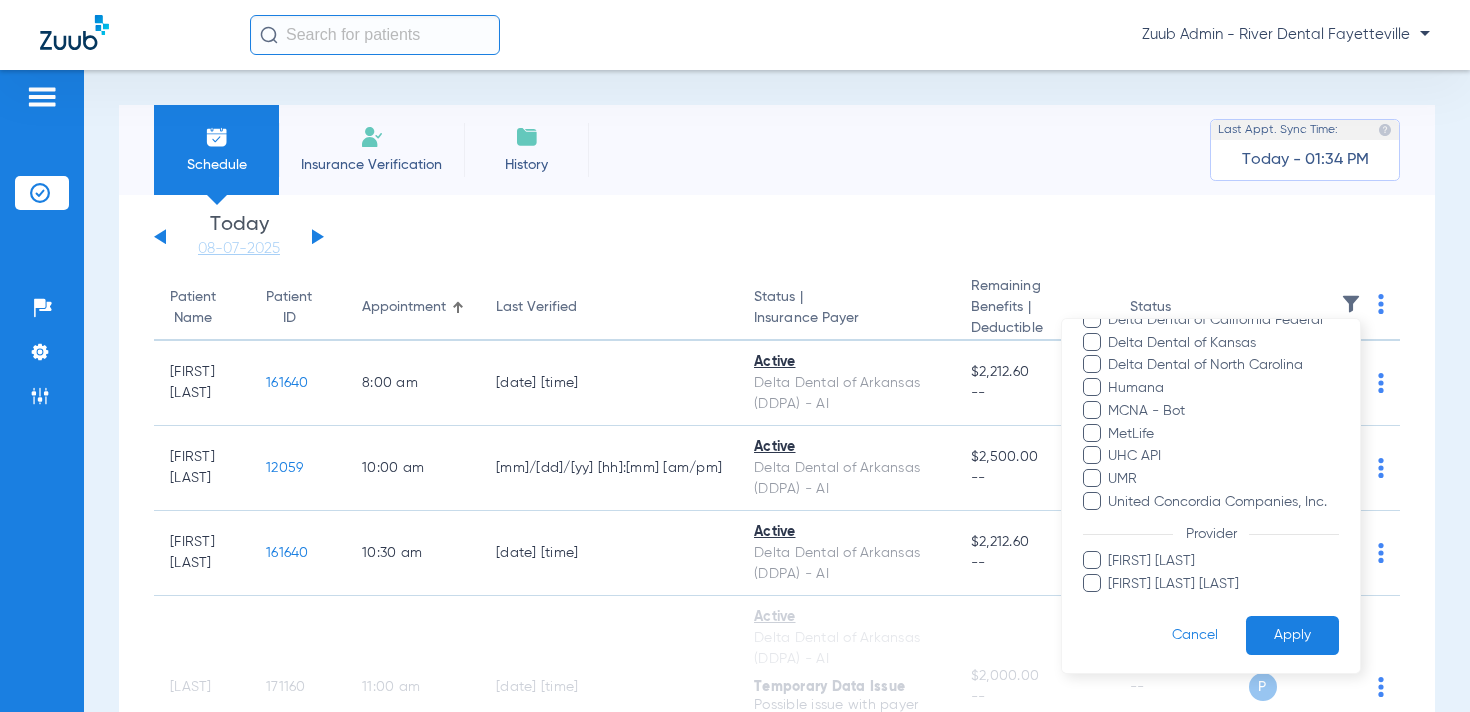 click on "Apply" at bounding box center [1292, 635] 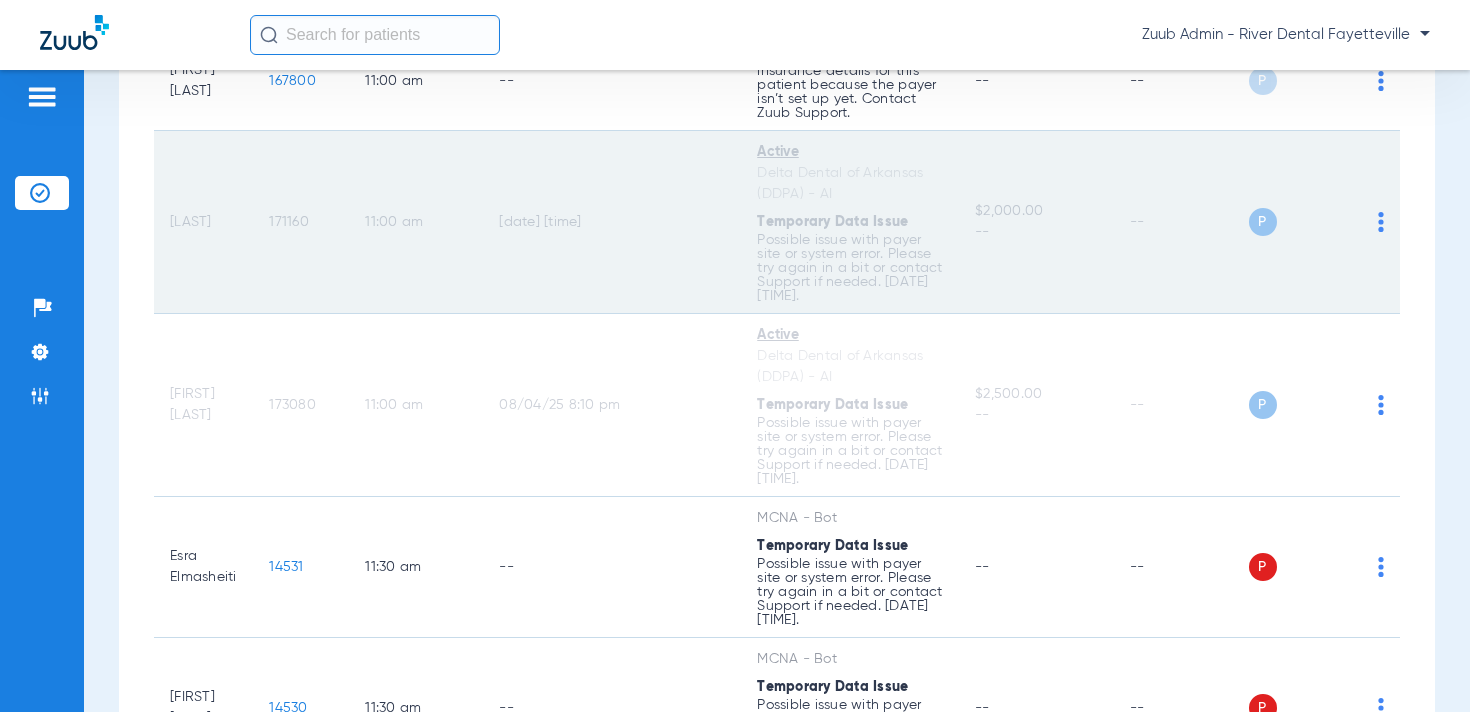 scroll, scrollTop: 1800, scrollLeft: 0, axis: vertical 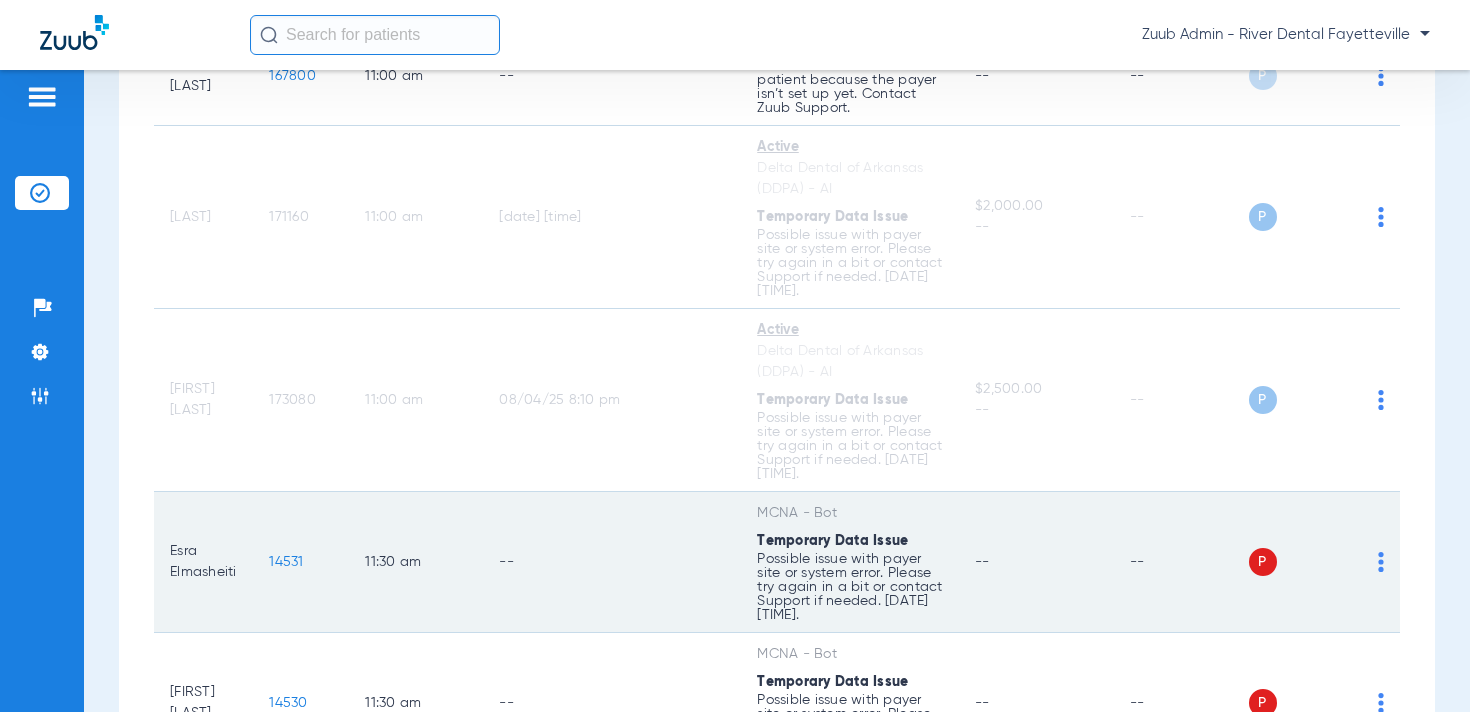 click 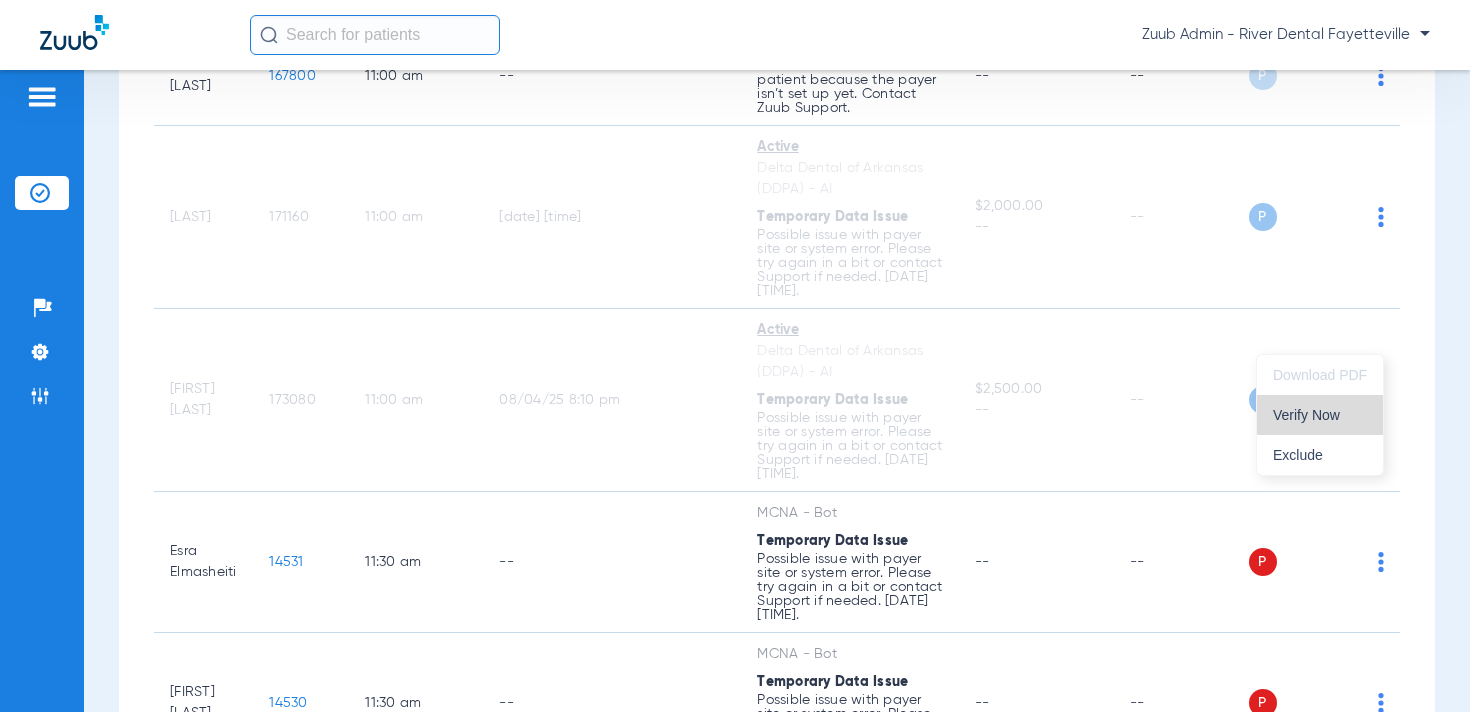 click on "Verify Now" at bounding box center [1320, 415] 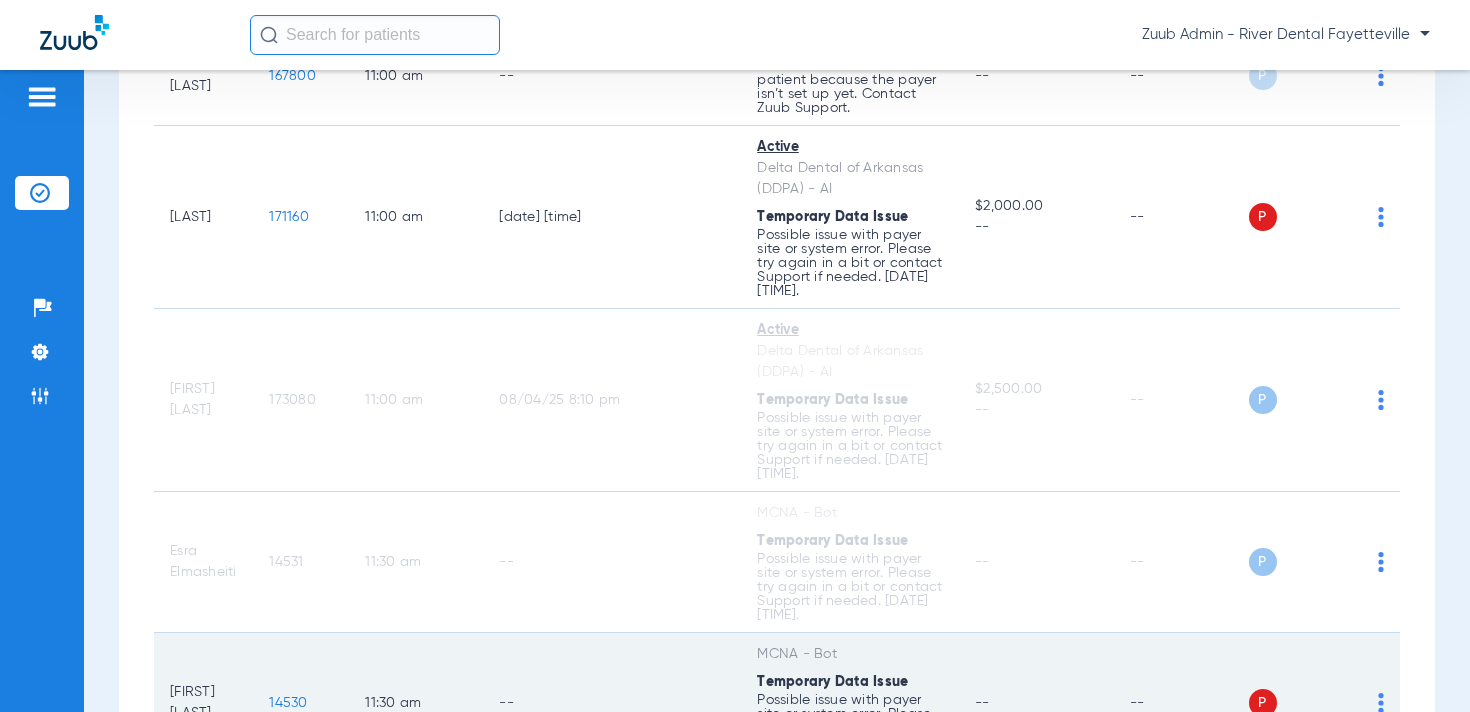 click 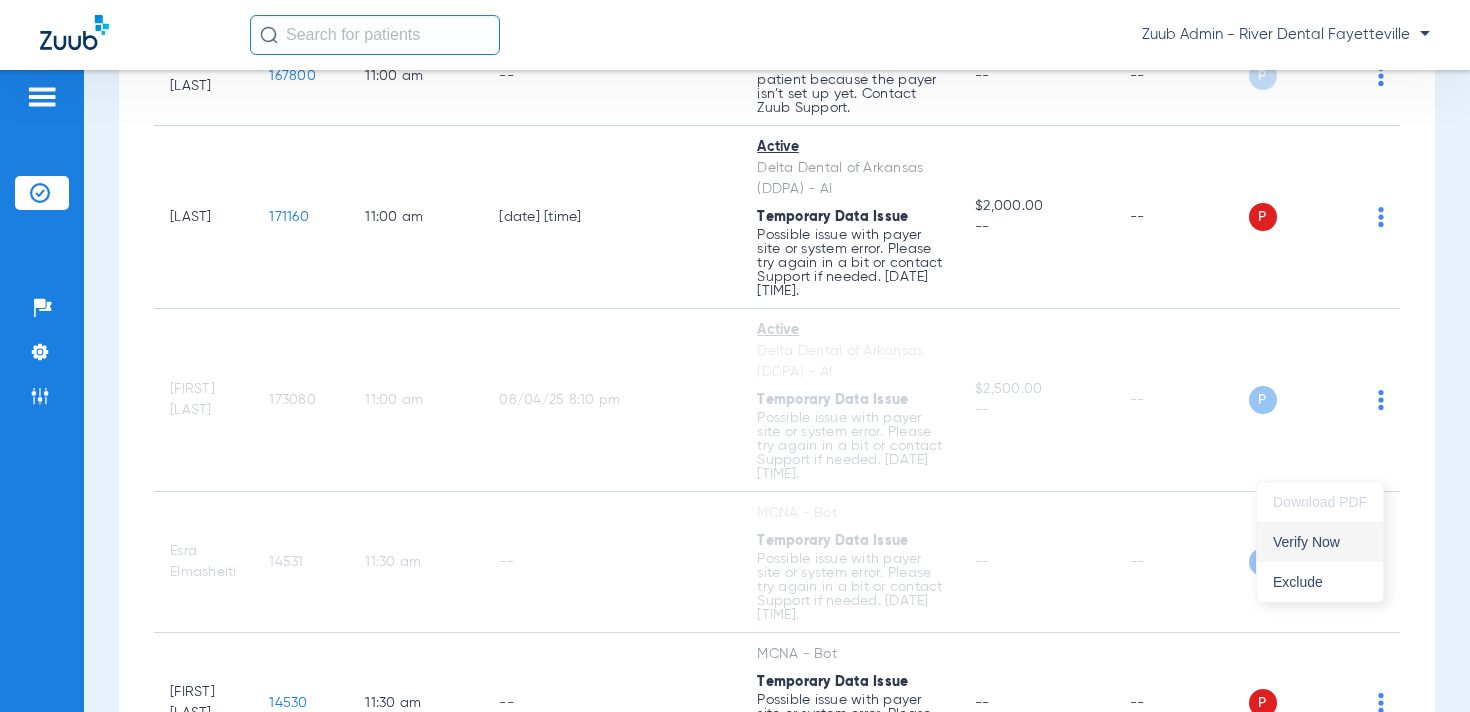 click on "Verify Now" at bounding box center [1320, 542] 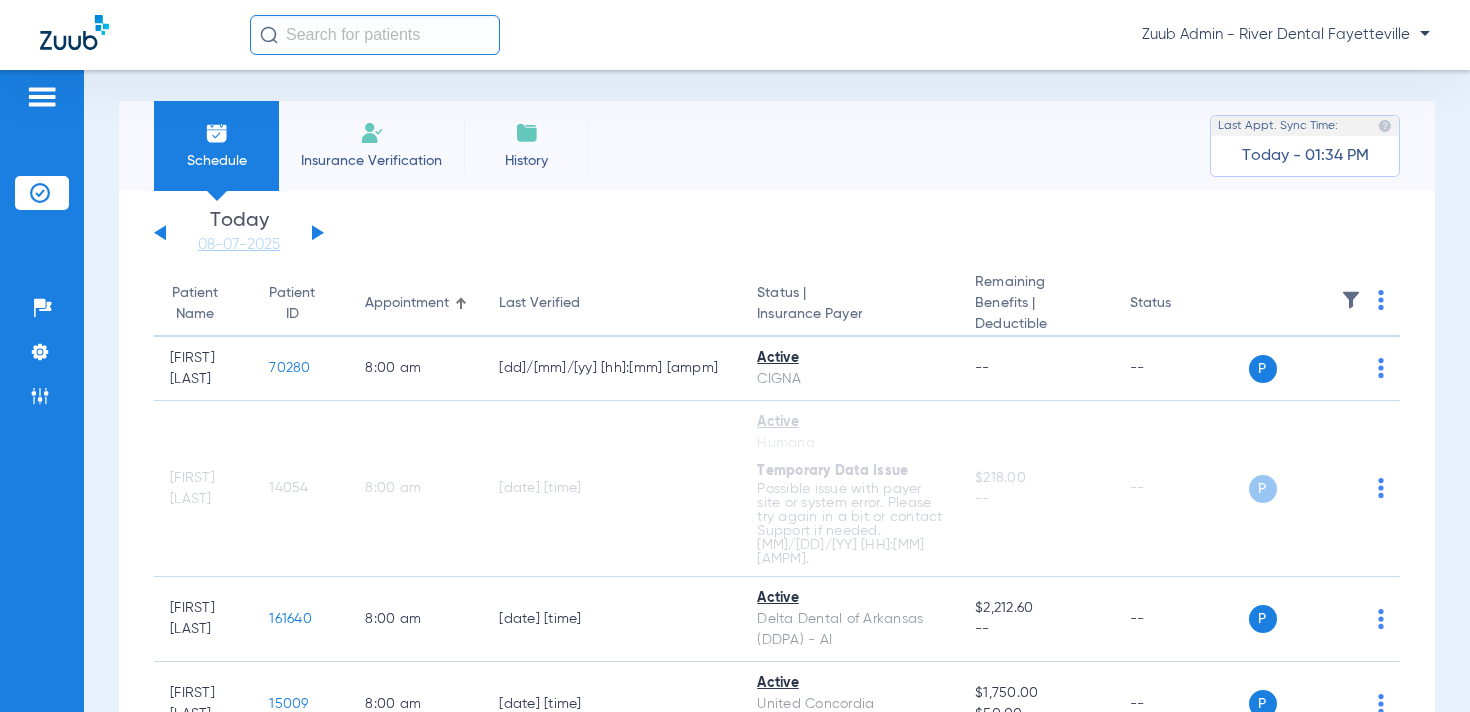 scroll, scrollTop: 0, scrollLeft: 0, axis: both 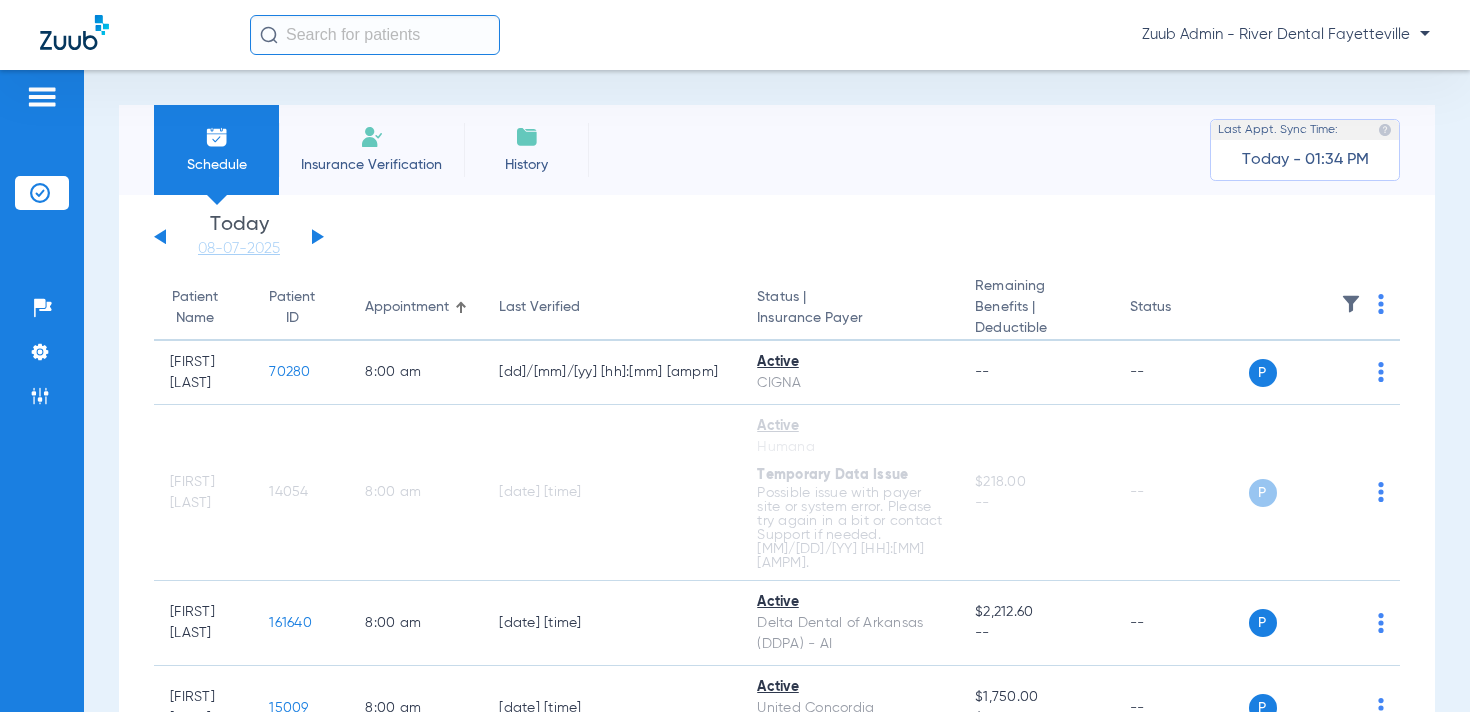 click 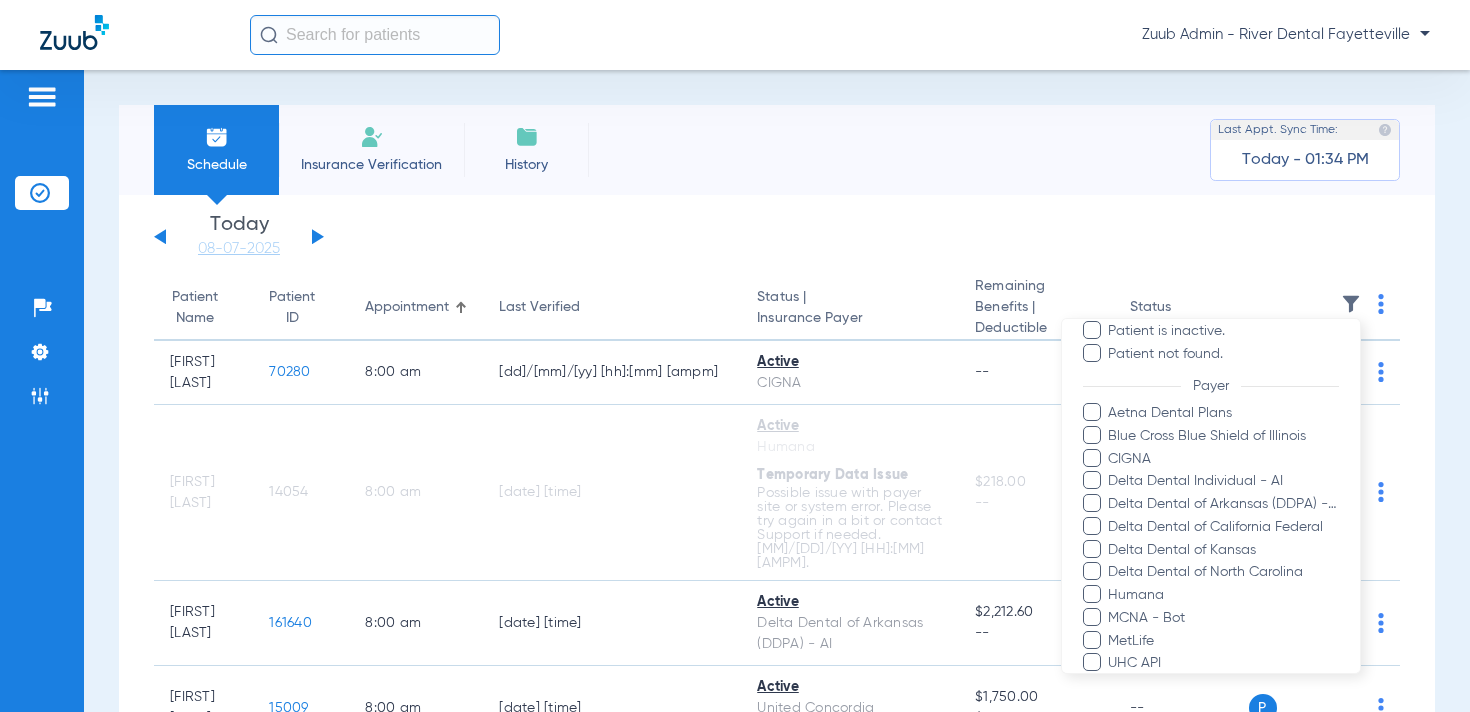 scroll, scrollTop: 214, scrollLeft: 0, axis: vertical 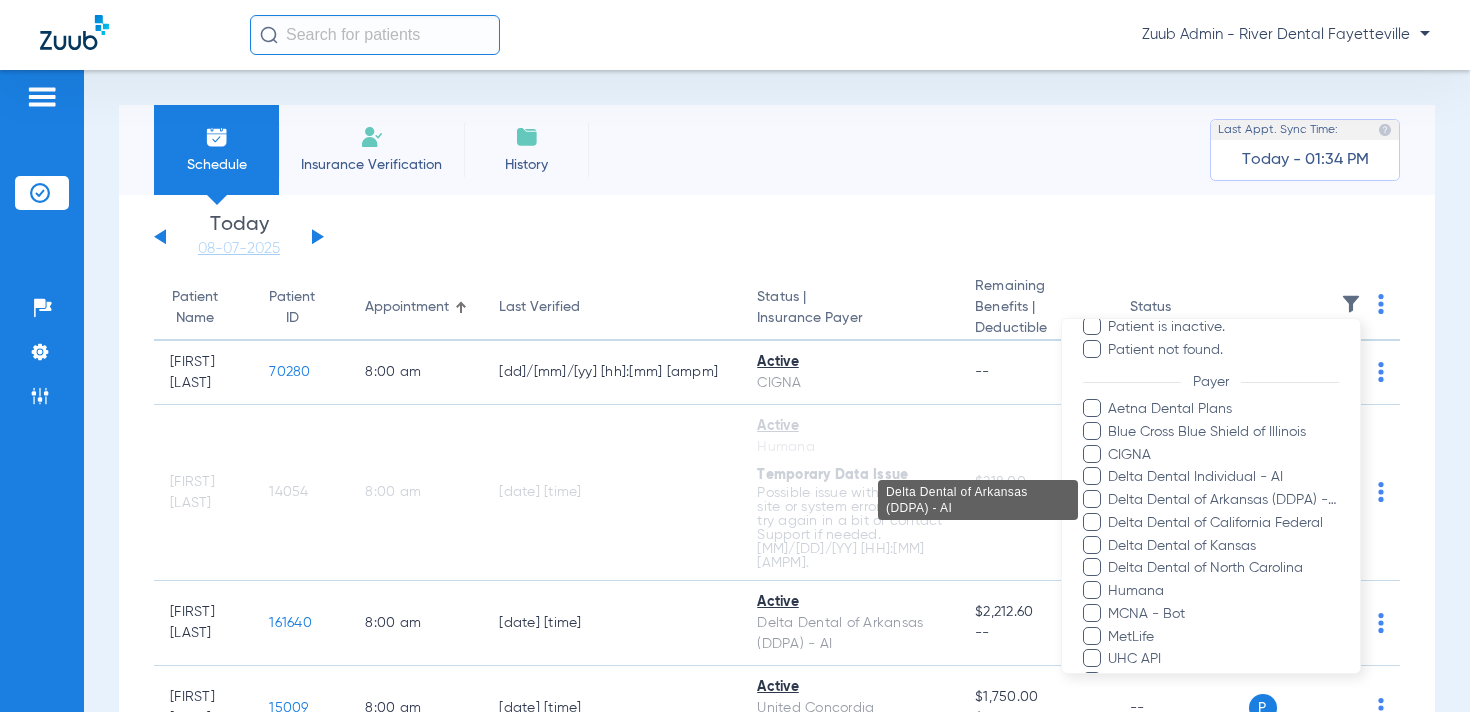 click on "Delta Dental of Arkansas (DDPA) - AI" at bounding box center [1223, 500] 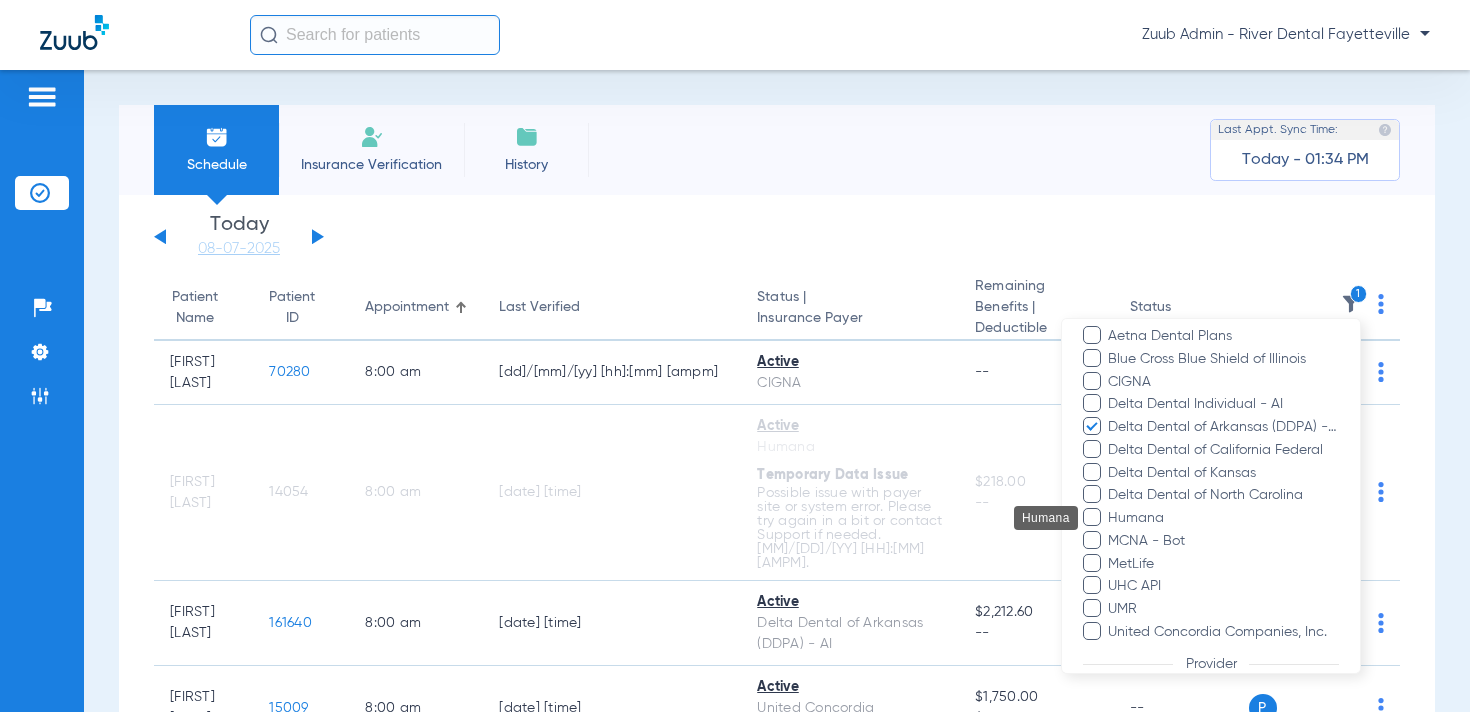 click on "Humana" at bounding box center [1223, 518] 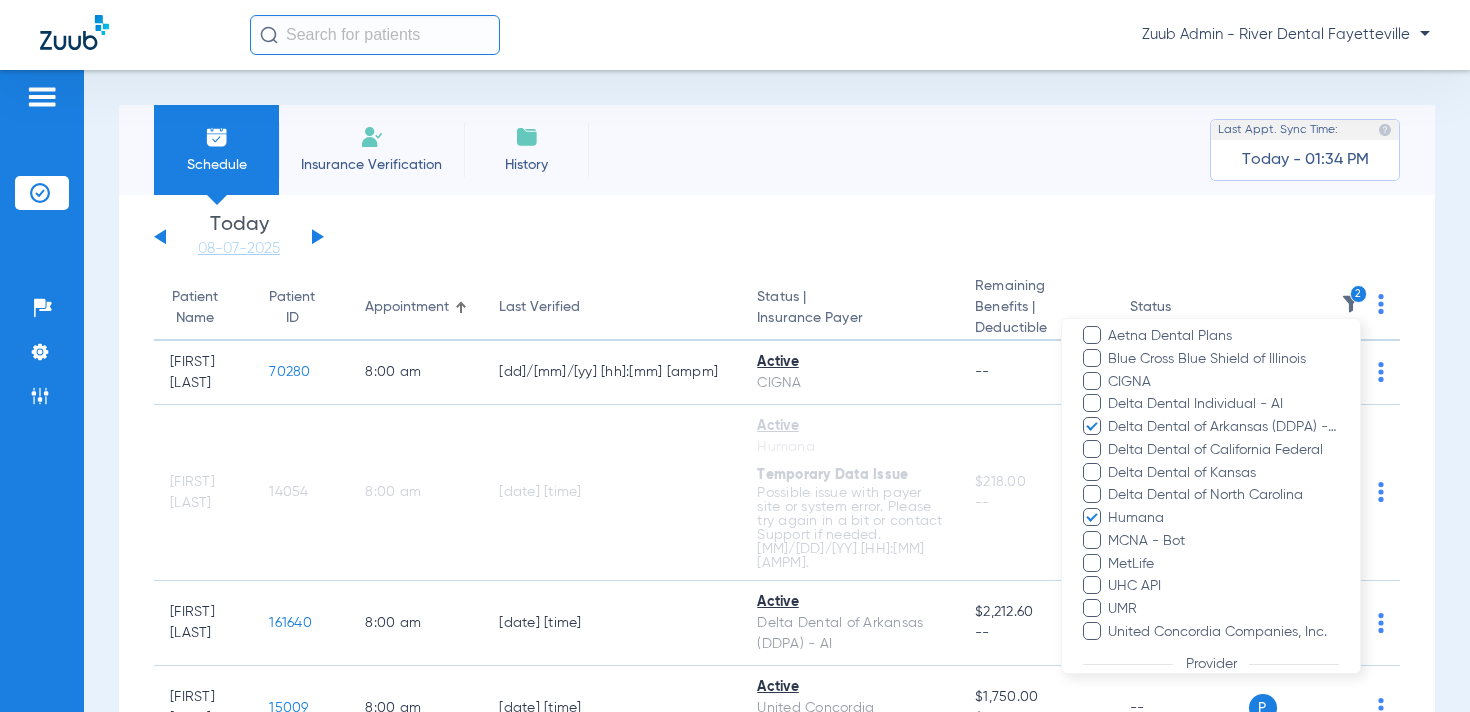 scroll, scrollTop: 418, scrollLeft: 0, axis: vertical 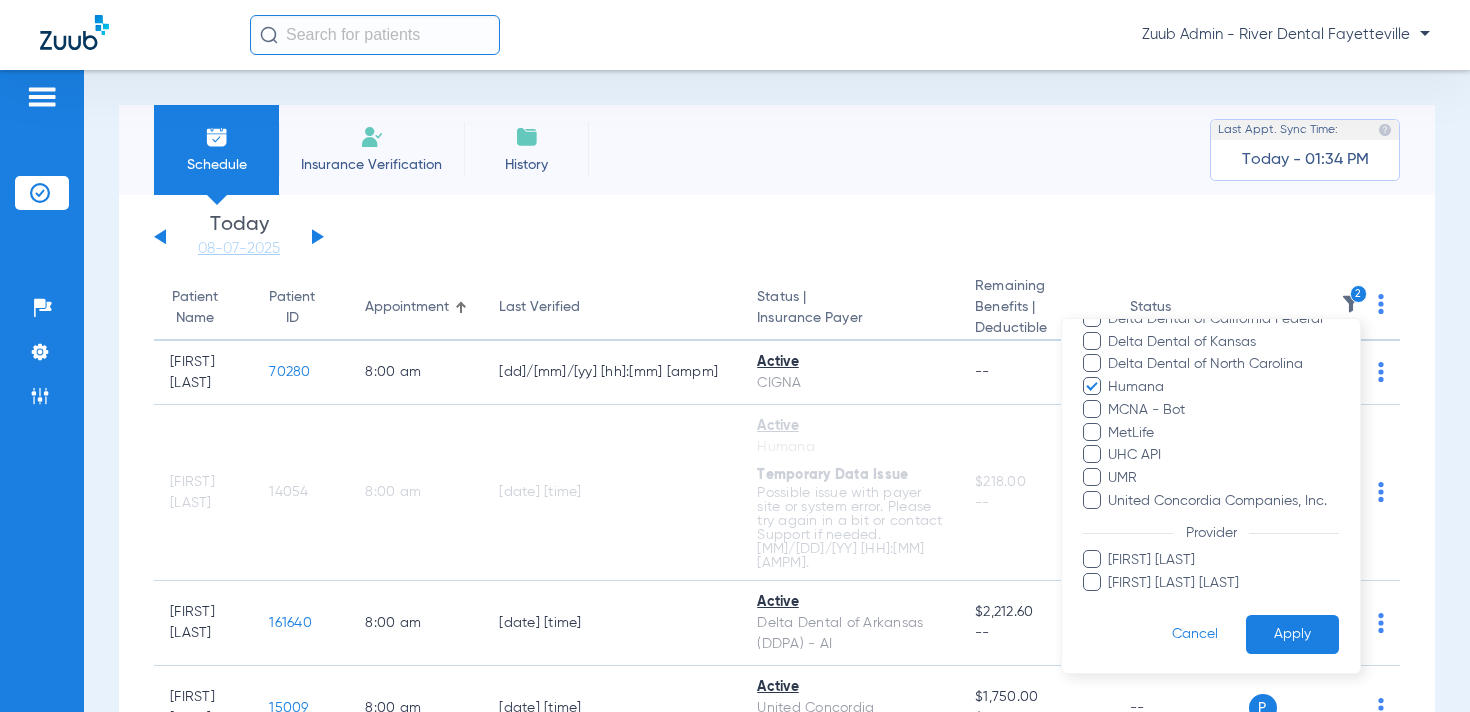 click on "Apply" at bounding box center [1292, 634] 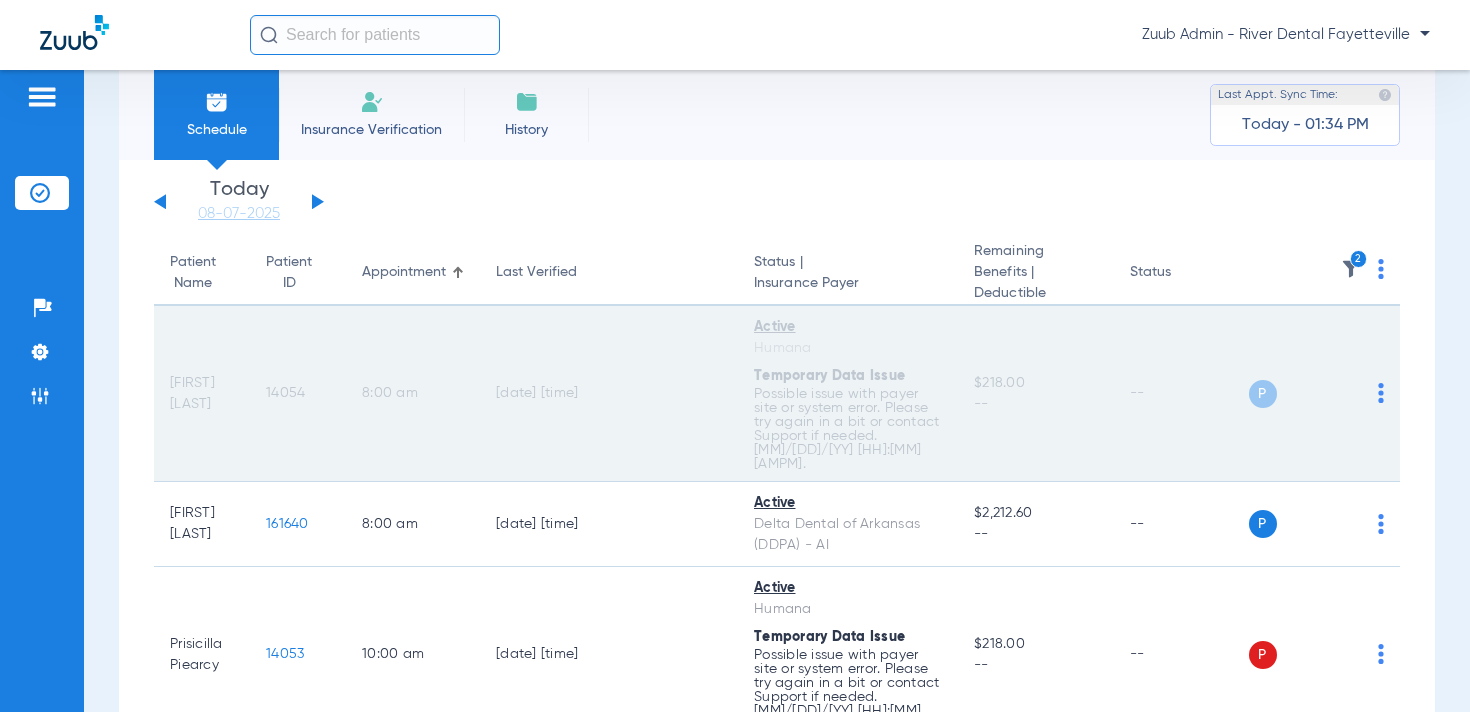 scroll, scrollTop: 0, scrollLeft: 0, axis: both 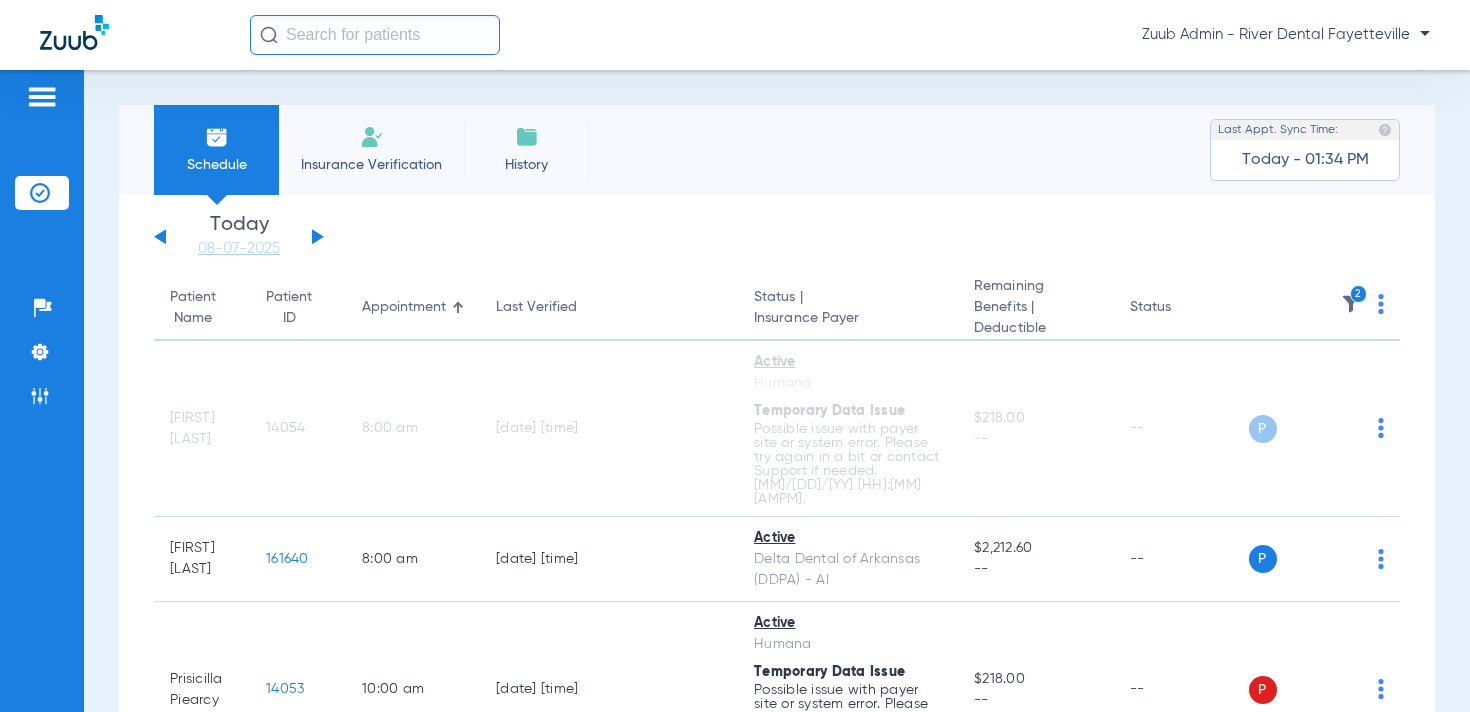 click 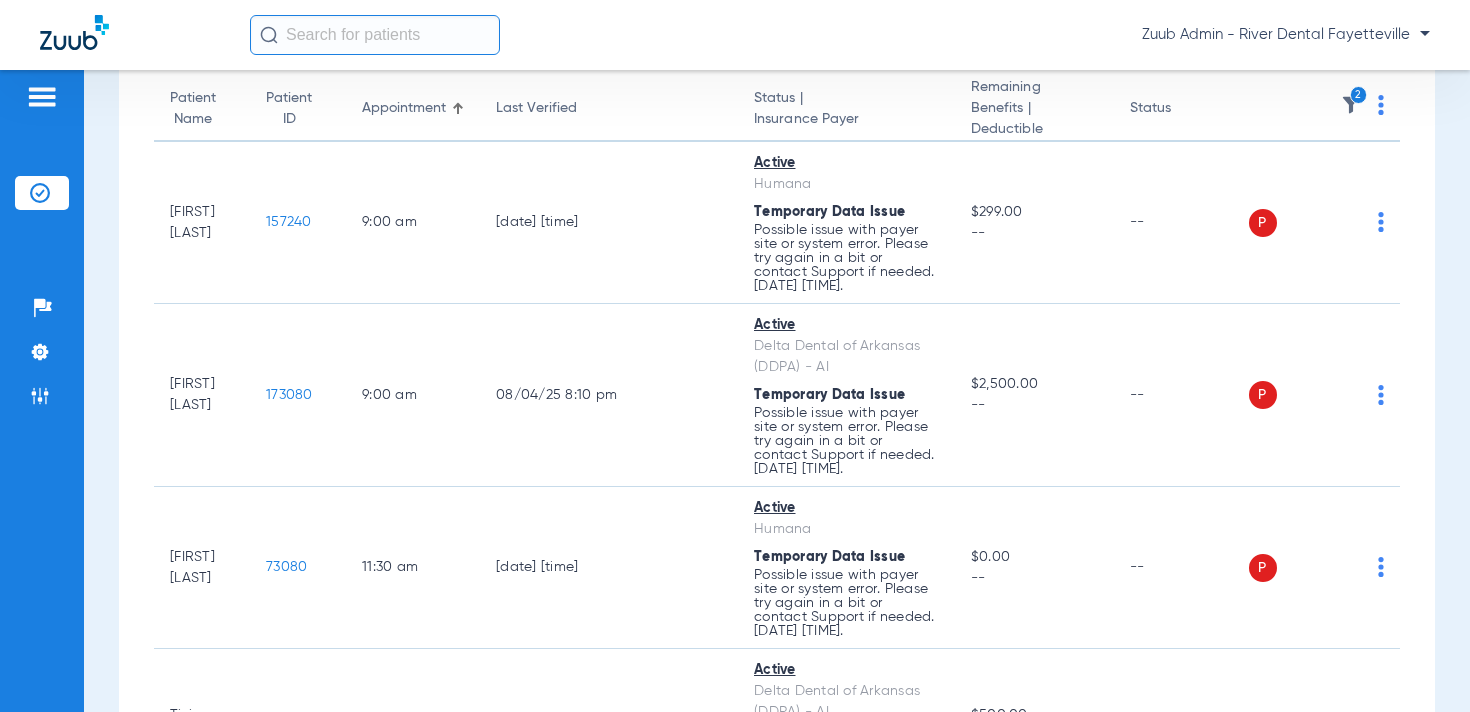 scroll, scrollTop: 201, scrollLeft: 0, axis: vertical 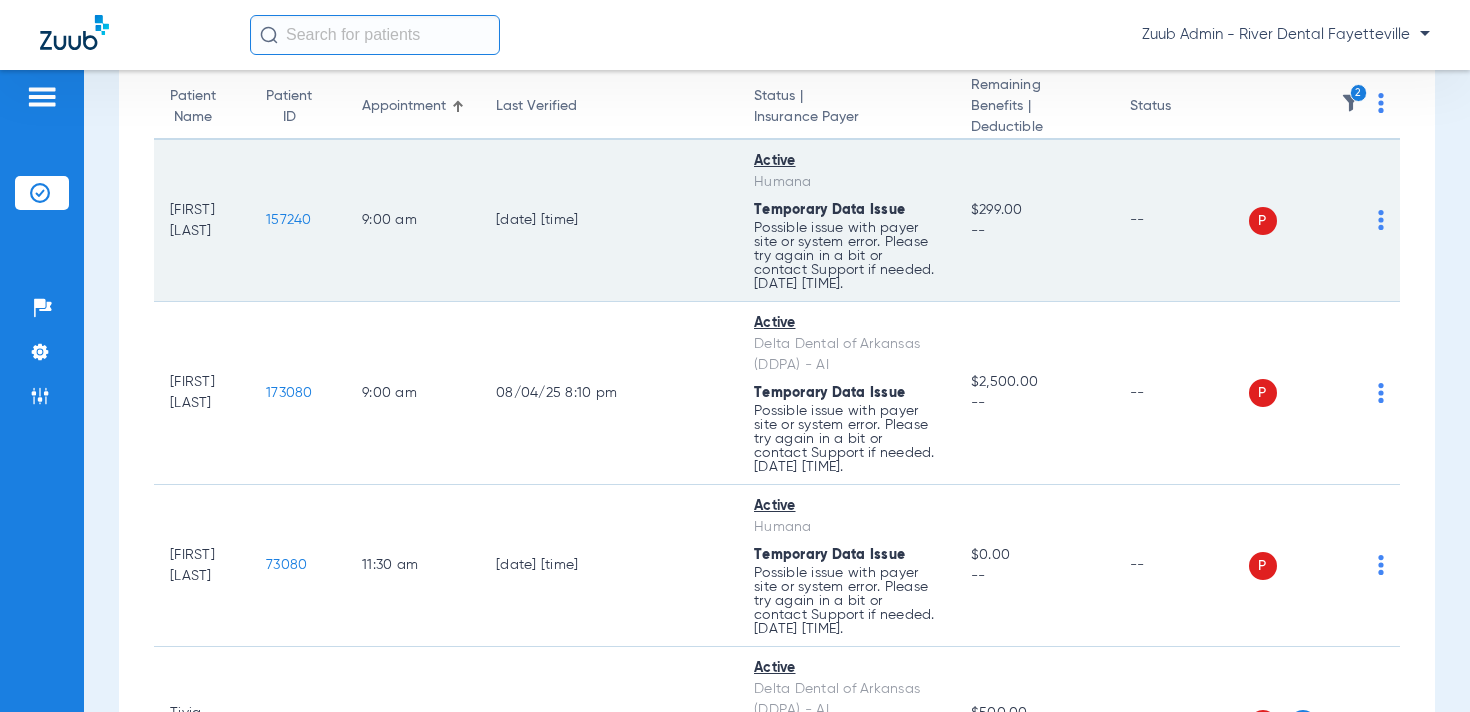 click on "P S" 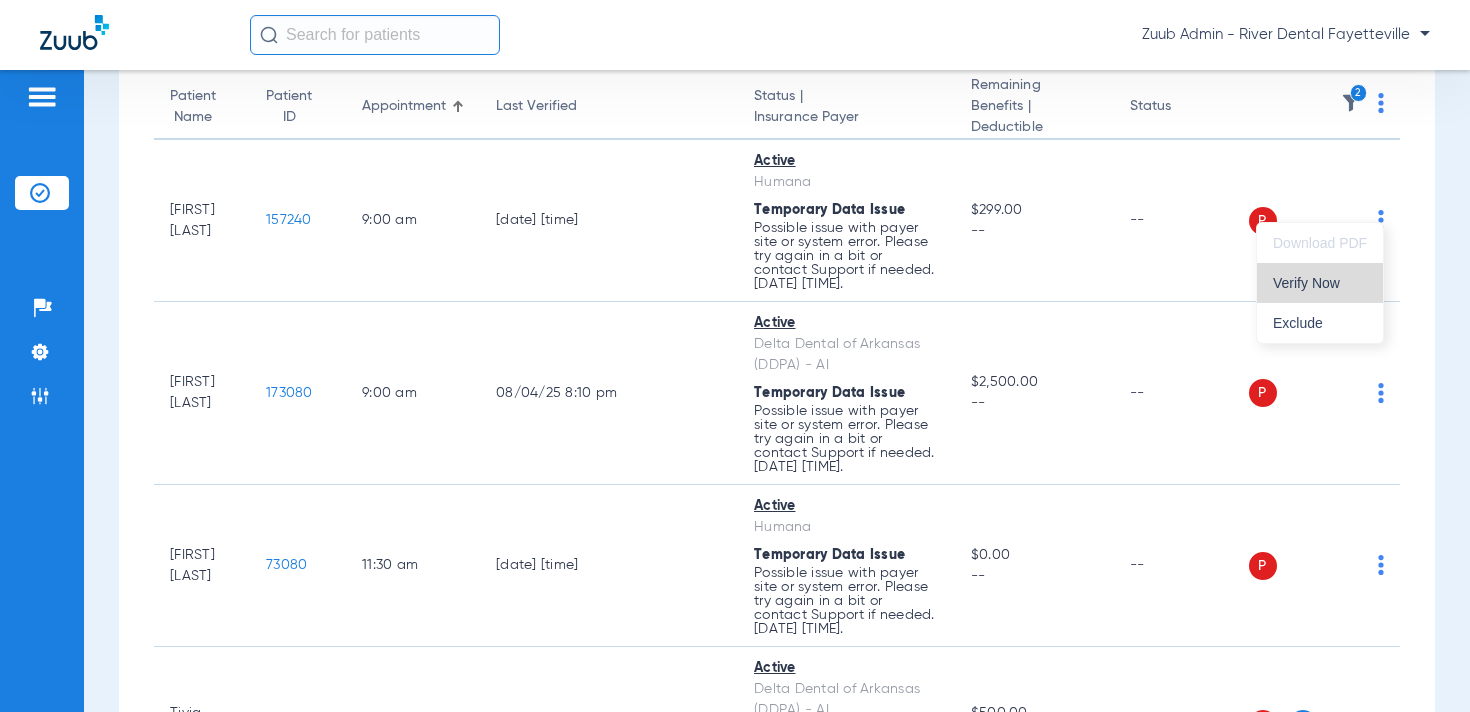 click on "Verify Now" at bounding box center [1320, 283] 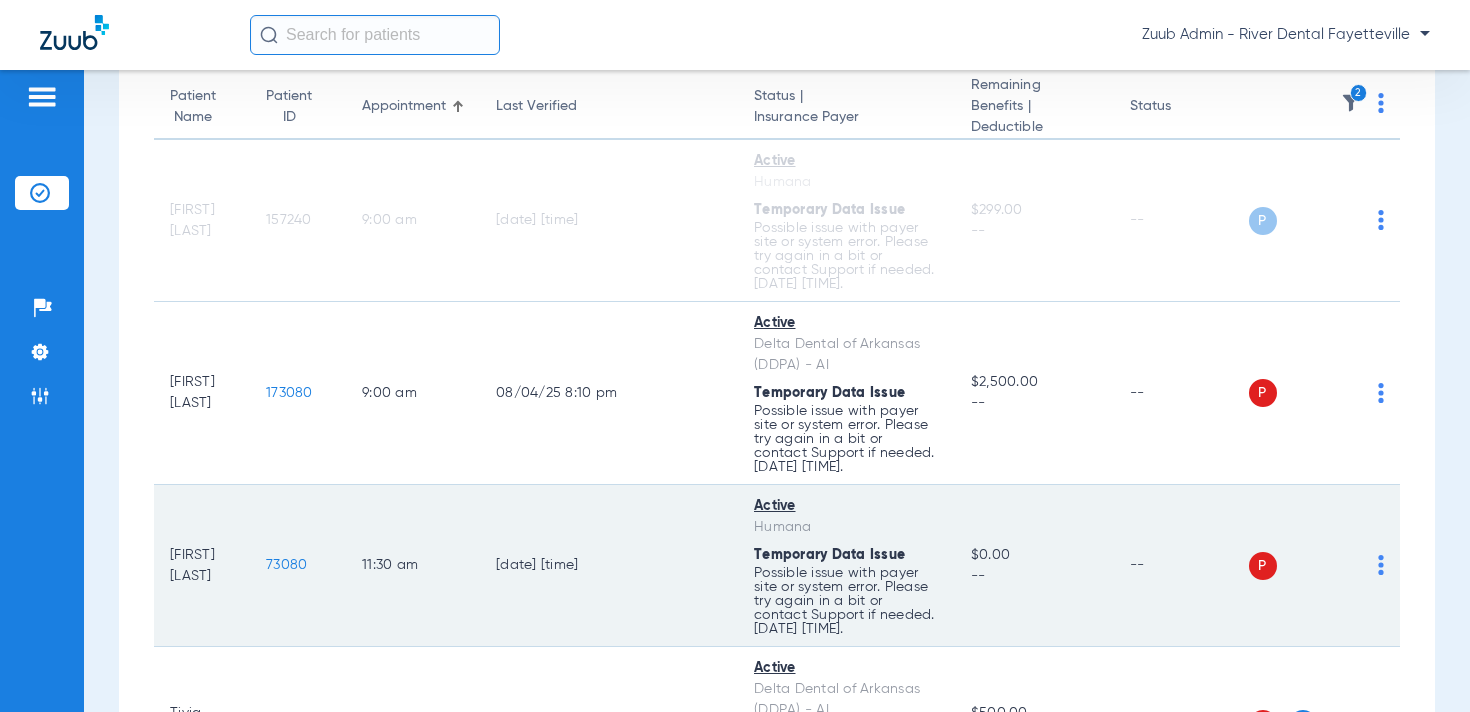 click 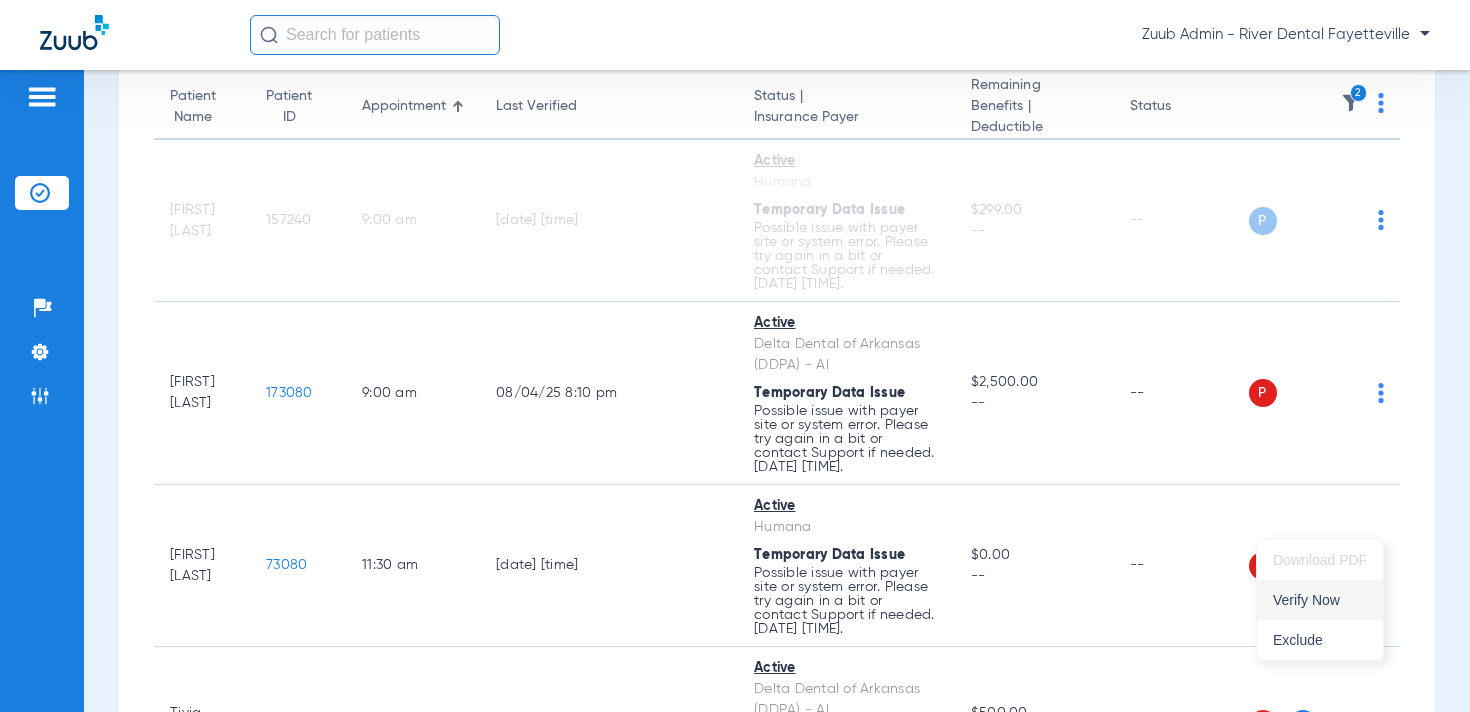 click on "Verify Now" at bounding box center (1320, 600) 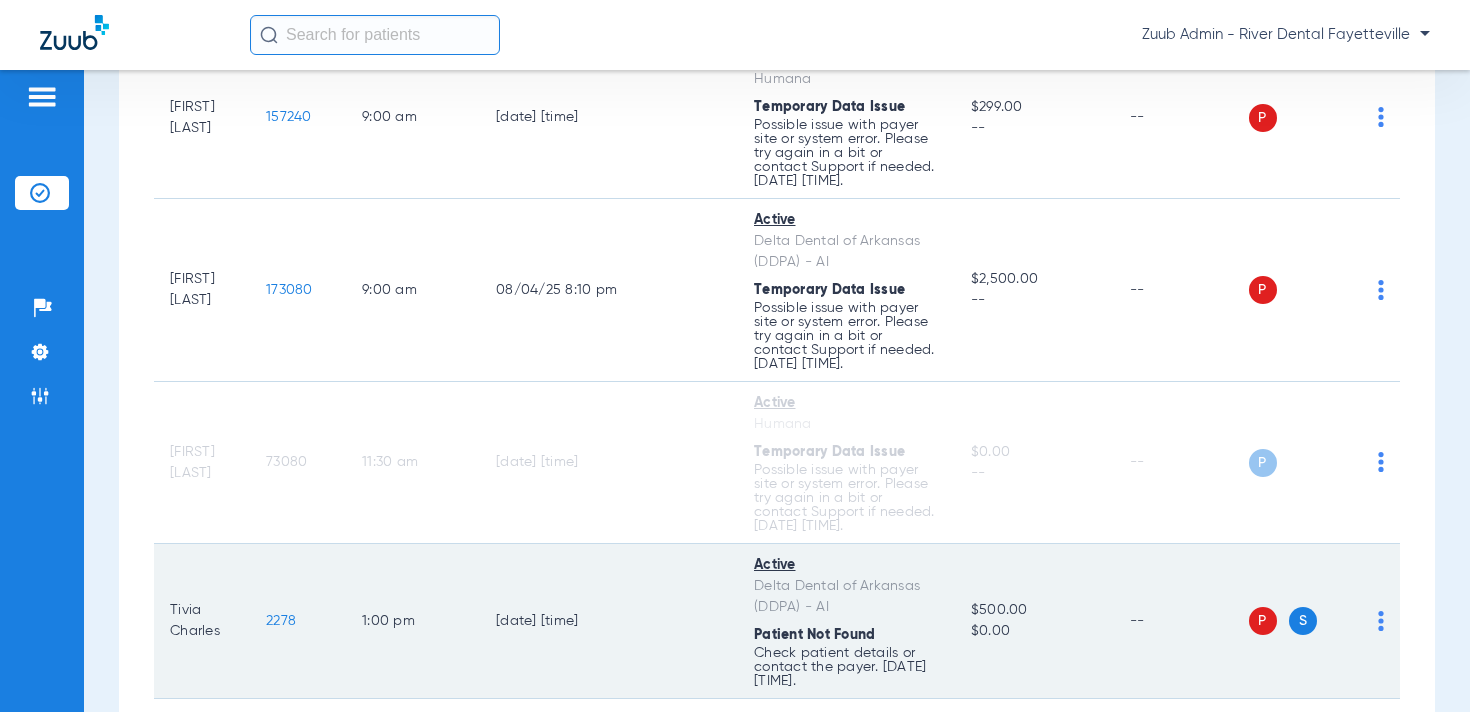 scroll, scrollTop: 248, scrollLeft: 0, axis: vertical 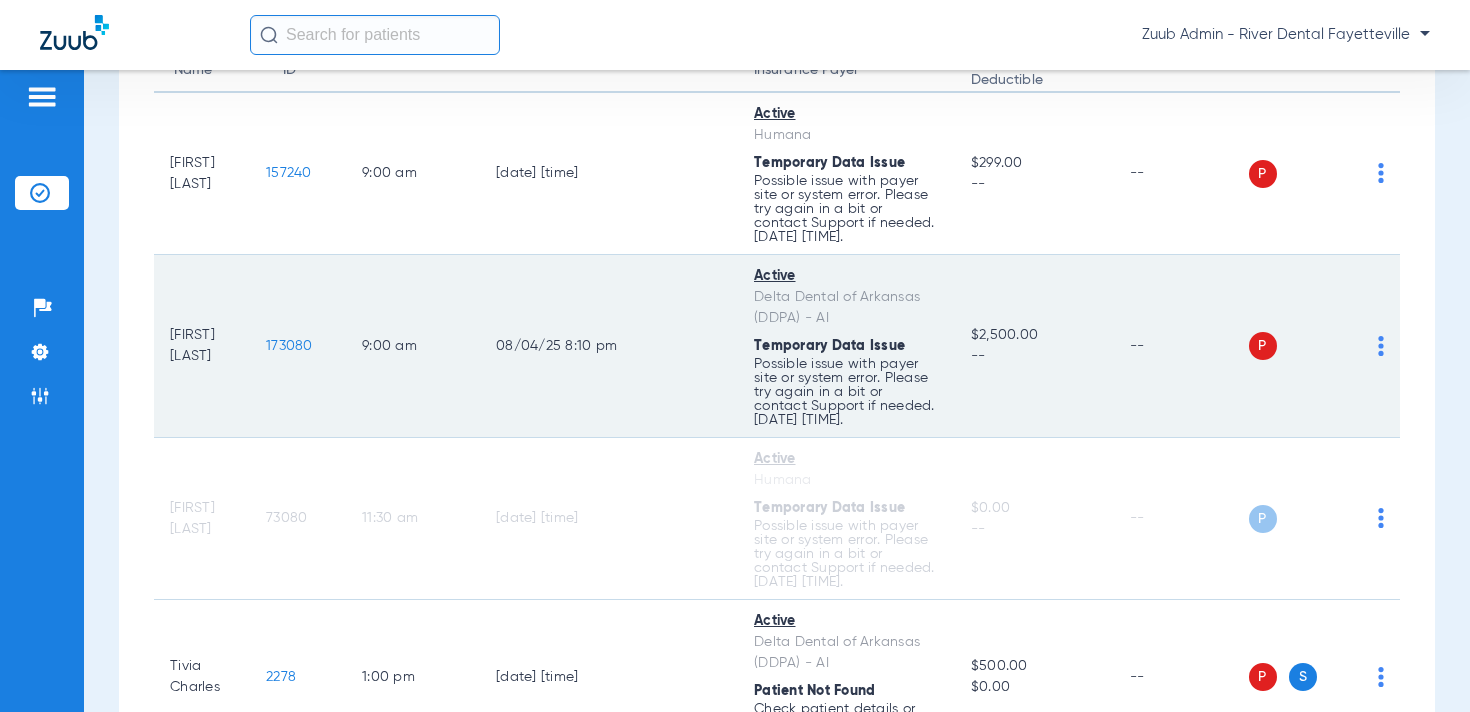 click 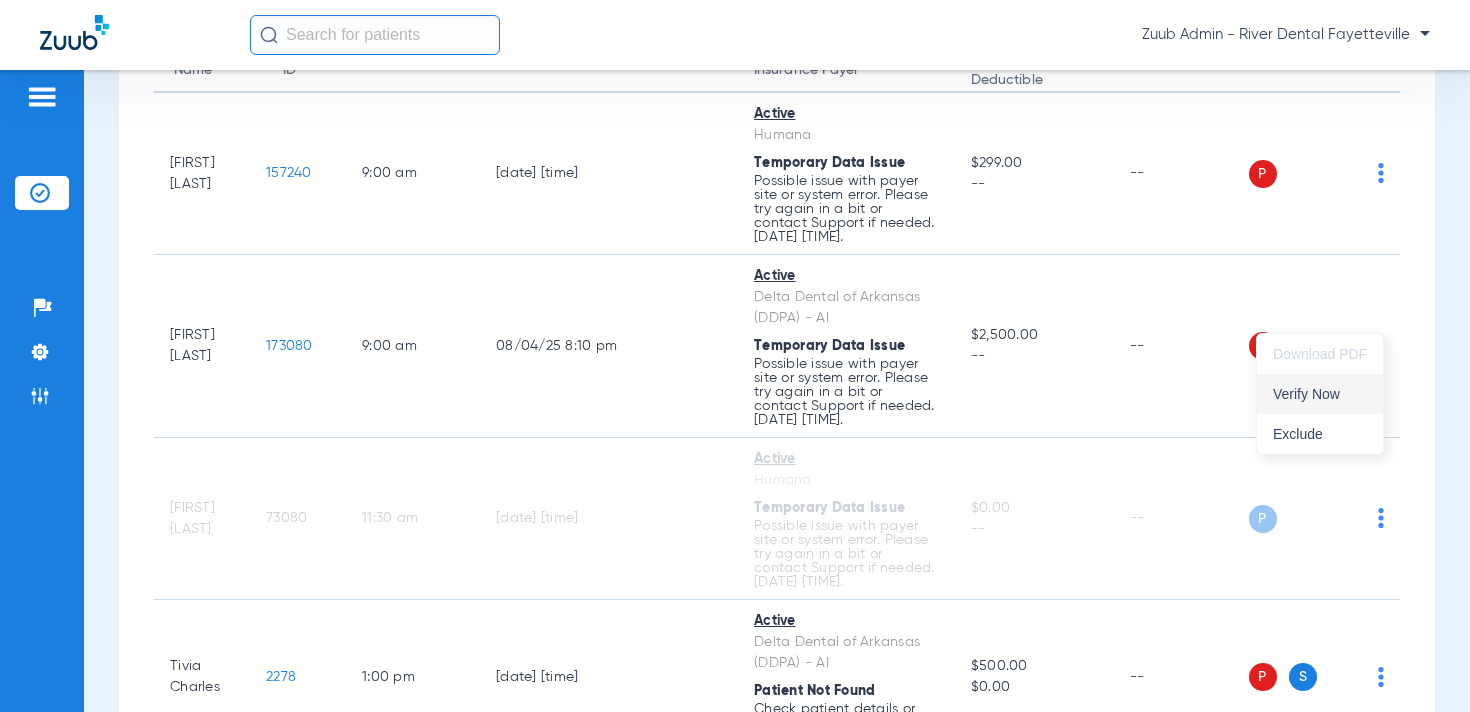 click on "Verify Now" at bounding box center [1320, 394] 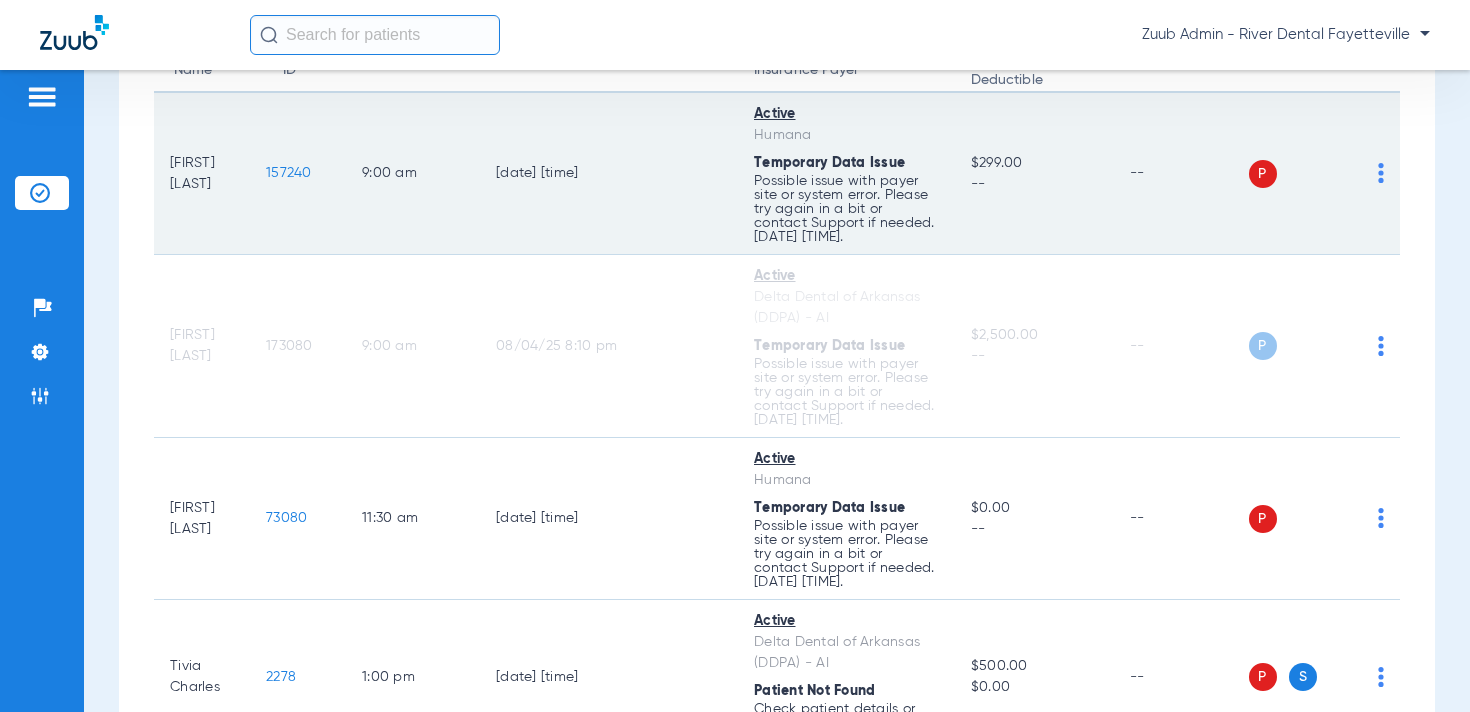 scroll, scrollTop: 247, scrollLeft: 0, axis: vertical 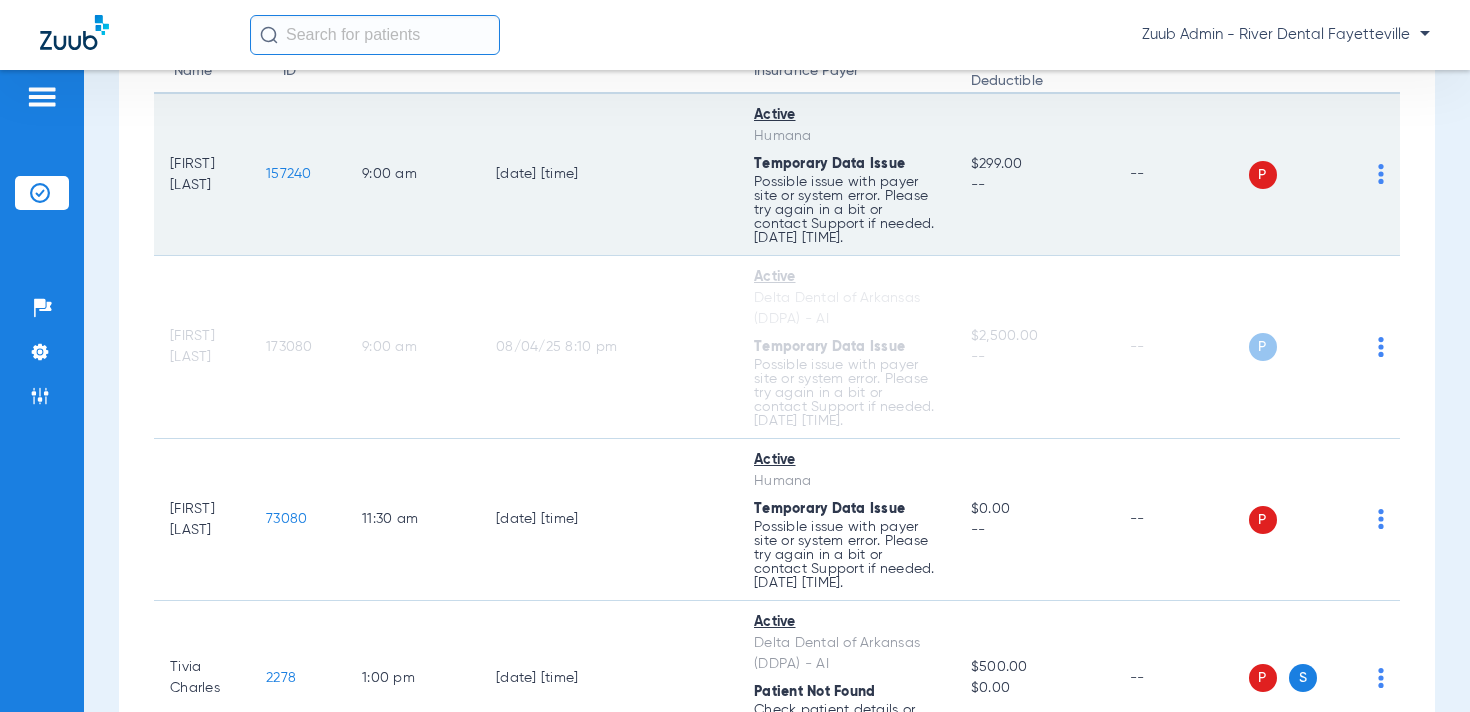click 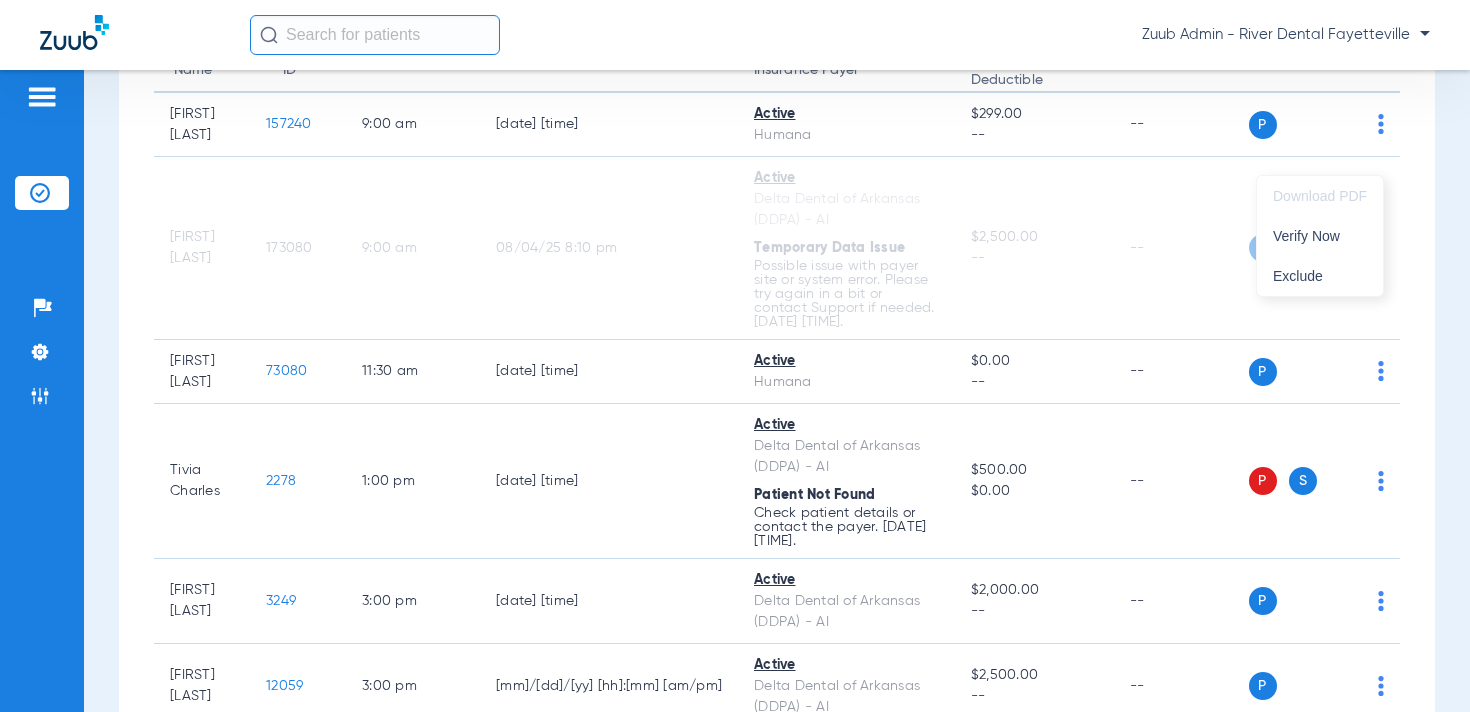 click at bounding box center (735, 356) 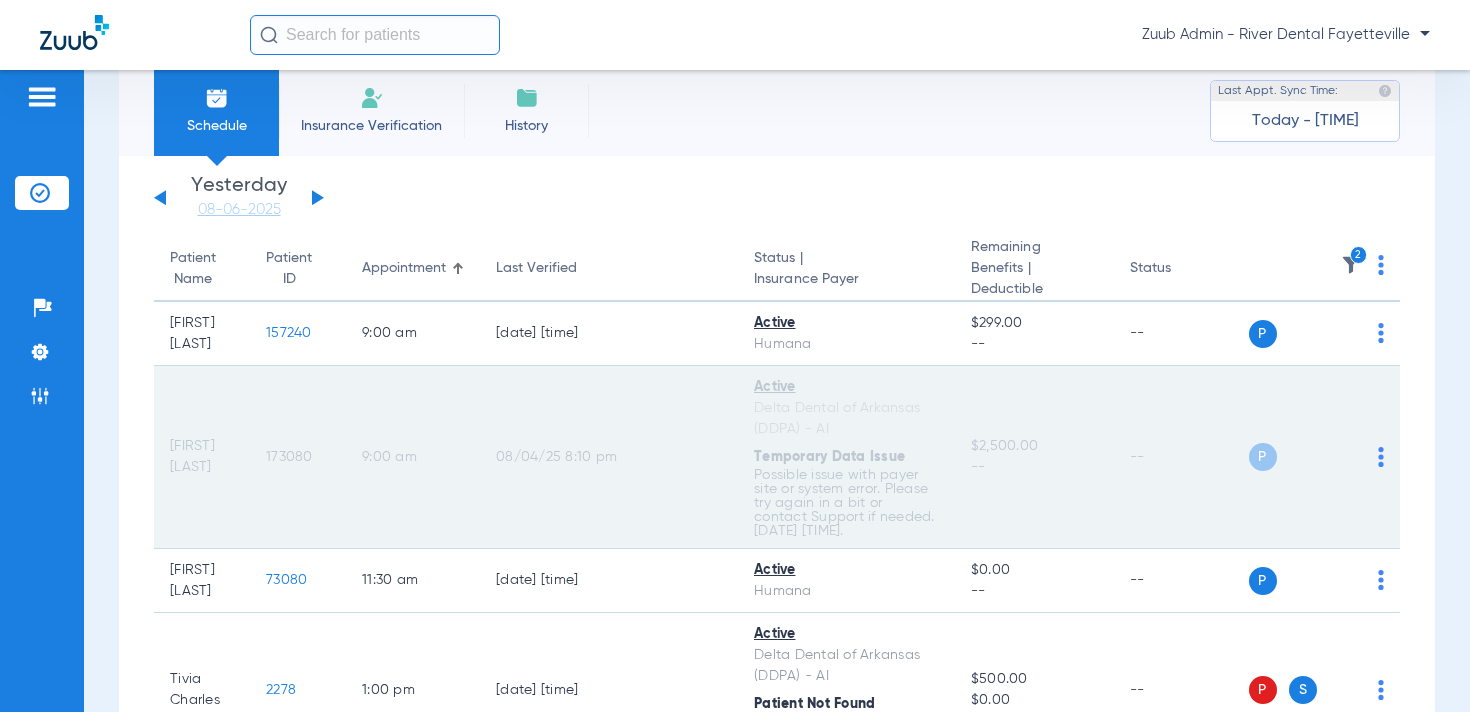 scroll, scrollTop: 0, scrollLeft: 0, axis: both 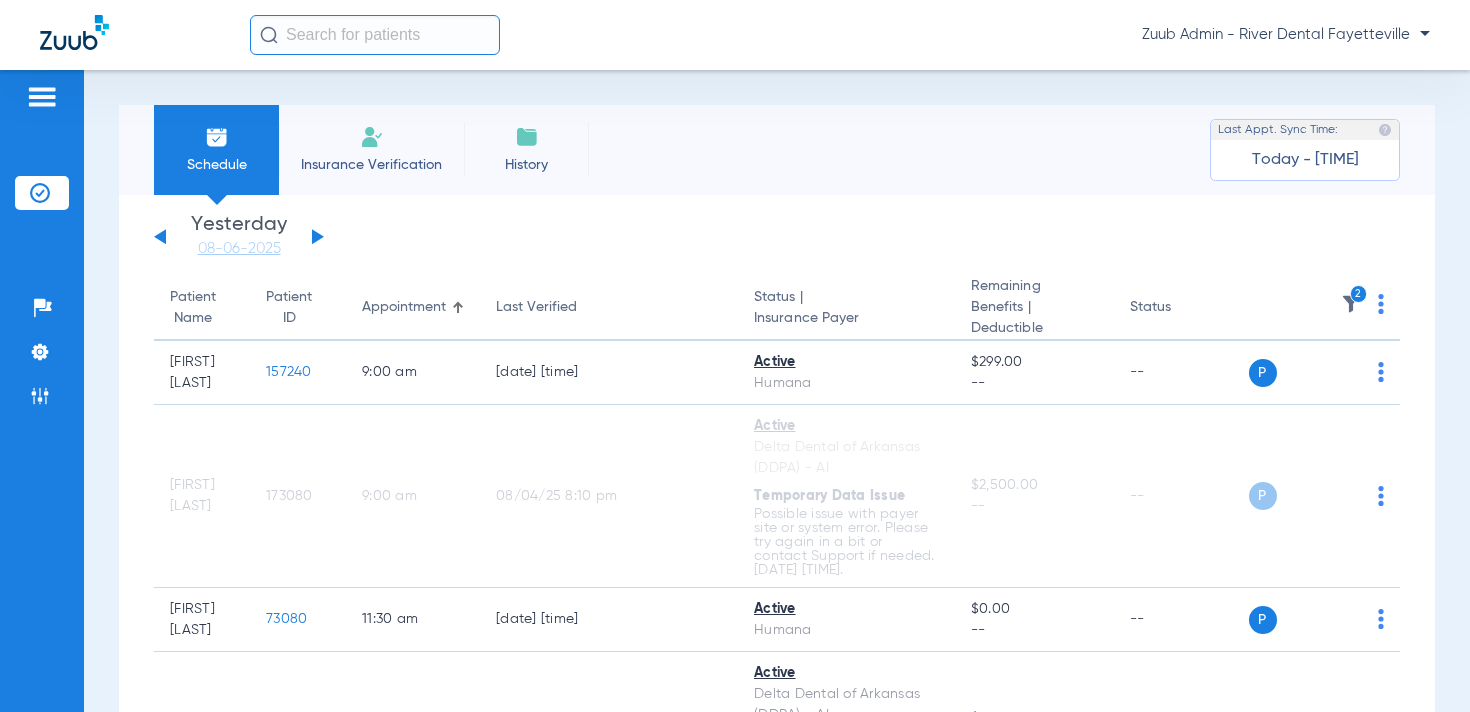 click 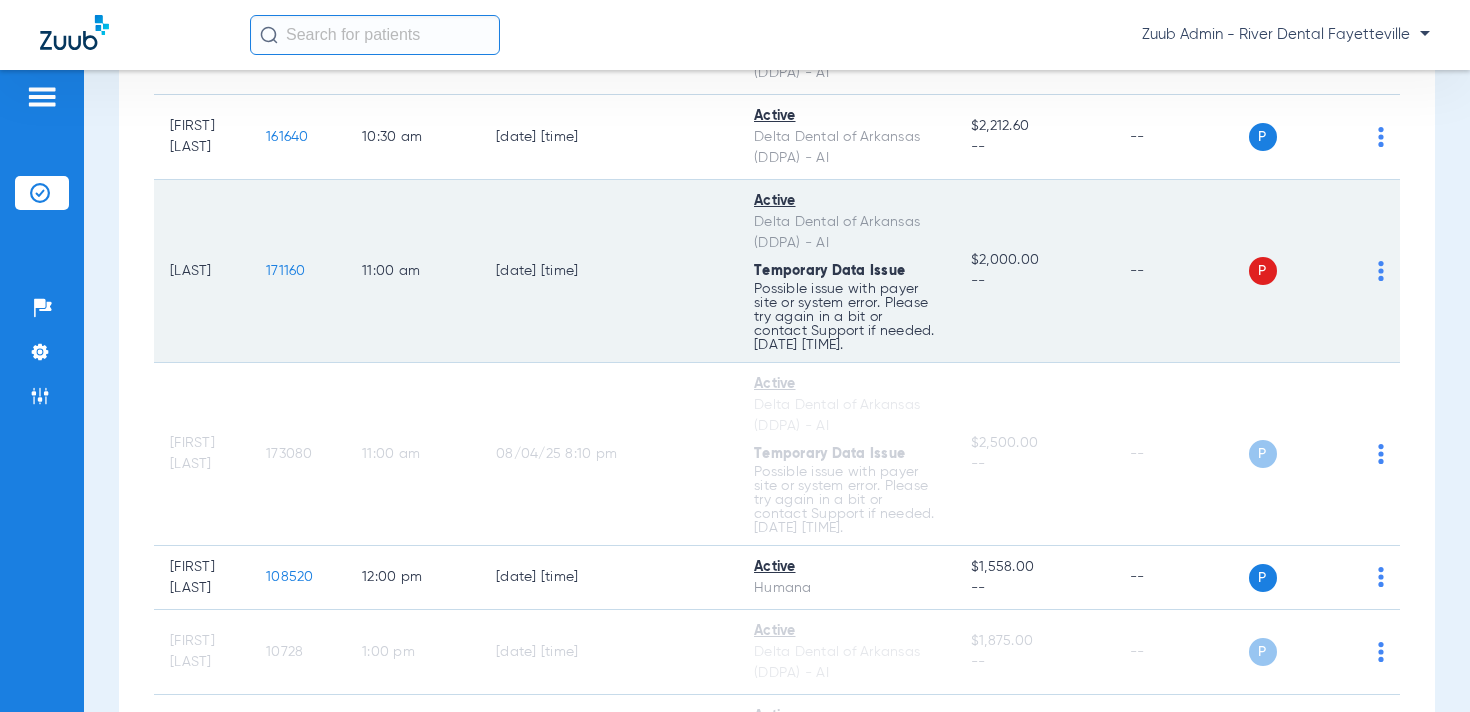 scroll, scrollTop: 545, scrollLeft: 0, axis: vertical 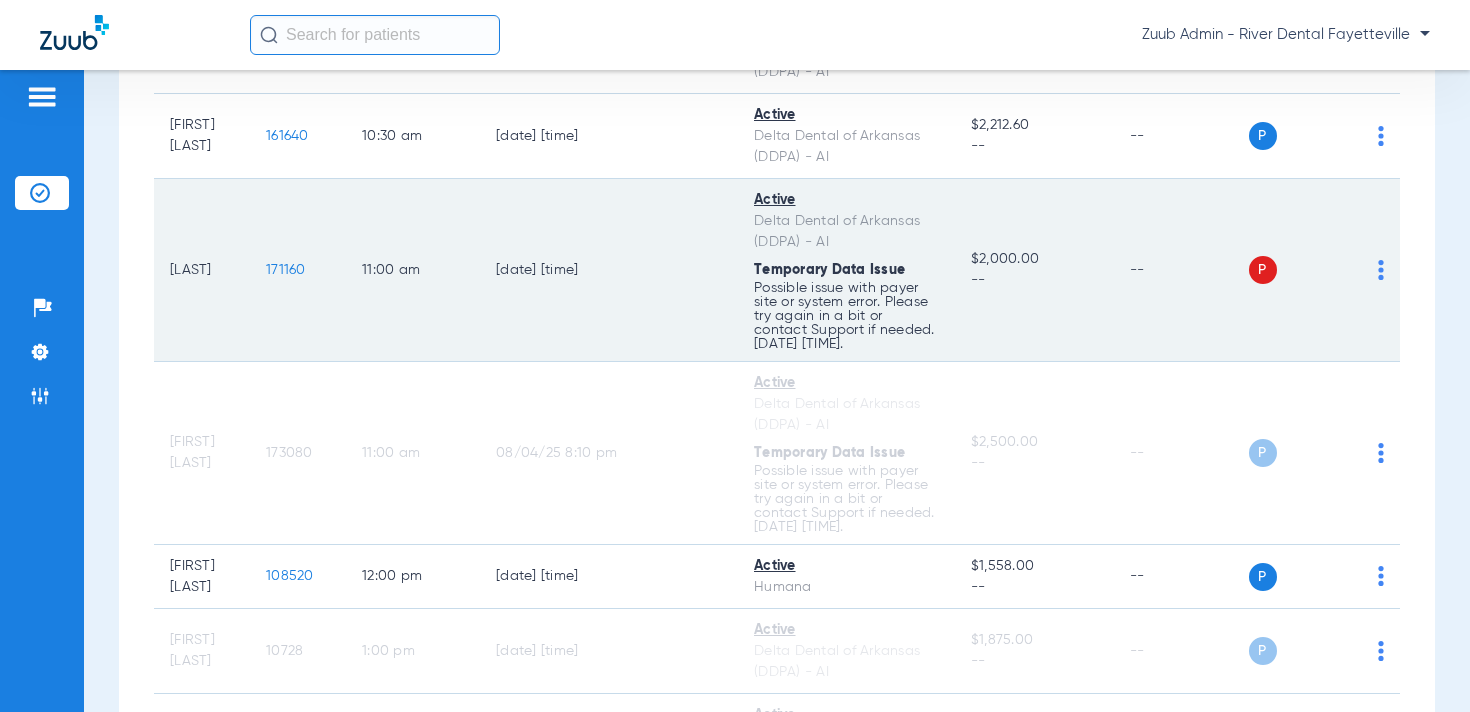 click 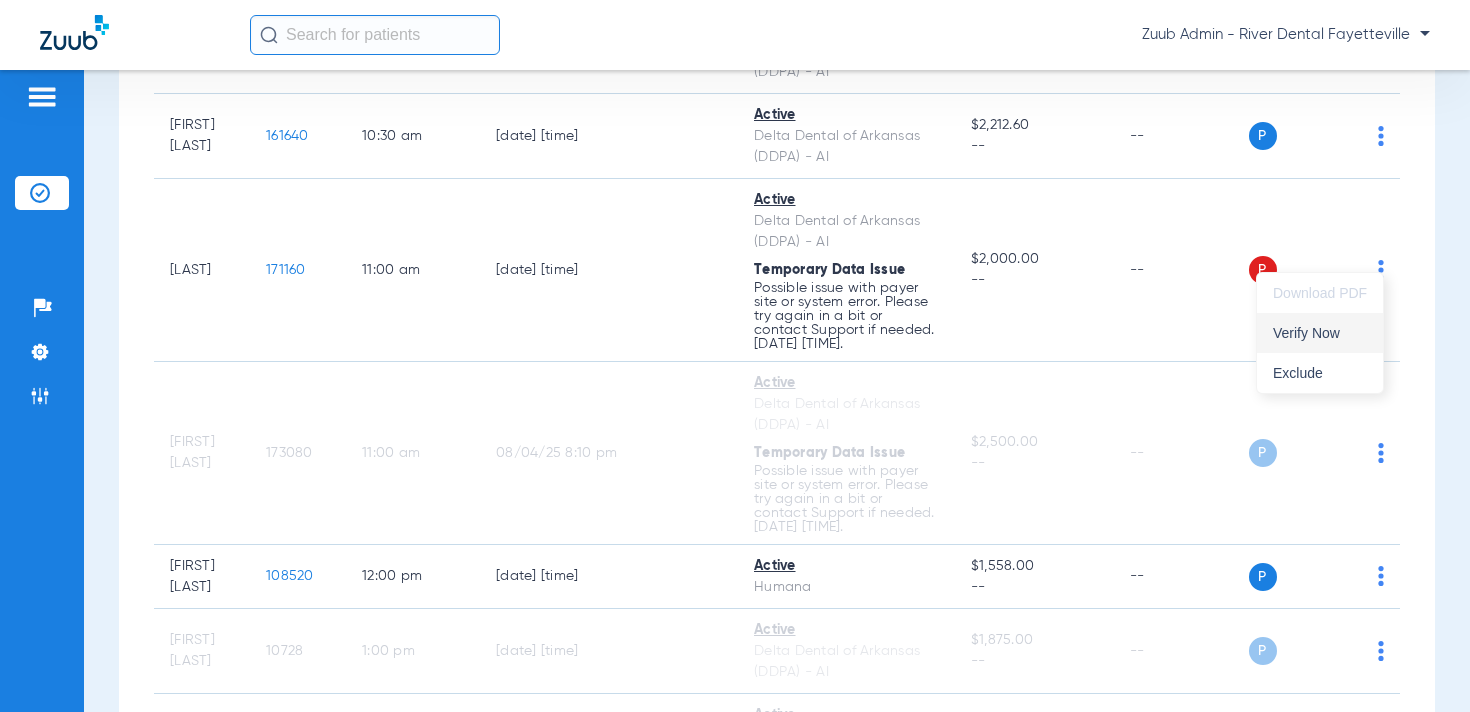 click on "Verify Now" at bounding box center (1320, 333) 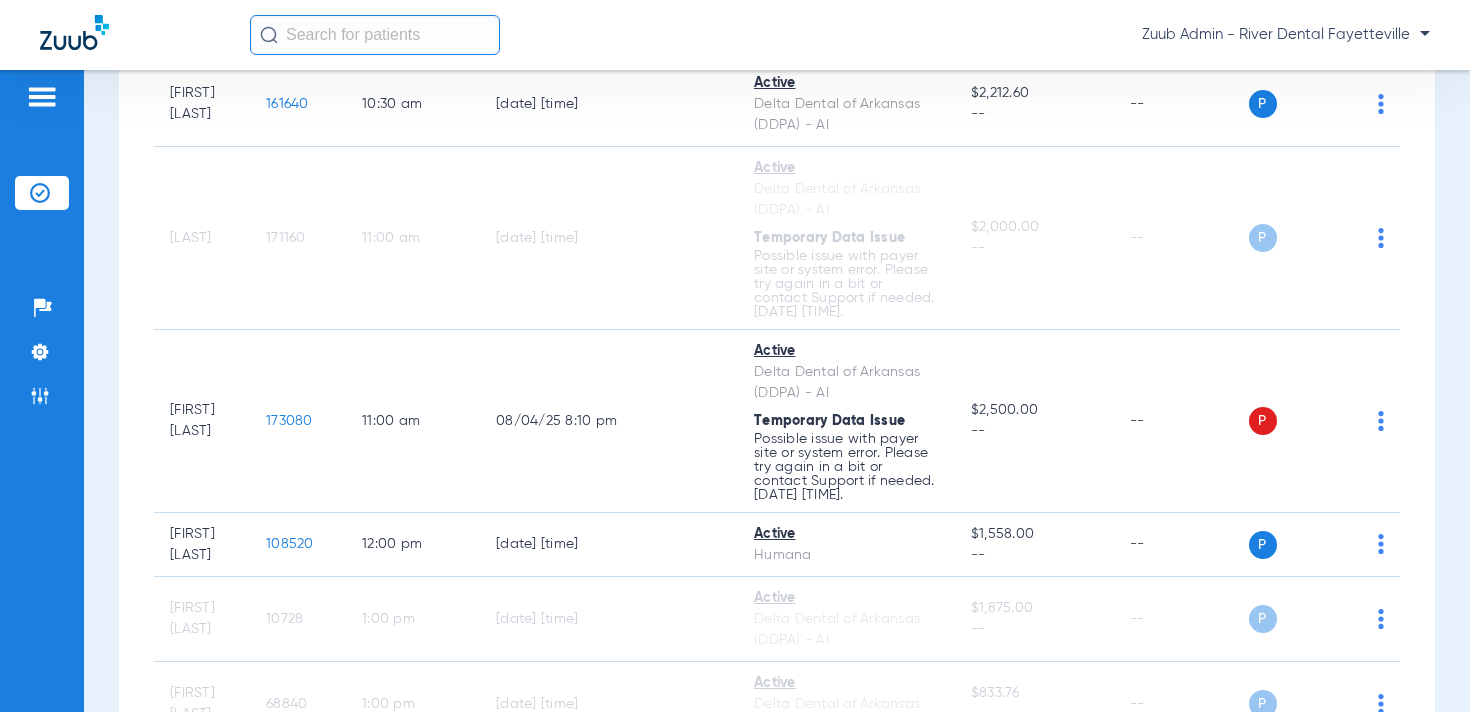 scroll, scrollTop: 575, scrollLeft: 0, axis: vertical 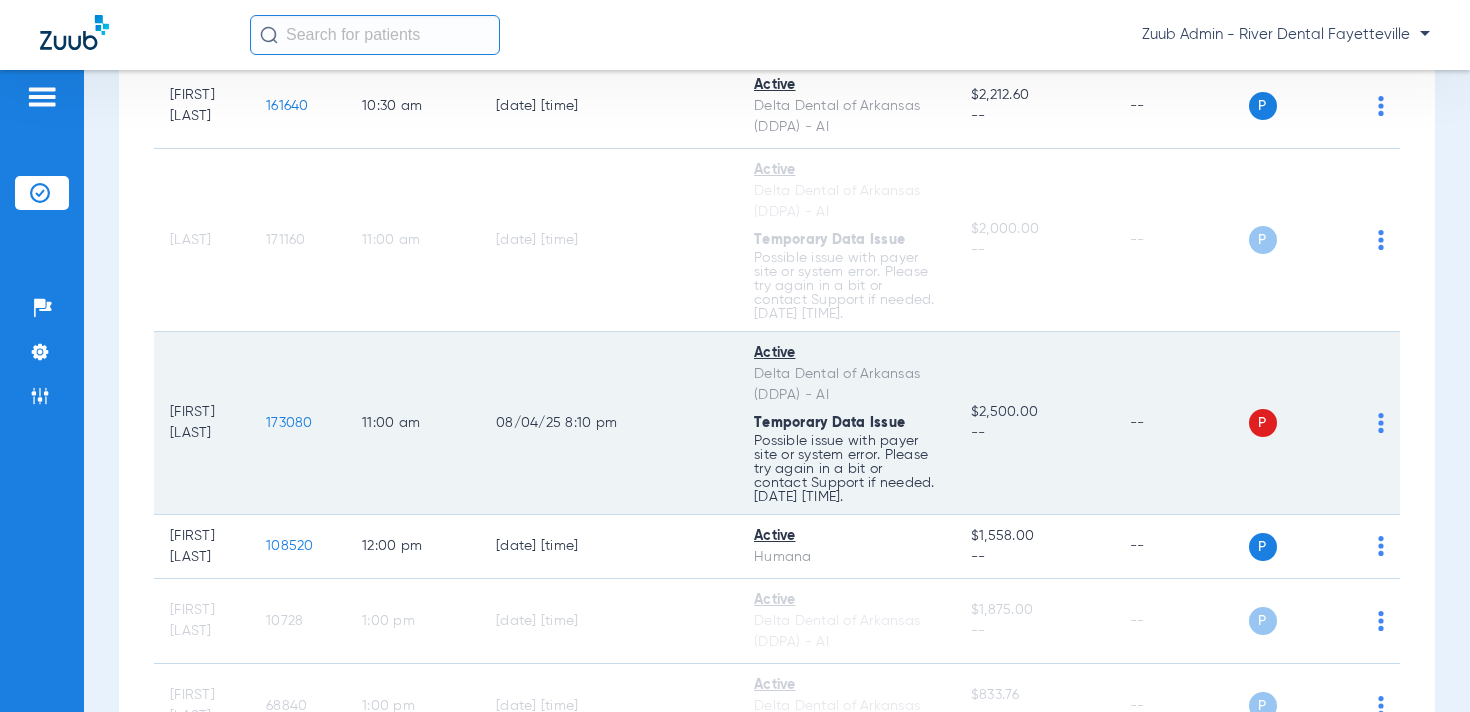 click 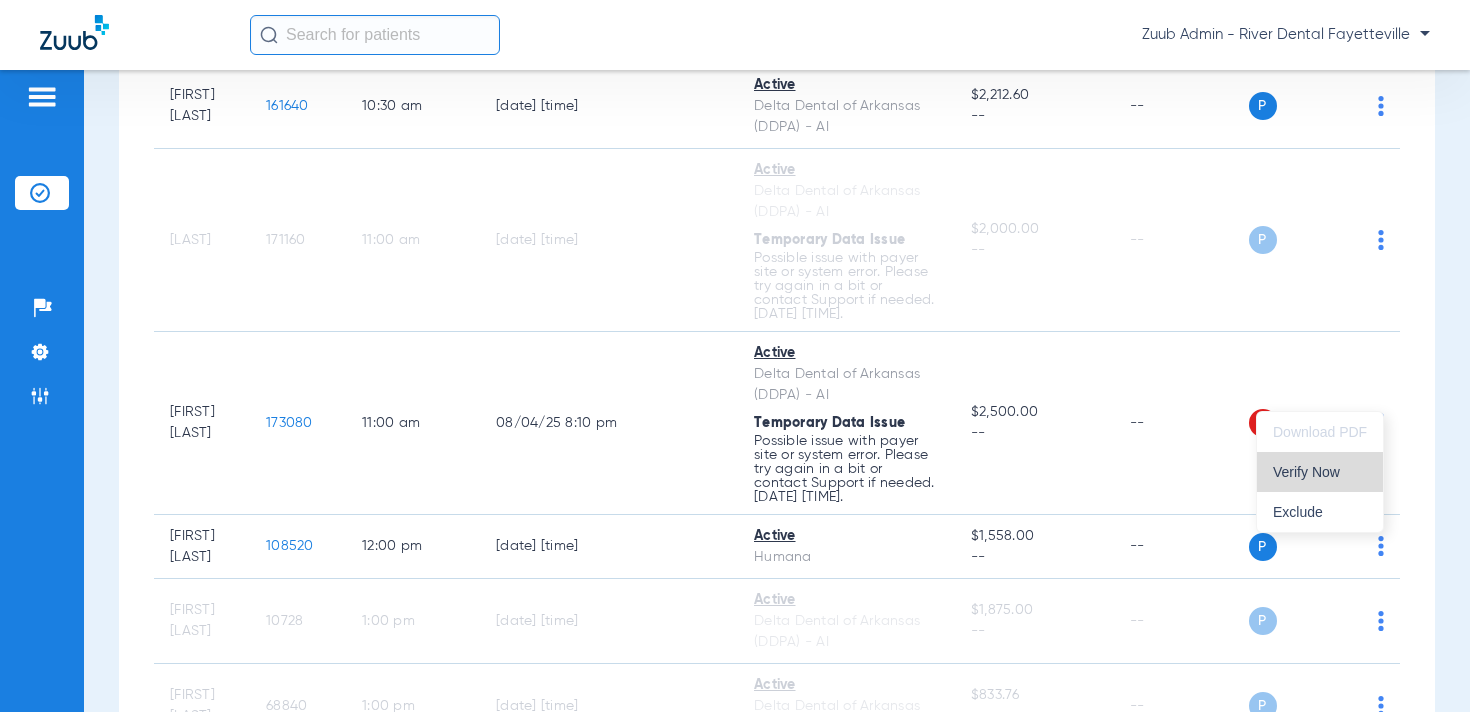 click on "Verify Now" at bounding box center (1320, 472) 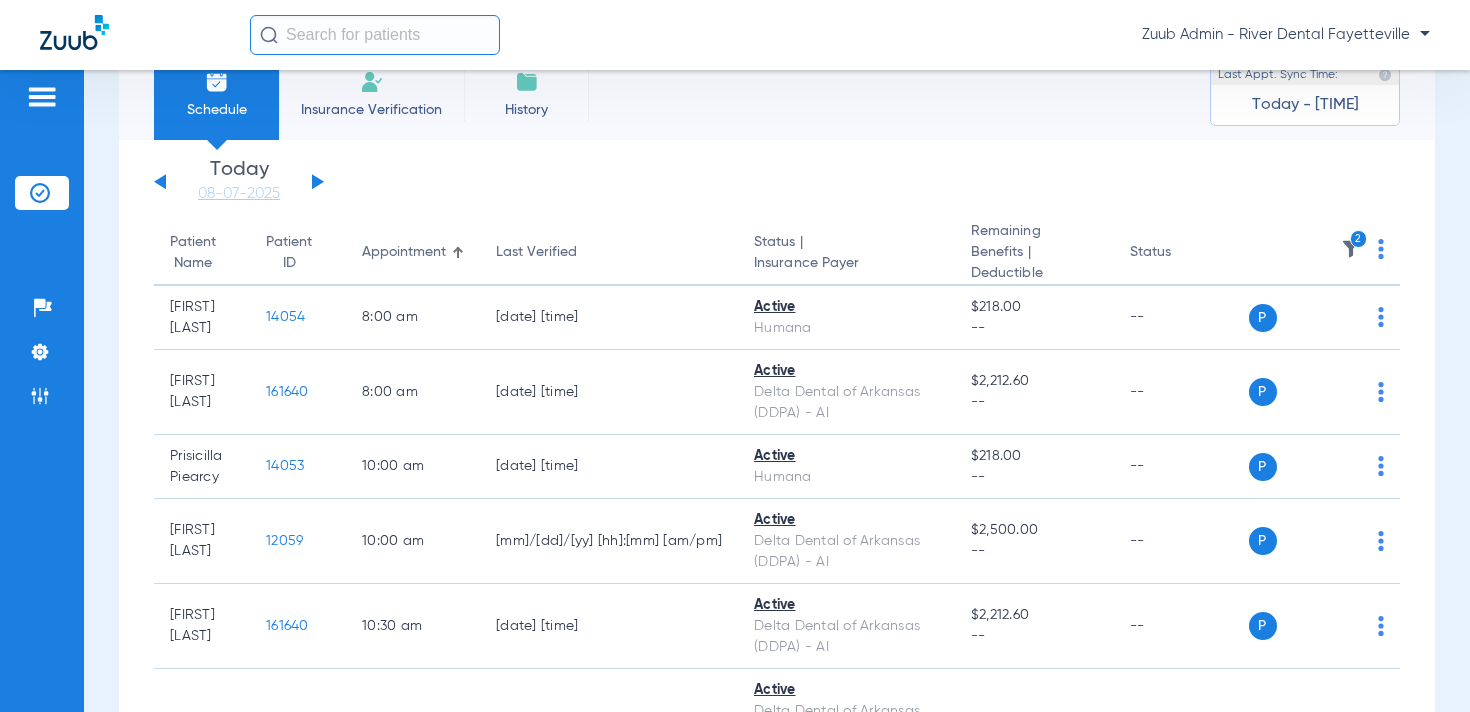 scroll, scrollTop: 0, scrollLeft: 0, axis: both 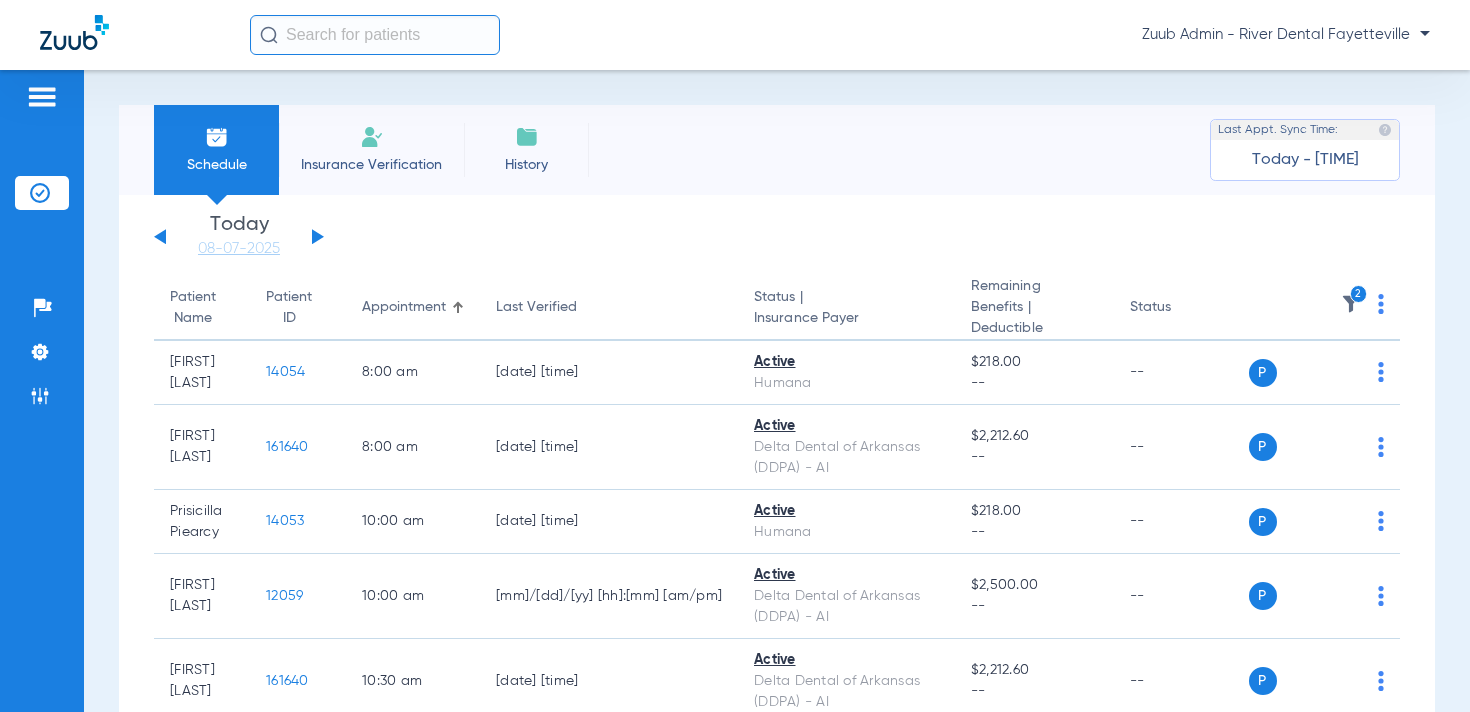 click 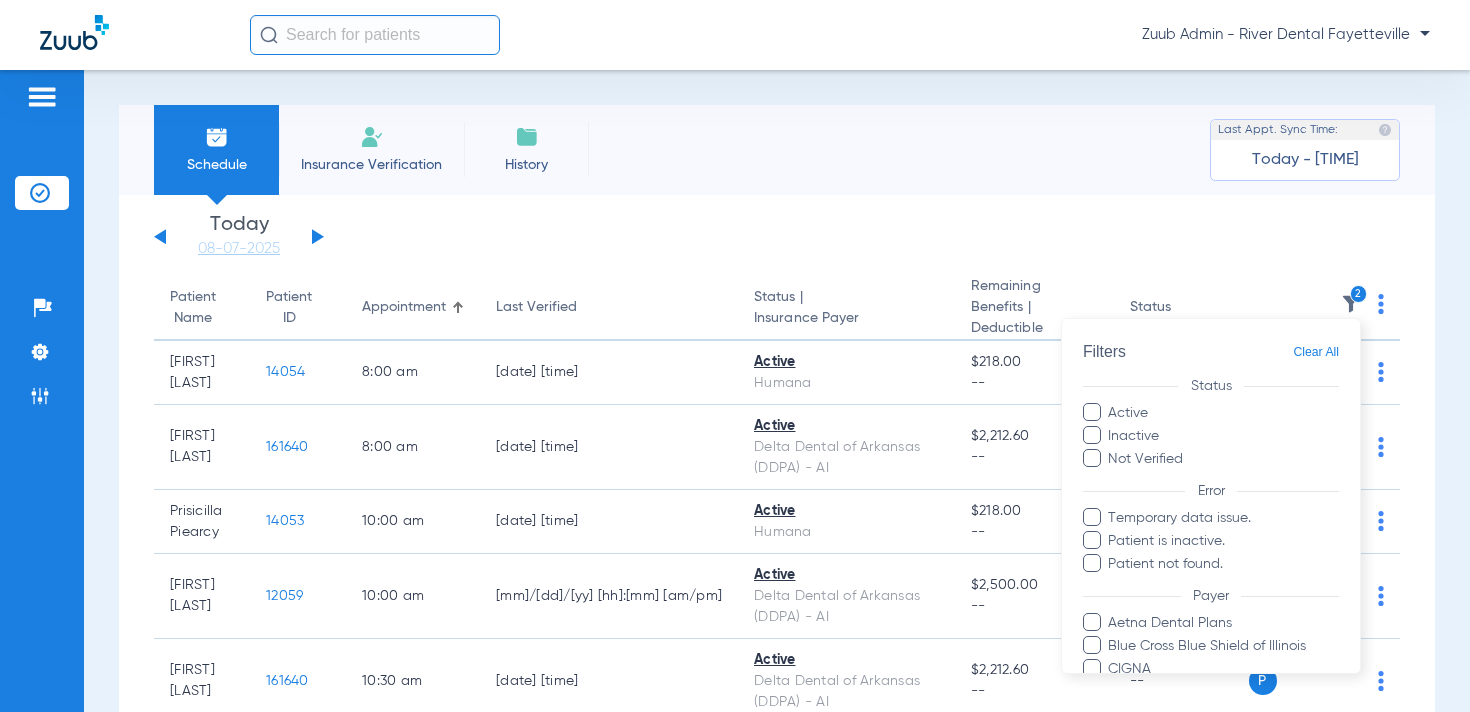 click on "Clear All" at bounding box center [1316, 352] 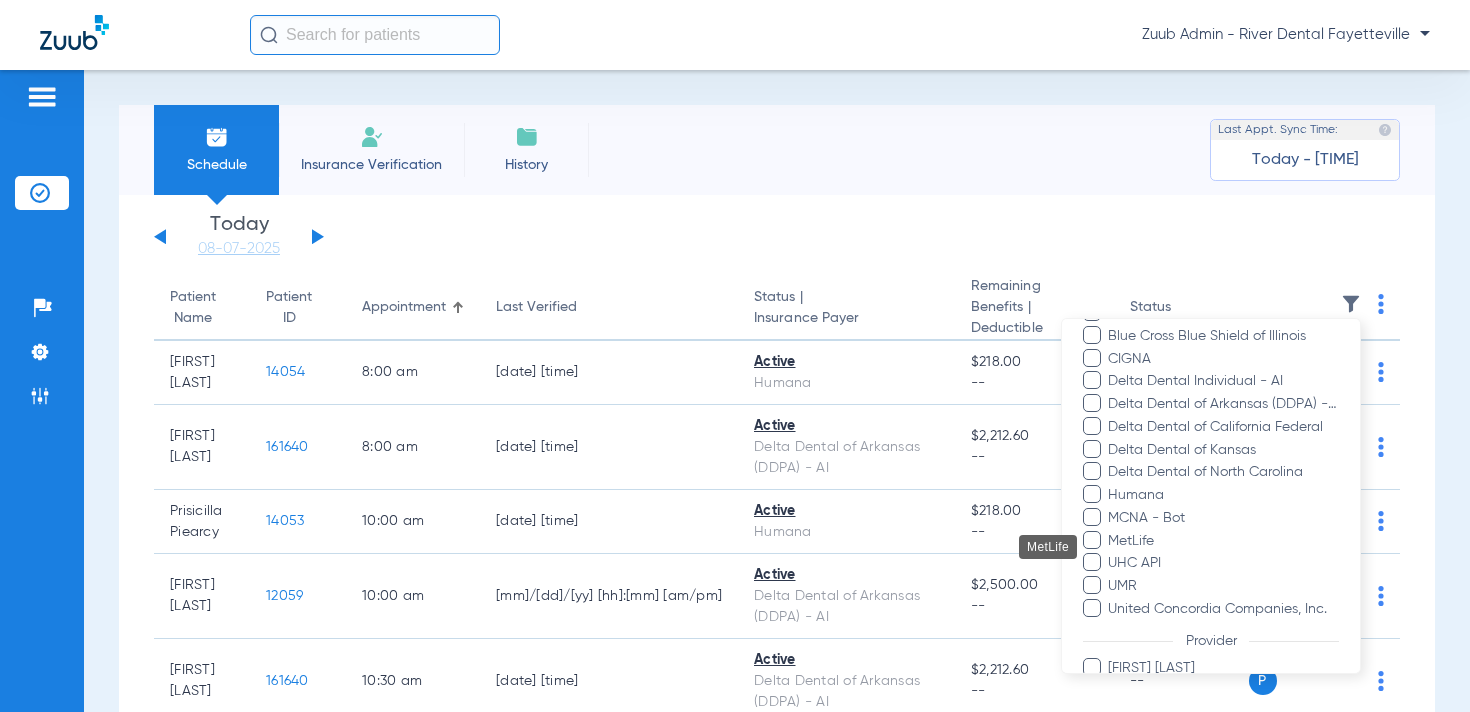 scroll, scrollTop: 316, scrollLeft: 0, axis: vertical 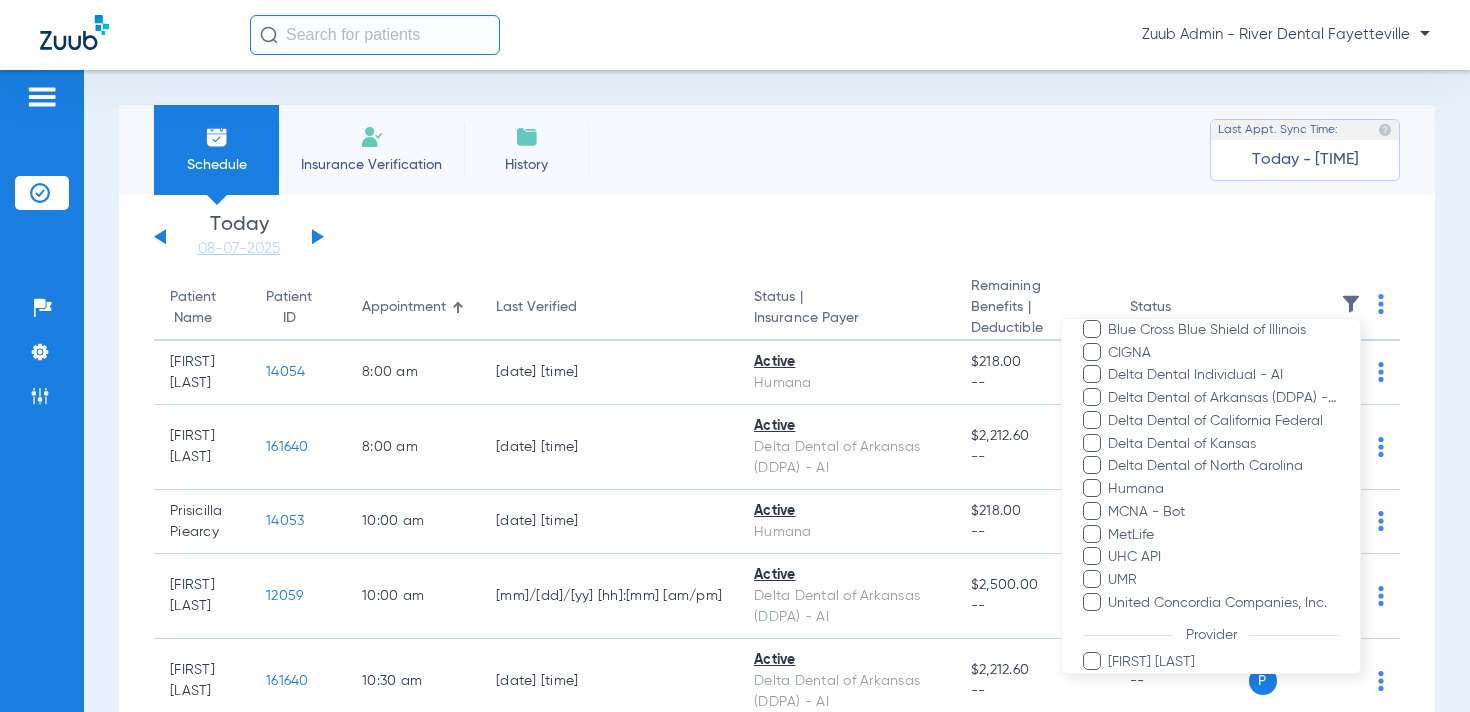 click at bounding box center (735, 356) 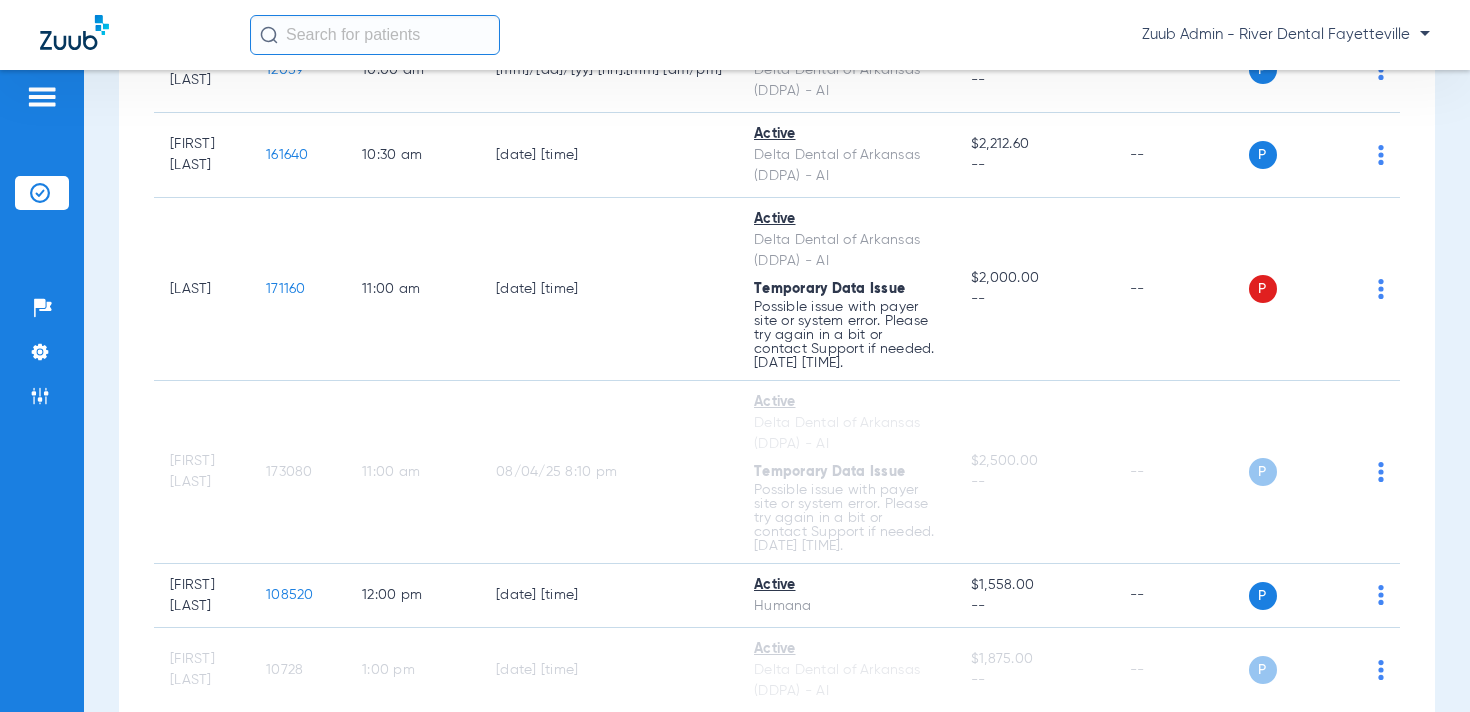scroll, scrollTop: 528, scrollLeft: 0, axis: vertical 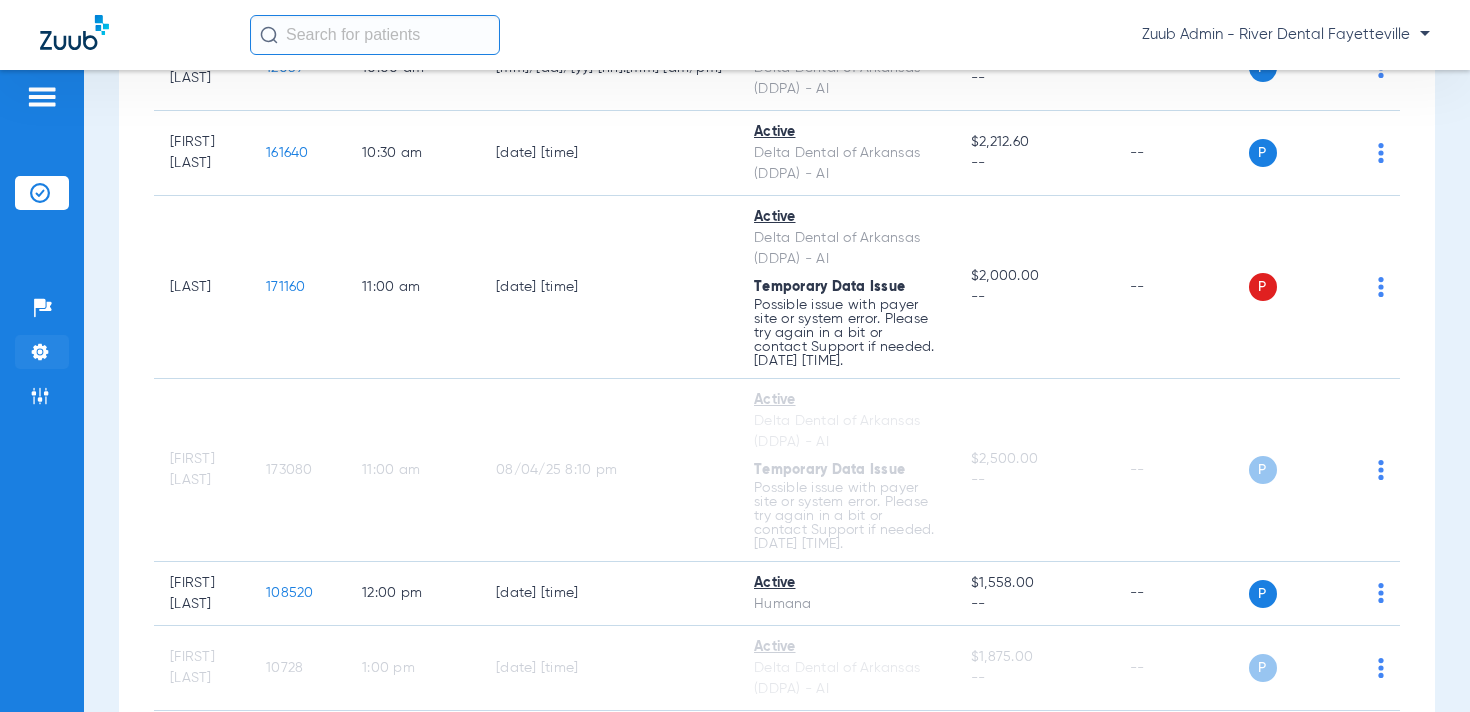 click 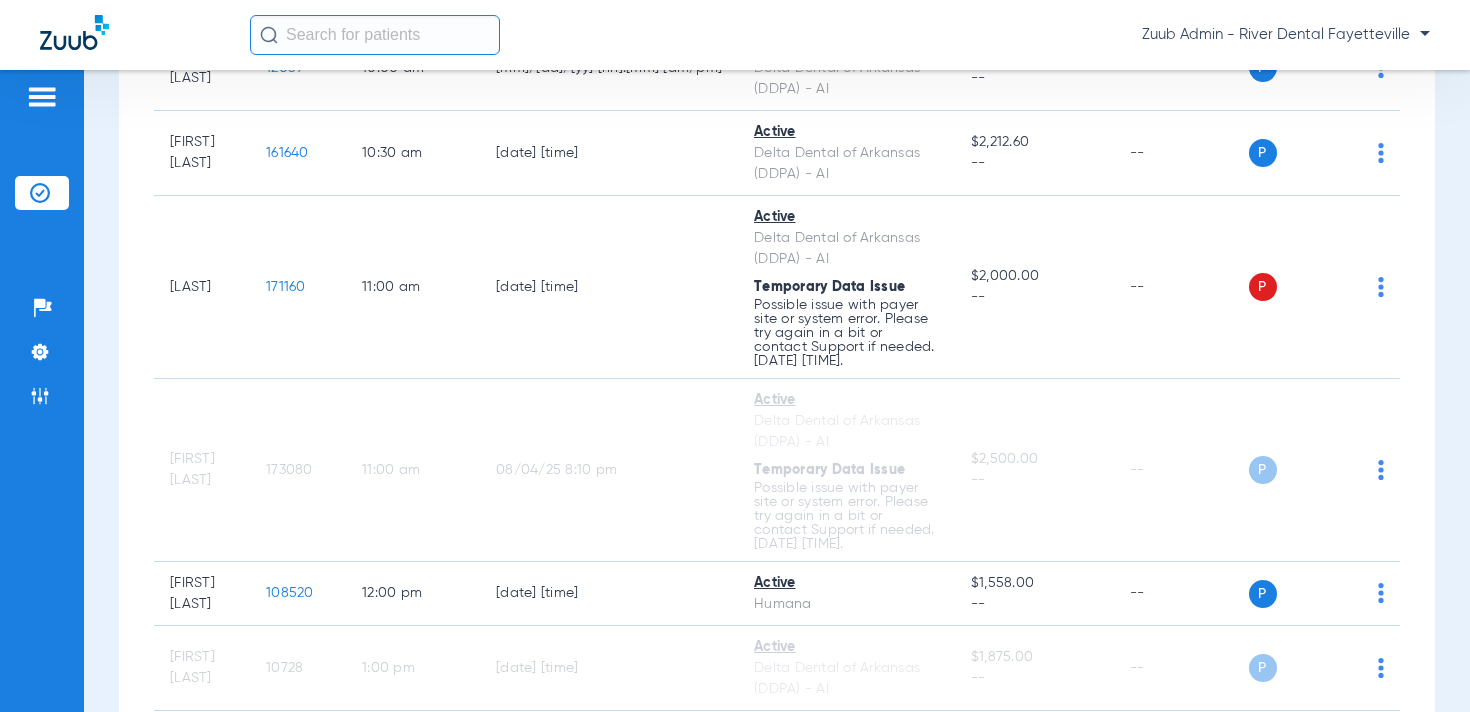 scroll, scrollTop: 0, scrollLeft: 0, axis: both 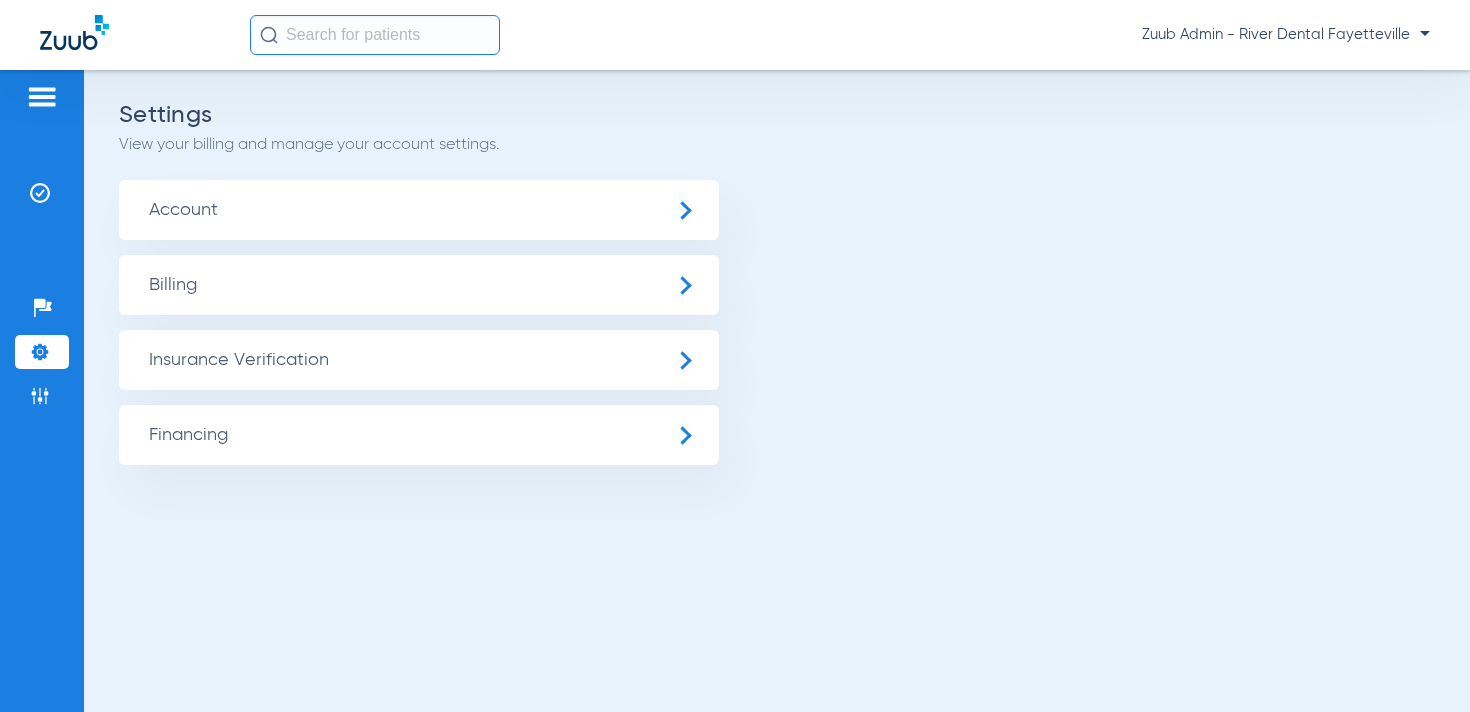 click on "Insurance Verification" 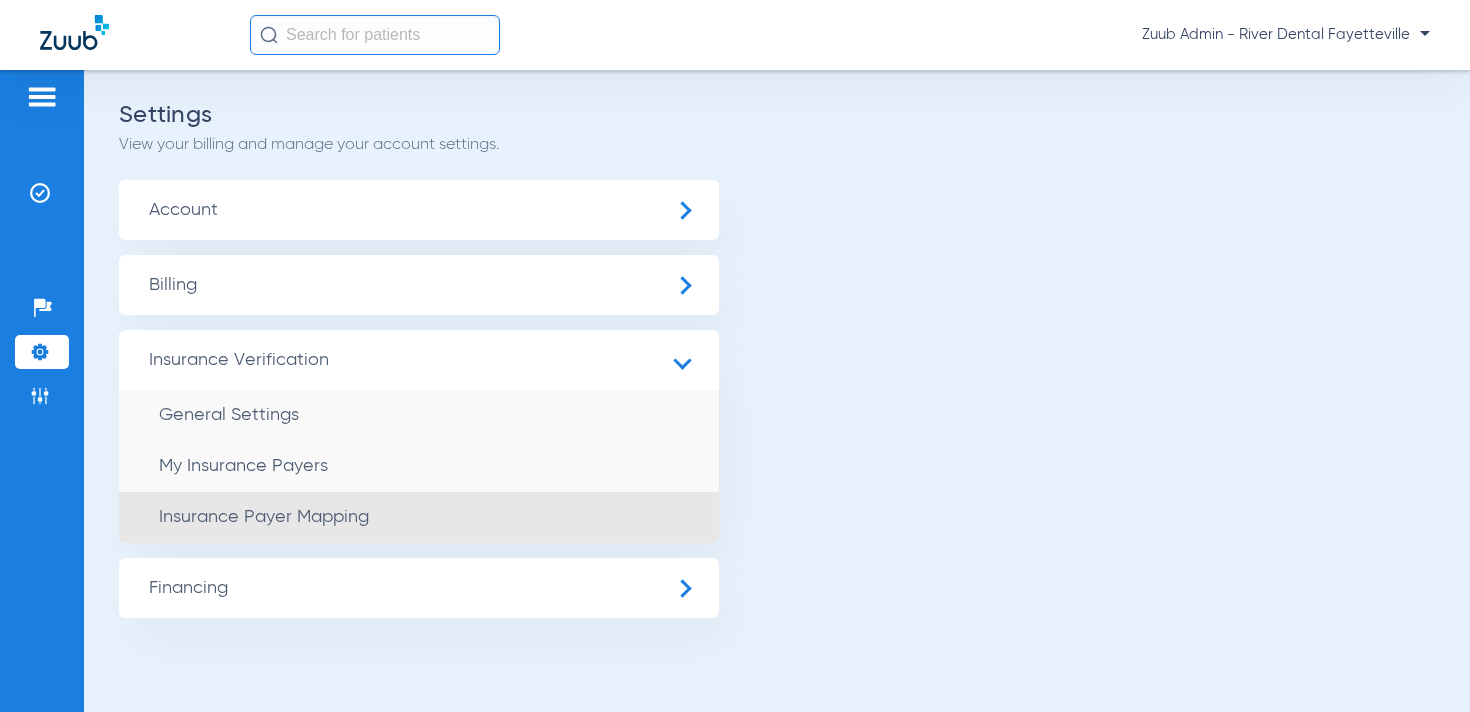 click on "Insurance Payer Mapping" 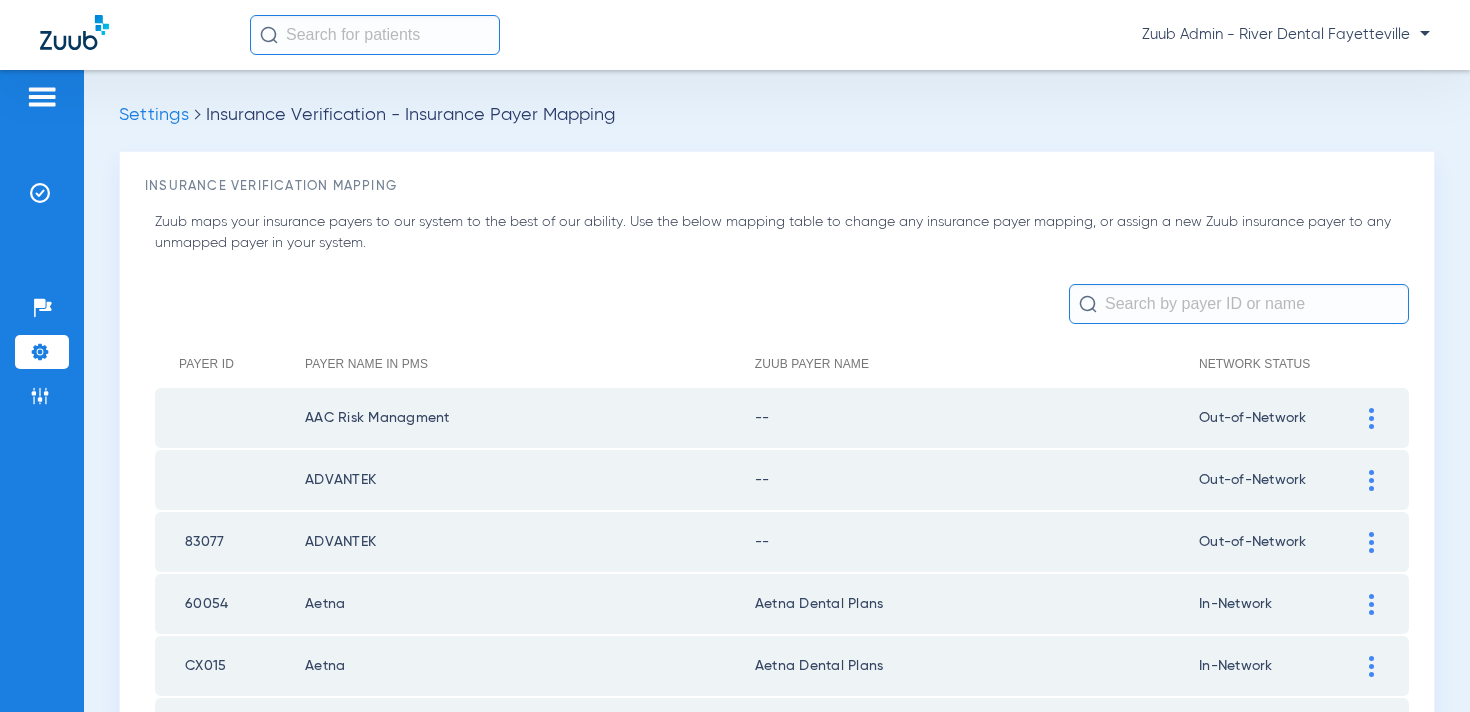 scroll, scrollTop: 0, scrollLeft: 0, axis: both 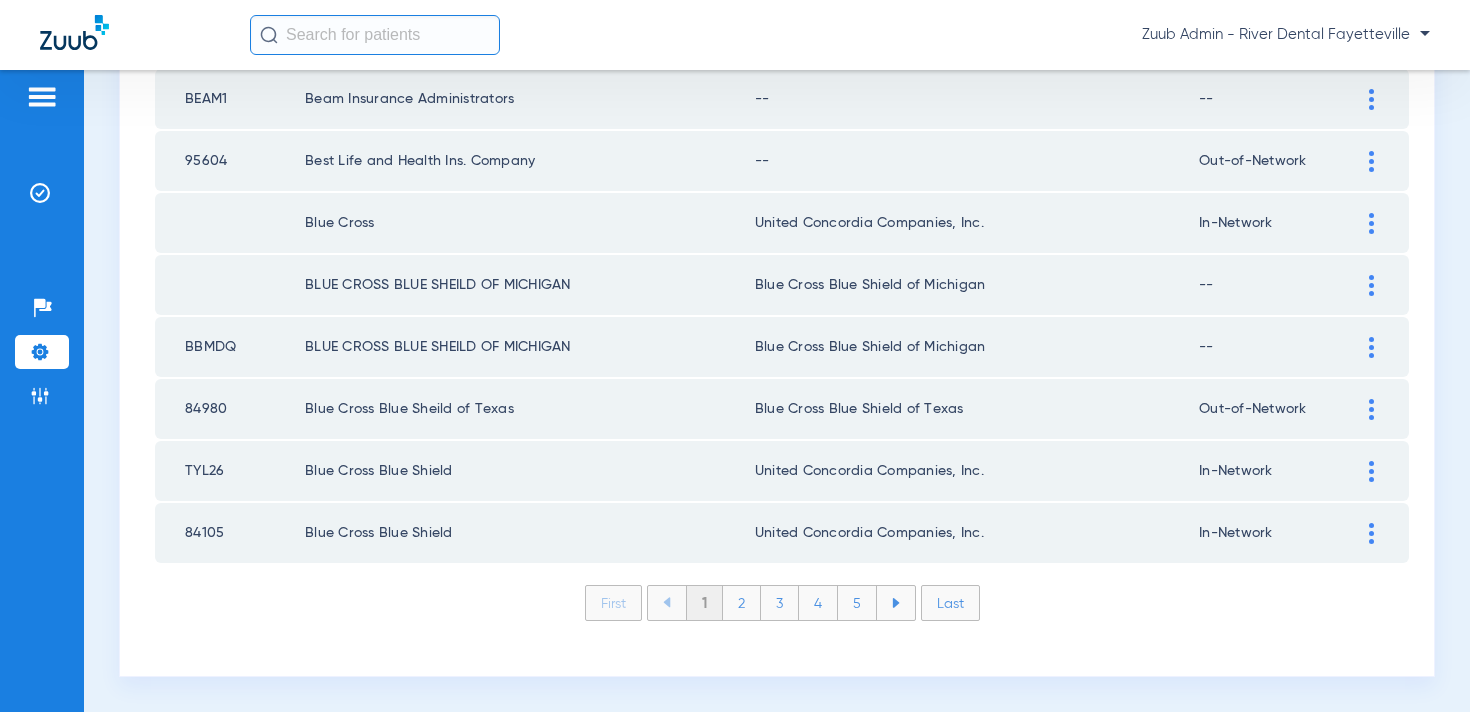 click on "Last" 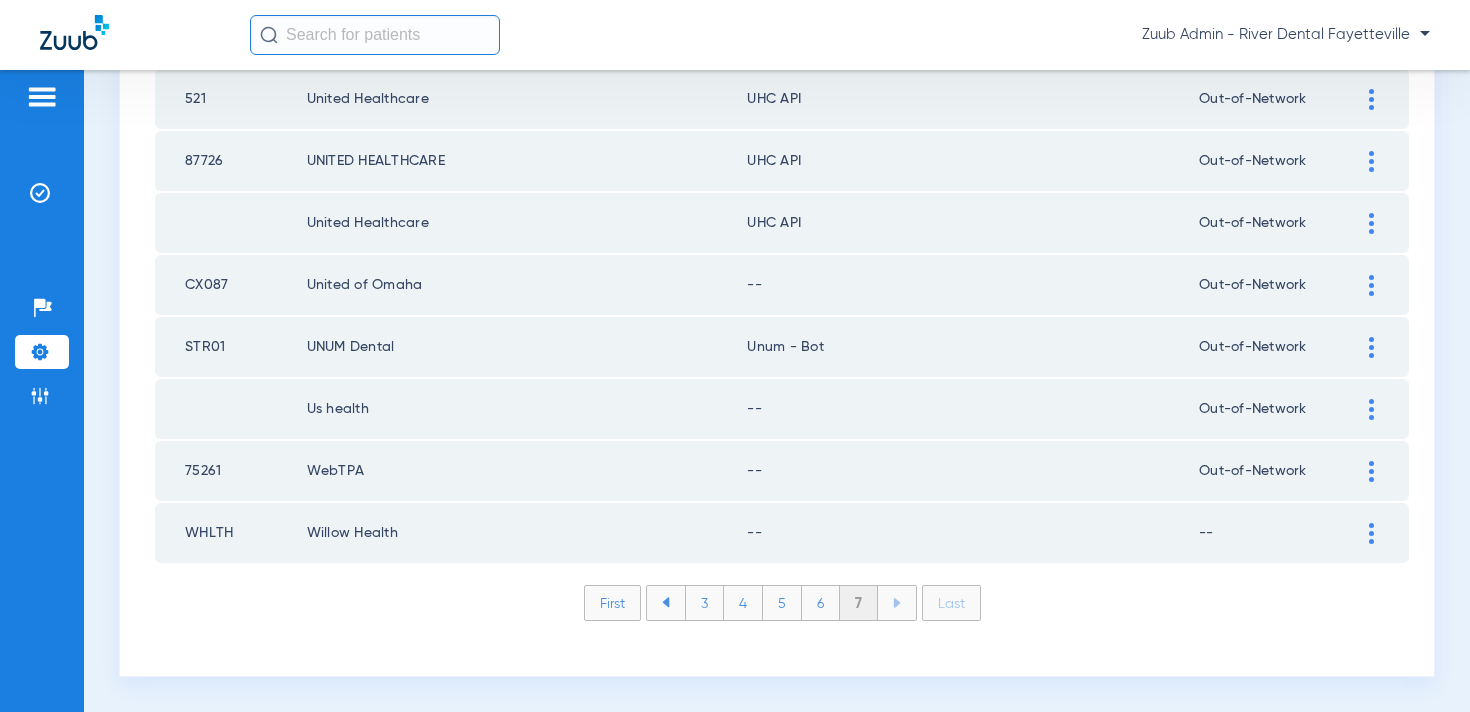 click on "First" 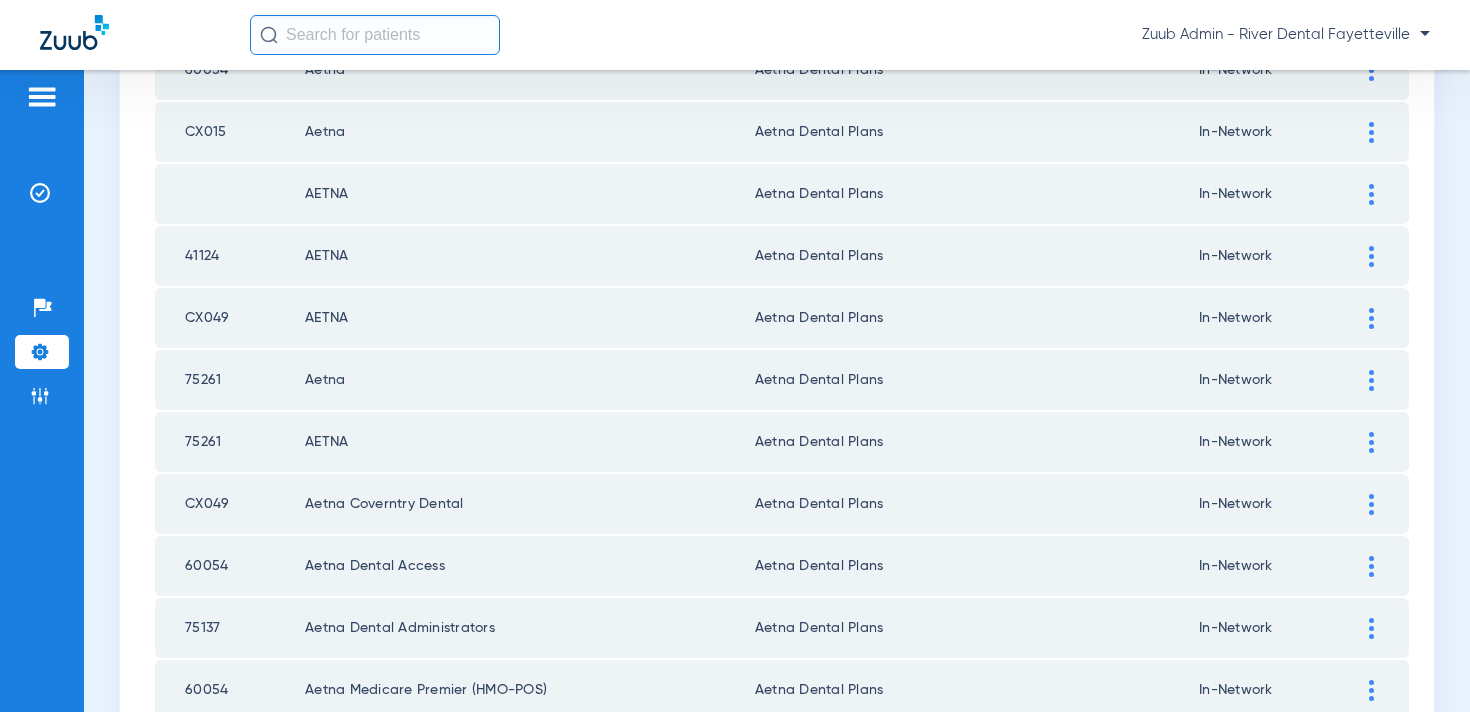 scroll, scrollTop: 0, scrollLeft: 0, axis: both 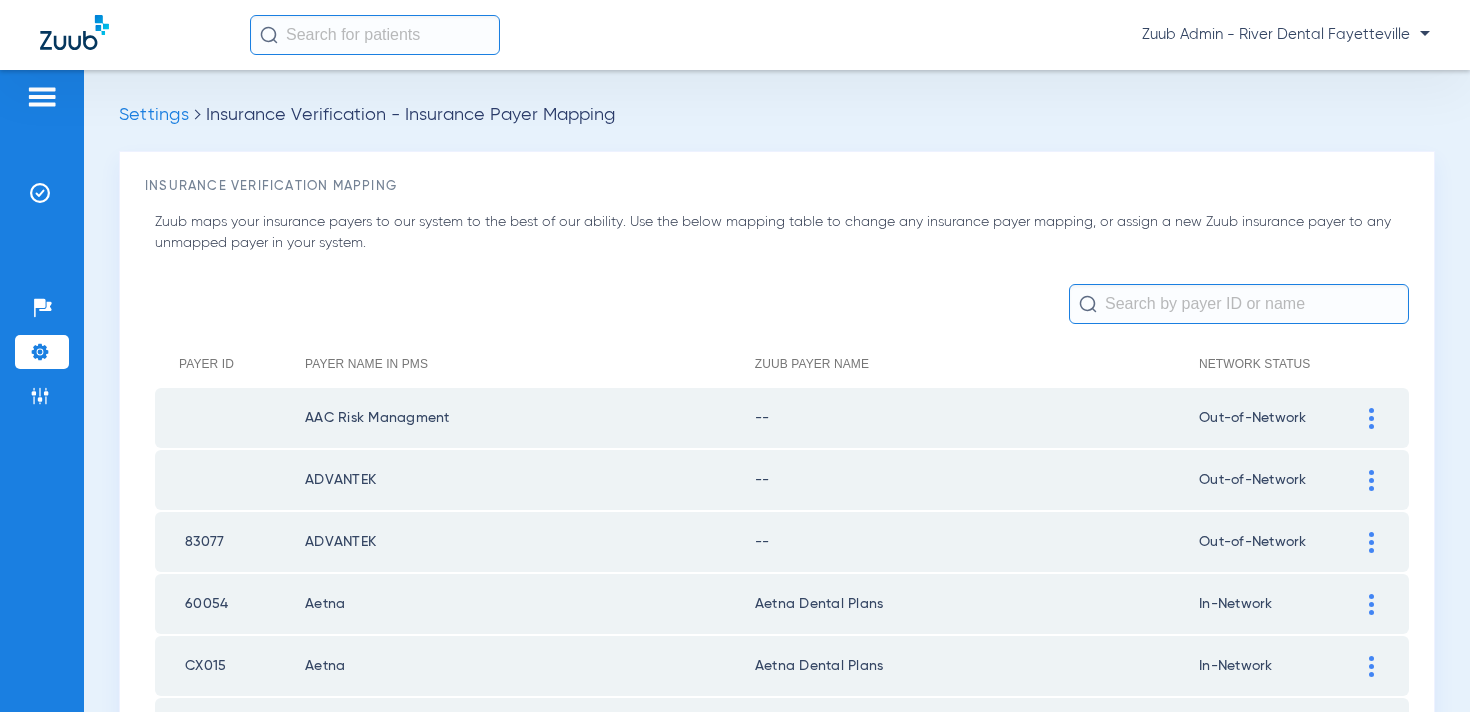 click 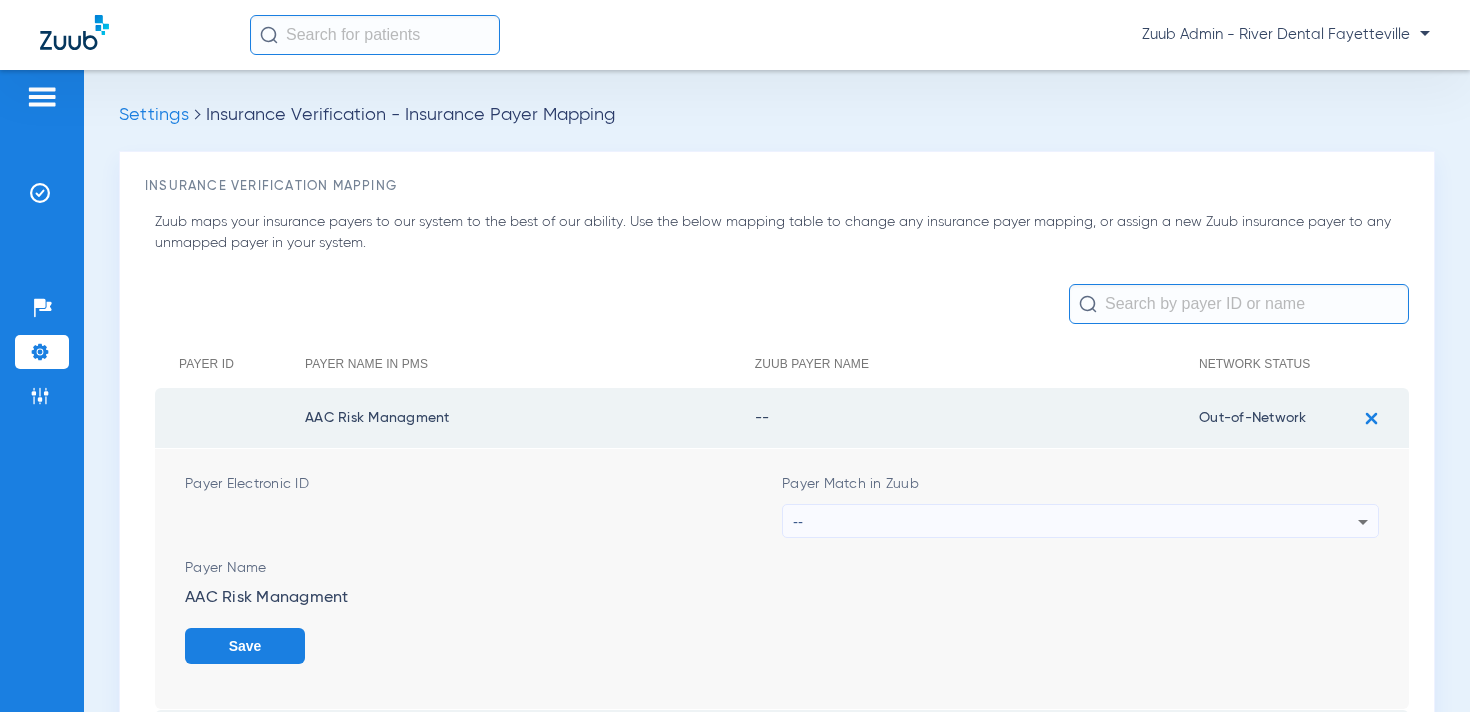click on "--" at bounding box center [1075, 522] 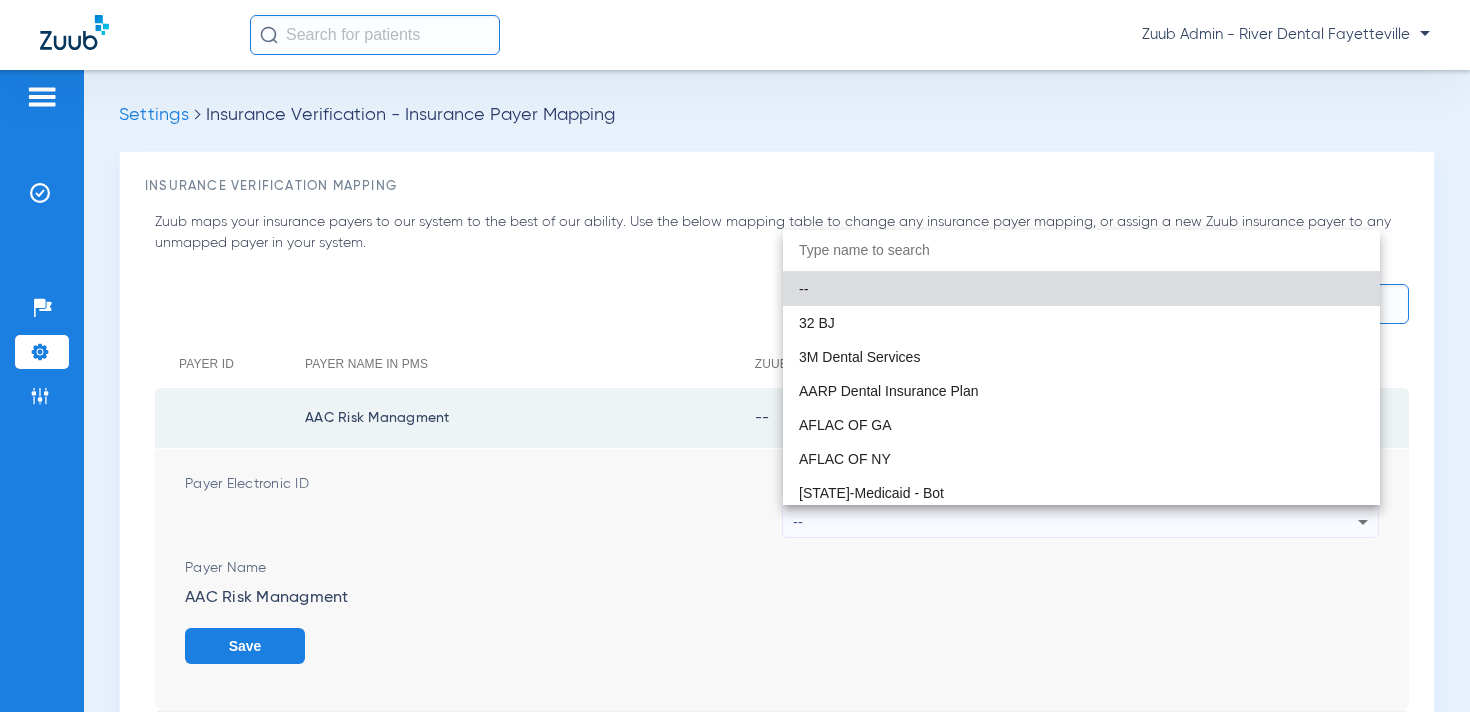 type on "n" 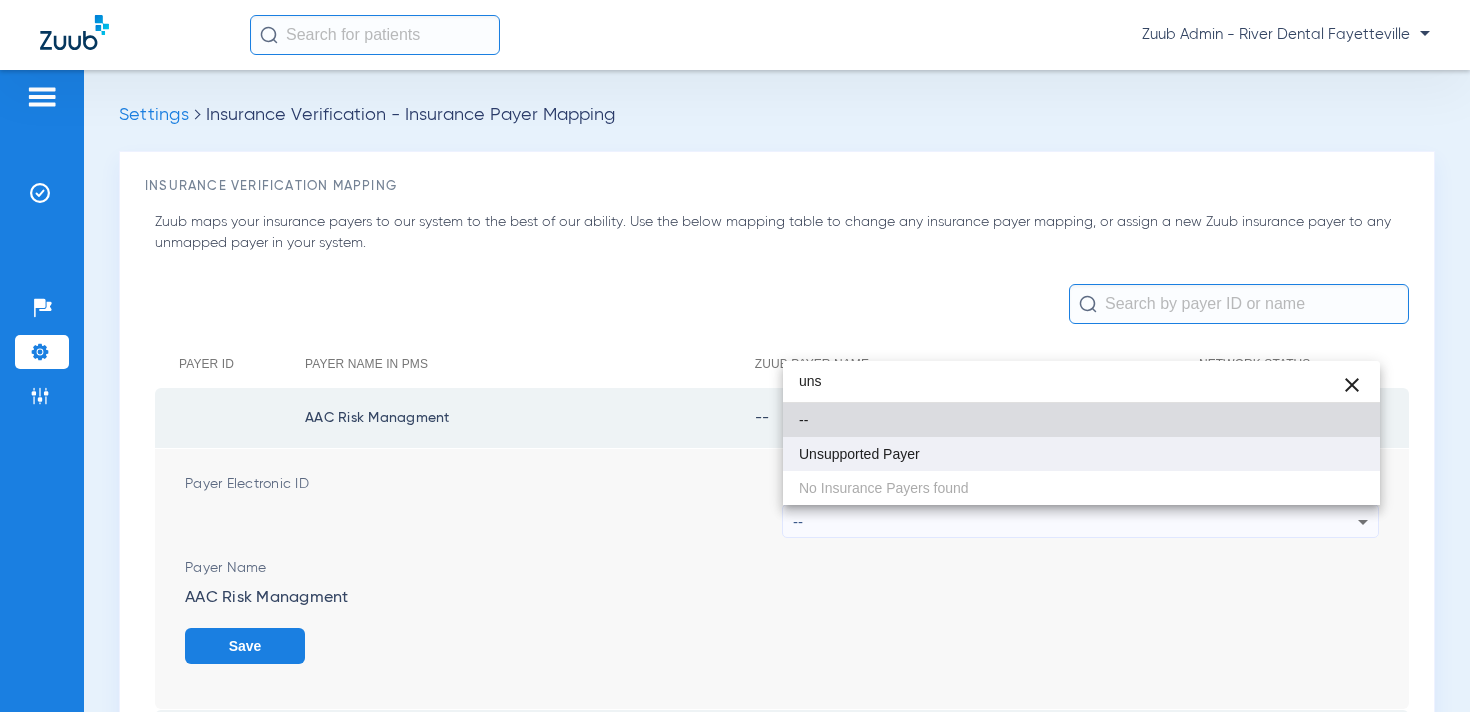 type on "uns" 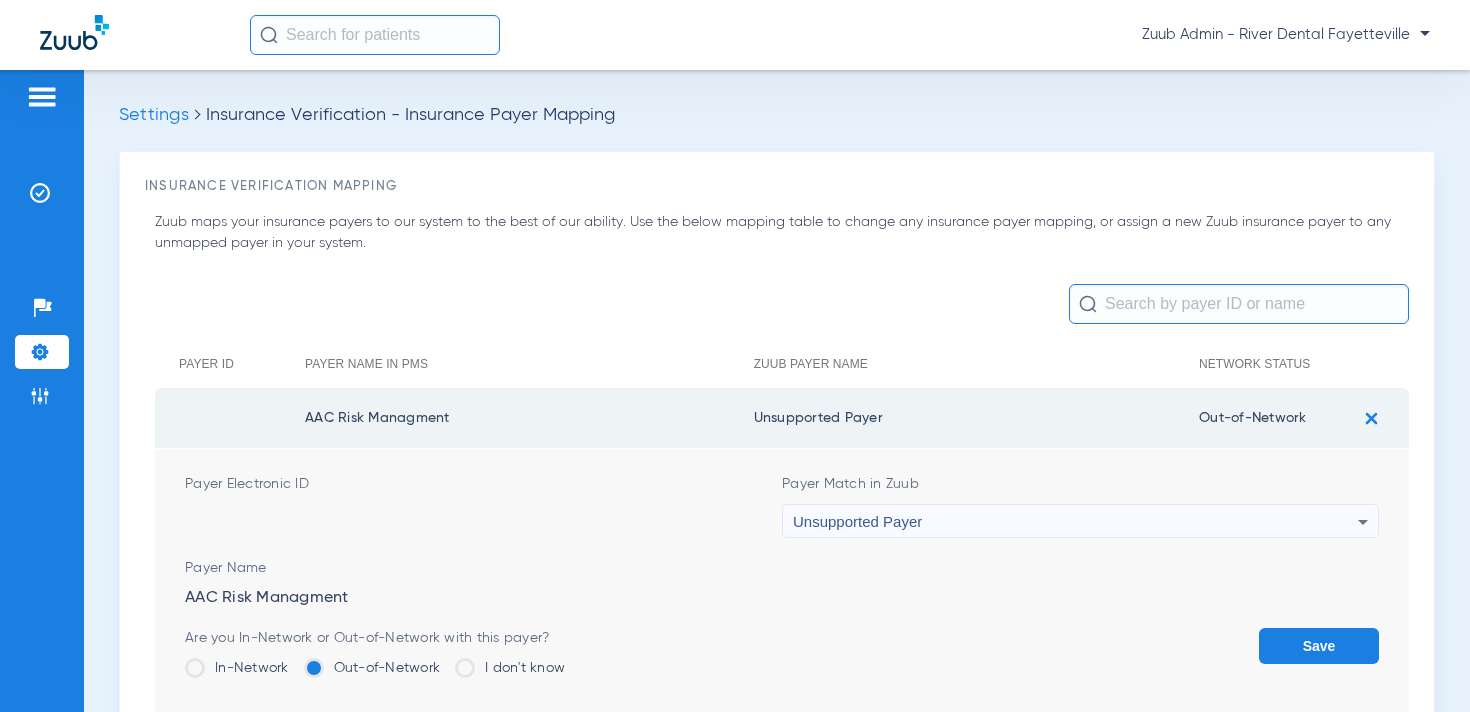 click on "Save" 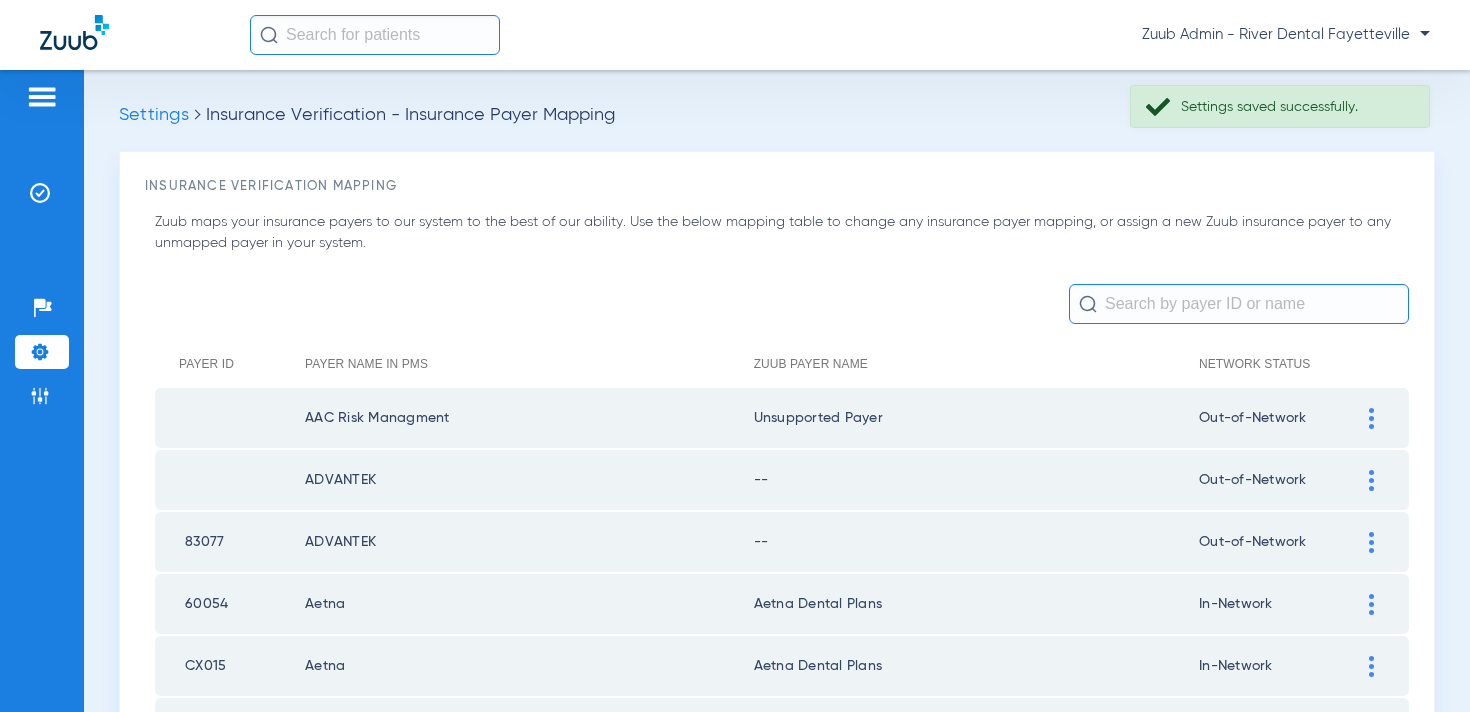 click 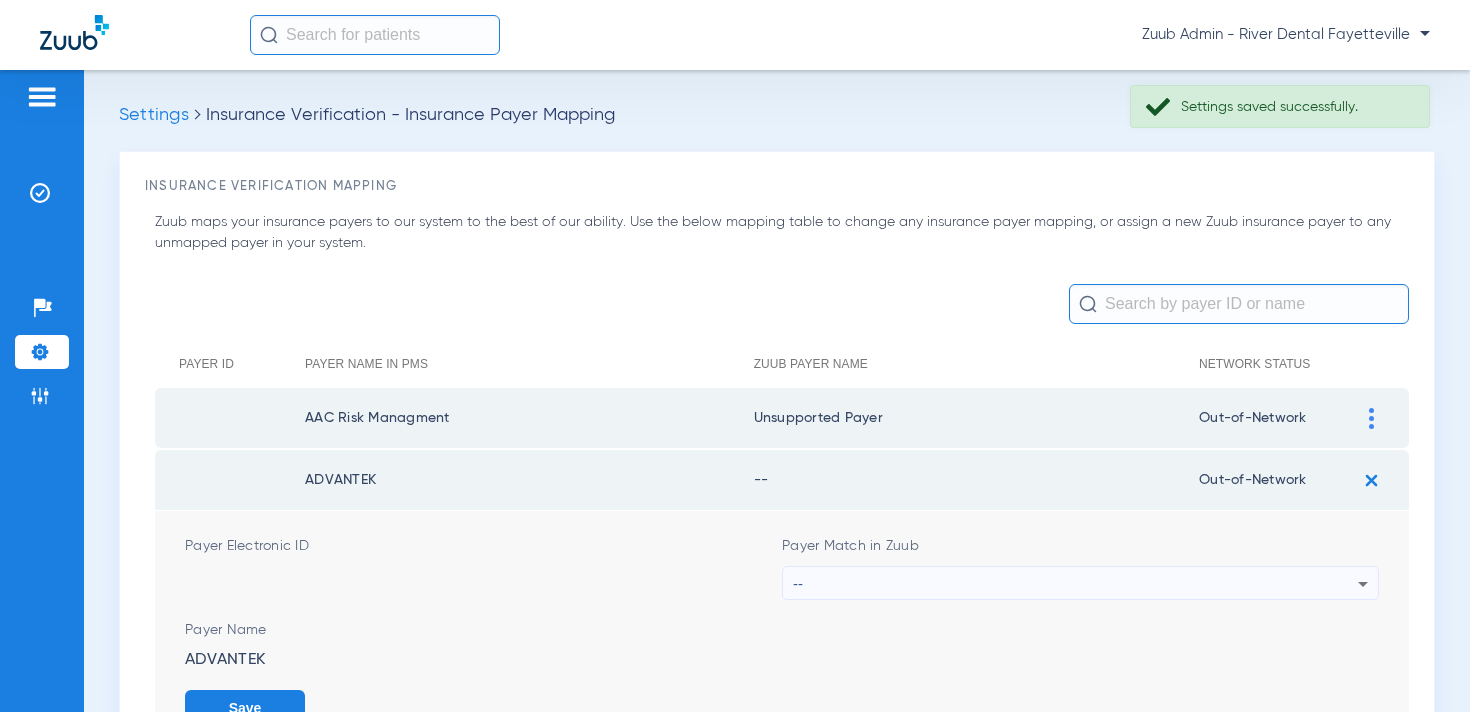 click on "--" at bounding box center [1075, 584] 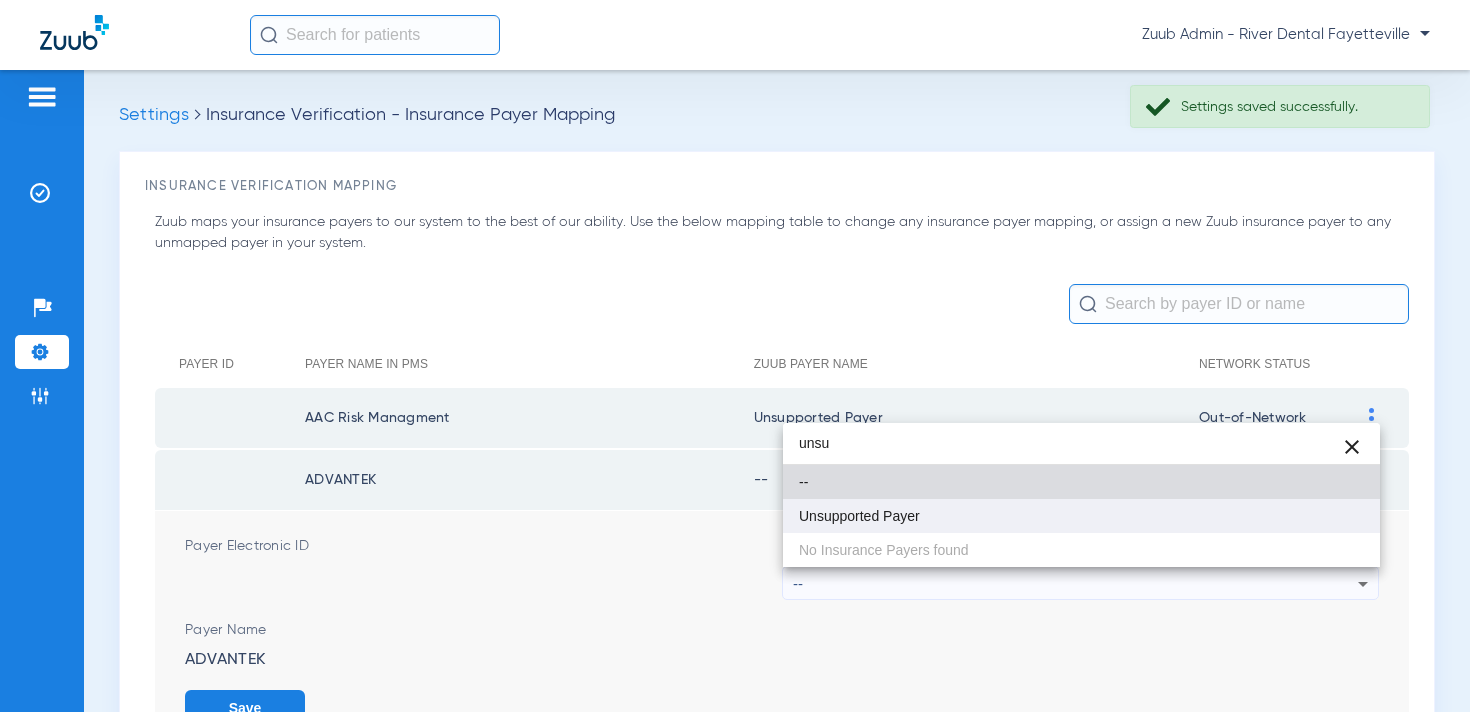 type on "unsu" 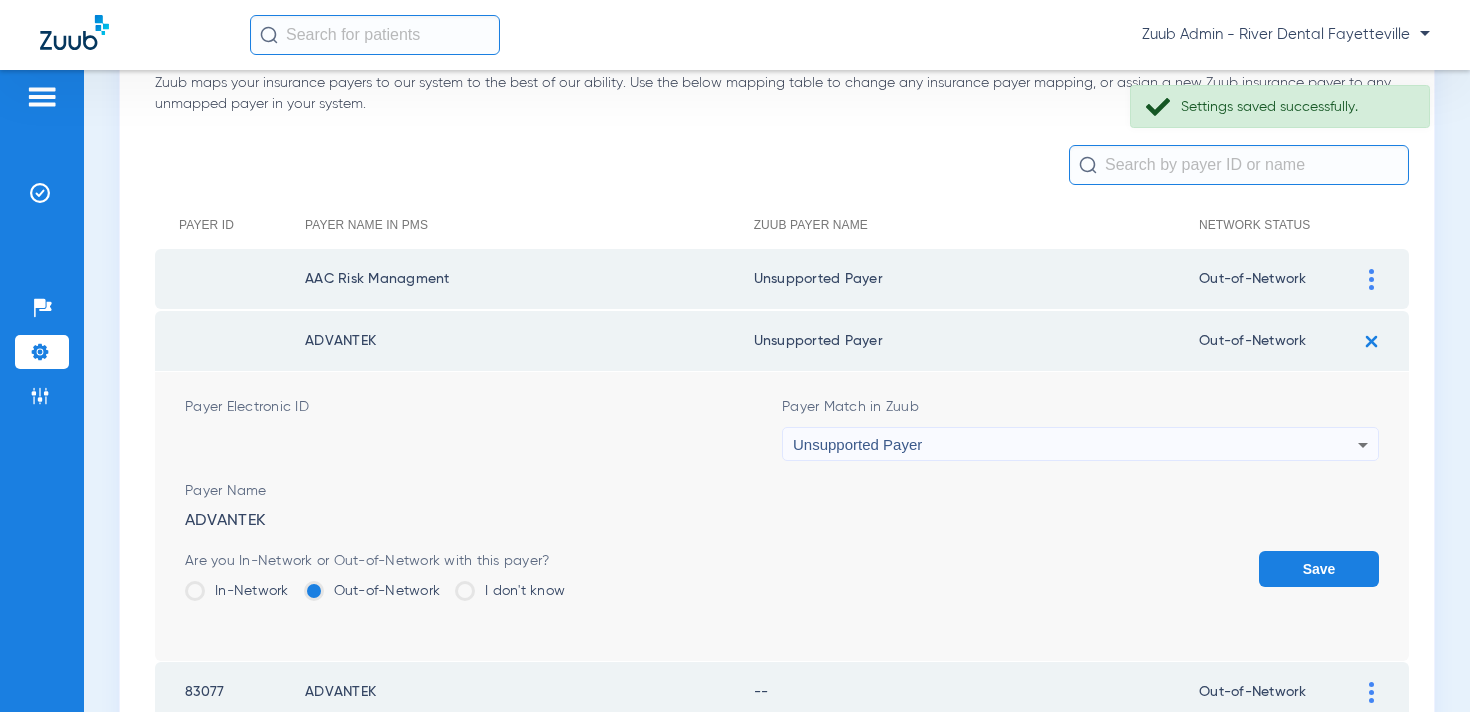 scroll, scrollTop: 175, scrollLeft: 0, axis: vertical 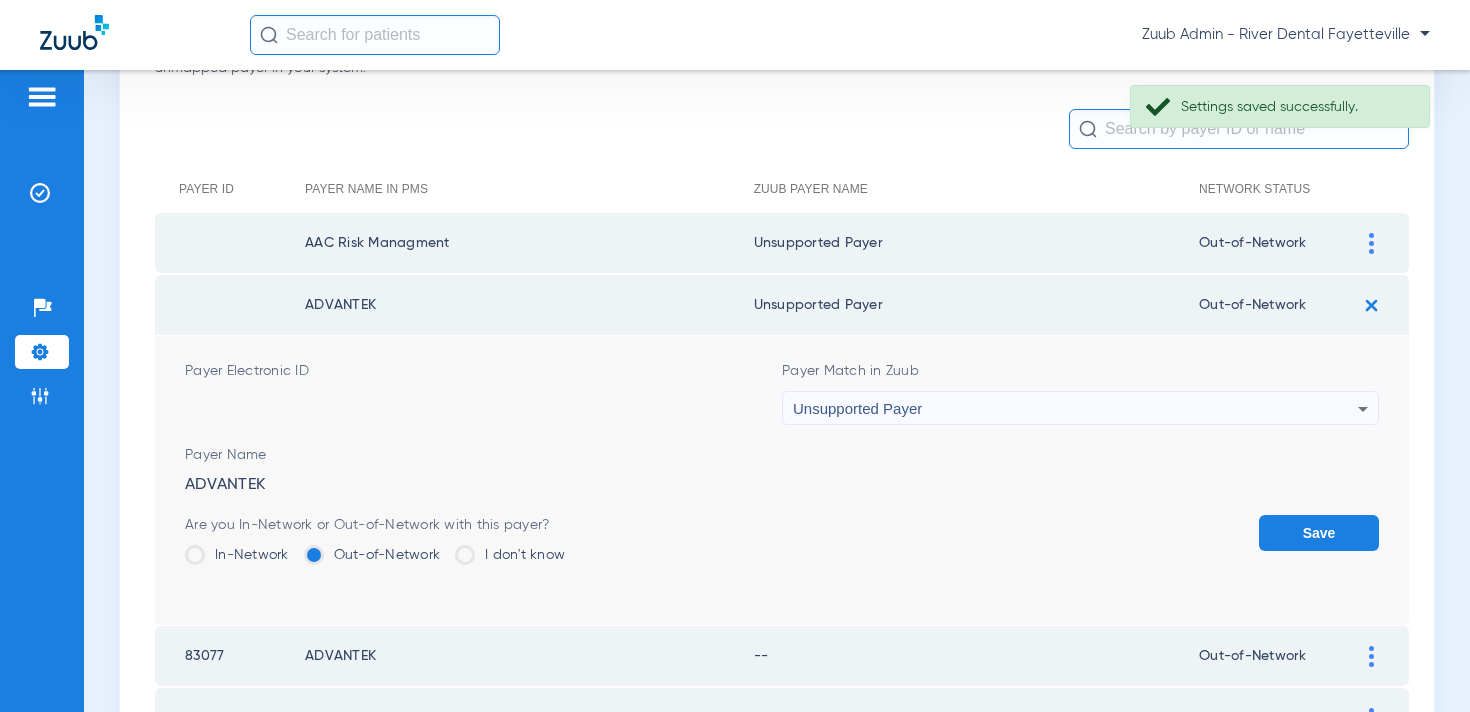 click on "Save" 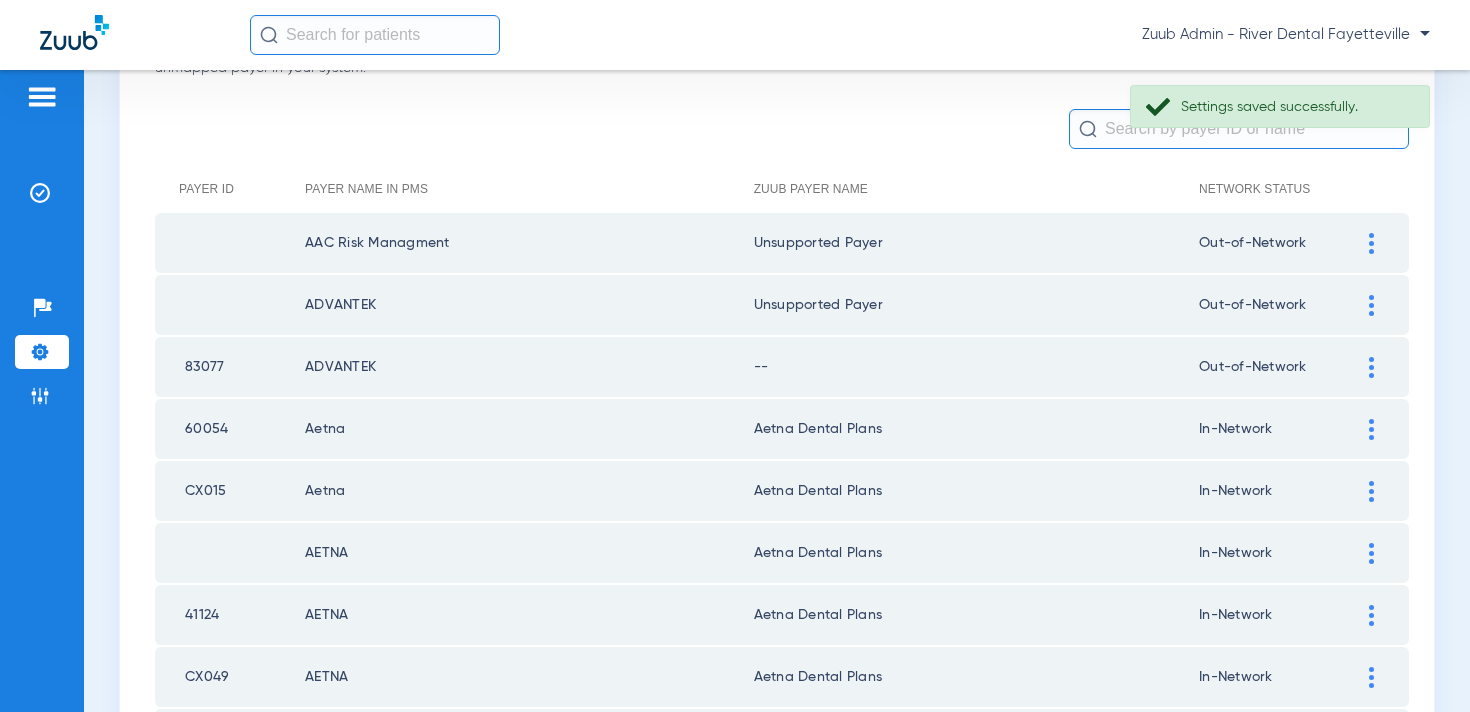 click 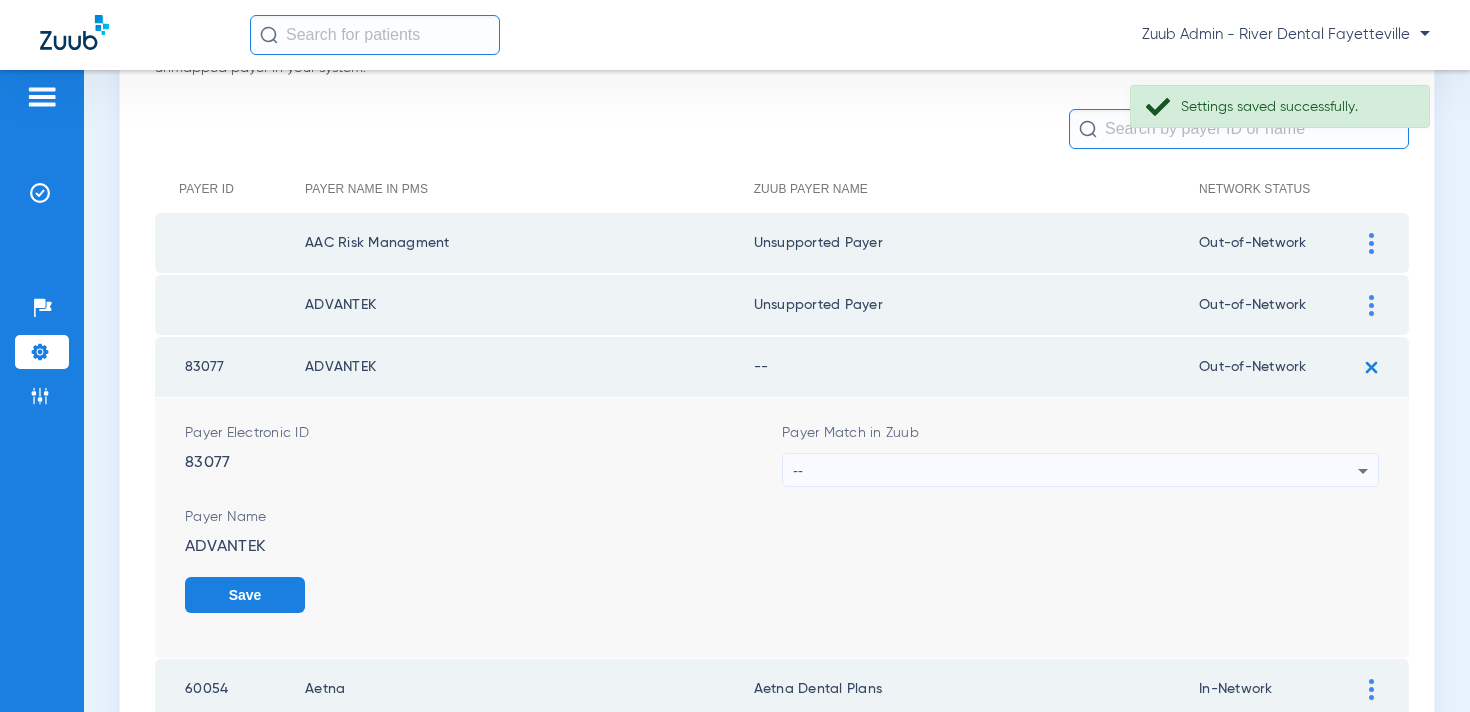 click on "--" at bounding box center (1075, 471) 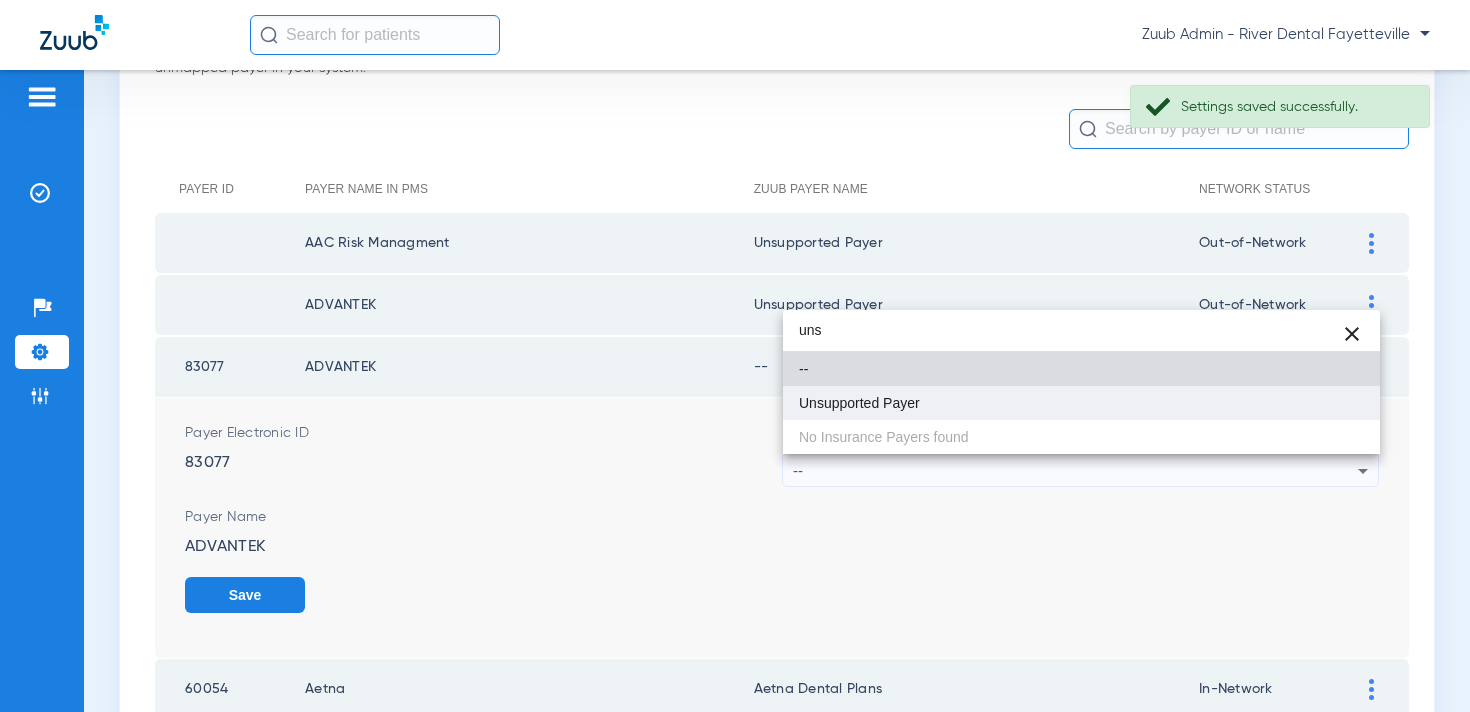 type on "uns" 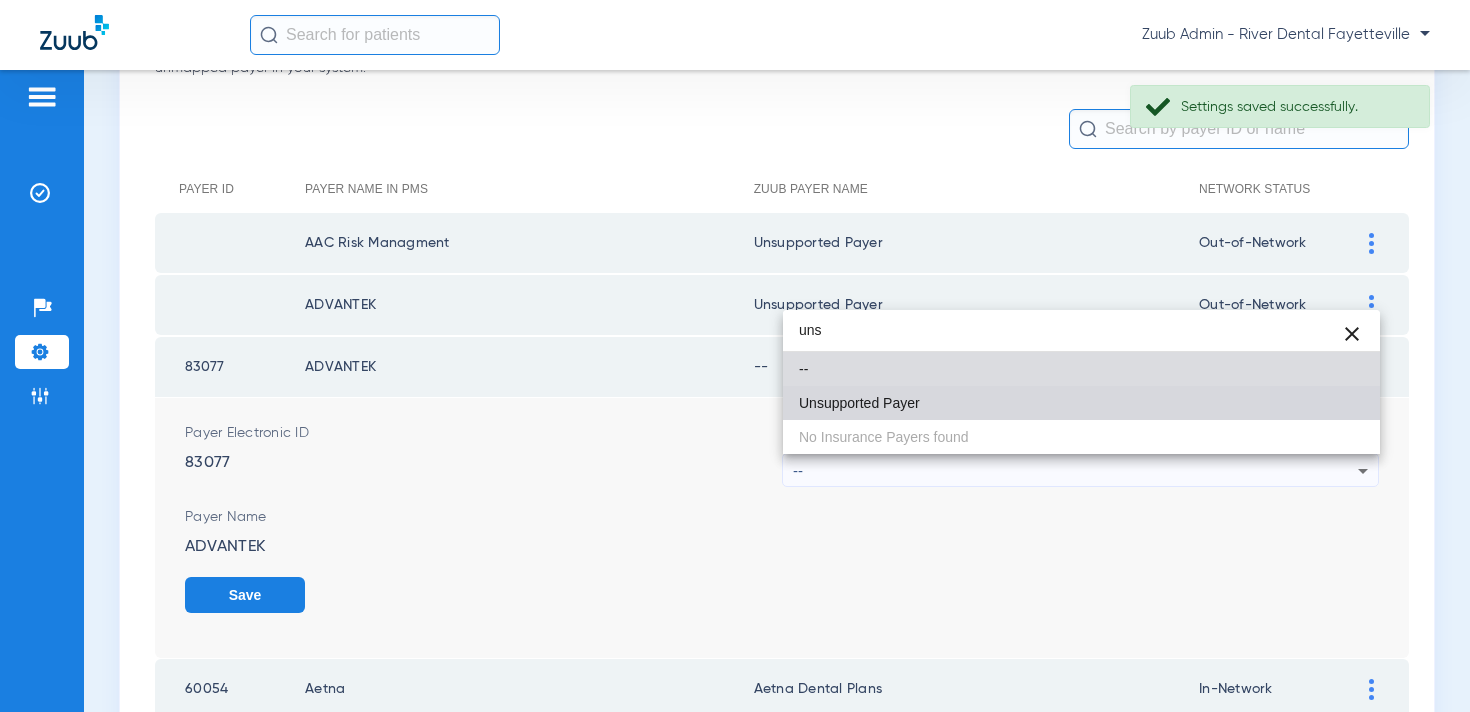 click on "Unsupported Payer" at bounding box center [1081, 403] 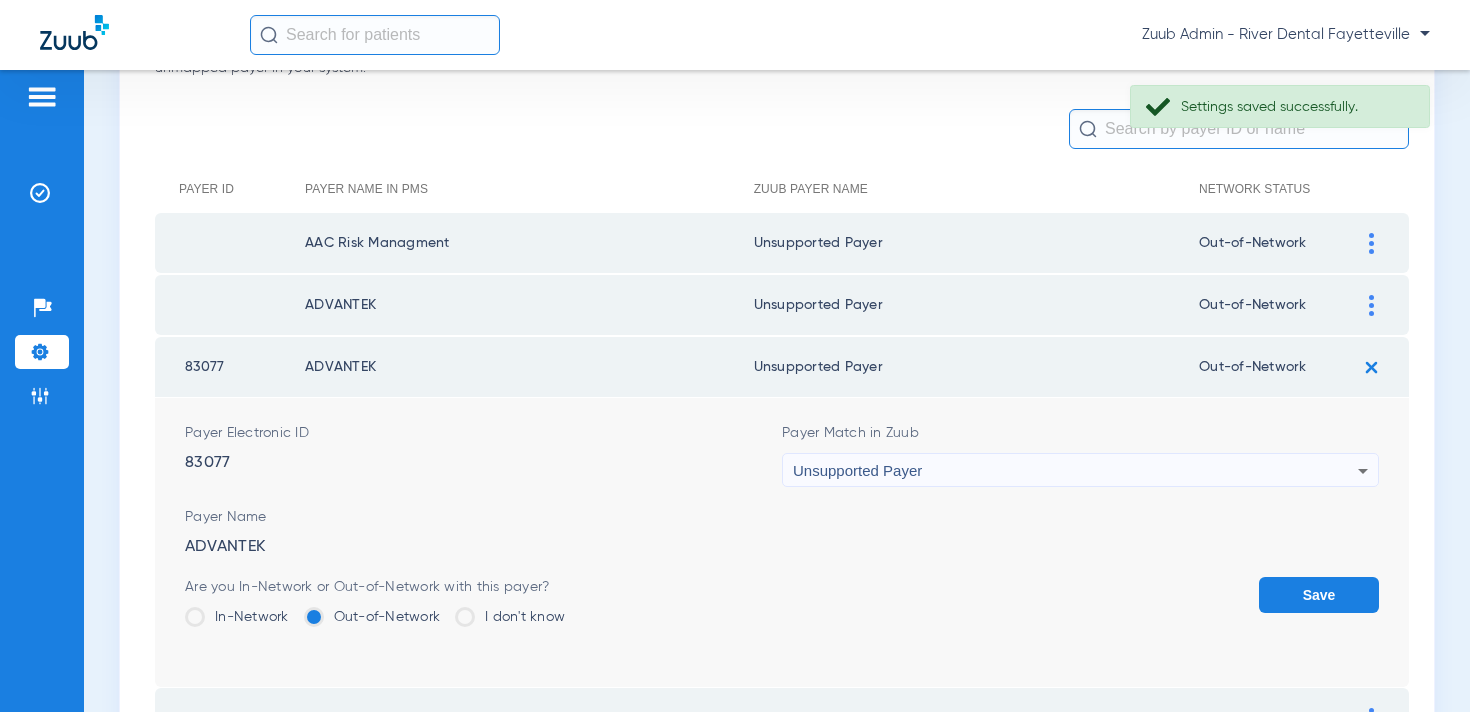 click on "Save" 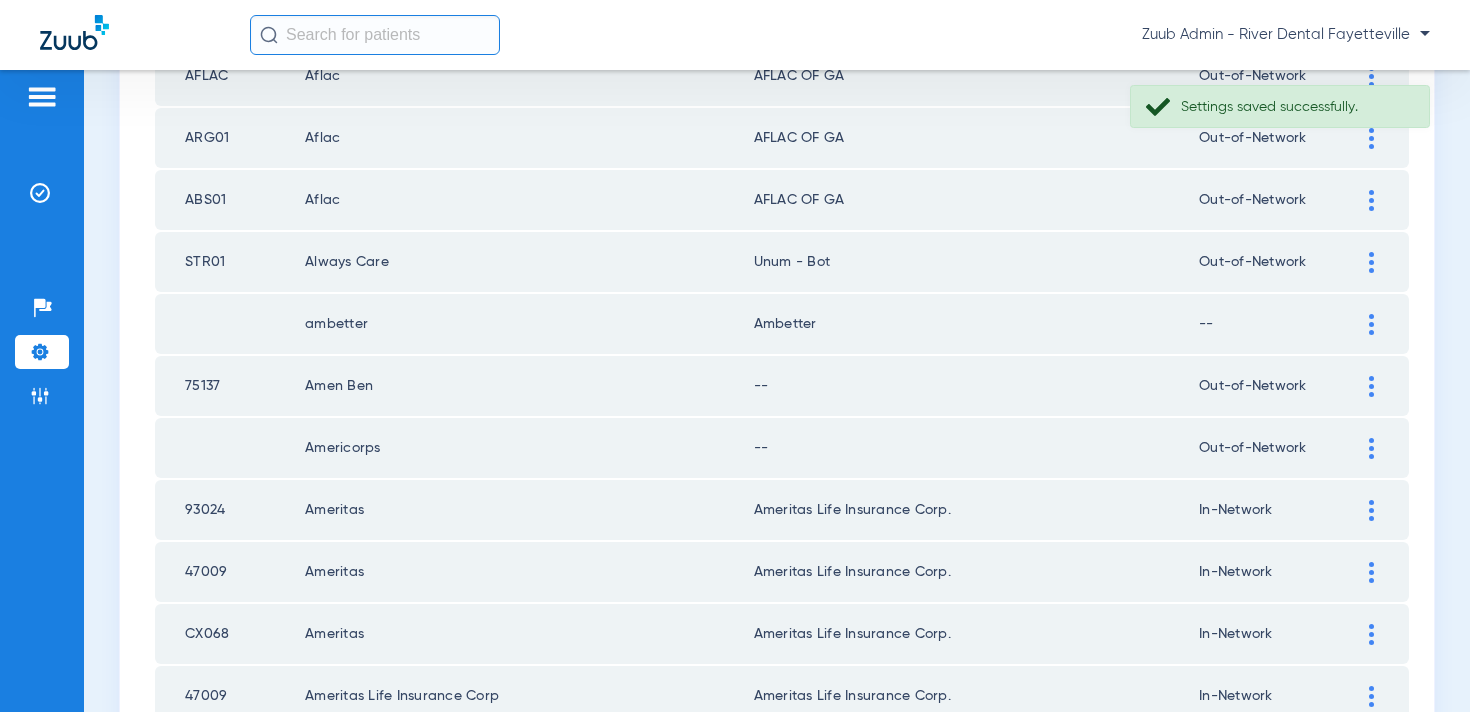scroll, scrollTop: 1369, scrollLeft: 0, axis: vertical 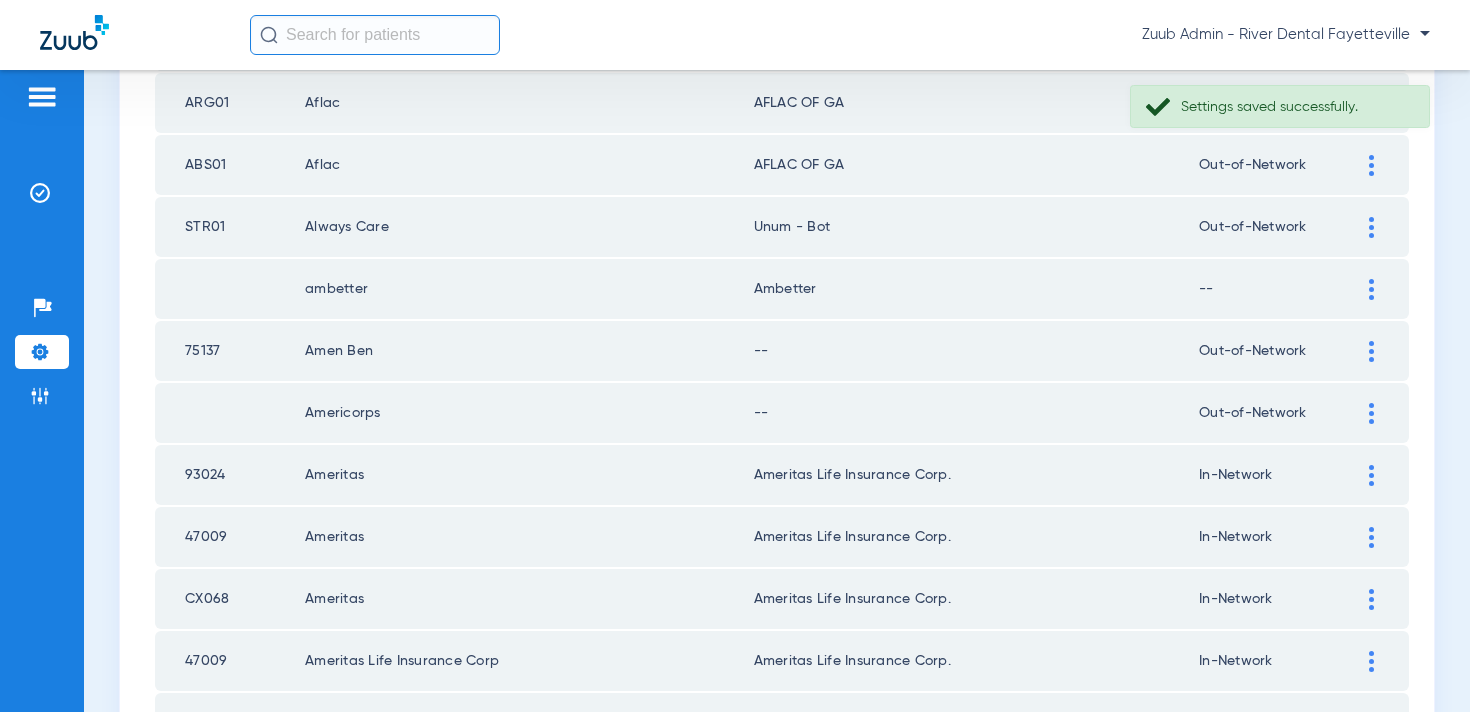 click 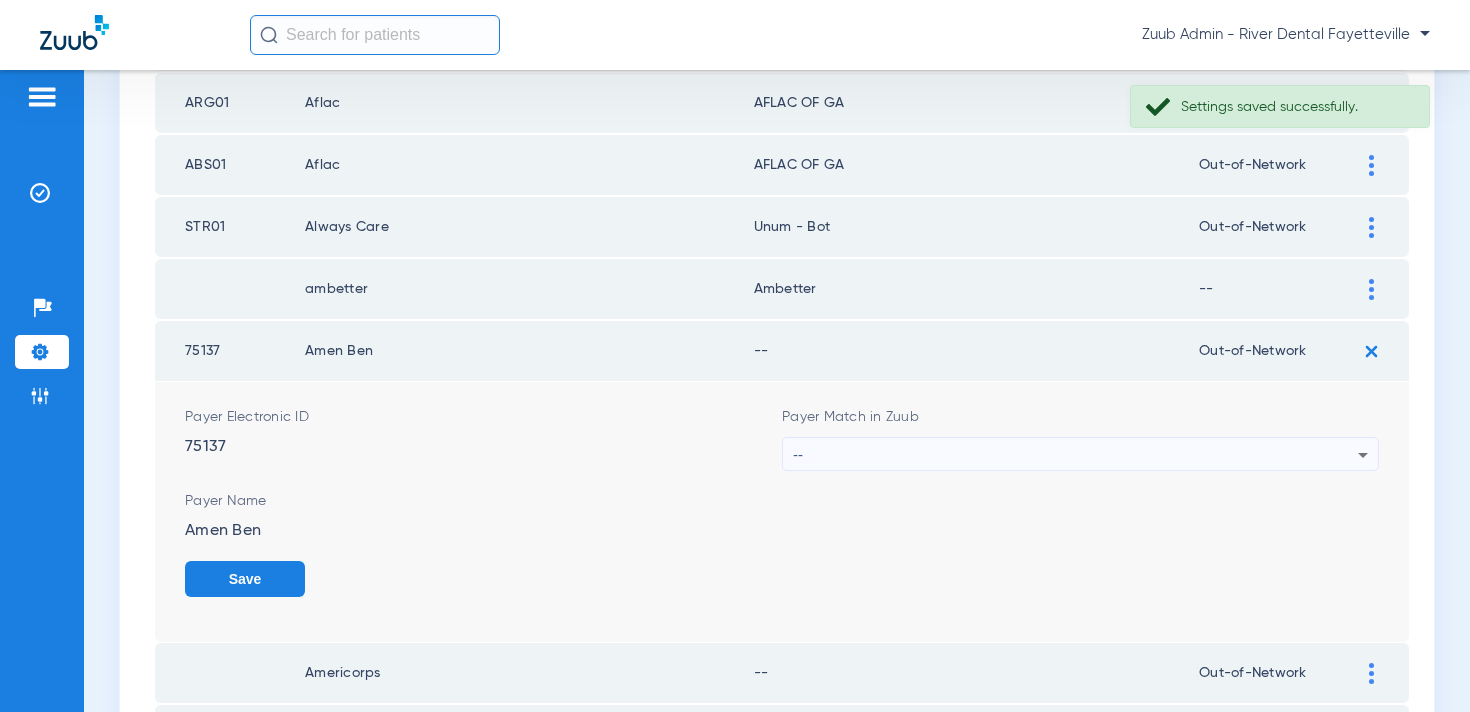 click on "--" at bounding box center (1075, 455) 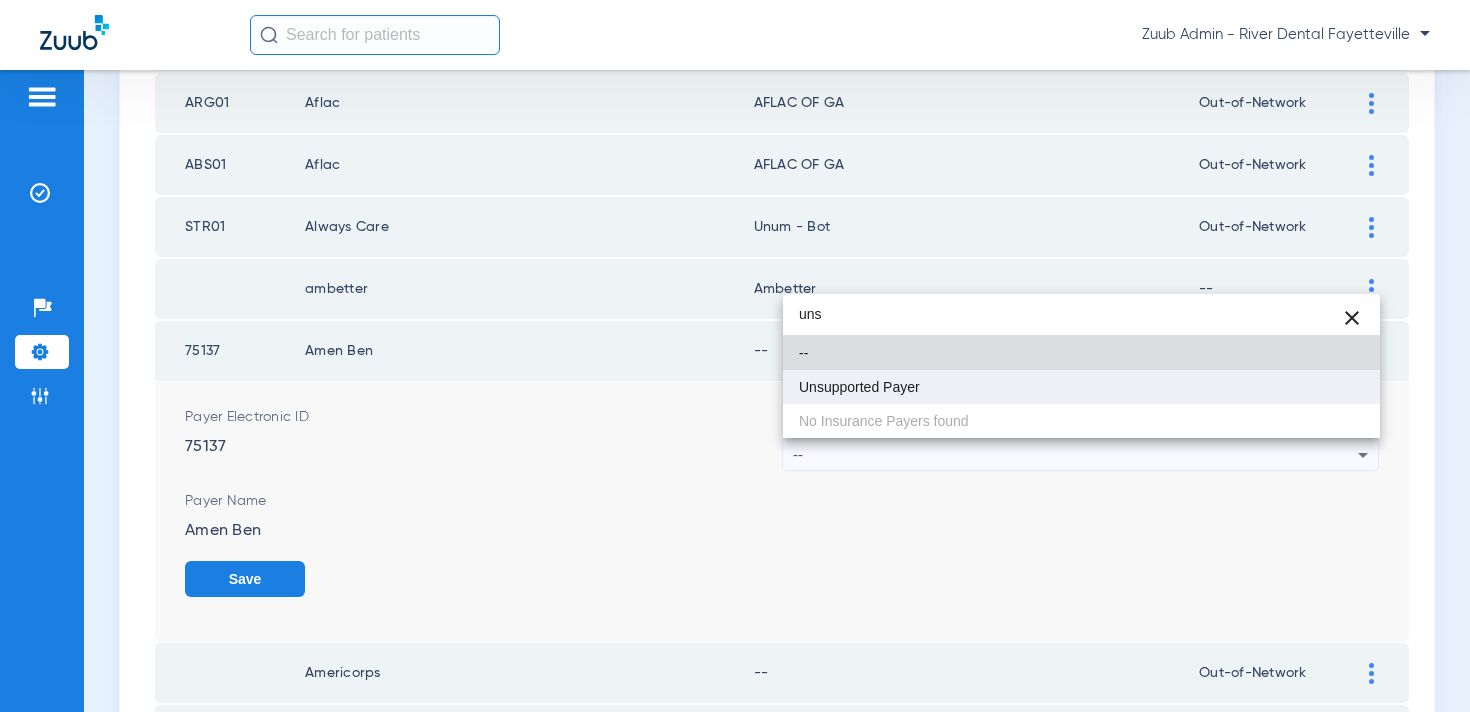 type on "uns" 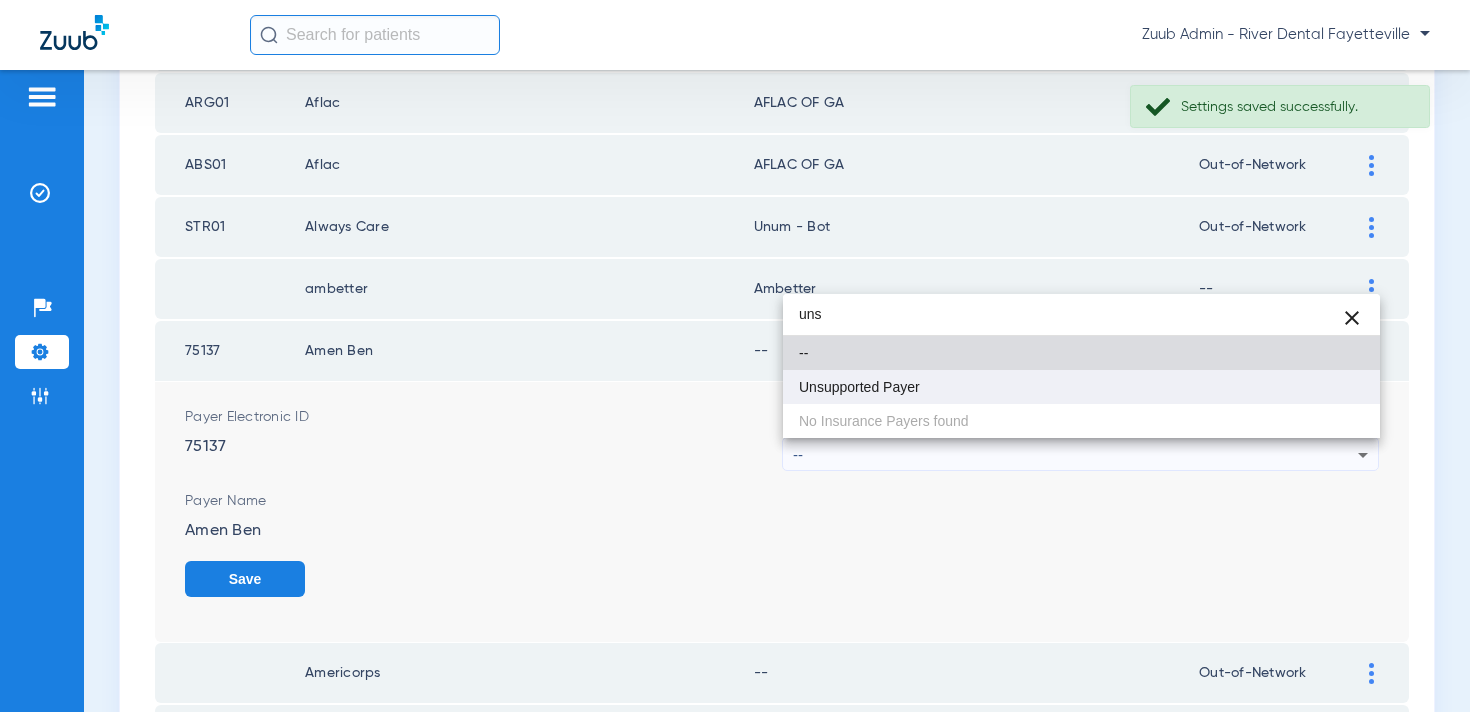click on "Unsupported Payer" at bounding box center [1081, 387] 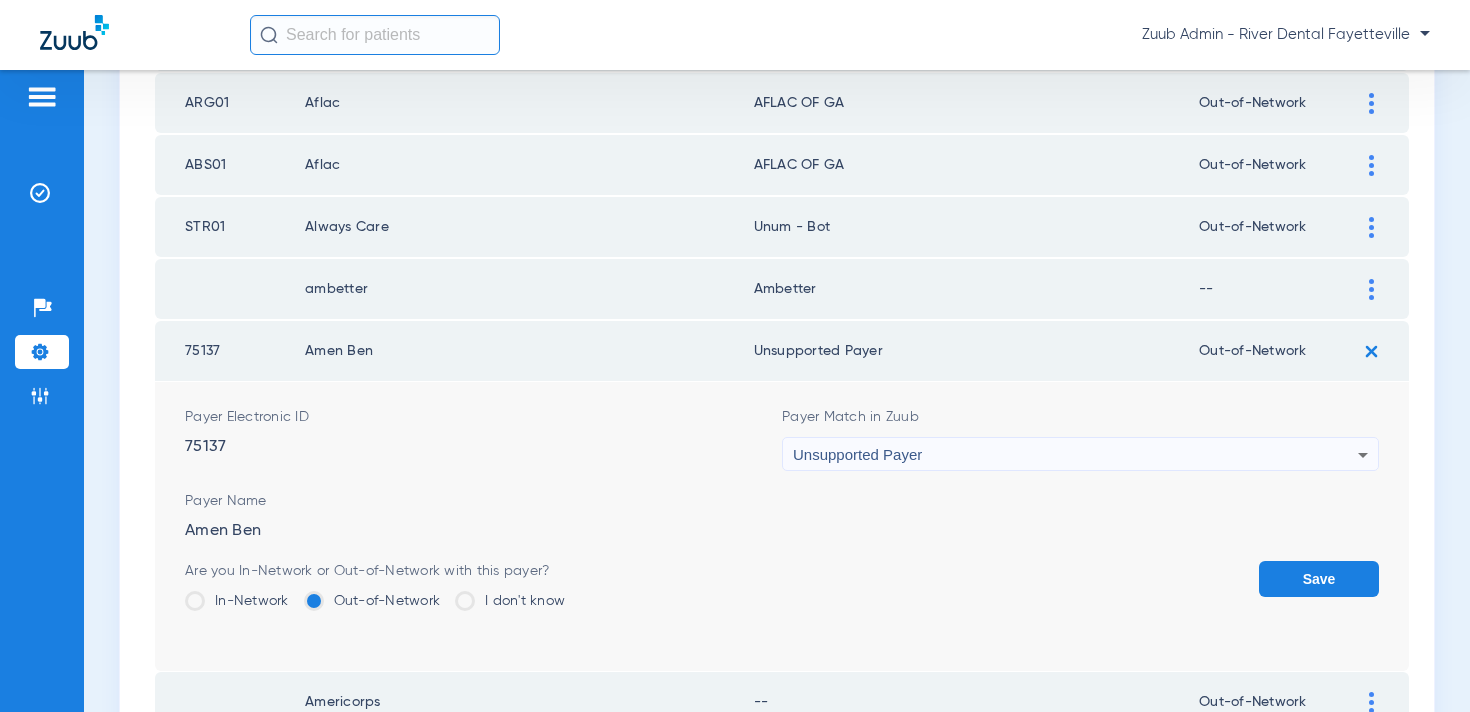 click on "Save" 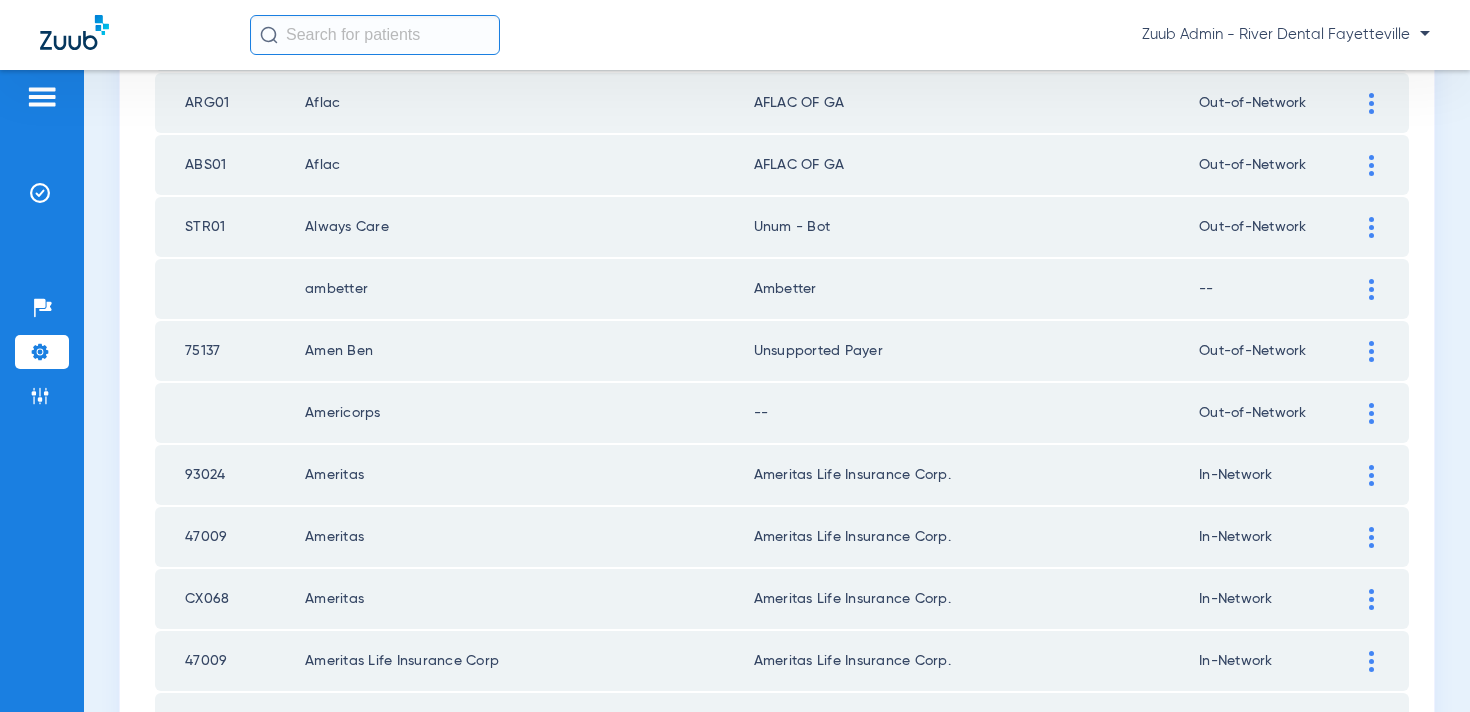 click 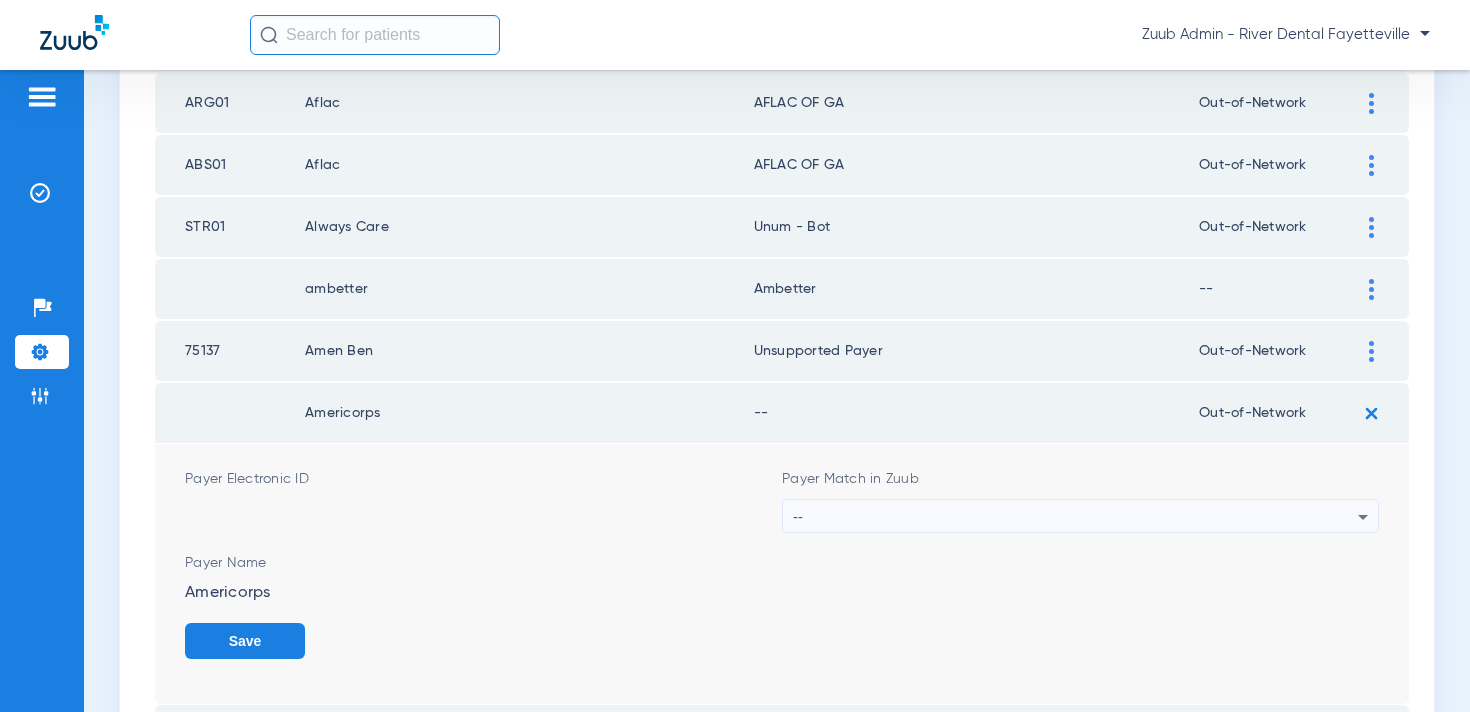 click on "--" at bounding box center [1075, 517] 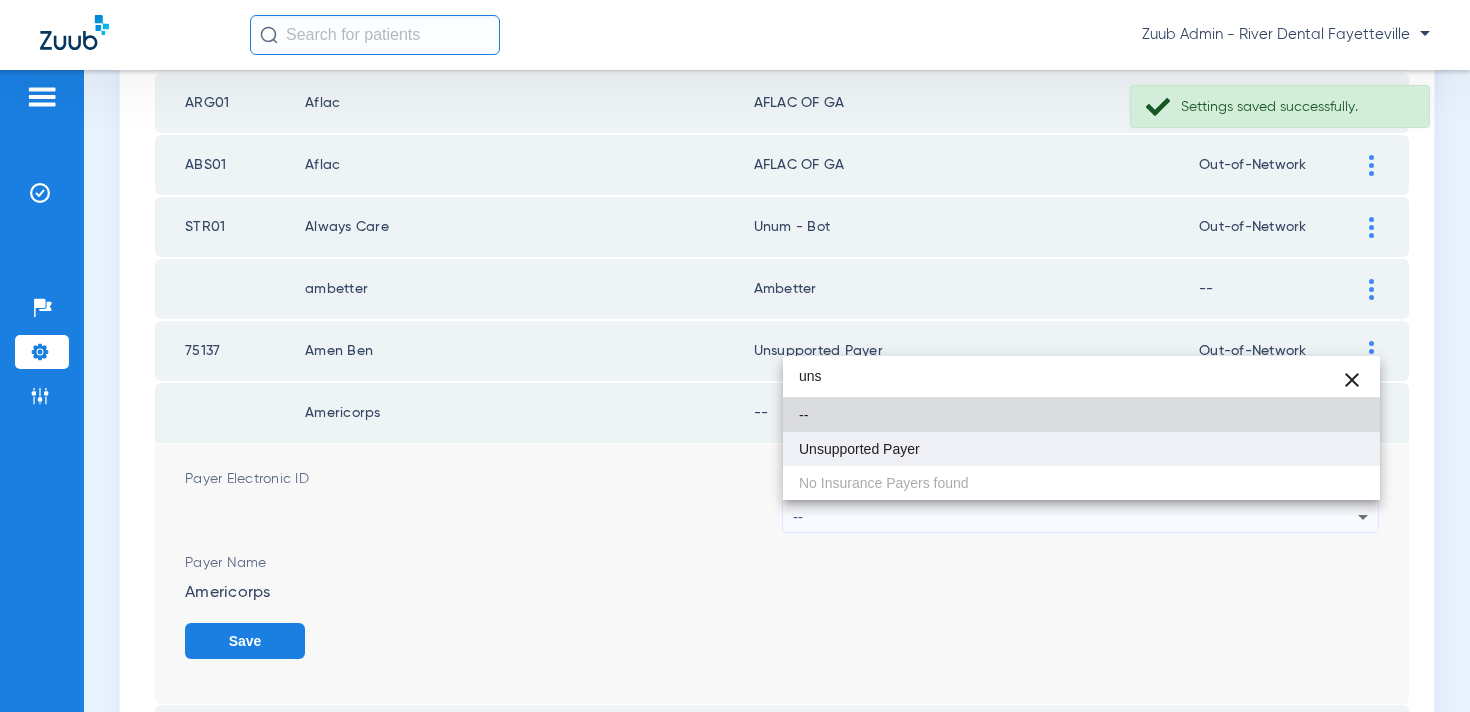 type on "uns" 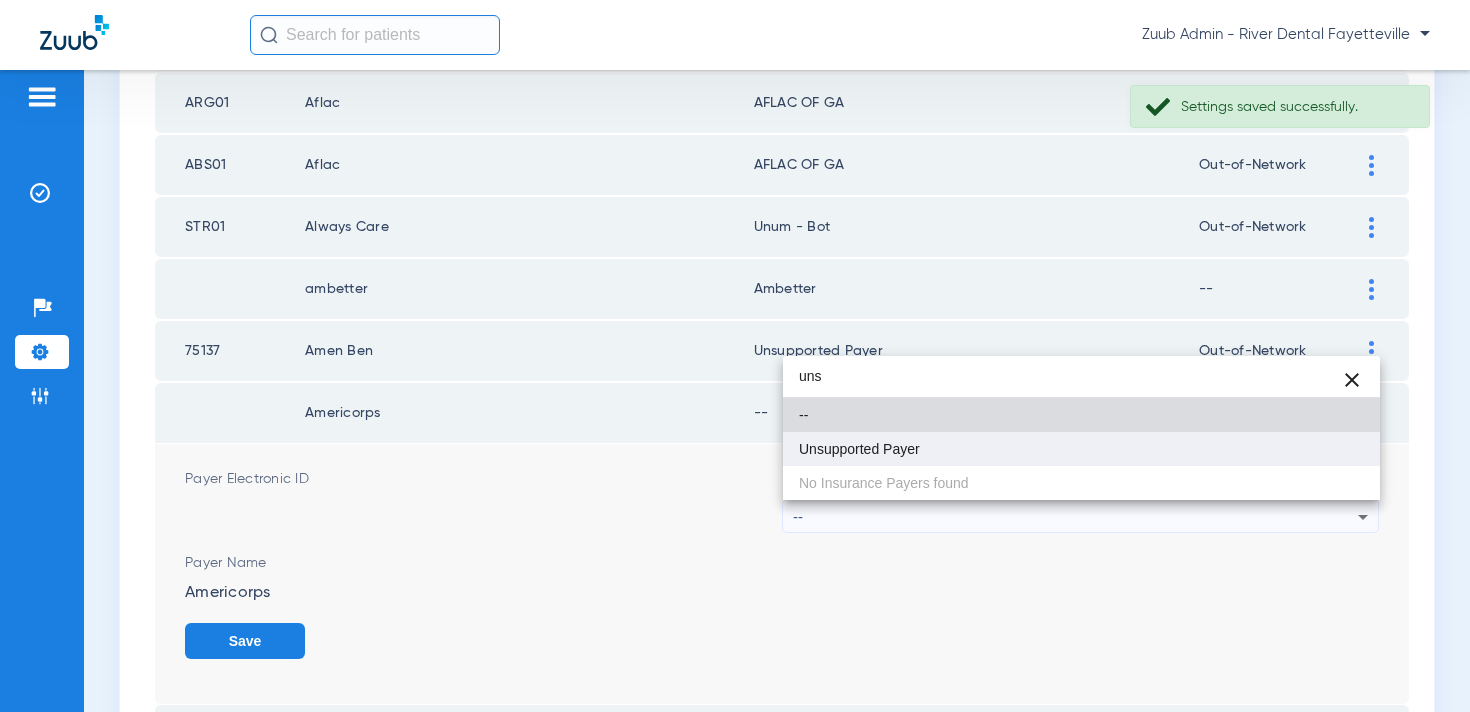 click on "Unsupported Payer" at bounding box center (1081, 449) 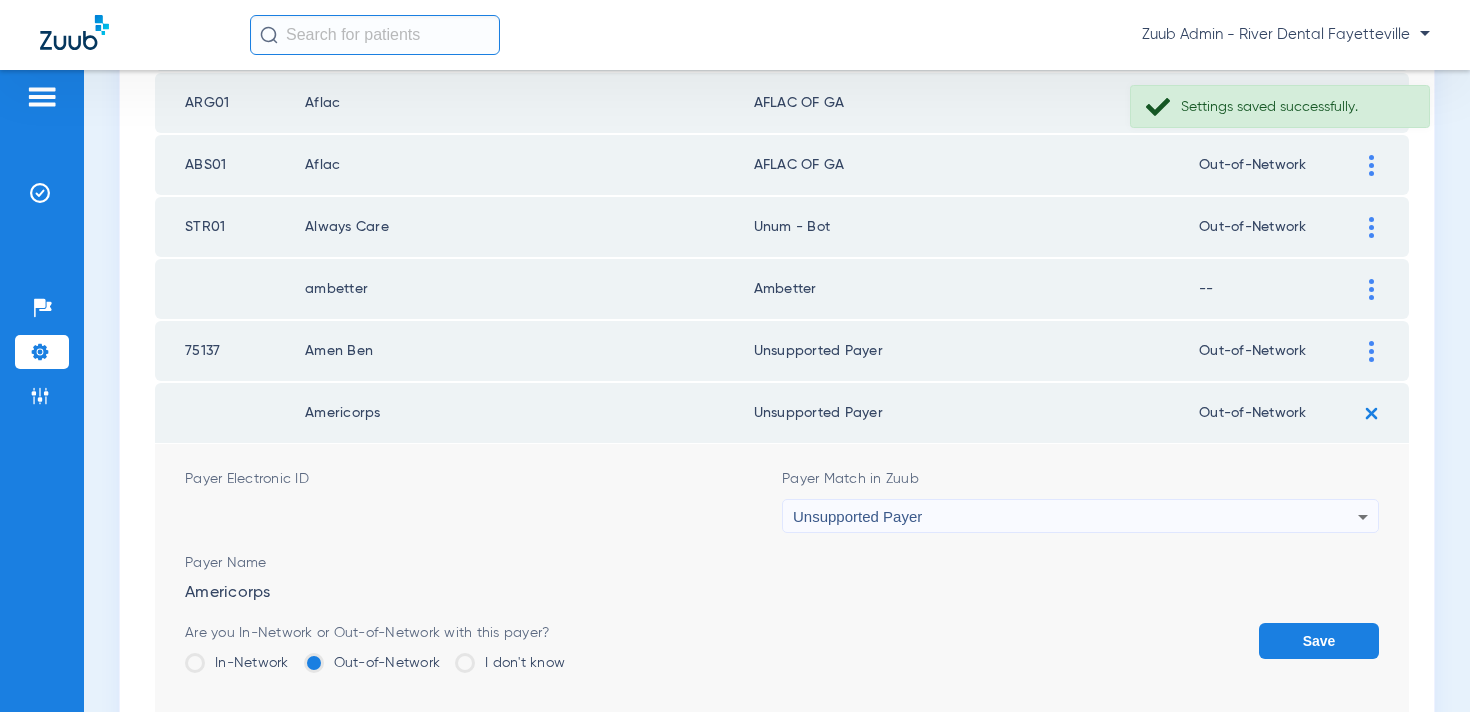 click on "Save" 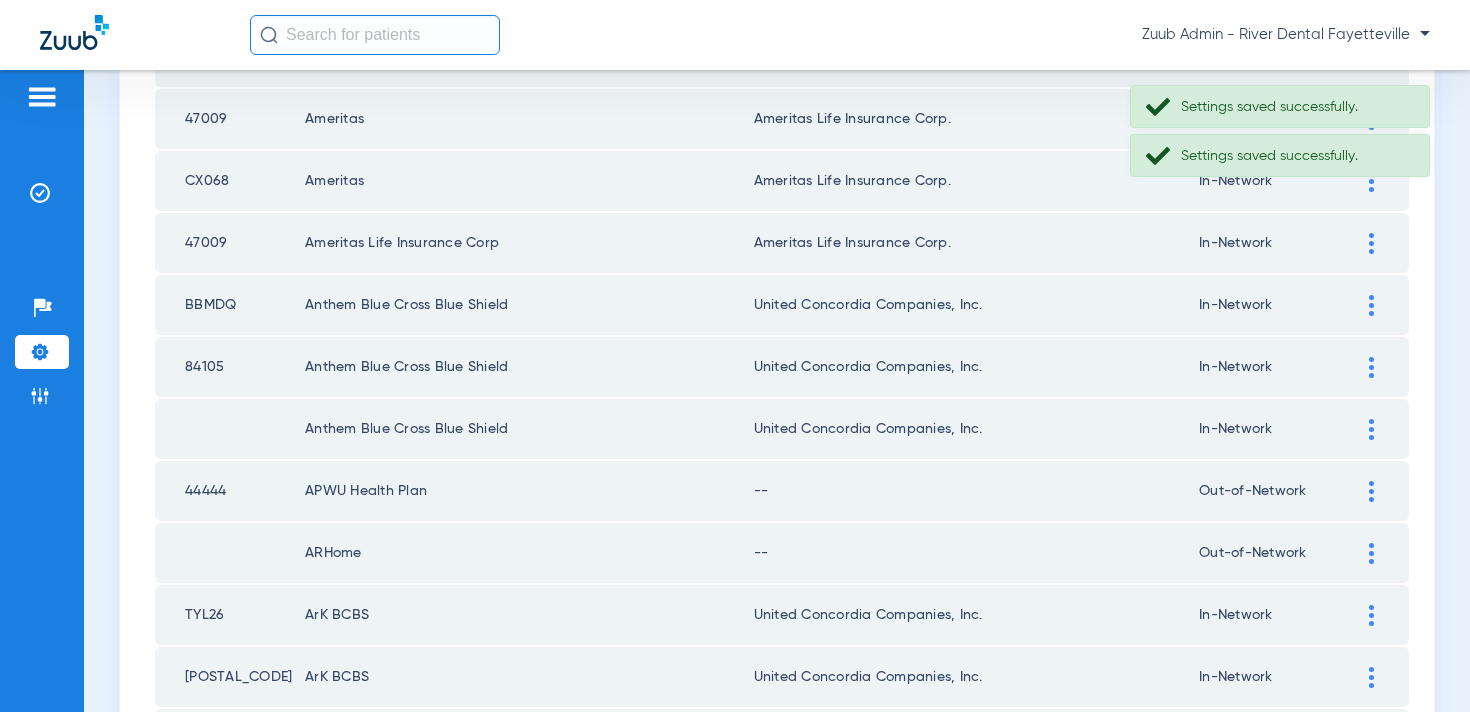 scroll, scrollTop: 1791, scrollLeft: 0, axis: vertical 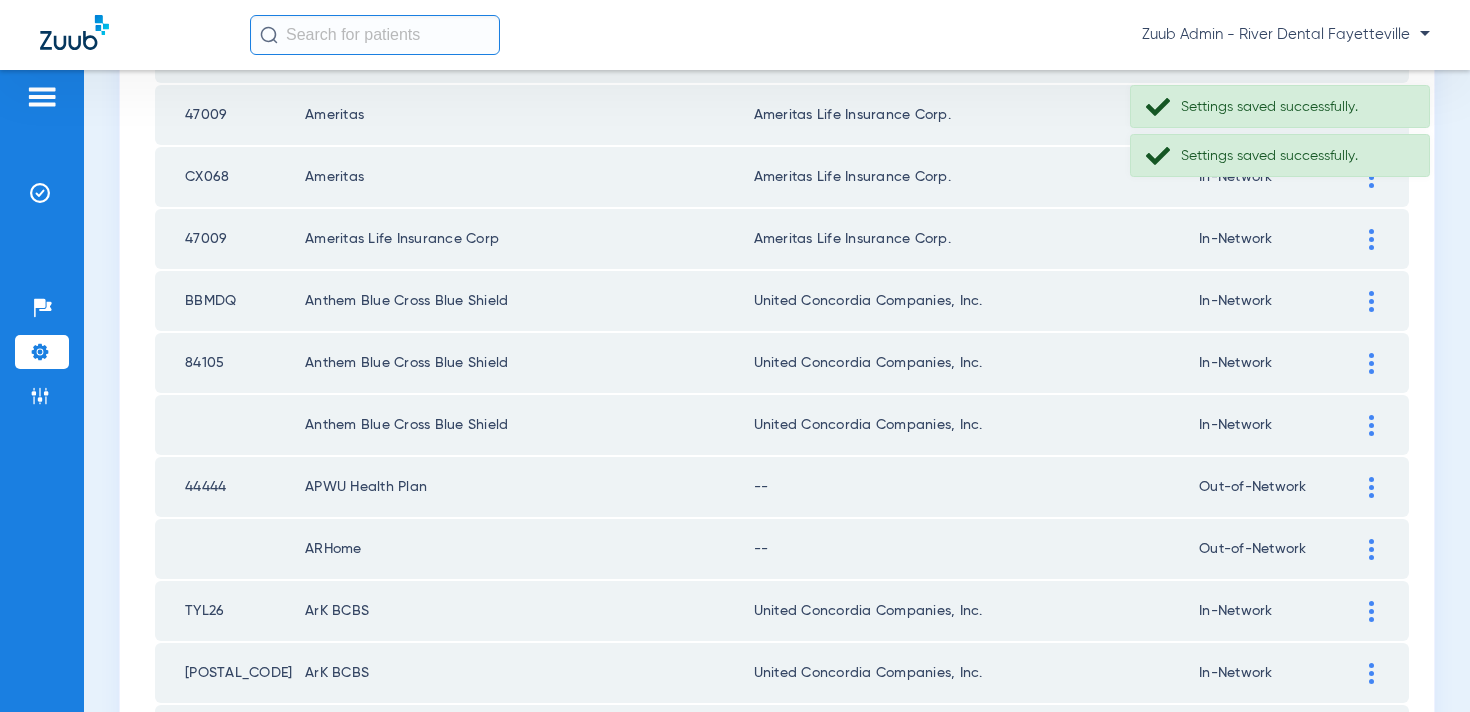 click 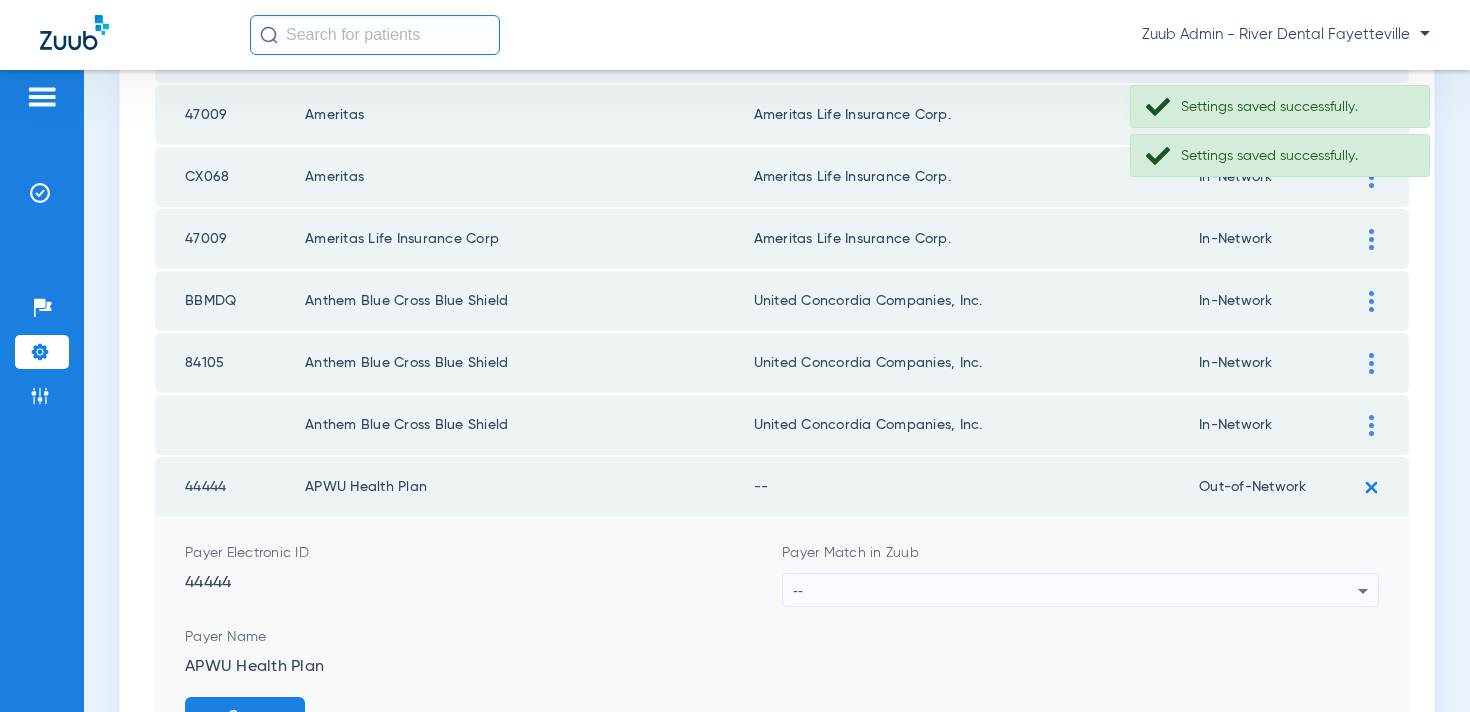 click on "--" at bounding box center [1075, 591] 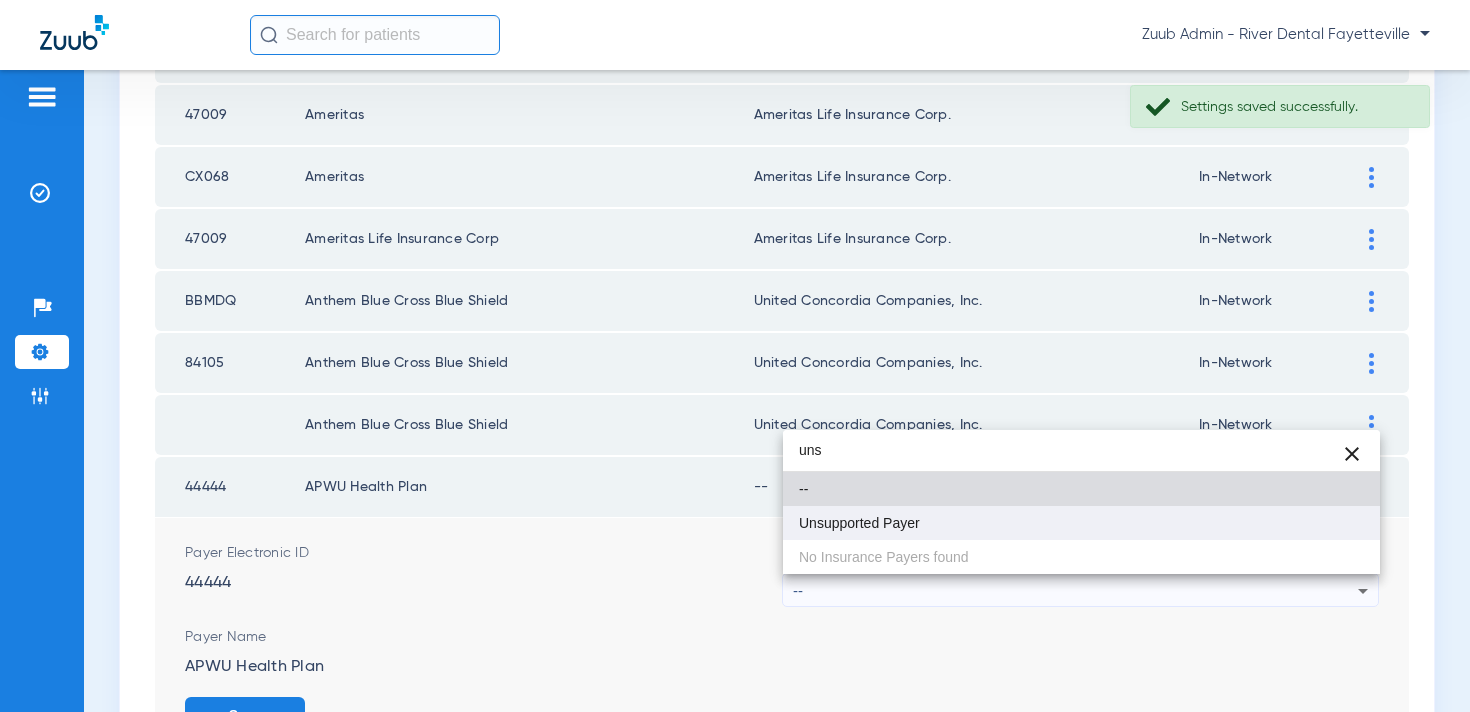 type on "uns" 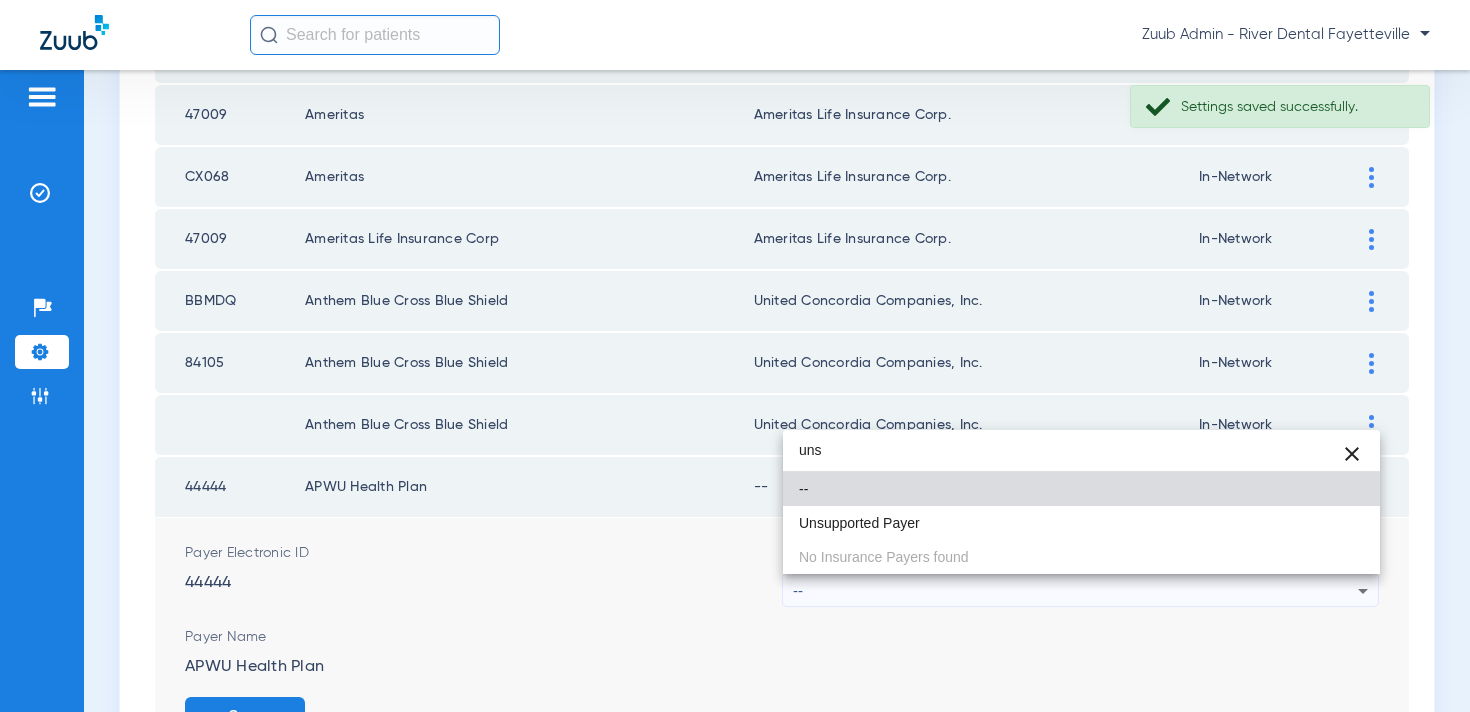 click on "Unsupported Payer" at bounding box center [1081, 523] 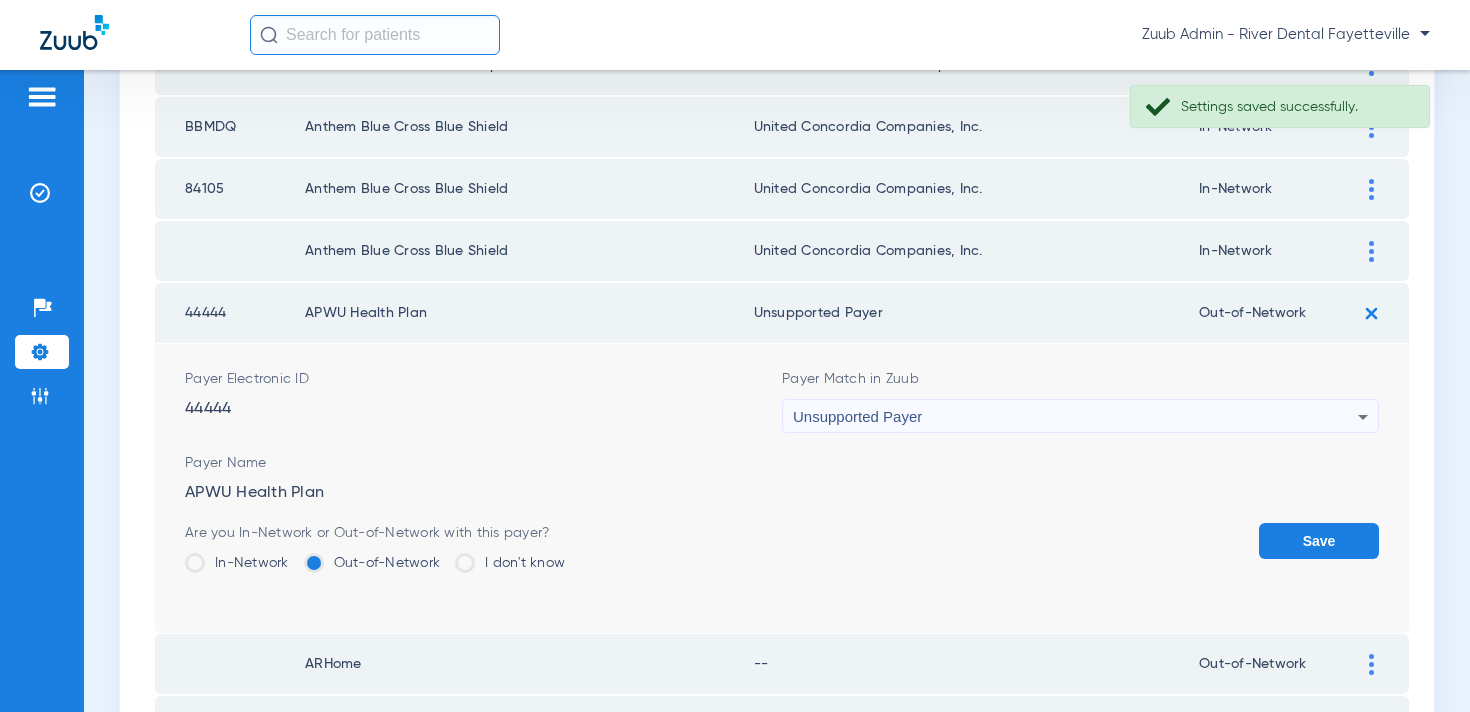 scroll, scrollTop: 1982, scrollLeft: 0, axis: vertical 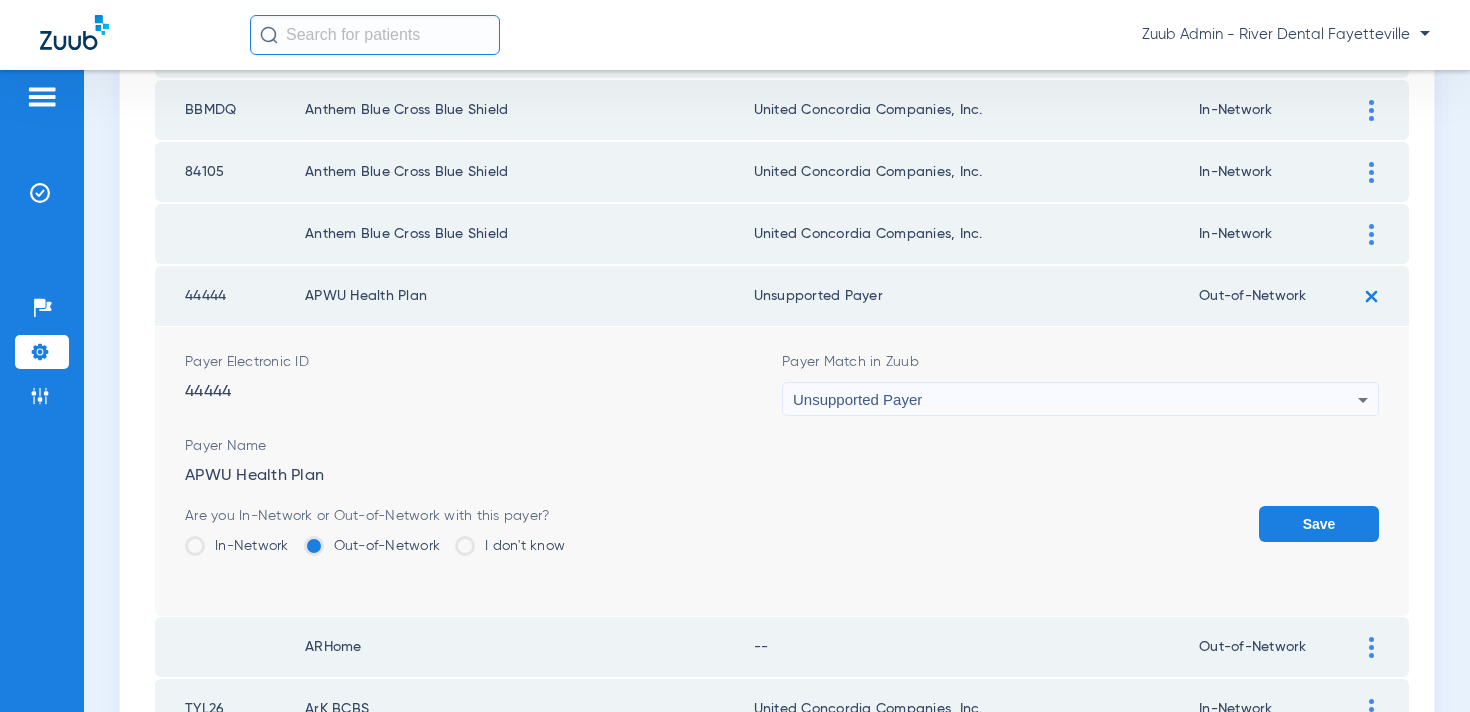 click on "Save" 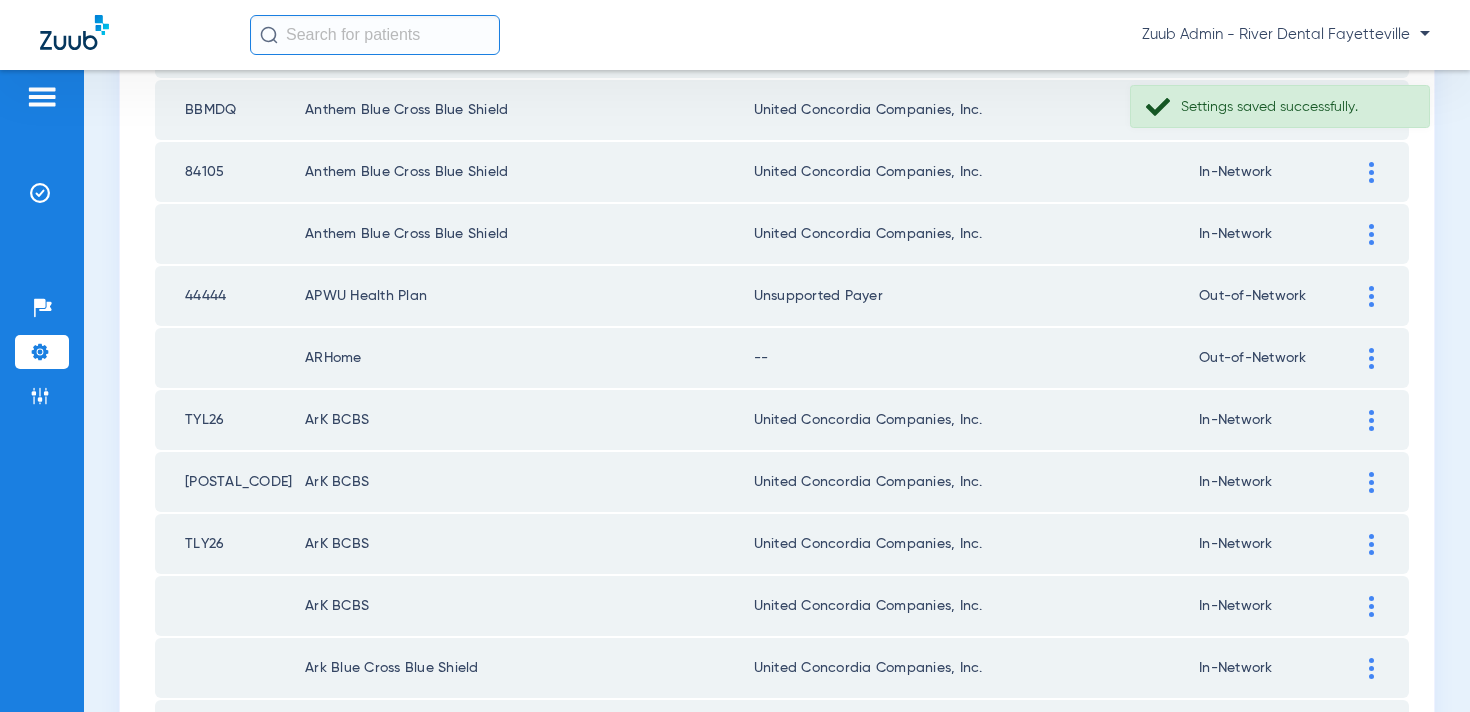 click 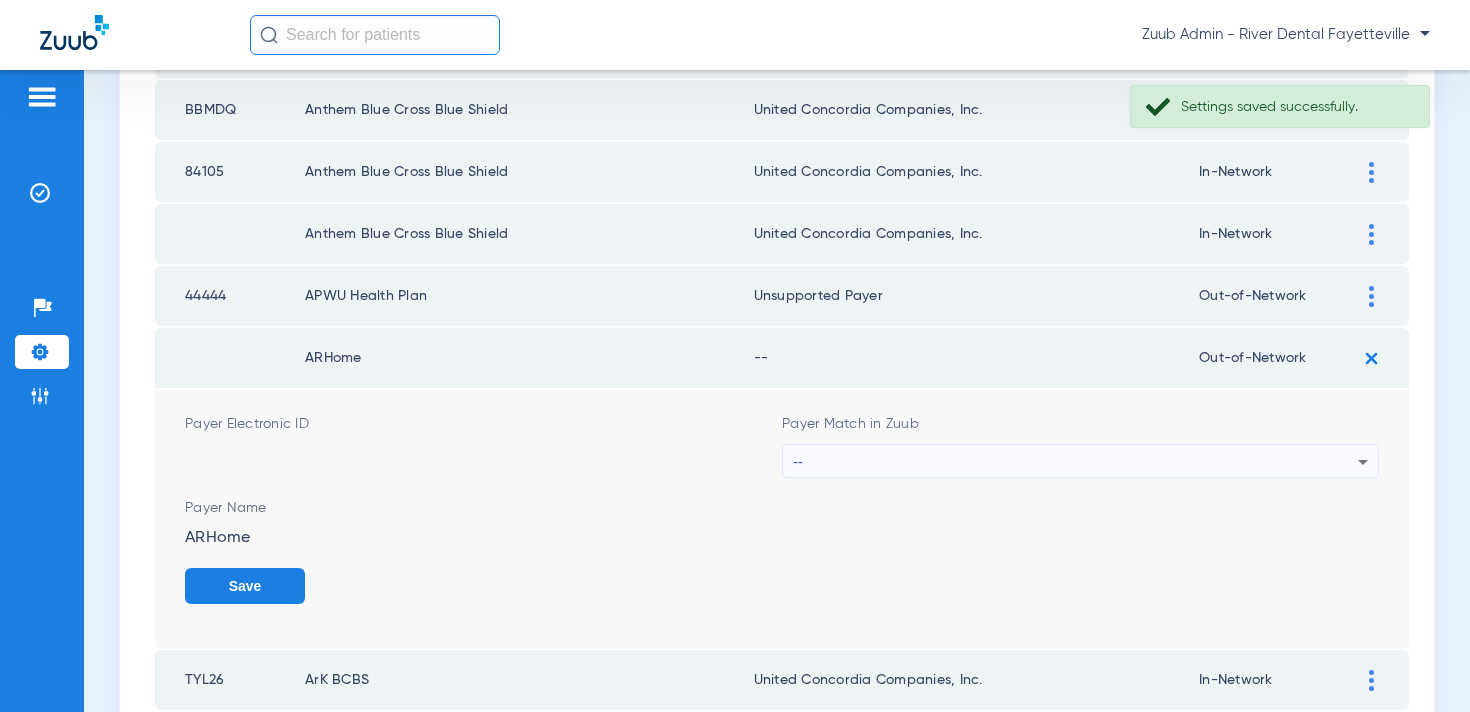 click on "--" at bounding box center [1075, 462] 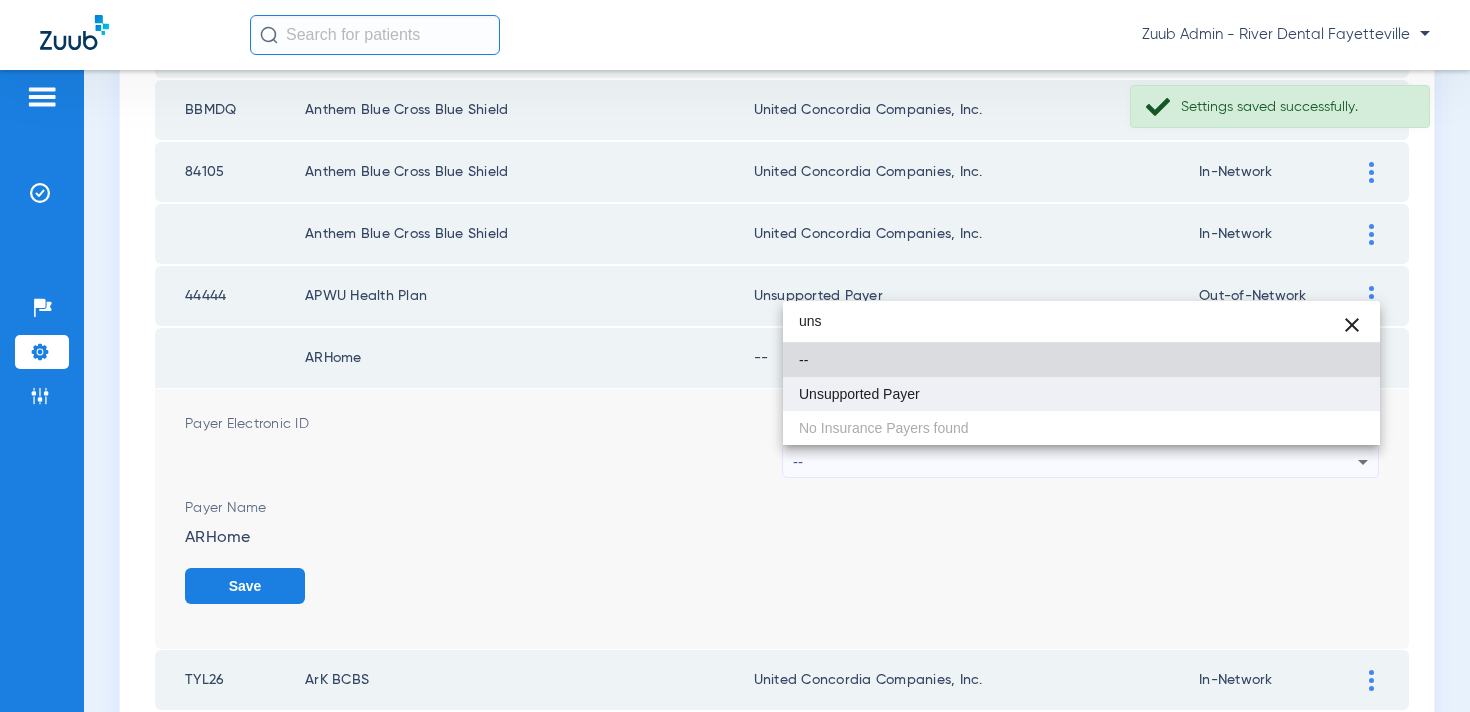 type on "uns" 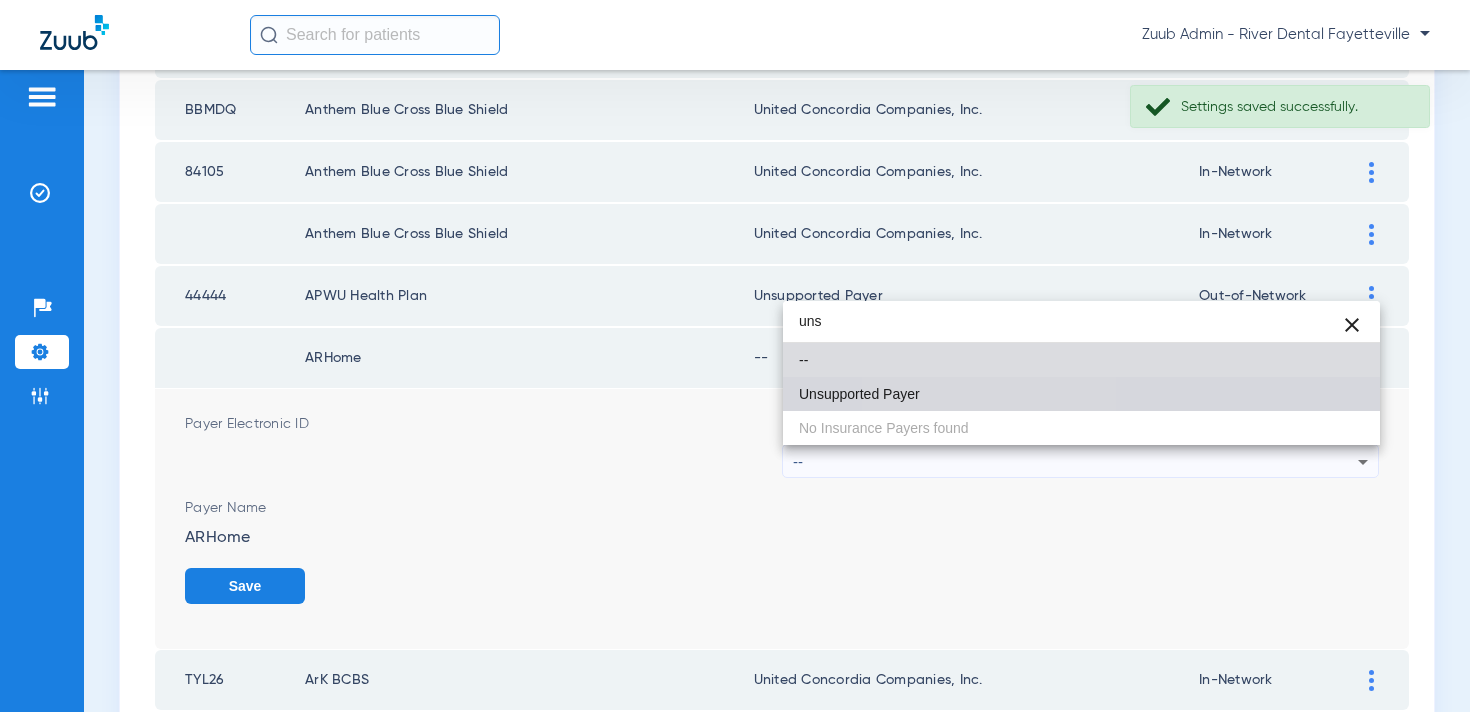 click on "Unsupported Payer" at bounding box center (1081, 394) 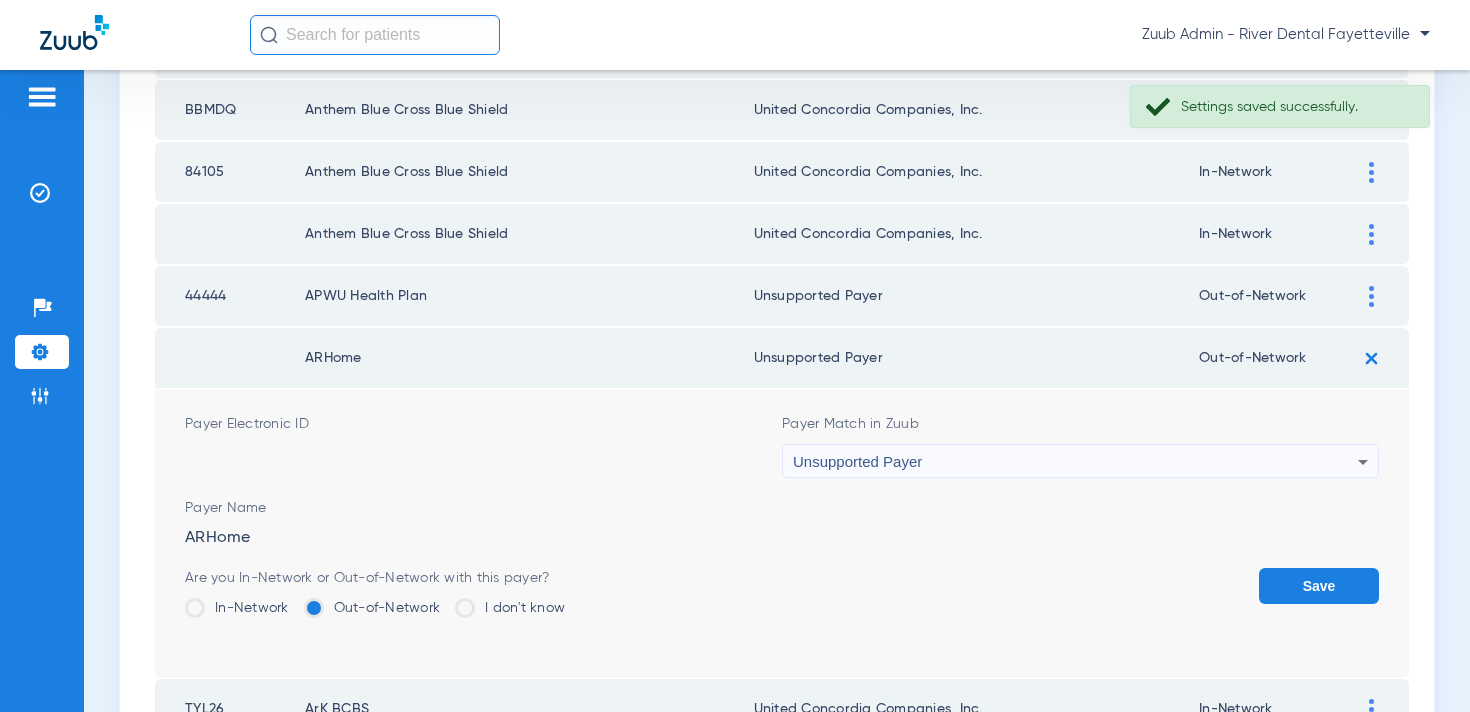click on "Save" 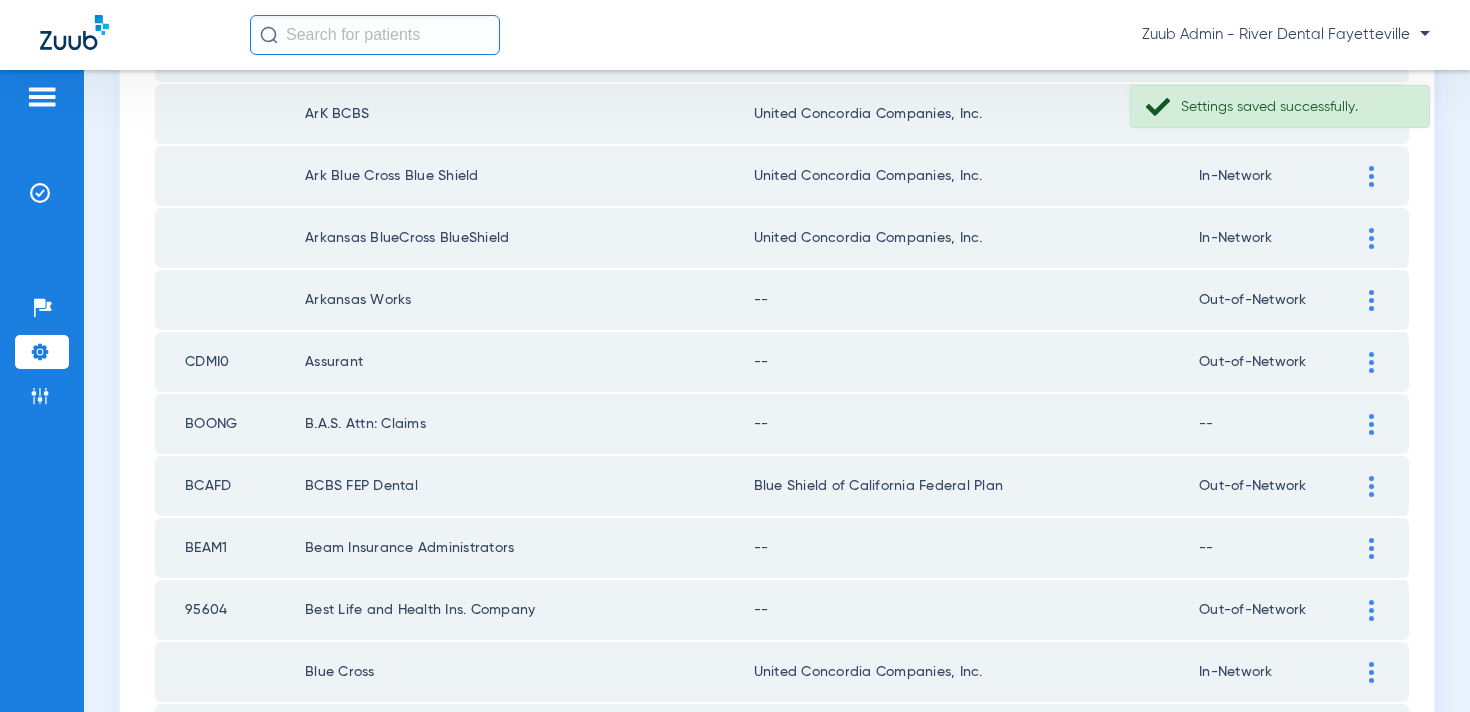 scroll, scrollTop: 2475, scrollLeft: 0, axis: vertical 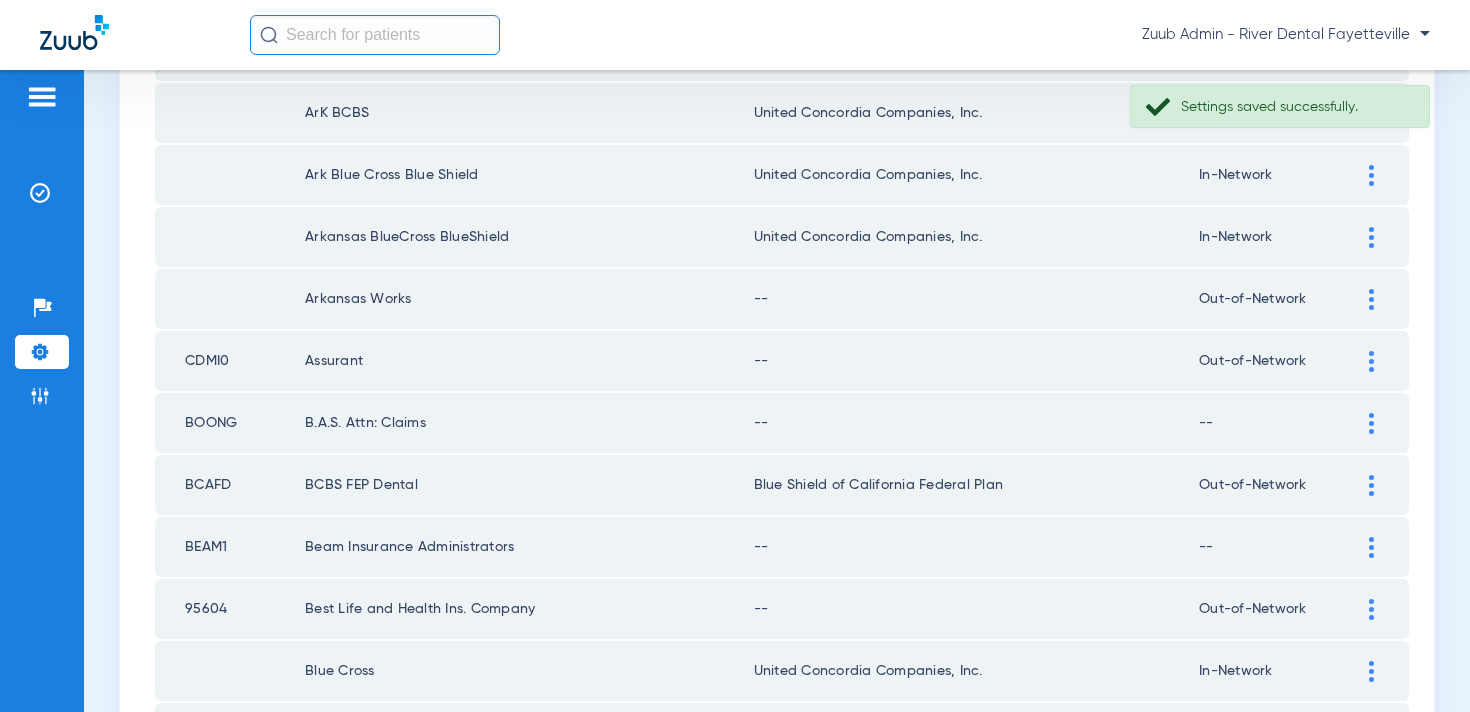 click 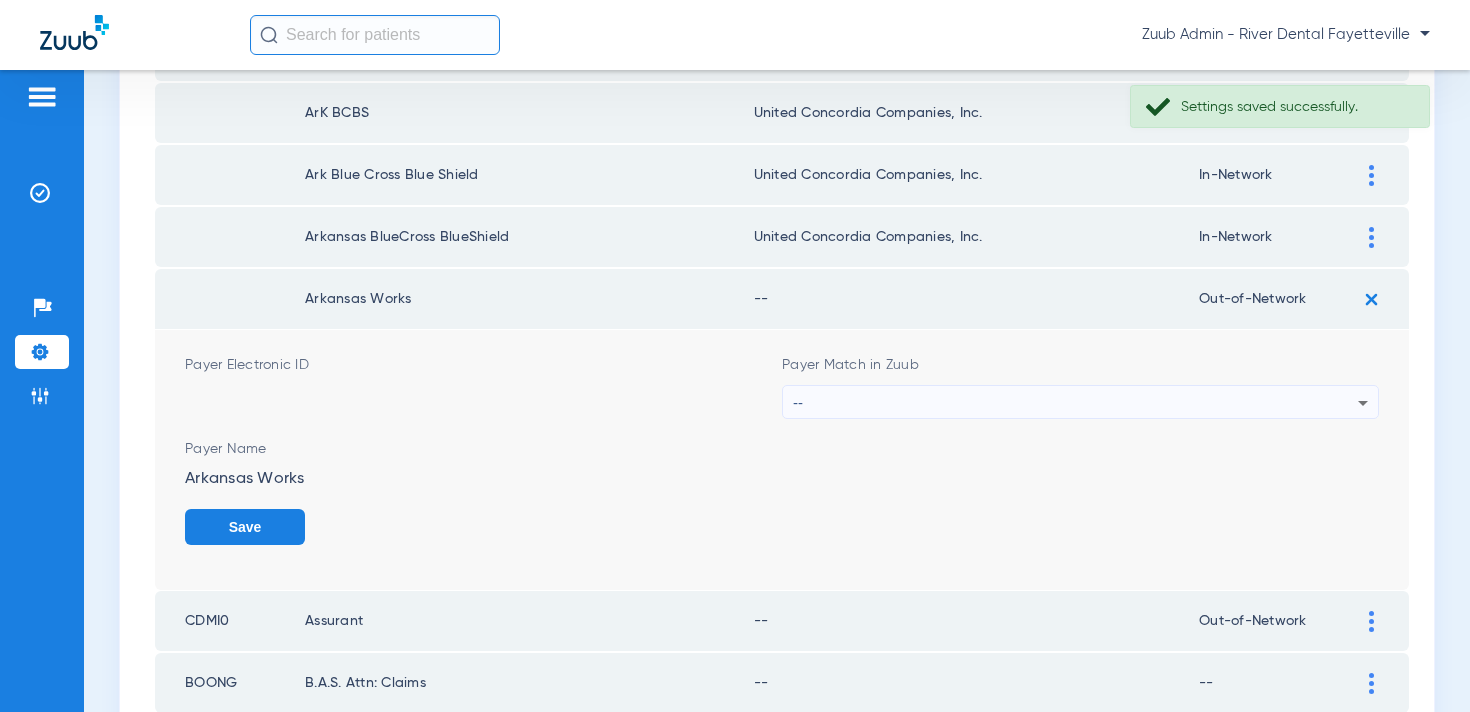 click on "--" at bounding box center (1075, 403) 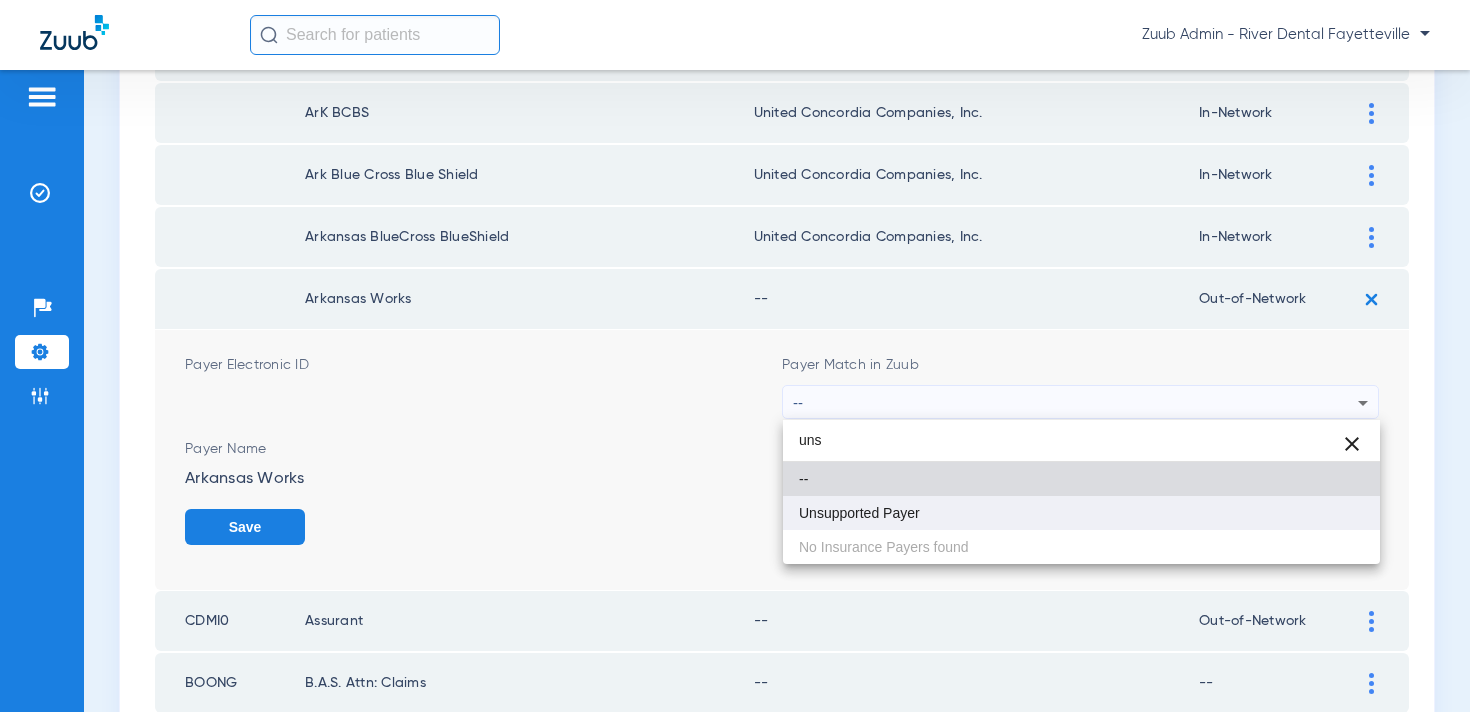 type on "uns" 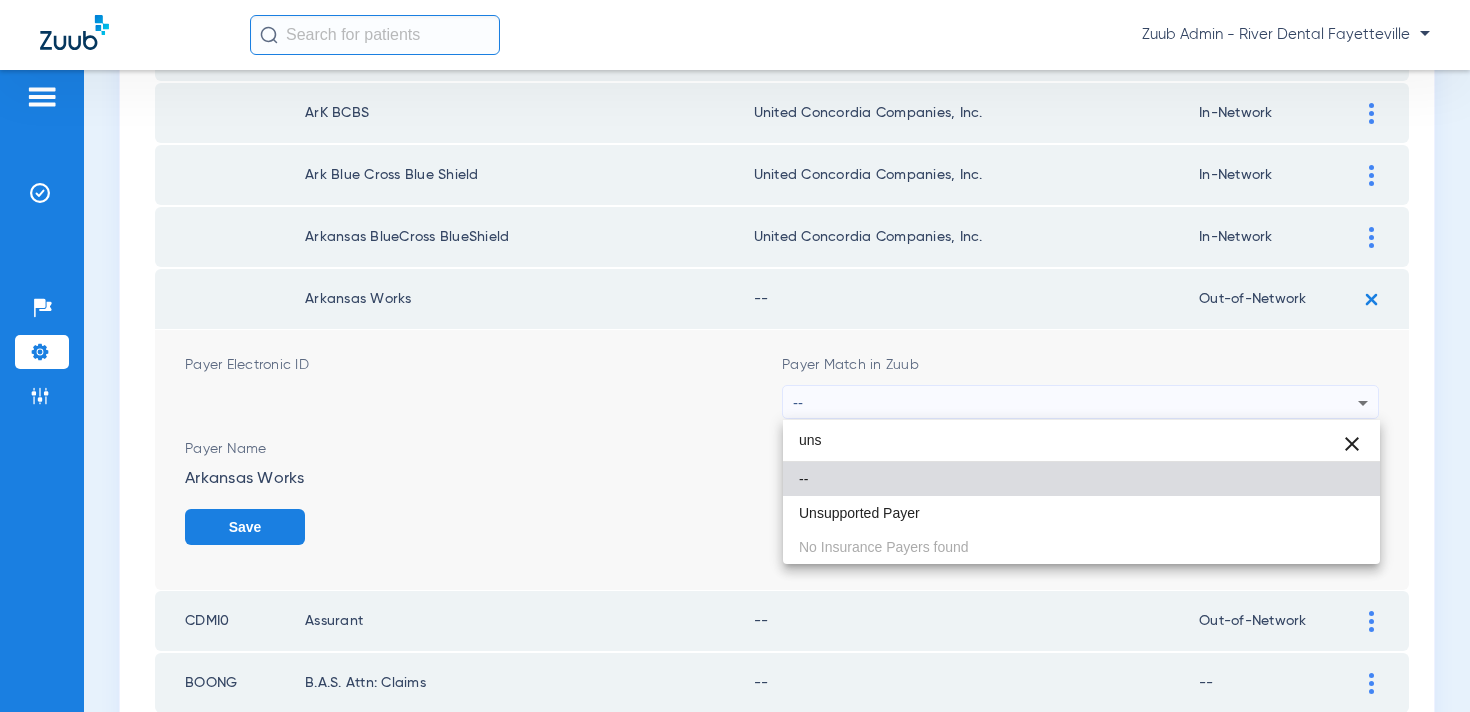 drag, startPoint x: 933, startPoint y: 512, endPoint x: 1150, endPoint y: 508, distance: 217.03687 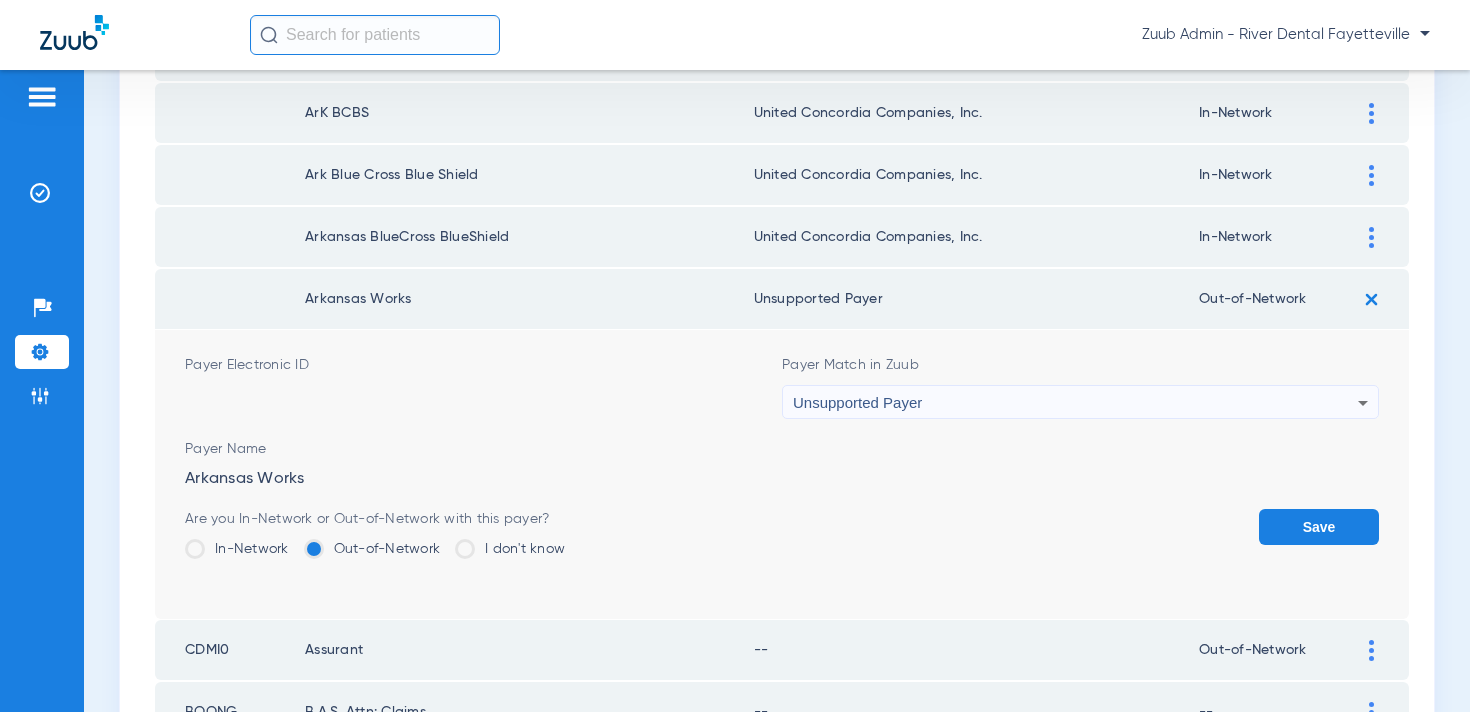 click on "Save" 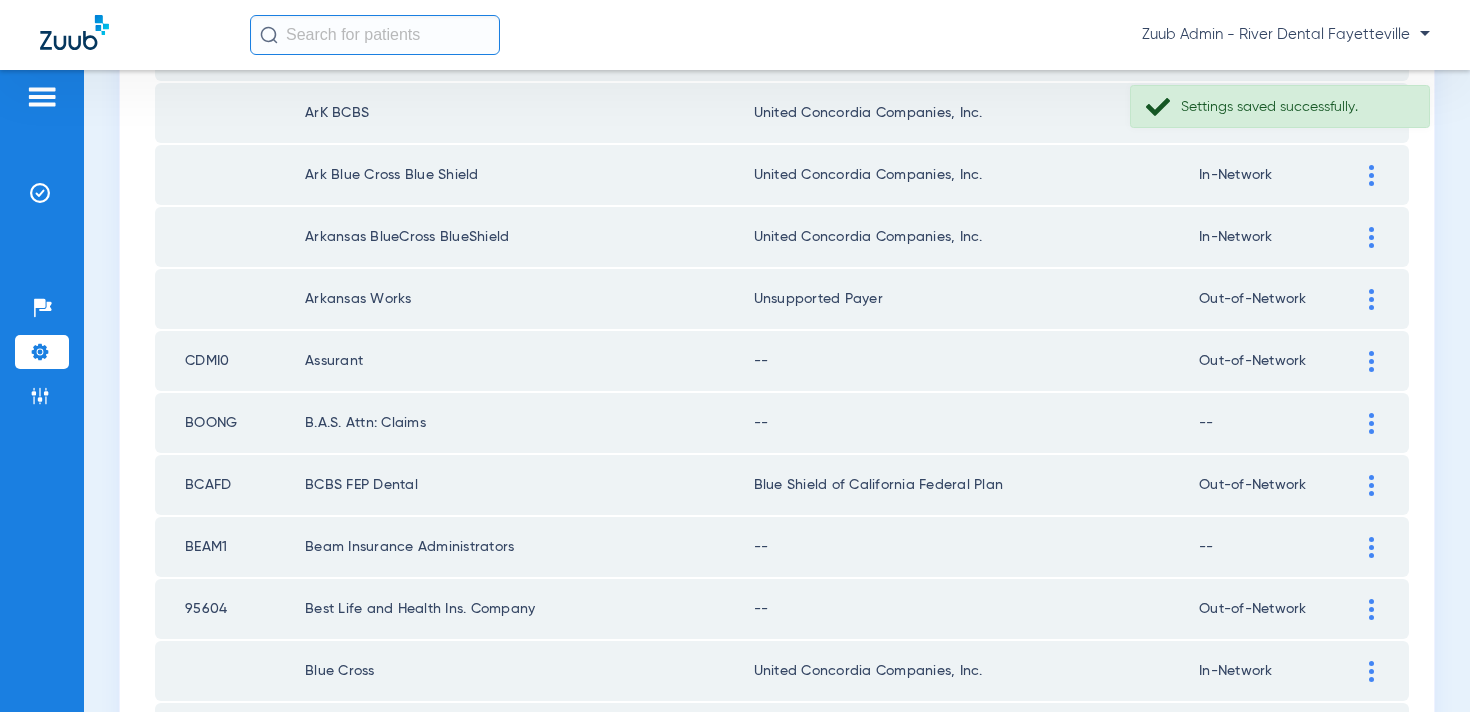 click 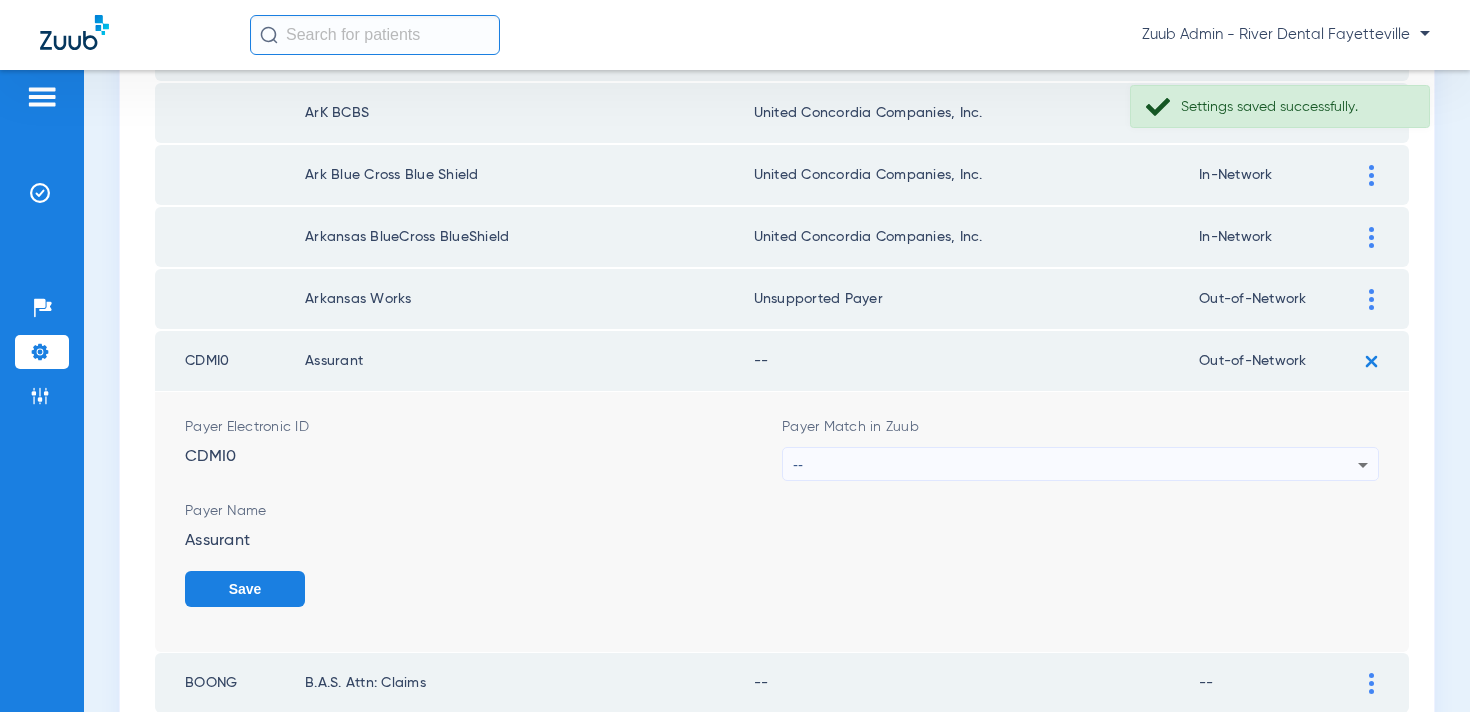 click on "--" at bounding box center (1075, 465) 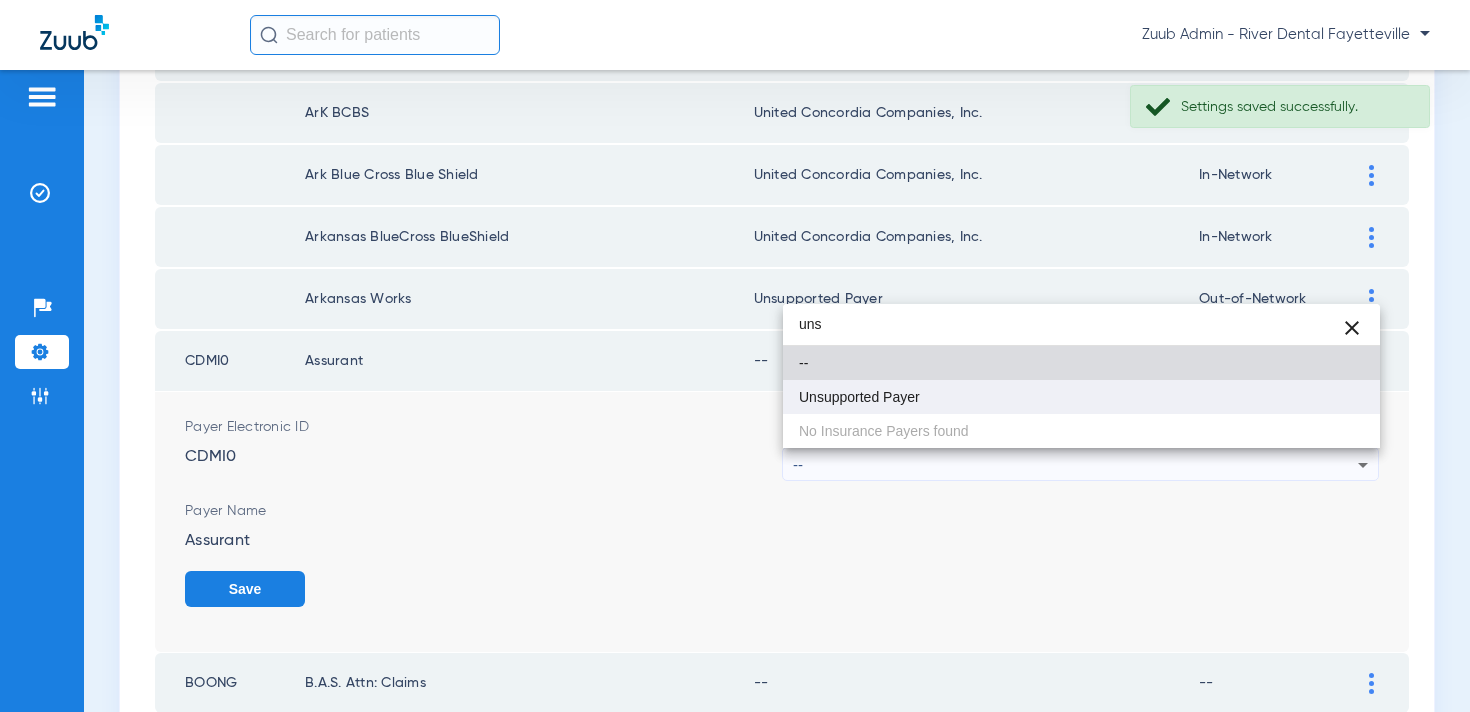 type on "uns" 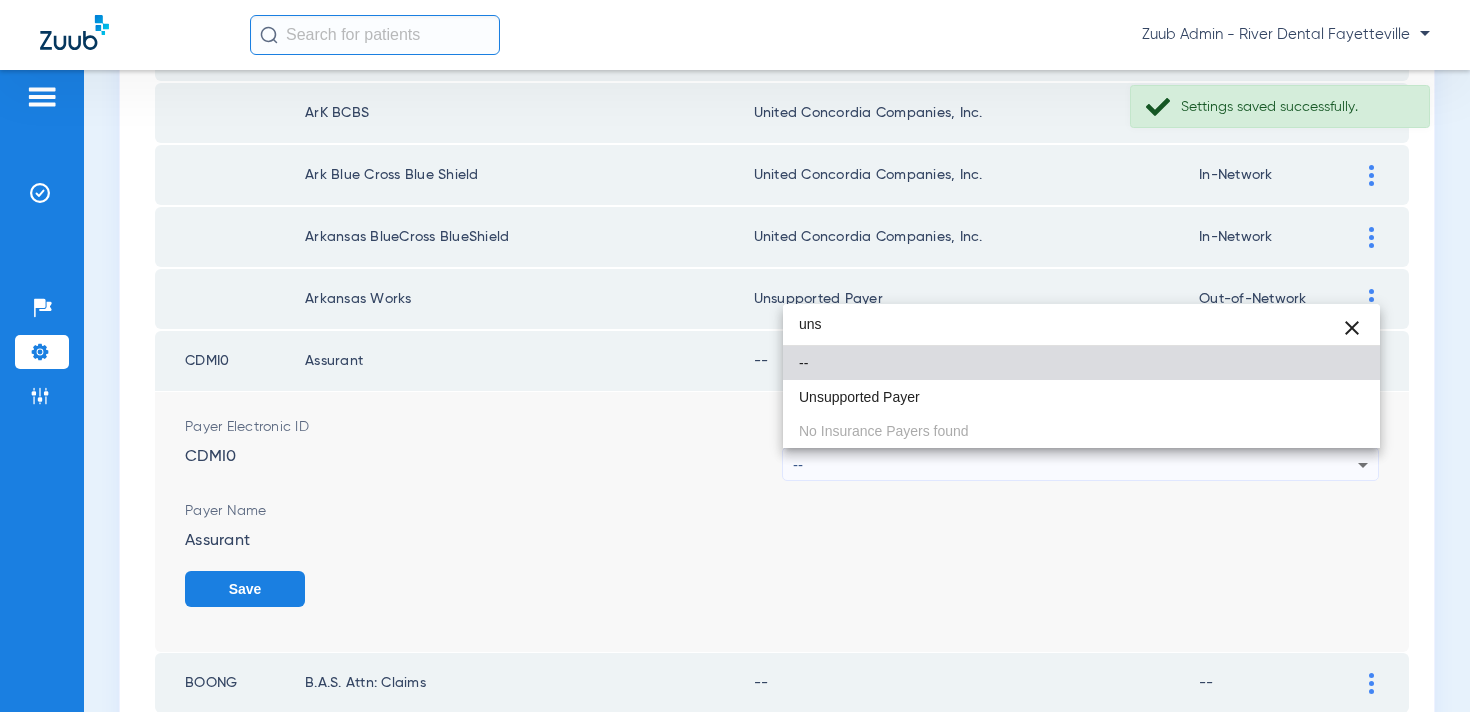 drag, startPoint x: 955, startPoint y: 400, endPoint x: 1063, endPoint y: 444, distance: 116.61904 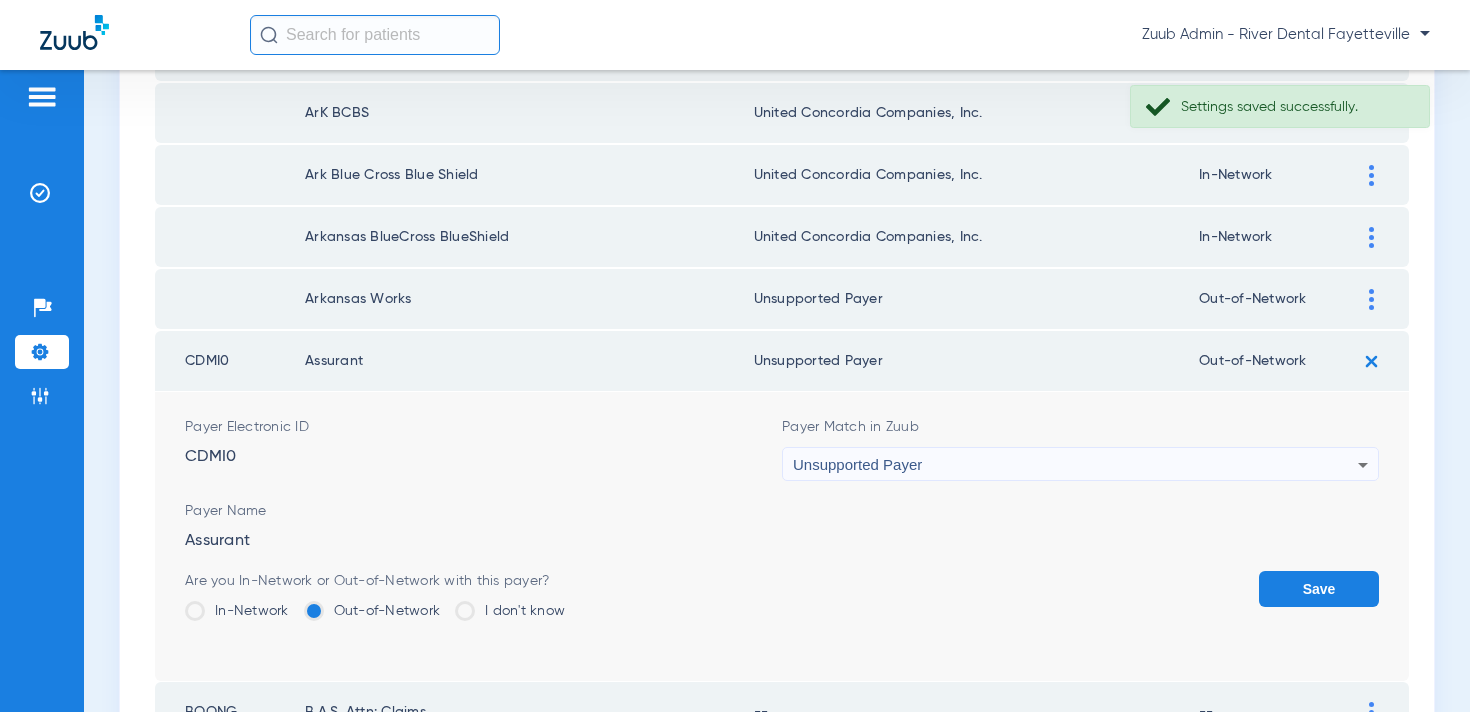 click on "Save" 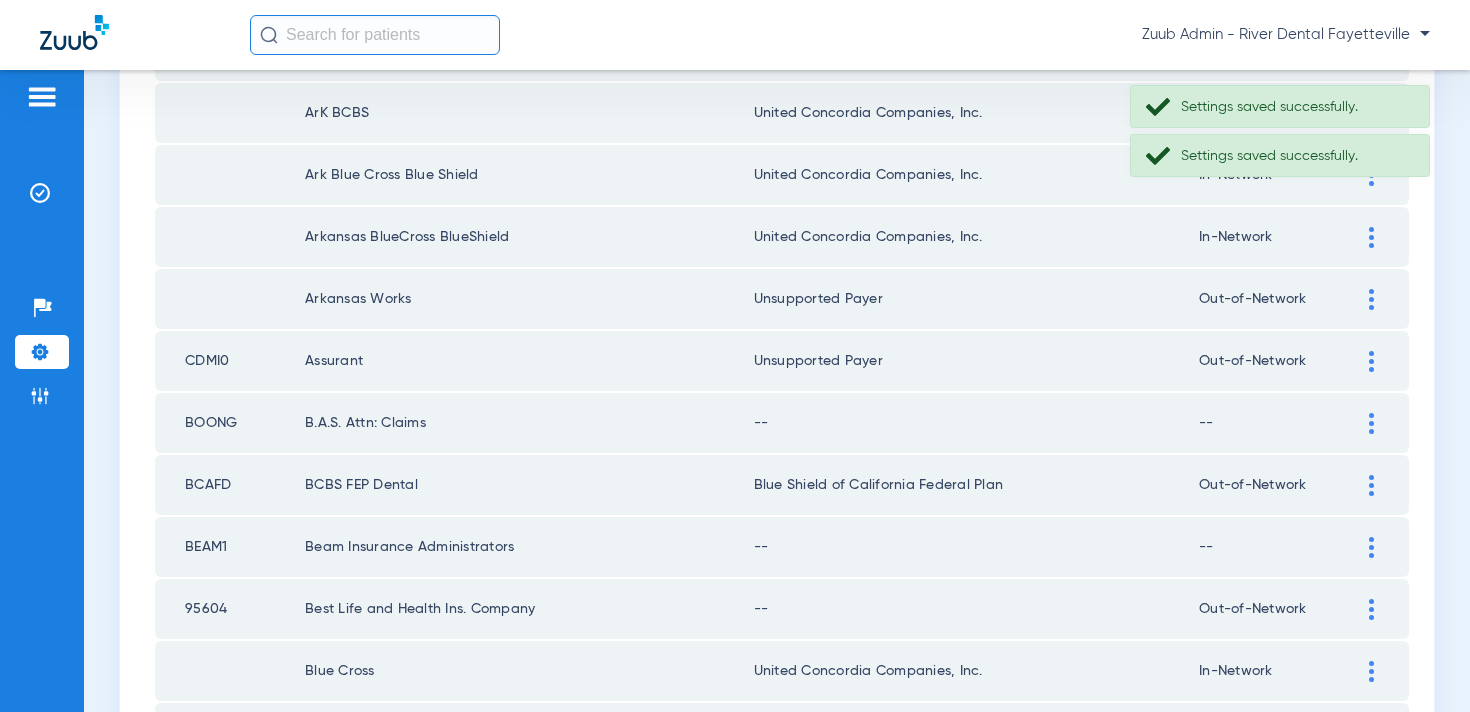 click 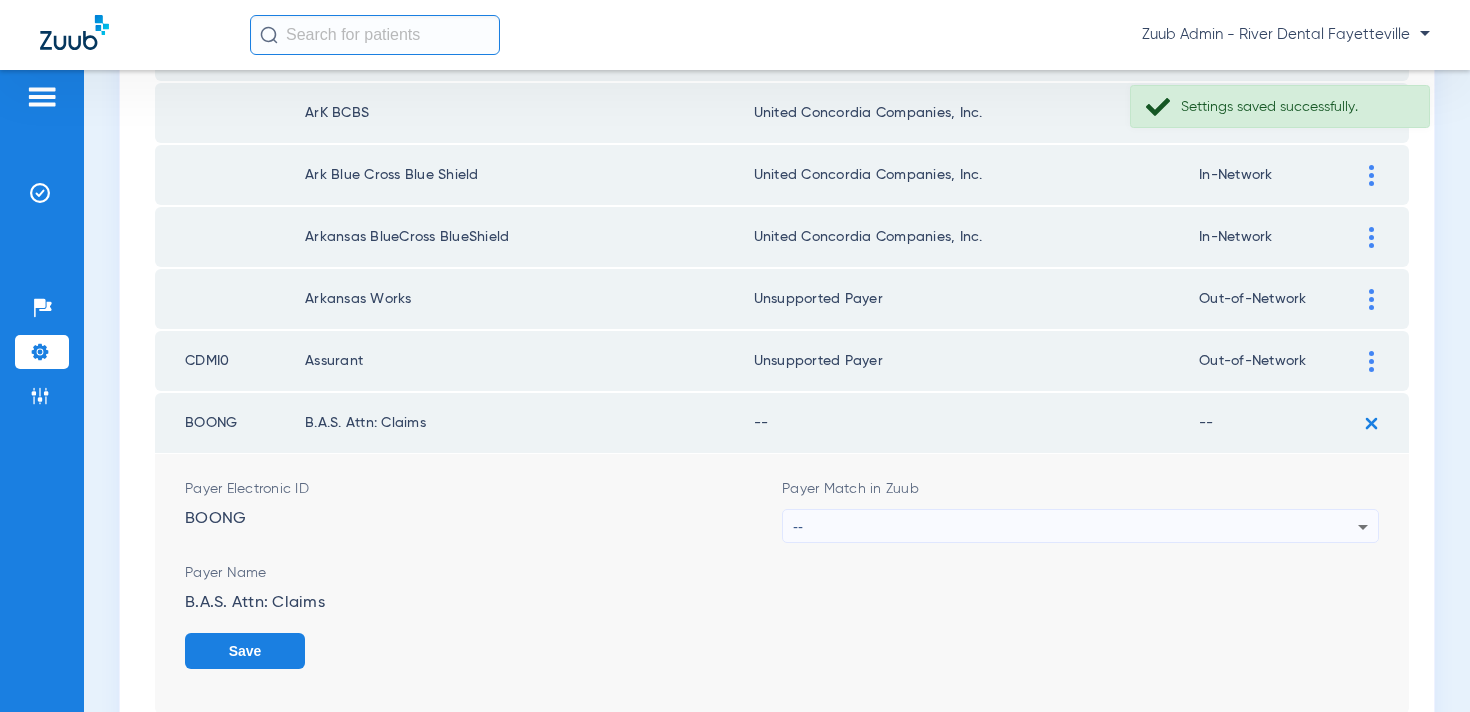 click on "--" at bounding box center (1075, 527) 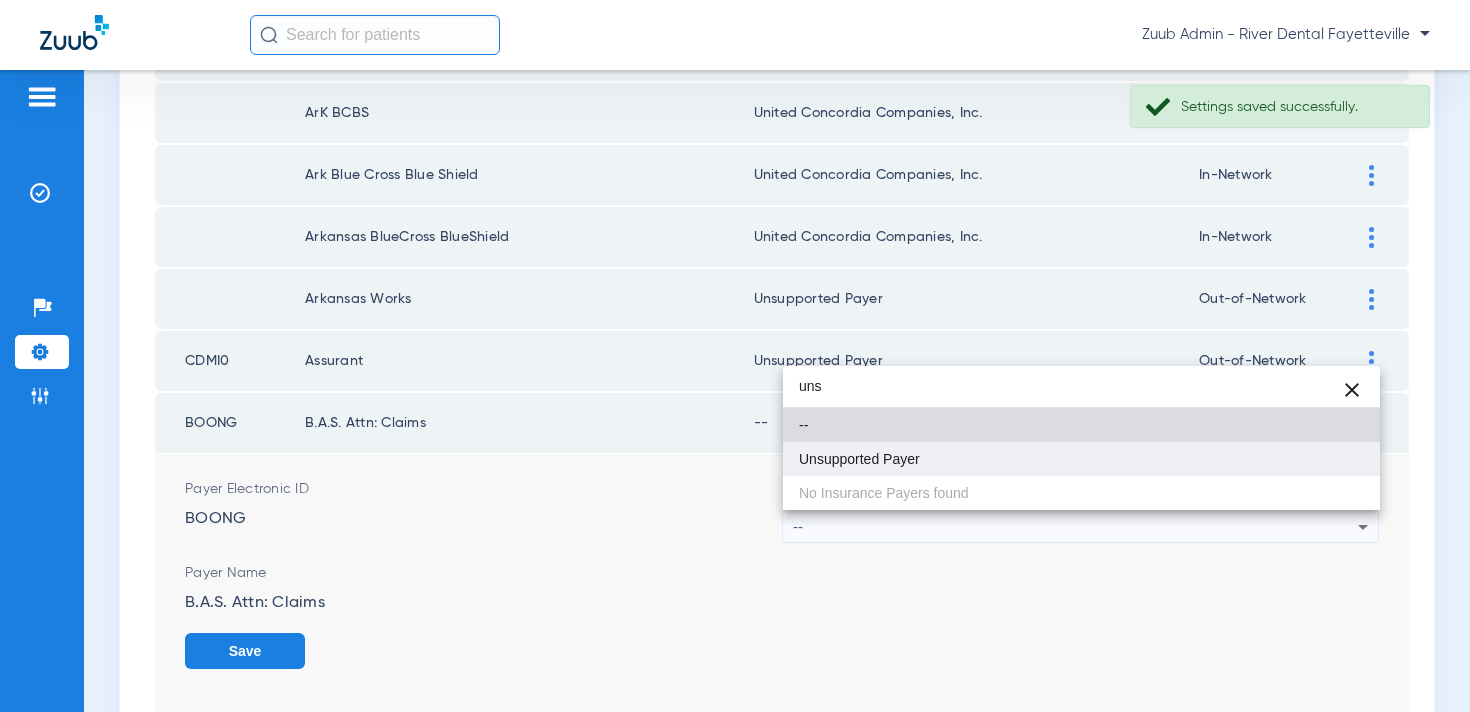 type on "uns" 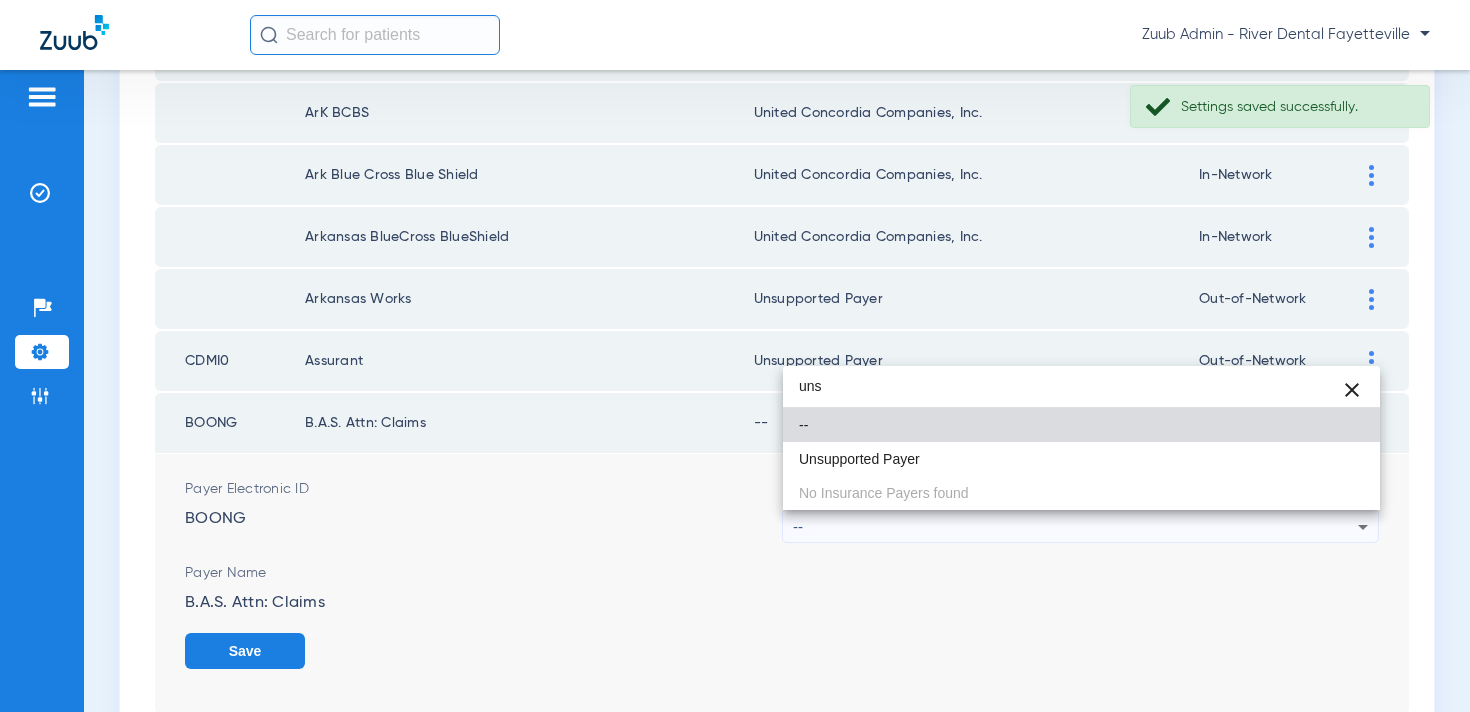drag, startPoint x: 952, startPoint y: 466, endPoint x: 1150, endPoint y: 522, distance: 205.76686 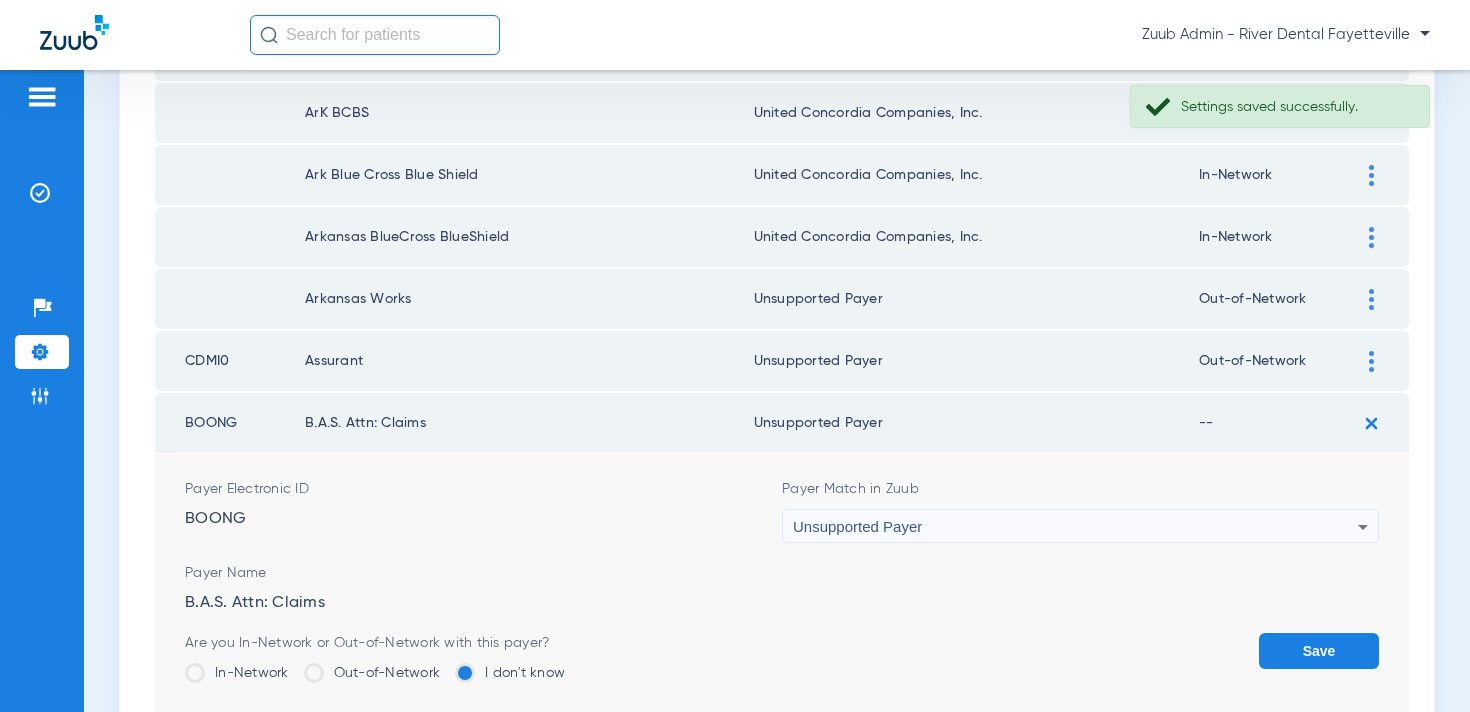 click on "Save" 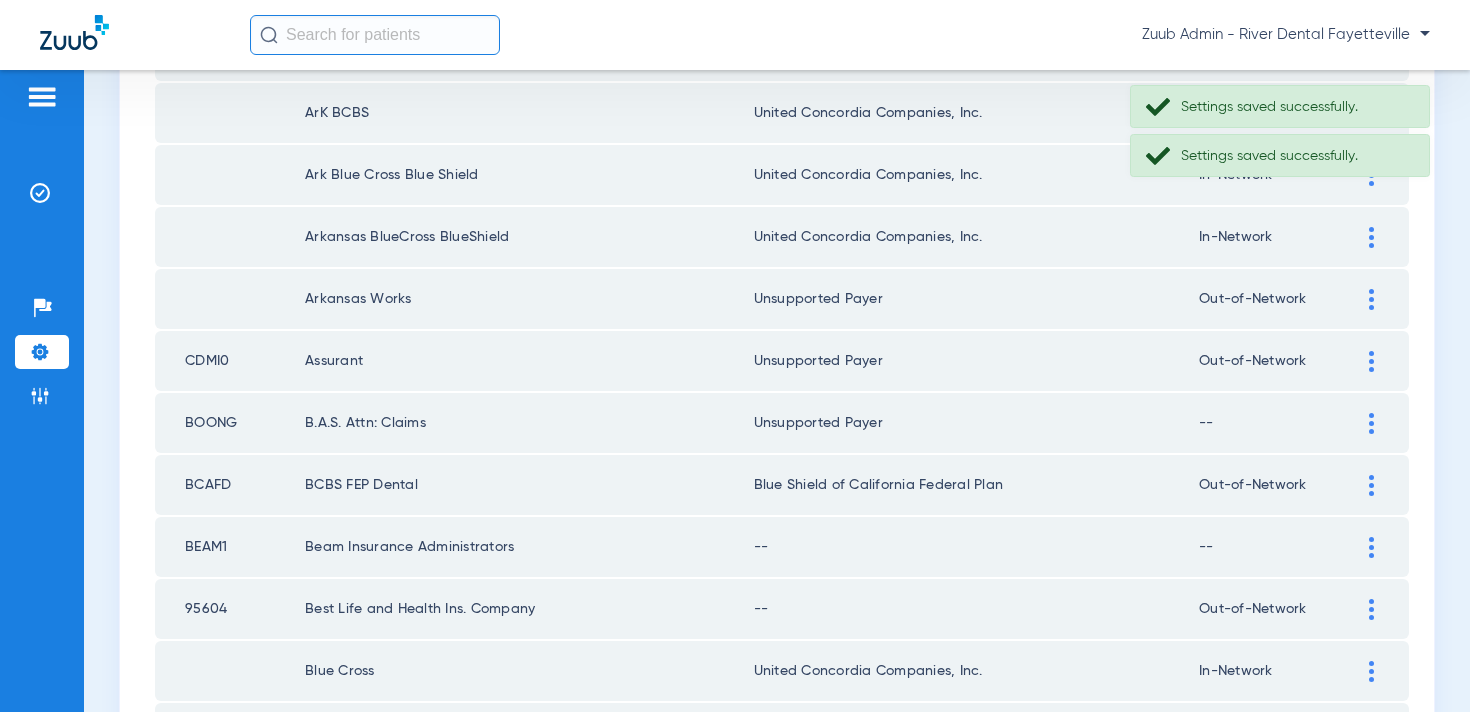 click 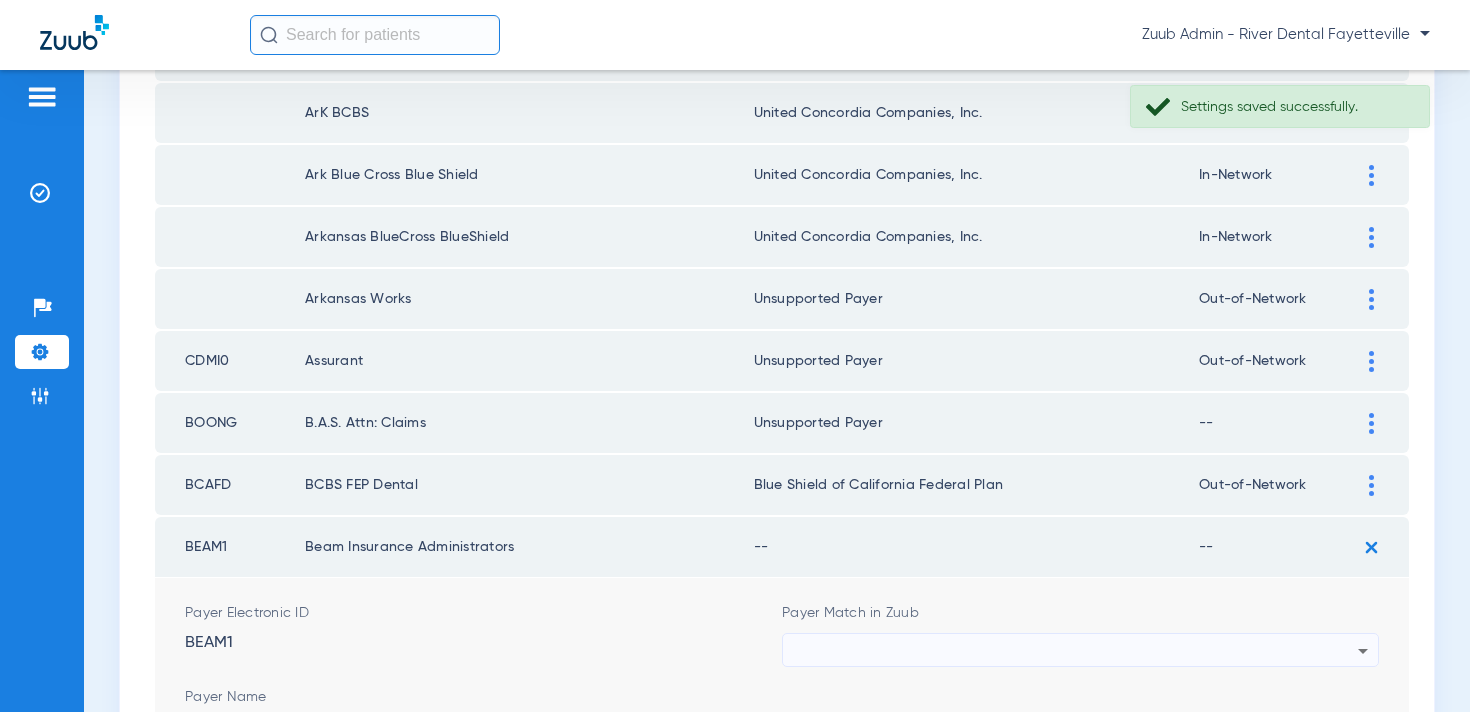 click at bounding box center (1075, 651) 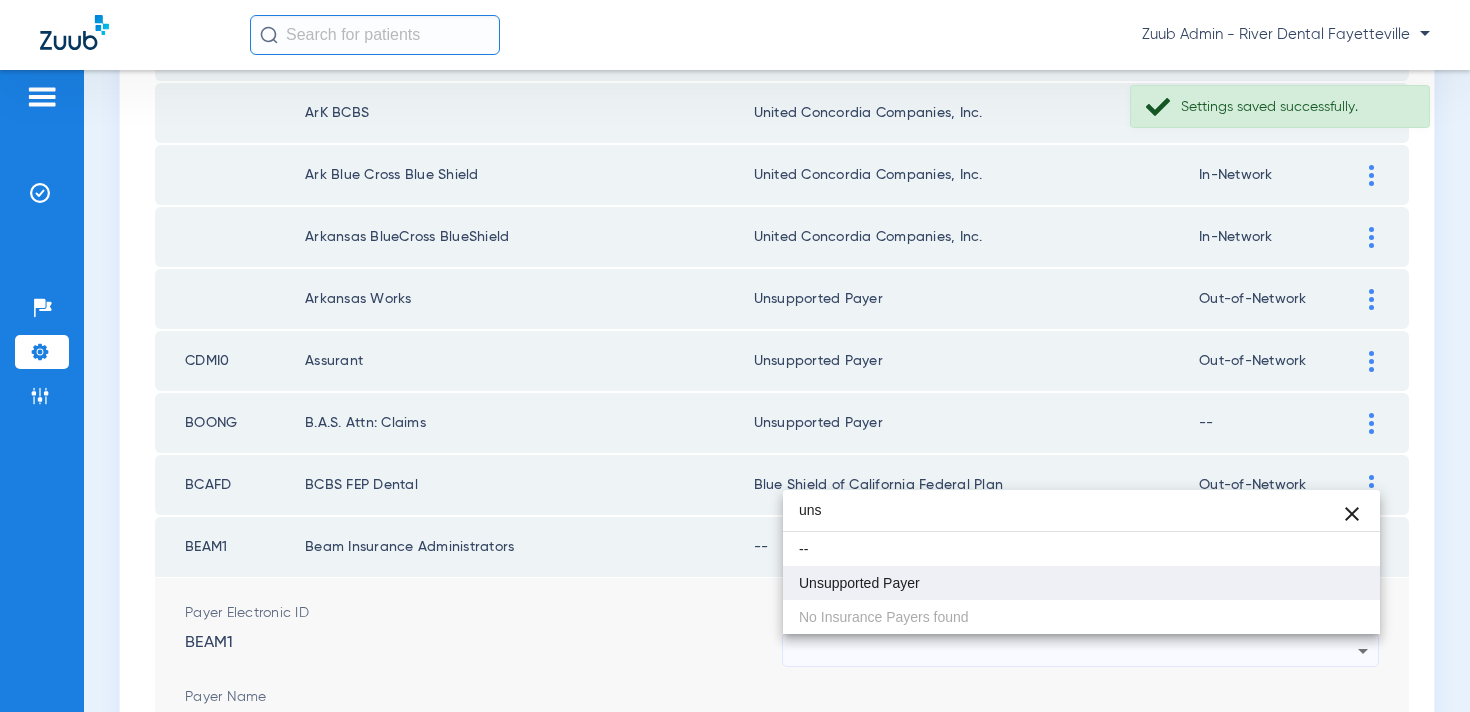 type on "uns" 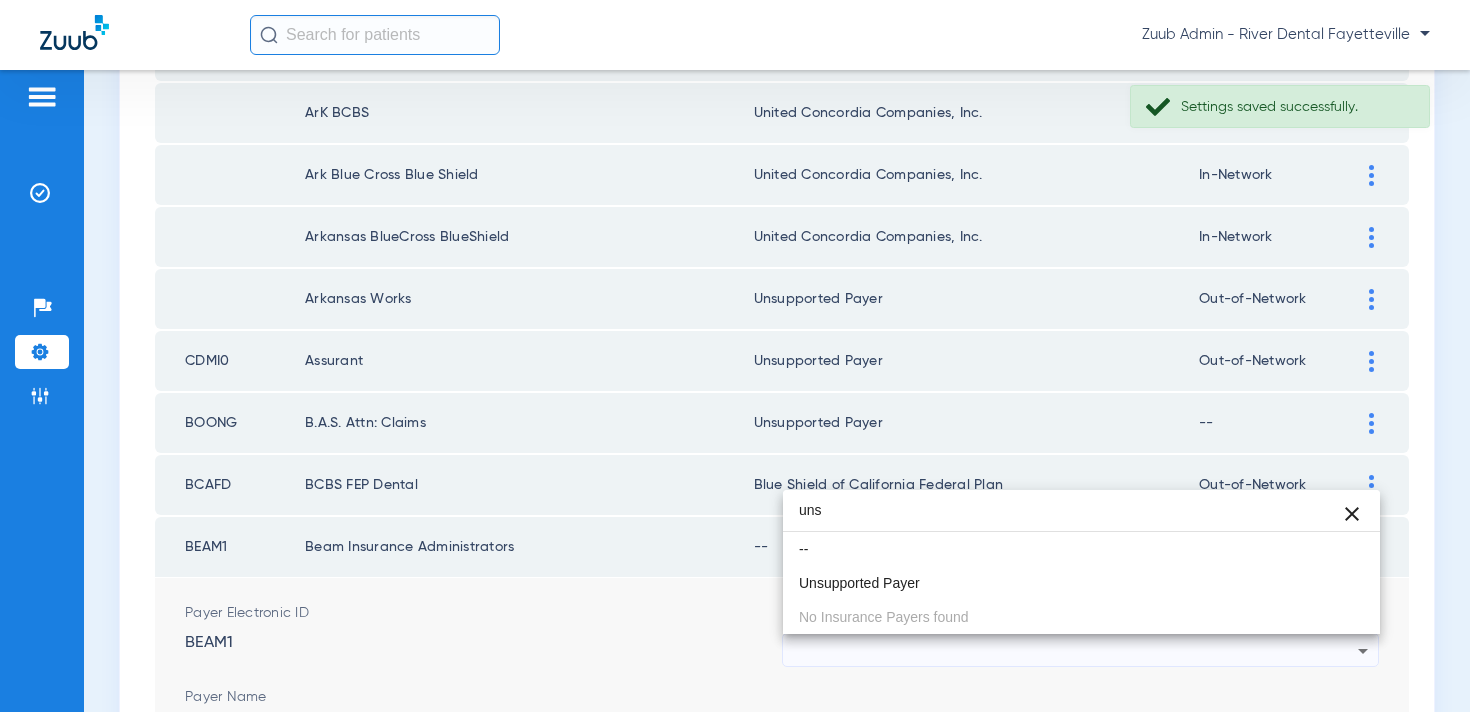 drag, startPoint x: 901, startPoint y: 581, endPoint x: 1109, endPoint y: 465, distance: 238.1596 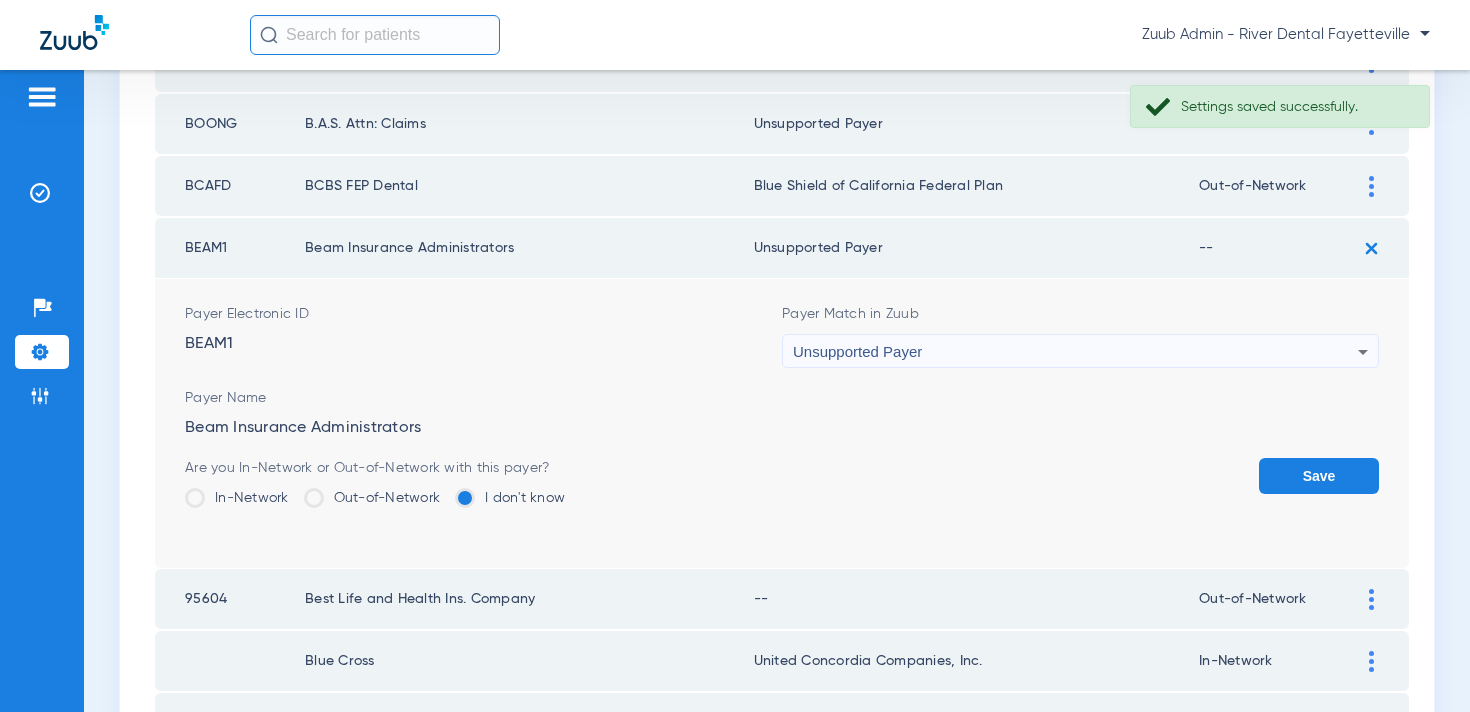 scroll, scrollTop: 2782, scrollLeft: 0, axis: vertical 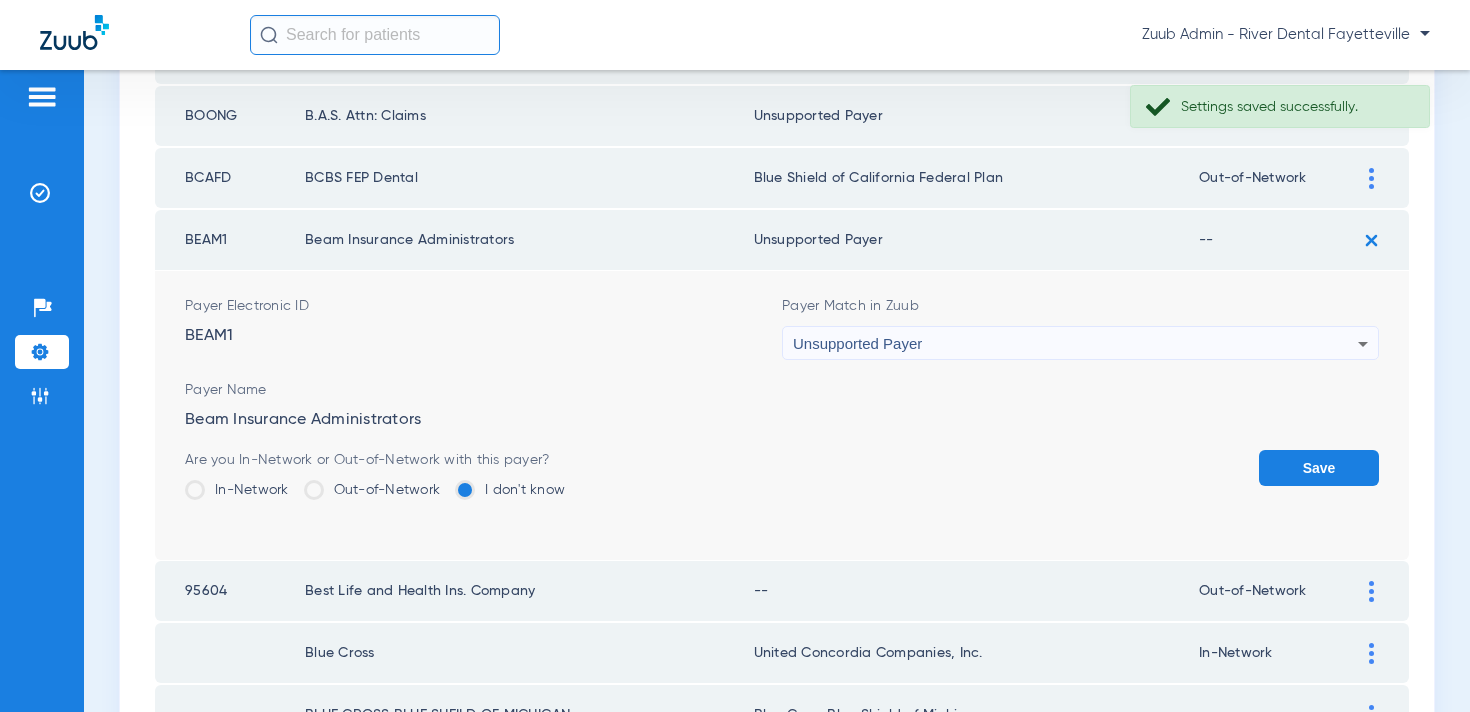click on "Save" 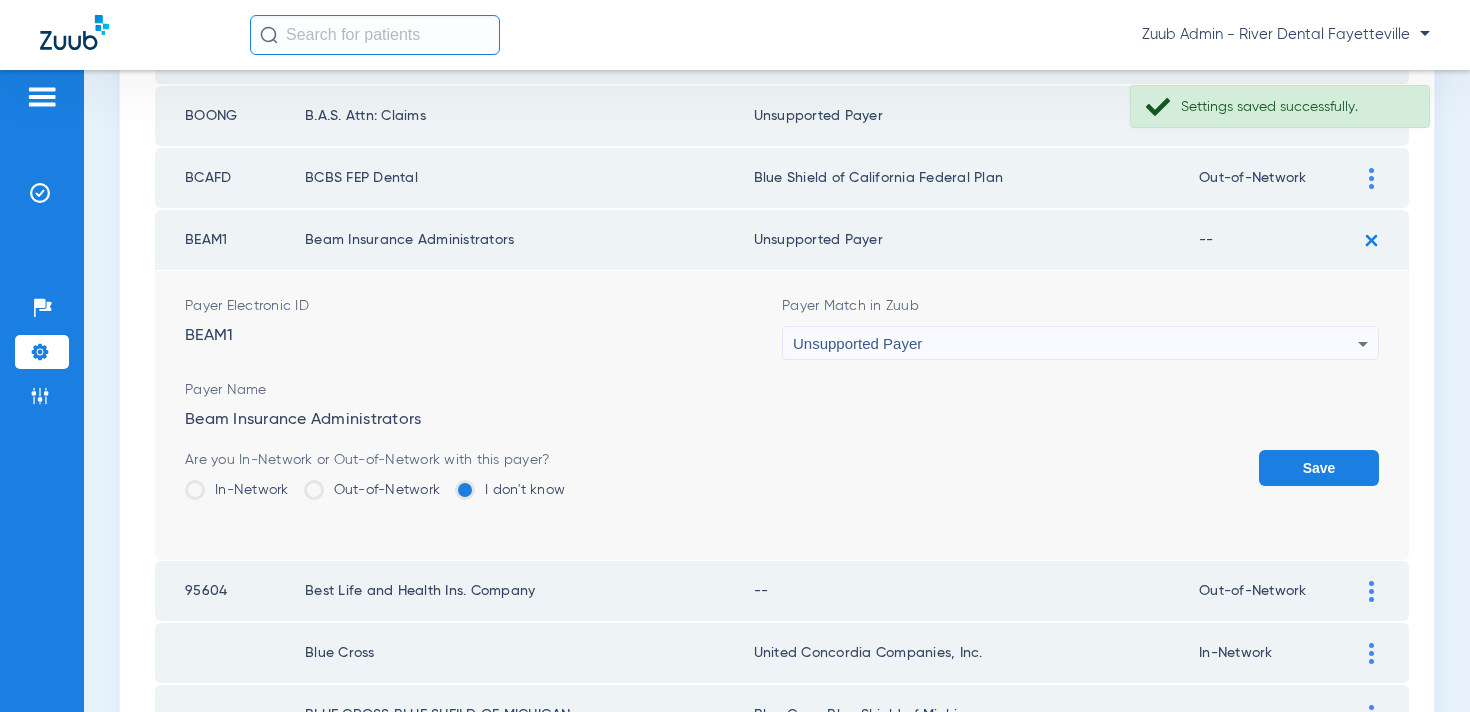 click on "Save" 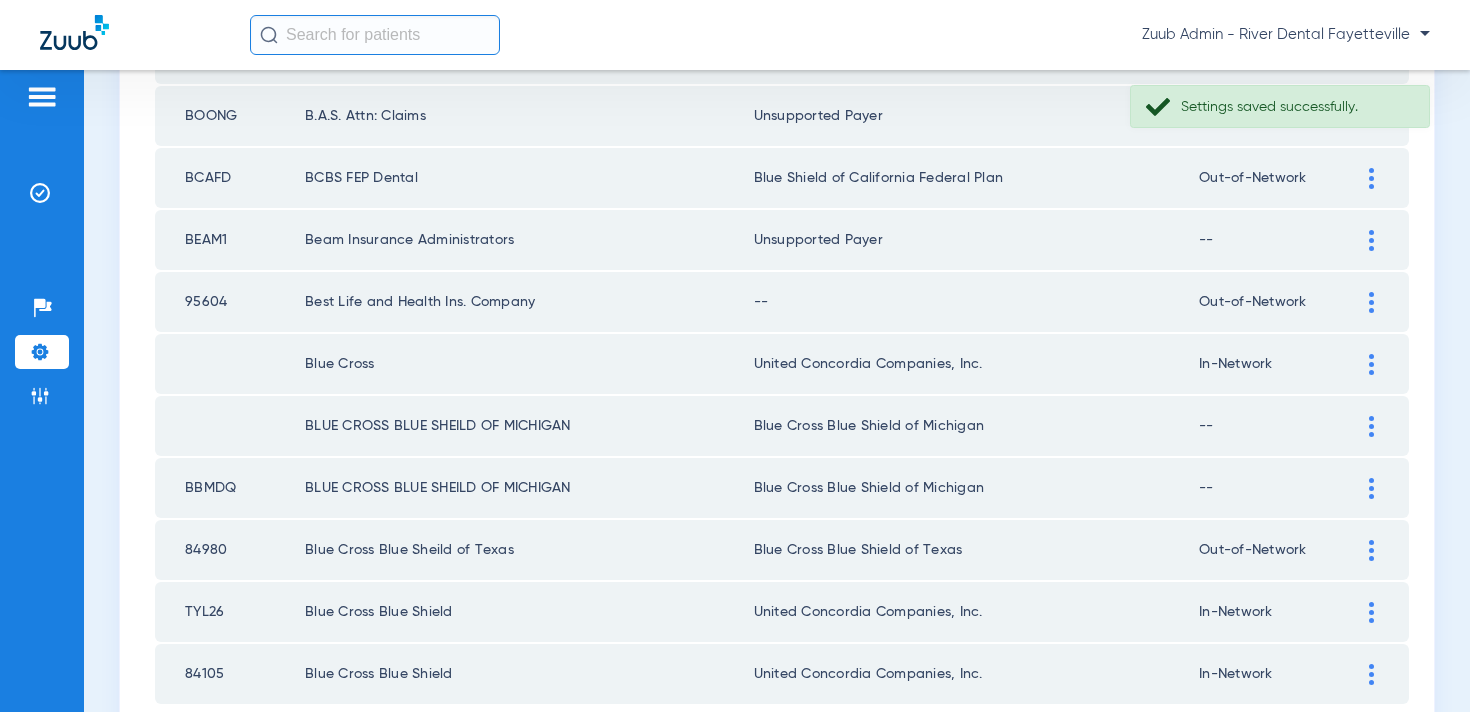 click 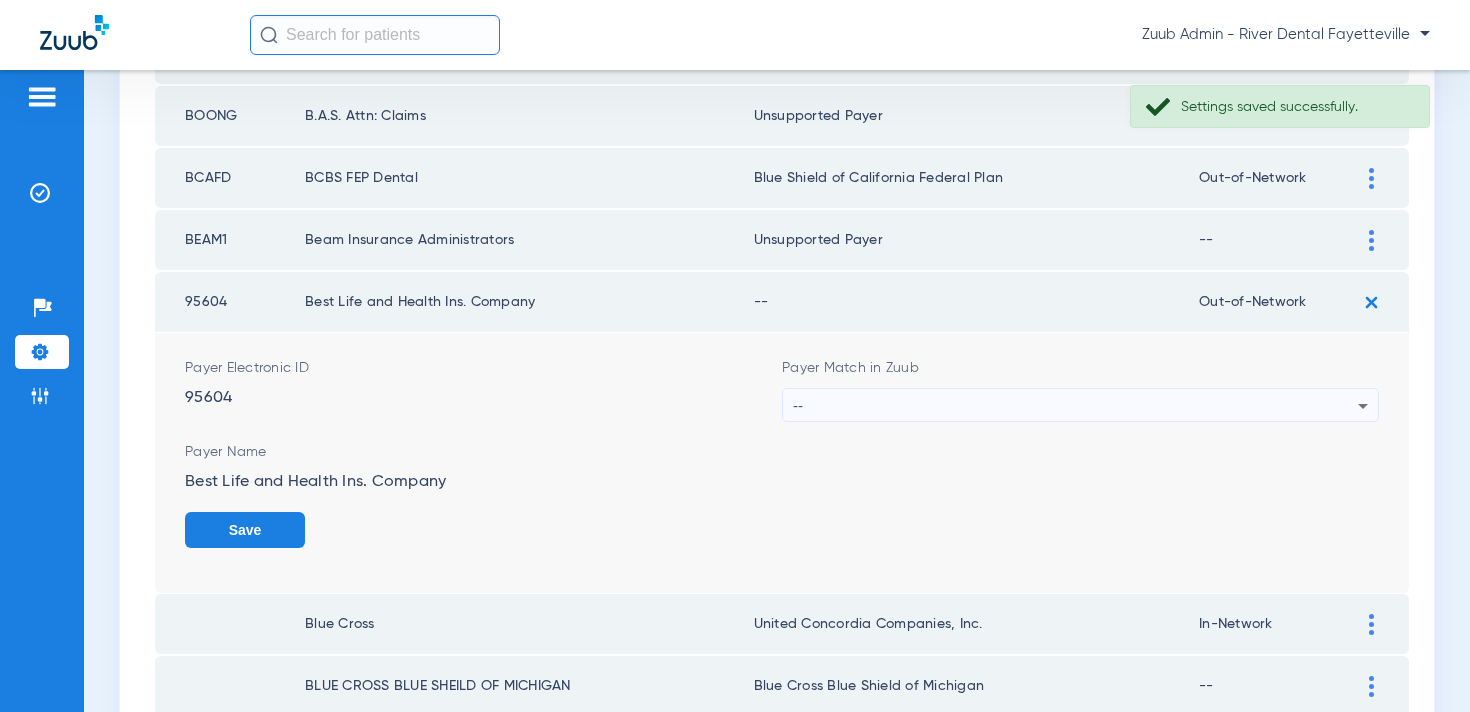 click on "--" at bounding box center (1075, 406) 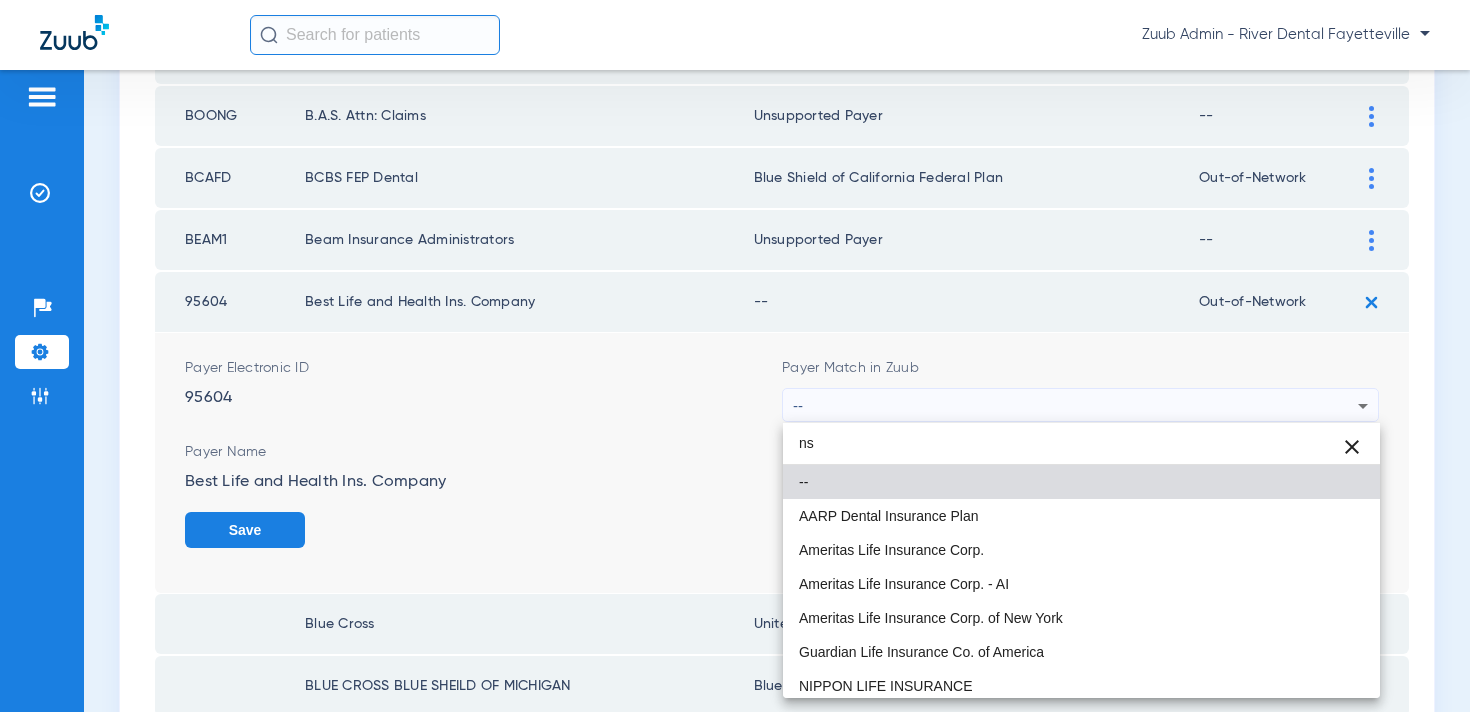 type on "n" 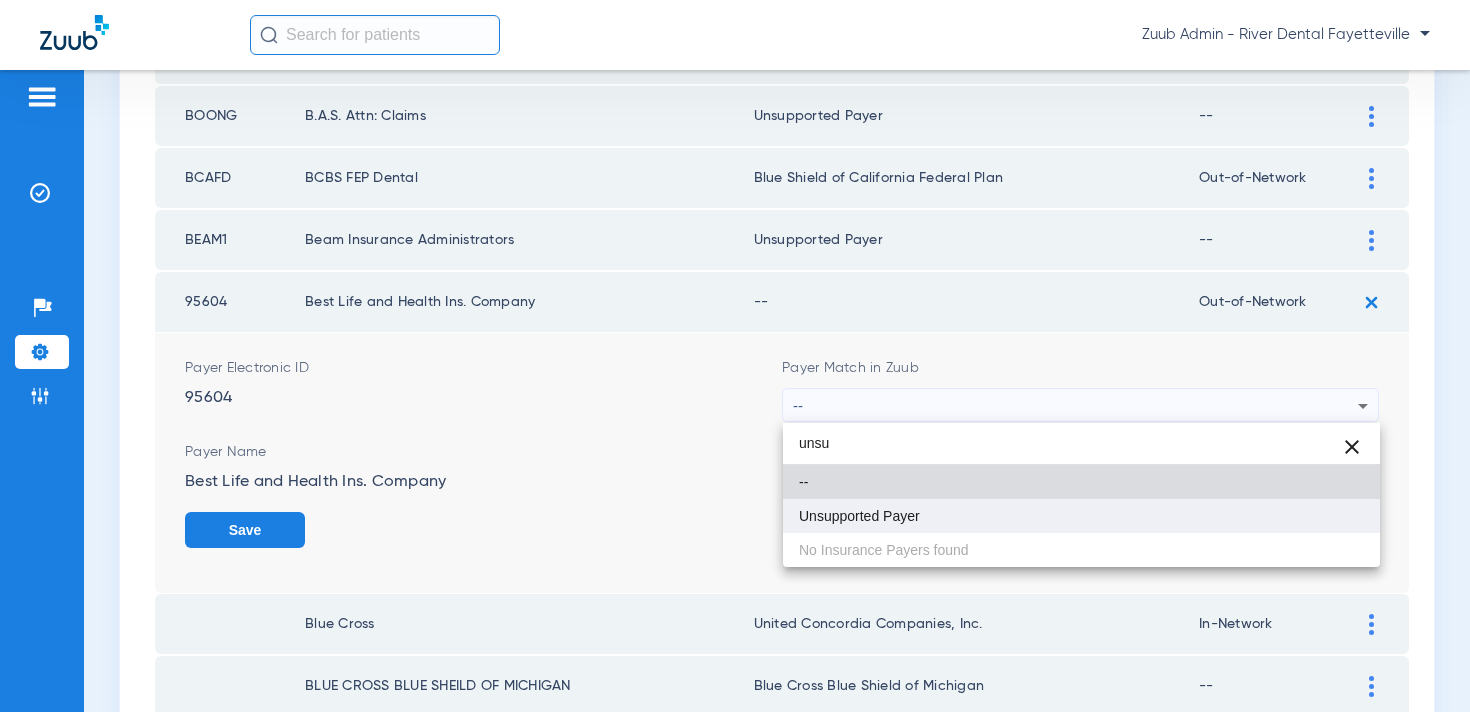 type on "unsu" 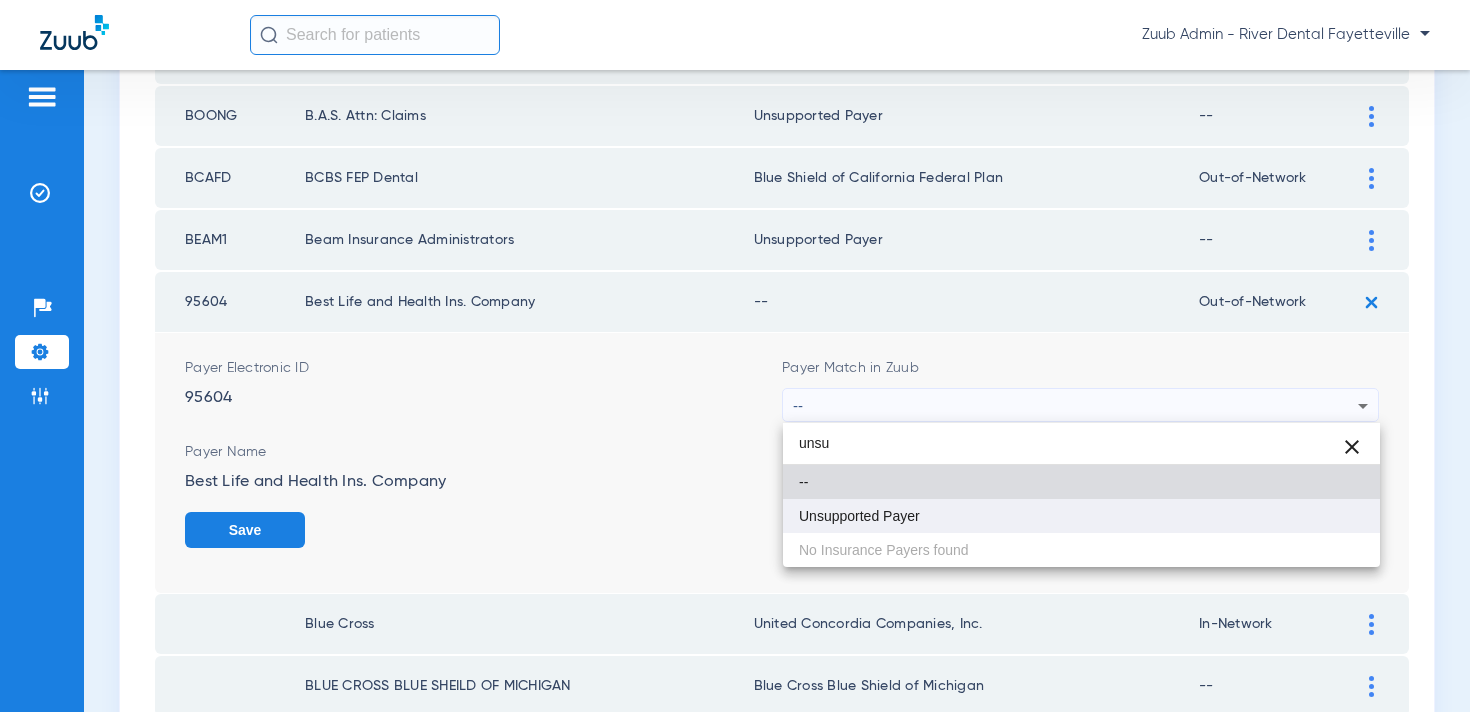 click on "Unsupported Payer" at bounding box center (1081, 516) 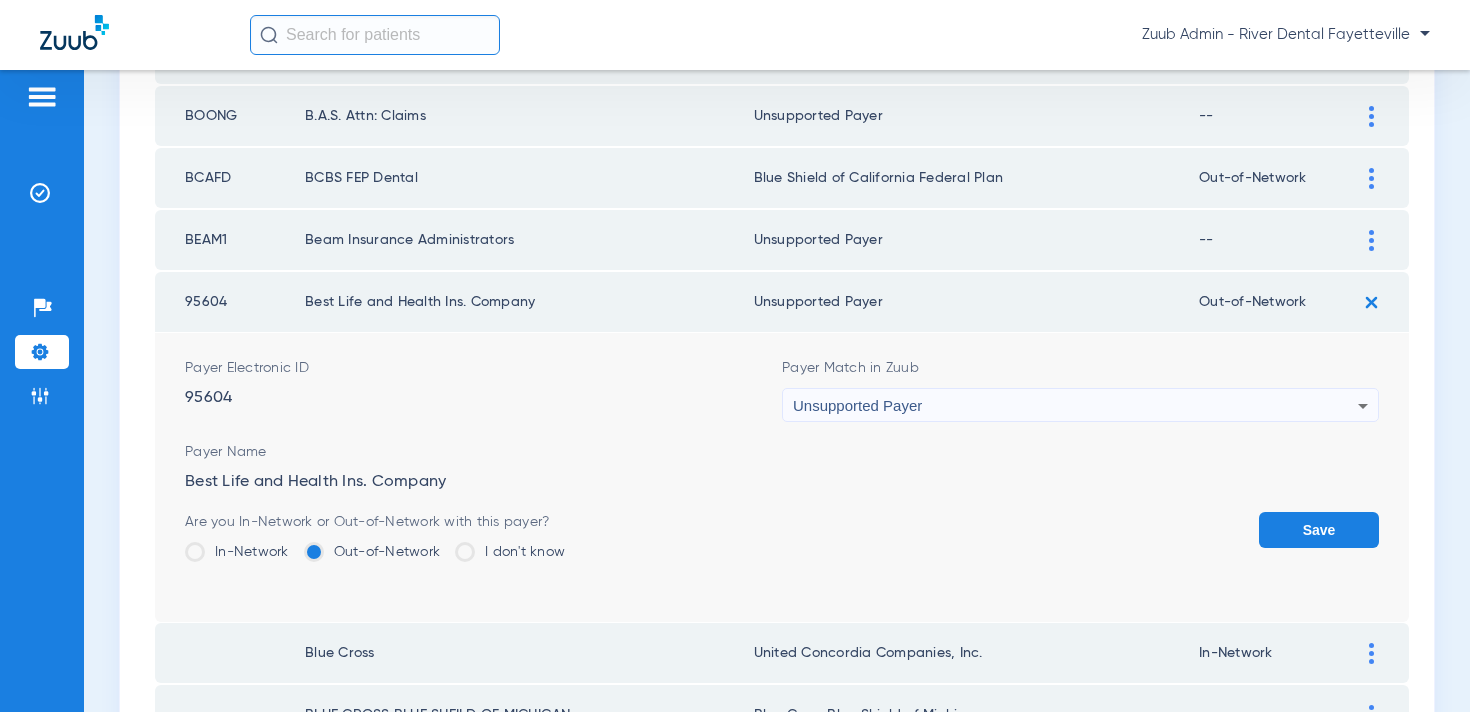 click on "Save" 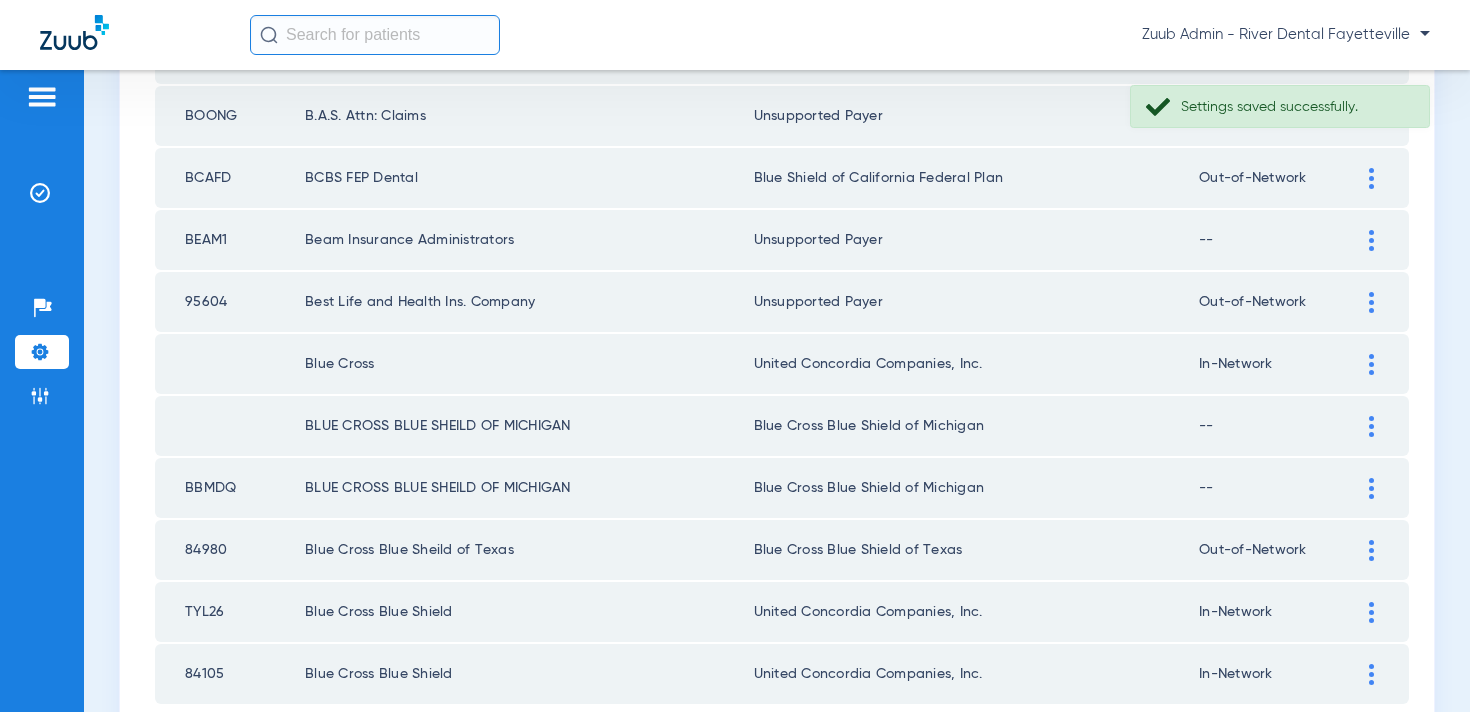 scroll, scrollTop: 2923, scrollLeft: 0, axis: vertical 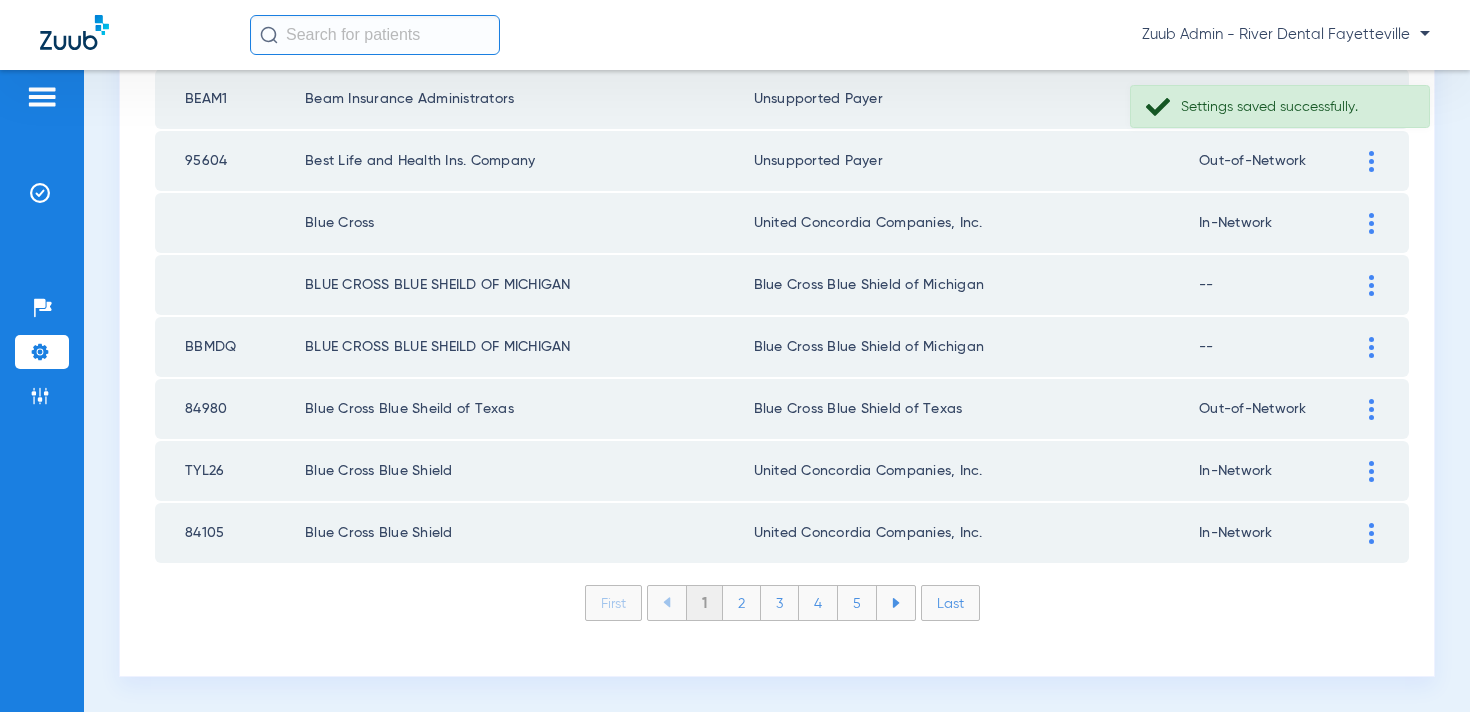click on "2" 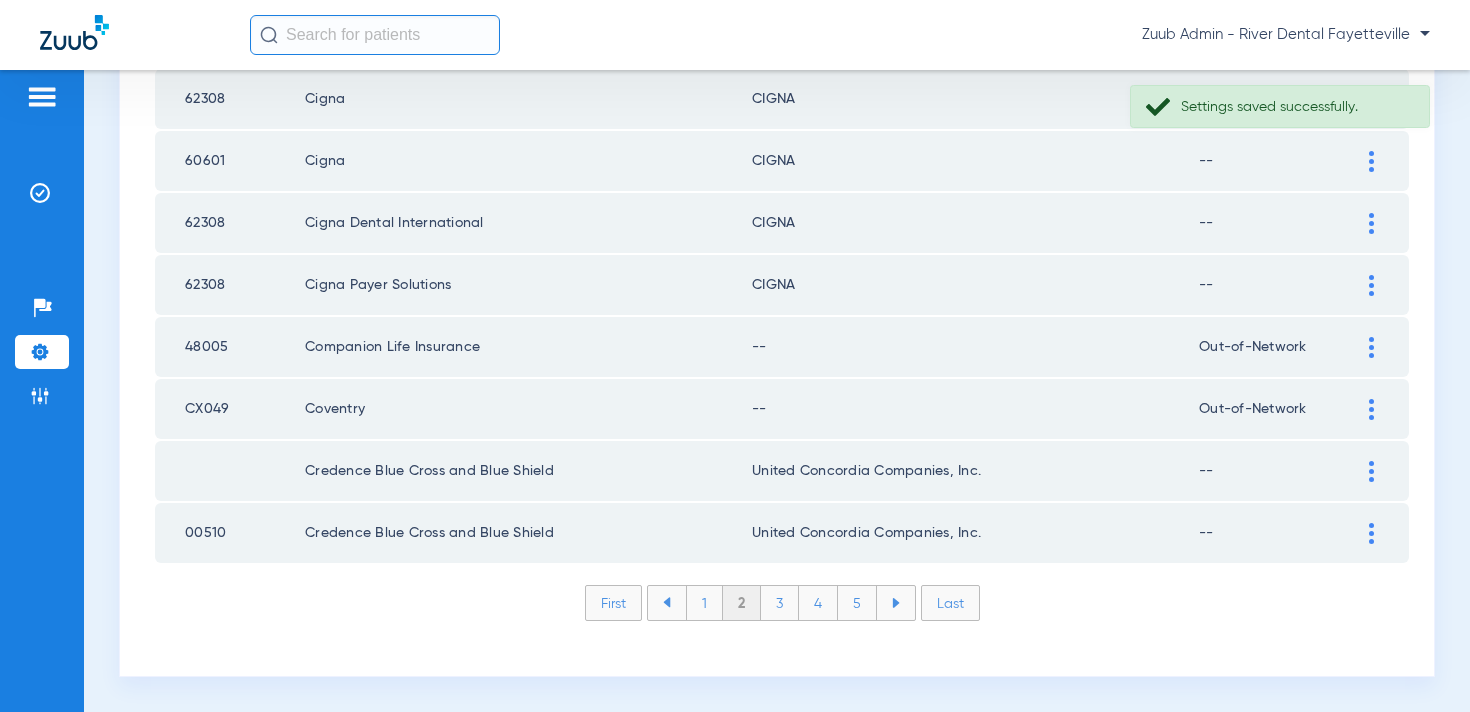 click 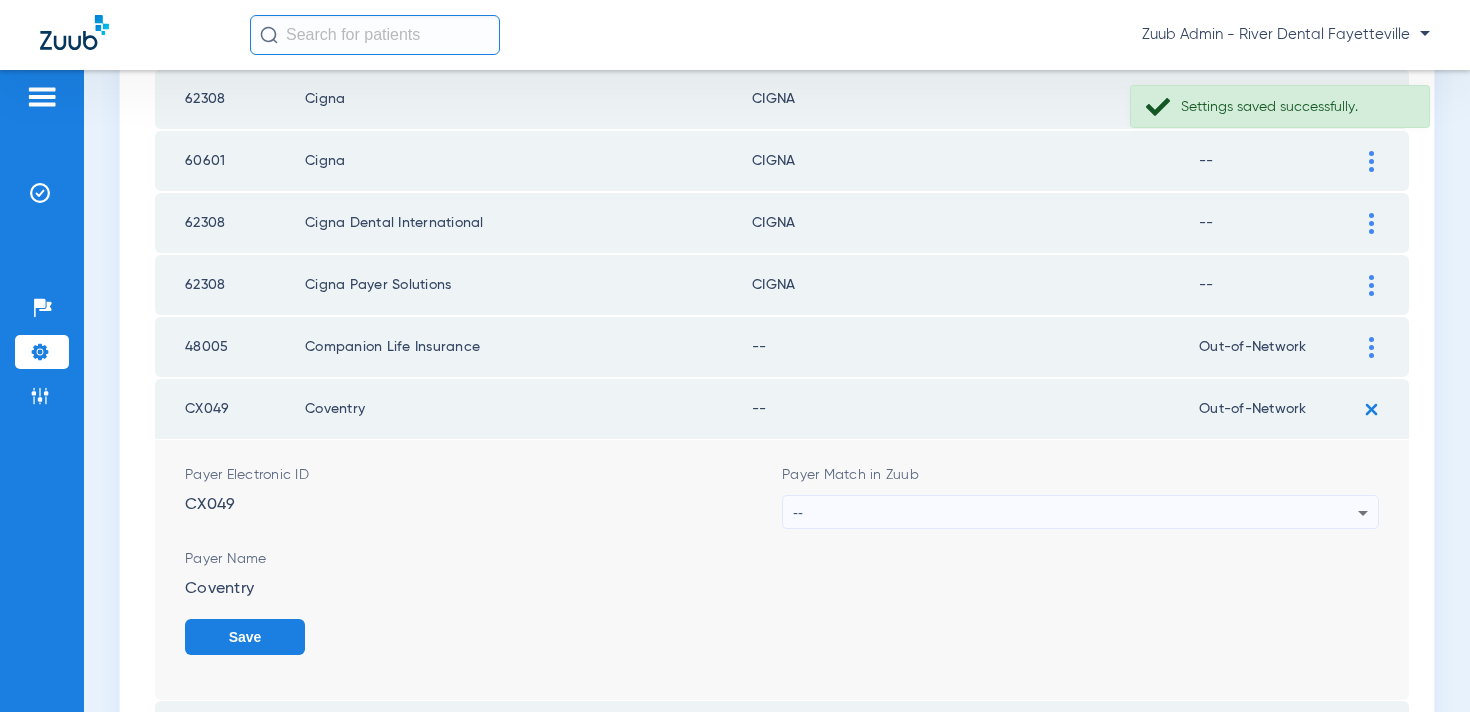 click on "--" at bounding box center (1075, 513) 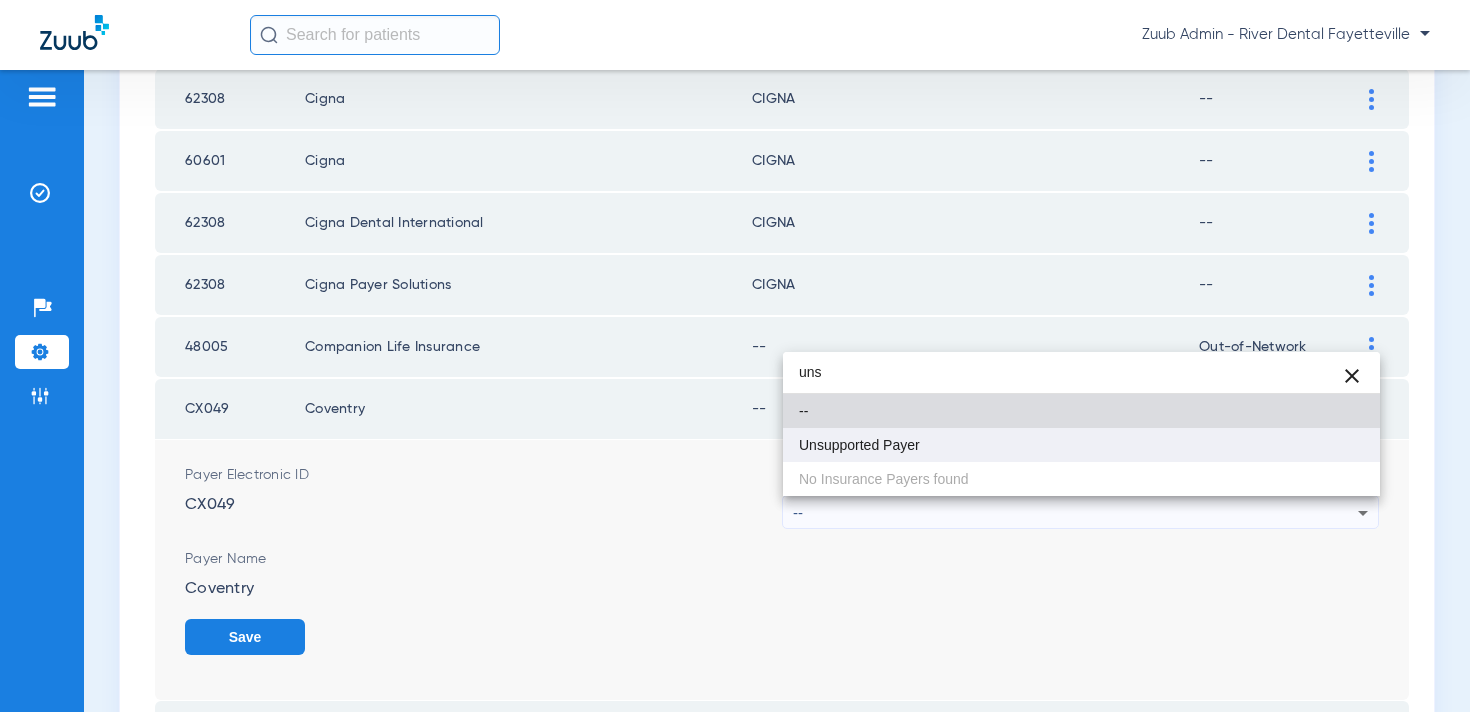 type on "uns" 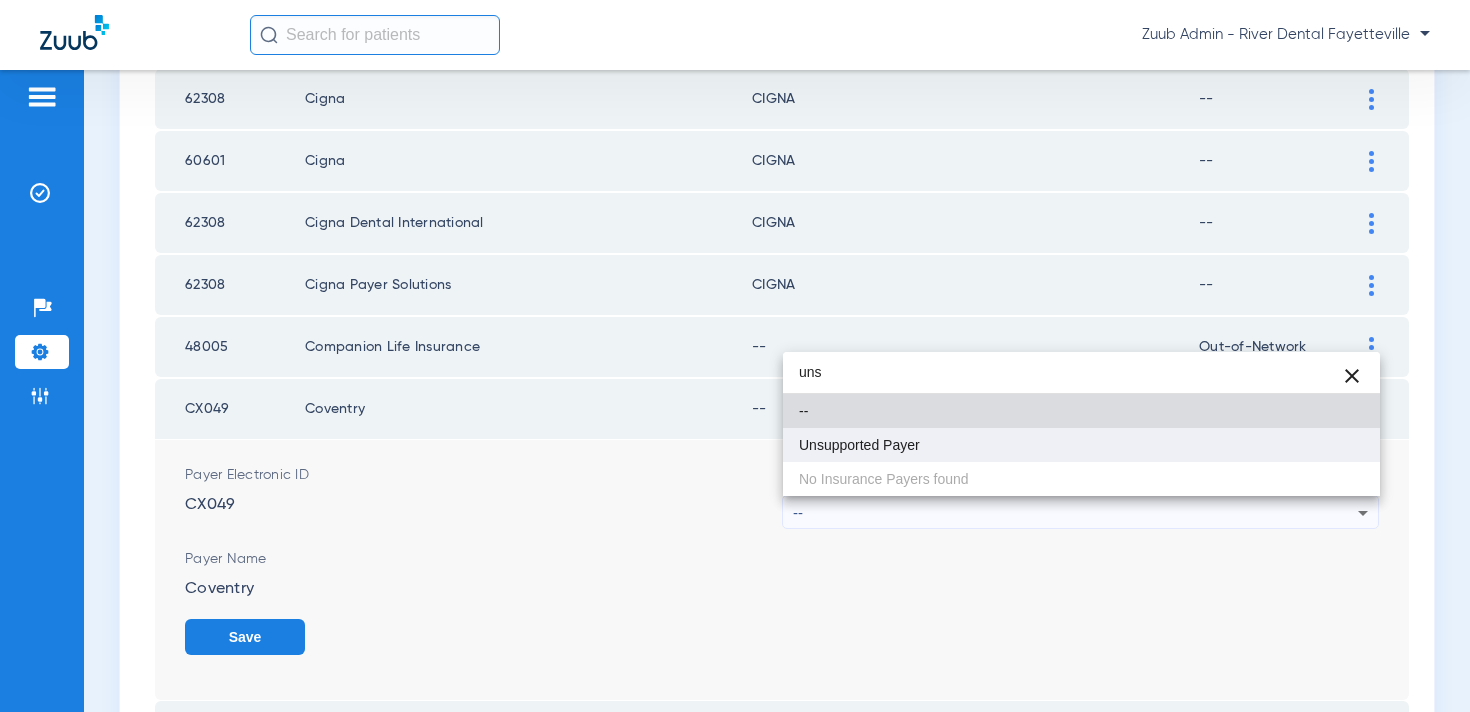 click on "Unsupported Payer" at bounding box center (1081, 445) 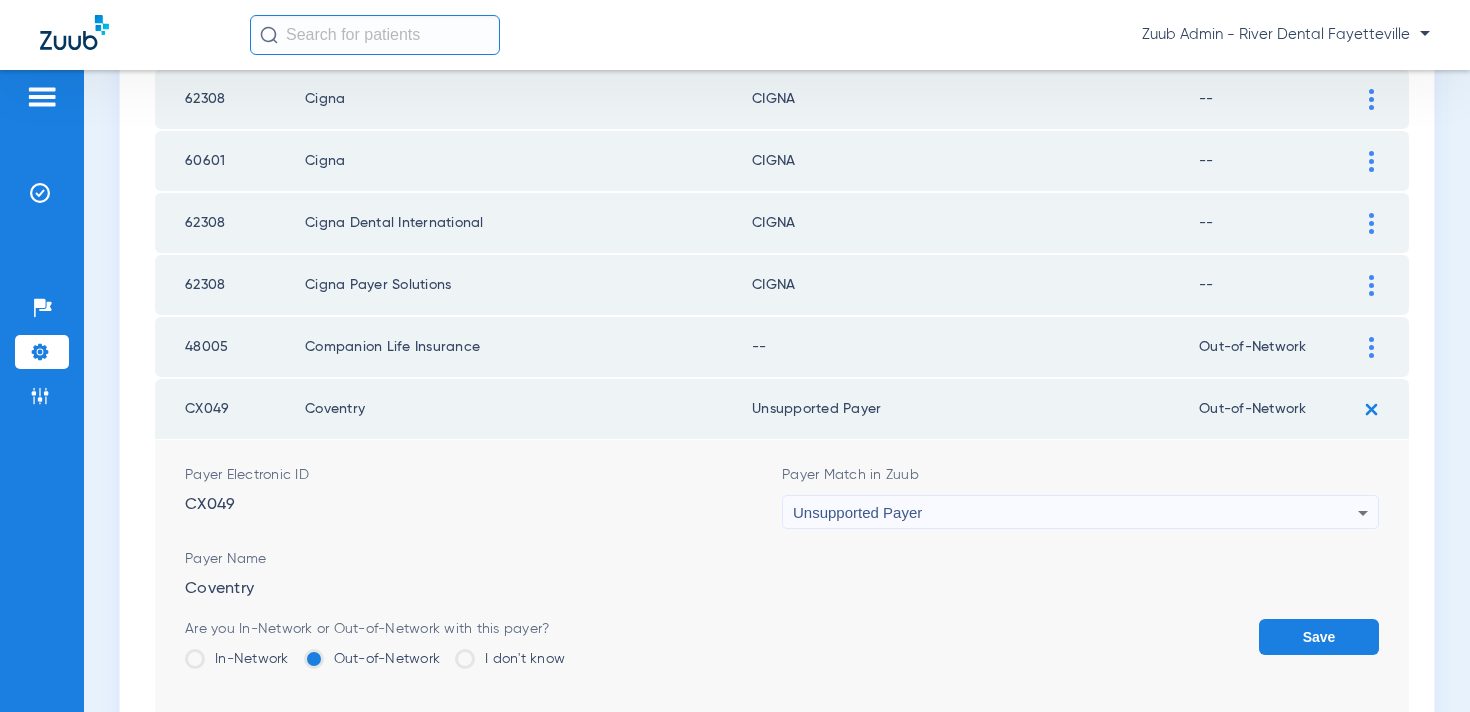 drag, startPoint x: 1339, startPoint y: 633, endPoint x: 1342, endPoint y: 610, distance: 23.194826 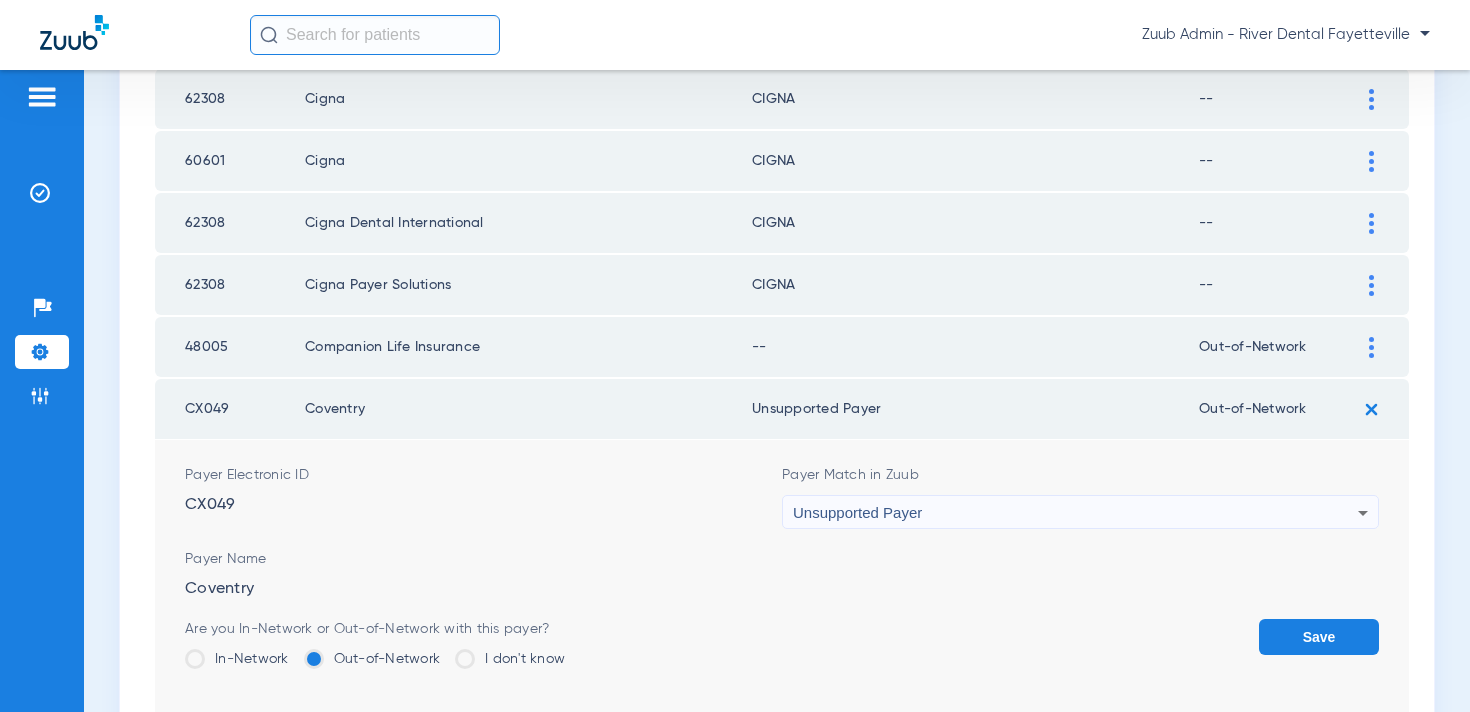 click on "Save" 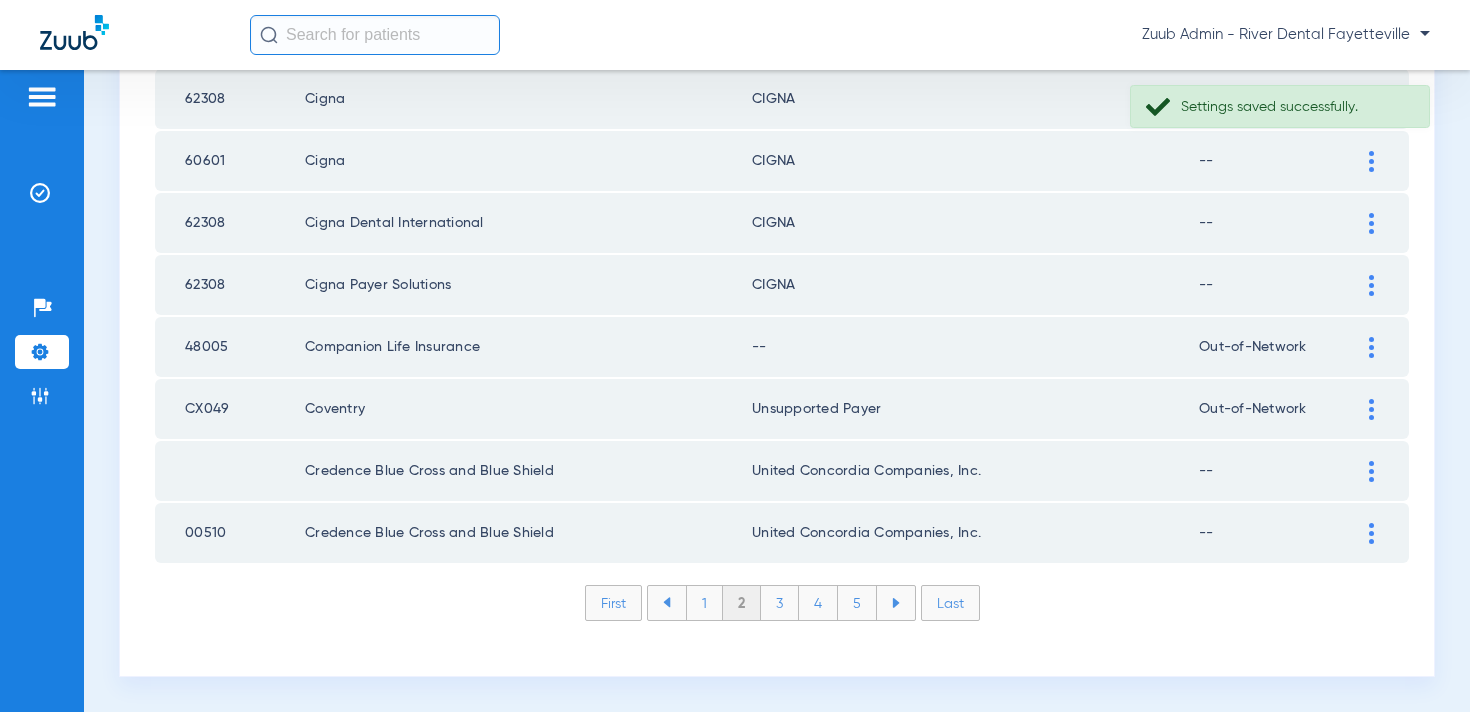 click 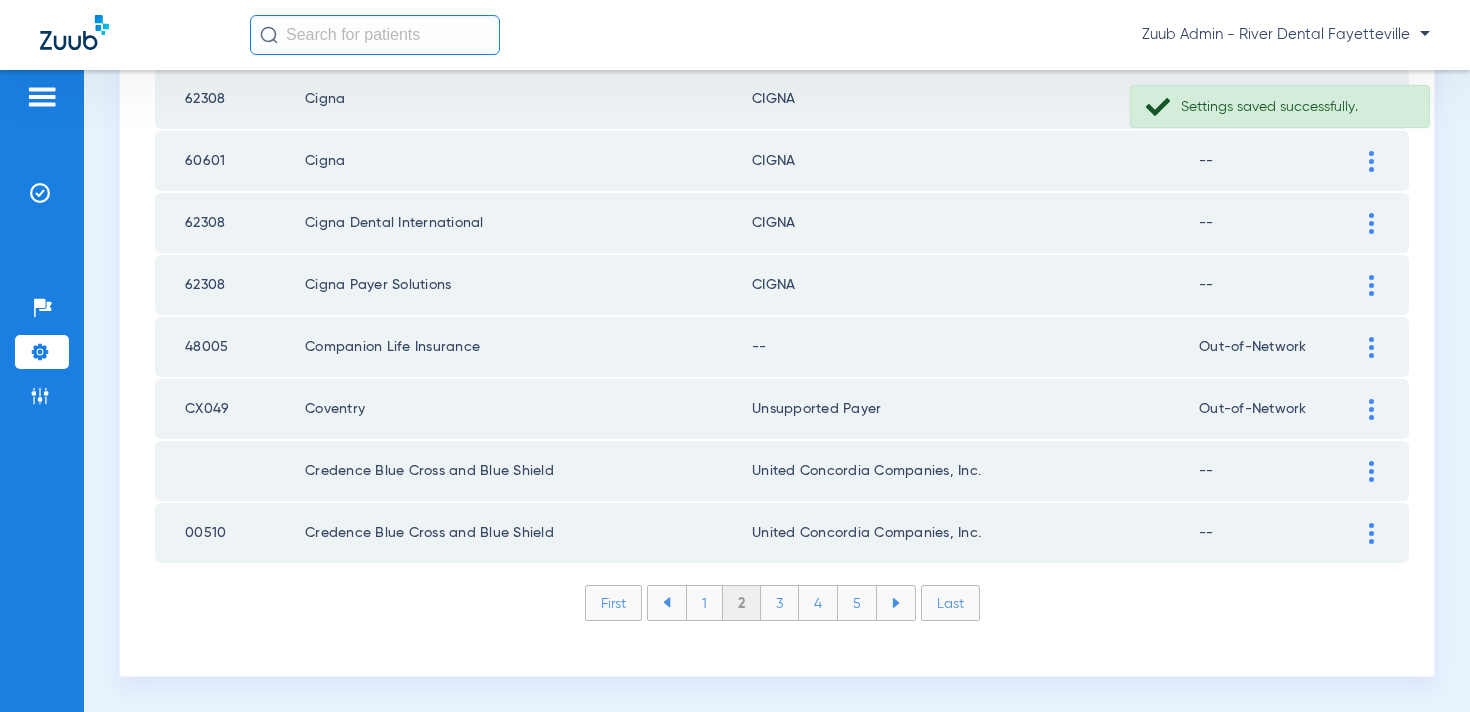 click 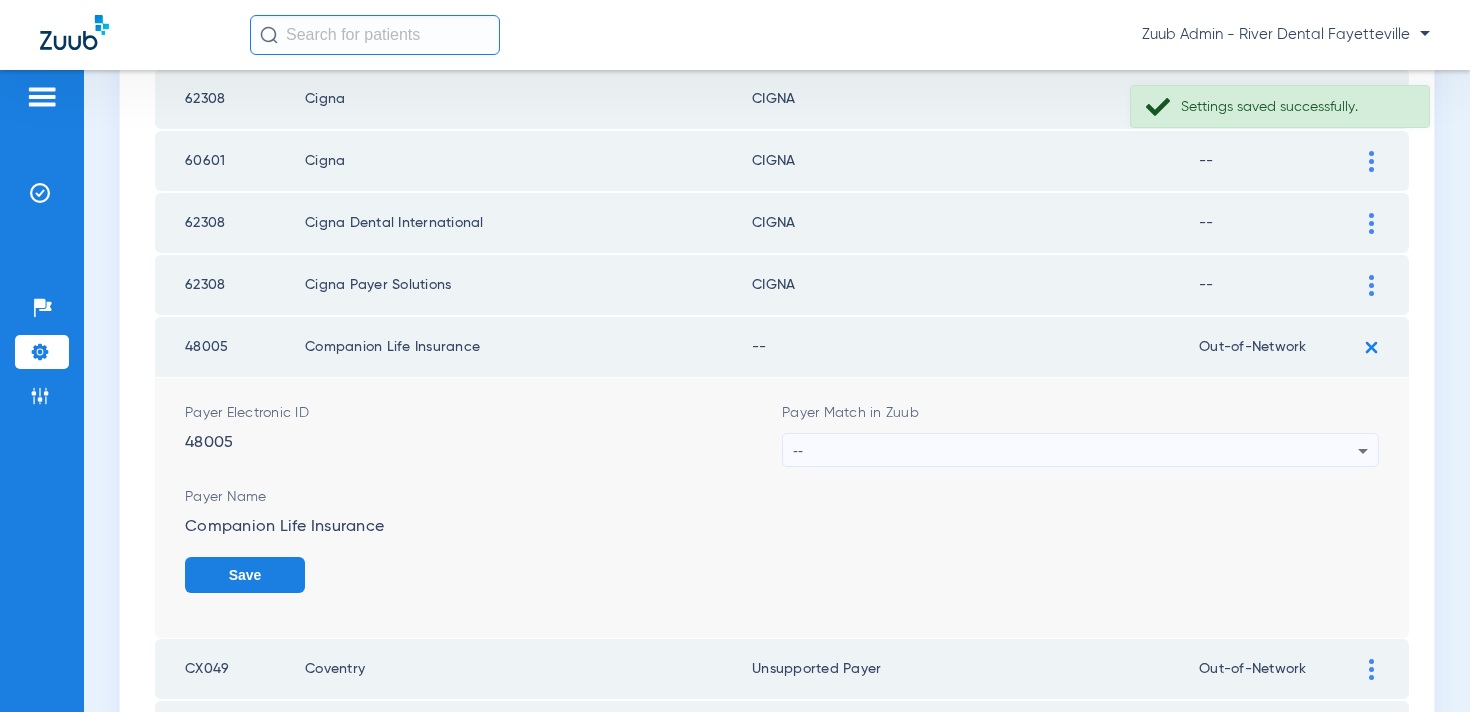 click on "--" at bounding box center (1075, 451) 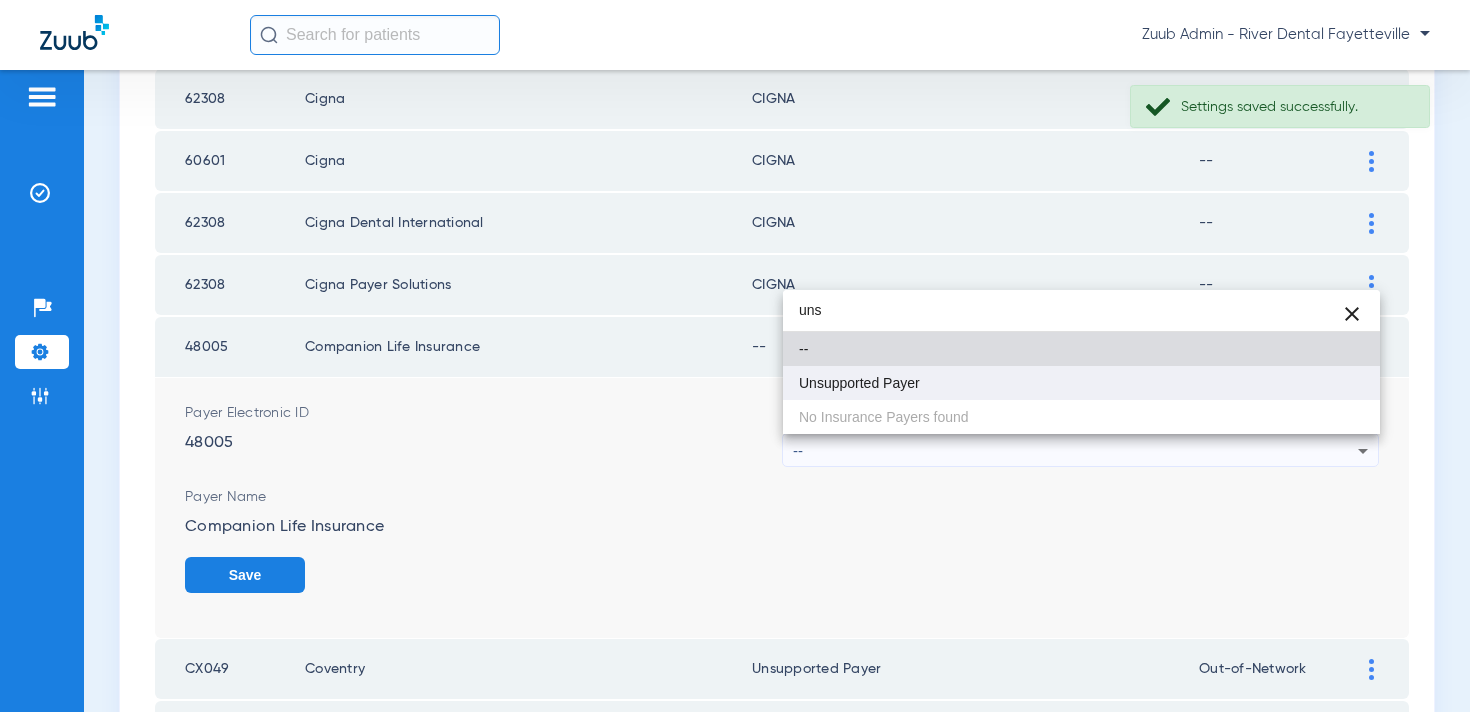 type on "uns" 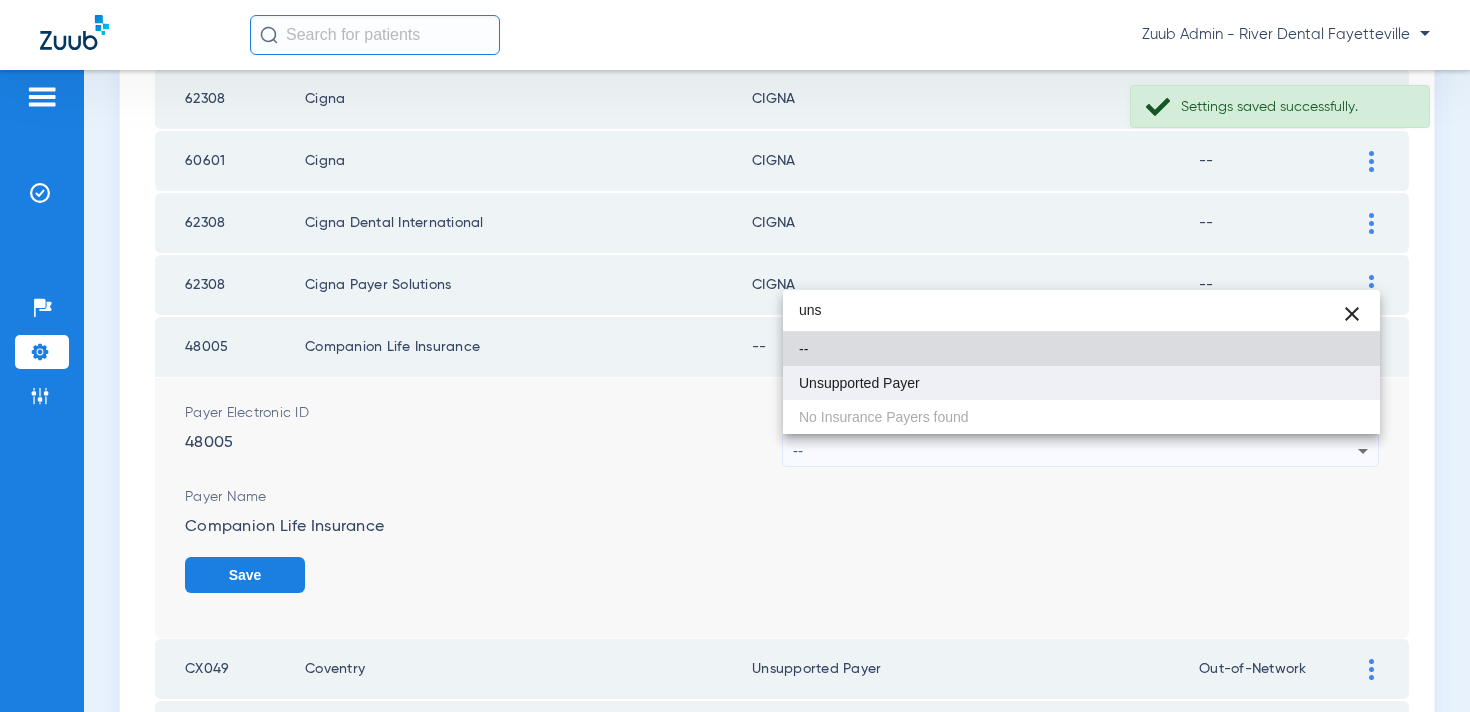 click on "Unsupported Payer" at bounding box center (1081, 383) 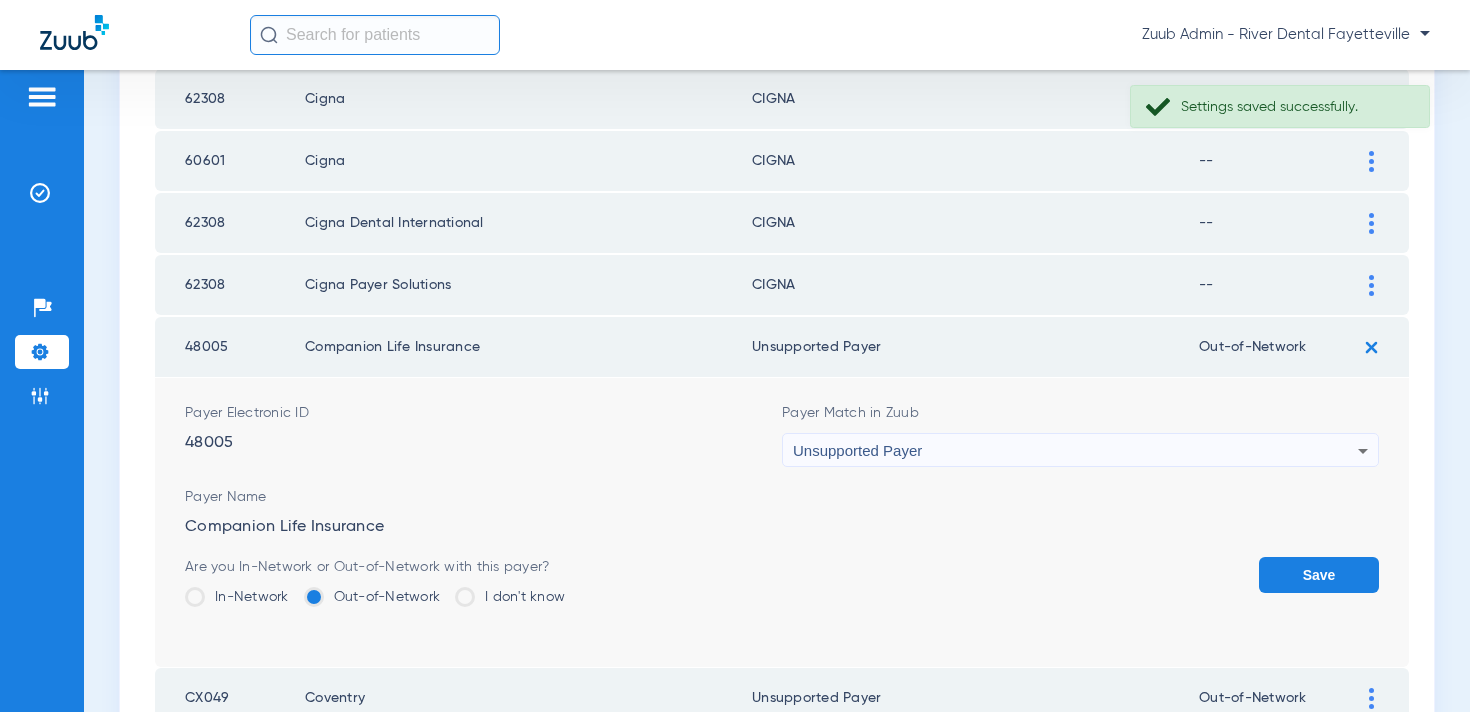 click on "Save" 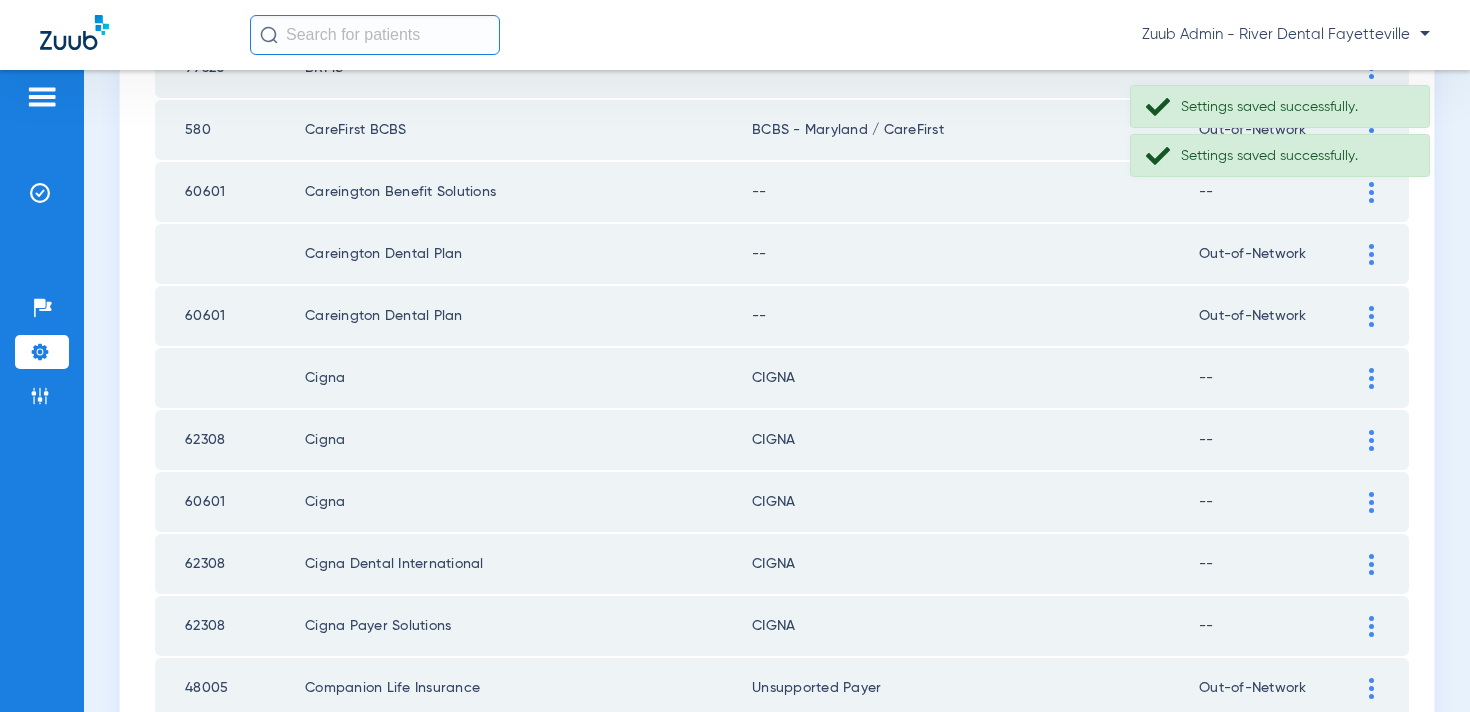 scroll, scrollTop: 2485, scrollLeft: 0, axis: vertical 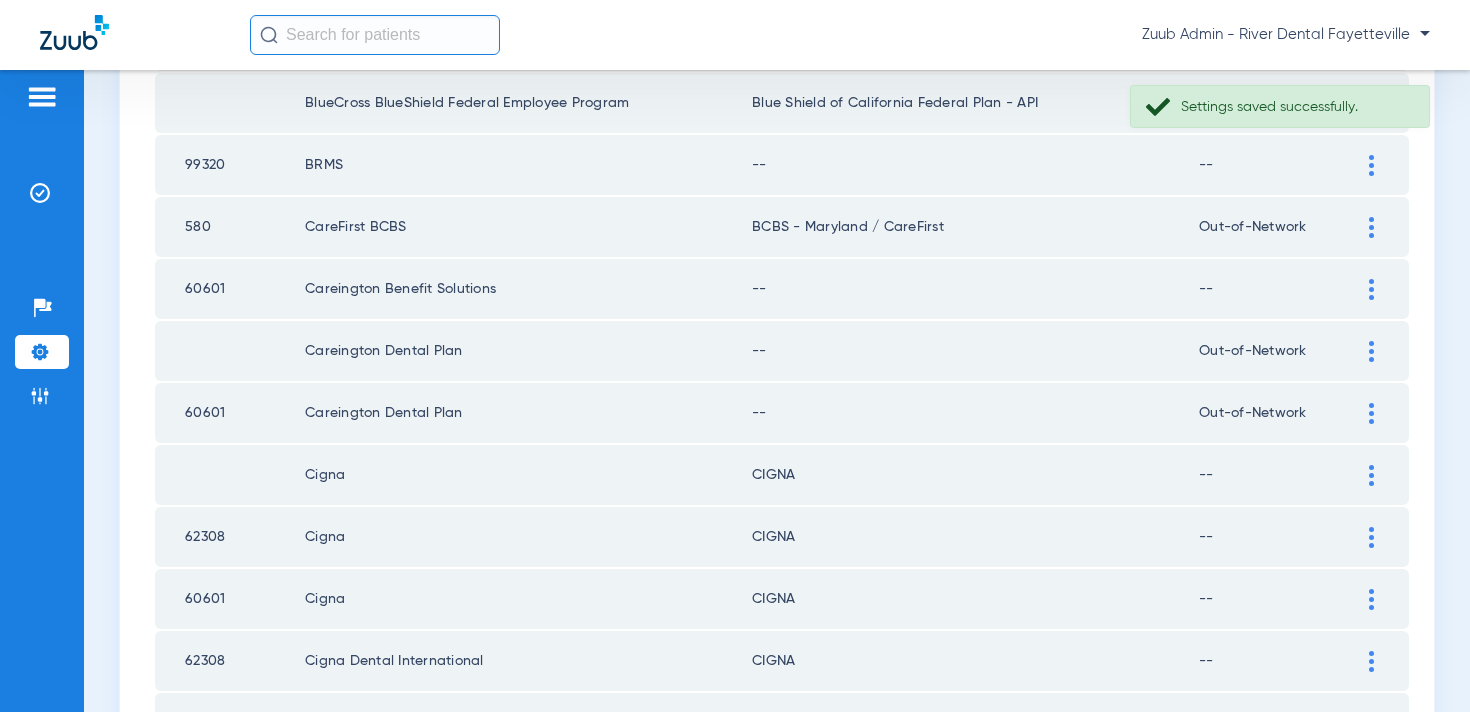 drag, startPoint x: 1369, startPoint y: 405, endPoint x: 1202, endPoint y: 465, distance: 177.4514 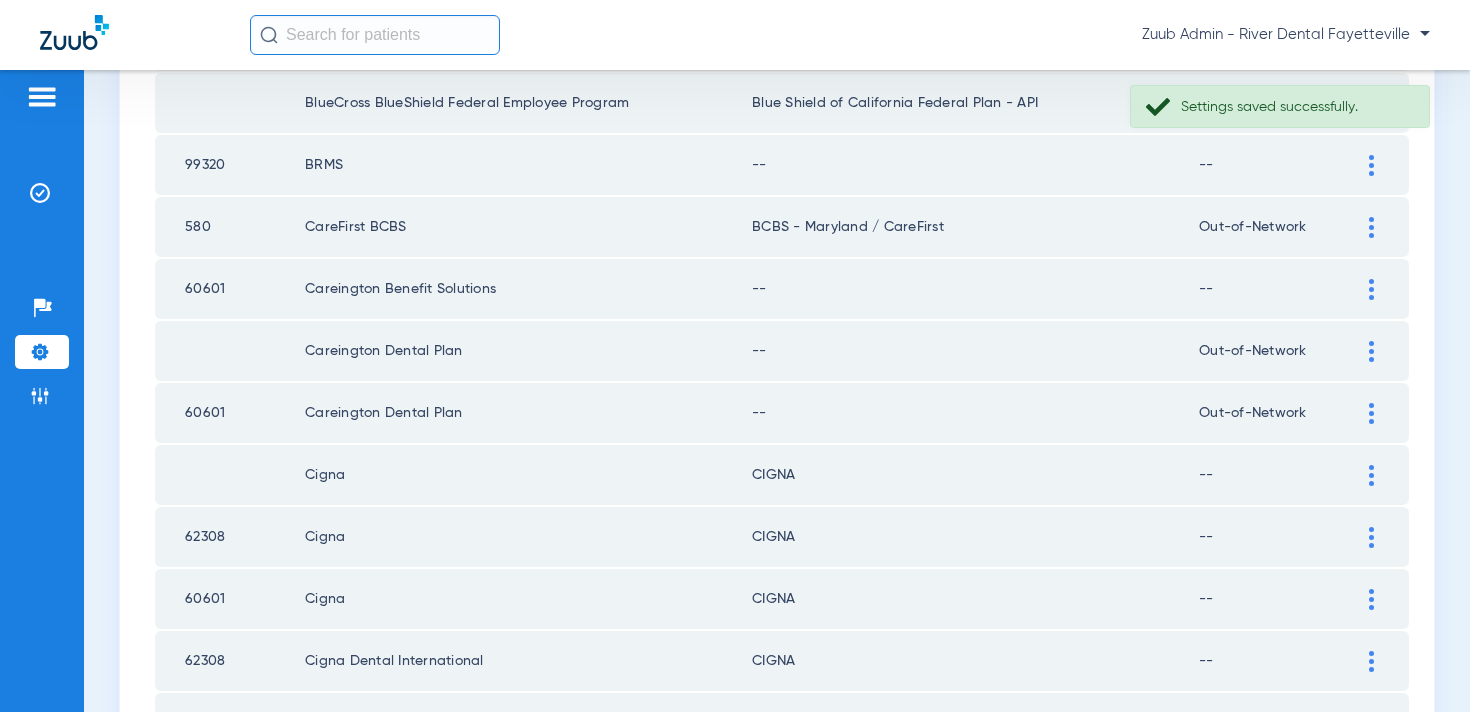 click 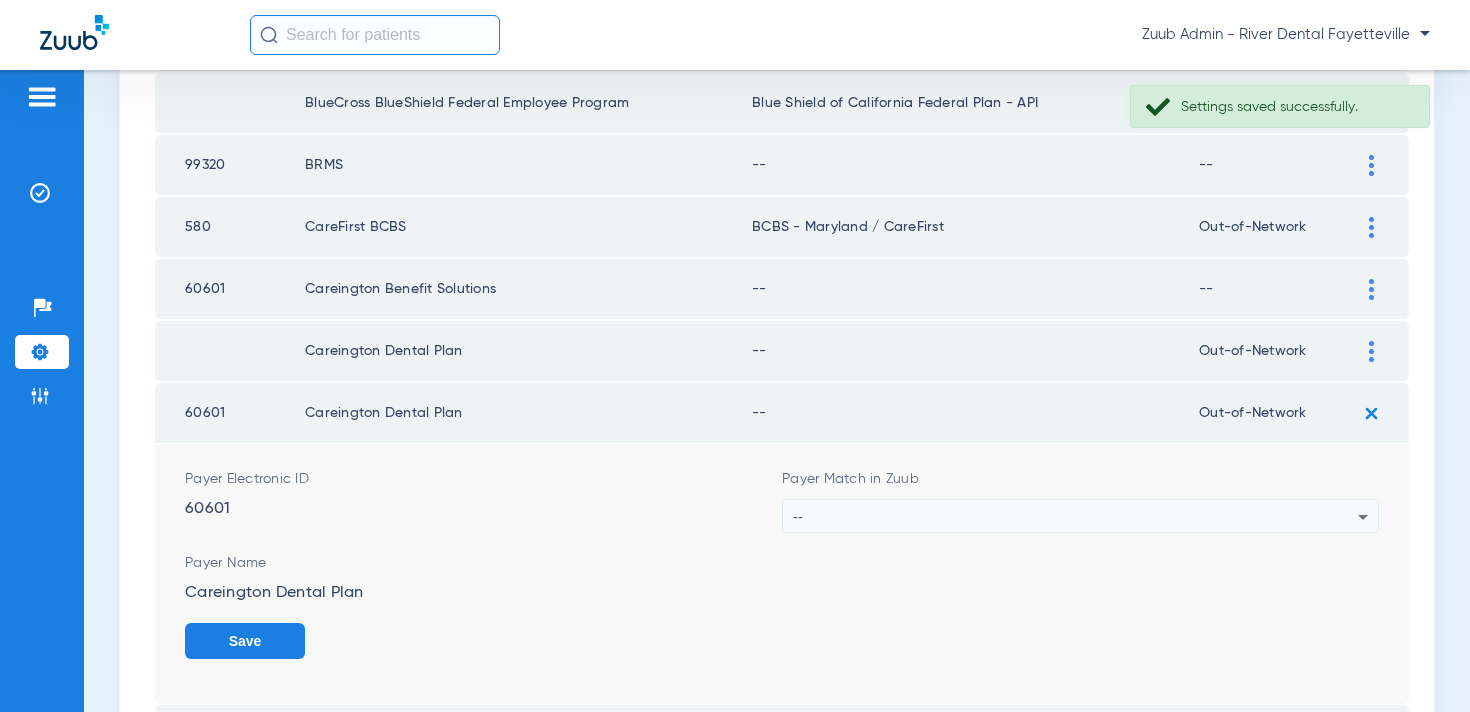click on "--" at bounding box center [1075, 517] 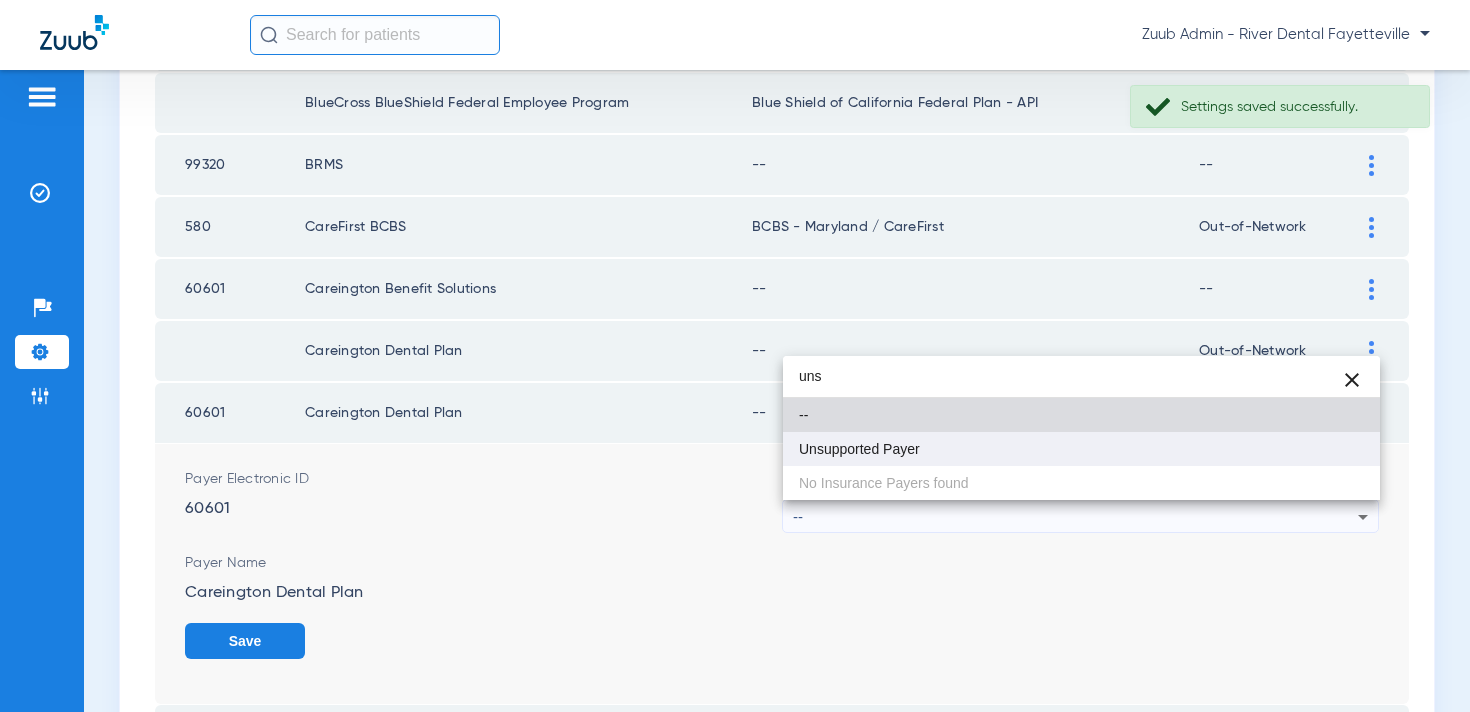 type on "uns" 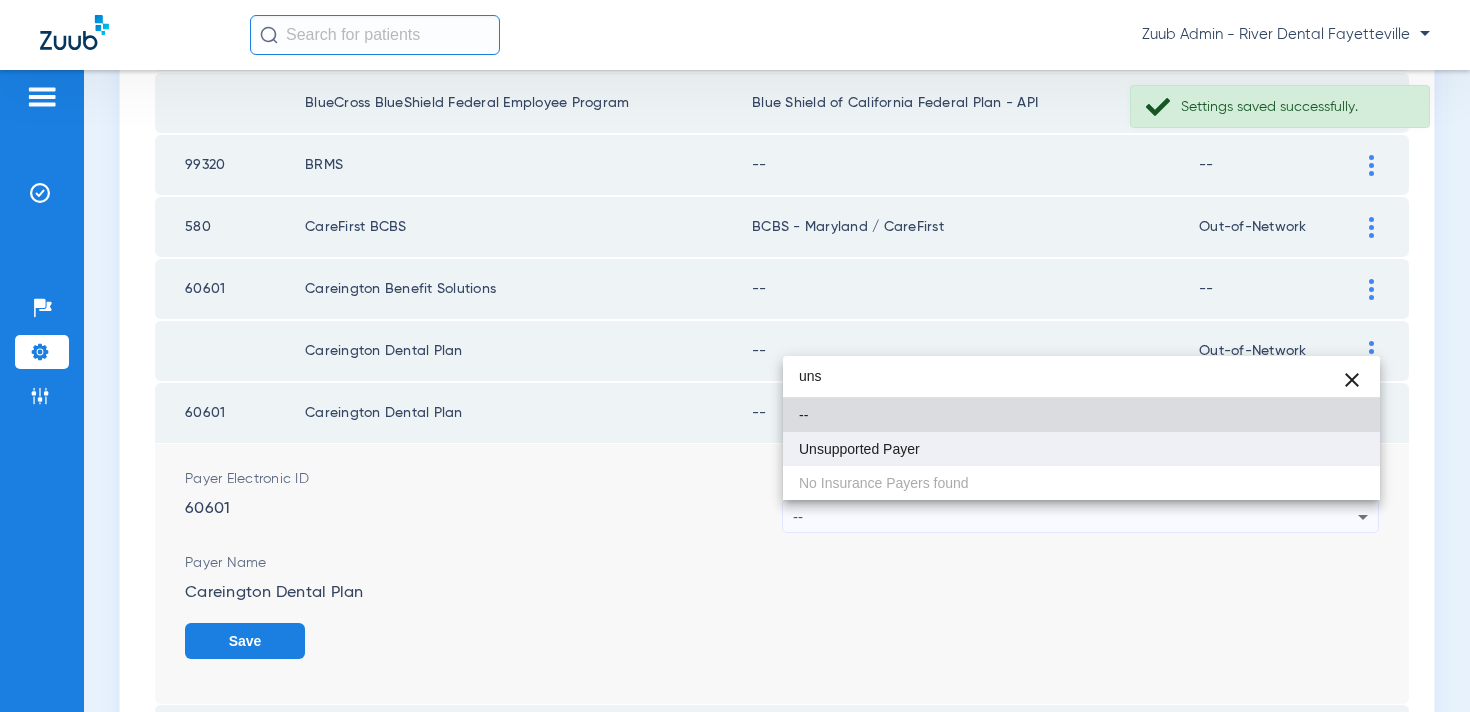 click on "Unsupported Payer" at bounding box center [1081, 449] 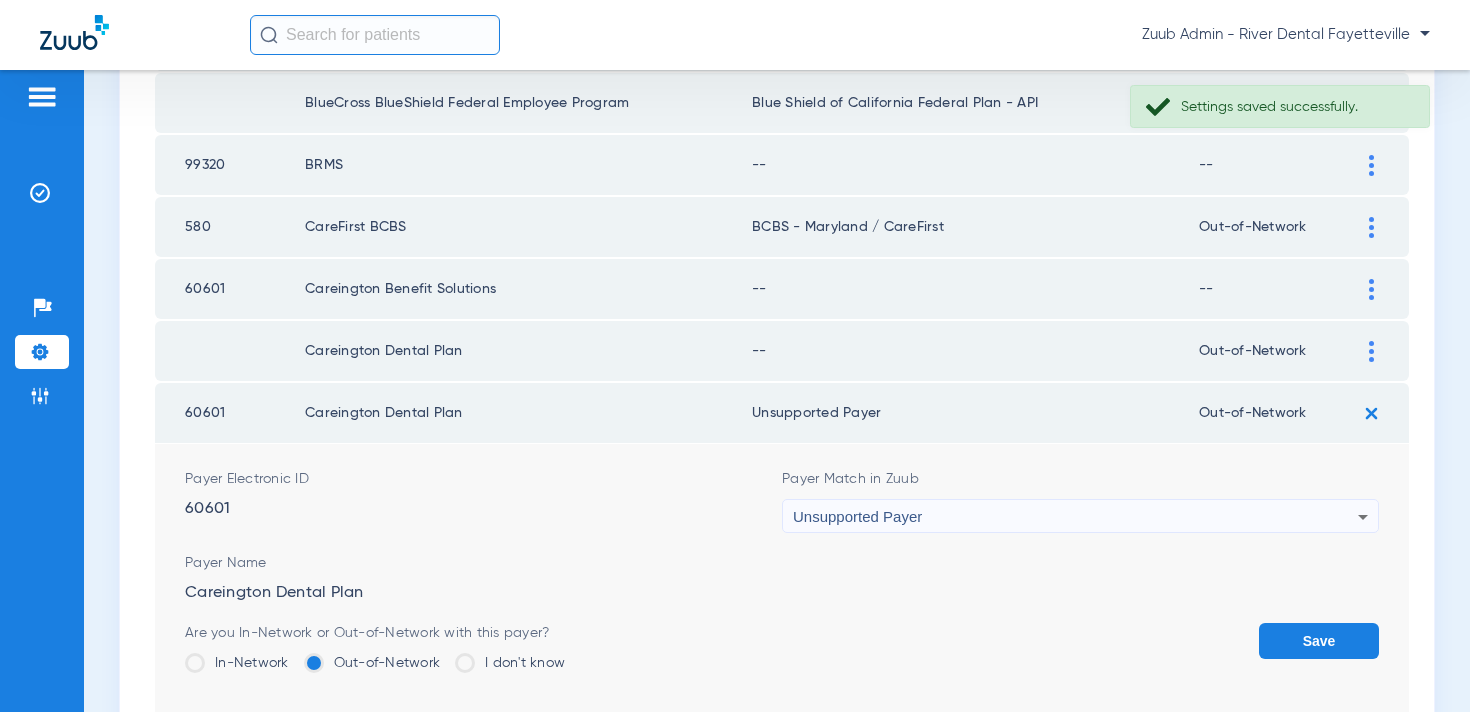 drag, startPoint x: 1293, startPoint y: 635, endPoint x: 1300, endPoint y: 619, distance: 17.464249 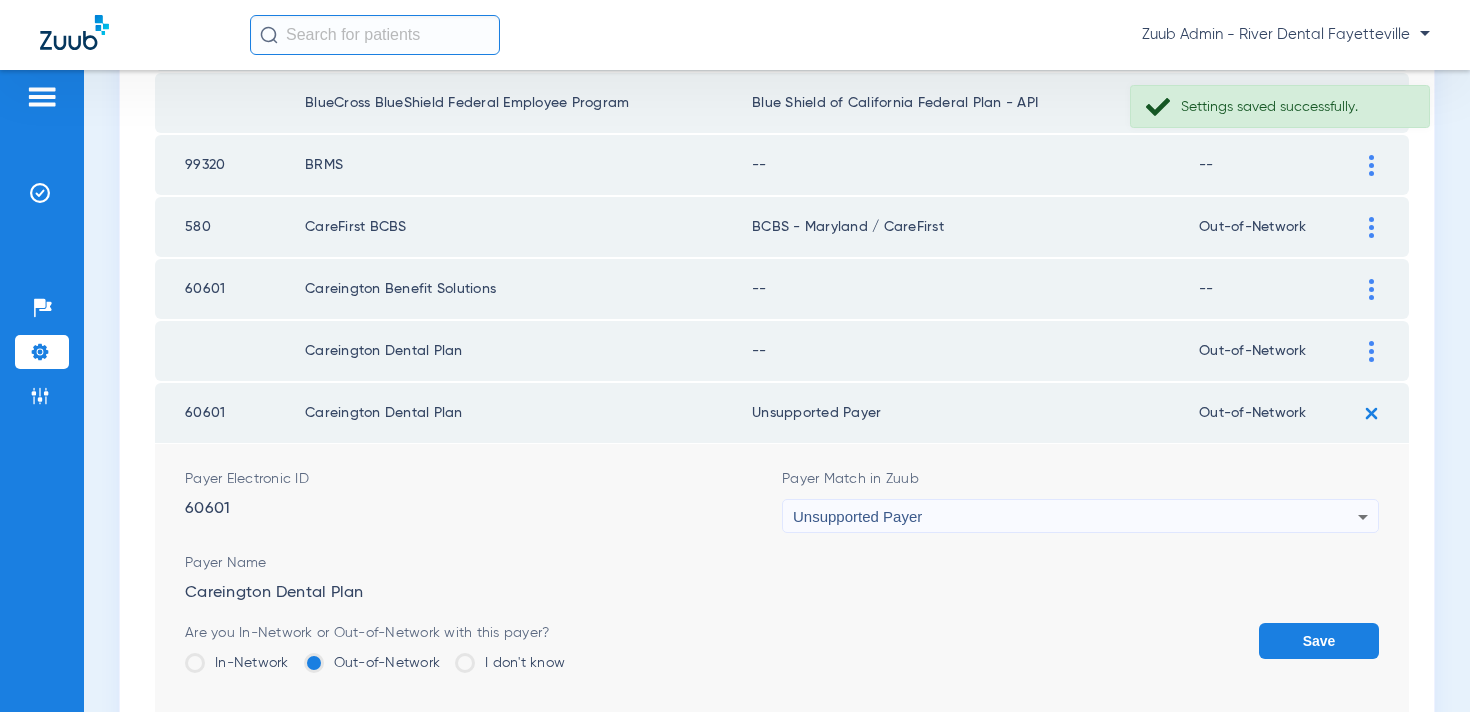 click on "Save" 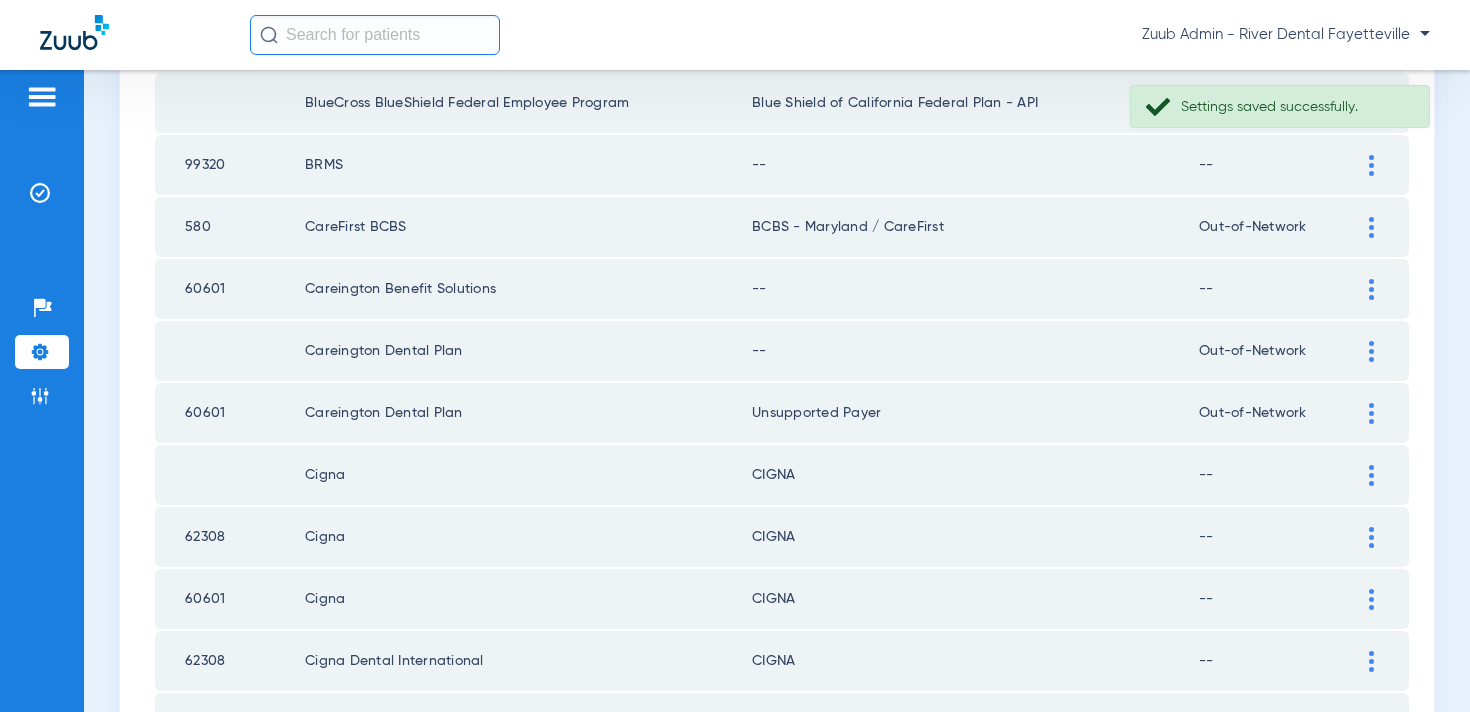 click 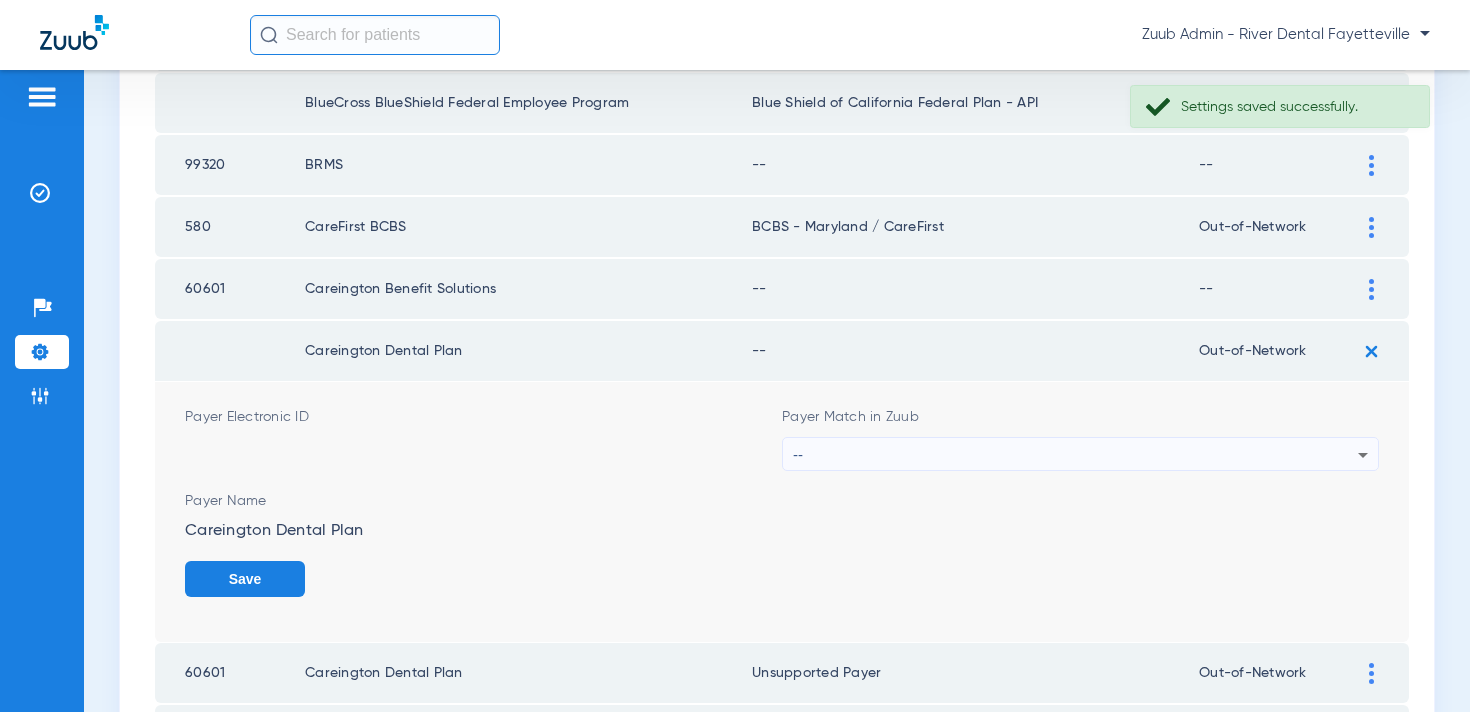 click on "--" at bounding box center (1075, 455) 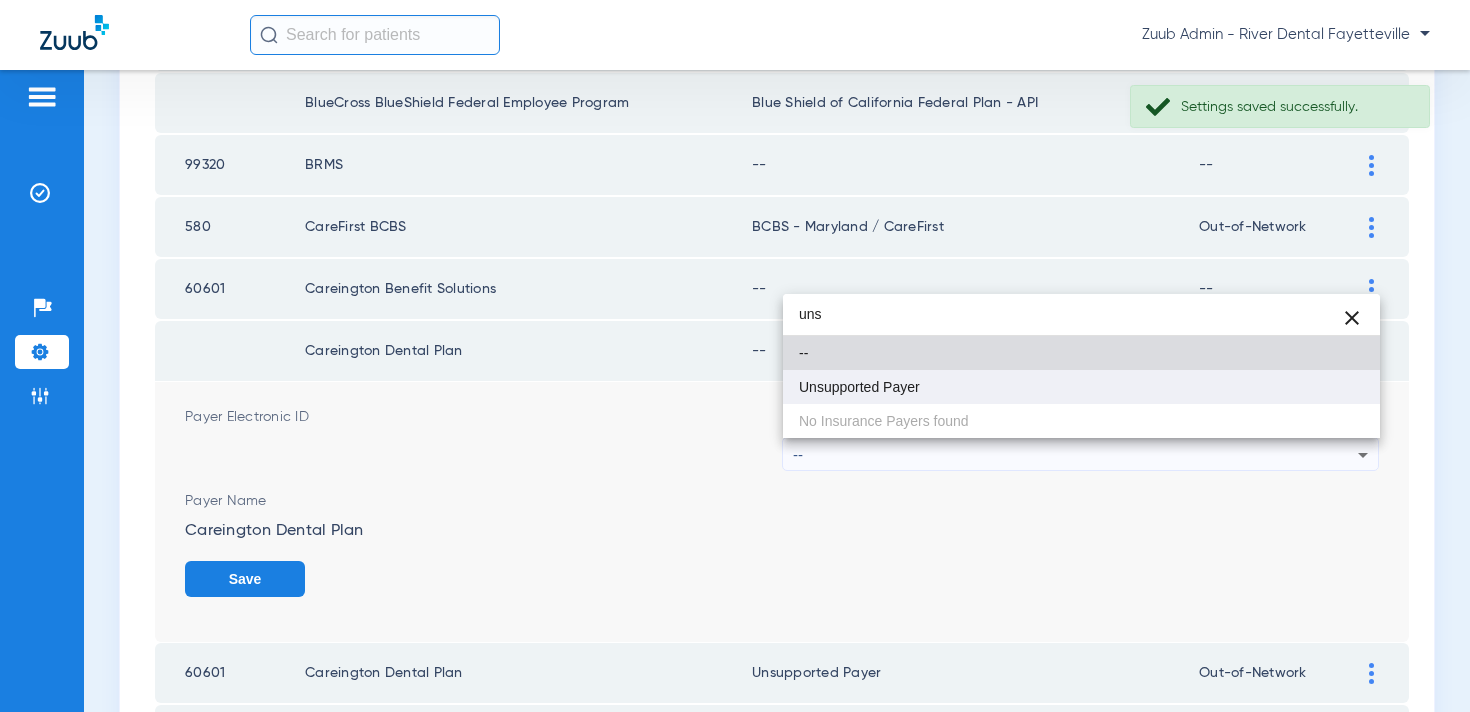 type on "uns" 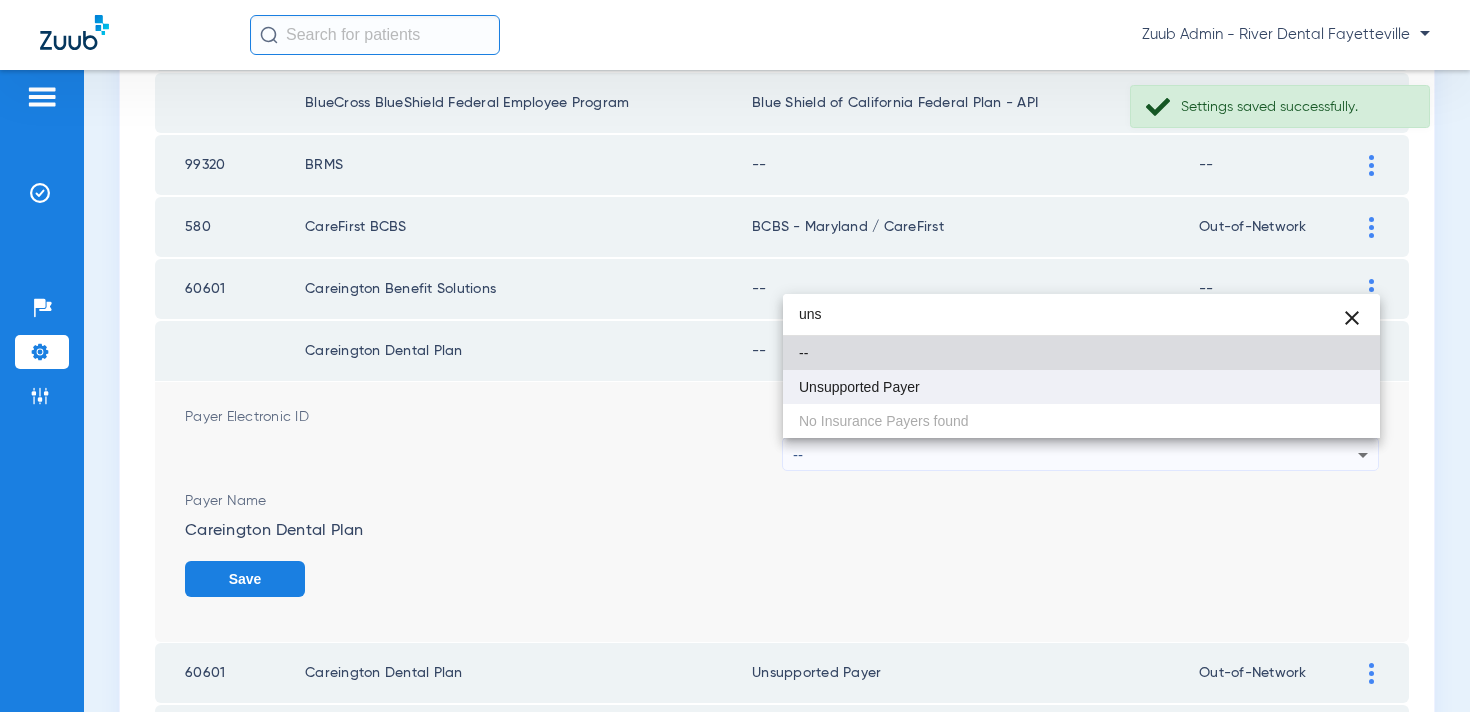 click on "Unsupported Payer" at bounding box center (859, 387) 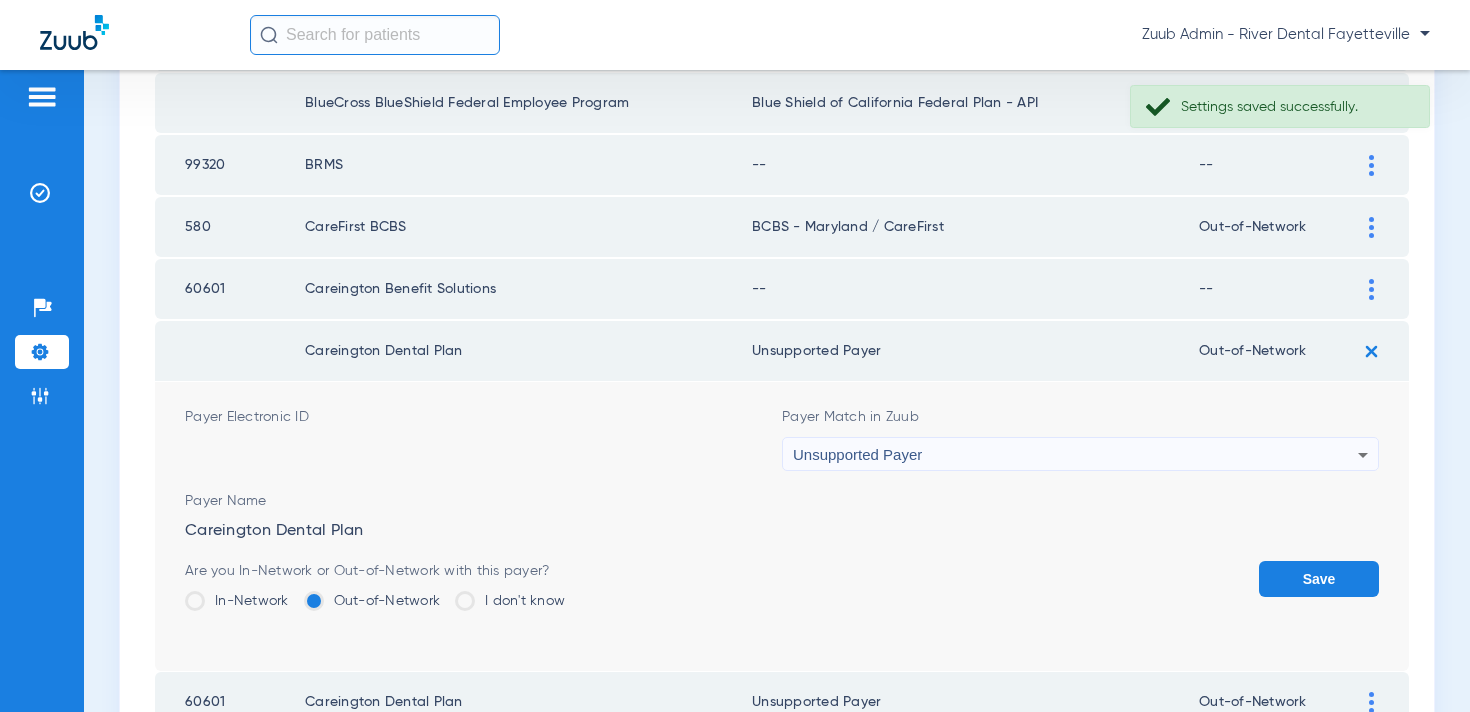 drag, startPoint x: 1314, startPoint y: 576, endPoint x: 1308, endPoint y: 522, distance: 54.33231 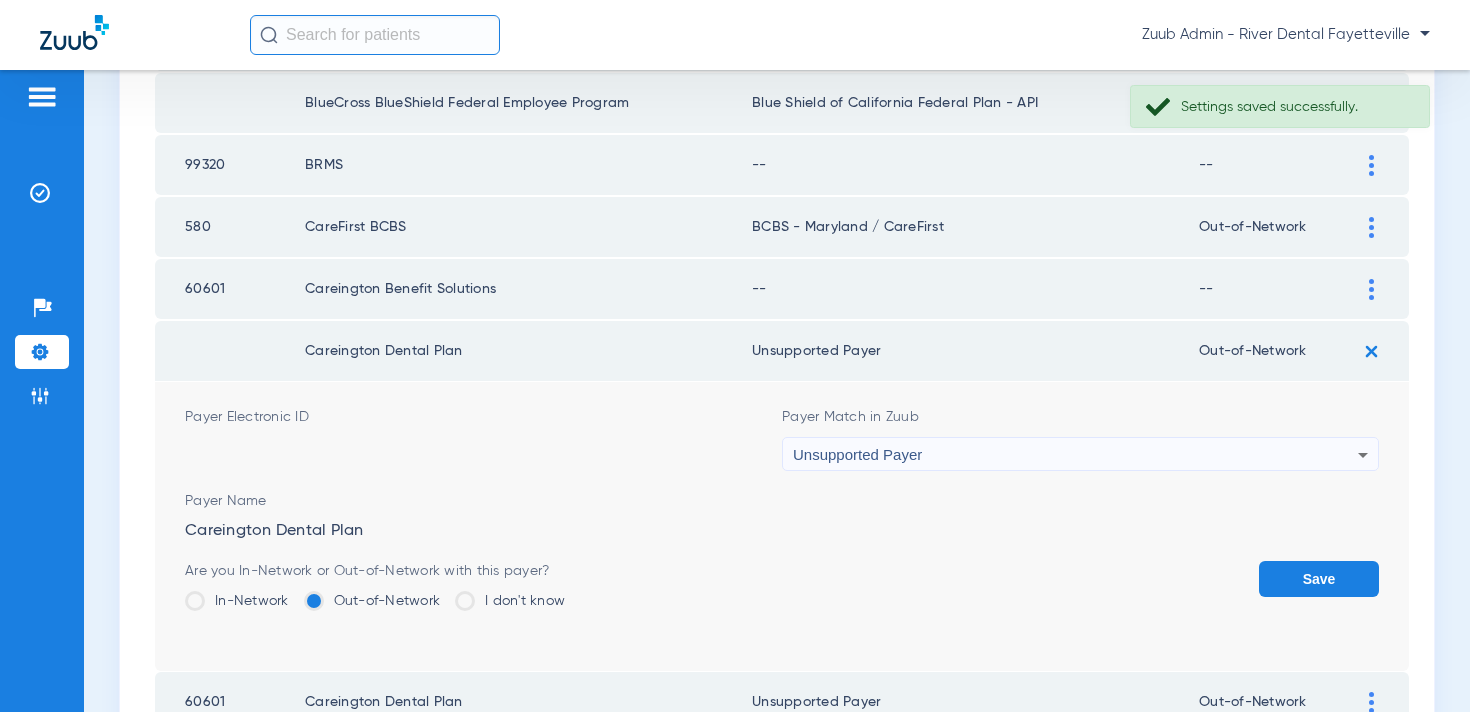 click on "Save" 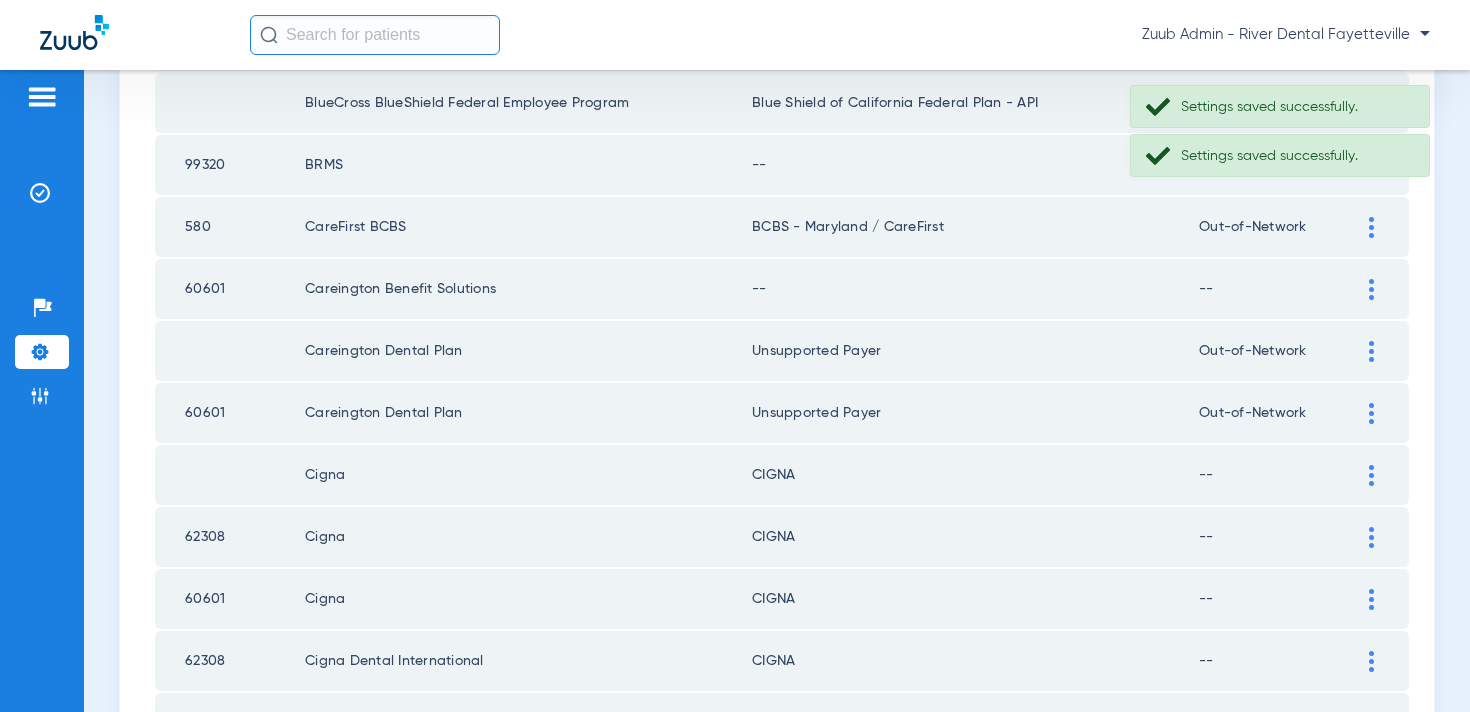 click 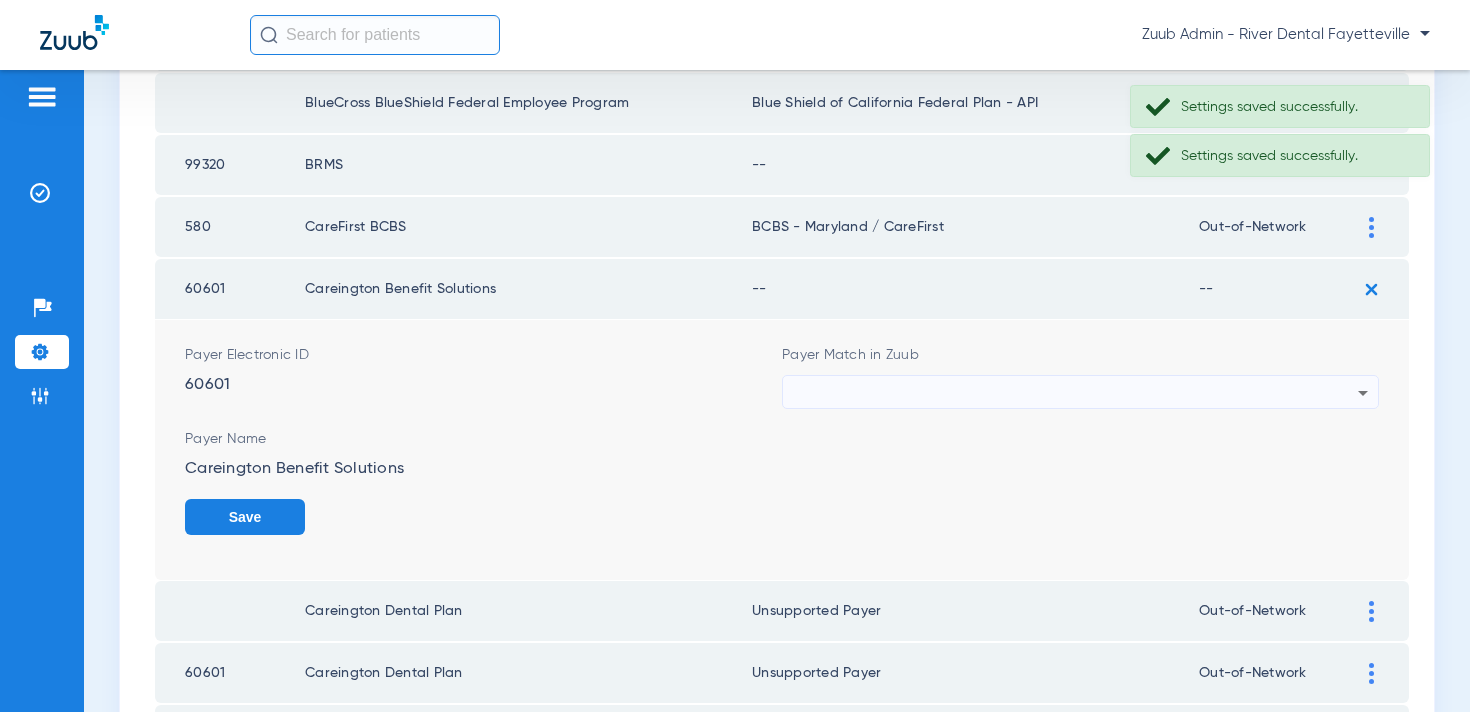 click at bounding box center [1075, 393] 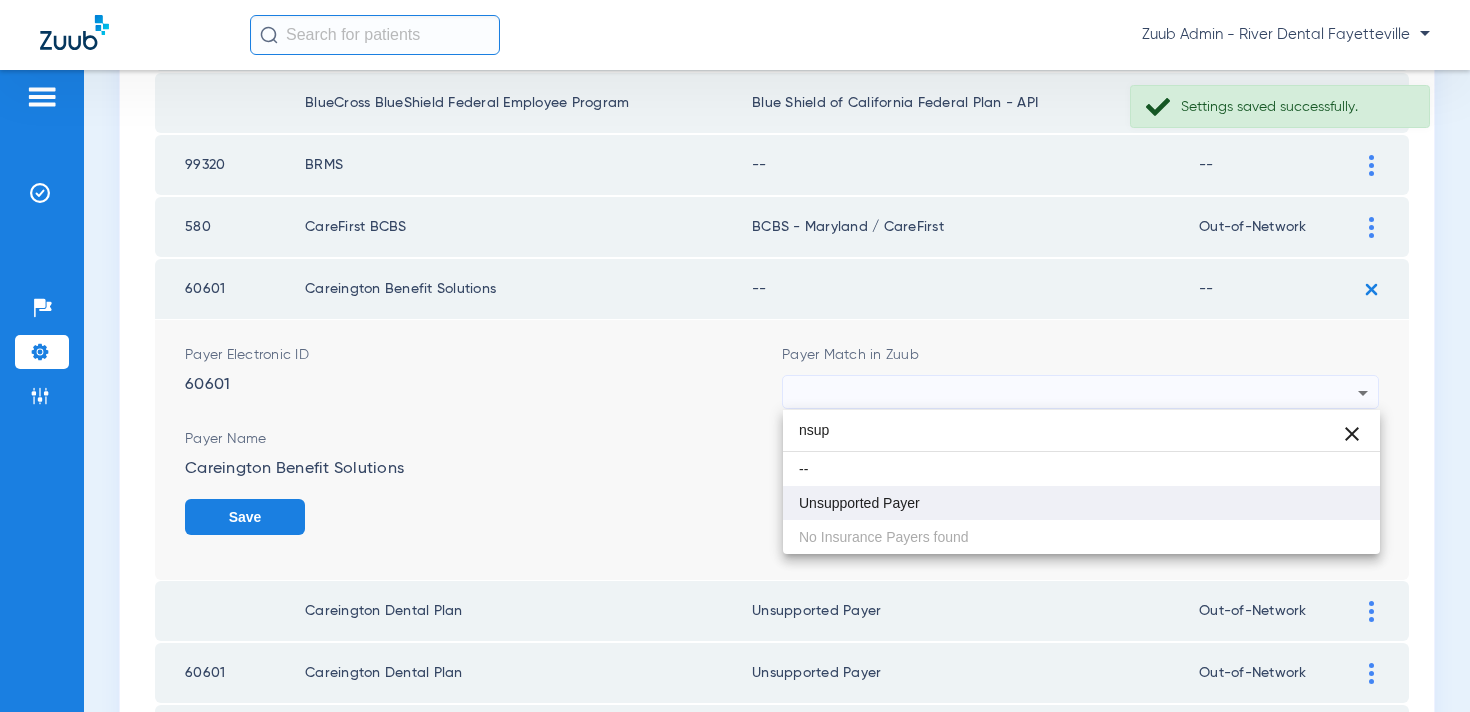 type on "nsup" 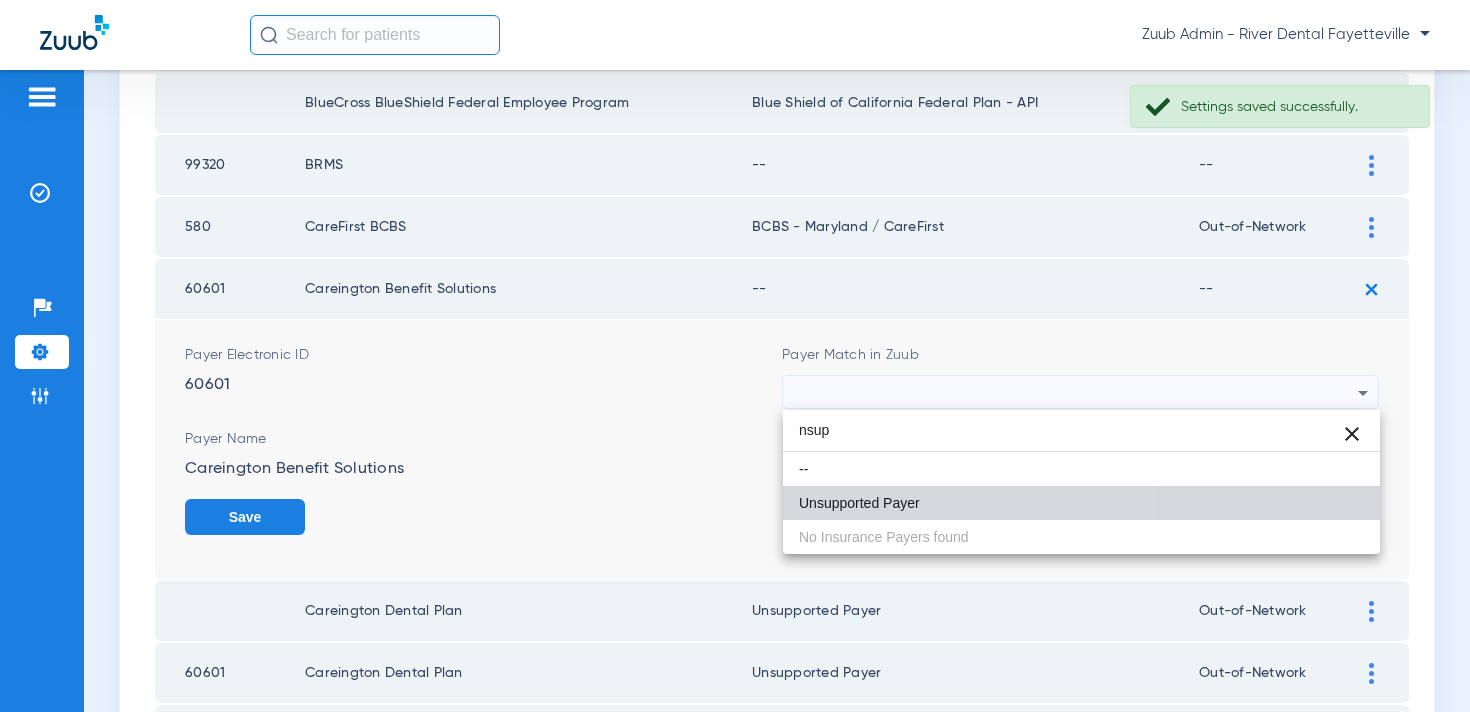 click on "Unsupported Payer" at bounding box center (859, 503) 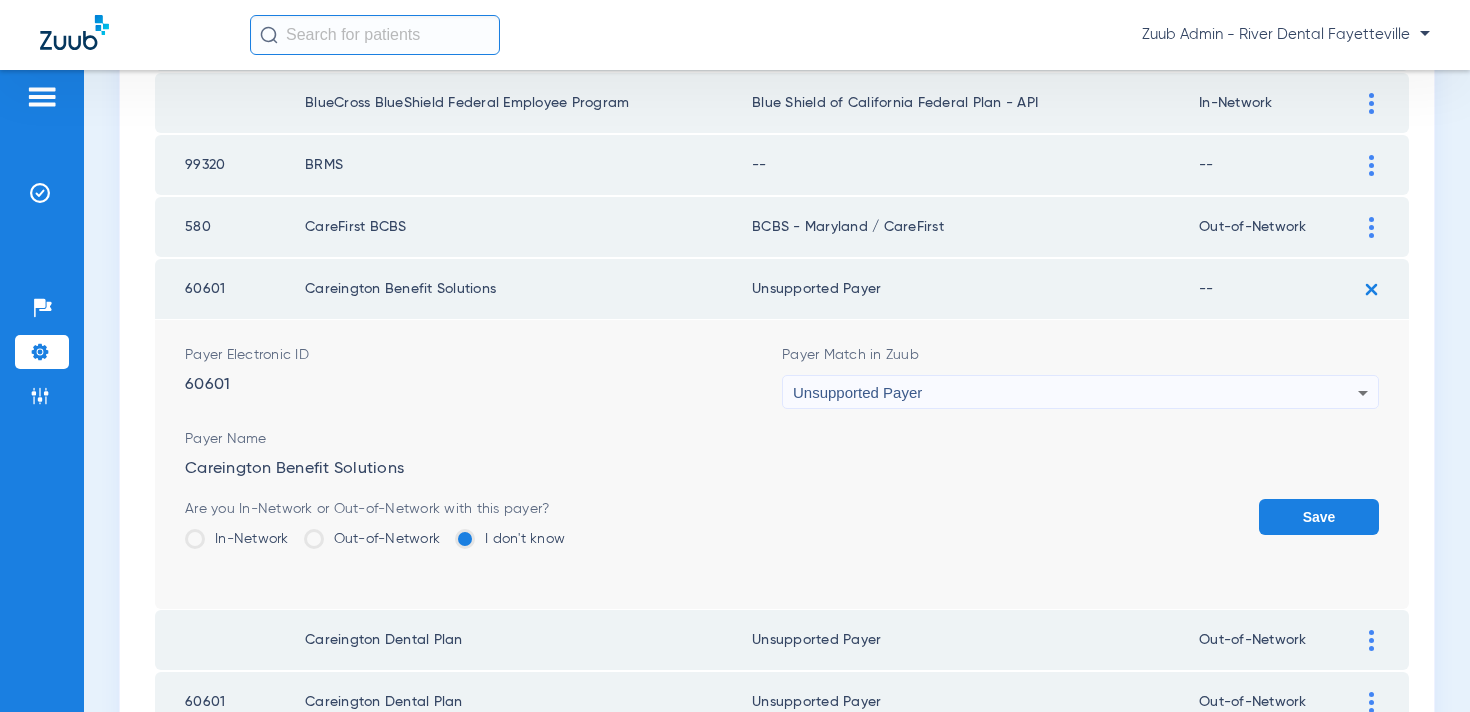 click on "Save" 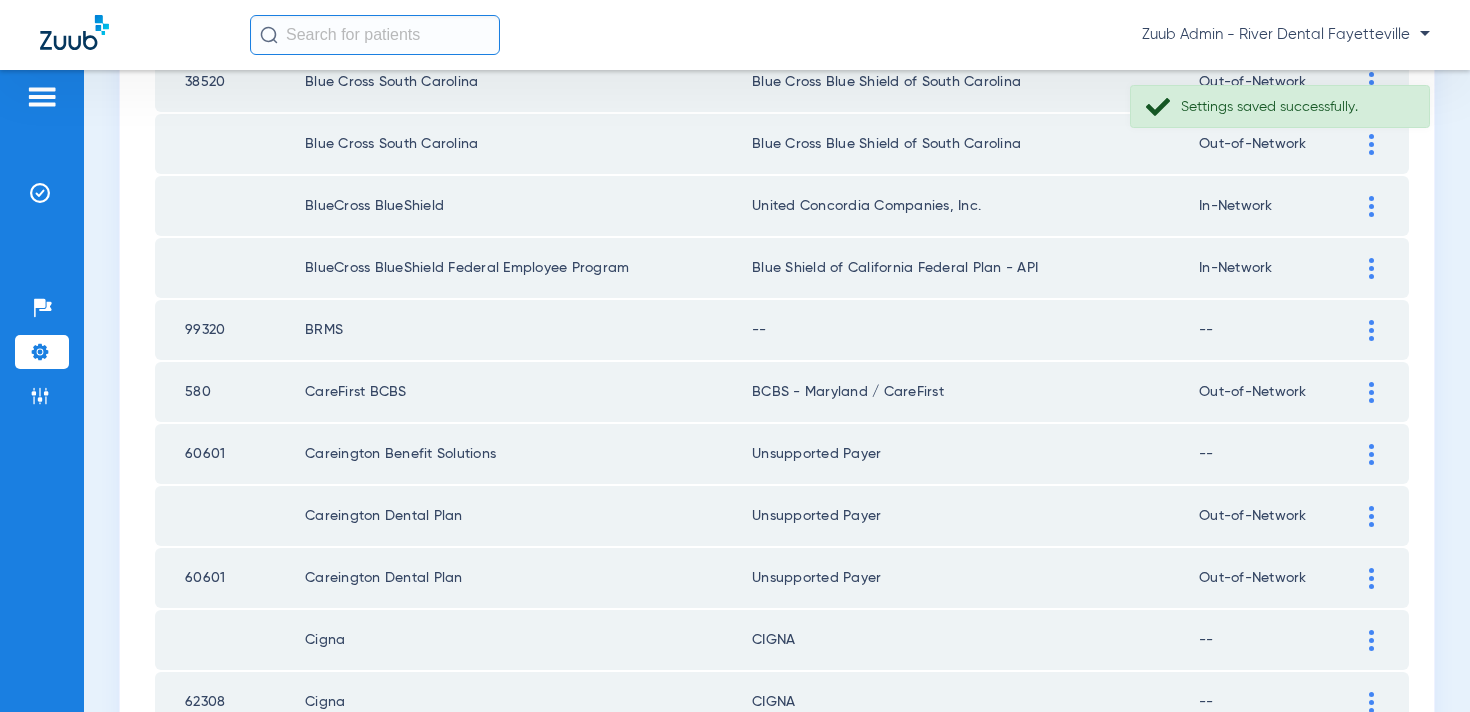 scroll, scrollTop: 2318, scrollLeft: 0, axis: vertical 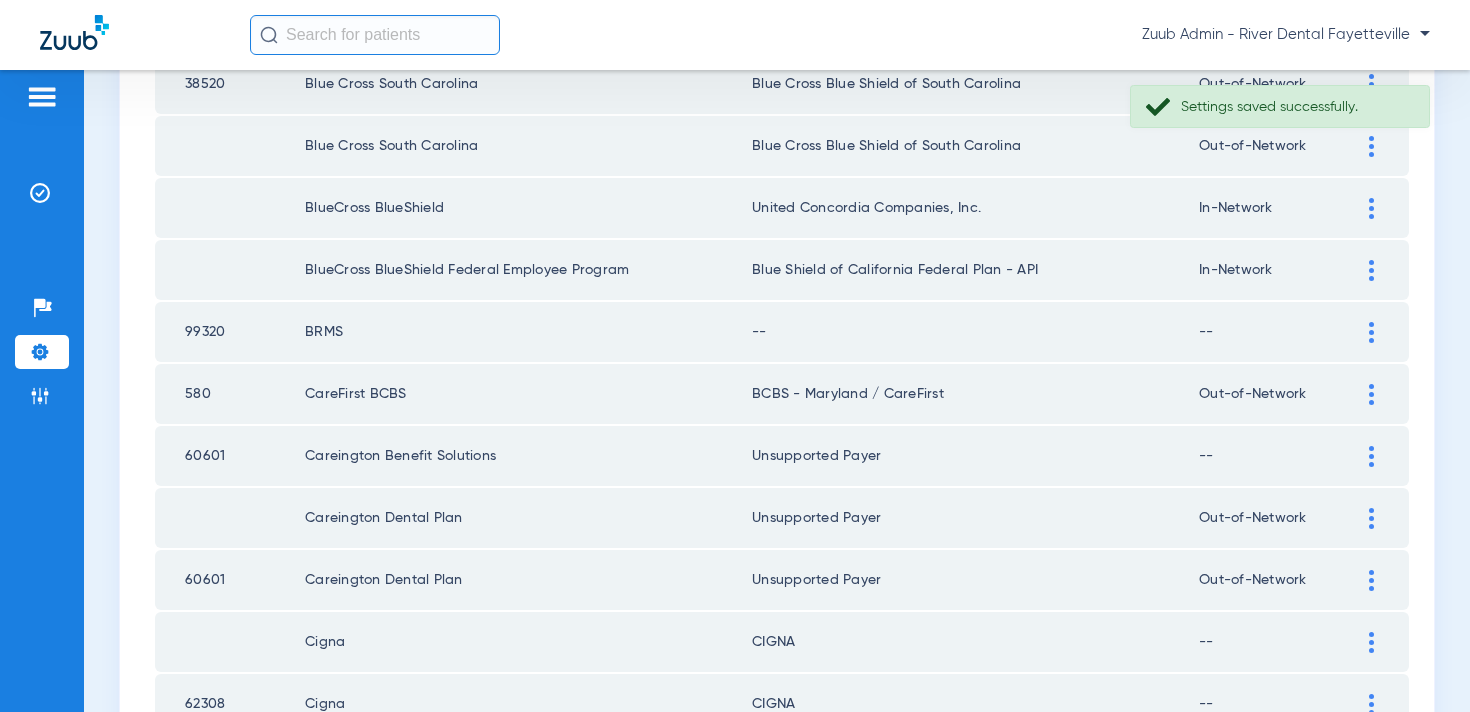 click 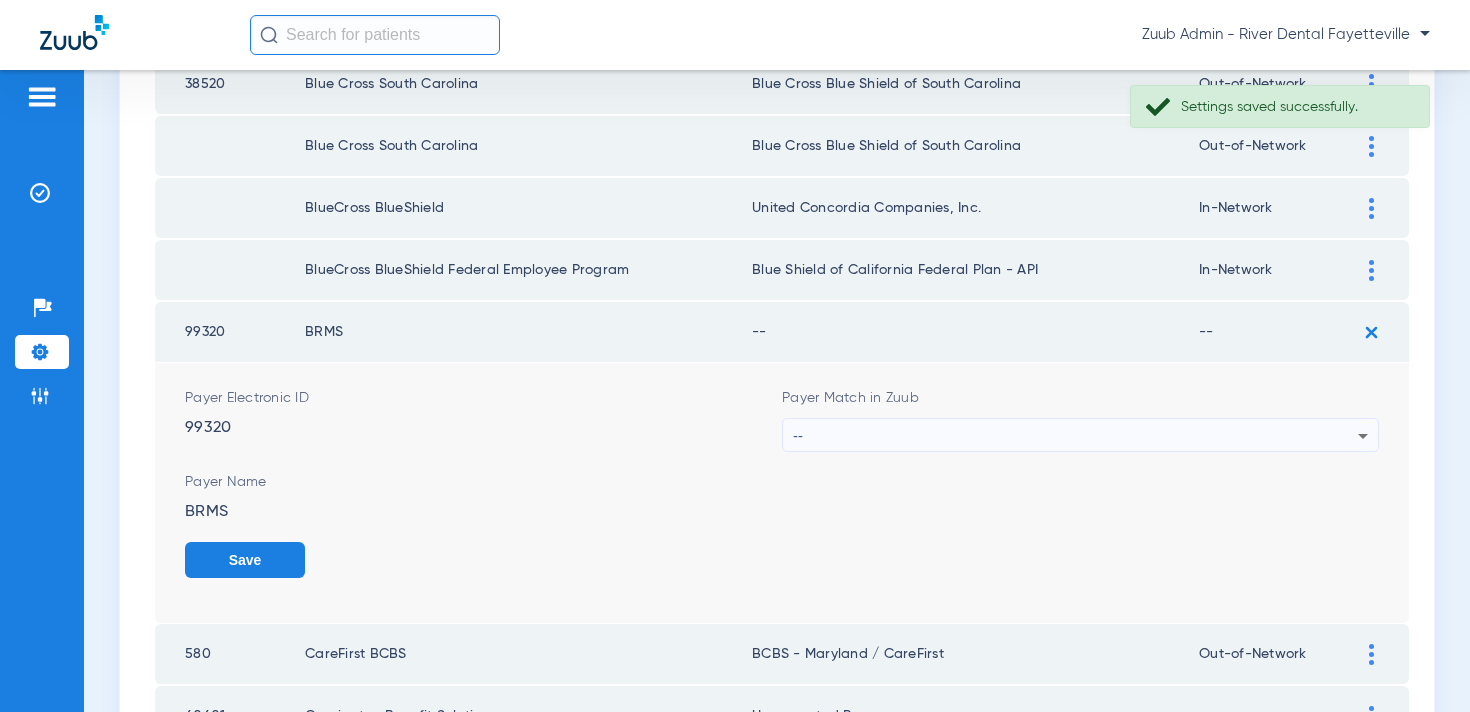 click on "--" at bounding box center (1075, 436) 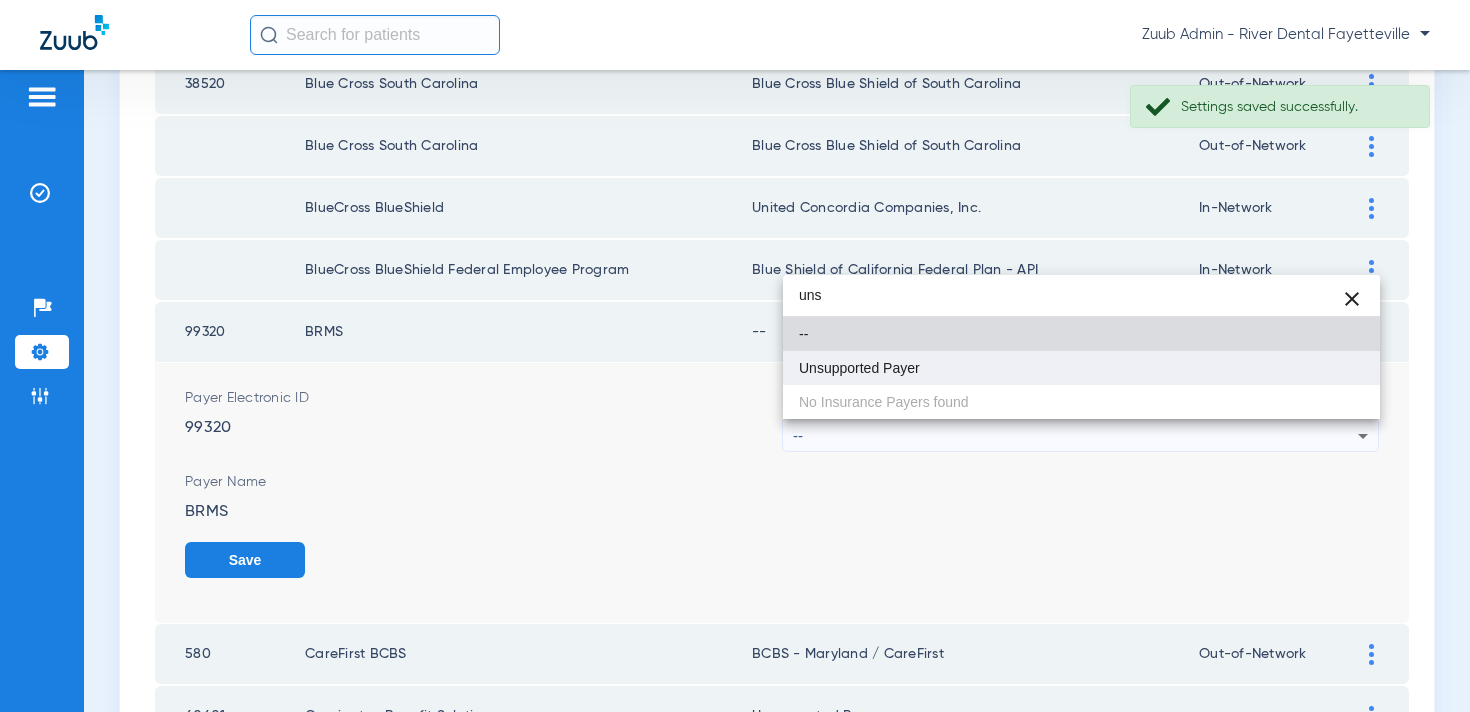 type on "uns" 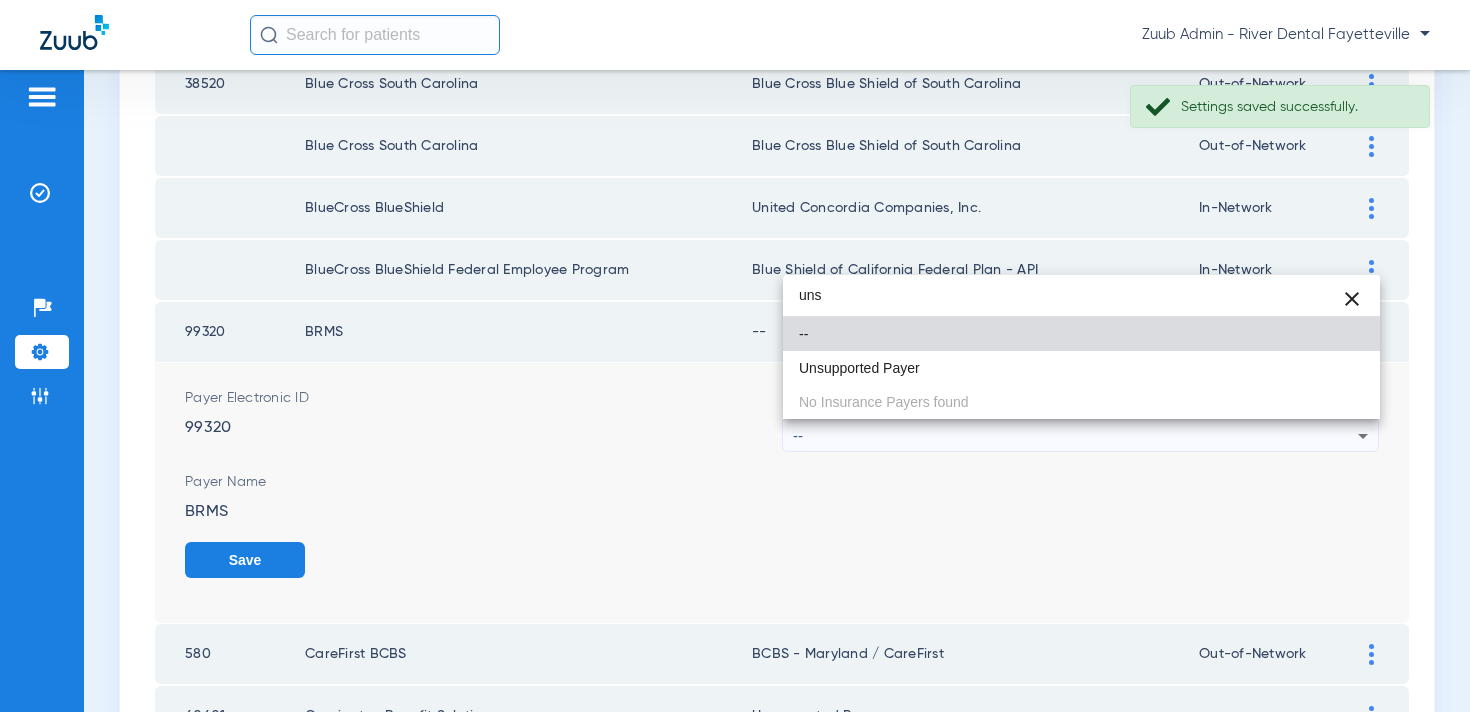 drag, startPoint x: 1006, startPoint y: 364, endPoint x: 1207, endPoint y: 450, distance: 218.62524 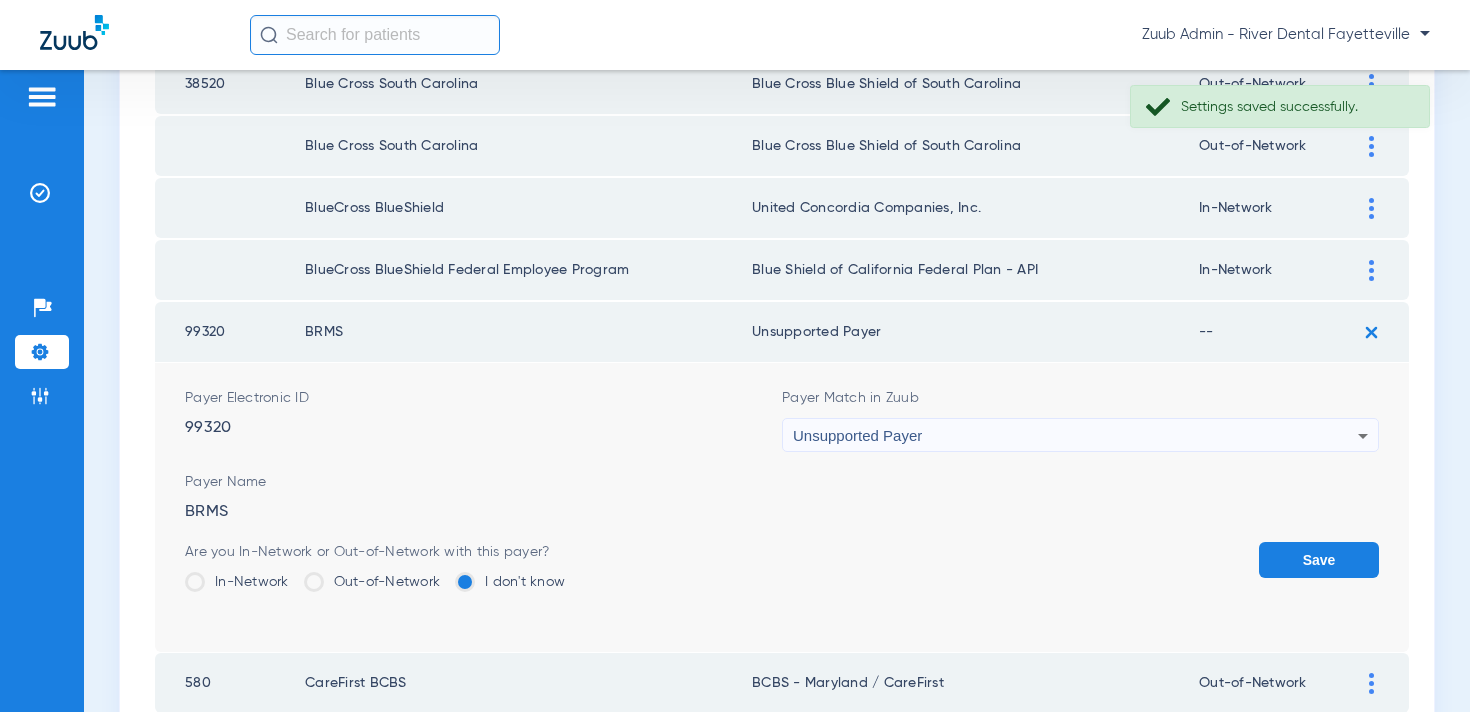 click on "Save" 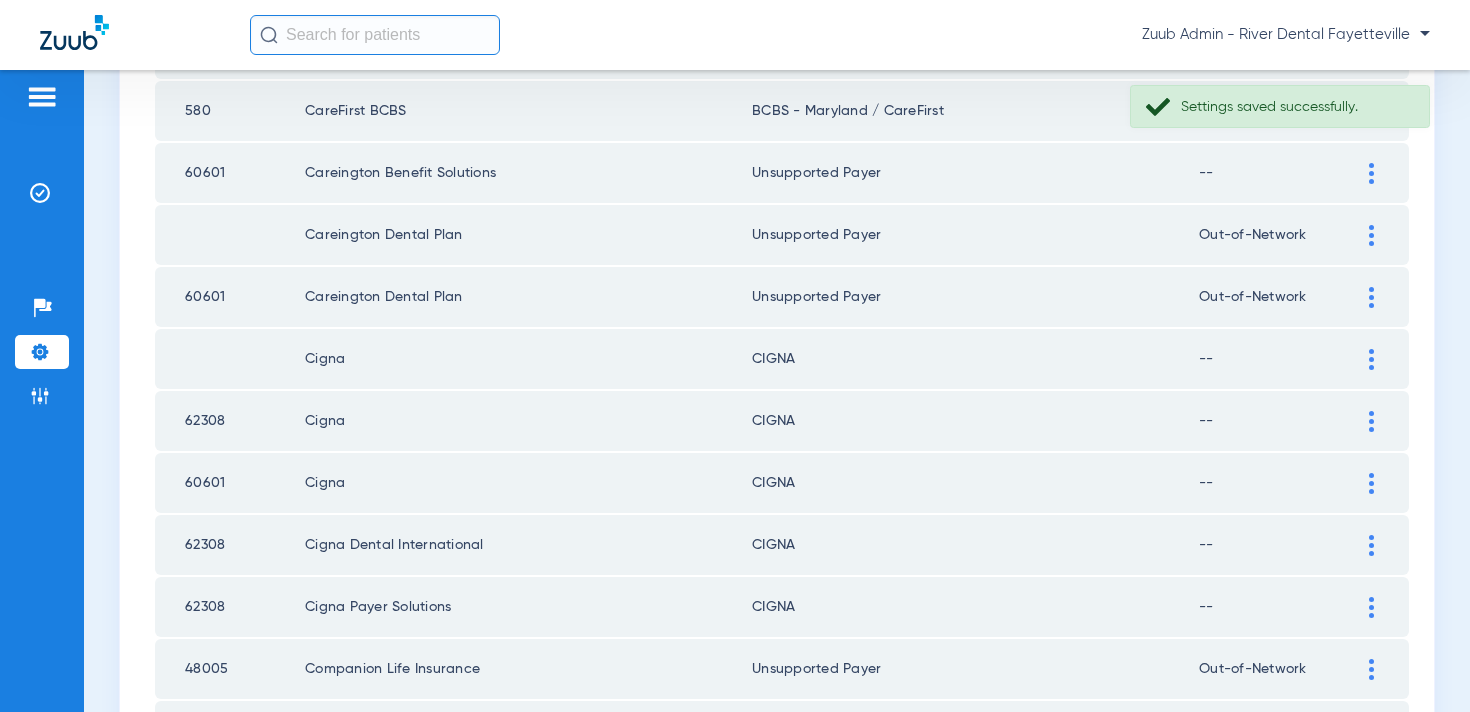 scroll, scrollTop: 2923, scrollLeft: 0, axis: vertical 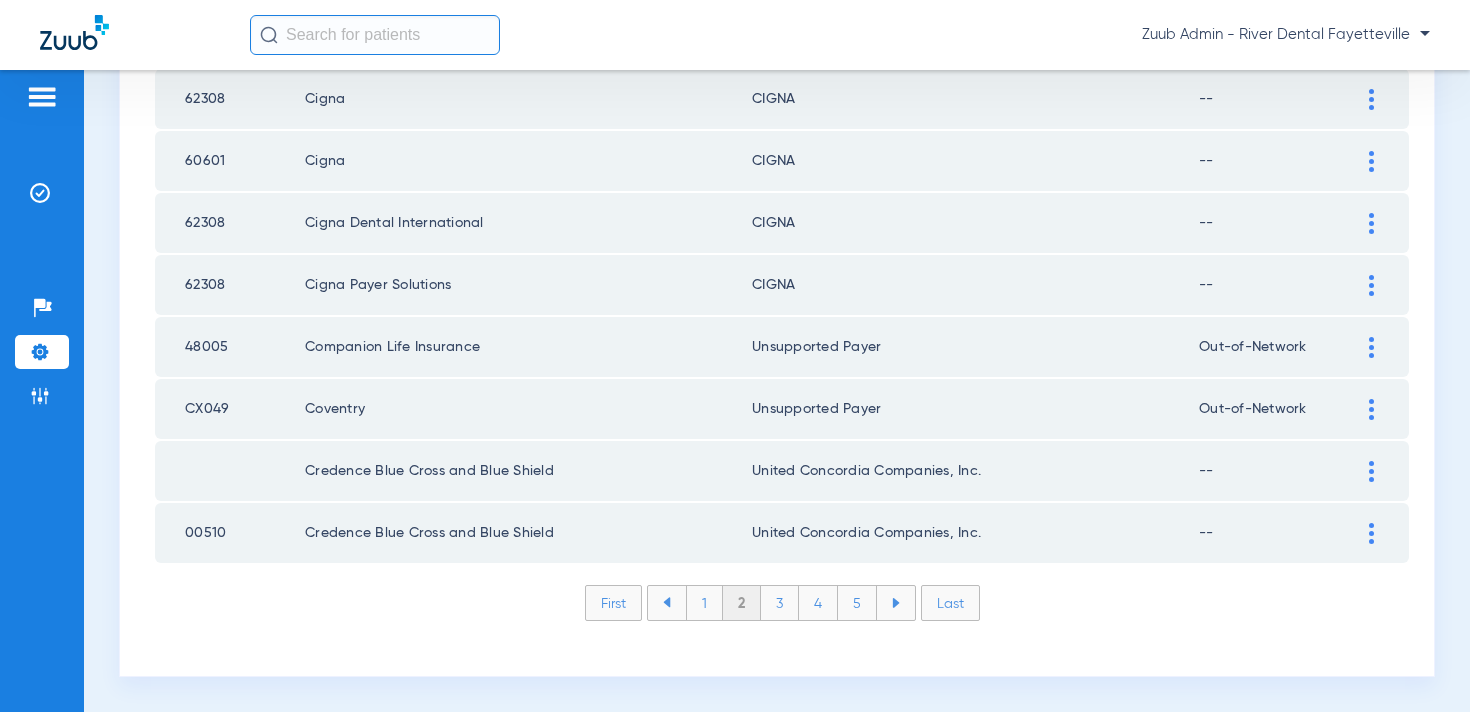 click on "3" 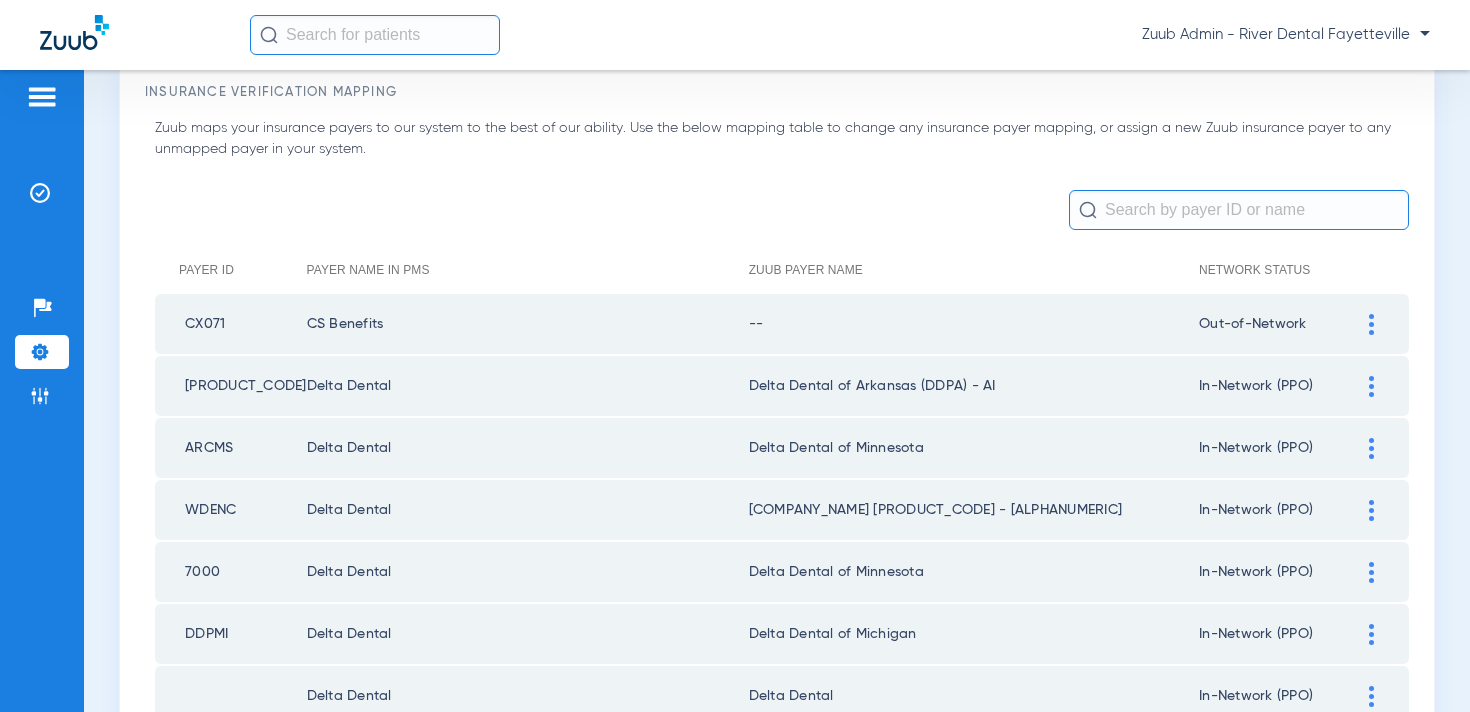 scroll, scrollTop: 92, scrollLeft: 0, axis: vertical 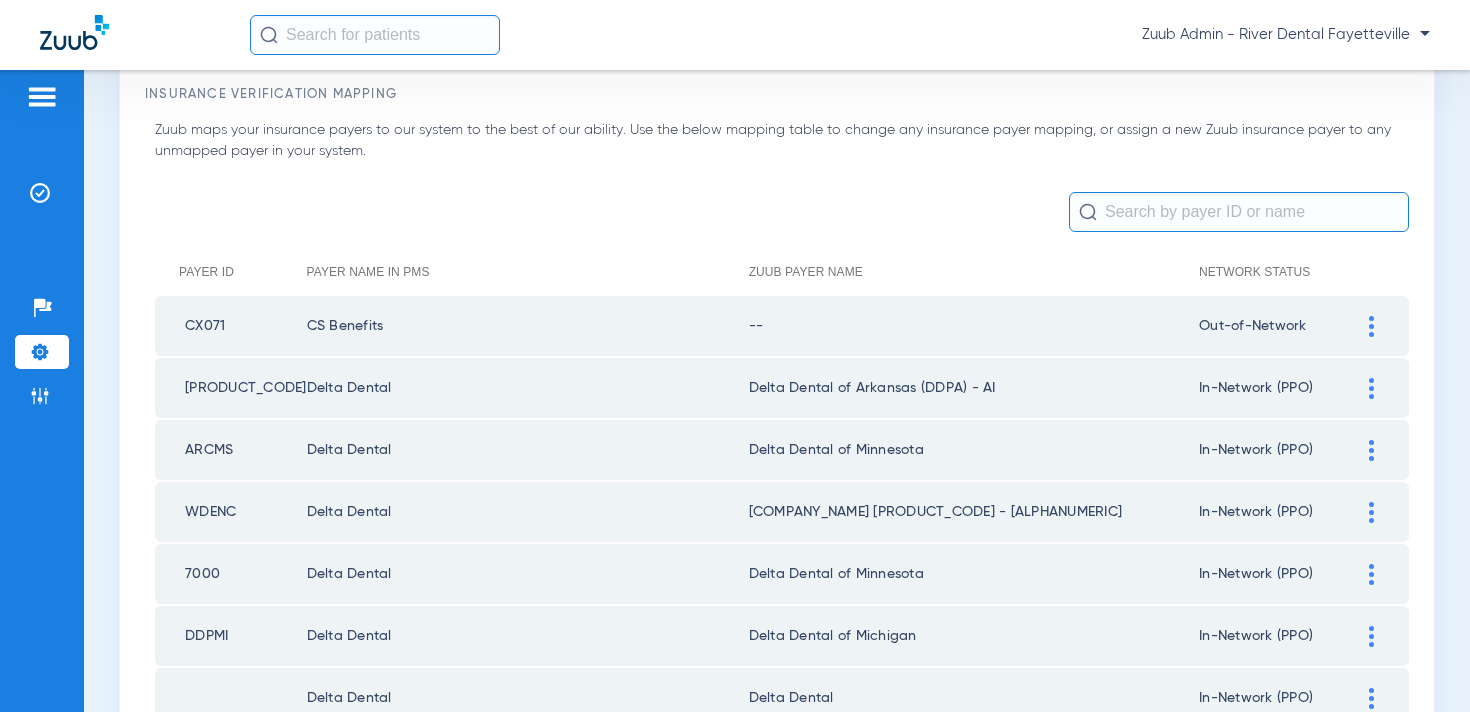 drag, startPoint x: 1374, startPoint y: 320, endPoint x: 1302, endPoint y: 343, distance: 75.58439 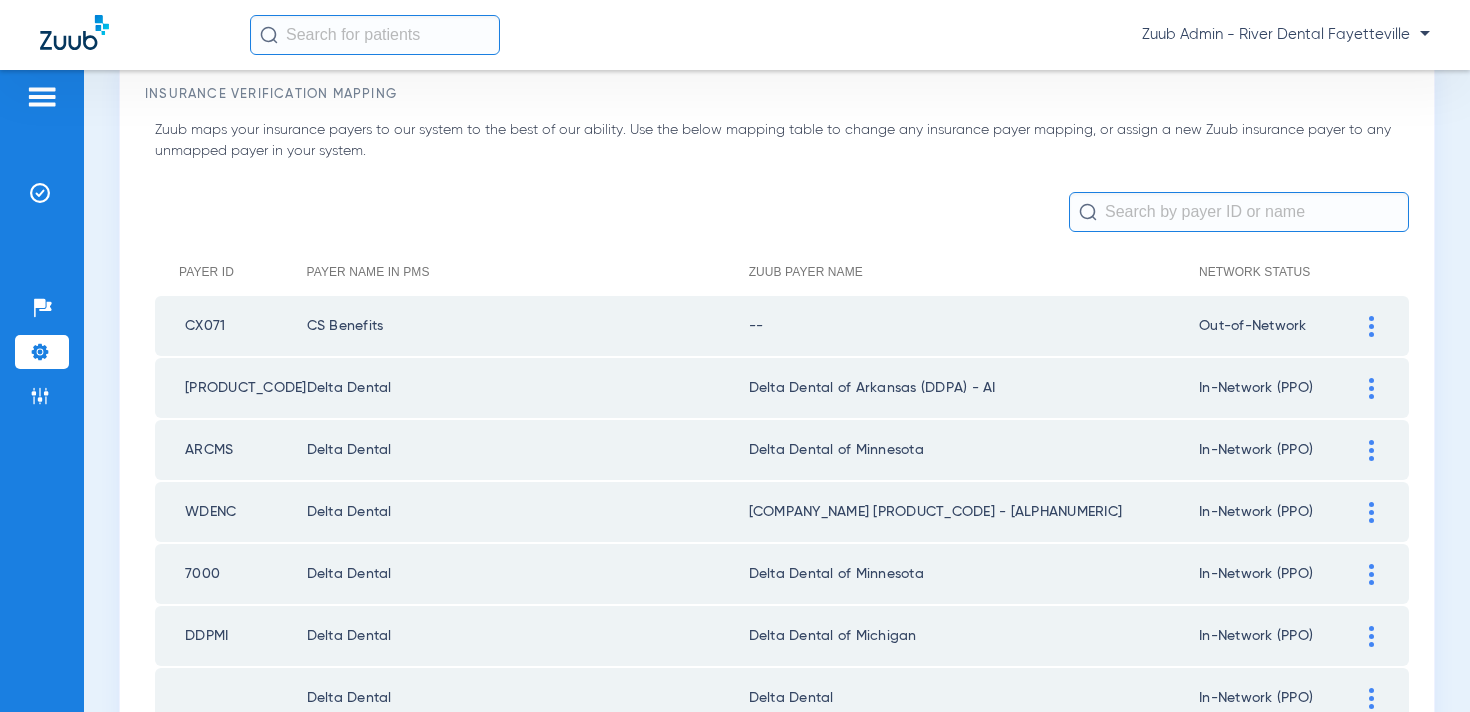 click 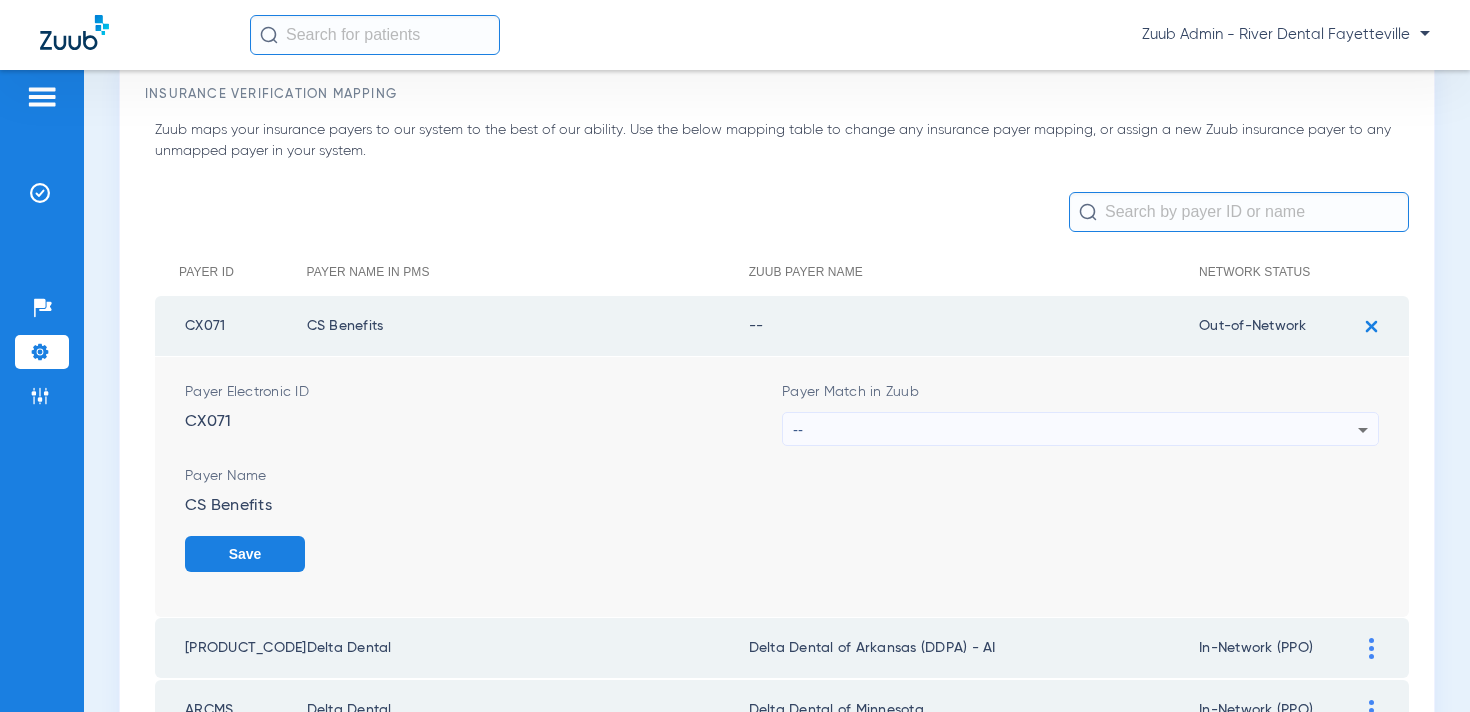 click on "--" at bounding box center [1075, 430] 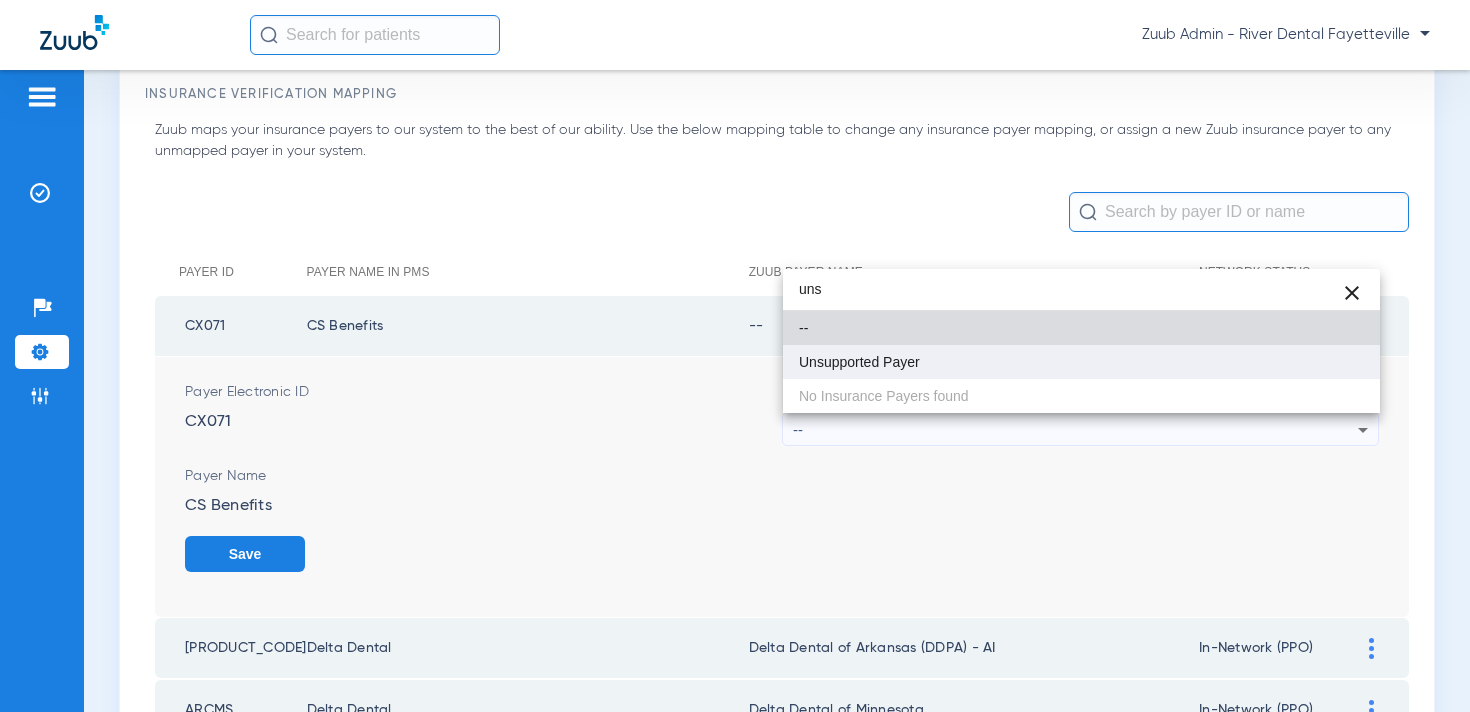 type on "uns" 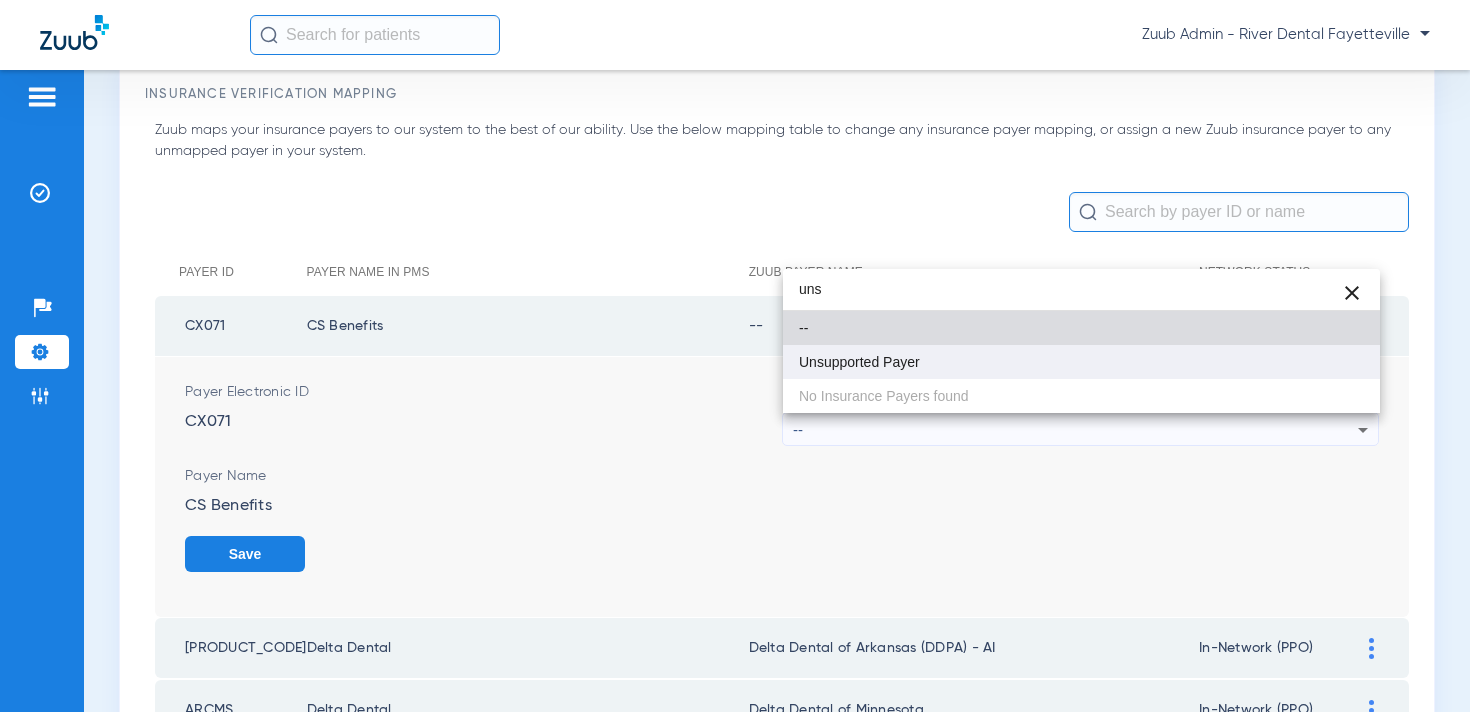 click on "Unsupported Payer" at bounding box center [1081, 362] 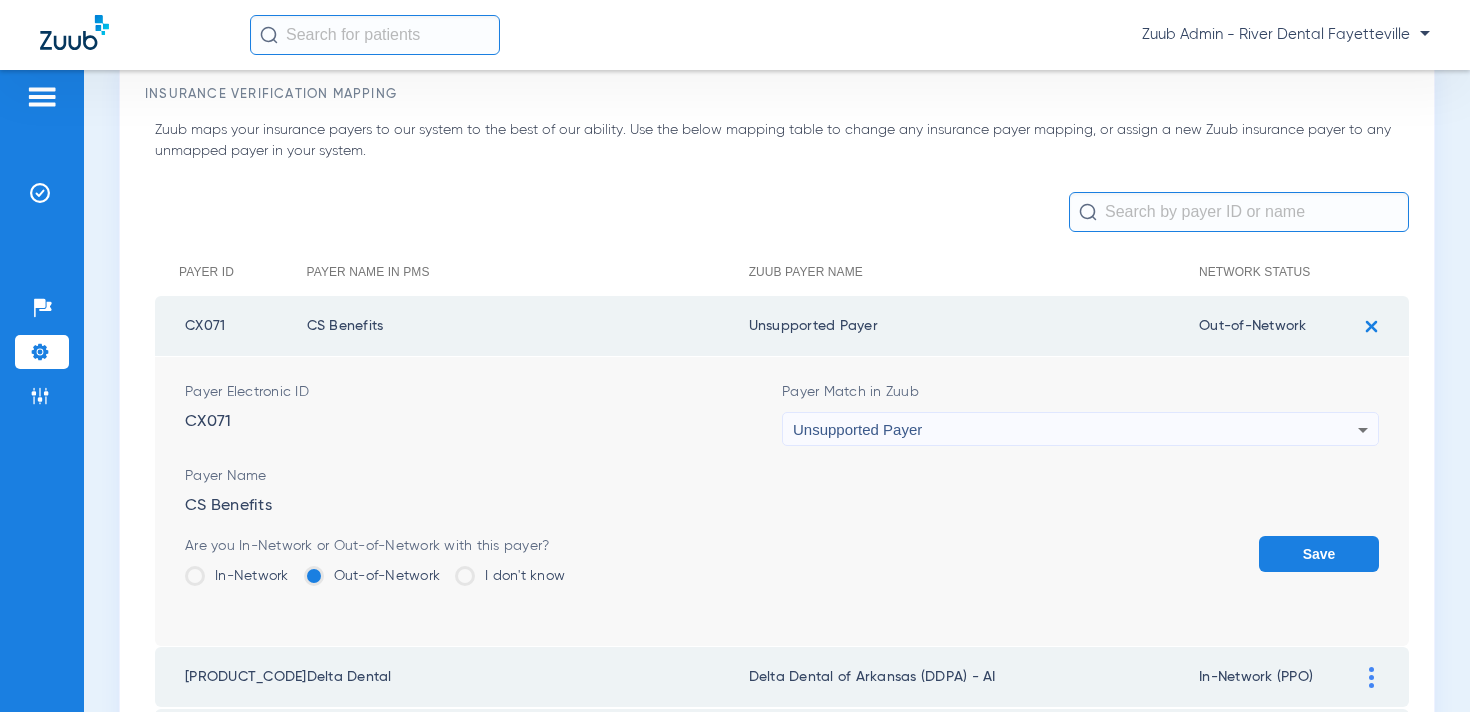 click on "Save" 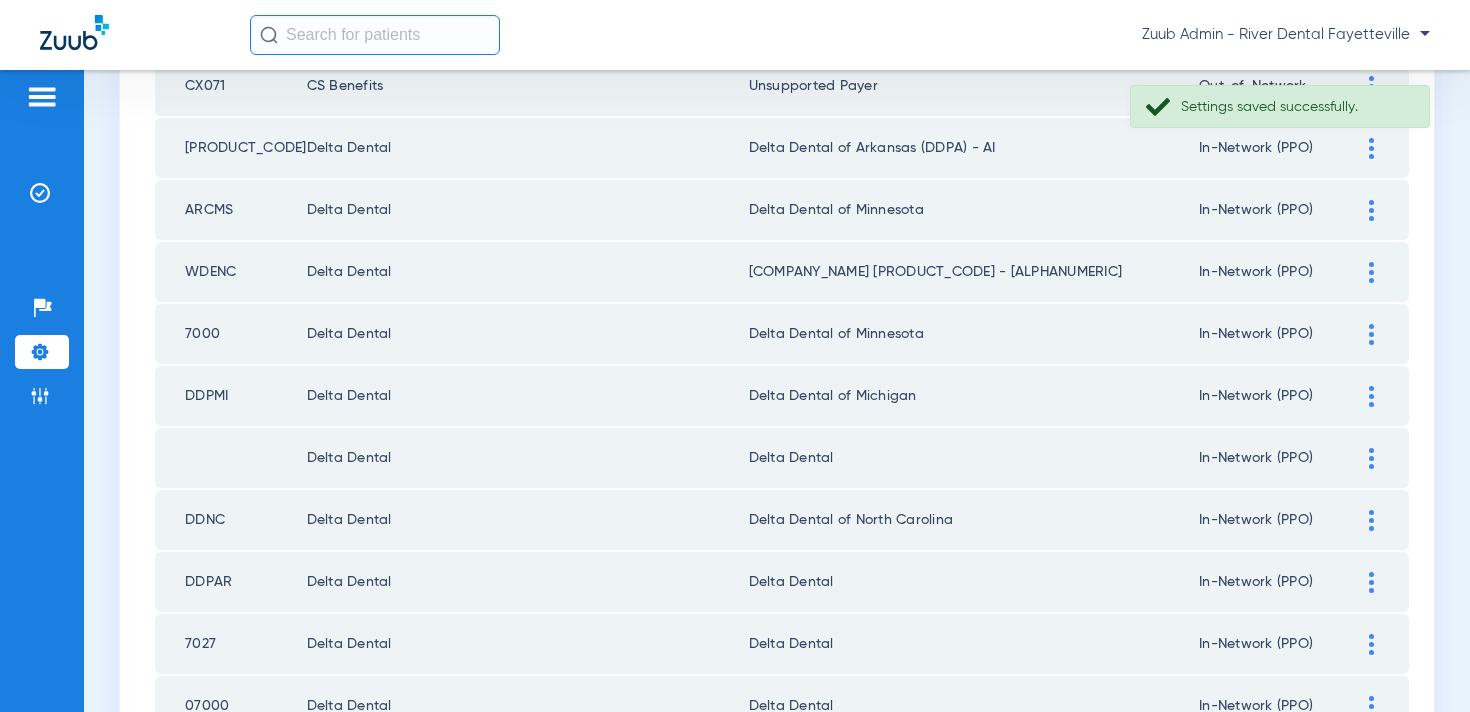 scroll, scrollTop: 356, scrollLeft: 0, axis: vertical 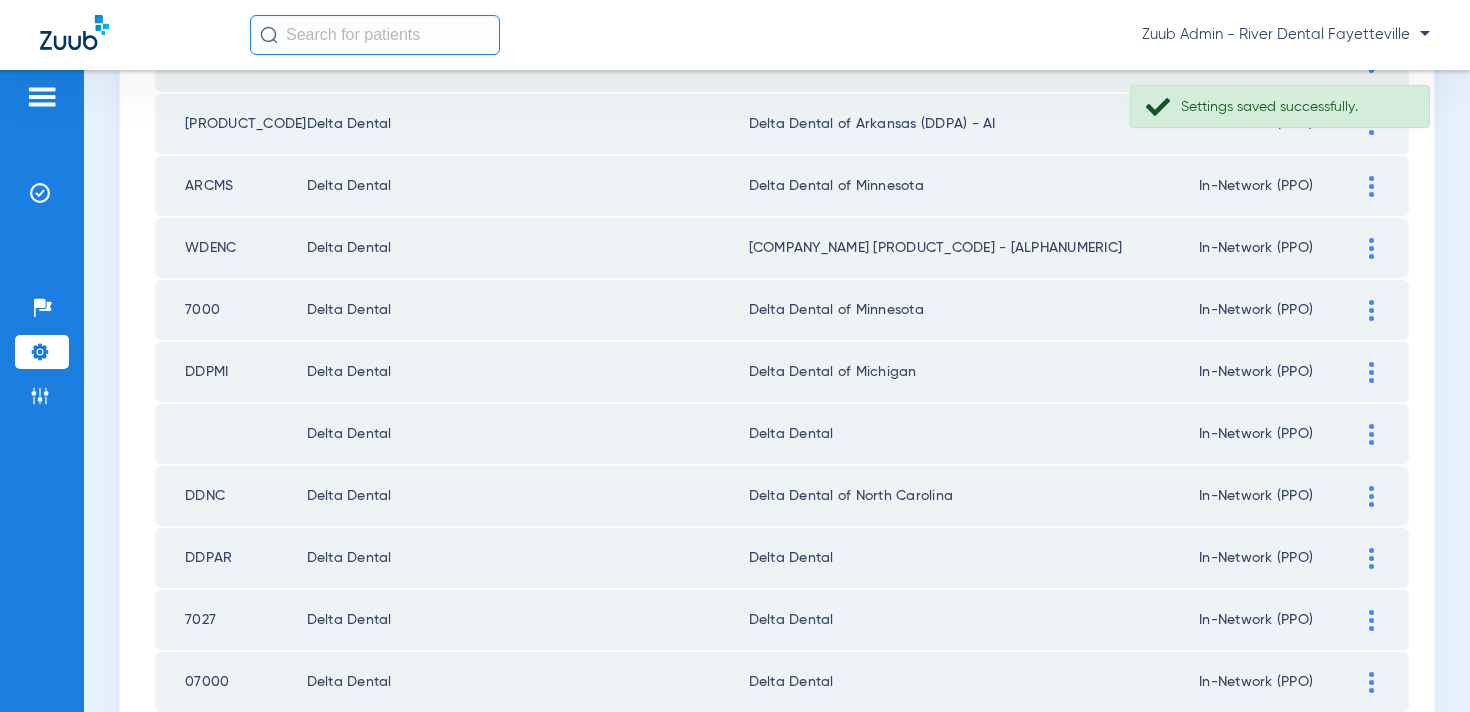 click 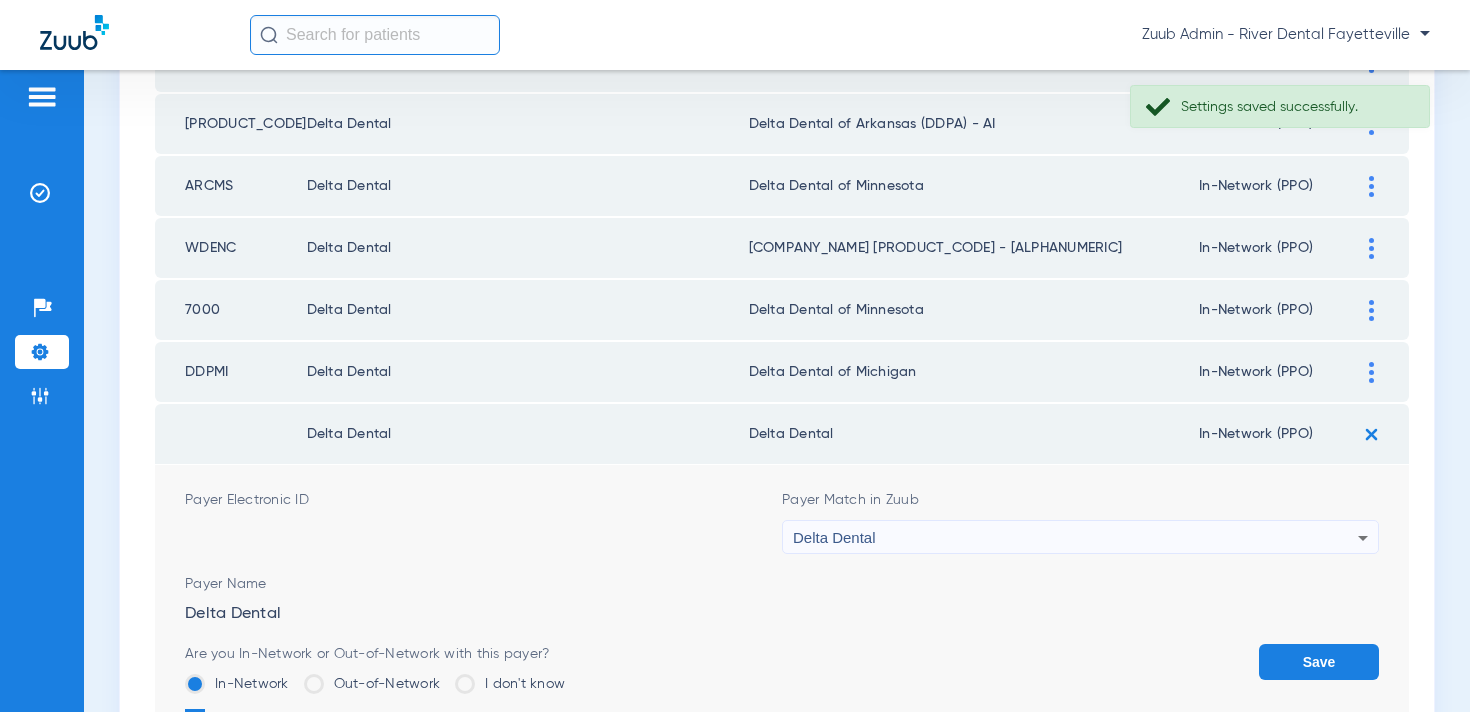 click on "Delta Dental" at bounding box center [1075, 538] 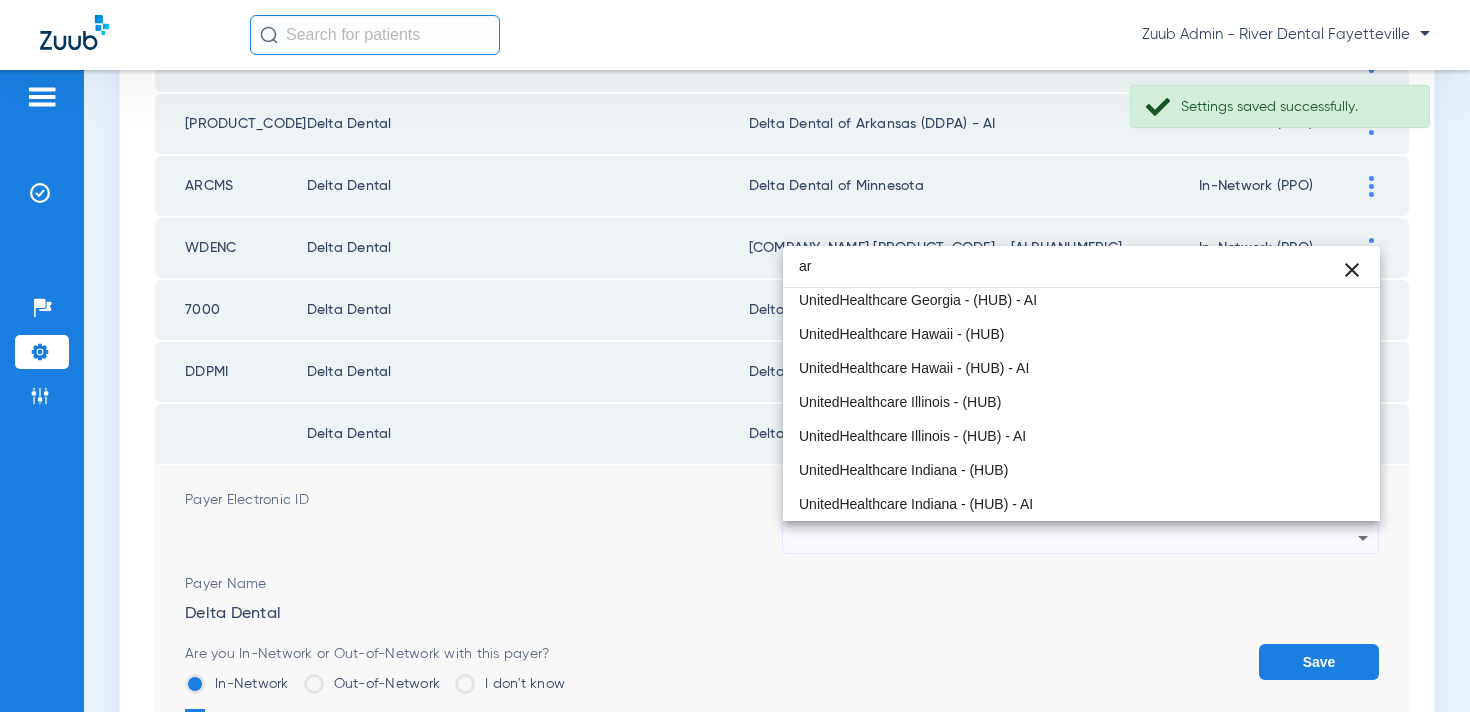 scroll, scrollTop: 42, scrollLeft: 0, axis: vertical 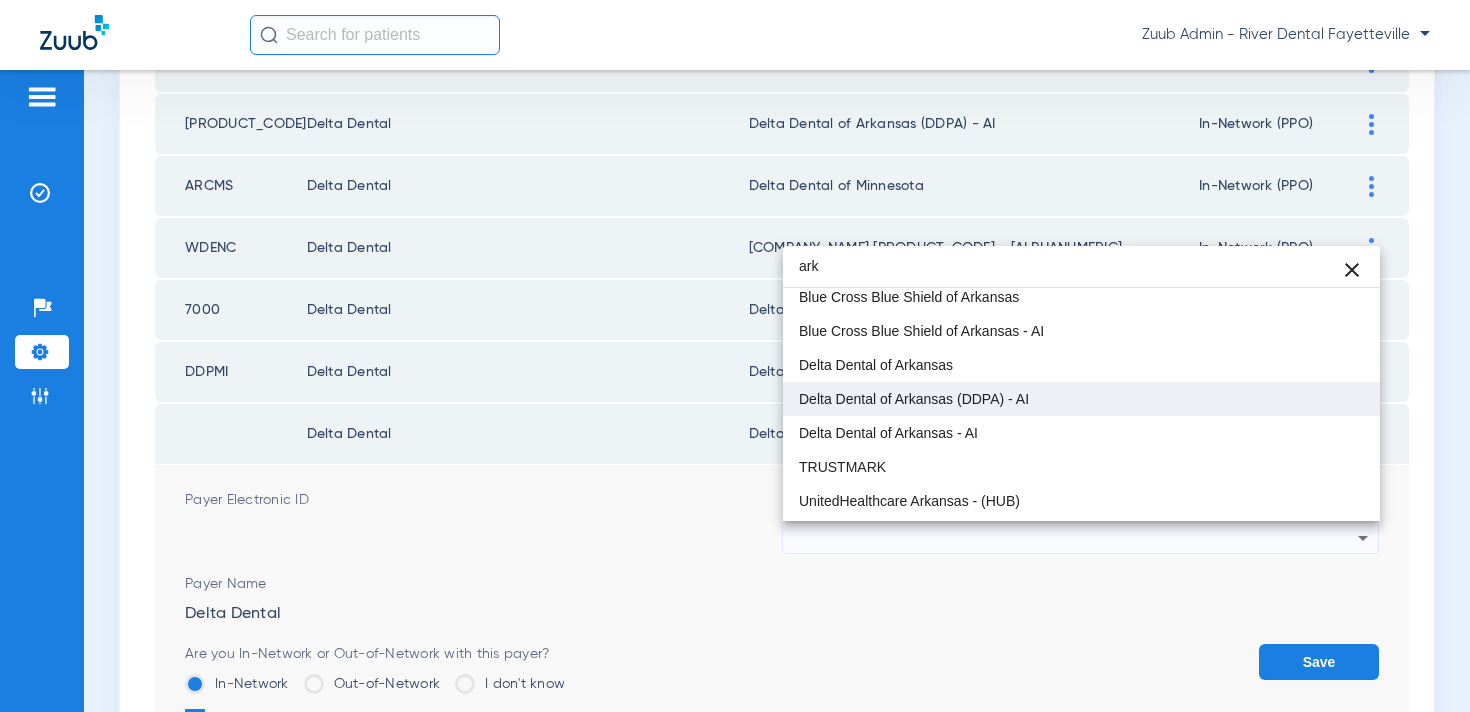 type on "ark" 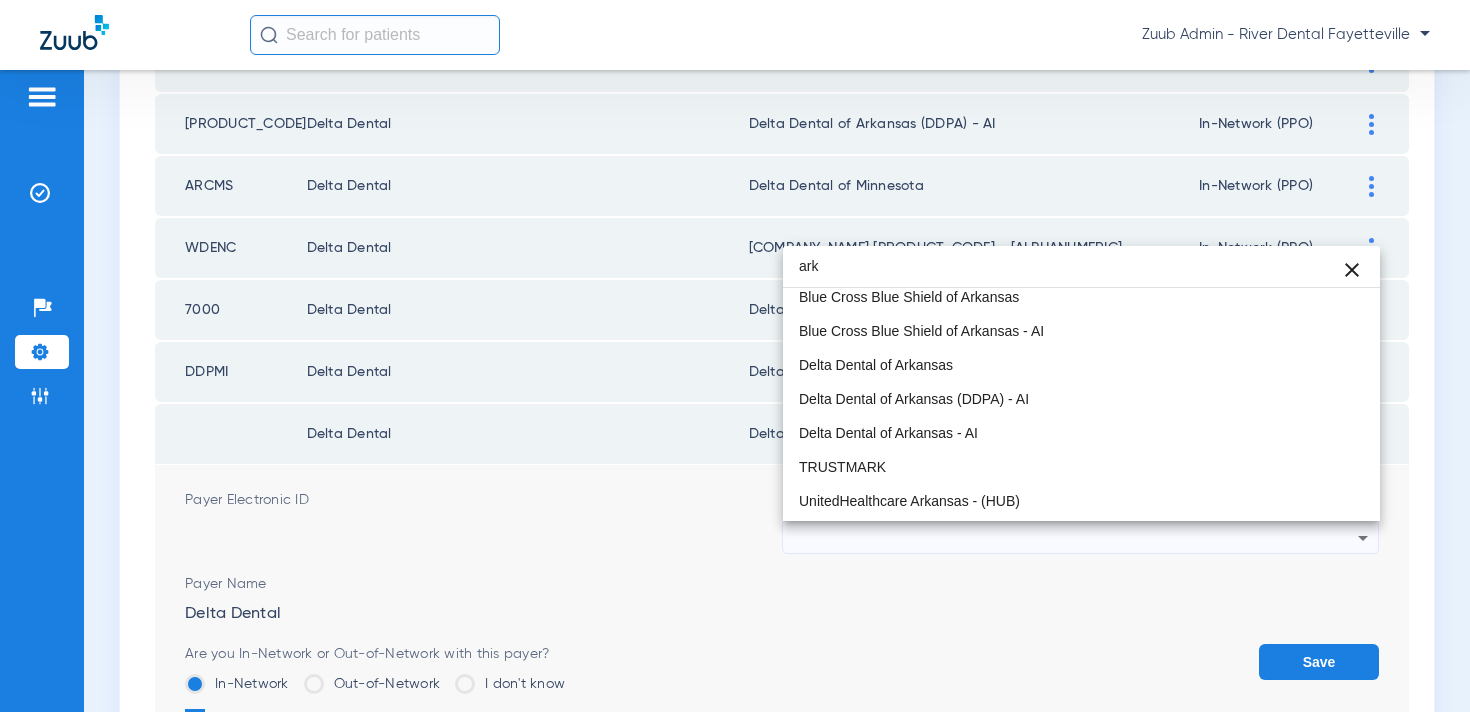 drag, startPoint x: 1041, startPoint y: 407, endPoint x: 1208, endPoint y: 566, distance: 230.58621 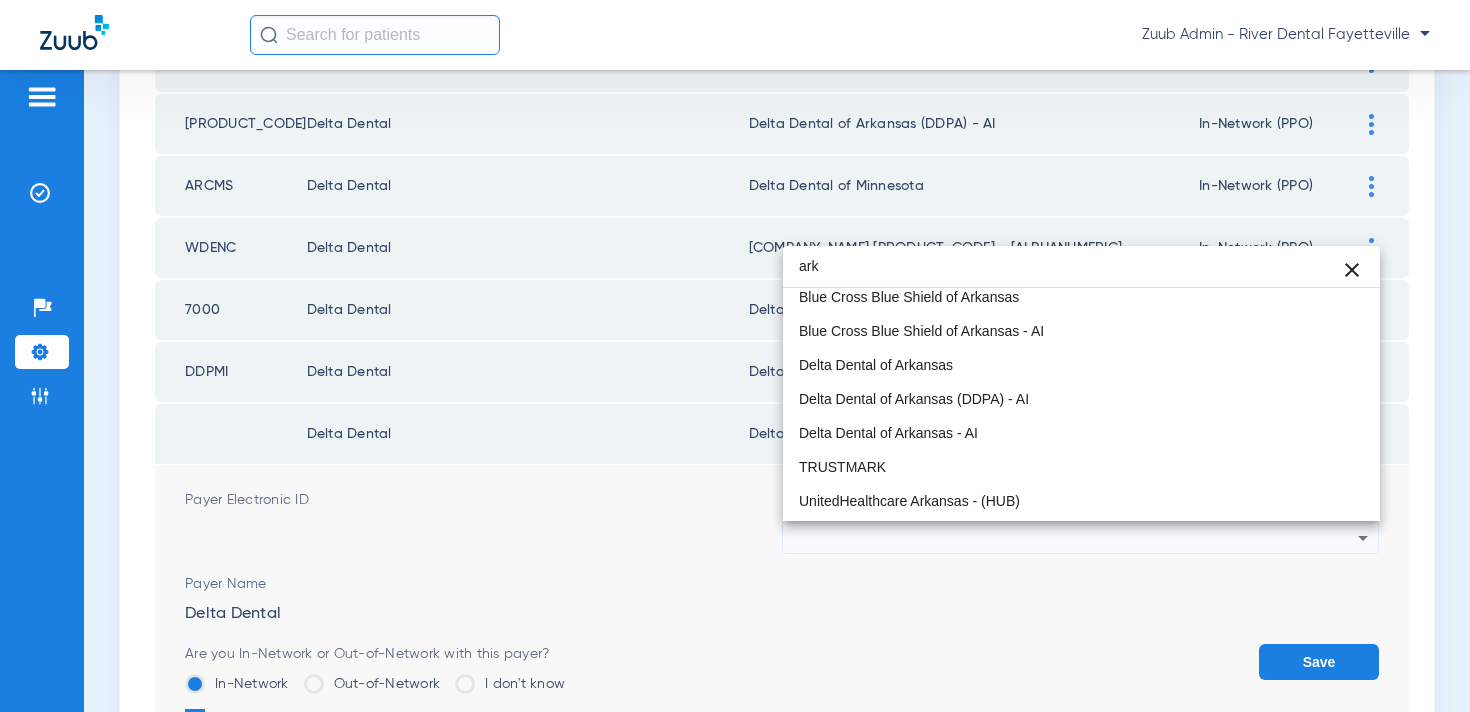 click on "Delta Dental of Arkansas (DDPA) - AI" at bounding box center (1081, 399) 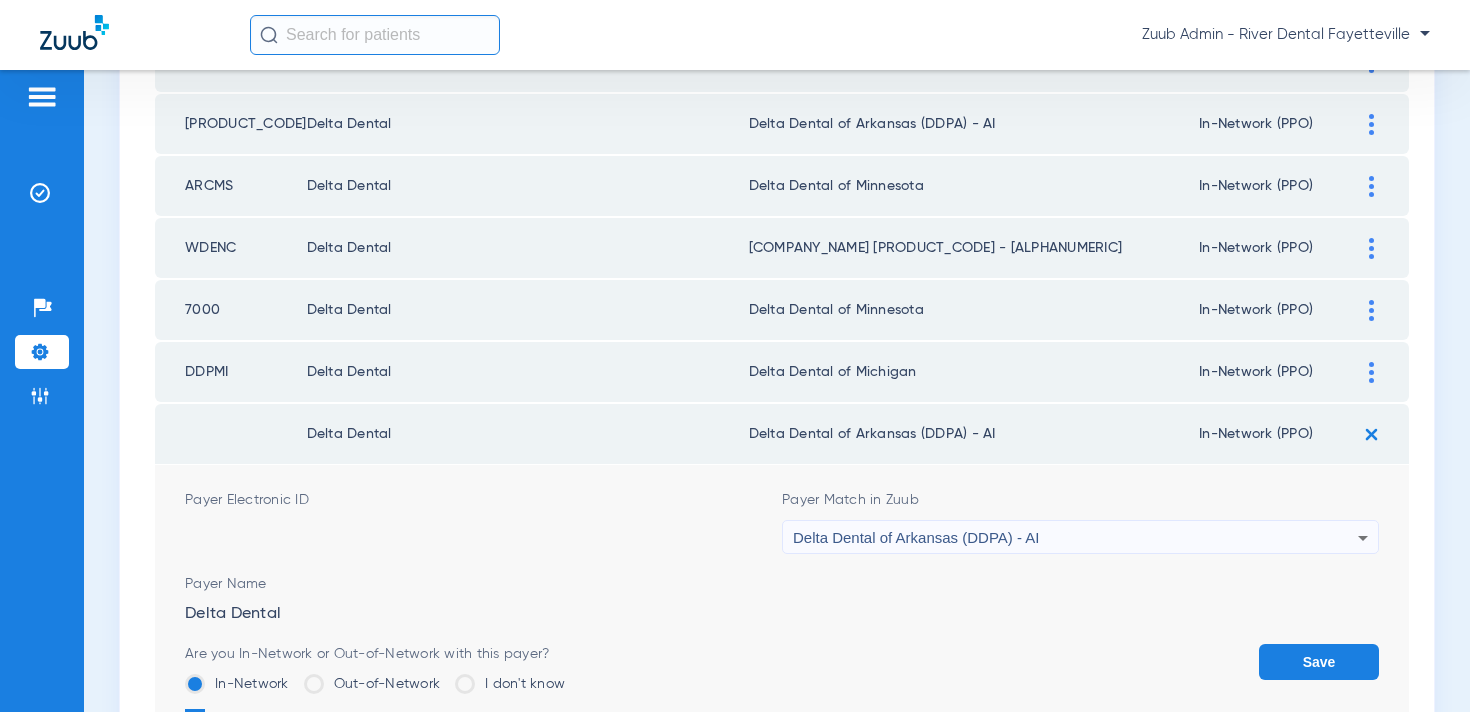 click on "Save" 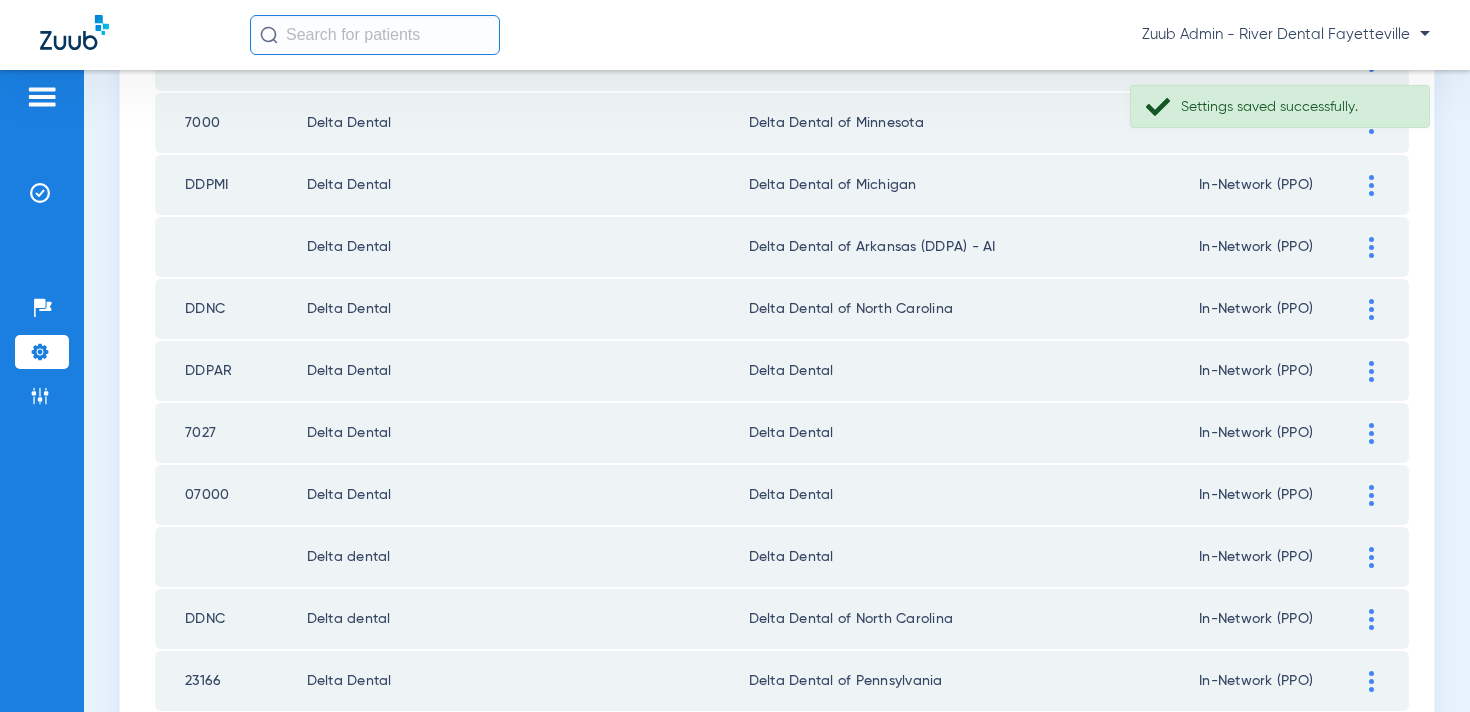 scroll, scrollTop: 551, scrollLeft: 0, axis: vertical 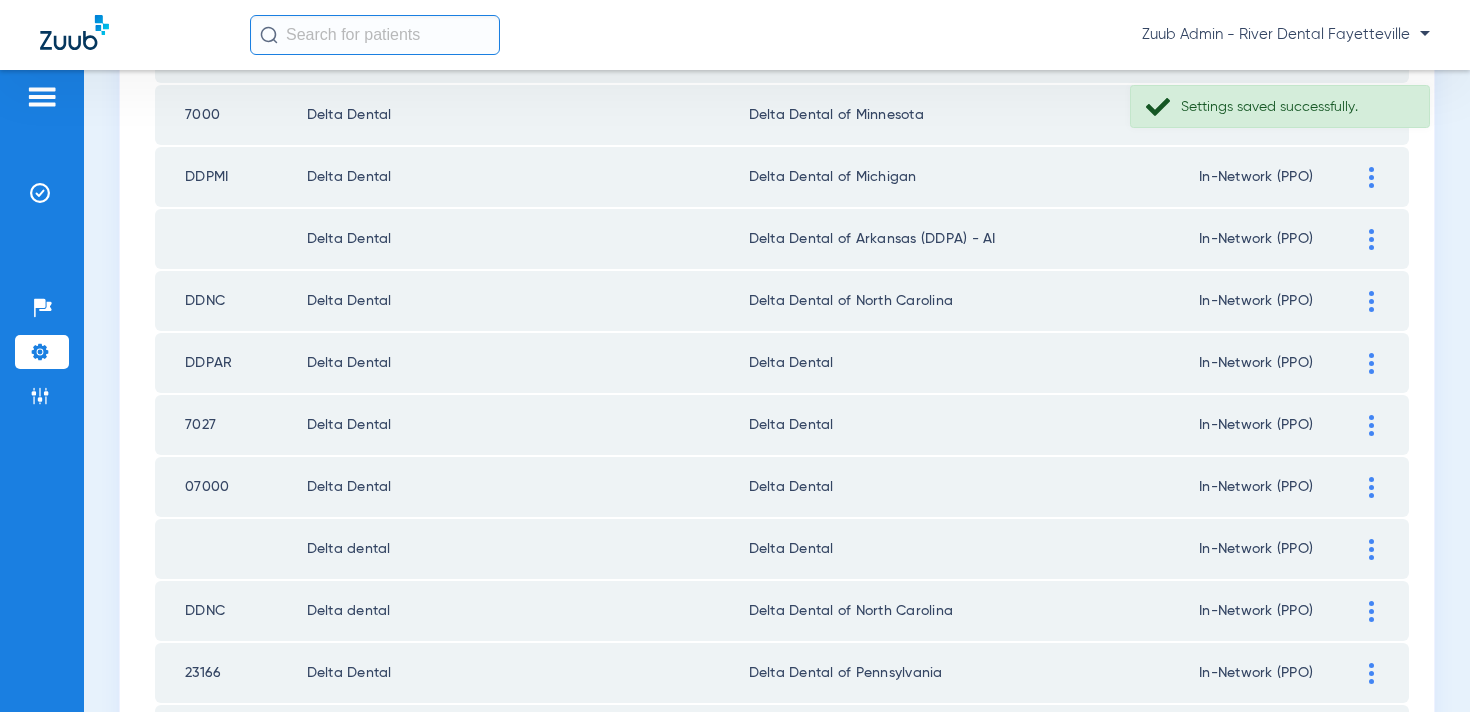 click 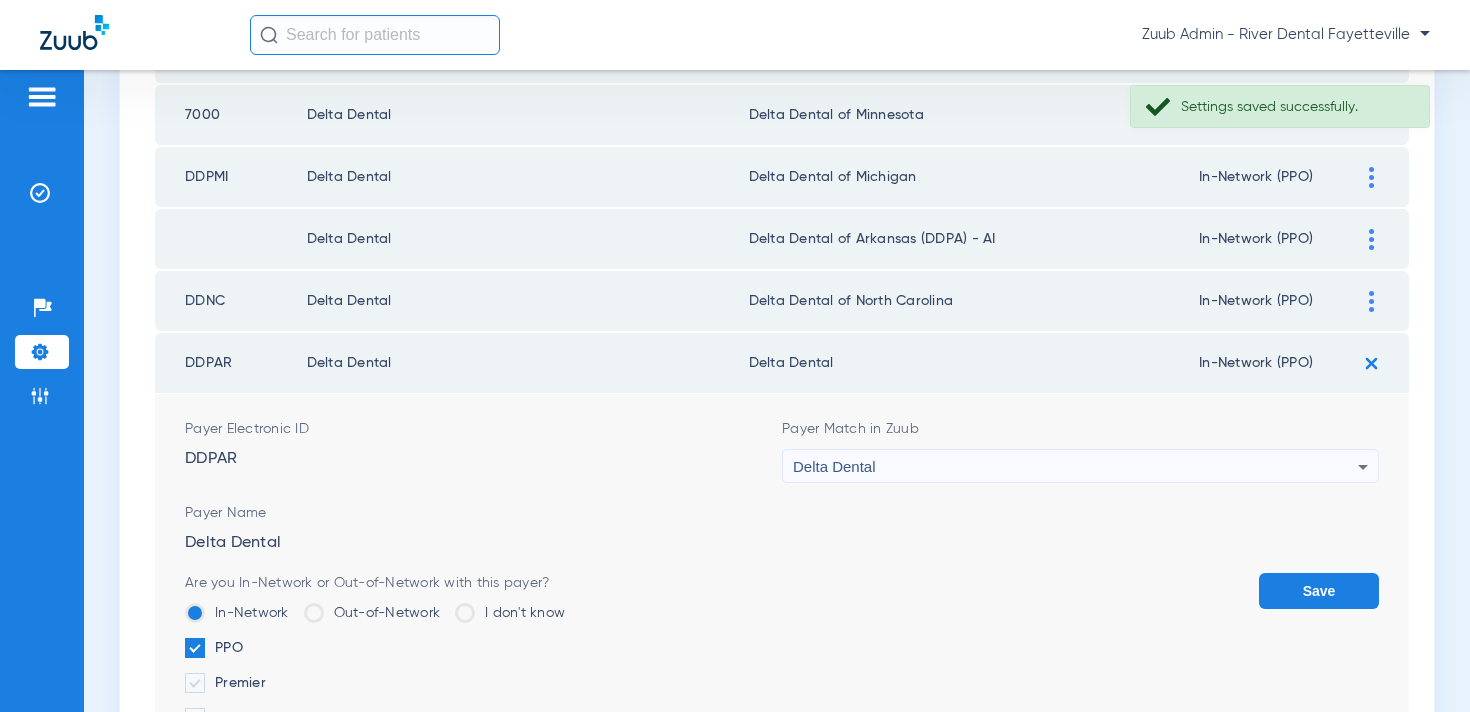 click on "Delta Dental" at bounding box center [1075, 467] 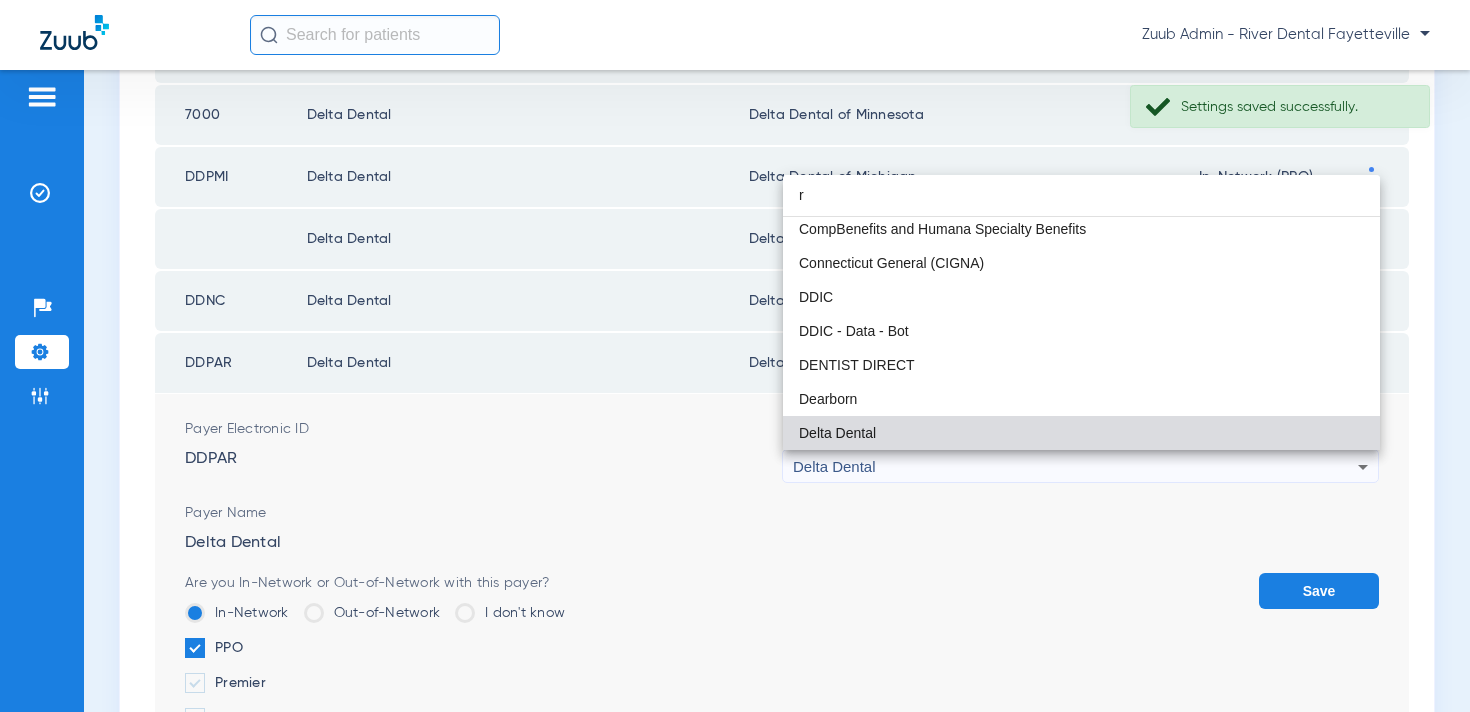 scroll, scrollTop: 42, scrollLeft: 0, axis: vertical 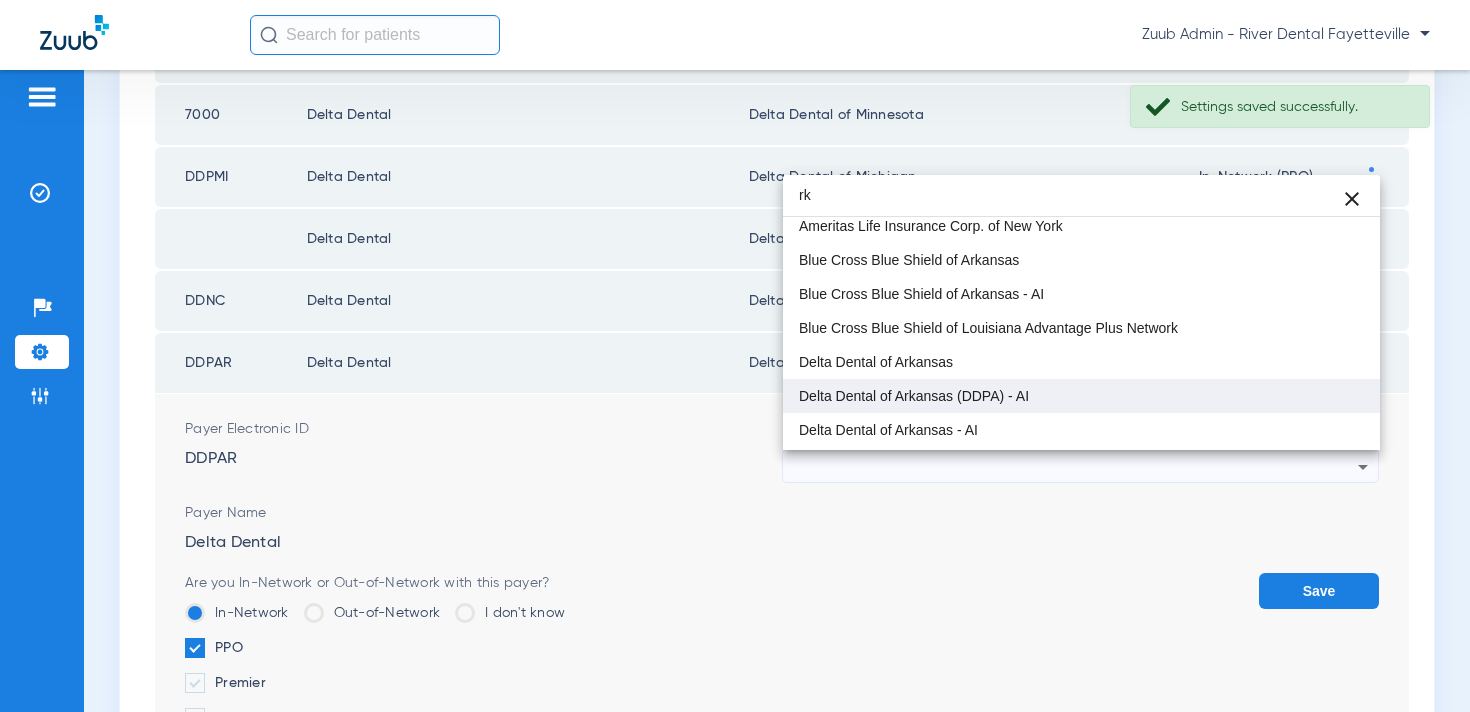 type on "rk" 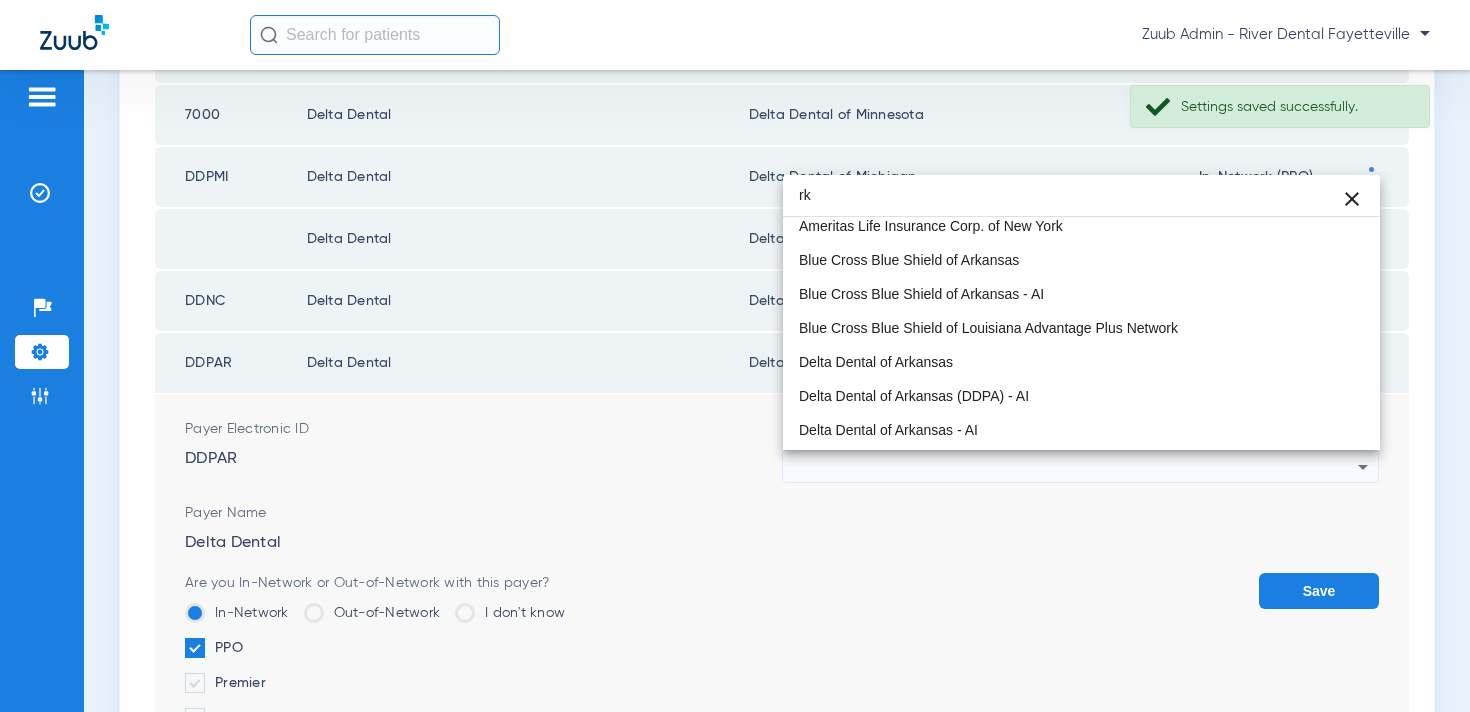 drag, startPoint x: 1011, startPoint y: 401, endPoint x: 1021, endPoint y: 402, distance: 10.049875 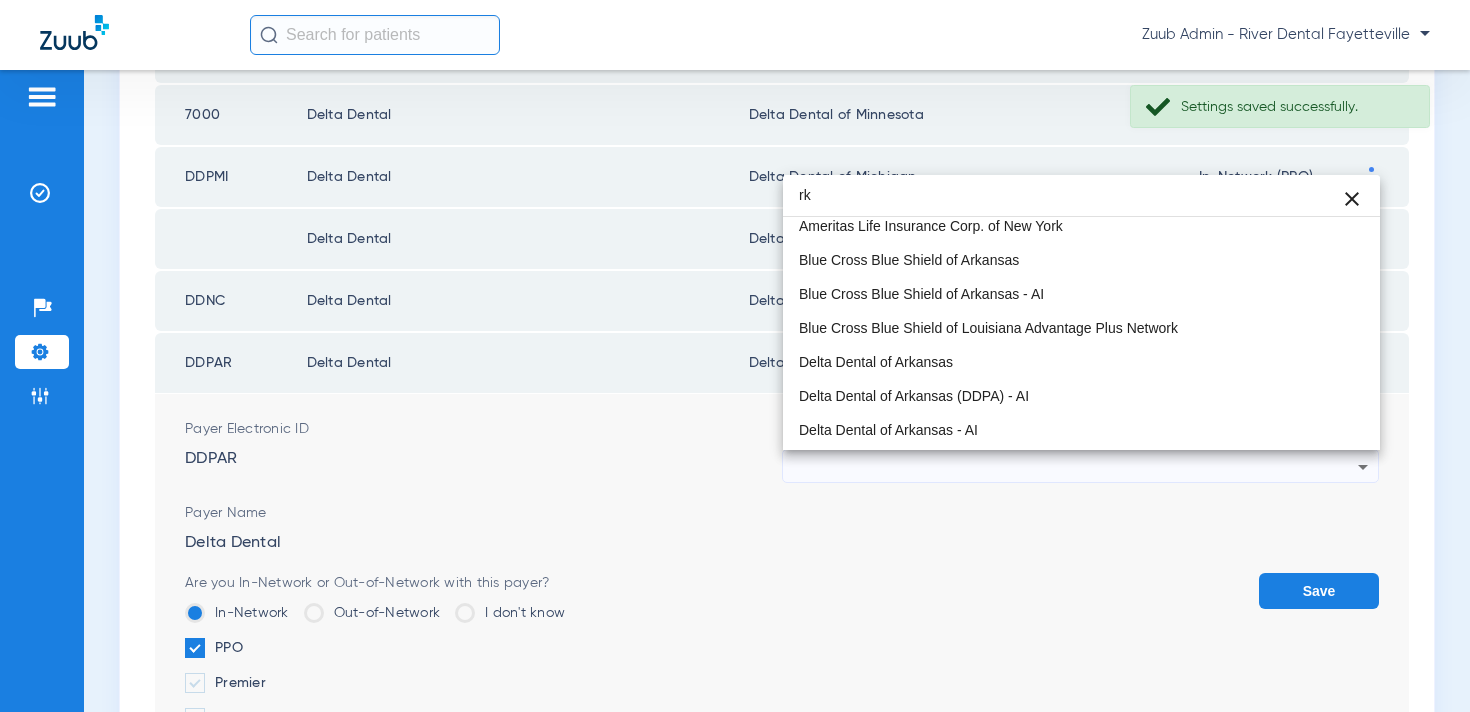 click on "Delta Dental of Arkansas (DDPA) - AI" at bounding box center [914, 396] 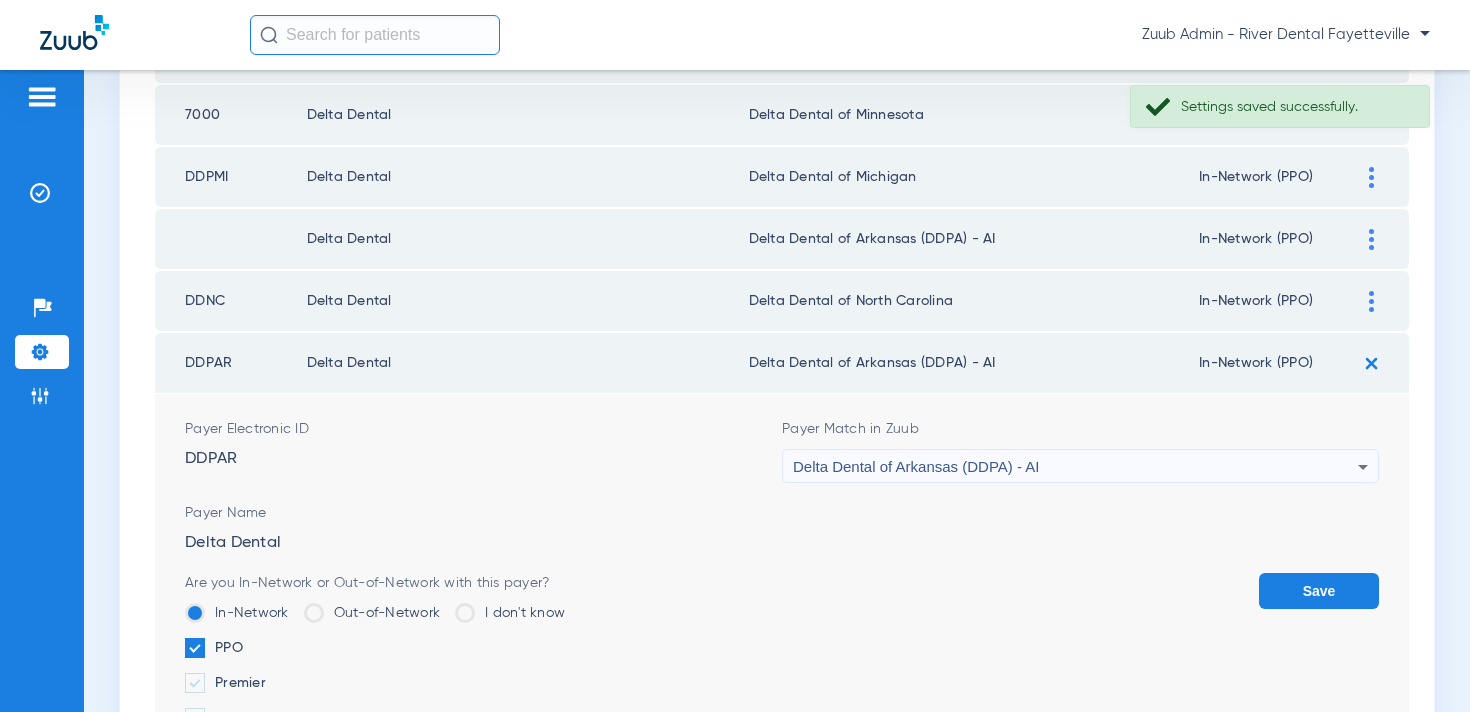 click on "Save" 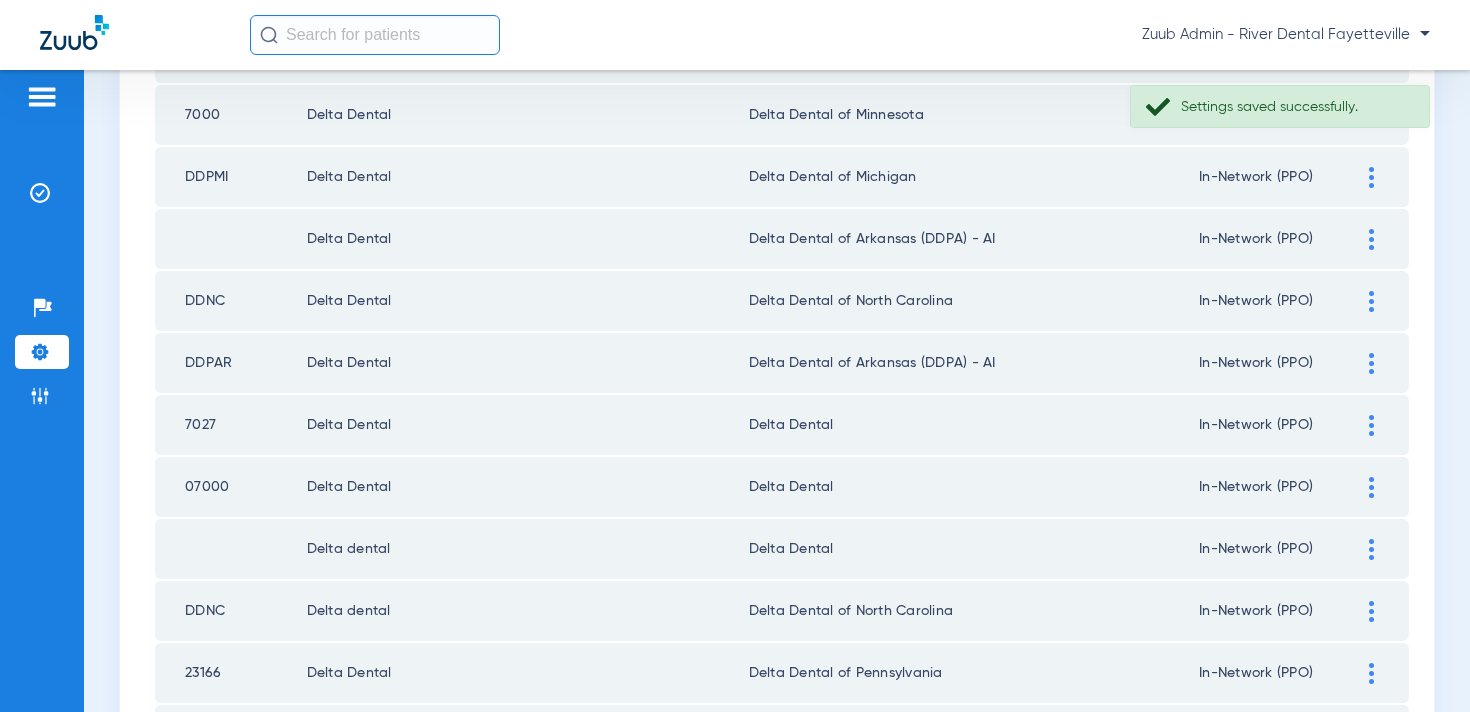 click 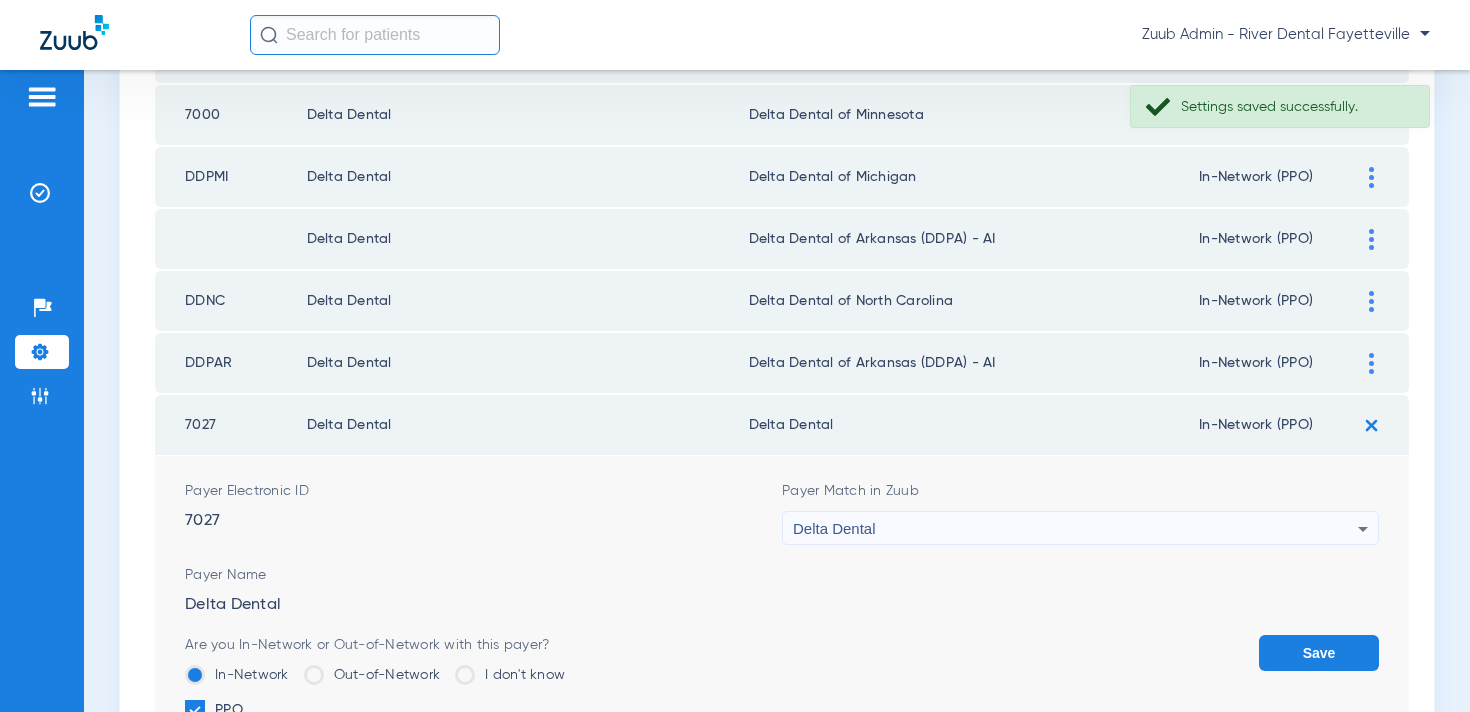 click on "Delta Dental" at bounding box center [1075, 529] 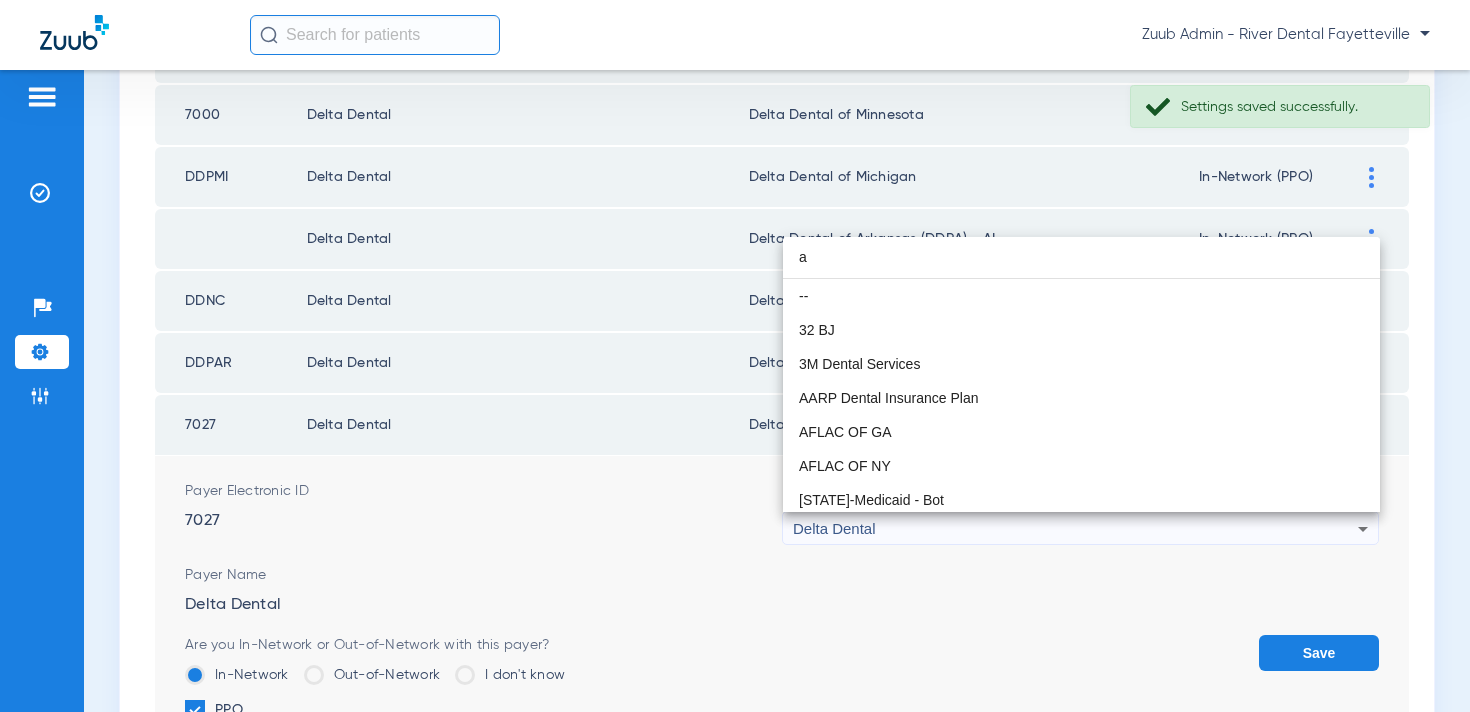 scroll, scrollTop: 42, scrollLeft: 0, axis: vertical 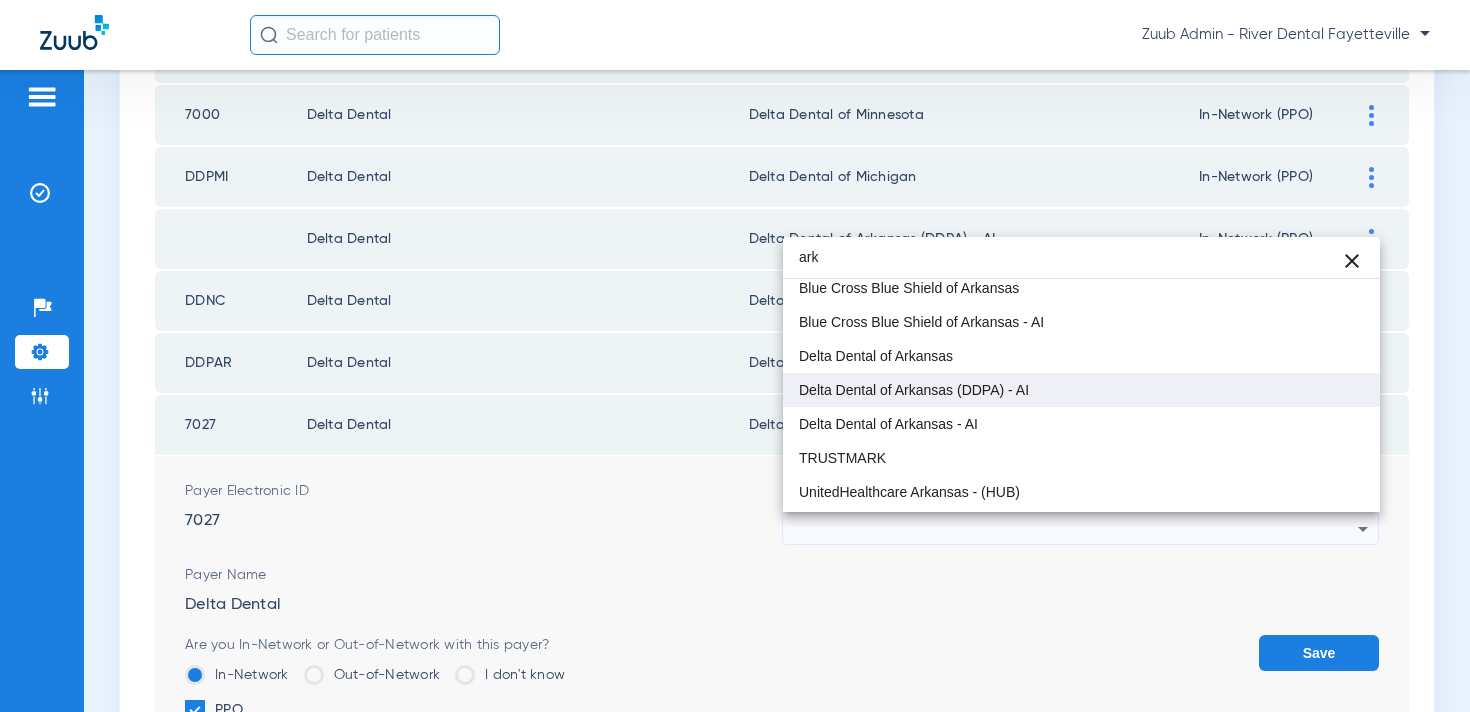 type on "ark" 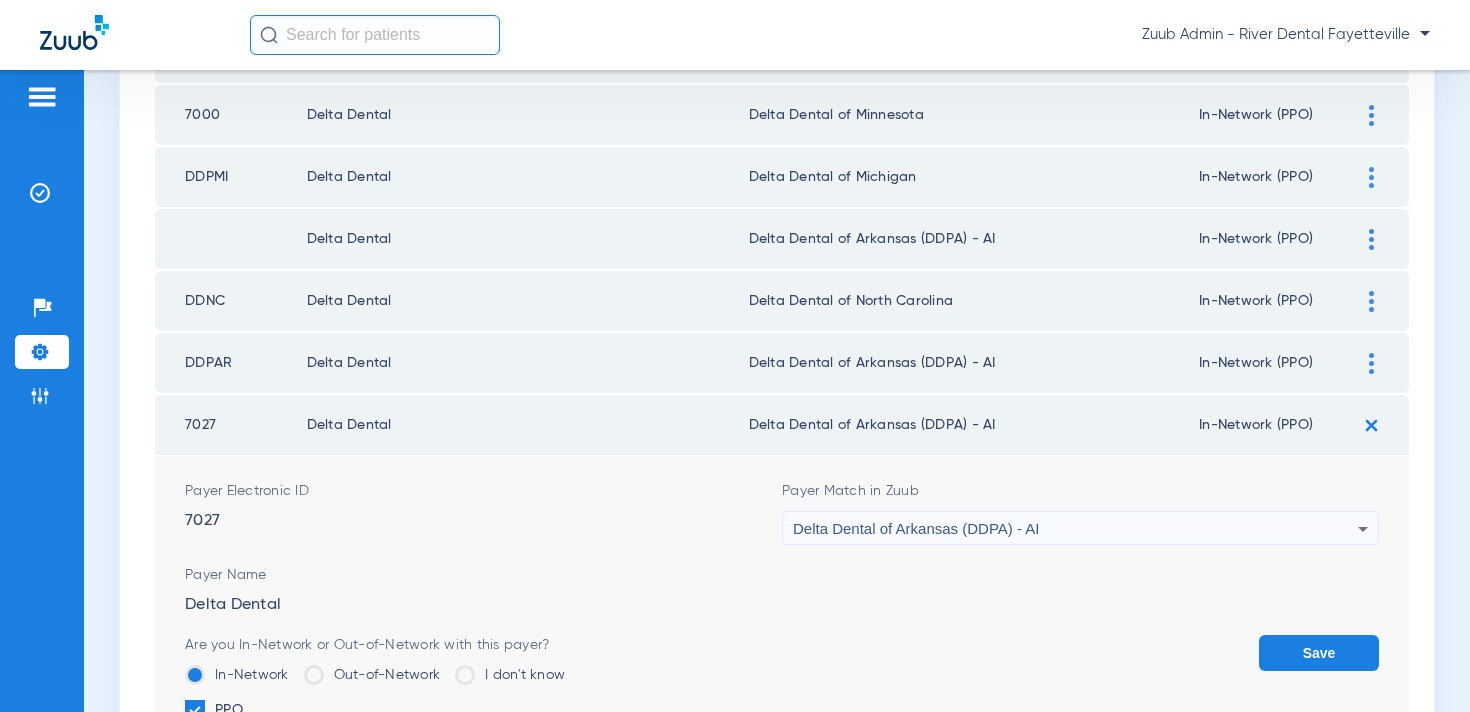 scroll, scrollTop: 548, scrollLeft: 0, axis: vertical 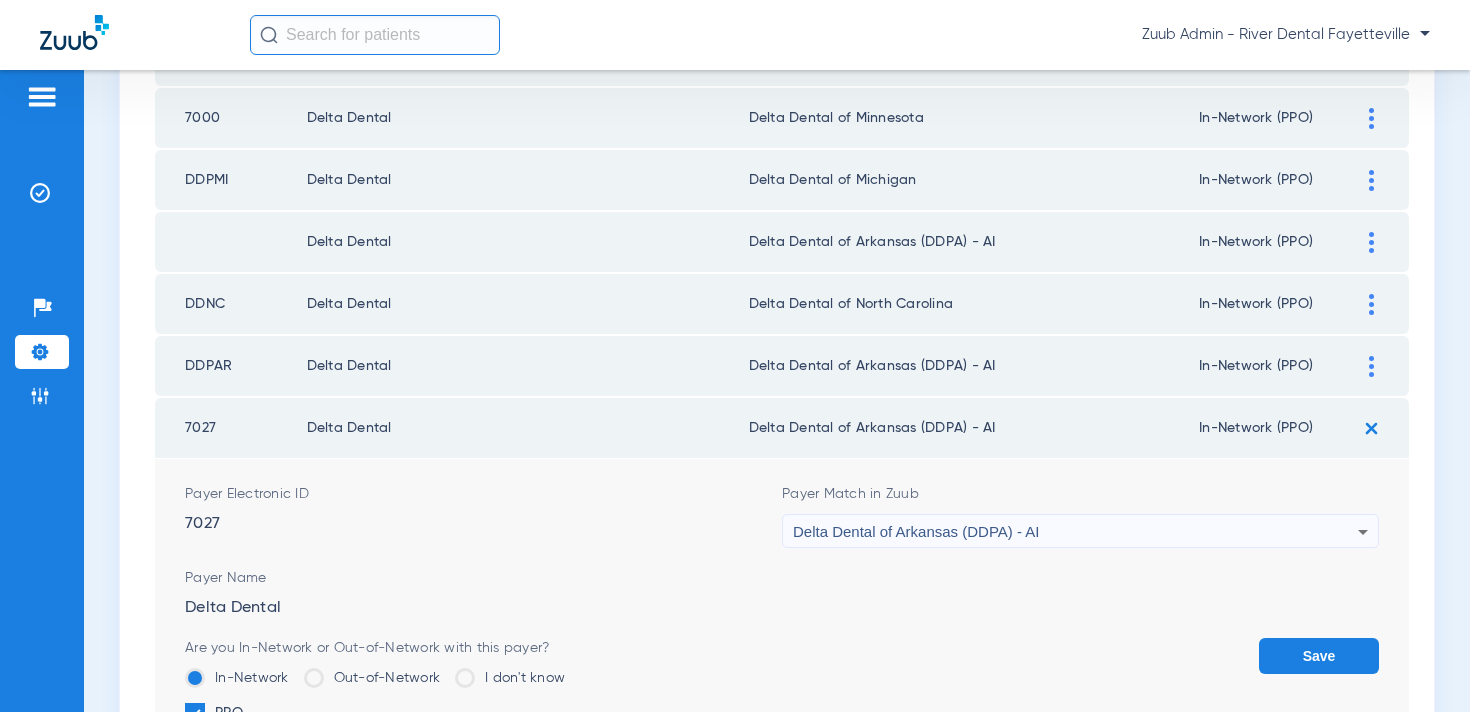 click on "Save" 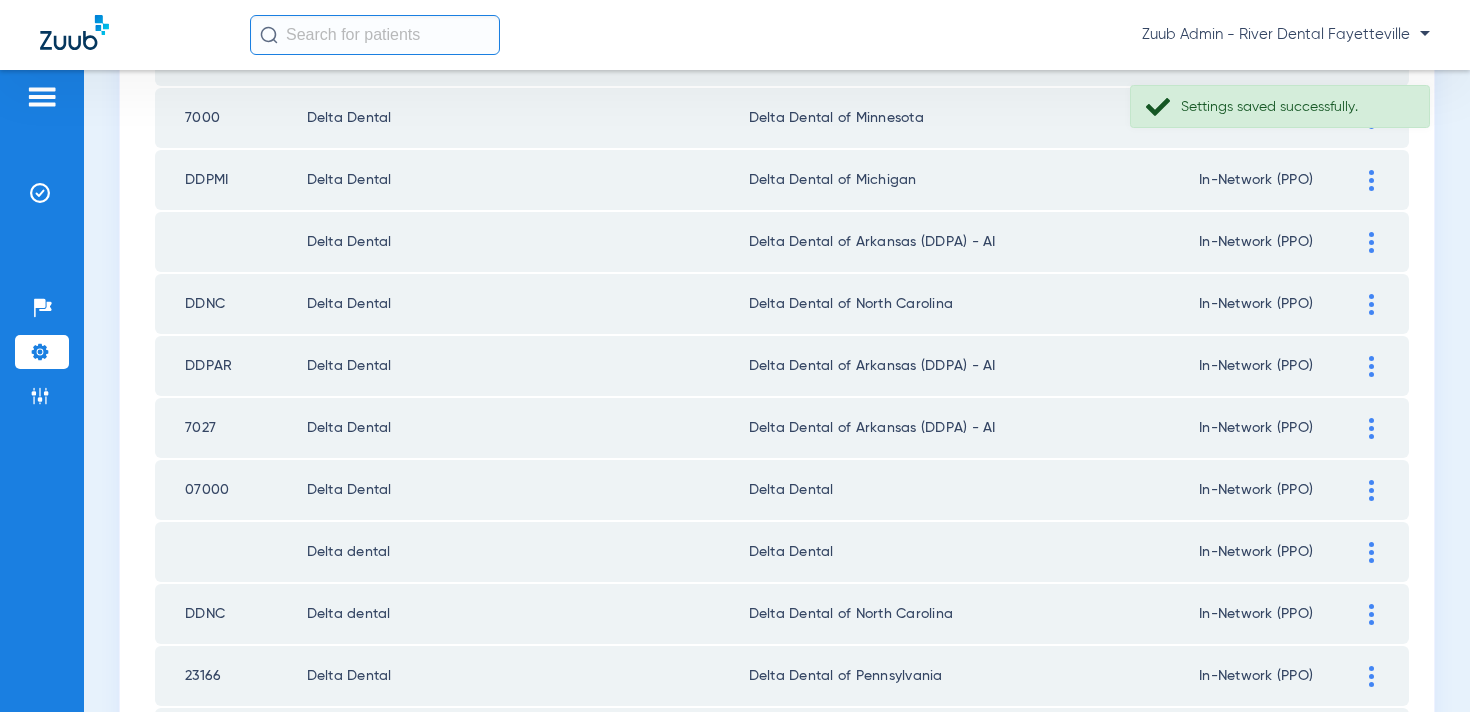 drag, startPoint x: 1373, startPoint y: 491, endPoint x: 1335, endPoint y: 497, distance: 38.470768 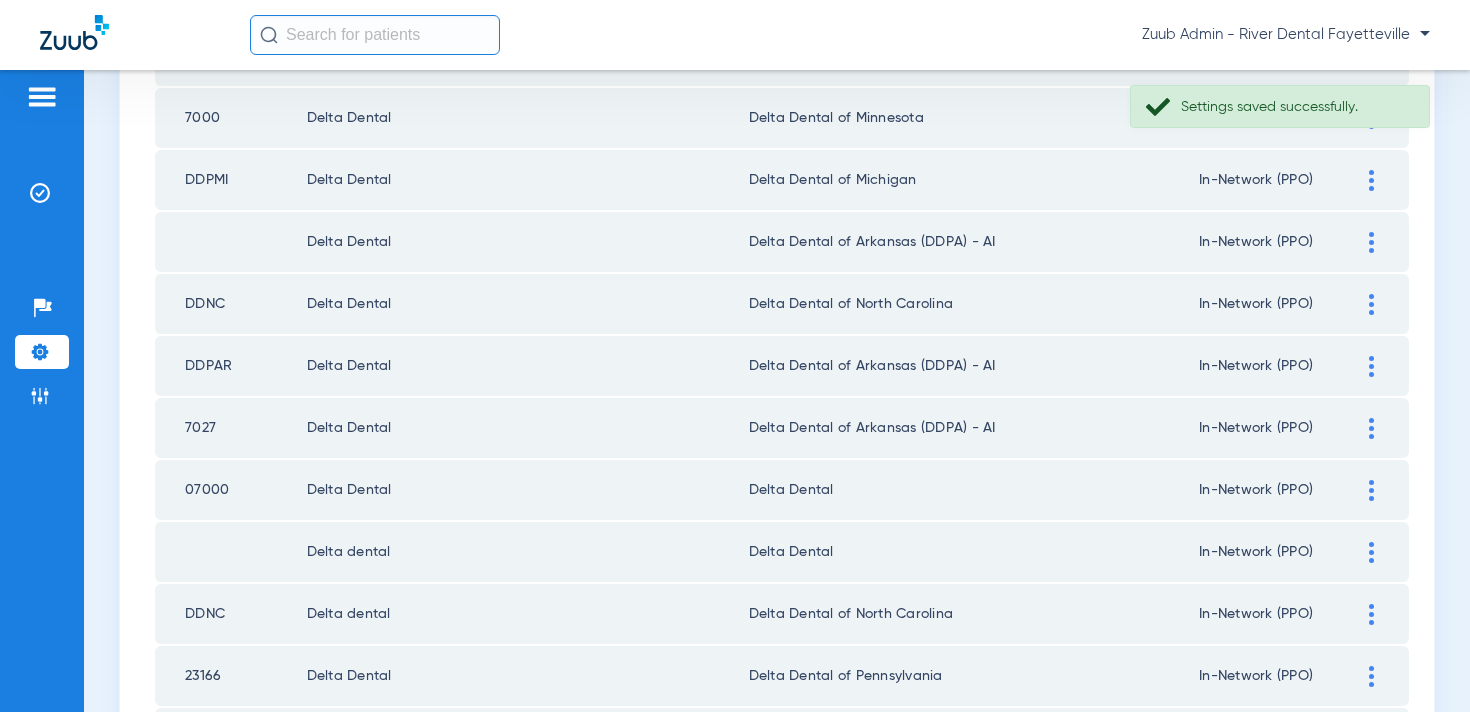 click 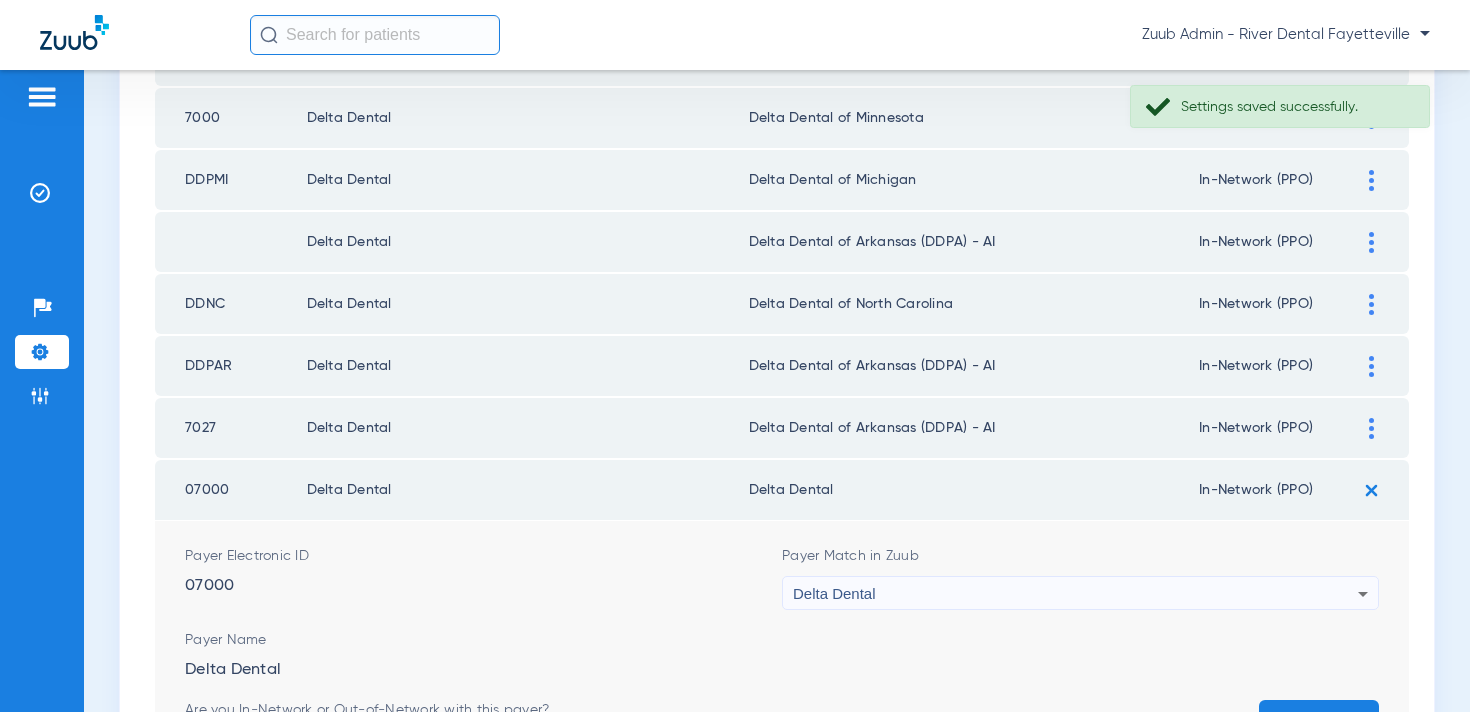click on "Delta Dental" at bounding box center (1075, 594) 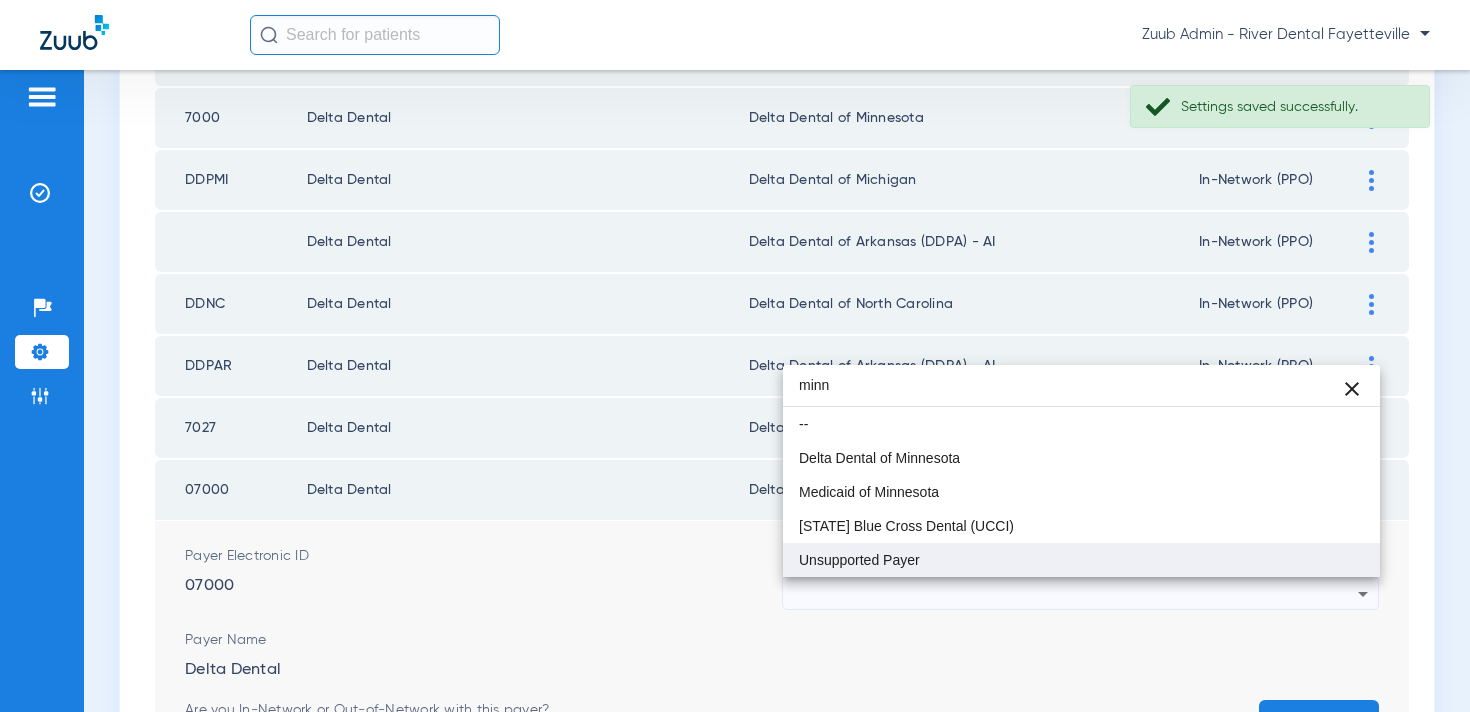 scroll, scrollTop: 0, scrollLeft: 0, axis: both 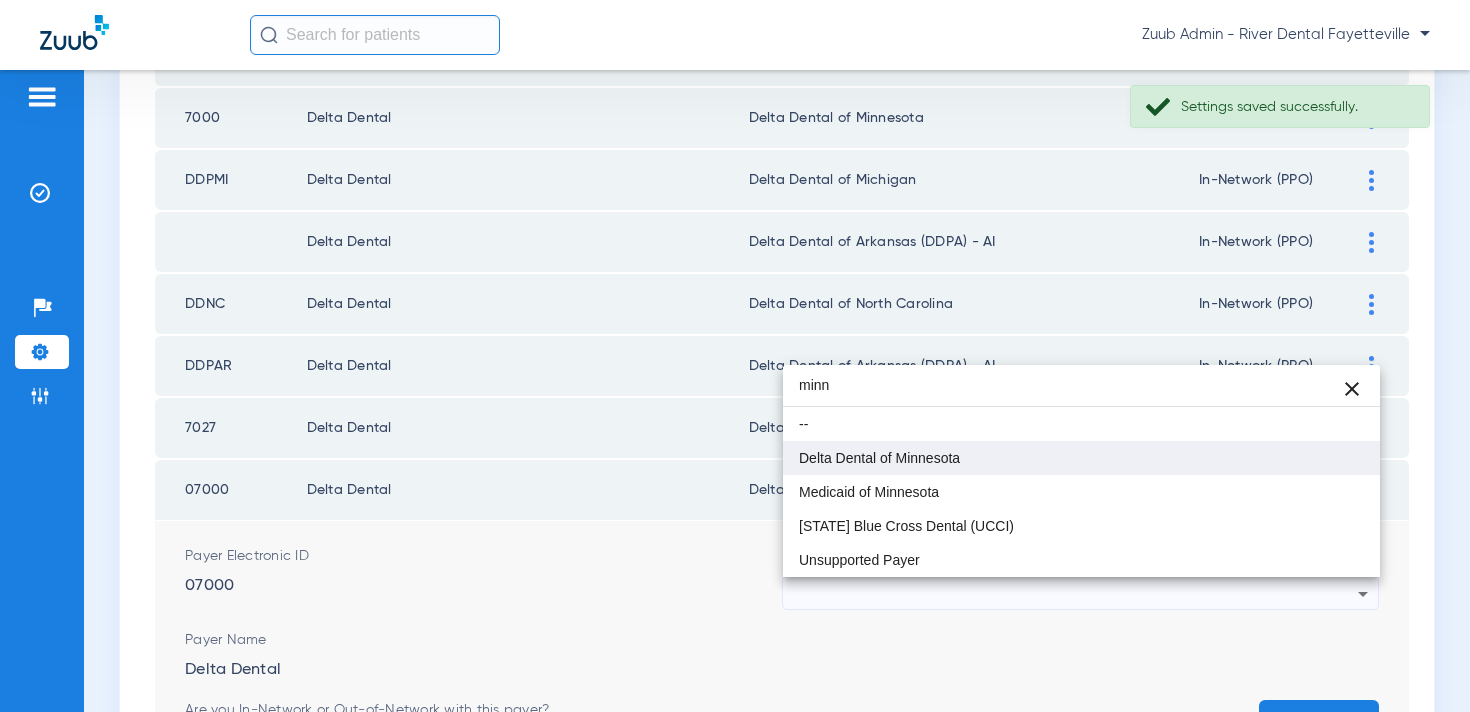 type on "minn" 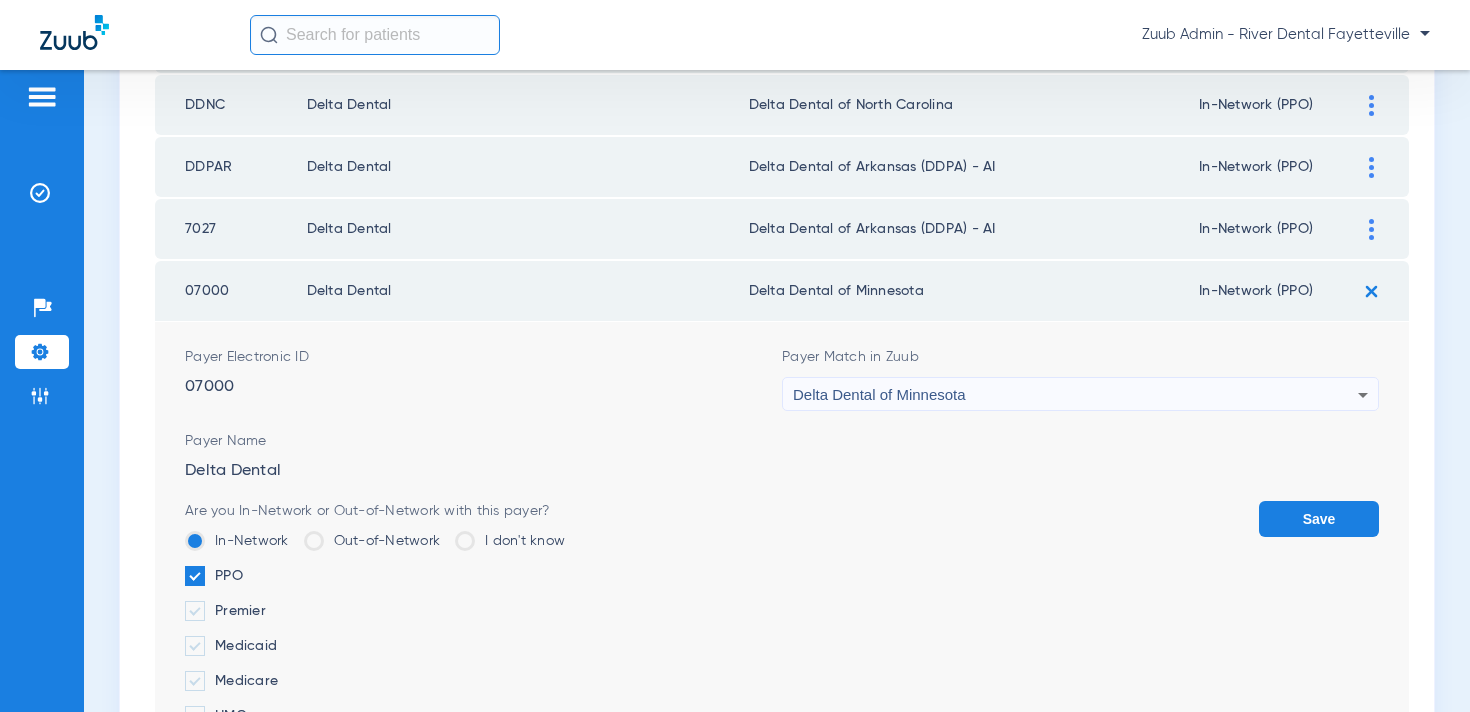 scroll, scrollTop: 780, scrollLeft: 0, axis: vertical 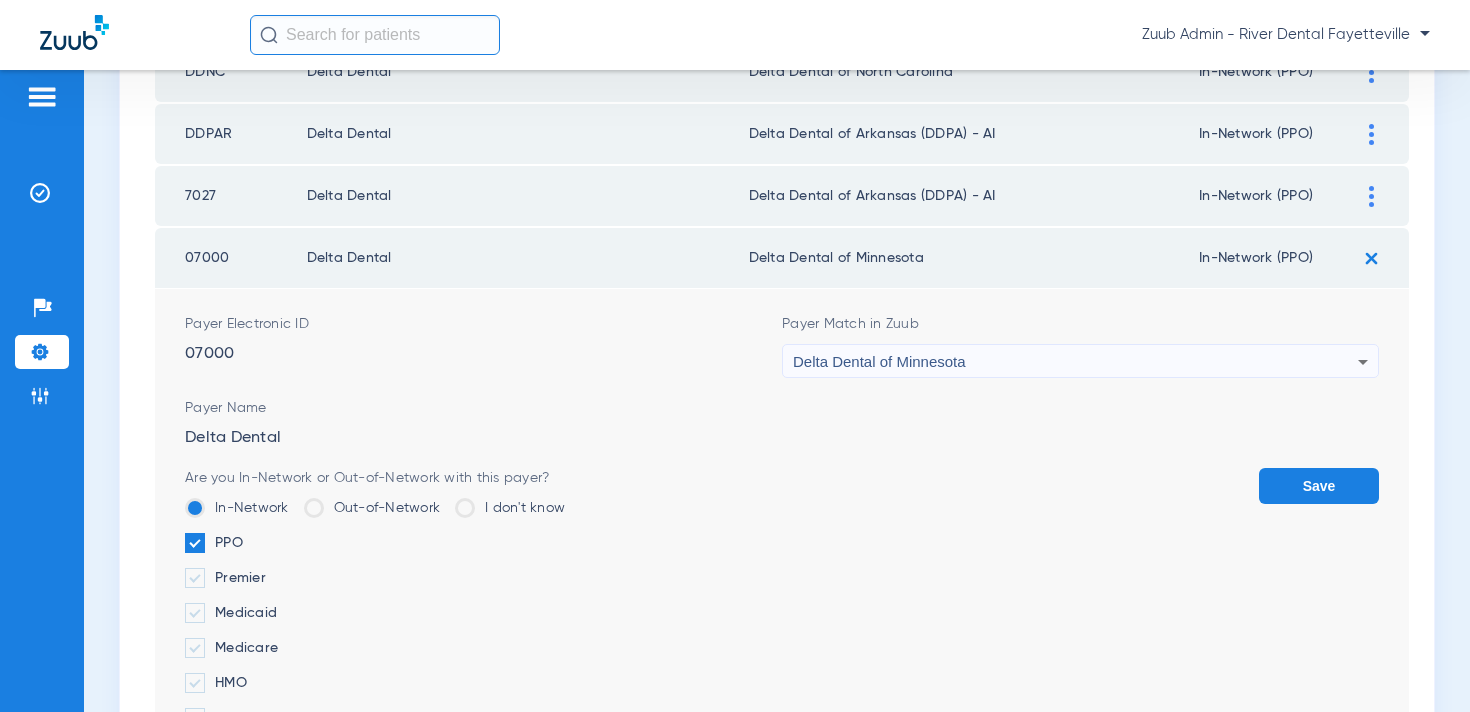 click on "Save" 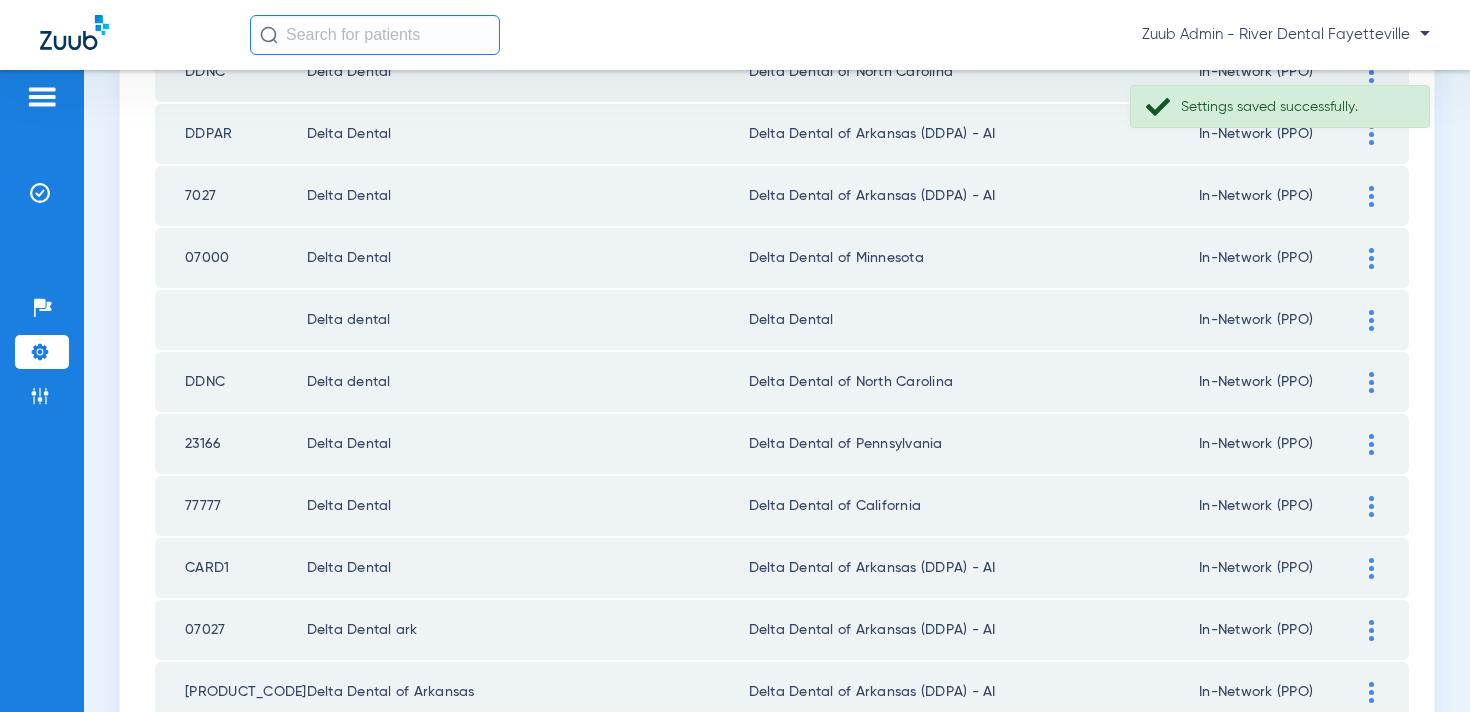 click 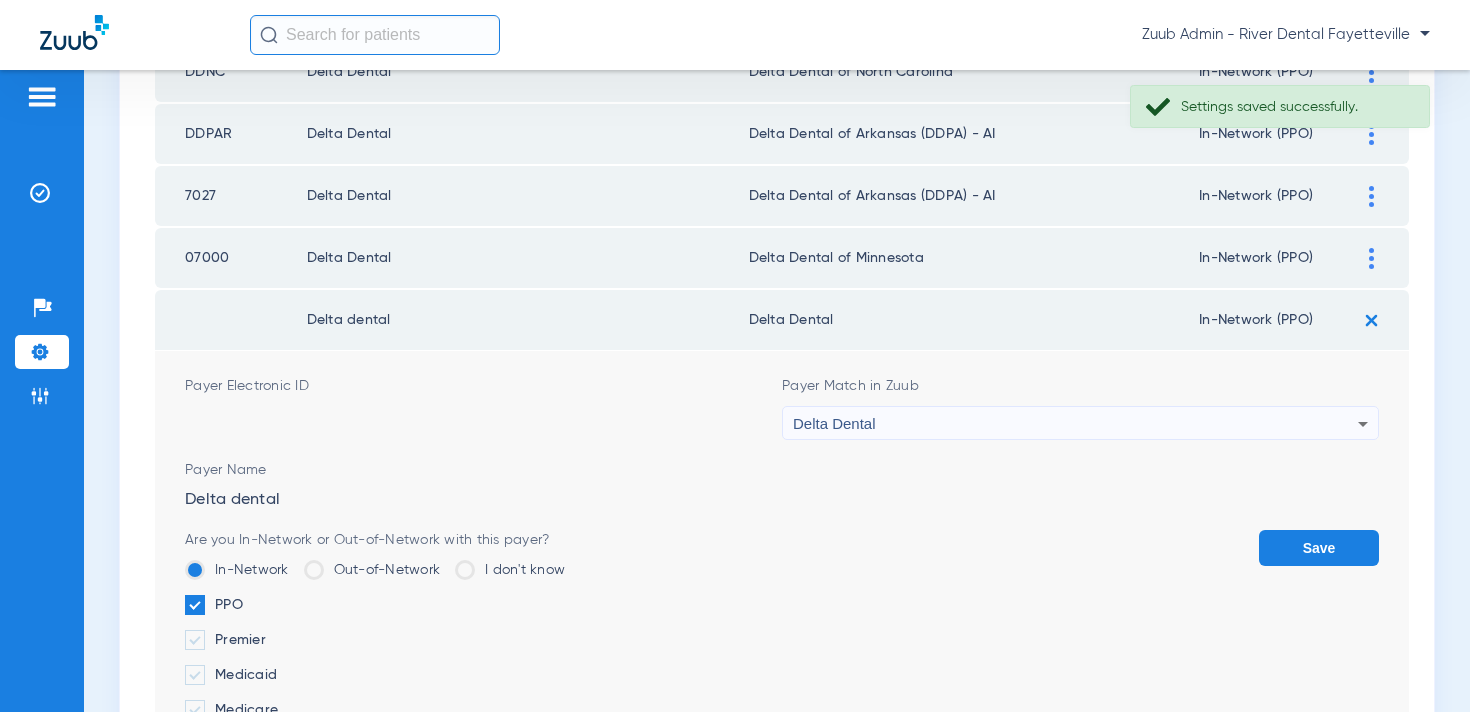 click on "Delta Dental" at bounding box center (1075, 424) 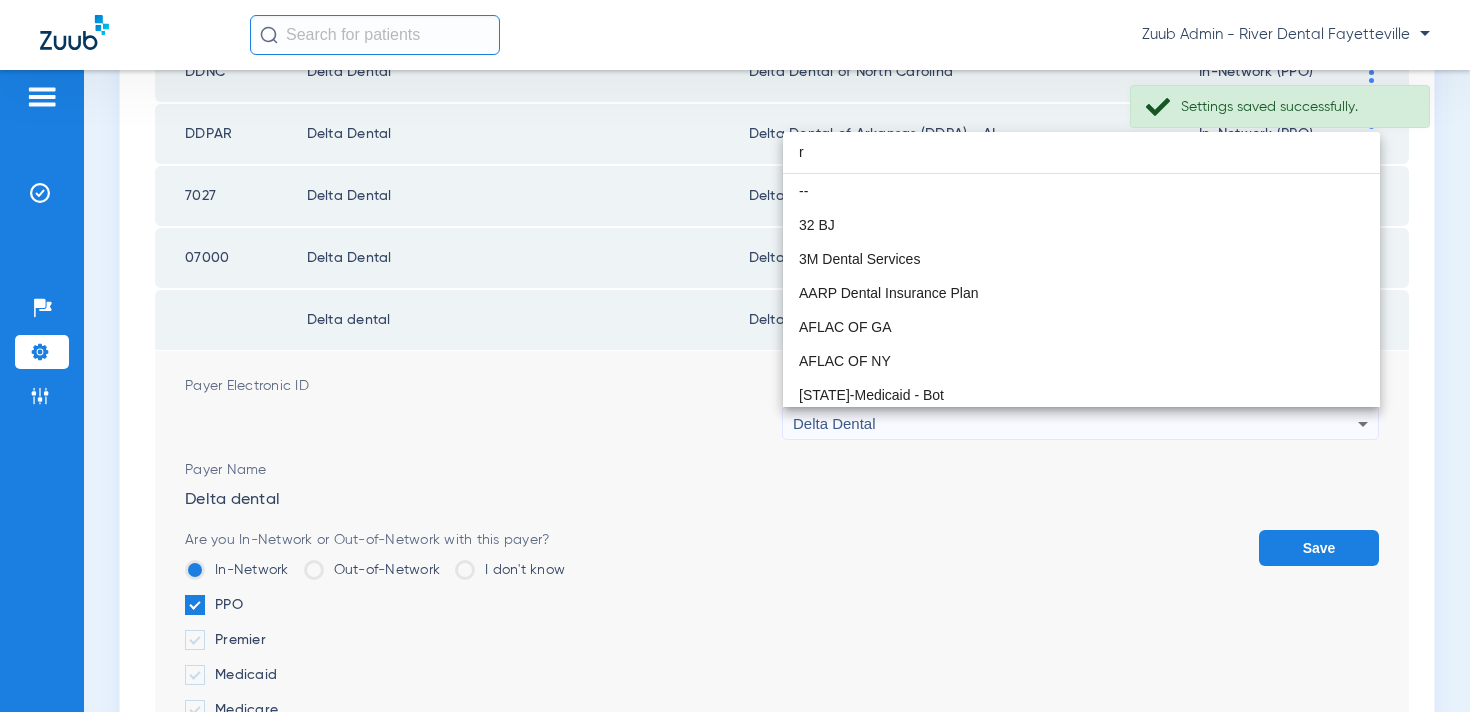 scroll, scrollTop: 42, scrollLeft: 0, axis: vertical 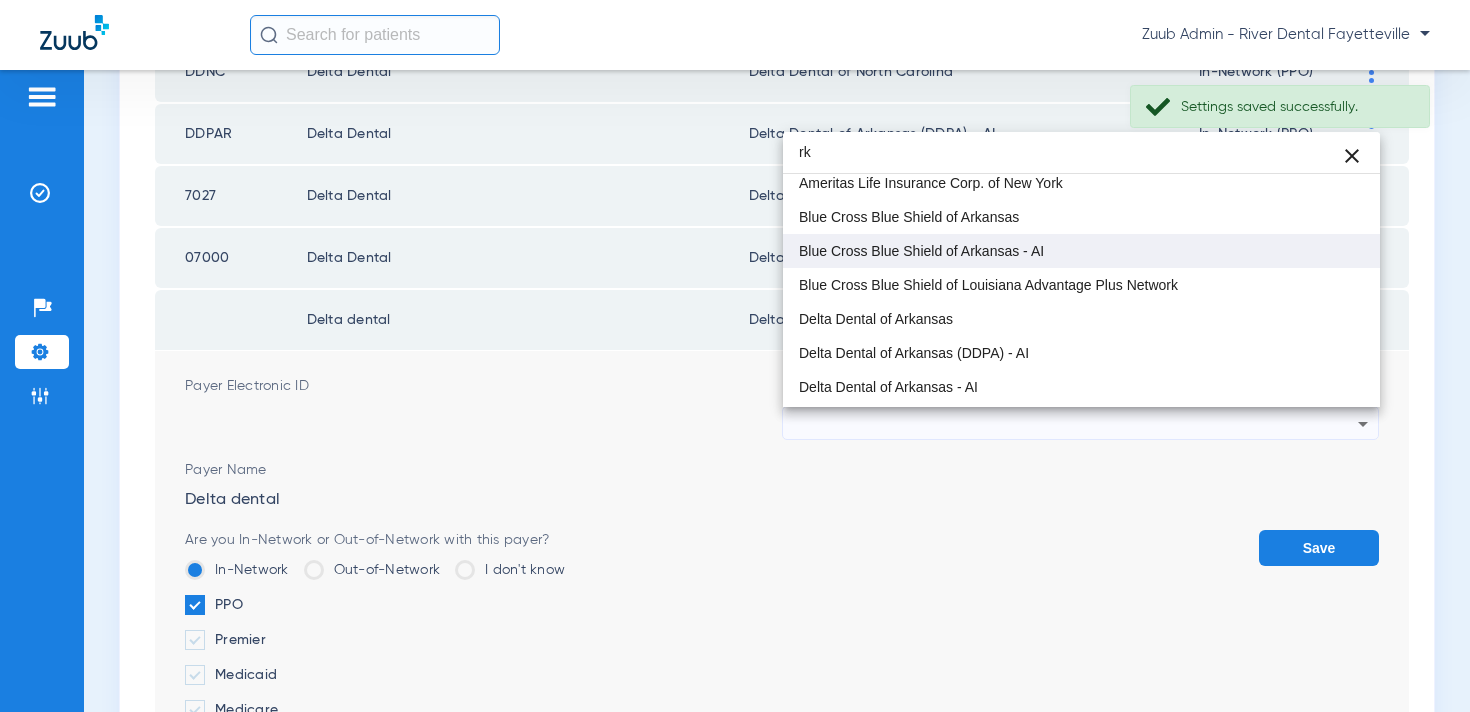 type on "rk" 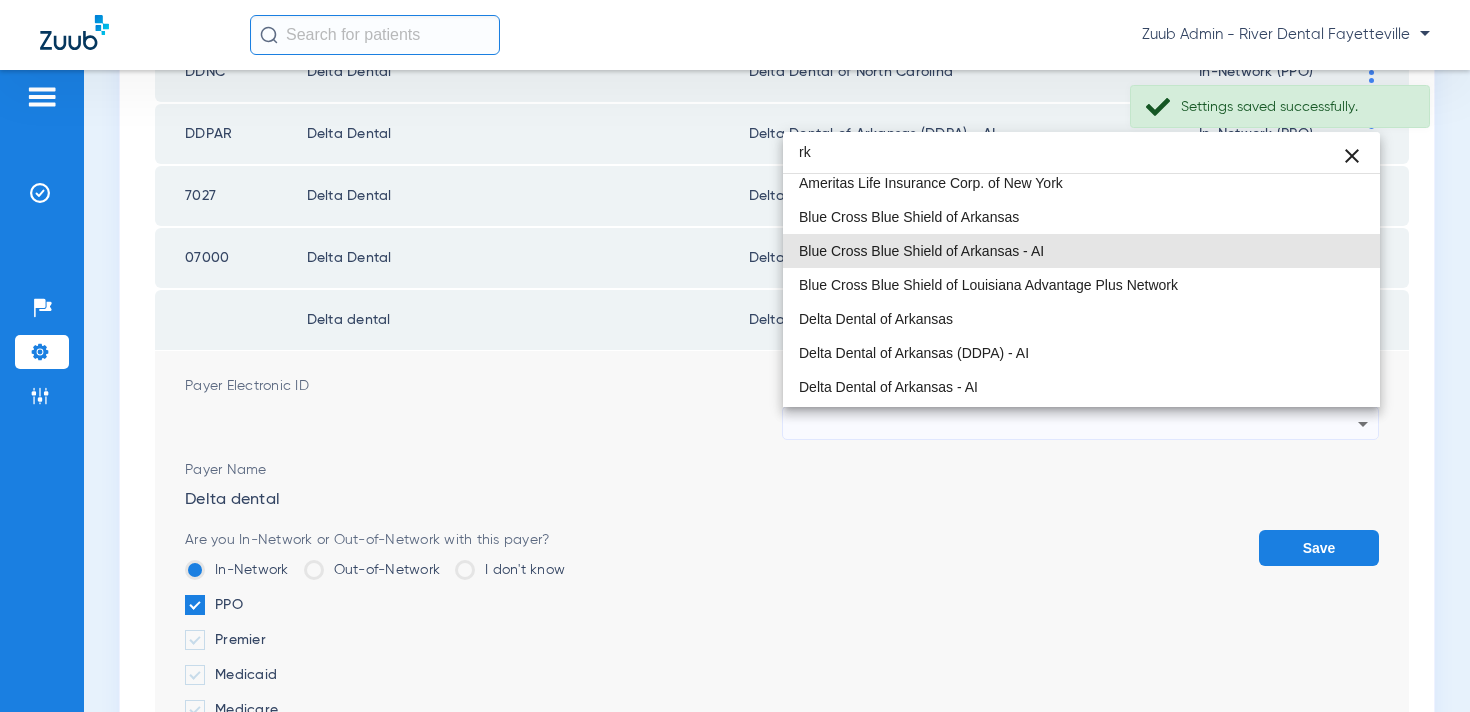 click on "Blue Cross Blue Shield of Arkansas - AI" at bounding box center [921, 251] 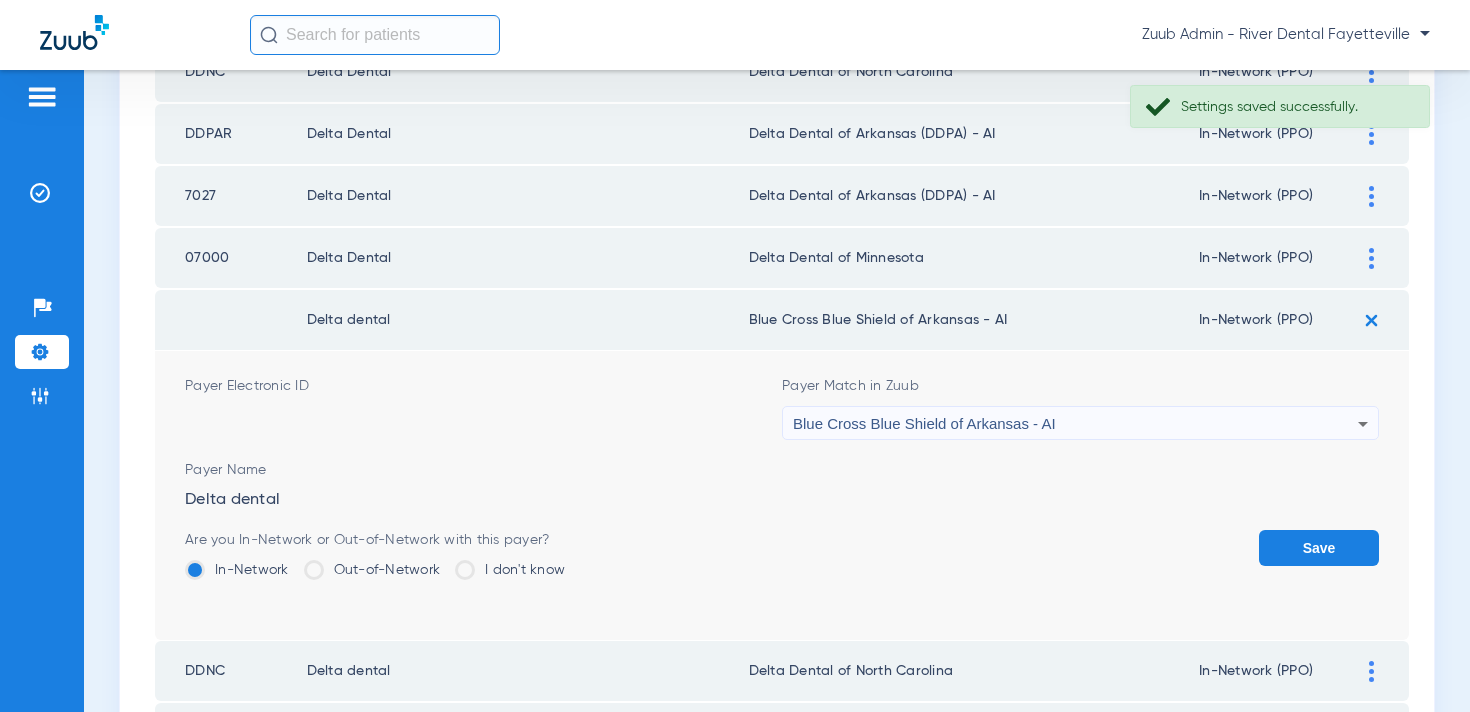click on "Blue Cross Blue Shield of Arkansas - AI" at bounding box center (924, 423) 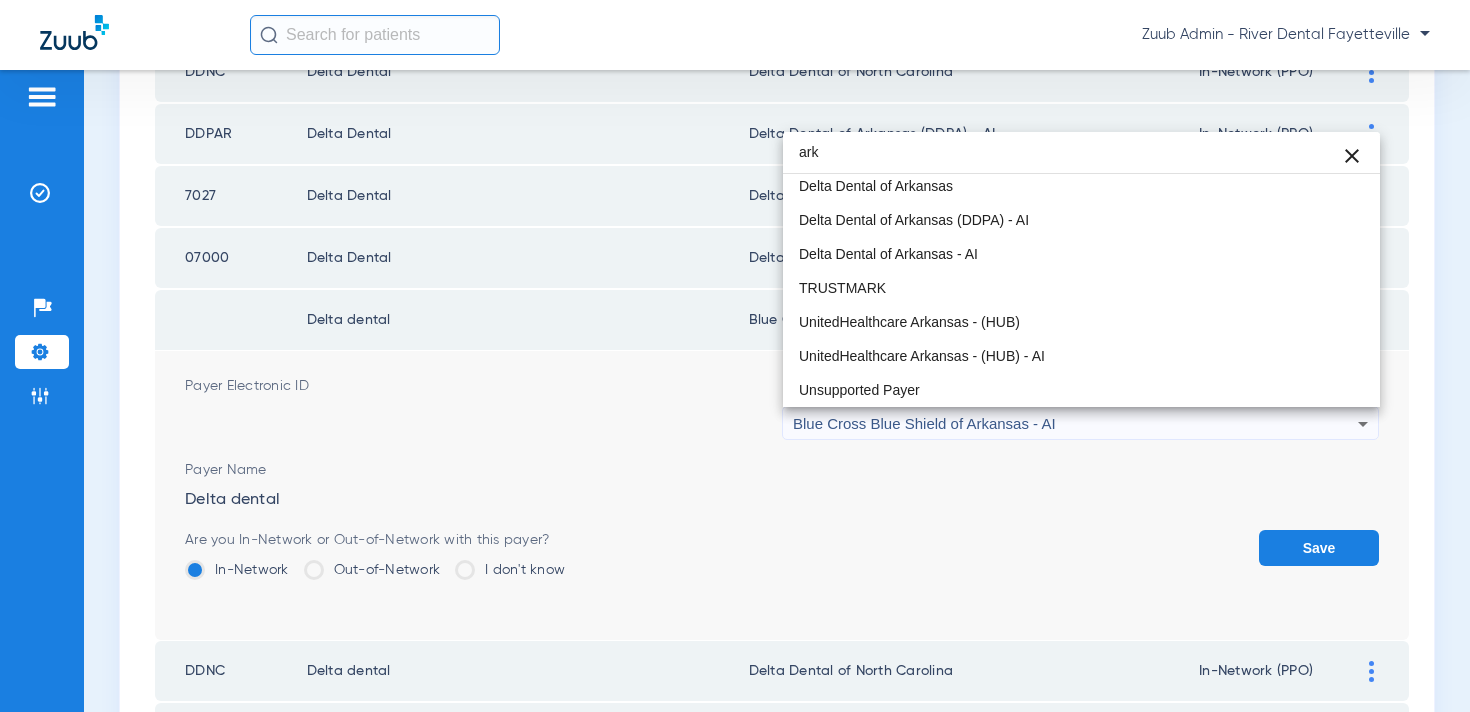 scroll, scrollTop: 0, scrollLeft: 0, axis: both 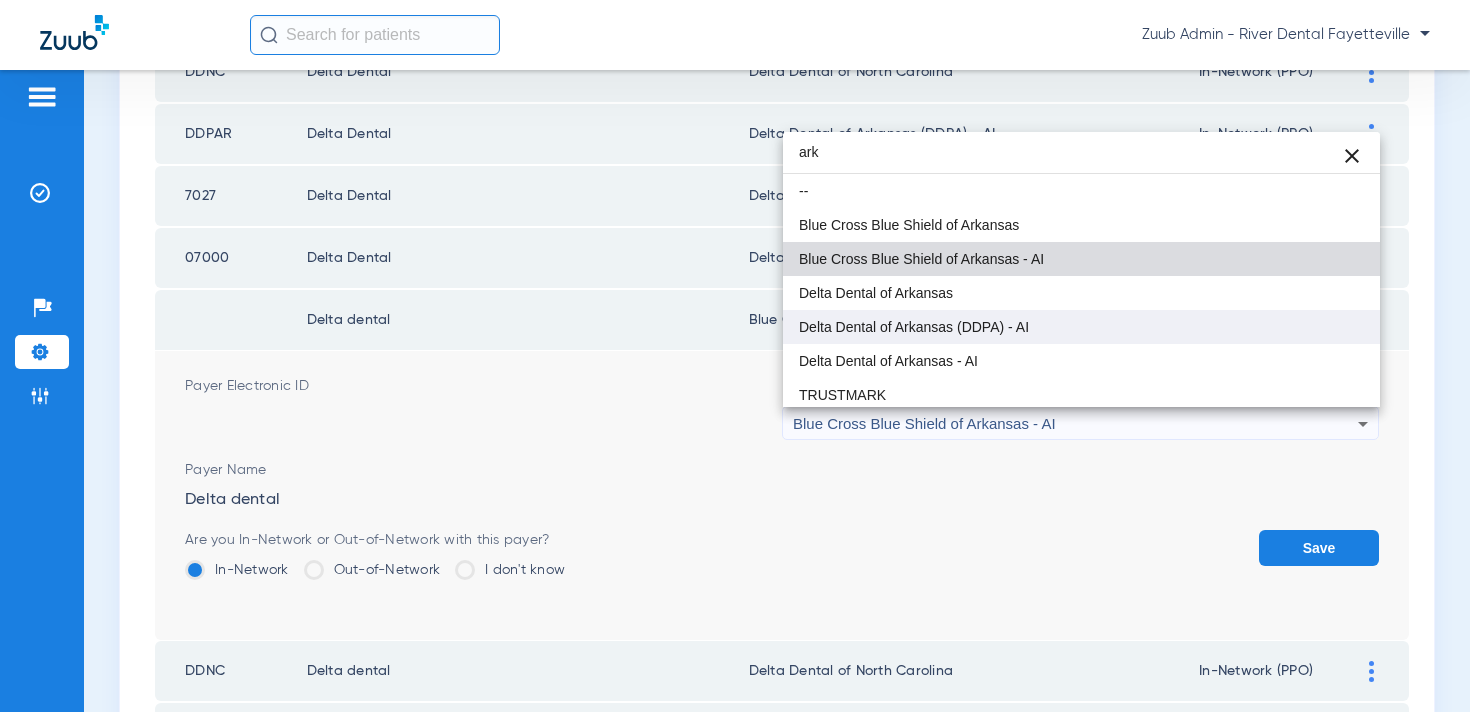 type on "ark" 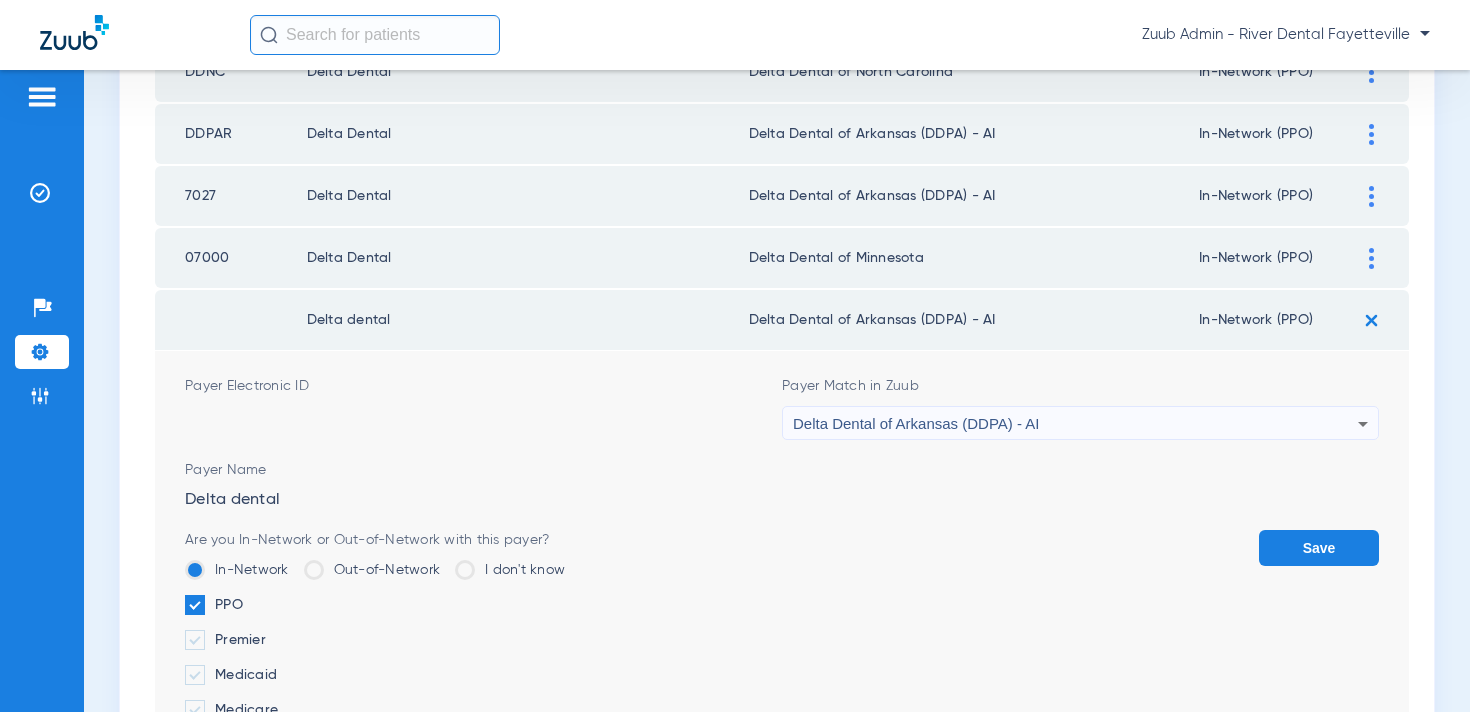 click on "Save" 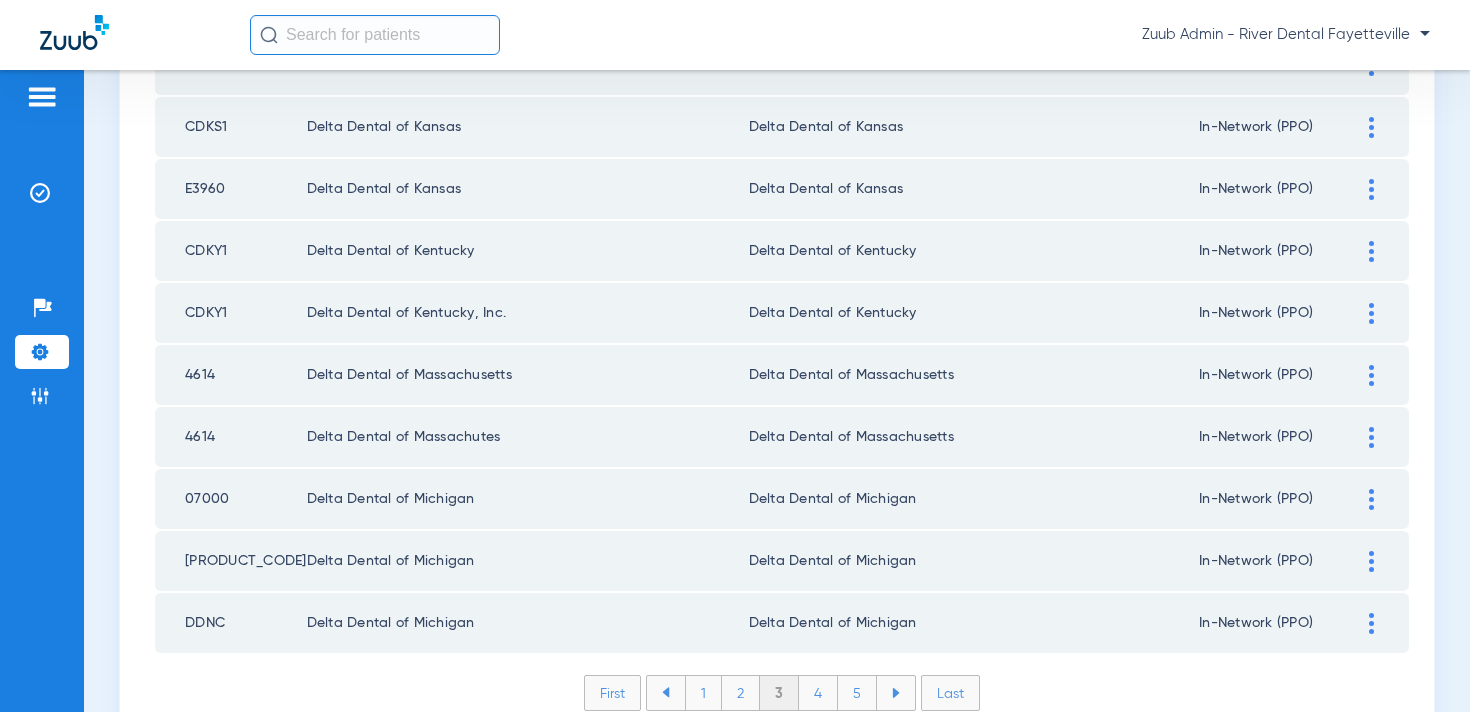 scroll, scrollTop: 2923, scrollLeft: 0, axis: vertical 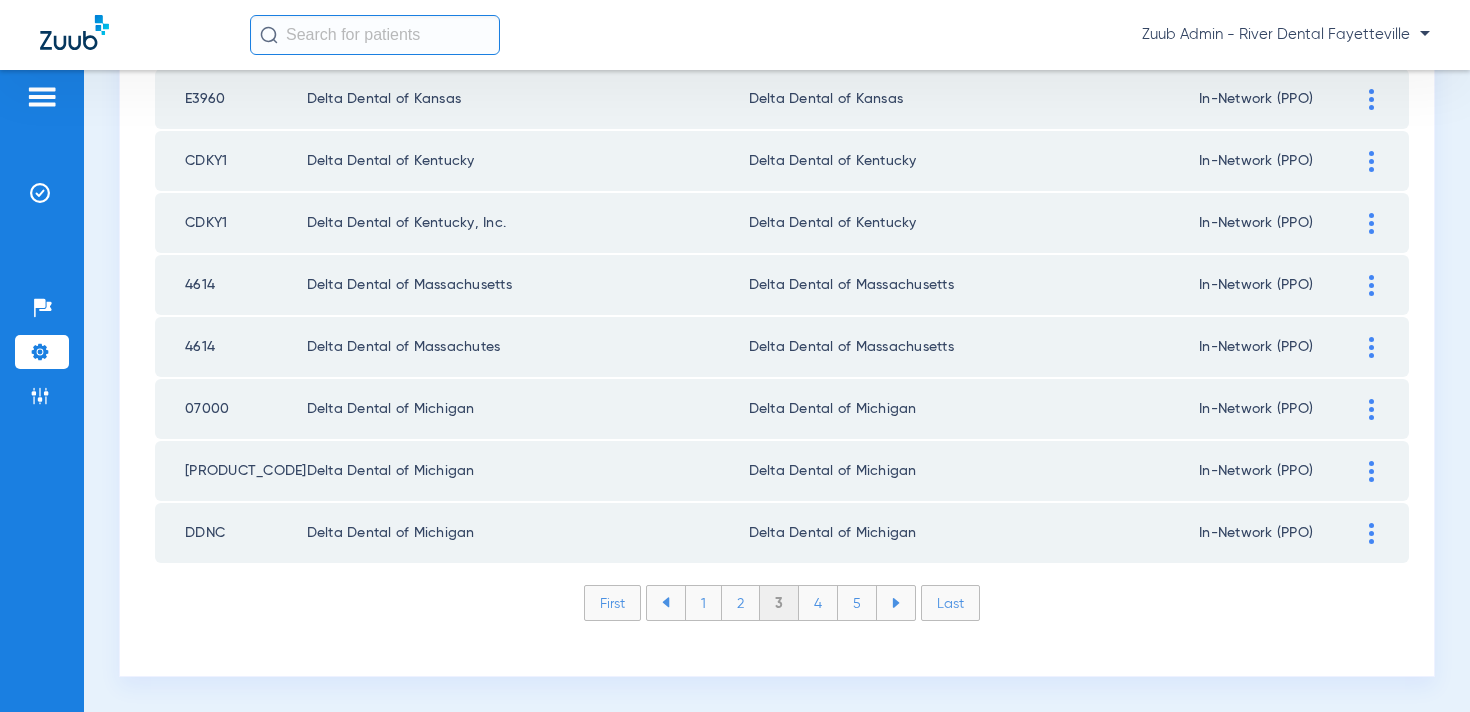 click on "4" 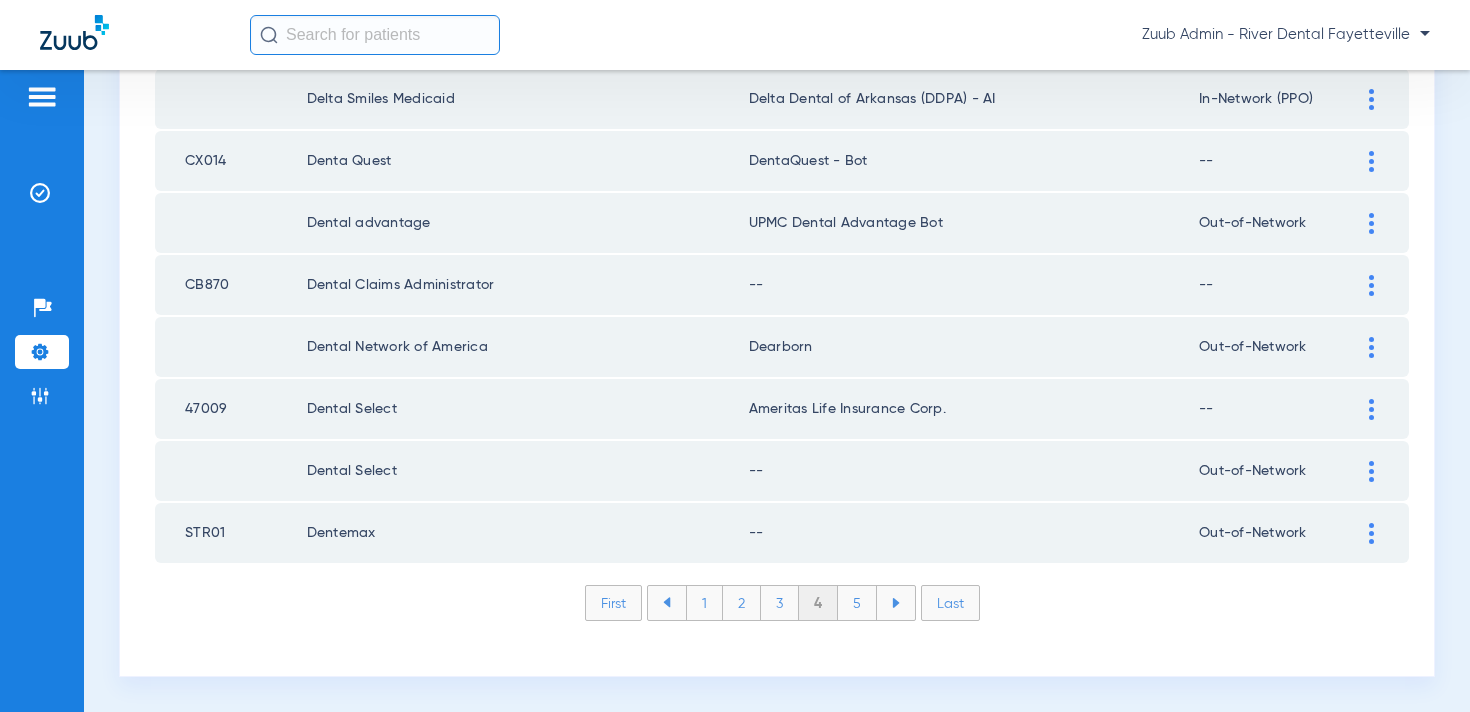 click 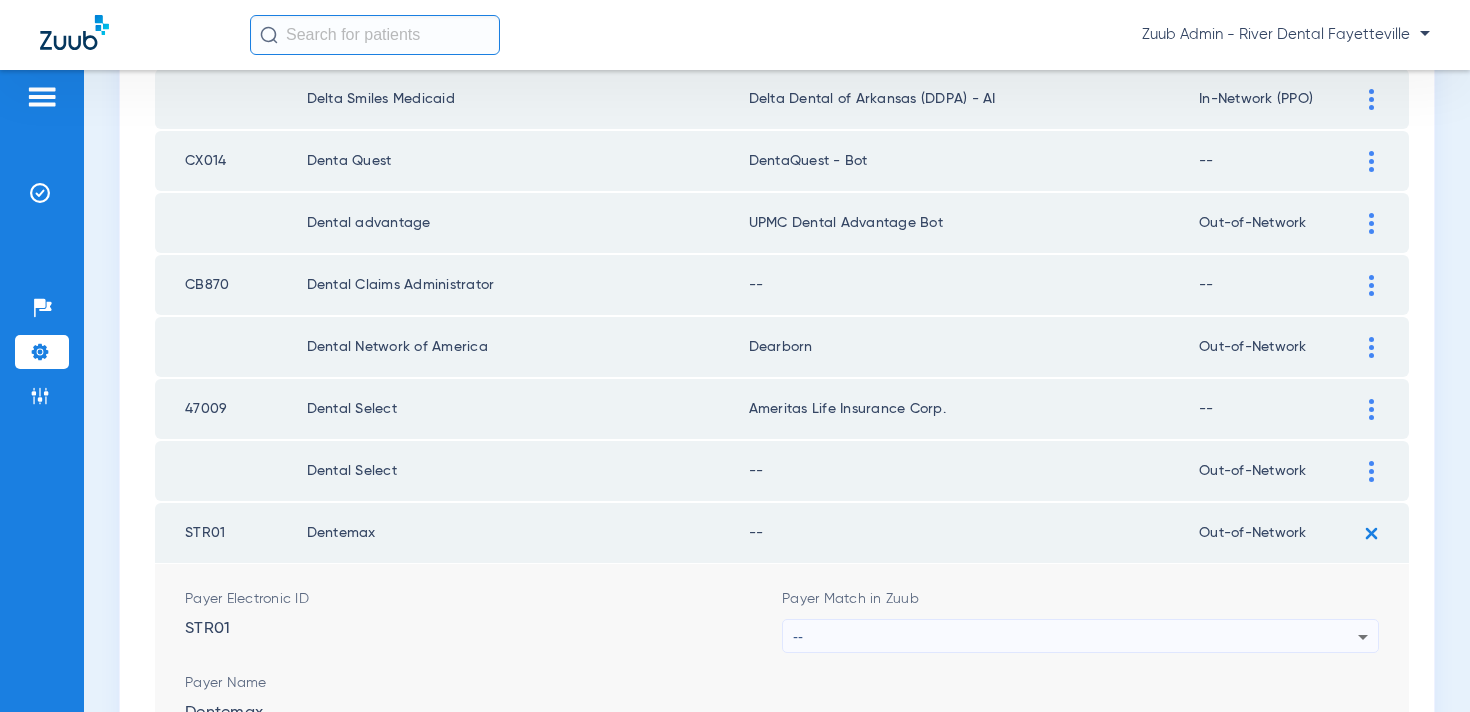 click on "--" at bounding box center [1075, 637] 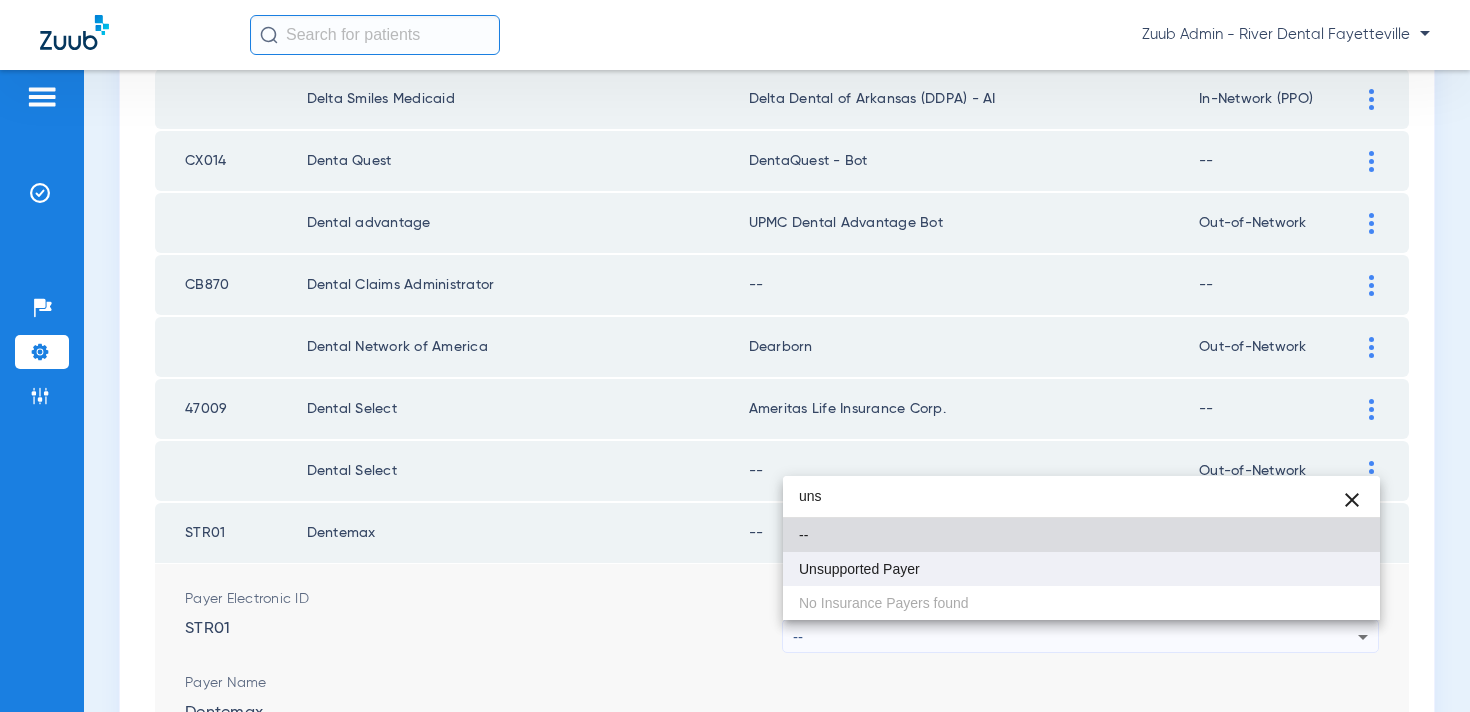 type on "uns" 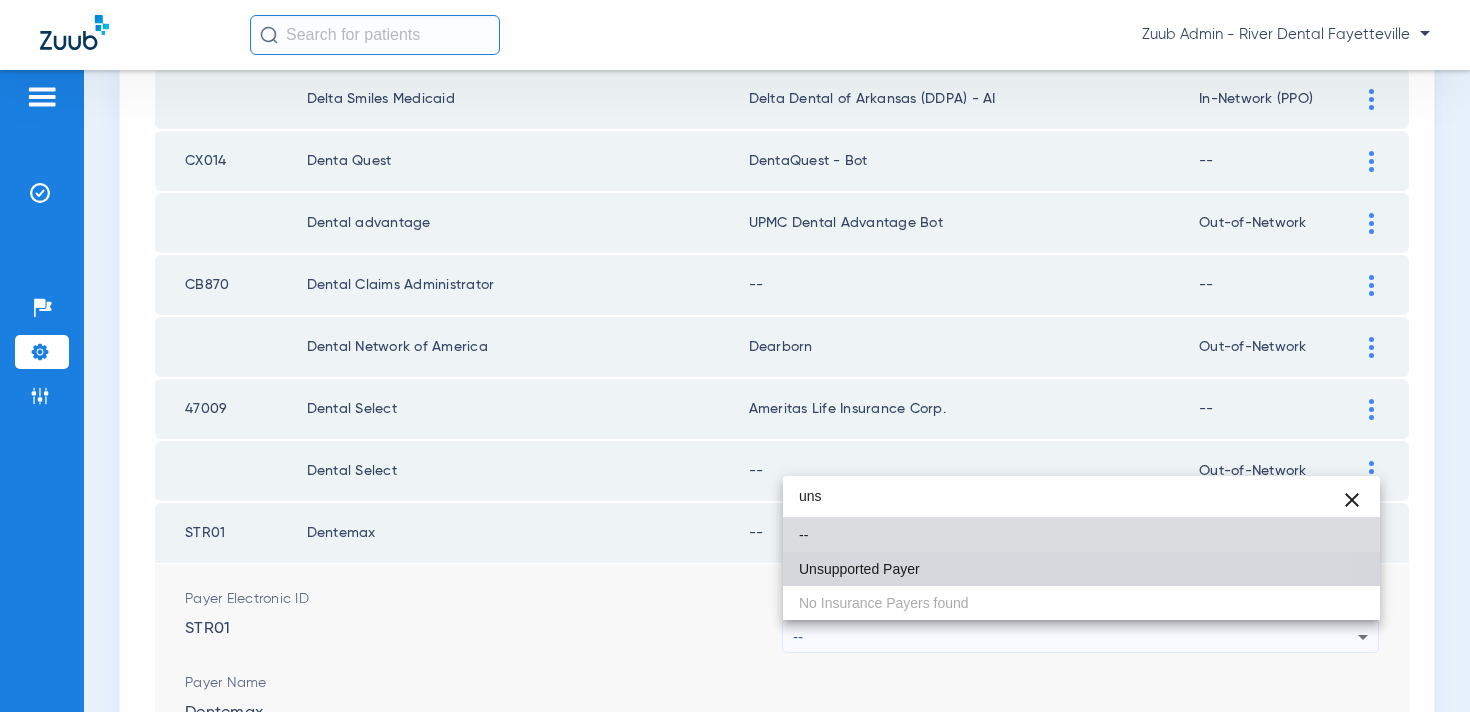 click on "Unsupported Payer" at bounding box center [1081, 569] 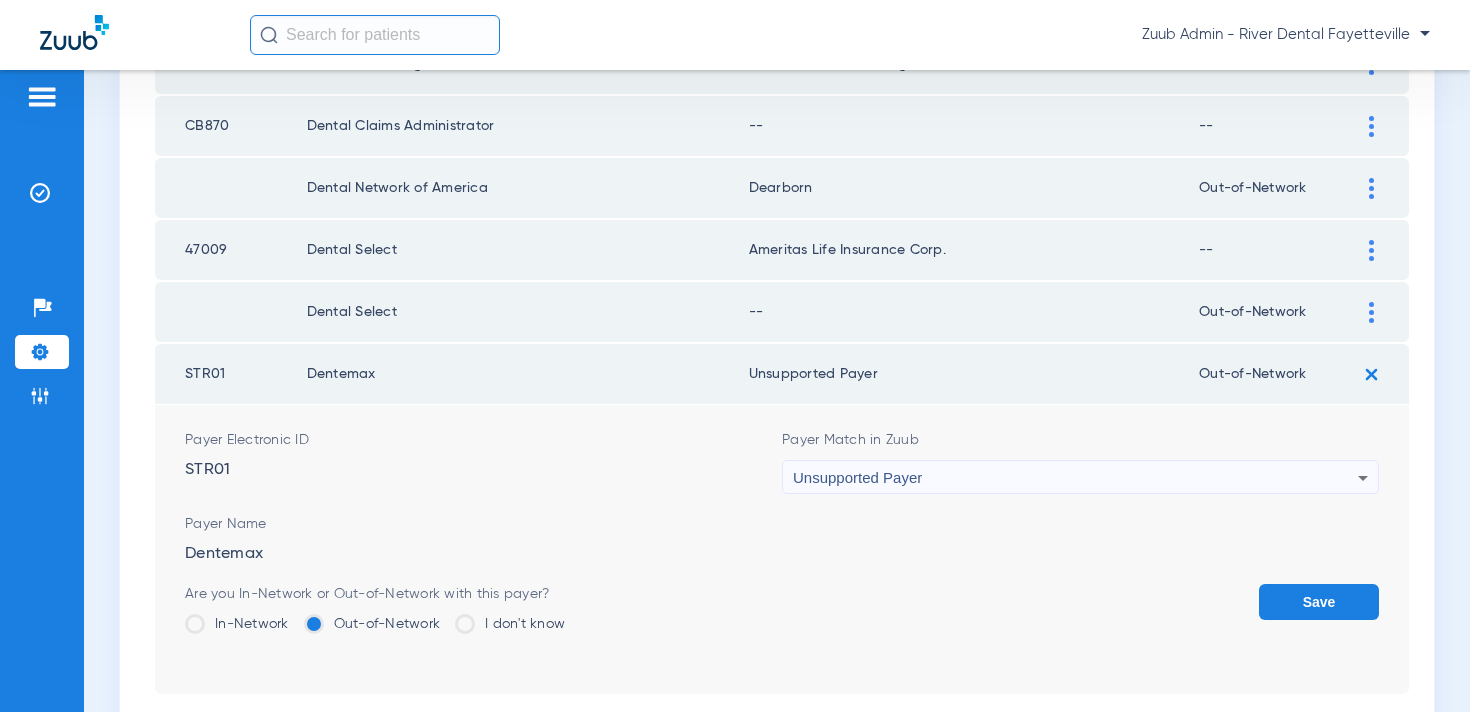 click on "Save" 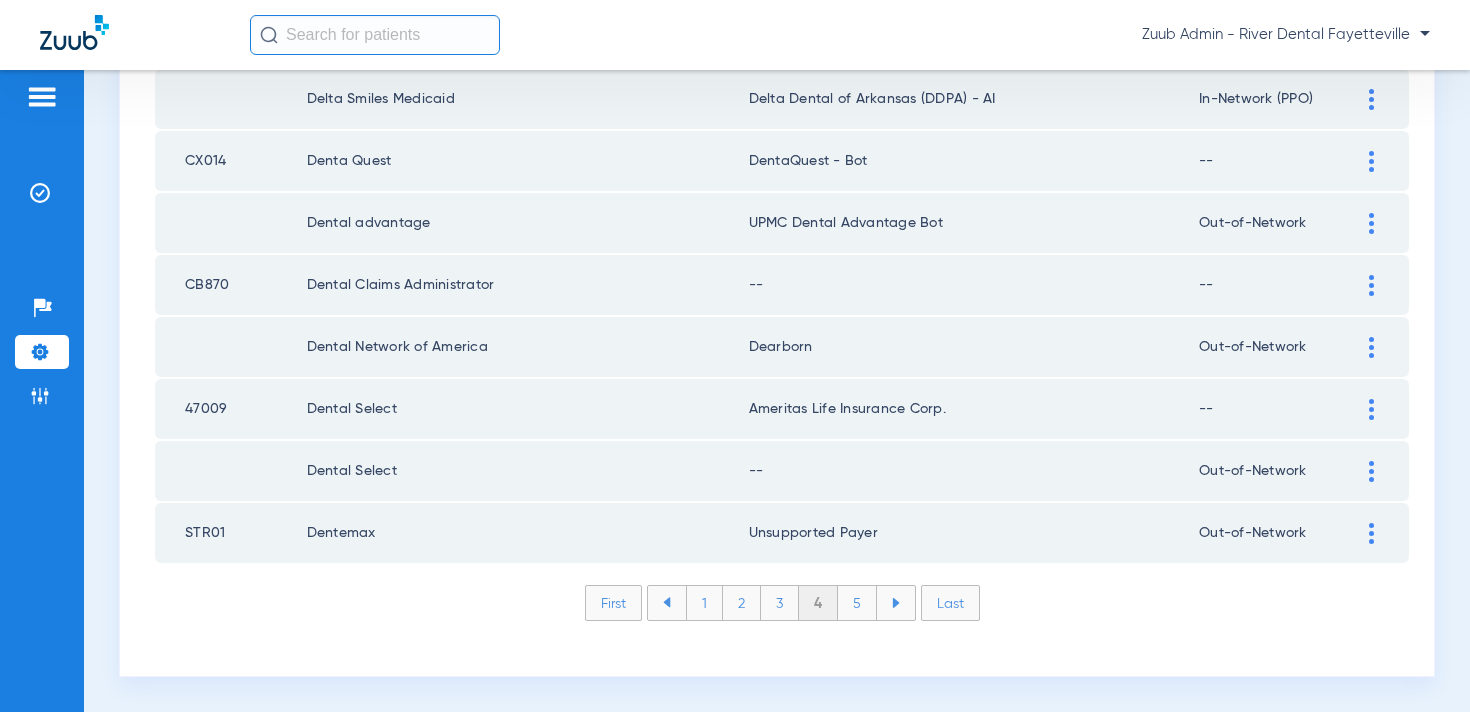 scroll, scrollTop: 2923, scrollLeft: 0, axis: vertical 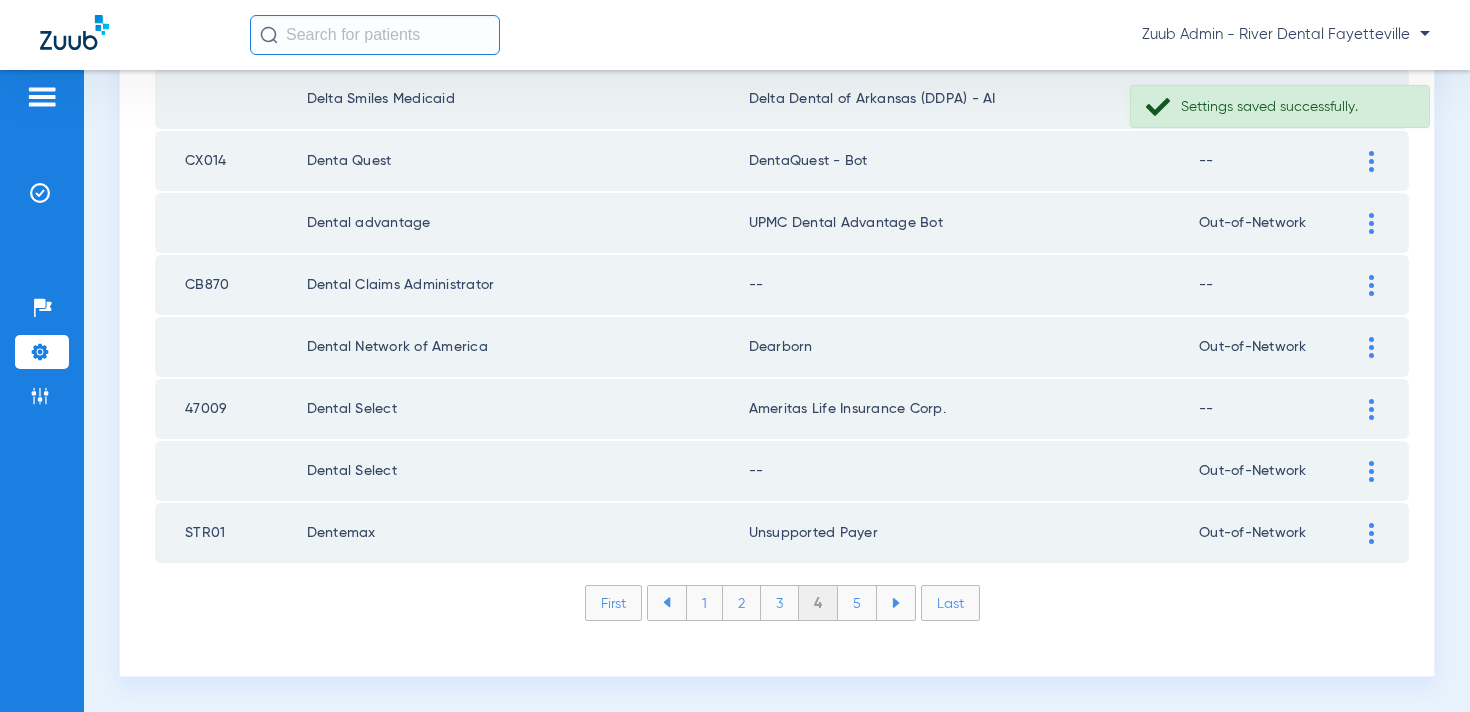 click 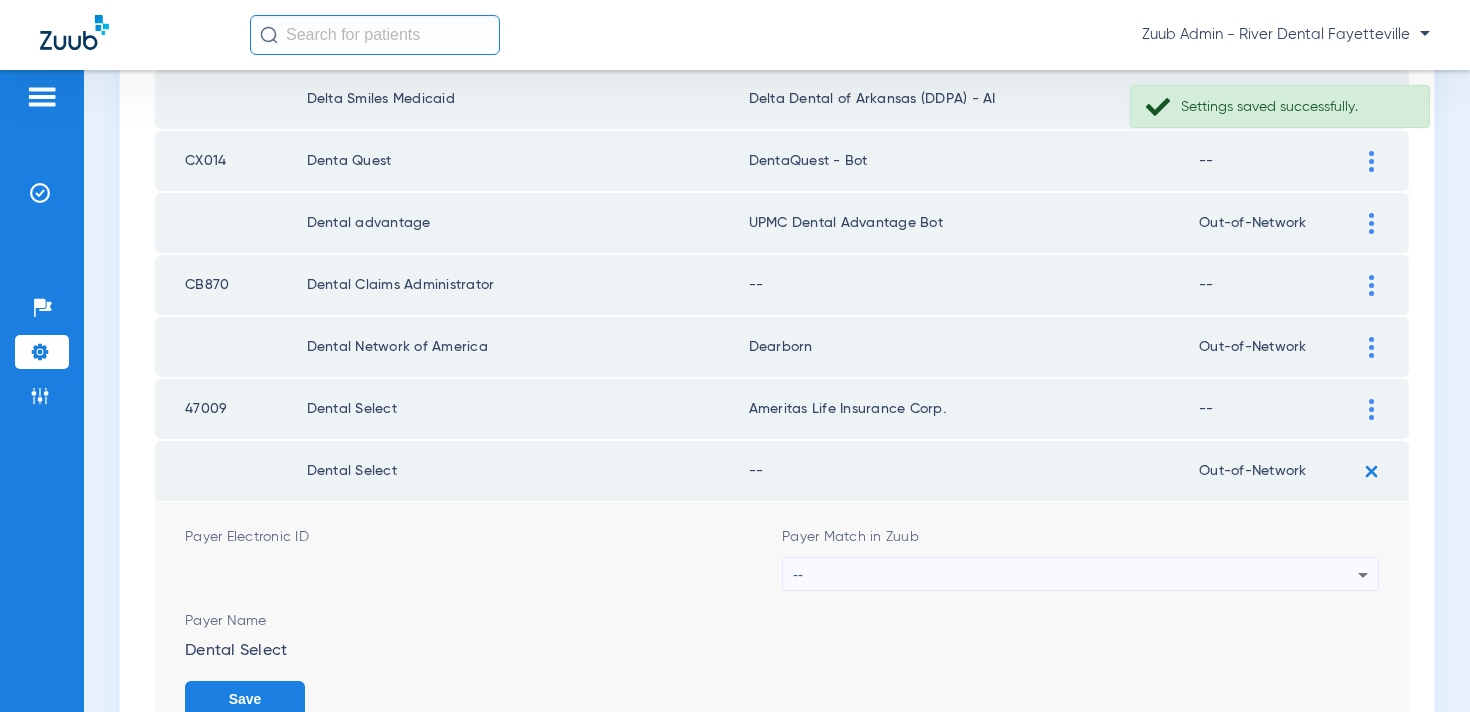 click on "--" at bounding box center (1075, 575) 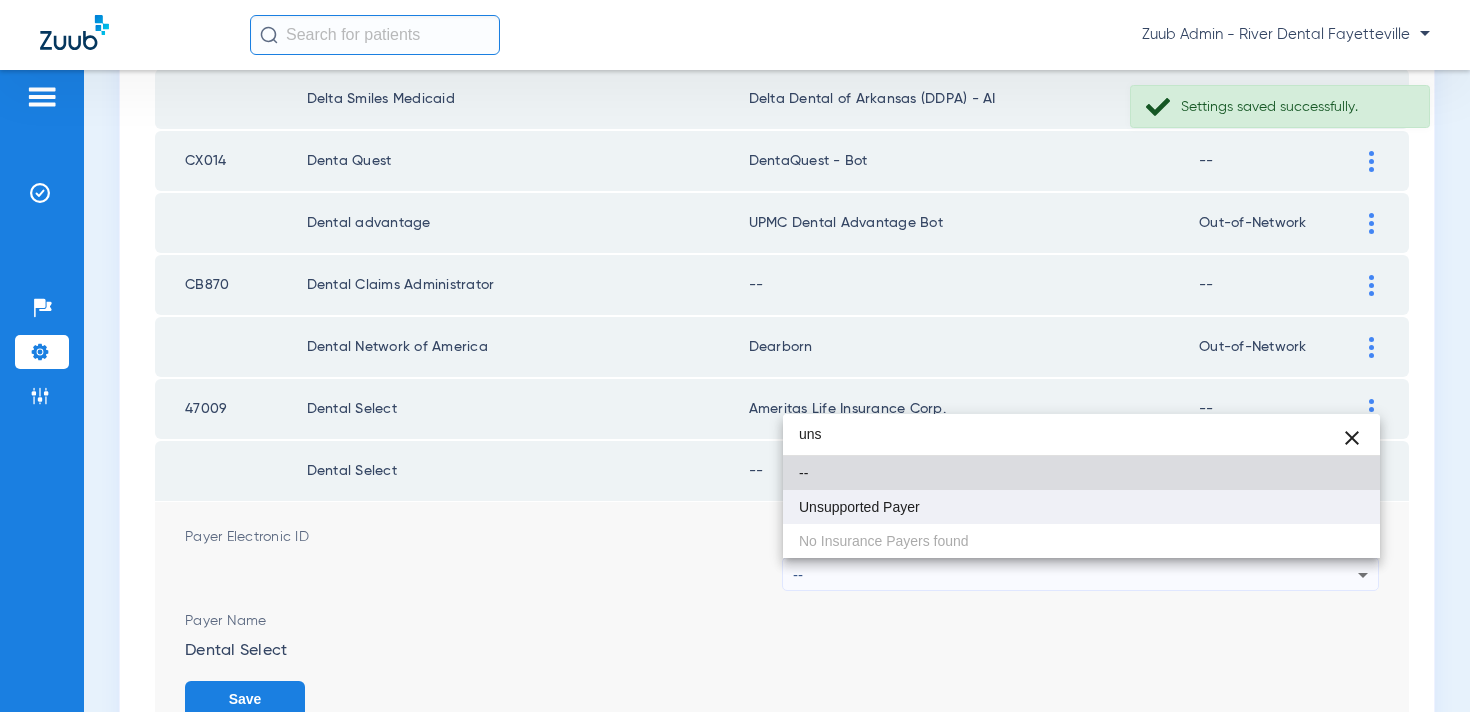 type on "uns" 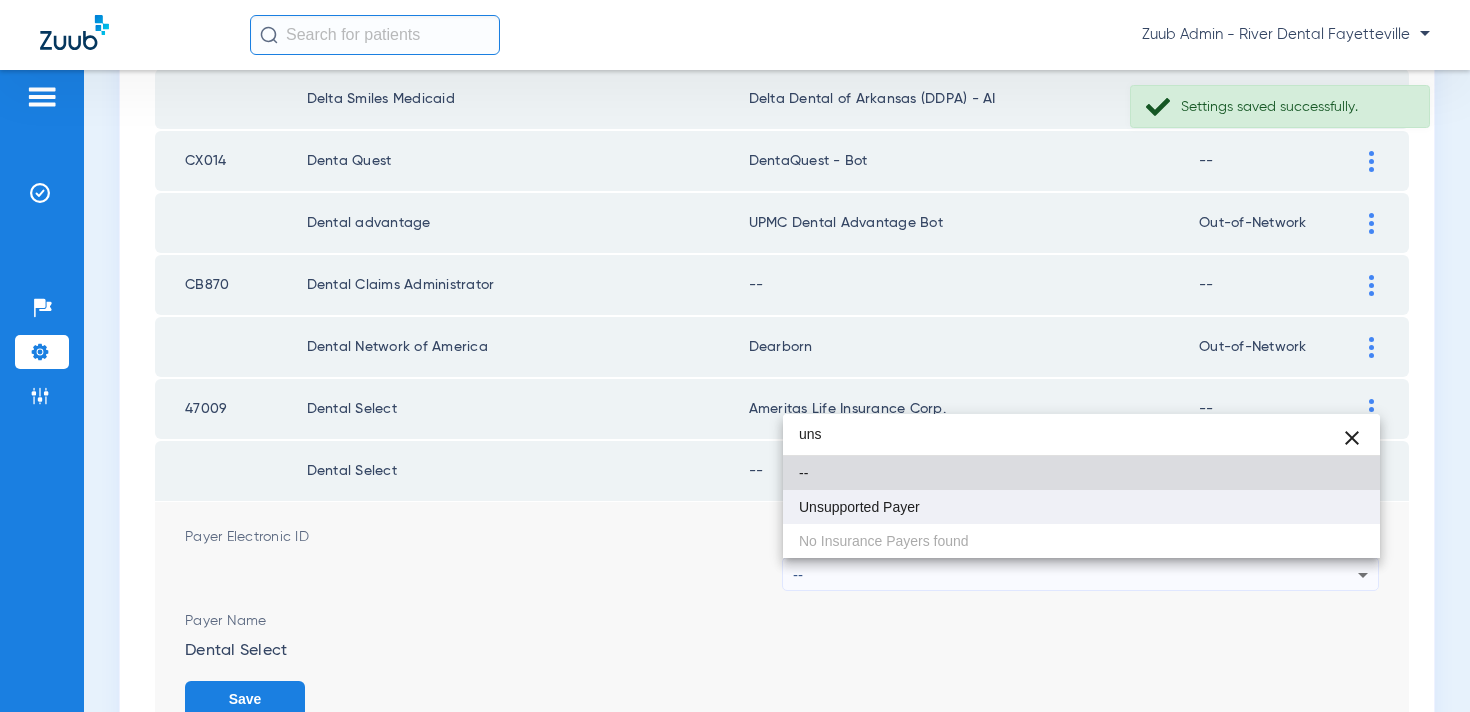 click on "Unsupported Payer" at bounding box center [1081, 507] 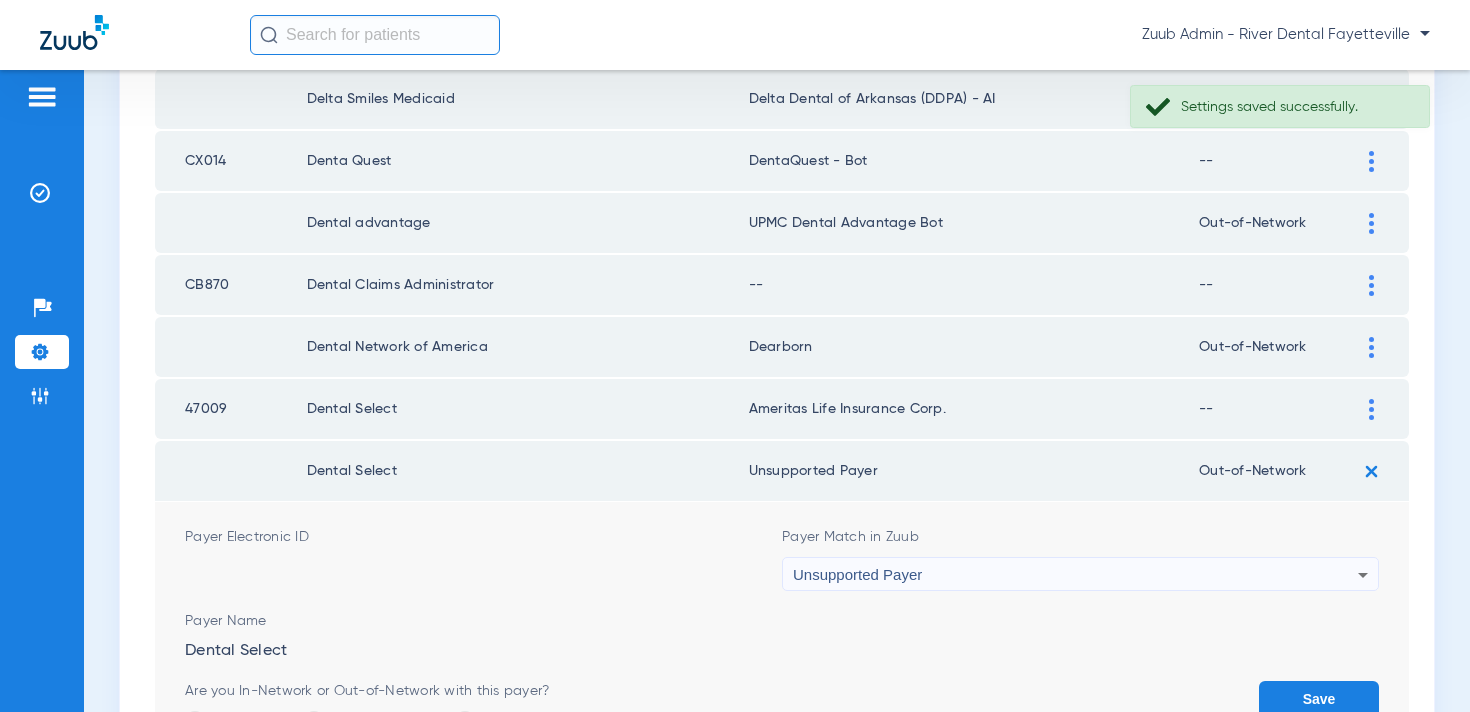 click on "Save" 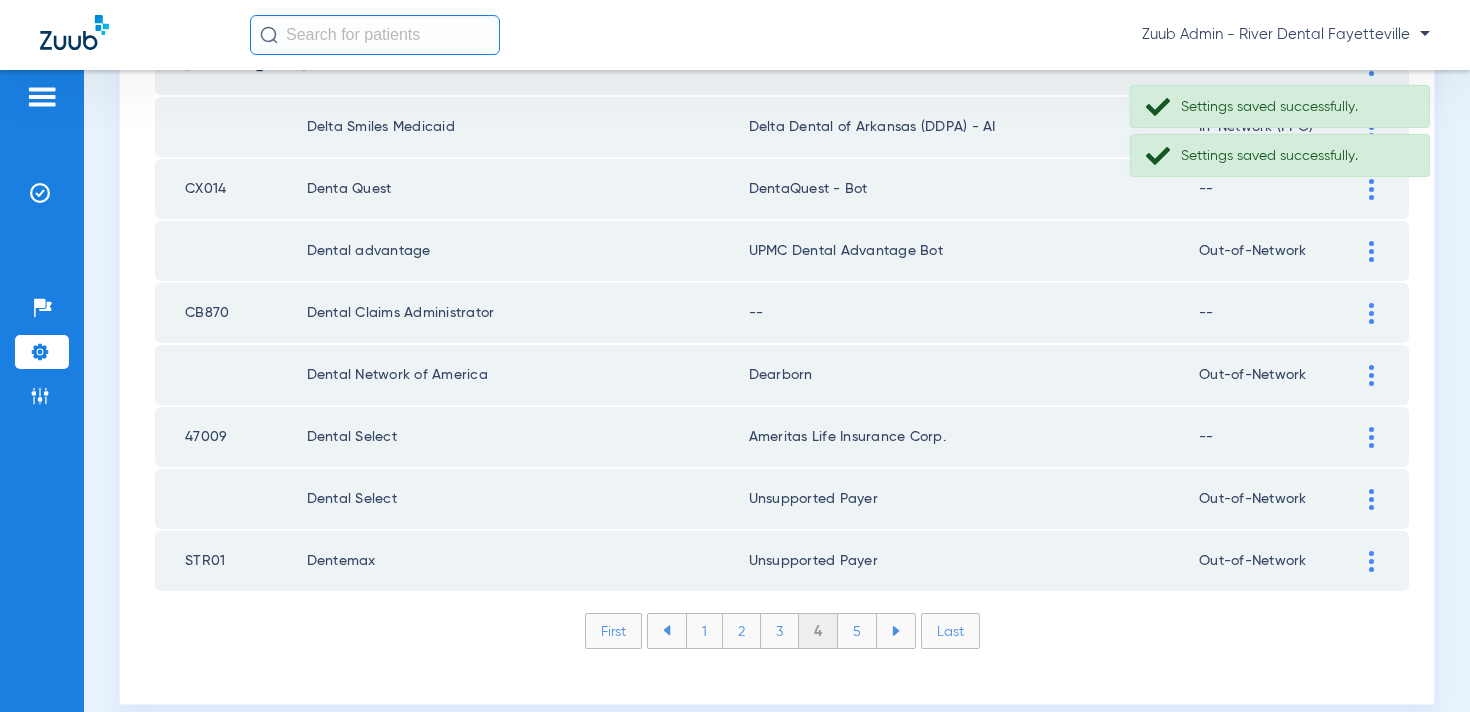 scroll, scrollTop: 2894, scrollLeft: 0, axis: vertical 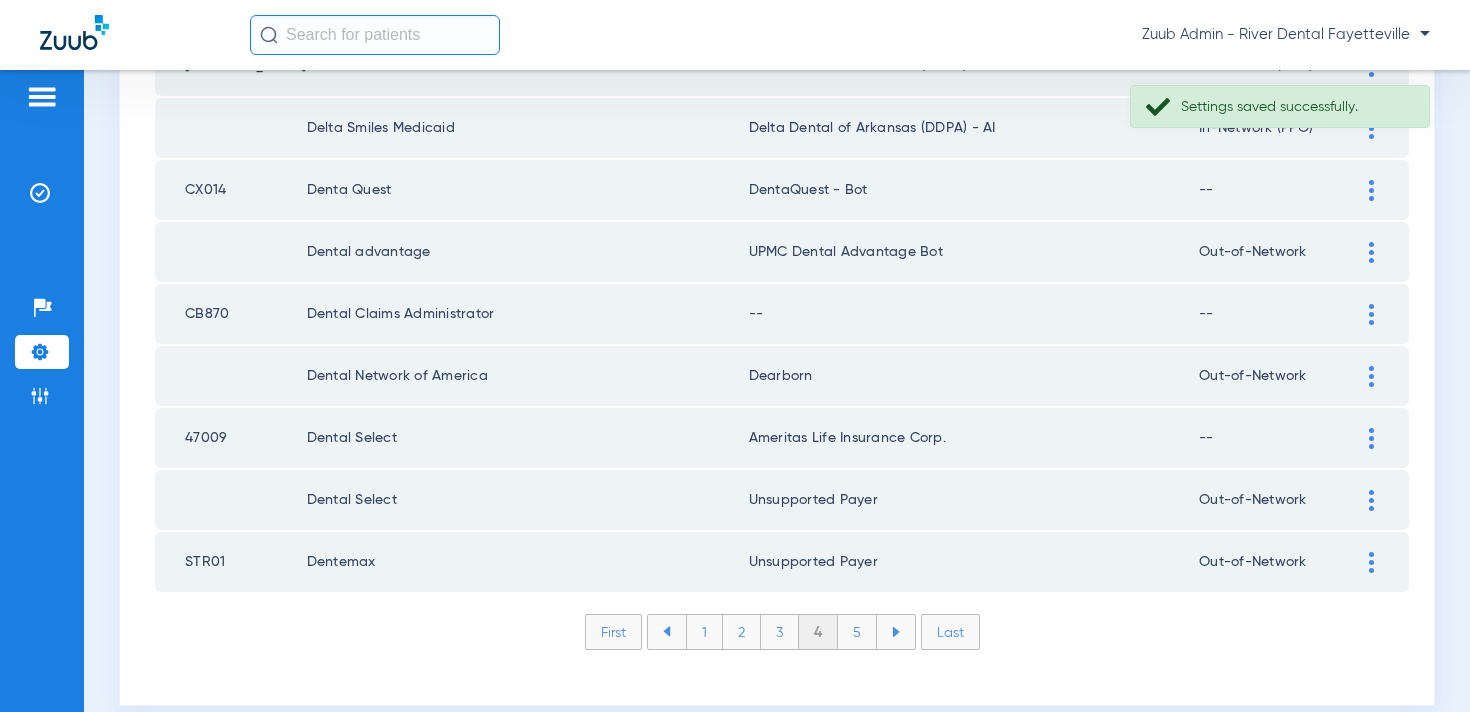 click 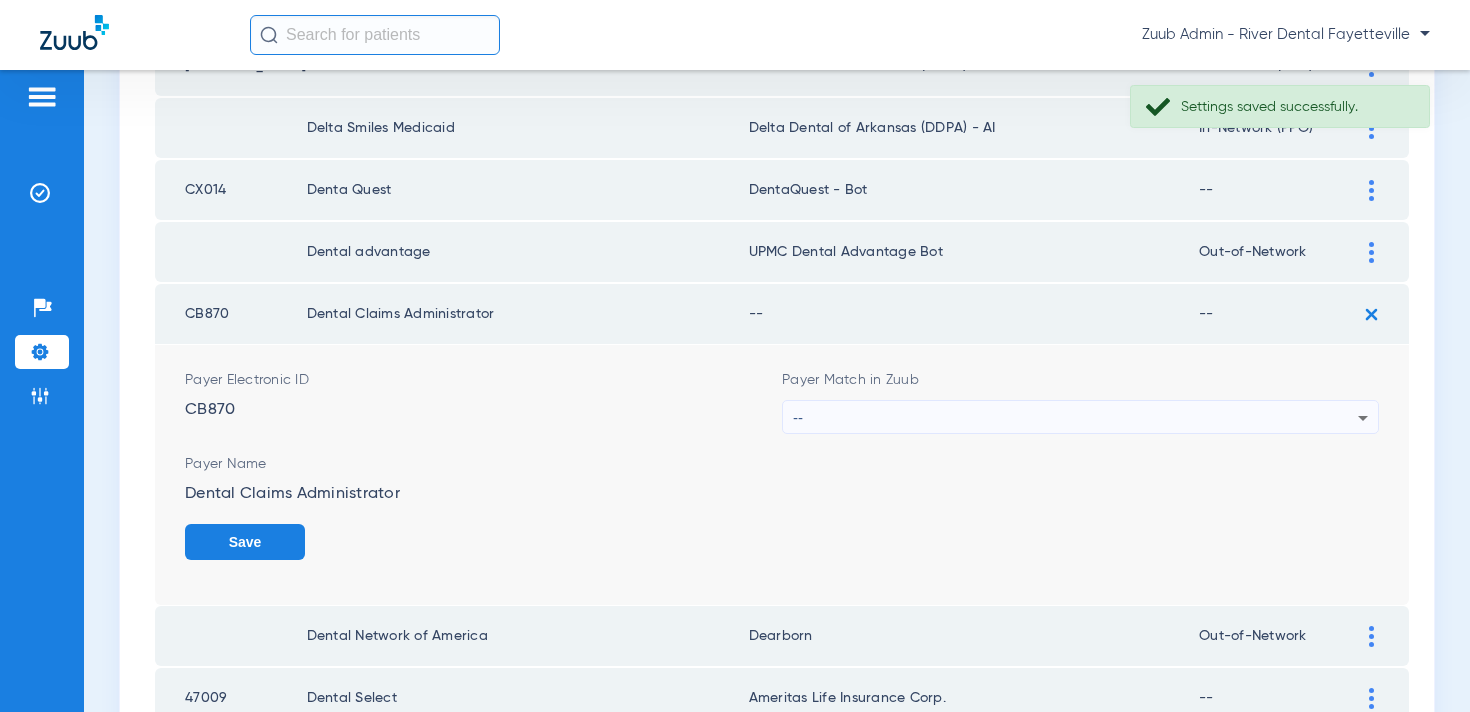 click on "--" at bounding box center [1075, 418] 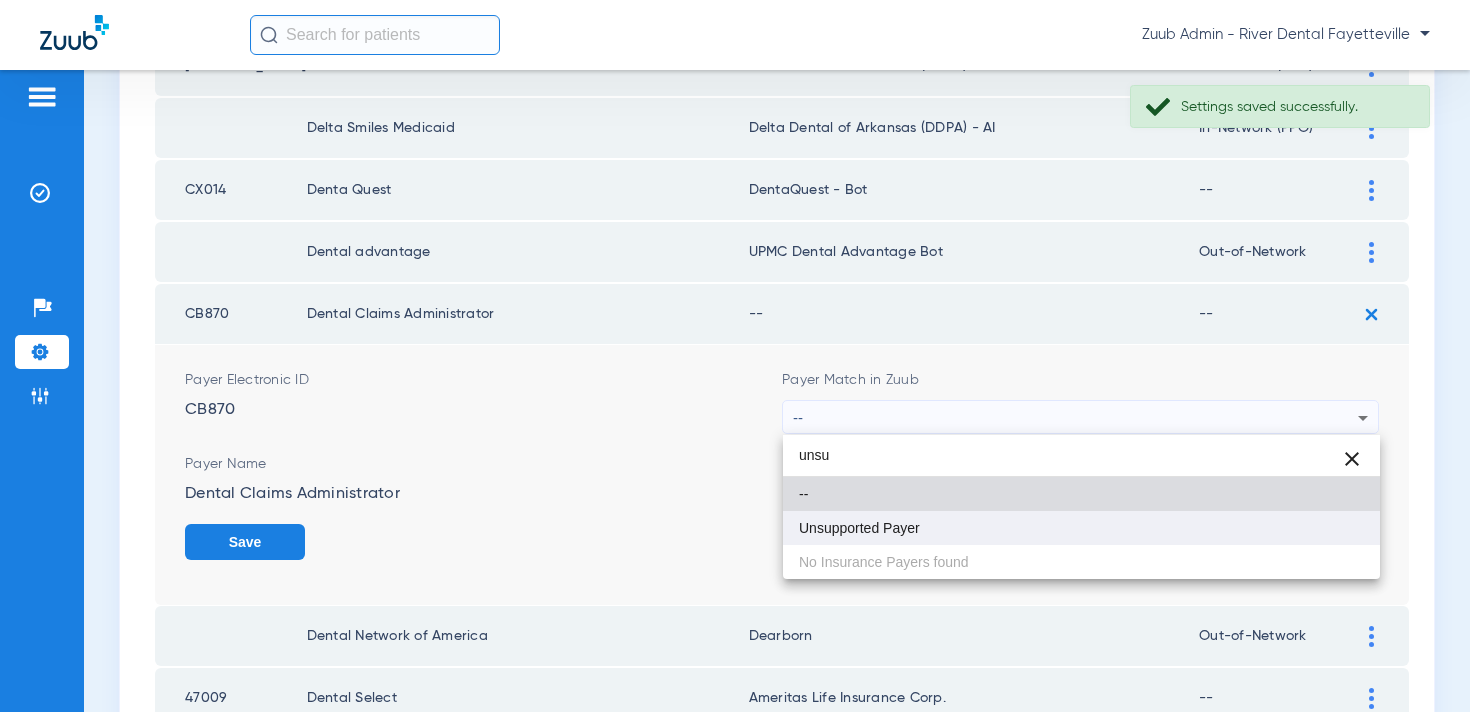type on "unsu" 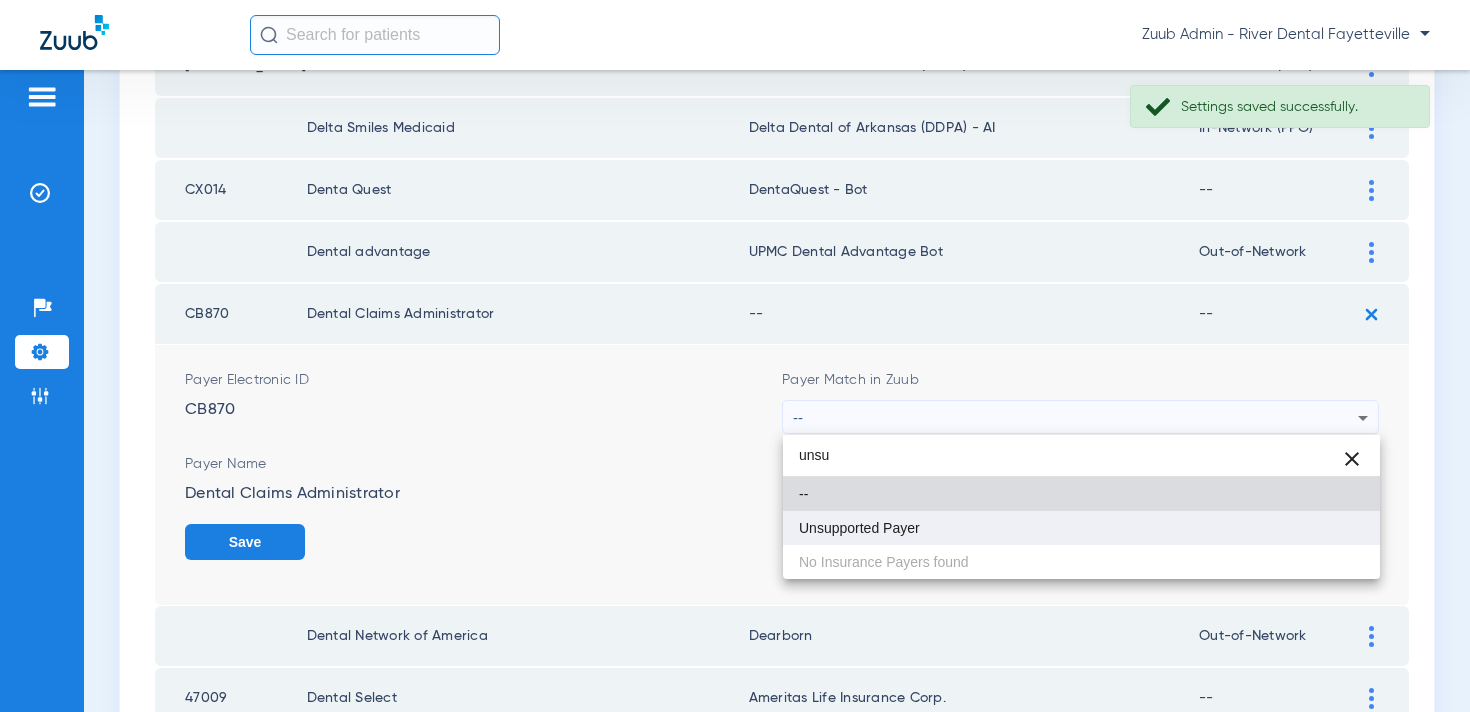 click on "Unsupported Payer" at bounding box center (859, 528) 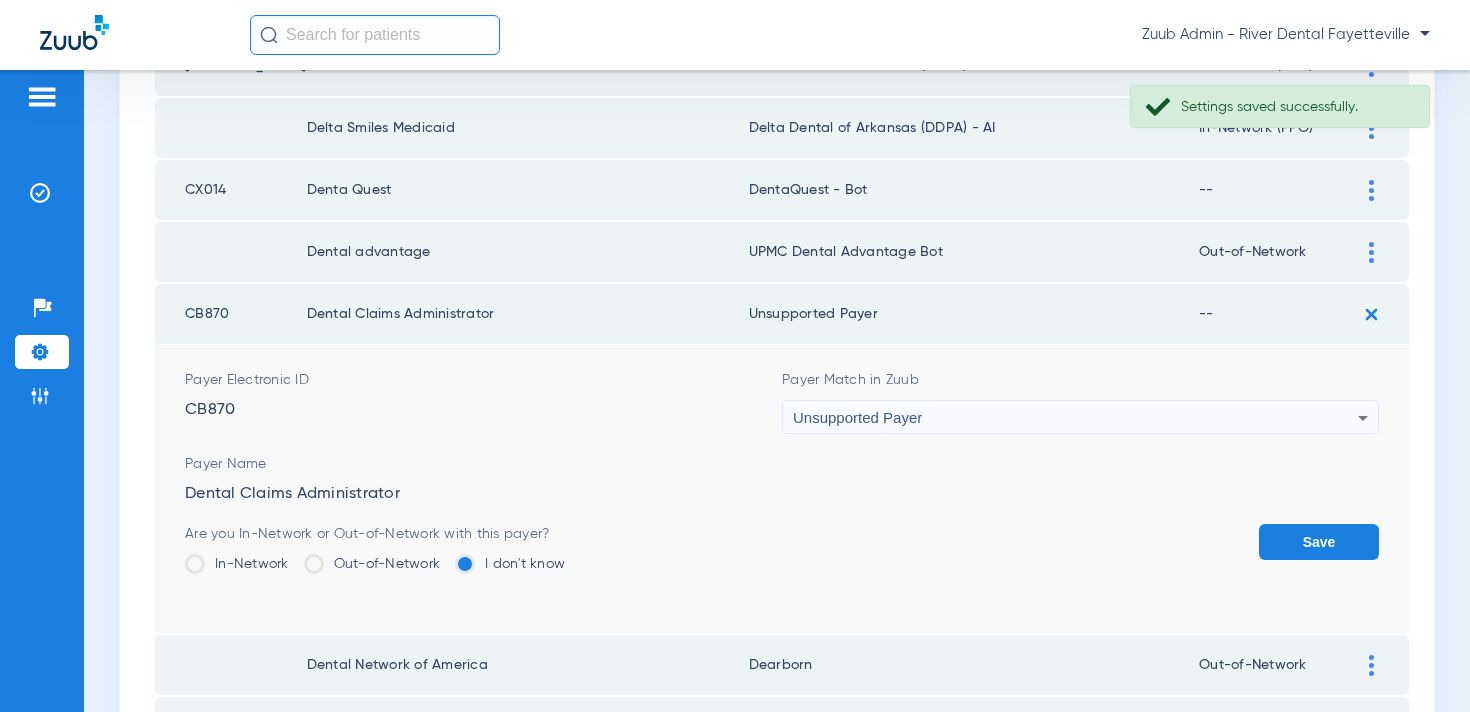 click on "Save" 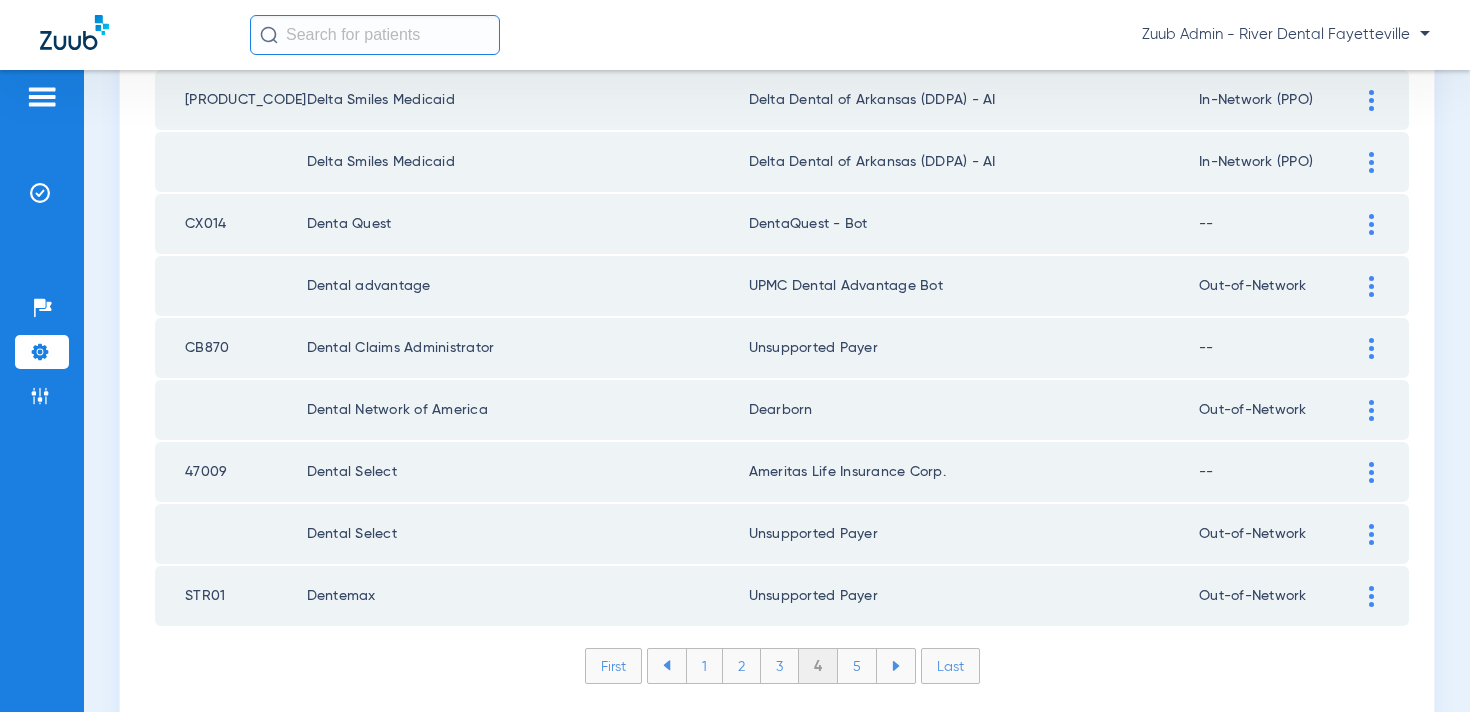 scroll, scrollTop: 2923, scrollLeft: 0, axis: vertical 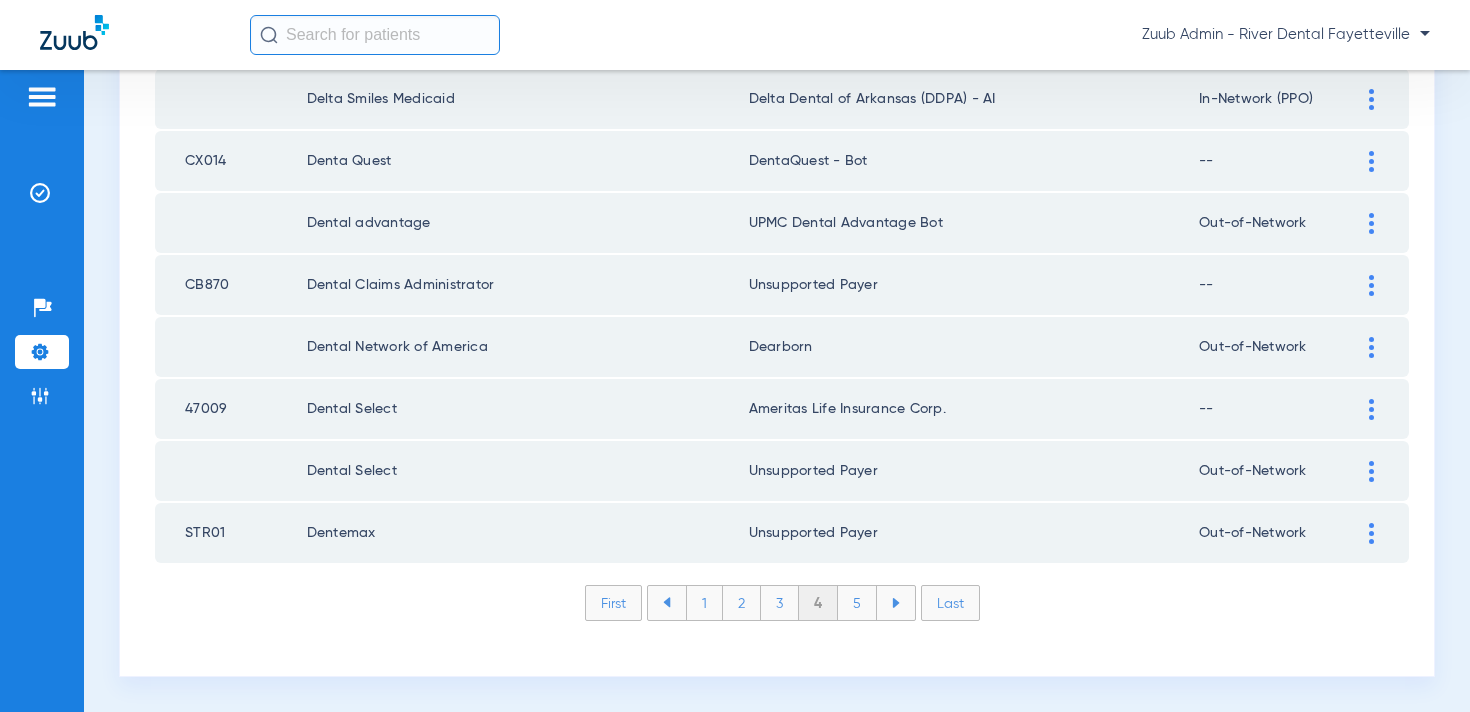 click on "5" 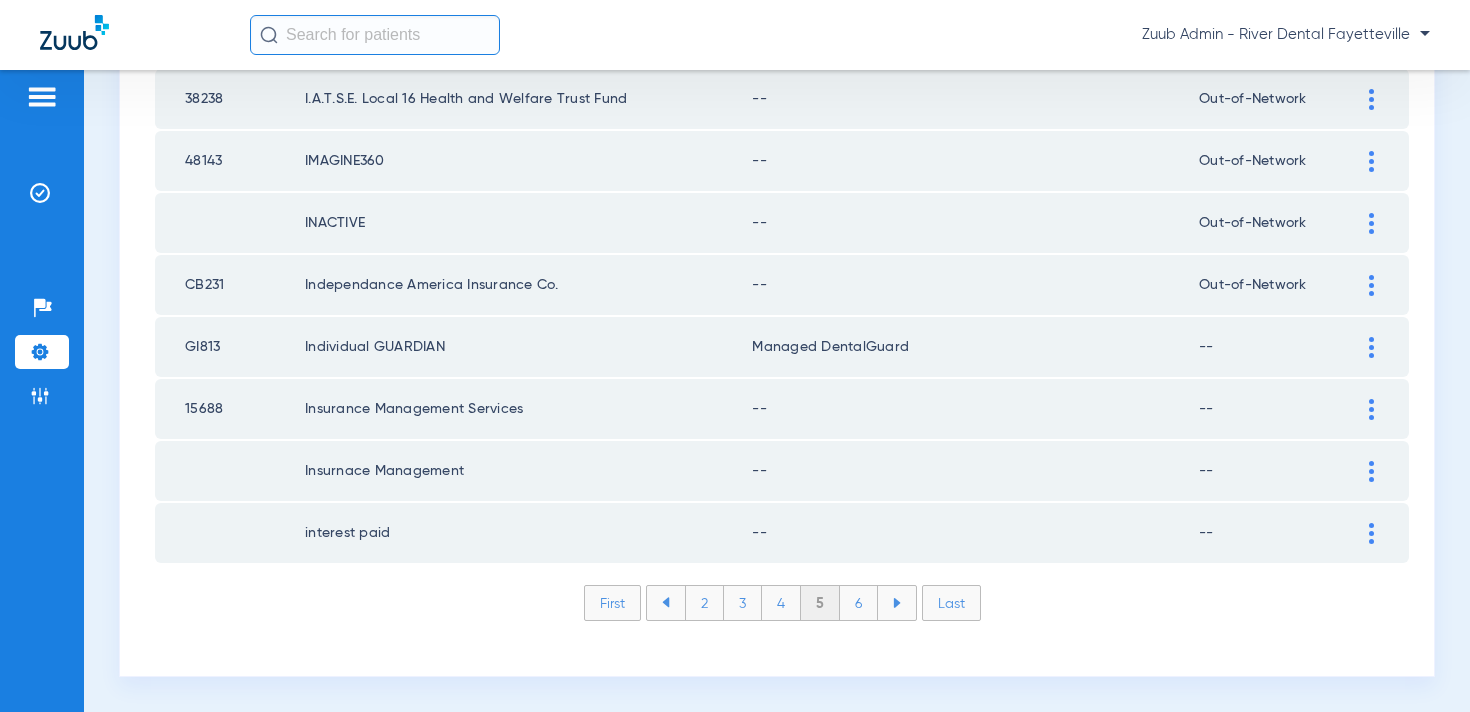 click 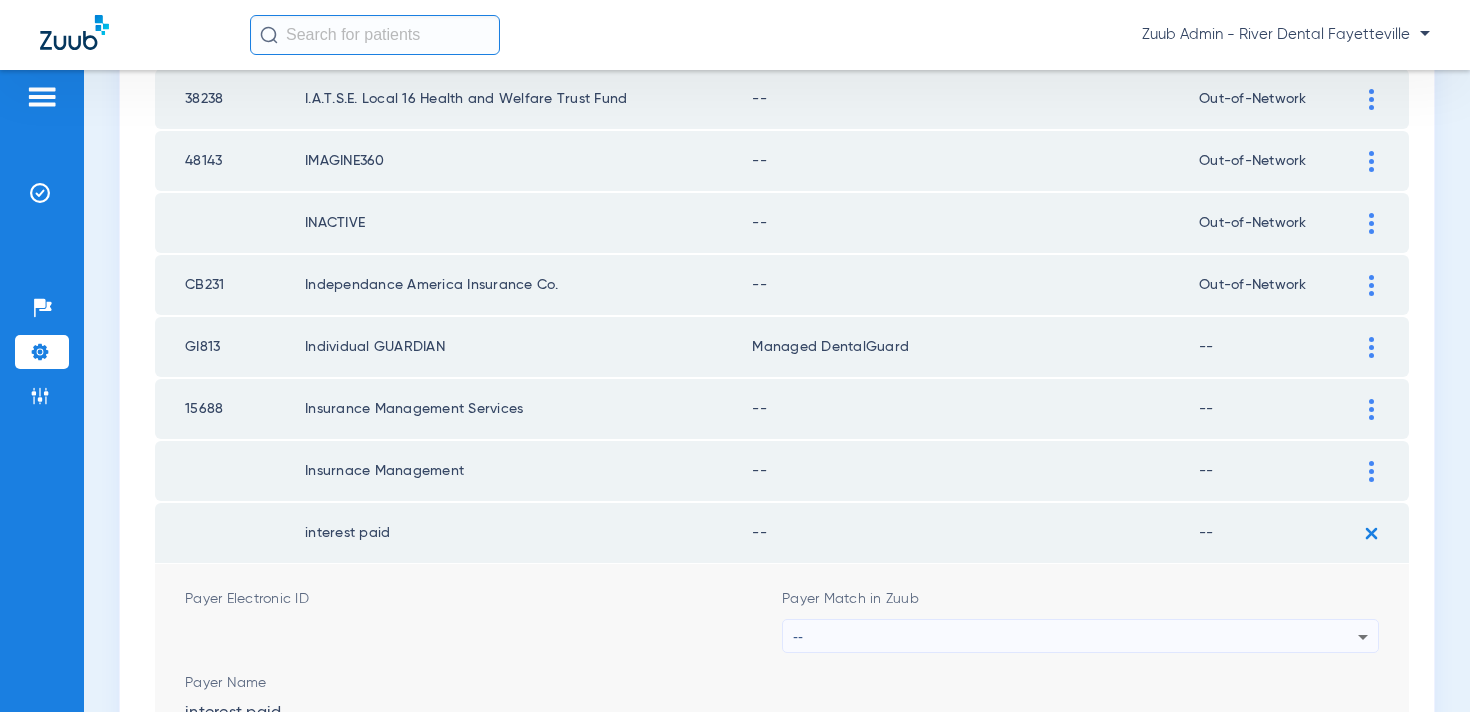 click on "--" at bounding box center [1075, 637] 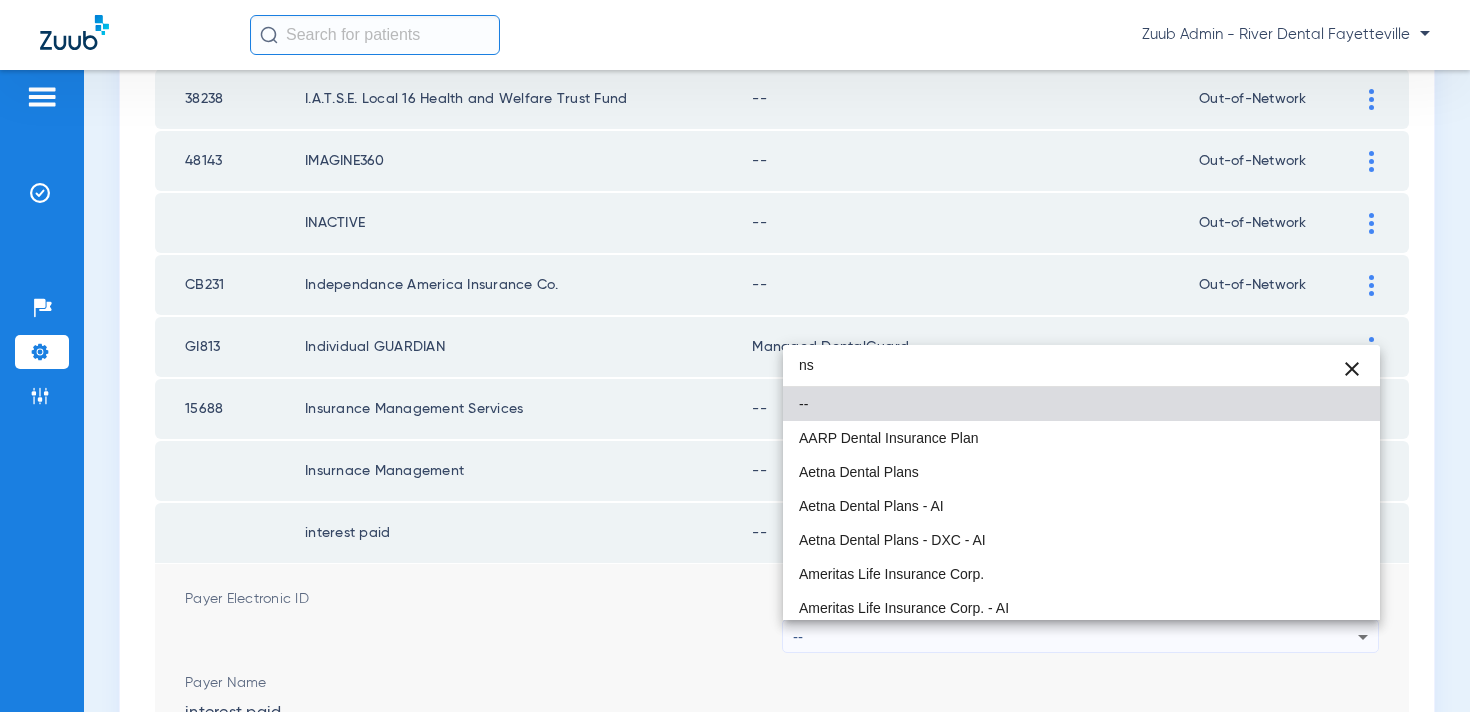 type on "n" 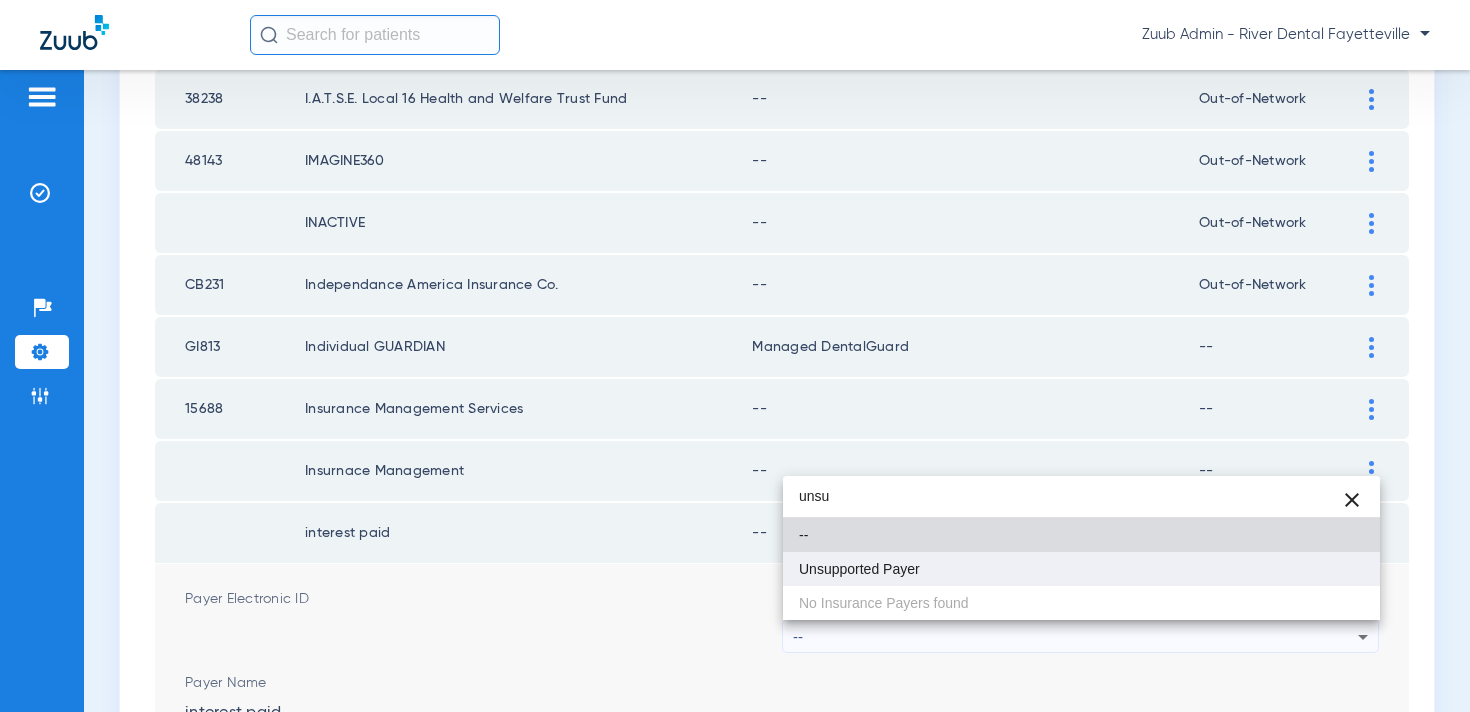 type on "unsu" 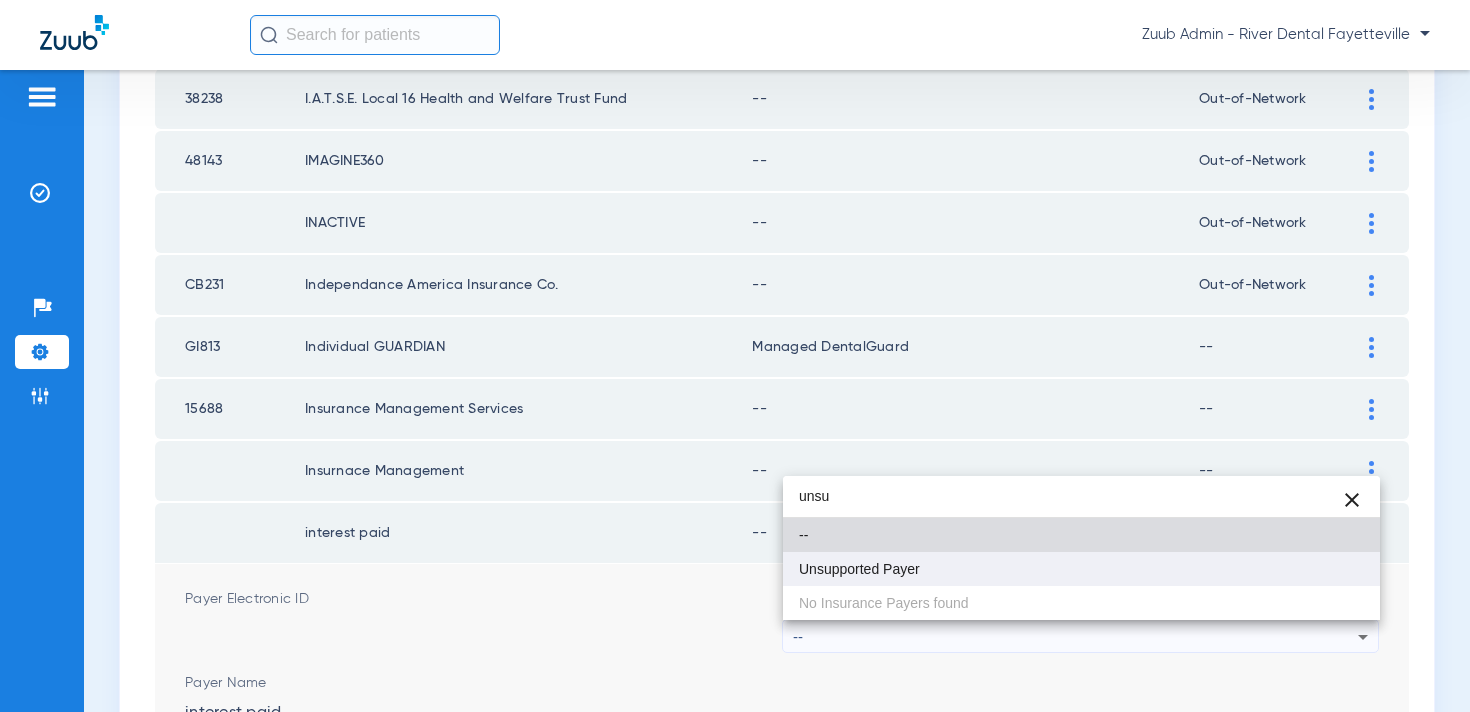 click on "Unsupported Payer" at bounding box center [1081, 569] 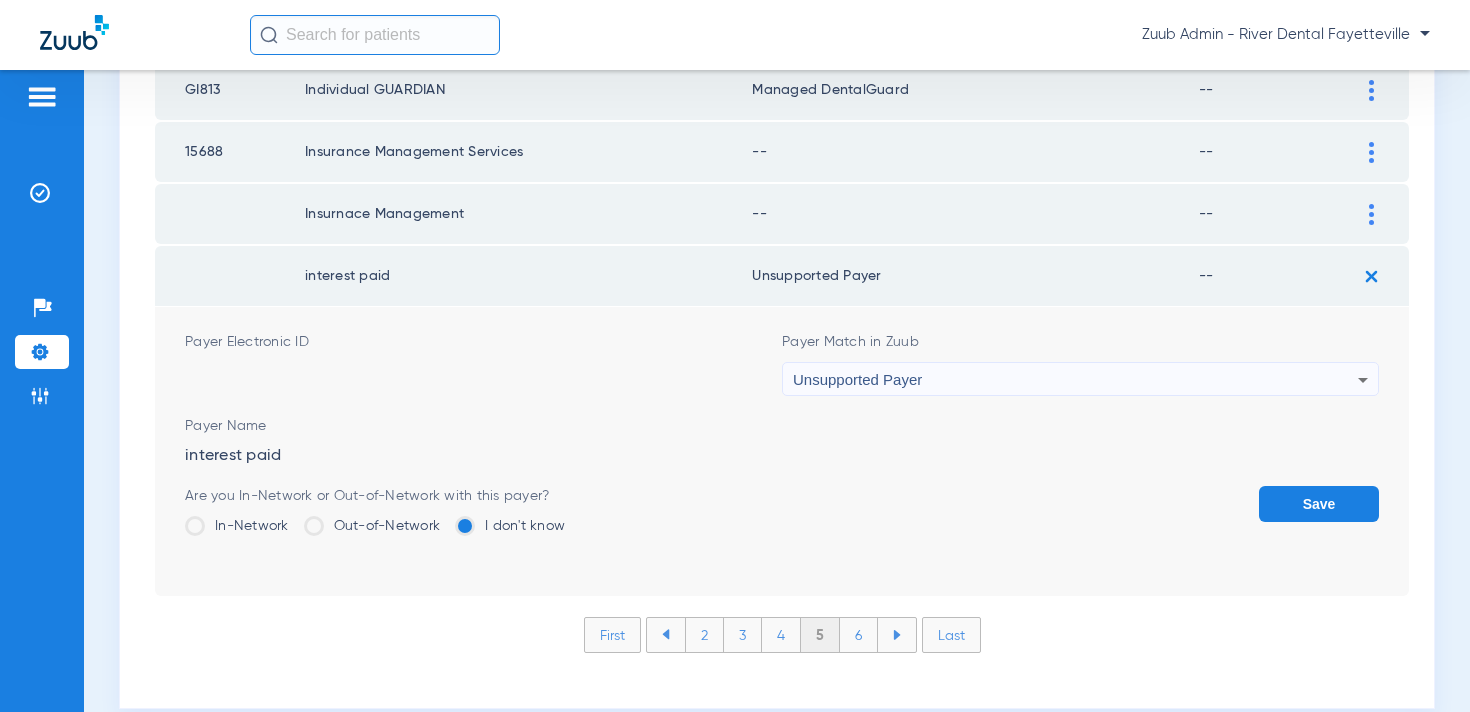 click on "Save" 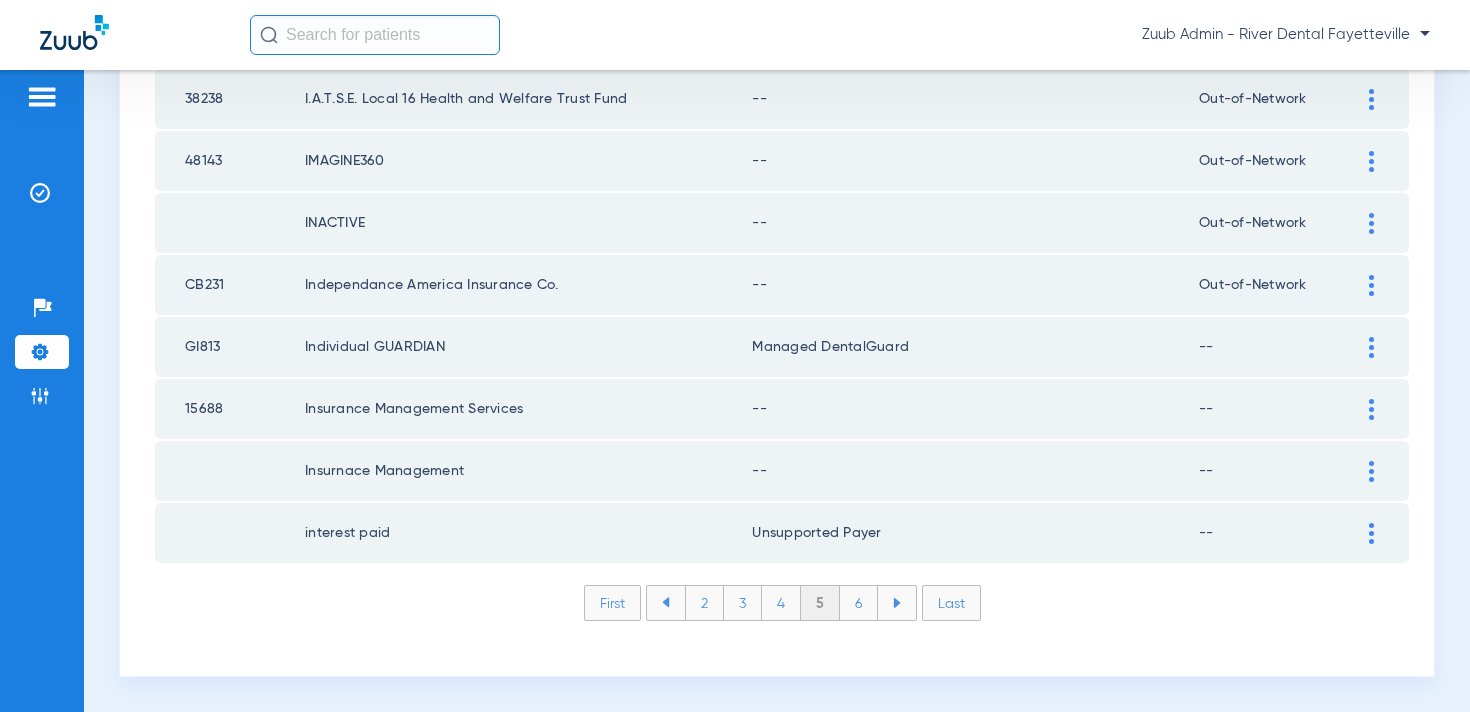 scroll, scrollTop: 2923, scrollLeft: 0, axis: vertical 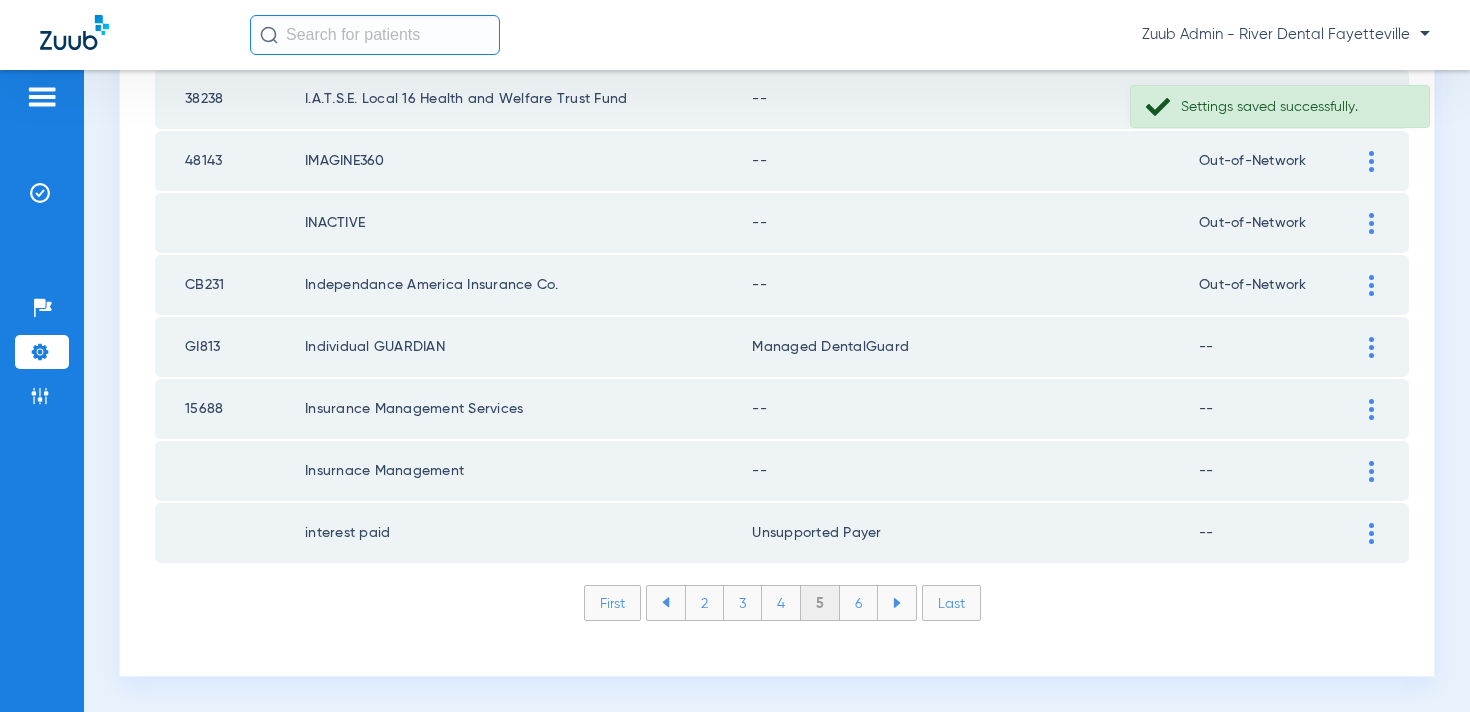 click 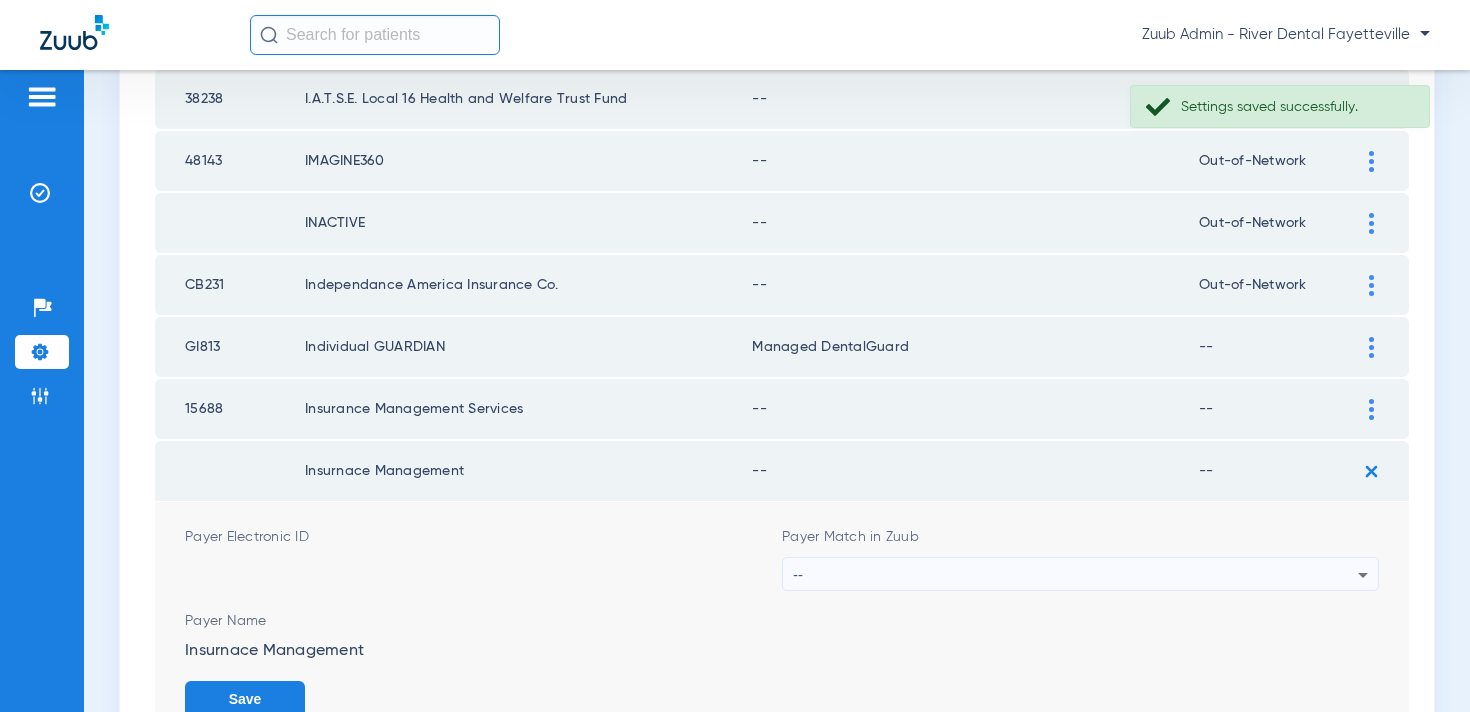 click on "--" at bounding box center (1075, 575) 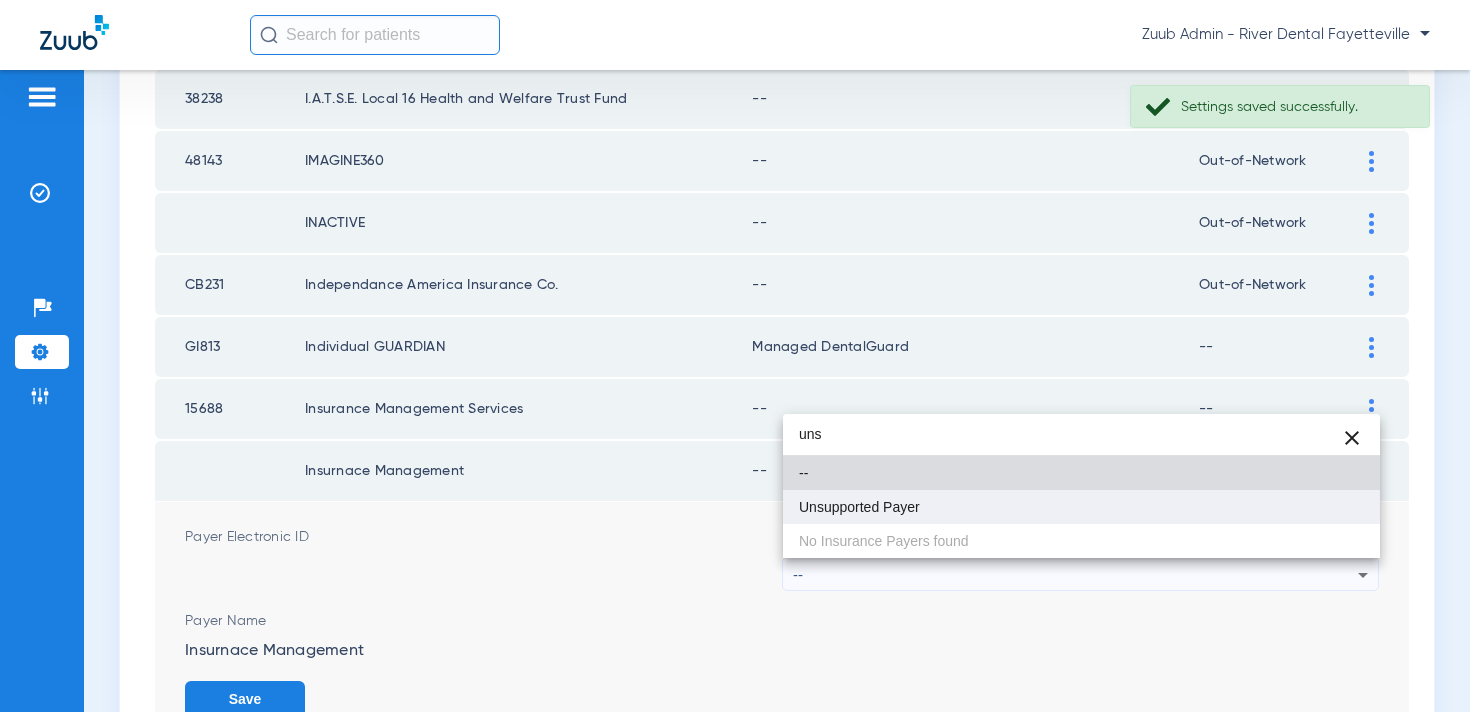 type on "uns" 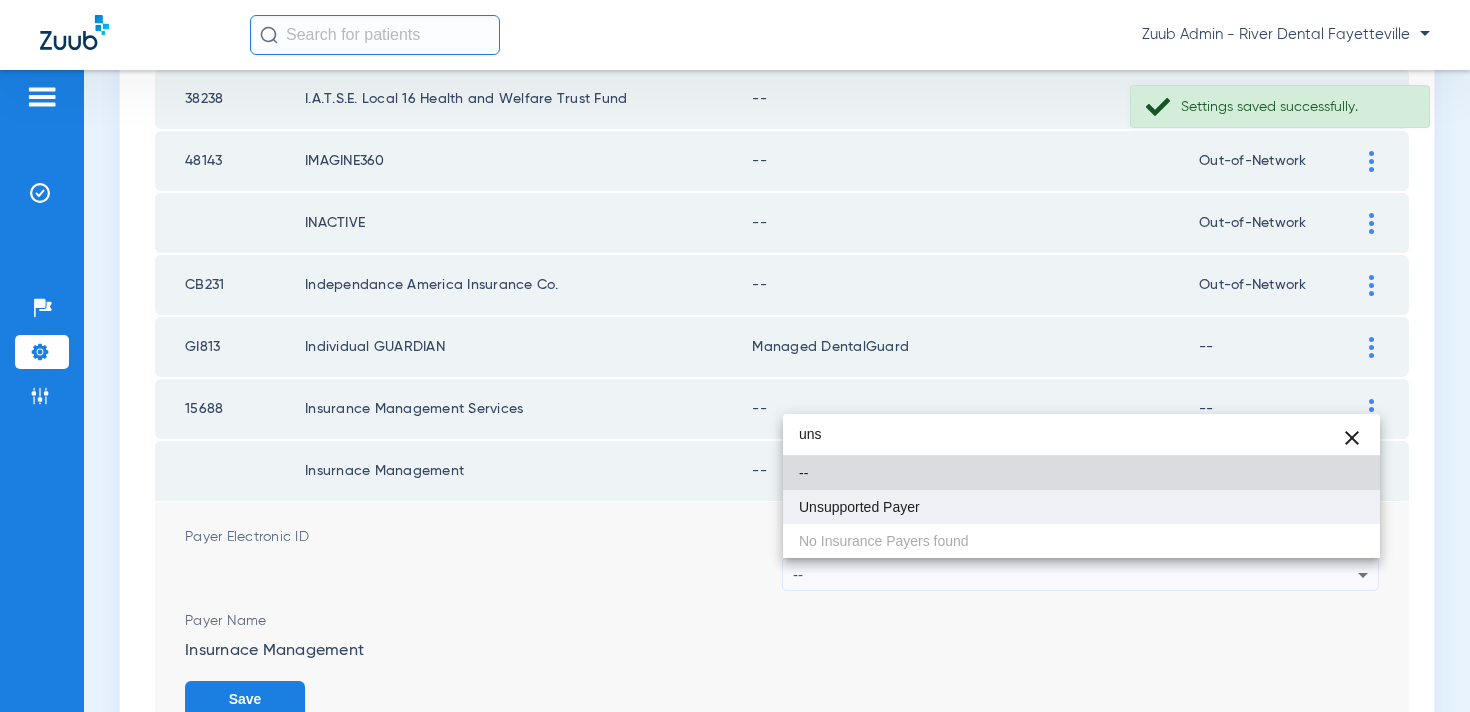 click on "Unsupported Payer" at bounding box center (1081, 507) 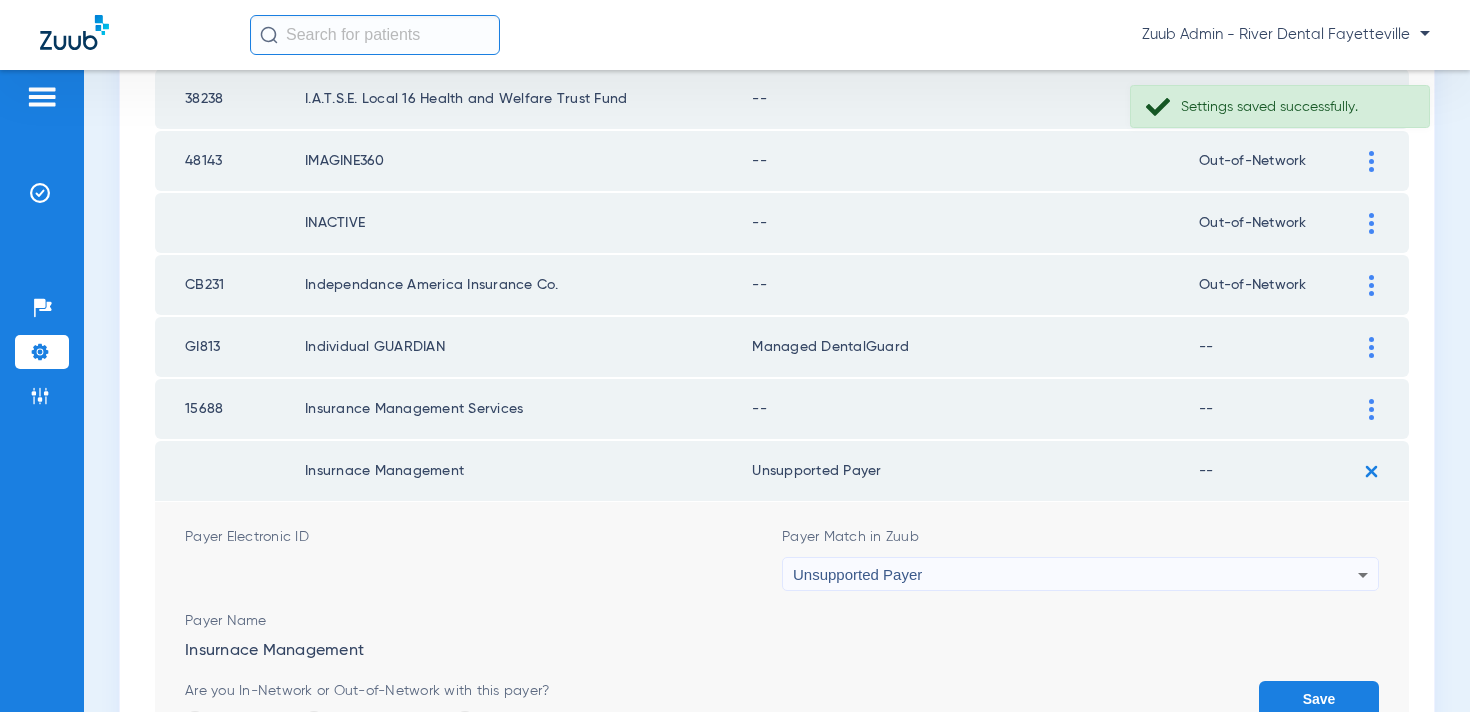 click on "Save" 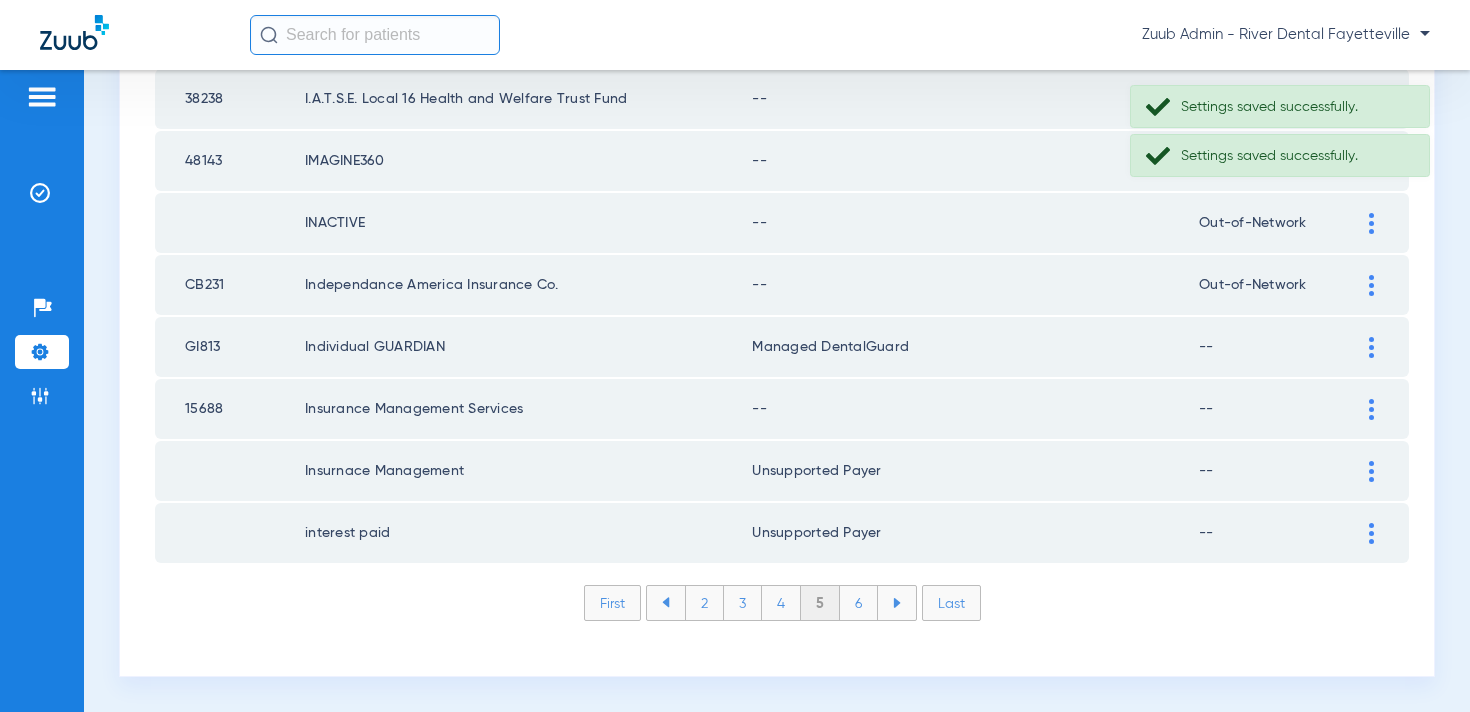 click 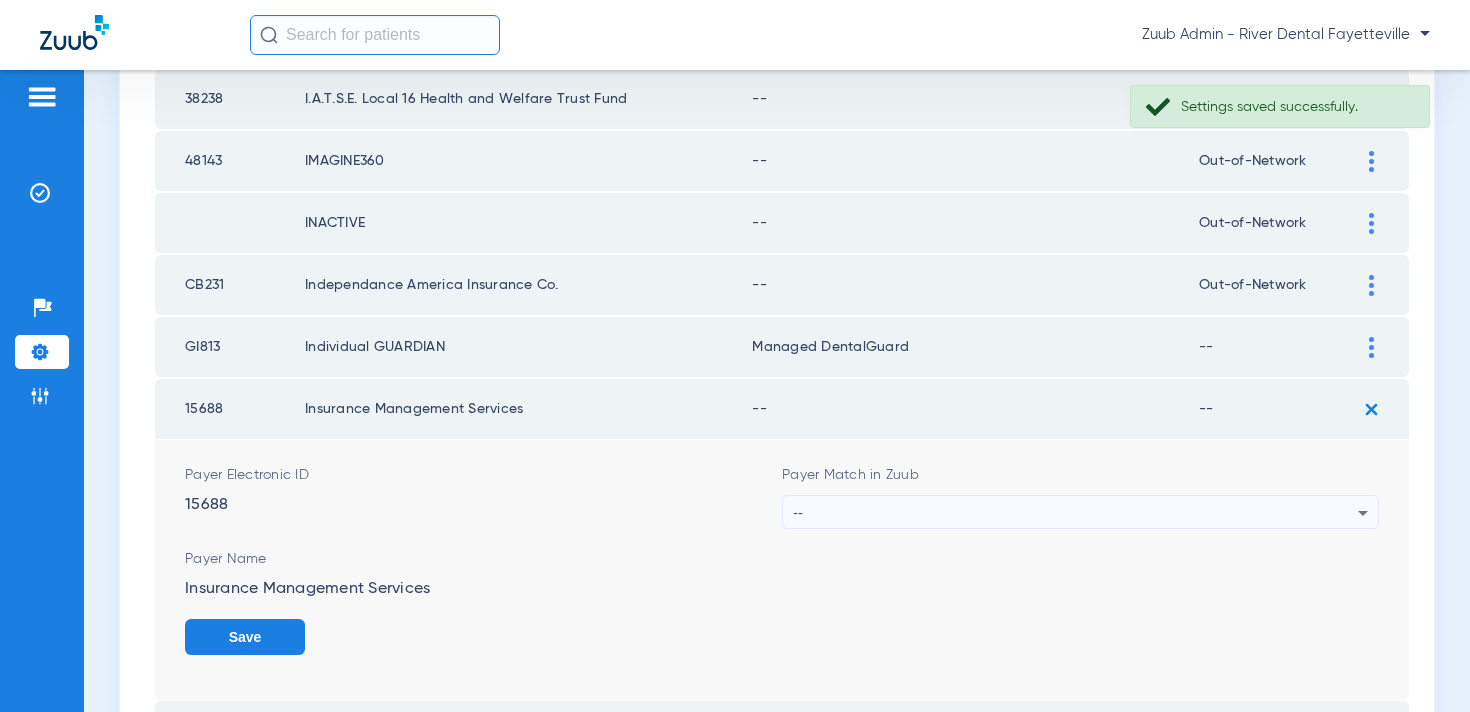 click on "--" at bounding box center [1075, 513] 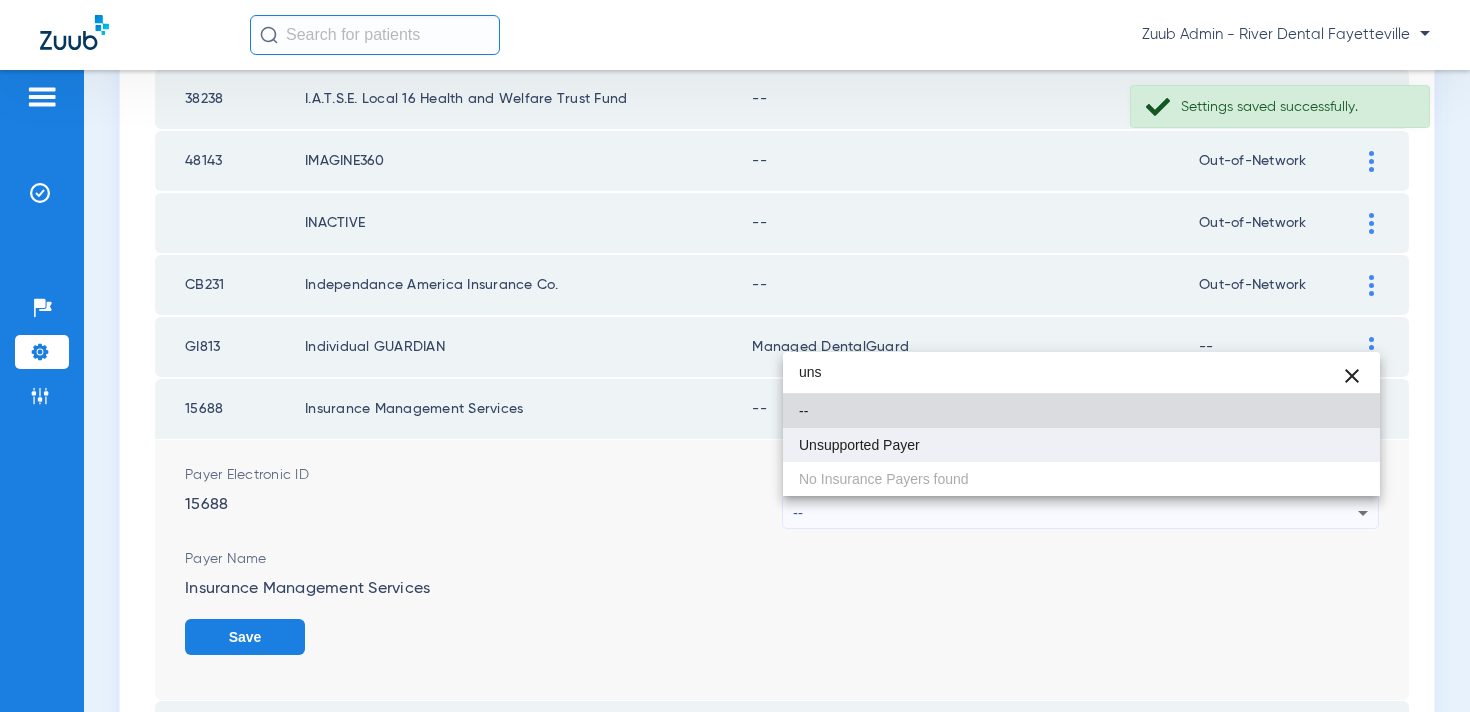 type on "uns" 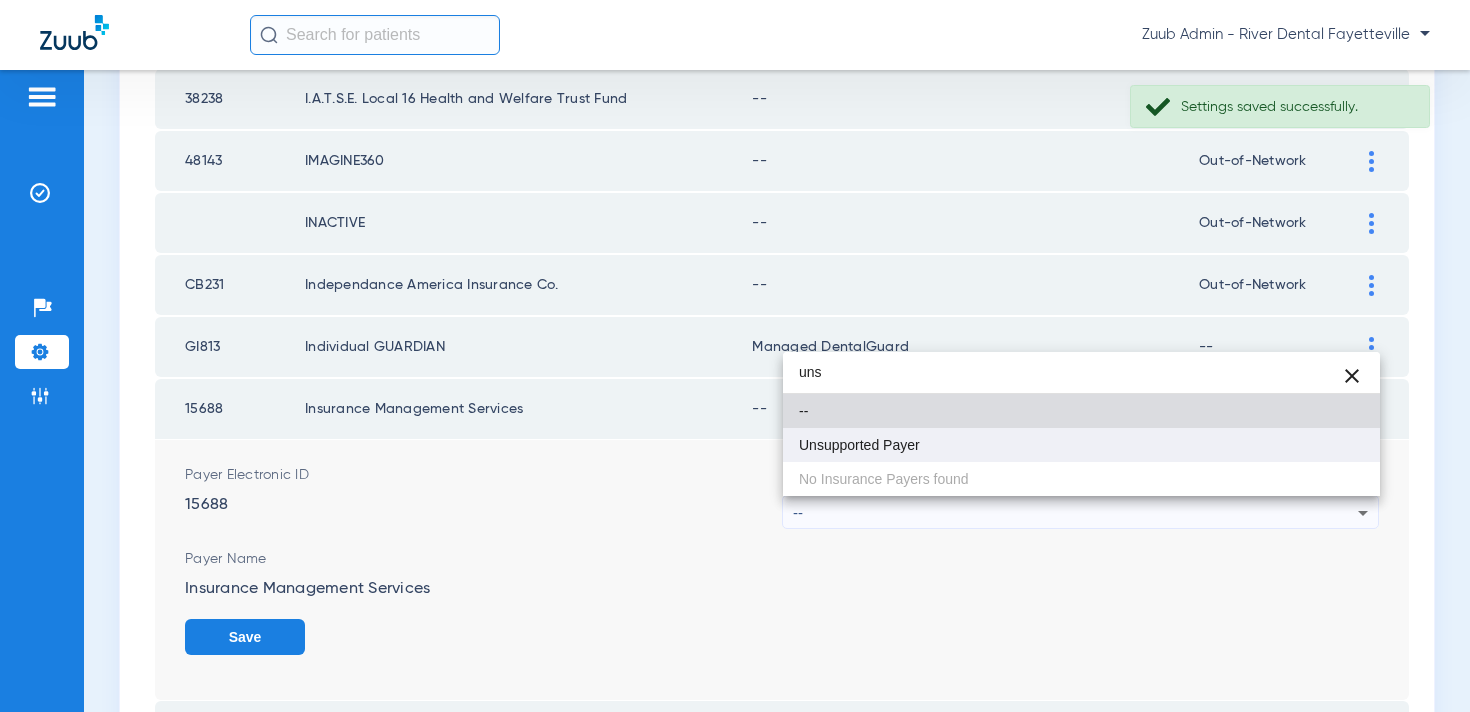 click on "Unsupported Payer" at bounding box center [859, 445] 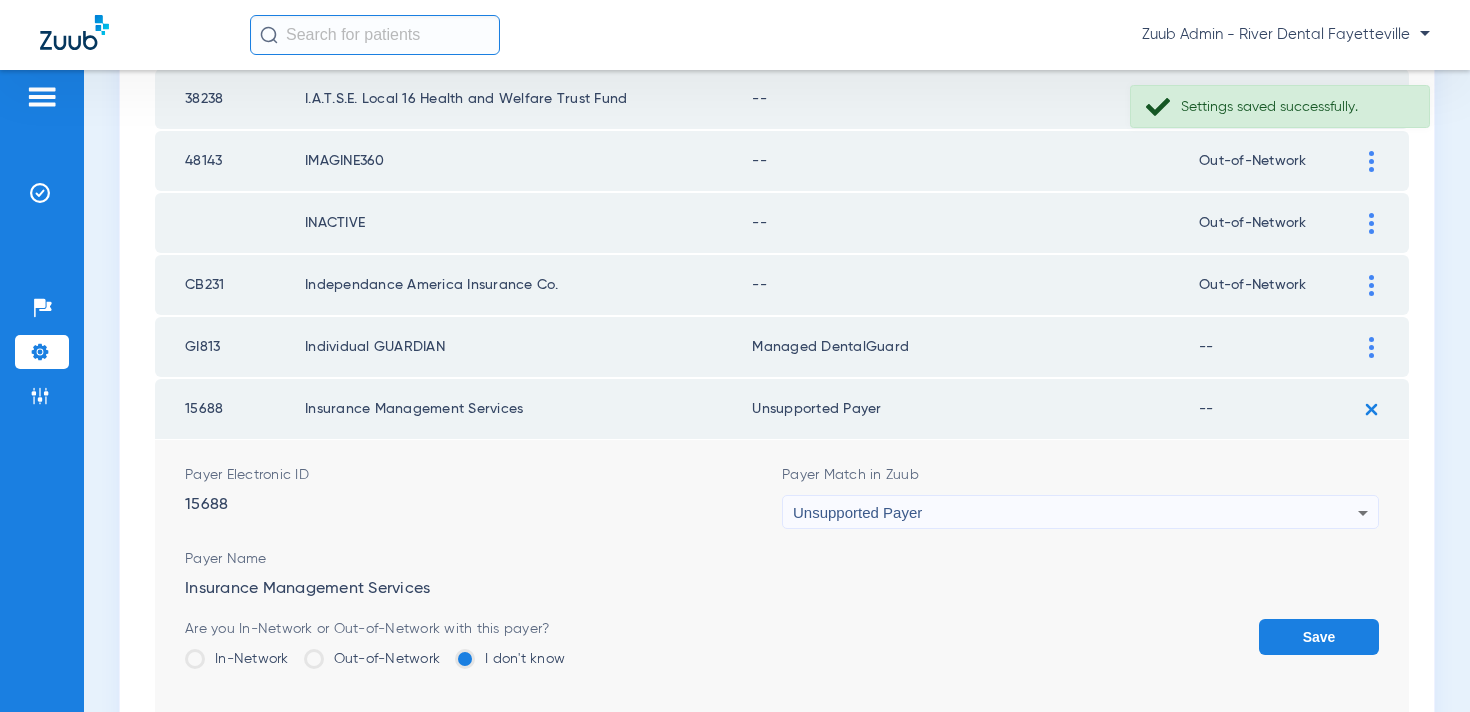 click on "Save" 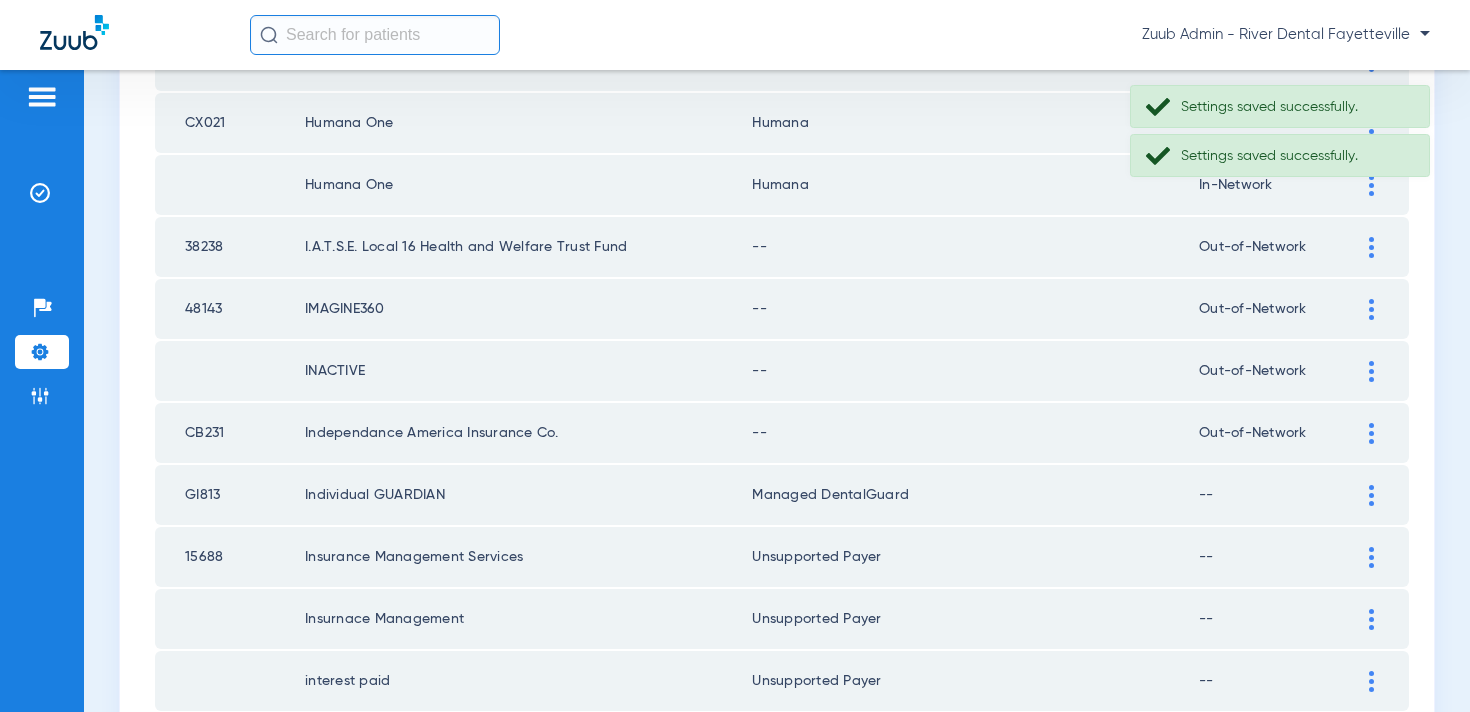 scroll, scrollTop: 2769, scrollLeft: 0, axis: vertical 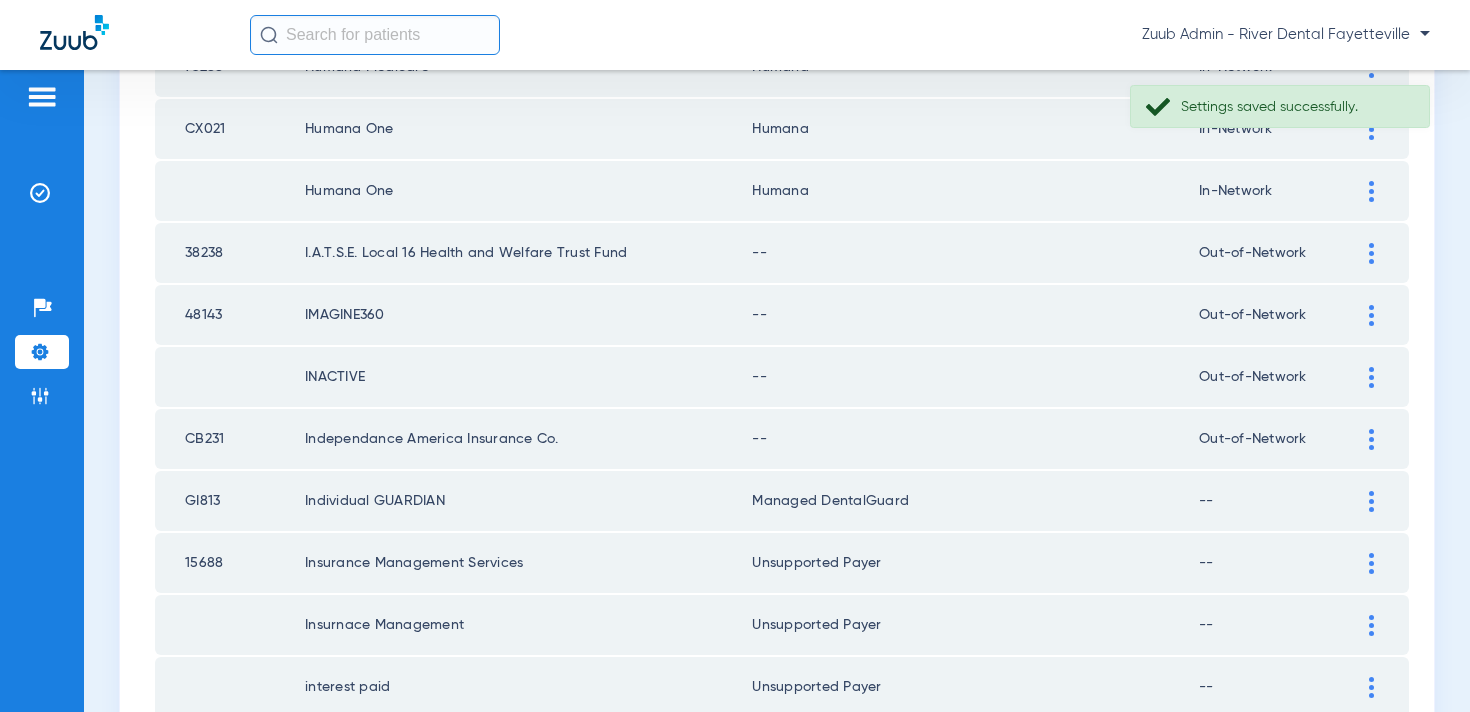 click 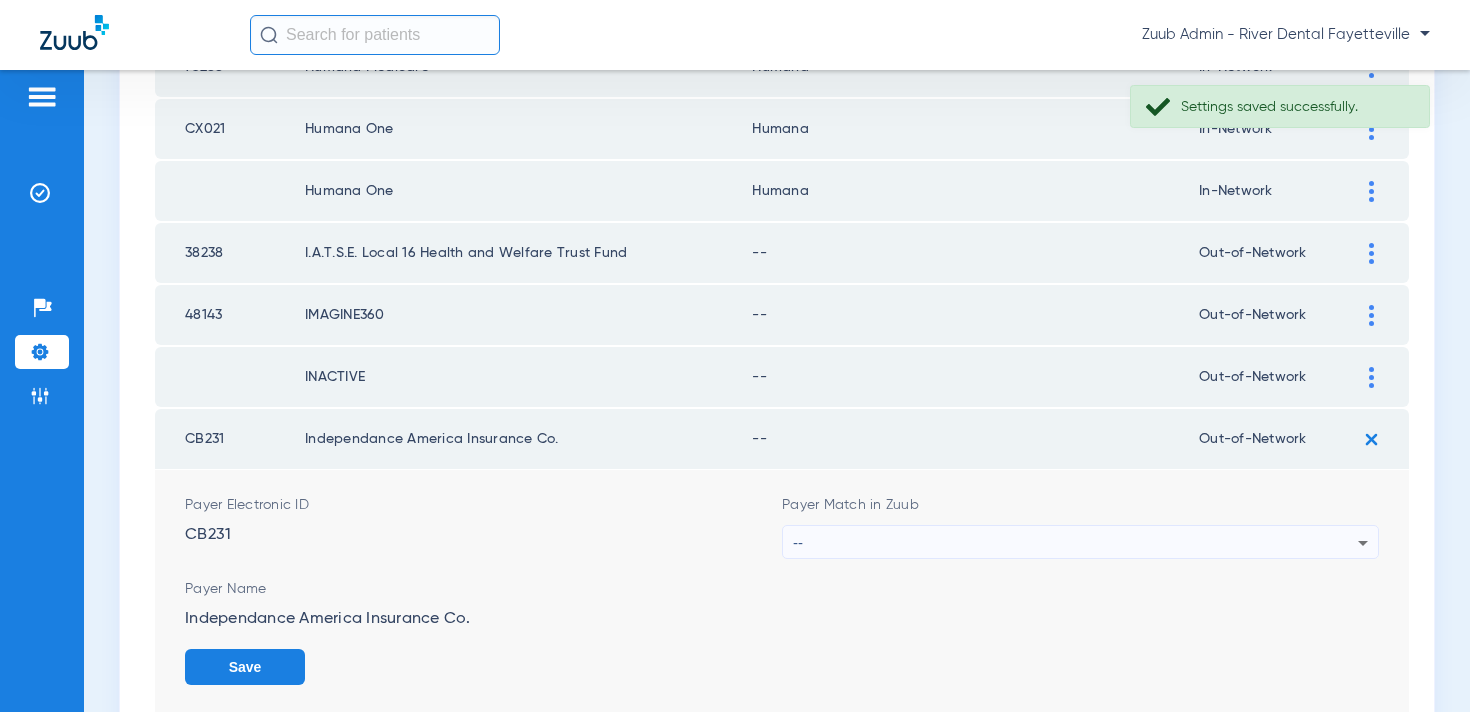 click on "--" at bounding box center (1075, 543) 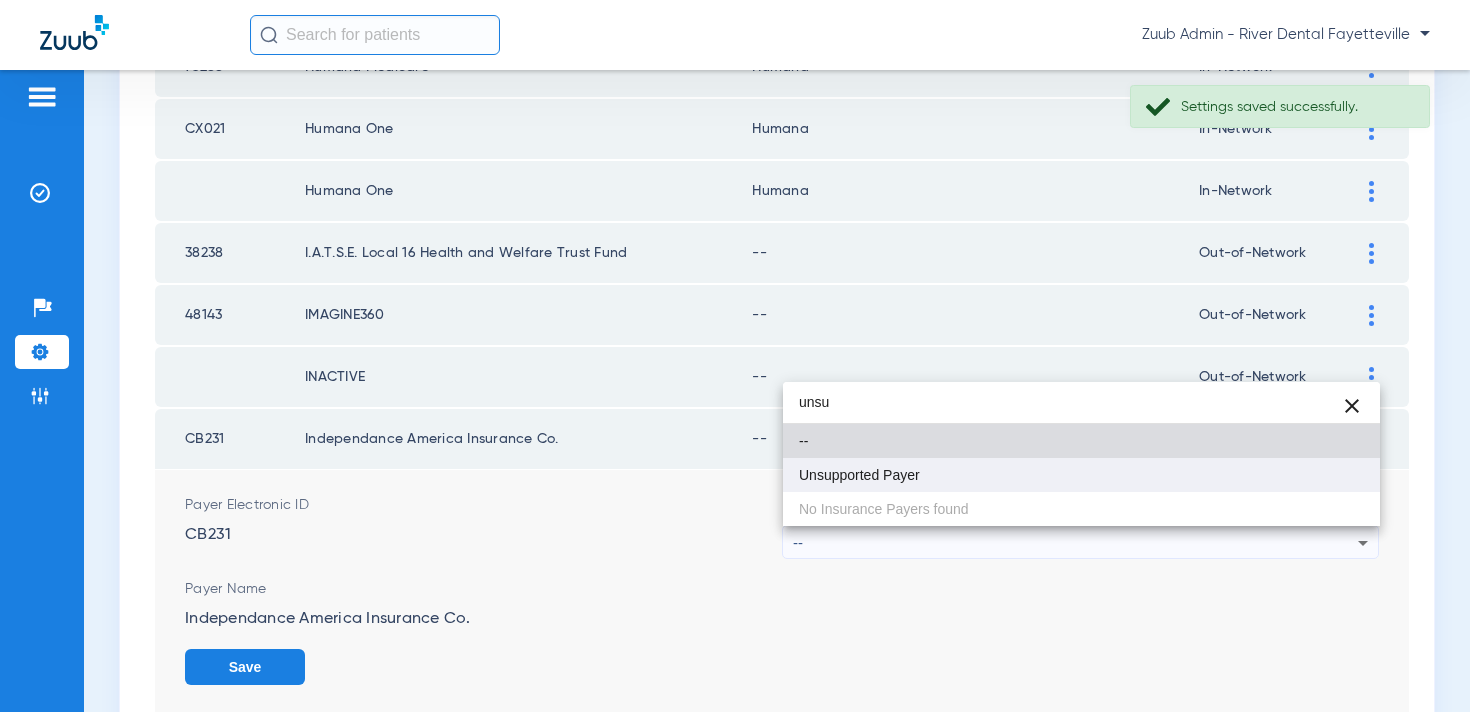 type on "unsu" 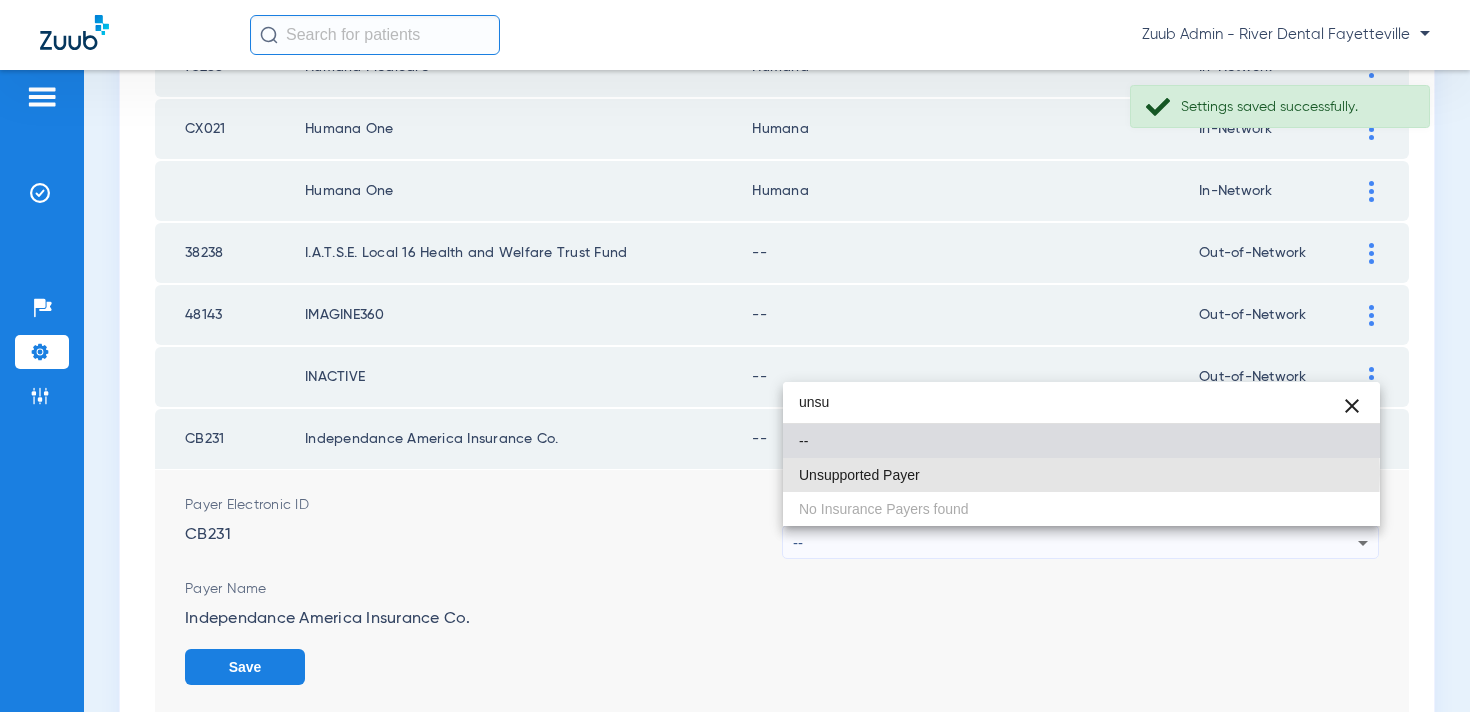 drag, startPoint x: 867, startPoint y: 474, endPoint x: 1154, endPoint y: 570, distance: 302.63013 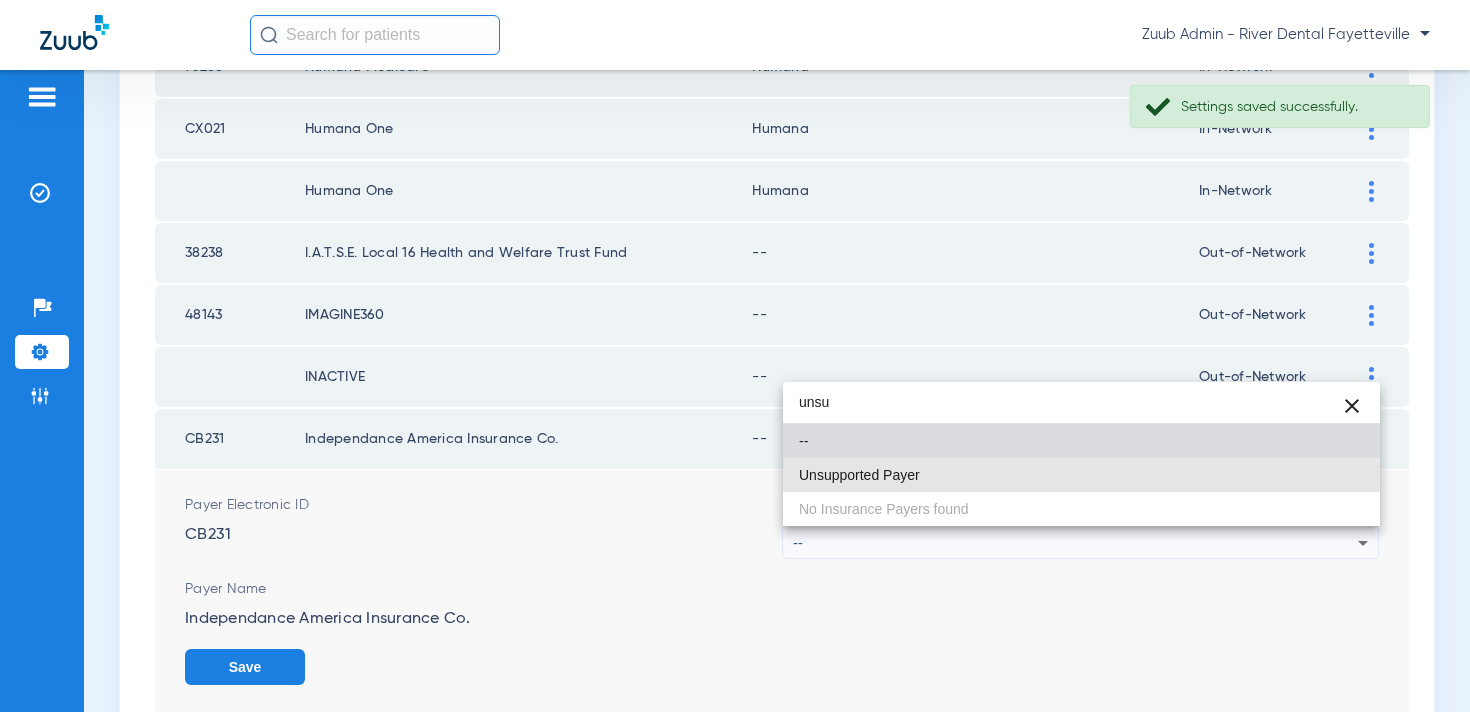 click on "Unsupported Payer" at bounding box center [859, 475] 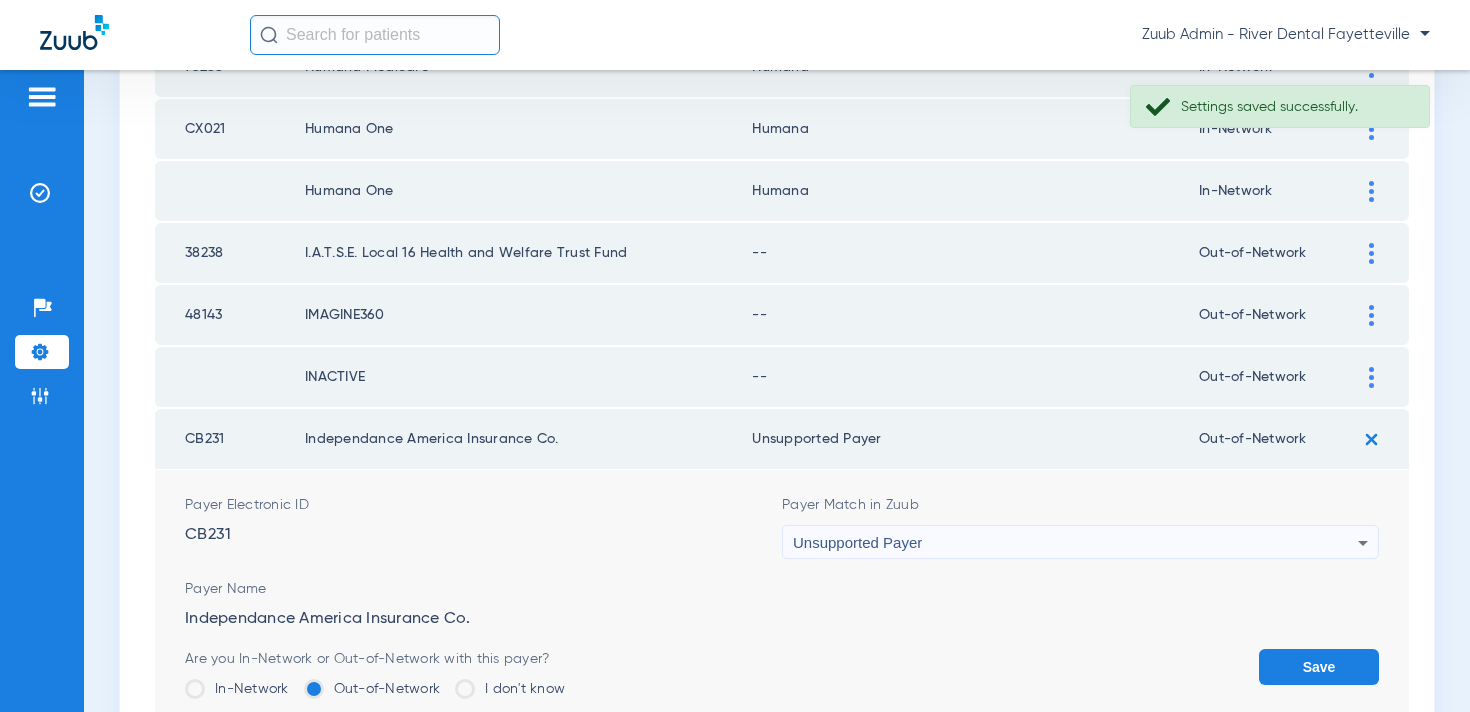 click on "Save" 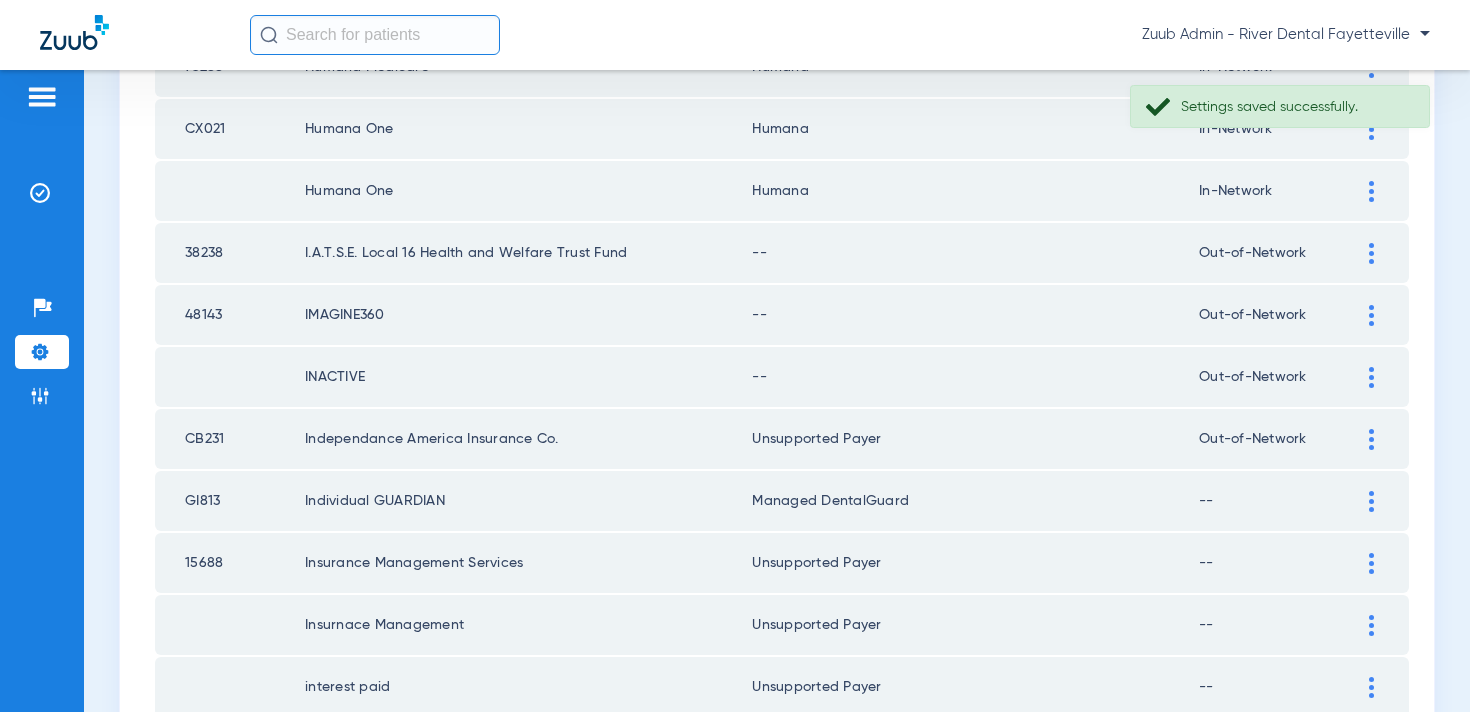 click 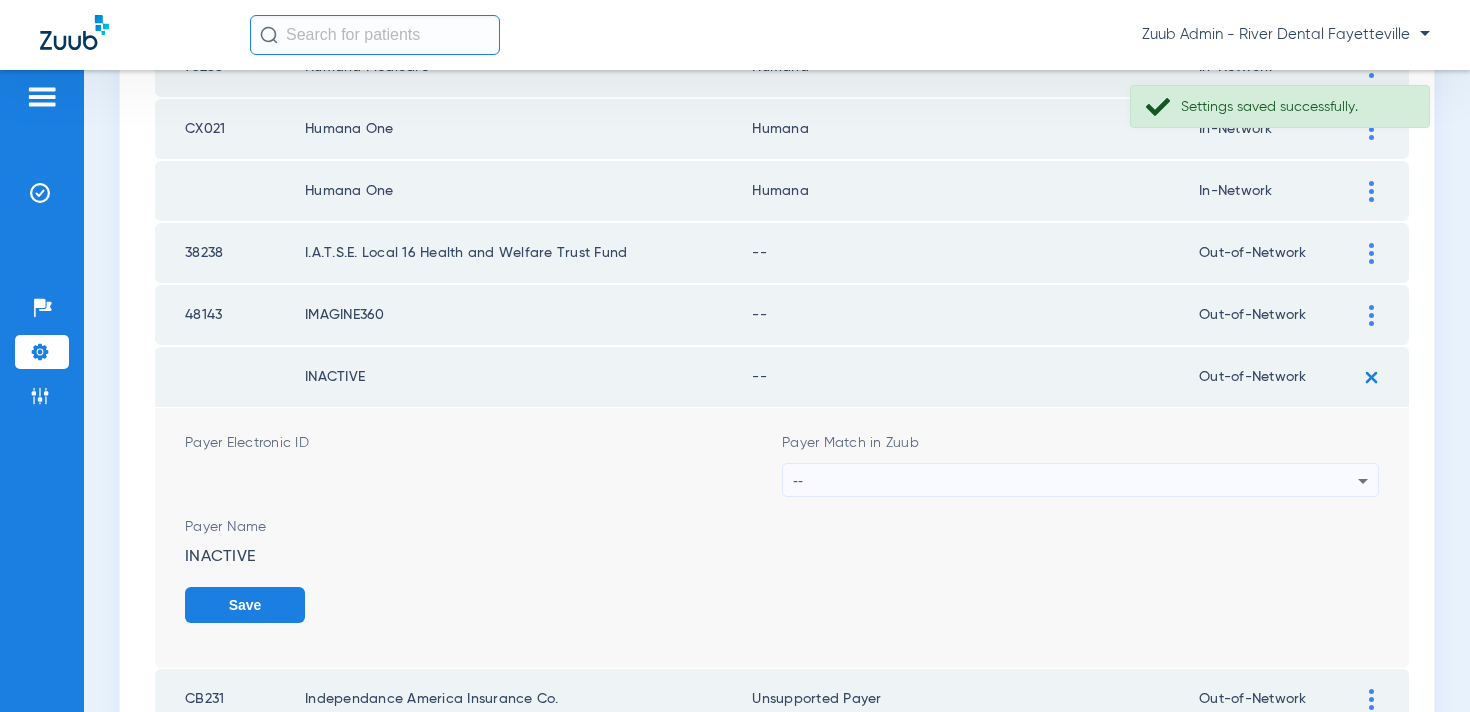 click on "--" at bounding box center (1075, 481) 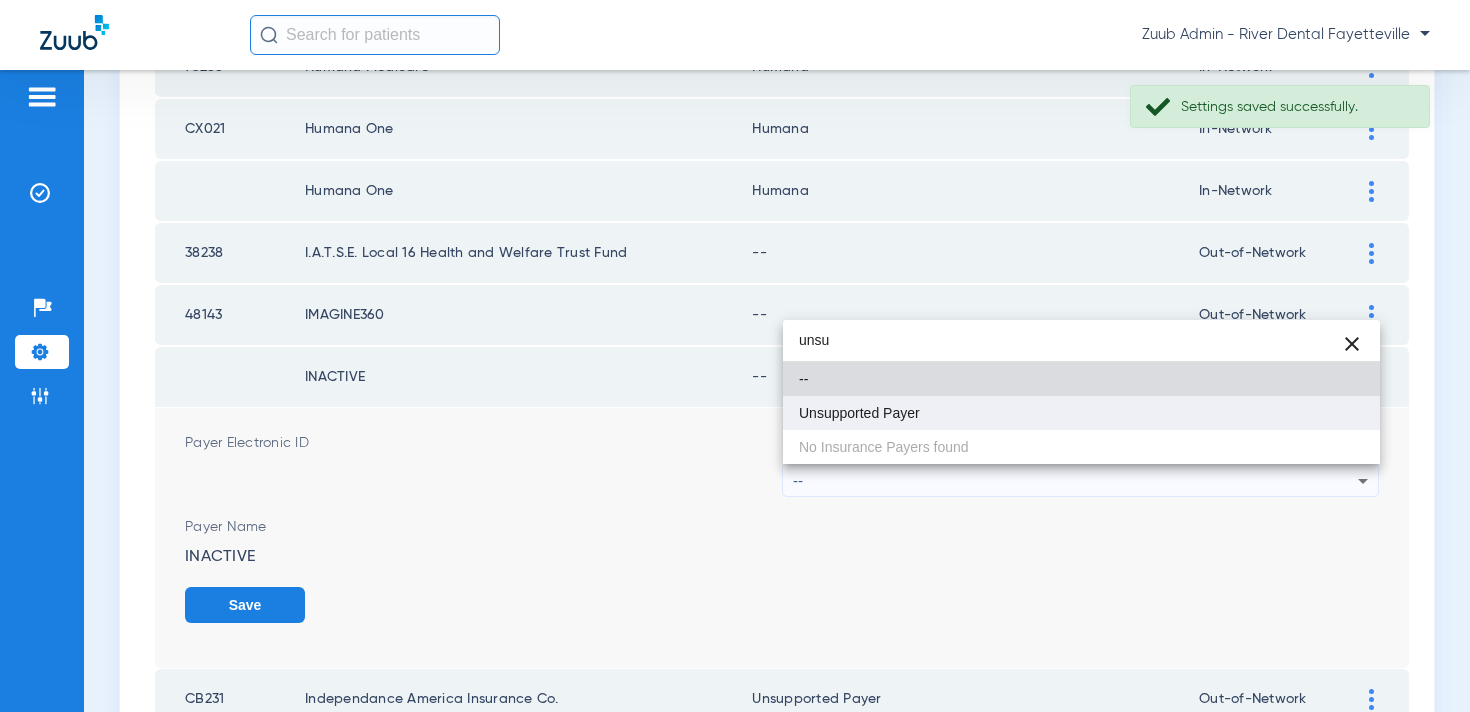 type on "unsu" 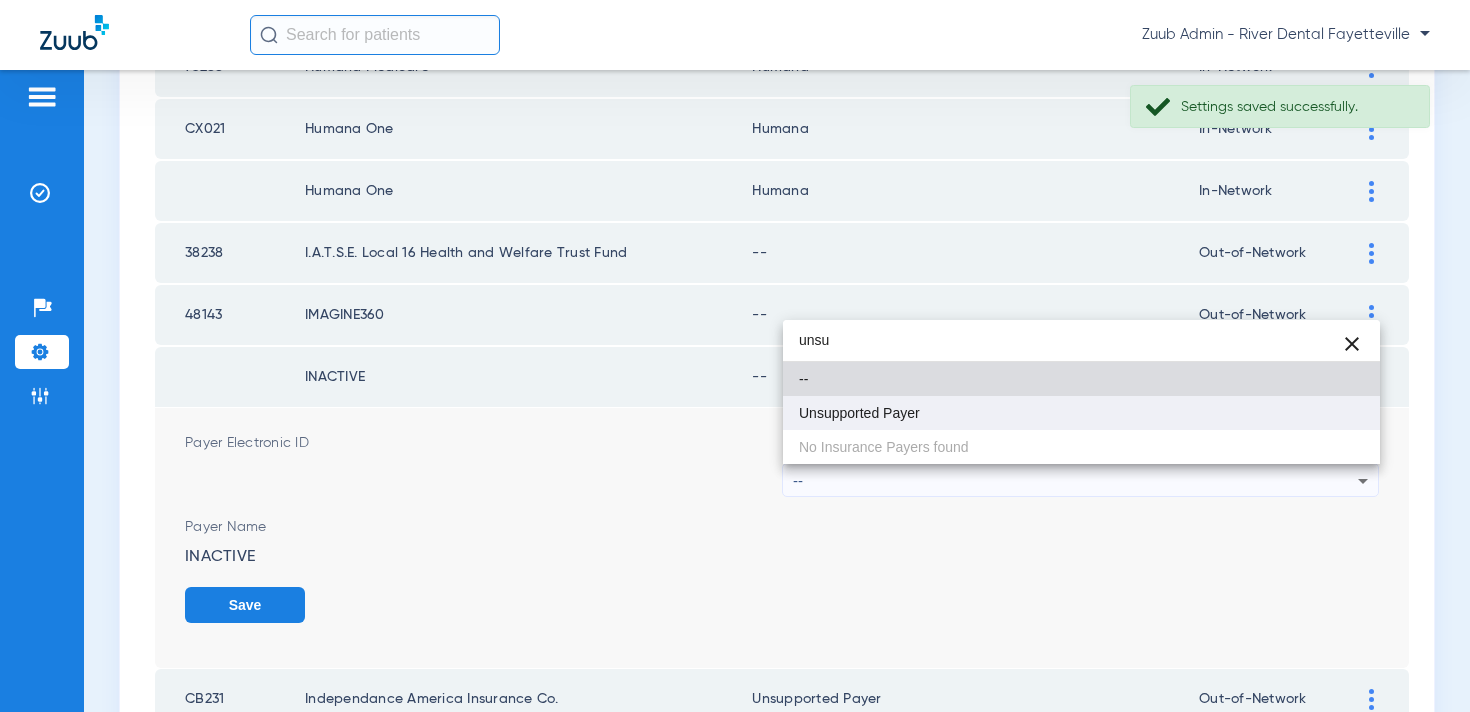 click on "Unsupported Payer" at bounding box center (859, 413) 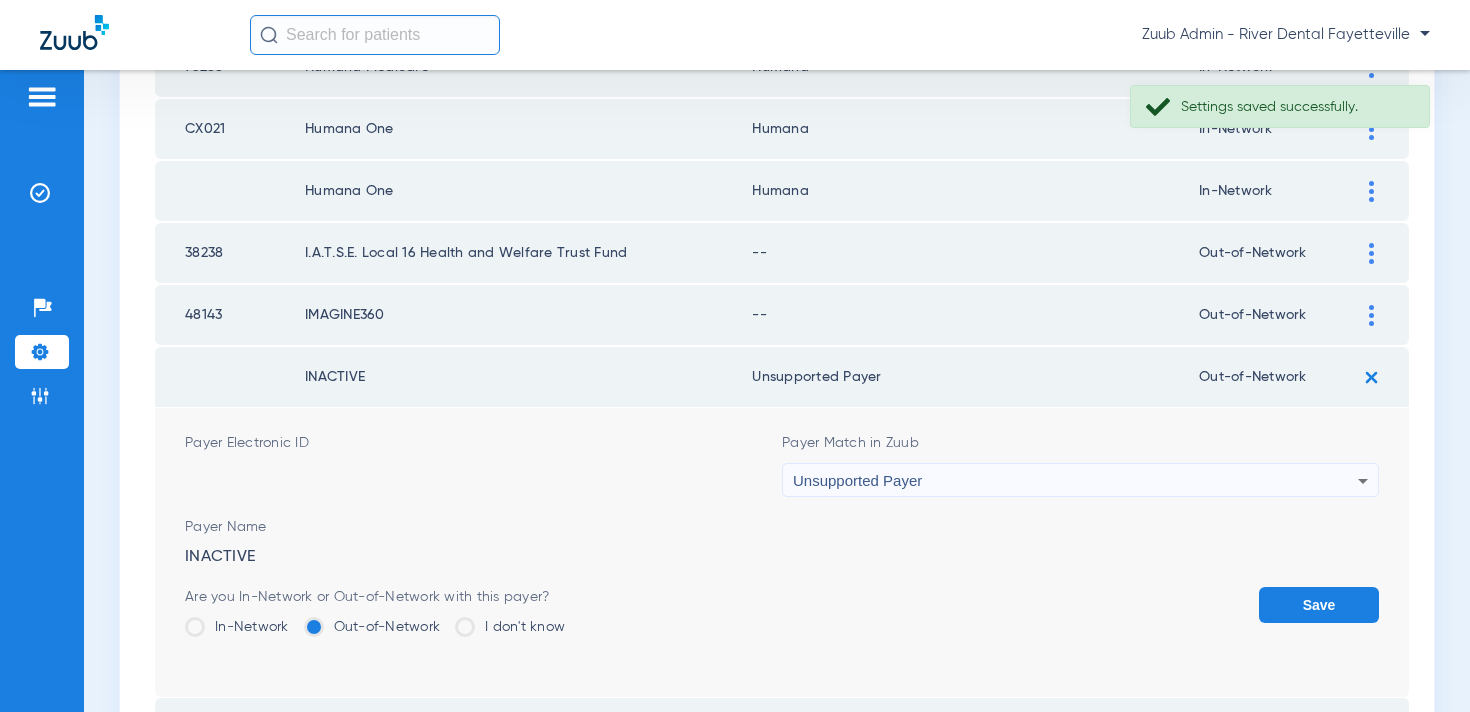click on "Save" 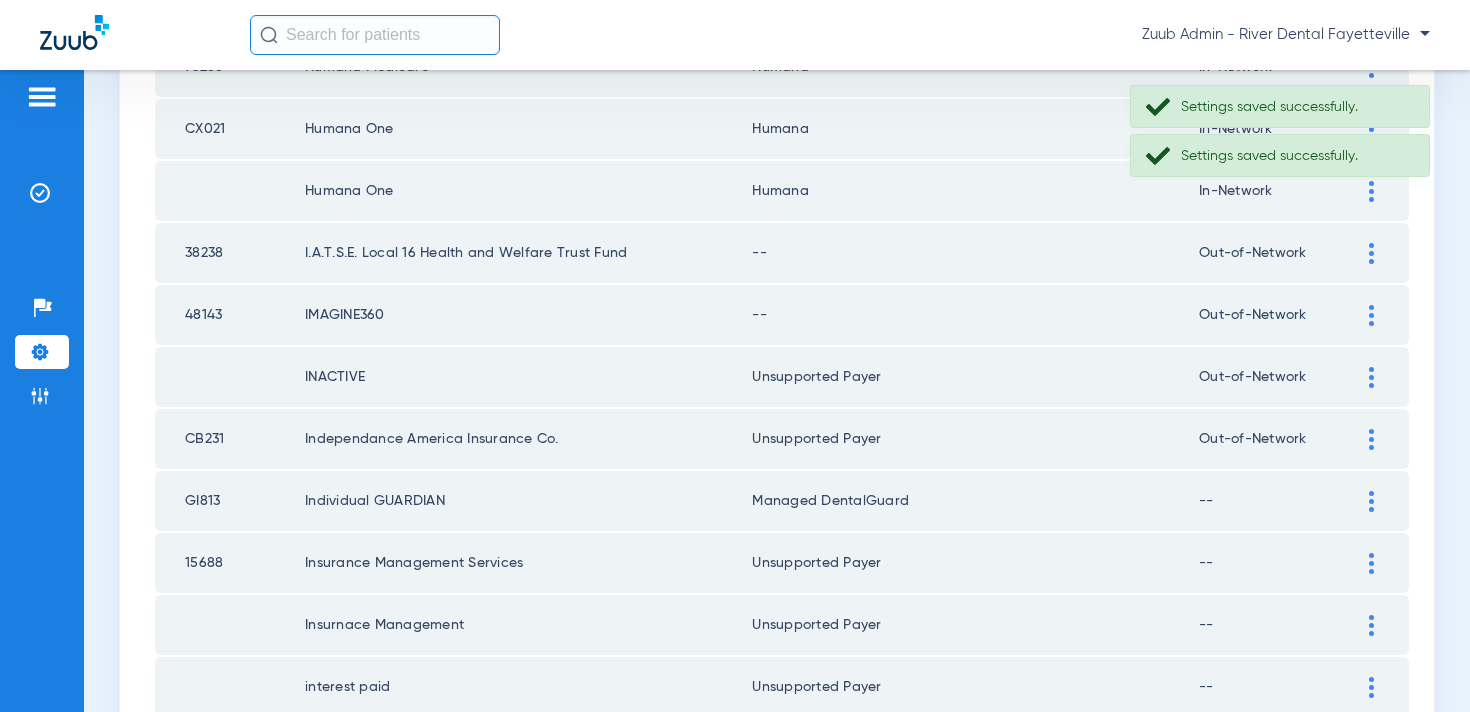 click 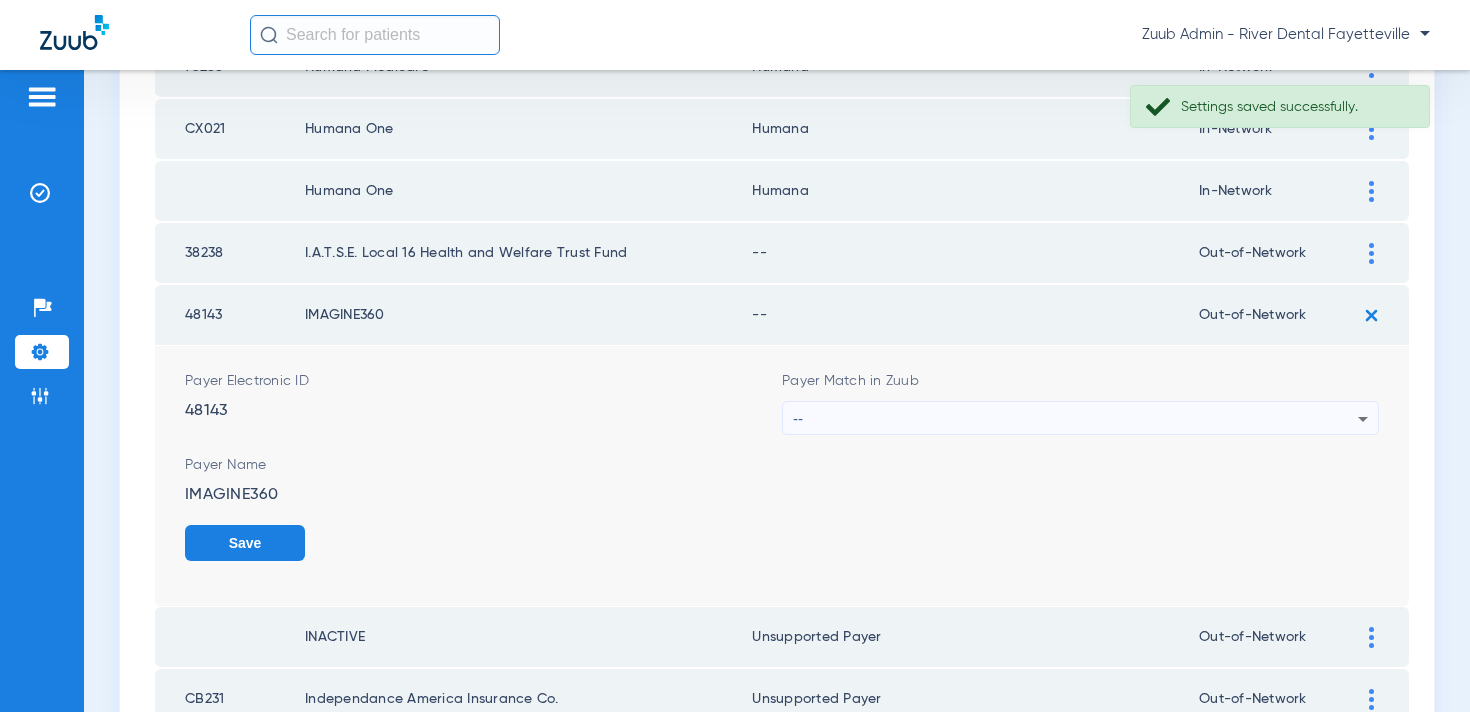 click on "Payer Match in Zuub --" 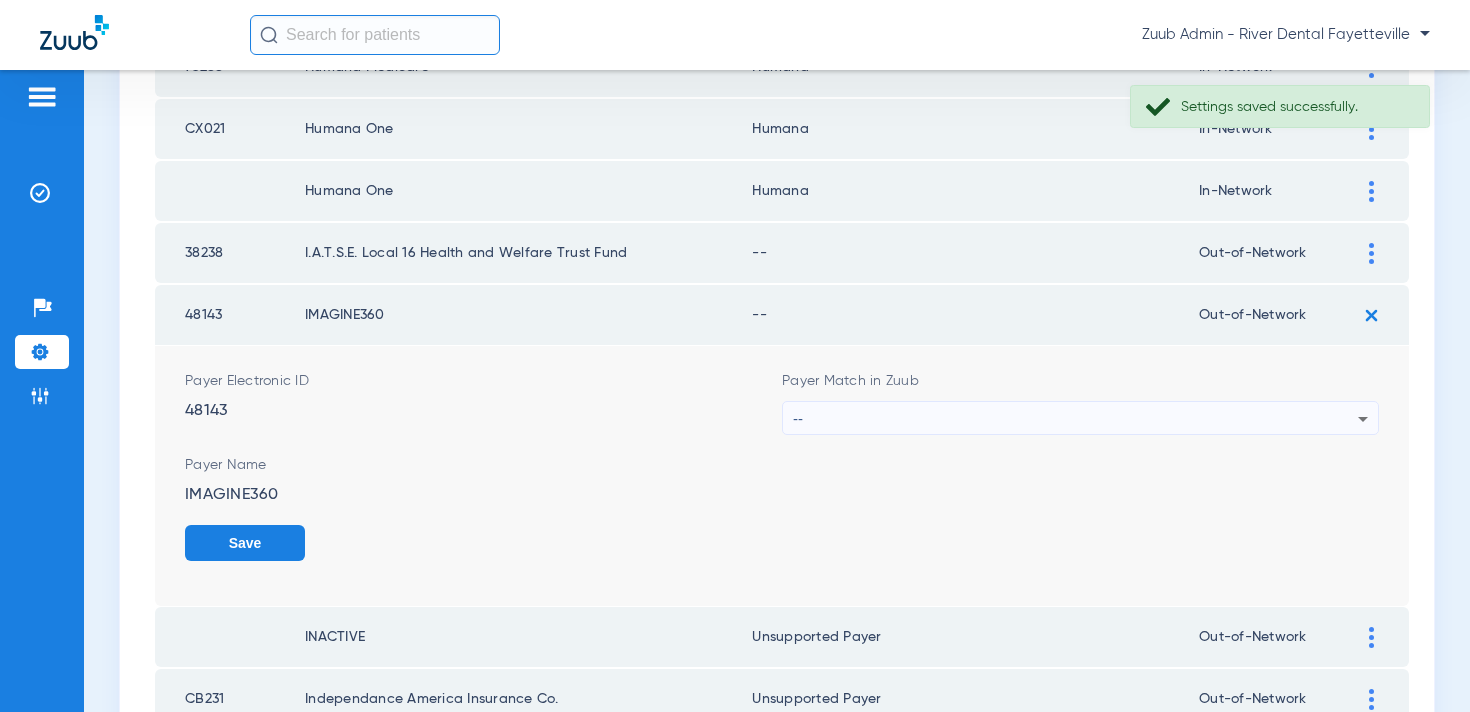 click on "--" at bounding box center (1075, 419) 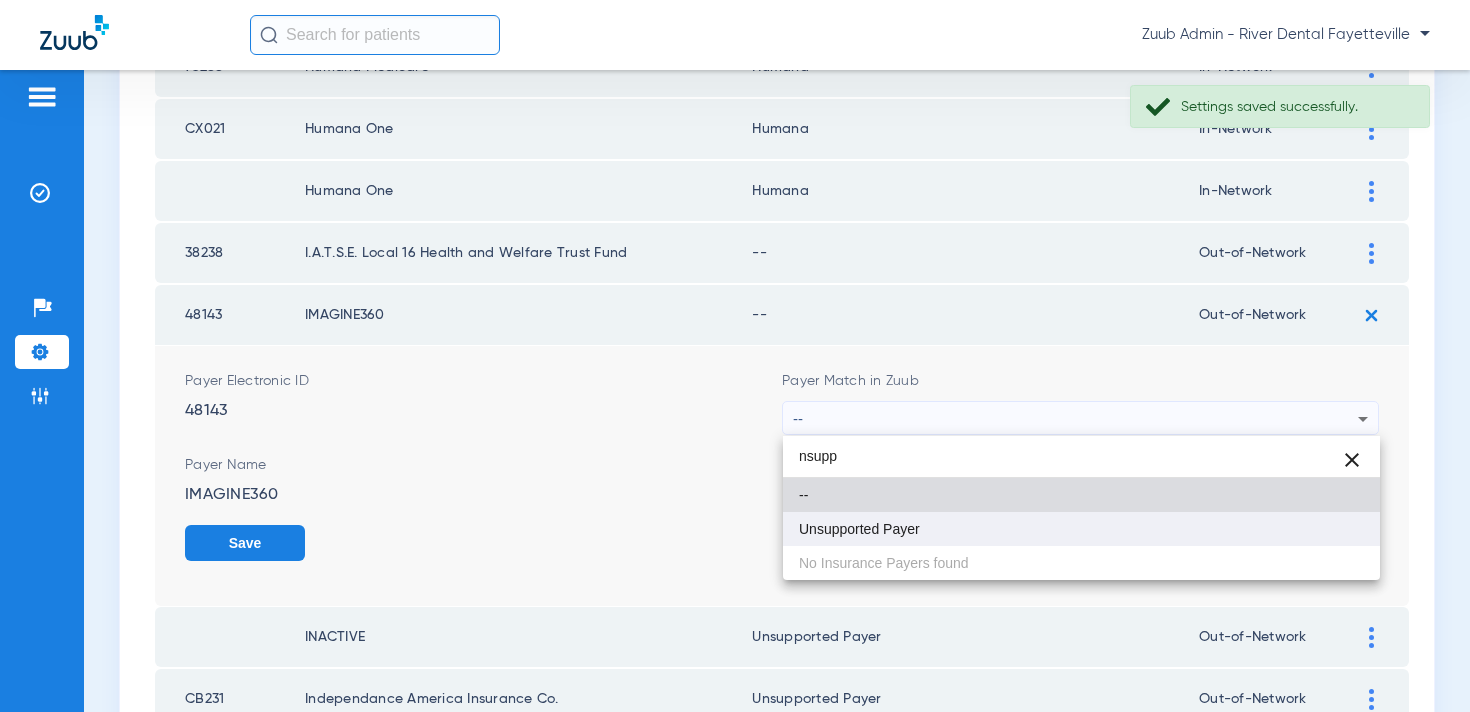 type on "nsupp" 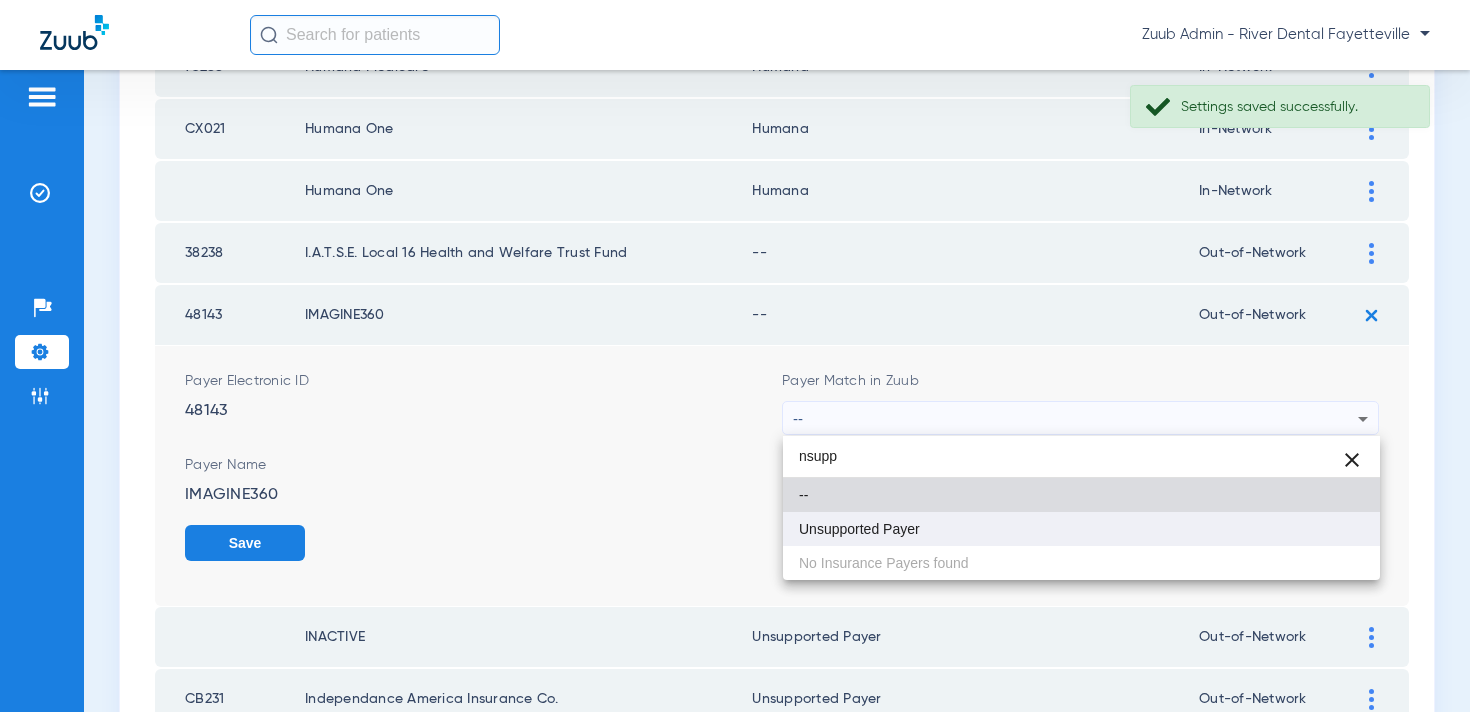 click on "Unsupported Payer" at bounding box center [1081, 529] 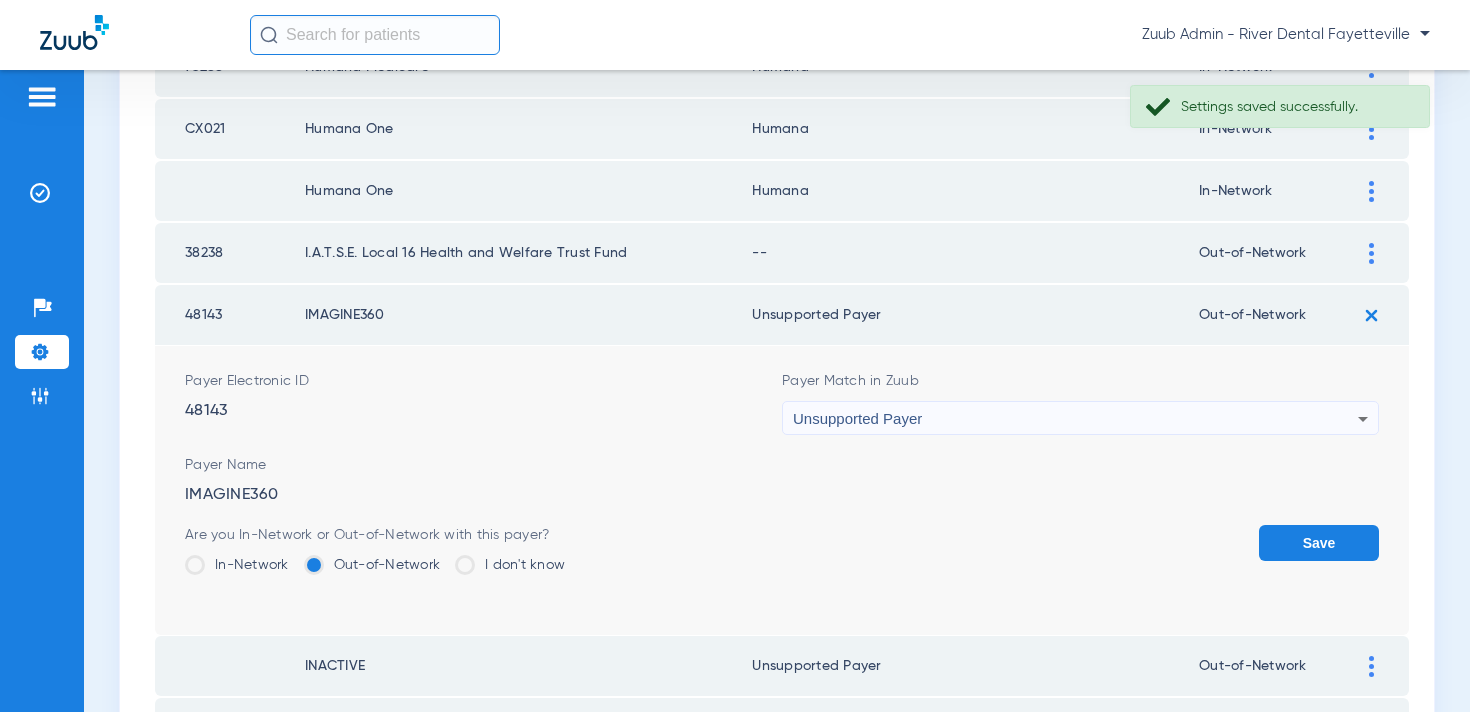 click on "Save" 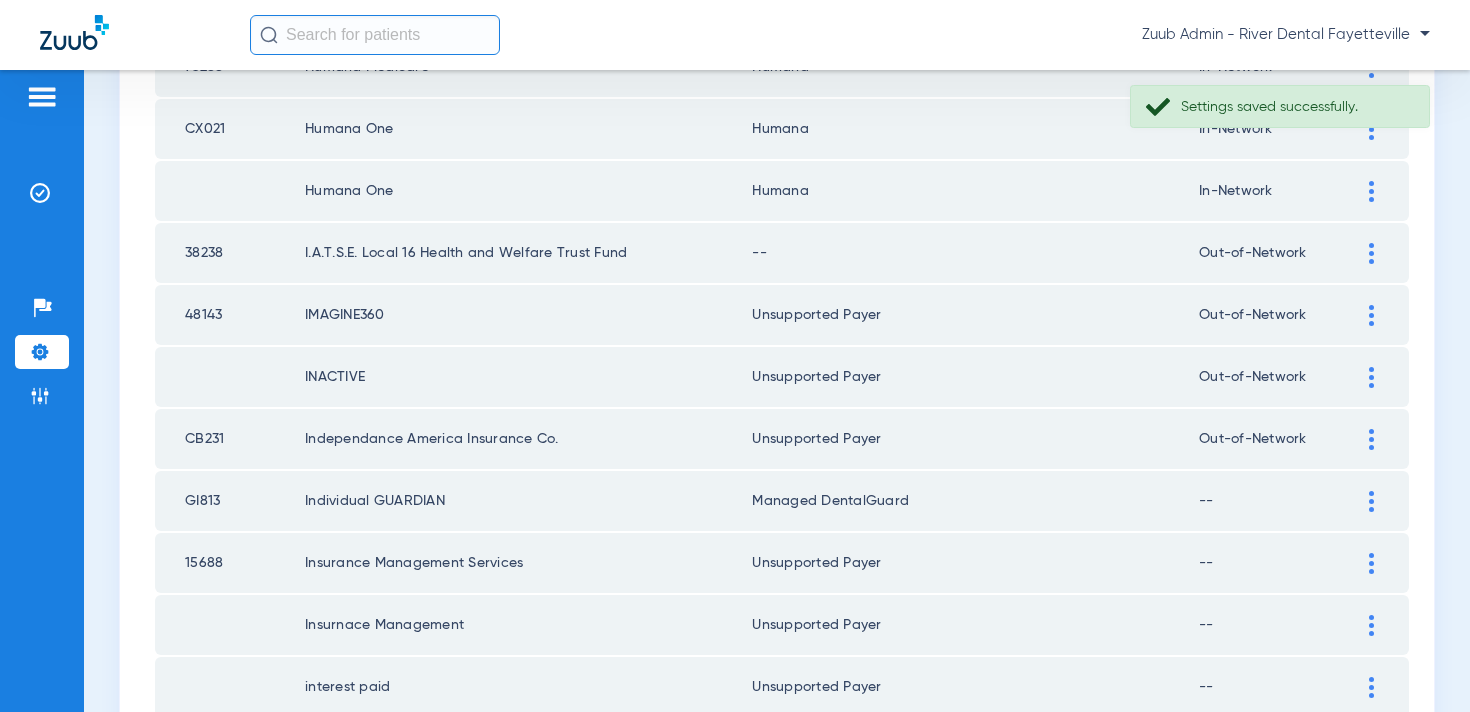 click 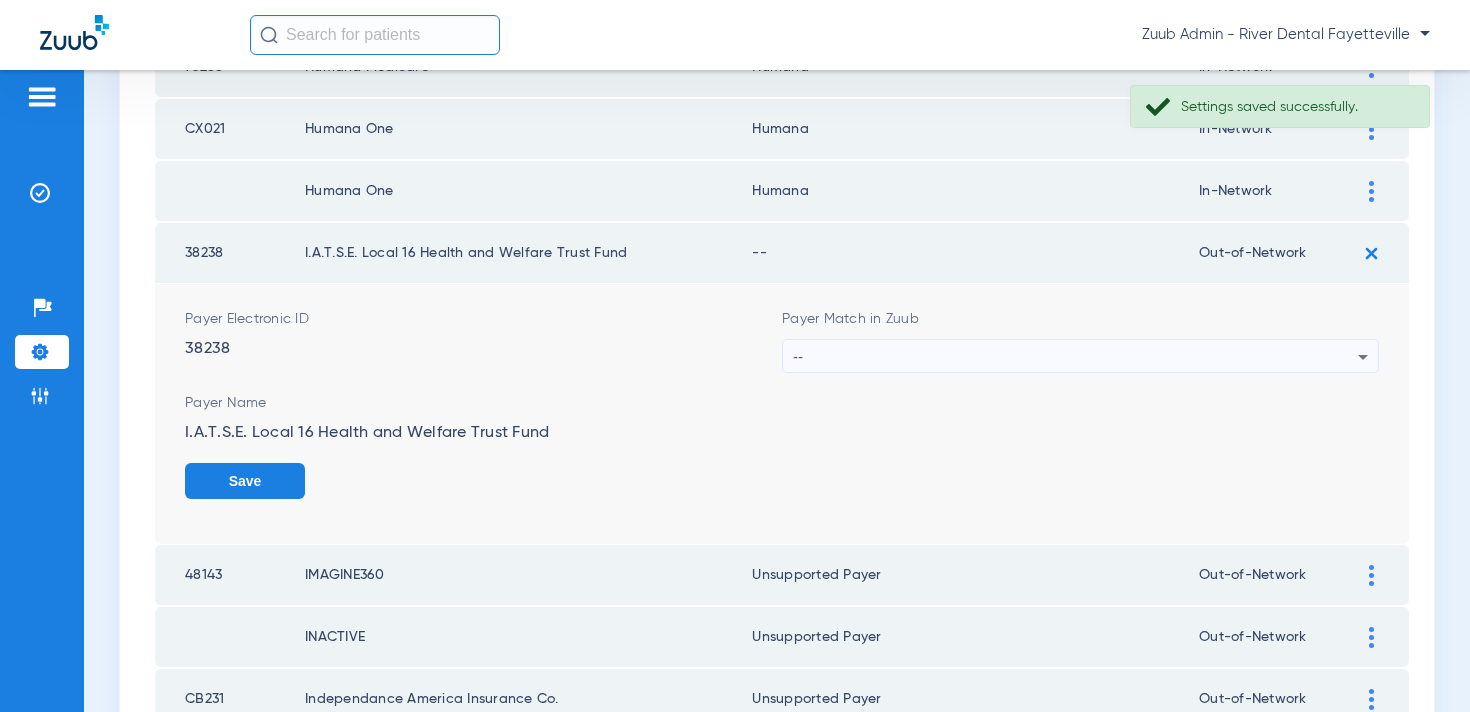 click on "--" at bounding box center [1075, 357] 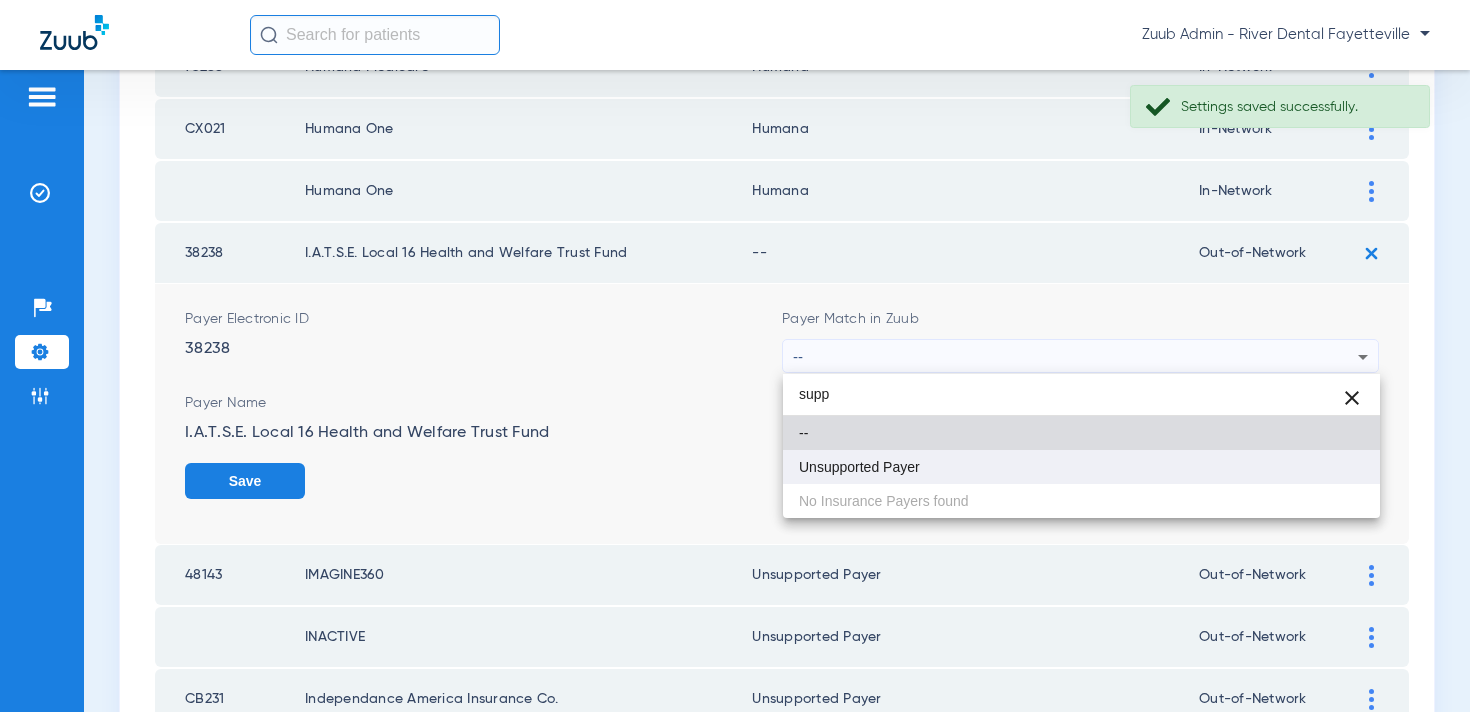 type on "supp" 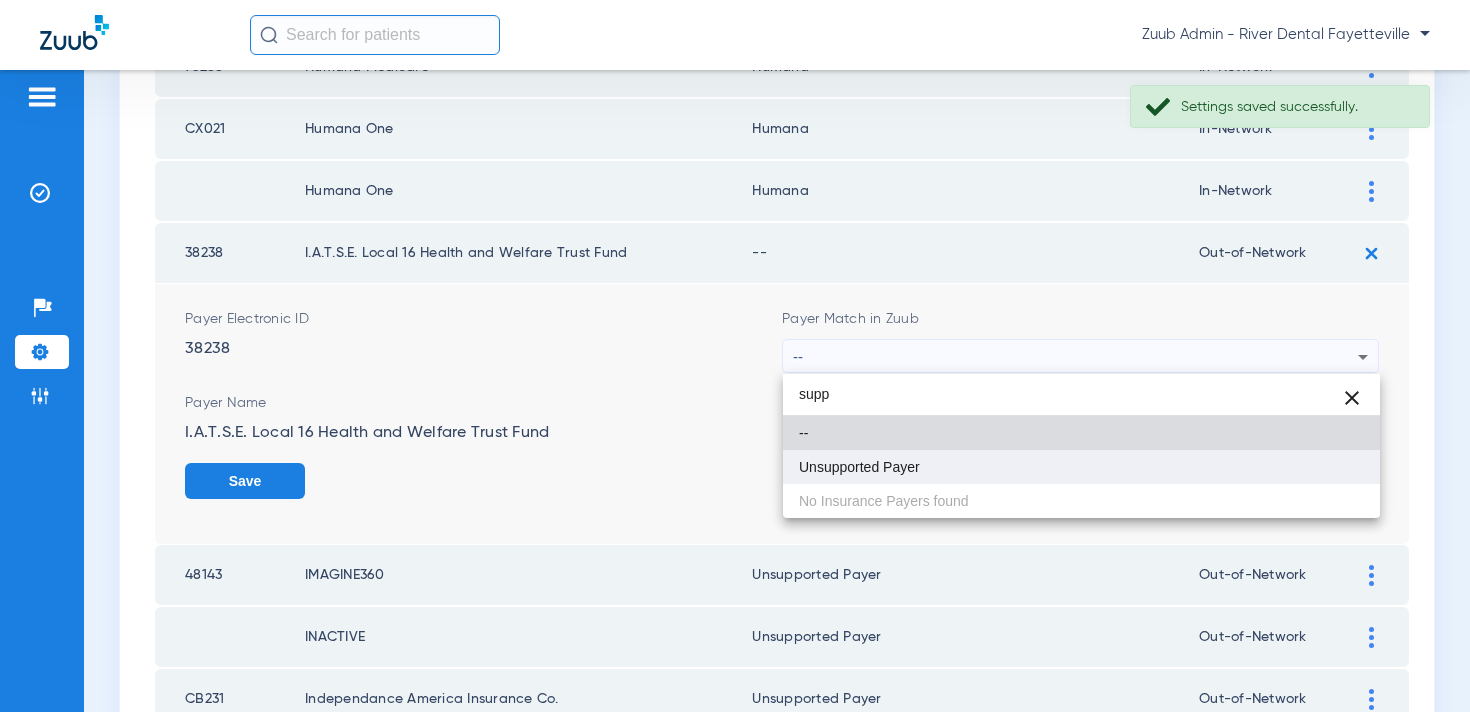 click on "Unsupported Payer" at bounding box center (1081, 467) 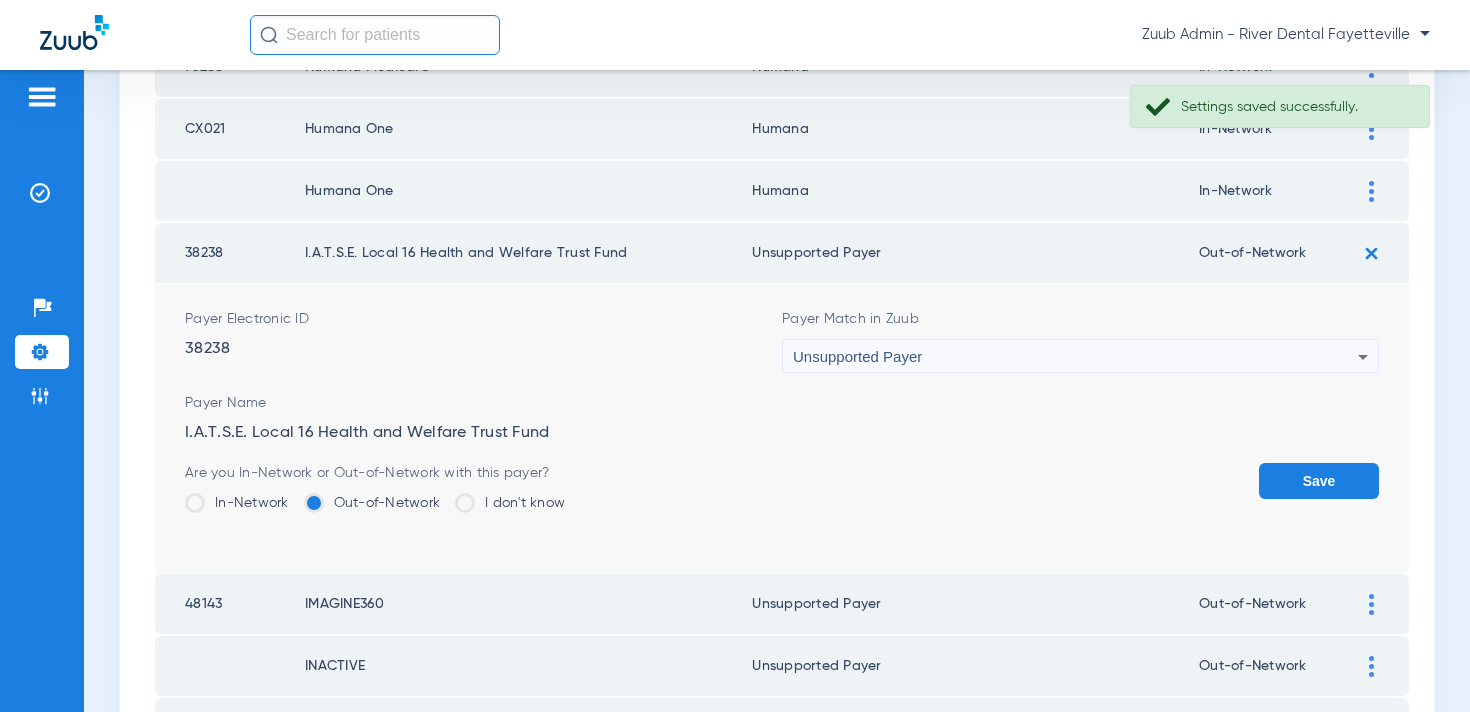click on "Save" 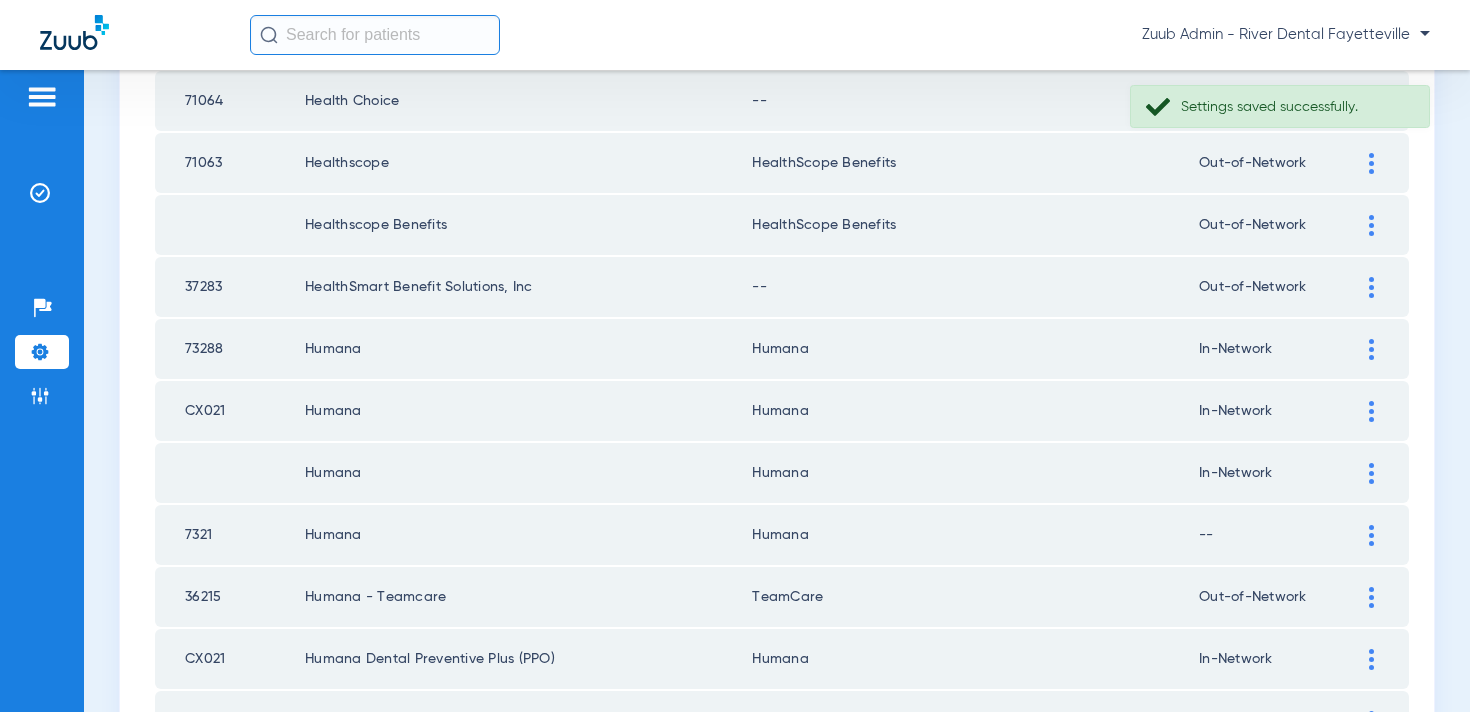 scroll, scrollTop: 1931, scrollLeft: 0, axis: vertical 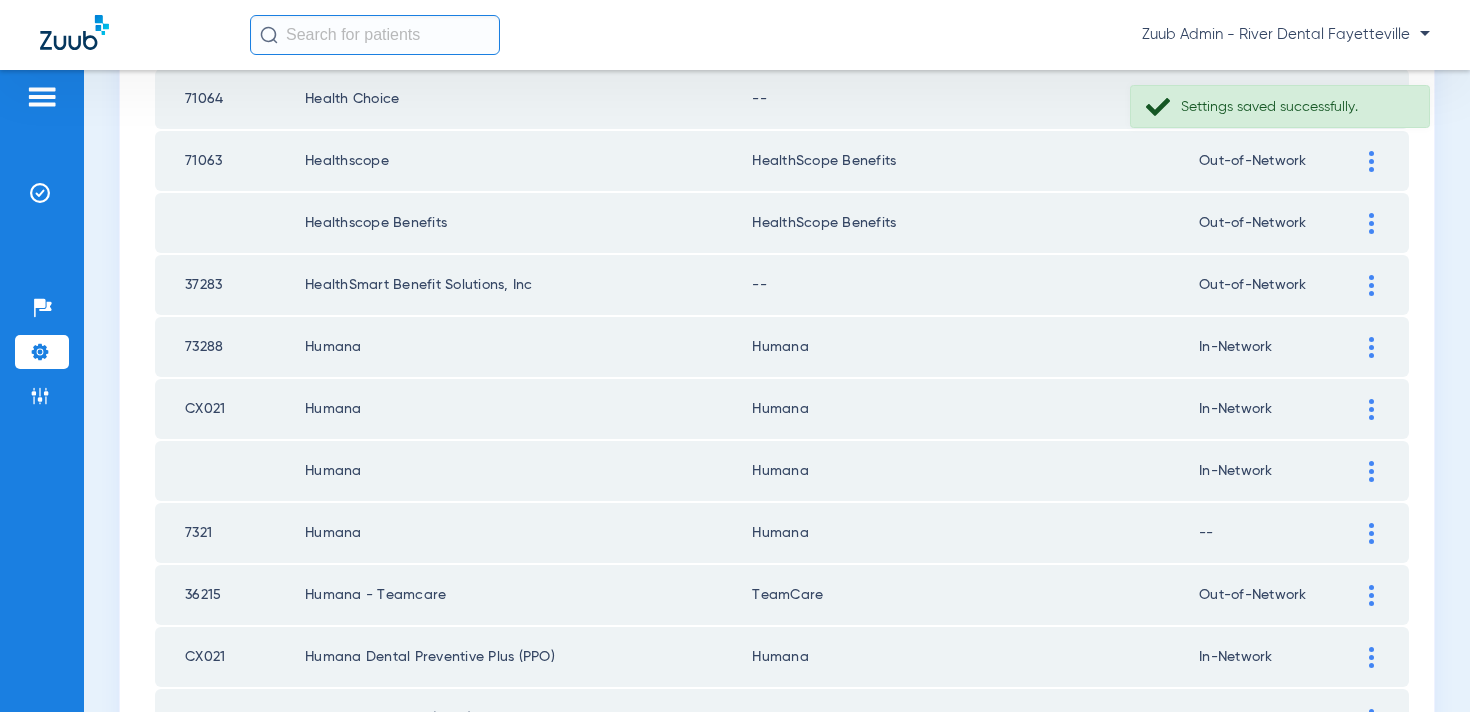 click 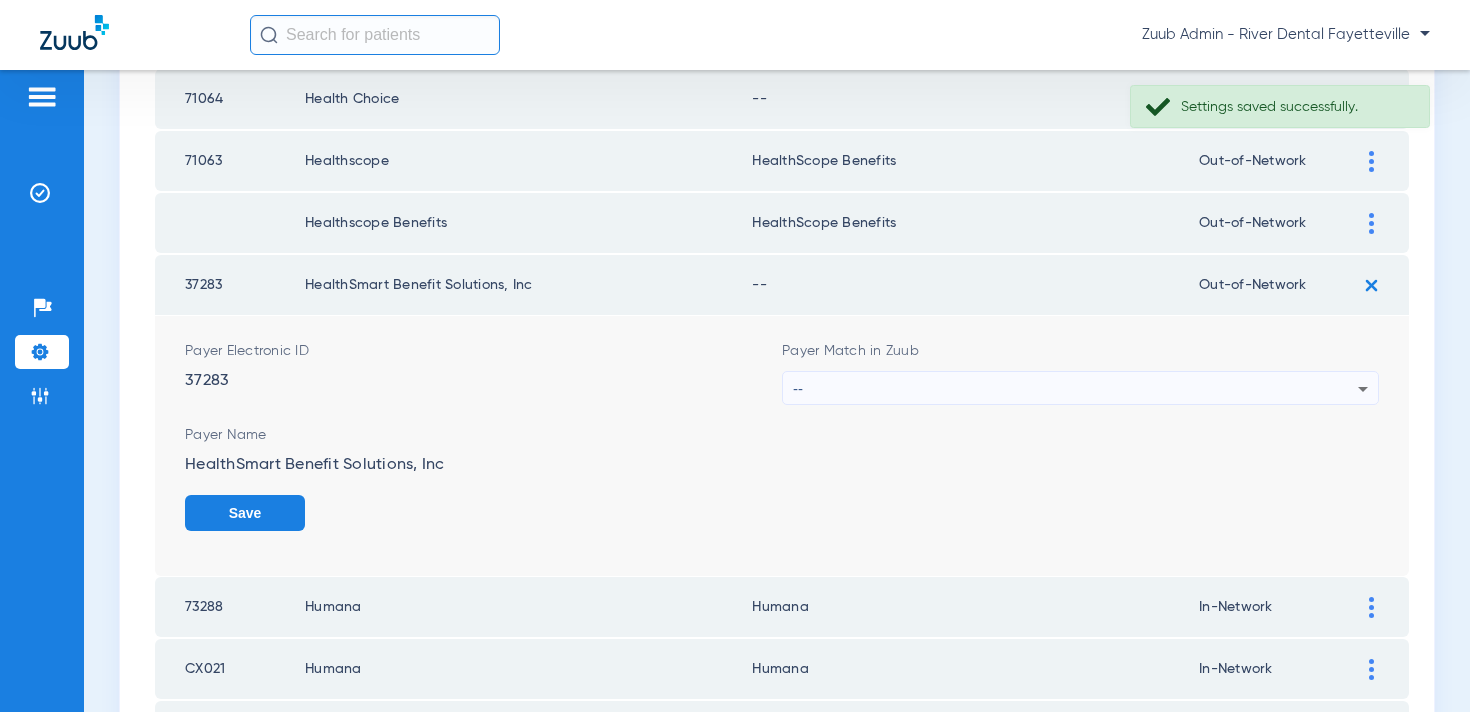 click on "--" at bounding box center (1075, 389) 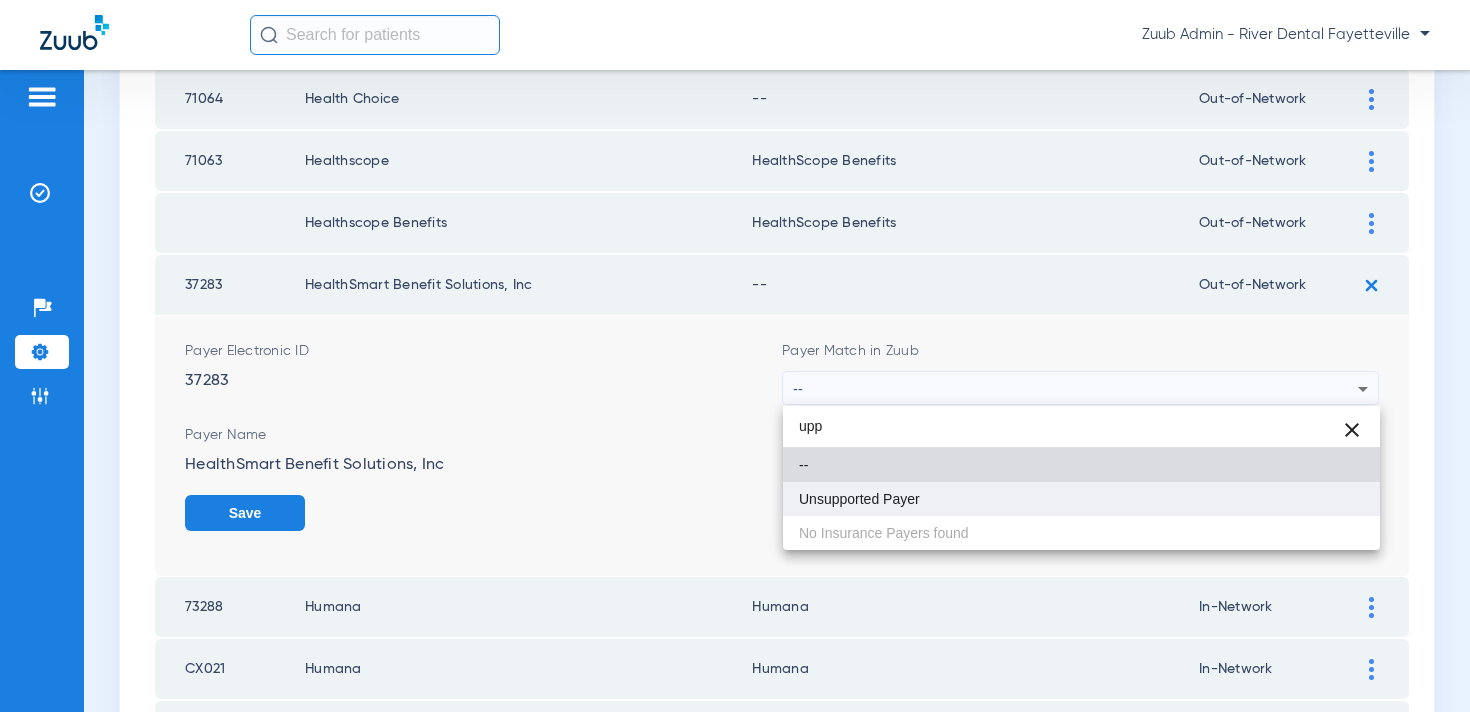 type on "upp" 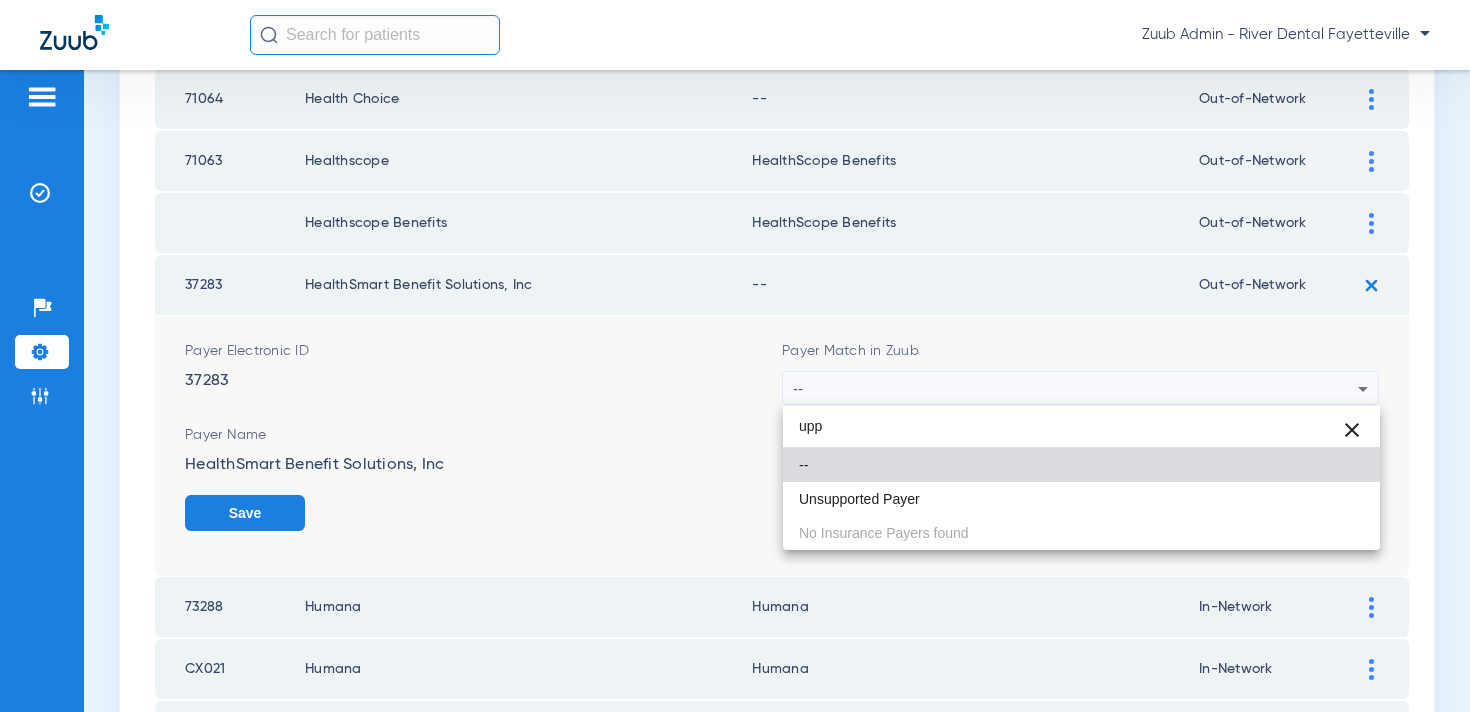 drag, startPoint x: 898, startPoint y: 490, endPoint x: 909, endPoint y: 490, distance: 11 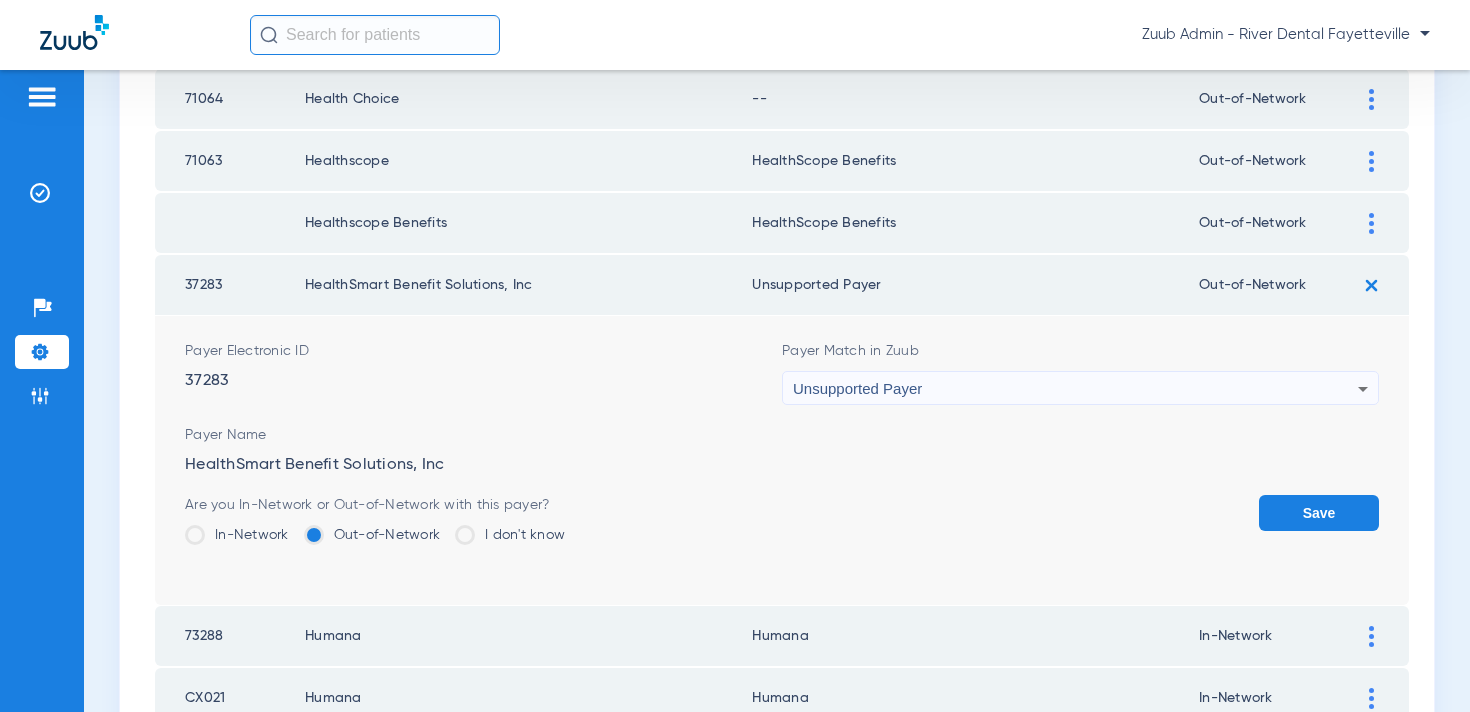 click on "Save" 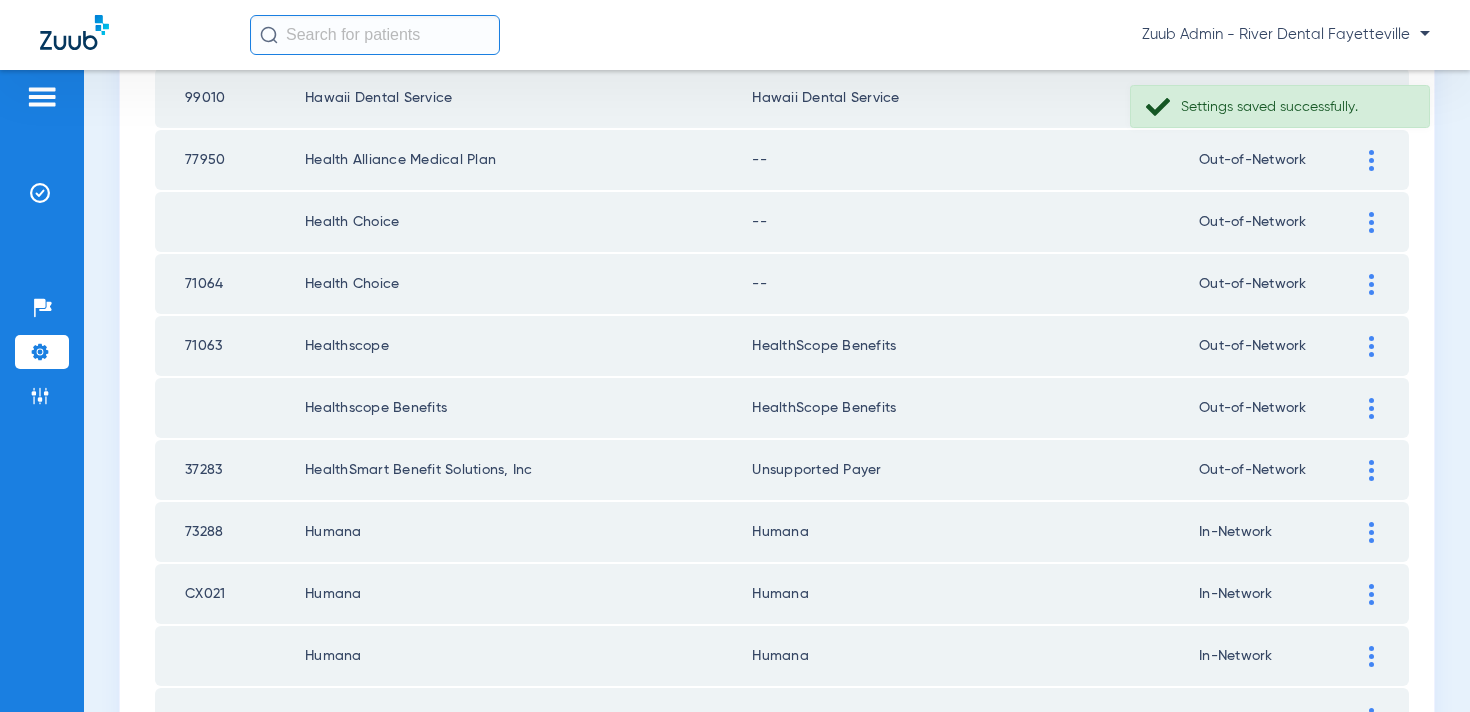 scroll, scrollTop: 1747, scrollLeft: 0, axis: vertical 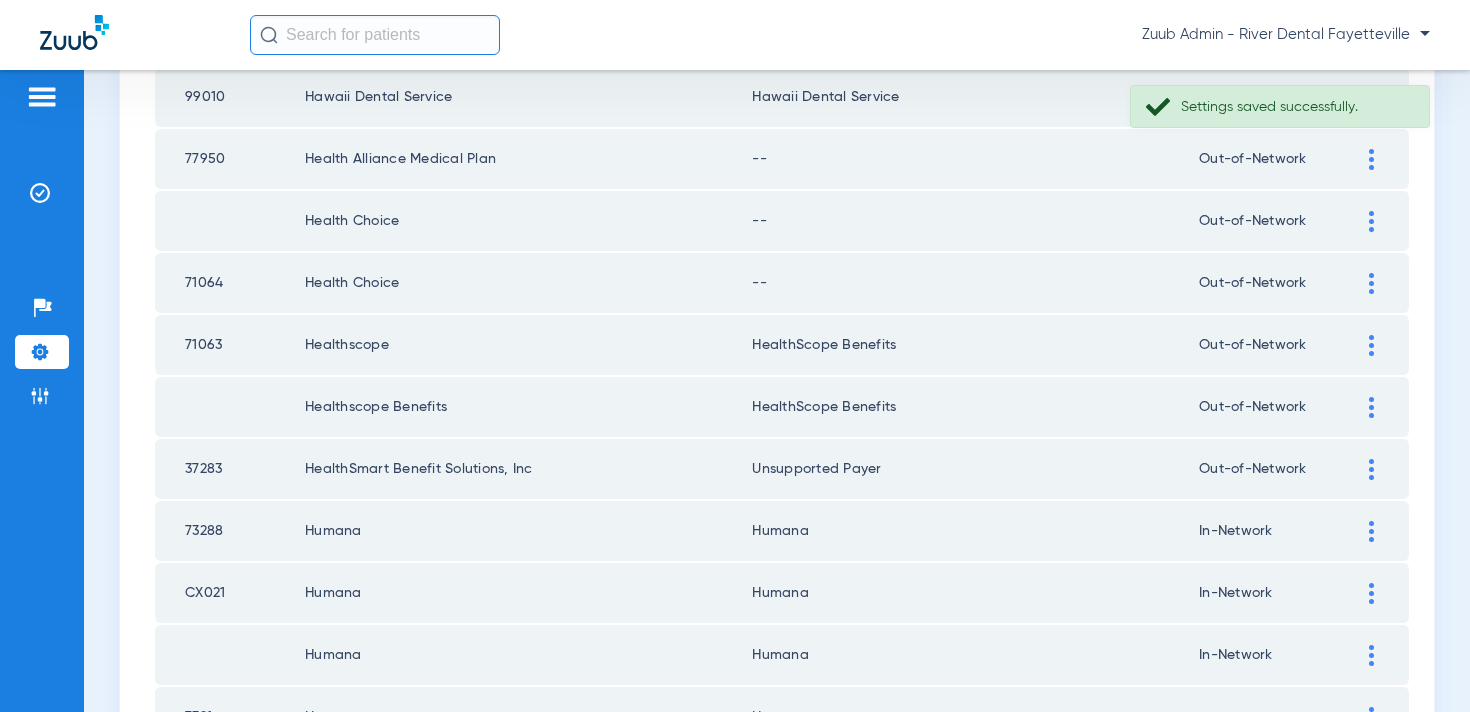 click 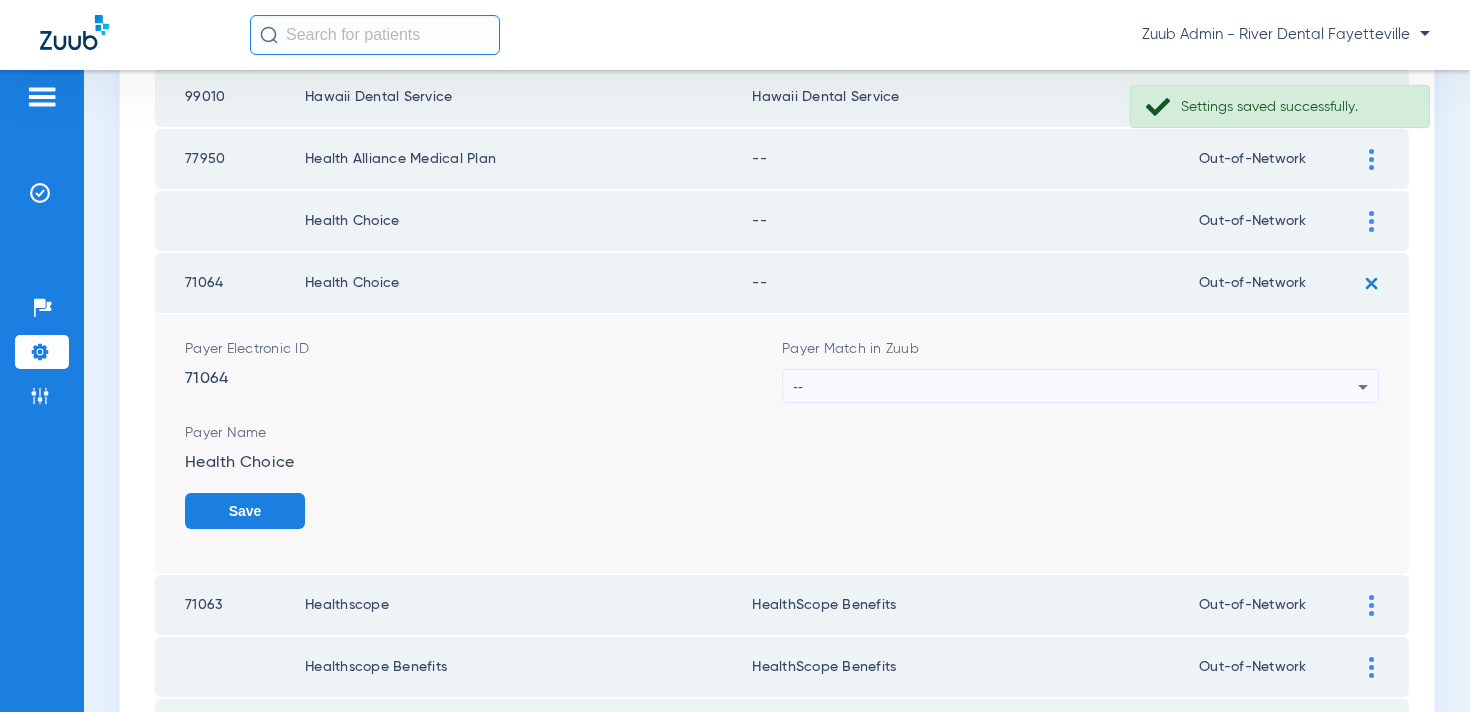 click on "--" at bounding box center [1075, 387] 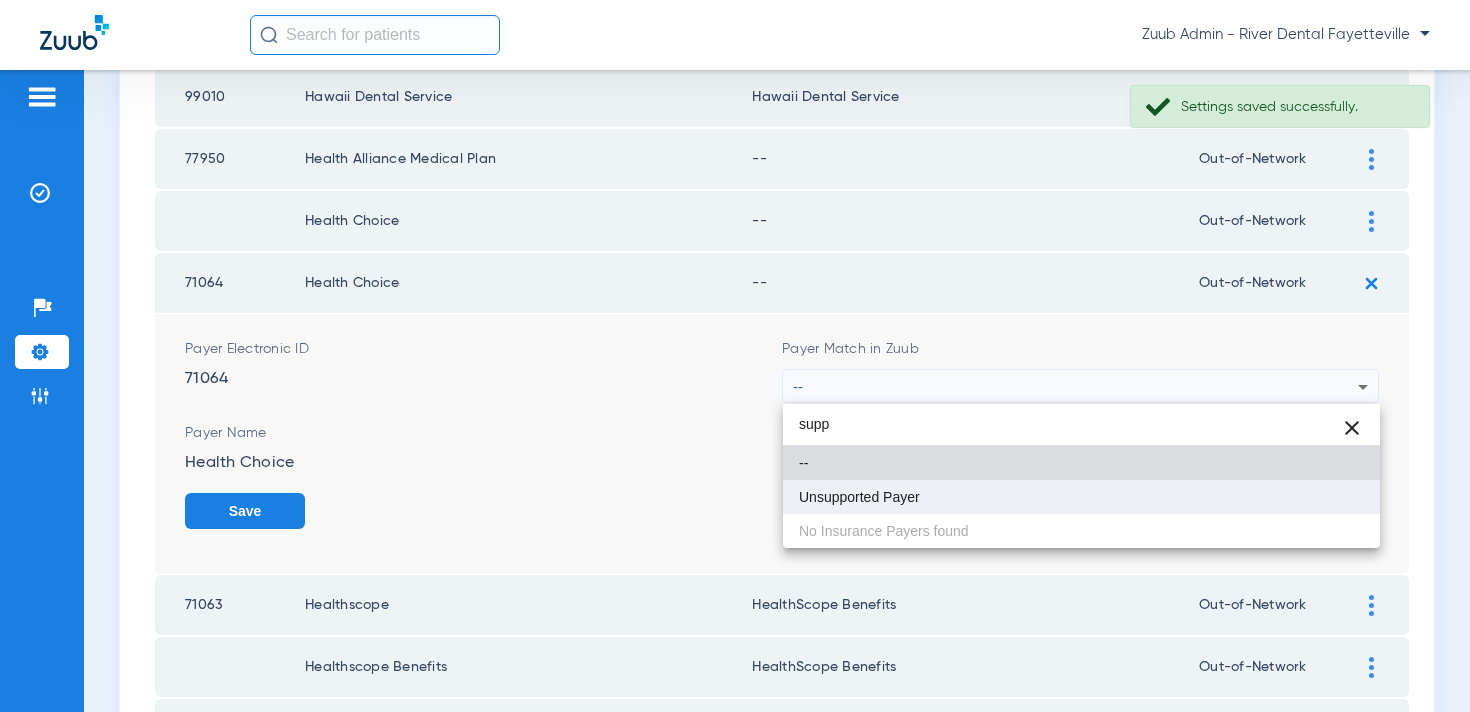 type on "supp" 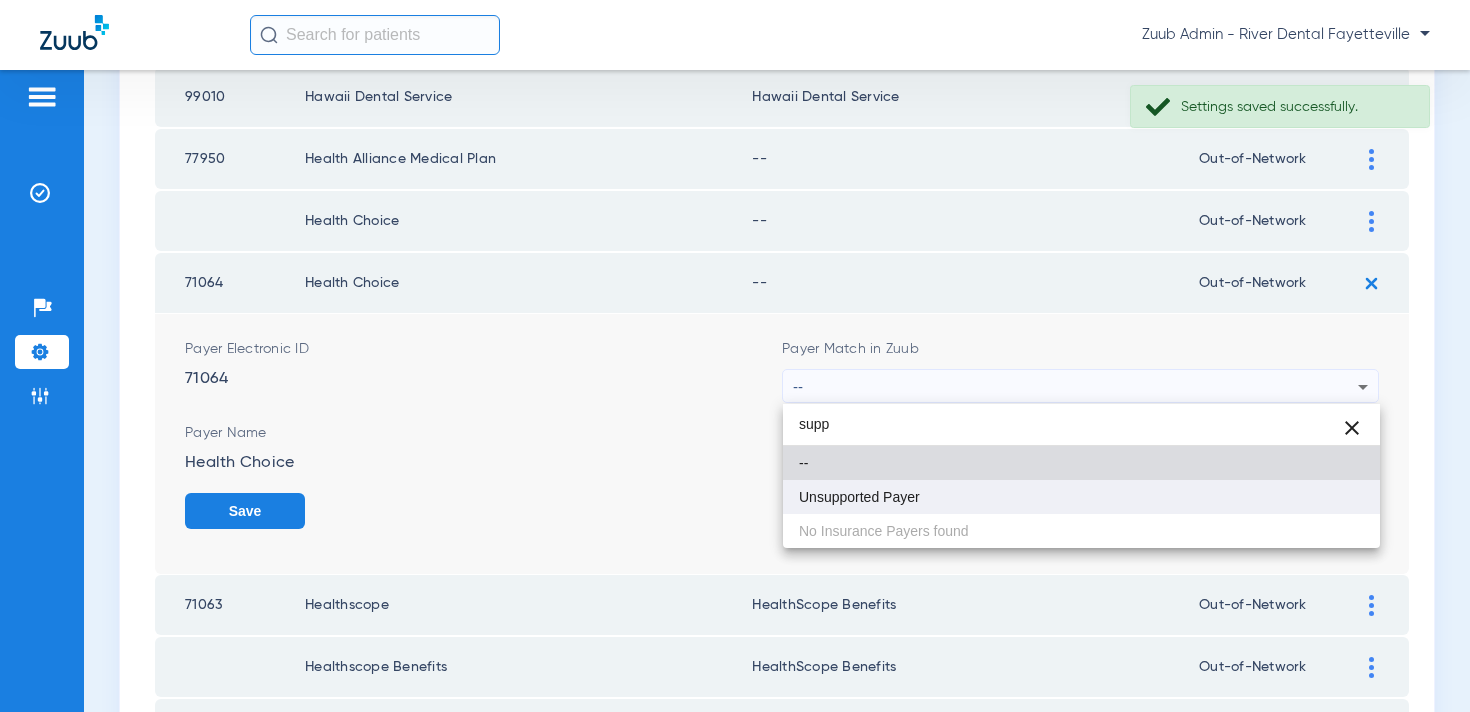 click on "Unsupported Payer" at bounding box center (859, 497) 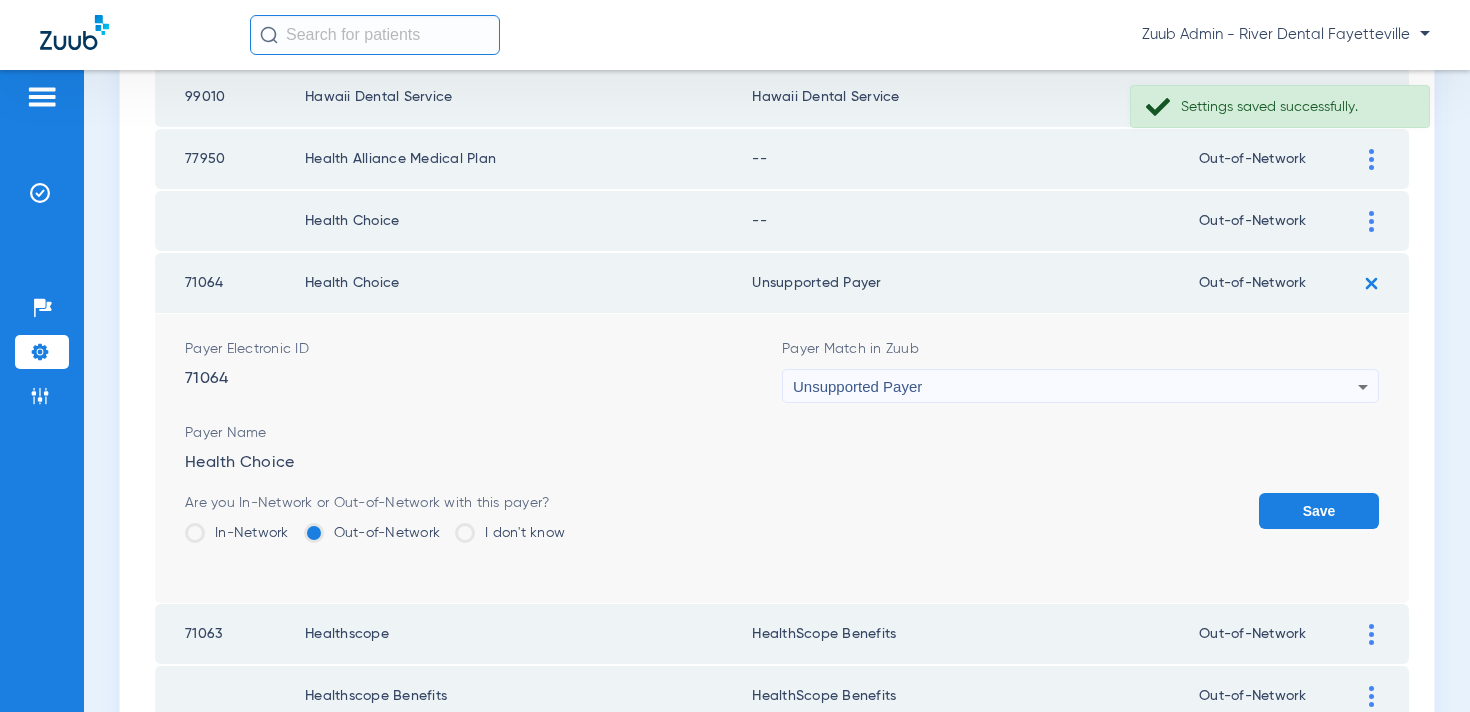 drag, startPoint x: 1324, startPoint y: 507, endPoint x: 1322, endPoint y: 300, distance: 207.00966 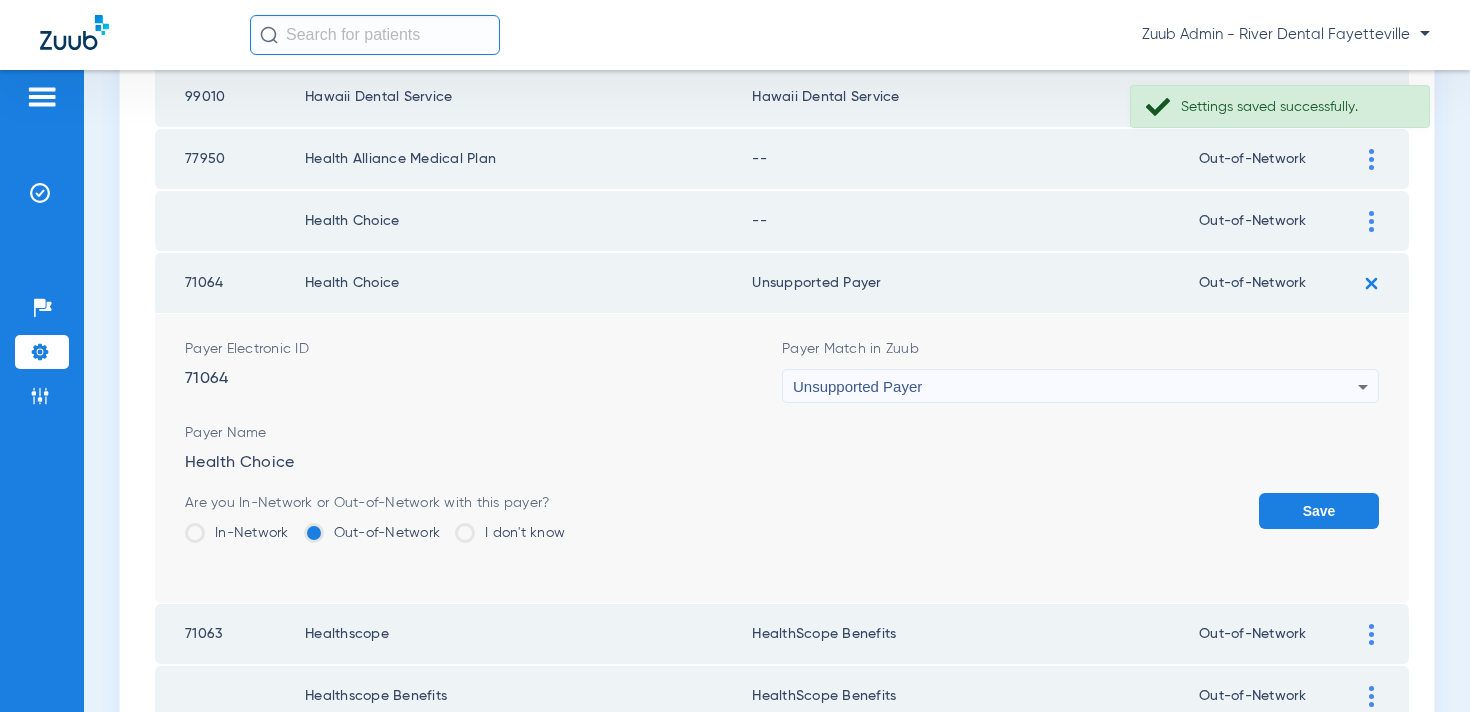 click on "Save" 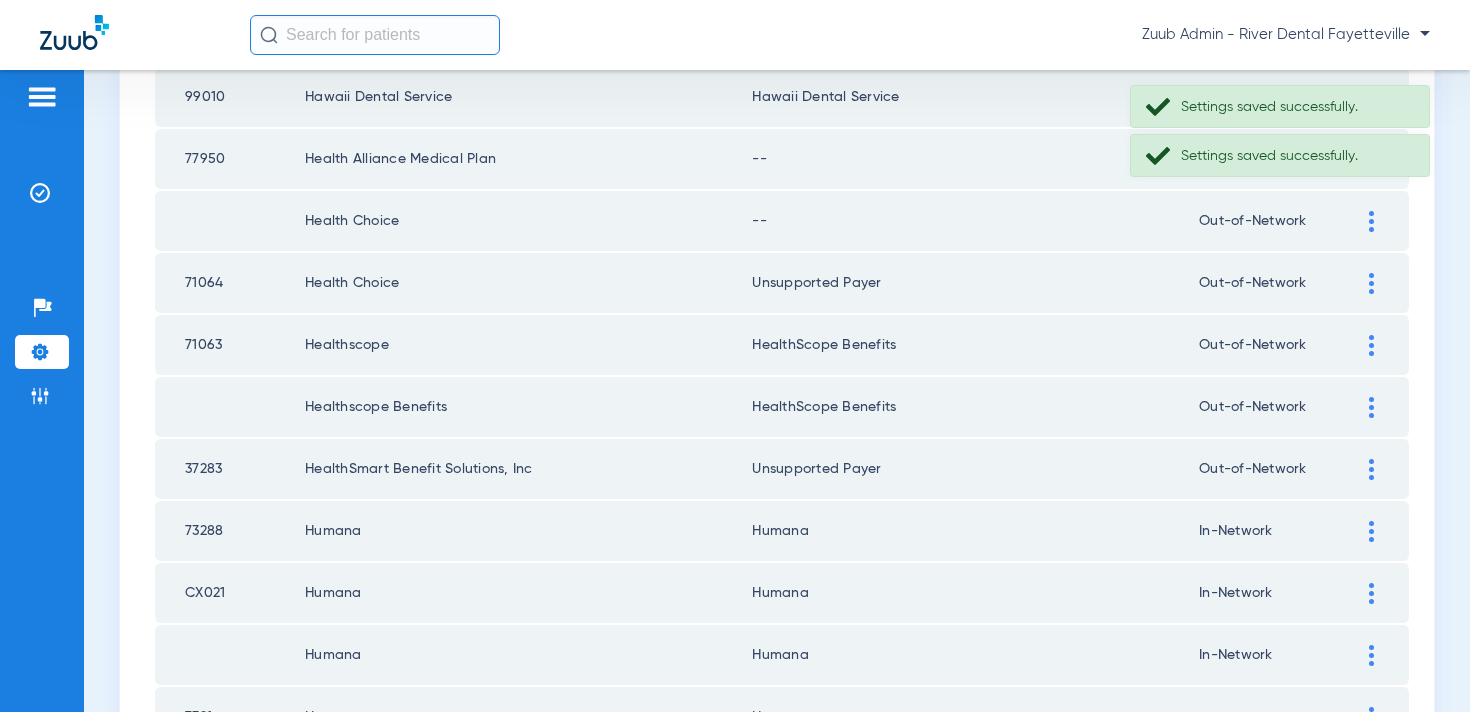 drag, startPoint x: 1364, startPoint y: 222, endPoint x: 1153, endPoint y: 305, distance: 226.73773 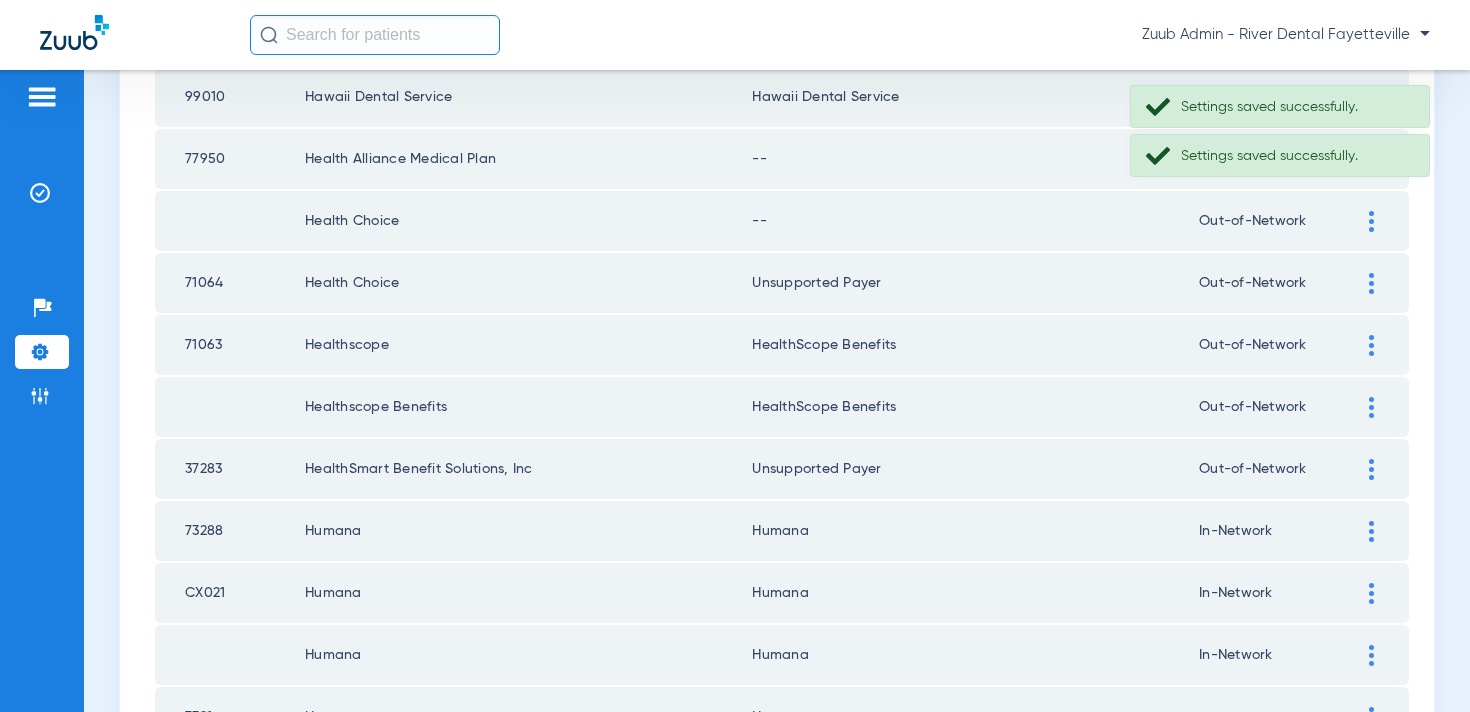click 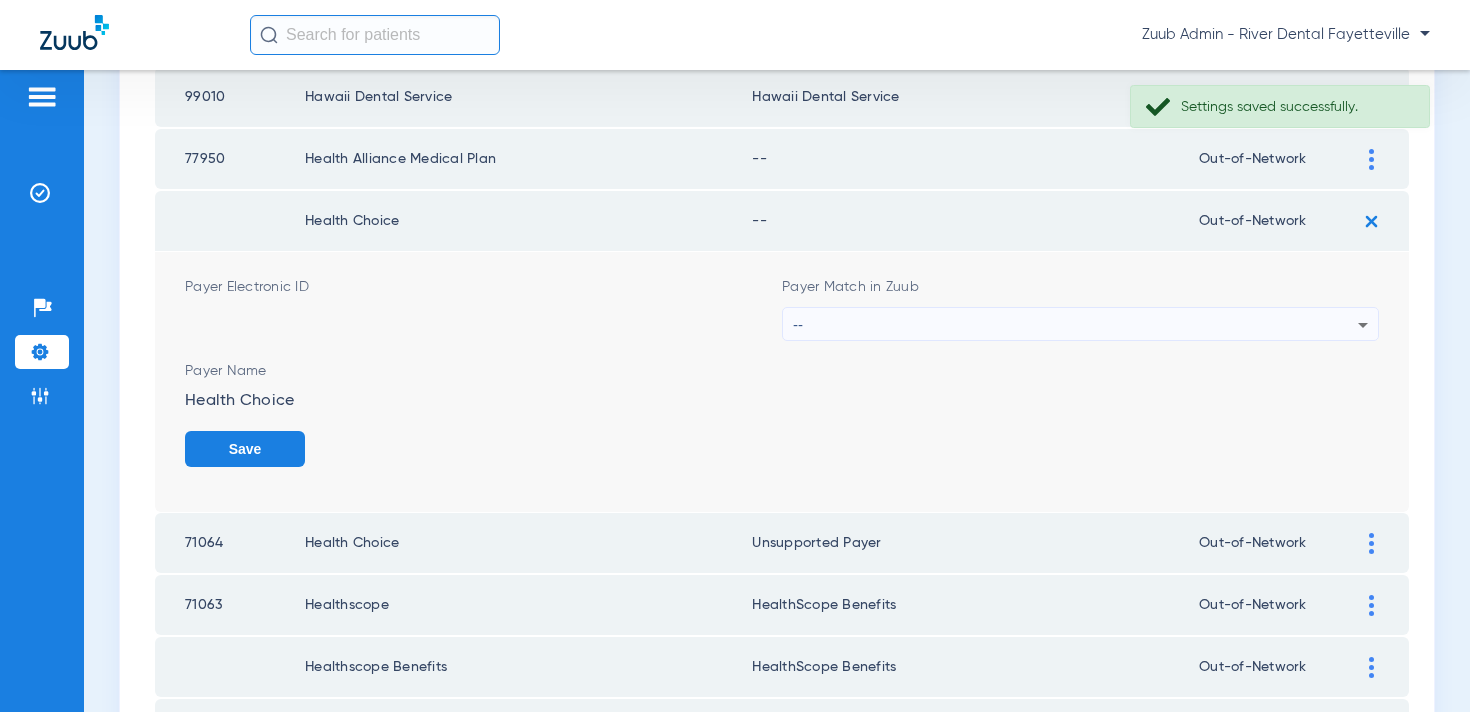 click on "--" at bounding box center (1075, 325) 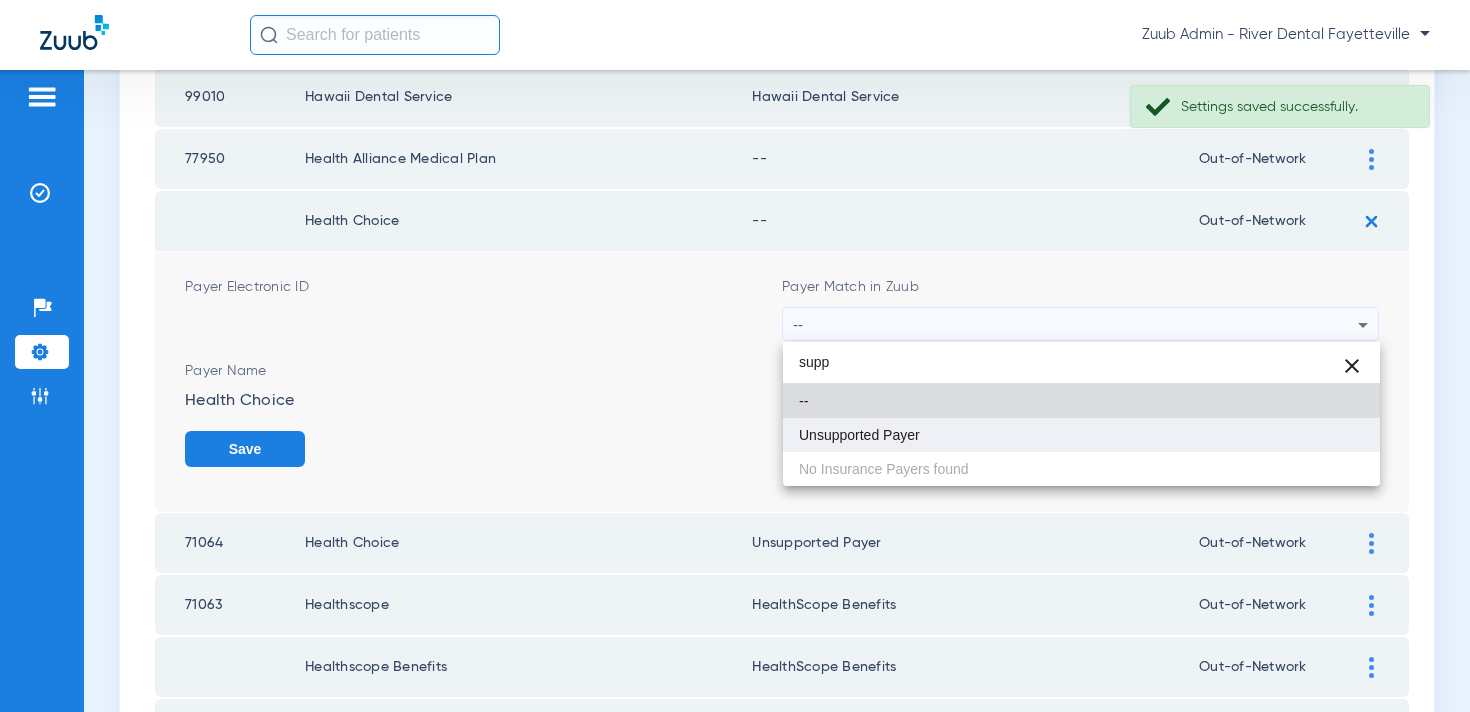 type on "supp" 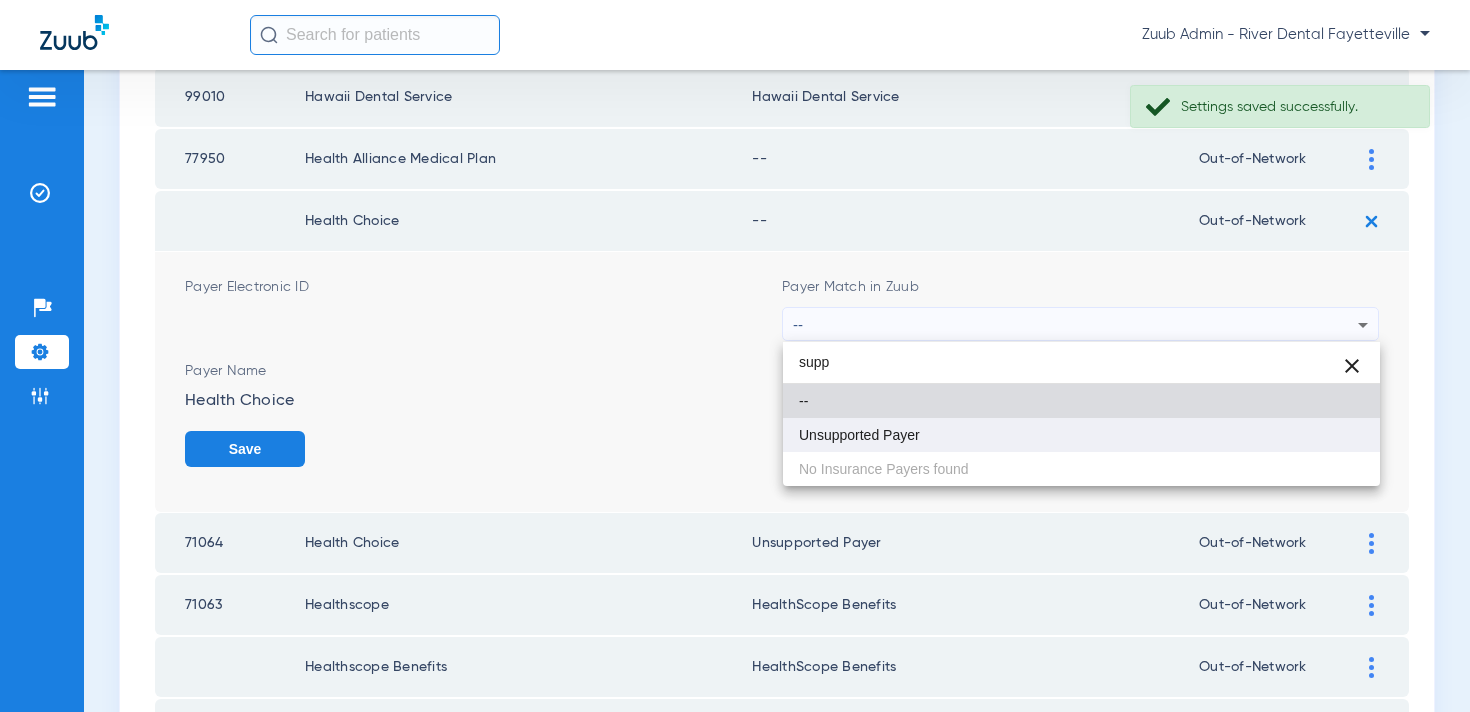 click on "Unsupported Payer" at bounding box center [1081, 435] 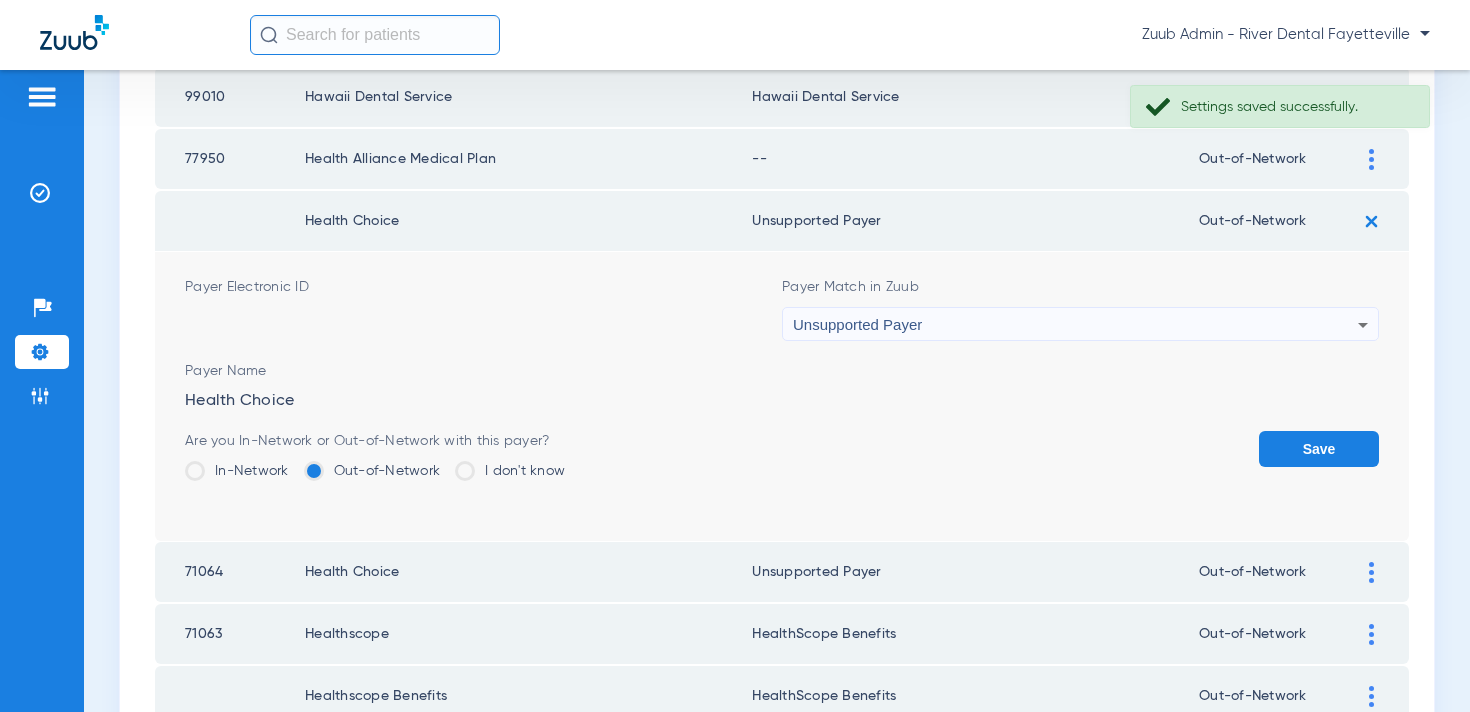 click on "Save" 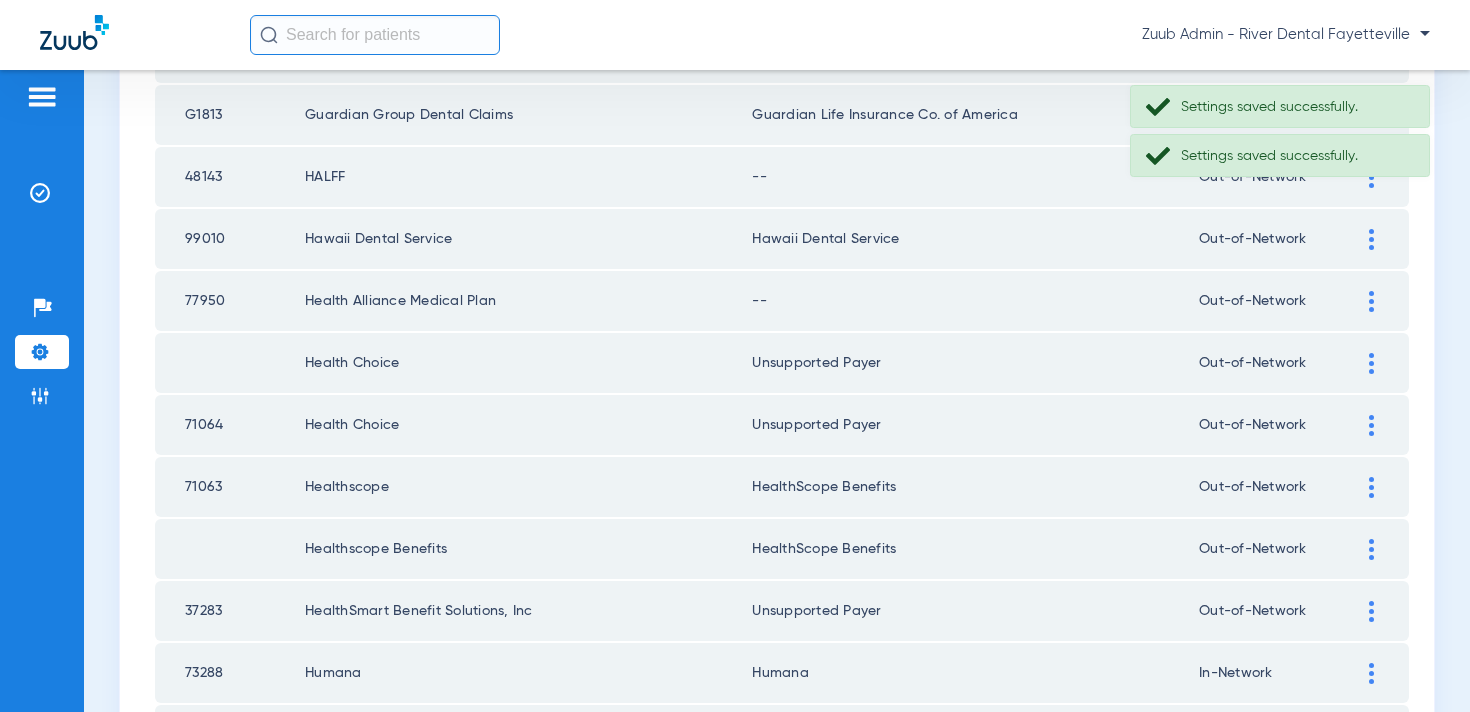scroll, scrollTop: 1587, scrollLeft: 0, axis: vertical 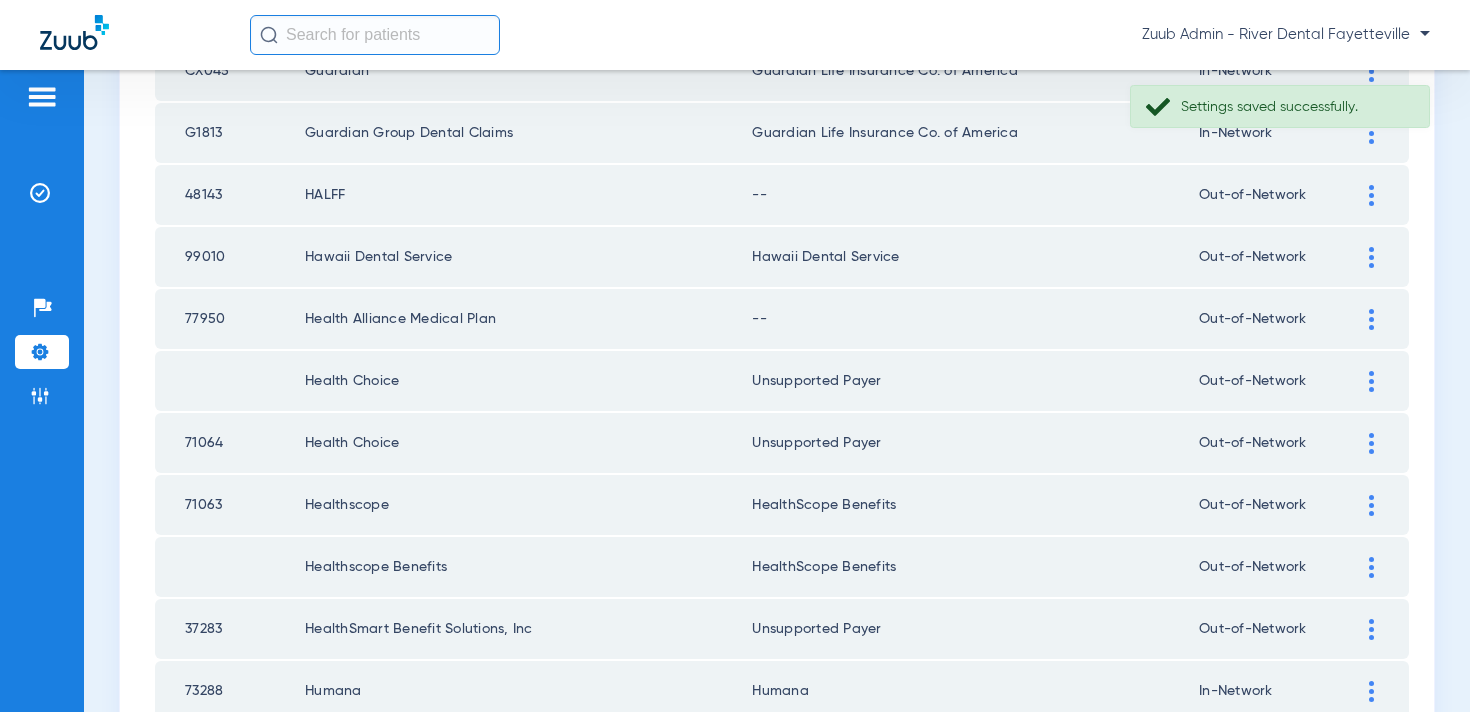 click 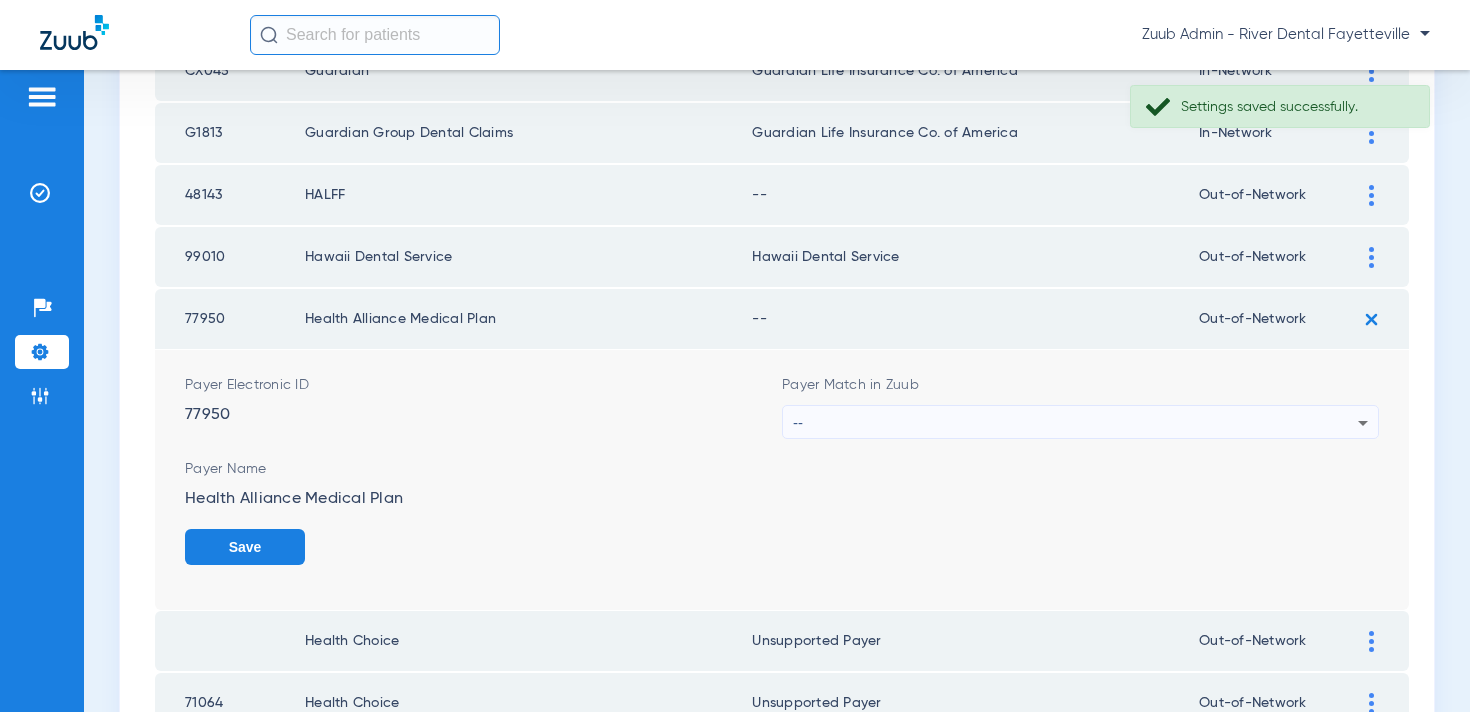 click on "--" at bounding box center [1075, 423] 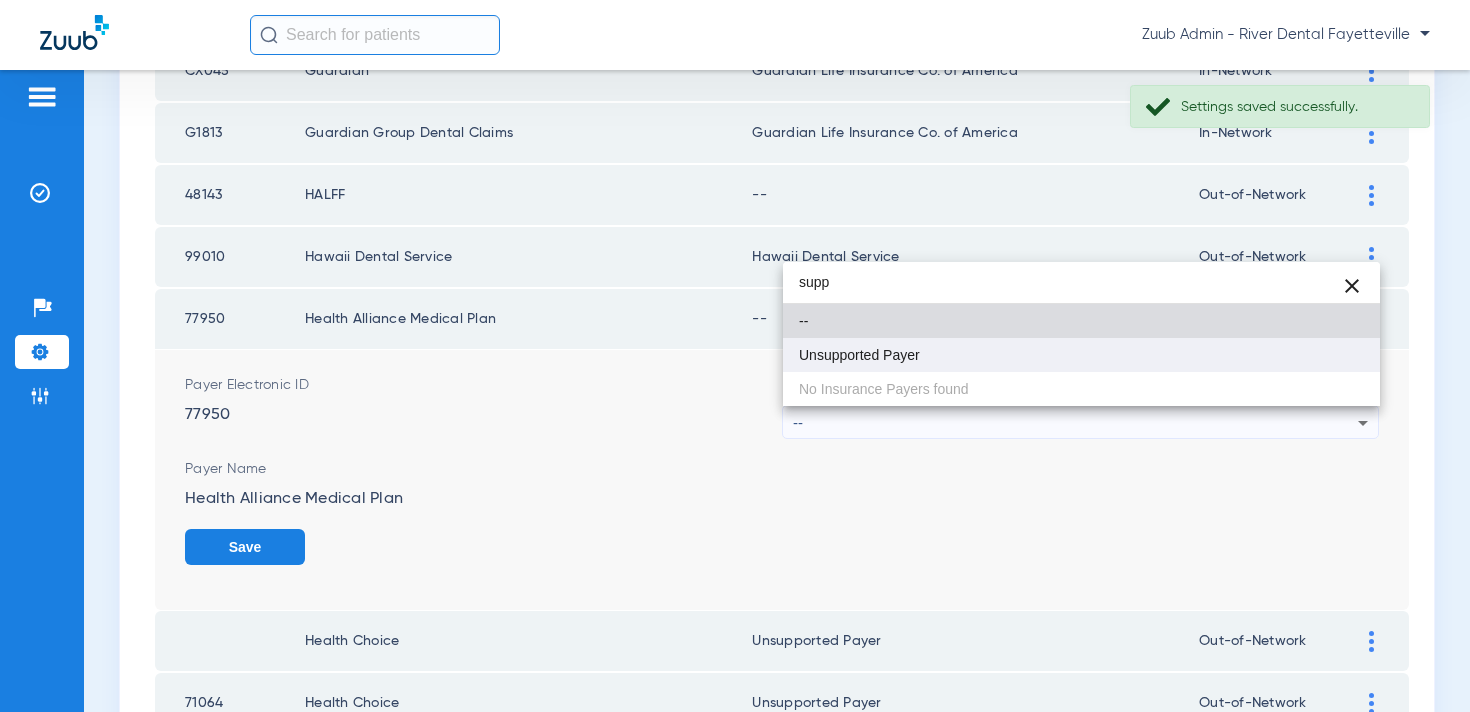 type on "supp" 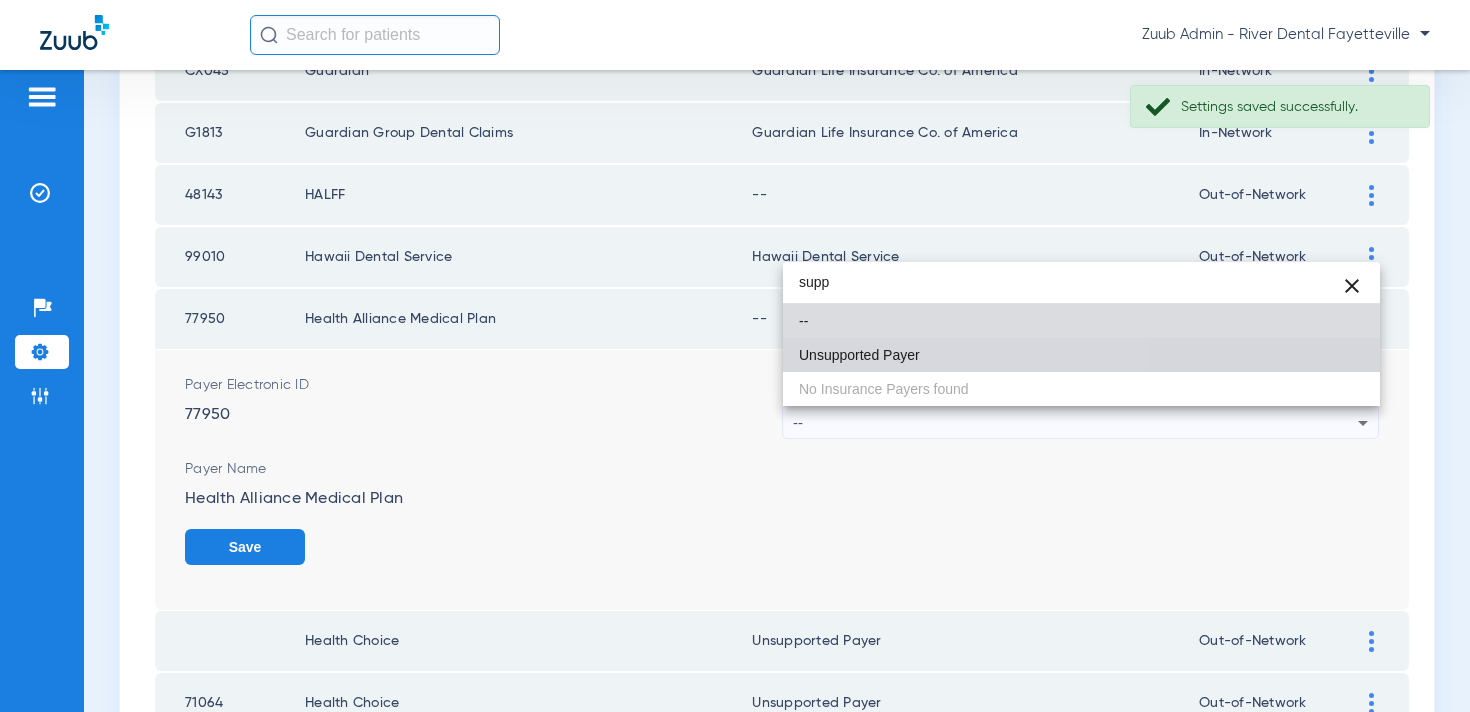 click on "Unsupported Payer" at bounding box center [859, 355] 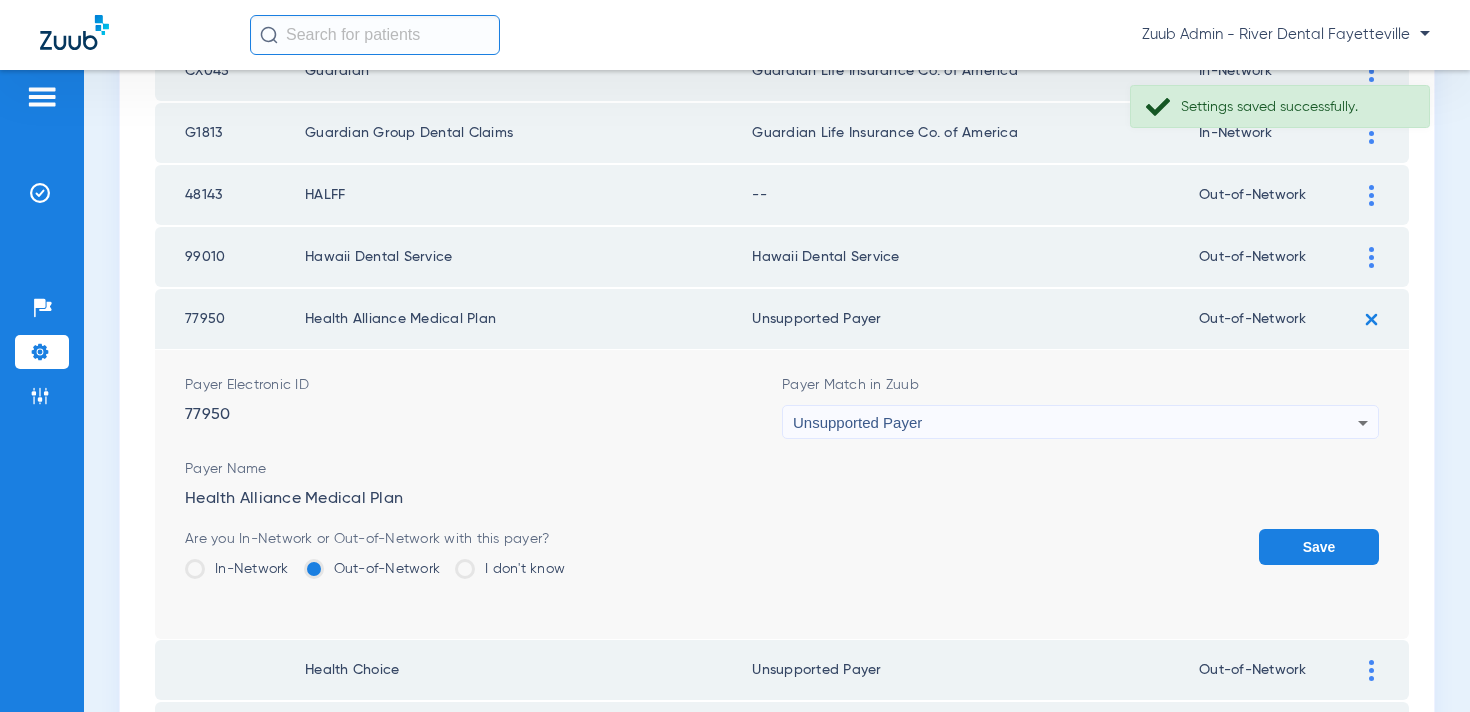 click on "Payer Electronic ID  77950  Payer Match in Zuub Unsupported Payer Payer Name  Health Alliance Medical Plan  Are you In-Network or Out-of-Network with this payer?  In-Network   Out-of-Network   I don't know   Save" 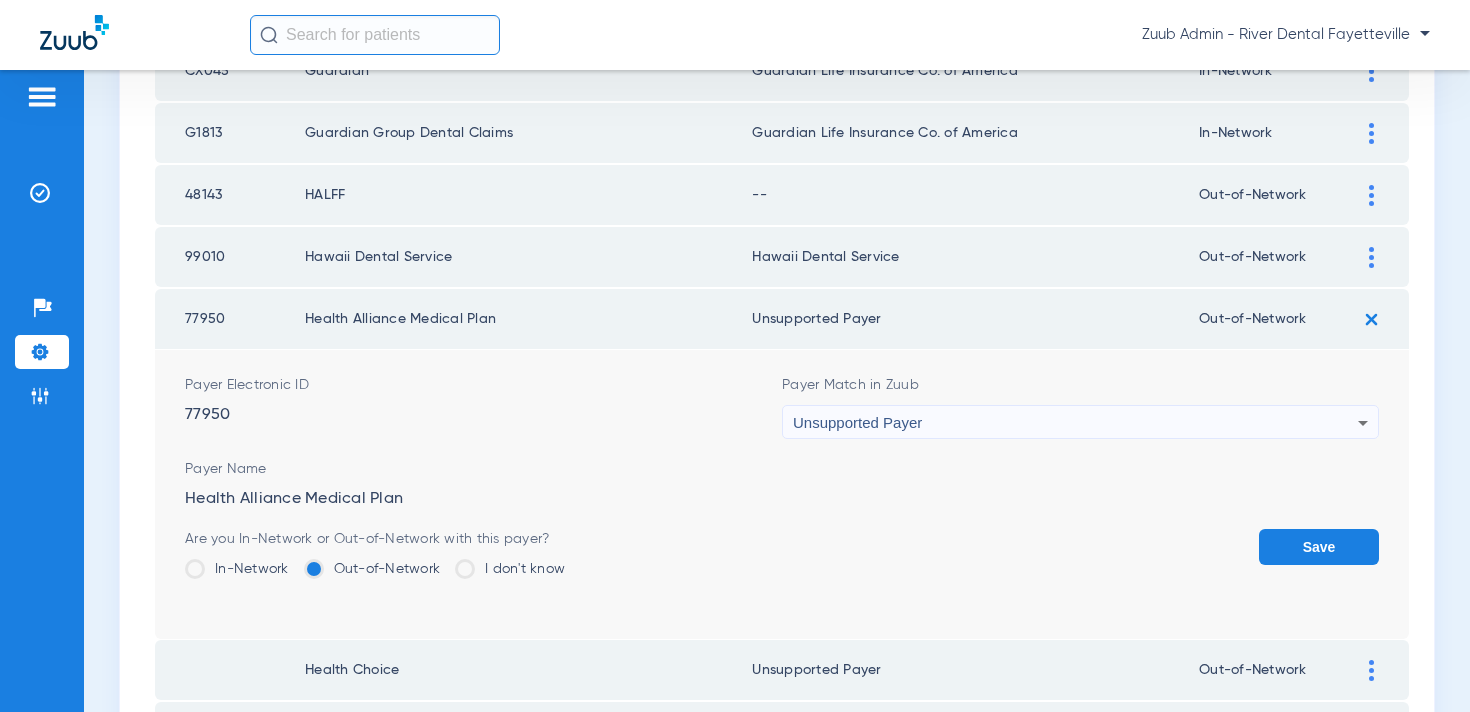 click on "Save" 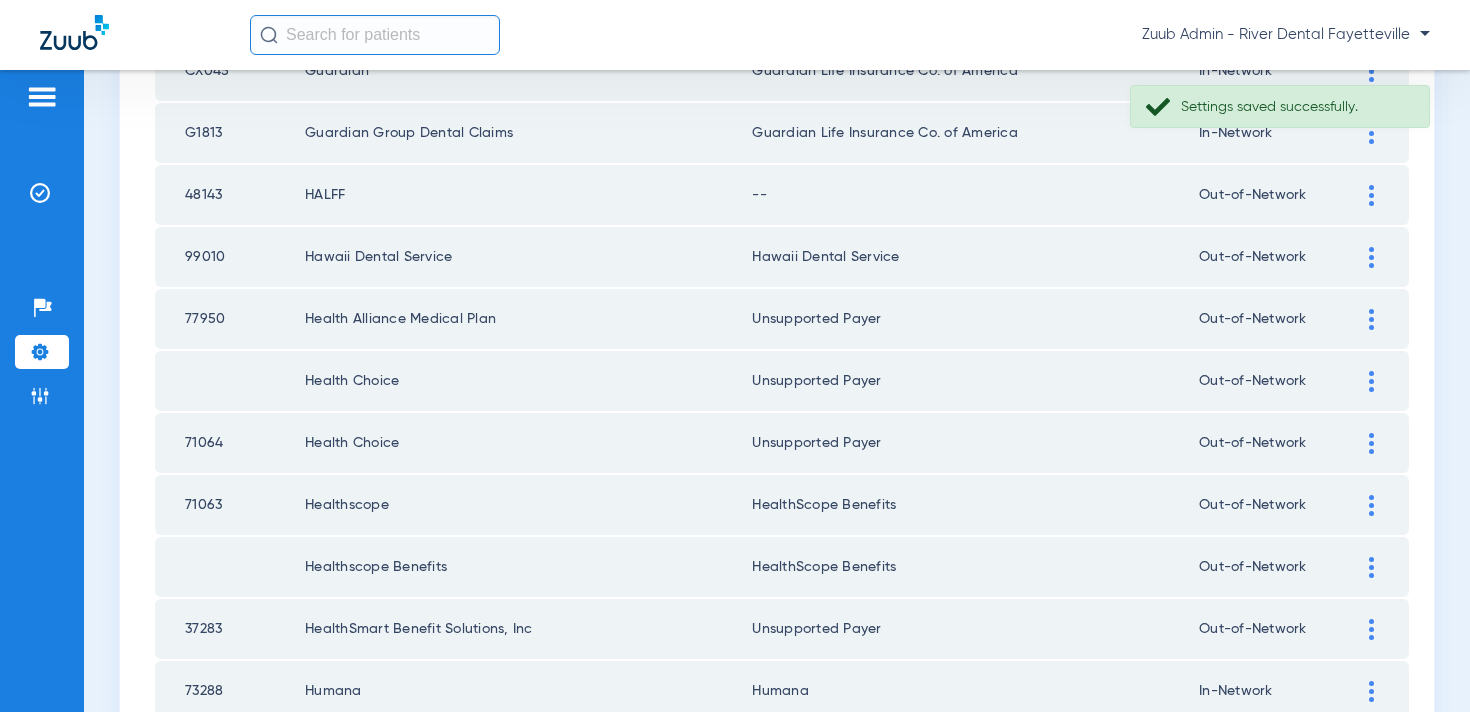 click 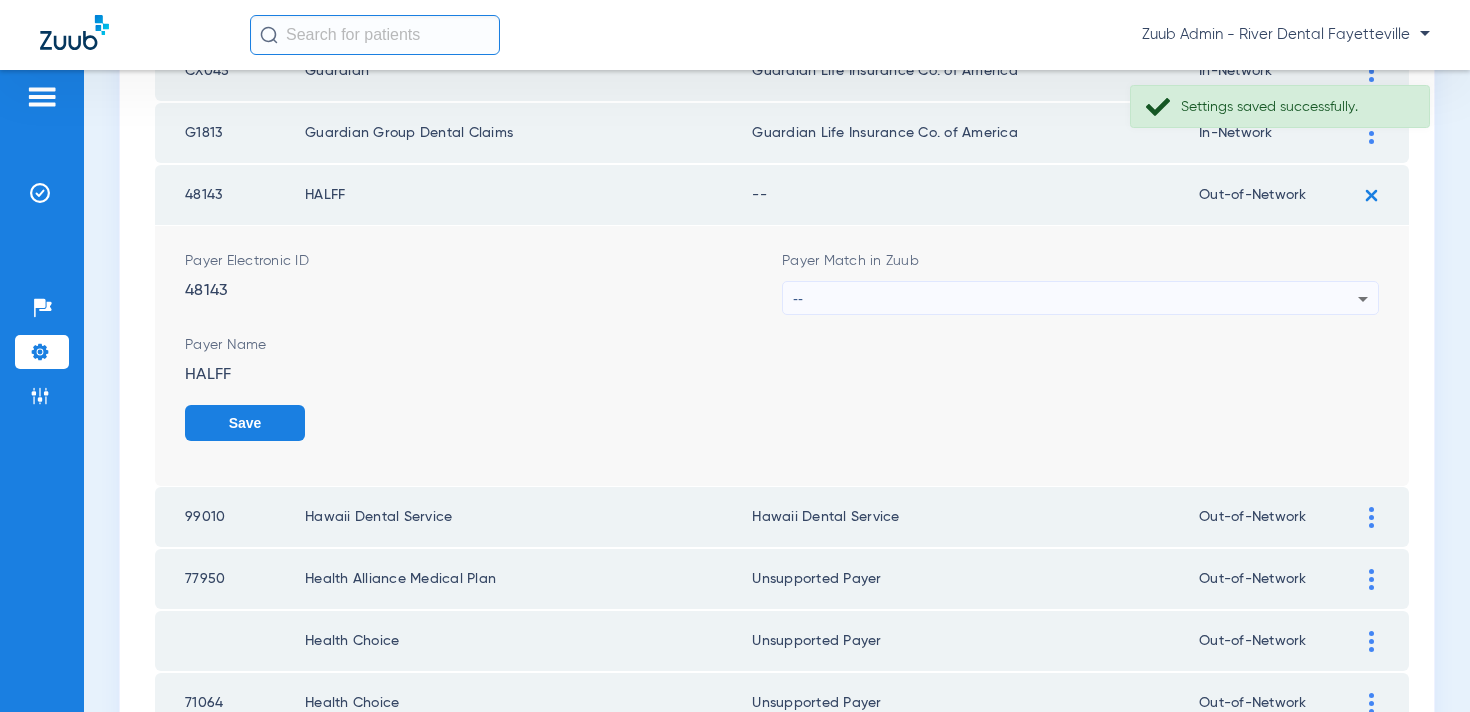 click on "--" at bounding box center (1075, 299) 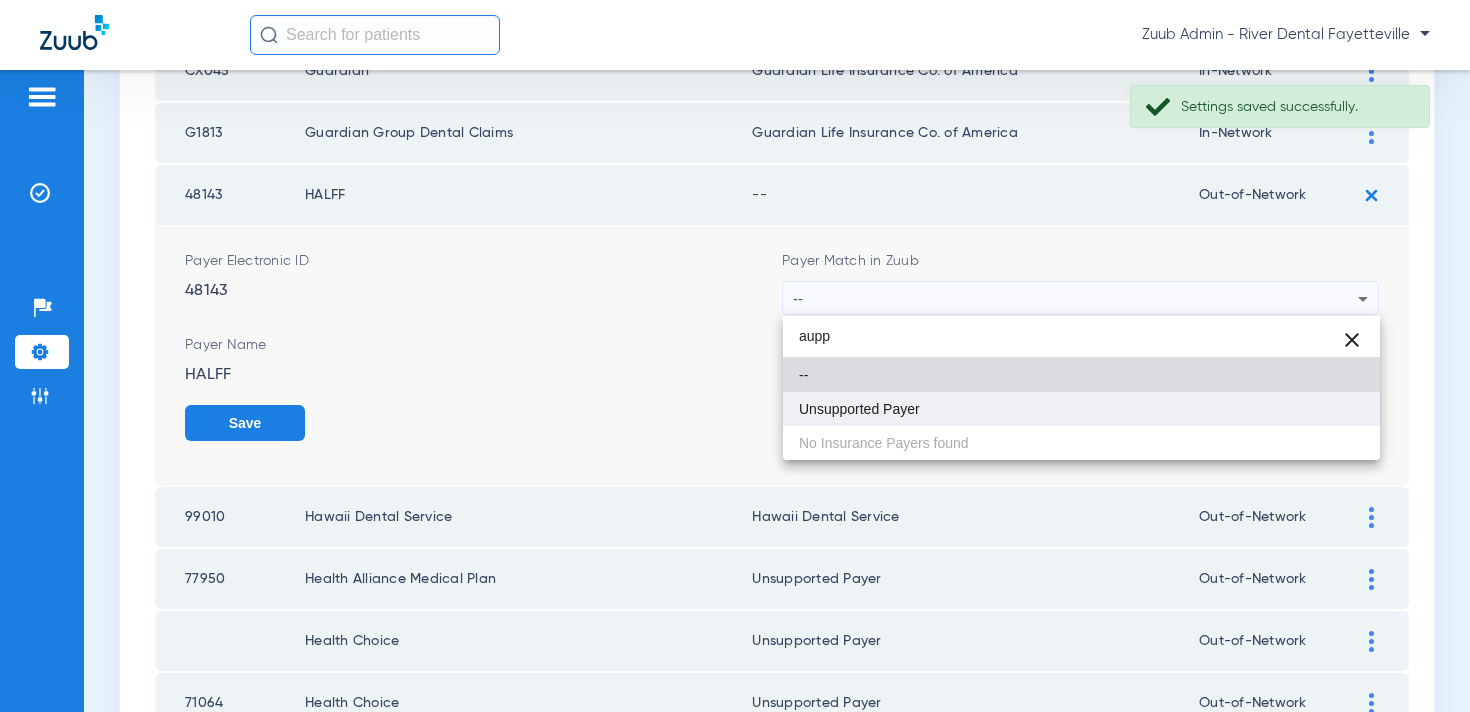 type on "aupp" 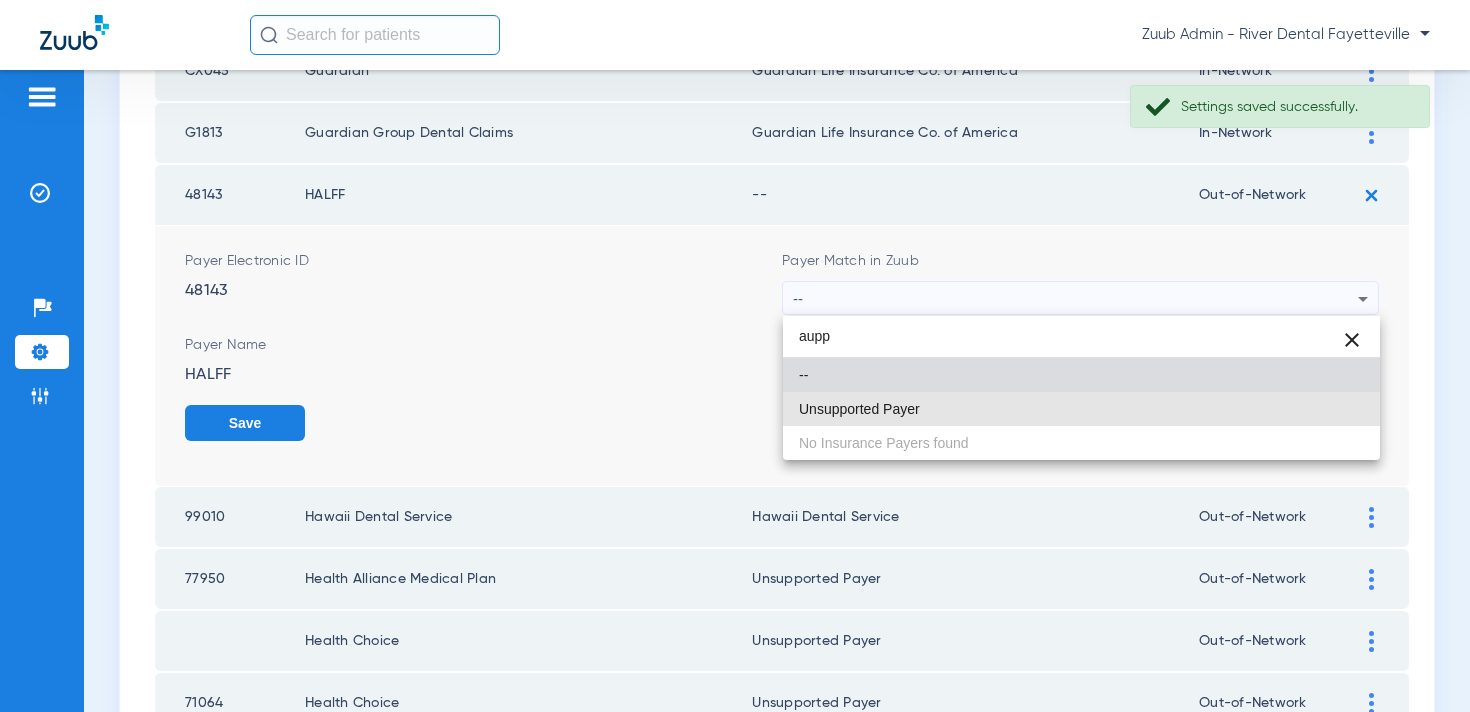 drag, startPoint x: 914, startPoint y: 417, endPoint x: 1122, endPoint y: 416, distance: 208.00241 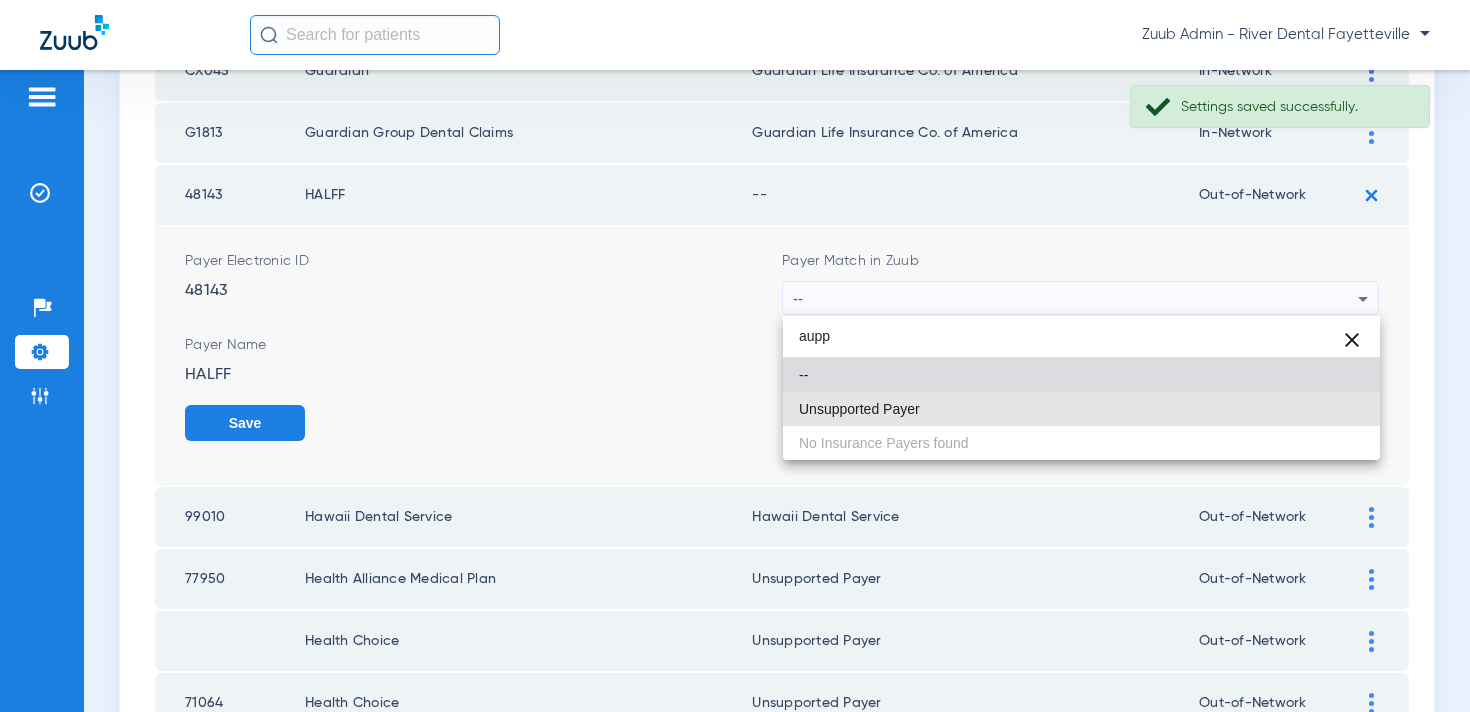 click on "Unsupported Payer" at bounding box center (1081, 409) 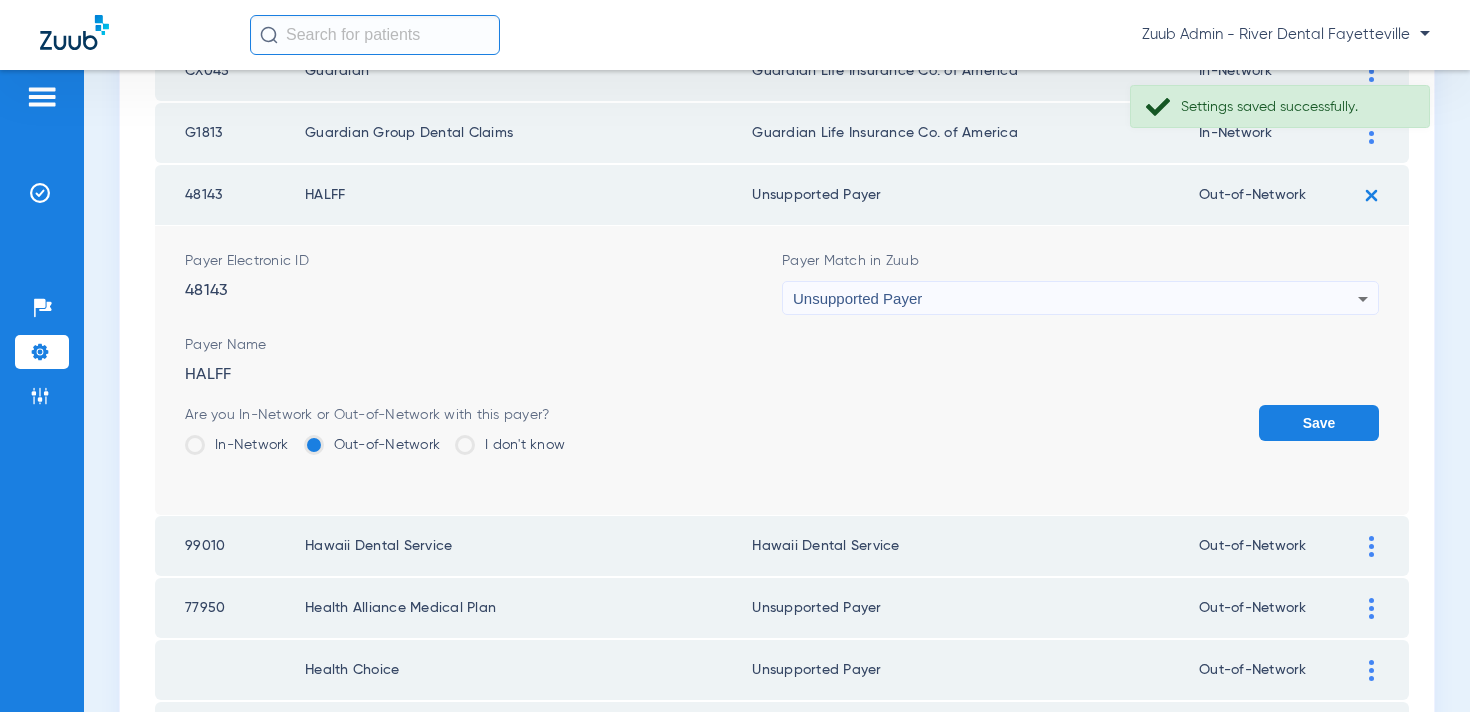 click on "Save" 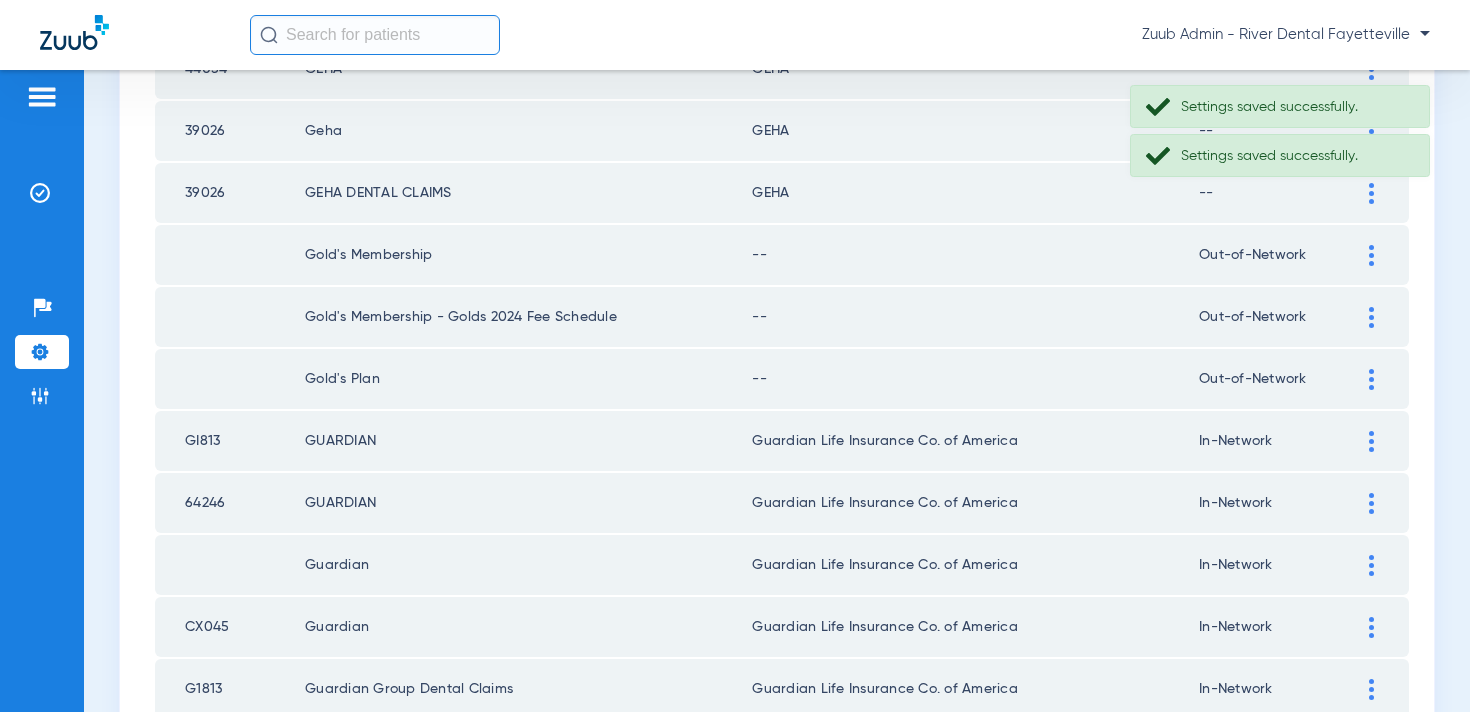 scroll, scrollTop: 1030, scrollLeft: 0, axis: vertical 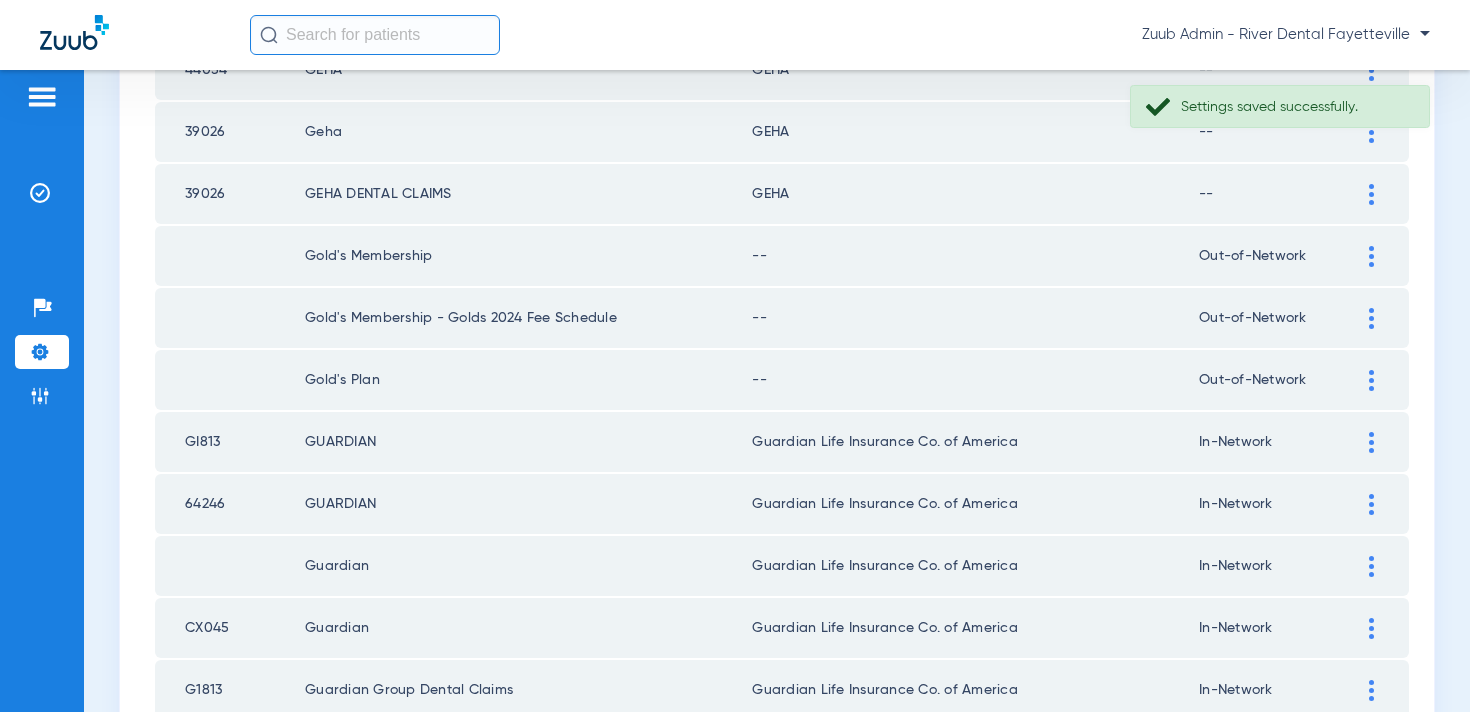 click 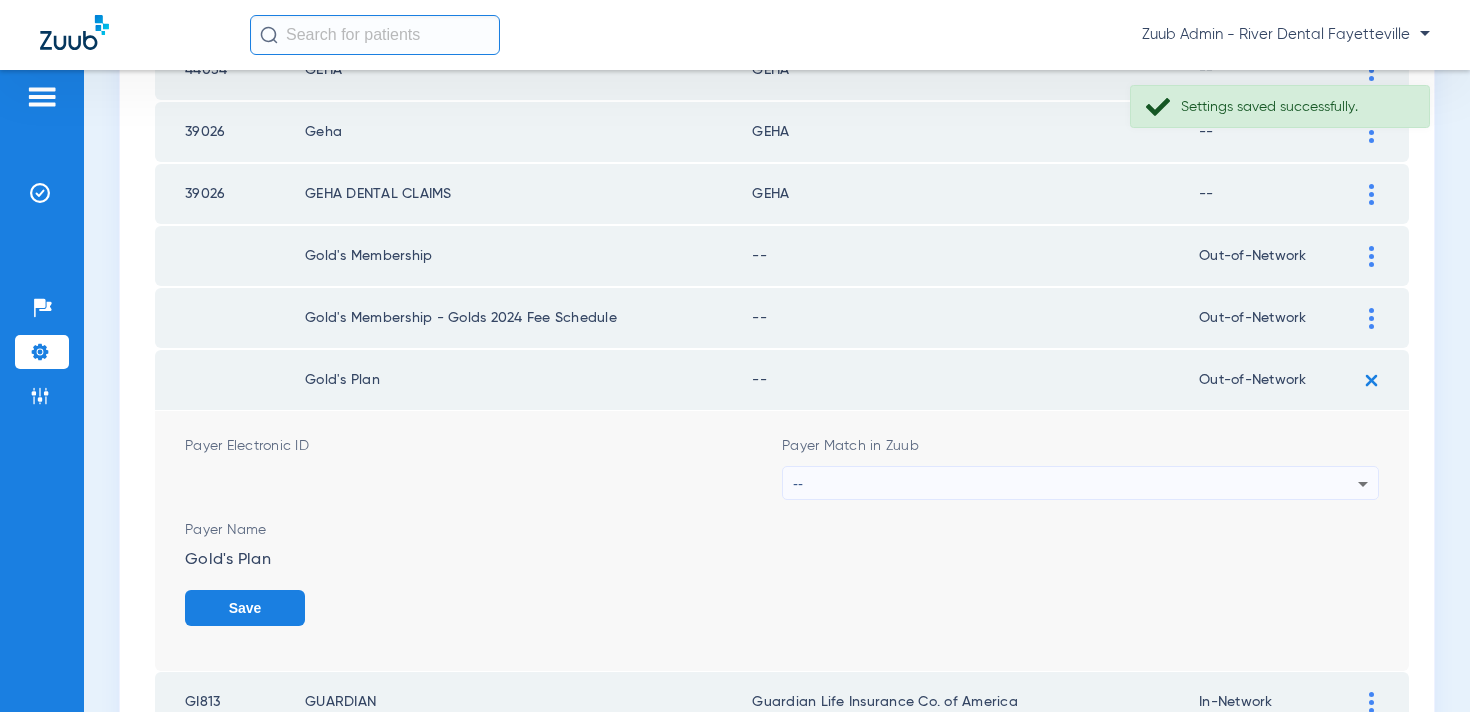 click on "--" at bounding box center (1075, 484) 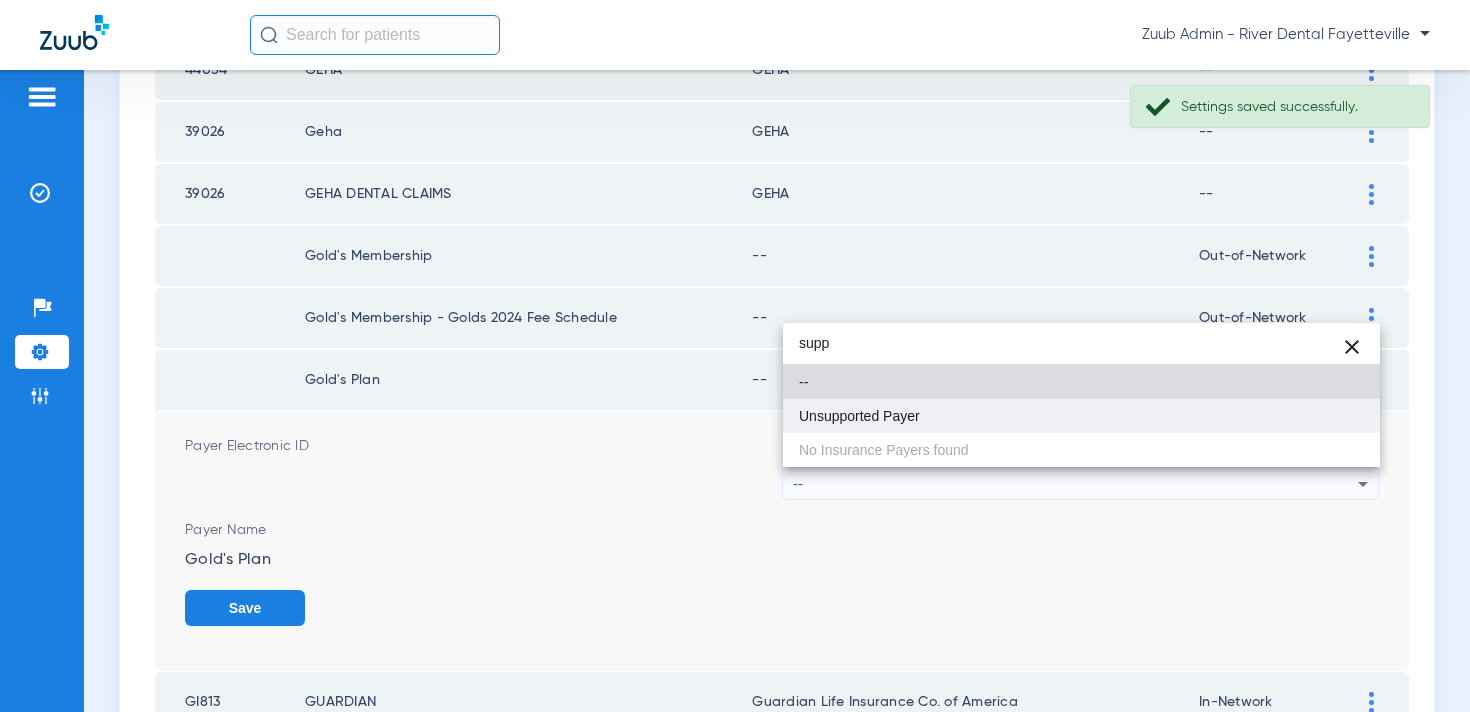 type on "supp" 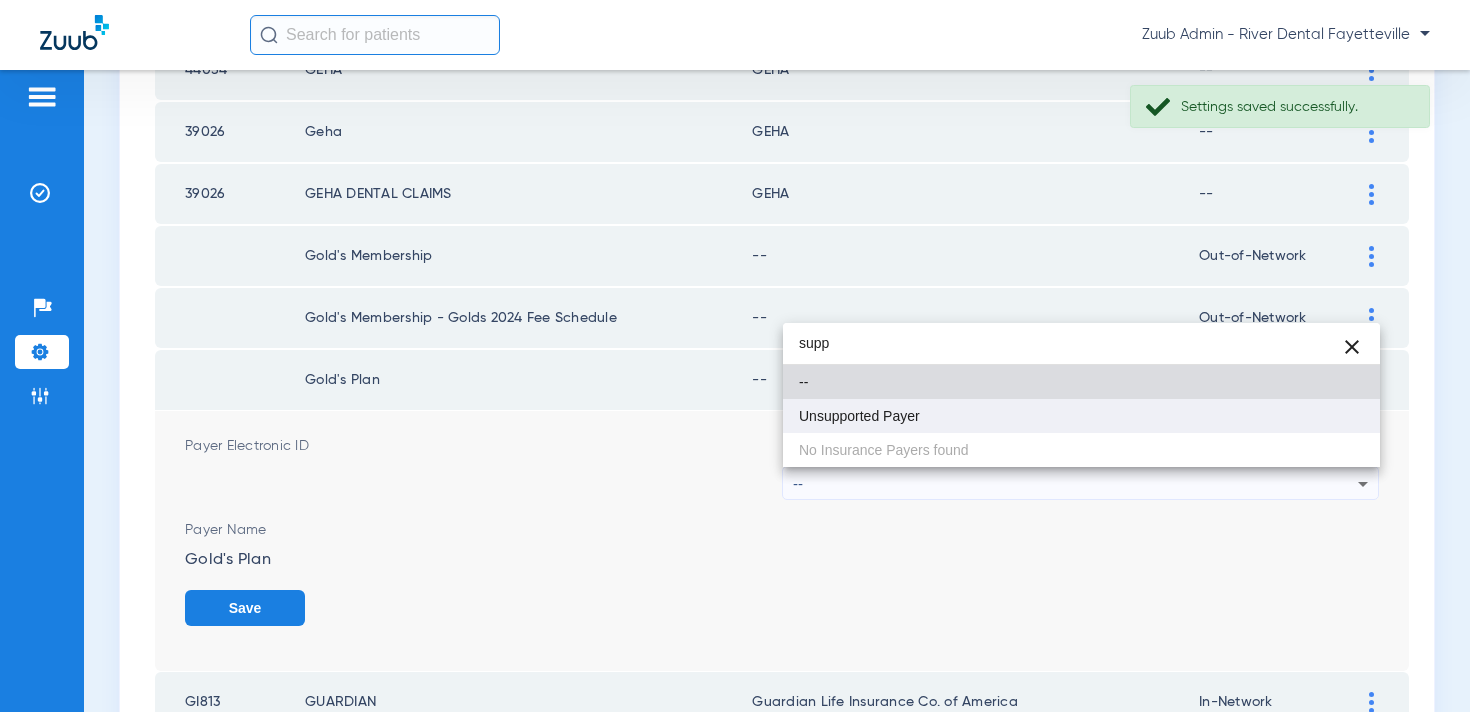 click on "Unsupported Payer" at bounding box center [859, 416] 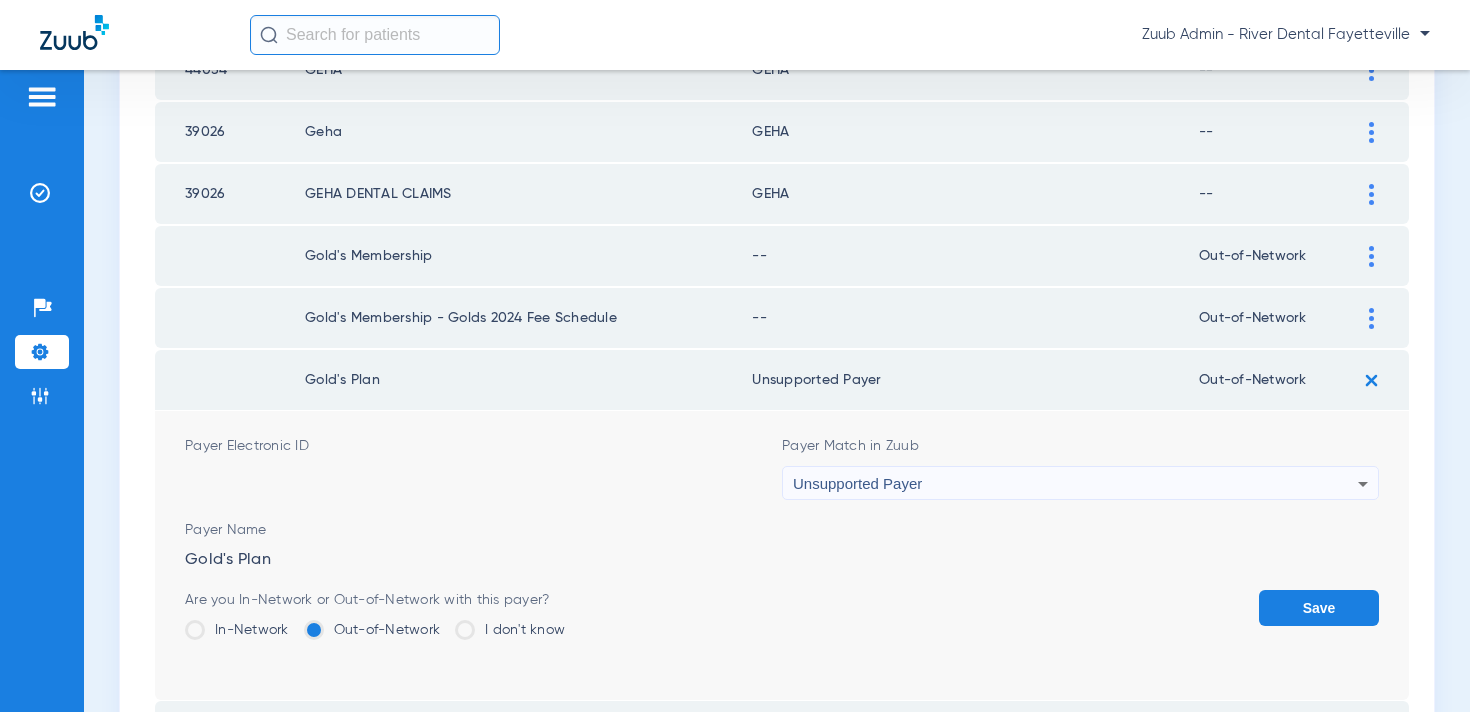 click on "Save" 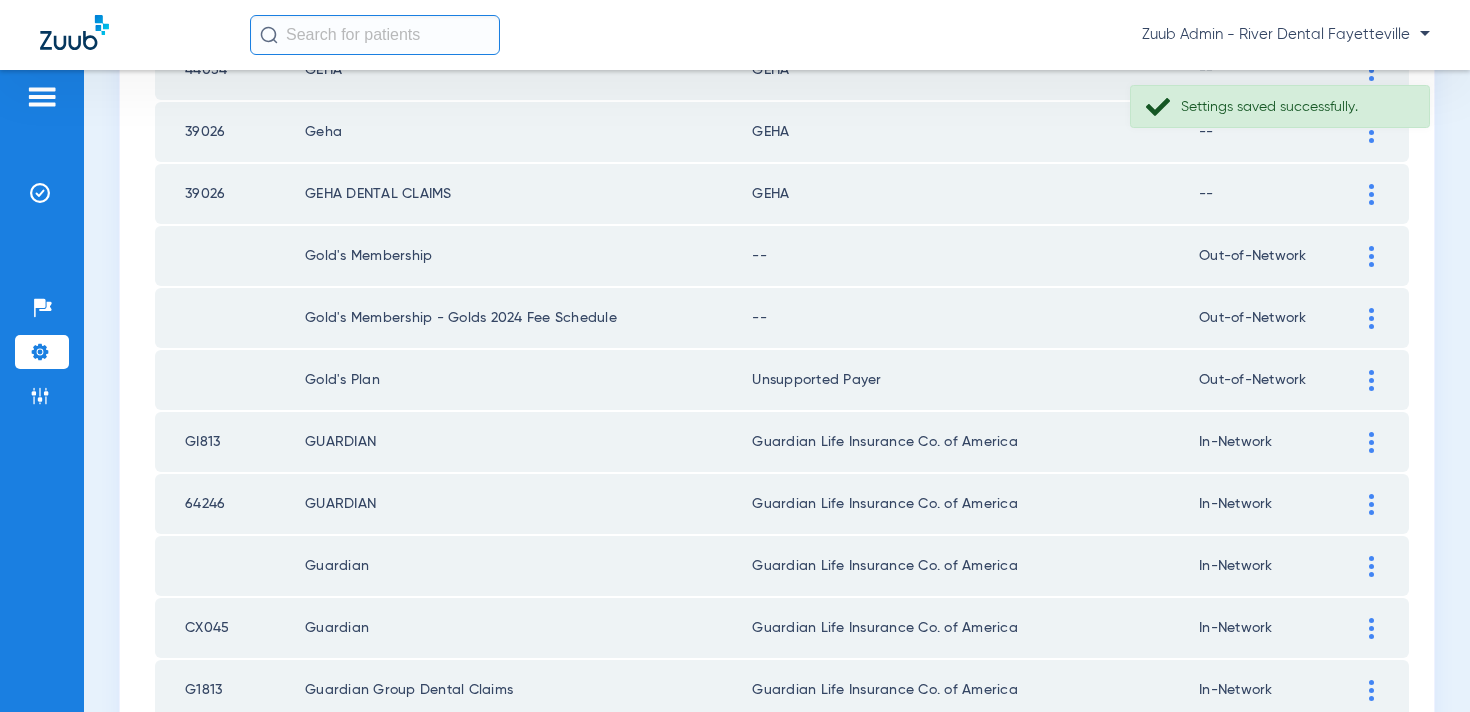 click 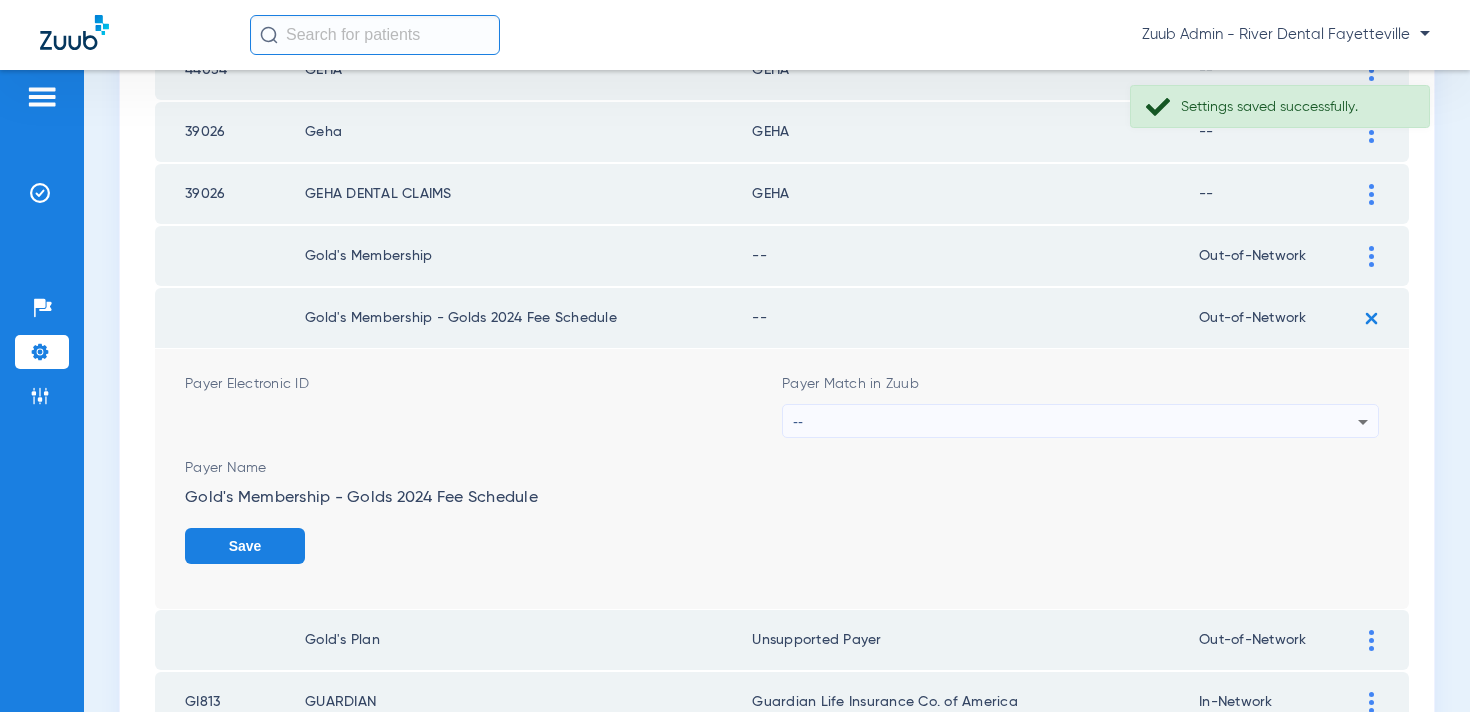 click on "--" at bounding box center [1075, 422] 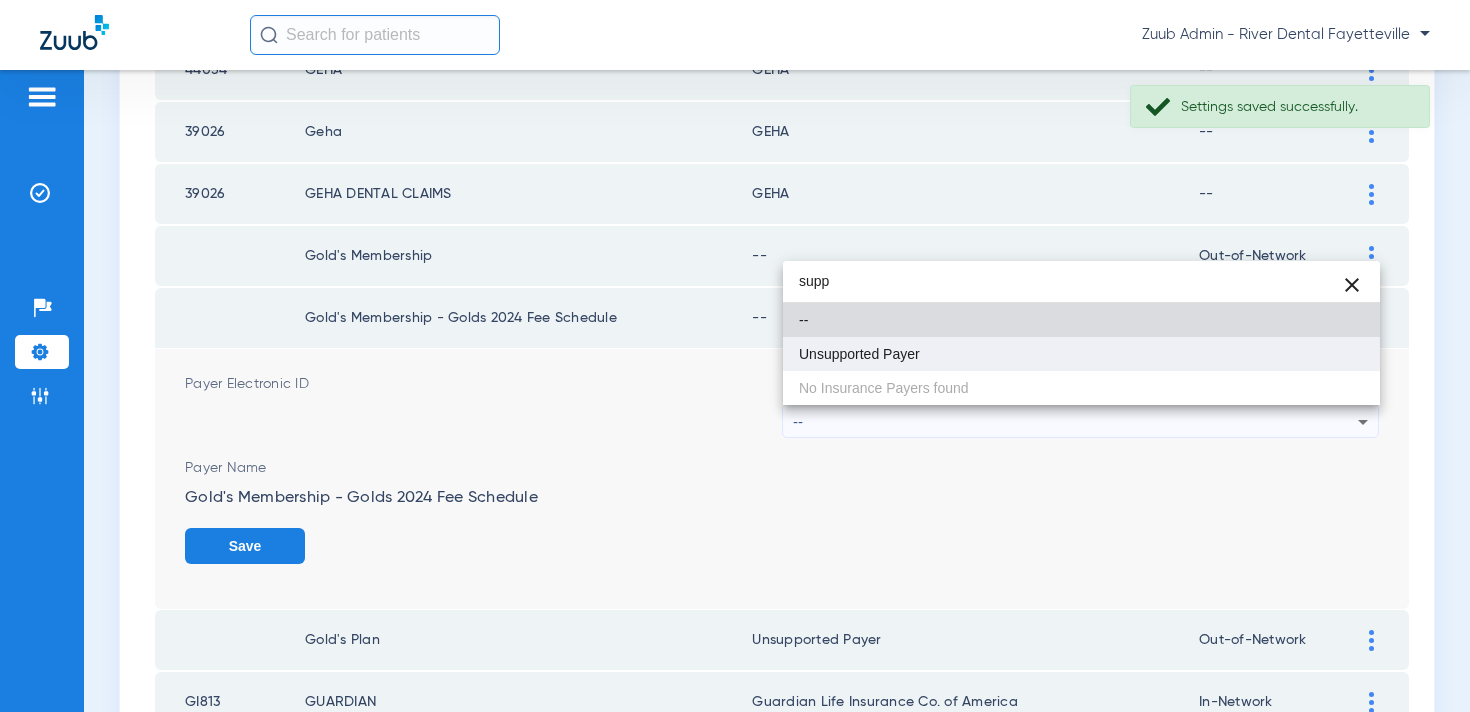 type on "supp" 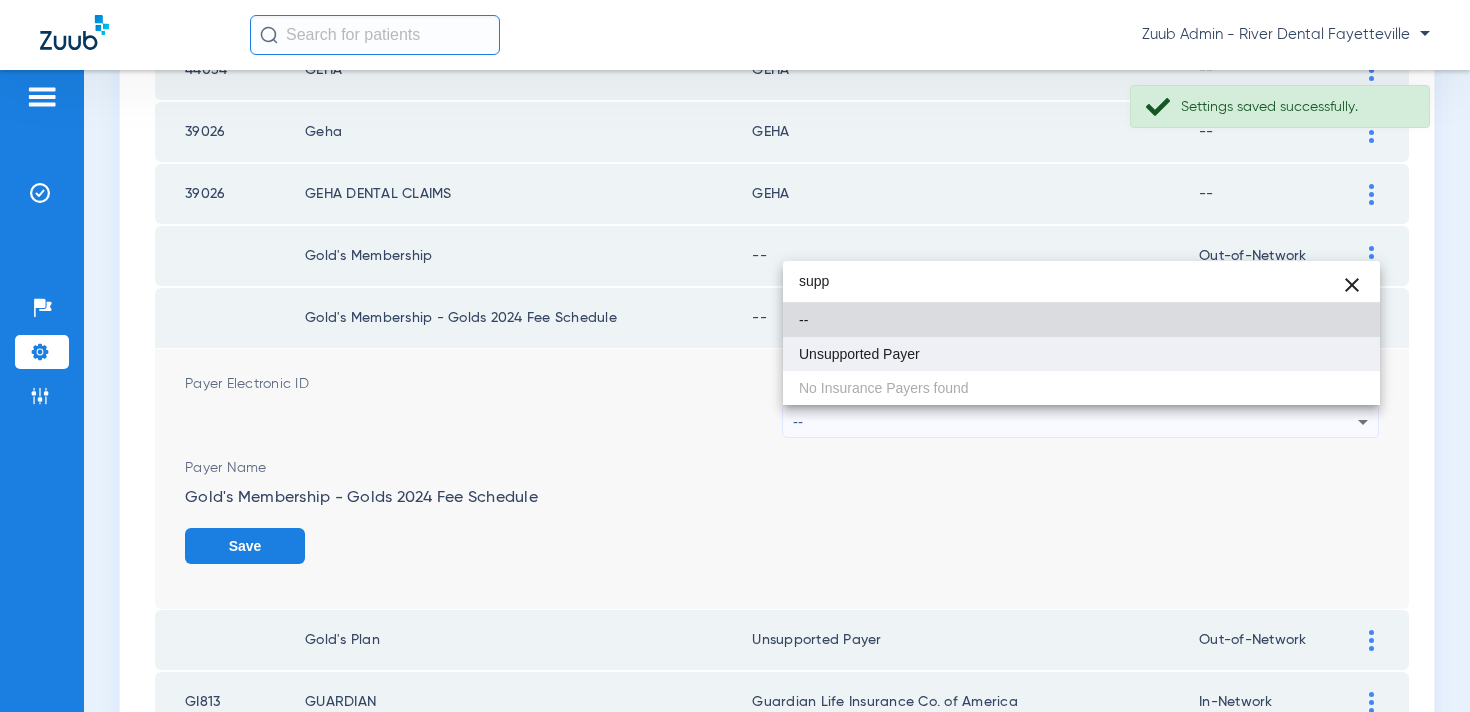 click on "Unsupported Payer" at bounding box center [1081, 354] 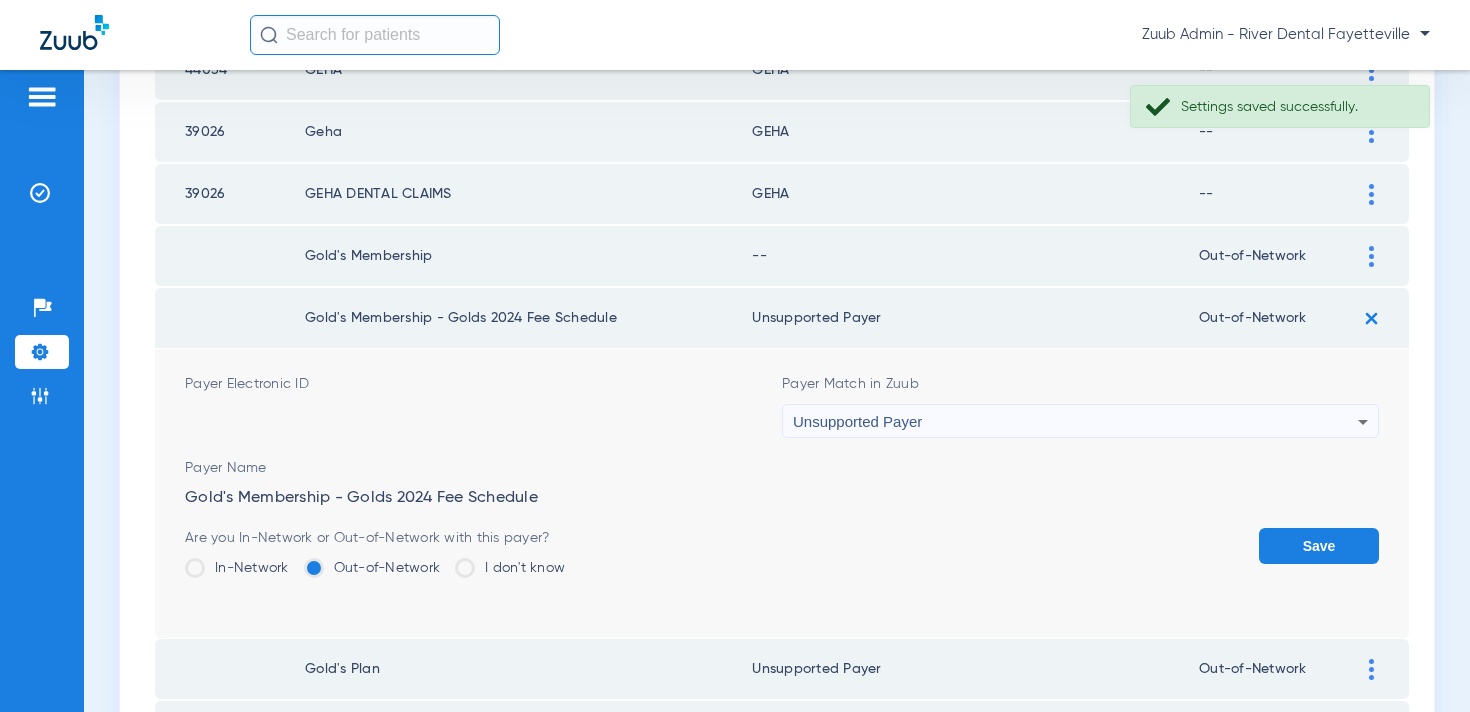 click on "Save" 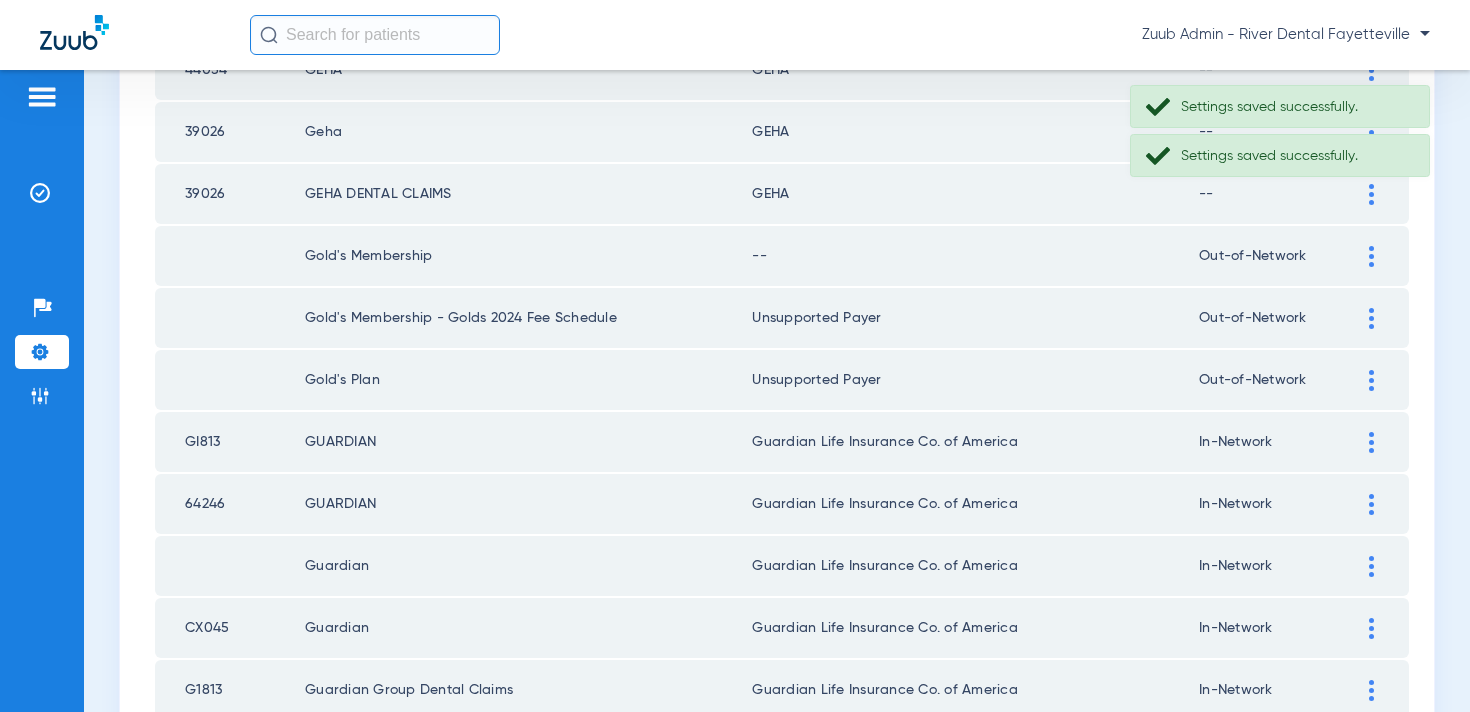 click 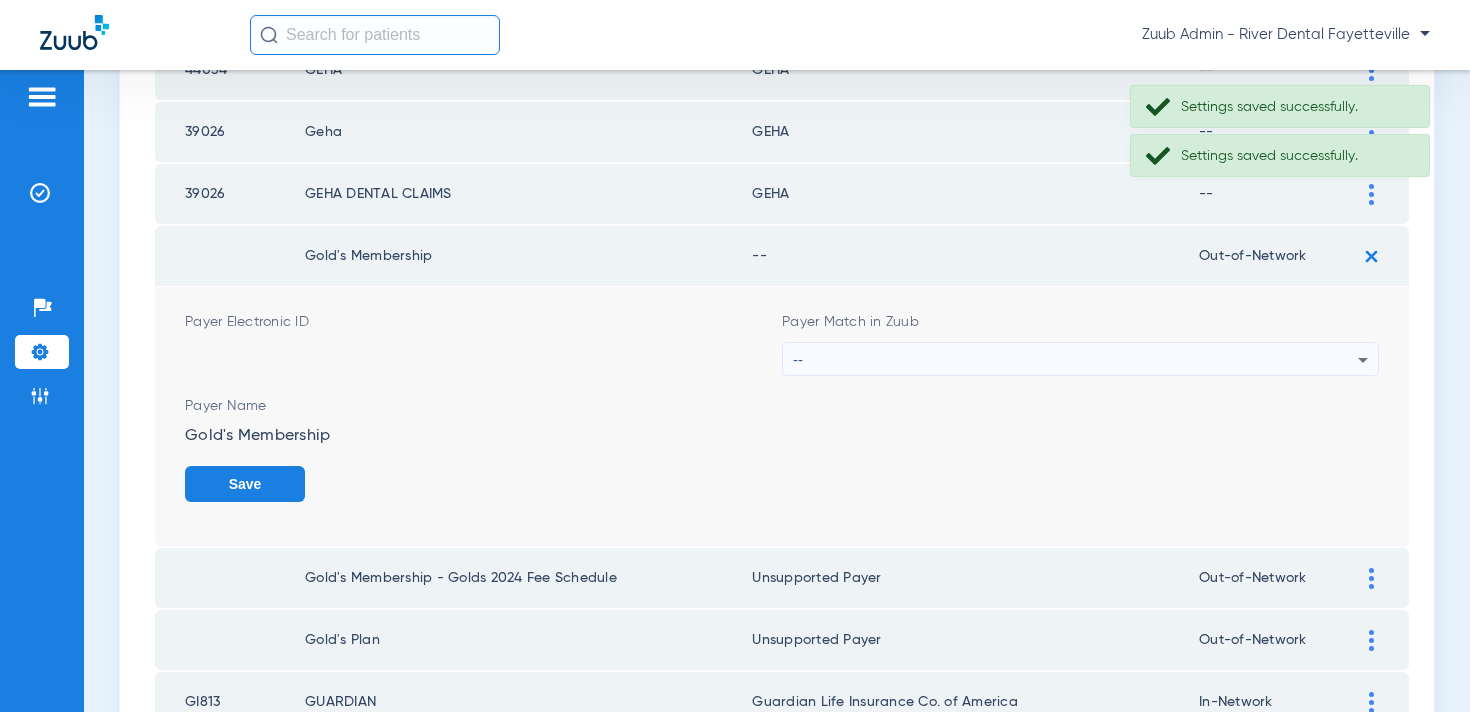 click on "--" at bounding box center (1075, 360) 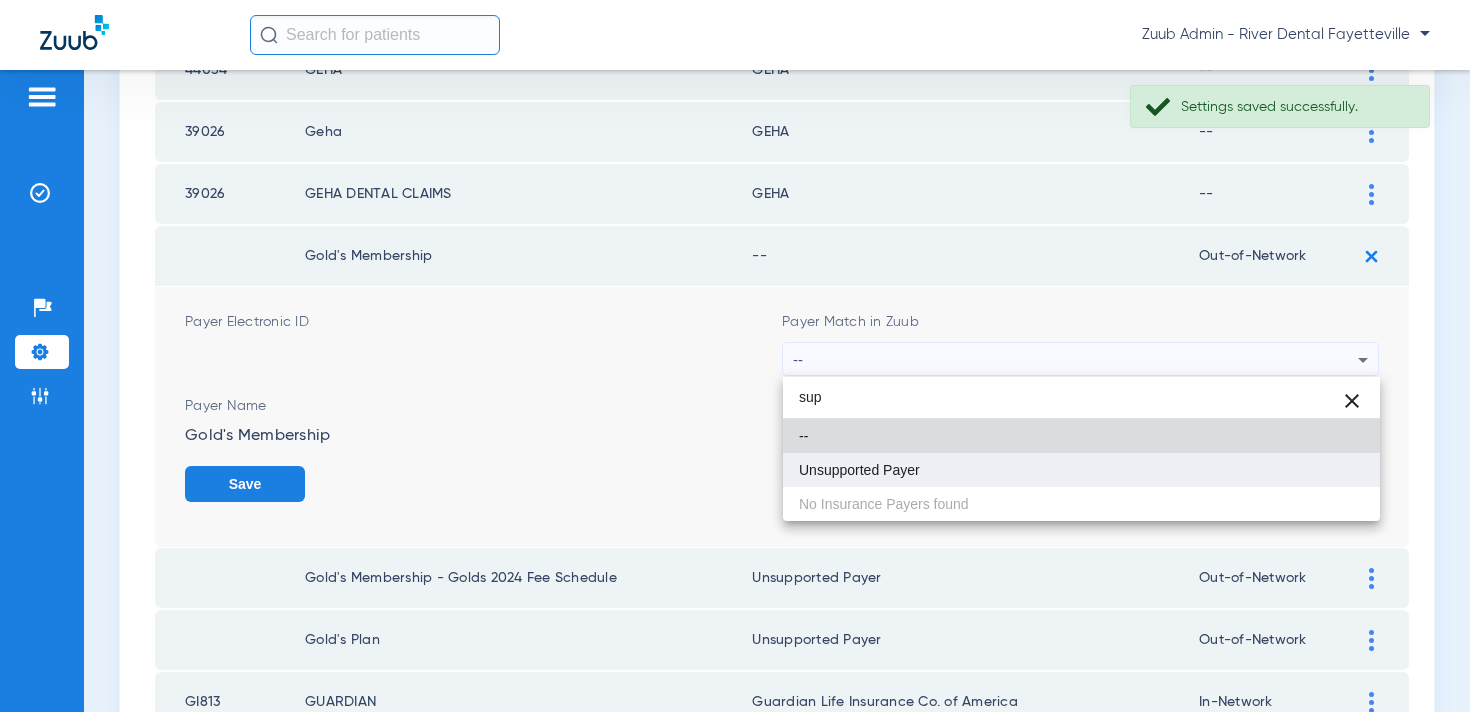 type on "sup" 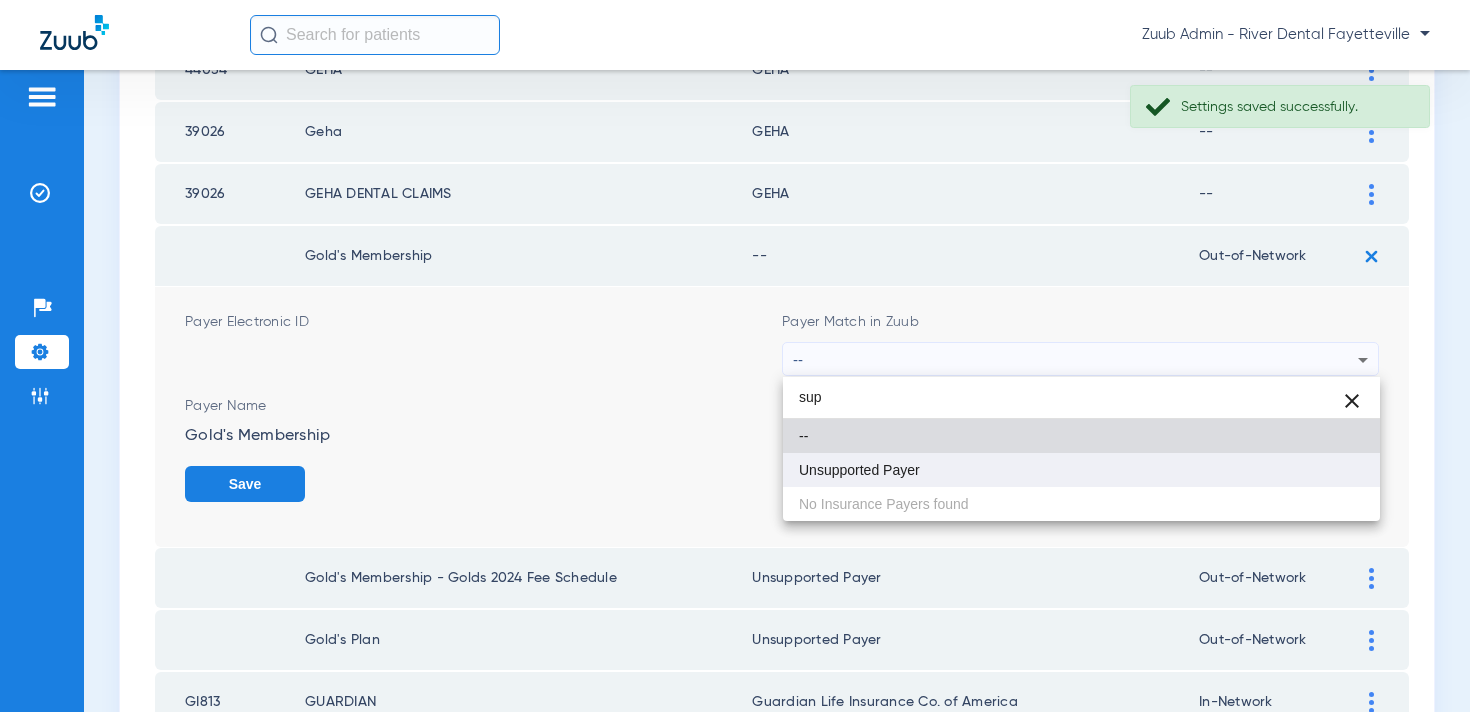 click on "Unsupported Payer" at bounding box center [859, 470] 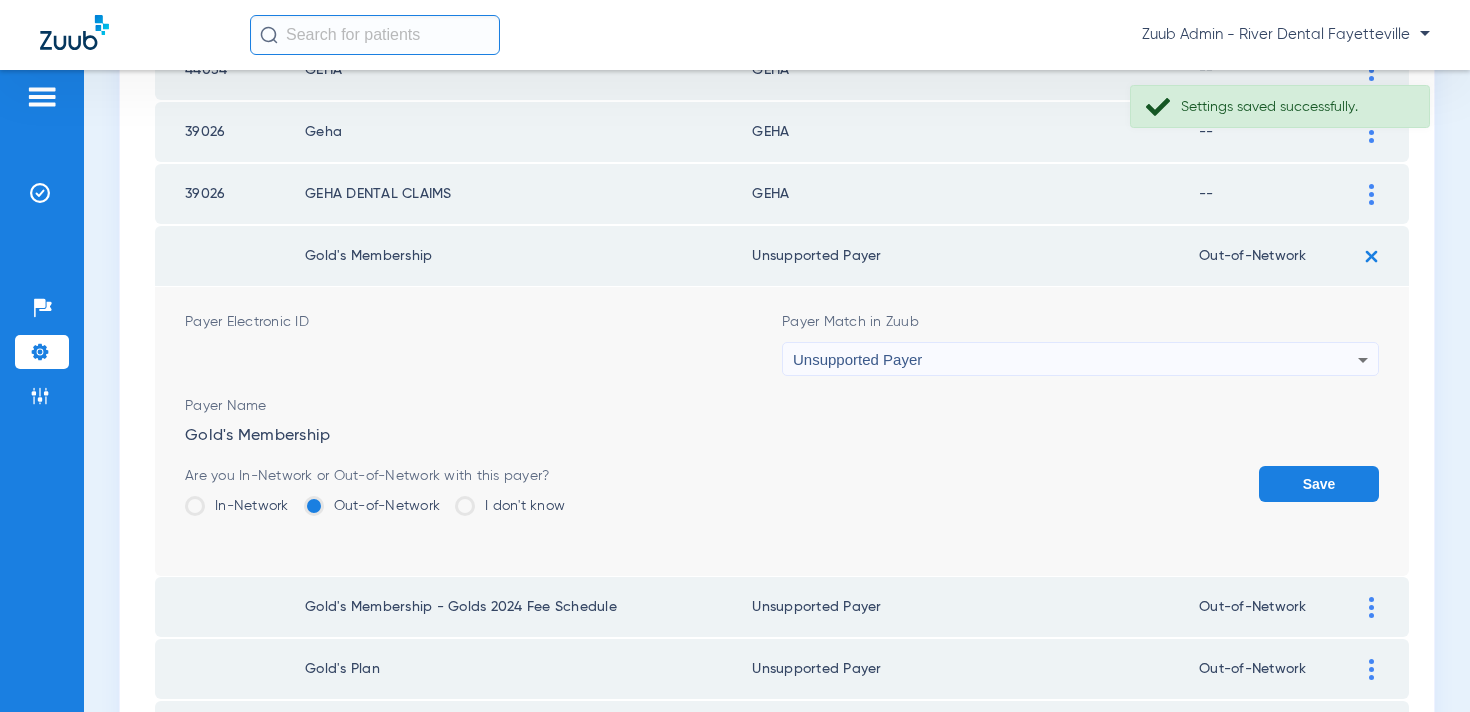 click on "Save" 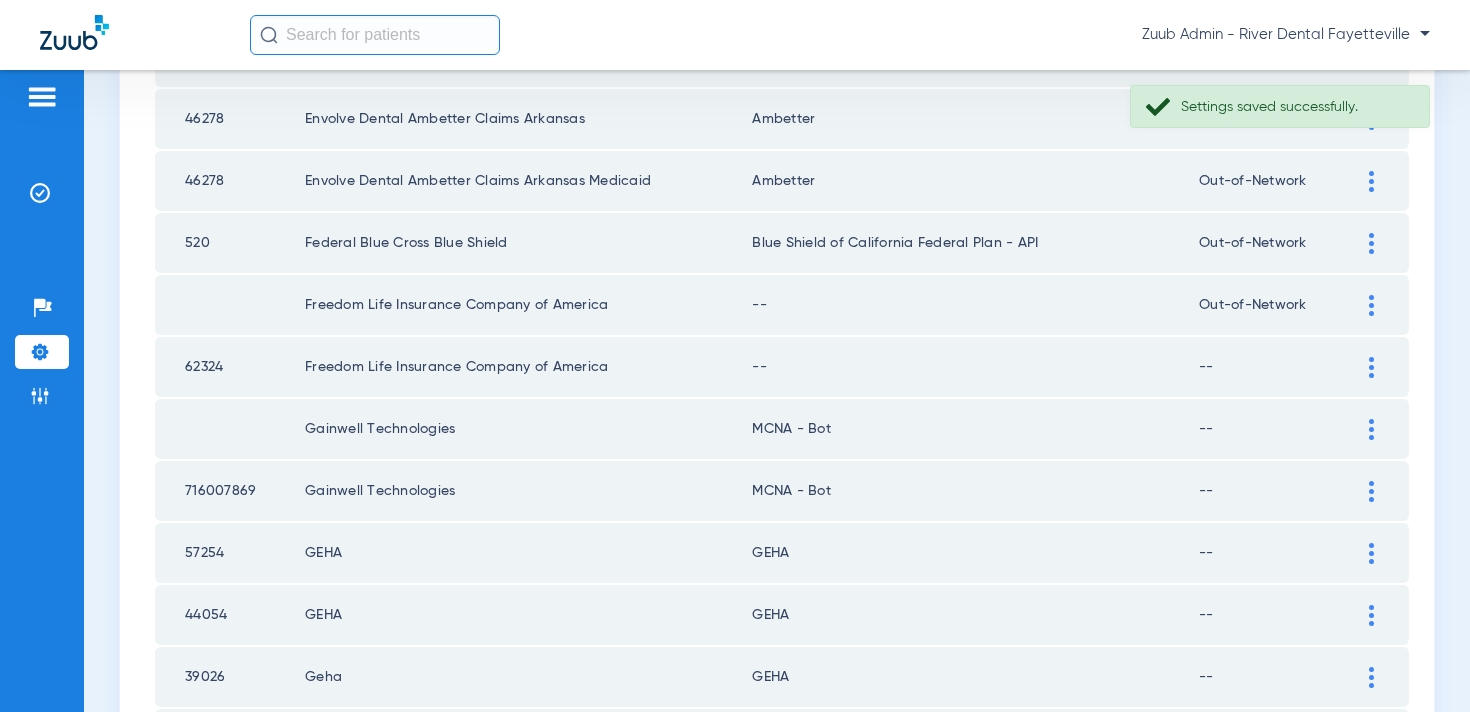 scroll, scrollTop: 482, scrollLeft: 0, axis: vertical 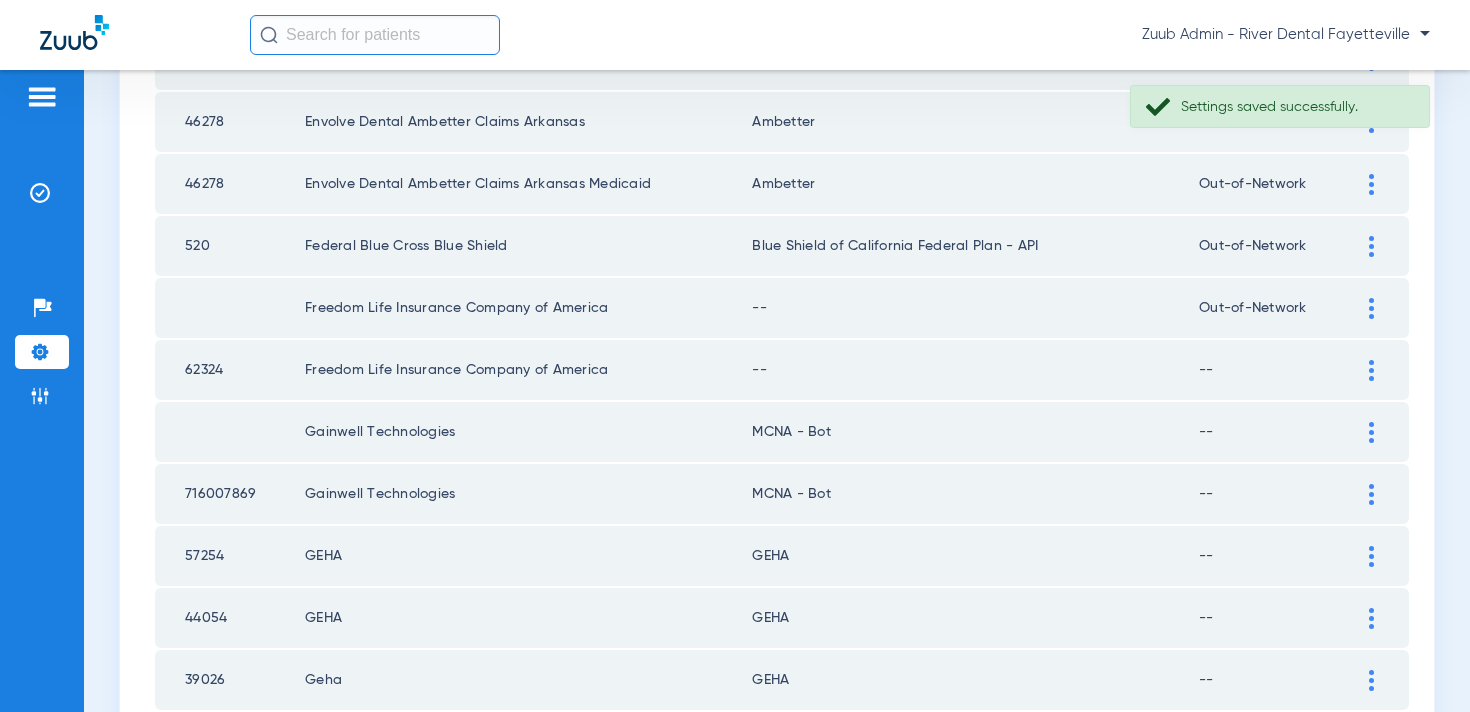 click 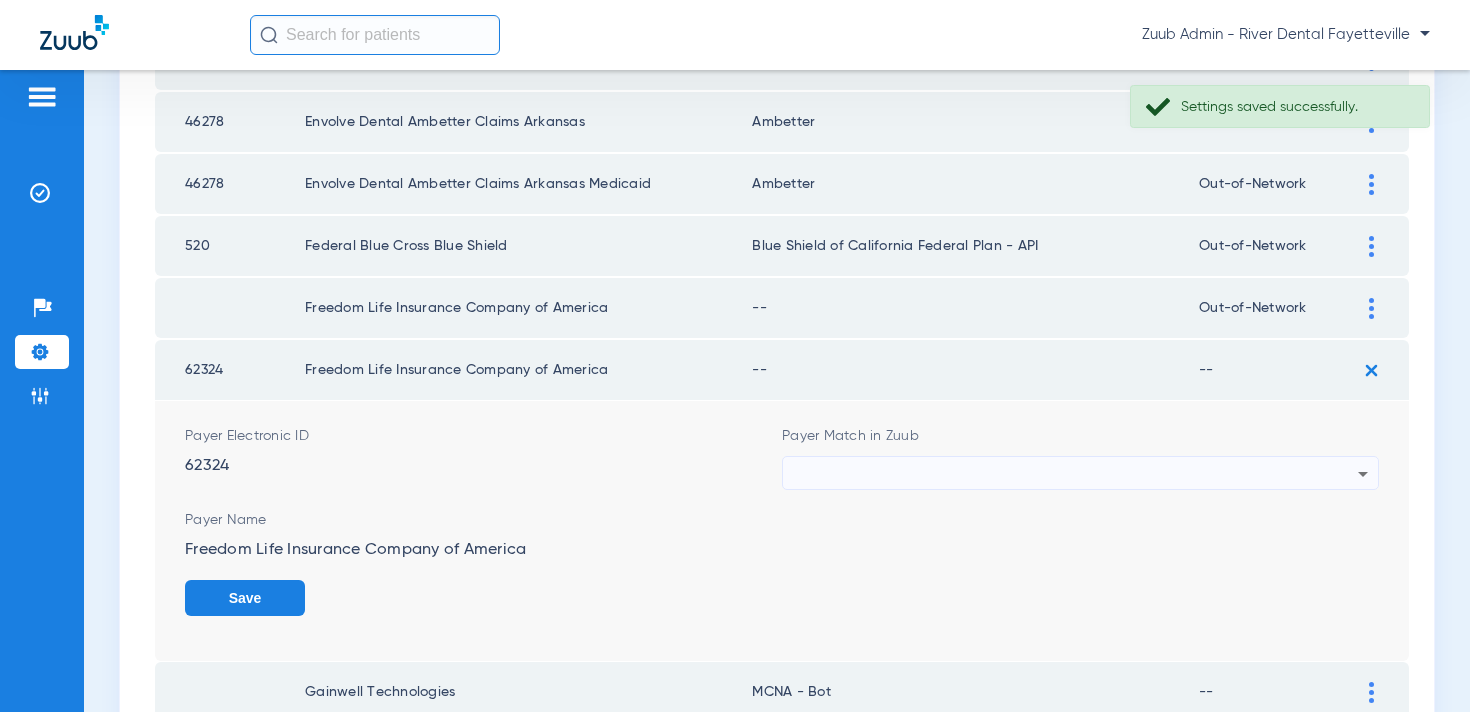 click at bounding box center [1075, 474] 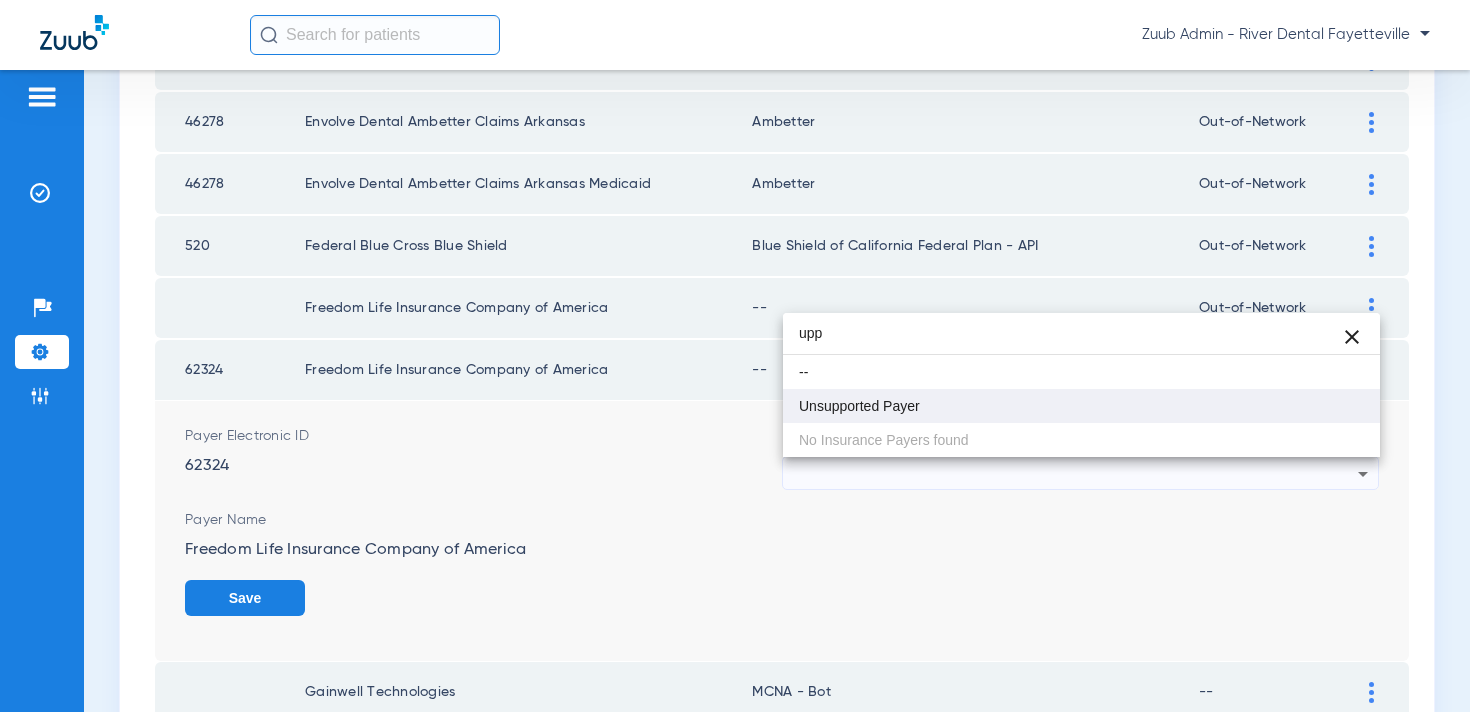 type on "upp" 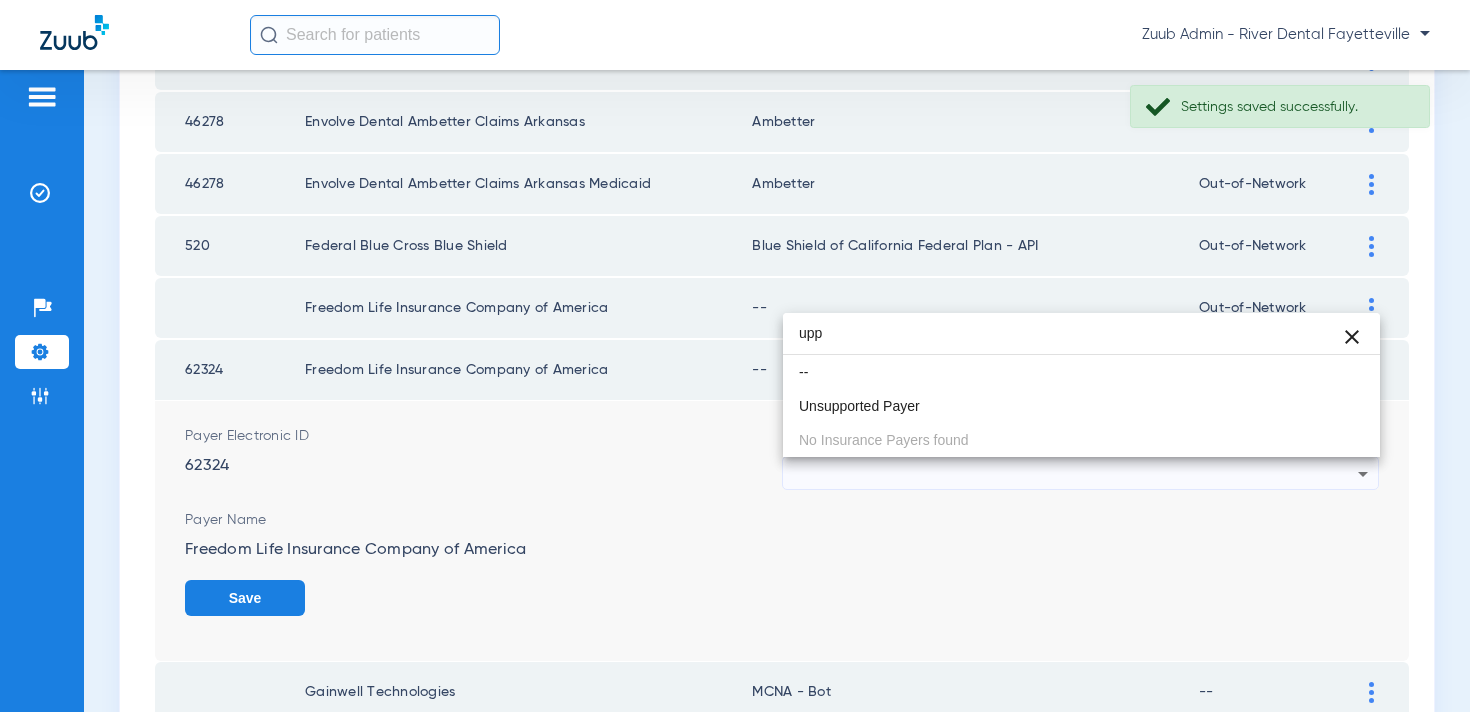 drag, startPoint x: 858, startPoint y: 402, endPoint x: 879, endPoint y: 404, distance: 21.095022 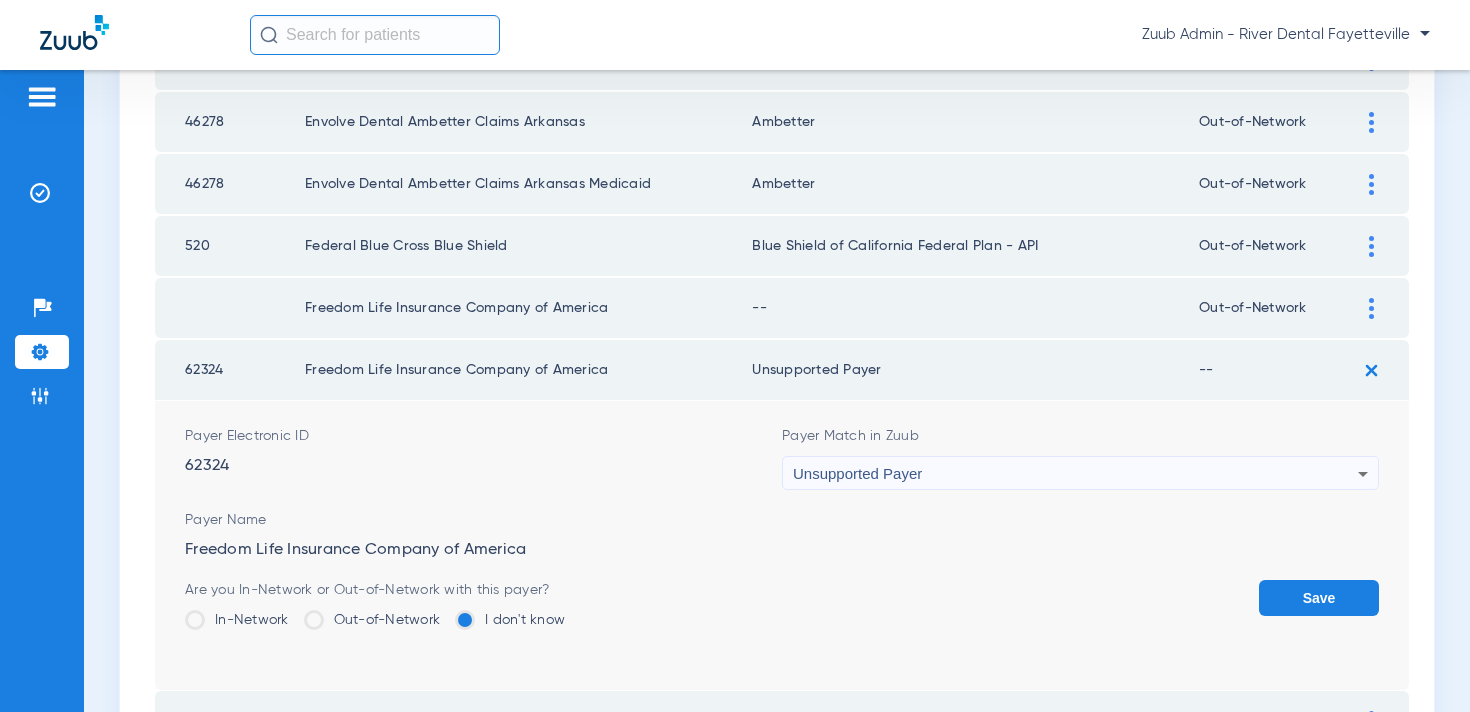 click on "Payer Electronic ID  62324  Payer Match in Zuub Unsupported Payer Payer Name  Freedom Life Insurance Company of America  Are you In-Network or Out-of-Network with this payer?  In-Network   Out-of-Network   I don't know   Save" 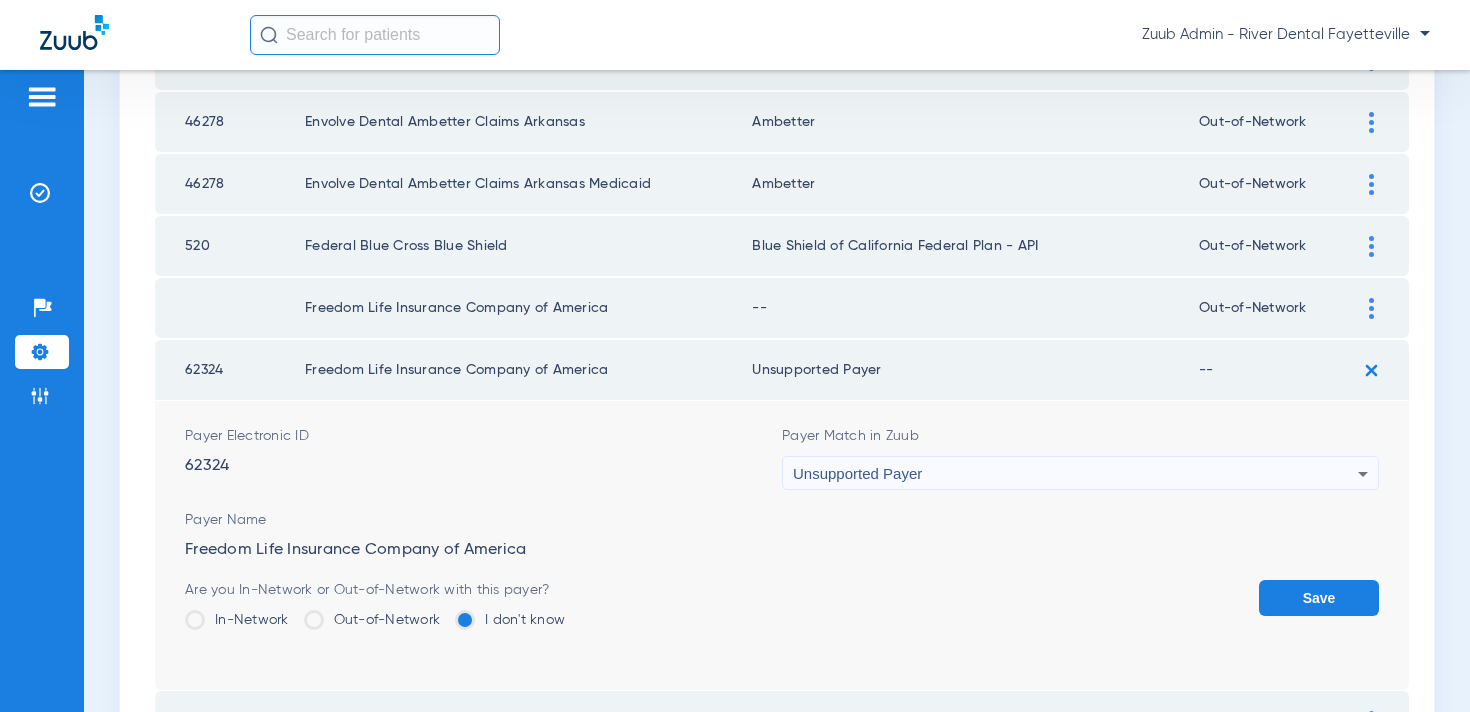 click on "Save" 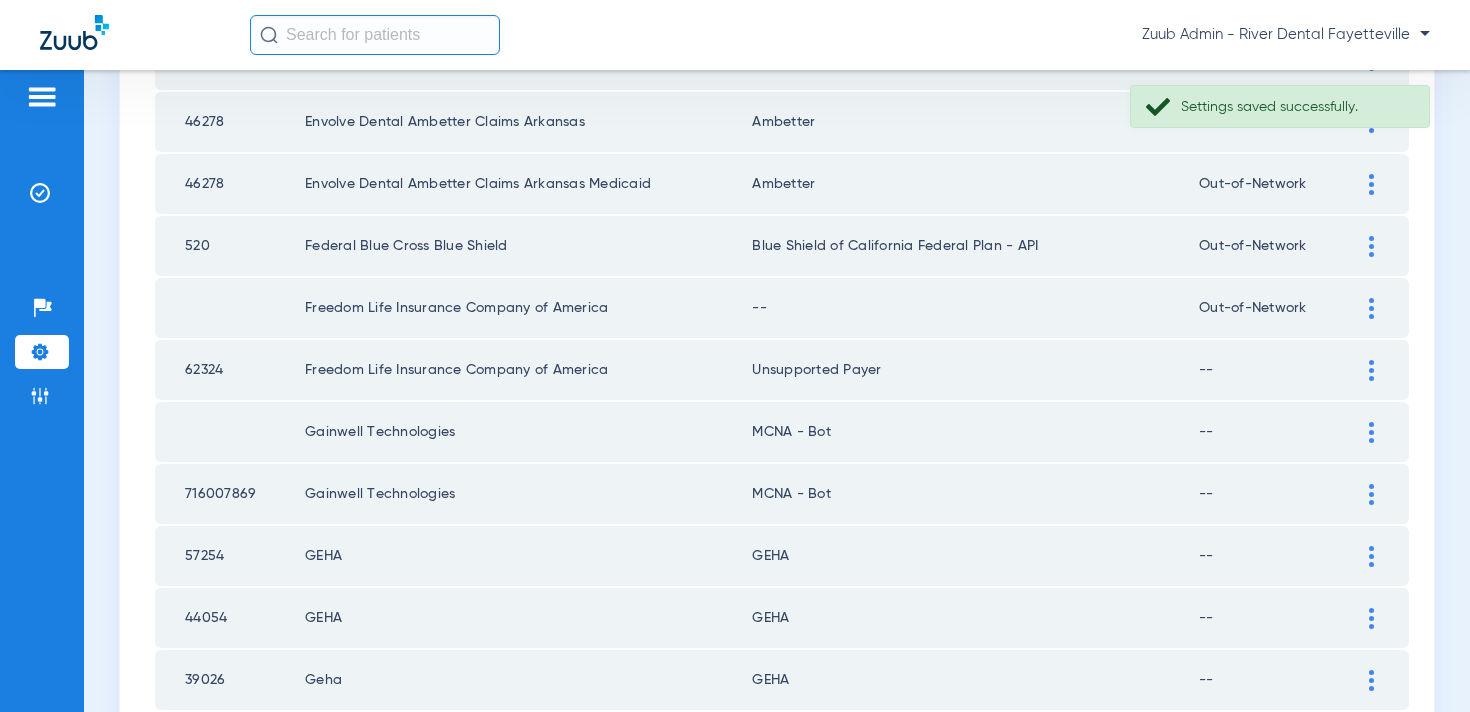 click 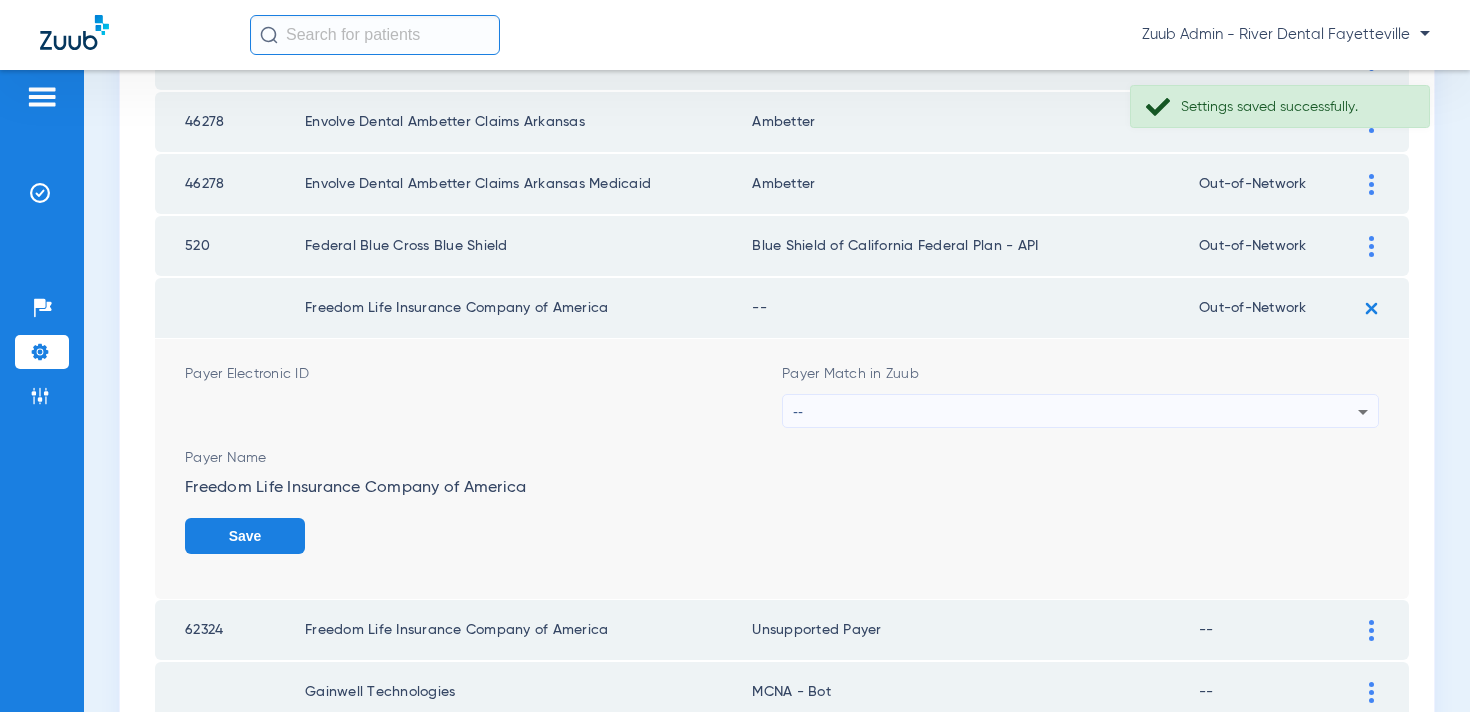 click on "--" at bounding box center [1075, 412] 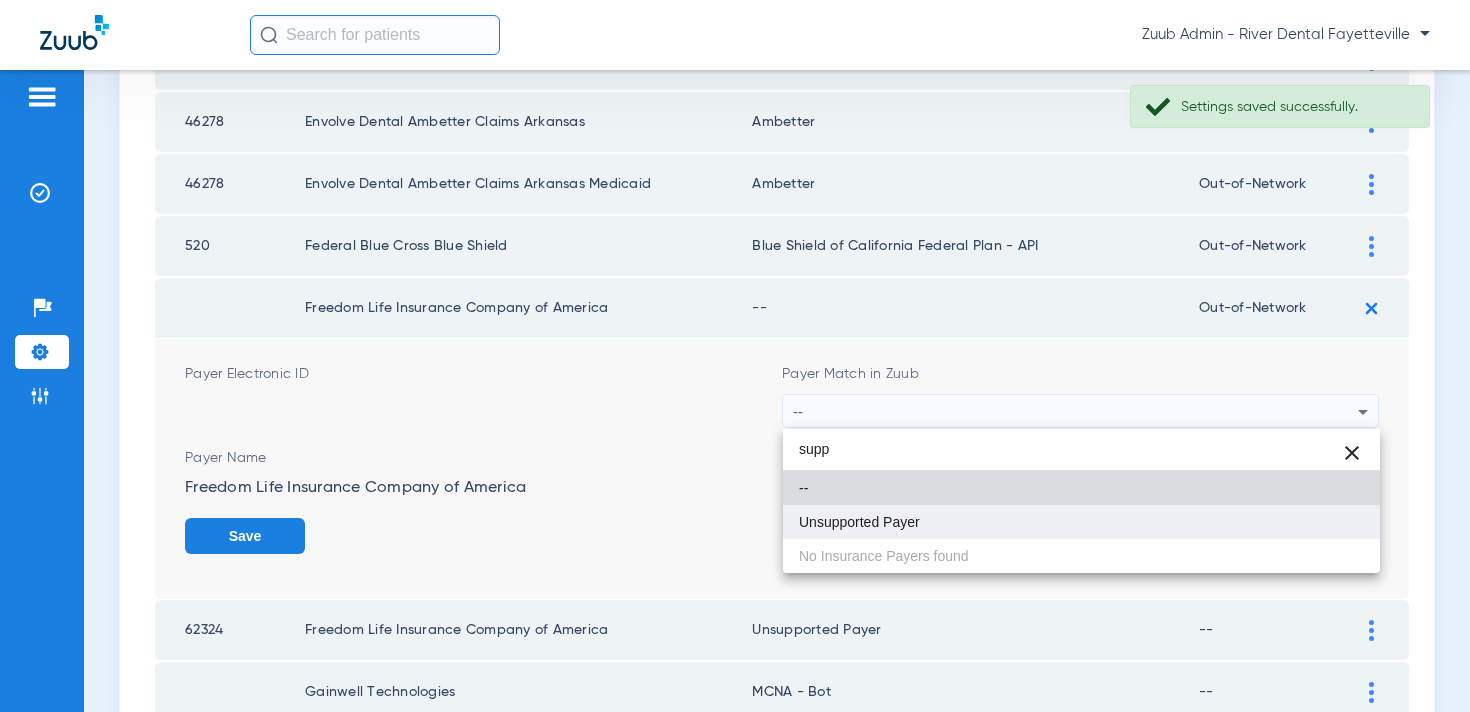 type on "supp" 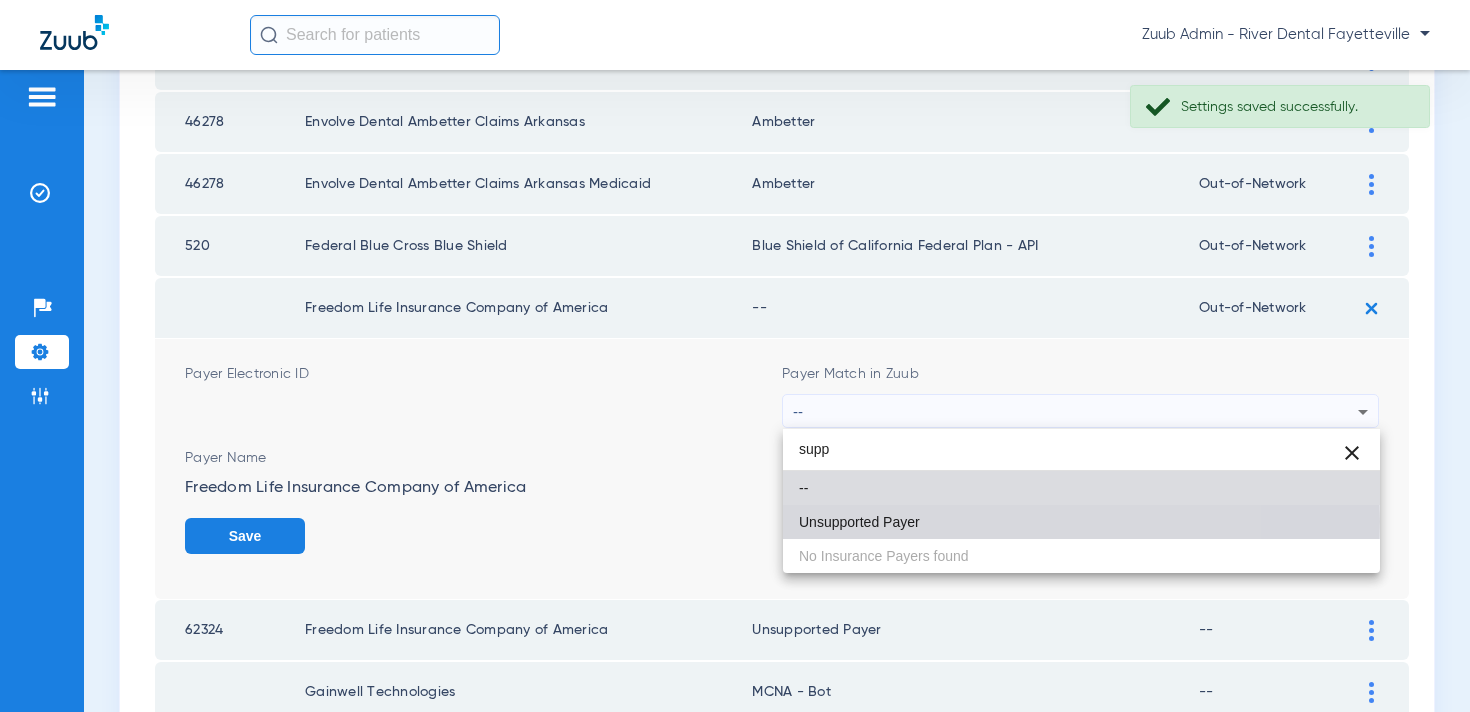 click on "Unsupported Payer" at bounding box center (1081, 522) 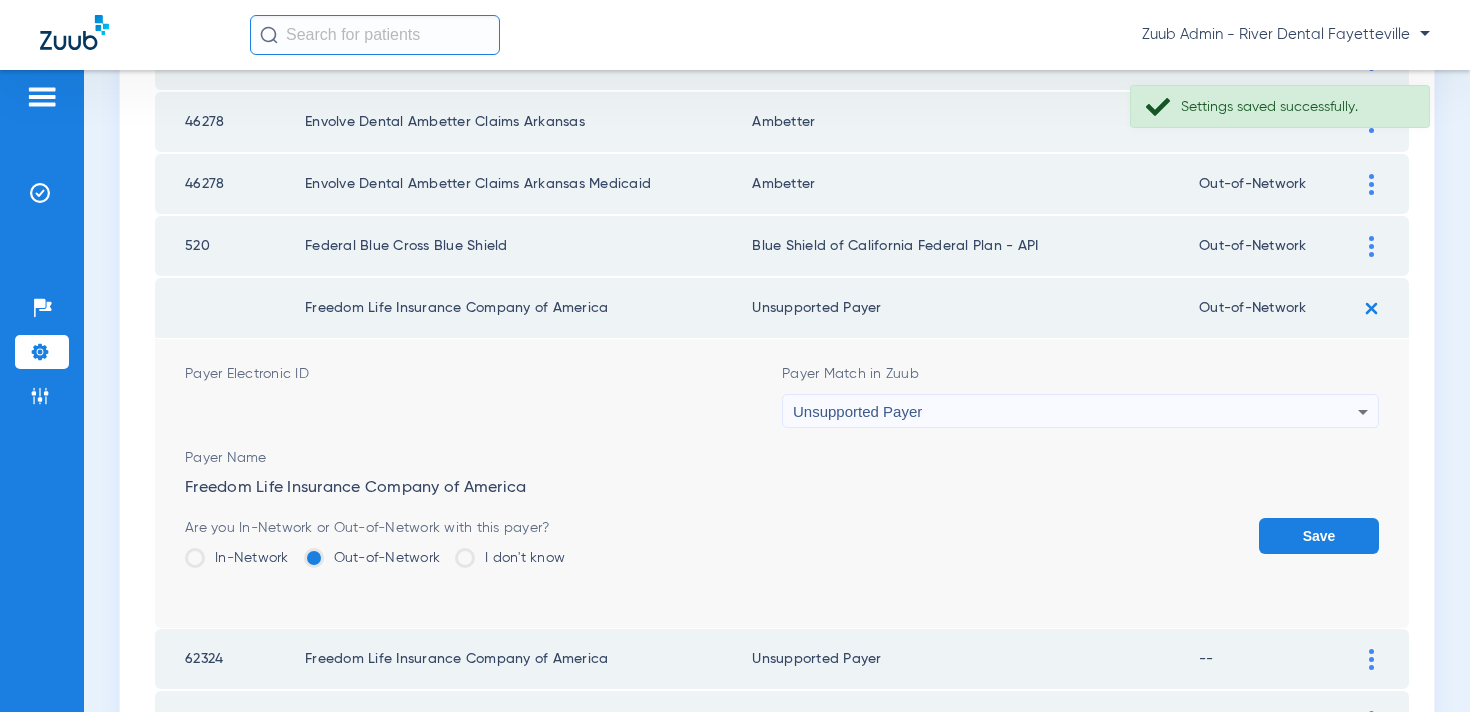 click on "Save" 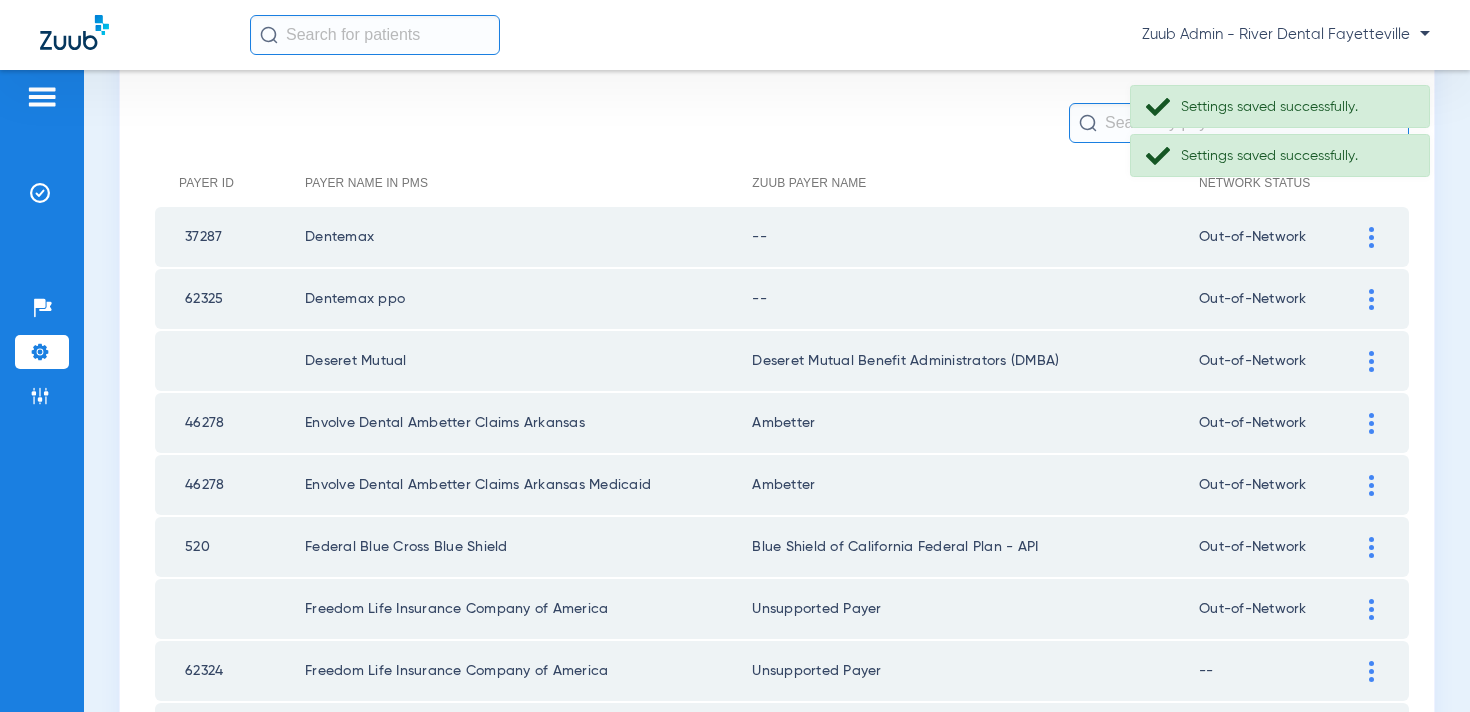scroll, scrollTop: 180, scrollLeft: 0, axis: vertical 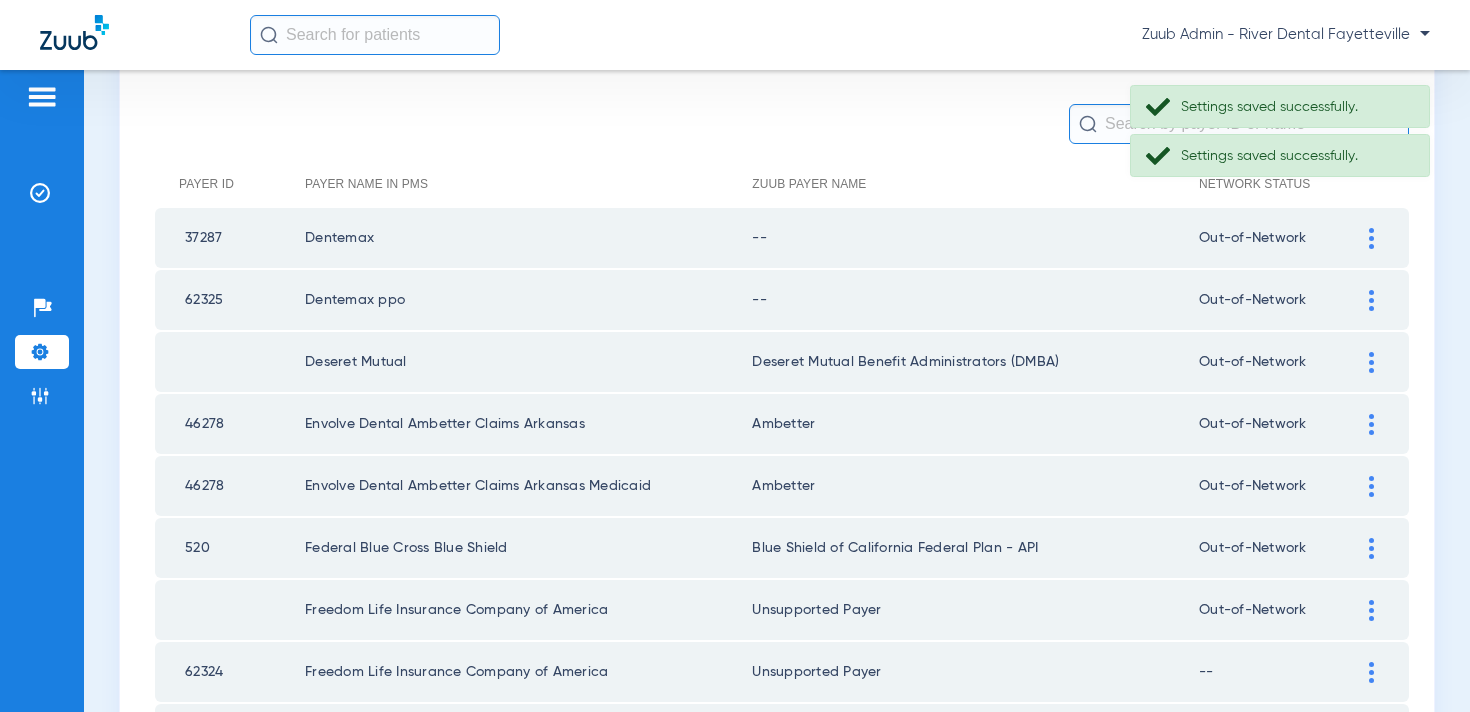click 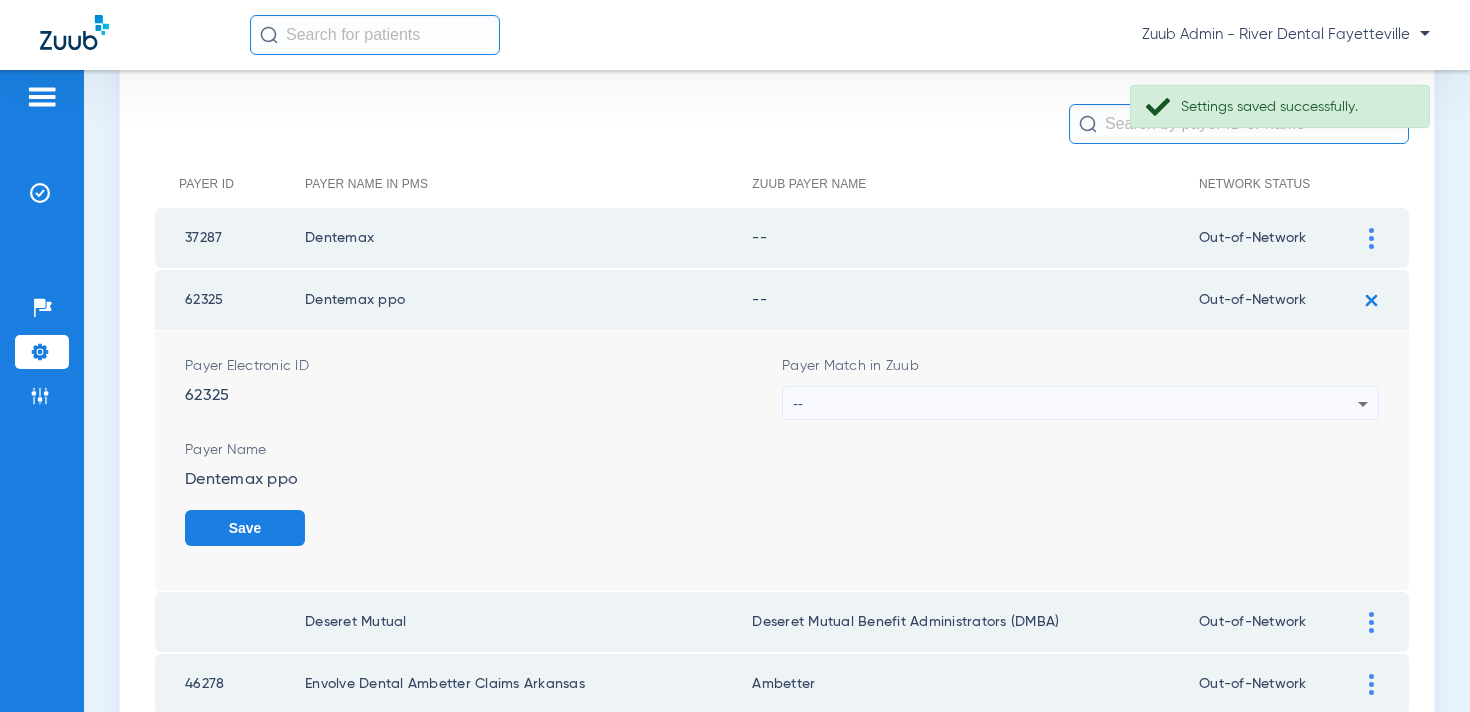 click on "--" at bounding box center [1075, 404] 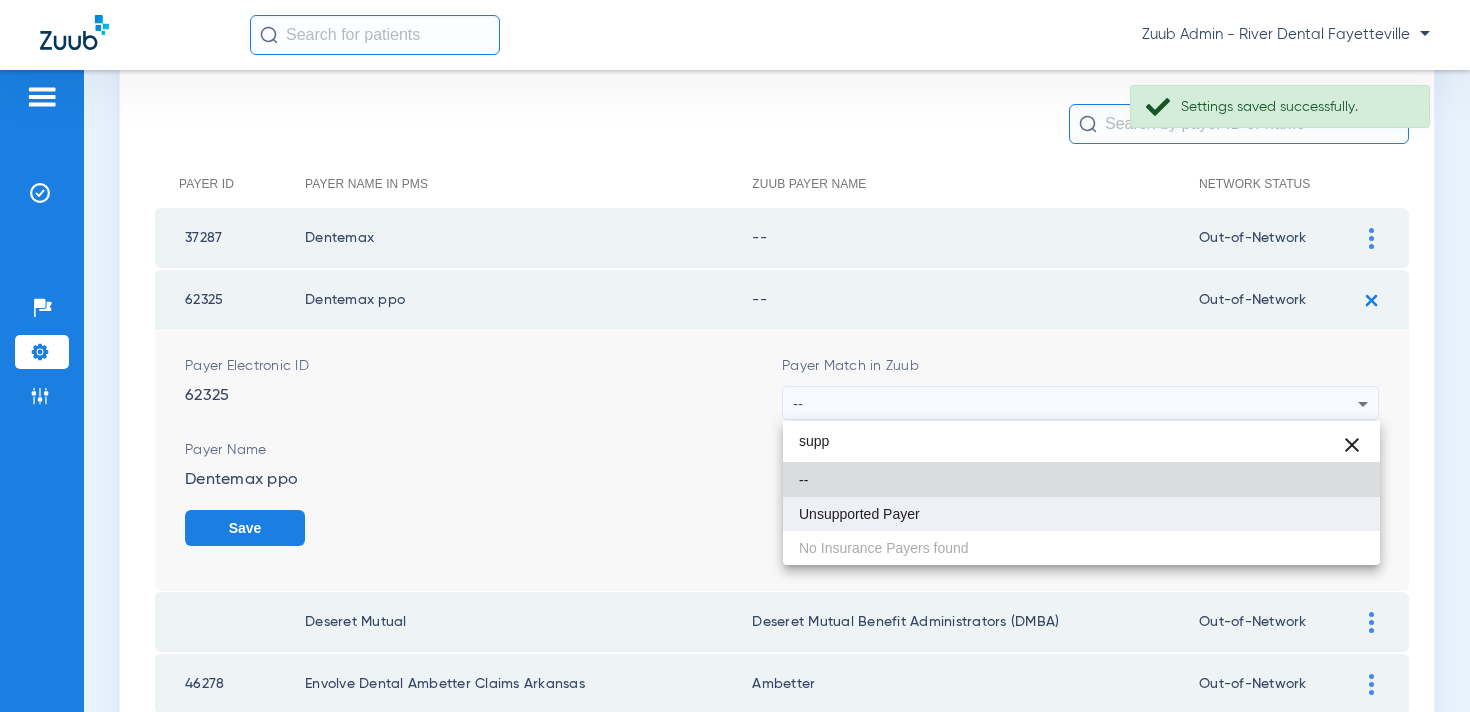 type on "supp" 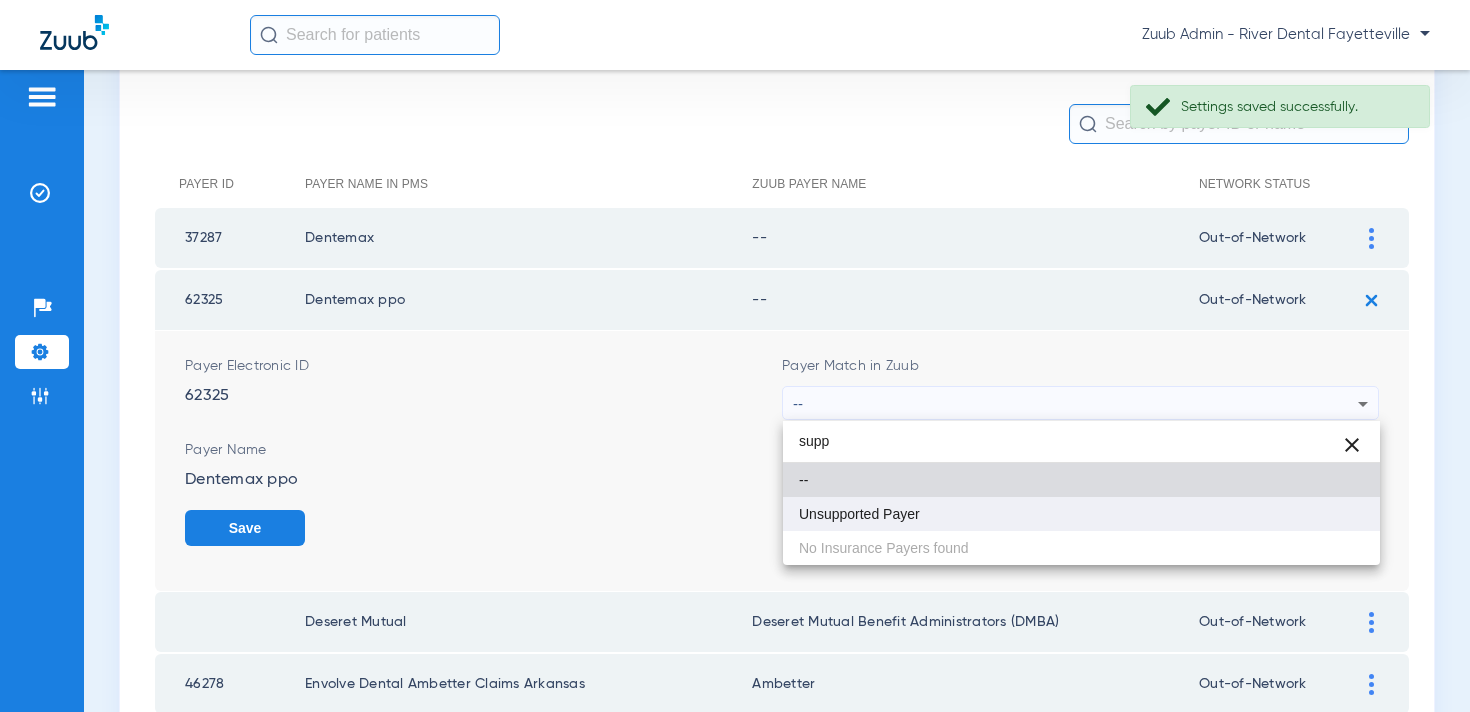 click on "Unsupported Payer" at bounding box center [1081, 514] 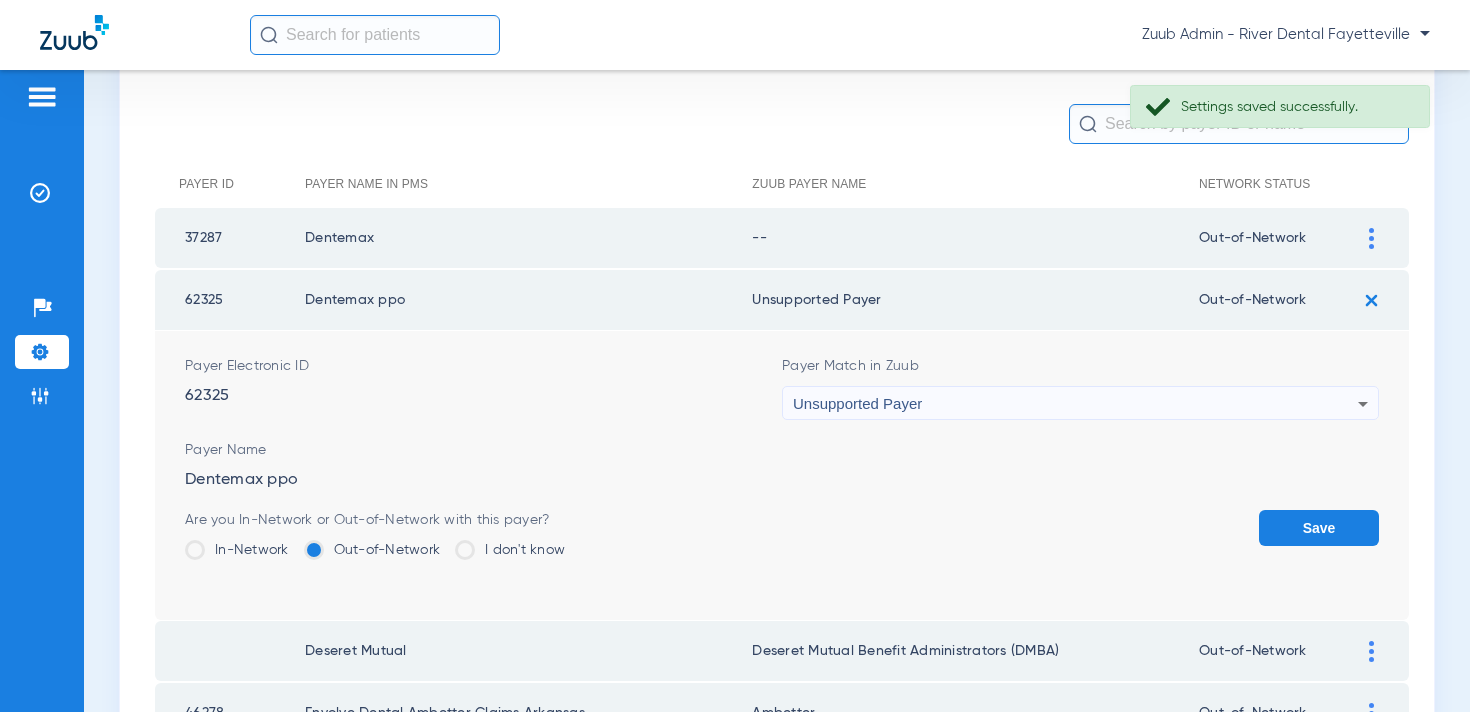 click on "Save" 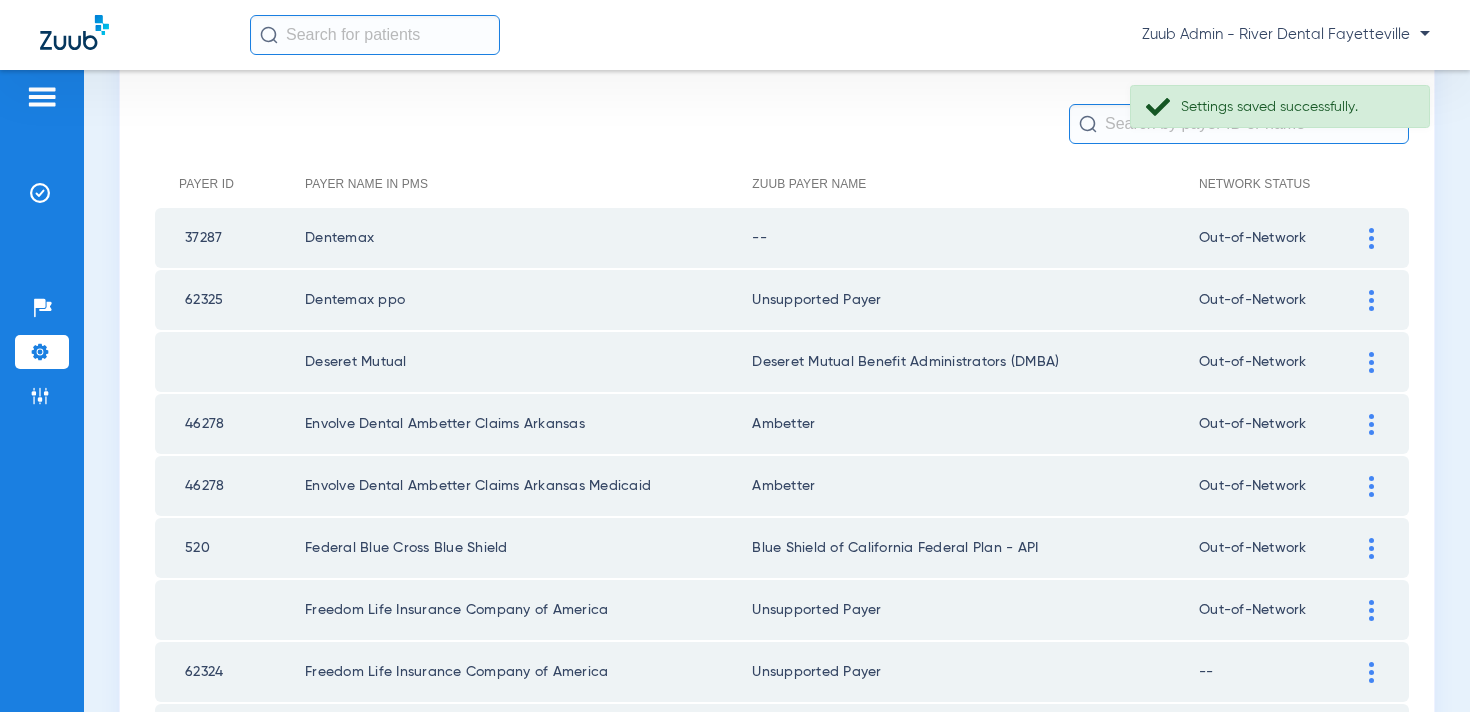 click 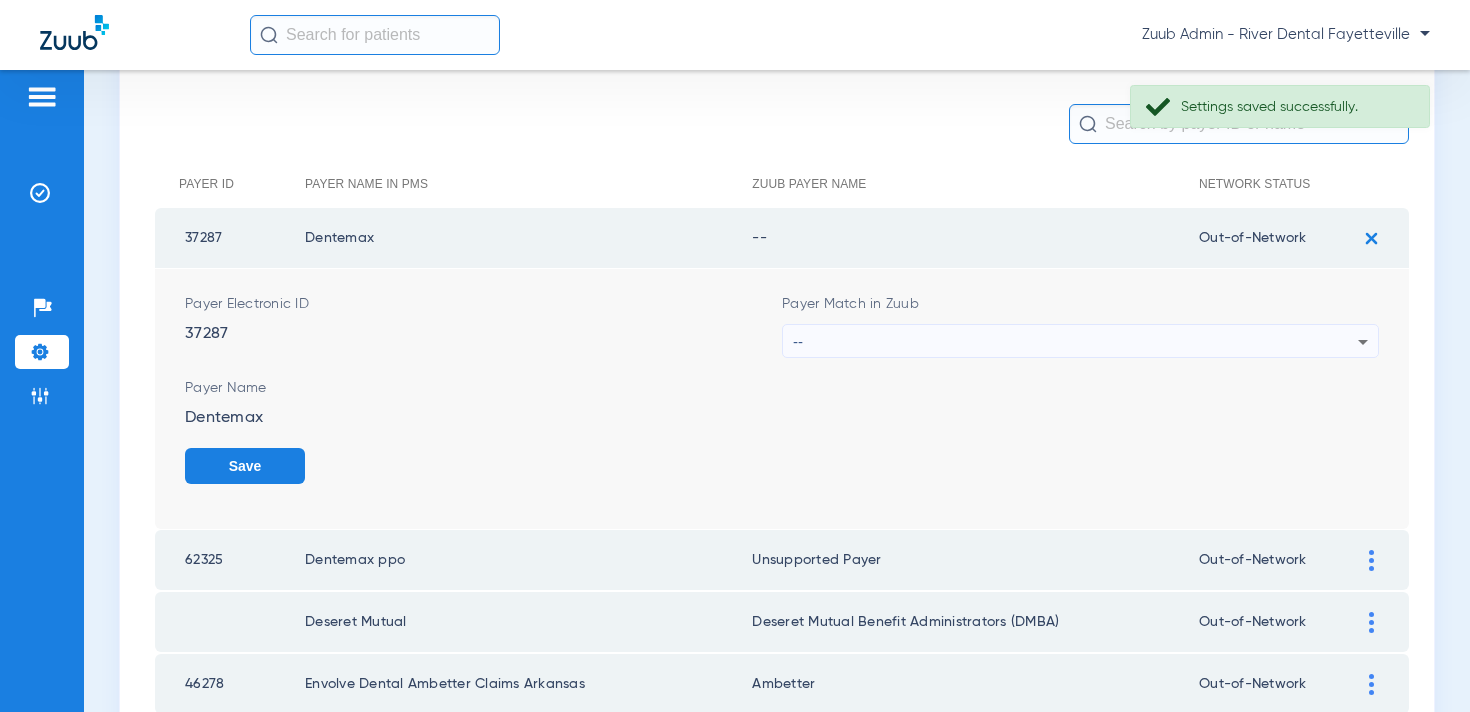 click on "--" at bounding box center (1075, 342) 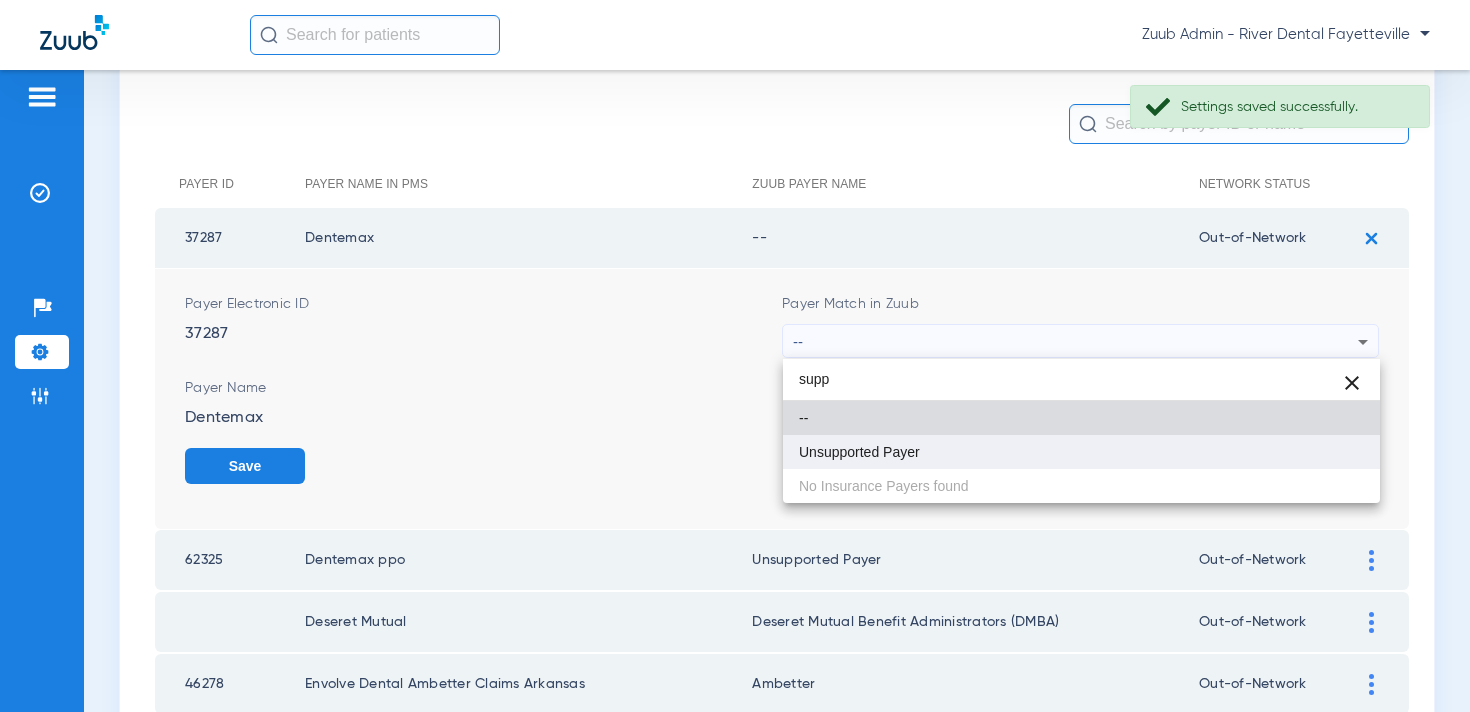 type on "supp" 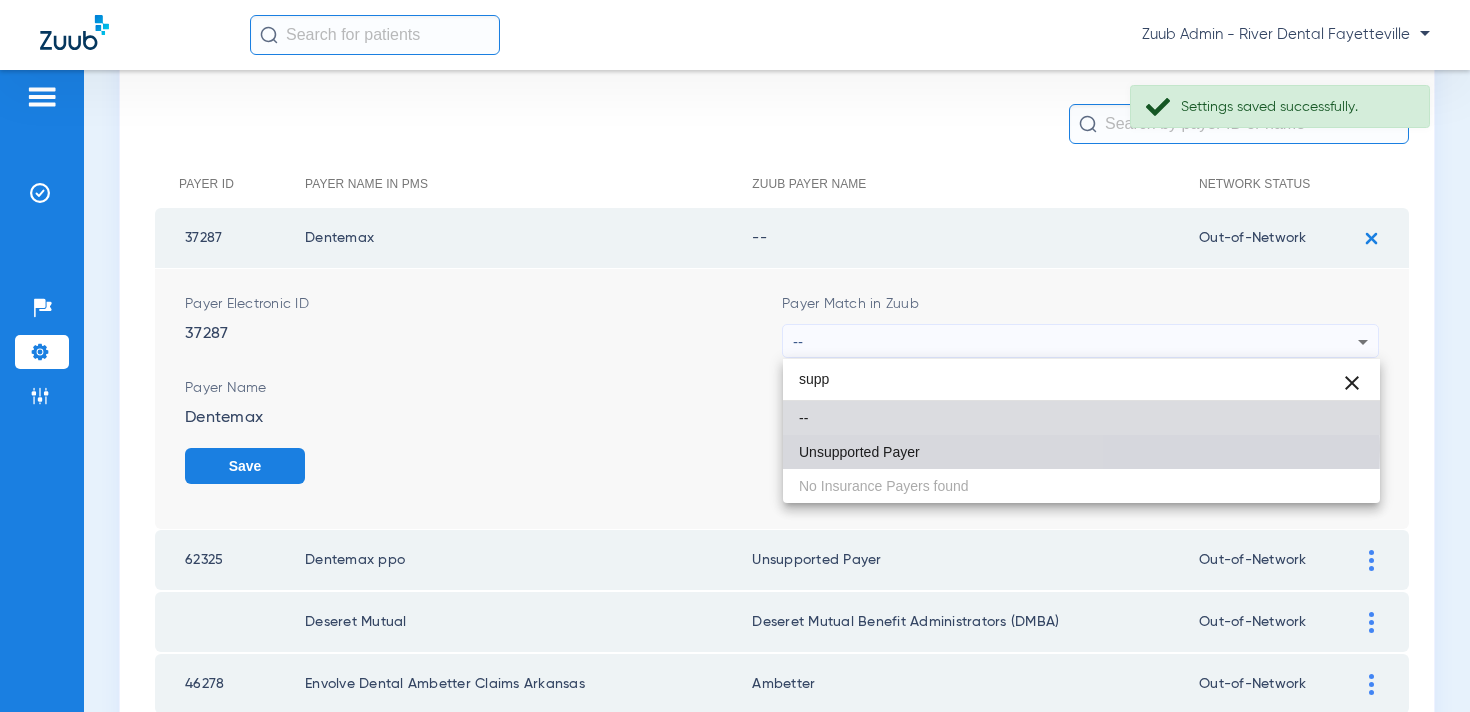 click on "Unsupported Payer" at bounding box center [859, 452] 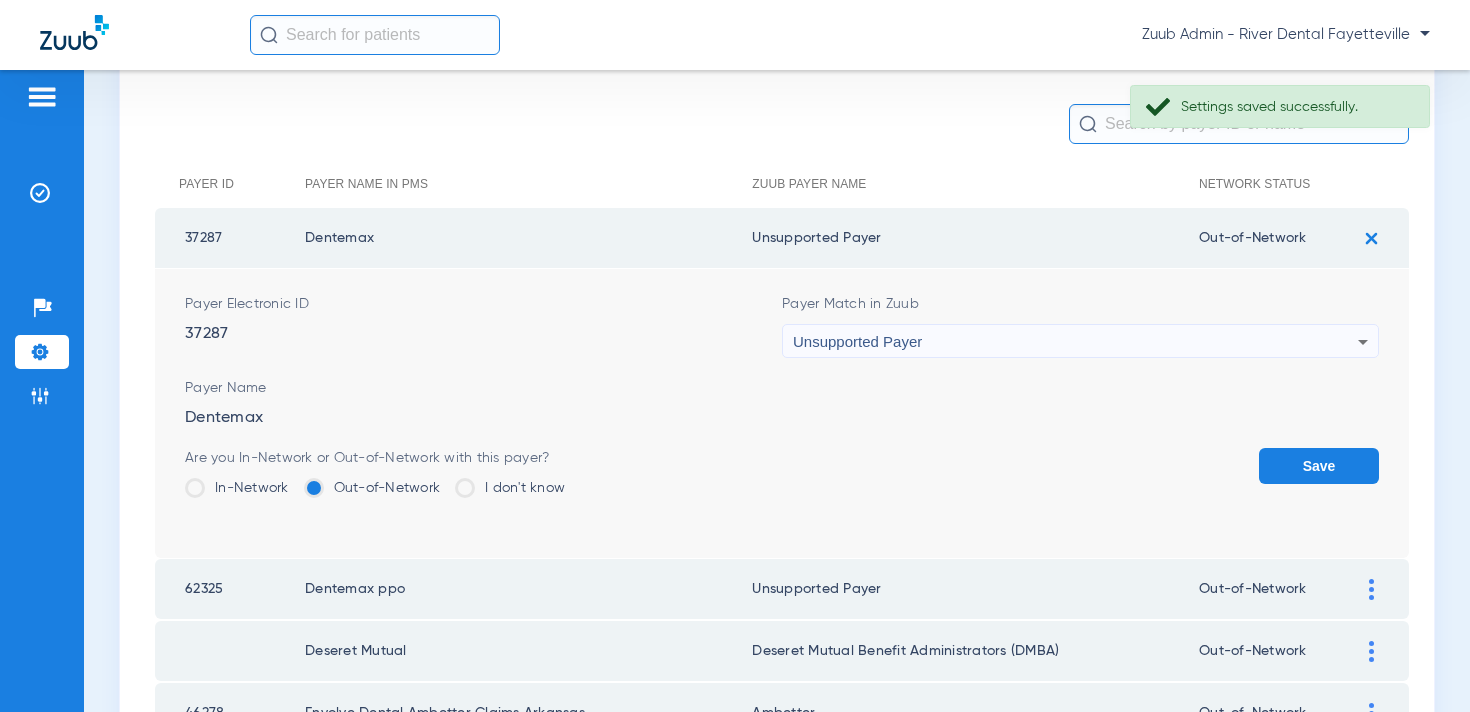 click on "Save" 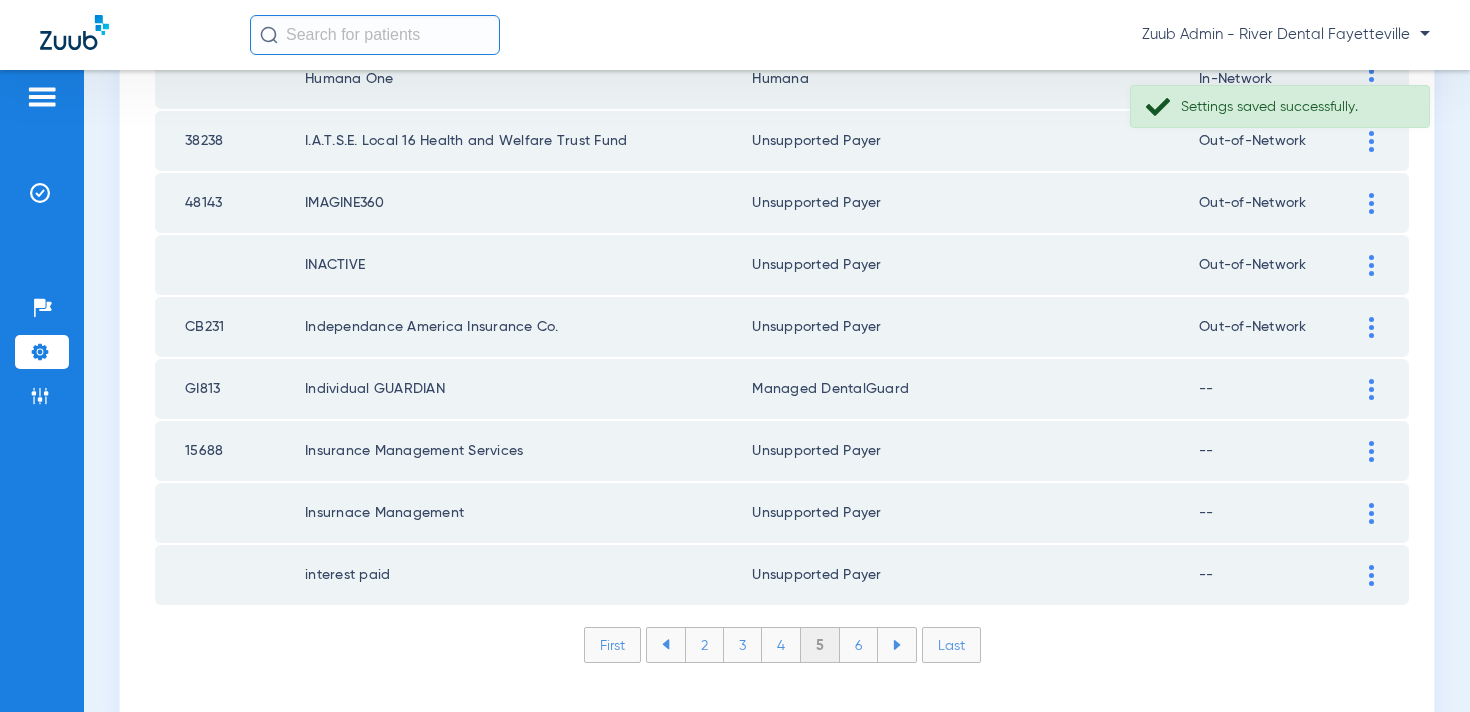 scroll, scrollTop: 2923, scrollLeft: 0, axis: vertical 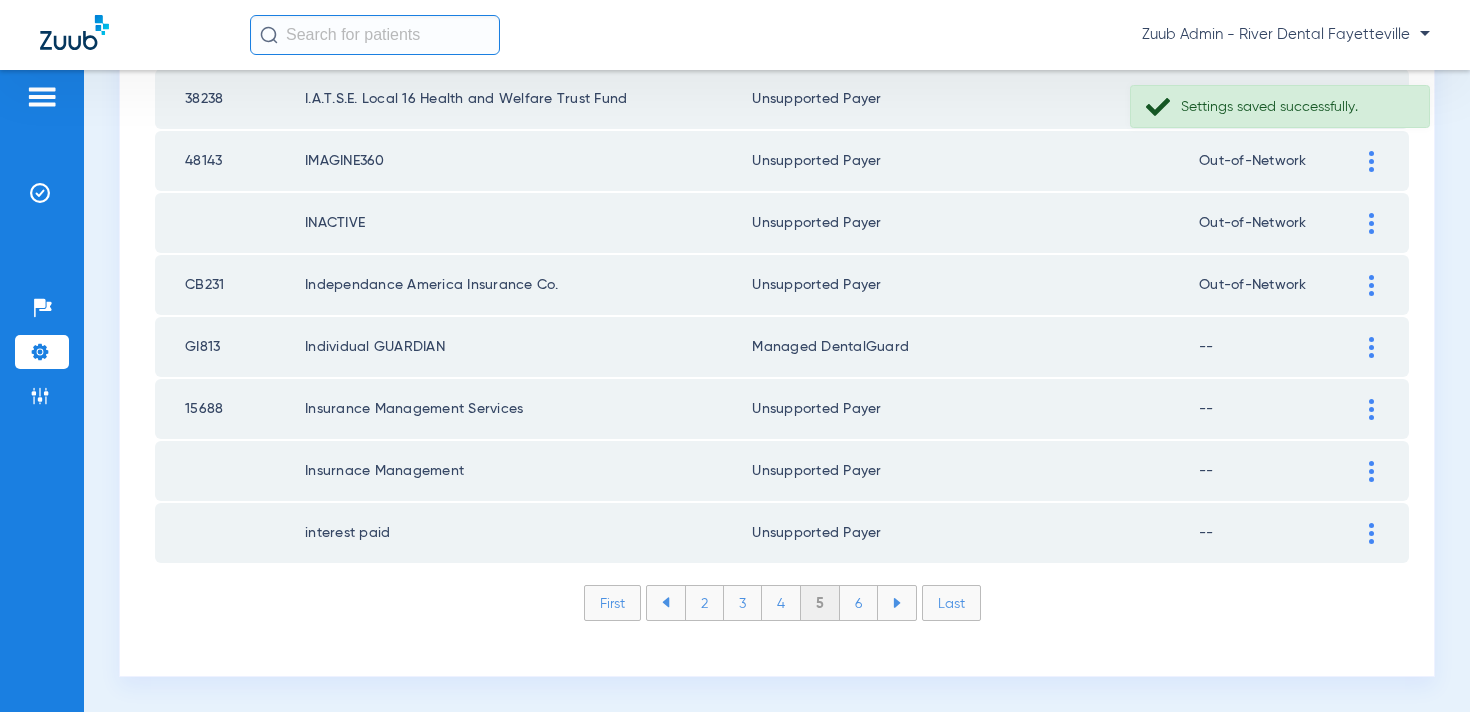 click on "6" 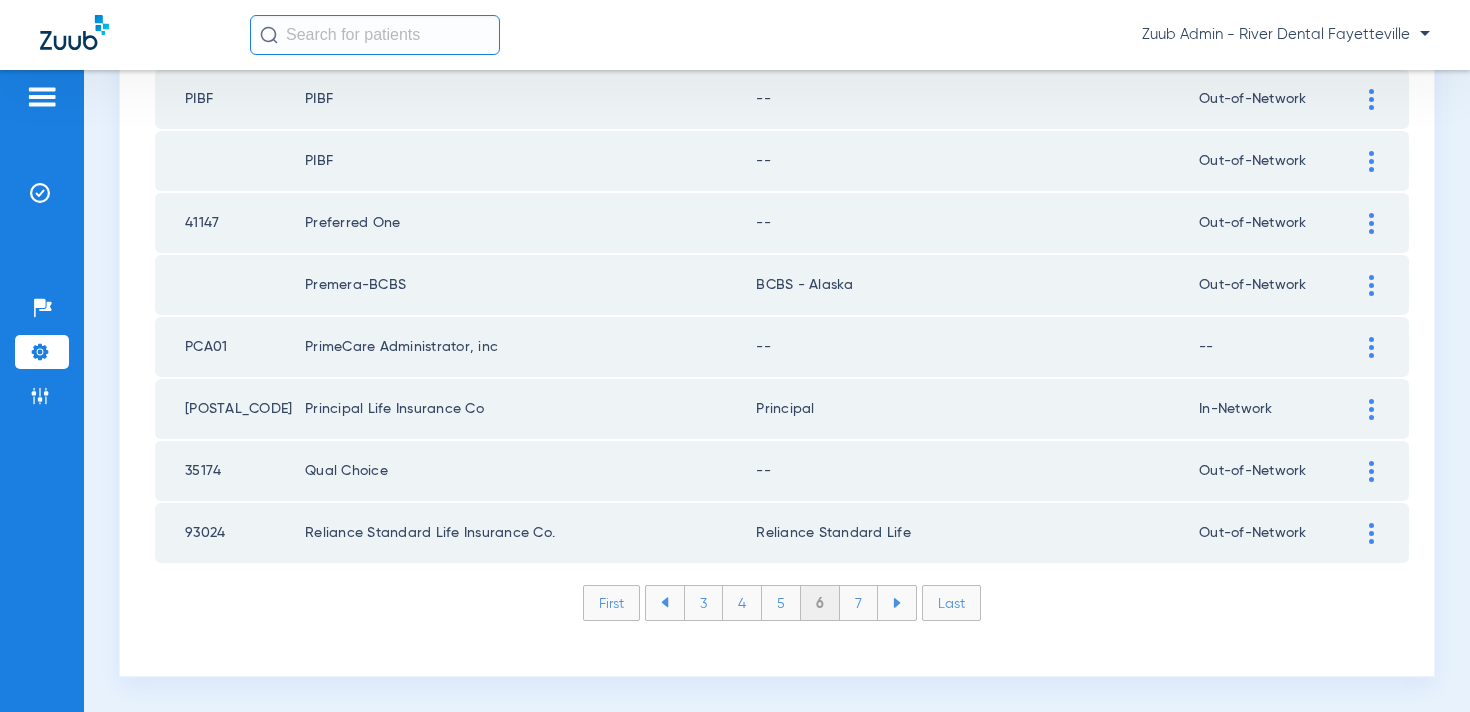click 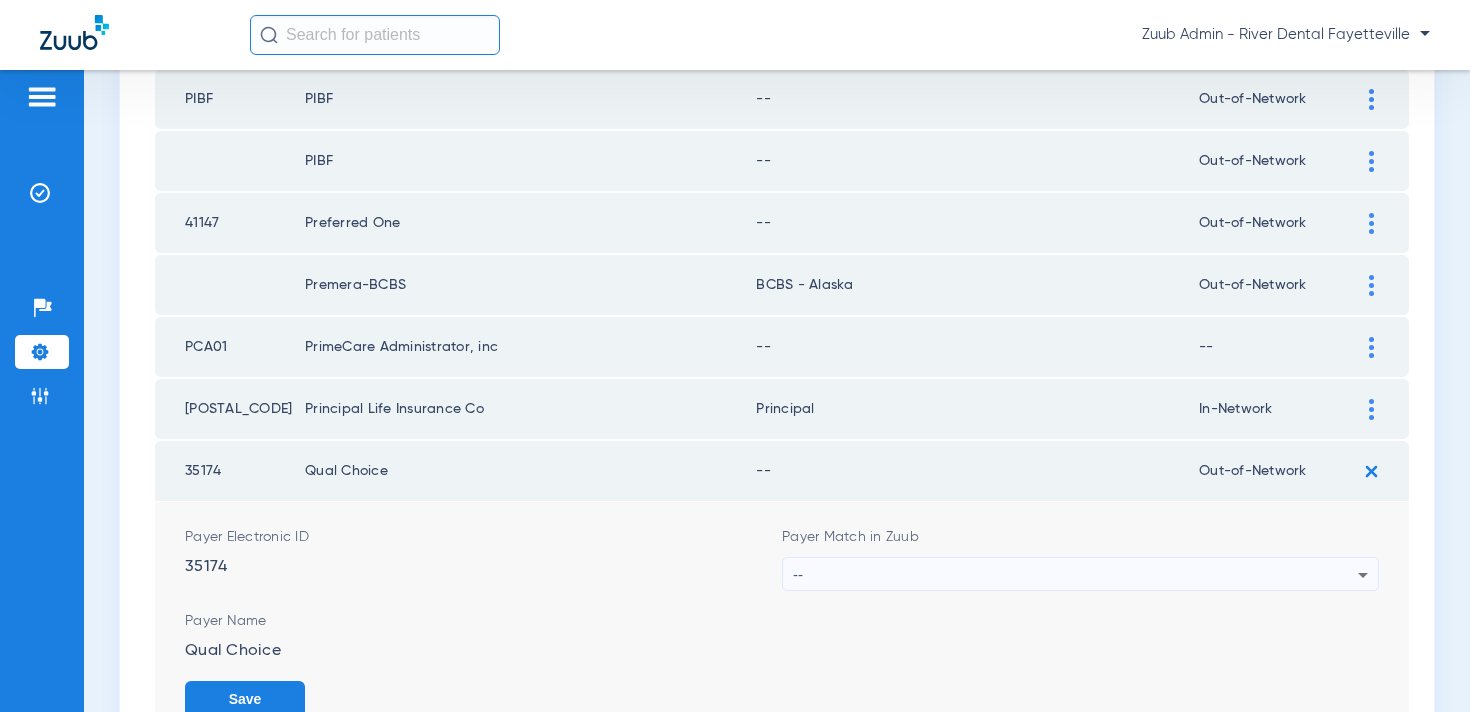 click on "--" at bounding box center [1075, 575] 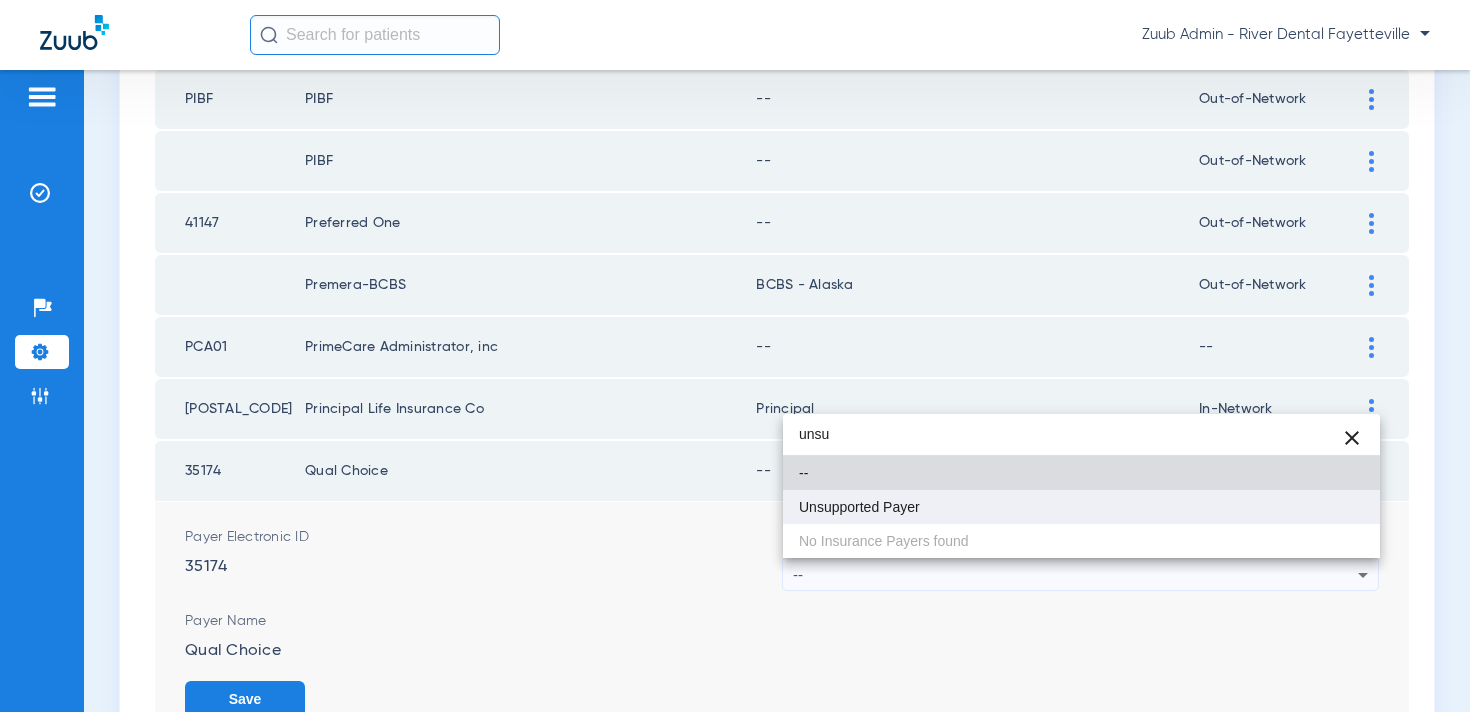 type on "unsu" 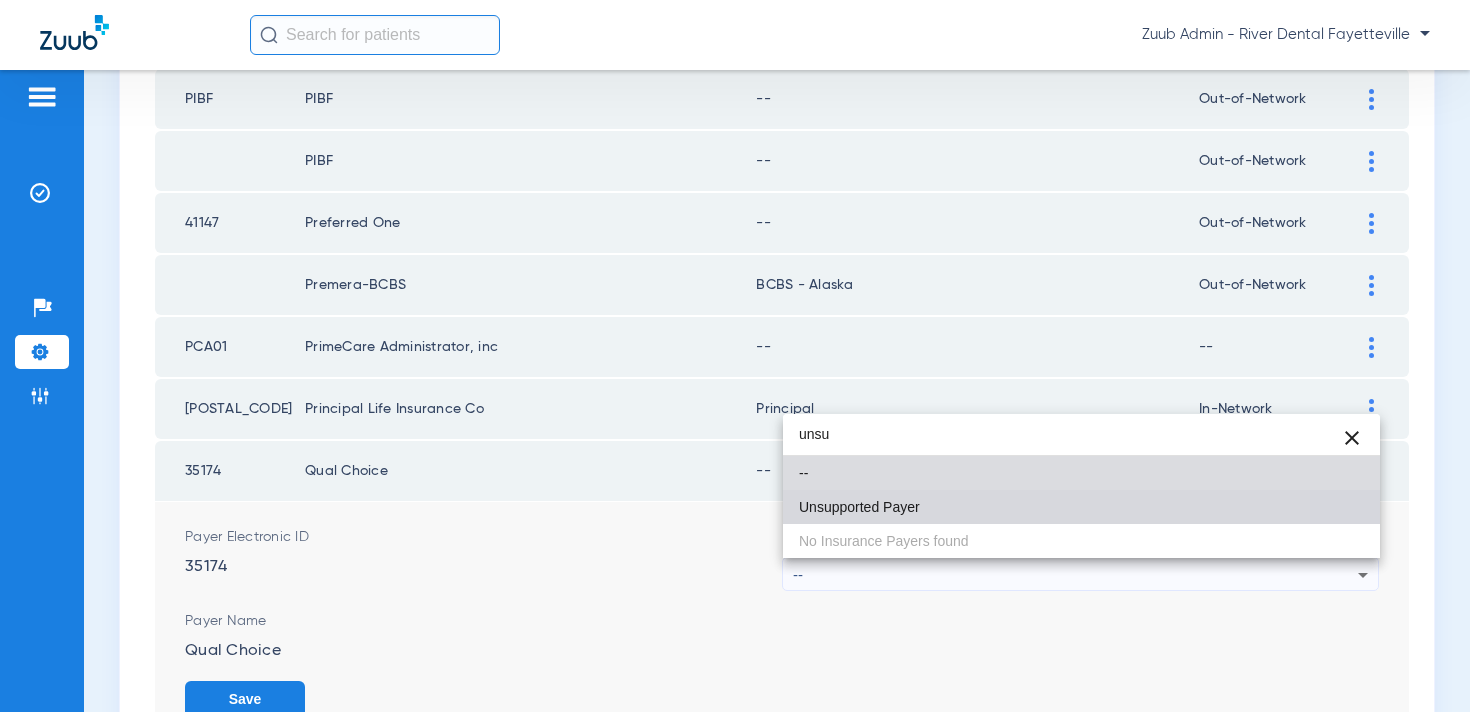 click on "Unsupported Payer" at bounding box center [1081, 507] 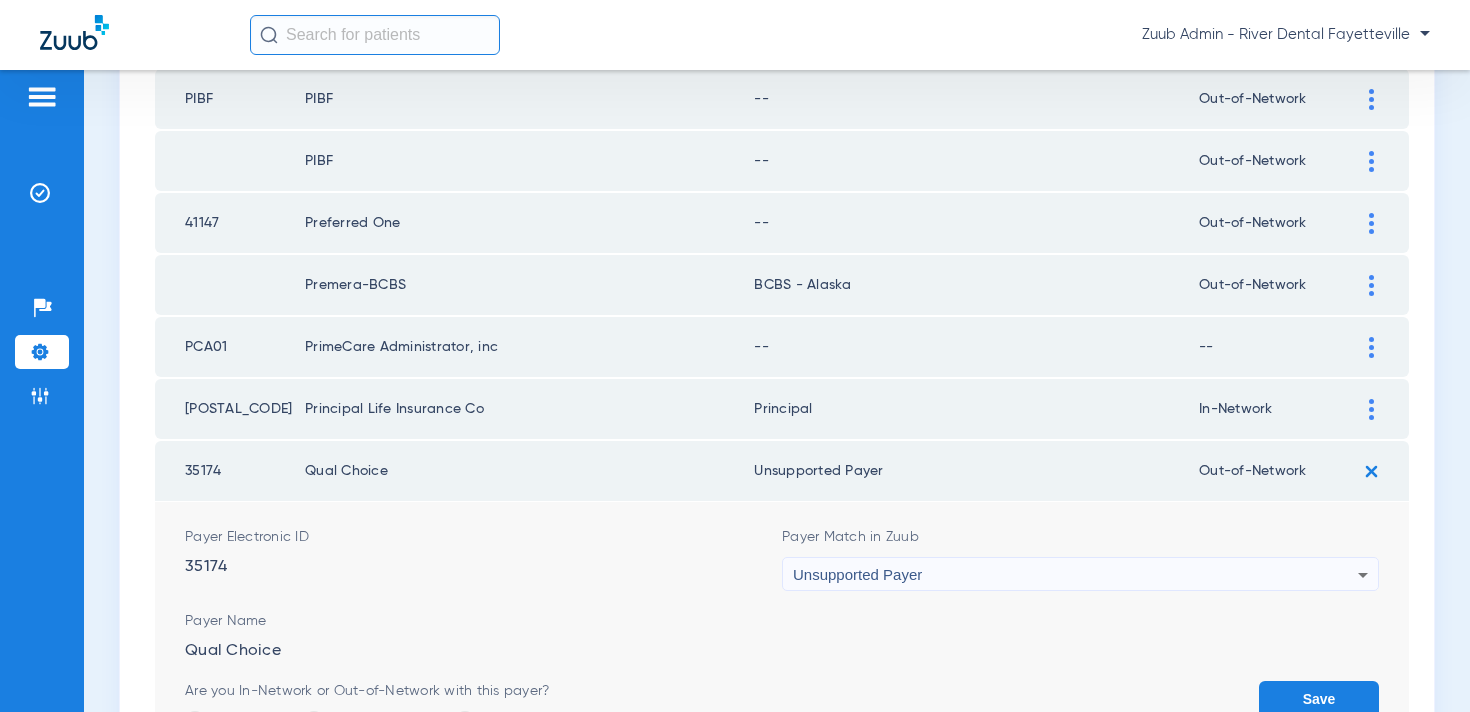 click on "Save" 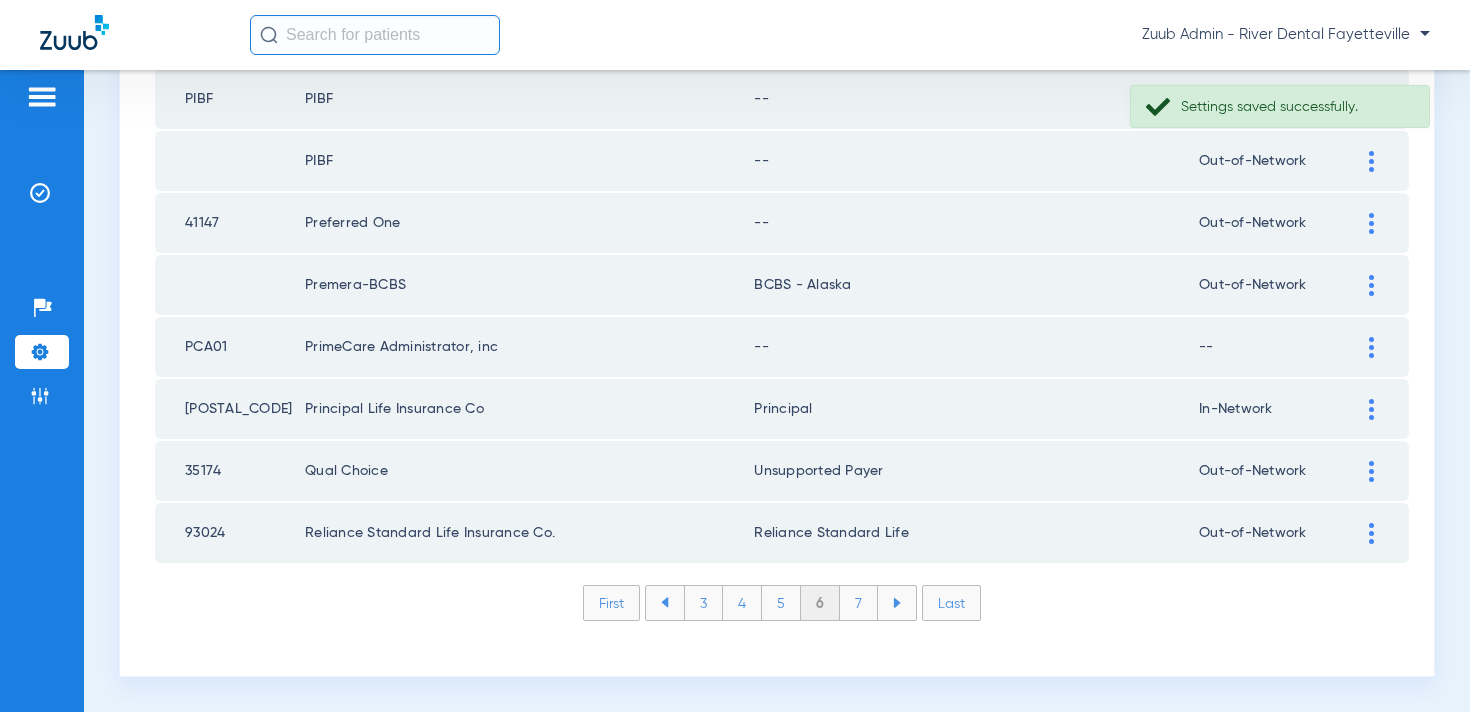 click 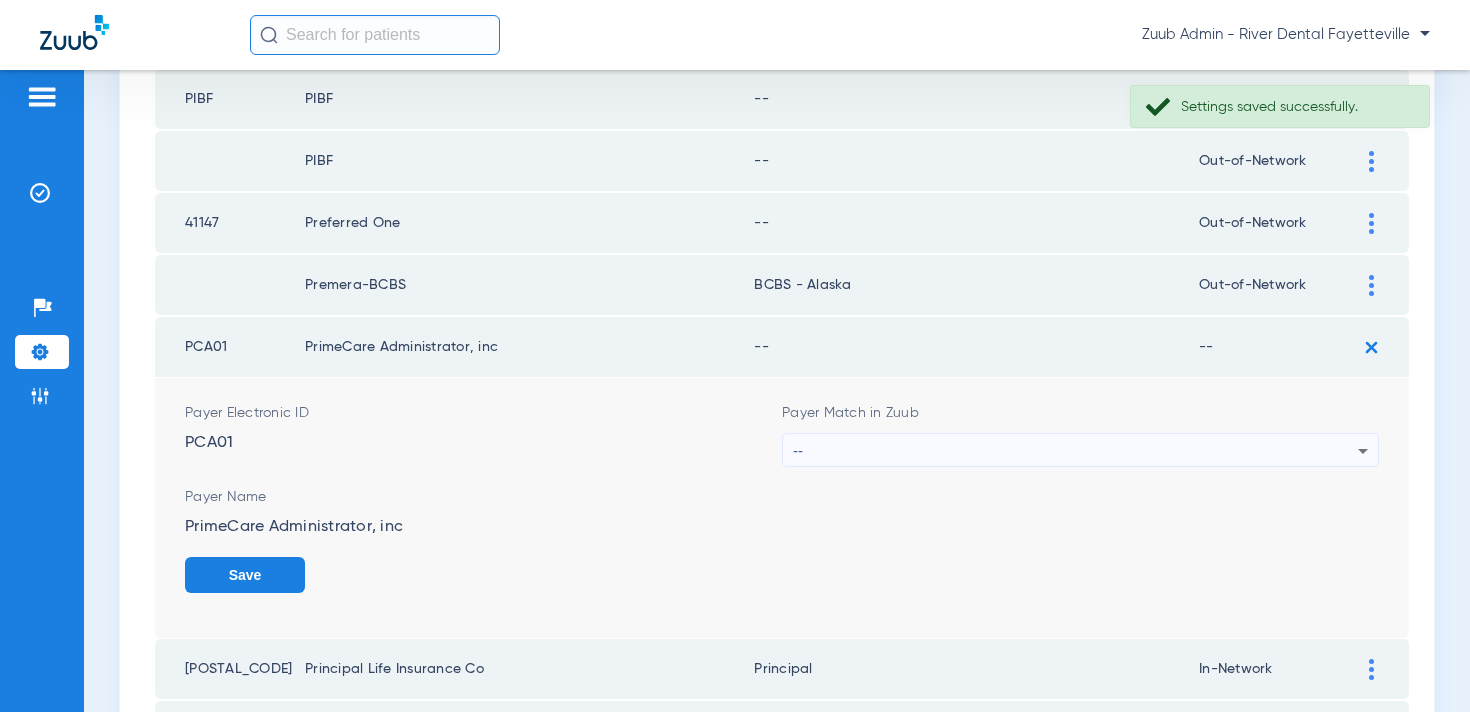 click on "--" at bounding box center [1075, 451] 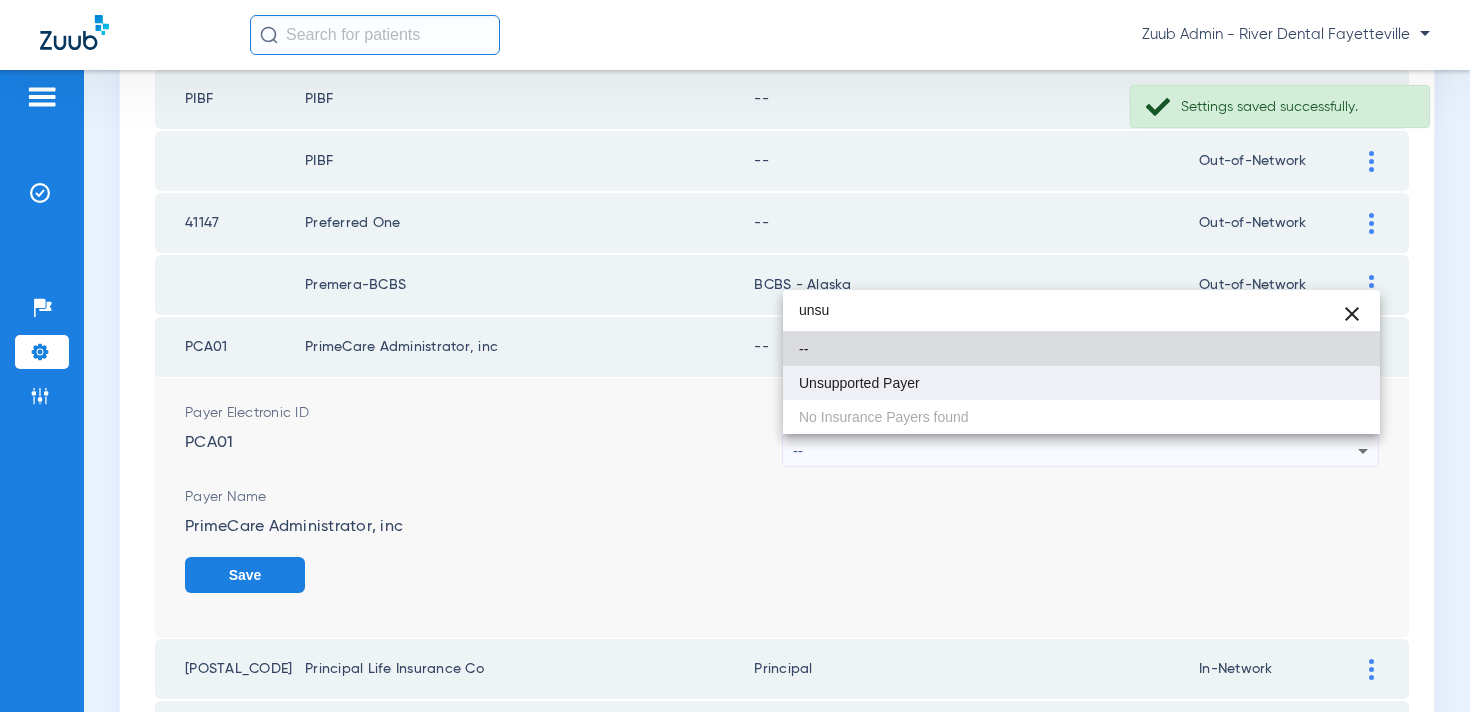 type on "unsu" 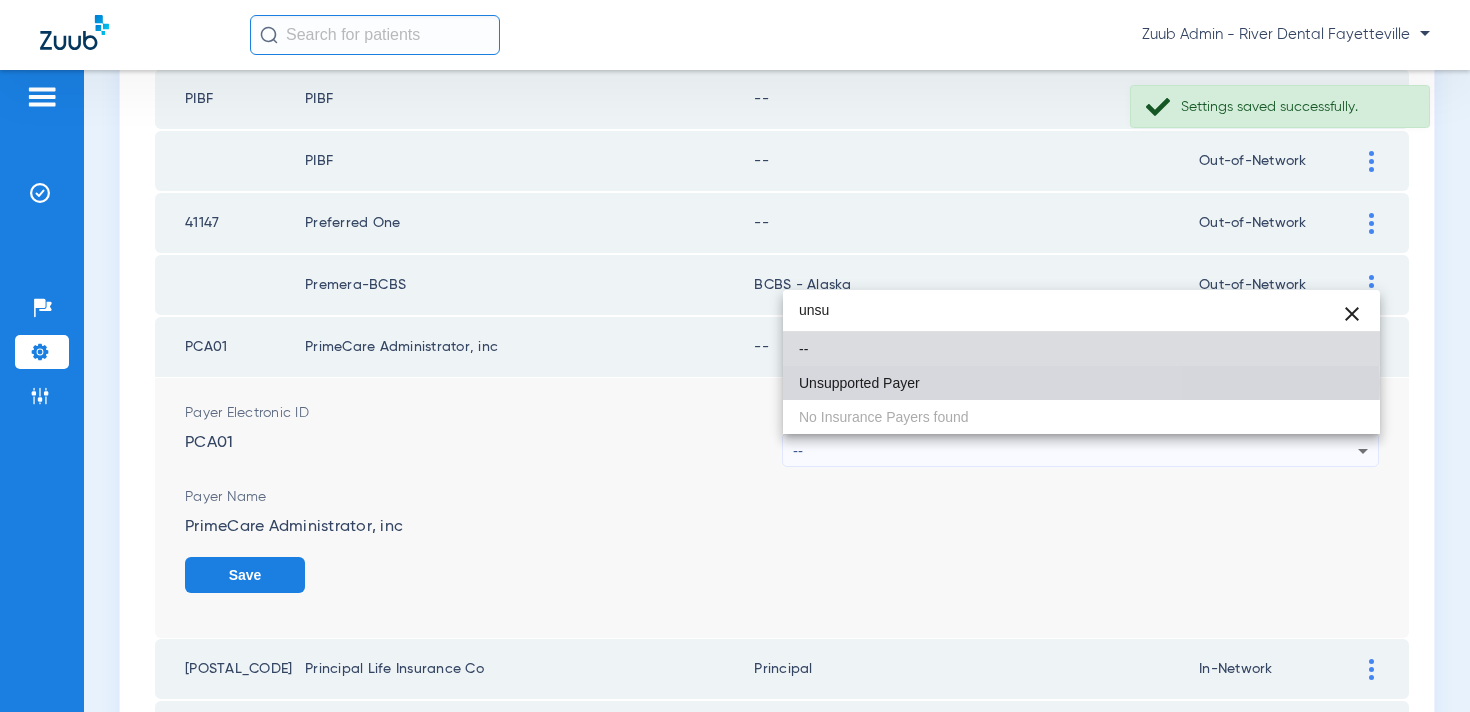 click on "Unsupported Payer" at bounding box center (859, 383) 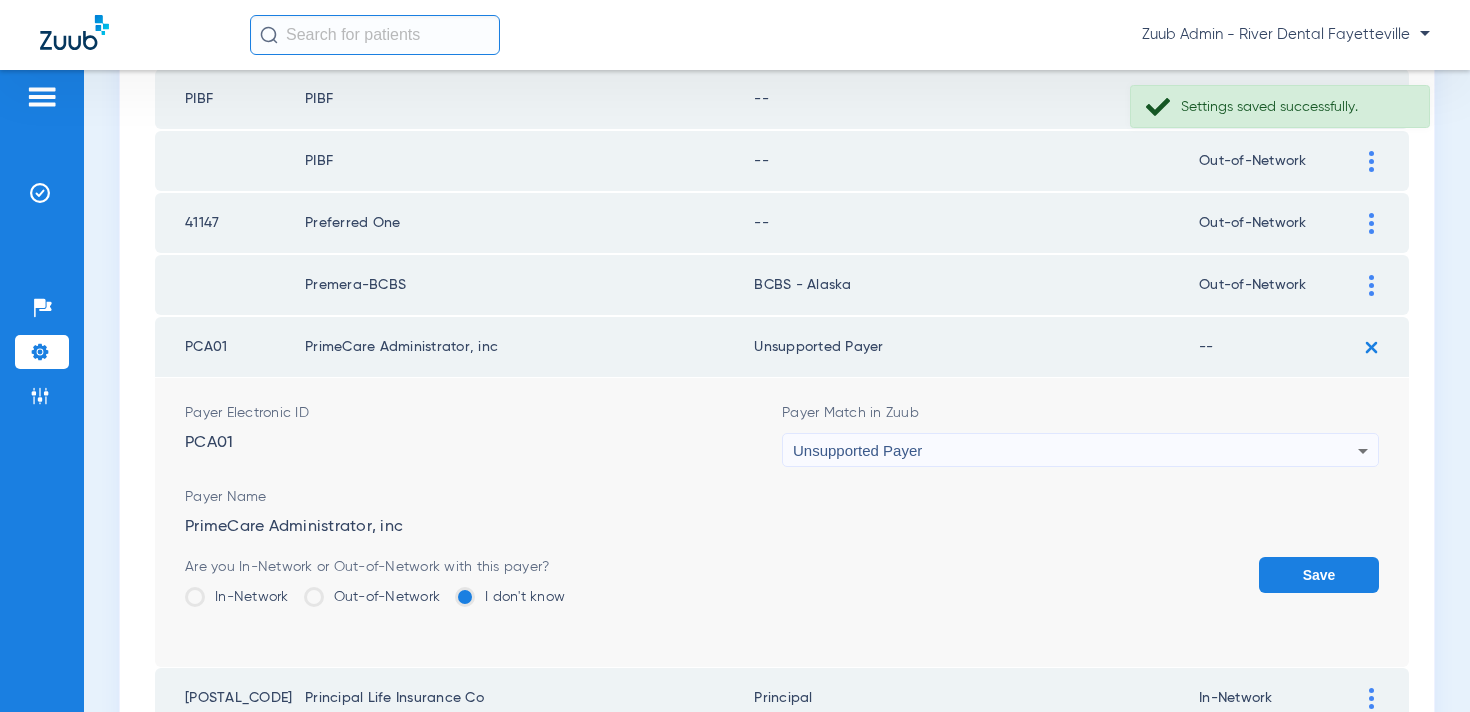 drag, startPoint x: 1297, startPoint y: 580, endPoint x: 1319, endPoint y: 368, distance: 213.13846 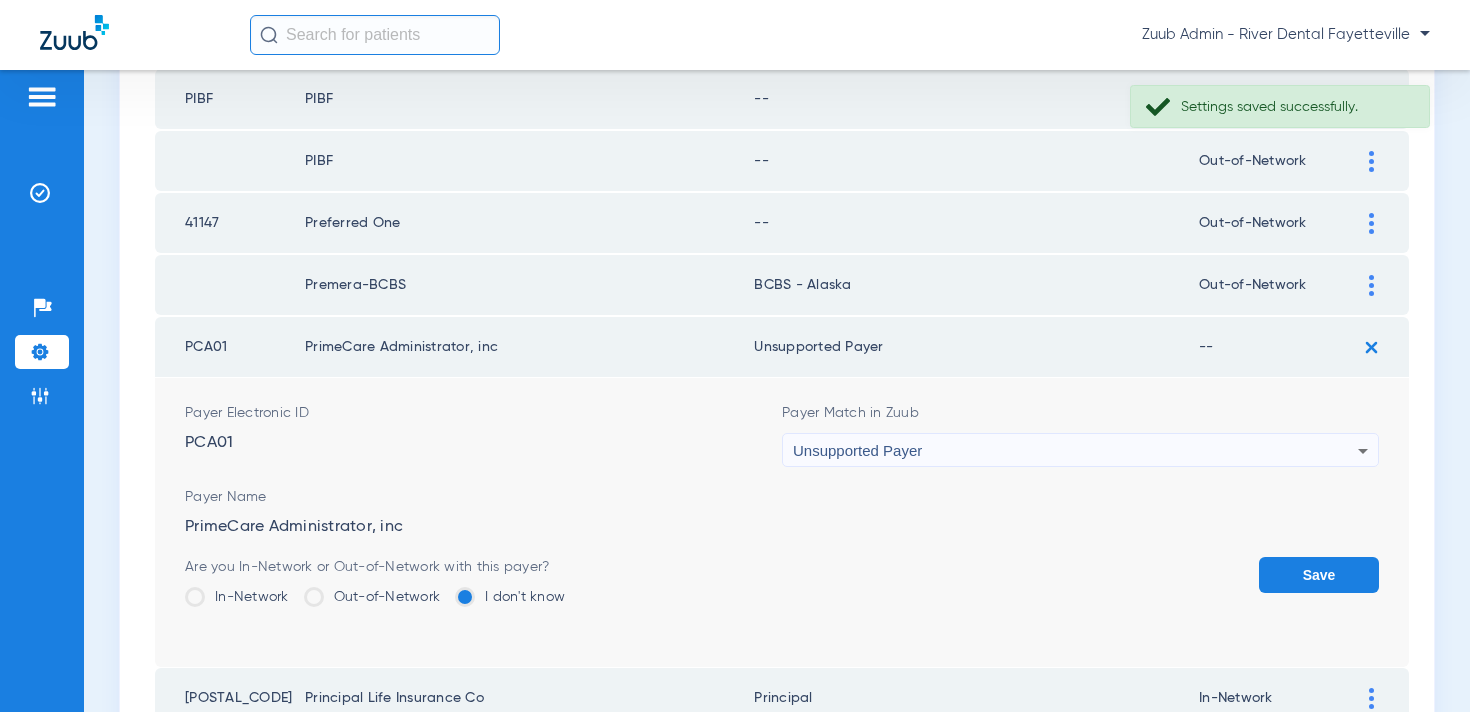 click on "Save" 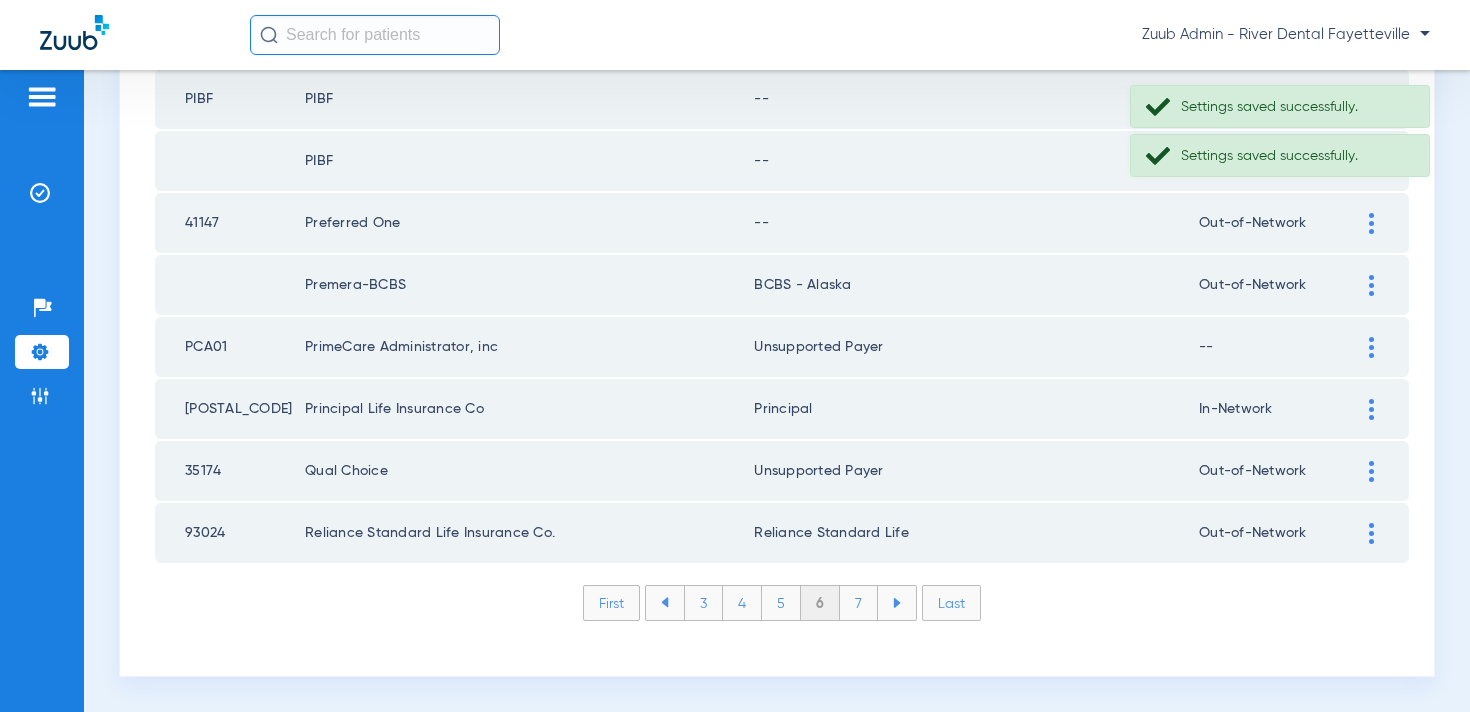 click 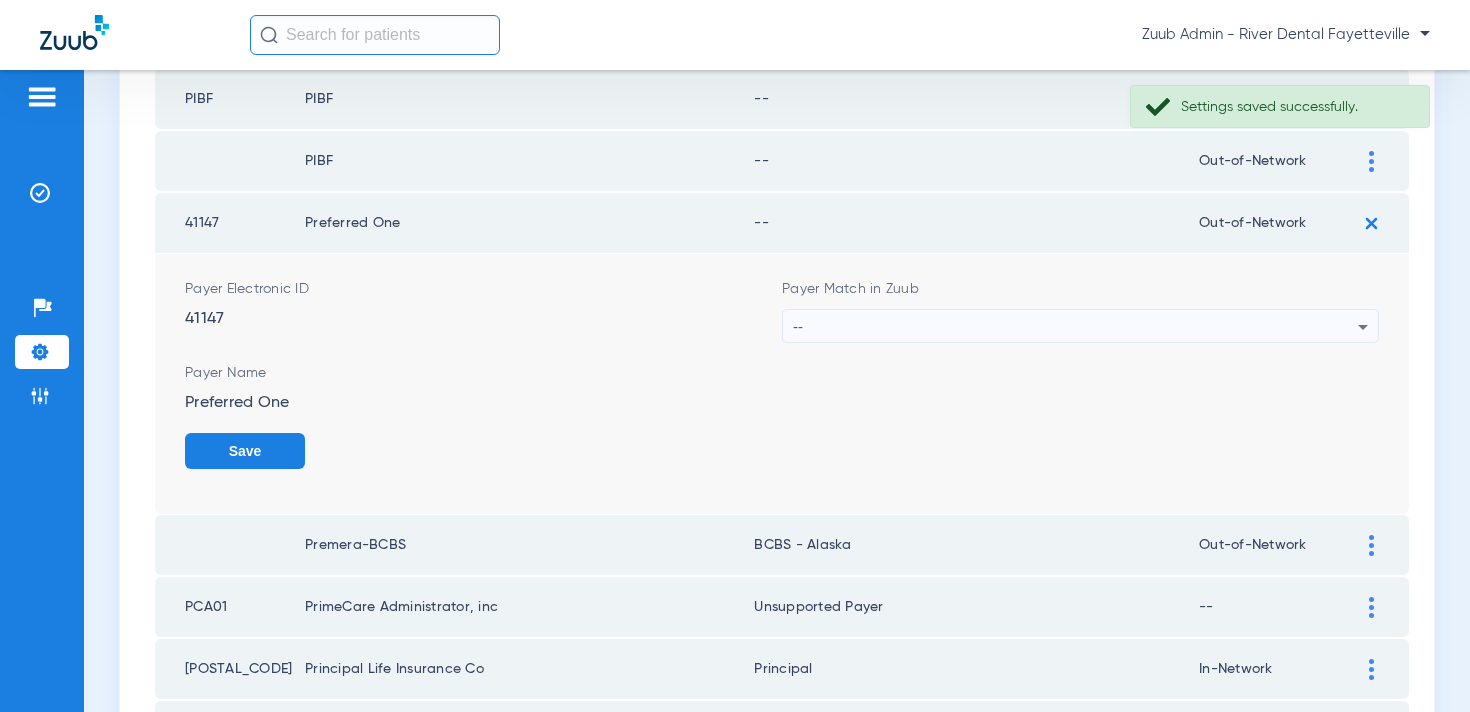 click on "--" at bounding box center [1075, 327] 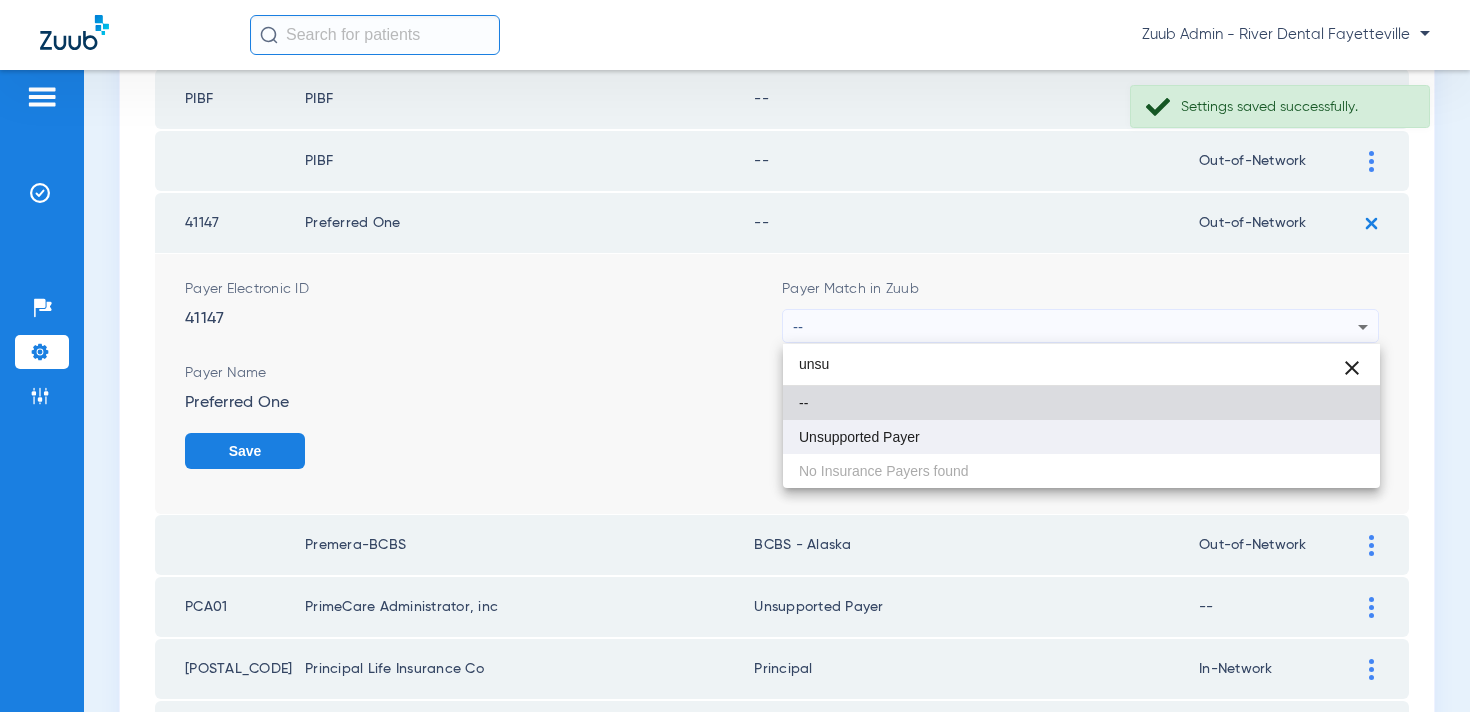 type on "unsu" 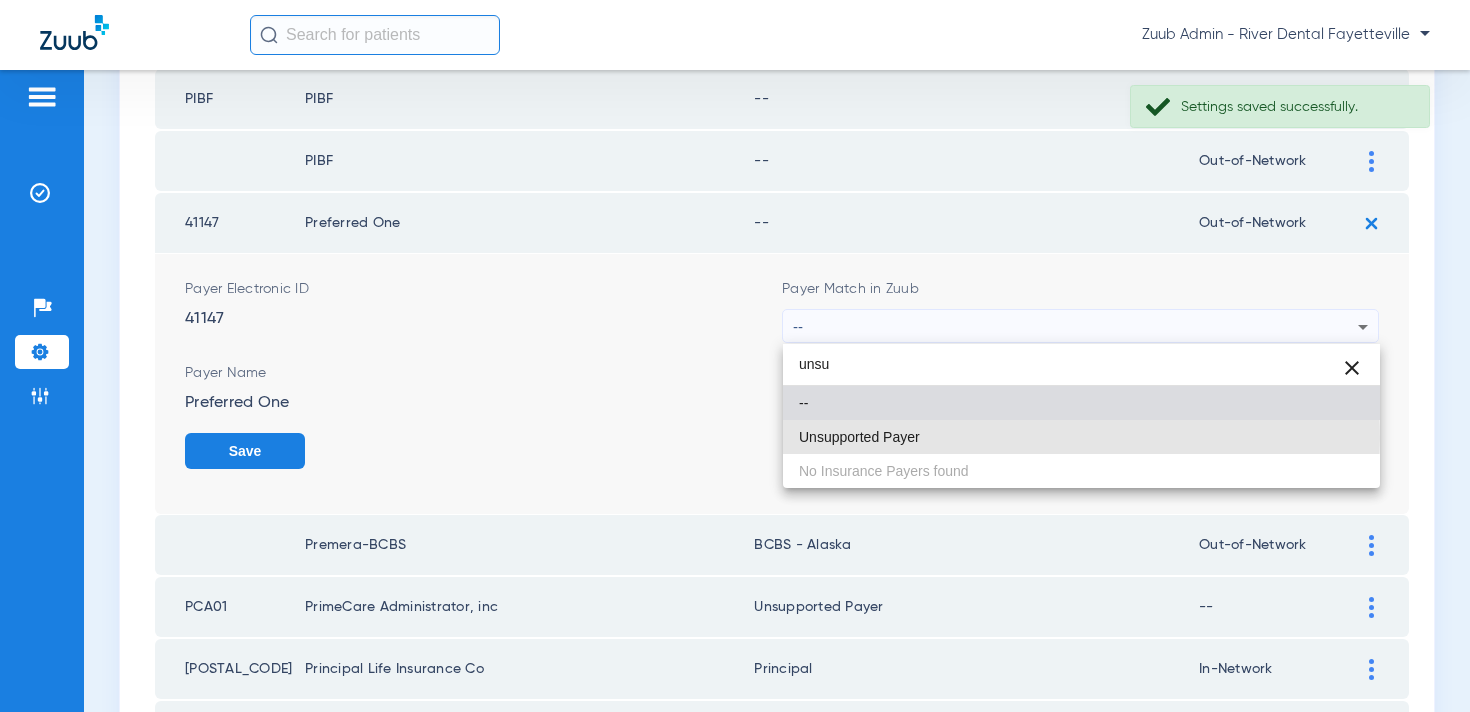 drag, startPoint x: 852, startPoint y: 439, endPoint x: 1185, endPoint y: 449, distance: 333.15012 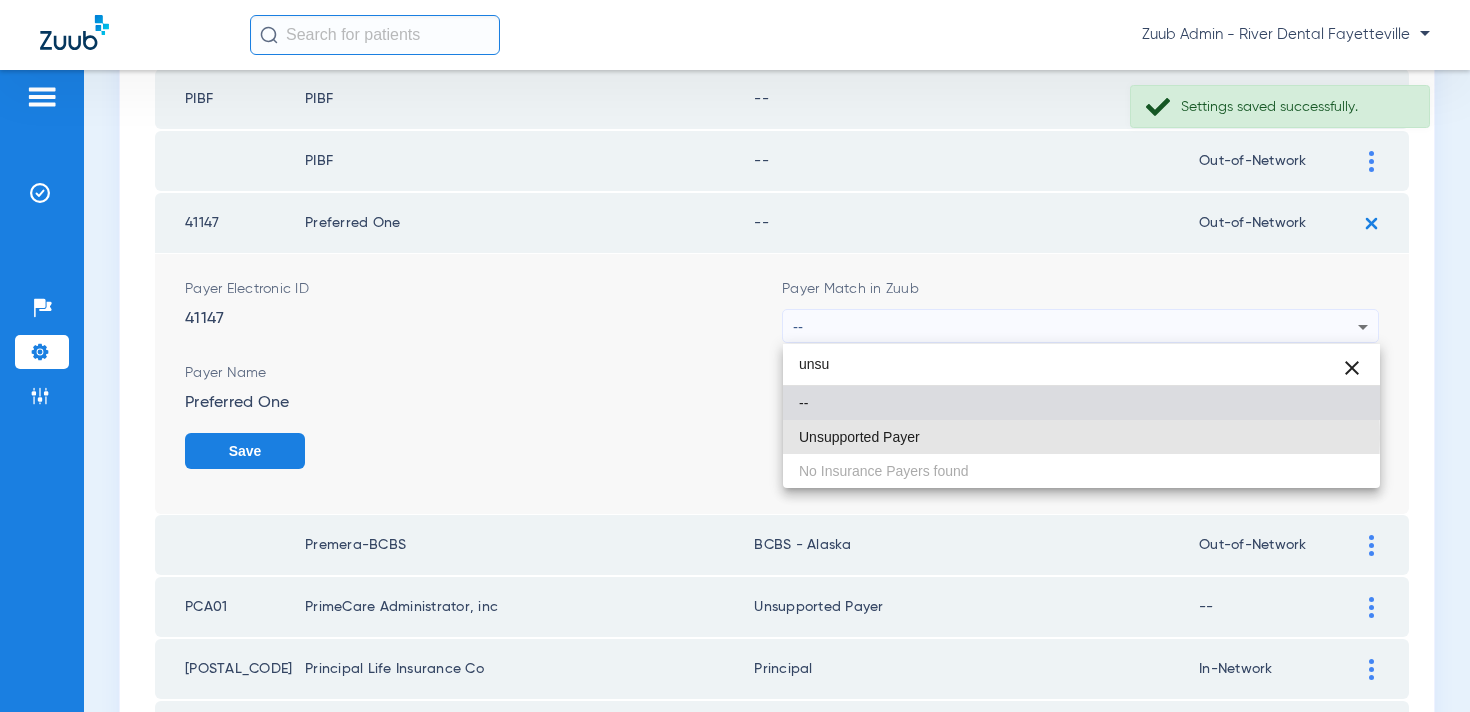 click on "Unsupported Payer" at bounding box center (859, 437) 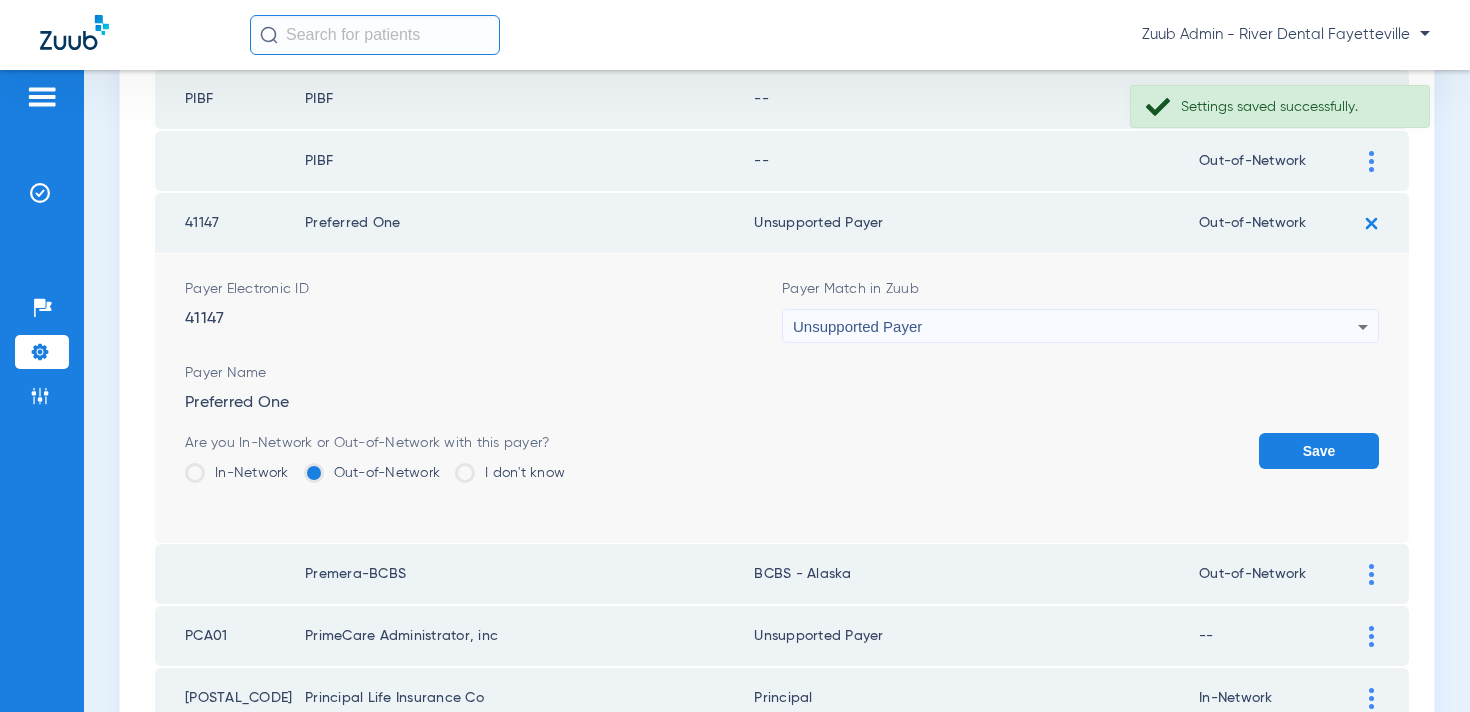 click on "Are you In-Network or Out-of-Network with this payer?  In-Network   Out-of-Network   I don't know   Save" 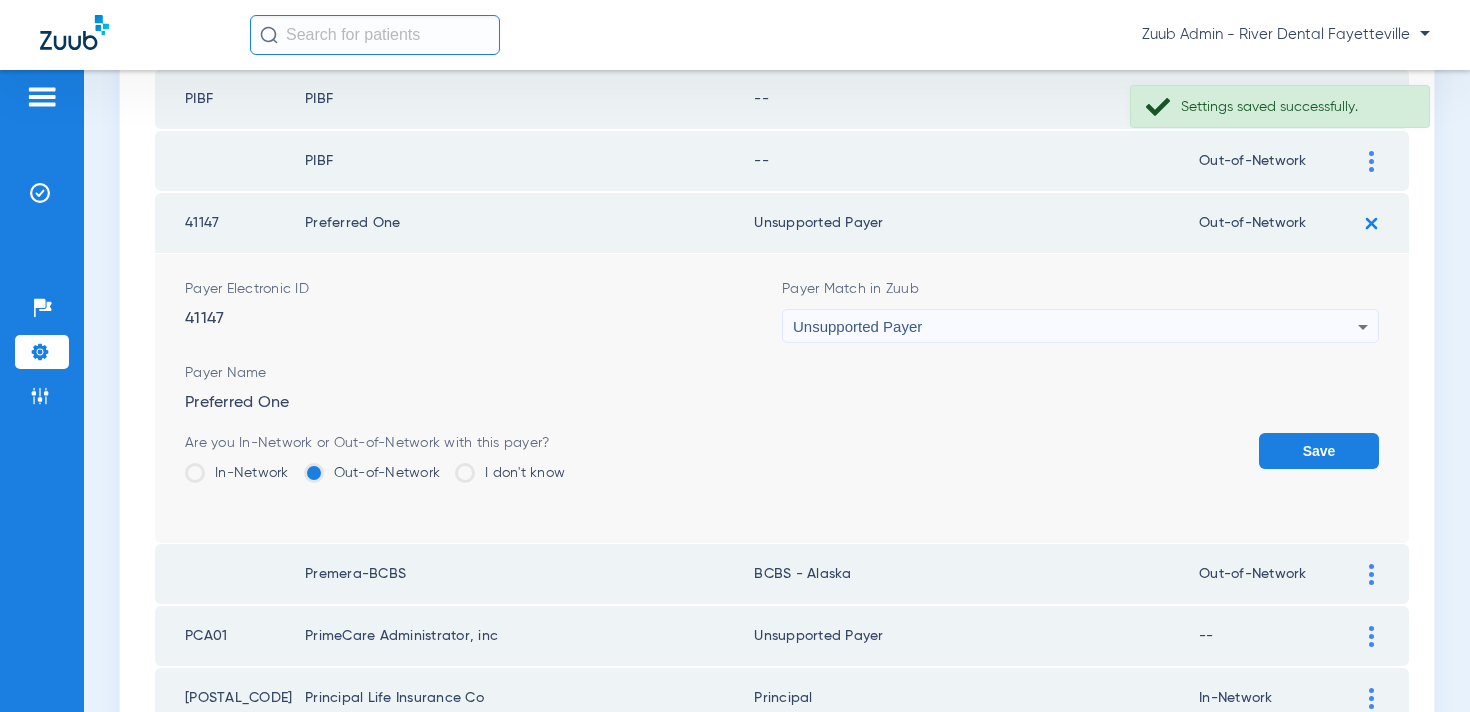 click on "Save" 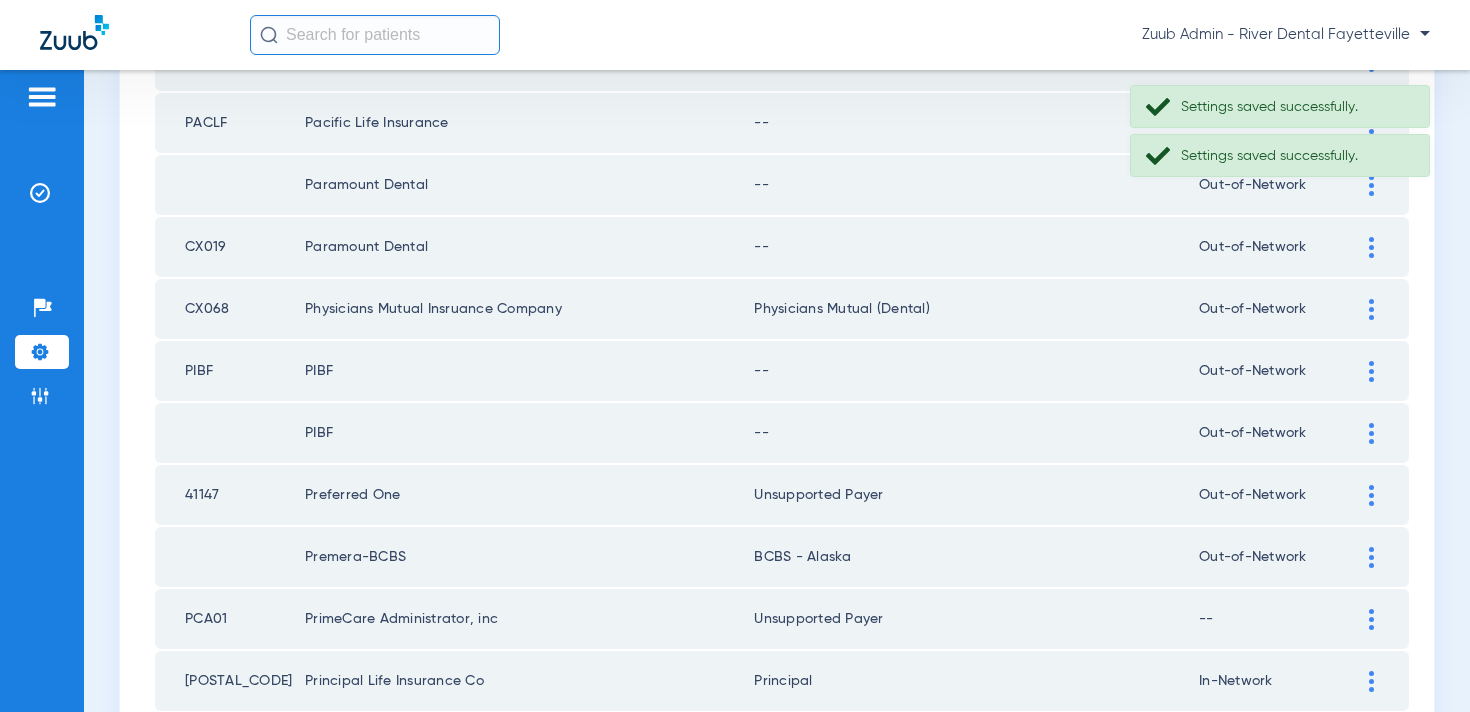 scroll, scrollTop: 2656, scrollLeft: 0, axis: vertical 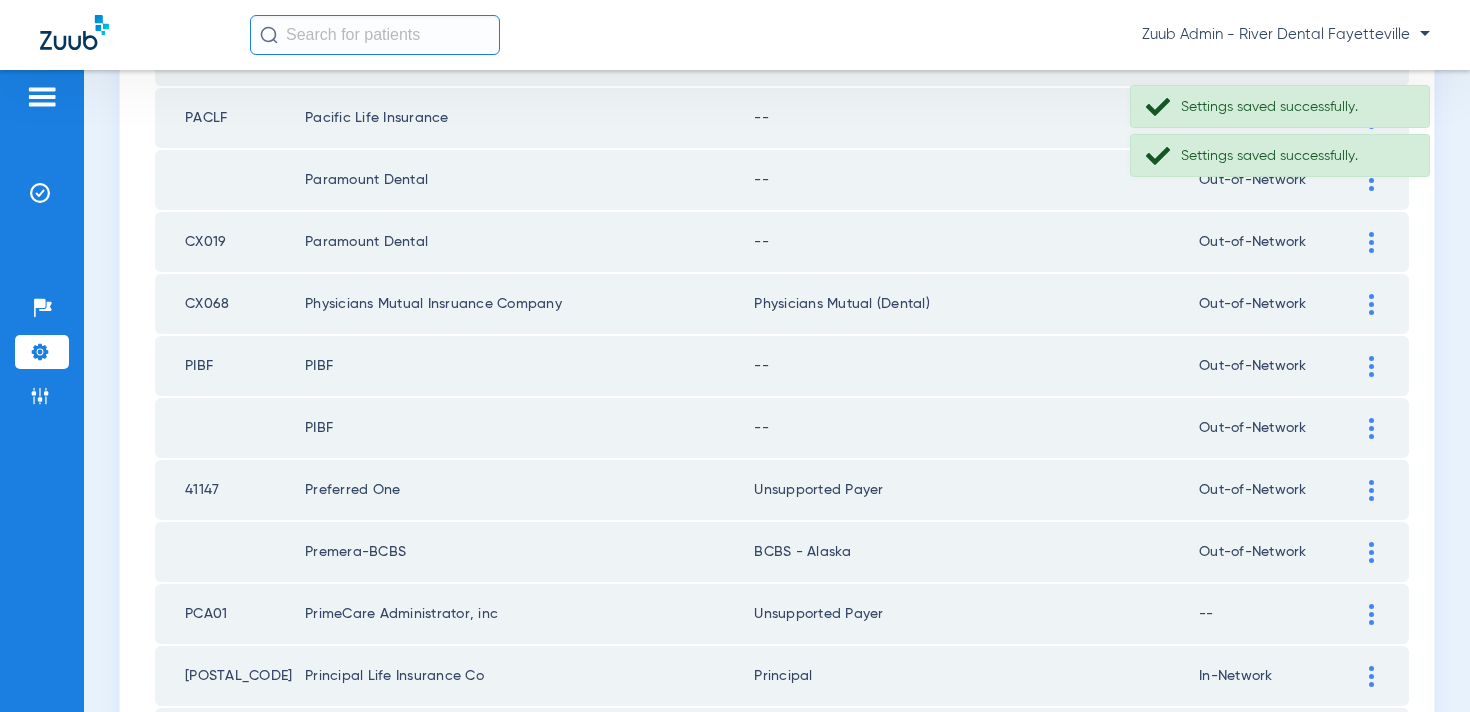 click 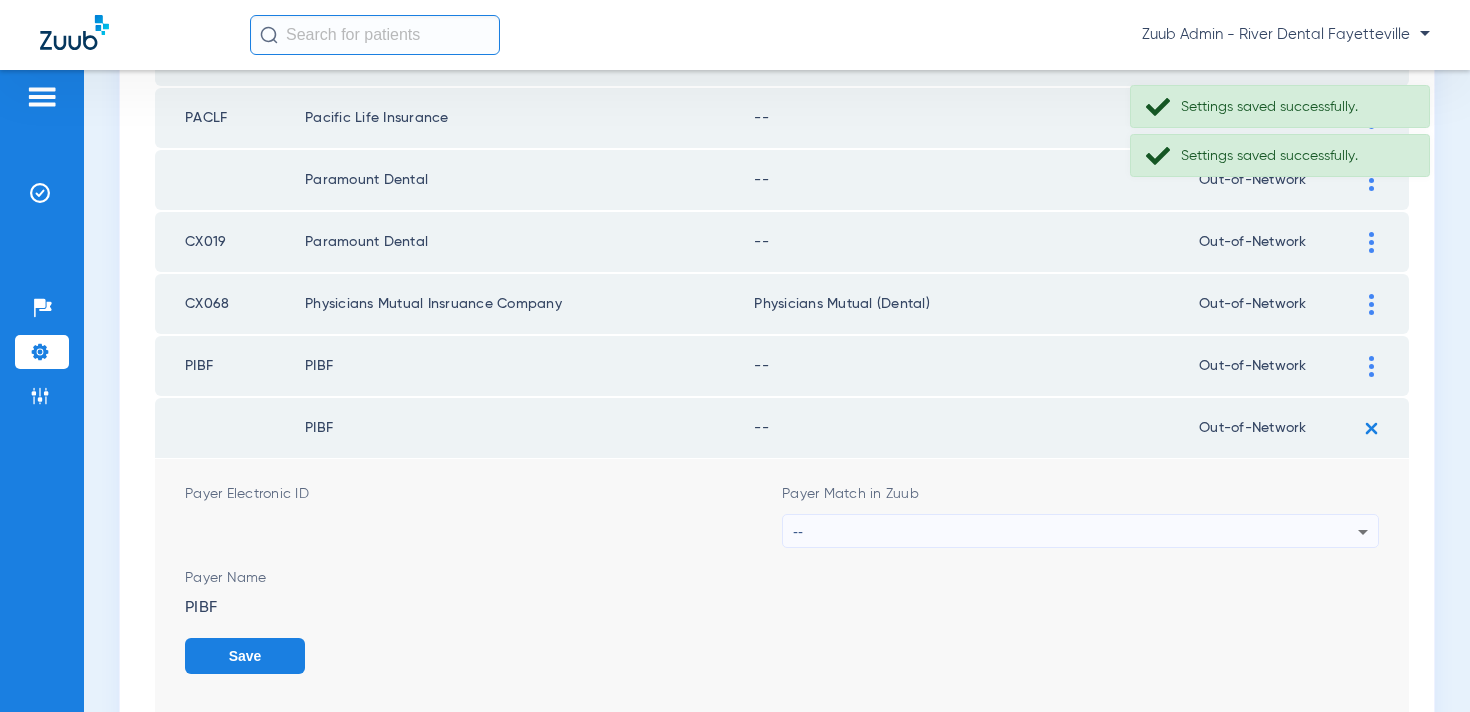 click on "--" at bounding box center [1075, 532] 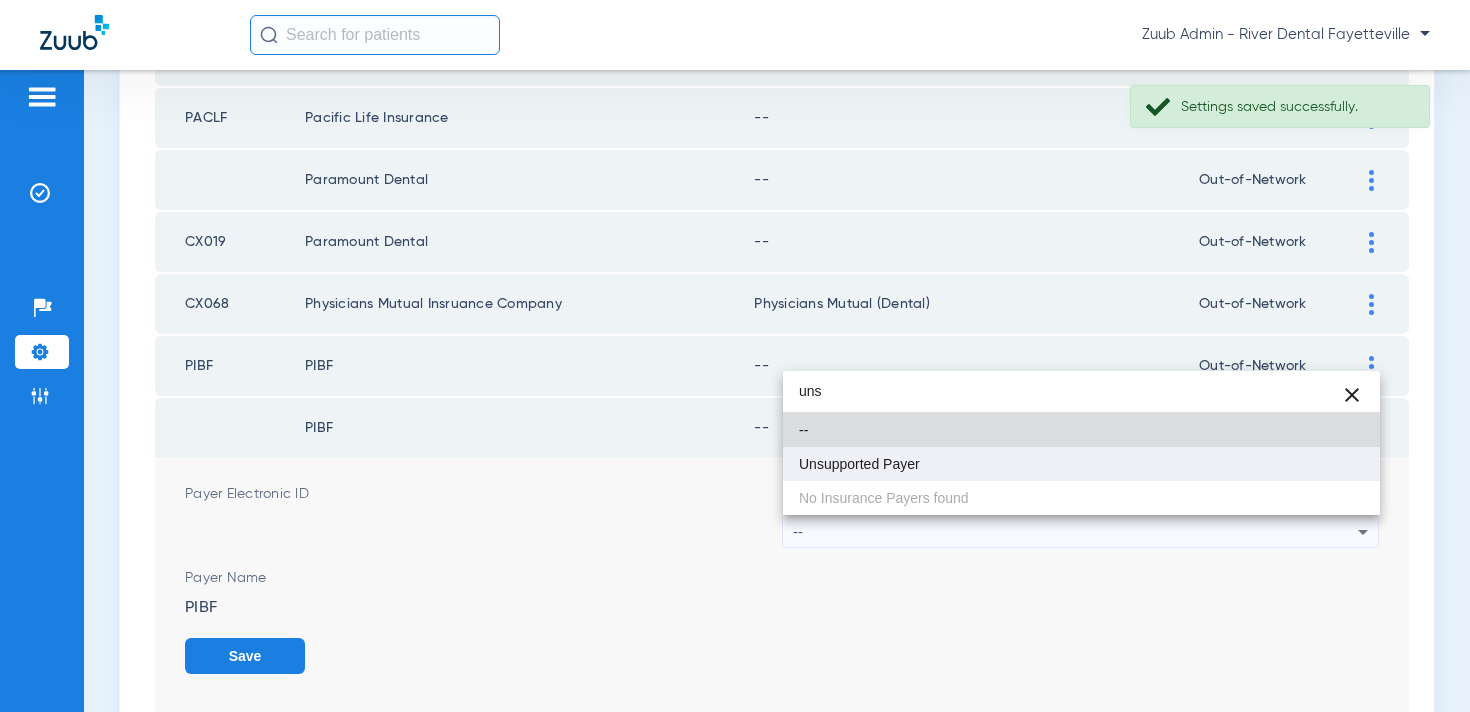 type on "uns" 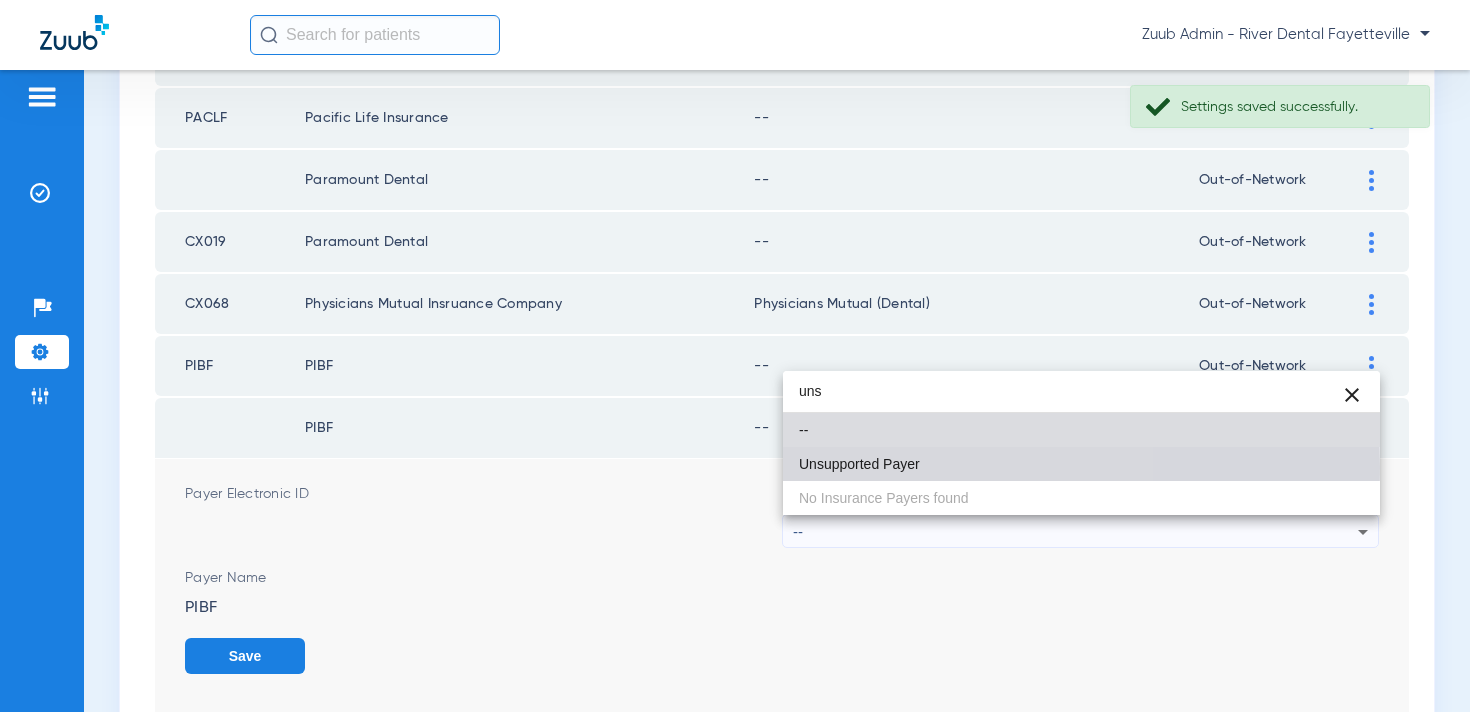 click on "Unsupported Payer" at bounding box center [859, 464] 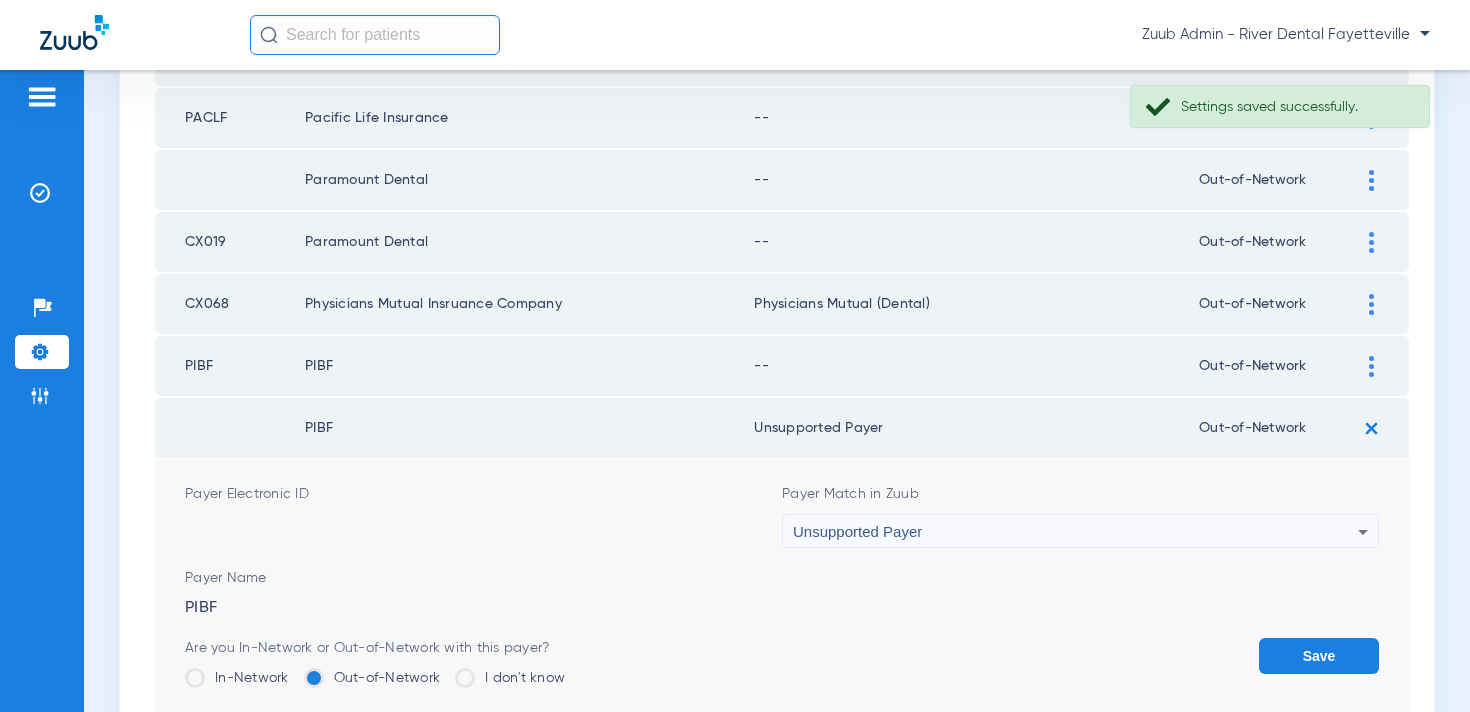 click on "Save" 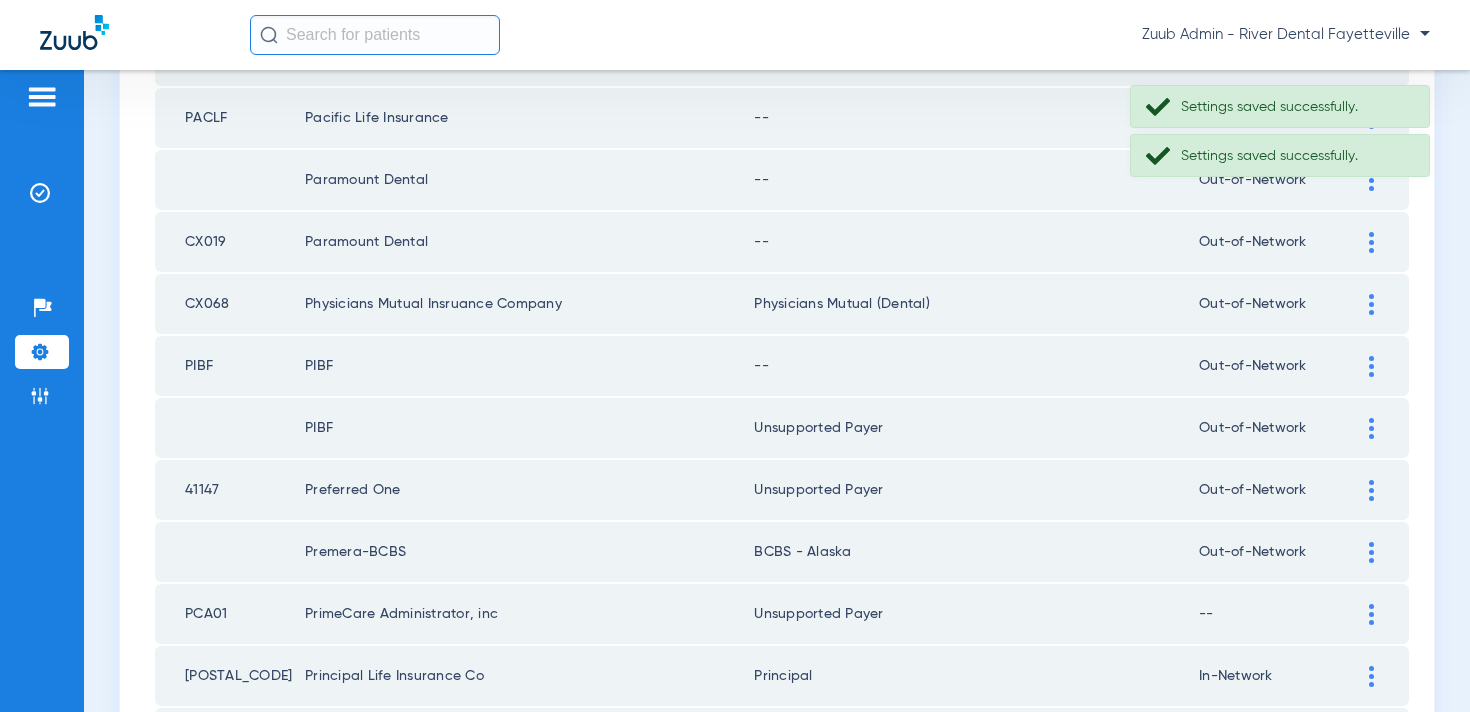 click 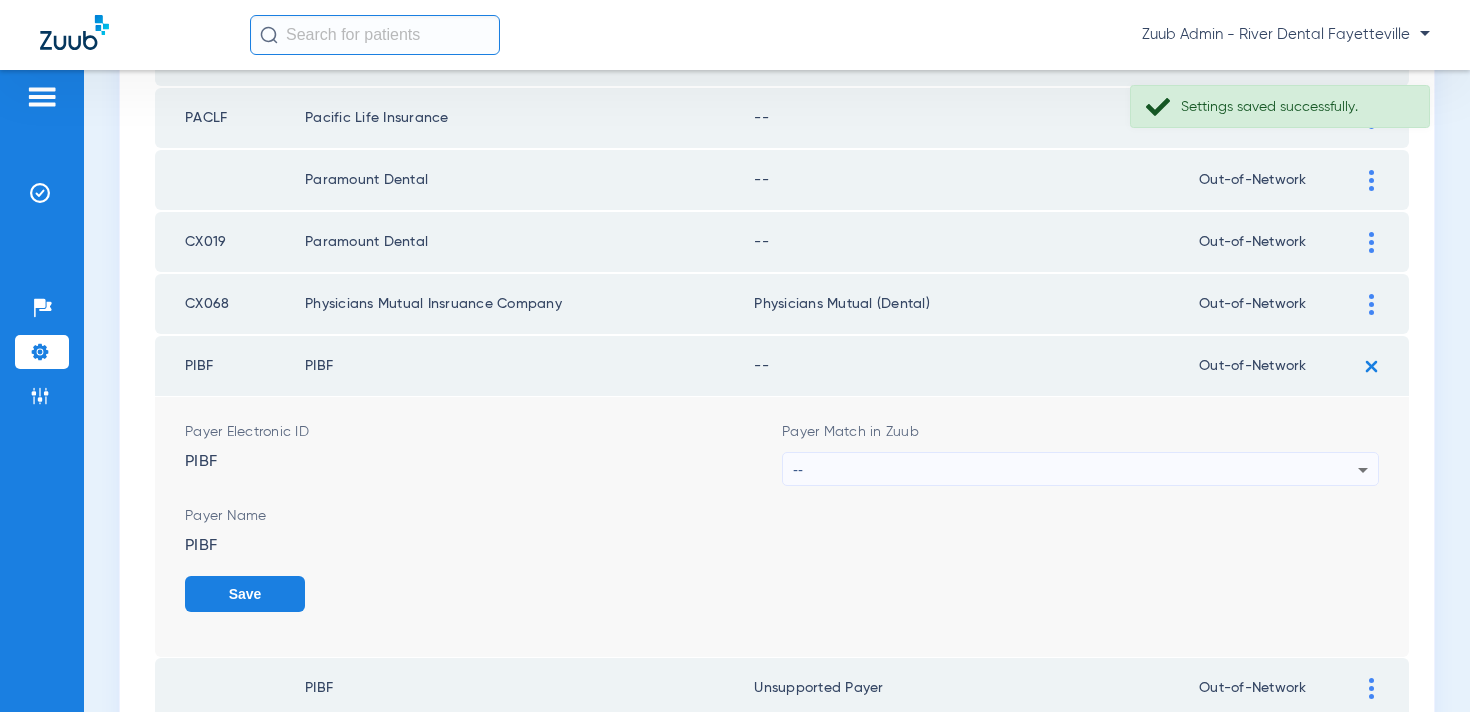 click on "--" at bounding box center (1075, 470) 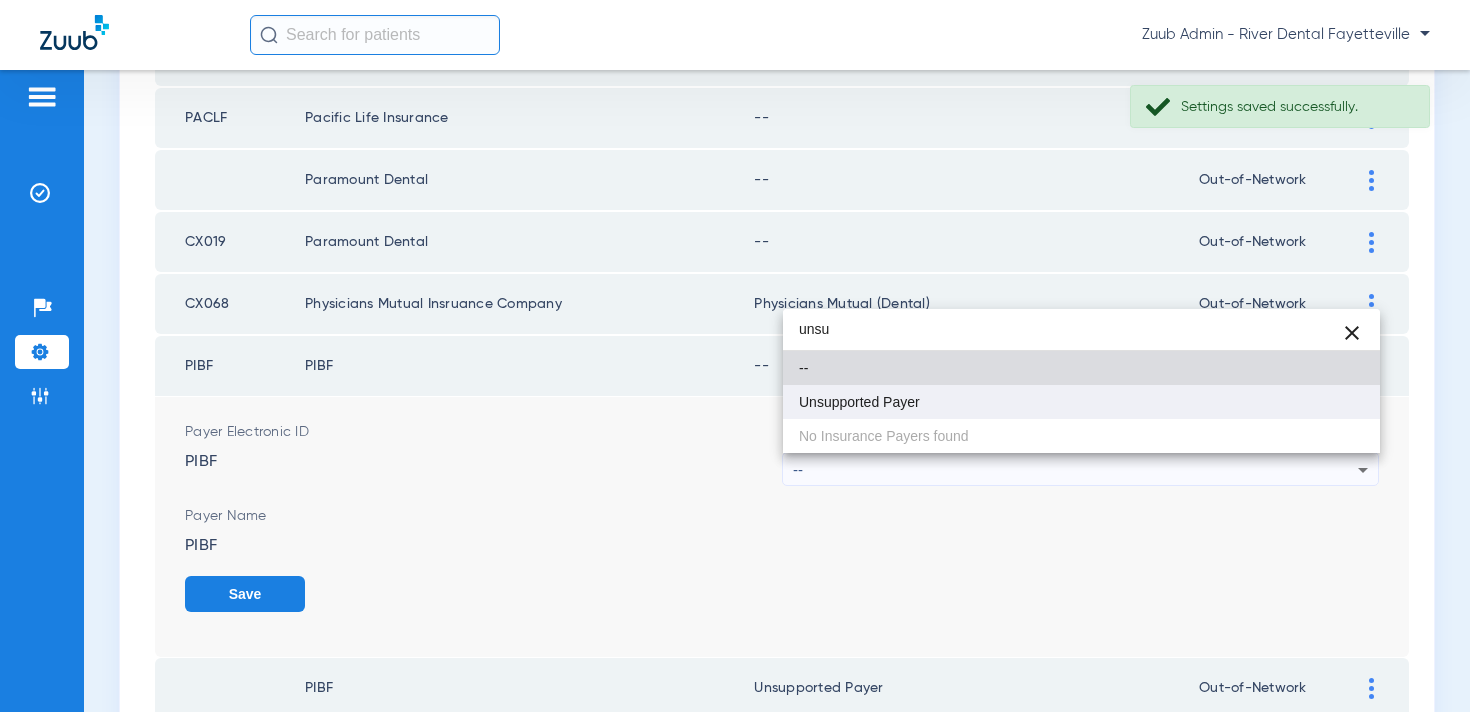type on "unsu" 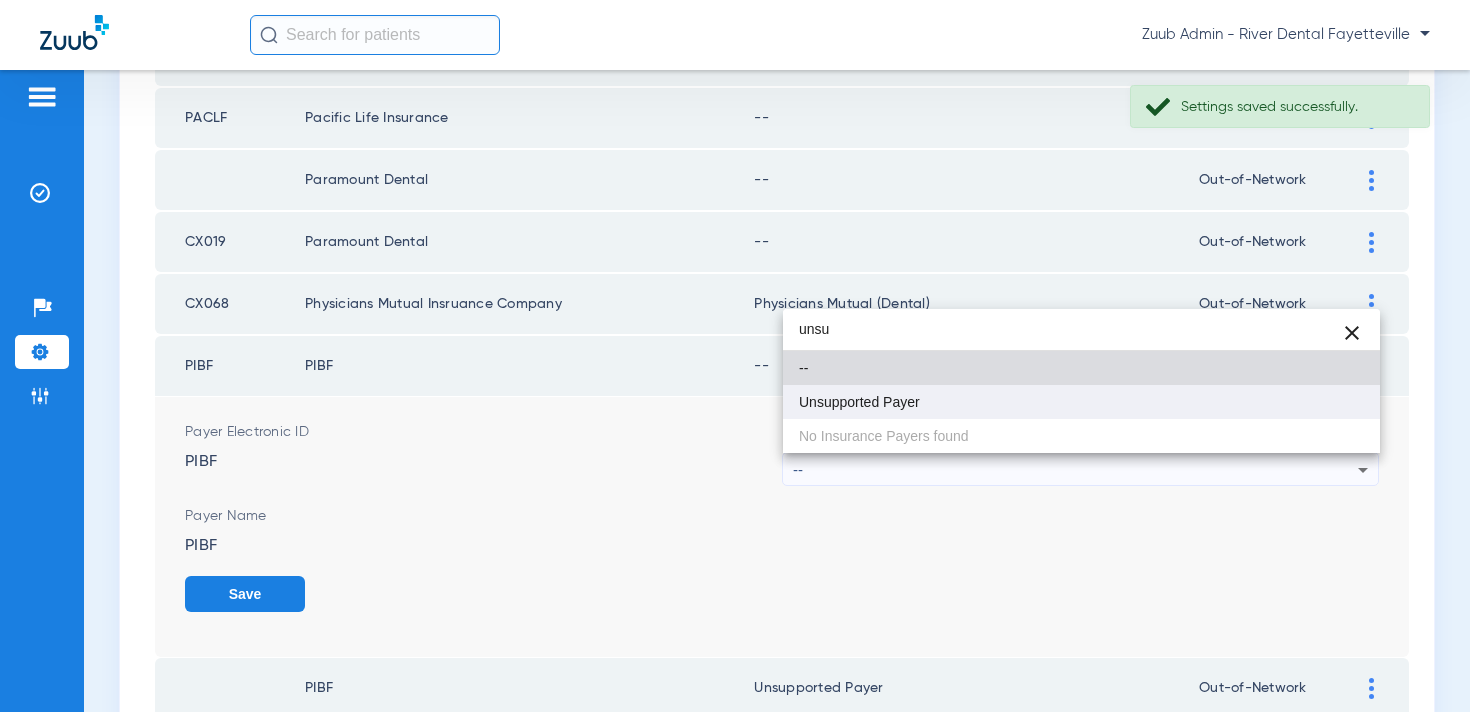 click on "Unsupported Payer" at bounding box center [859, 402] 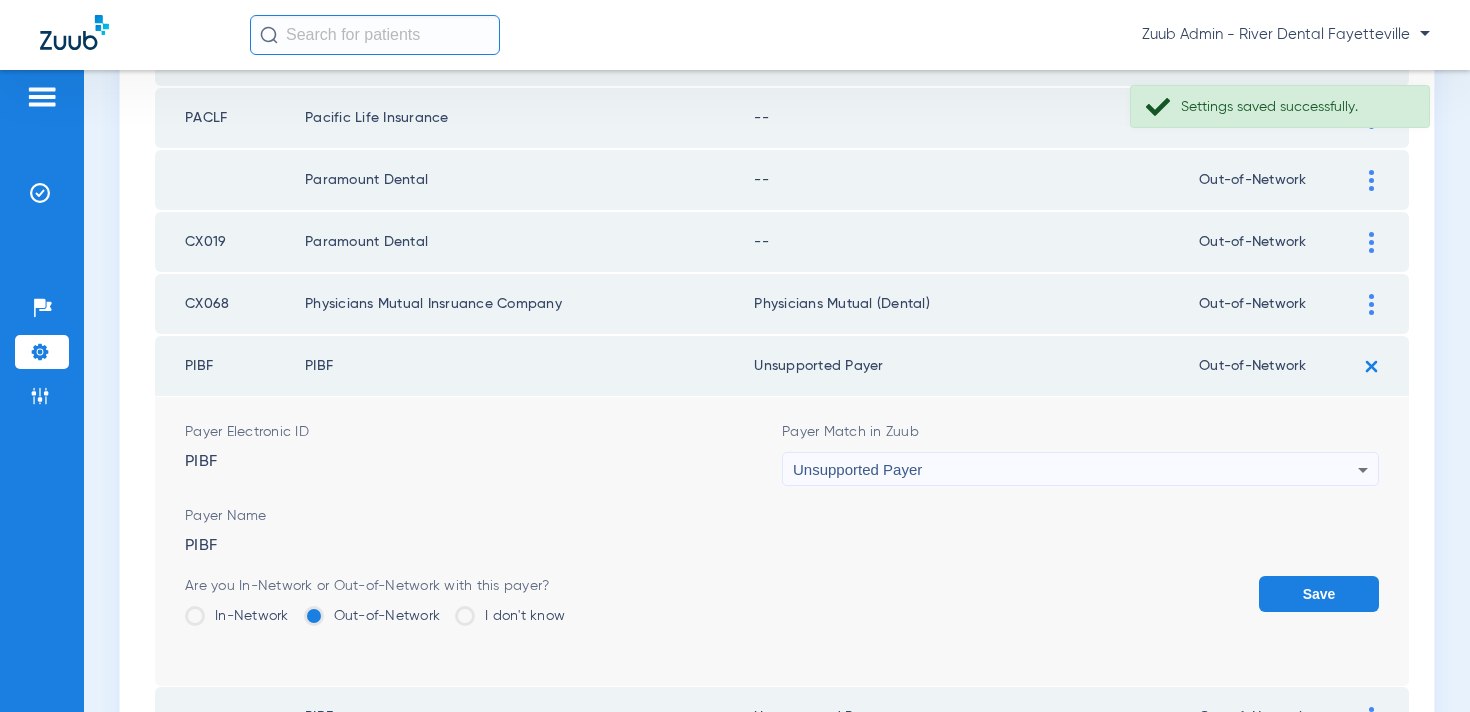 click on "Save" 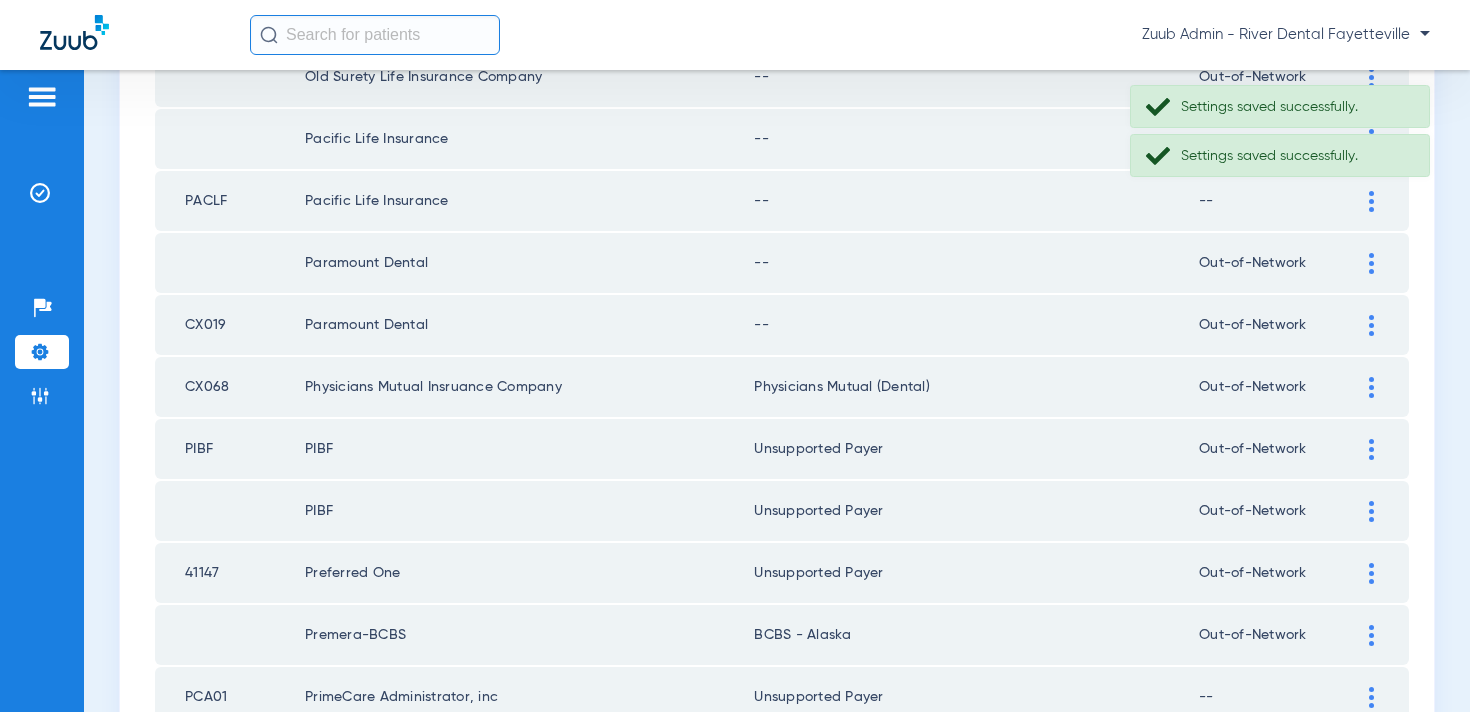 scroll, scrollTop: 2551, scrollLeft: 0, axis: vertical 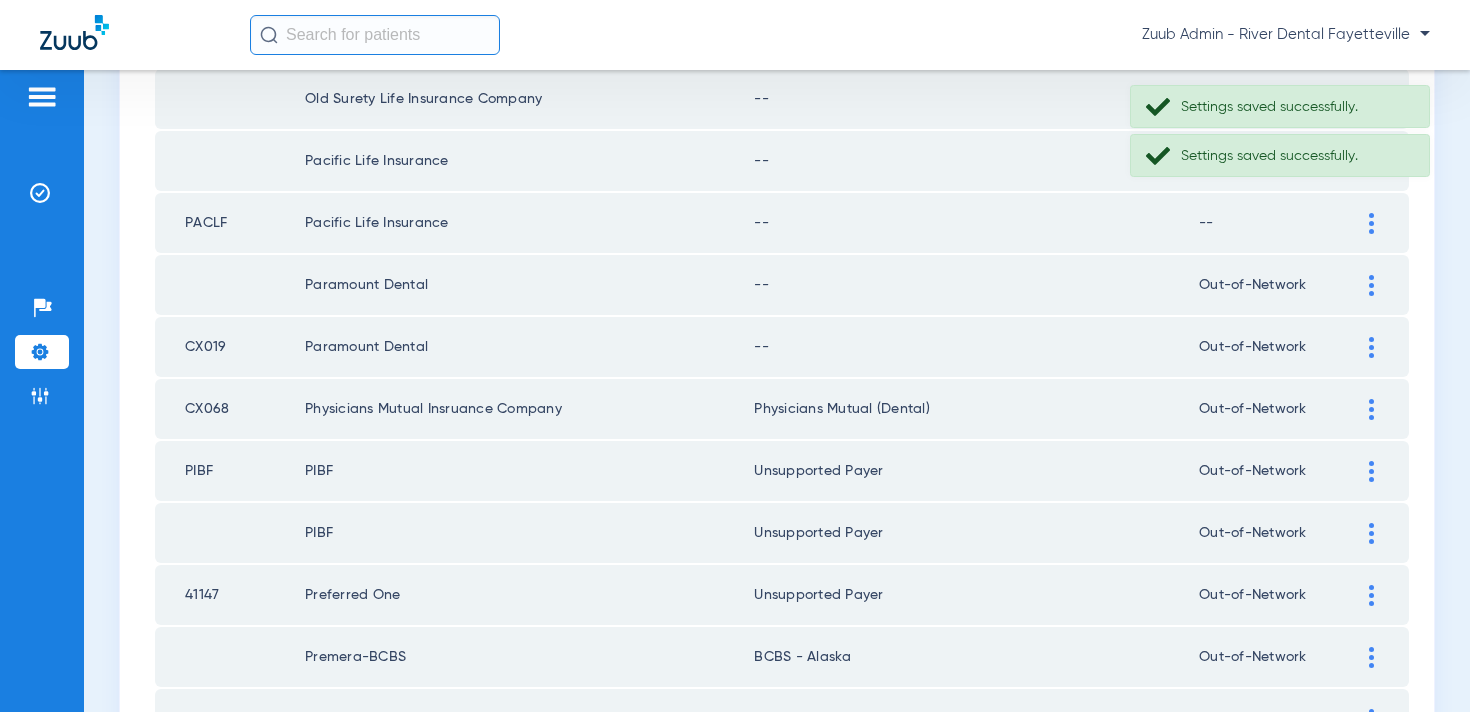 click 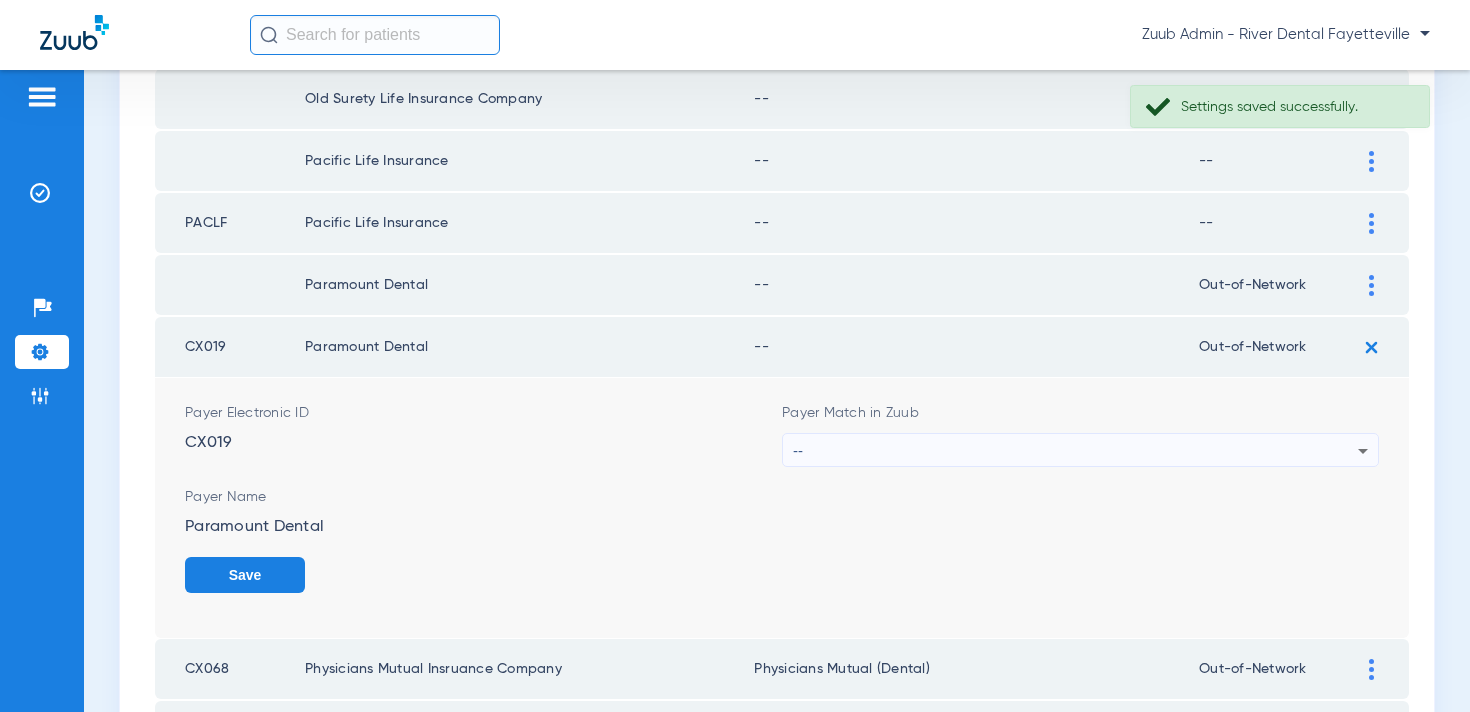 click on "--" at bounding box center (1075, 451) 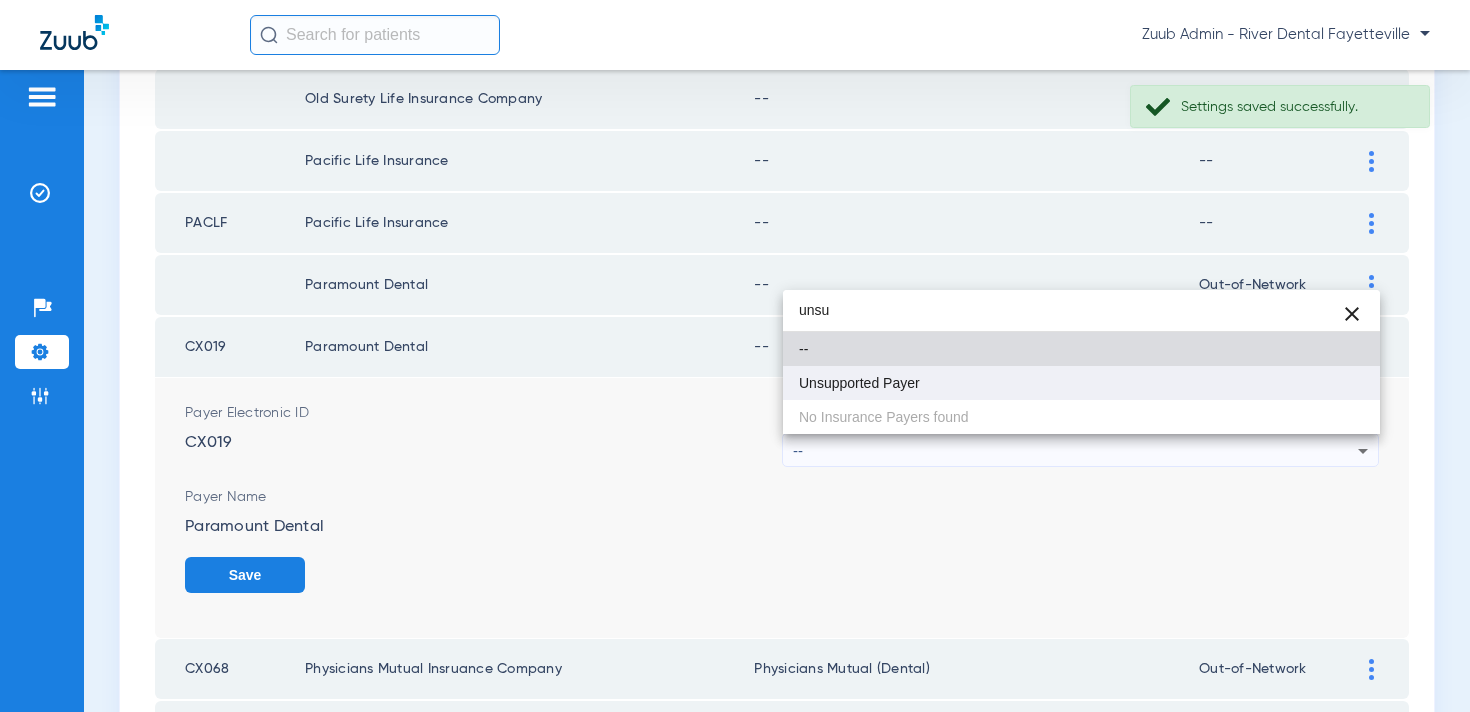 type on "unsu" 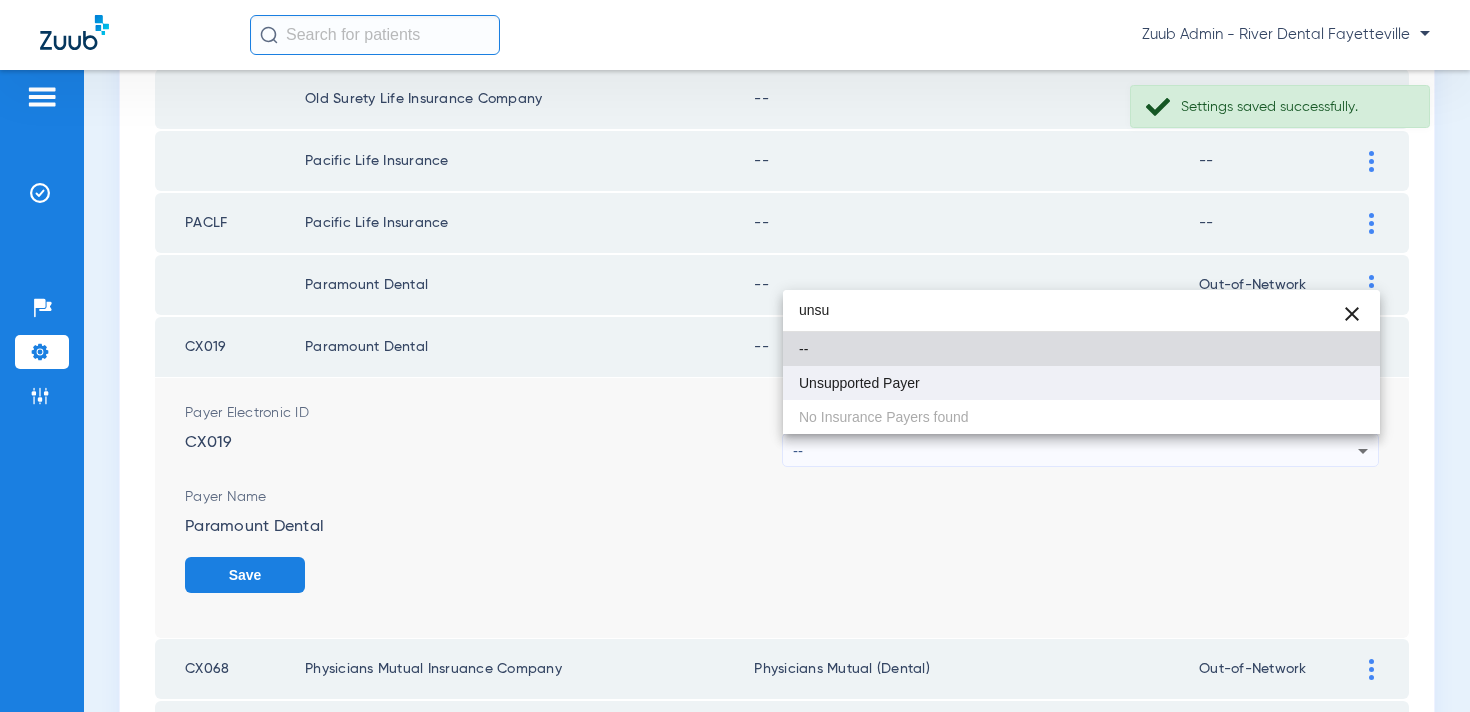 click on "Unsupported Payer" at bounding box center [859, 383] 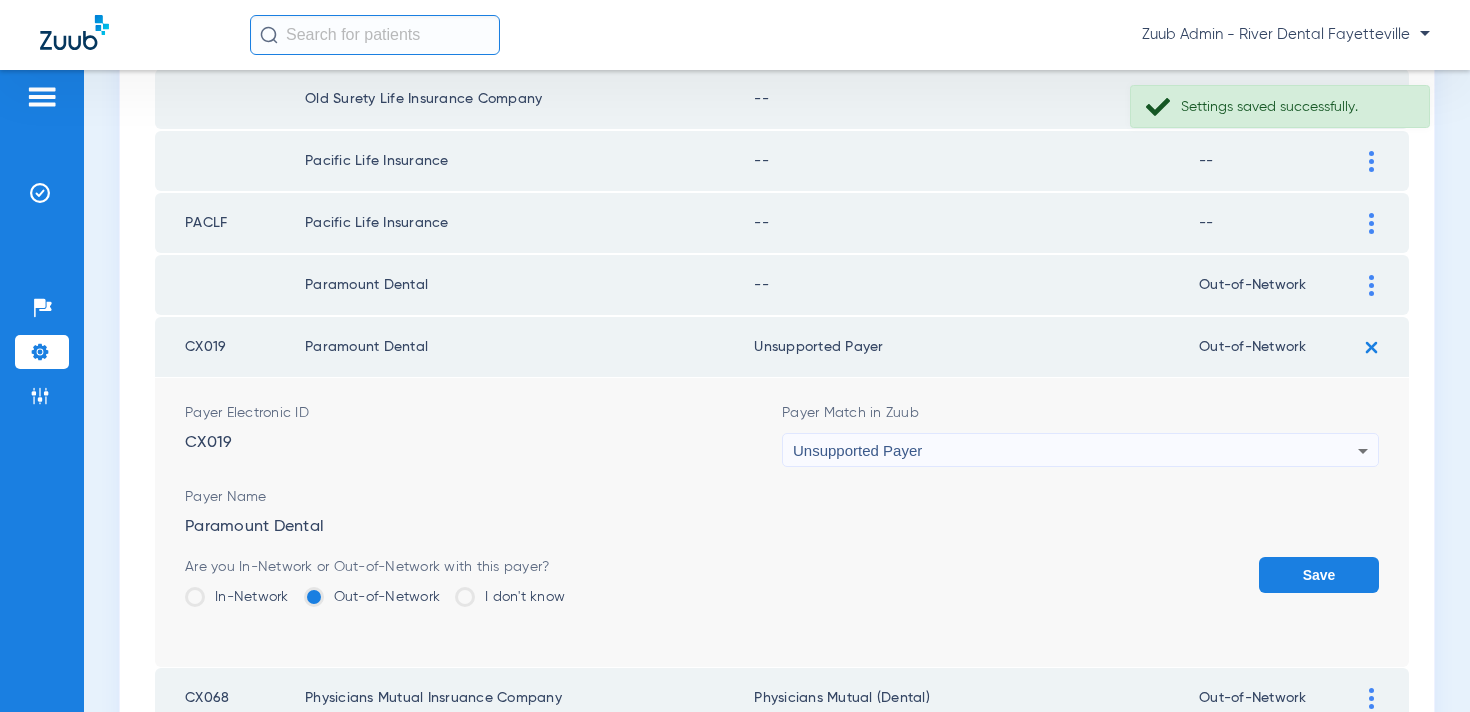 click on "Save" 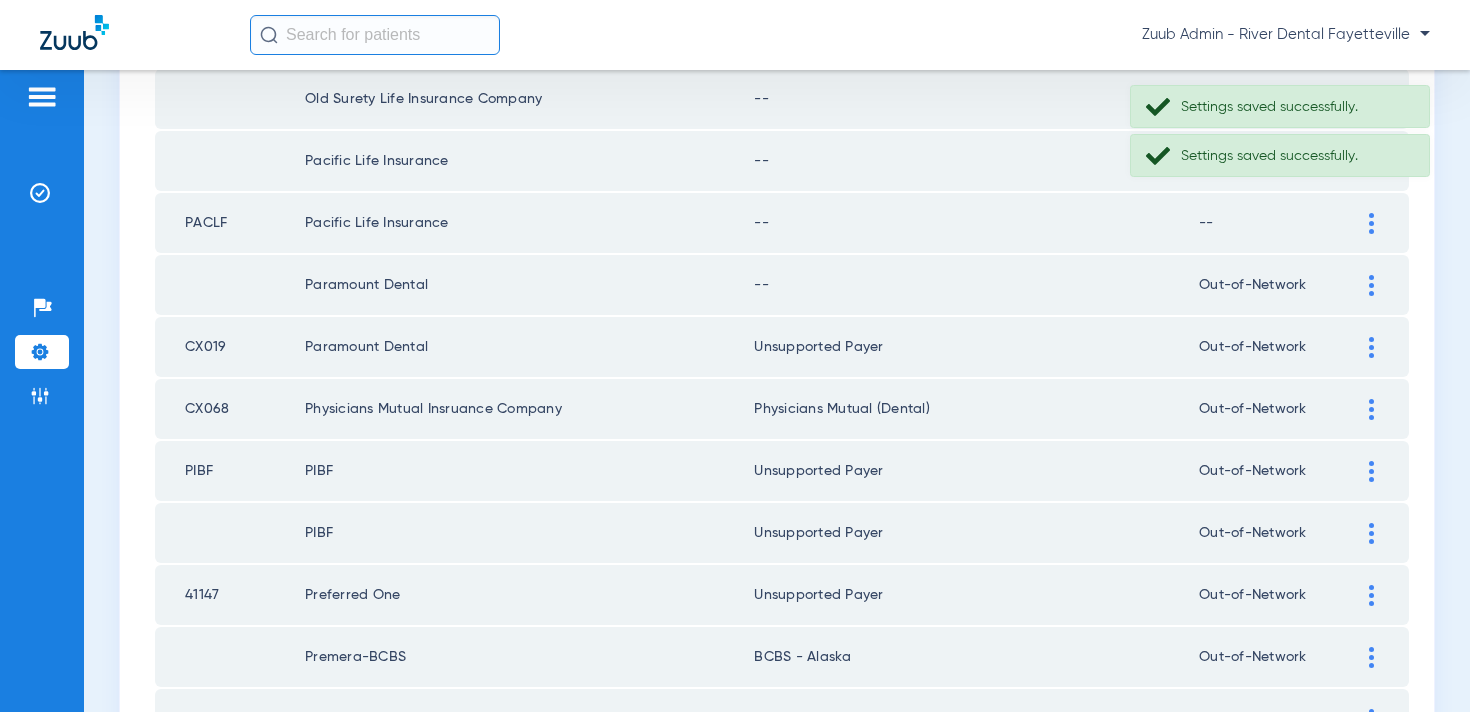 drag, startPoint x: 1363, startPoint y: 282, endPoint x: 1106, endPoint y: 333, distance: 262.01144 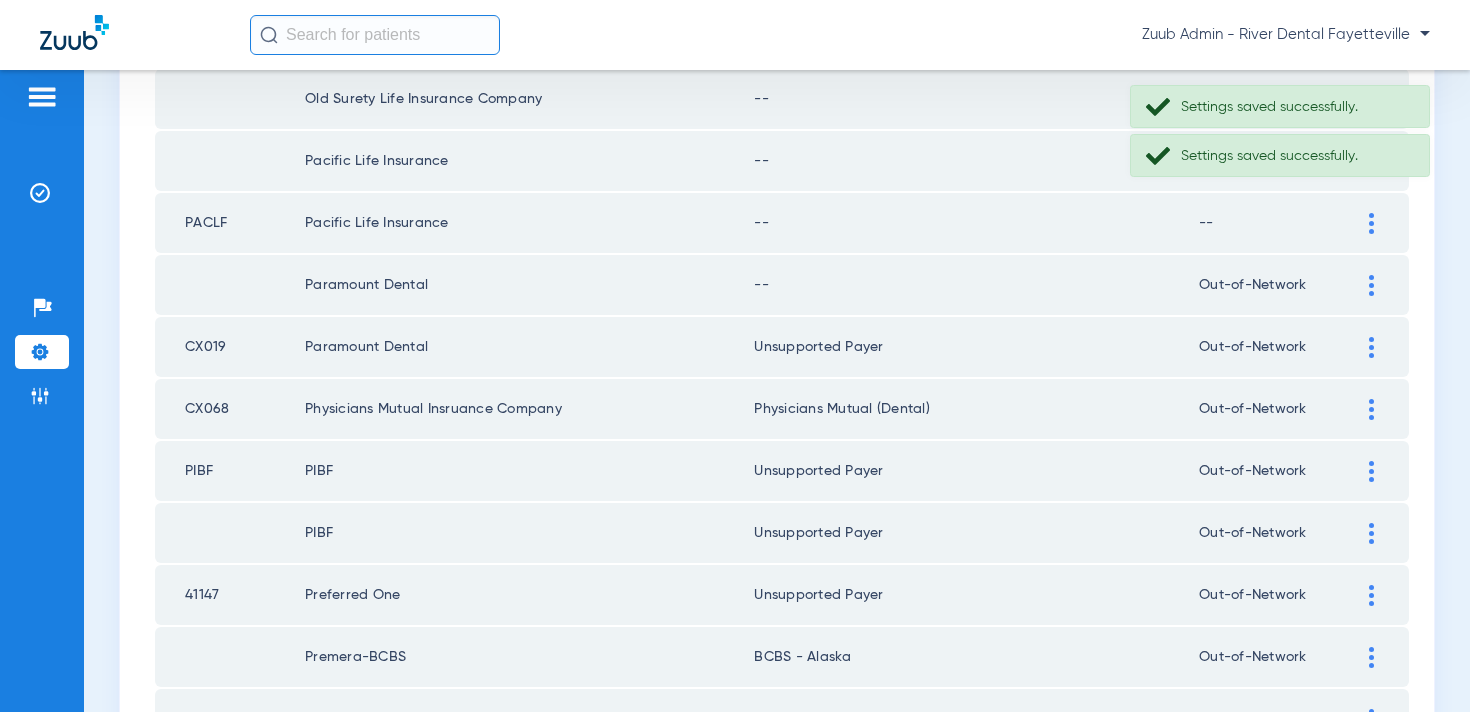 click 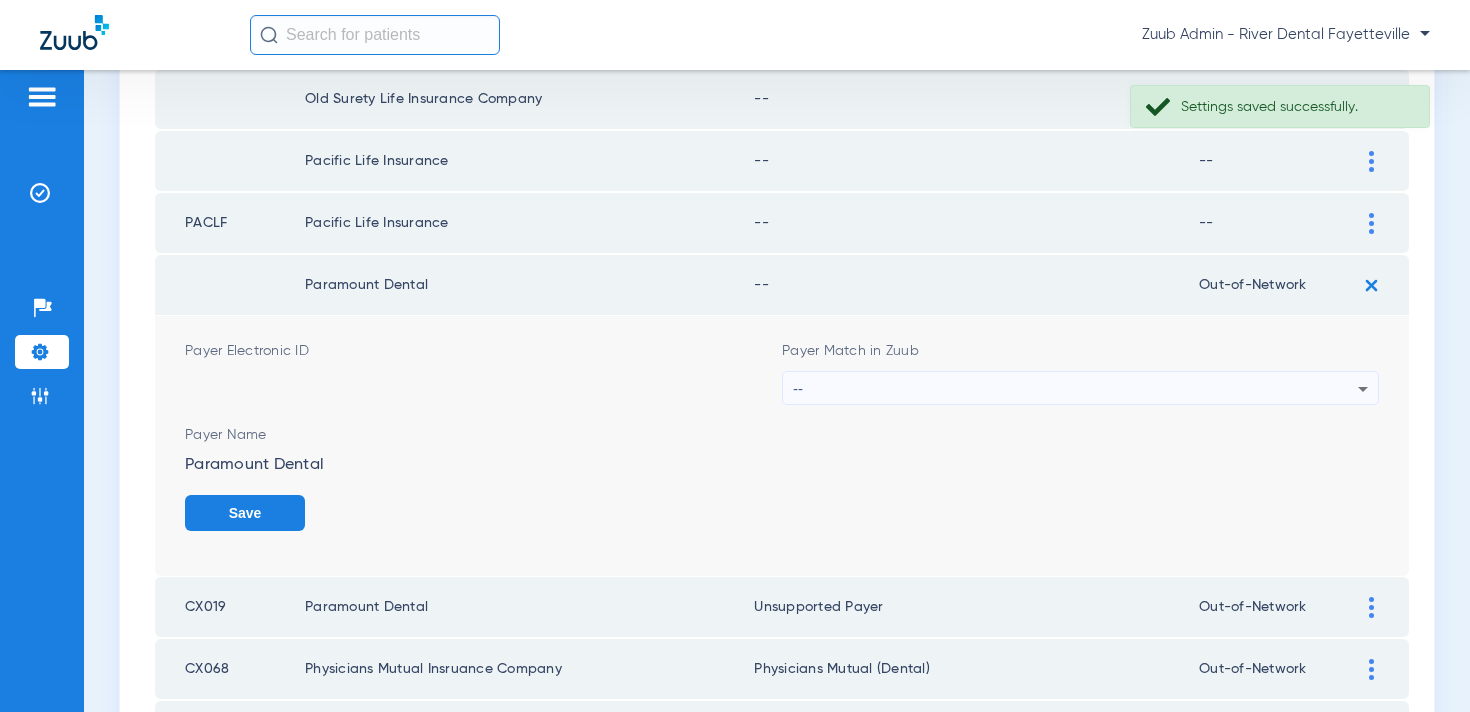 click on "--" at bounding box center [1075, 389] 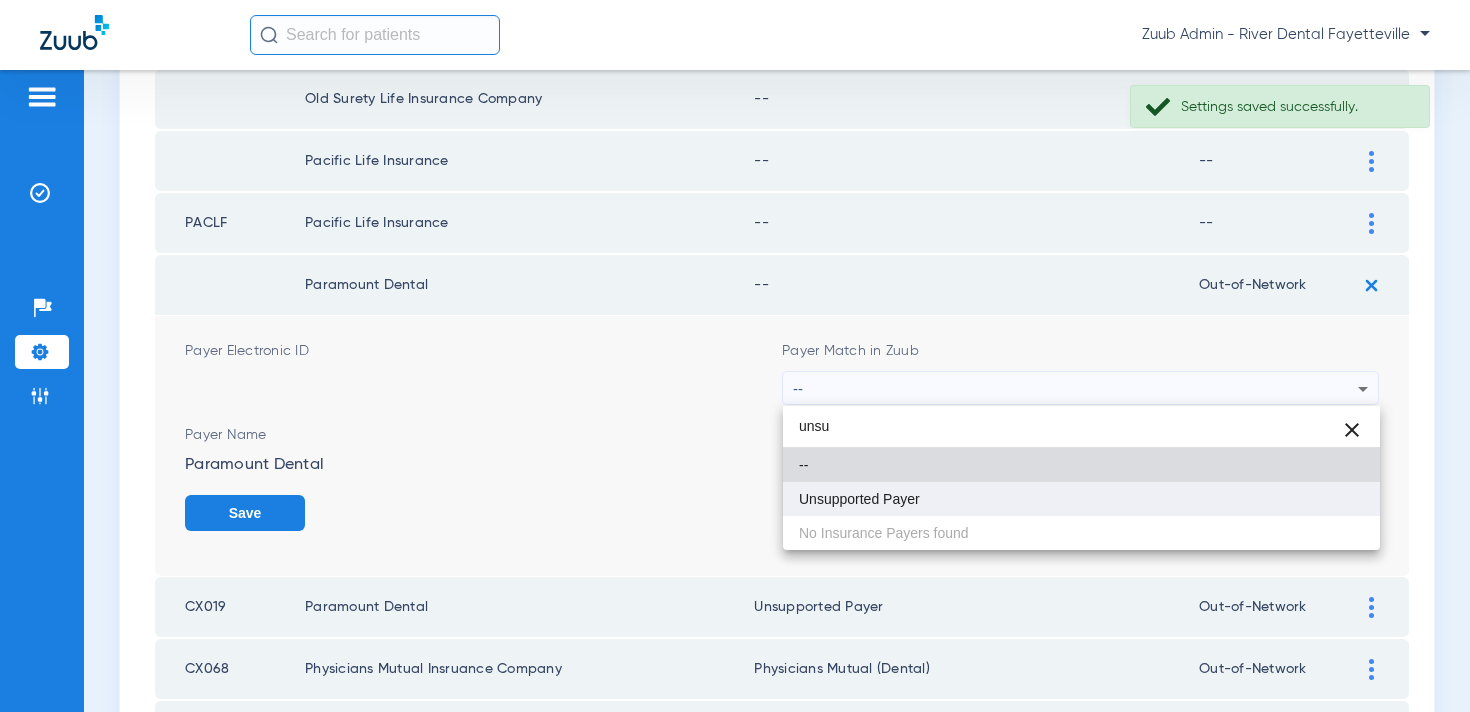 type on "unsu" 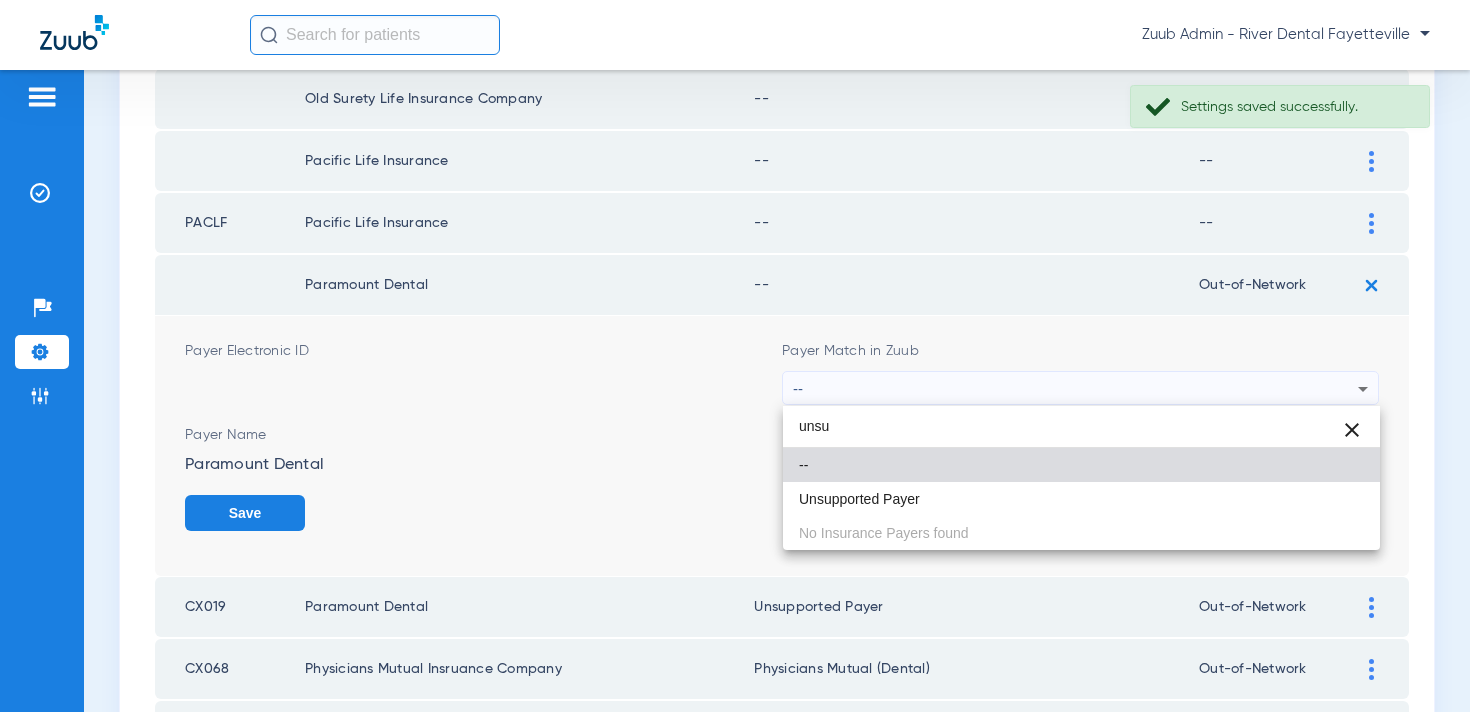 drag, startPoint x: 854, startPoint y: 497, endPoint x: 871, endPoint y: 497, distance: 17 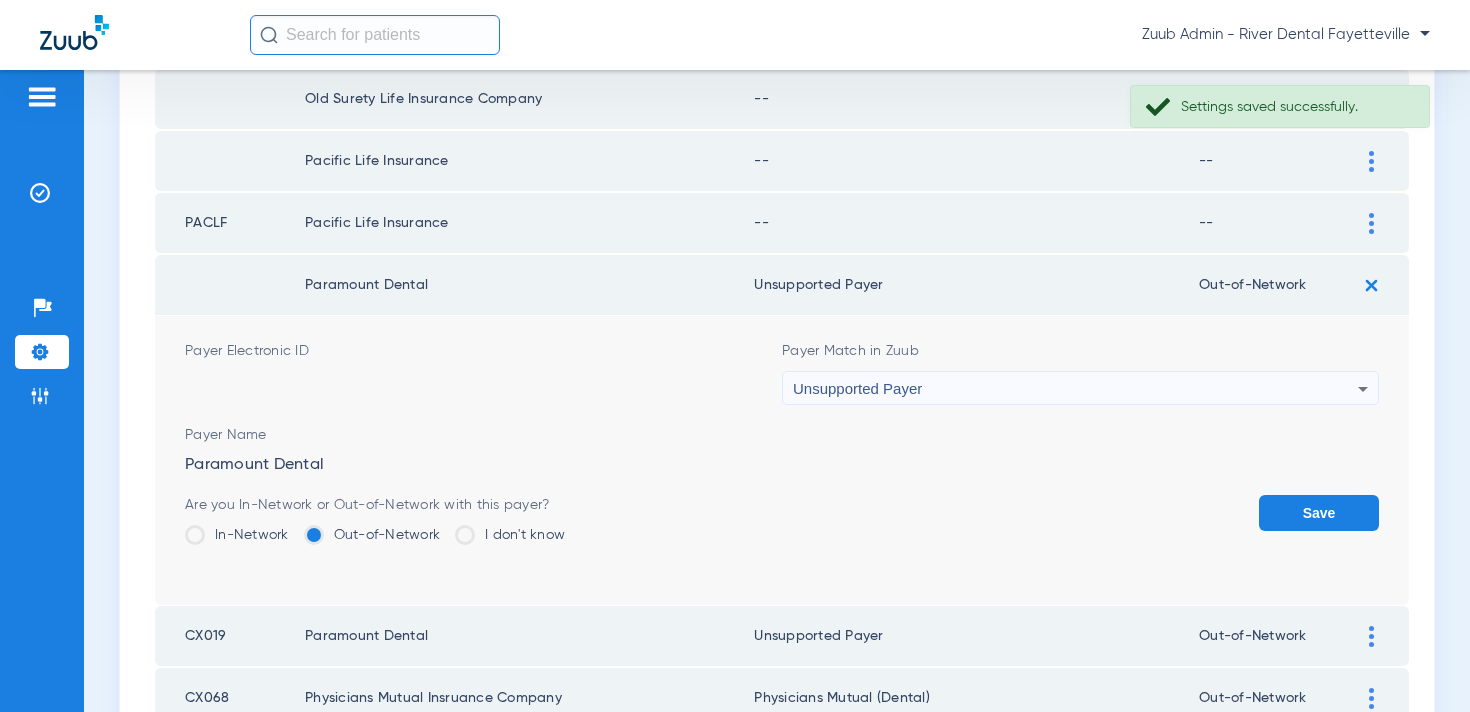 click on "Save" 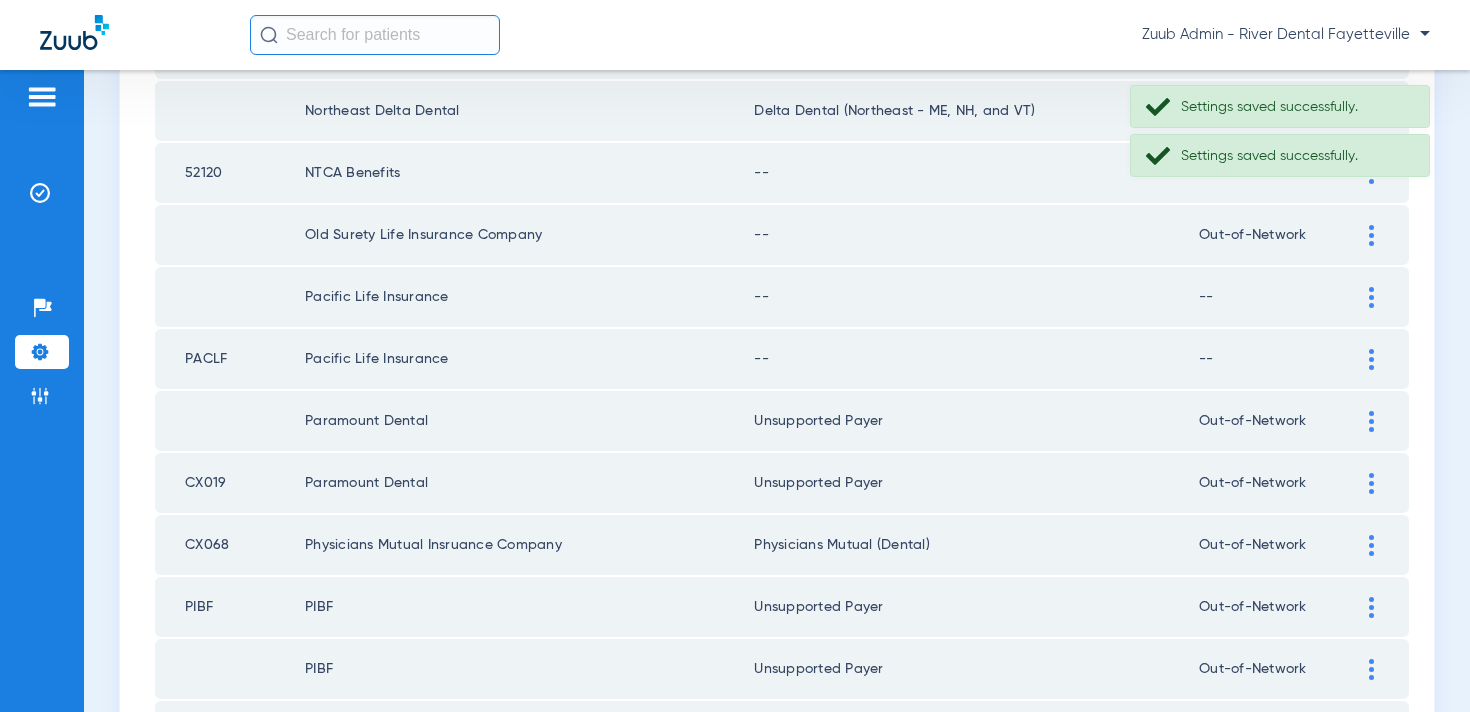 scroll, scrollTop: 2394, scrollLeft: 0, axis: vertical 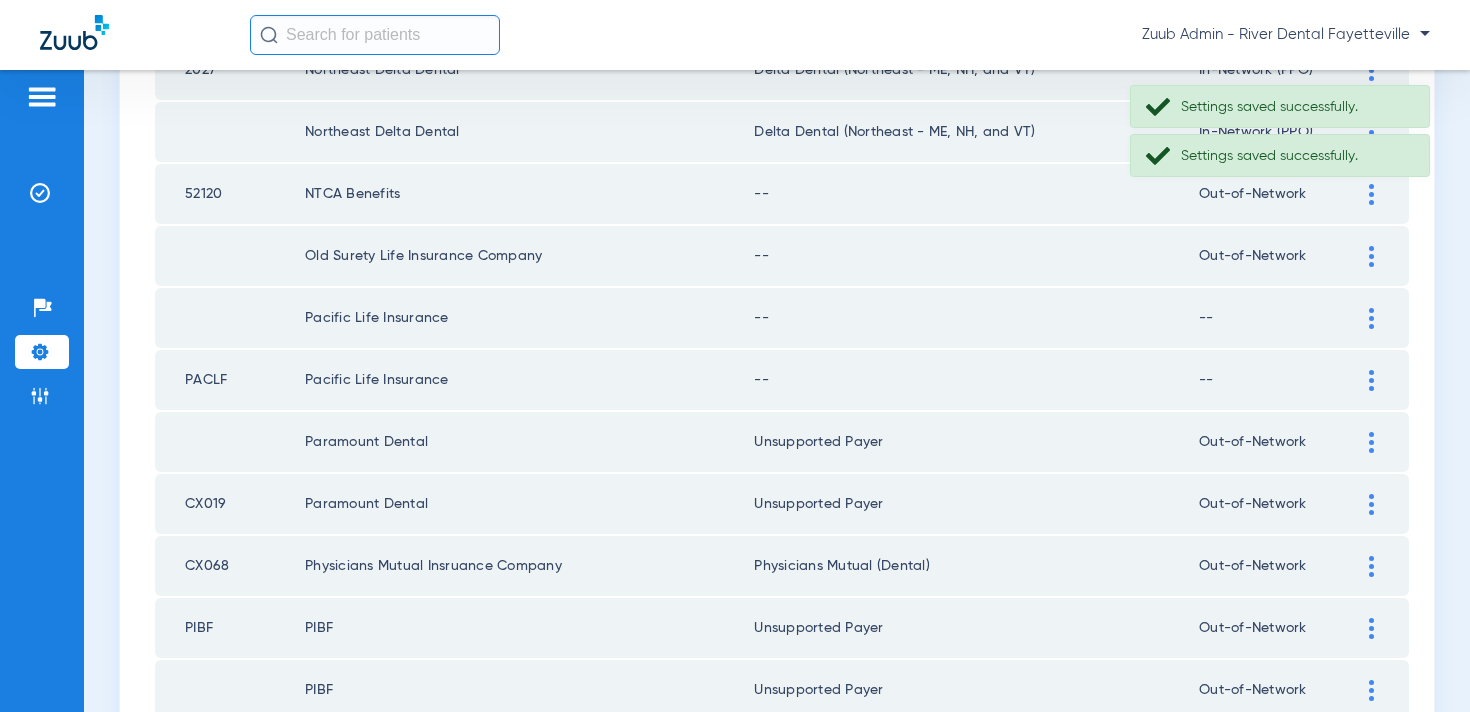 click on "--" 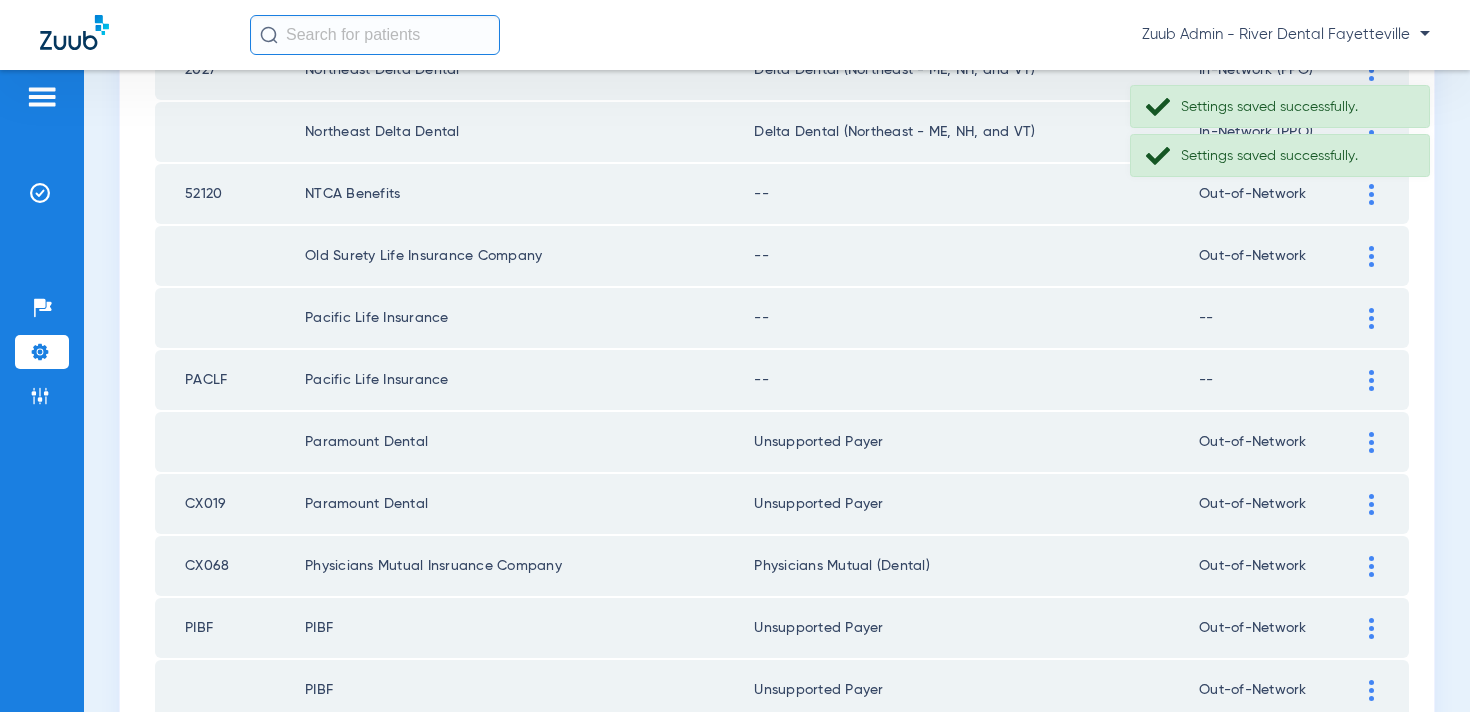 click 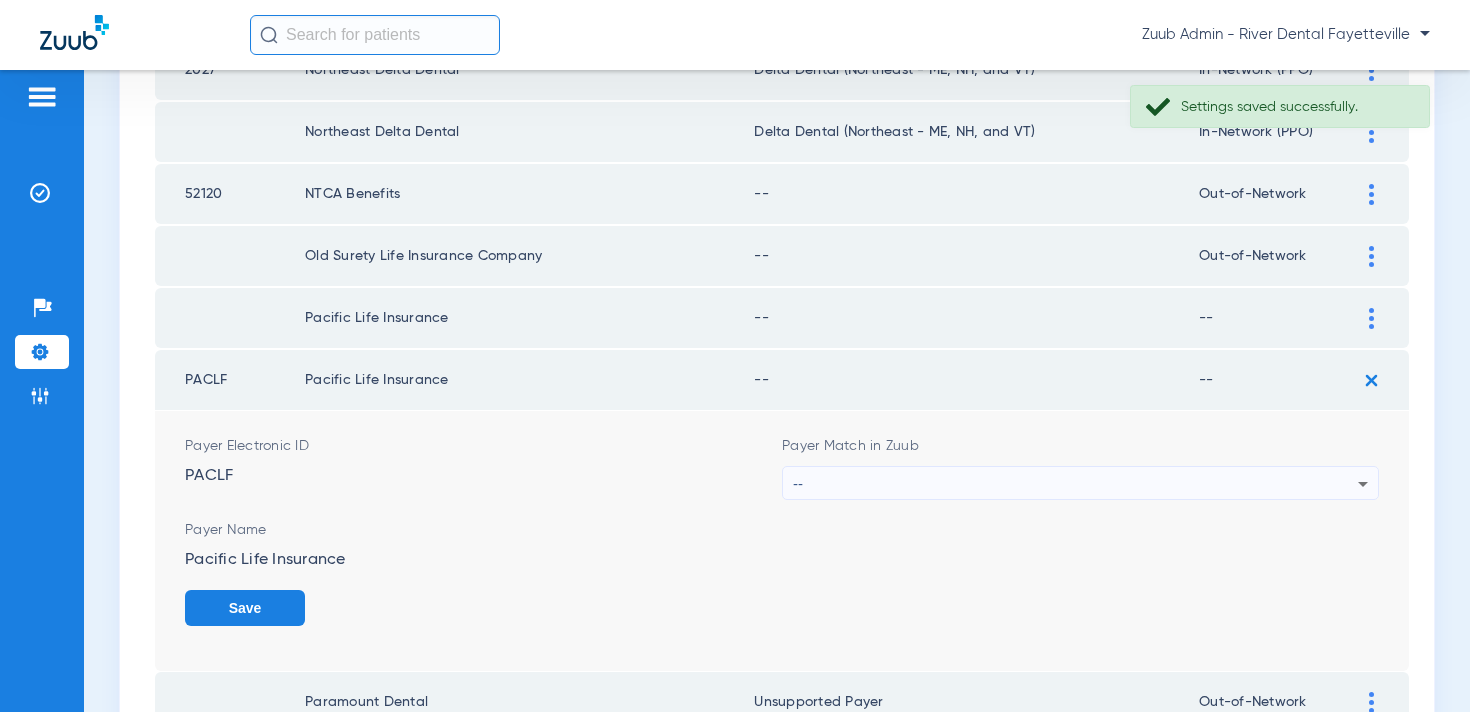 click on "--" at bounding box center [1075, 484] 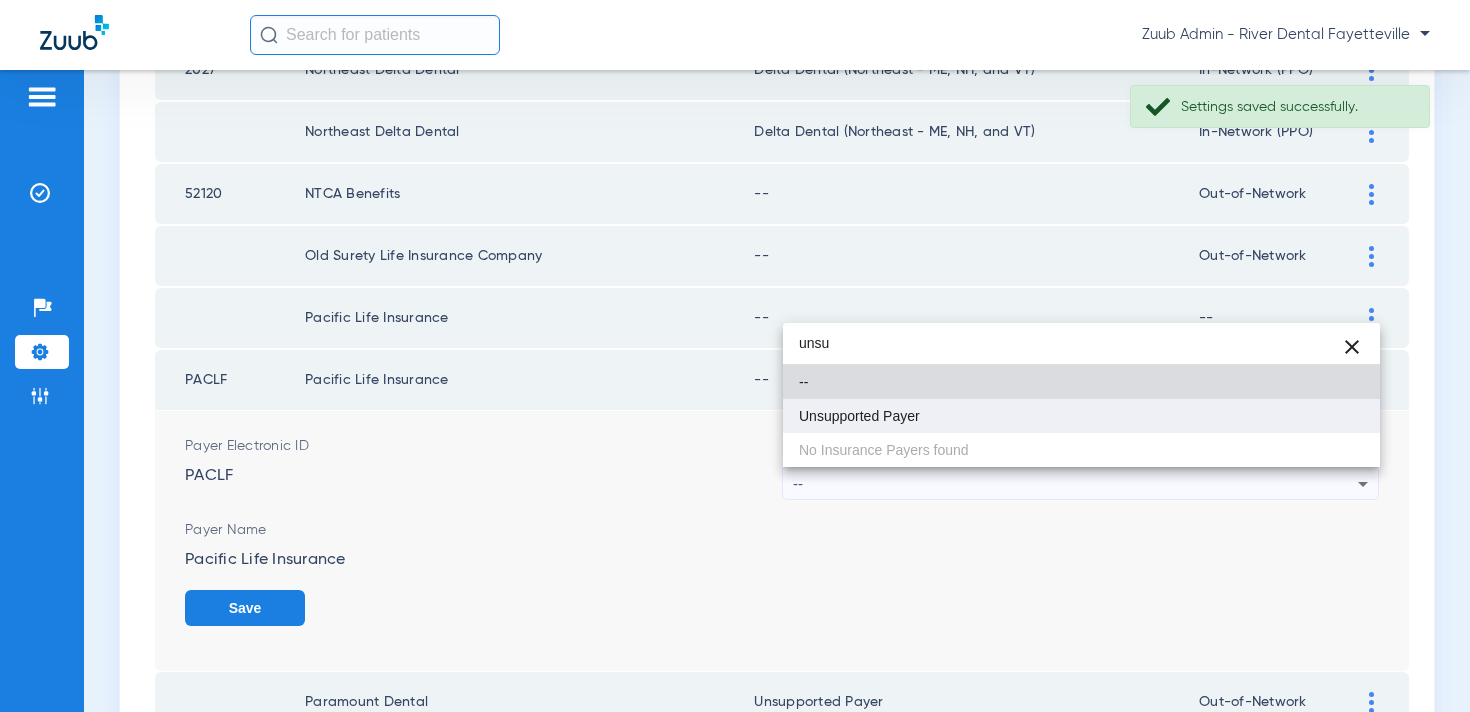 type on "unsu" 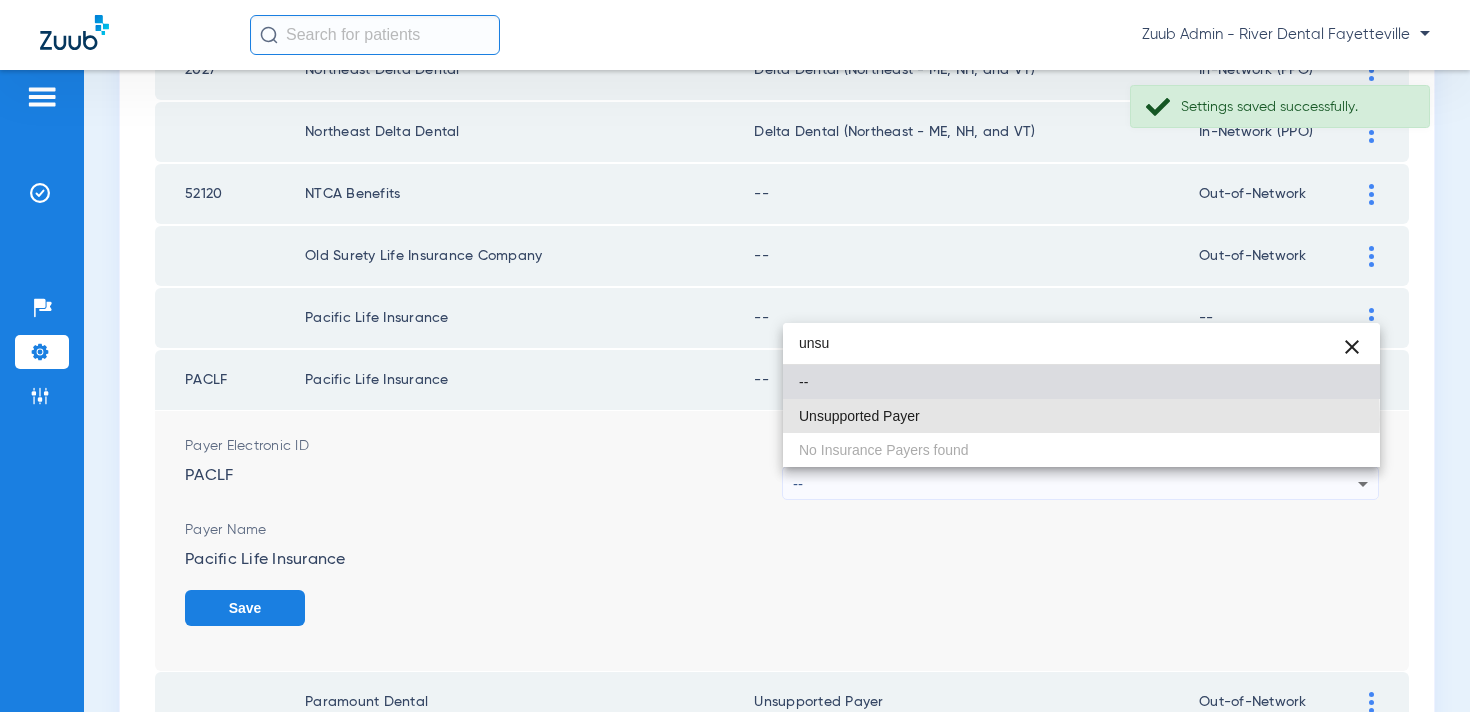 drag, startPoint x: 871, startPoint y: 419, endPoint x: 1158, endPoint y: 464, distance: 290.50644 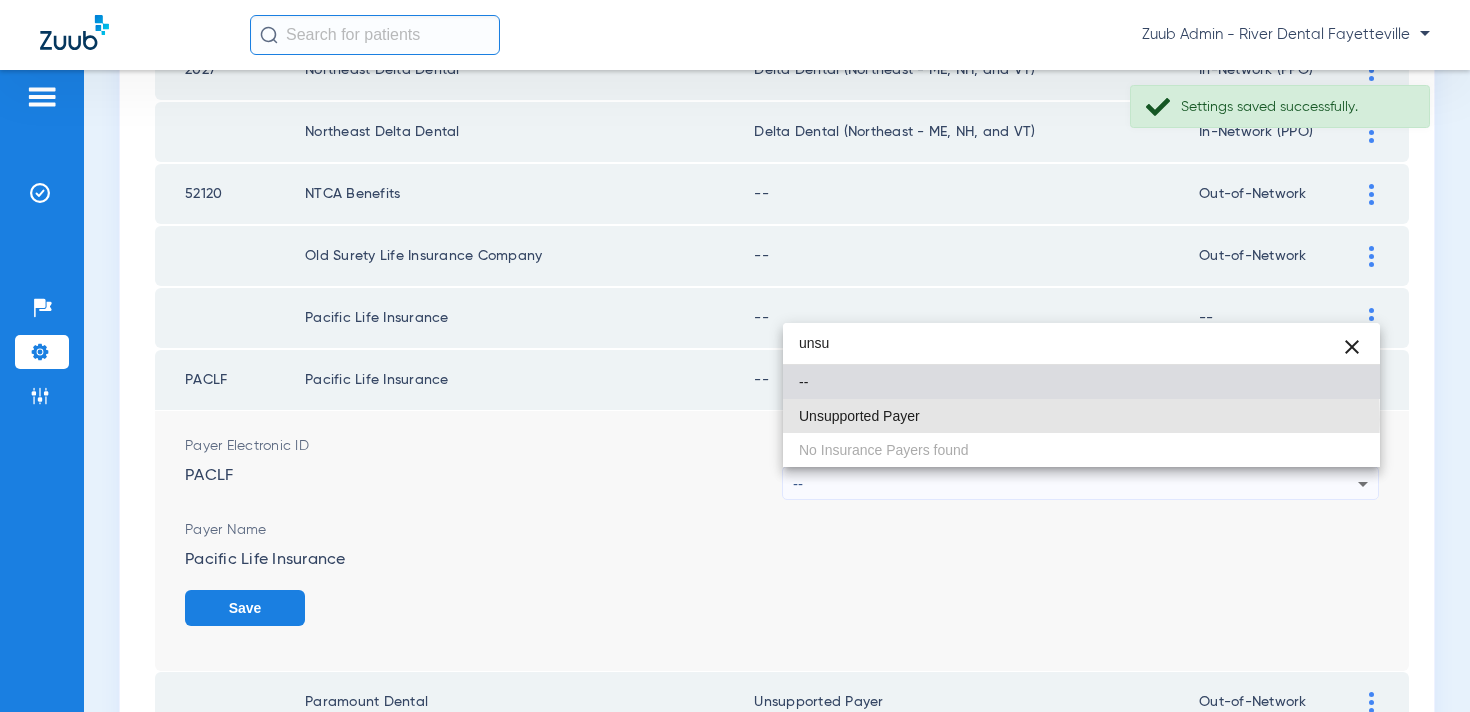 click on "Unsupported Payer" at bounding box center [859, 416] 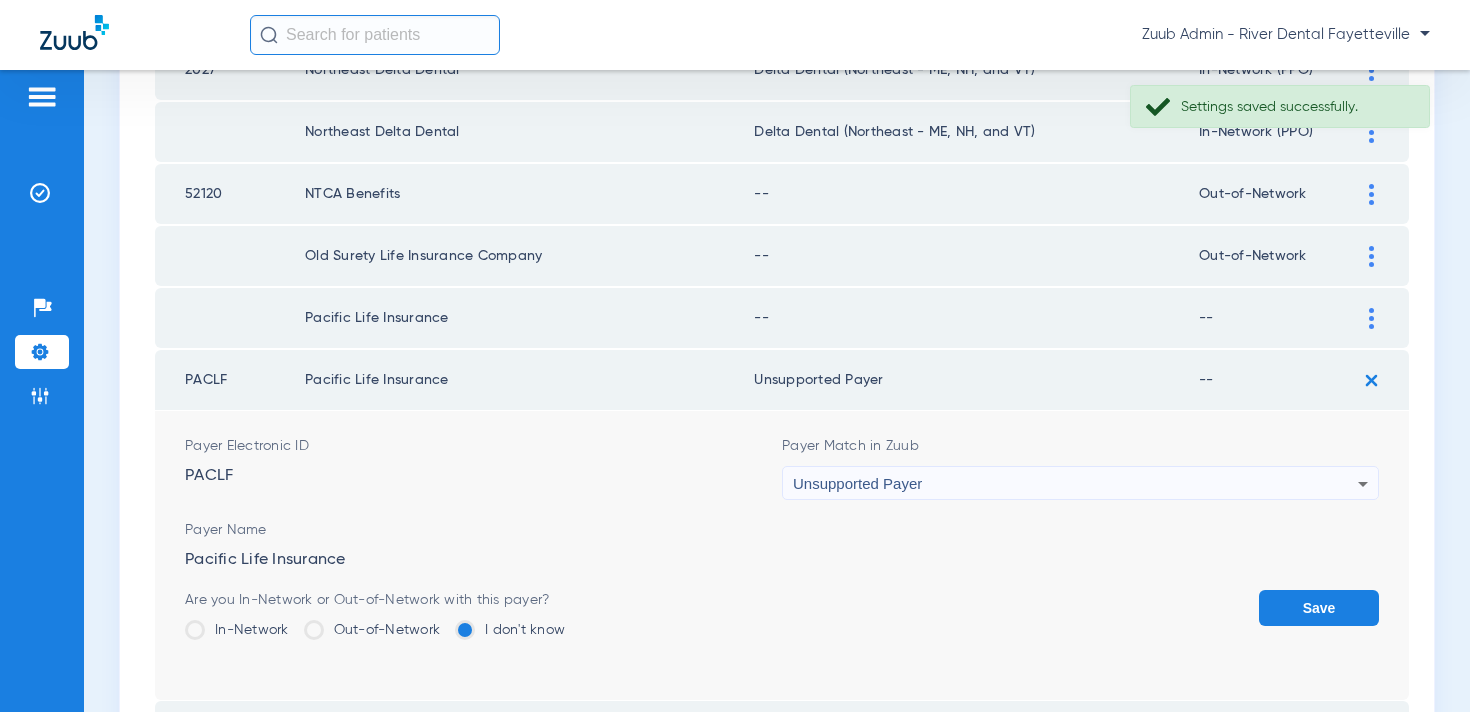 click on "Save" 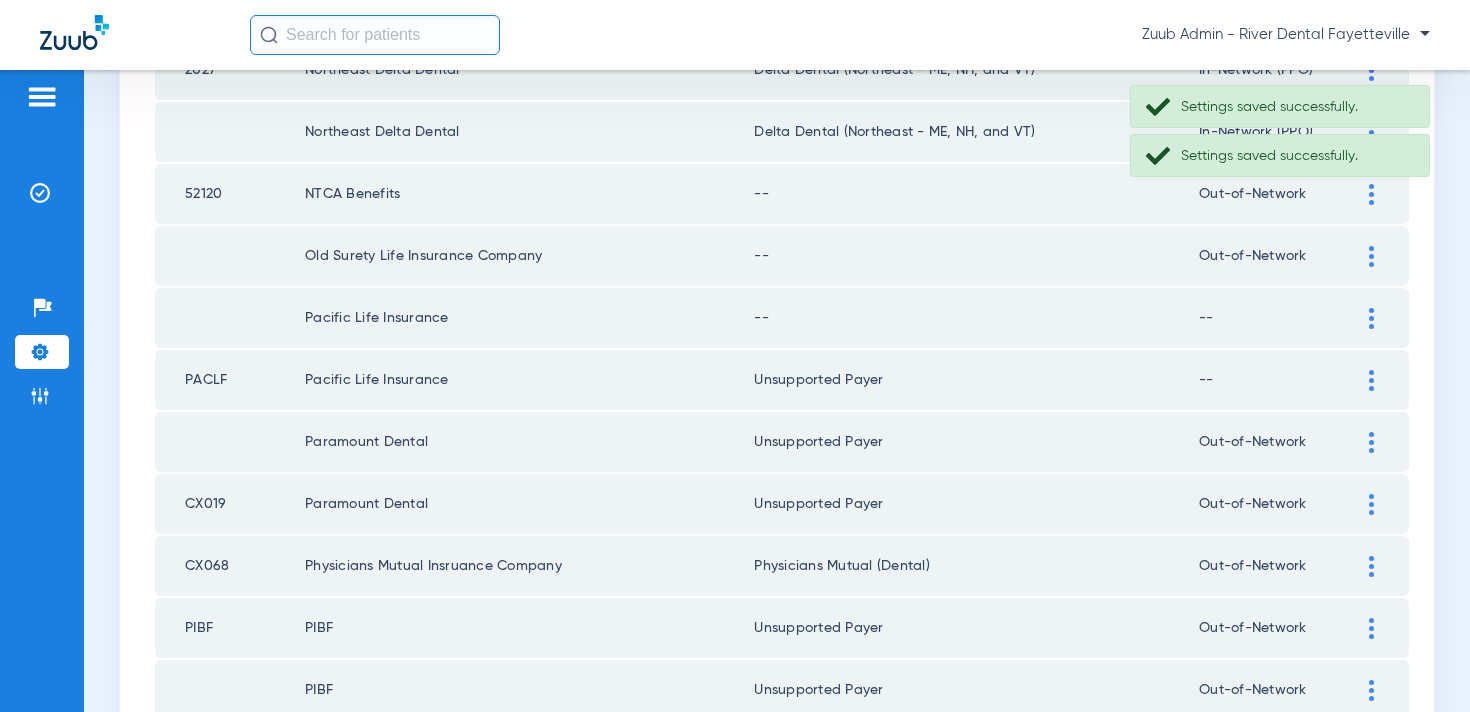 click 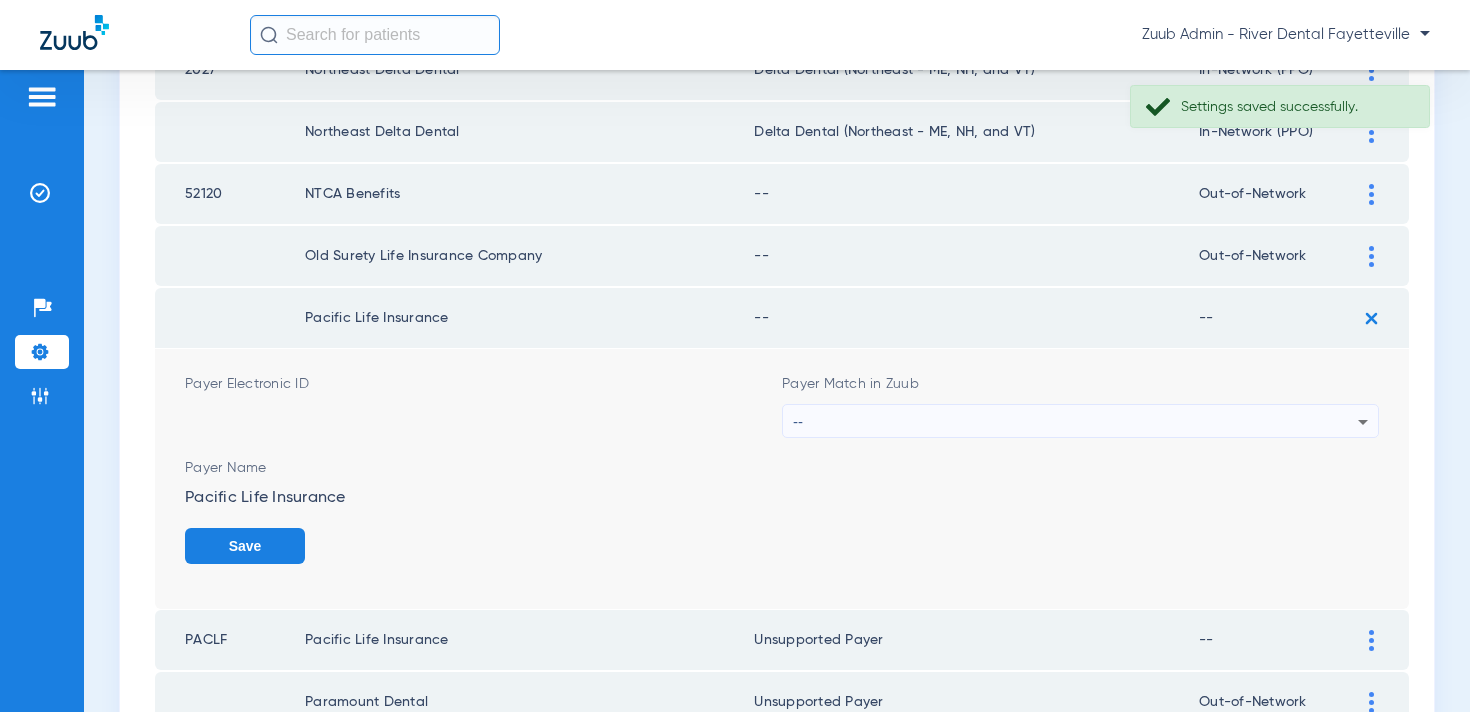 click on "--" at bounding box center [1075, 422] 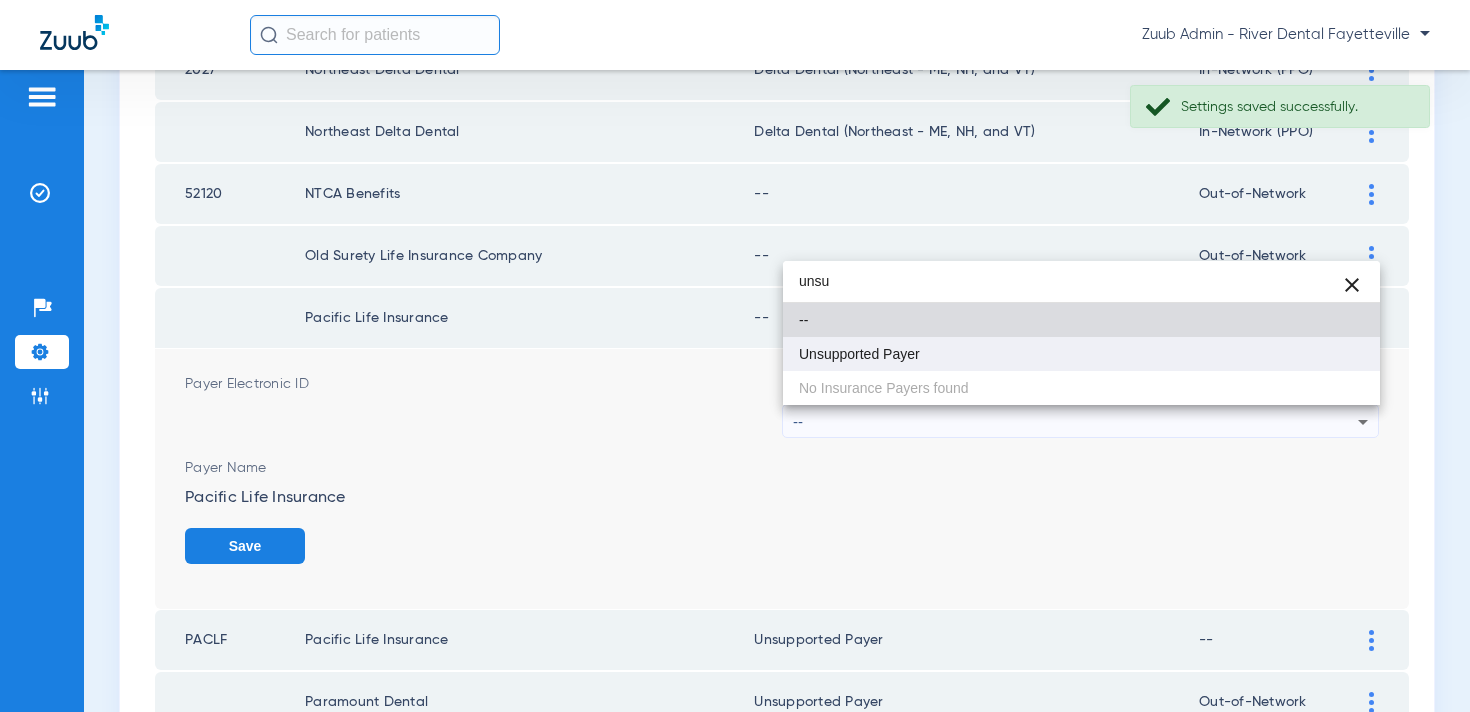 type on "unsu" 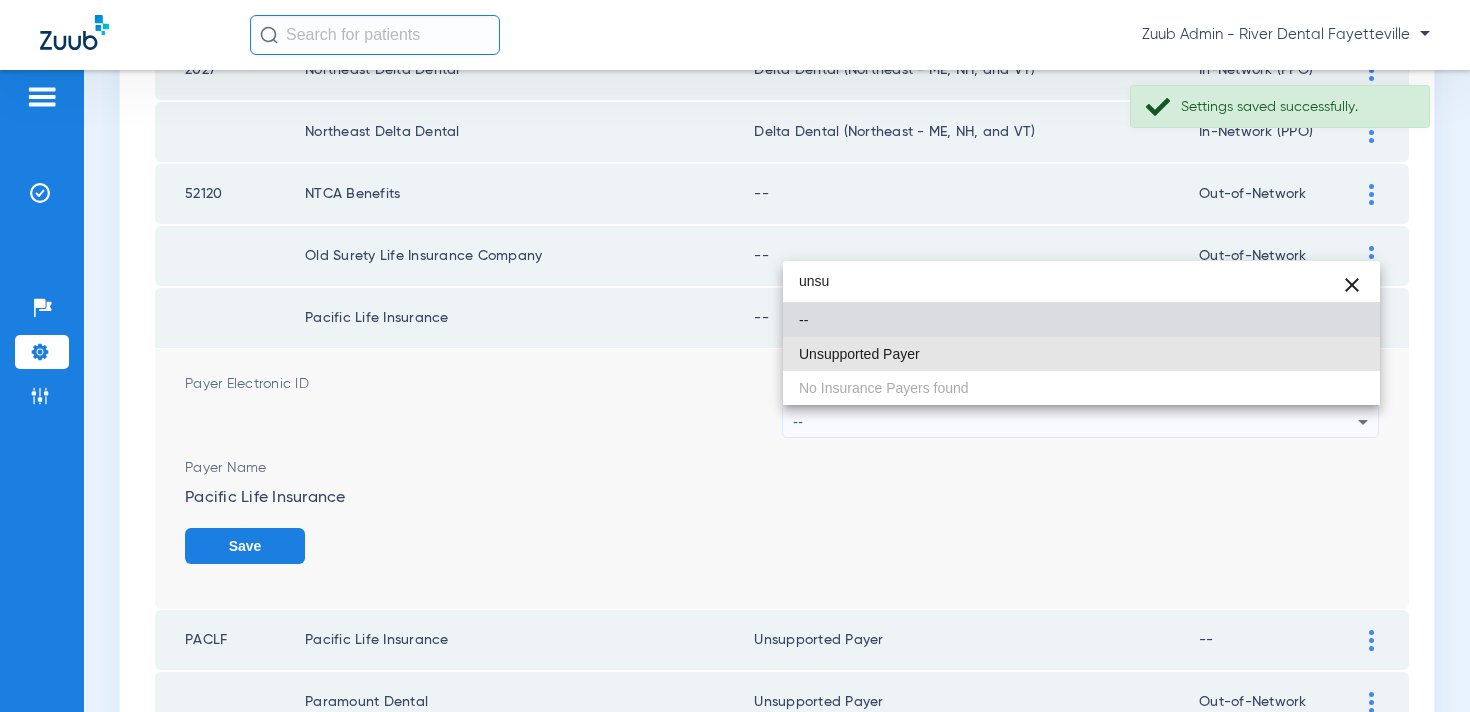drag, startPoint x: 917, startPoint y: 362, endPoint x: 1196, endPoint y: 493, distance: 308.22394 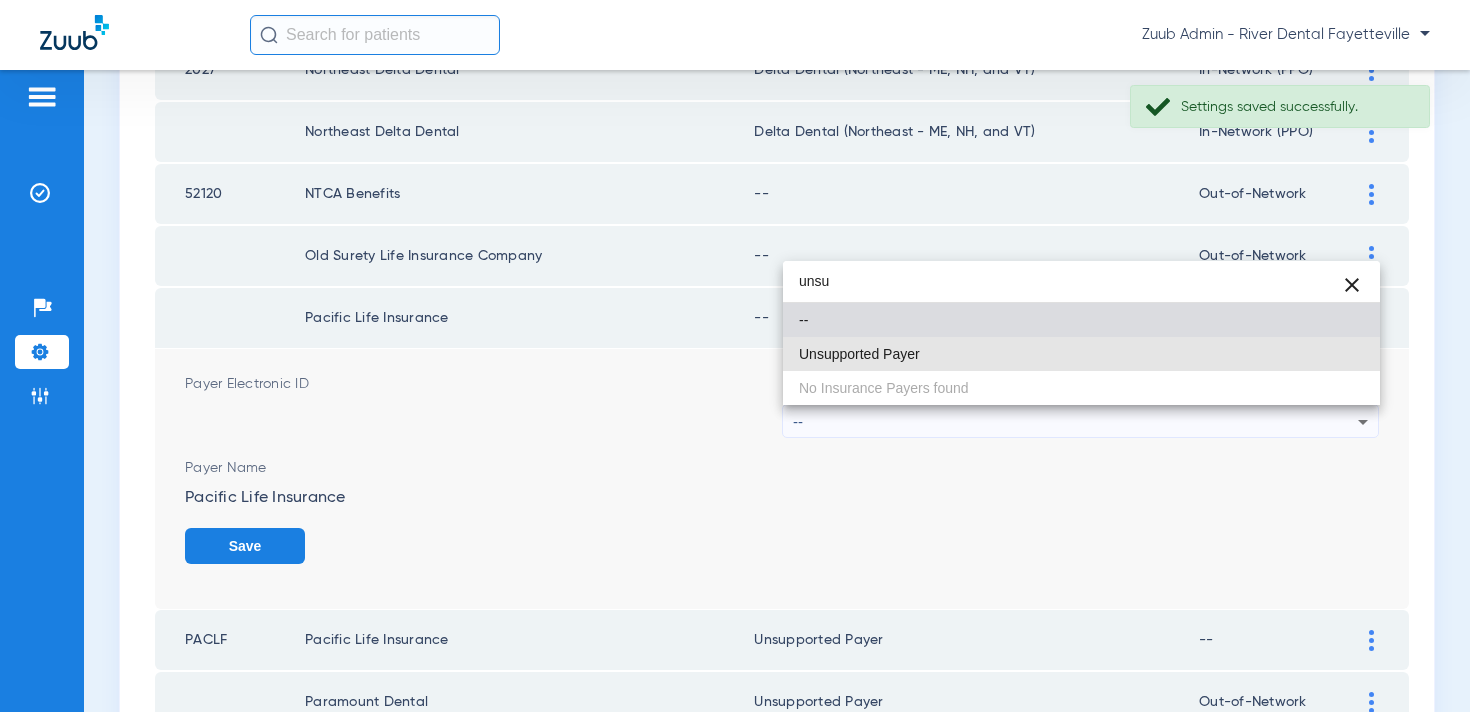 click on "Unsupported Payer" at bounding box center (1081, 354) 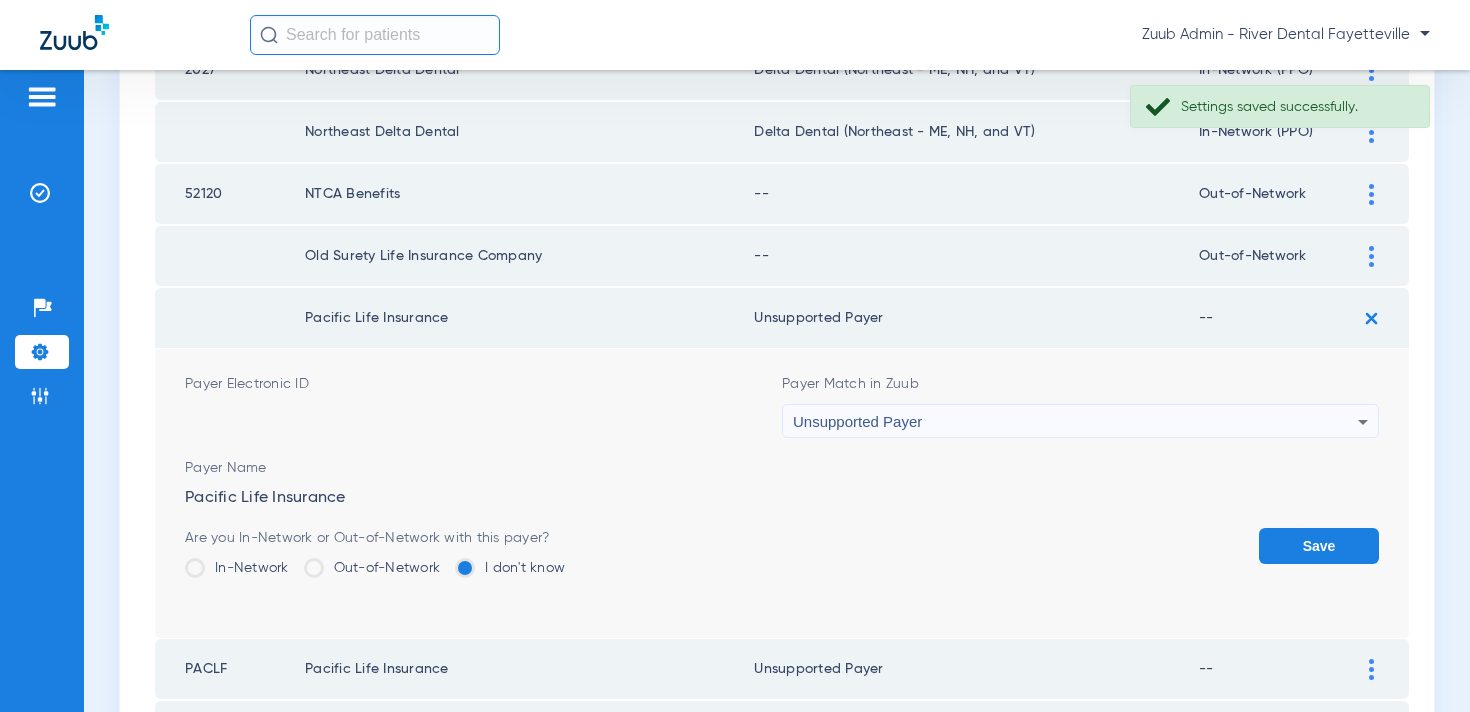 click on "Save" 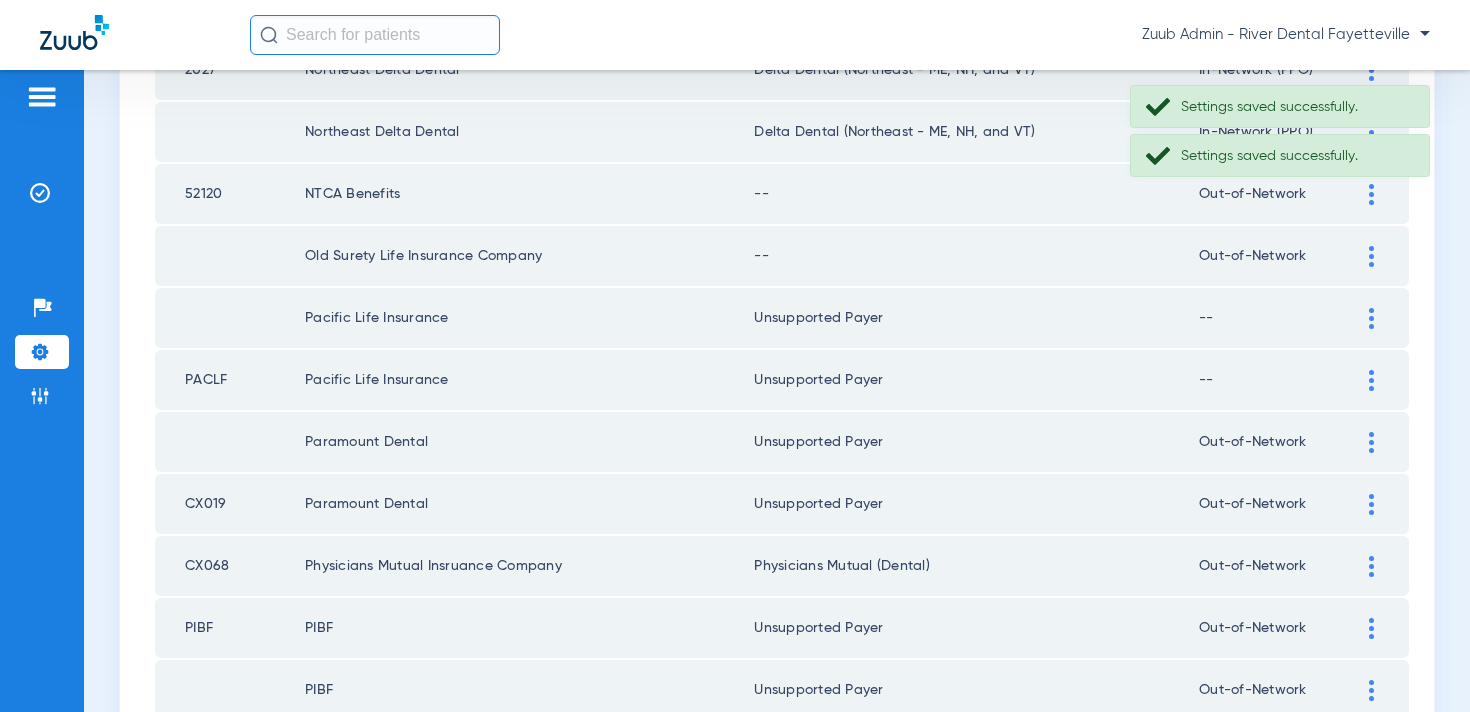 drag, startPoint x: 1376, startPoint y: 260, endPoint x: 1241, endPoint y: 294, distance: 139.21565 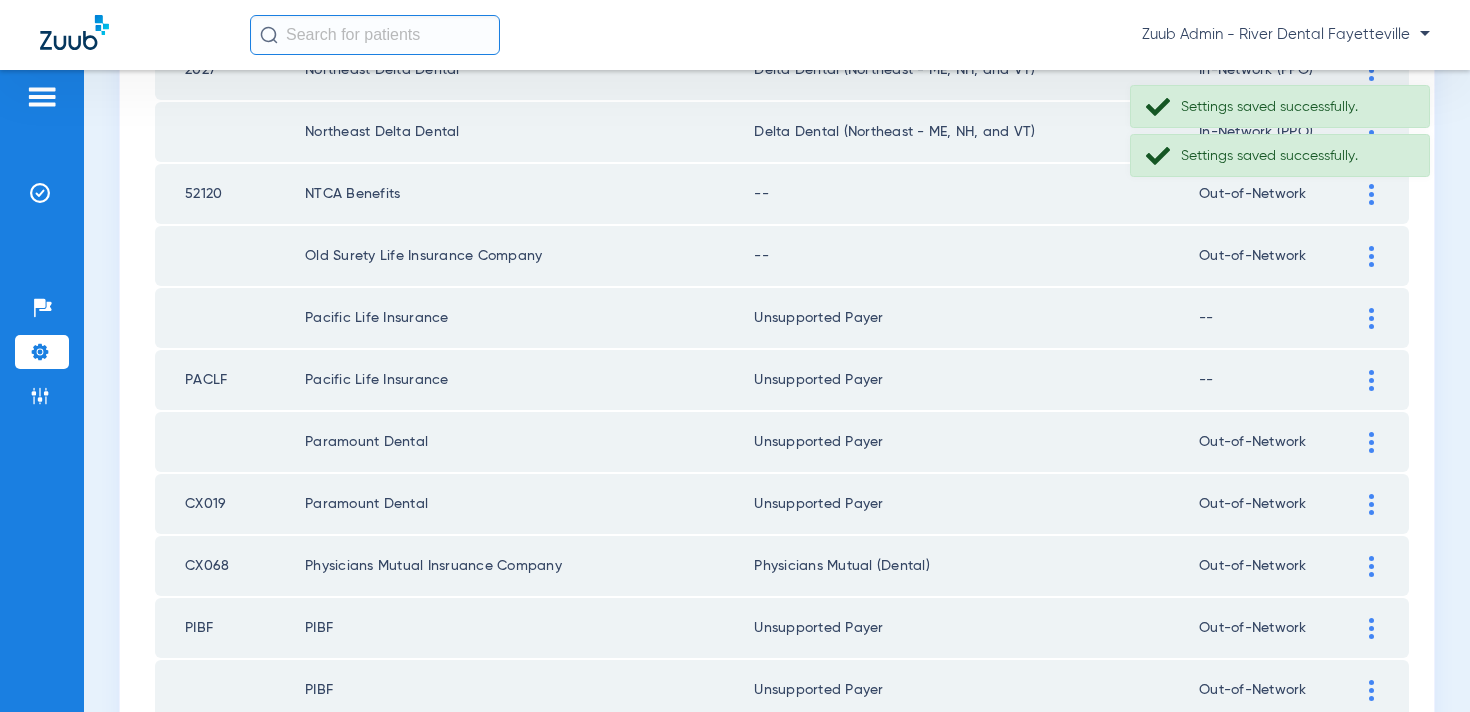 click 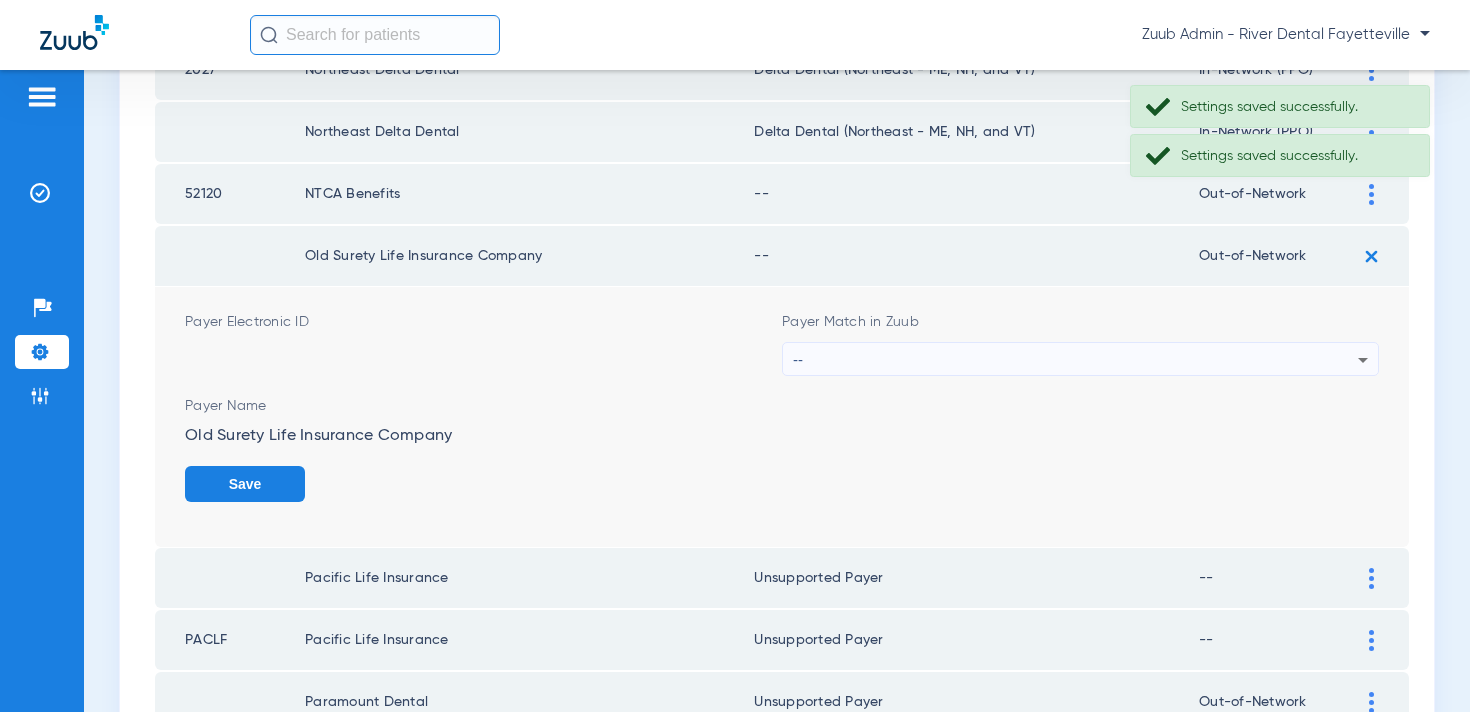 click on "--" at bounding box center [1075, 360] 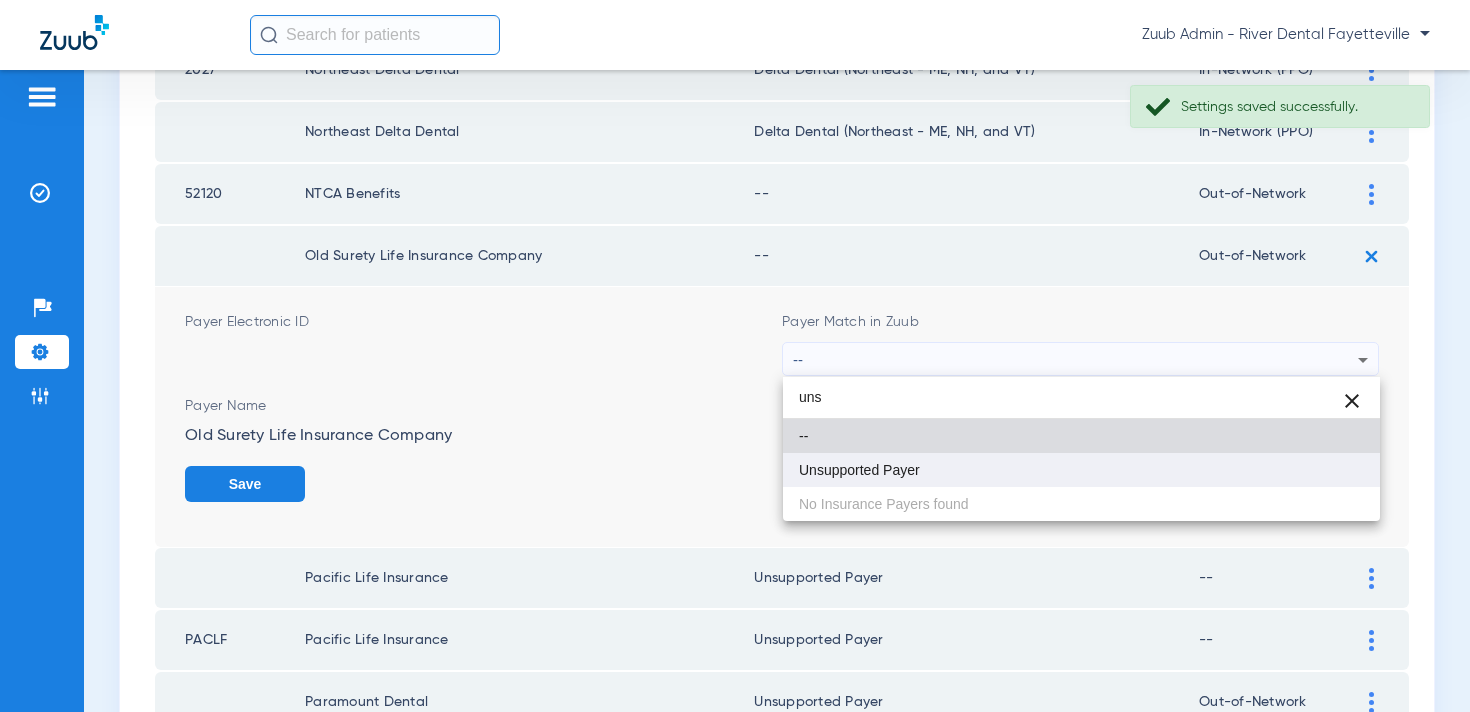 type on "uns" 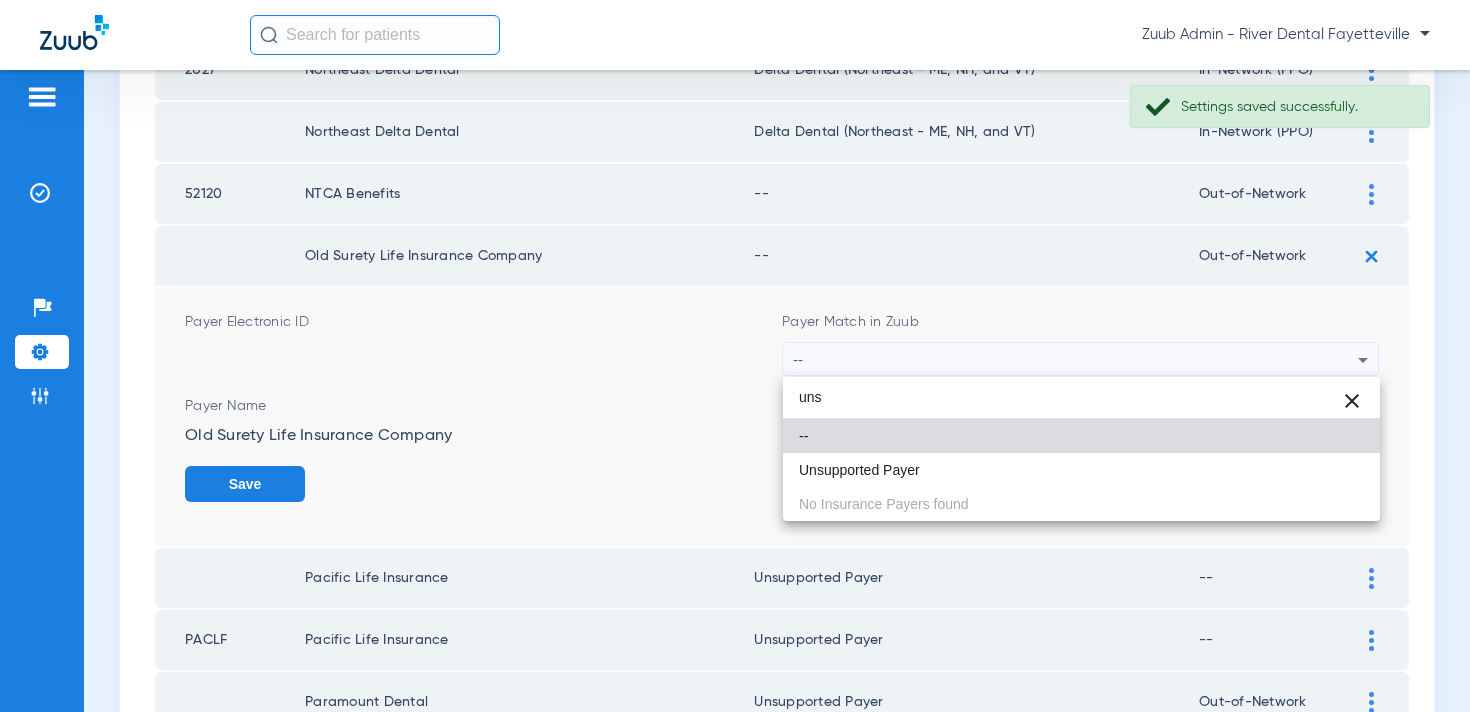 drag, startPoint x: 874, startPoint y: 462, endPoint x: 1158, endPoint y: 509, distance: 287.86282 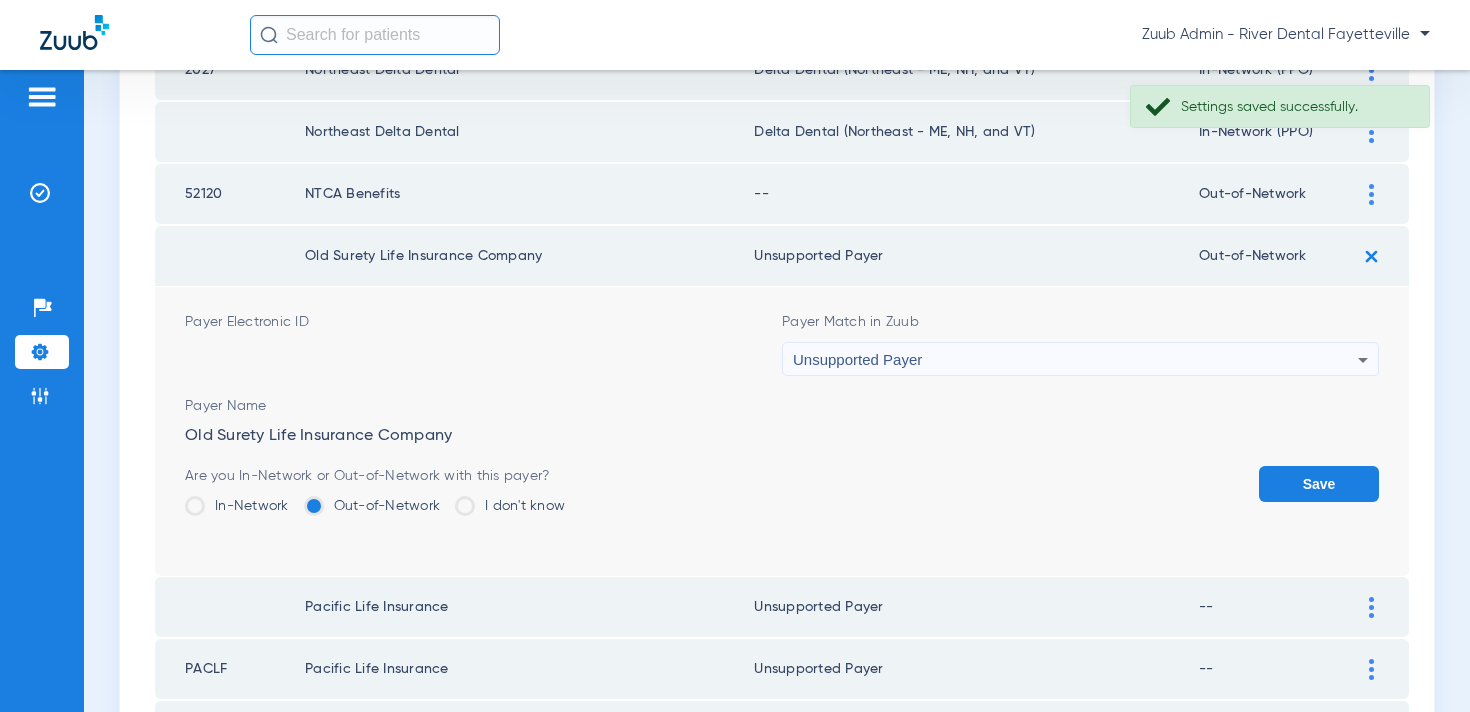 click on "Save" 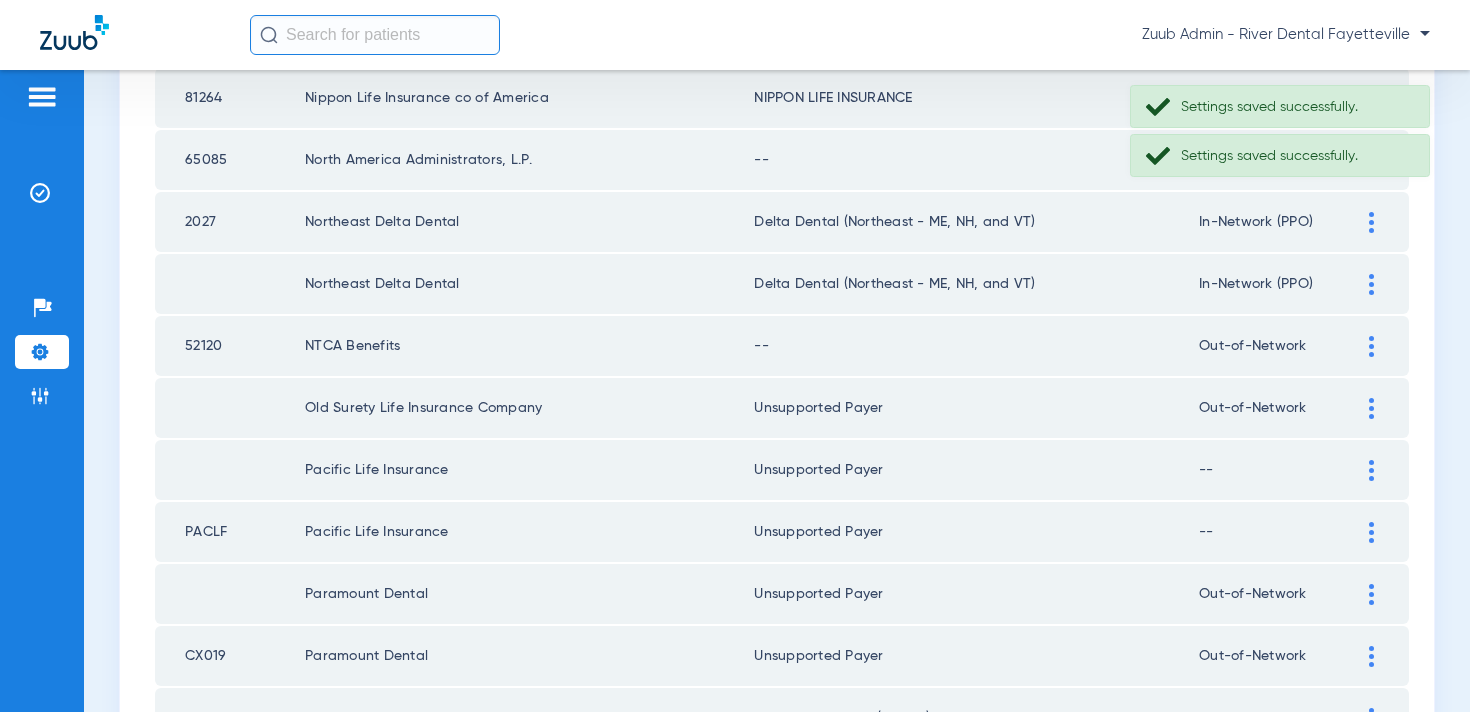 scroll, scrollTop: 2214, scrollLeft: 0, axis: vertical 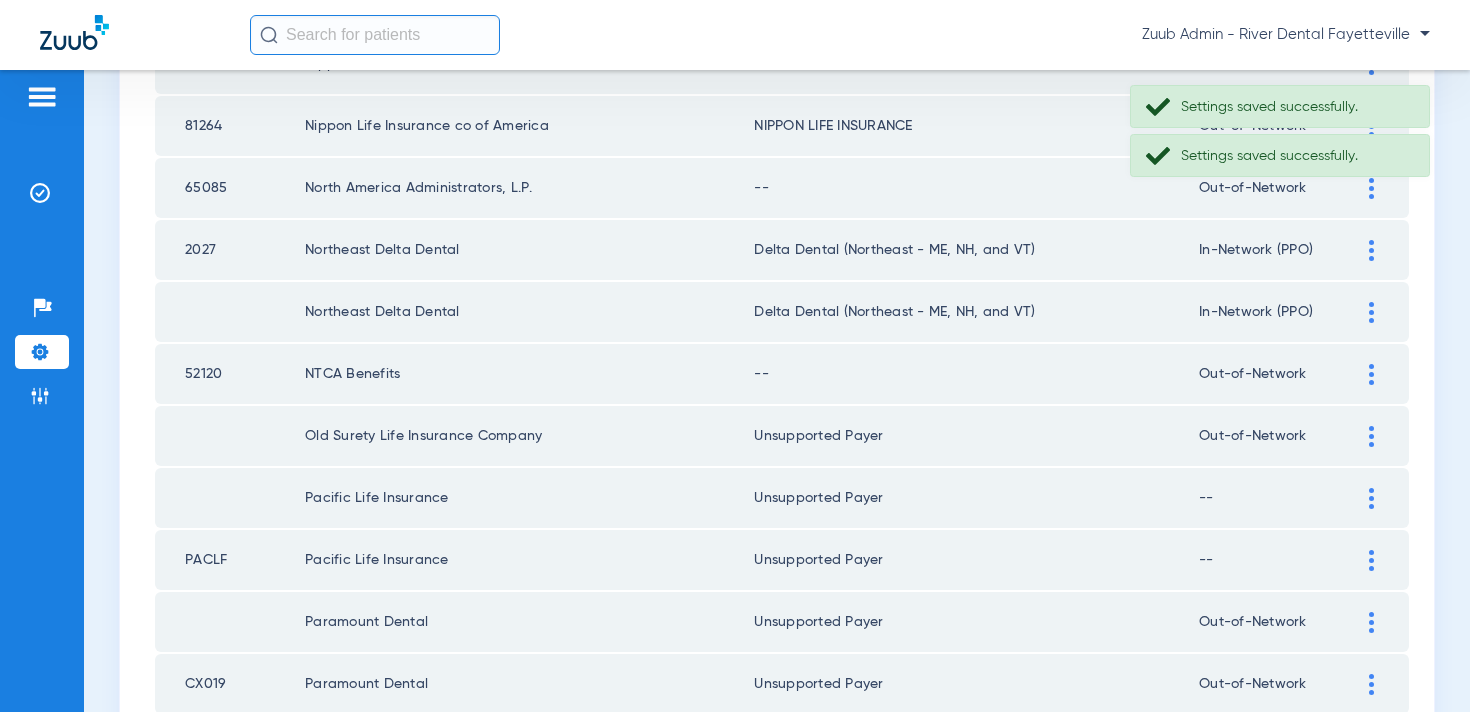 click 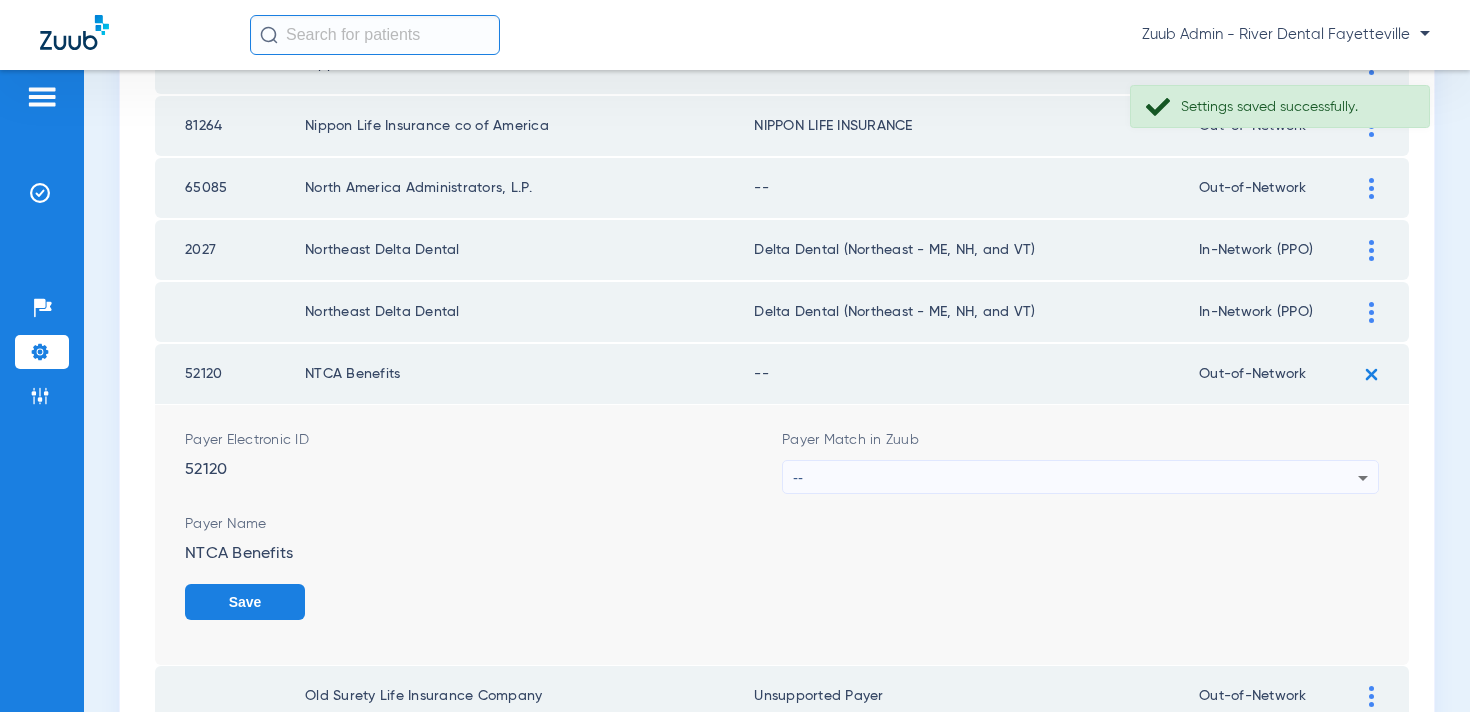 click on "--" at bounding box center (1075, 478) 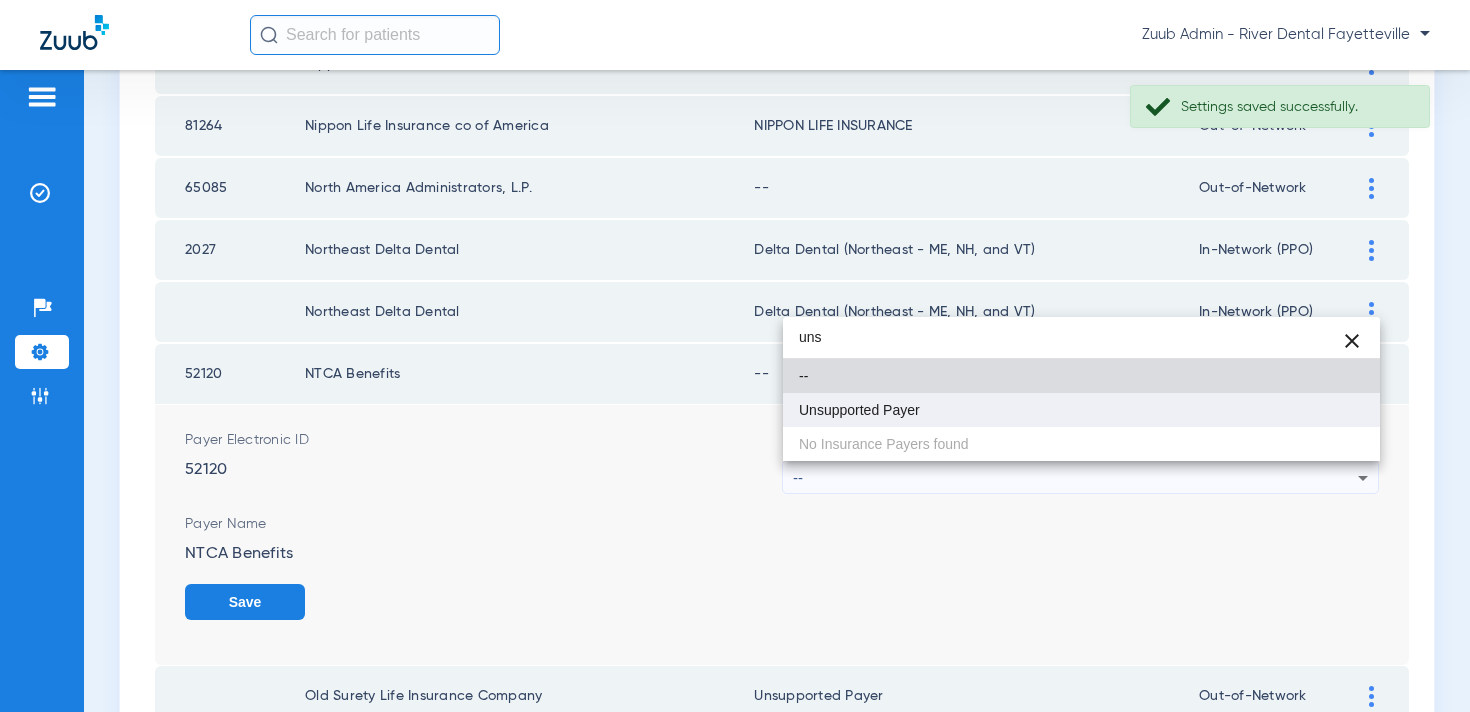type on "uns" 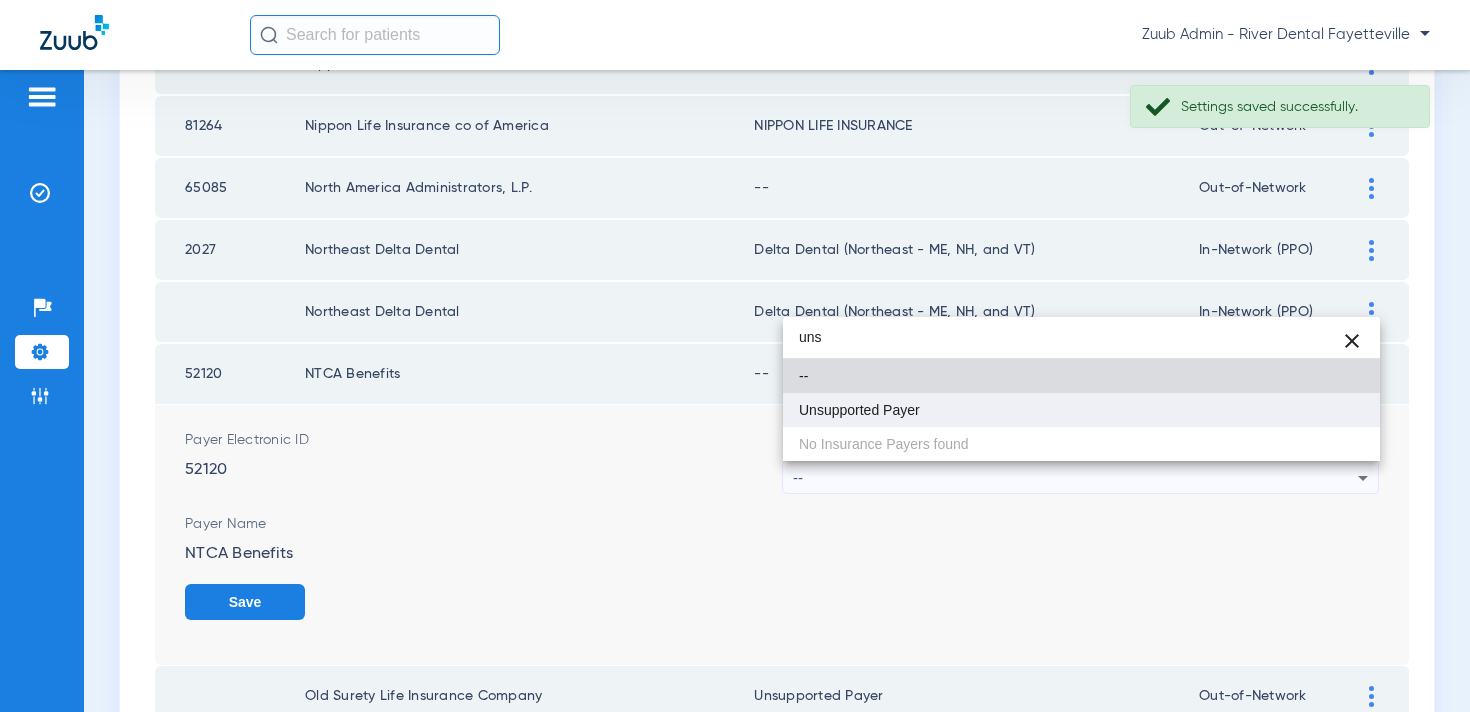 click on "Unsupported Payer" at bounding box center [1081, 410] 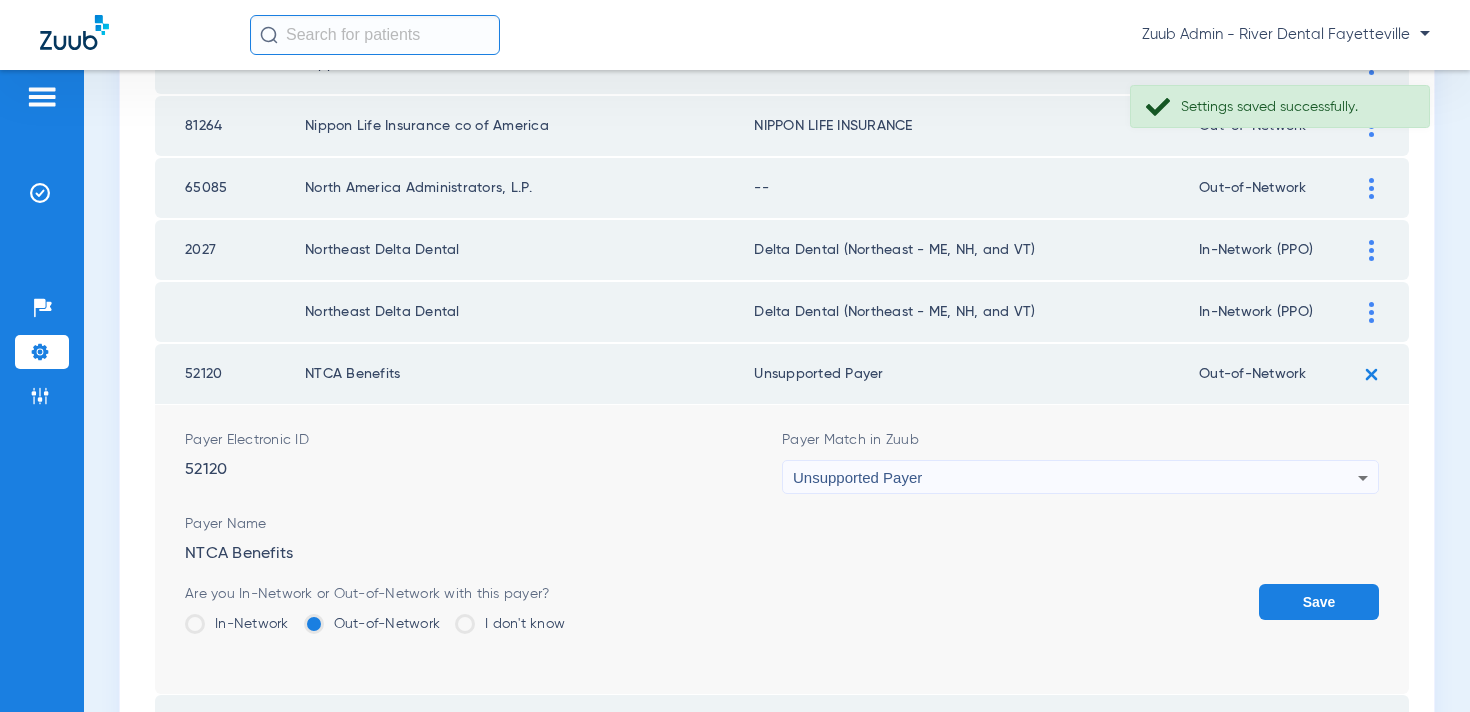 click on "Save" 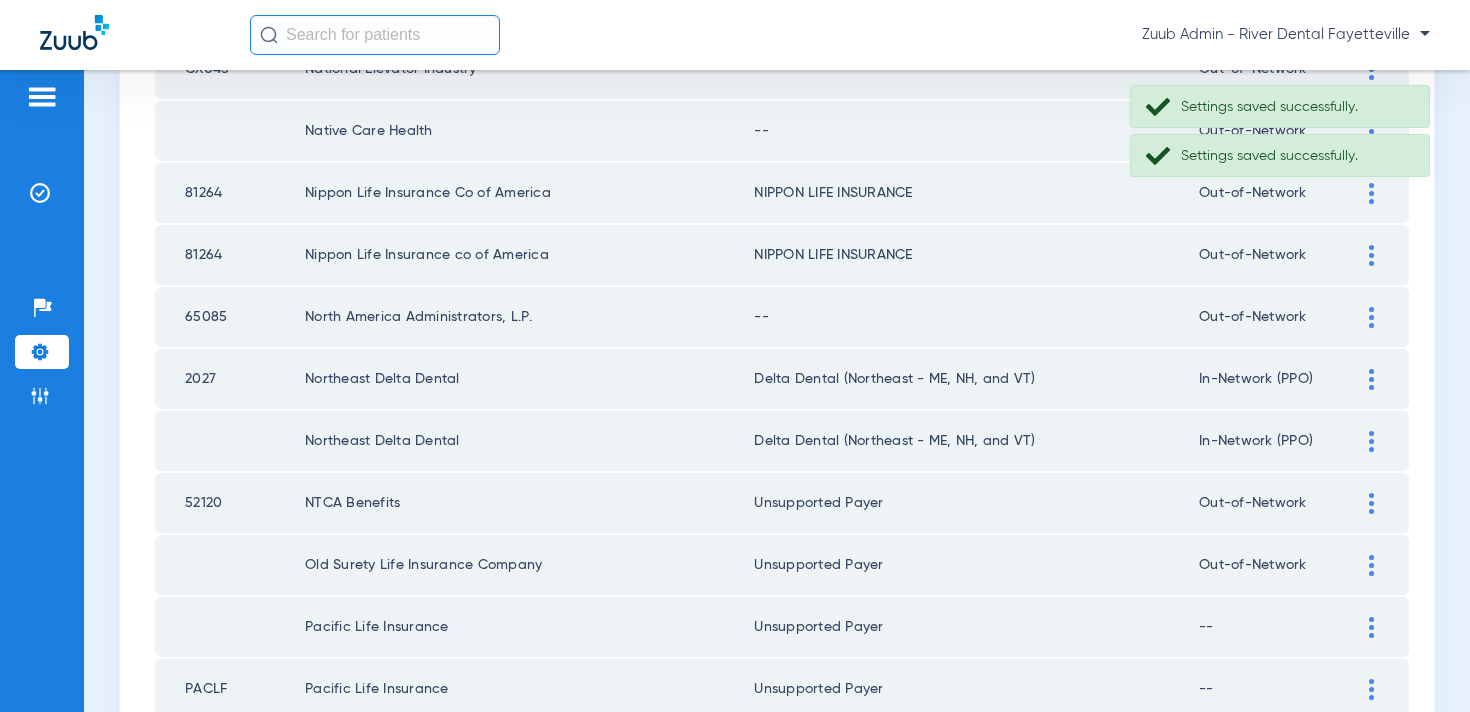 scroll, scrollTop: 2057, scrollLeft: 0, axis: vertical 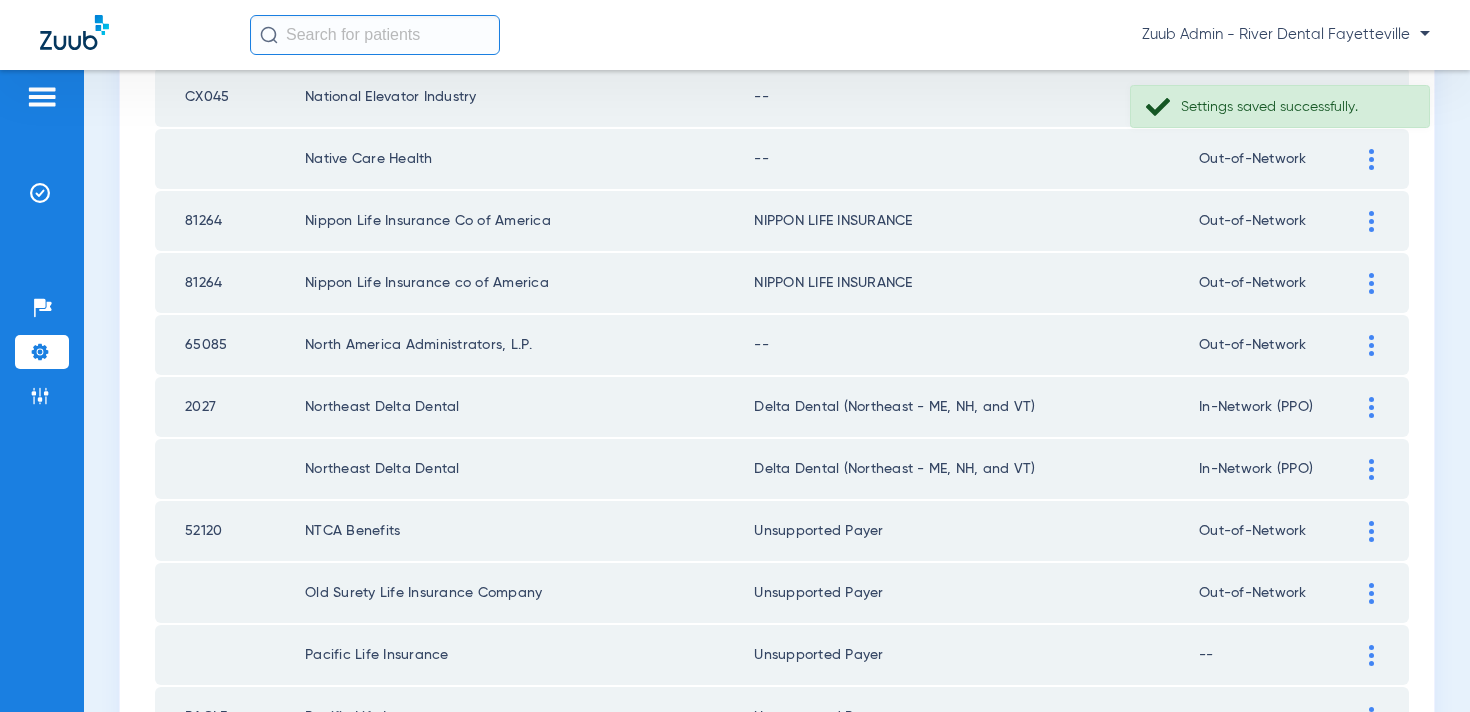click 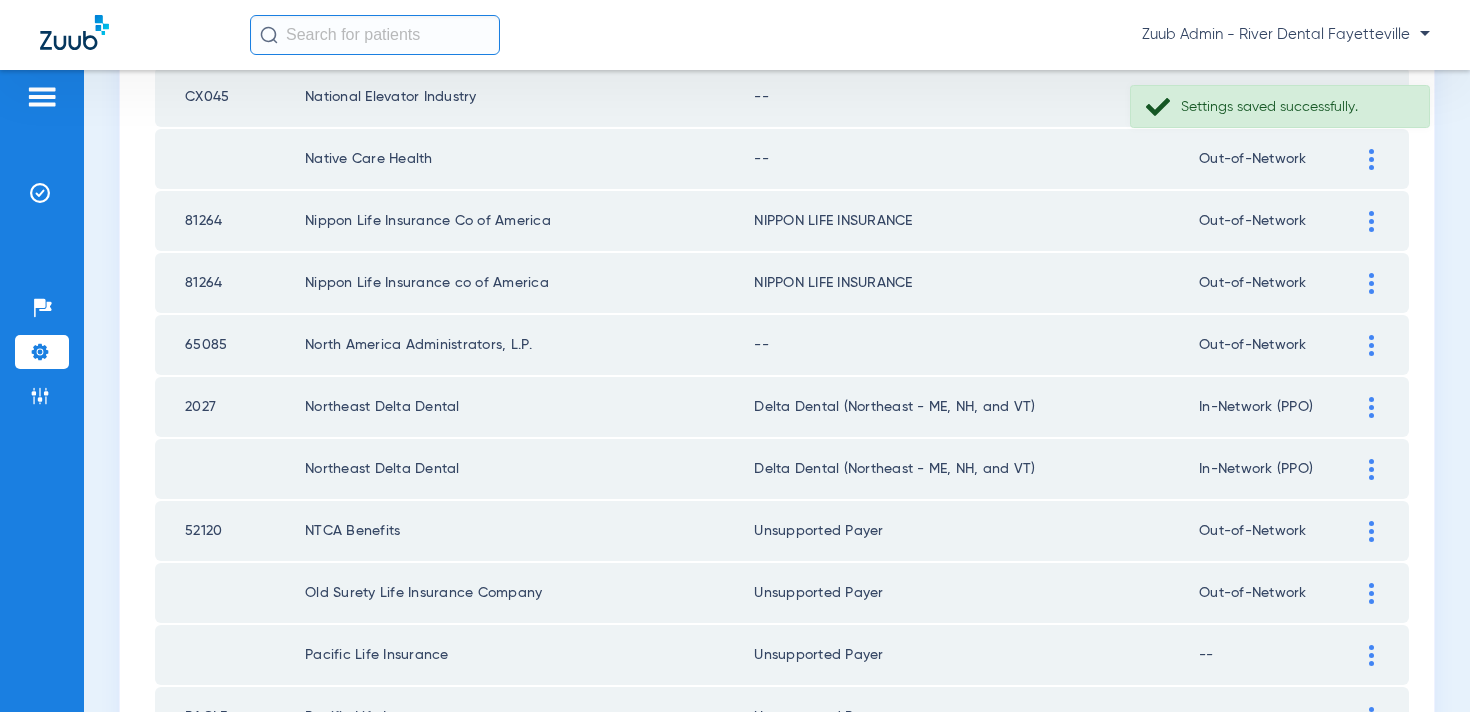click 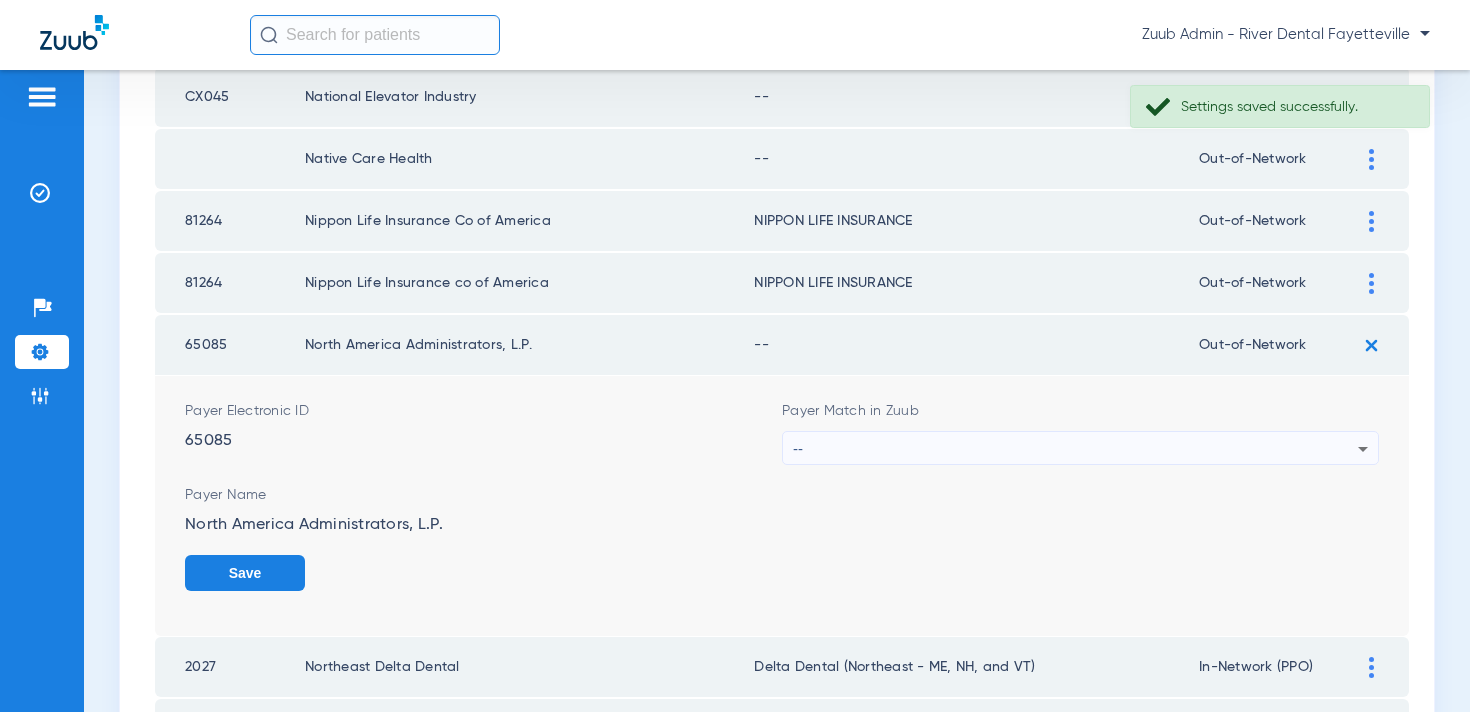 click on "--" at bounding box center (1075, 449) 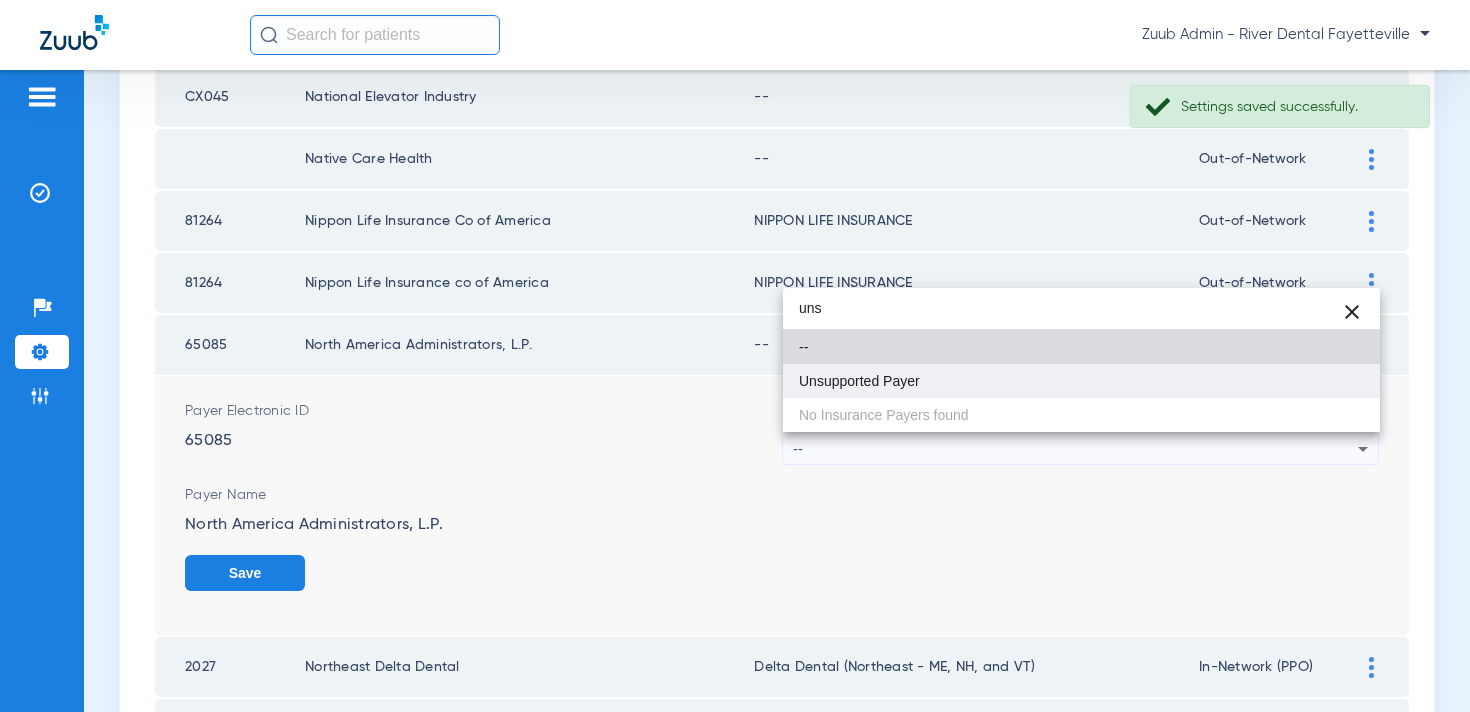 type on "uns" 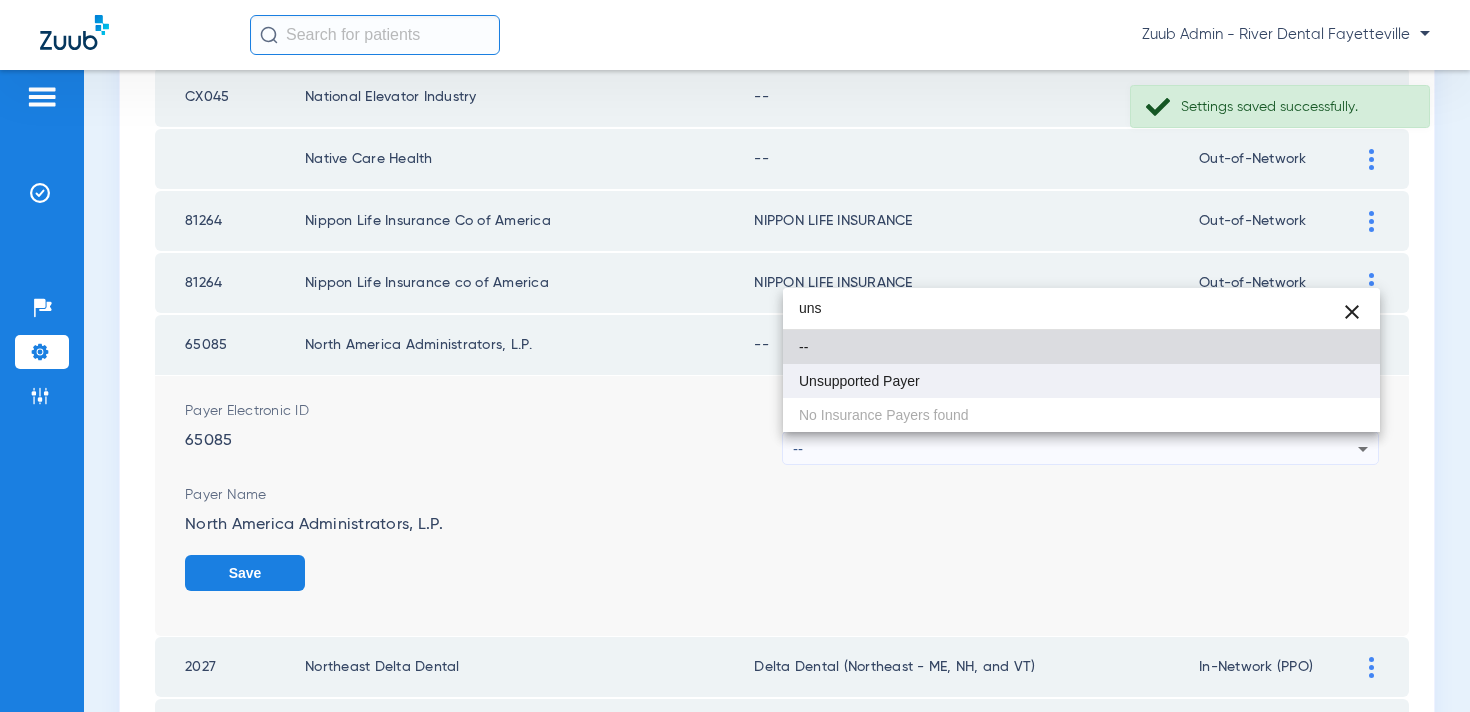 click on "Unsupported Payer" at bounding box center [1081, 381] 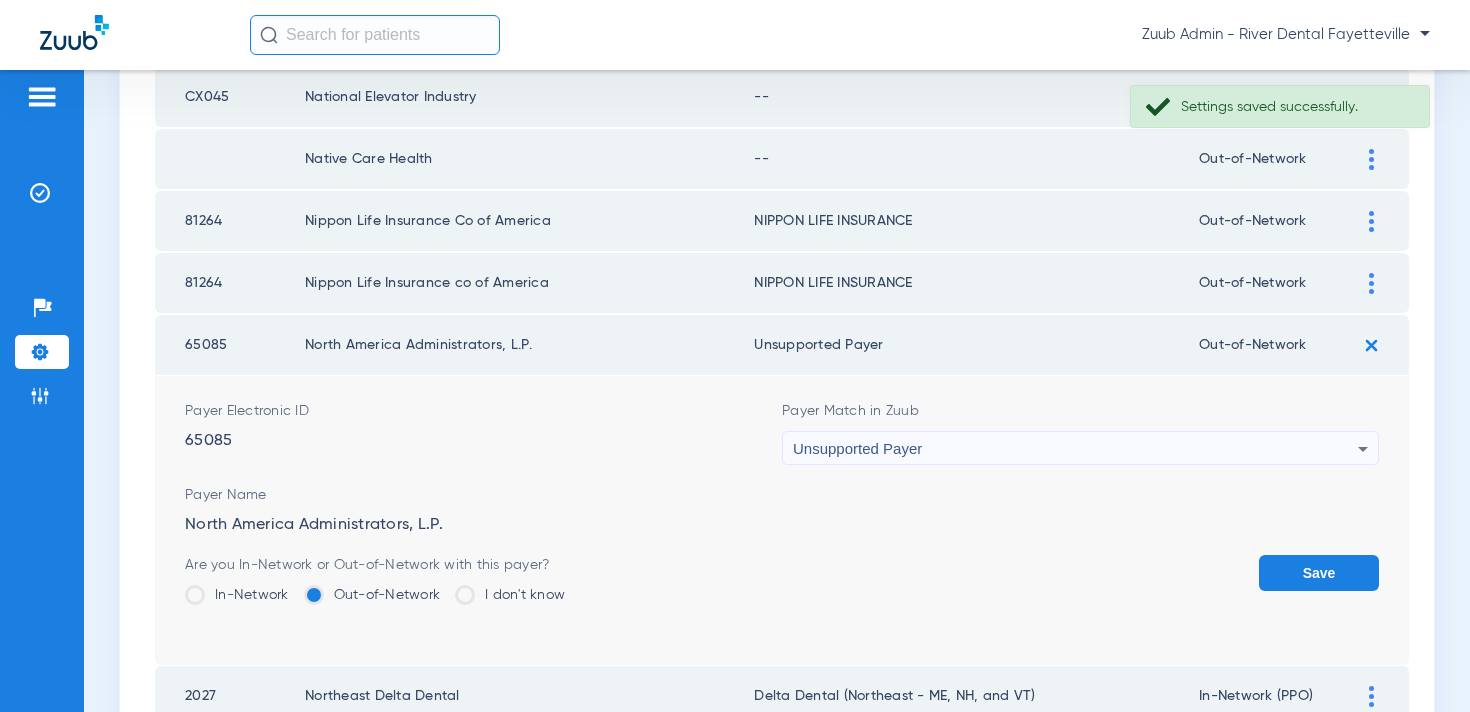 click on "Save" 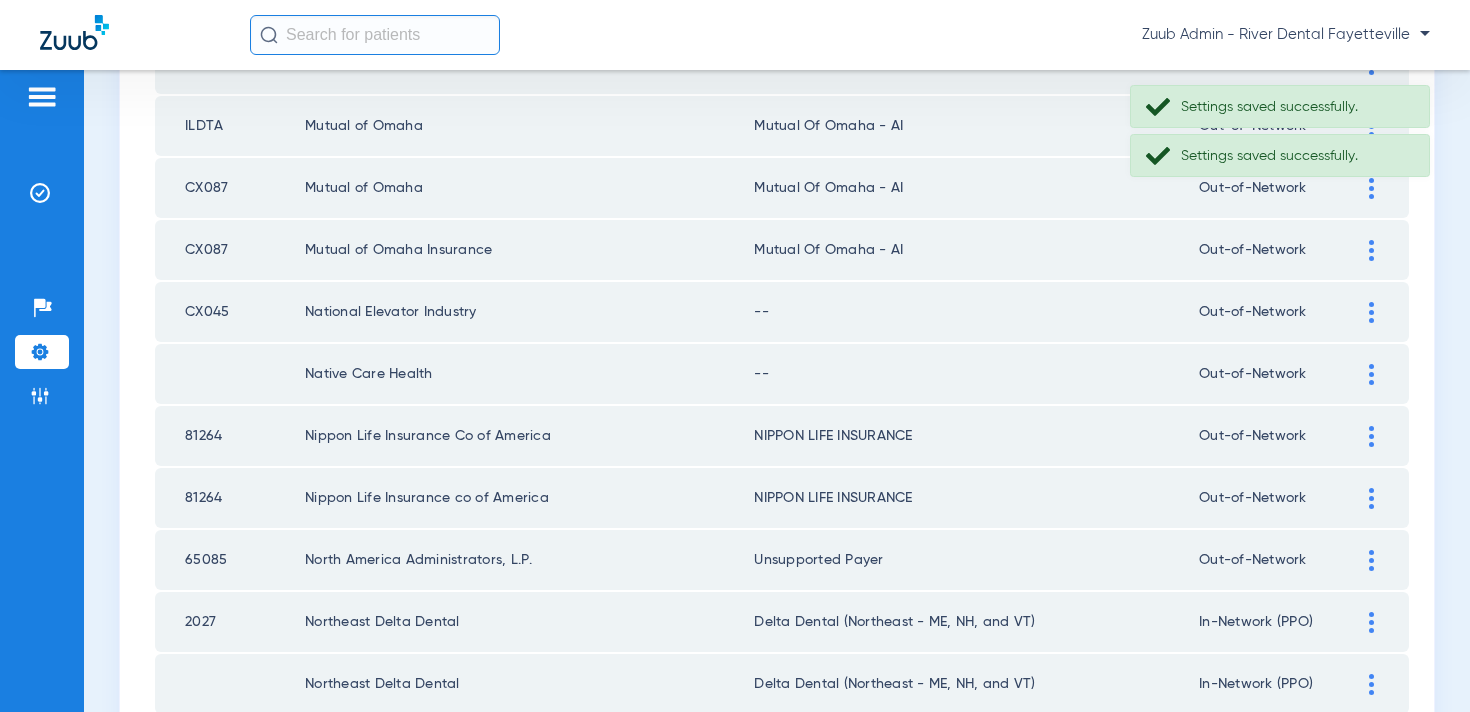 scroll, scrollTop: 1843, scrollLeft: 0, axis: vertical 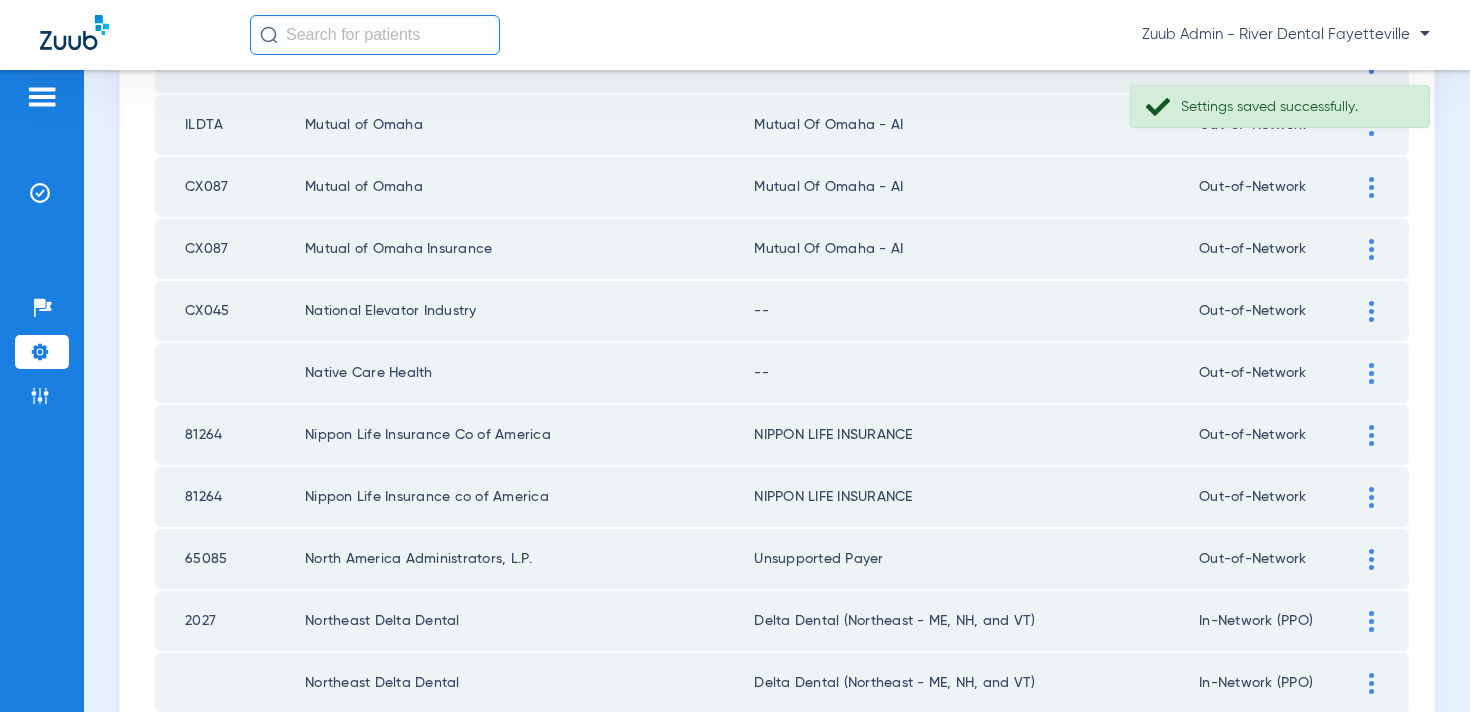 click 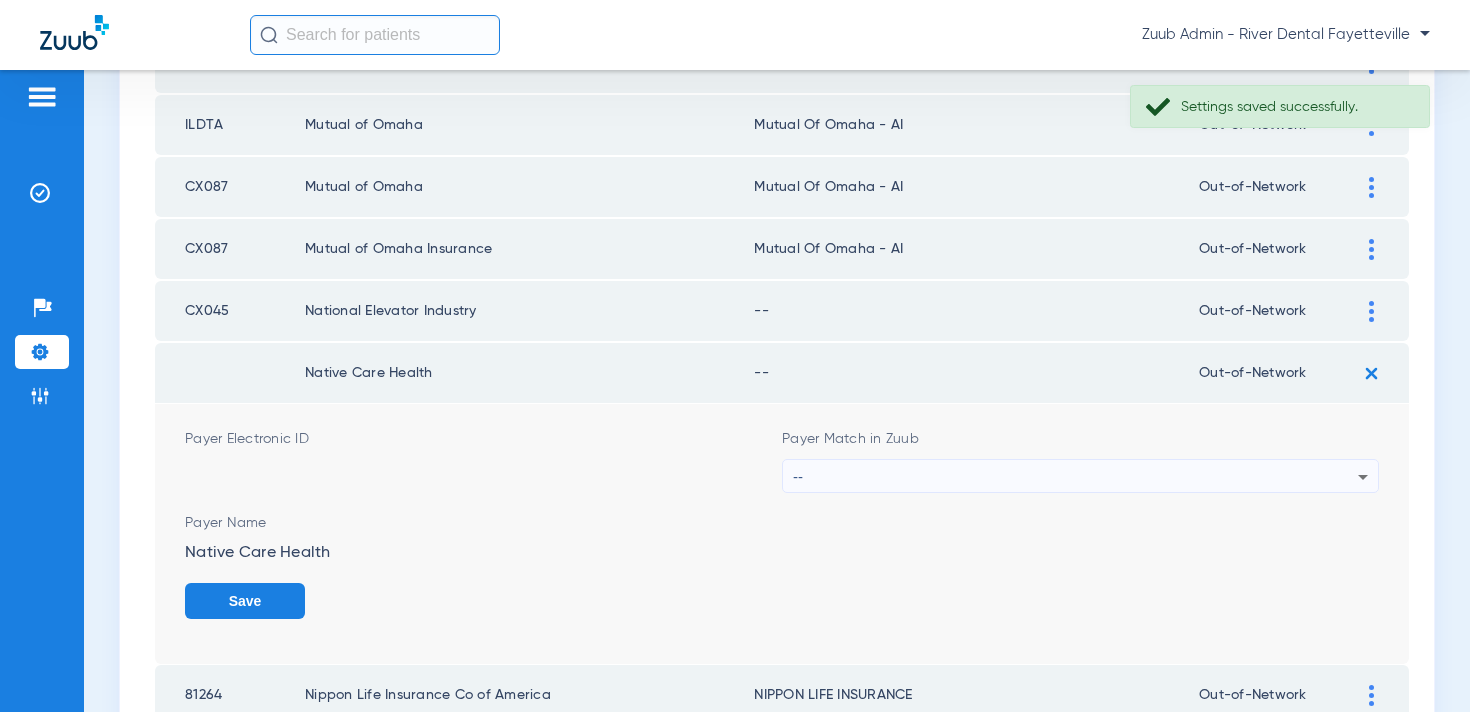 click on "--" at bounding box center (1075, 477) 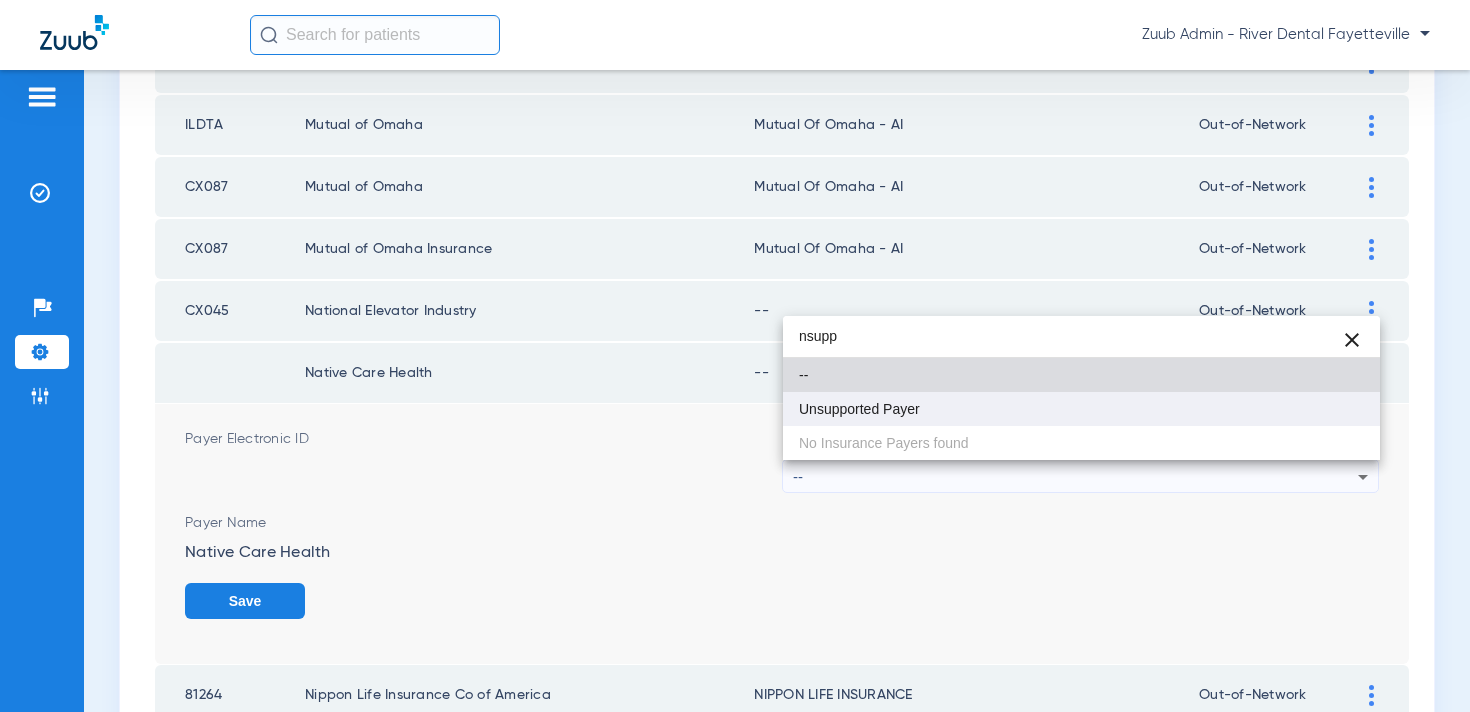 type on "nsupp" 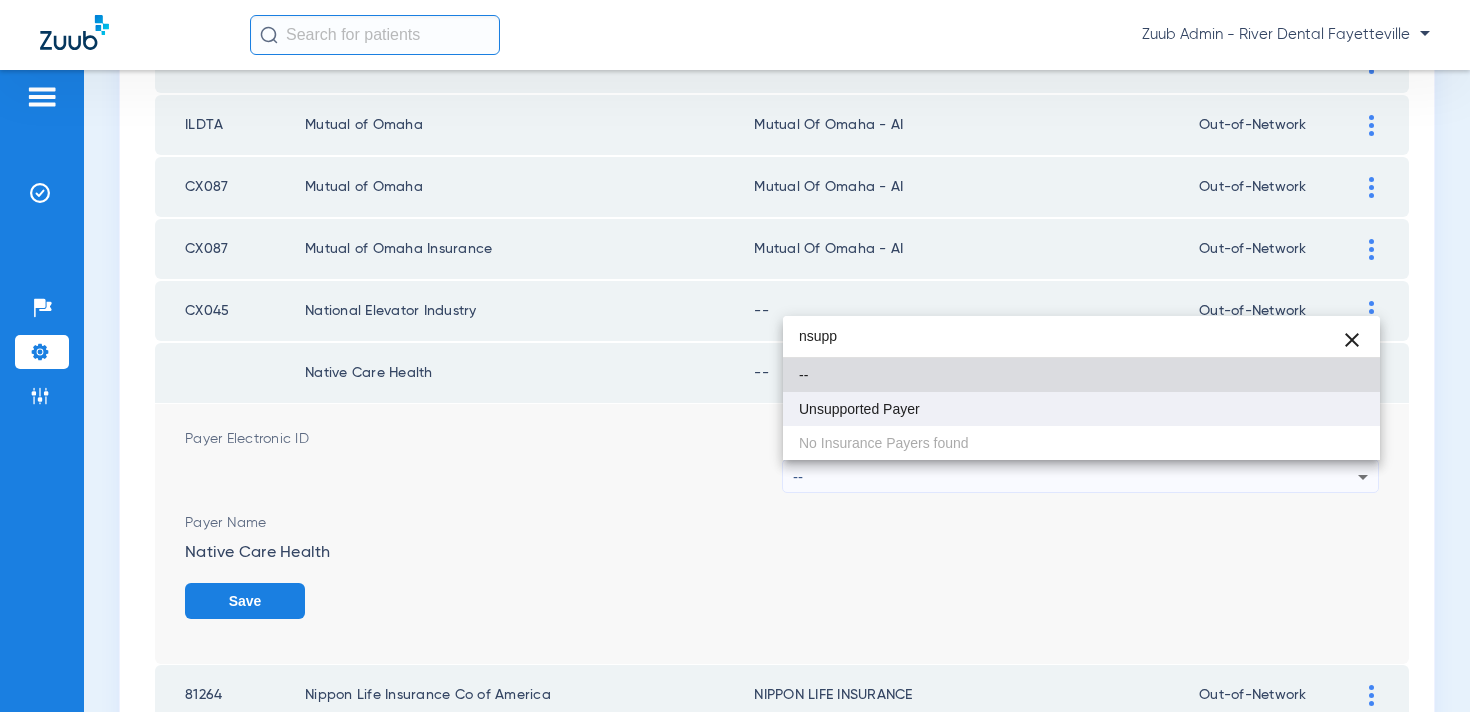 click on "Unsupported Payer" at bounding box center (1081, 409) 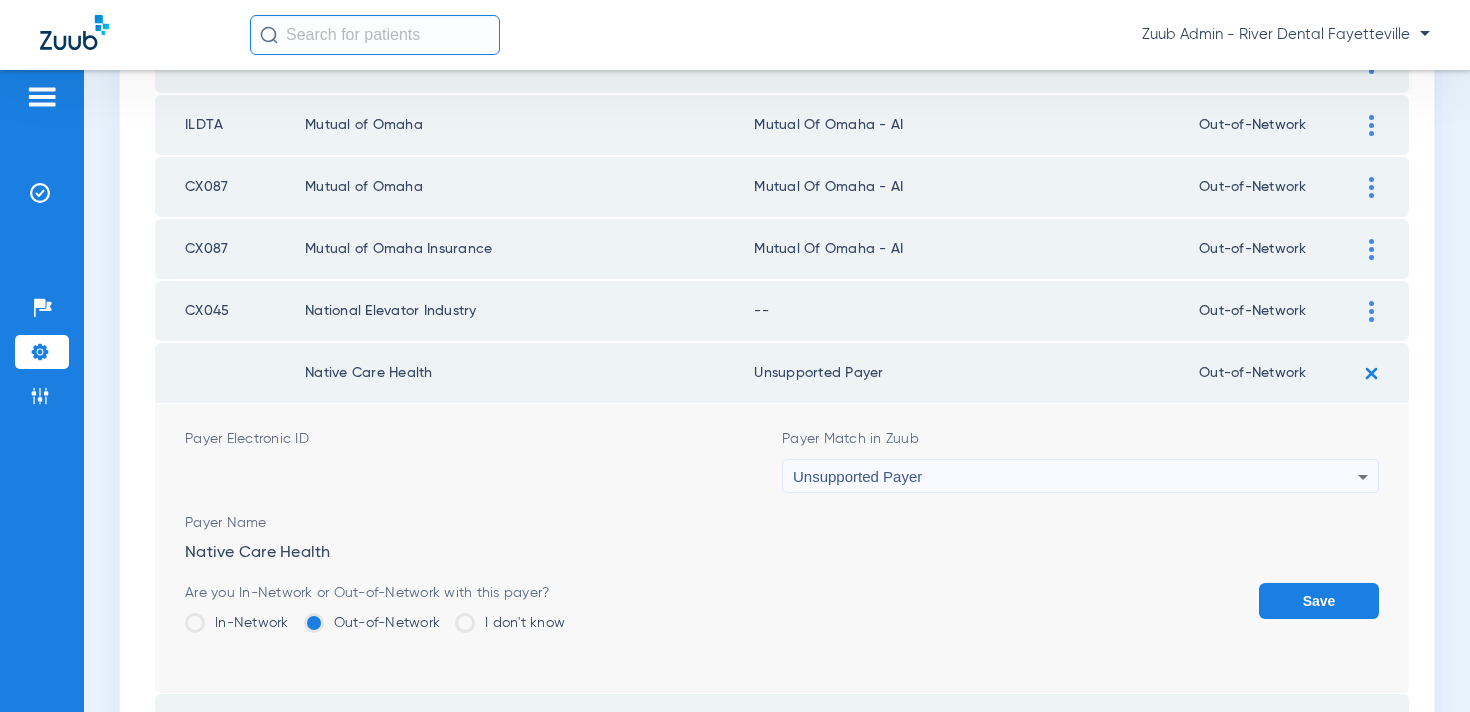 click on "Save" 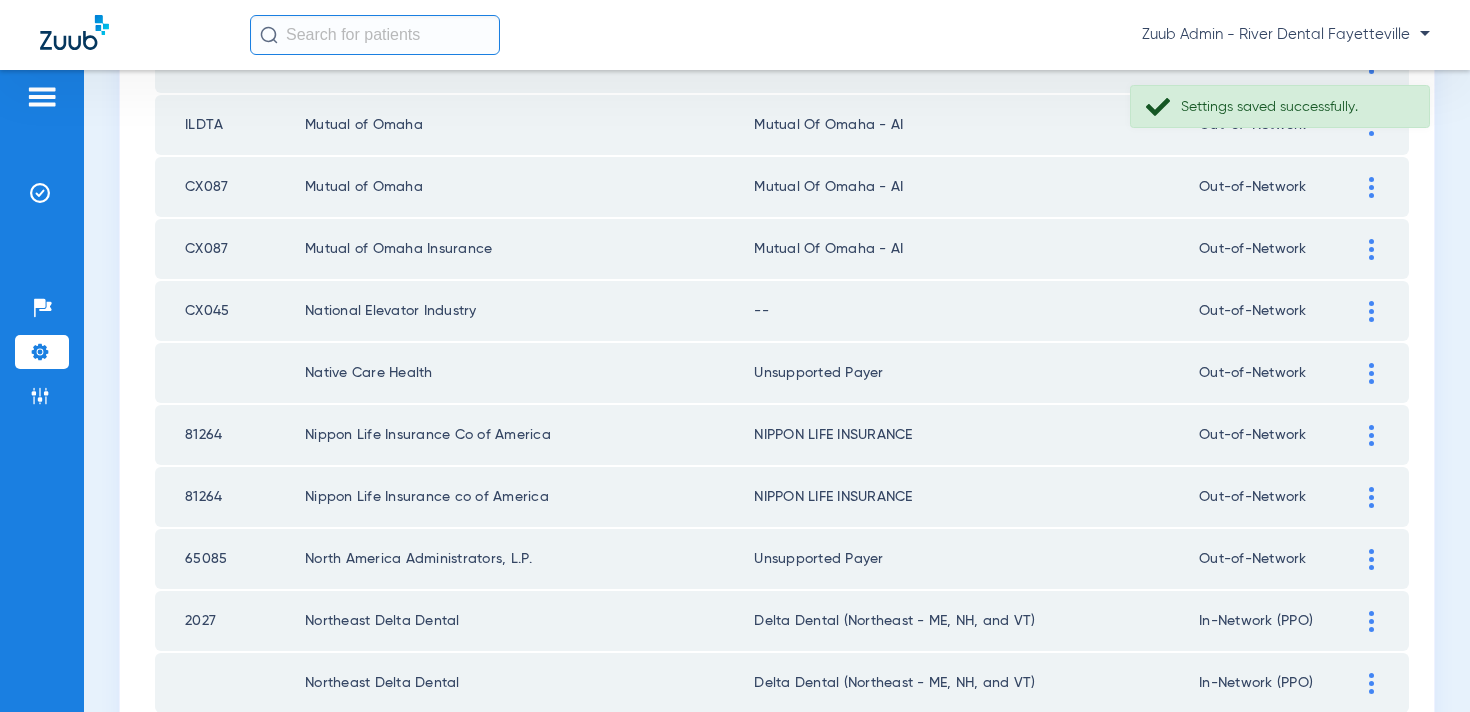 click 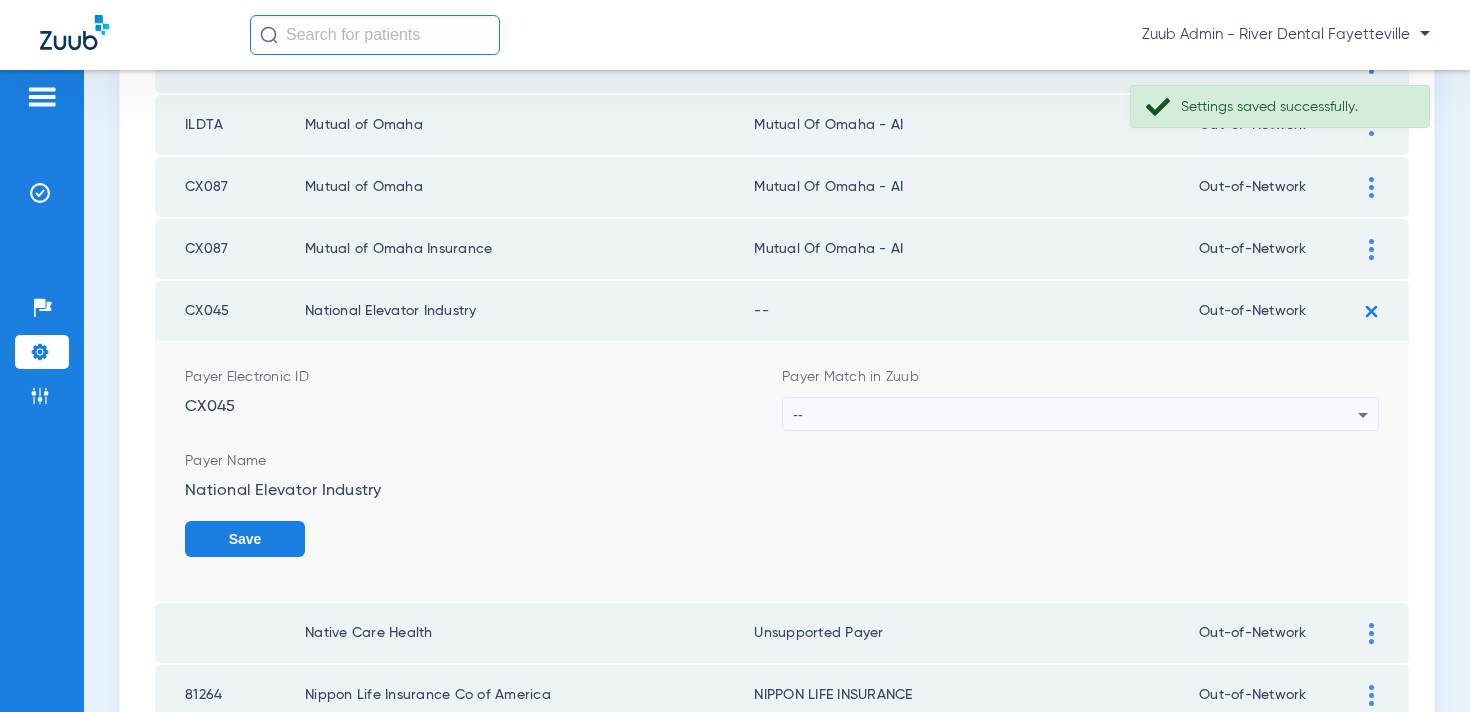 click on "--" at bounding box center [1075, 415] 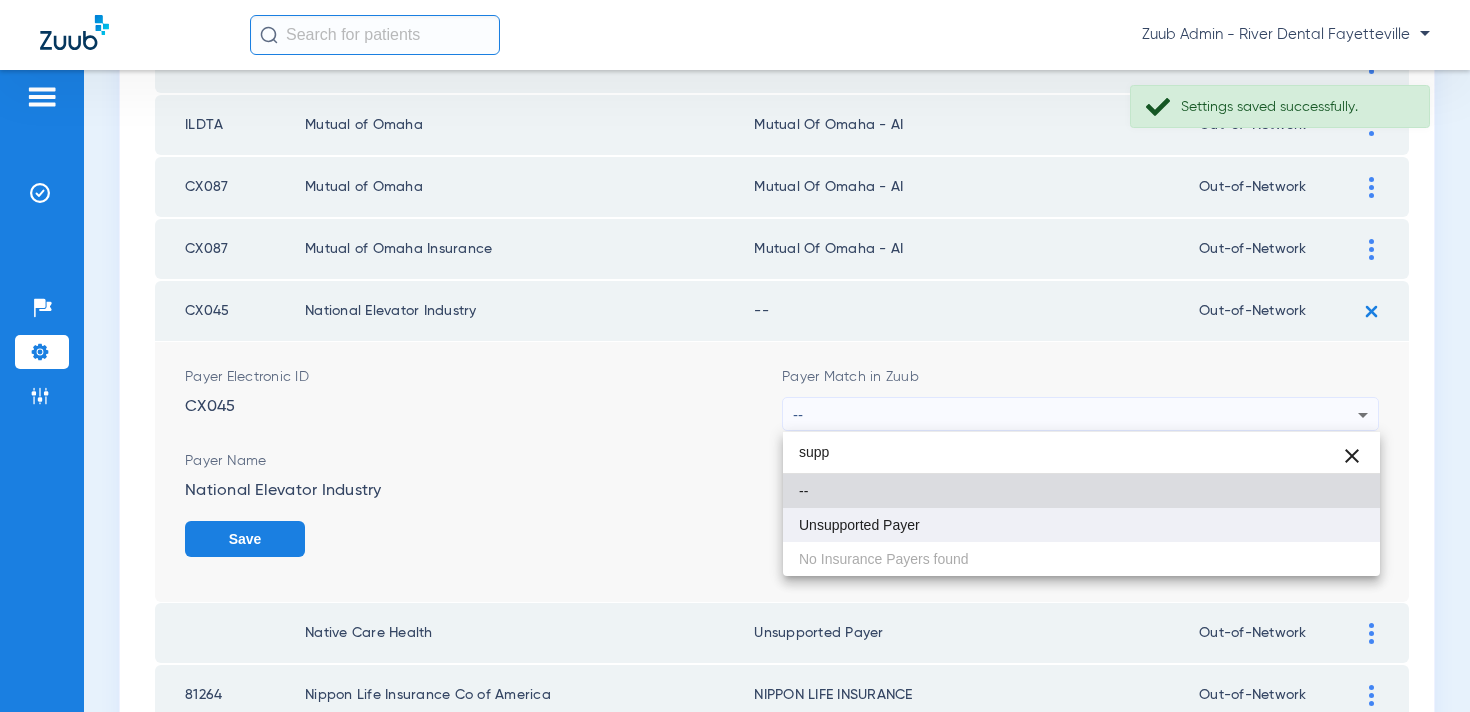 type on "supp" 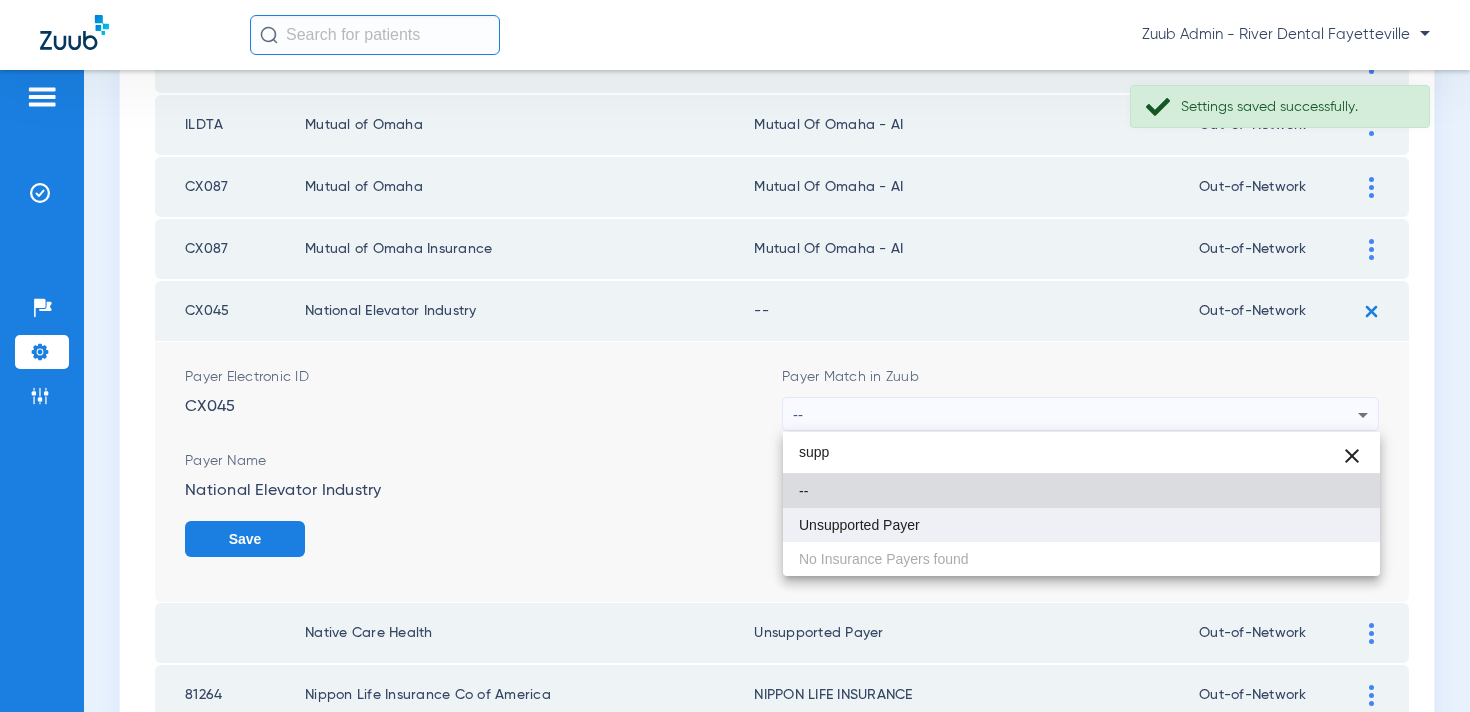 click on "Unsupported Payer" at bounding box center [859, 525] 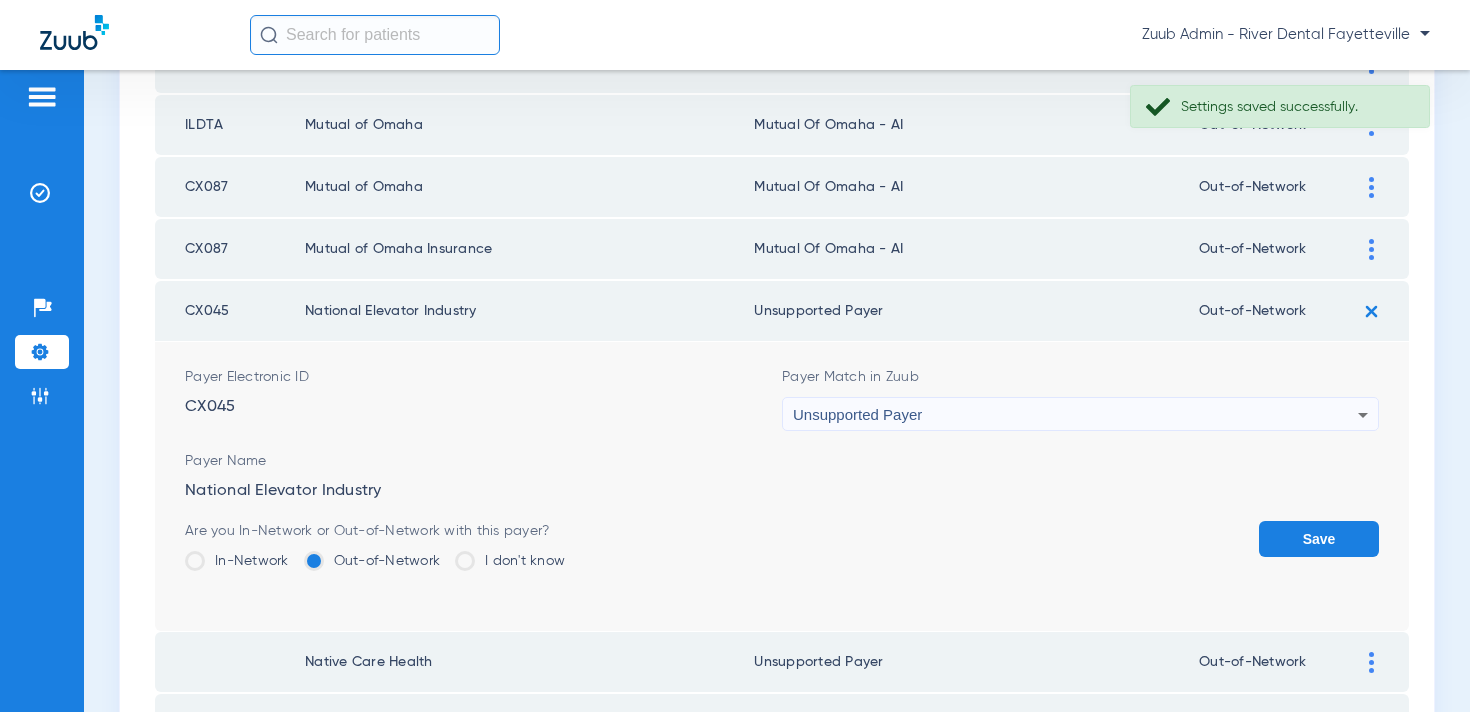 click on "Save" 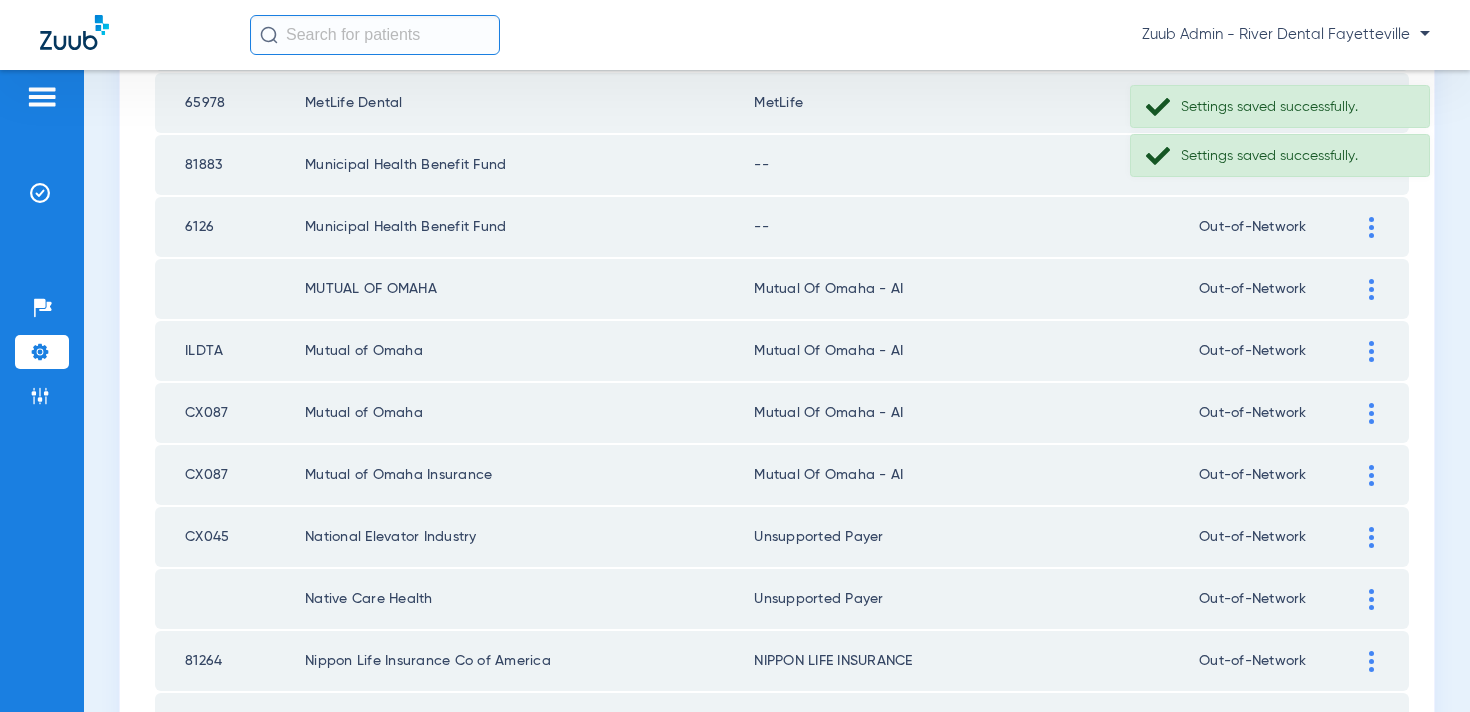 scroll, scrollTop: 1548, scrollLeft: 0, axis: vertical 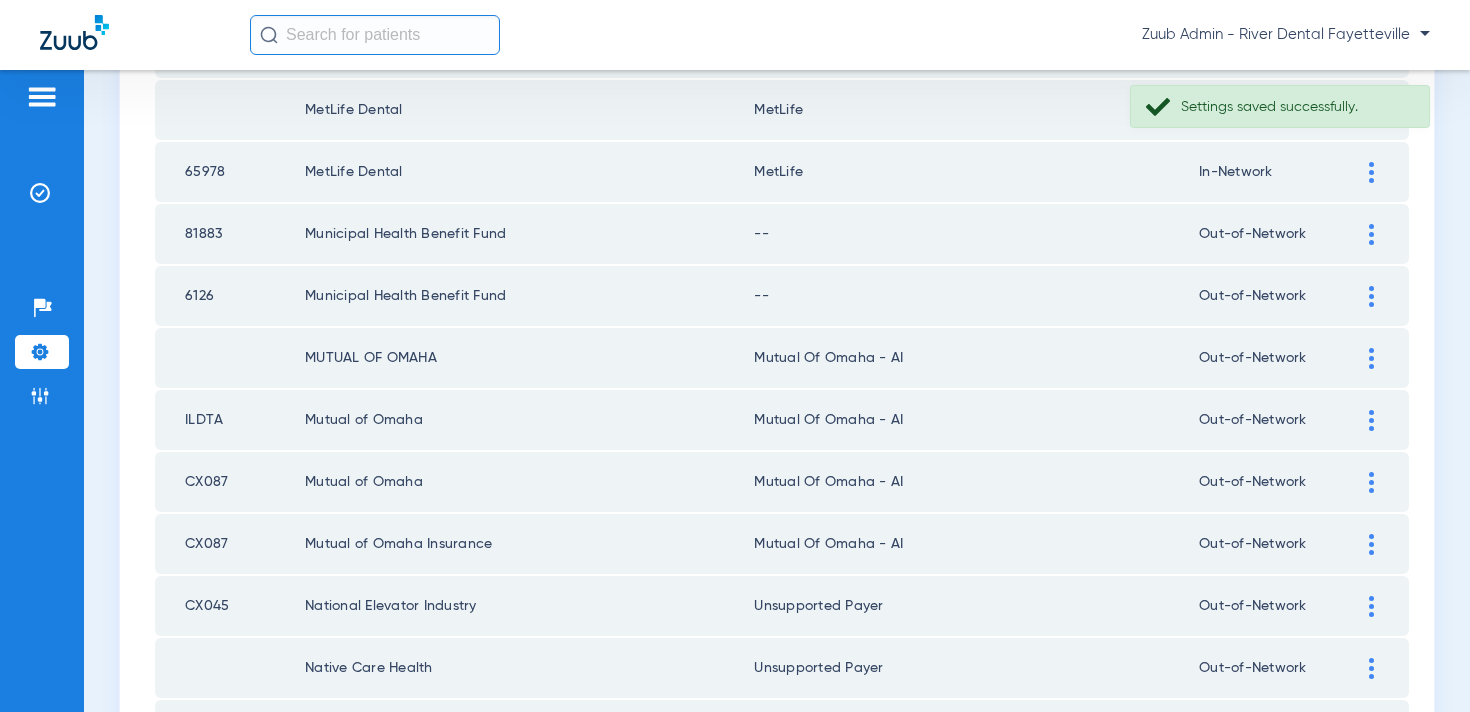 click 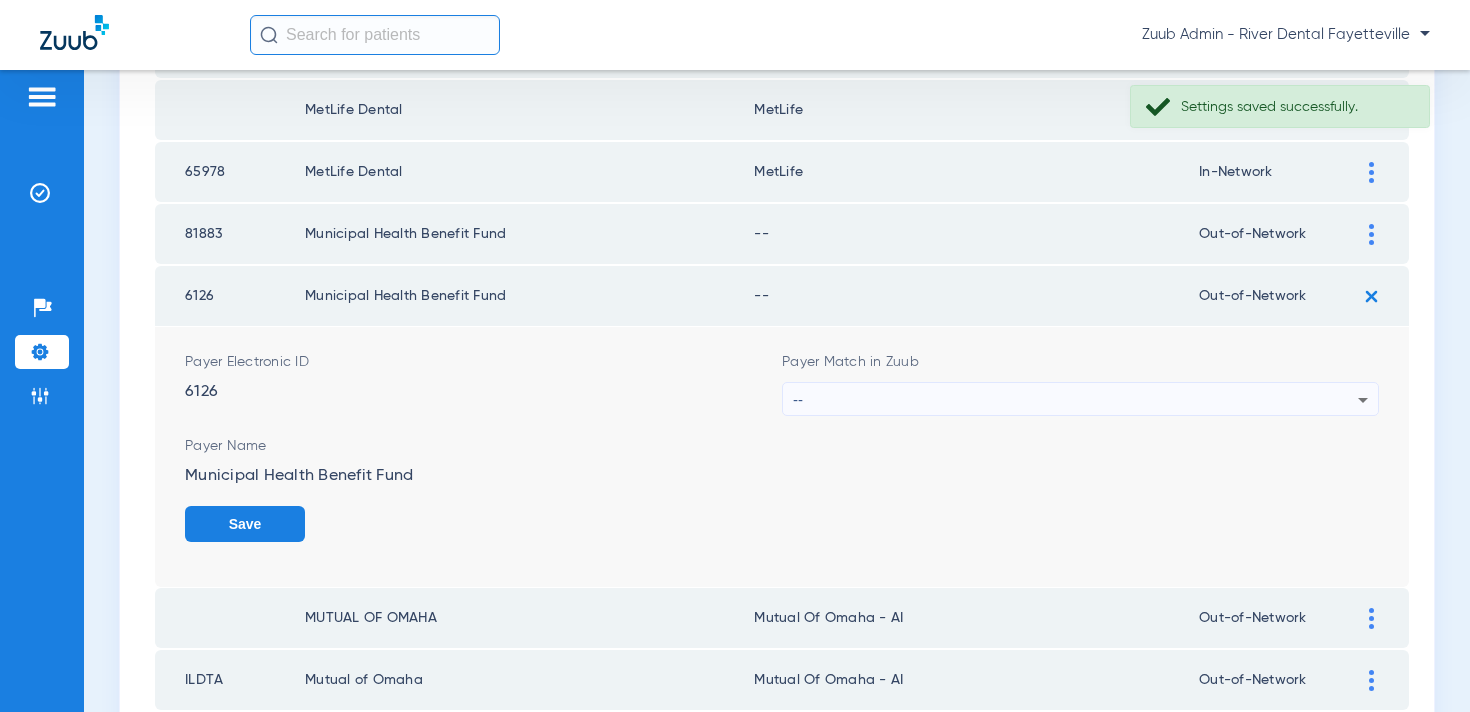 click on "--" at bounding box center [1075, 400] 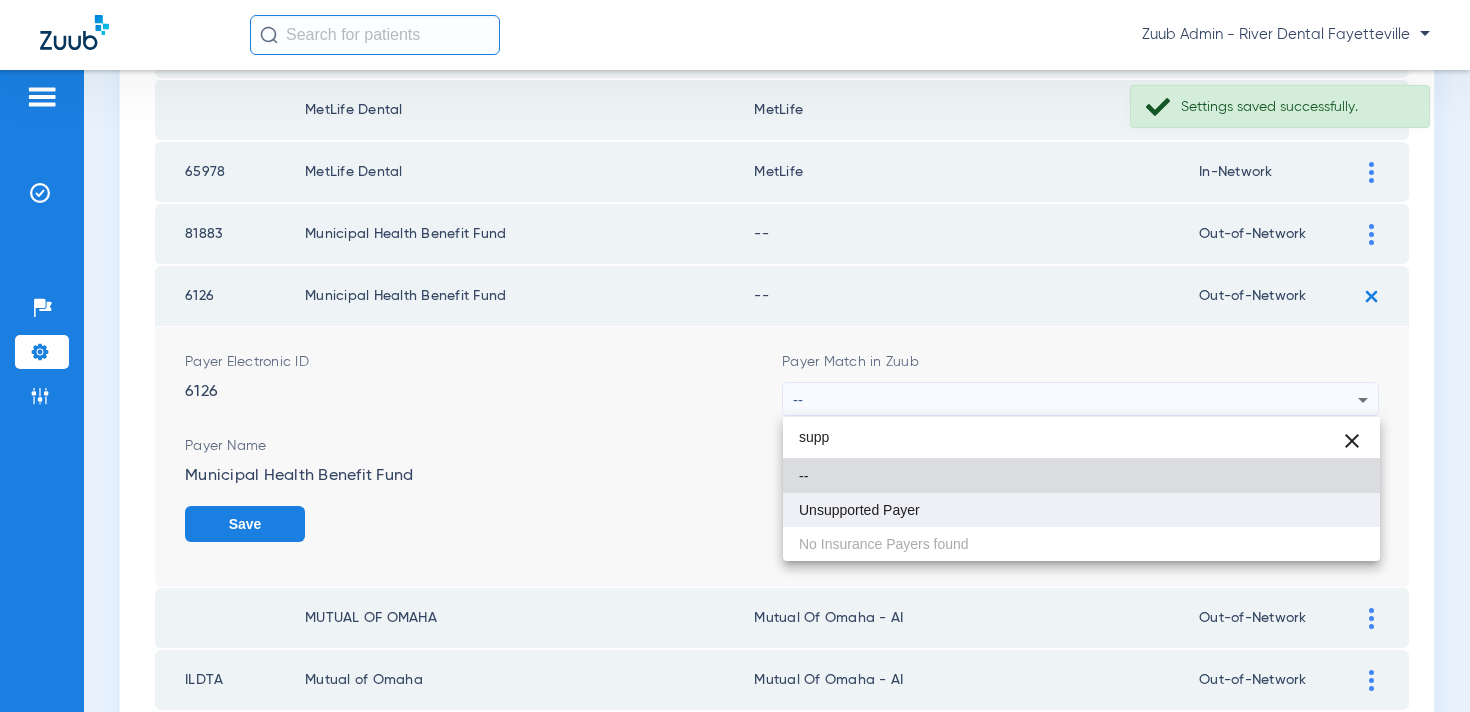 type on "supp" 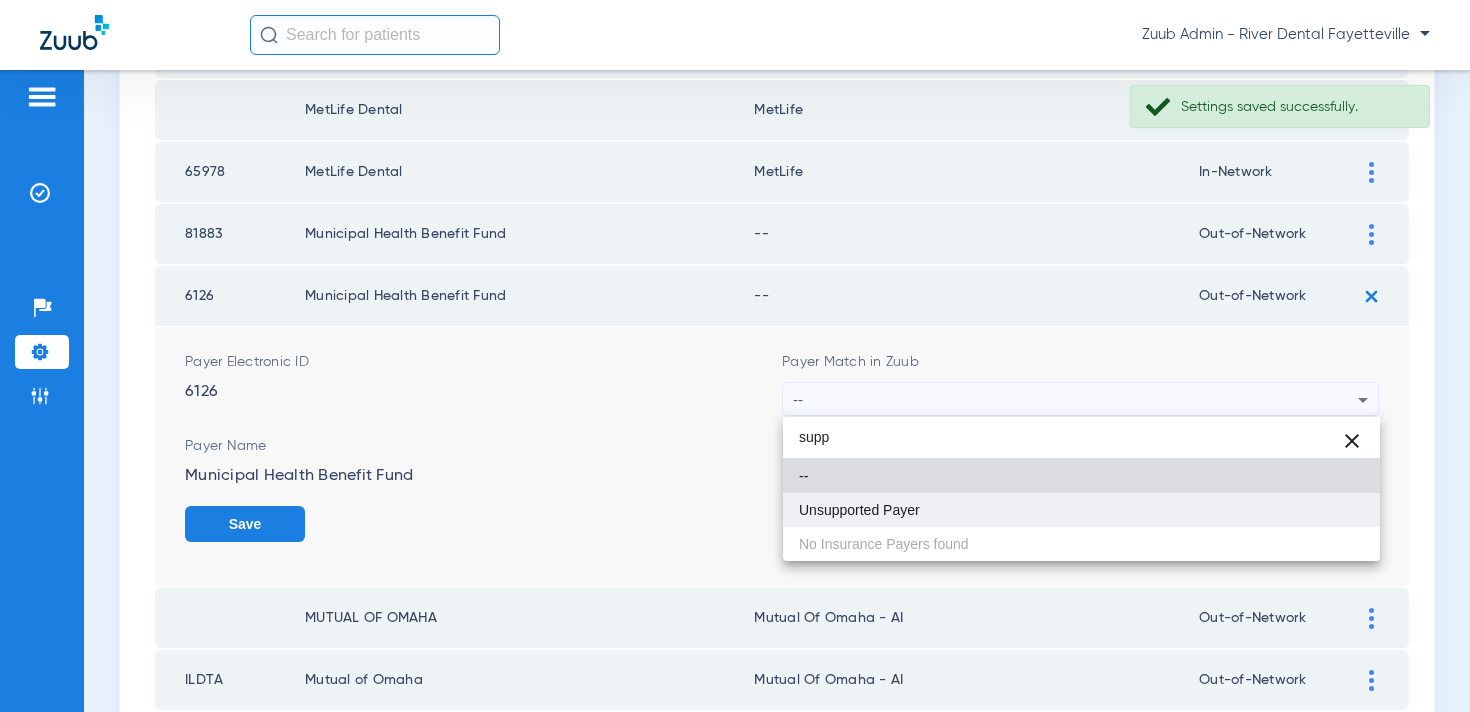 click on "Unsupported Payer" at bounding box center (859, 510) 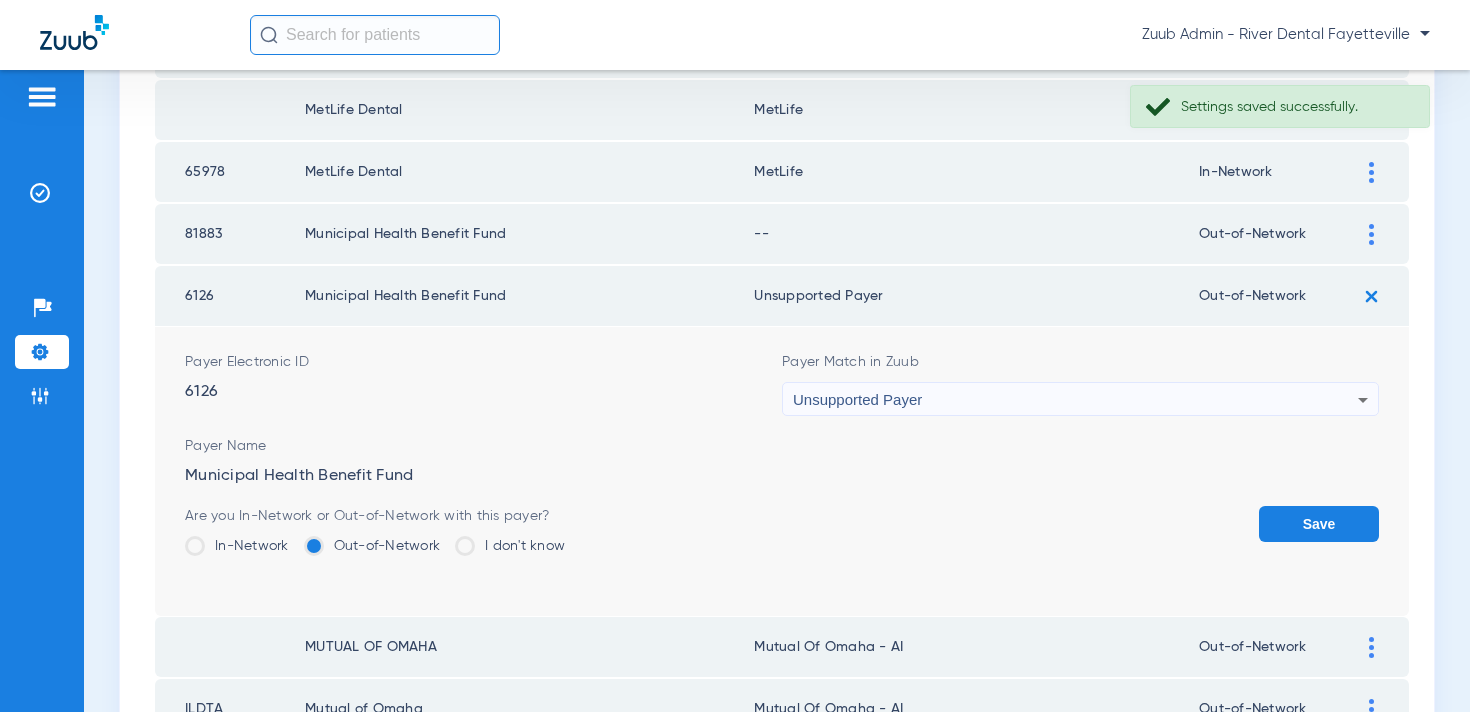 click on "Save" 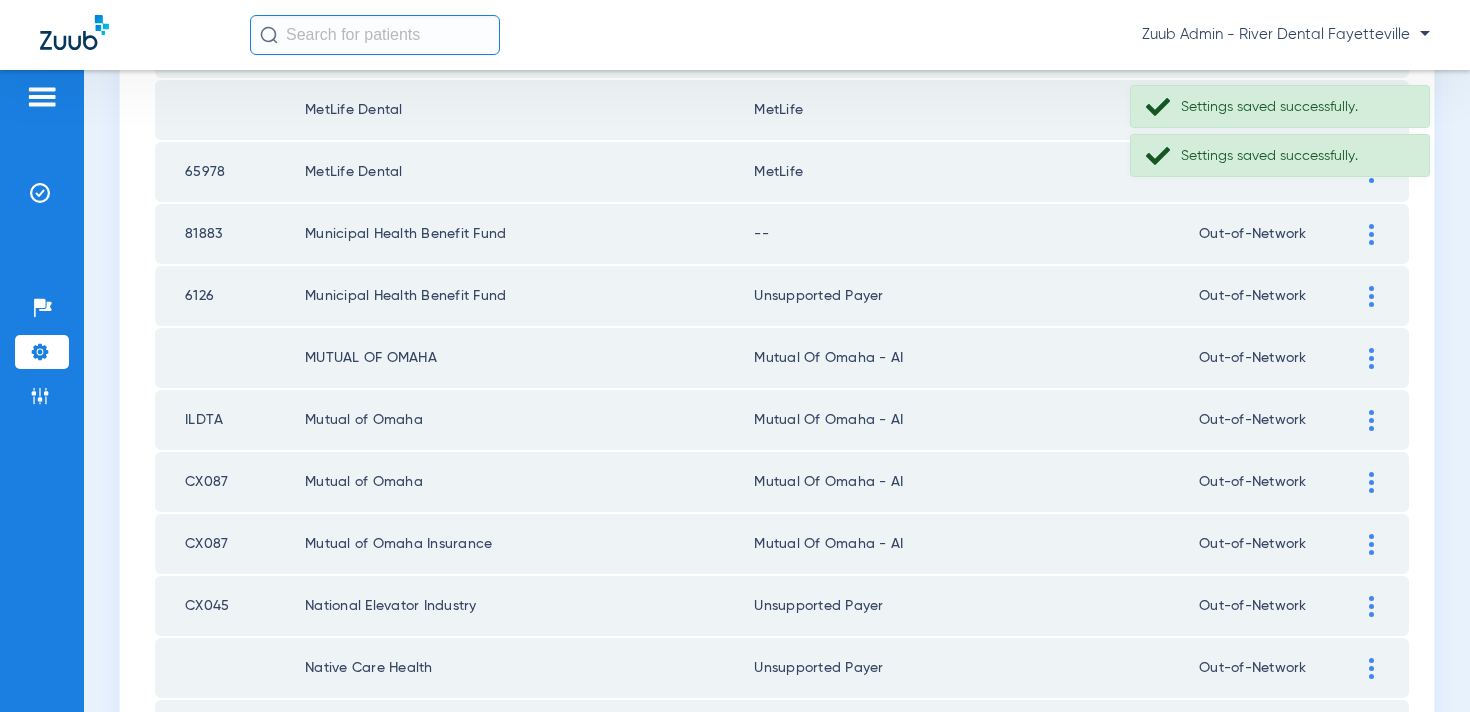 click 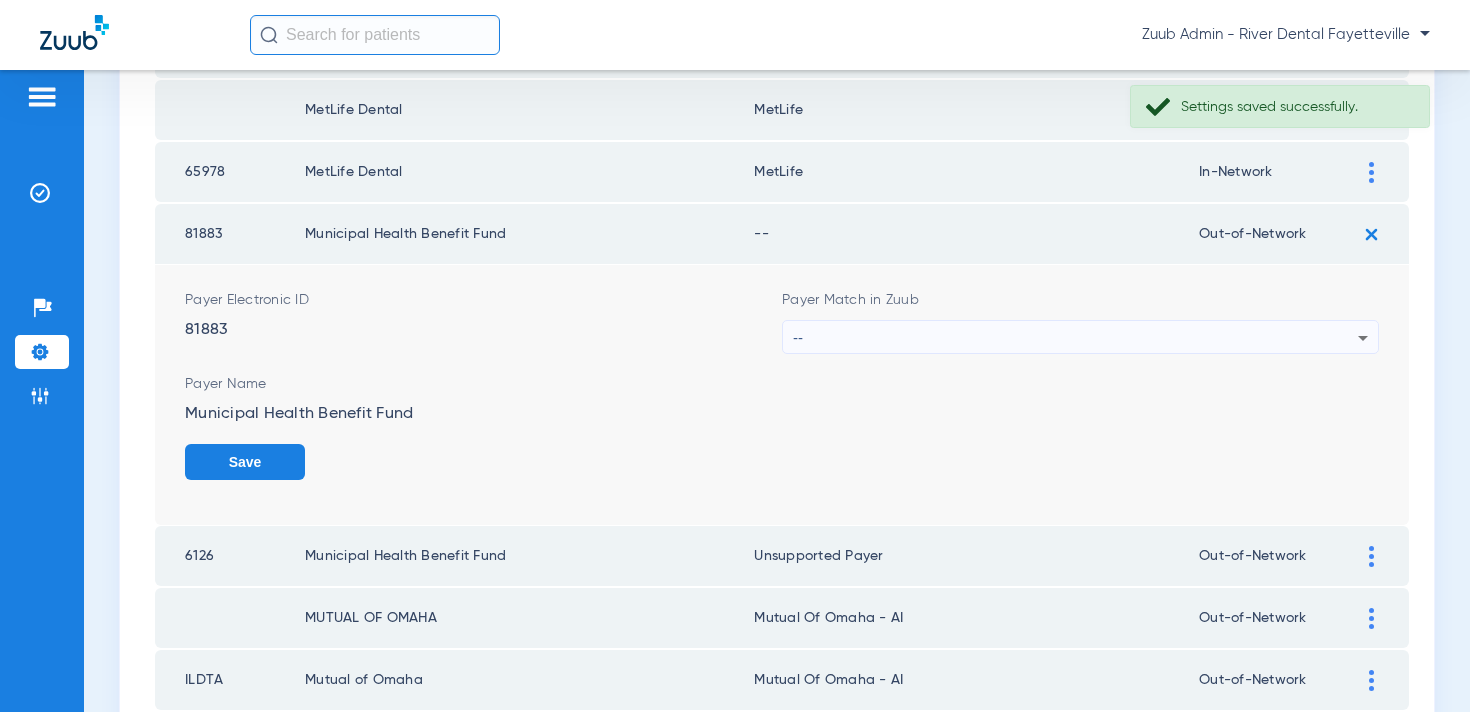 click on "--" at bounding box center [1075, 338] 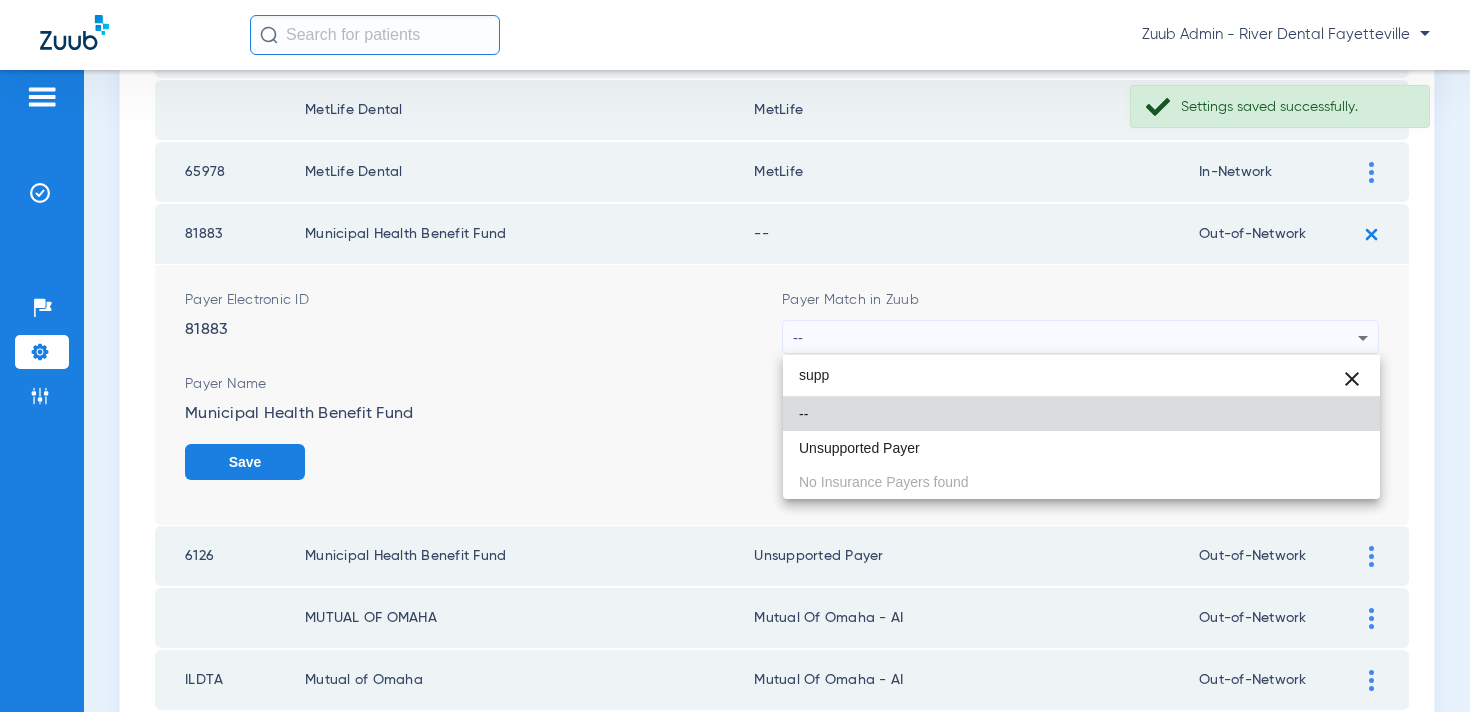 type on "supp" 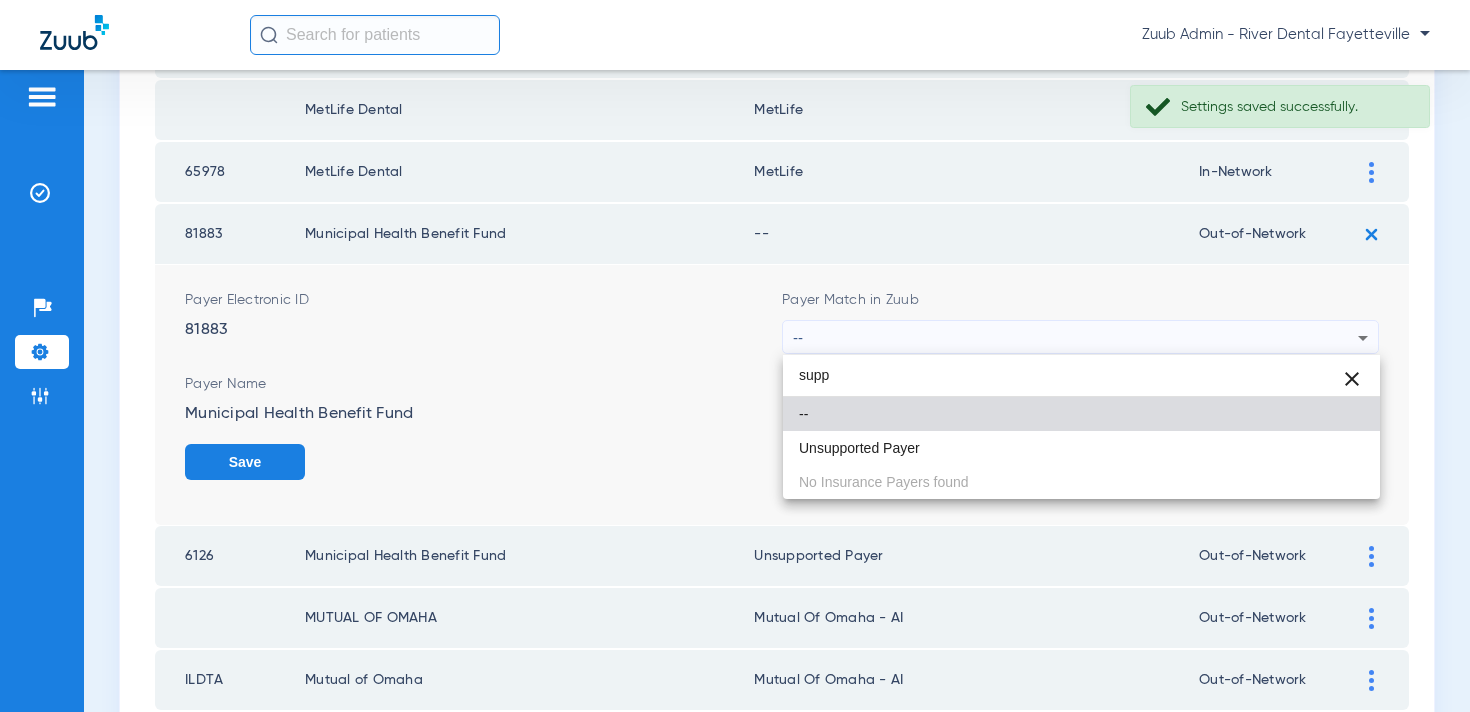 click on "Unsupported Payer" at bounding box center (1081, 448) 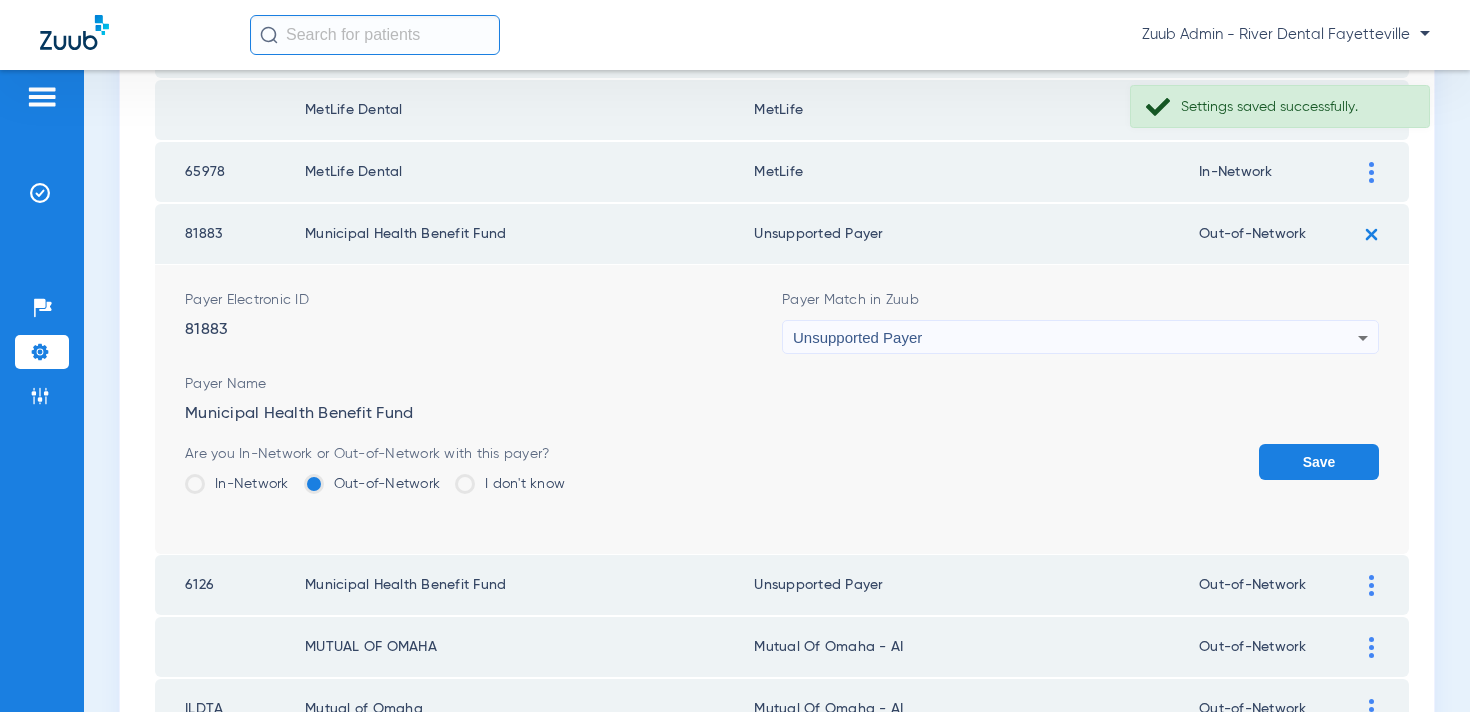 click on "Save" 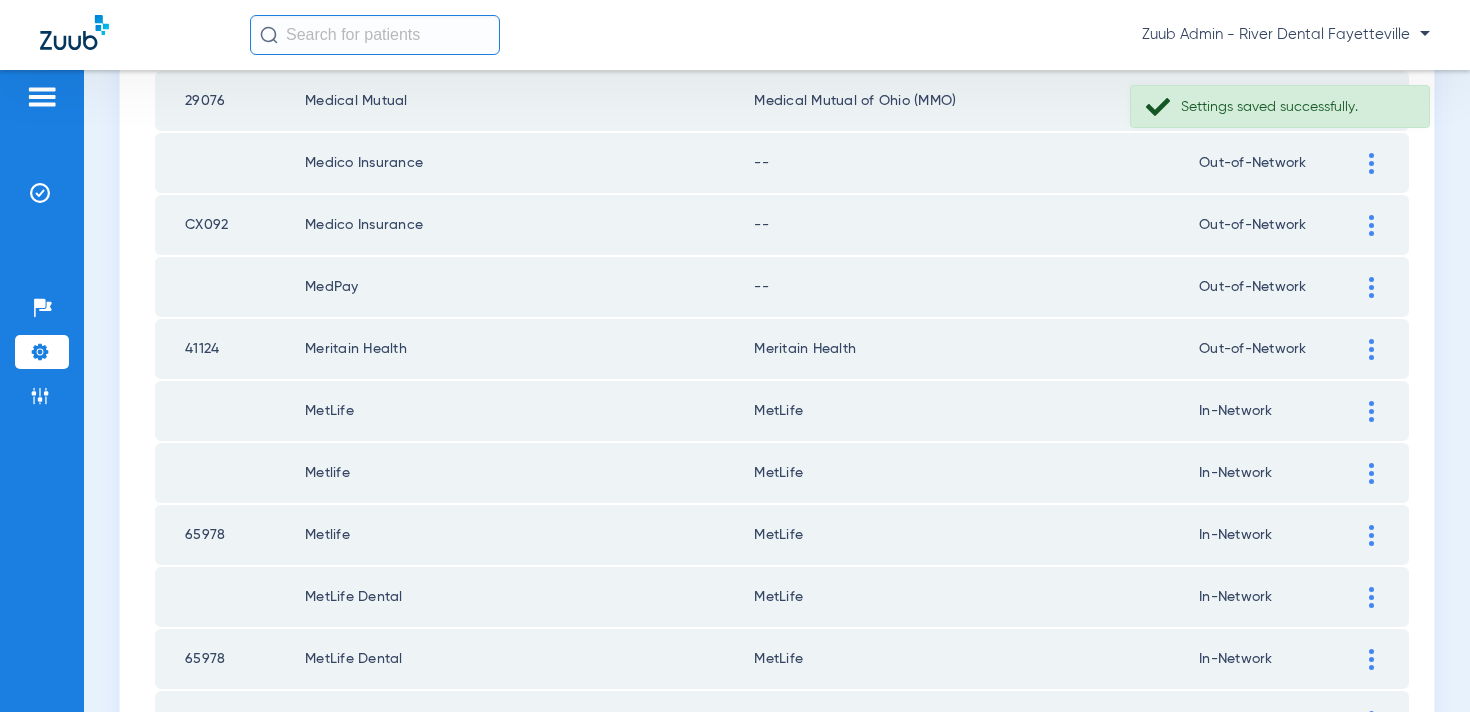 scroll, scrollTop: 986, scrollLeft: 0, axis: vertical 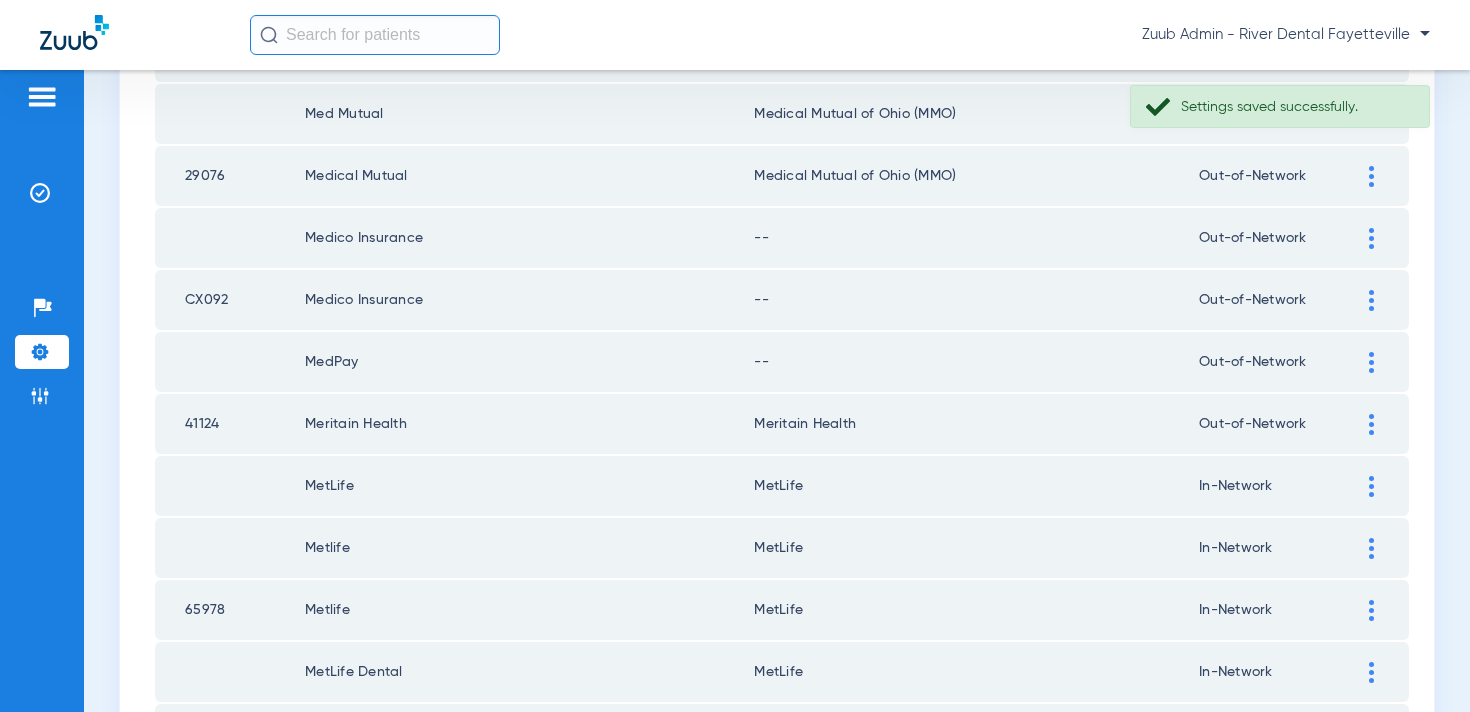 click 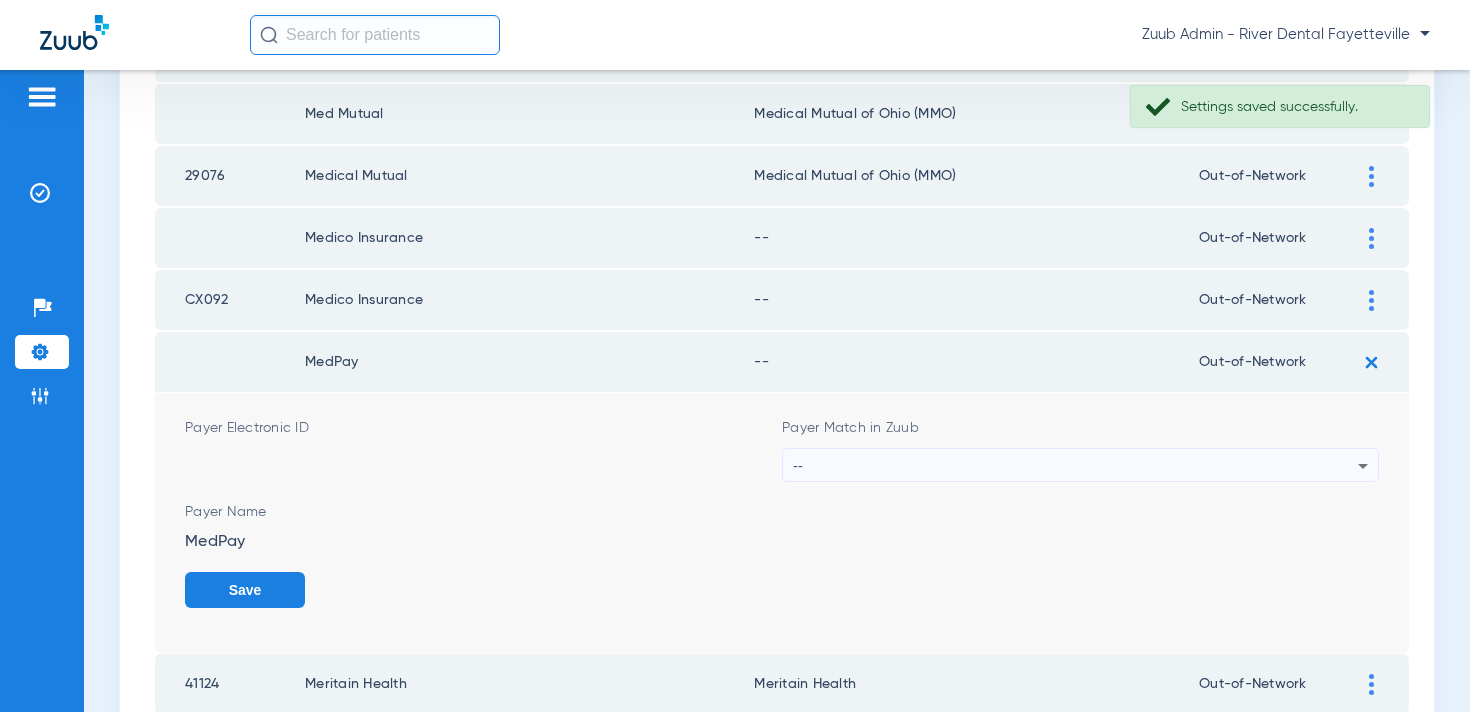click on "--" at bounding box center [1075, 466] 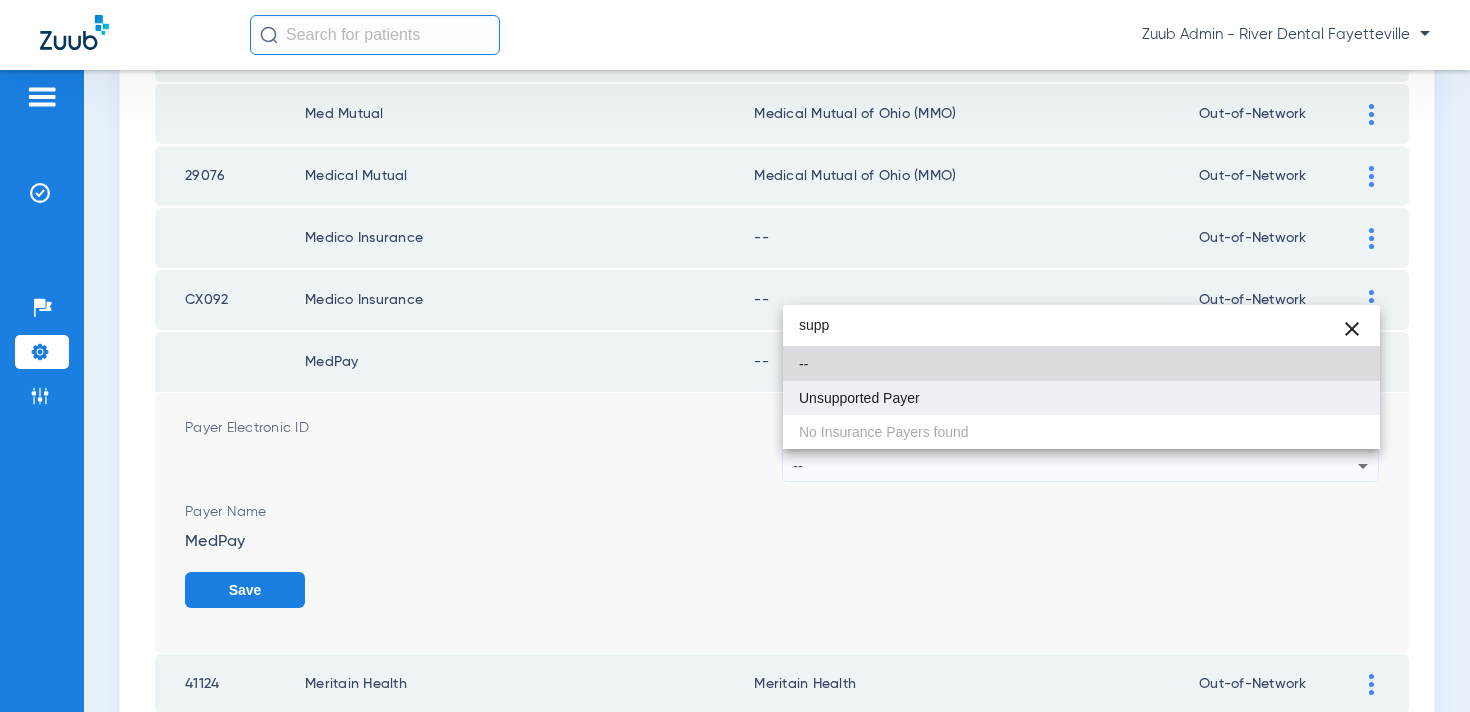 type on "supp" 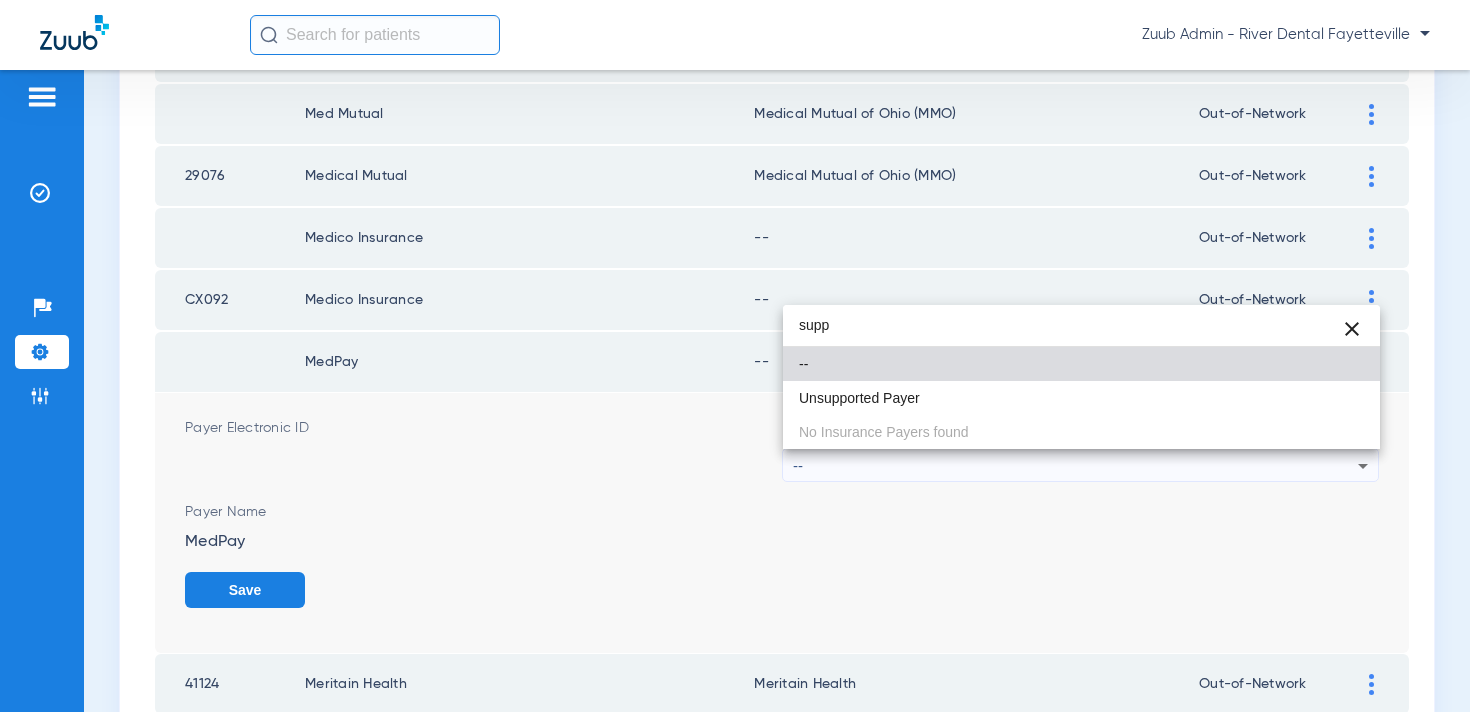 drag, startPoint x: 818, startPoint y: 399, endPoint x: 1079, endPoint y: 456, distance: 267.15164 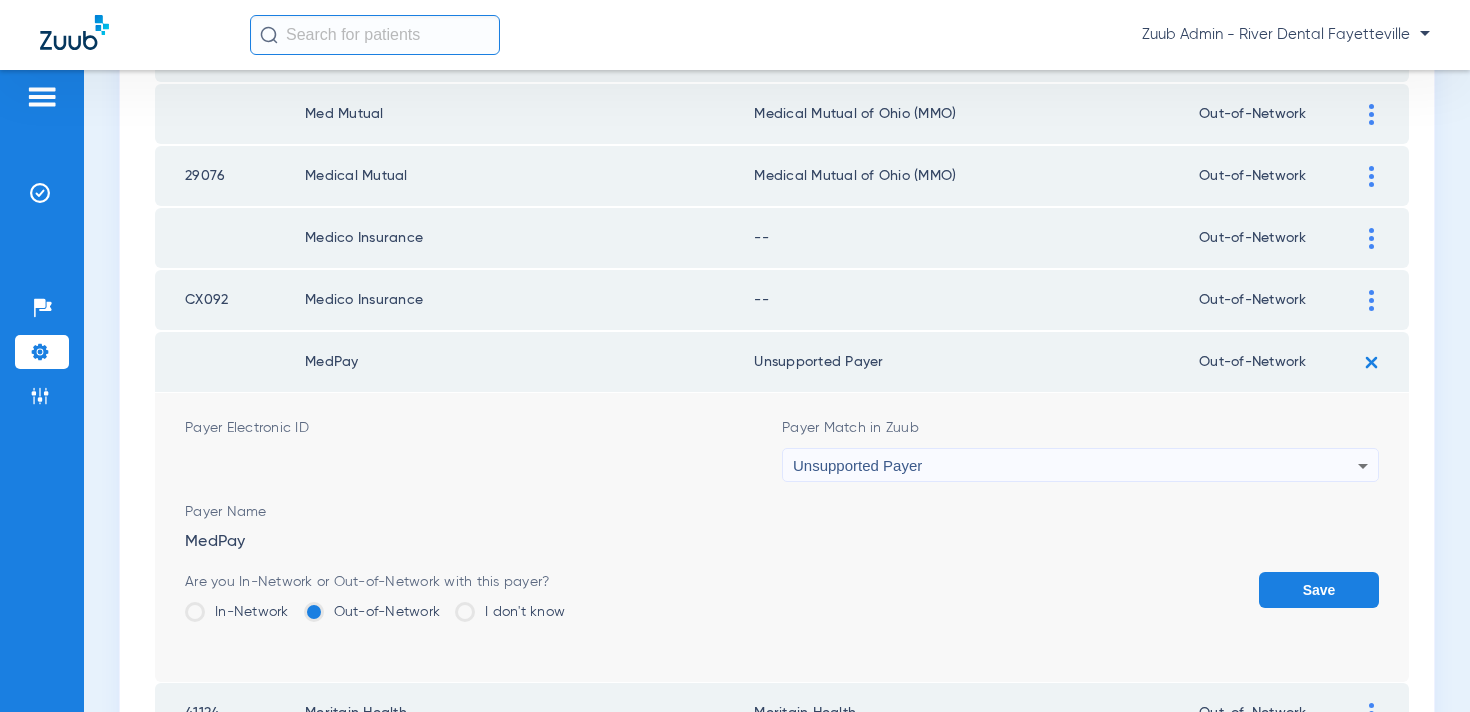 click on "Save" 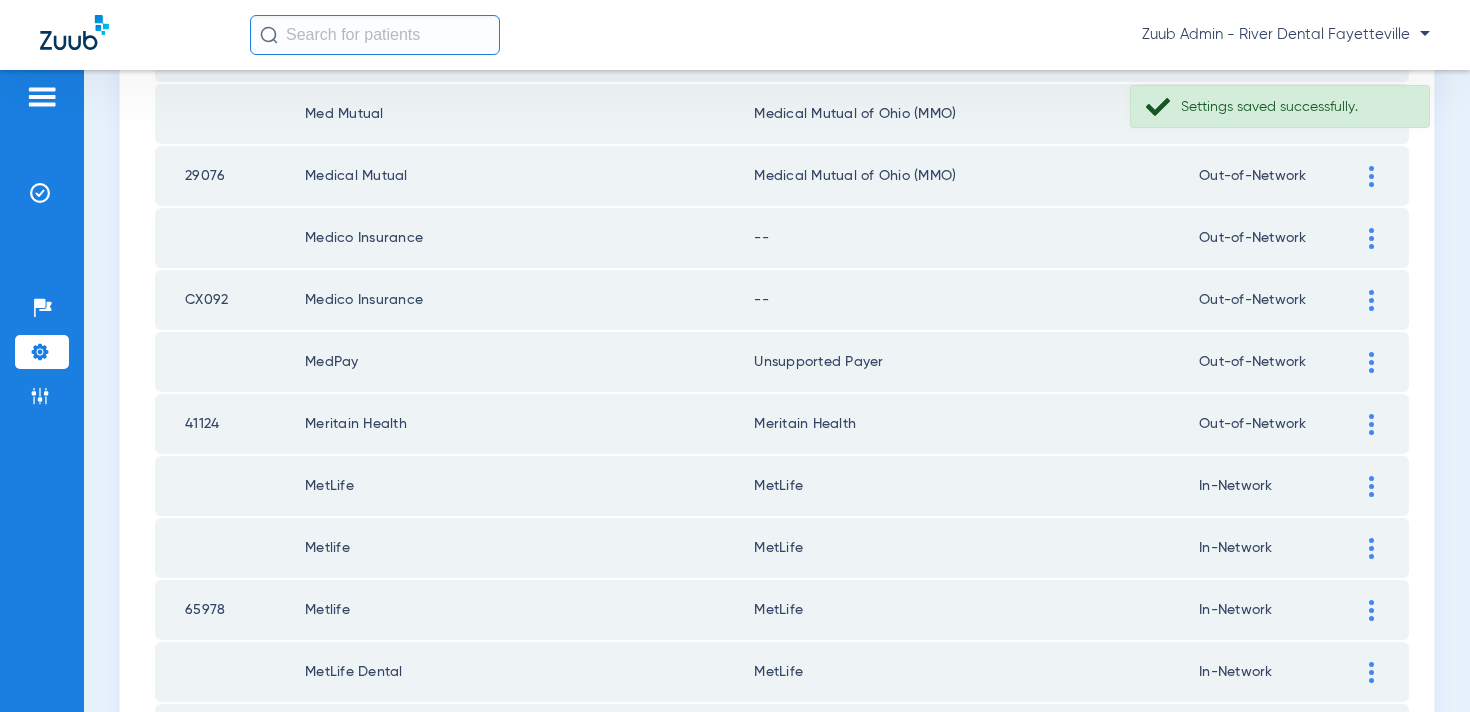 click 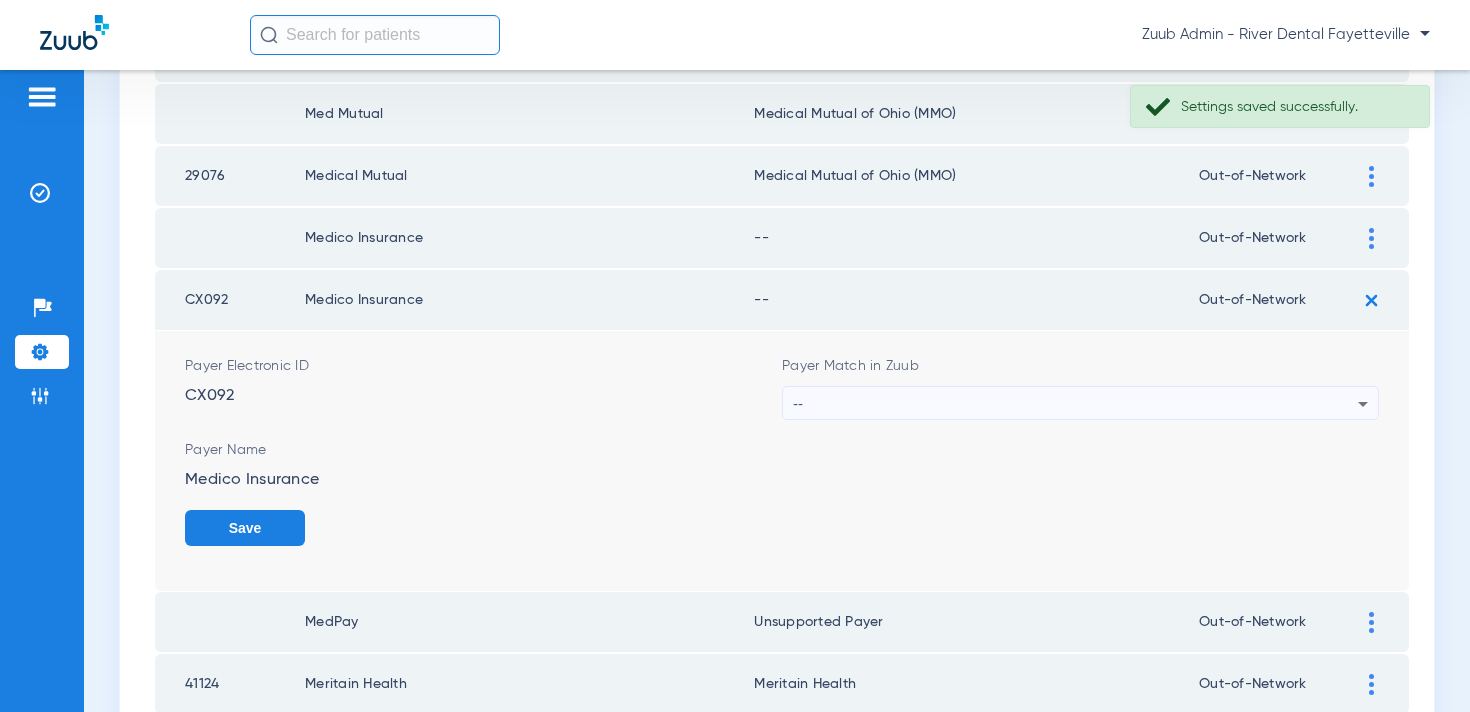 drag, startPoint x: 1038, startPoint y: 381, endPoint x: 1025, endPoint y: 396, distance: 19.849434 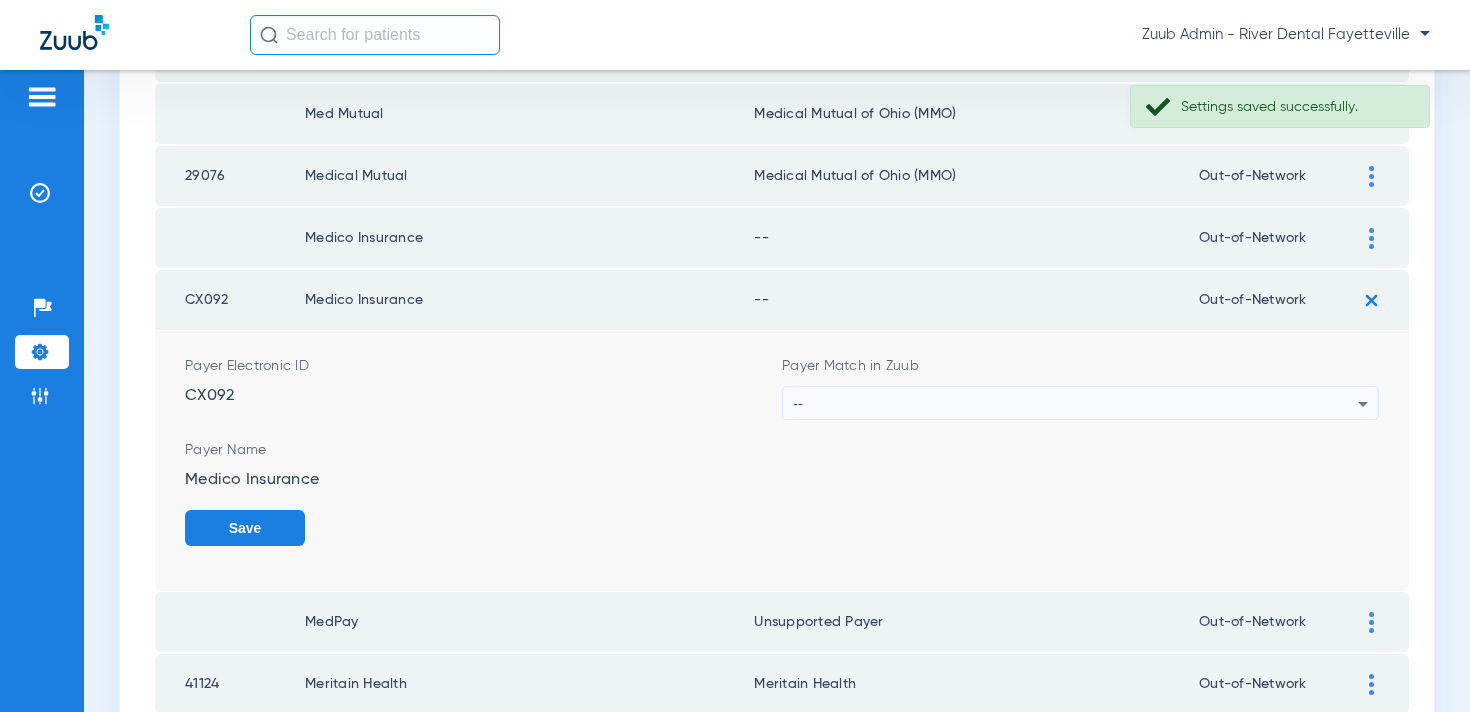 click on "Payer Match in Zuub --" 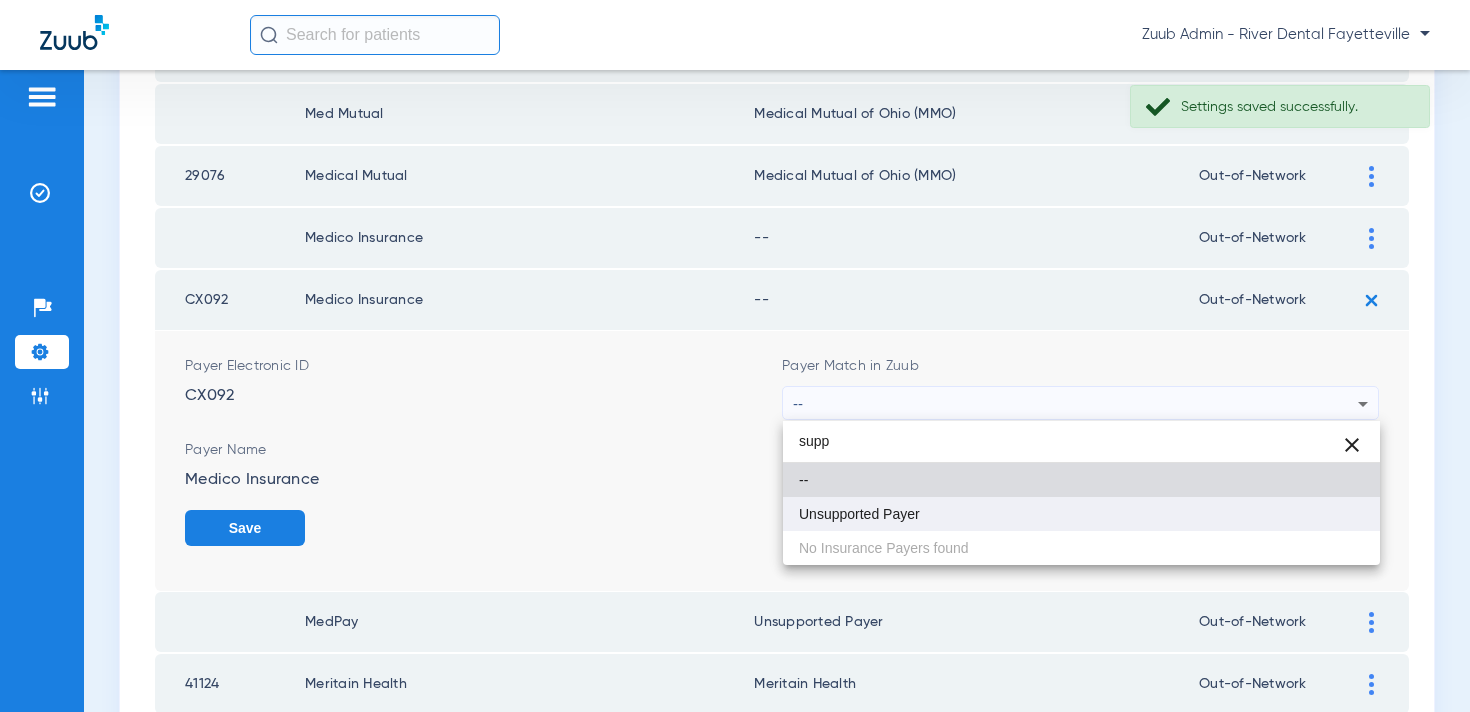 type on "supp" 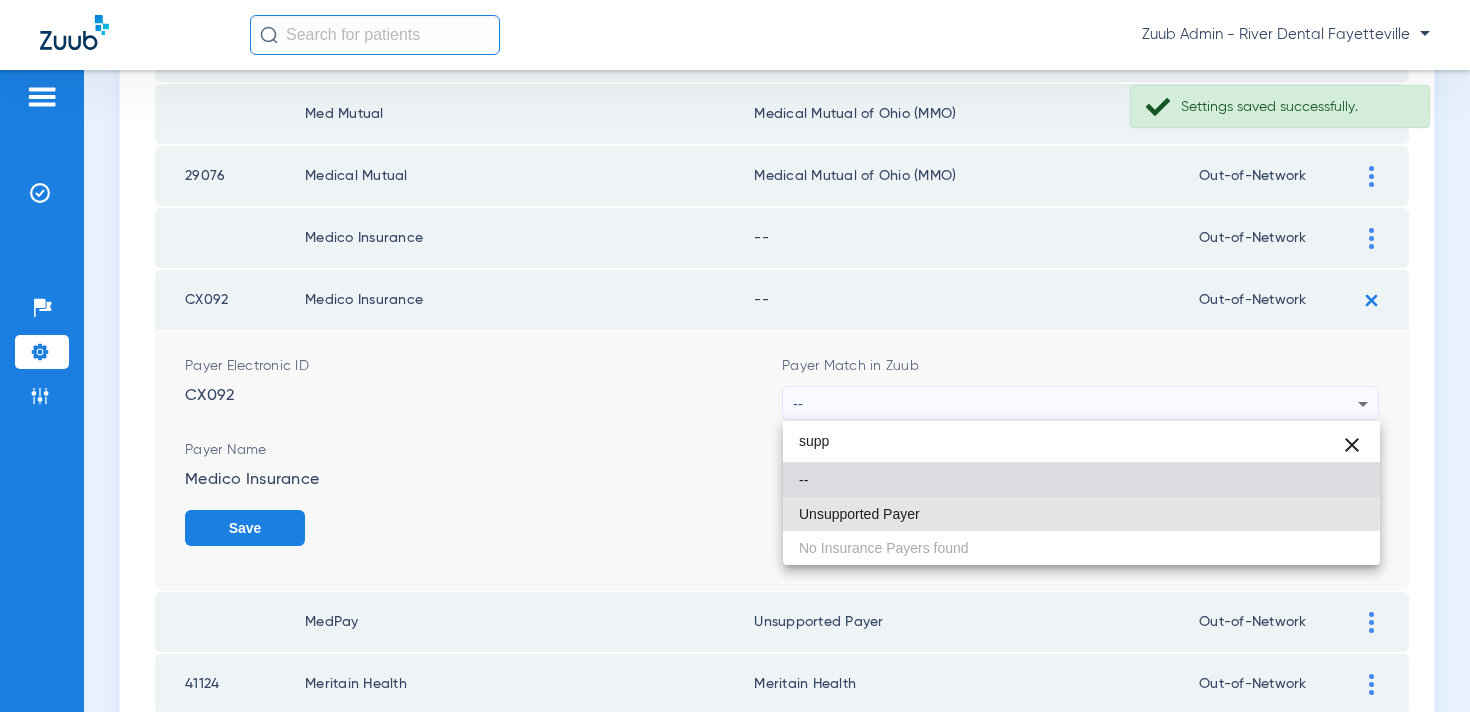 drag, startPoint x: 930, startPoint y: 512, endPoint x: 1132, endPoint y: 512, distance: 202 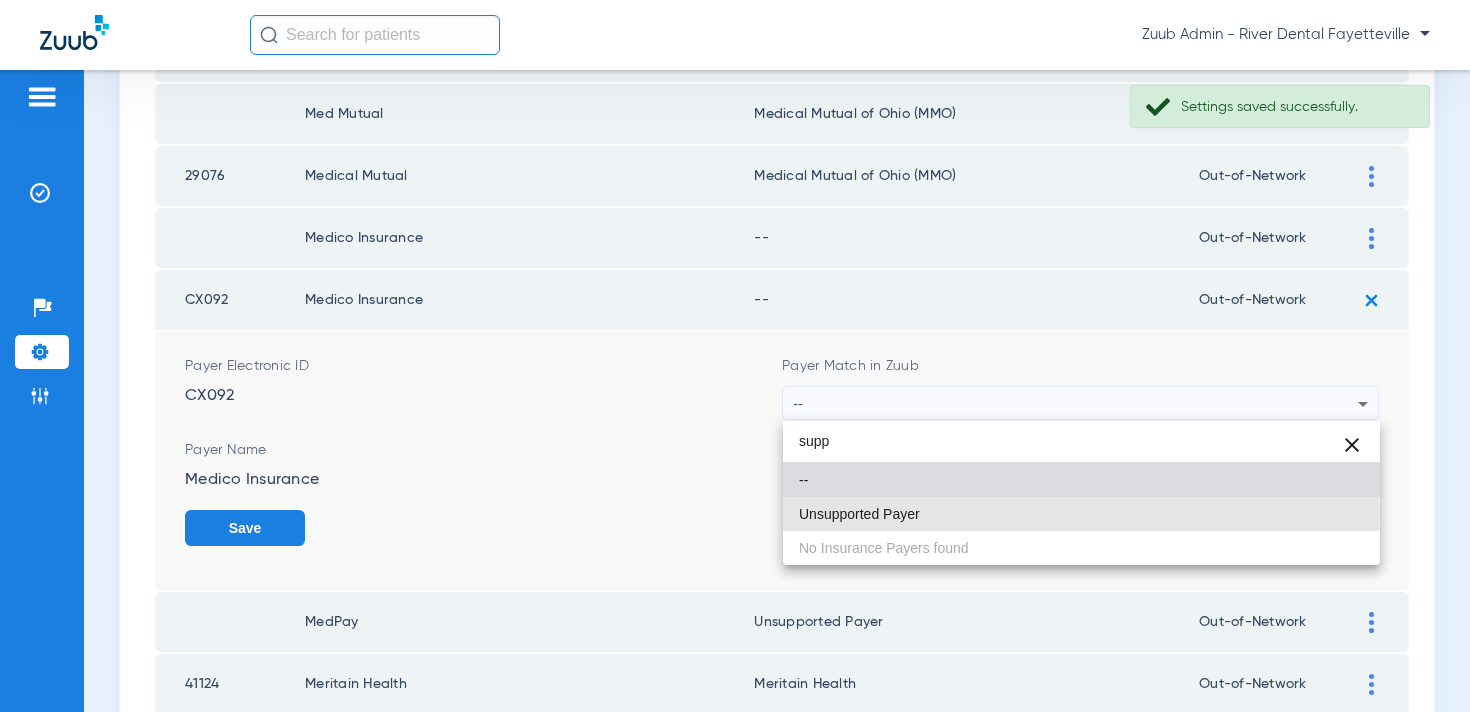 click on "Unsupported Payer" at bounding box center (1081, 514) 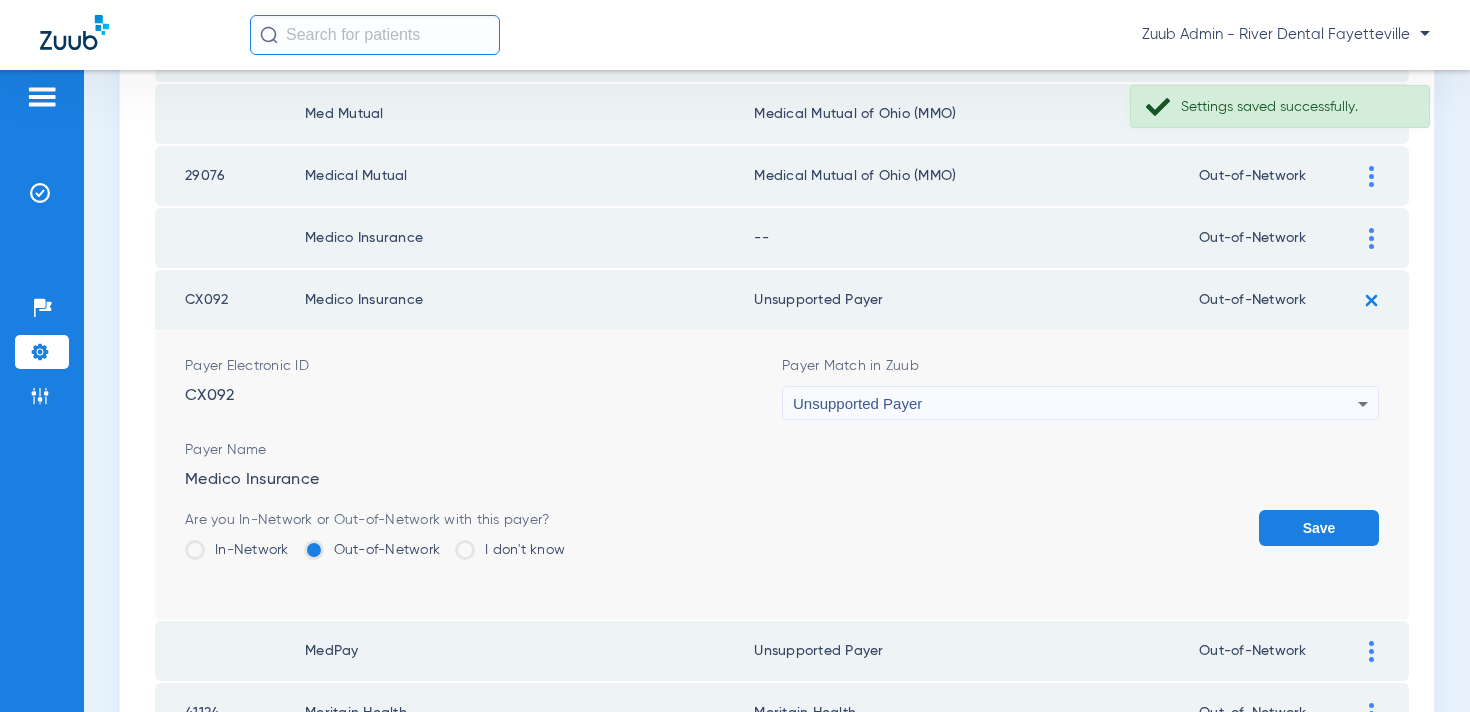 drag, startPoint x: 1271, startPoint y: 518, endPoint x: 1314, endPoint y: 307, distance: 215.33694 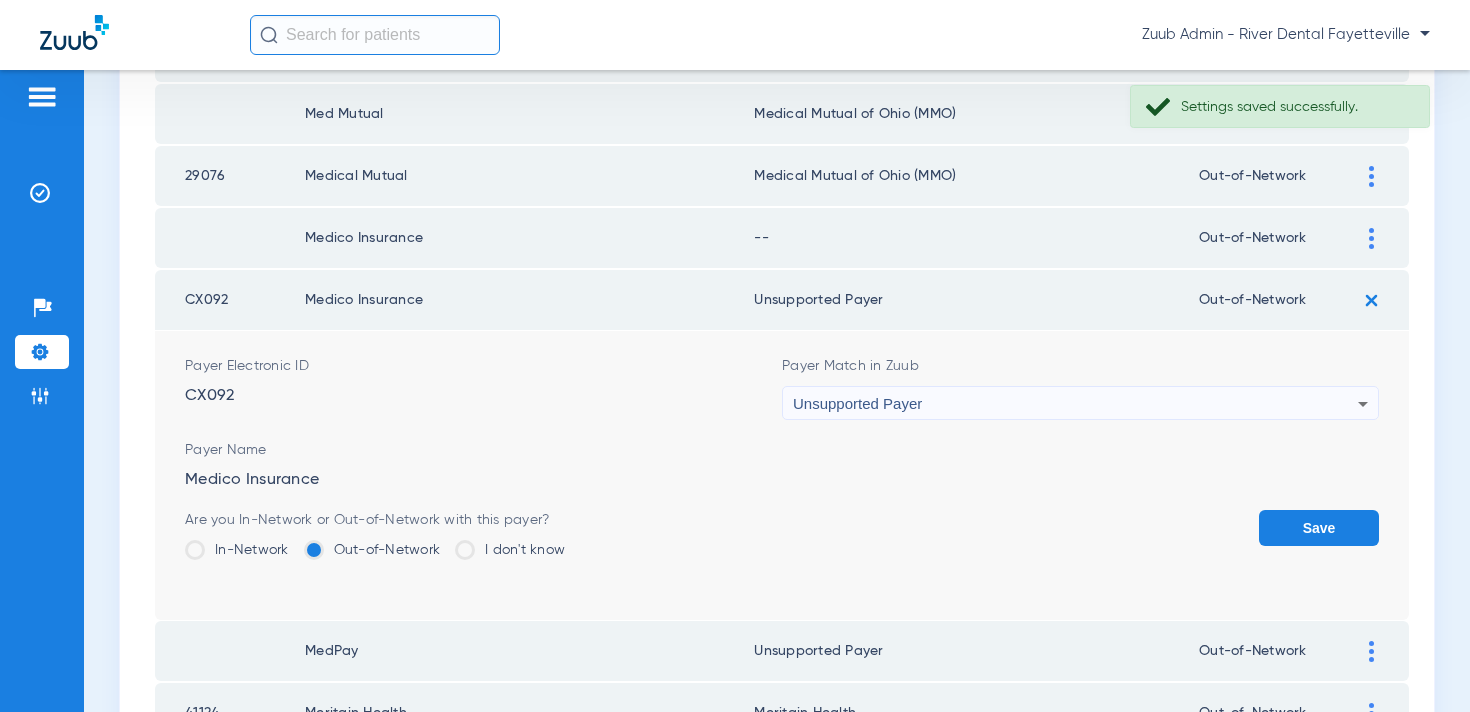 click on "Save" 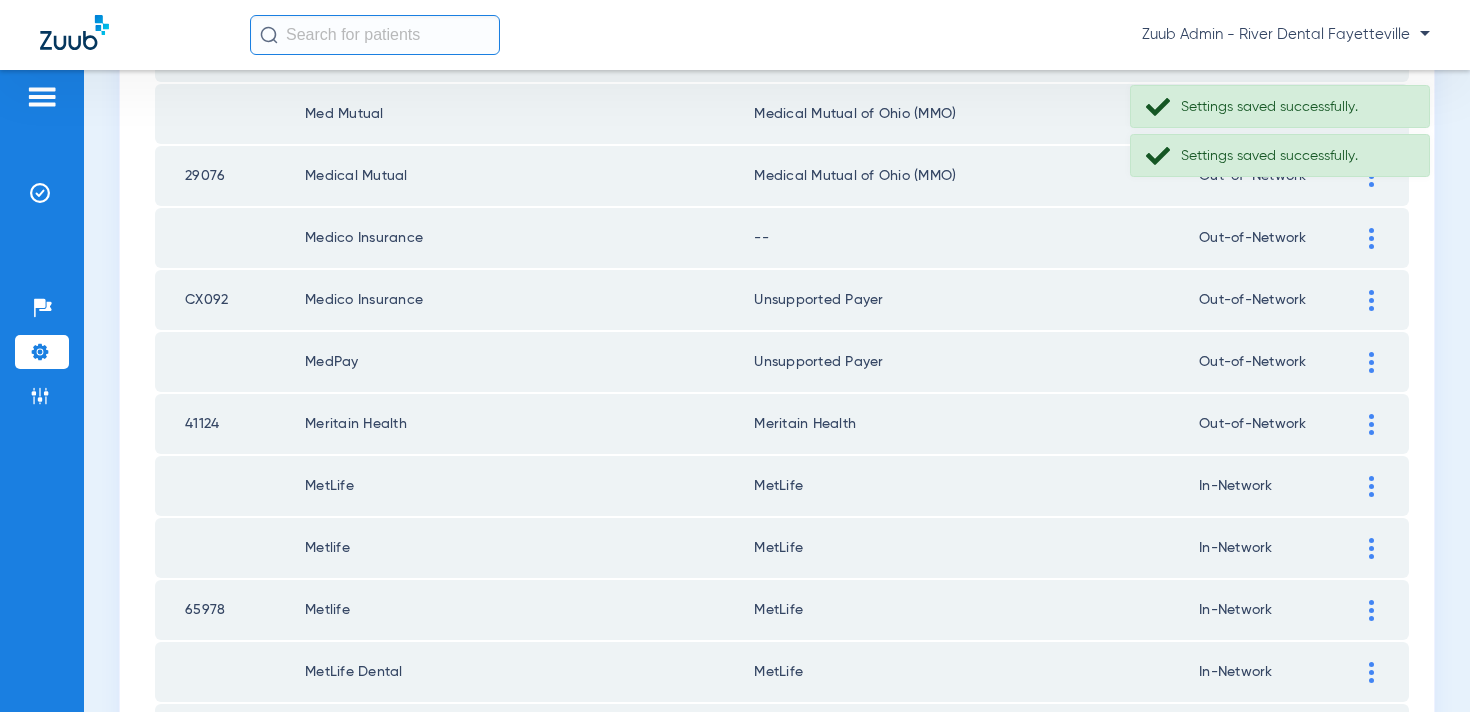 click 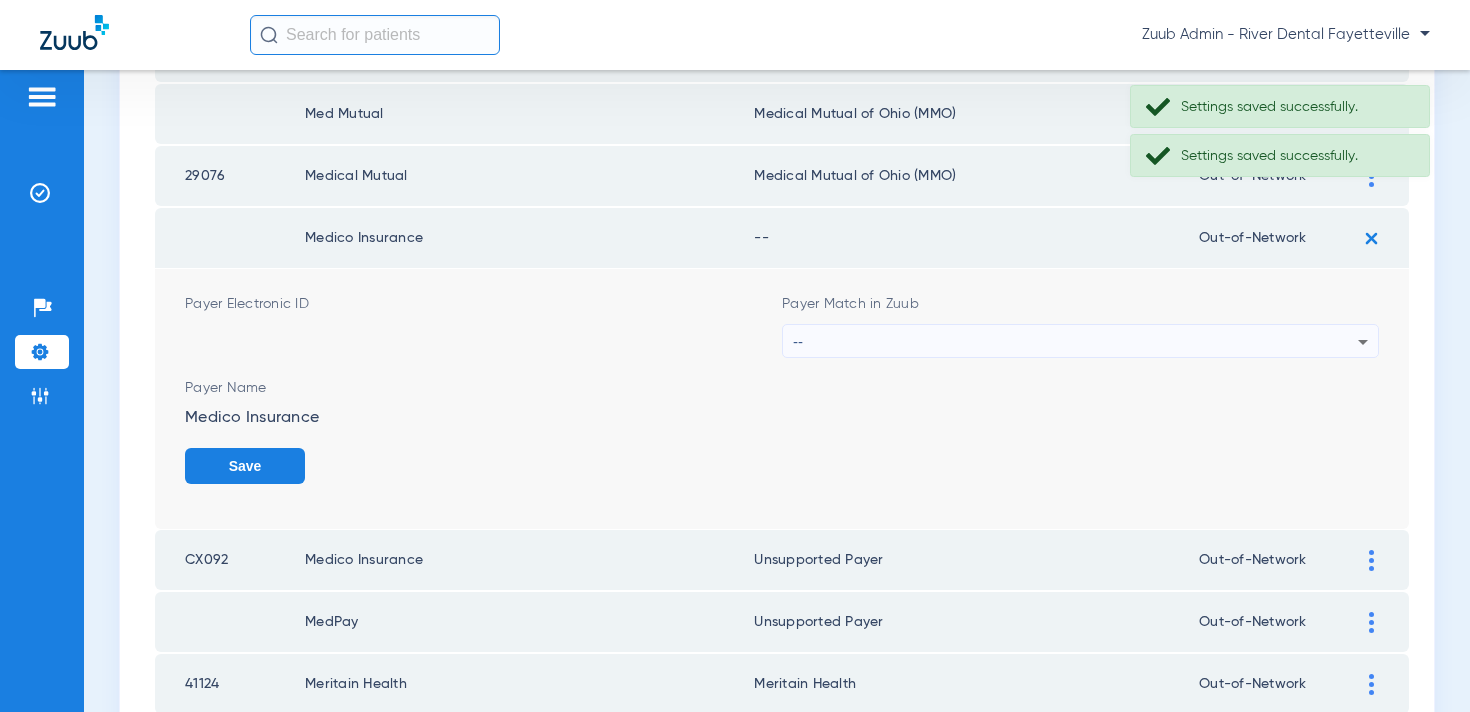 click on "--" at bounding box center [1075, 342] 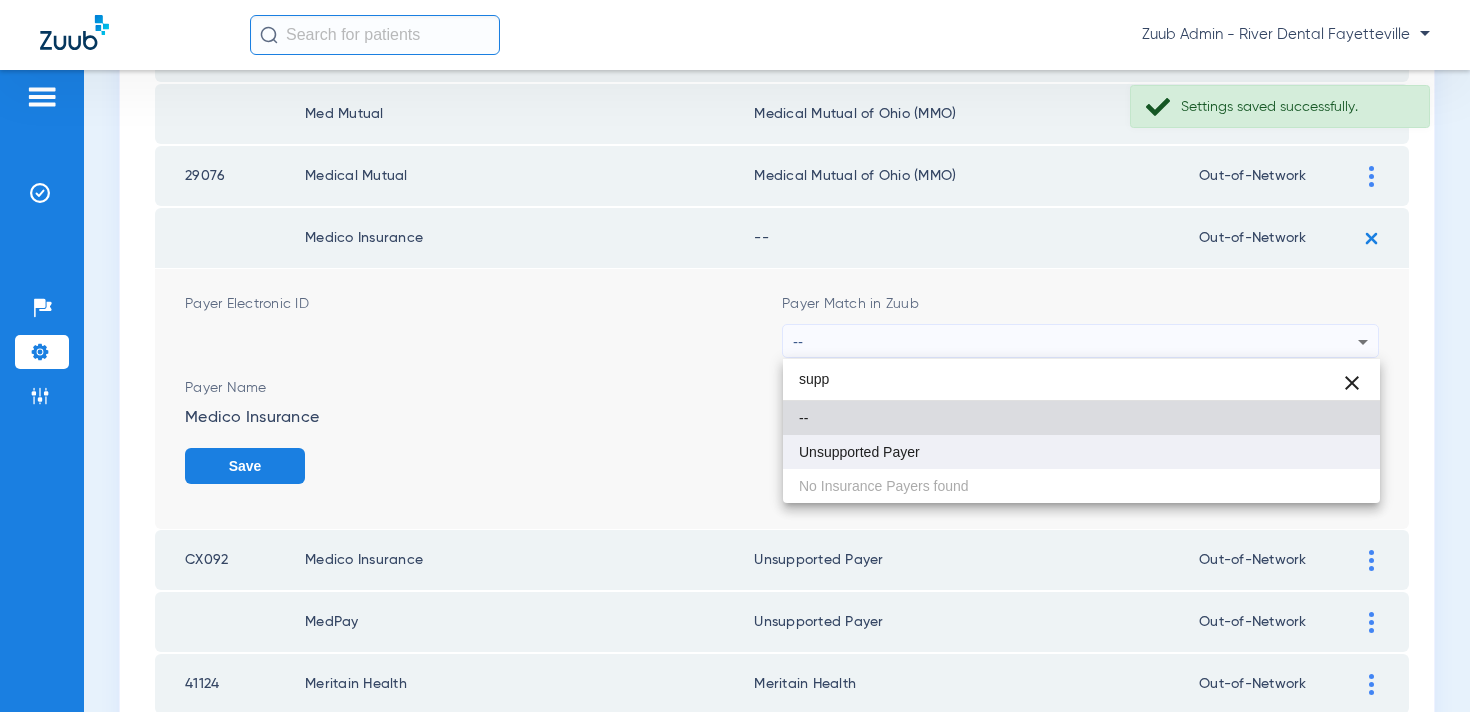 type on "supp" 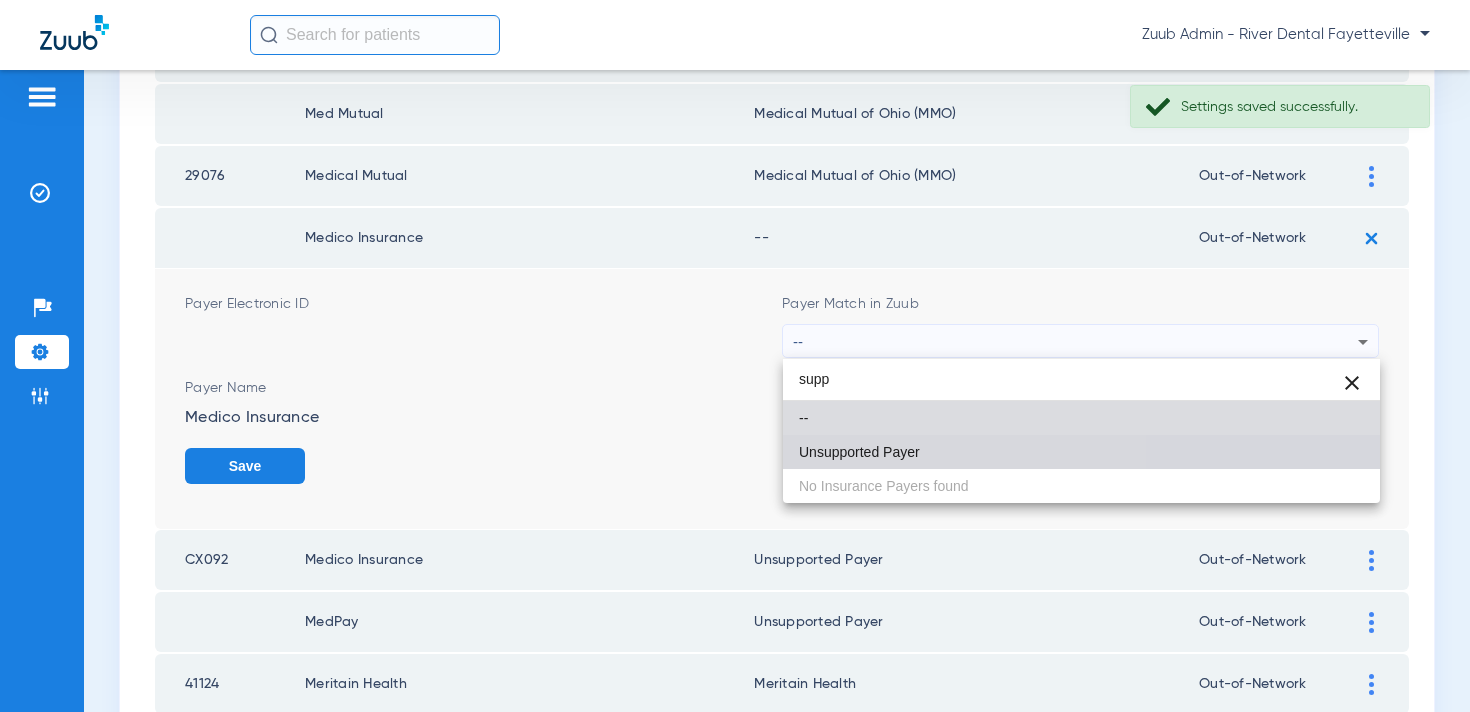 click on "Unsupported Payer" at bounding box center [859, 452] 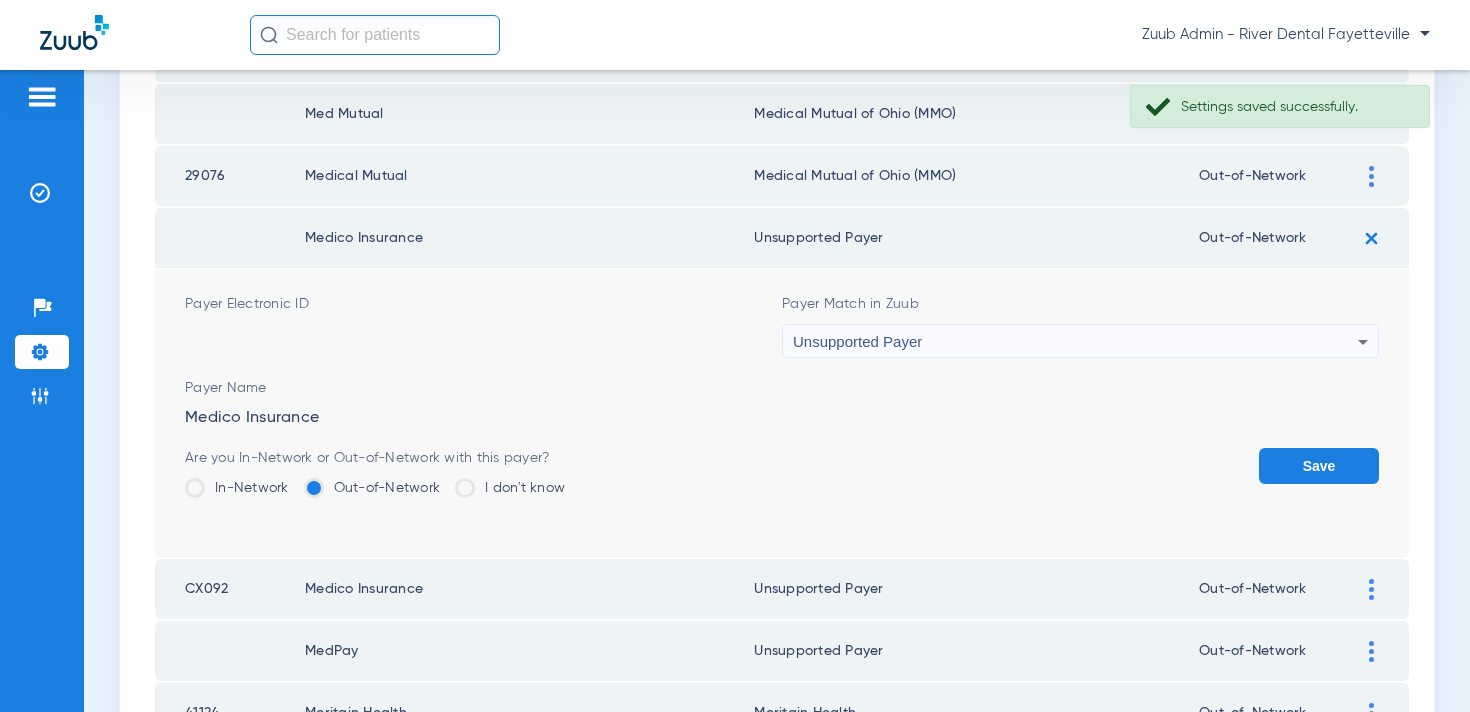 click on "Save" 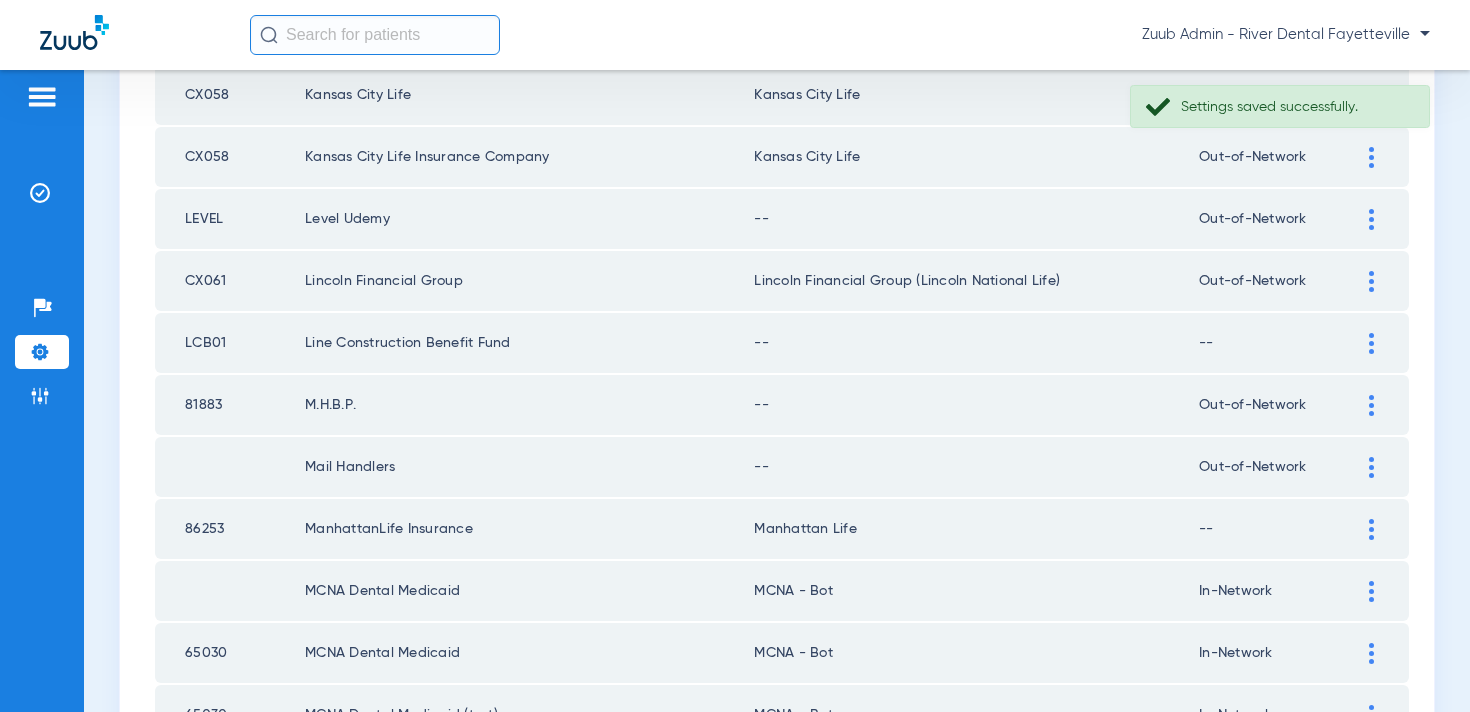 scroll, scrollTop: 288, scrollLeft: 0, axis: vertical 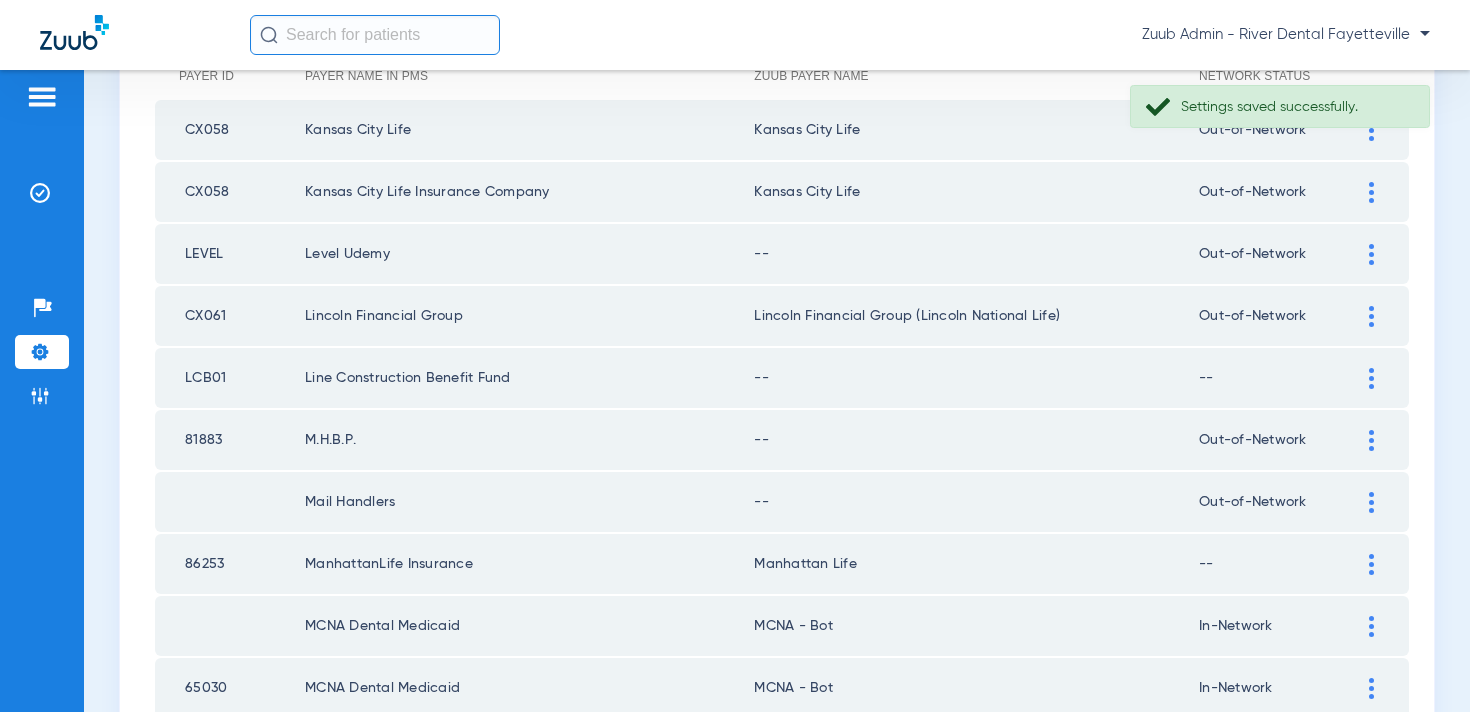 click 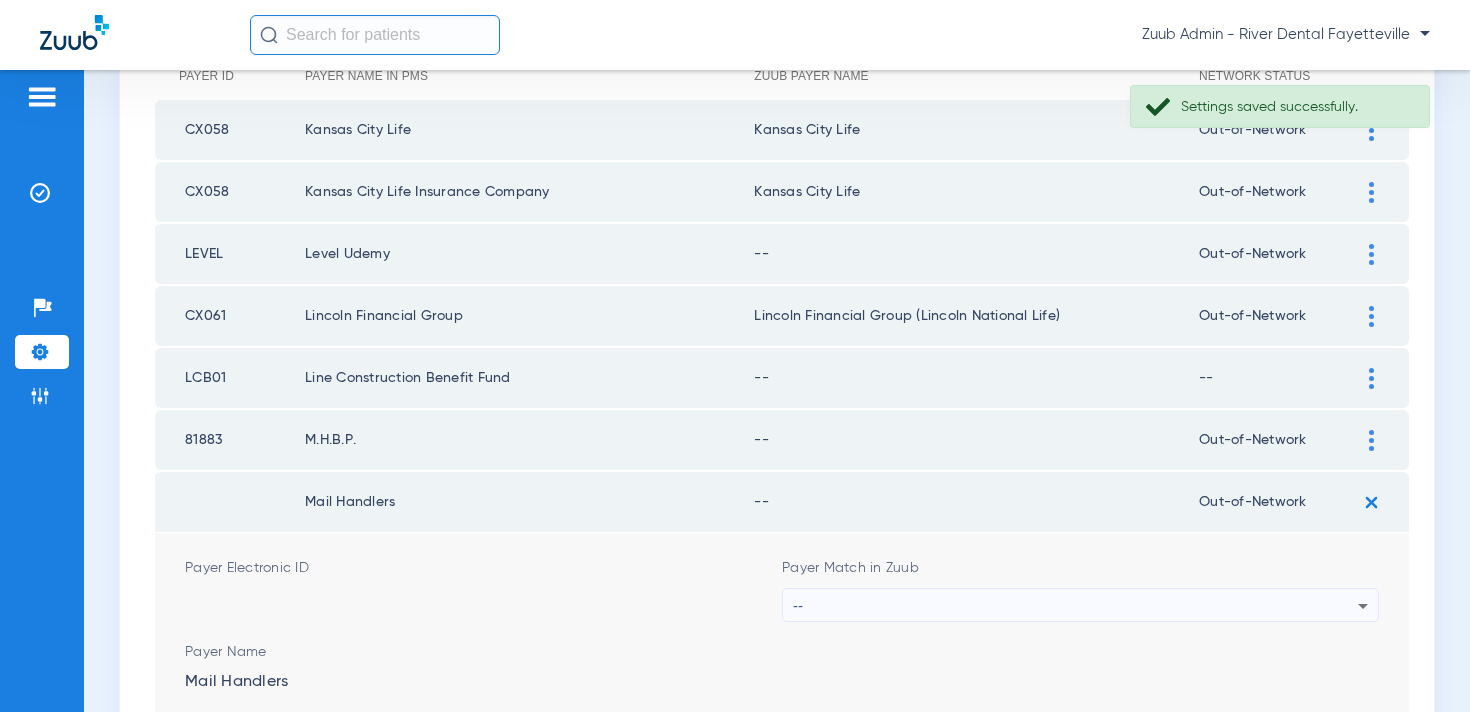 click on "--" at bounding box center (1075, 606) 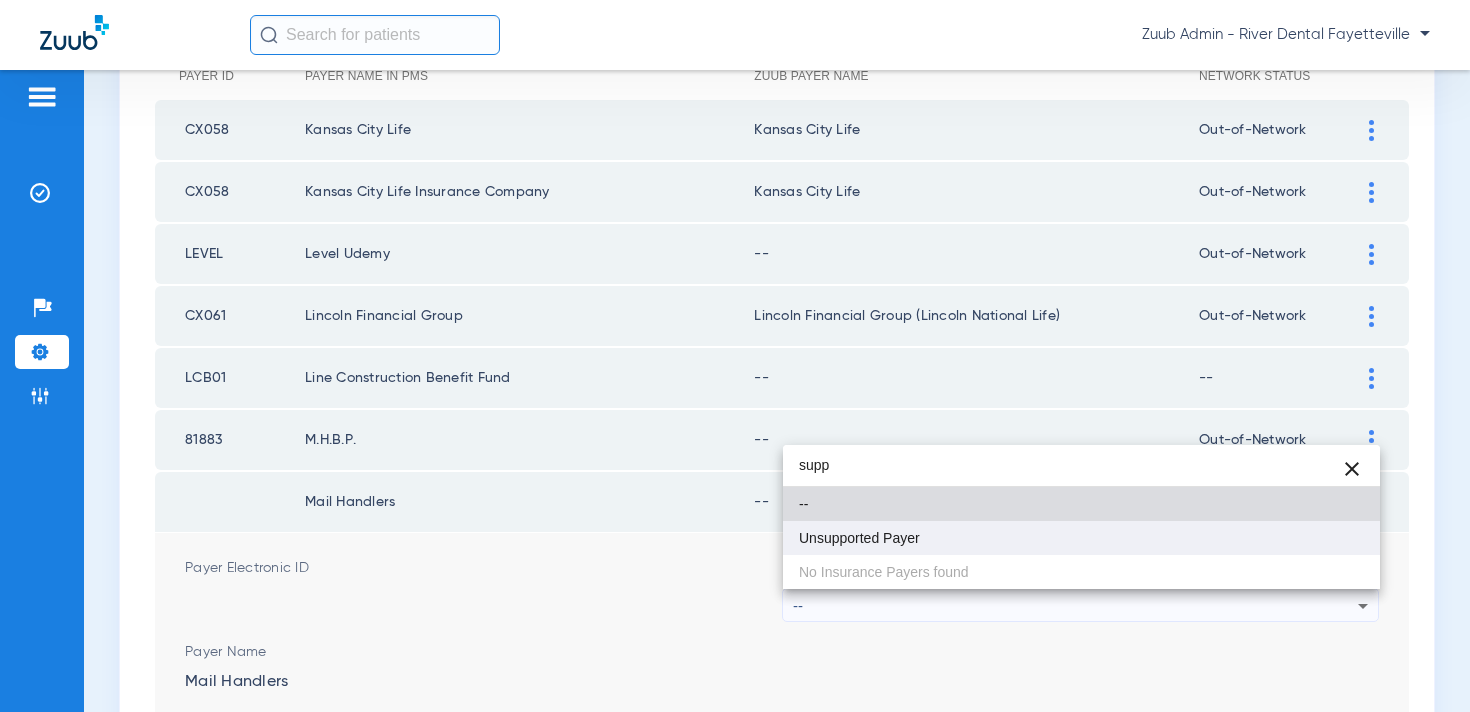type on "supp" 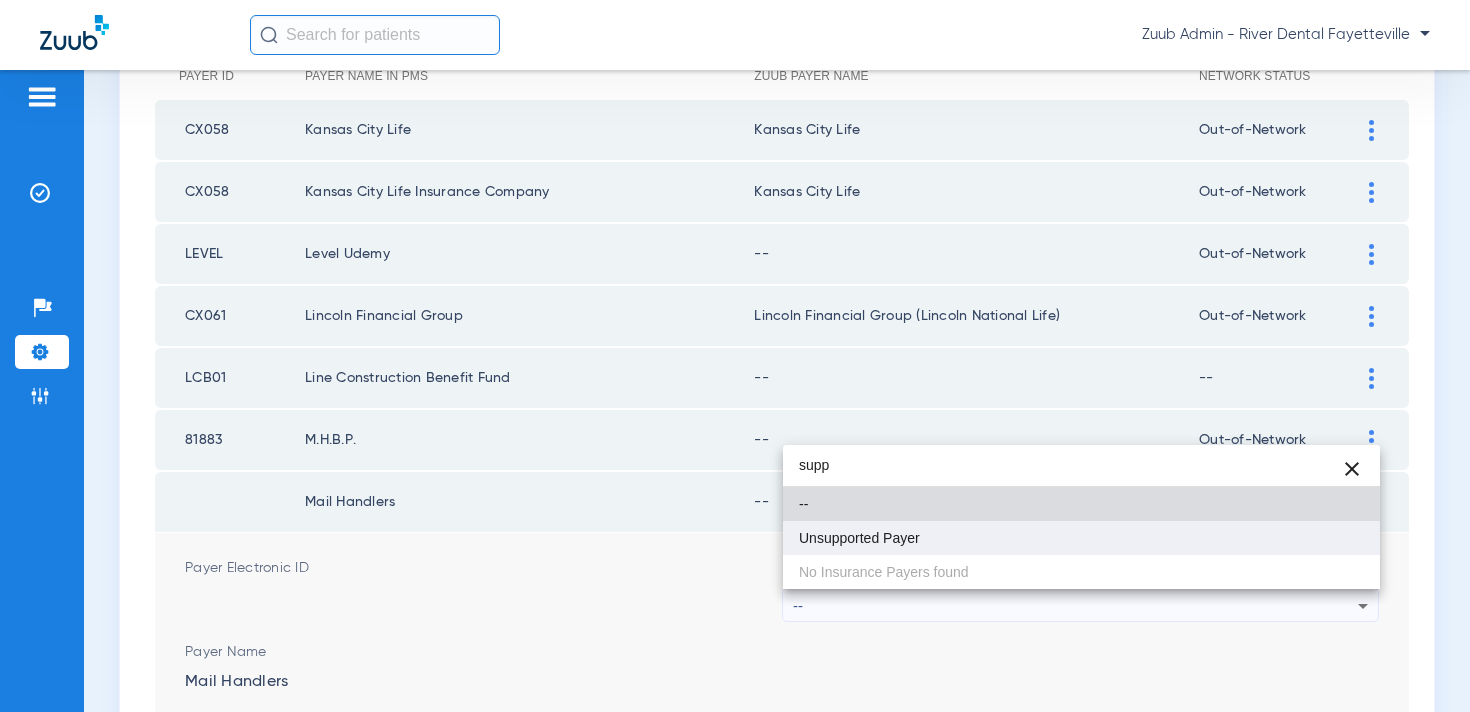 click on "Unsupported Payer" at bounding box center (859, 538) 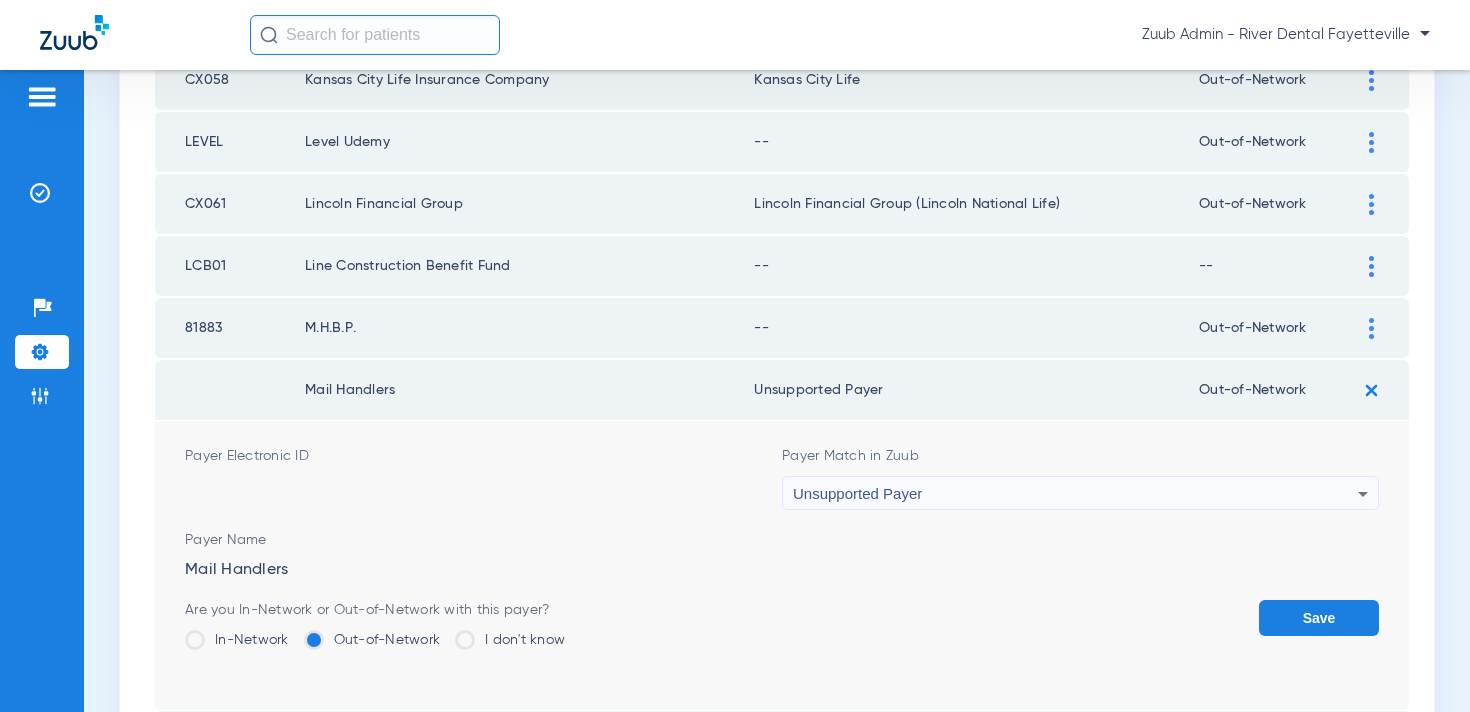scroll, scrollTop: 435, scrollLeft: 0, axis: vertical 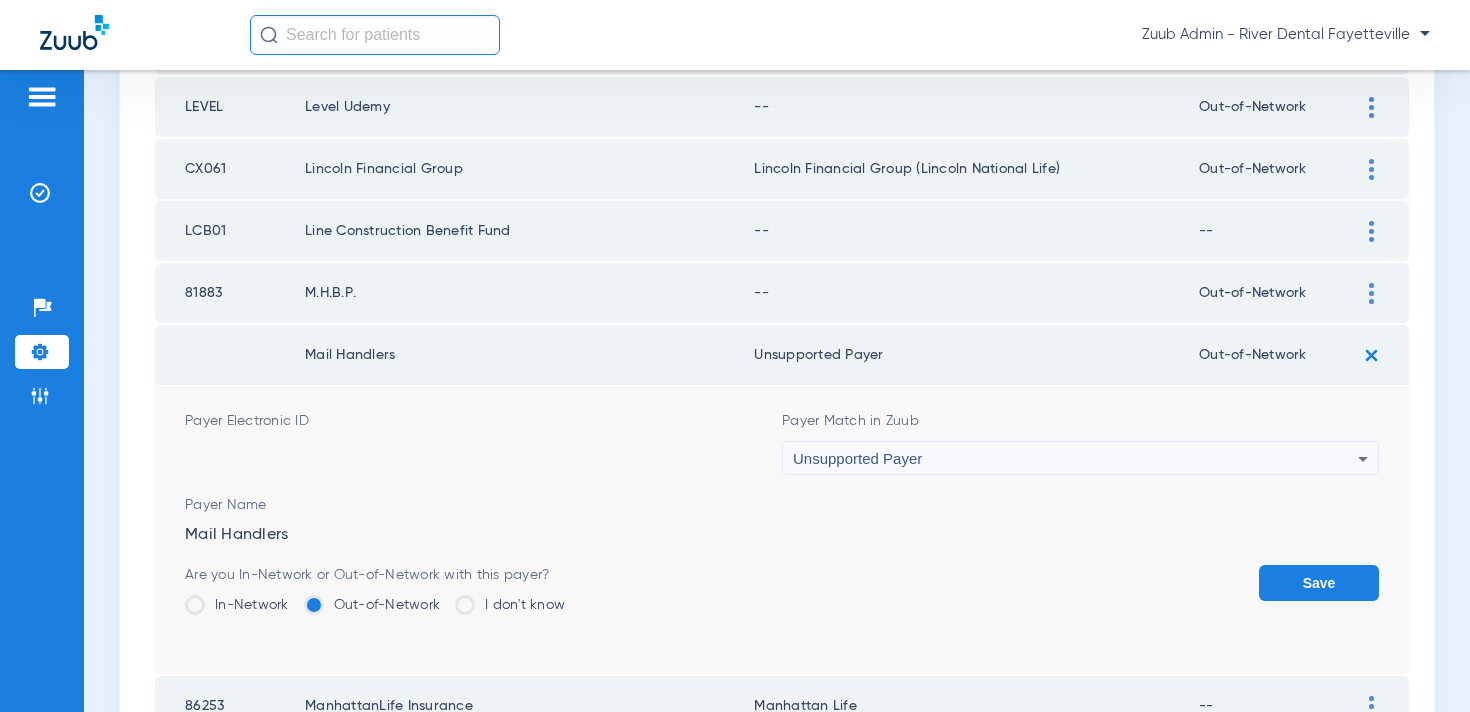 click on "Save" 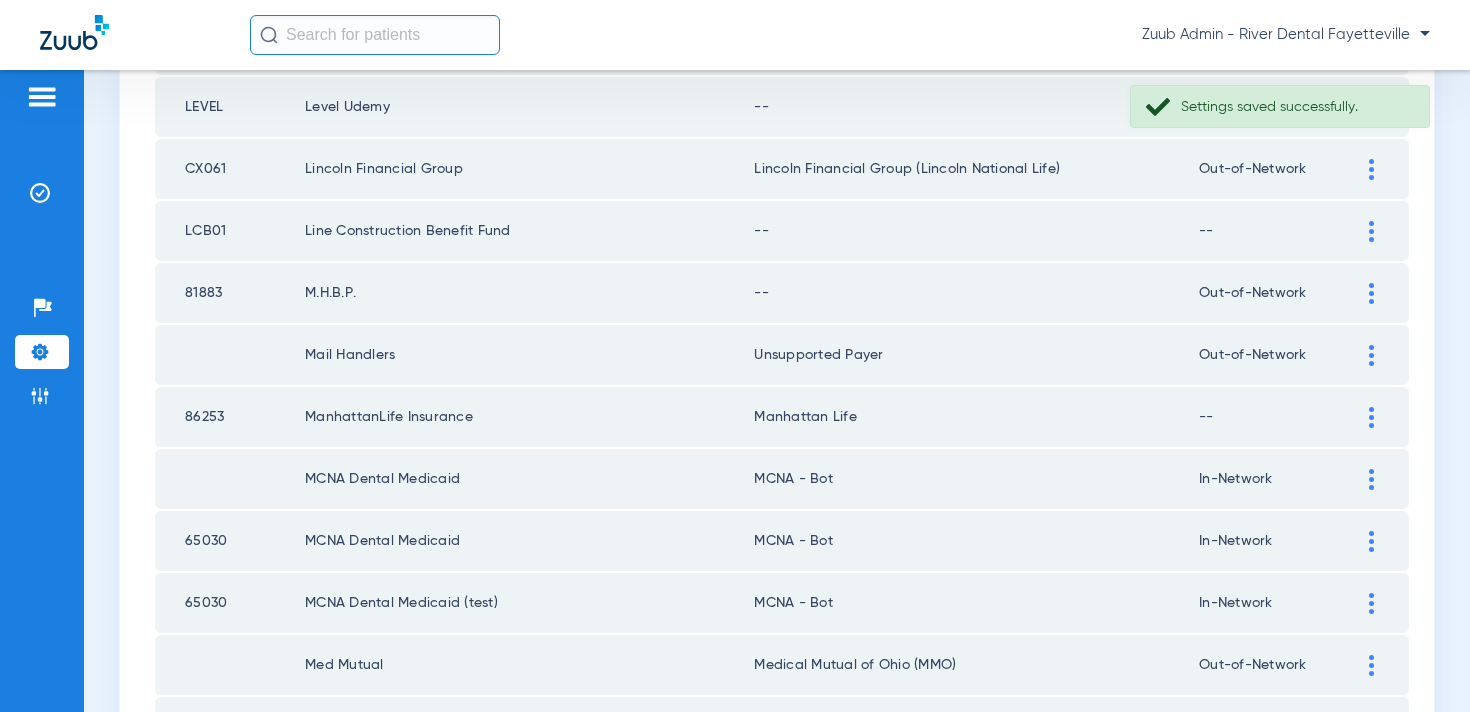 click 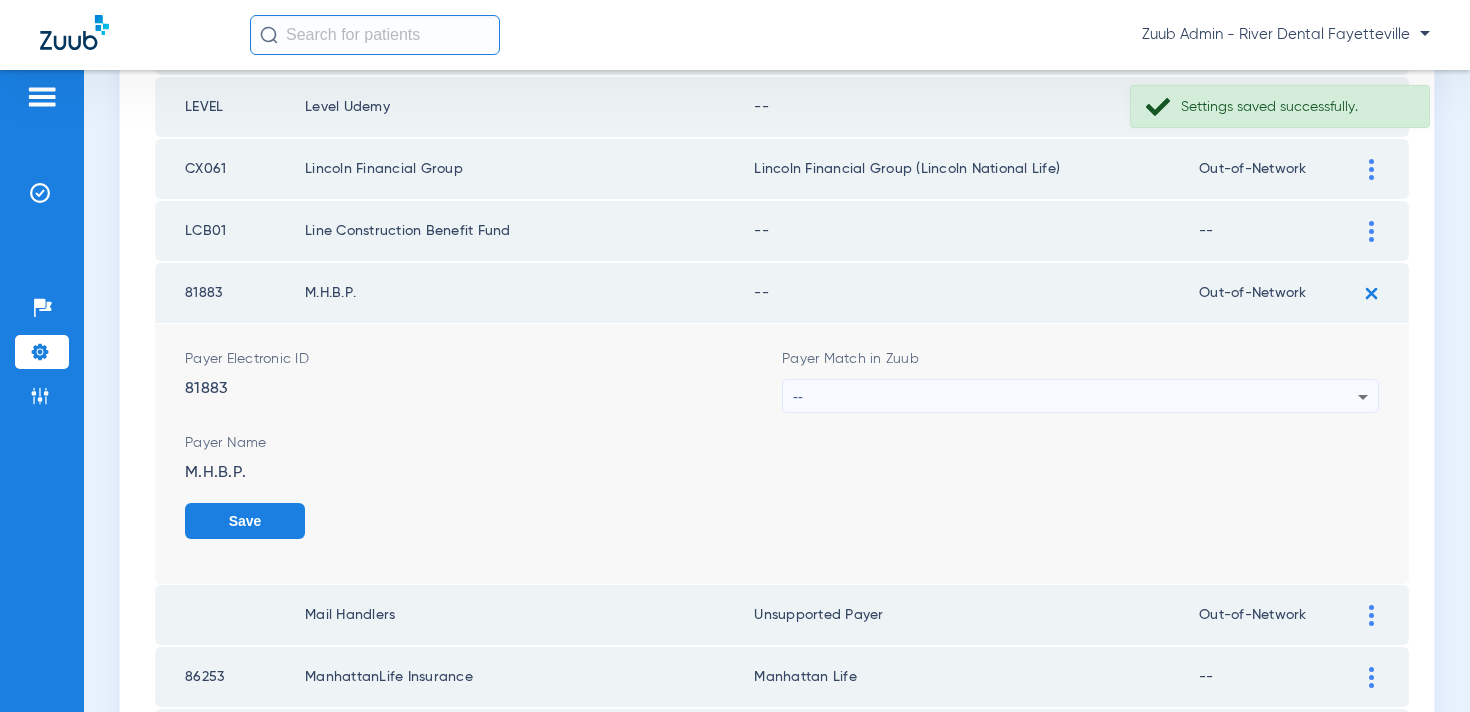 click on "--" at bounding box center (1075, 397) 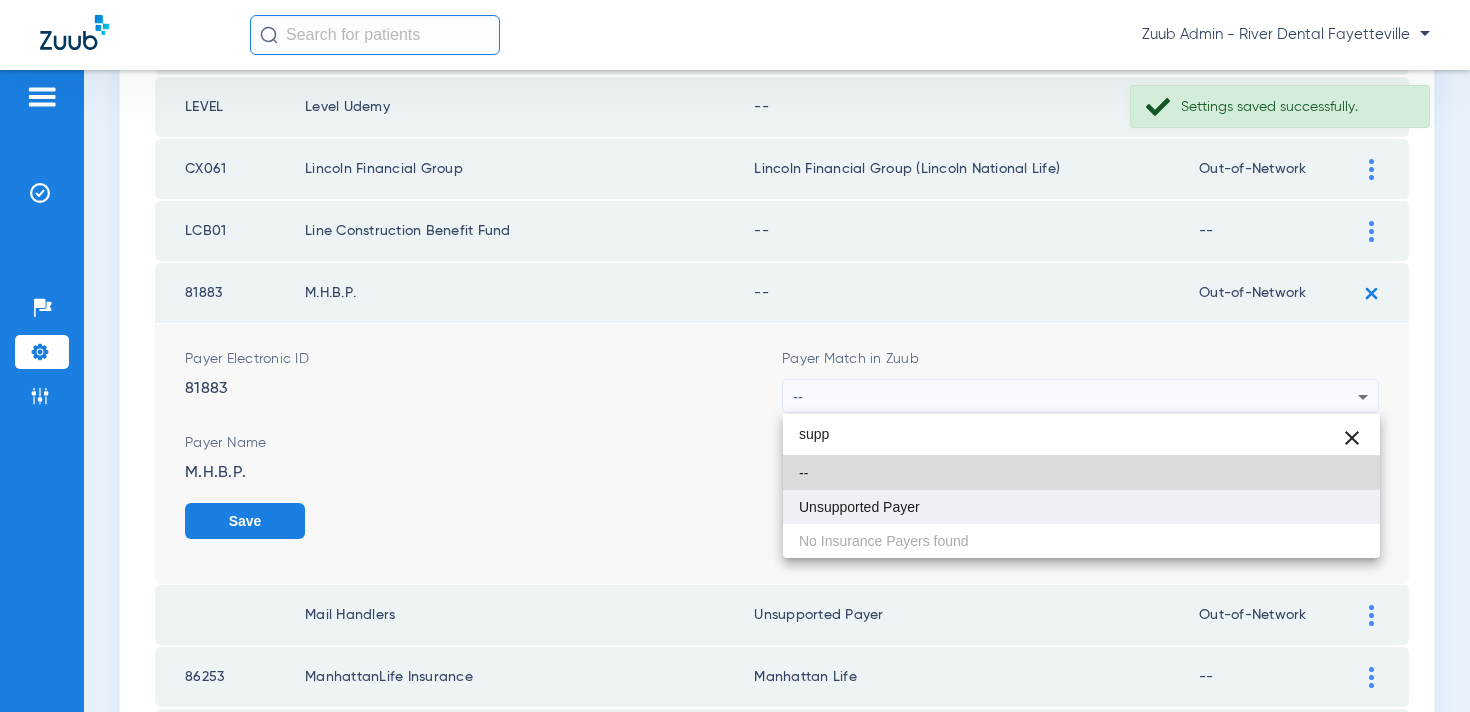 type on "supp" 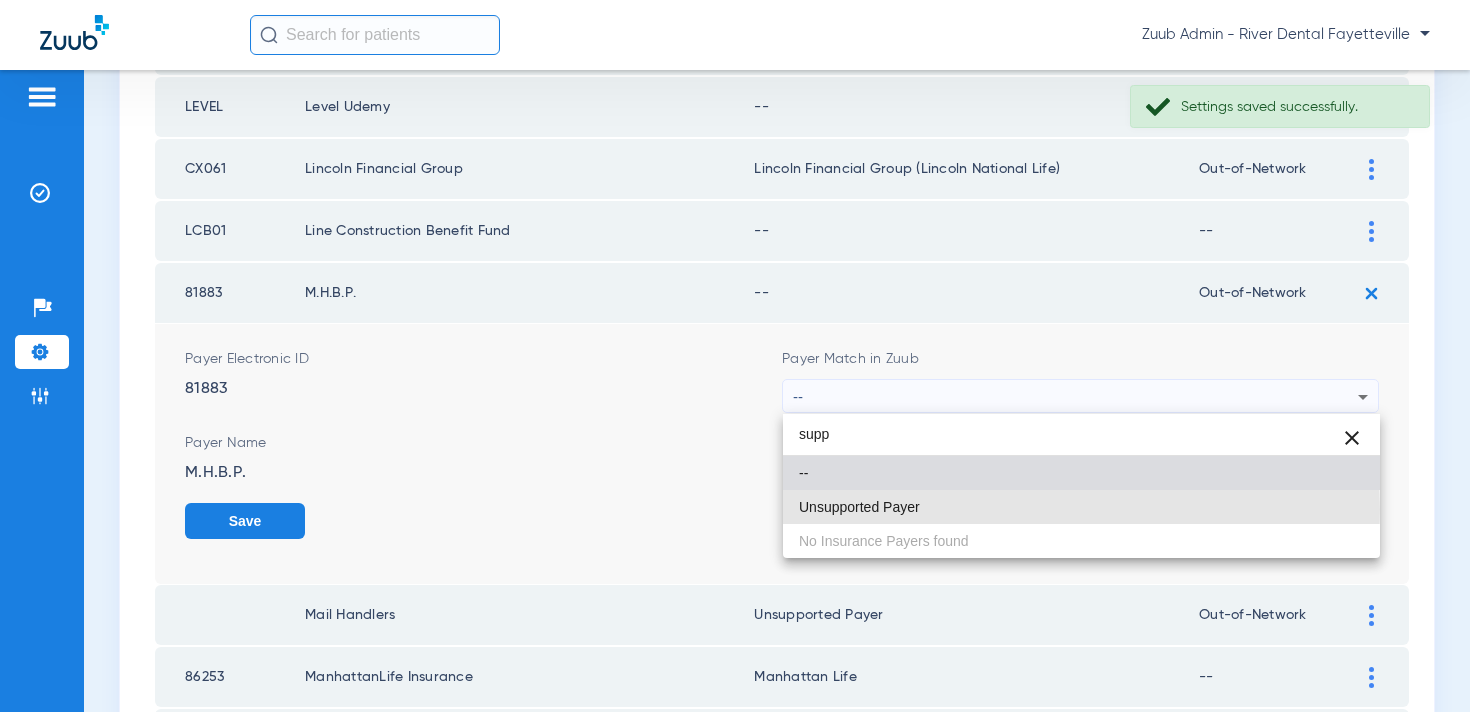 drag, startPoint x: 903, startPoint y: 509, endPoint x: 1154, endPoint y: 510, distance: 251.002 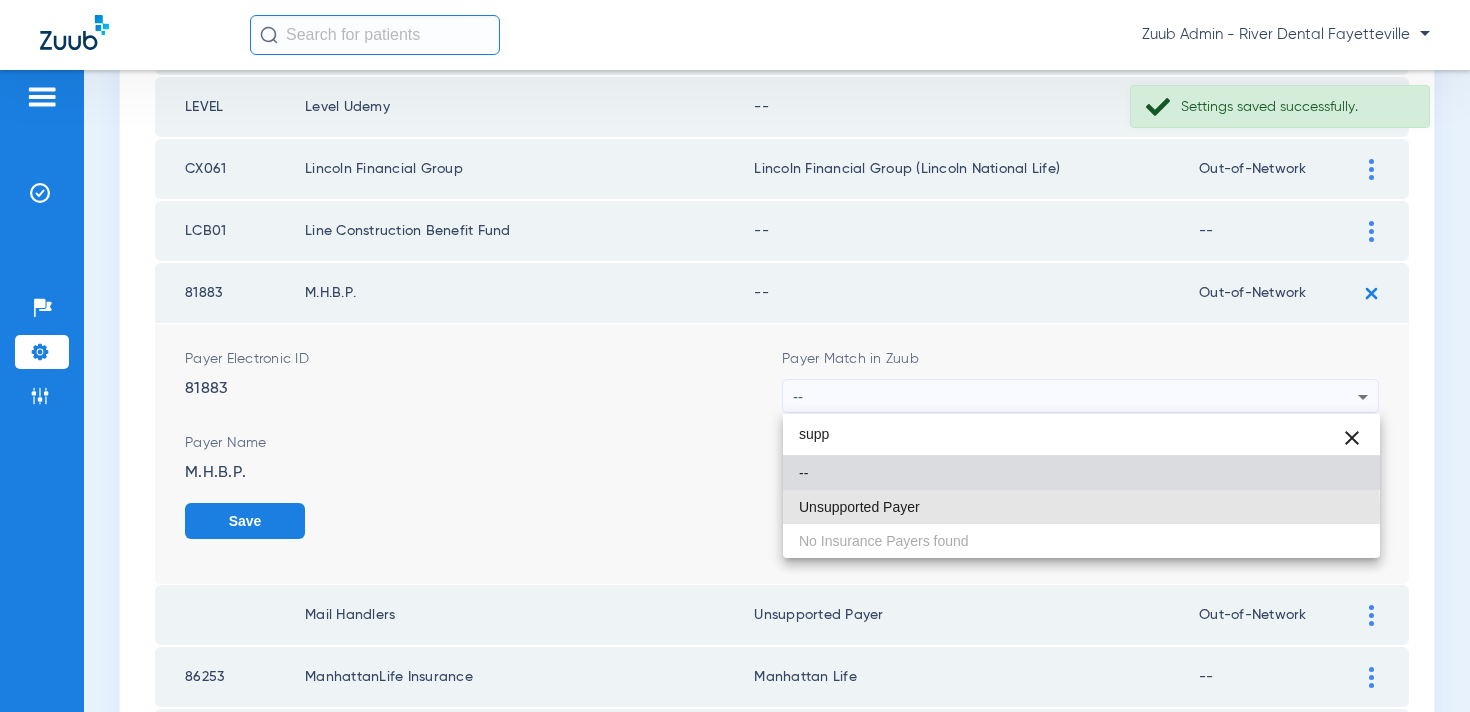 click on "Unsupported Payer" at bounding box center [859, 507] 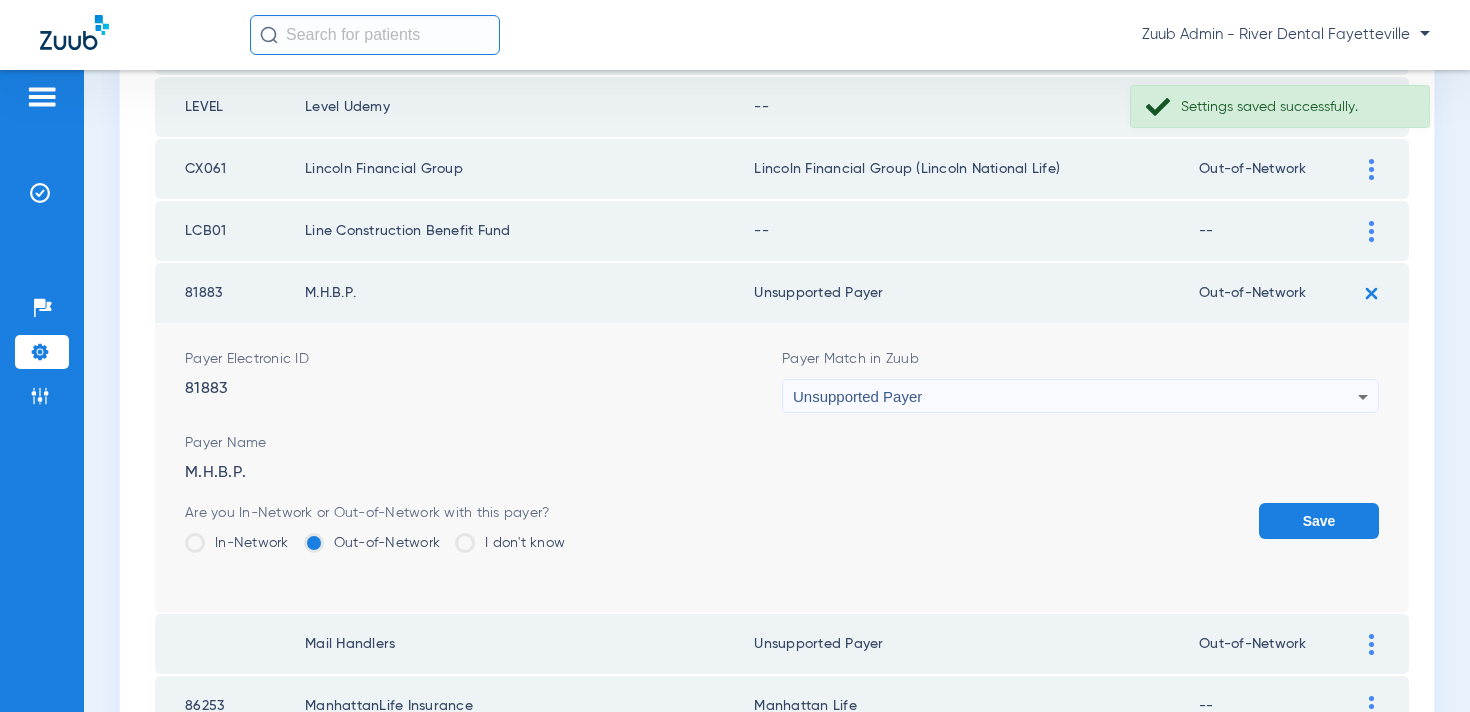 click on "Save" 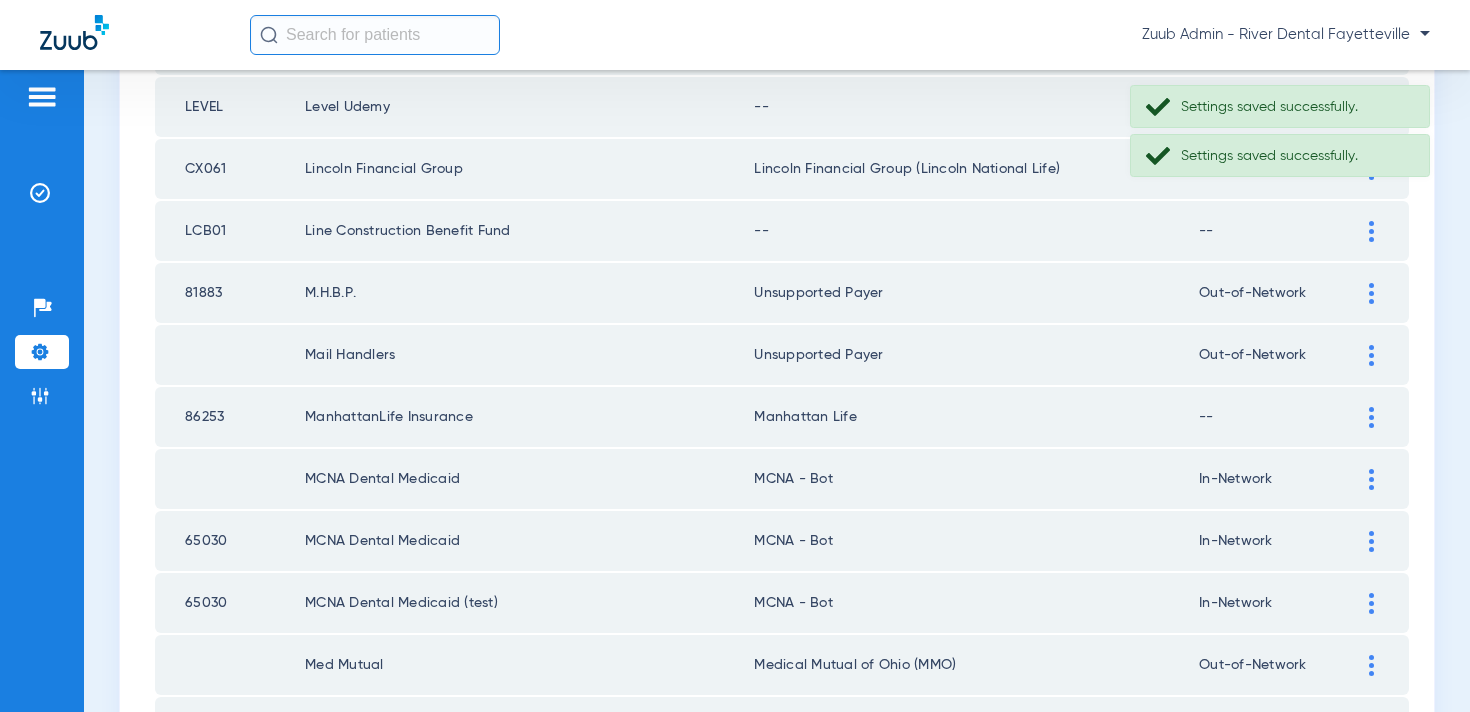 scroll, scrollTop: 363, scrollLeft: 0, axis: vertical 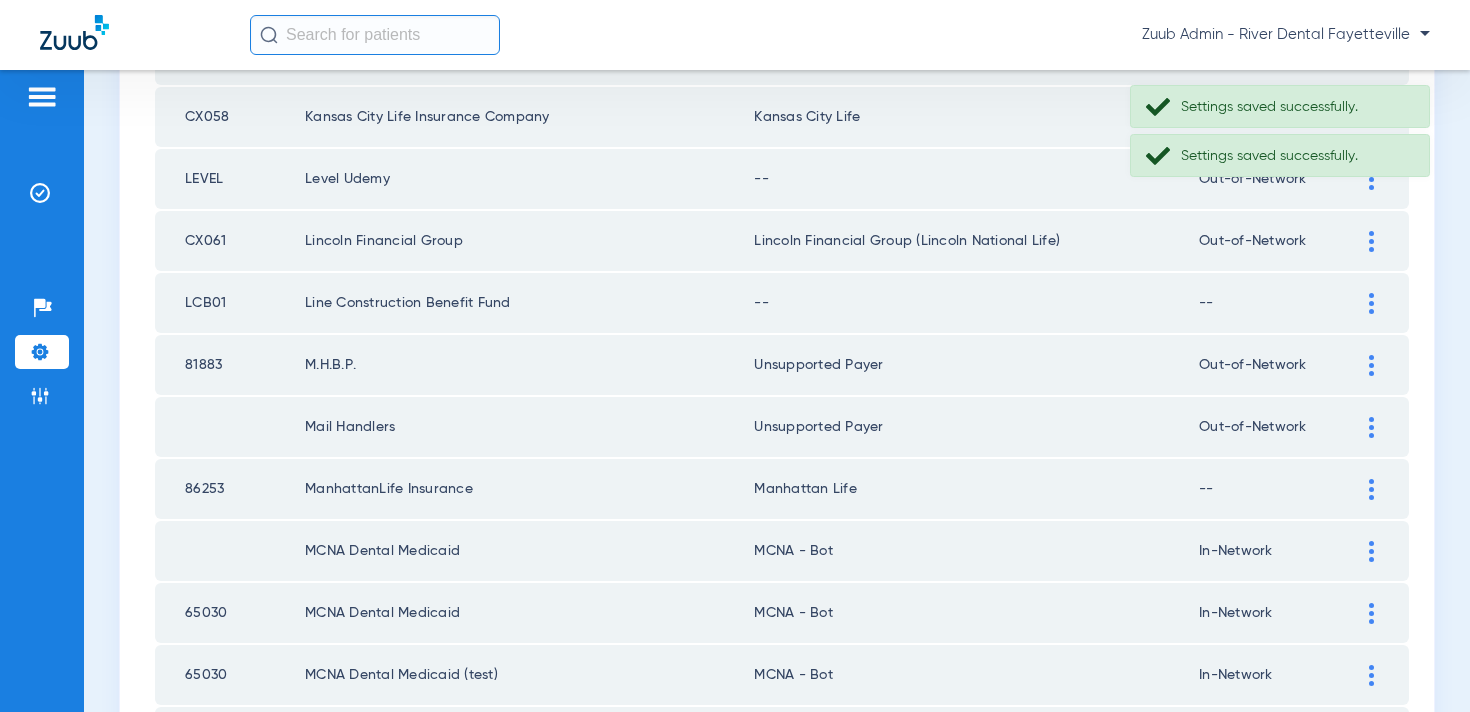 click 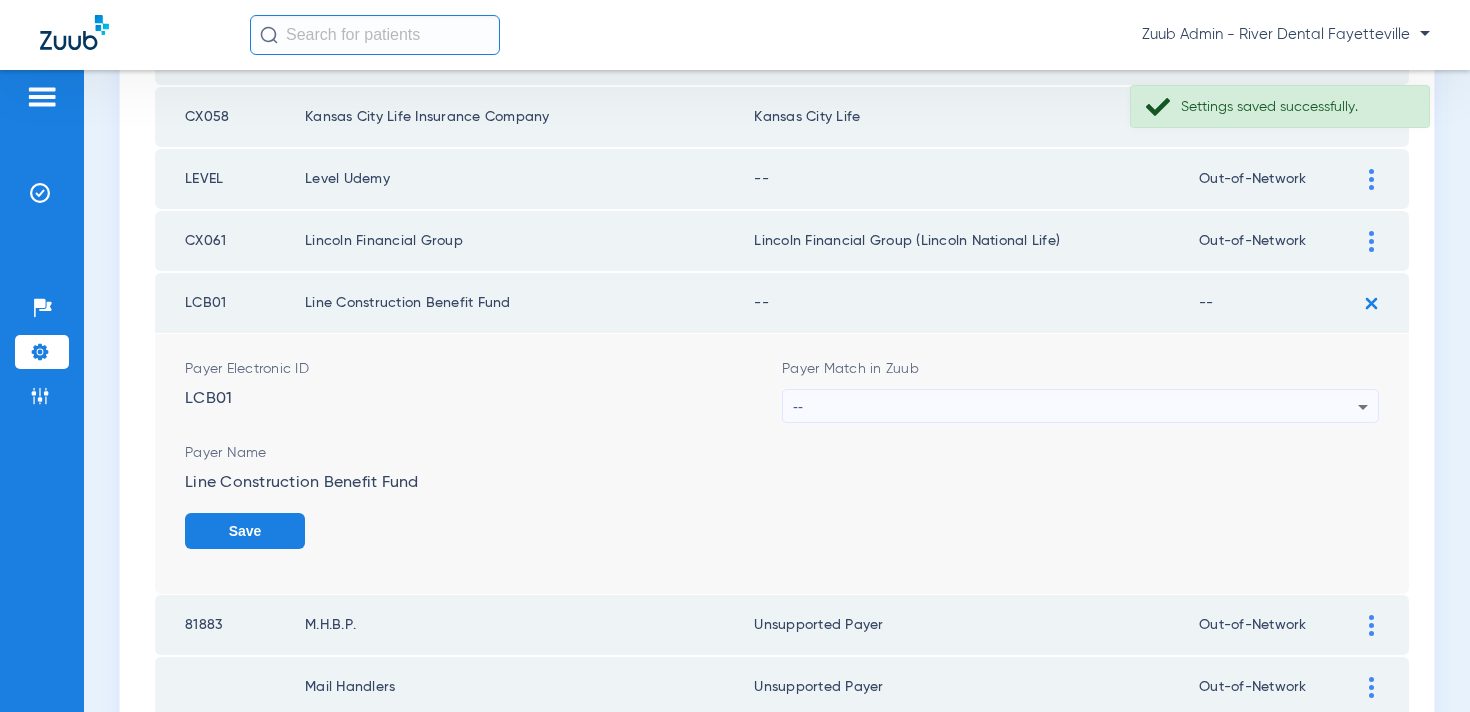 click on "--" at bounding box center (1075, 407) 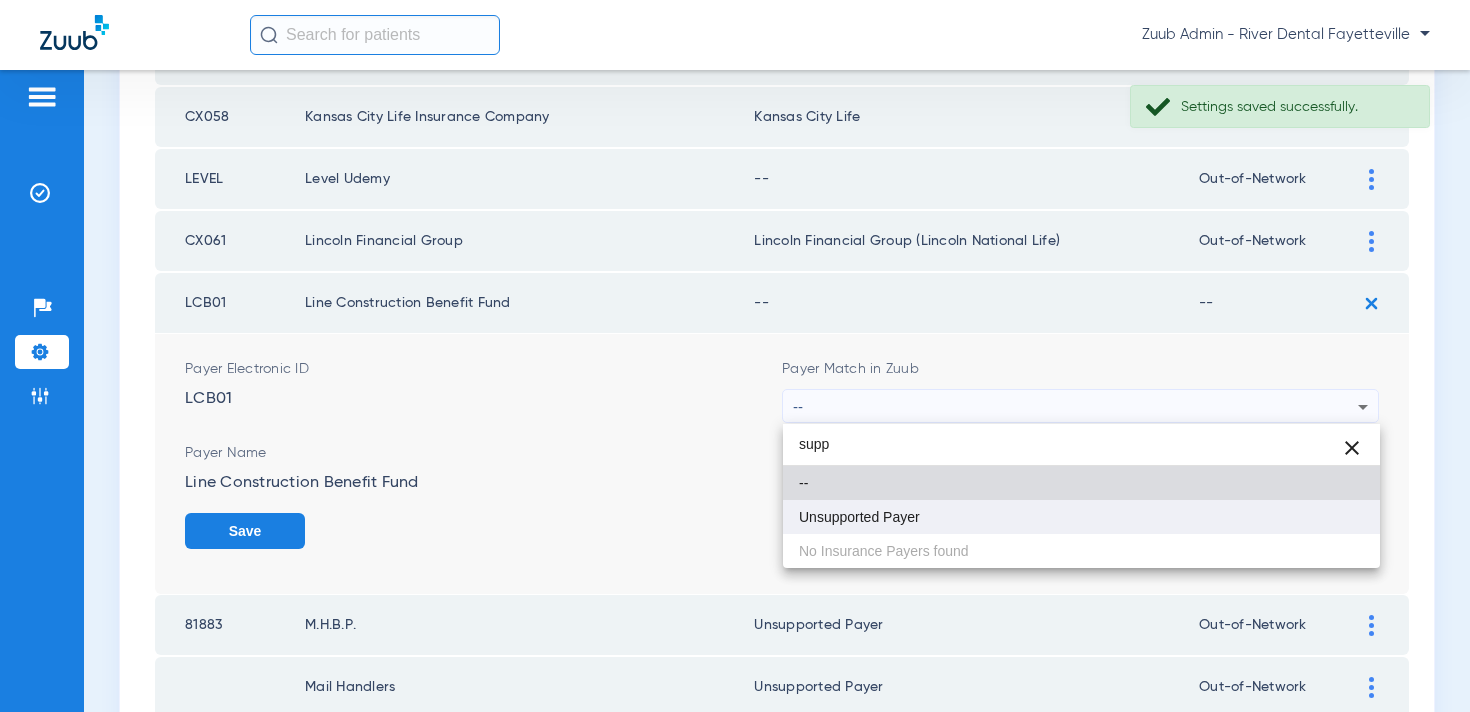 type on "supp" 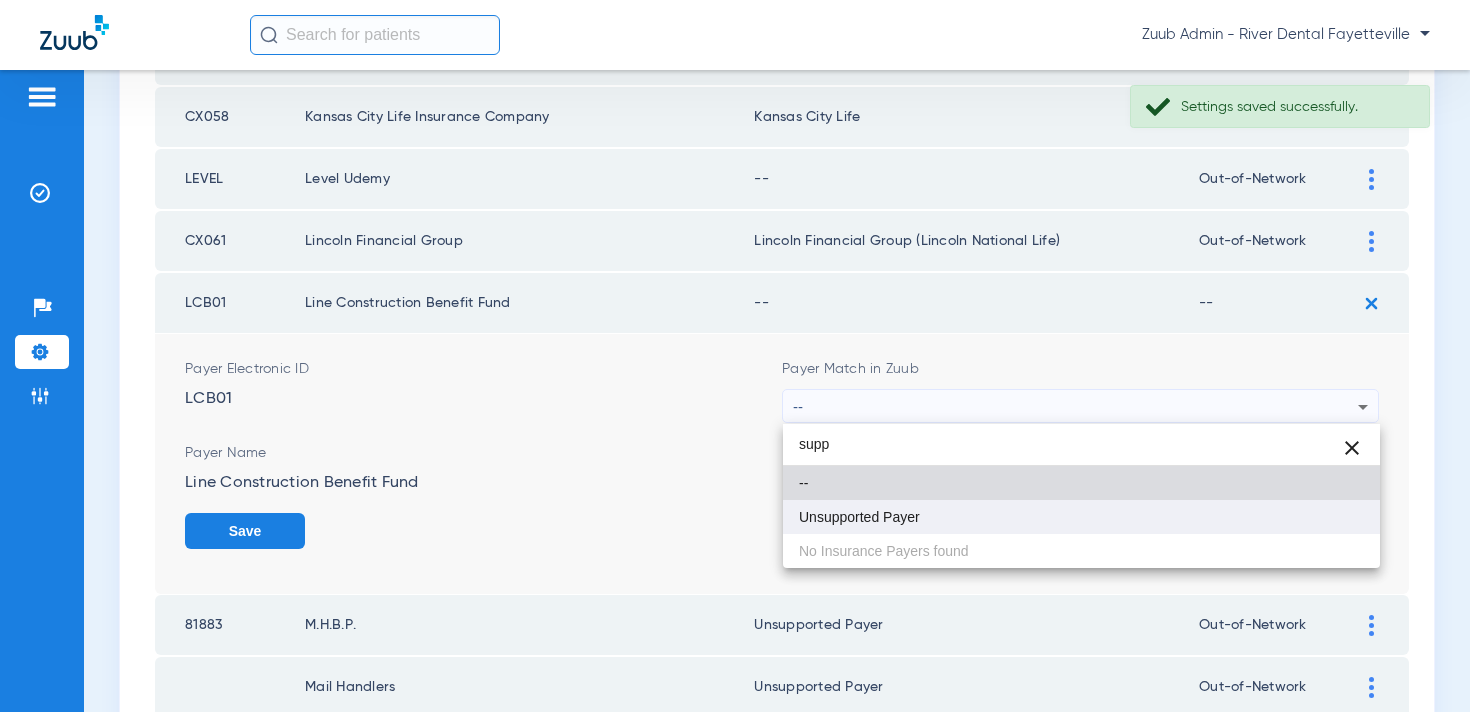 click on "Unsupported Payer" at bounding box center [859, 517] 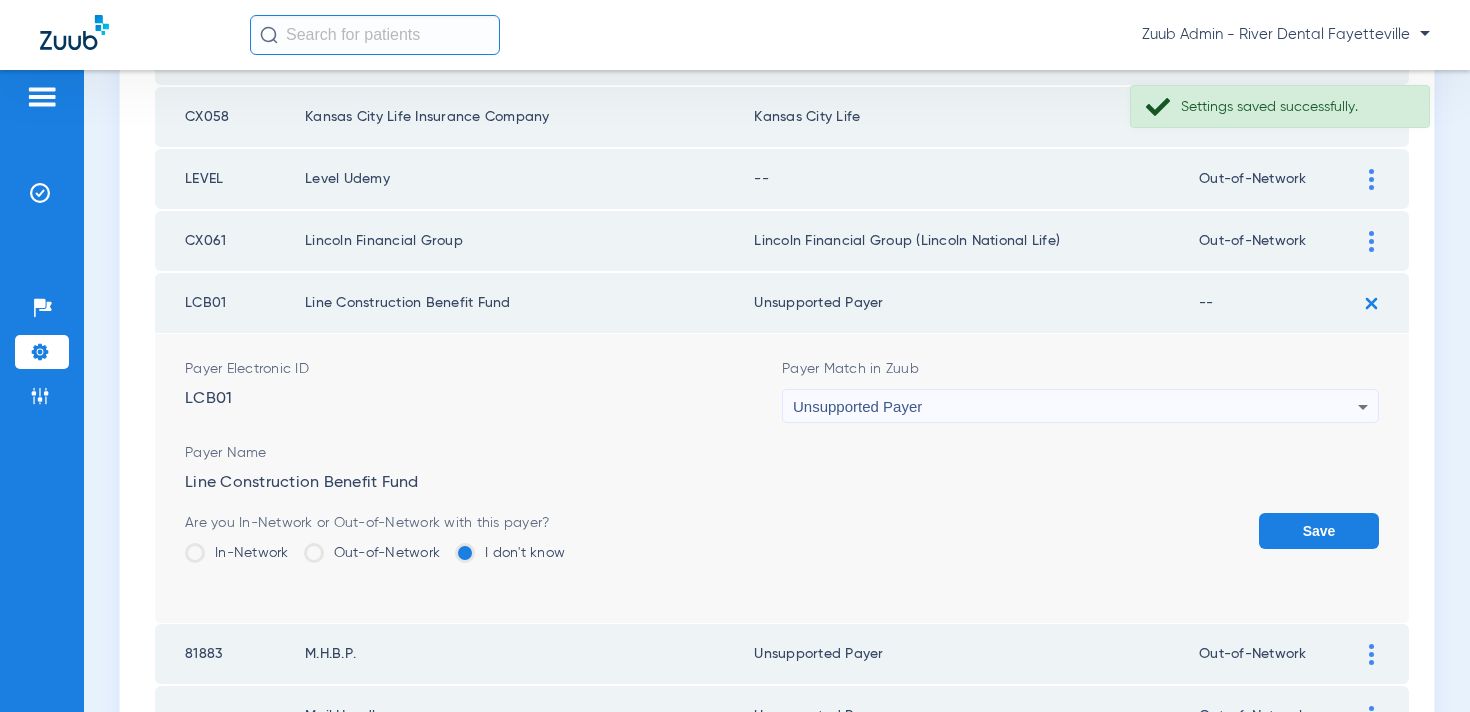 click on "Save" 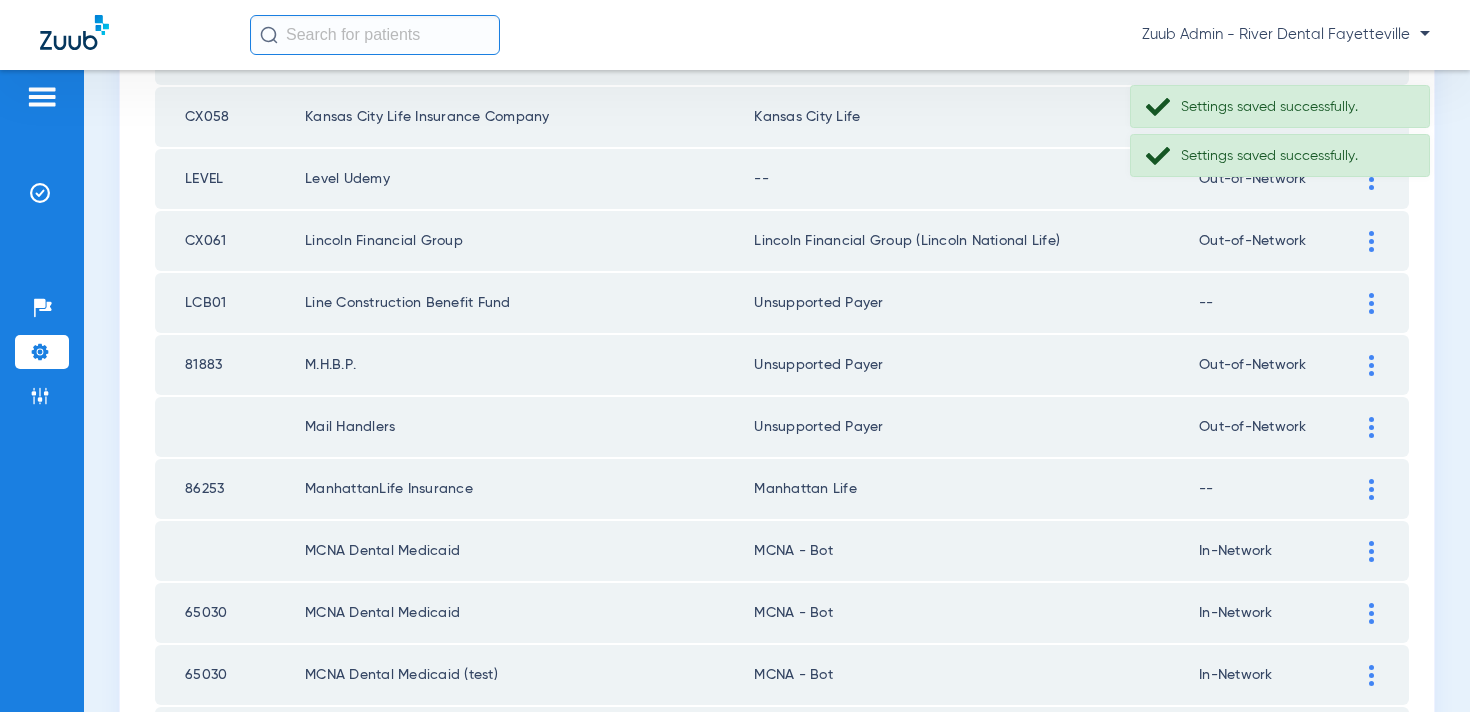 scroll, scrollTop: 294, scrollLeft: 0, axis: vertical 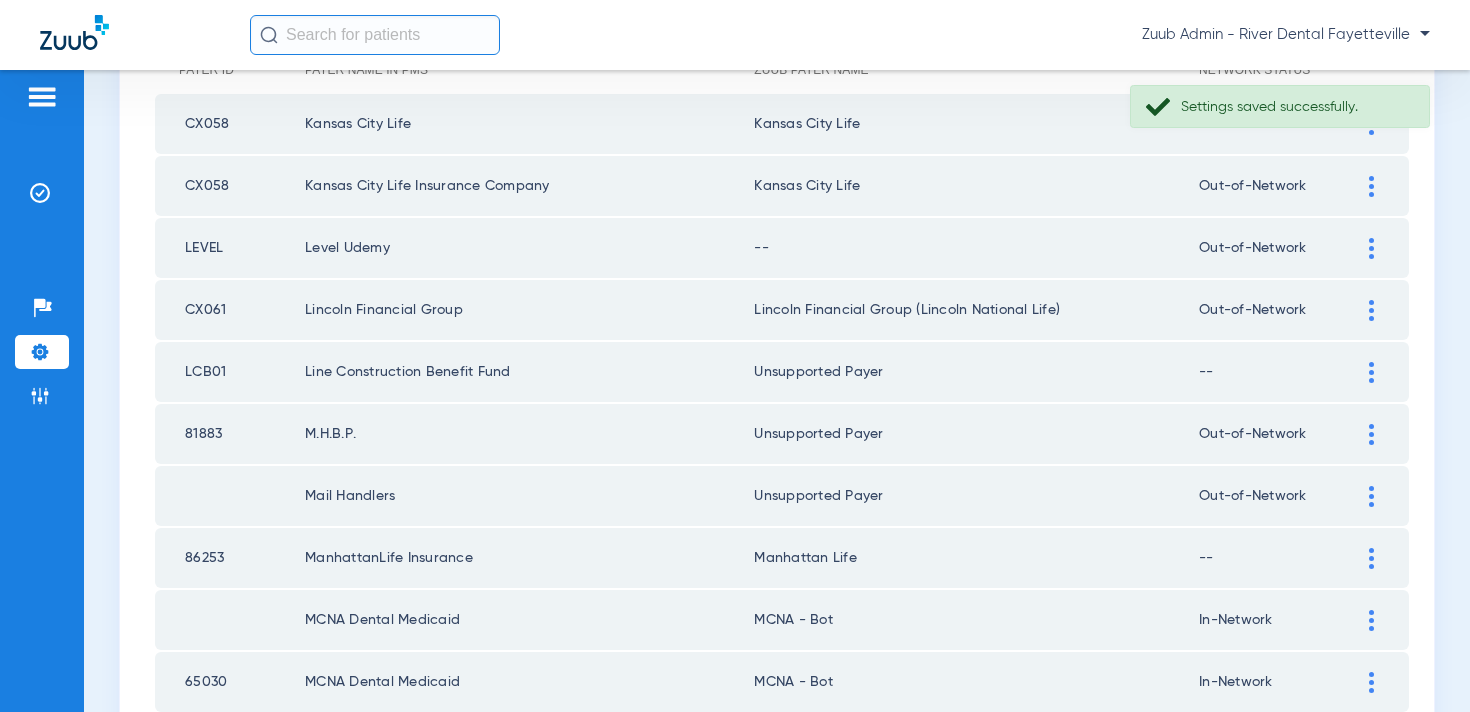 click 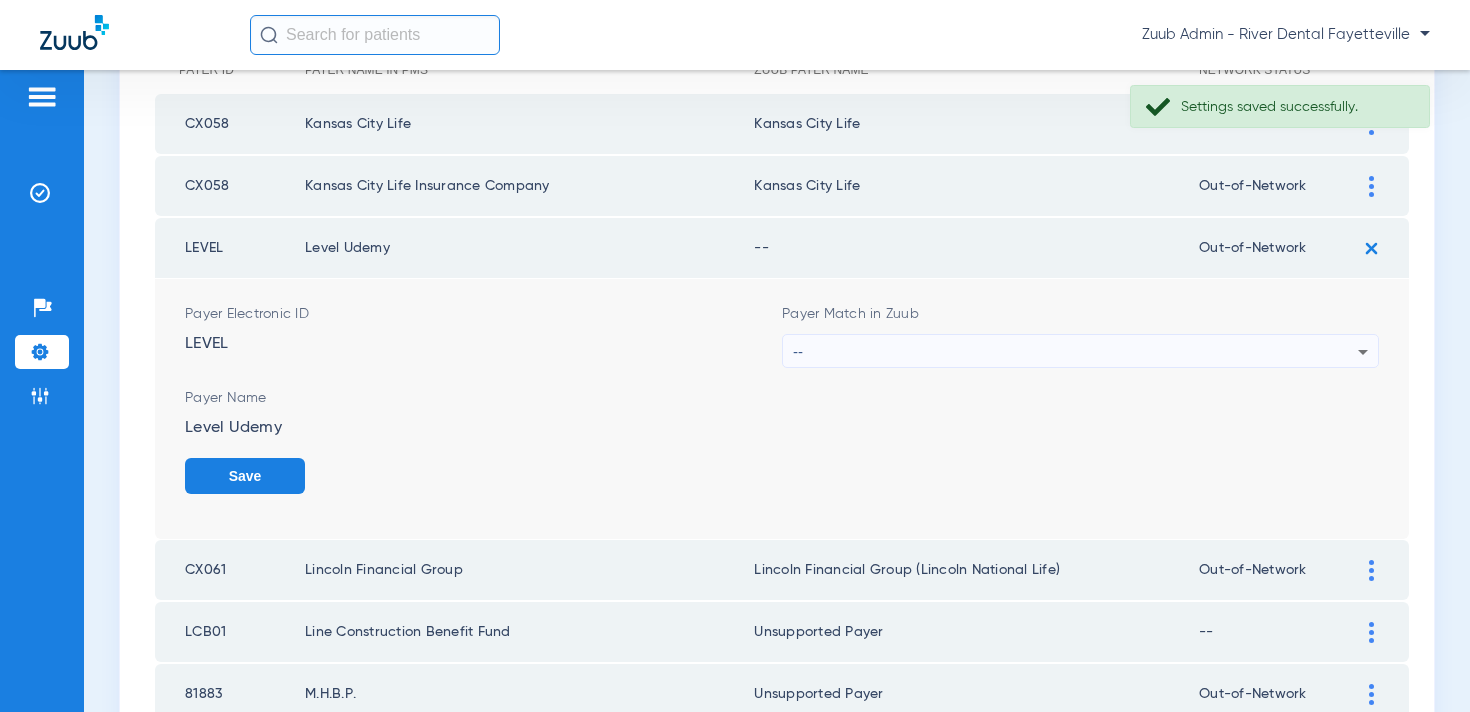 click on "--" at bounding box center (1075, 352) 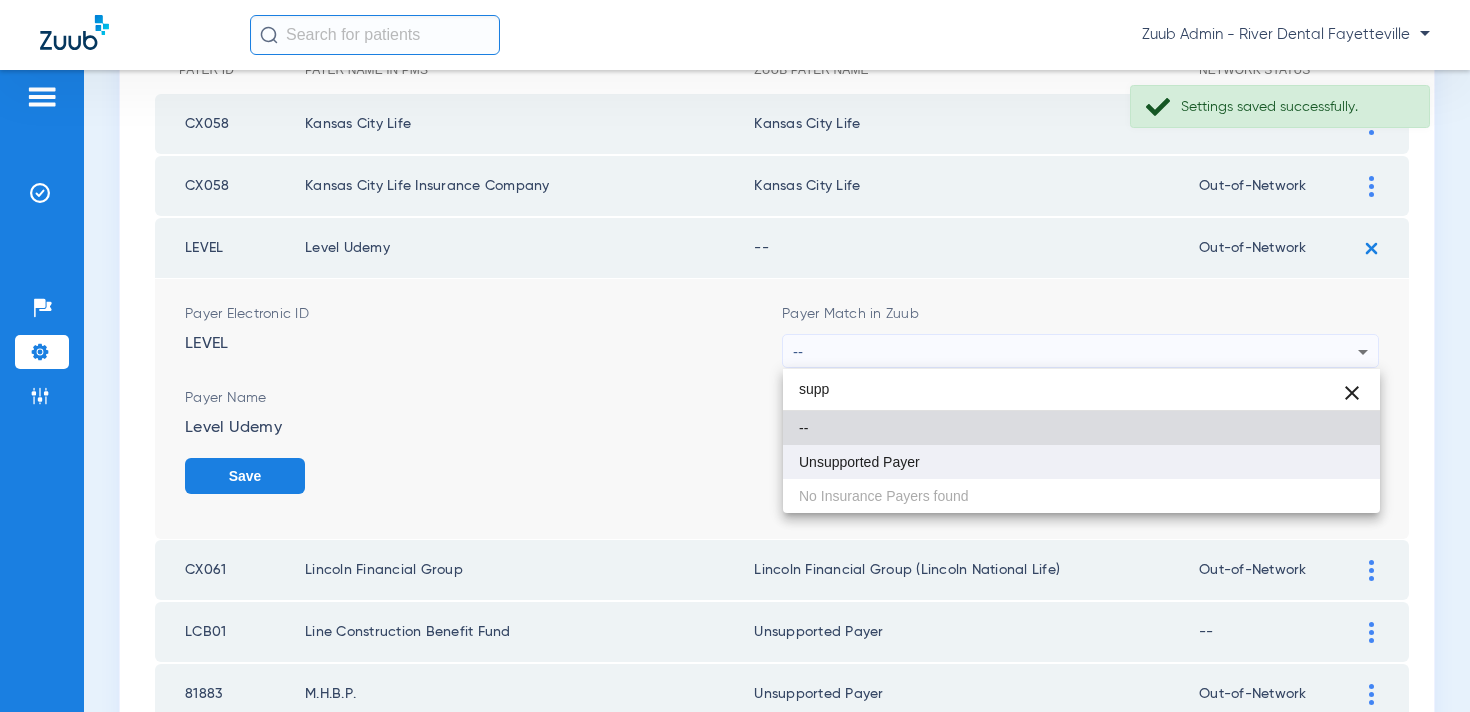 type on "supp" 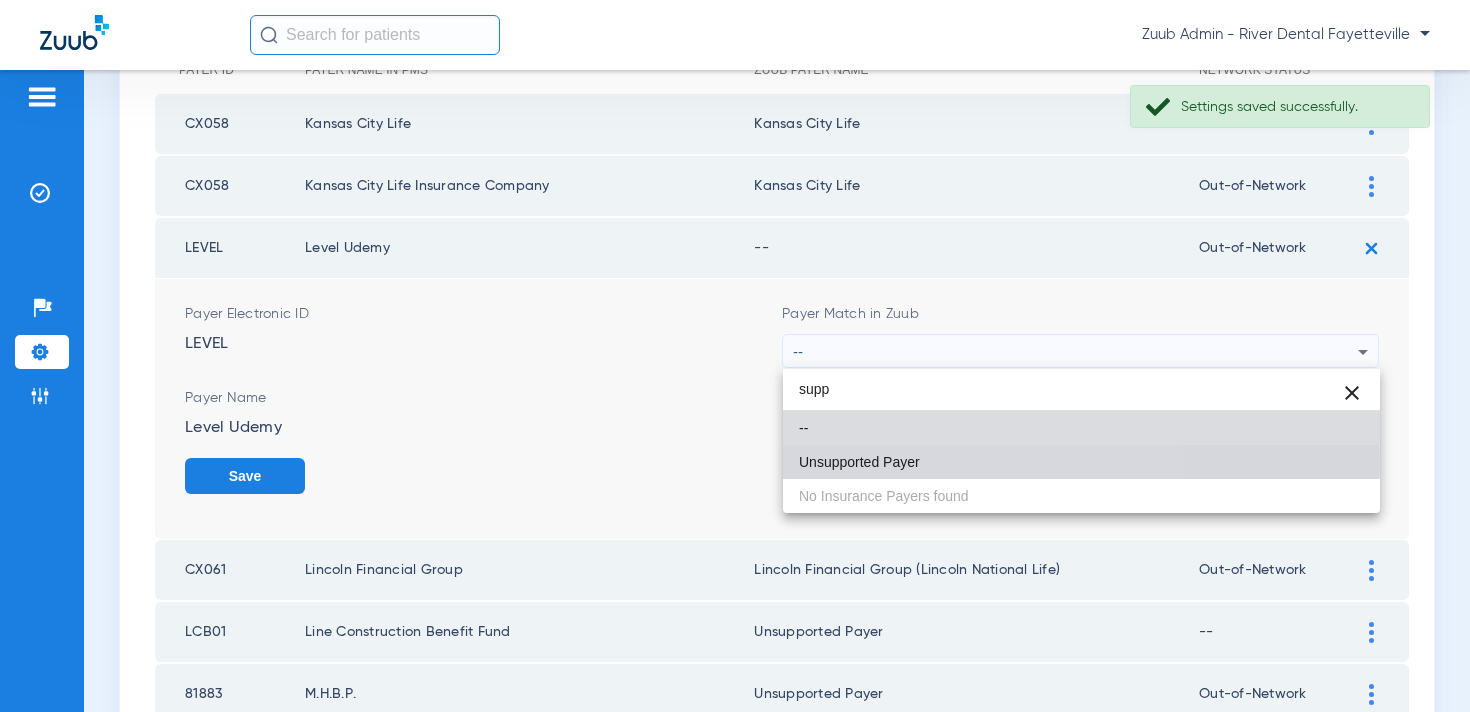 click on "Unsupported Payer" at bounding box center [859, 462] 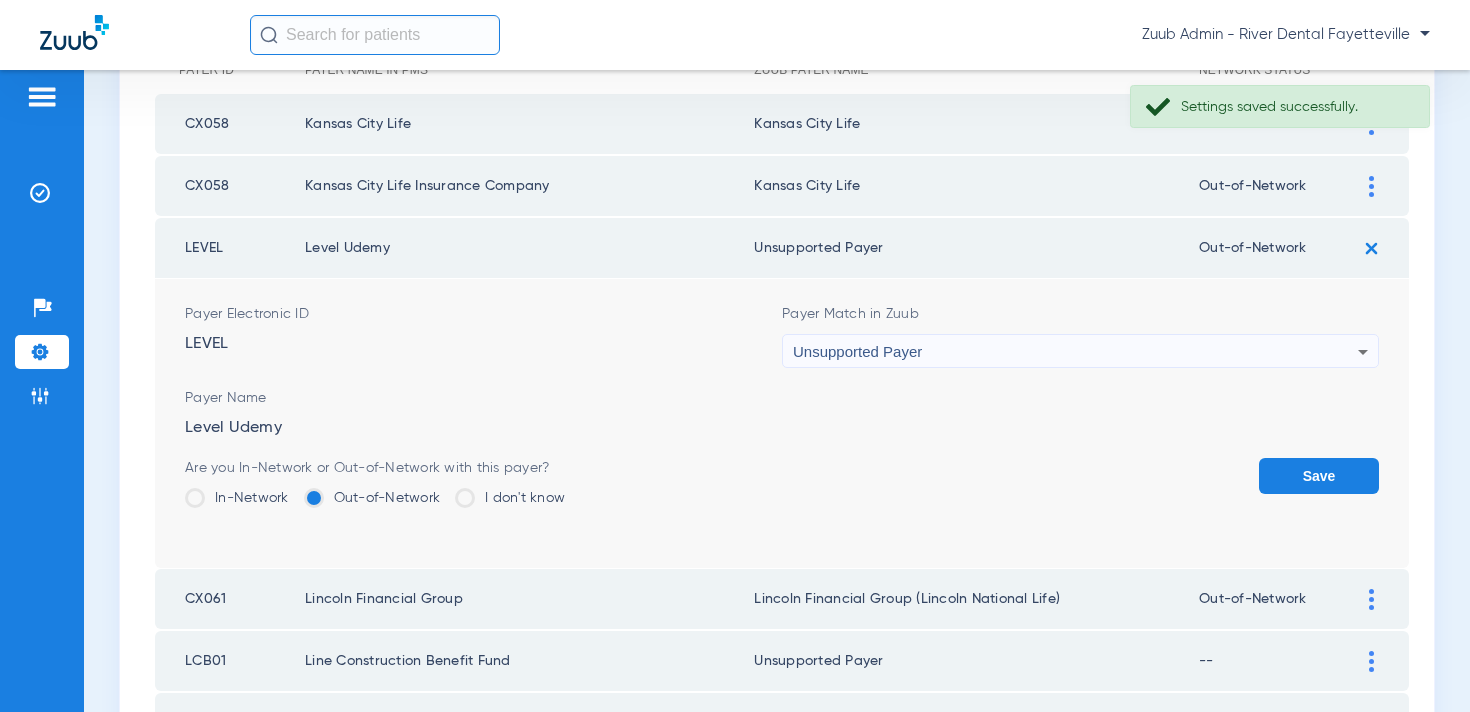 click on "Save" 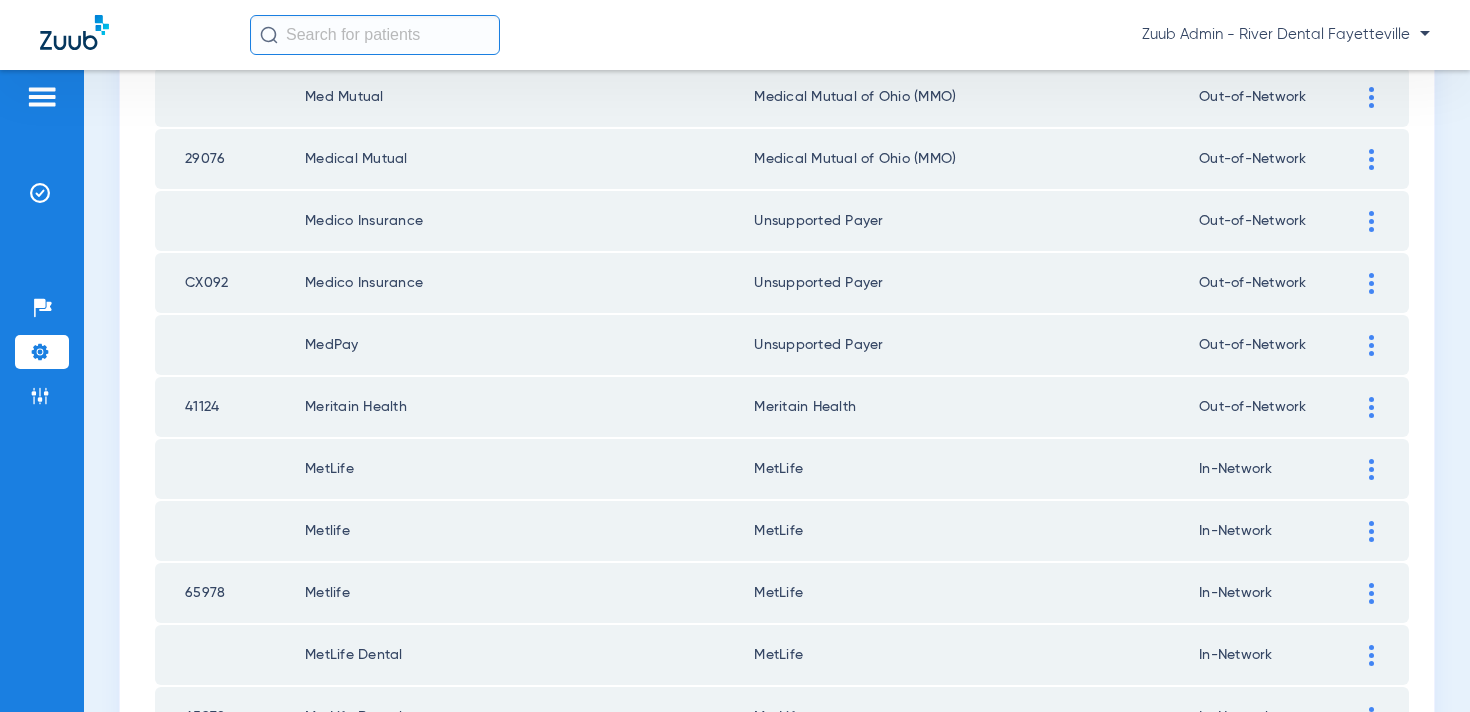 scroll, scrollTop: 2923, scrollLeft: 0, axis: vertical 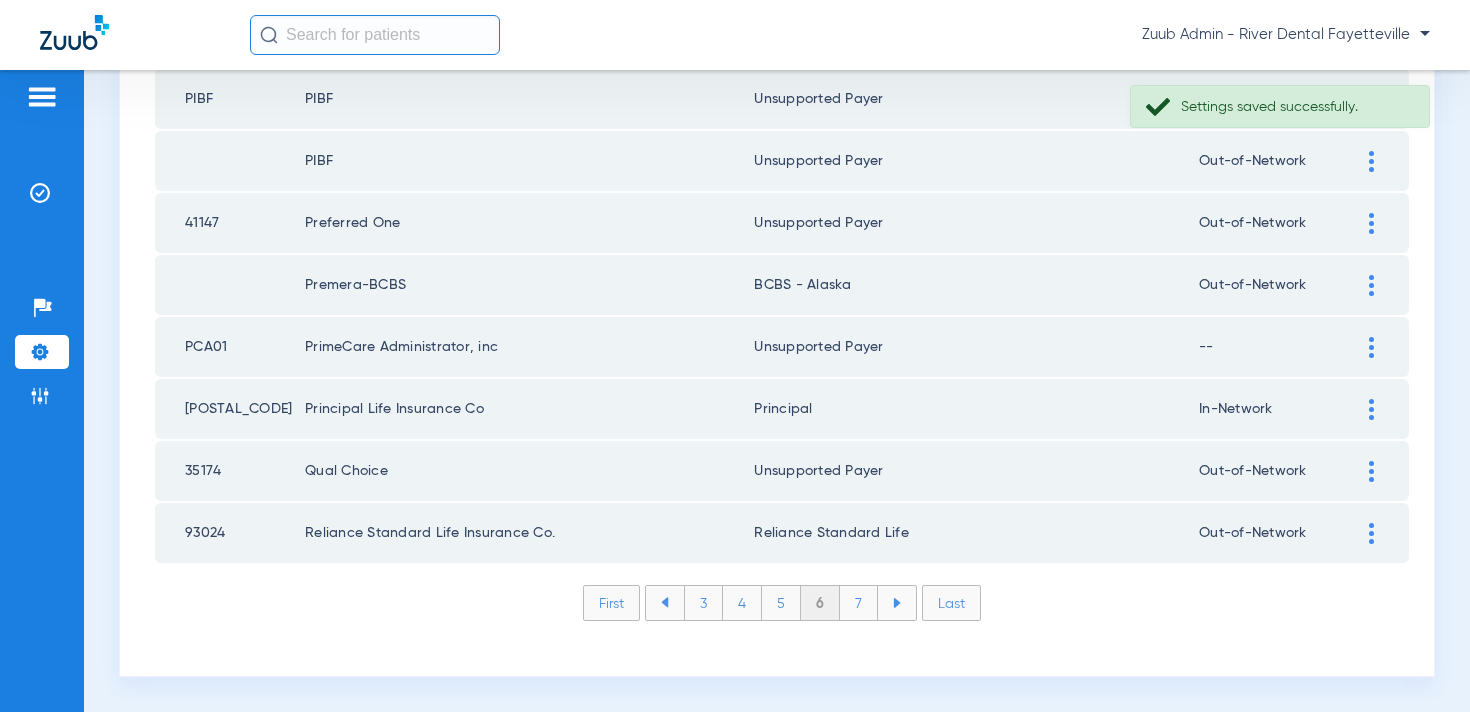 click on "7" 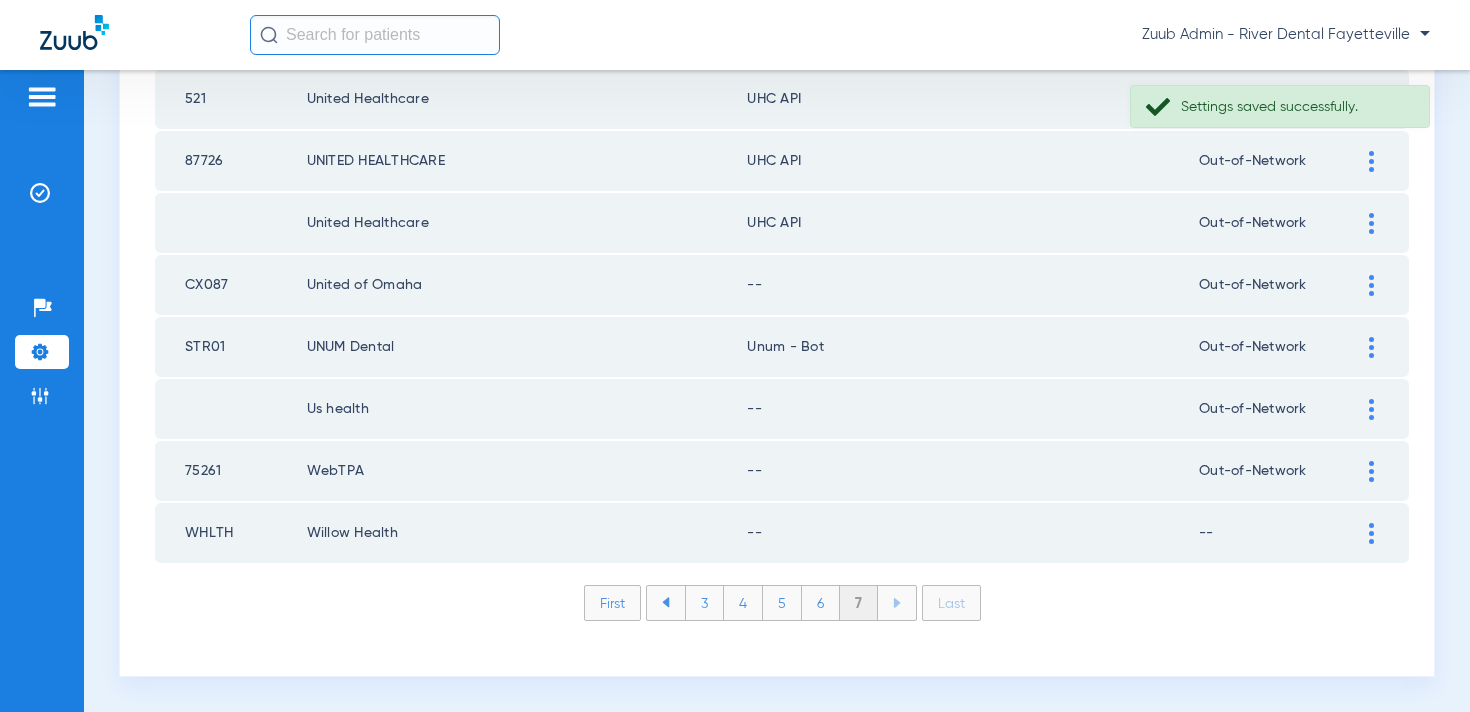 click 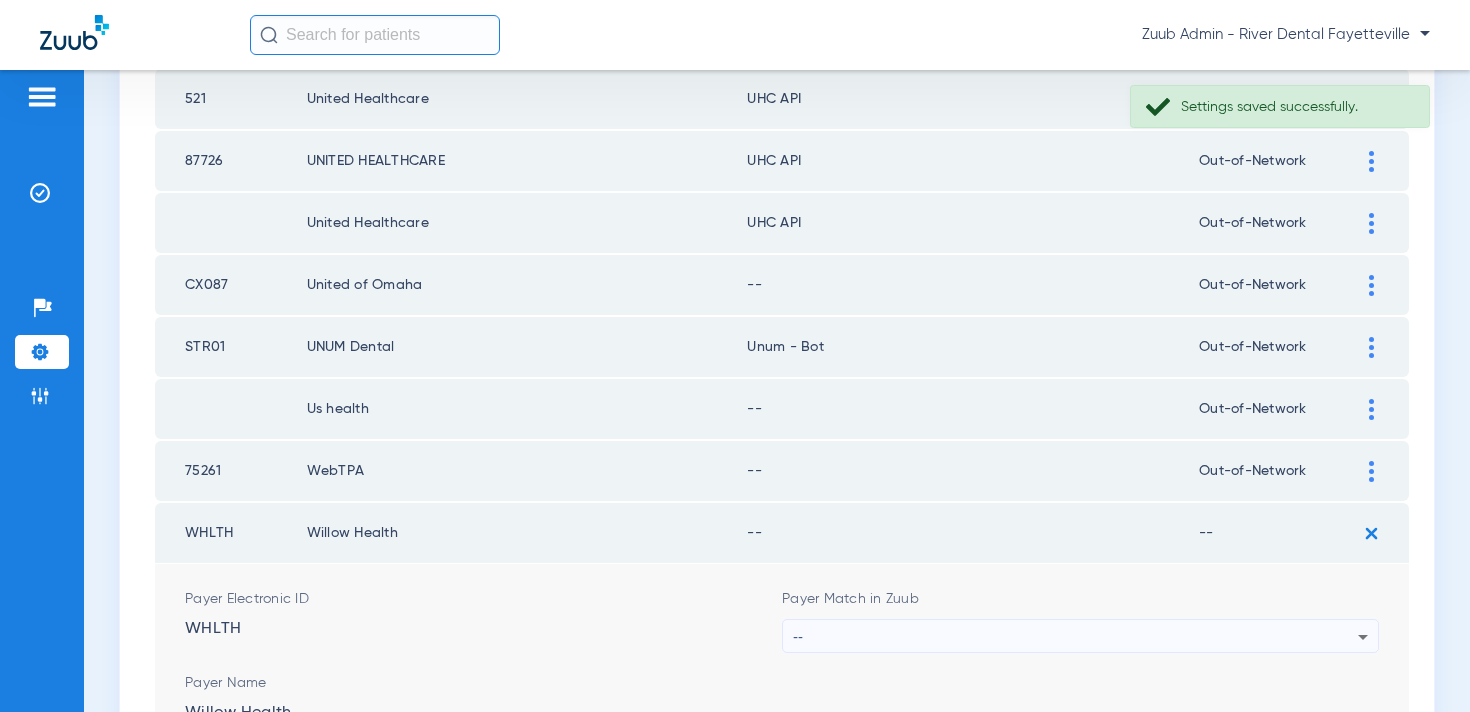 click on "--" at bounding box center [1075, 637] 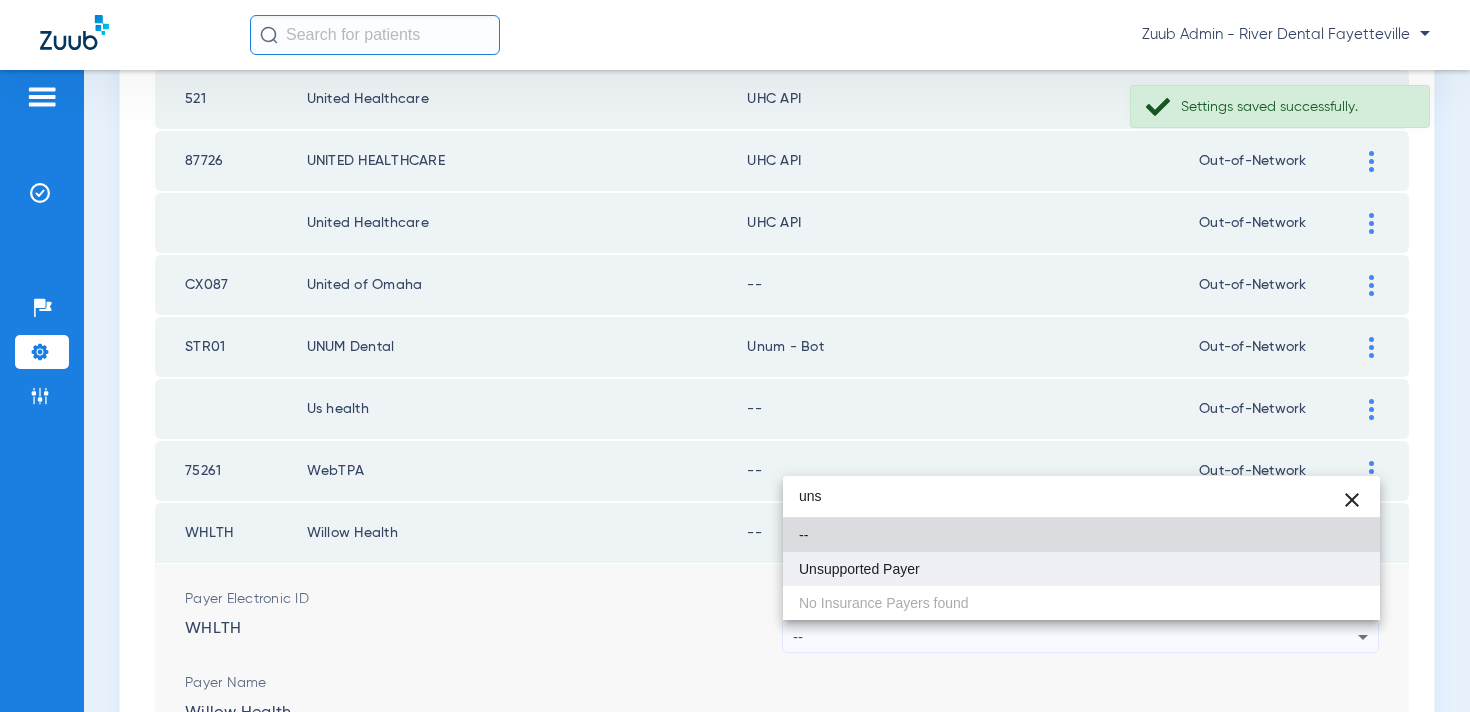 type on "uns" 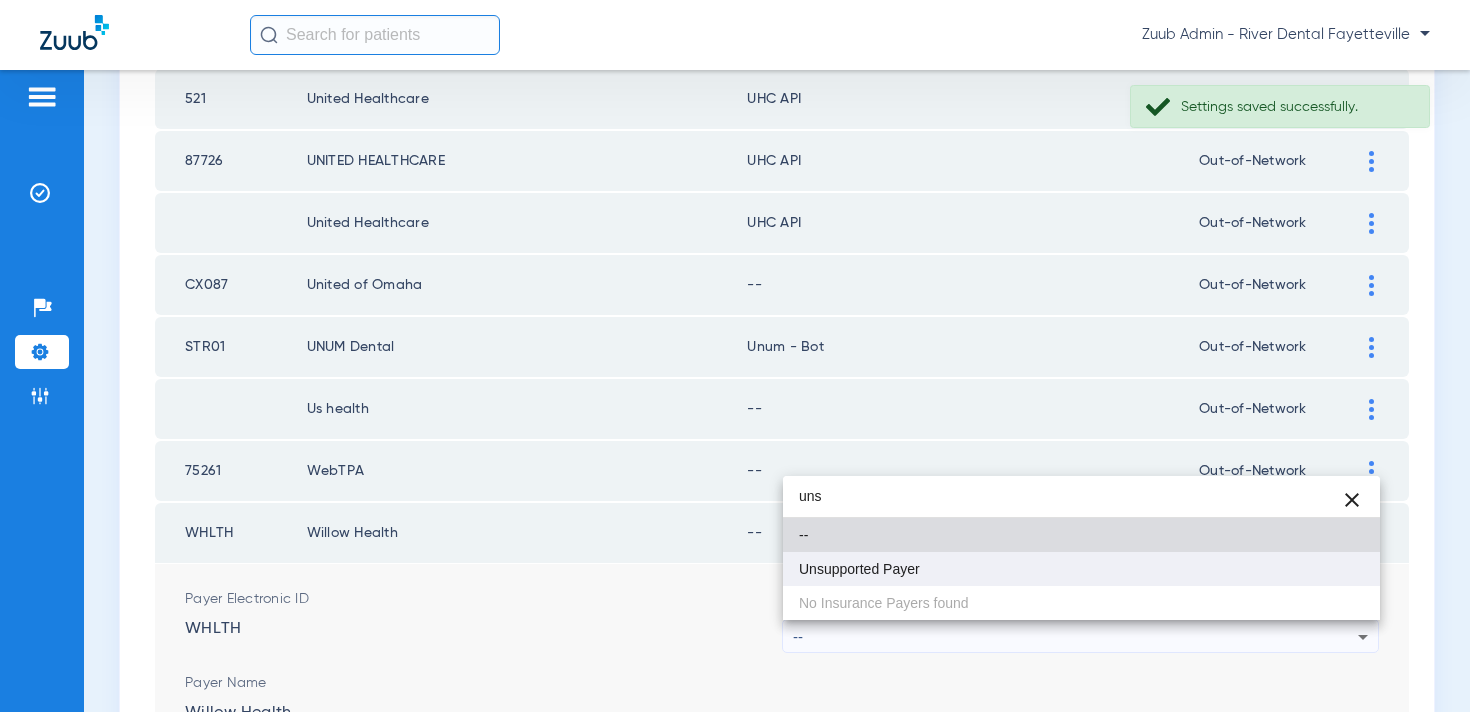 click on "Unsupported Payer" at bounding box center (1081, 569) 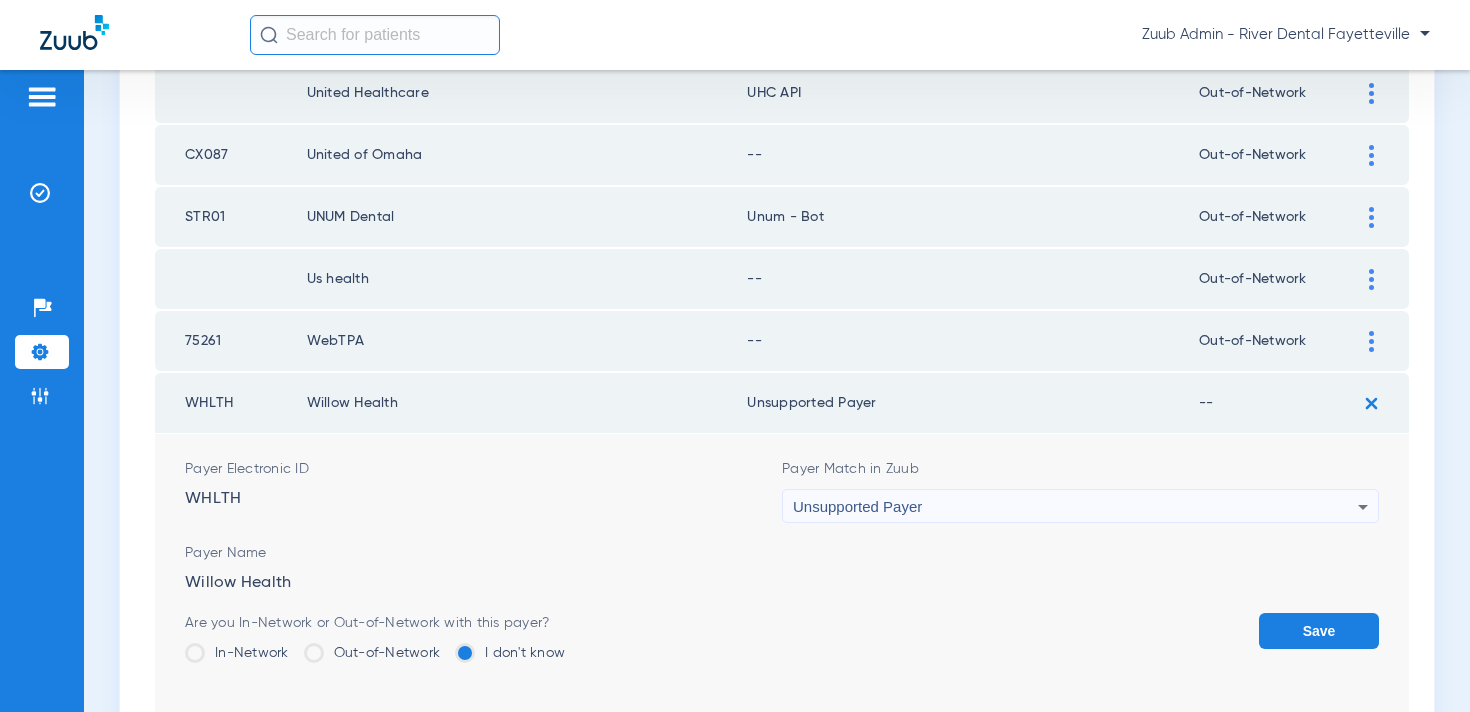 click on "Save" 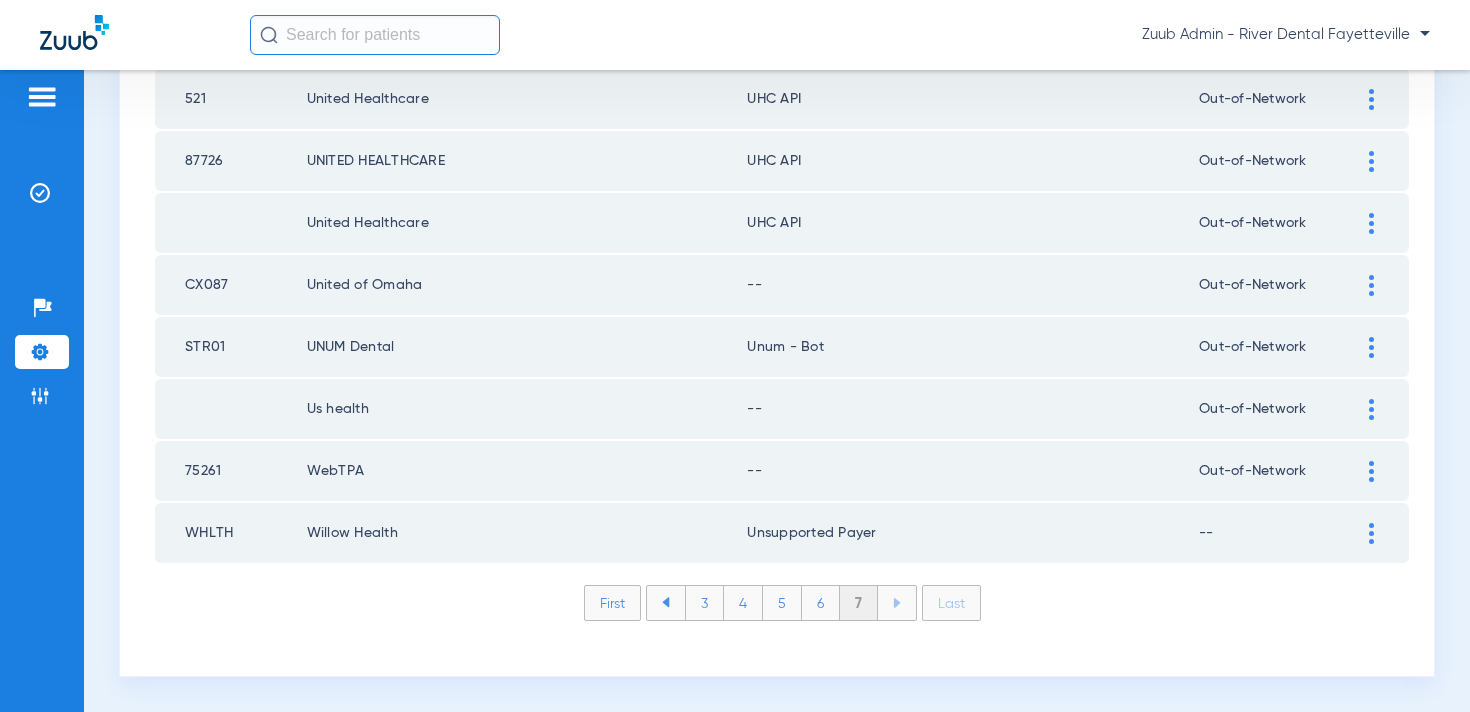 scroll, scrollTop: 2923, scrollLeft: 0, axis: vertical 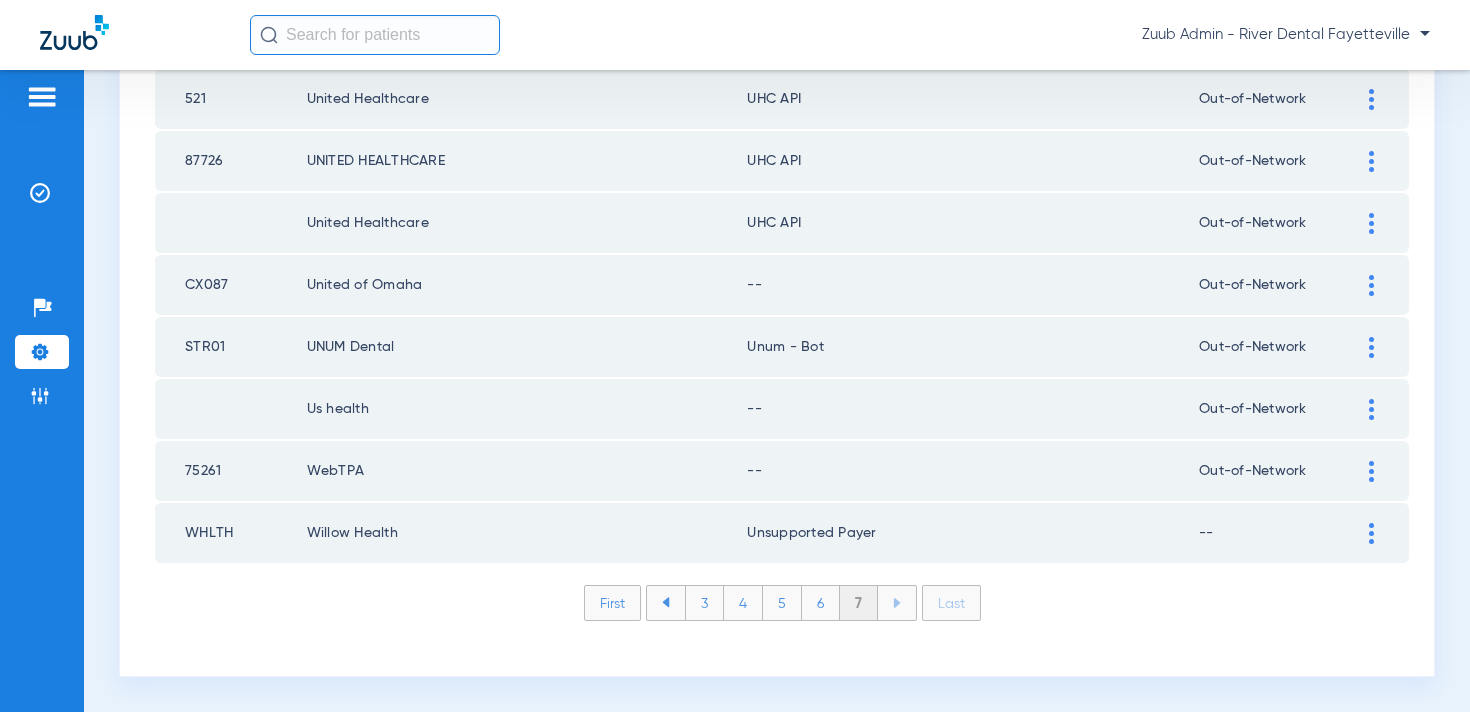click 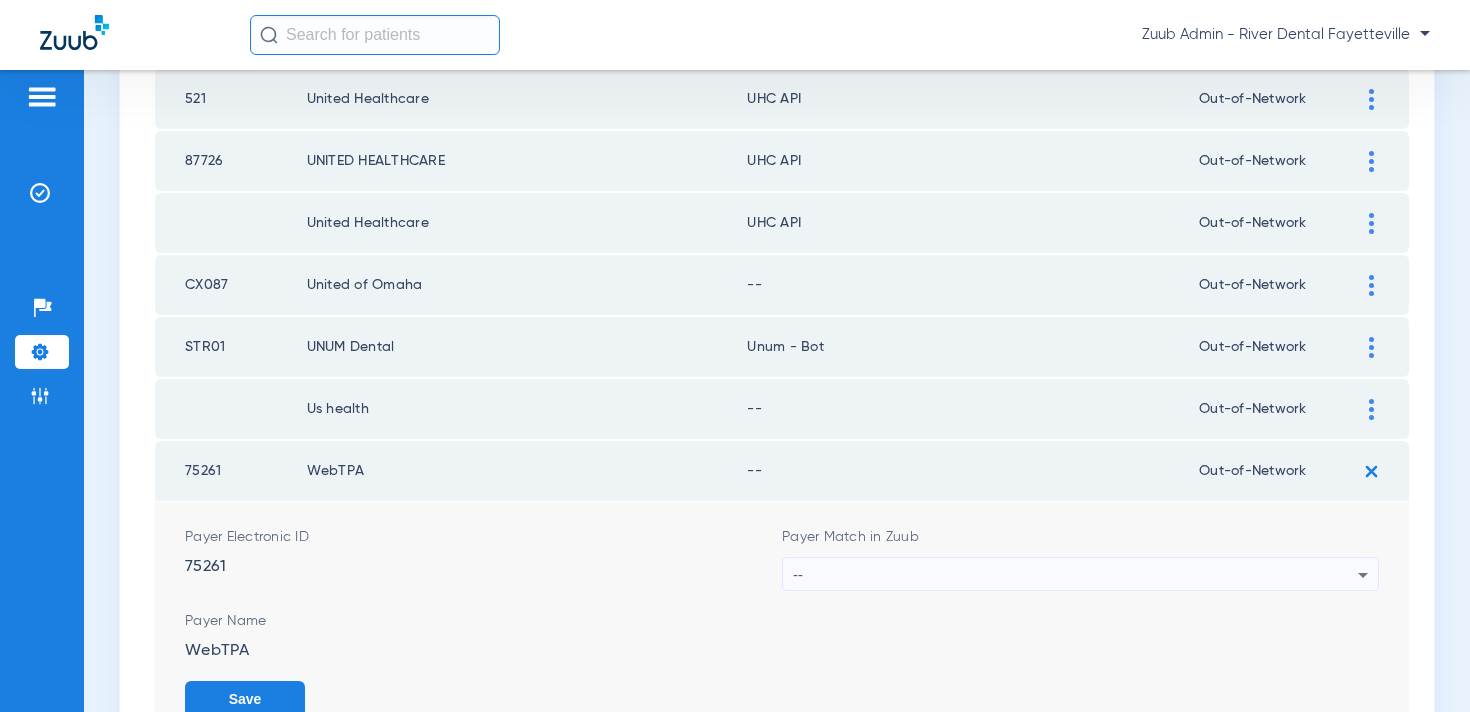 click on "--" at bounding box center [1075, 575] 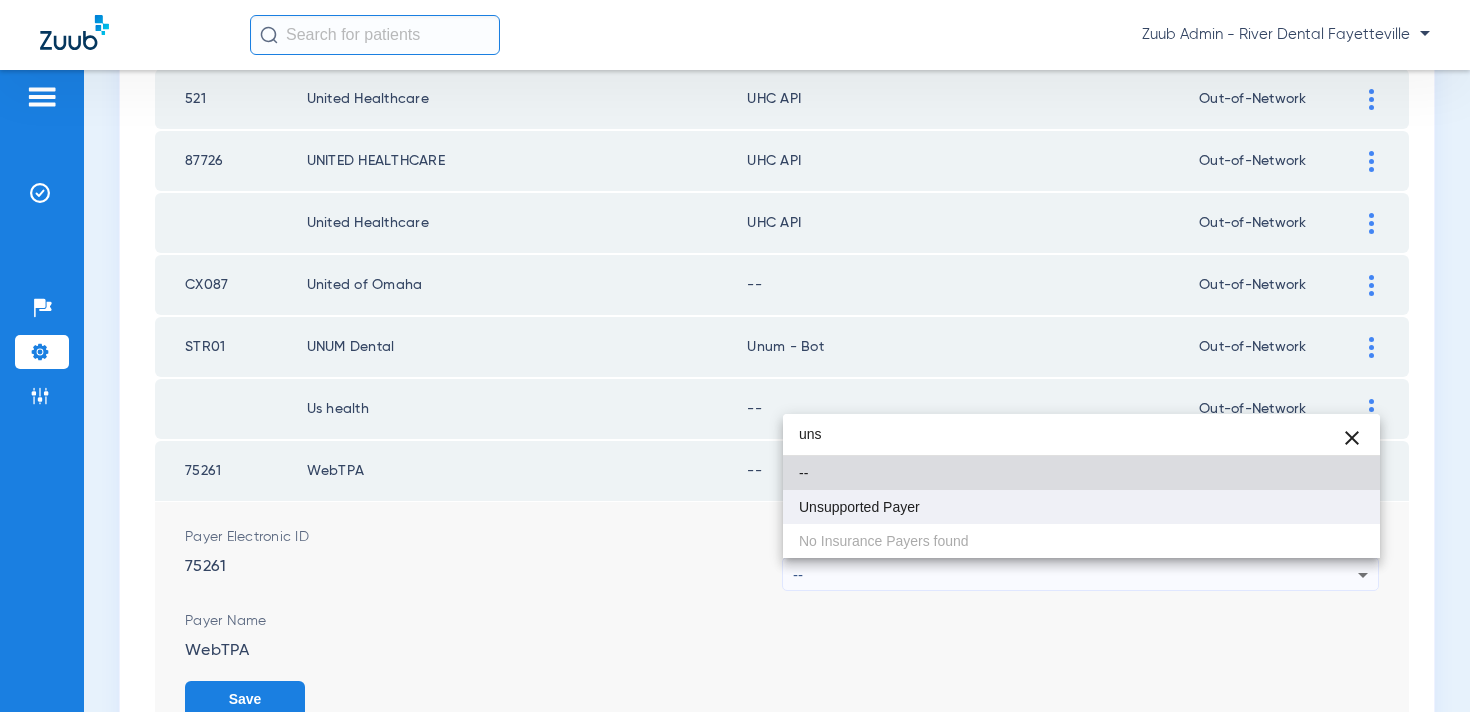 type on "uns" 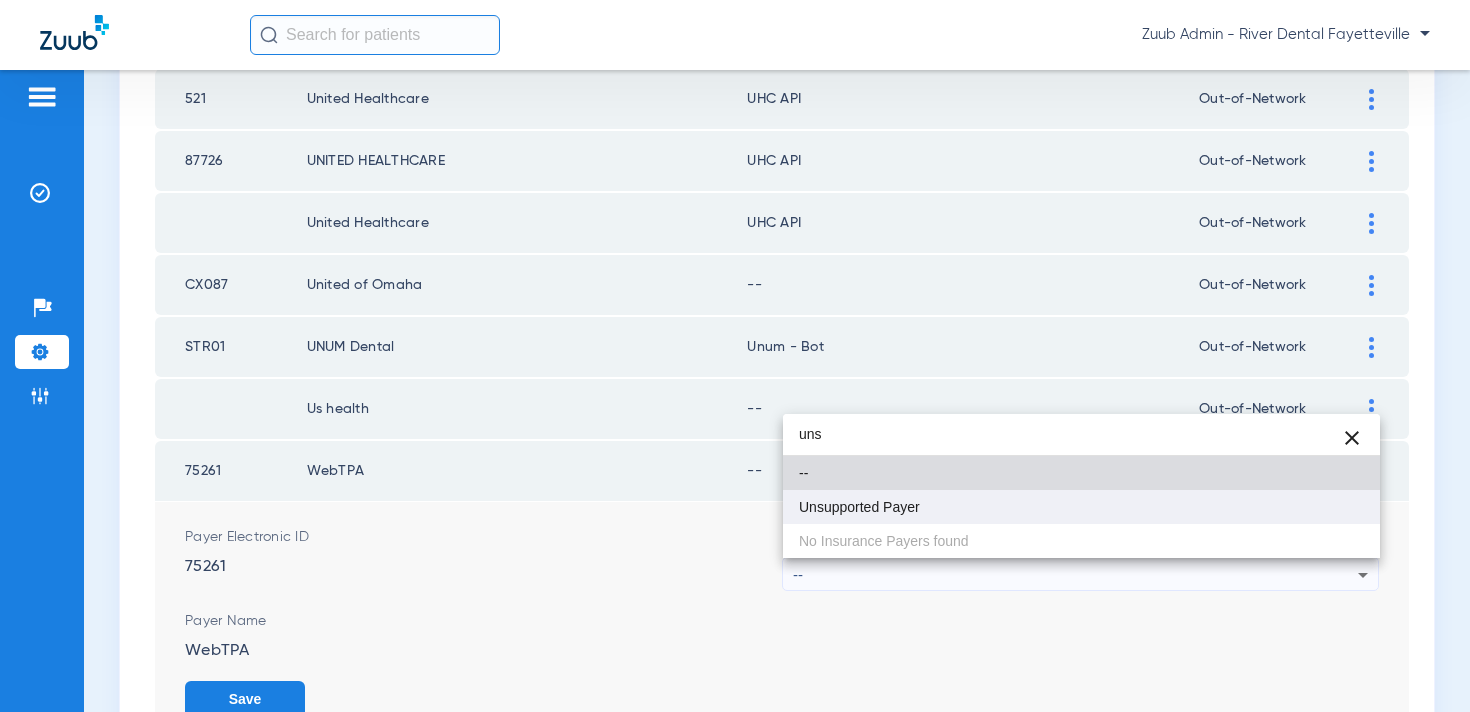 click on "Unsupported Payer" at bounding box center (1081, 507) 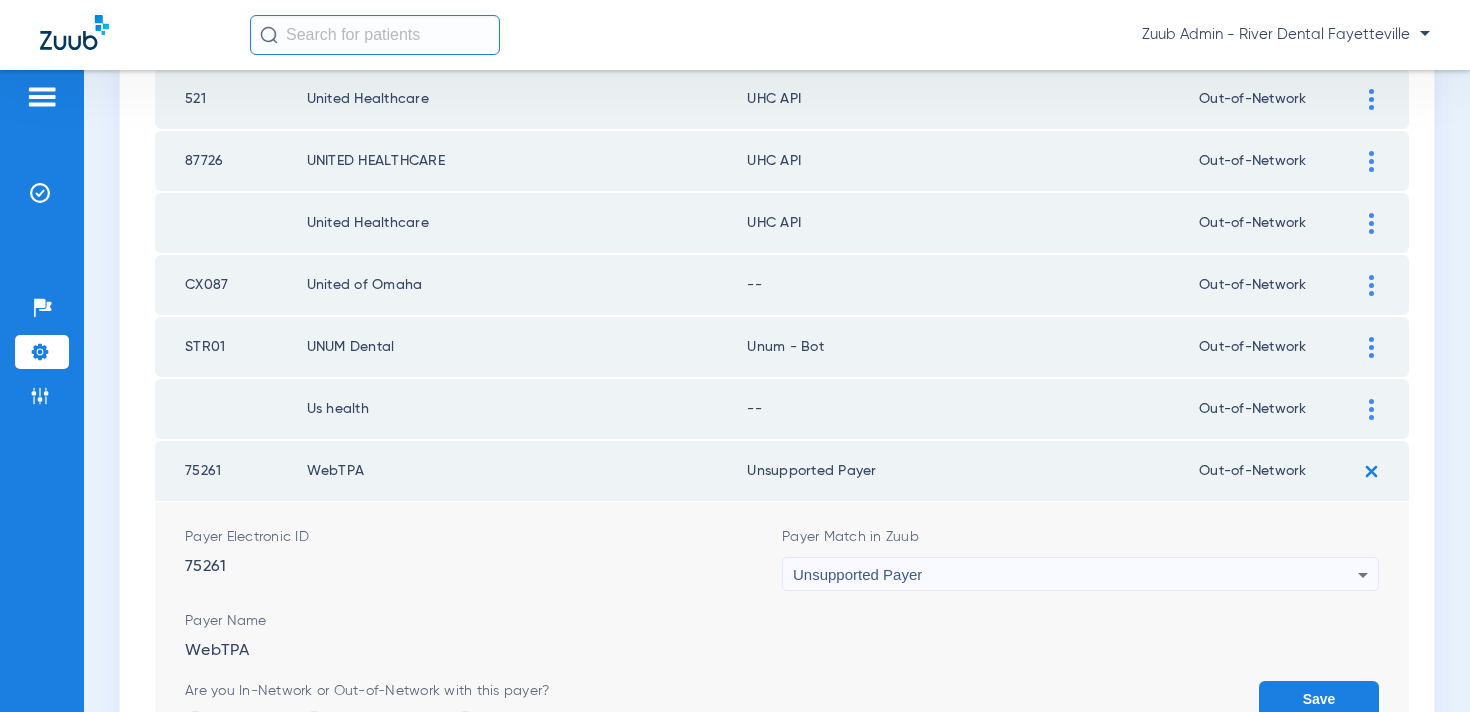 click on "Save" 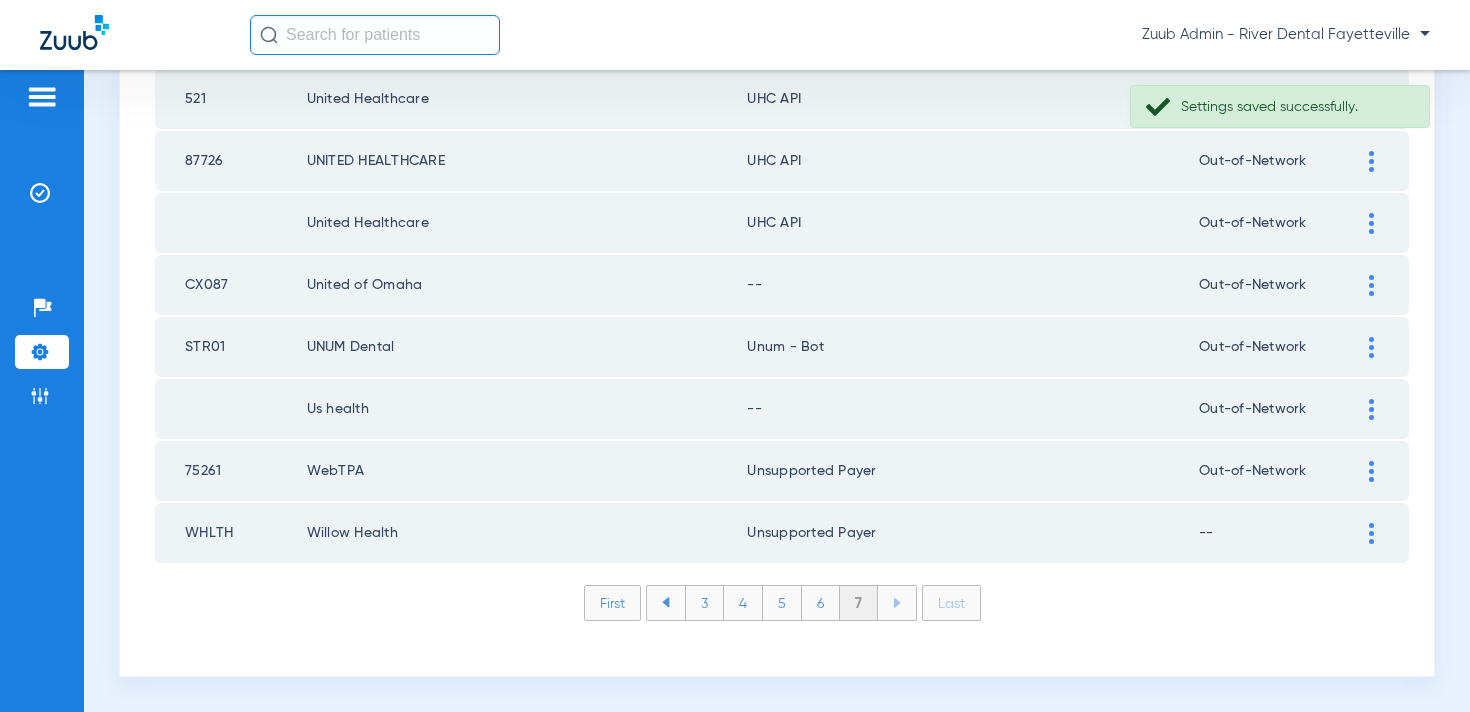 drag, startPoint x: 1361, startPoint y: 409, endPoint x: 1310, endPoint y: 417, distance: 51.62364 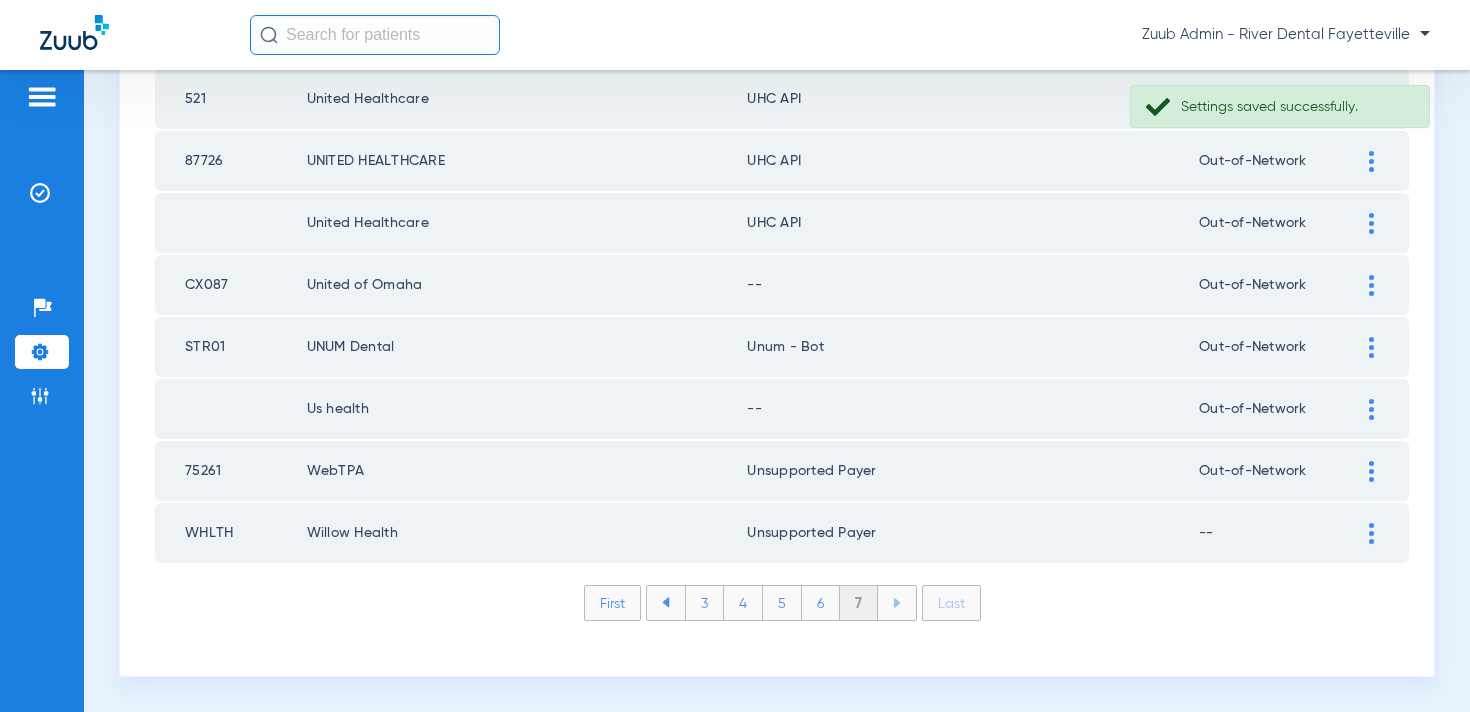 click 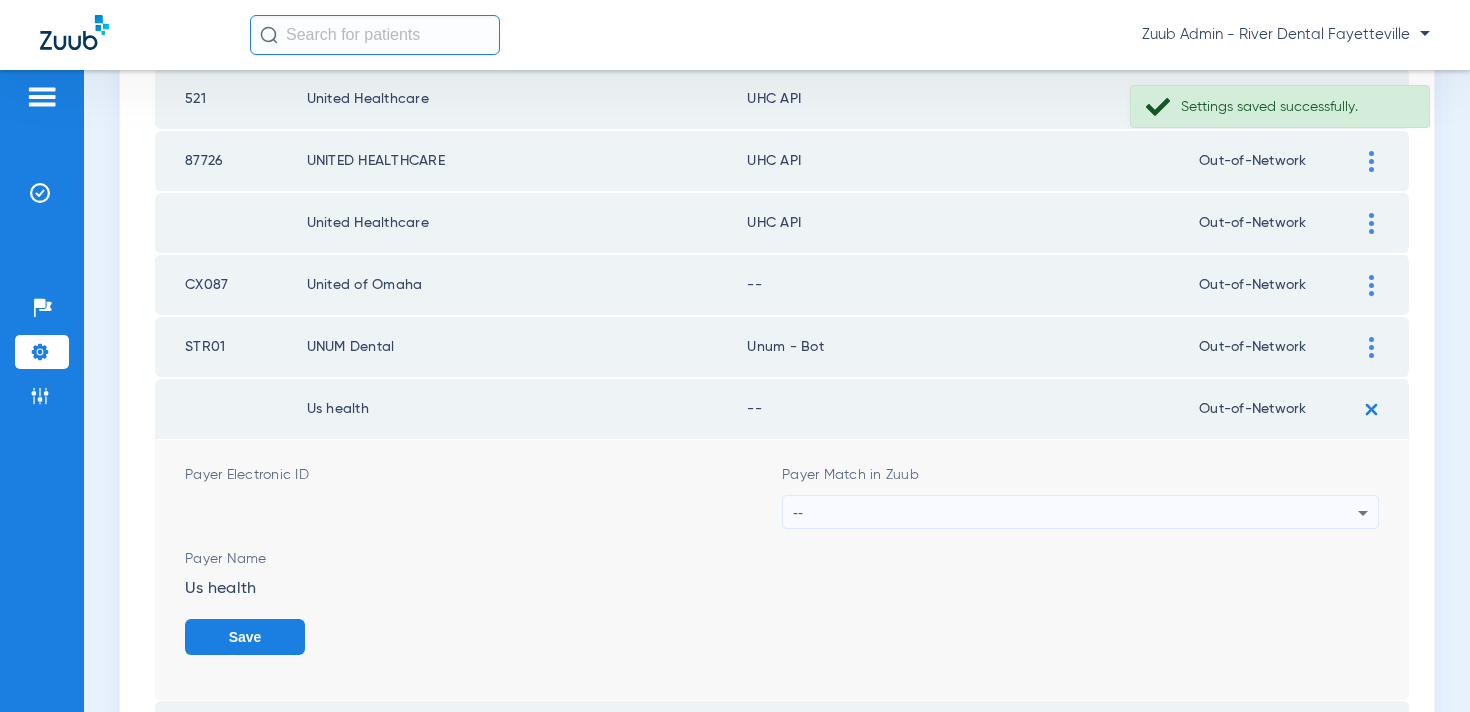 click on "--" at bounding box center (1075, 513) 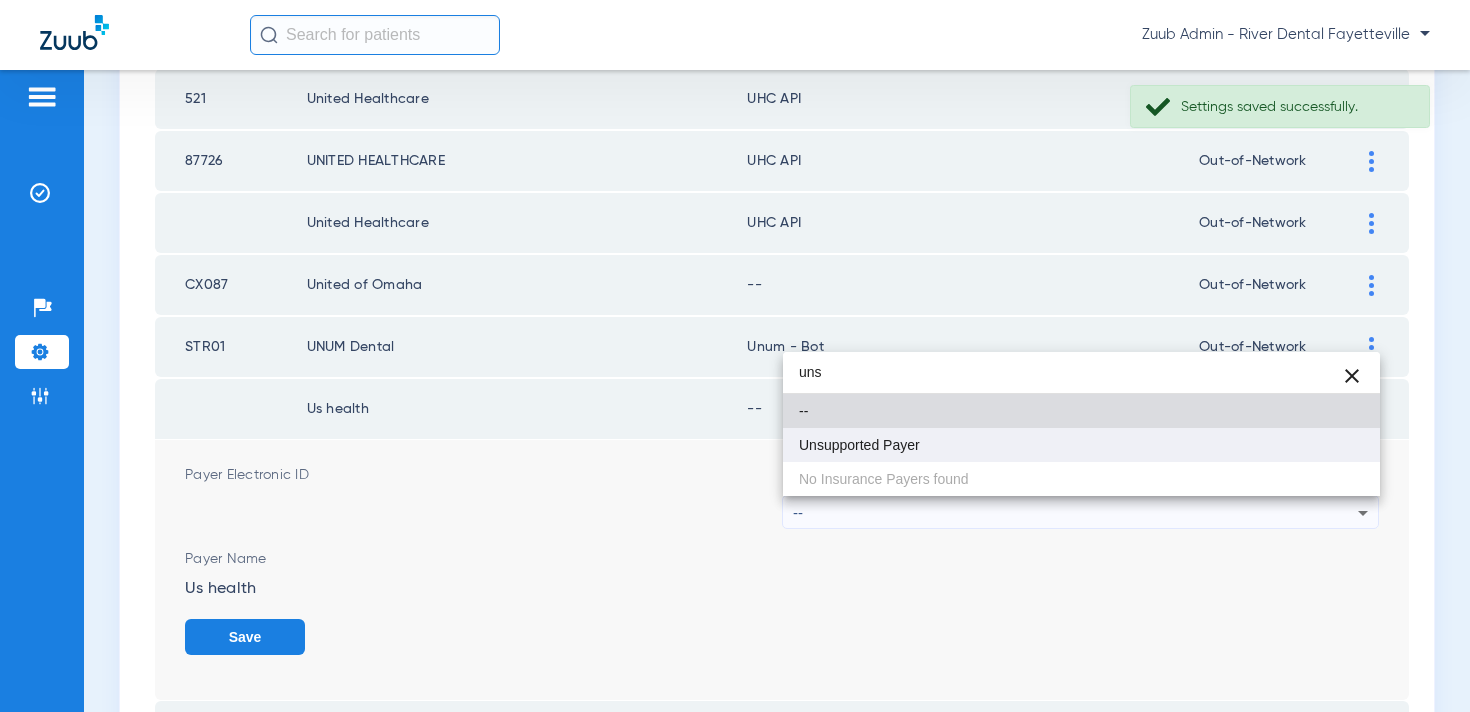 type on "uns" 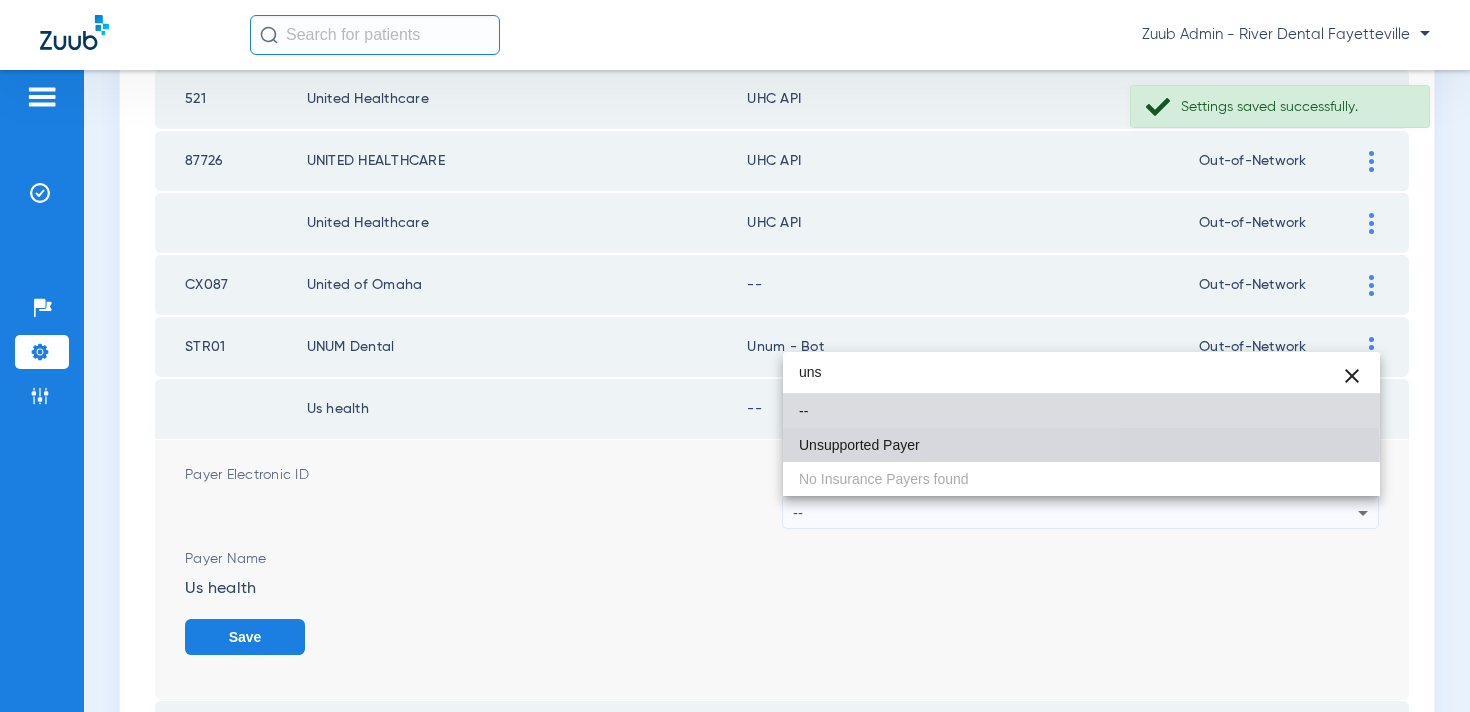 click on "Unsupported Payer" at bounding box center (859, 445) 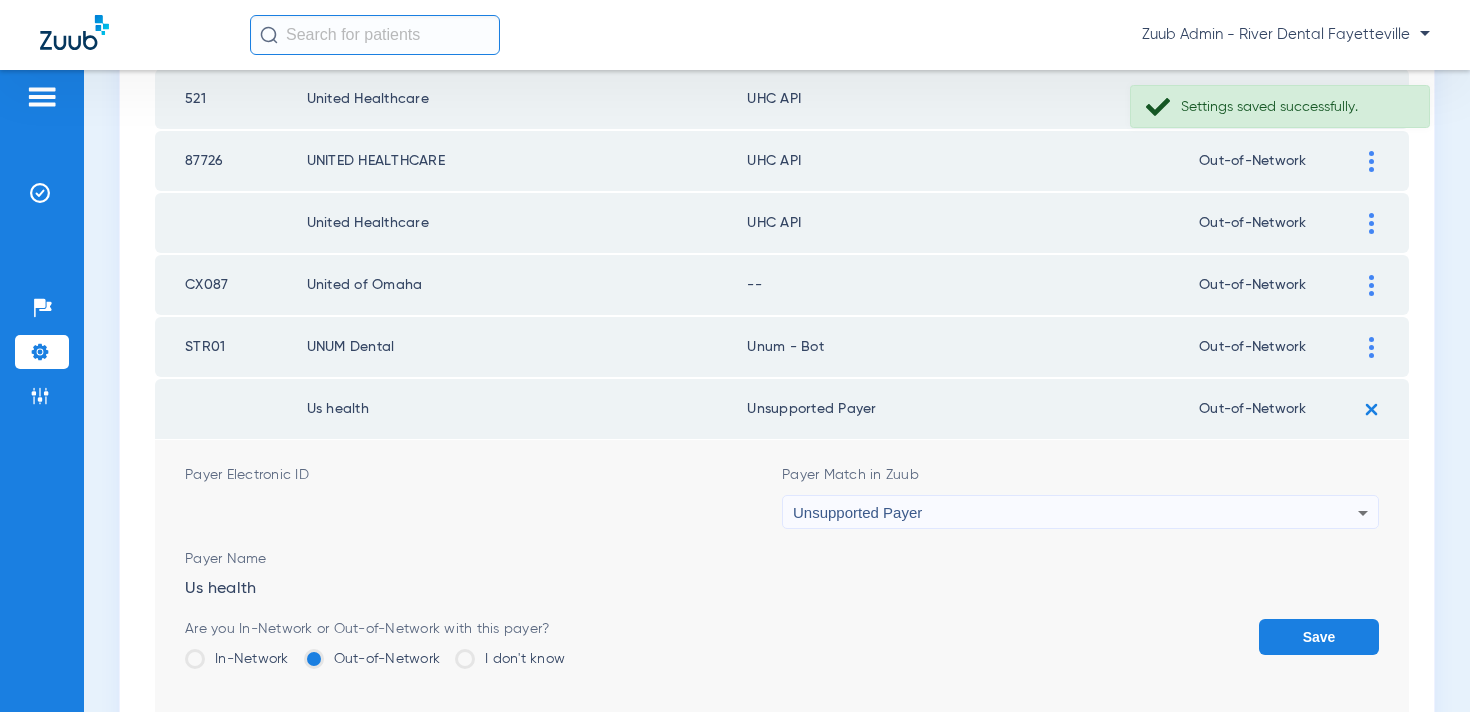 click on "Save" 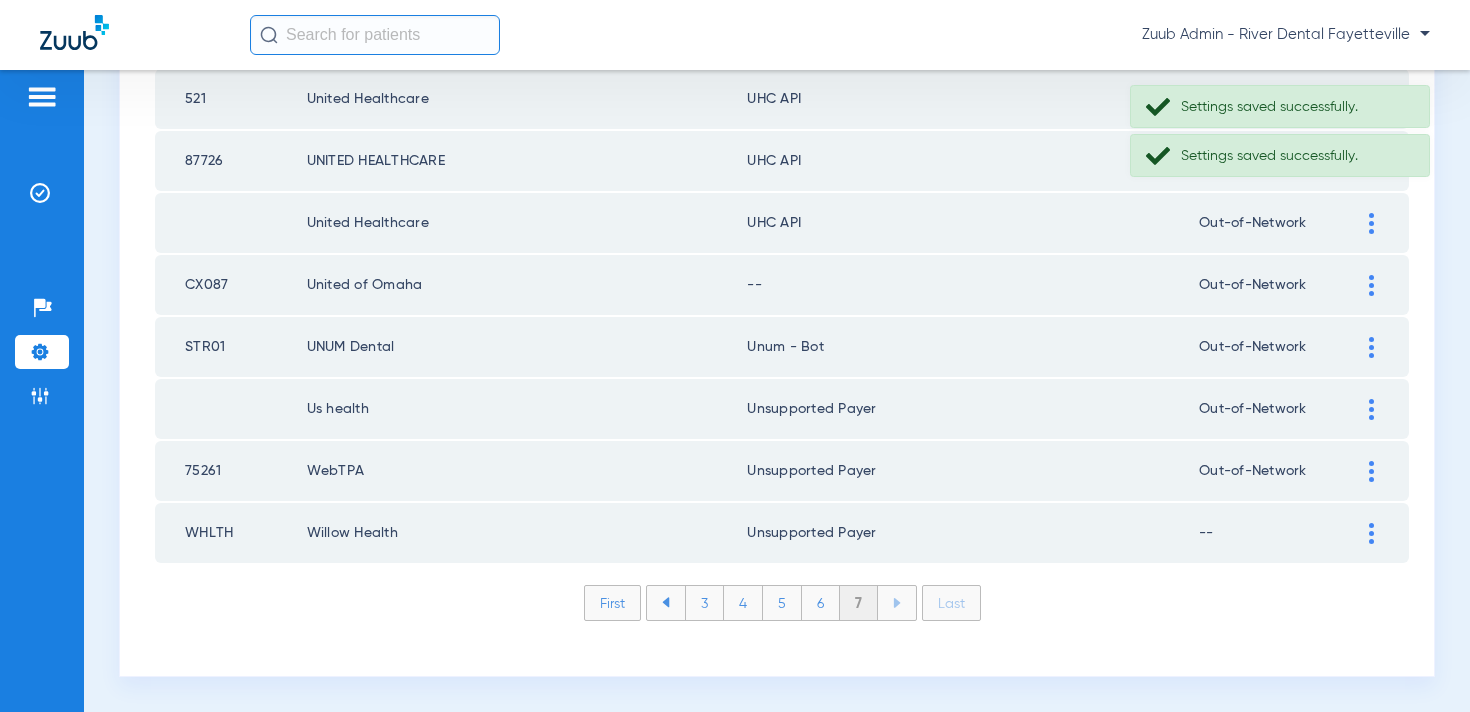 click 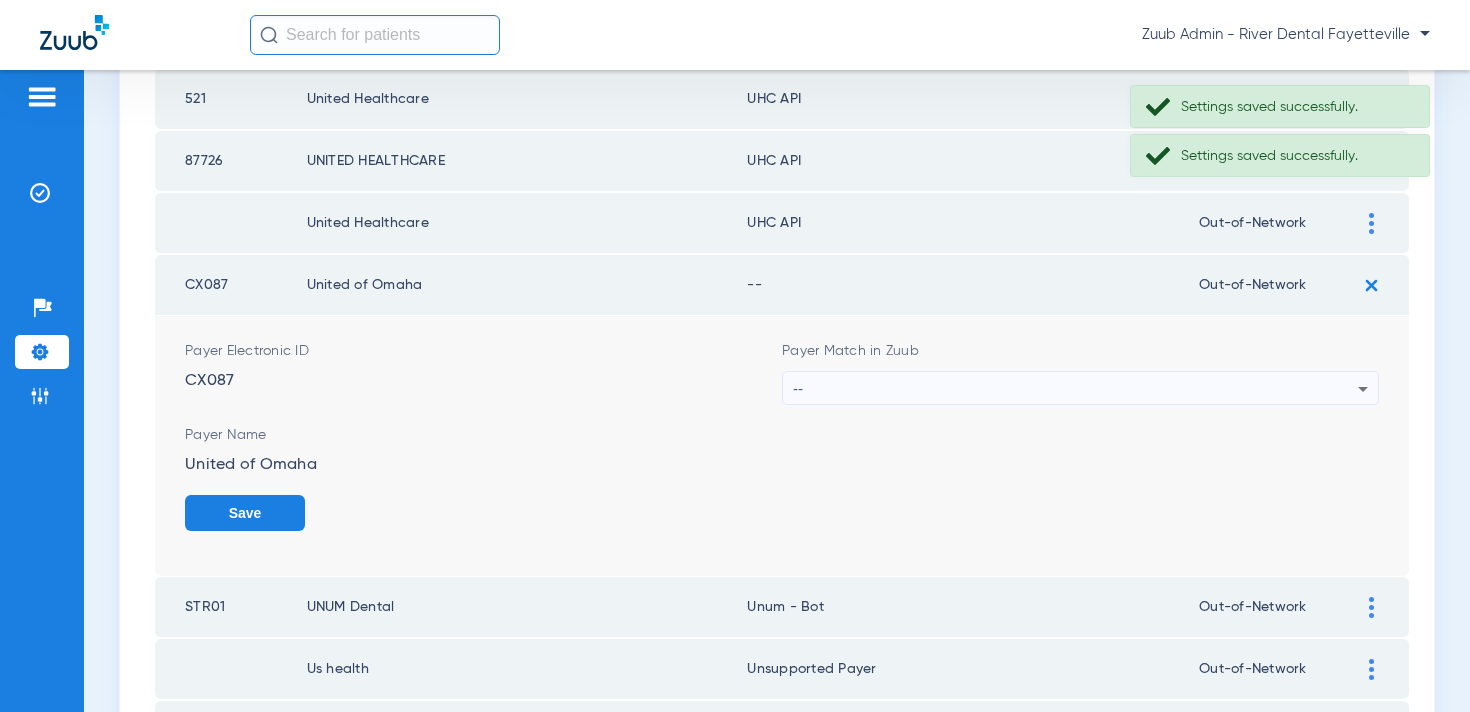click on "--" at bounding box center (1075, 389) 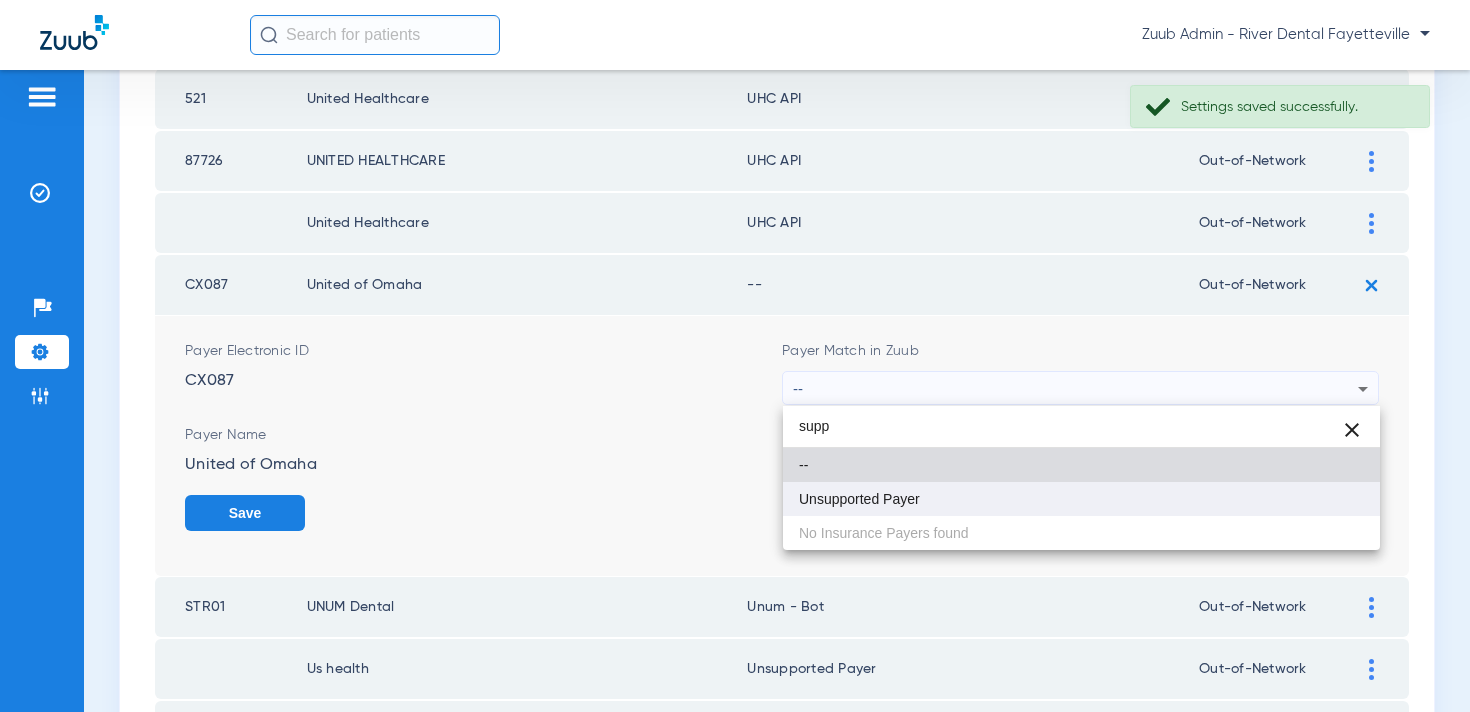 type on "supp" 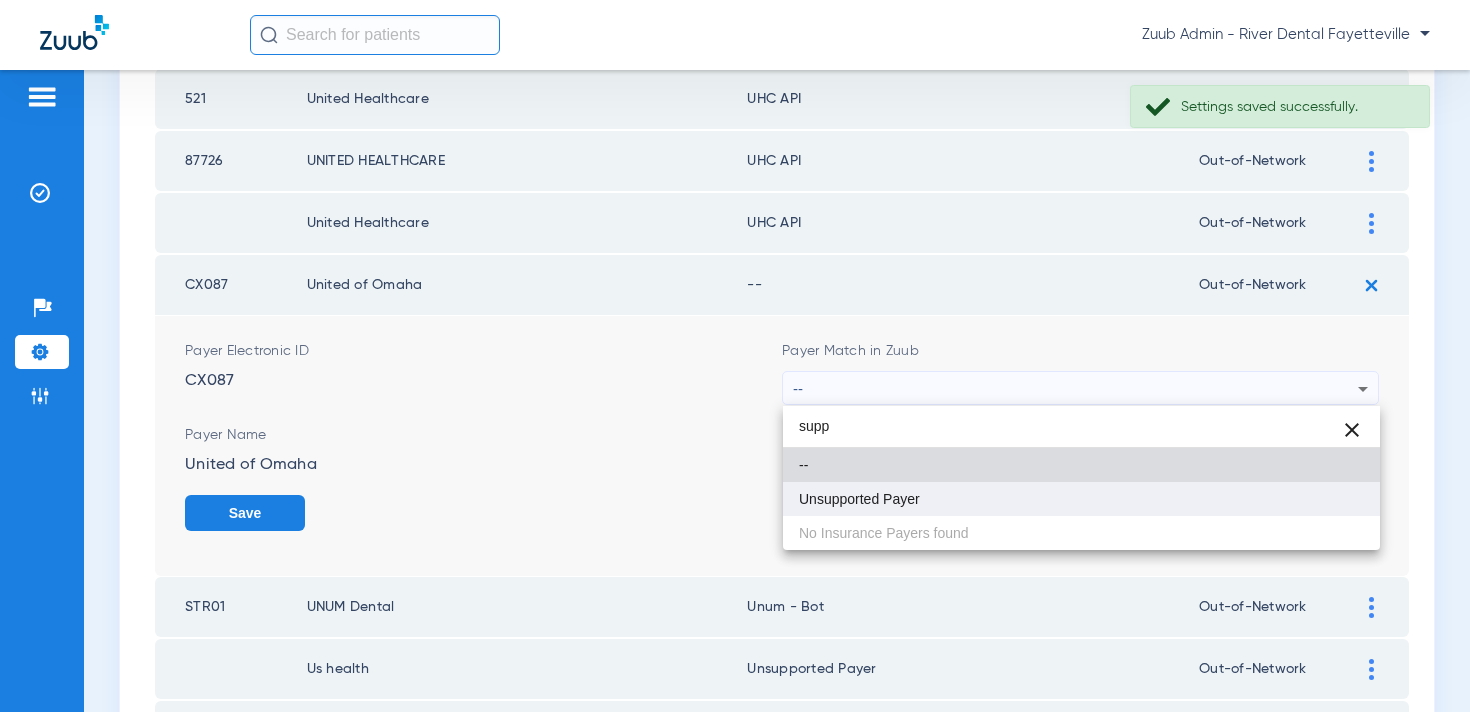 click on "Unsupported Payer" at bounding box center [1081, 499] 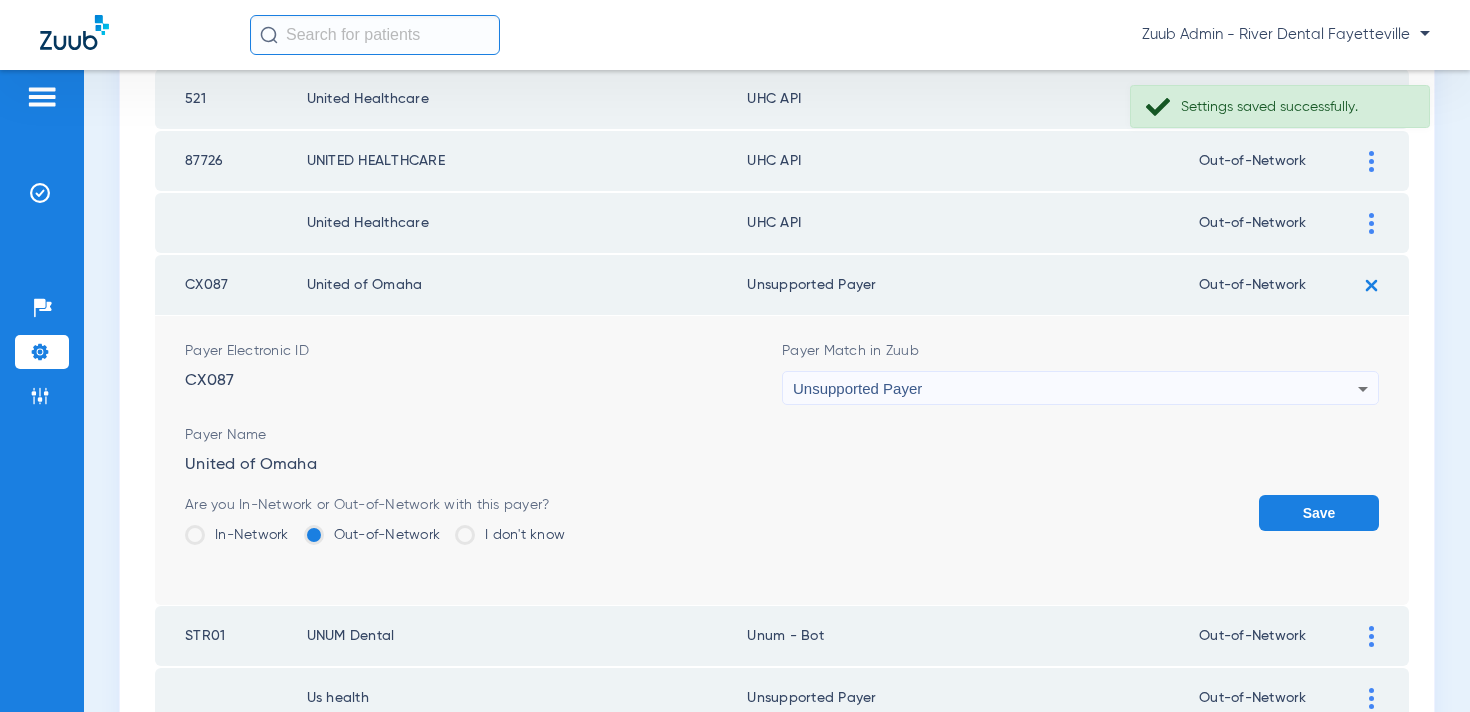 click on "Save" 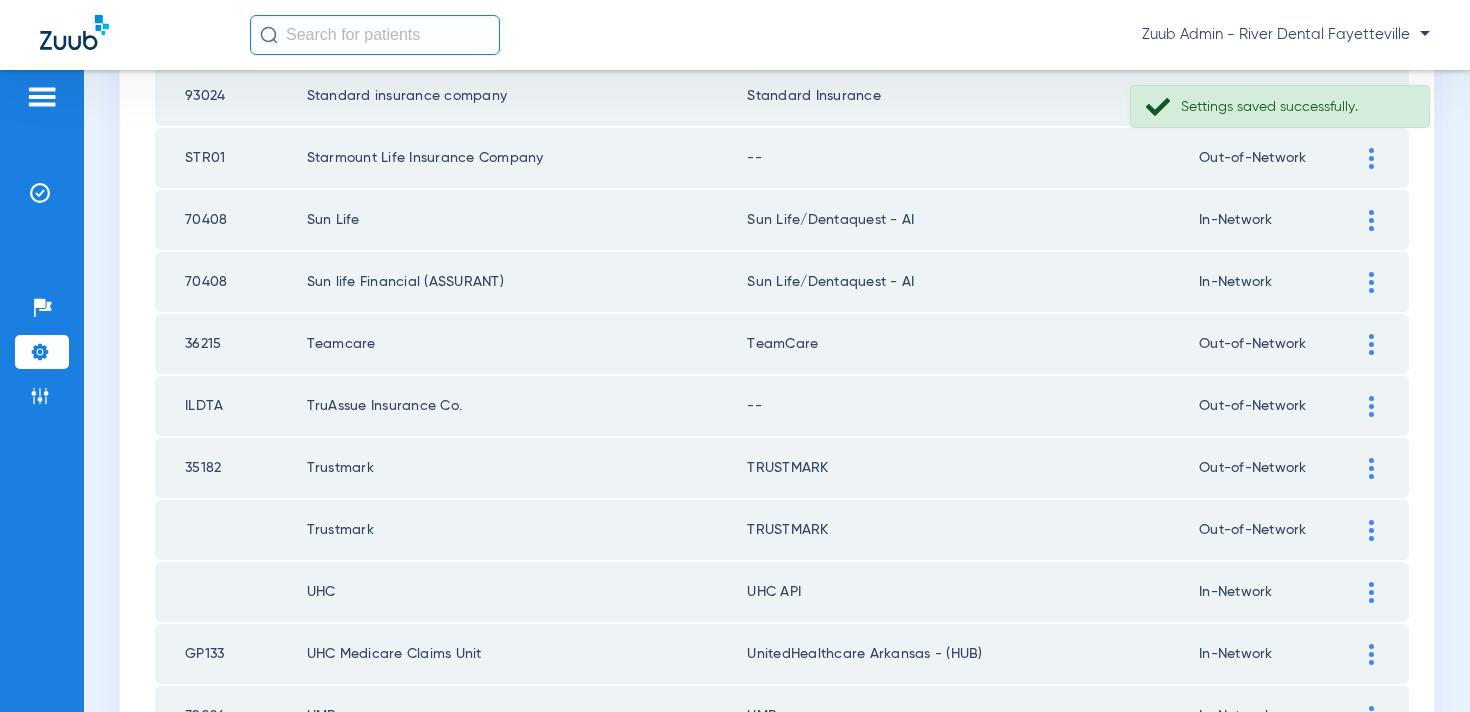scroll, scrollTop: 733, scrollLeft: 0, axis: vertical 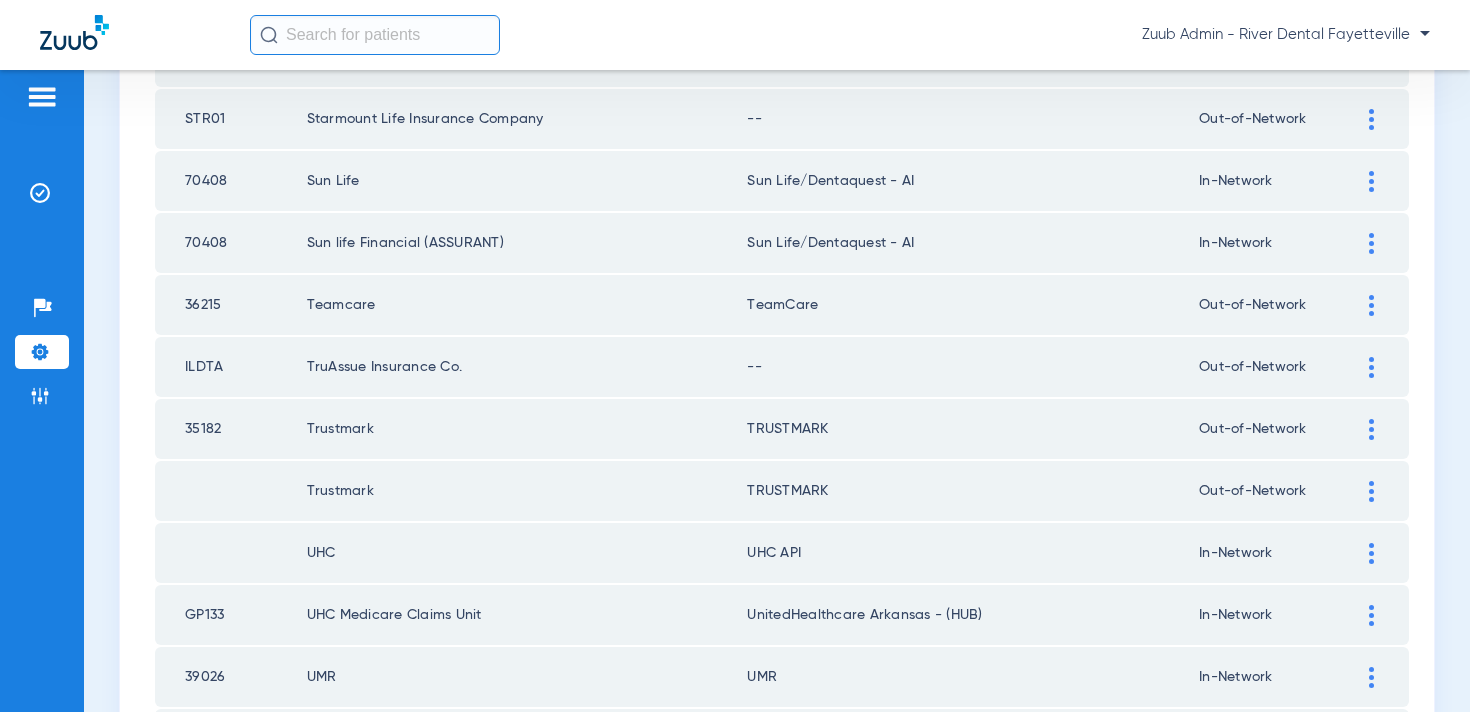 click 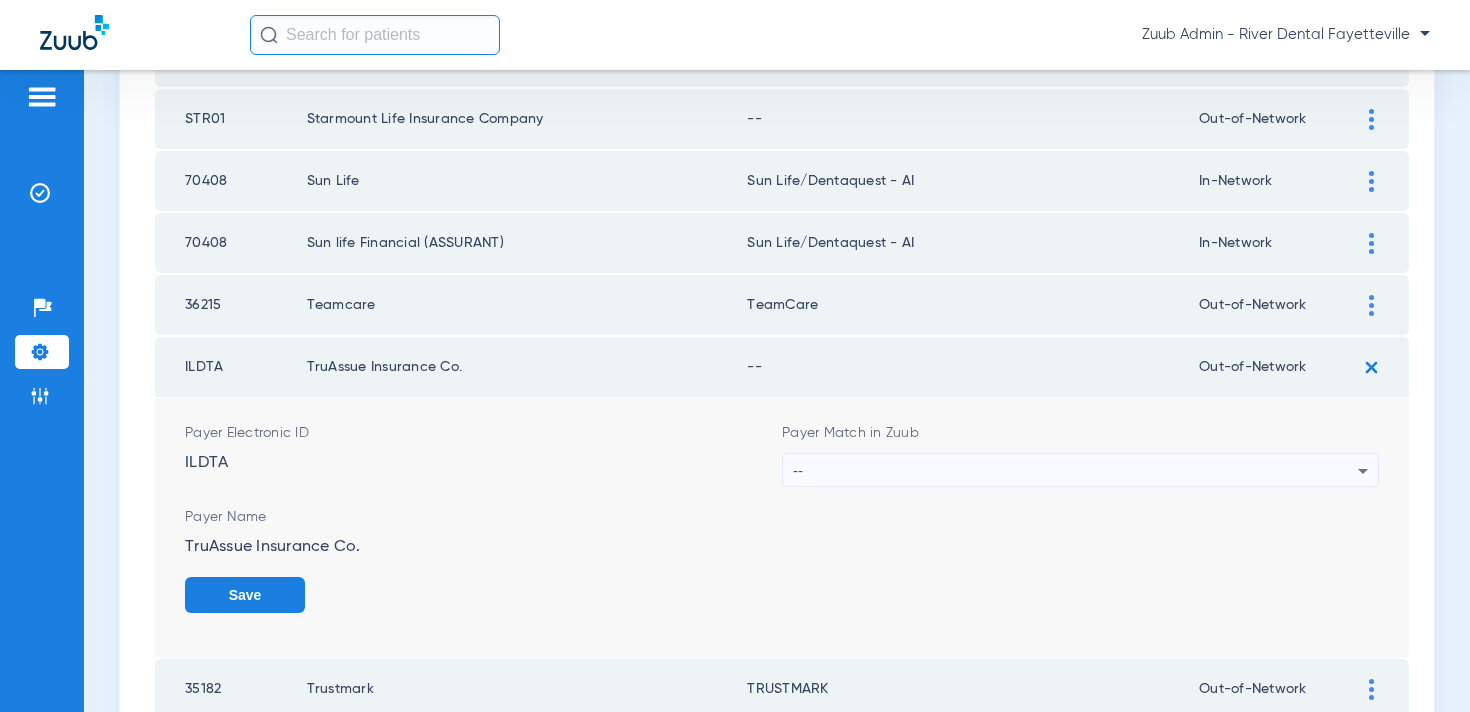 click on "--" at bounding box center [1075, 471] 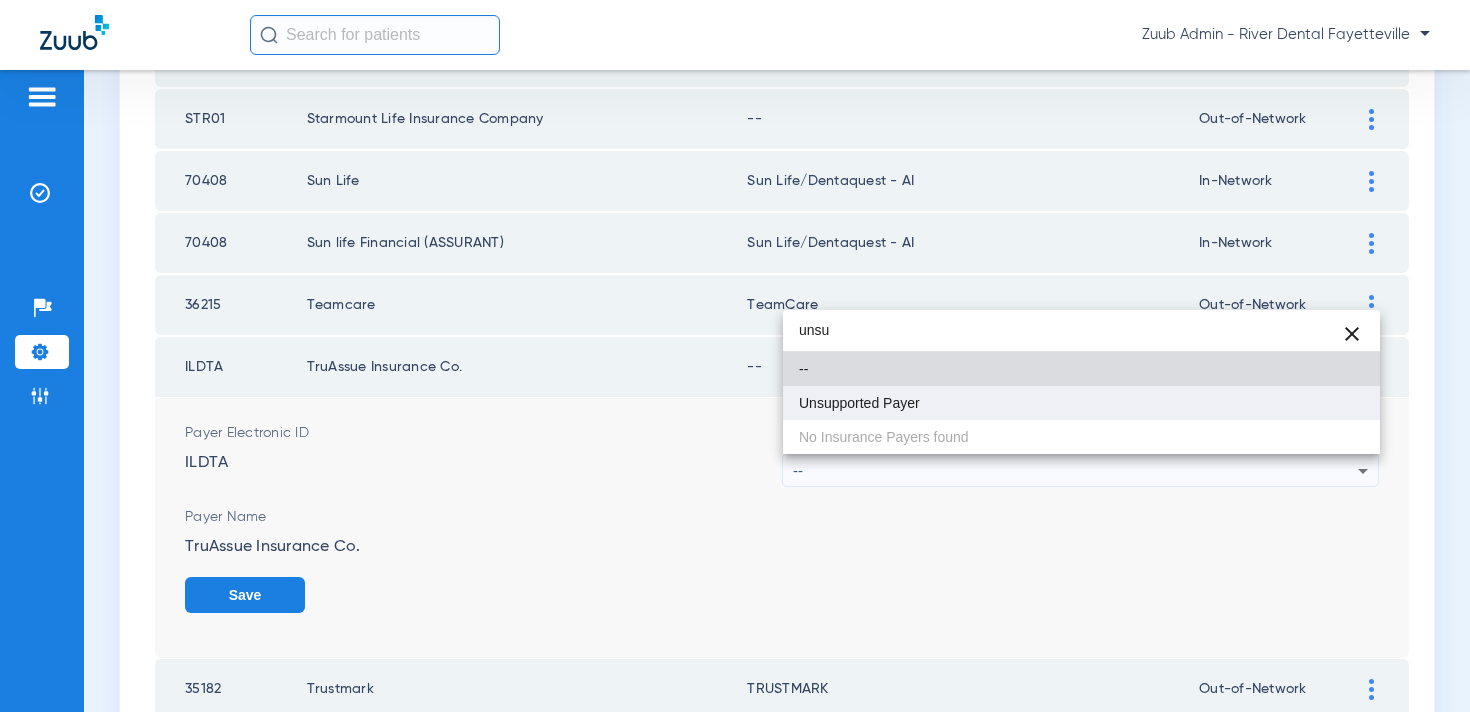 type on "unsu" 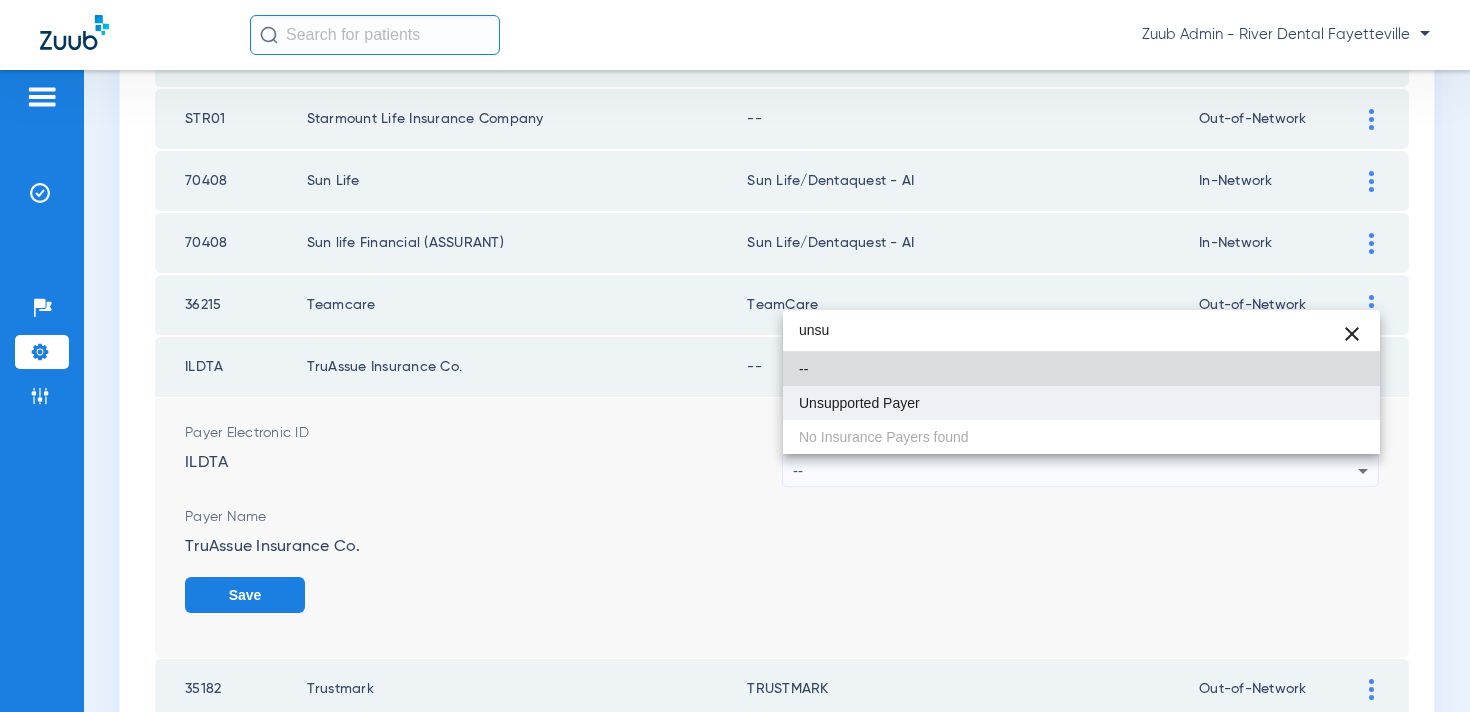 click on "Unsupported Payer" at bounding box center [859, 403] 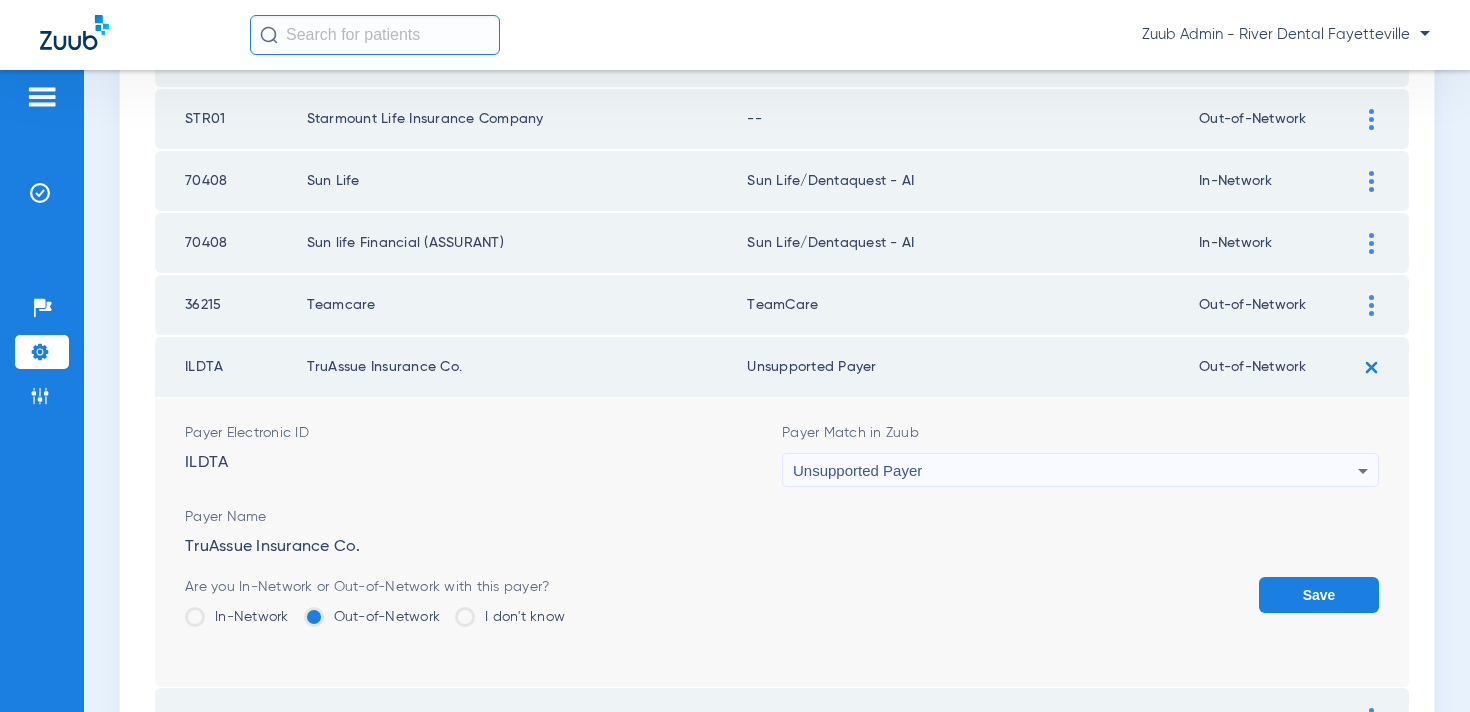 click on "Save" 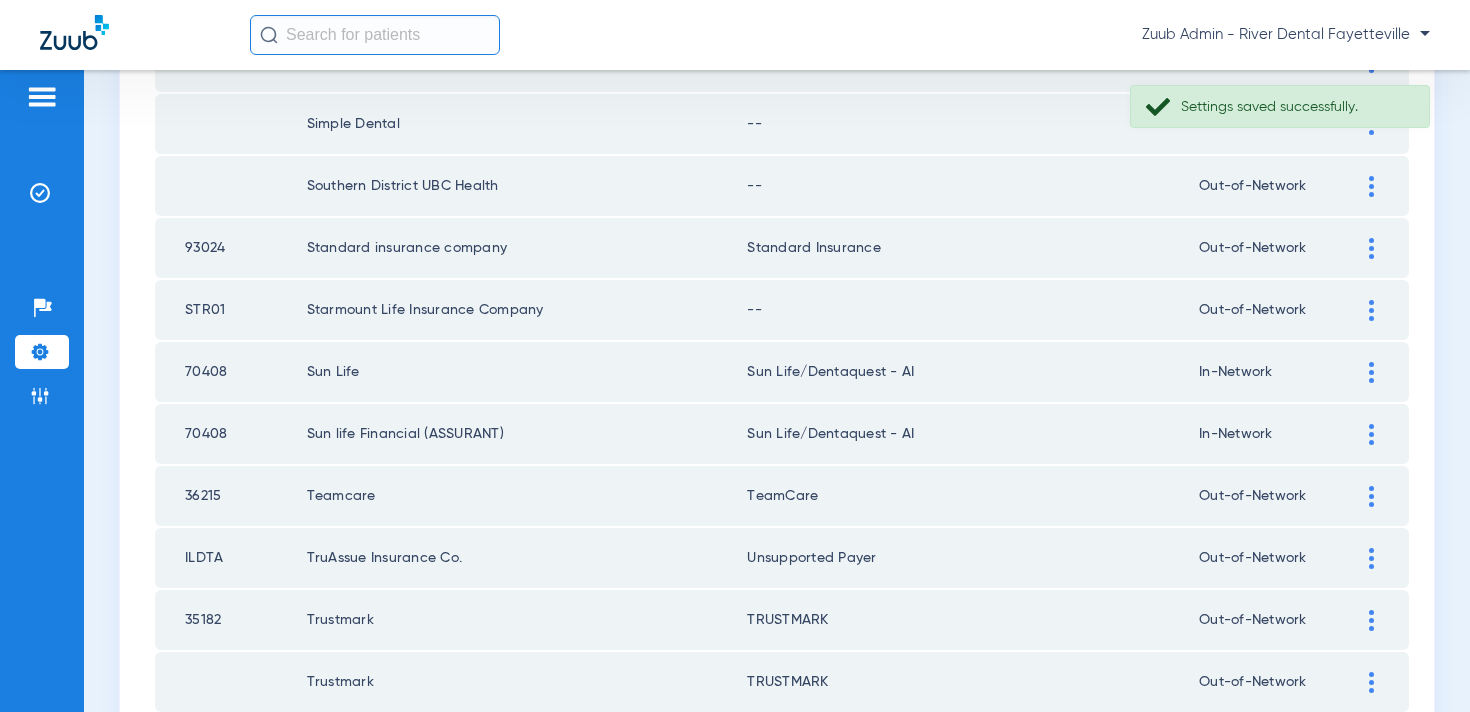 scroll, scrollTop: 538, scrollLeft: 0, axis: vertical 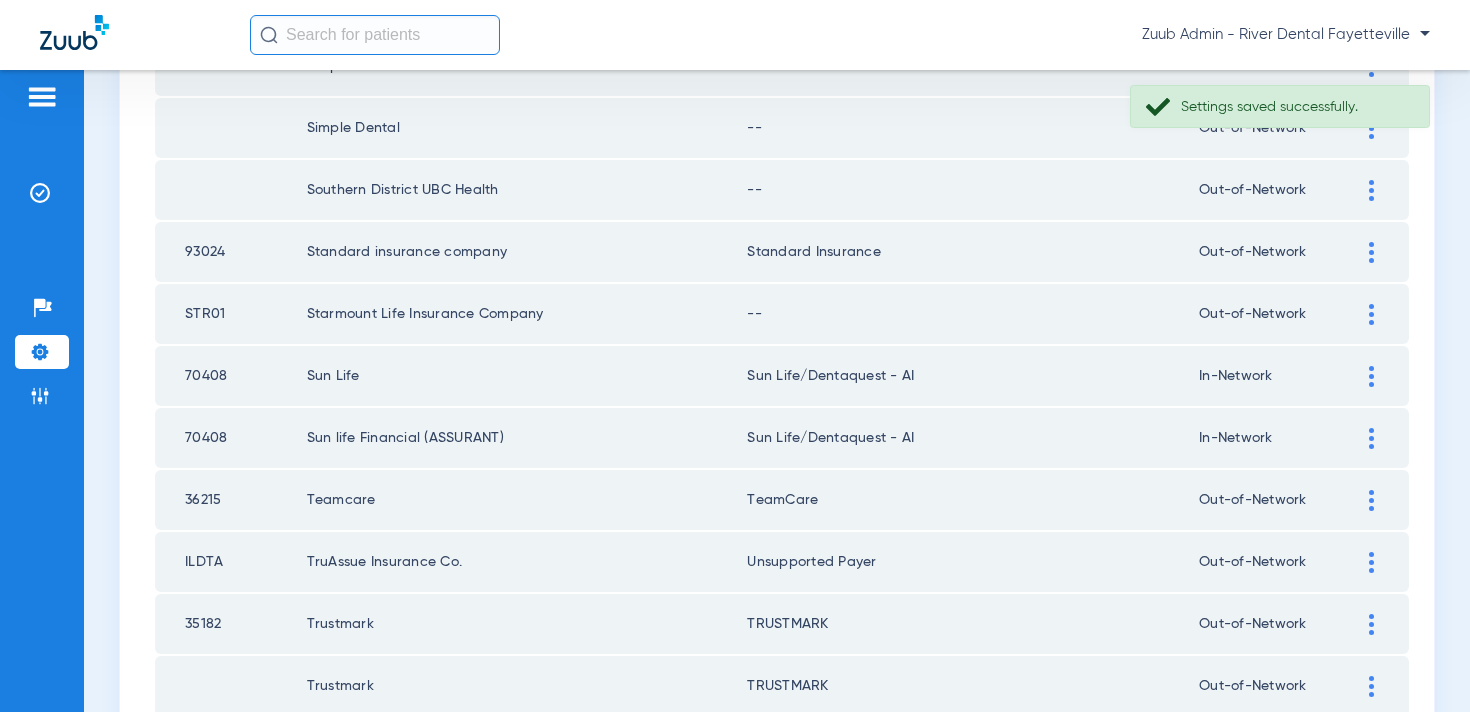 drag, startPoint x: 1365, startPoint y: 319, endPoint x: 1176, endPoint y: 327, distance: 189.16924 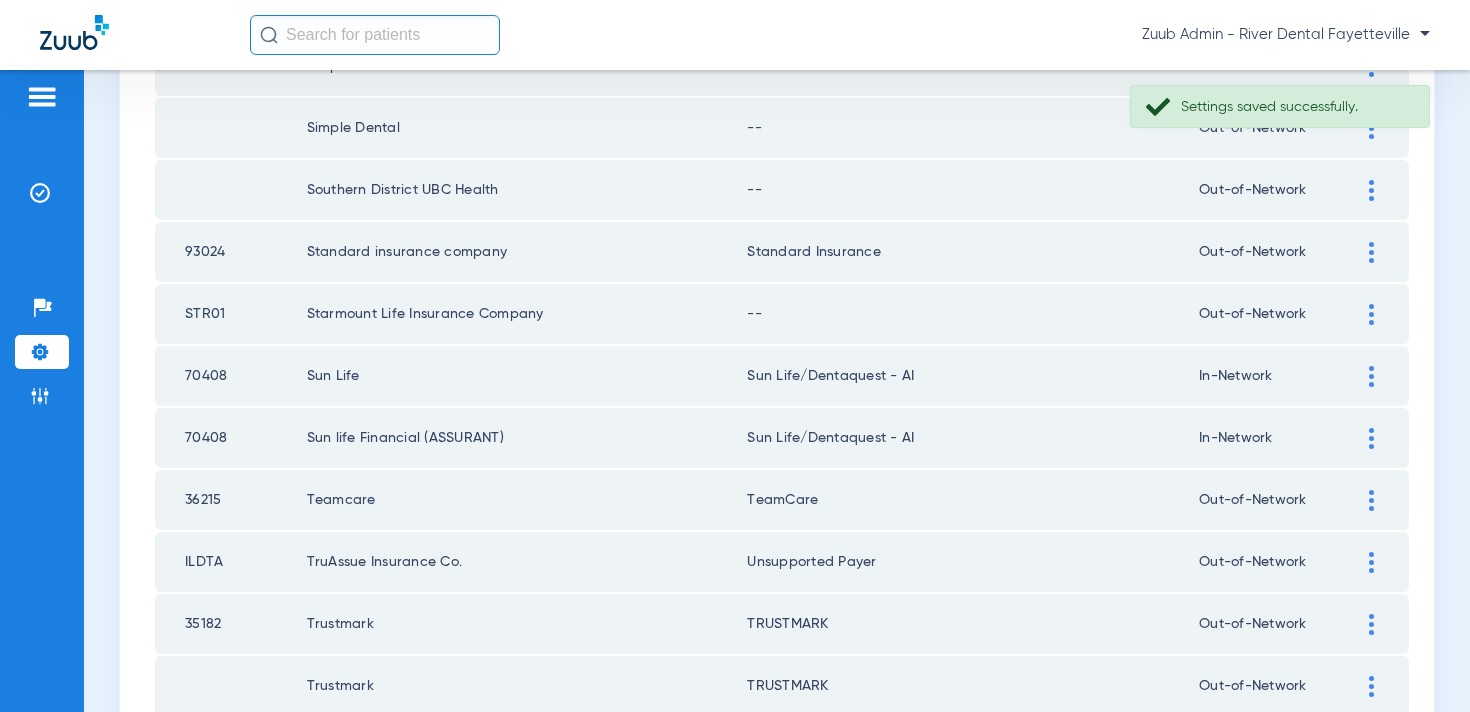 click 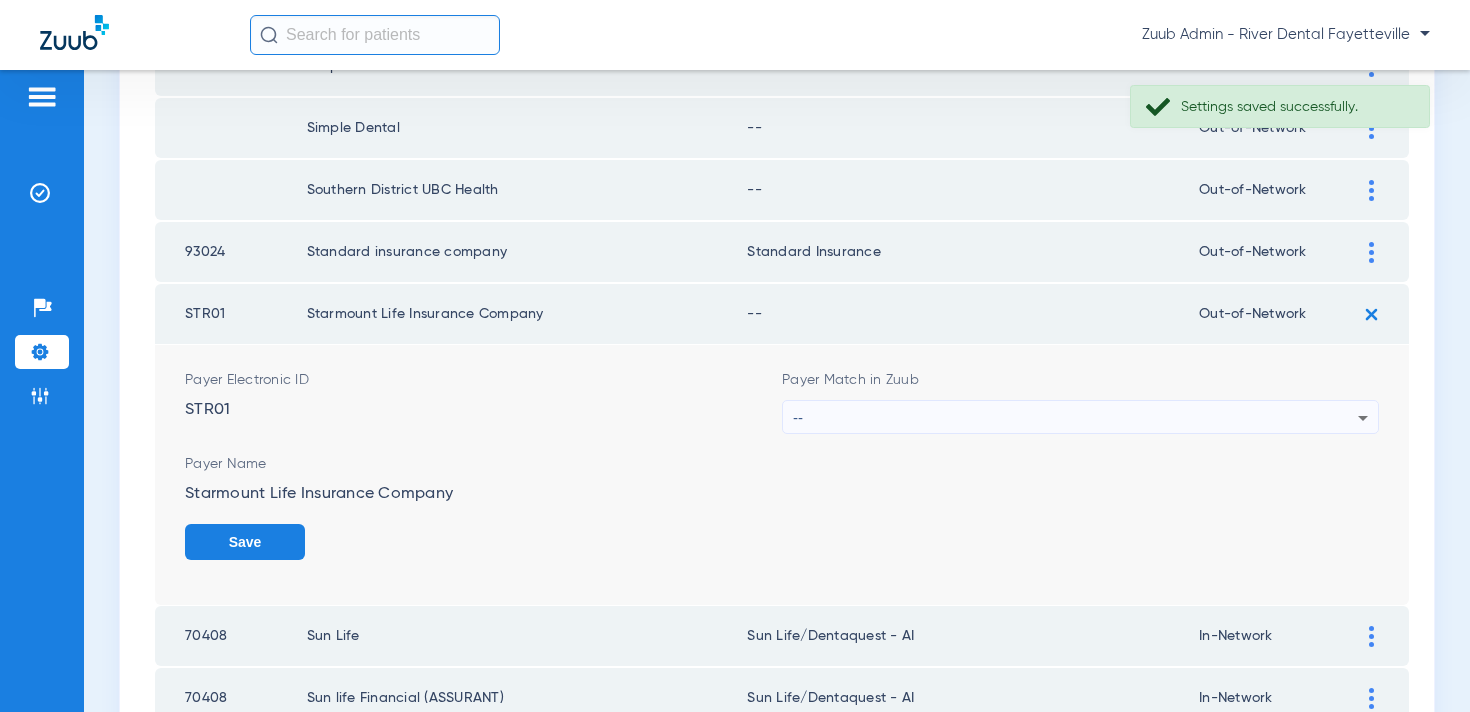 click on "--" at bounding box center [1075, 418] 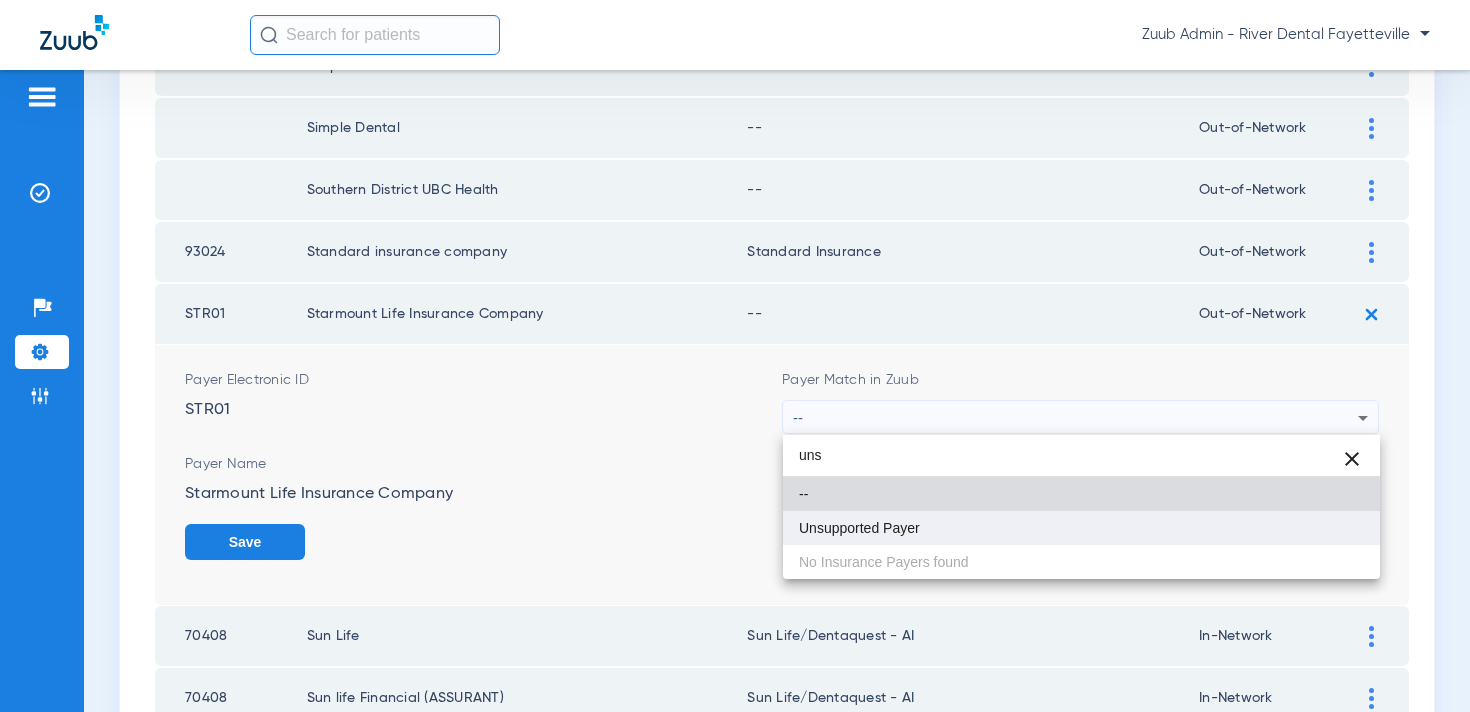 type on "uns" 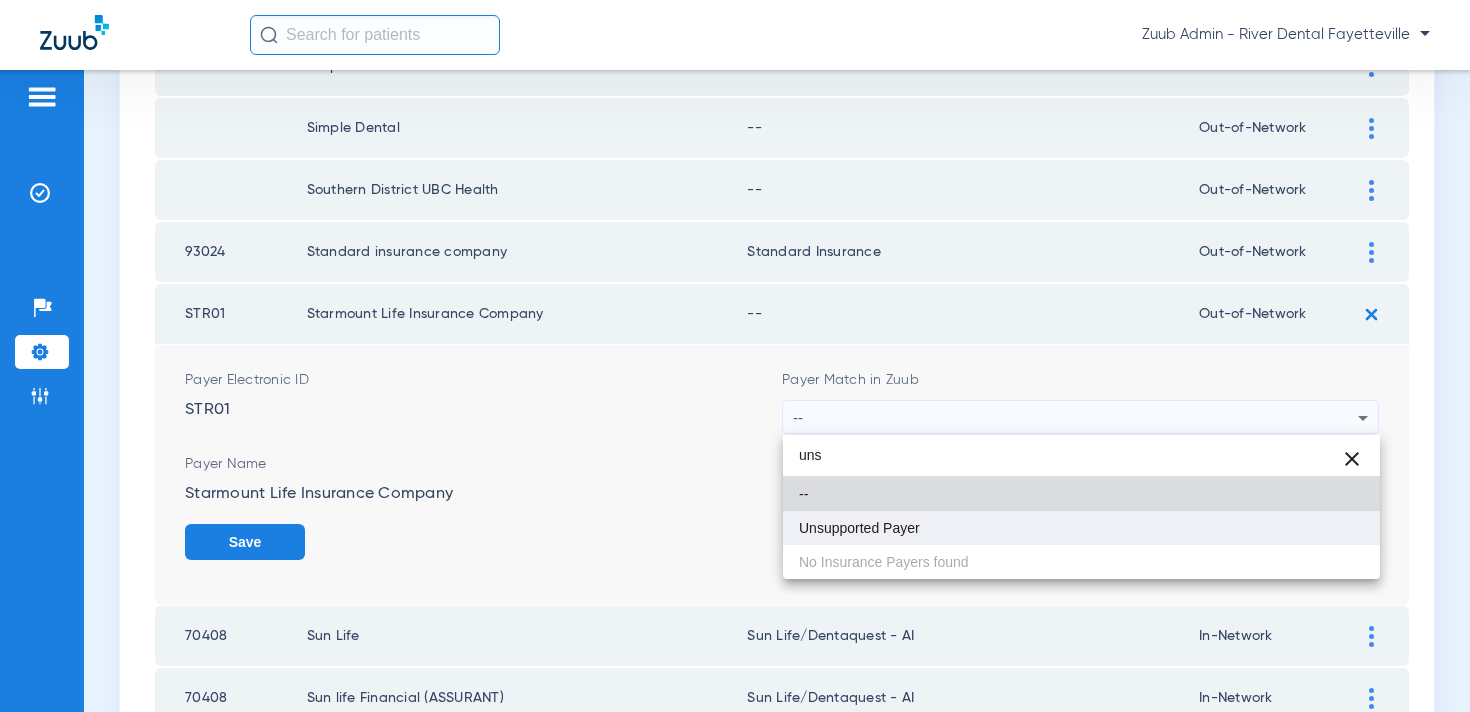 click on "Unsupported Payer" at bounding box center [1081, 528] 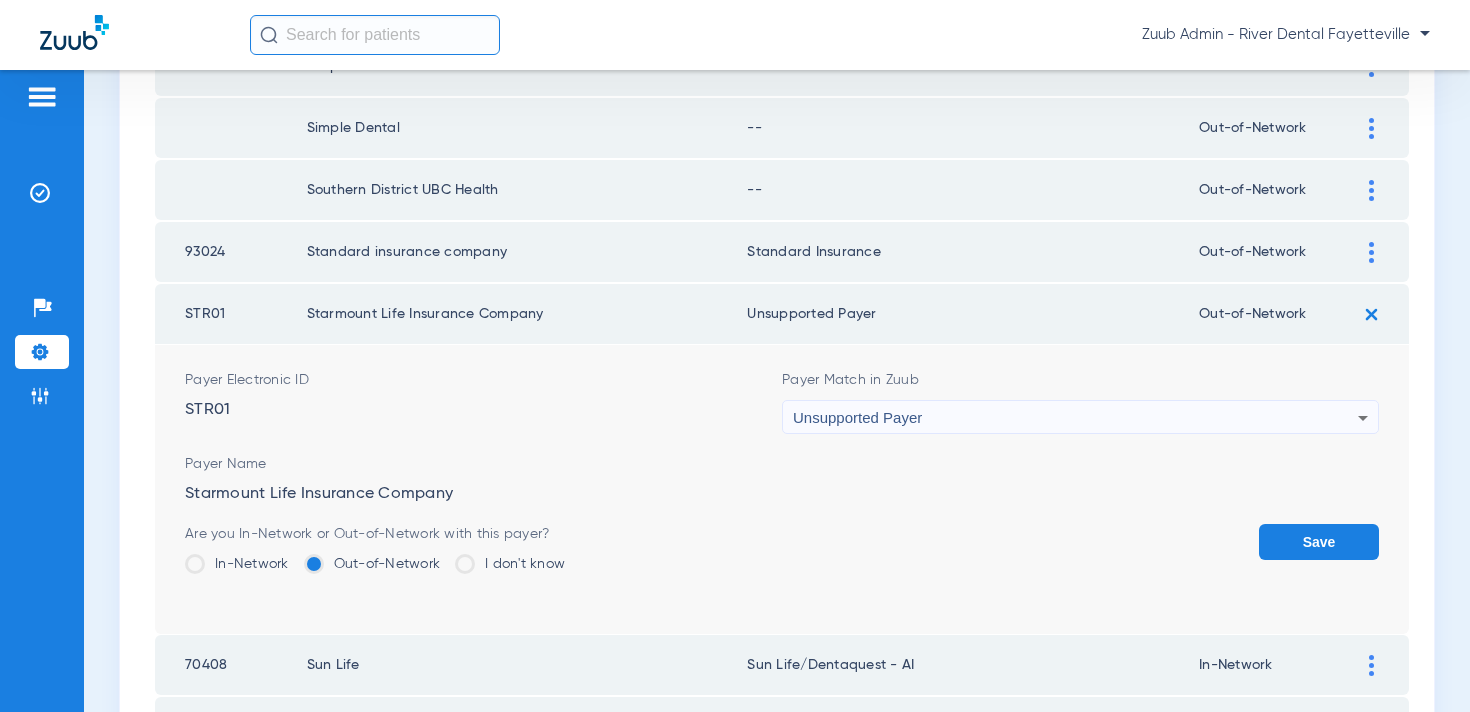 click on "Save" 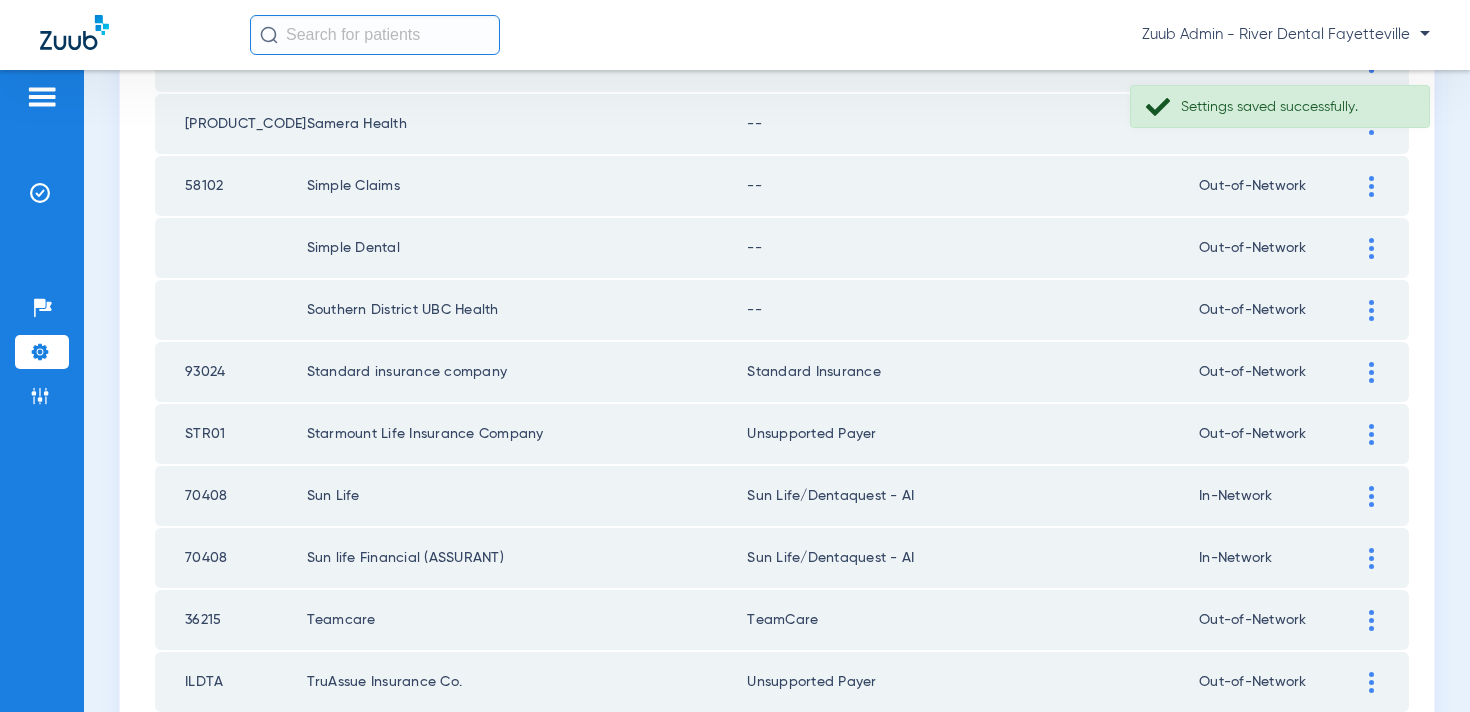 scroll, scrollTop: 405, scrollLeft: 0, axis: vertical 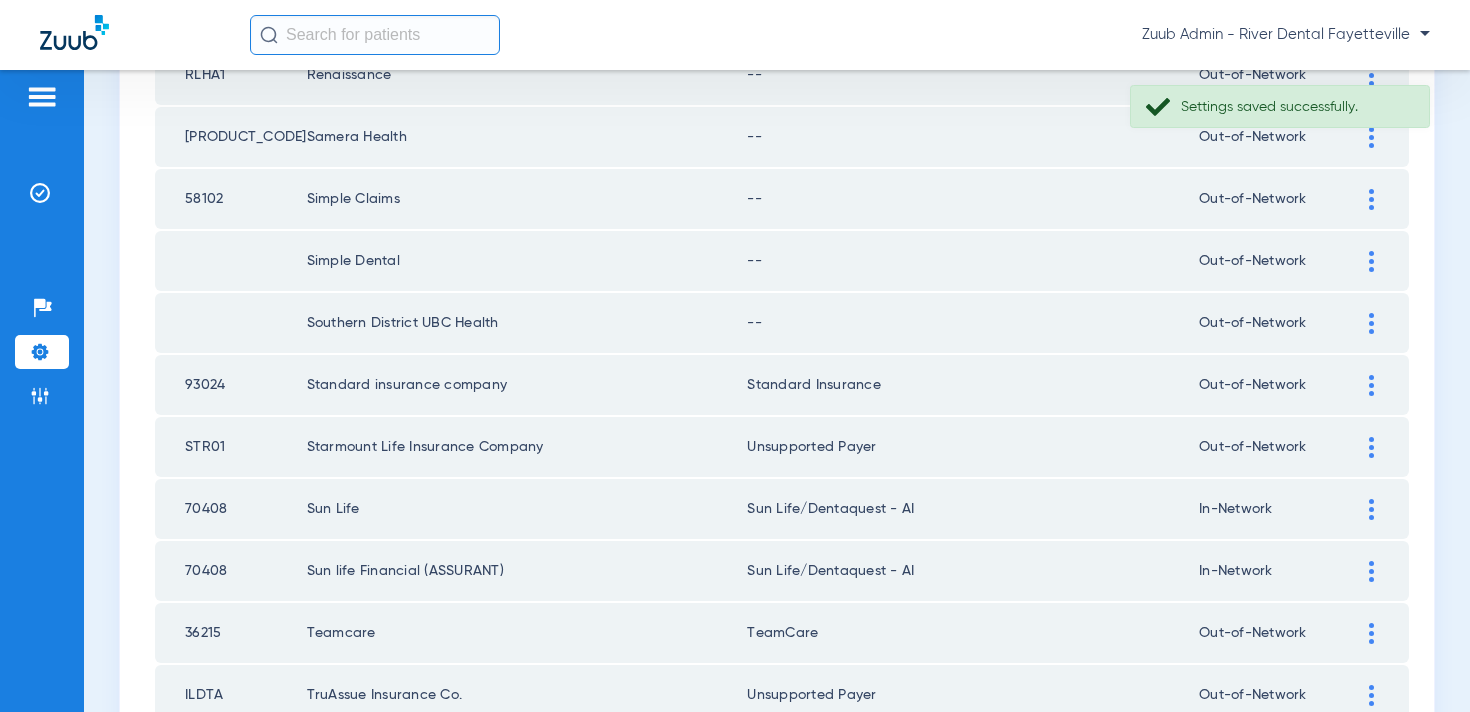 drag, startPoint x: 1361, startPoint y: 319, endPoint x: 1321, endPoint y: 330, distance: 41.484936 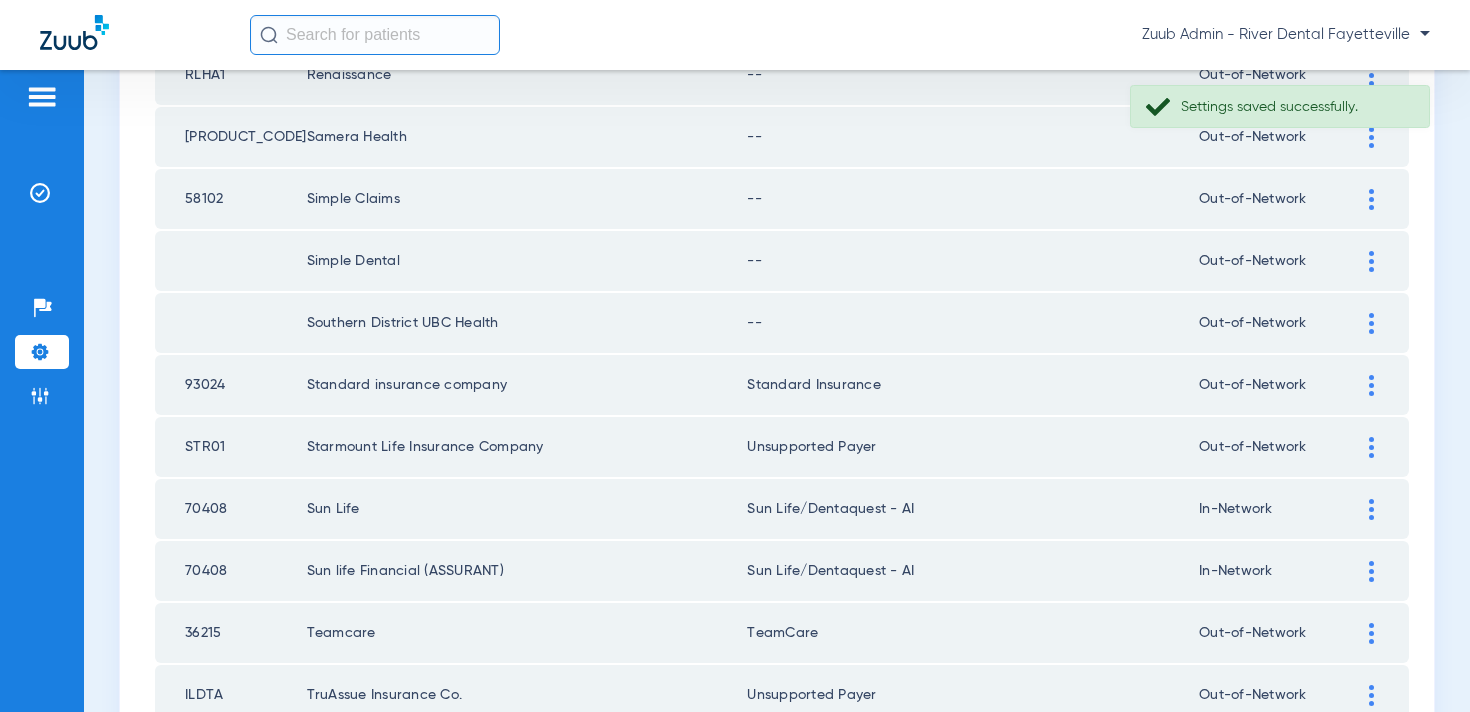 click 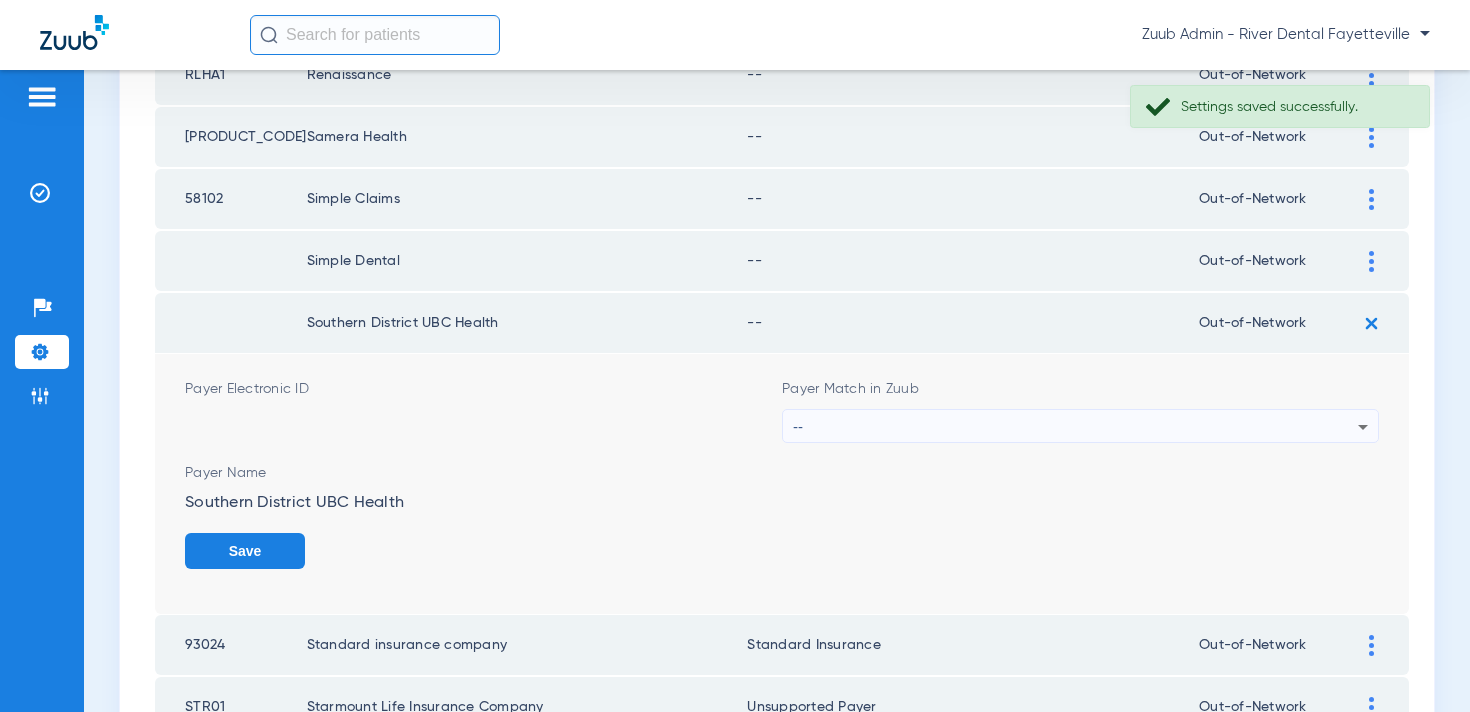 click on "--" at bounding box center (1075, 427) 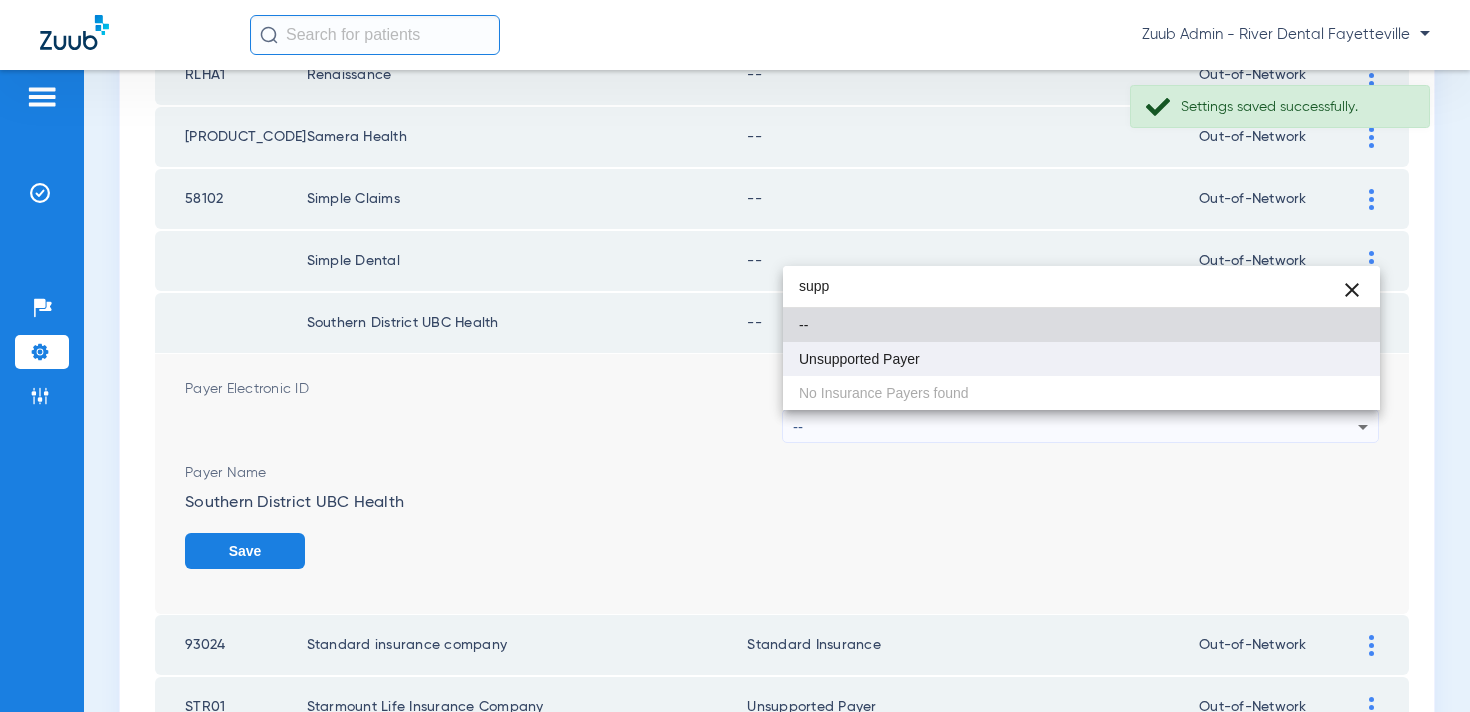 type on "supp" 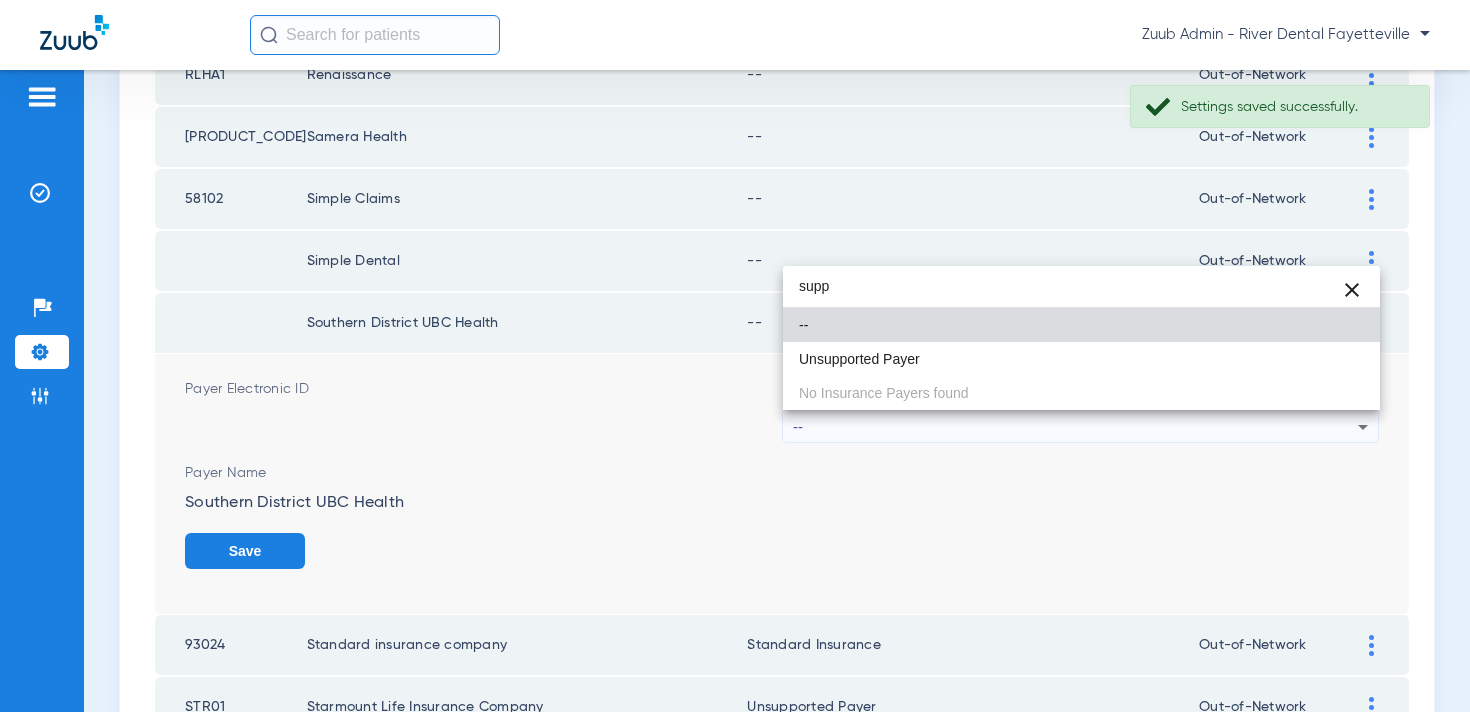 drag, startPoint x: 896, startPoint y: 360, endPoint x: 1239, endPoint y: 501, distance: 370.85037 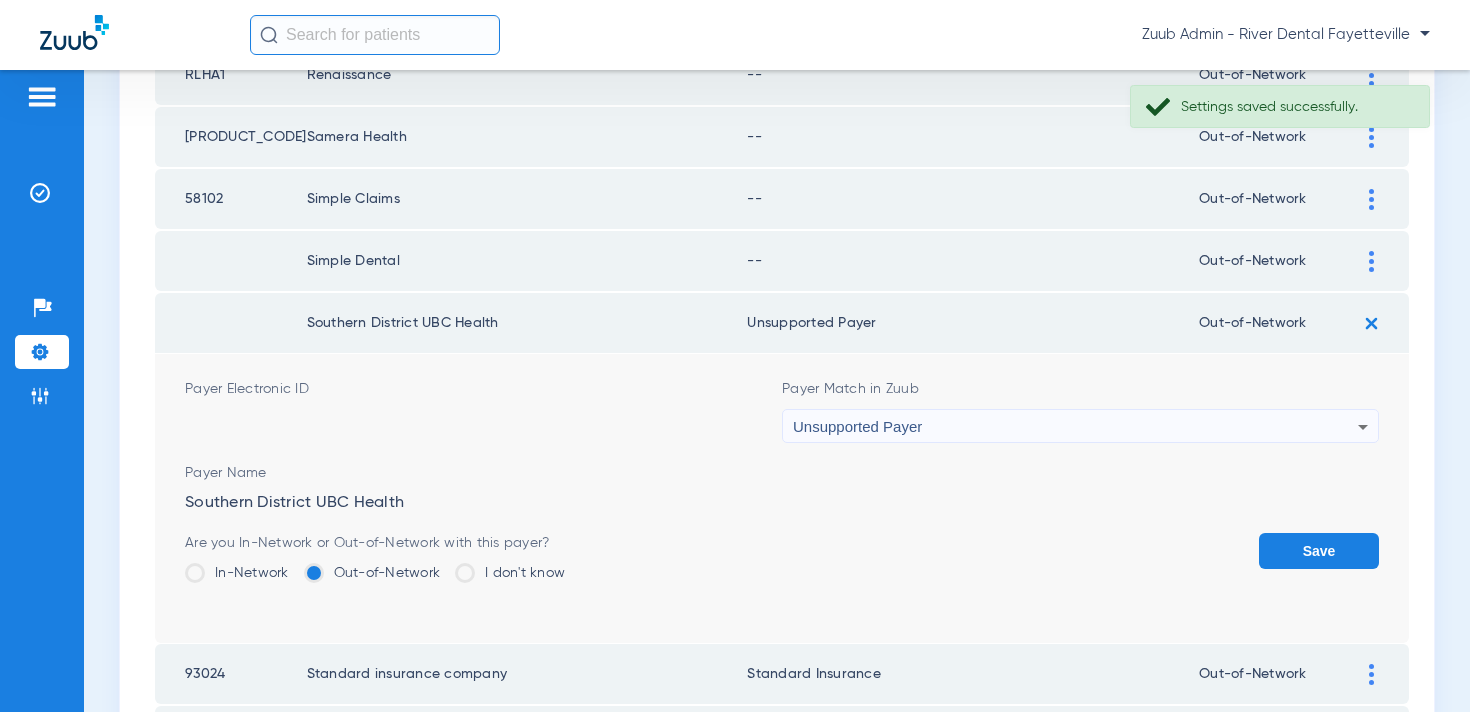 click on "Save" 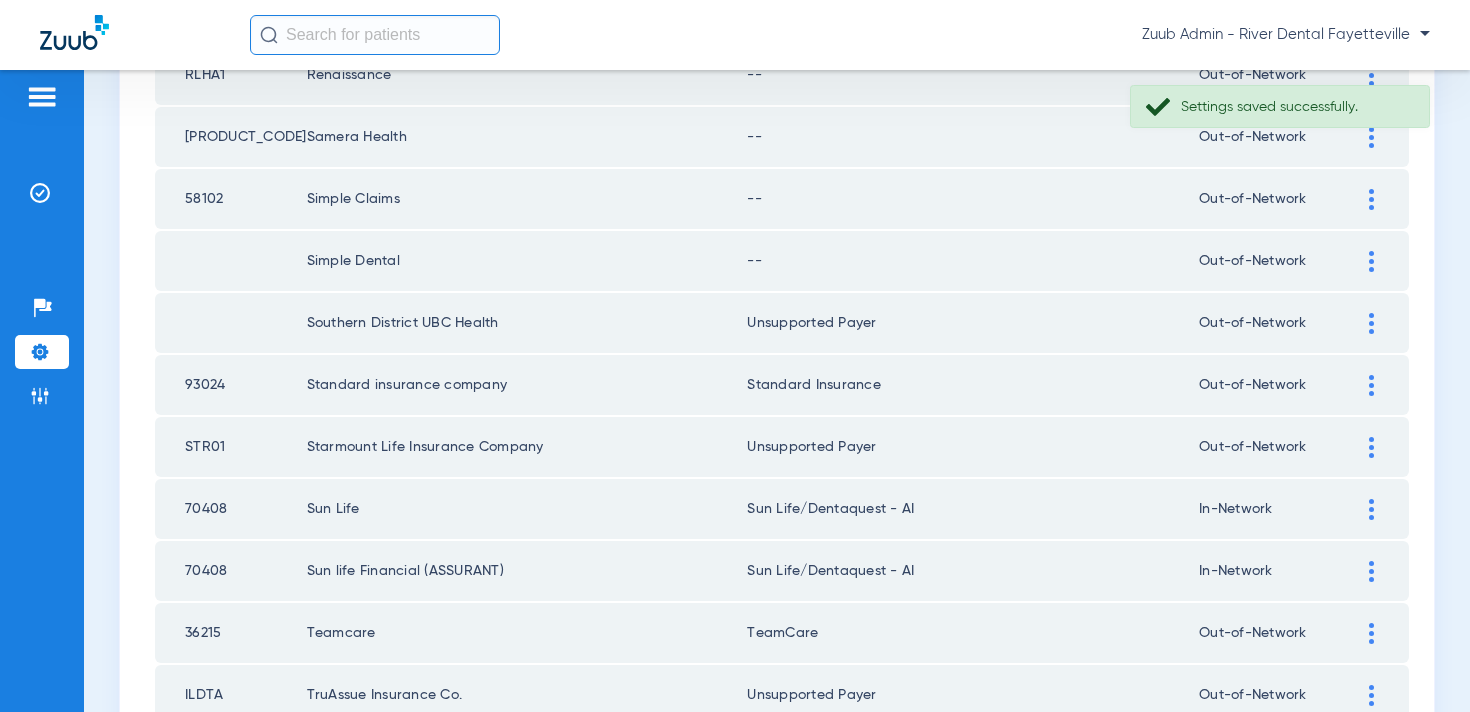 click 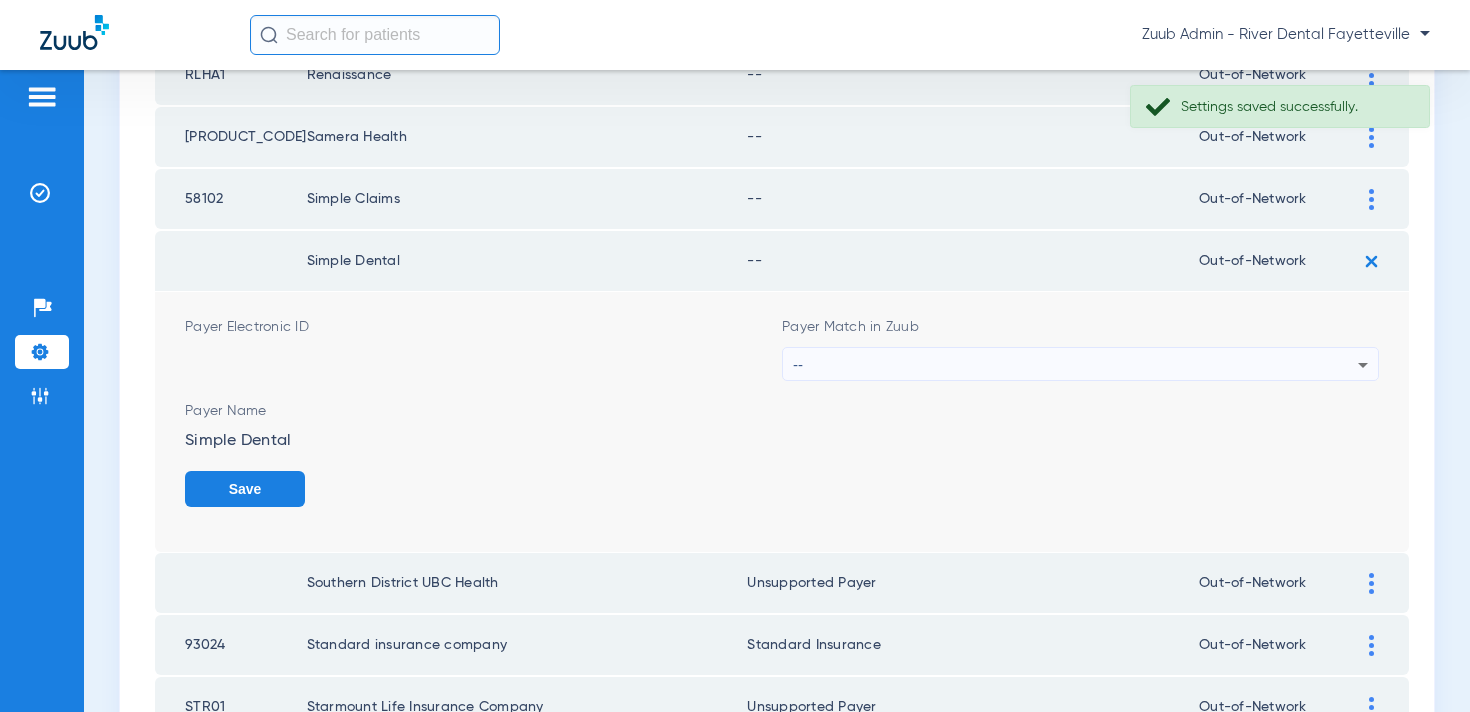 click on "--" at bounding box center [1075, 365] 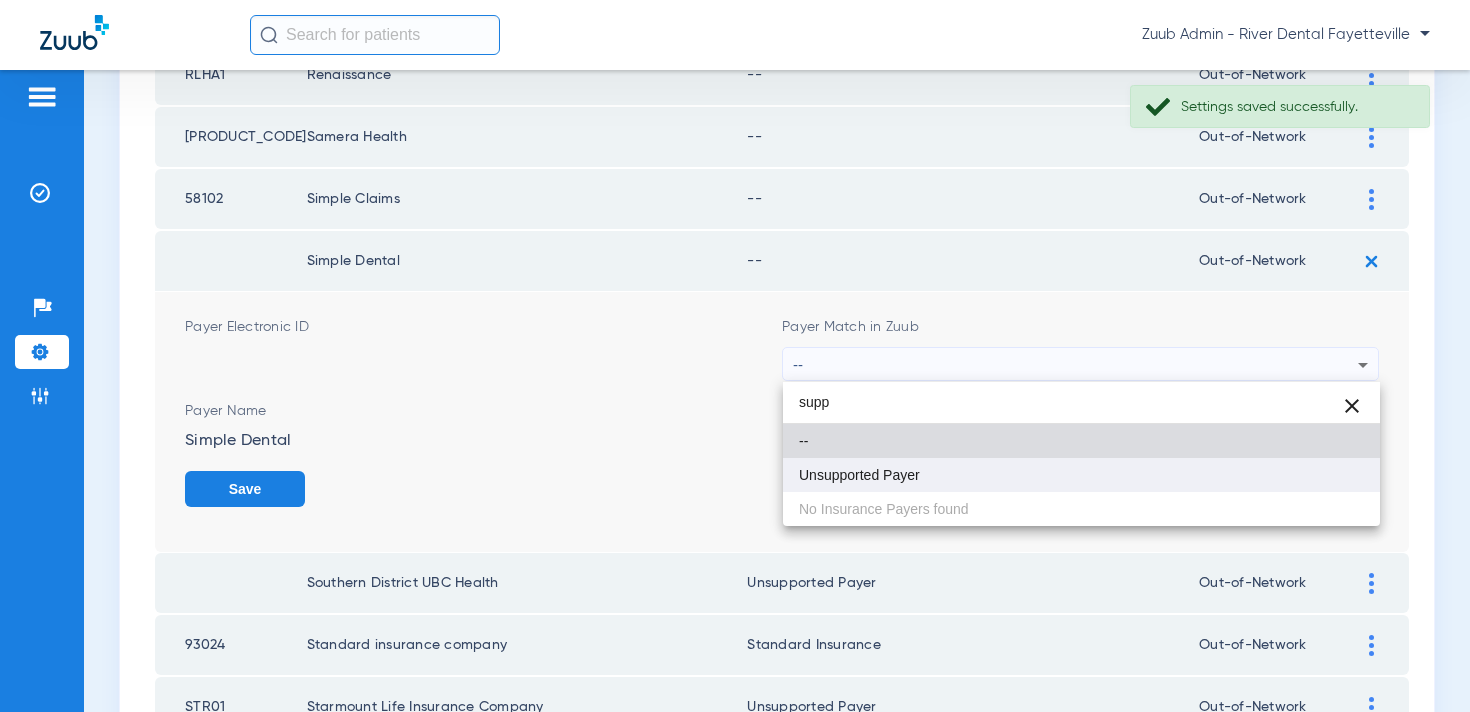 type on "supp" 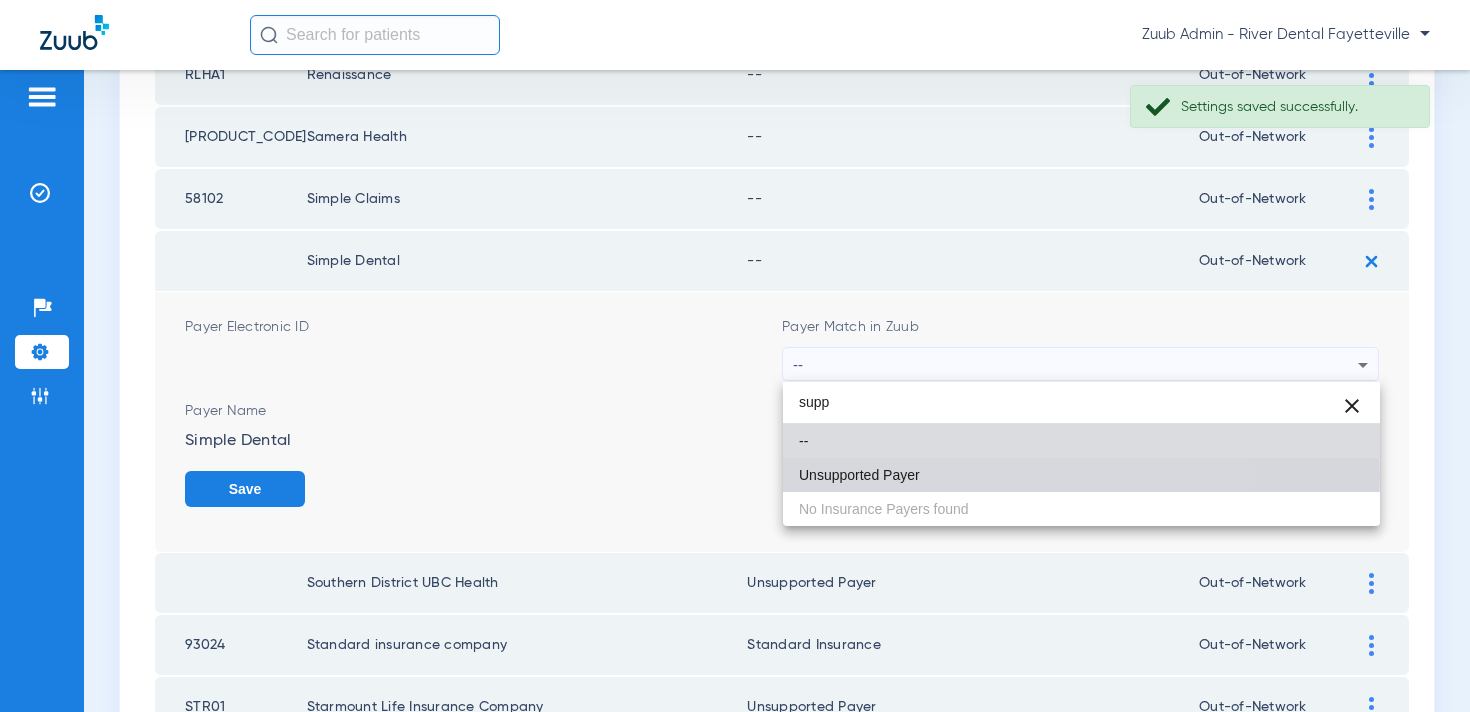 click on "Unsupported Payer" at bounding box center [1081, 475] 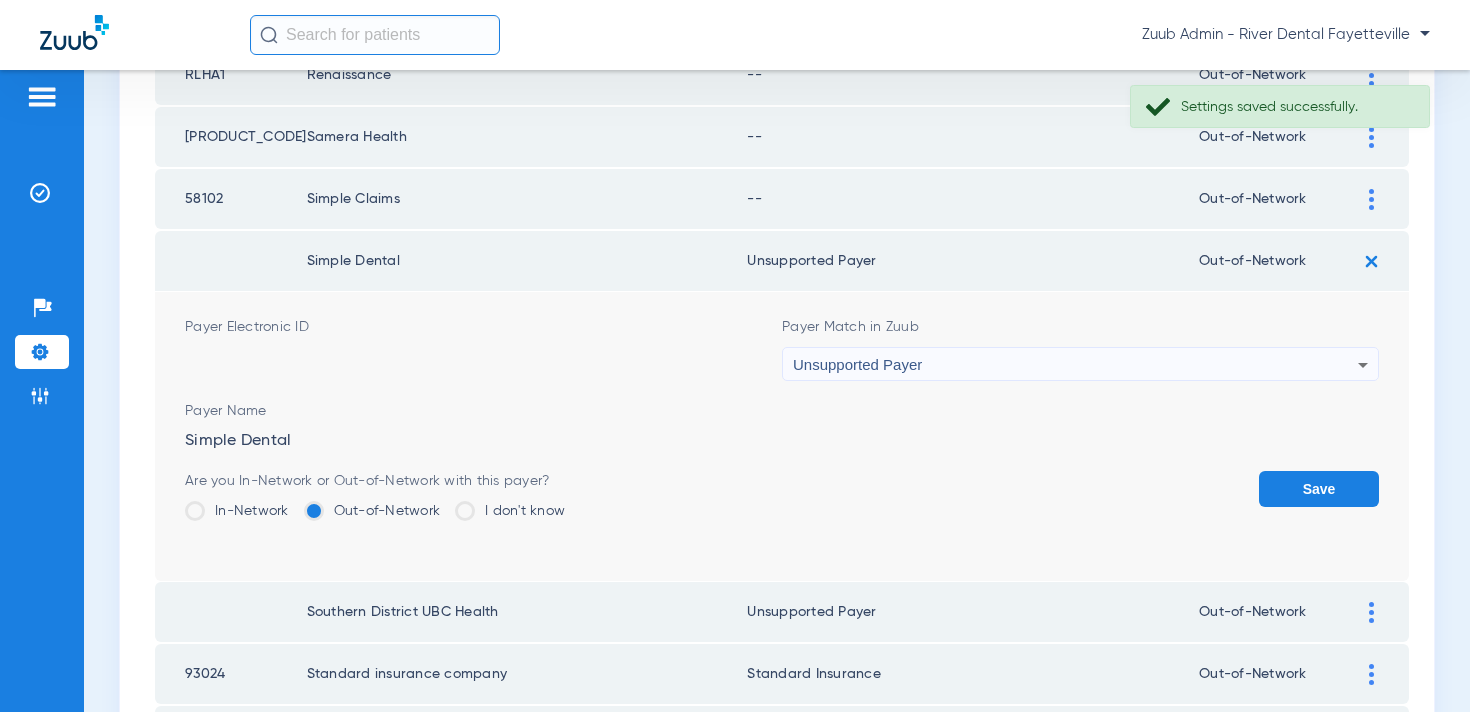 click on "Save" 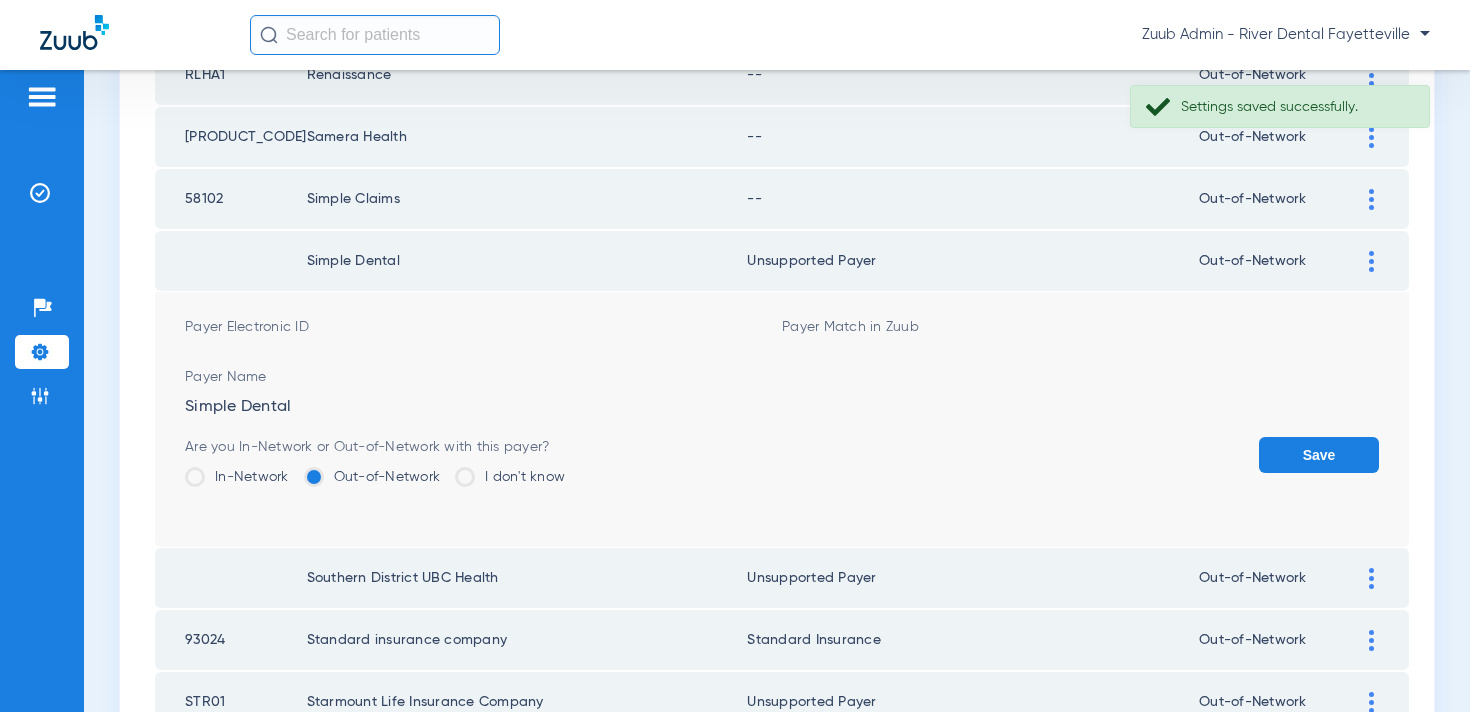 scroll, scrollTop: 292, scrollLeft: 0, axis: vertical 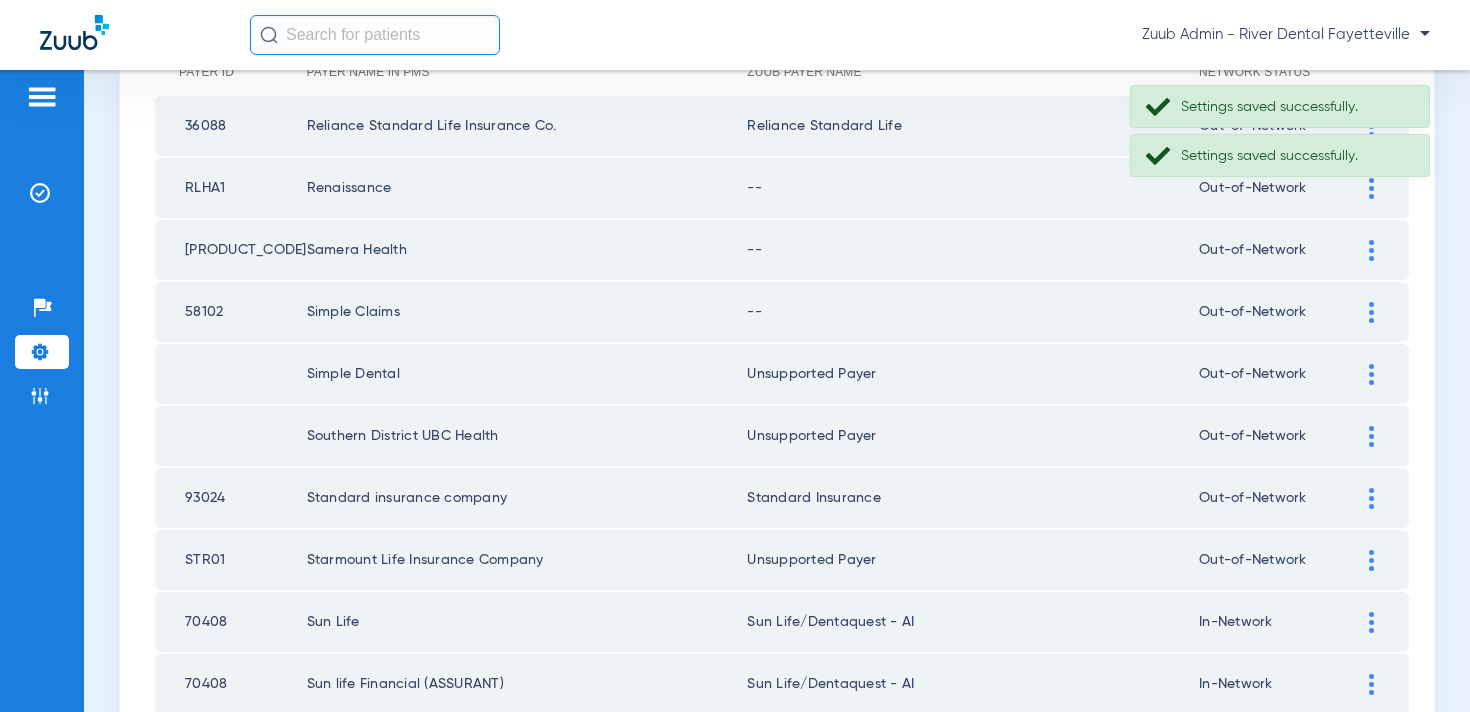 click 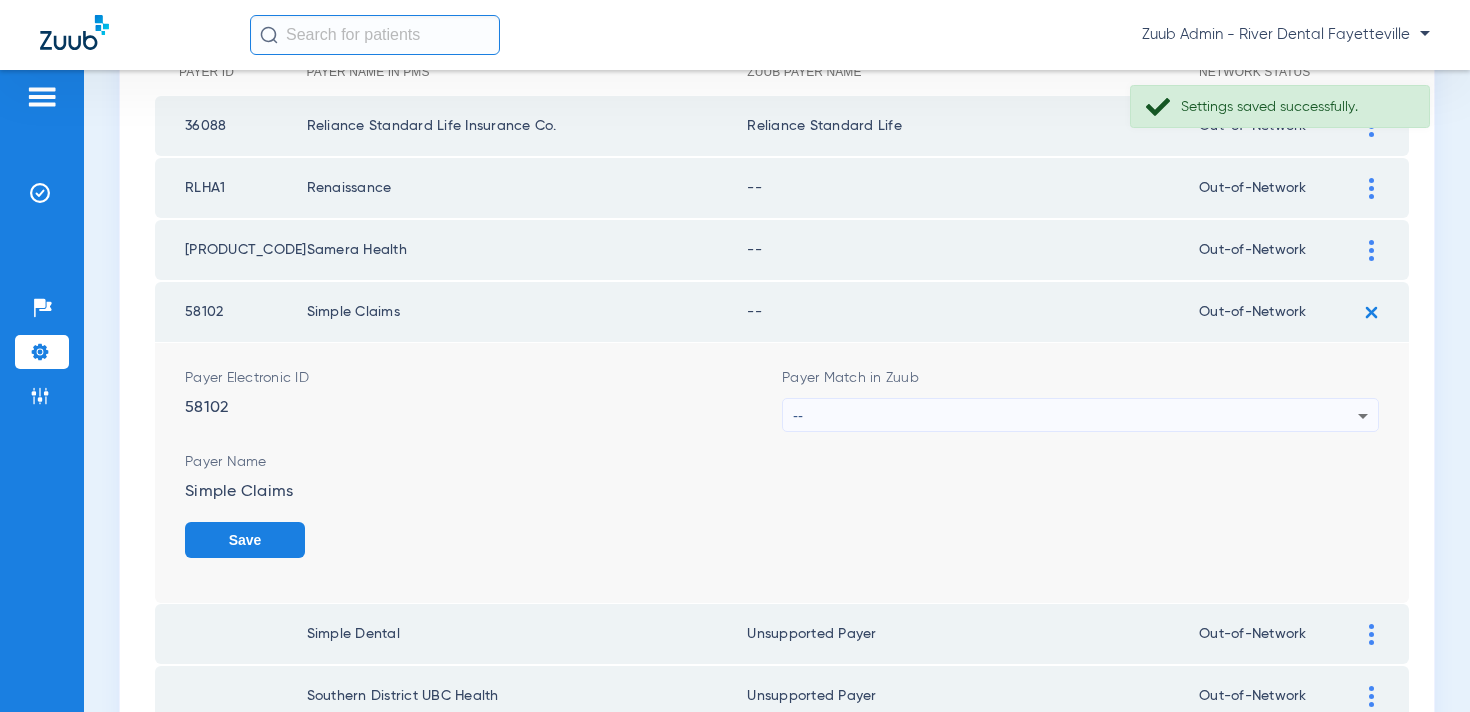 click on "--" at bounding box center [1075, 416] 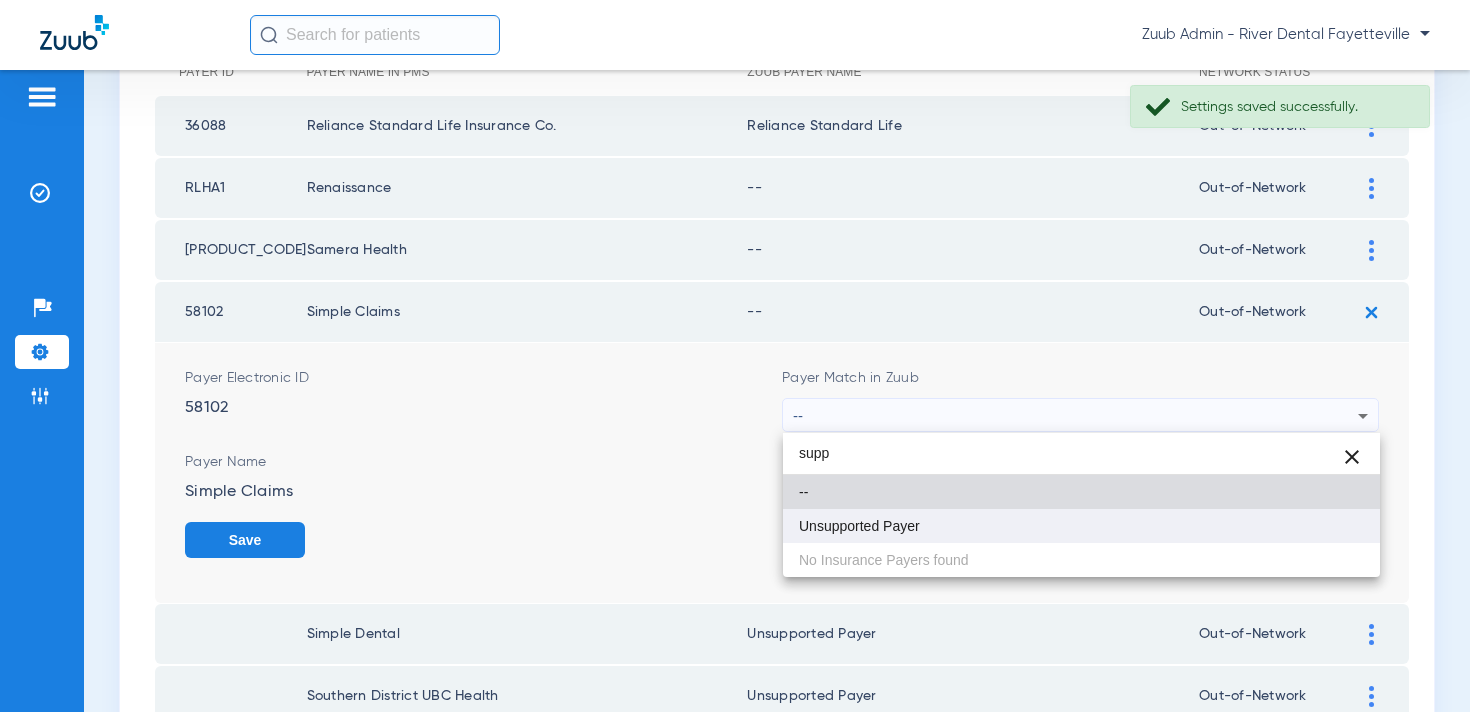 type on "supp" 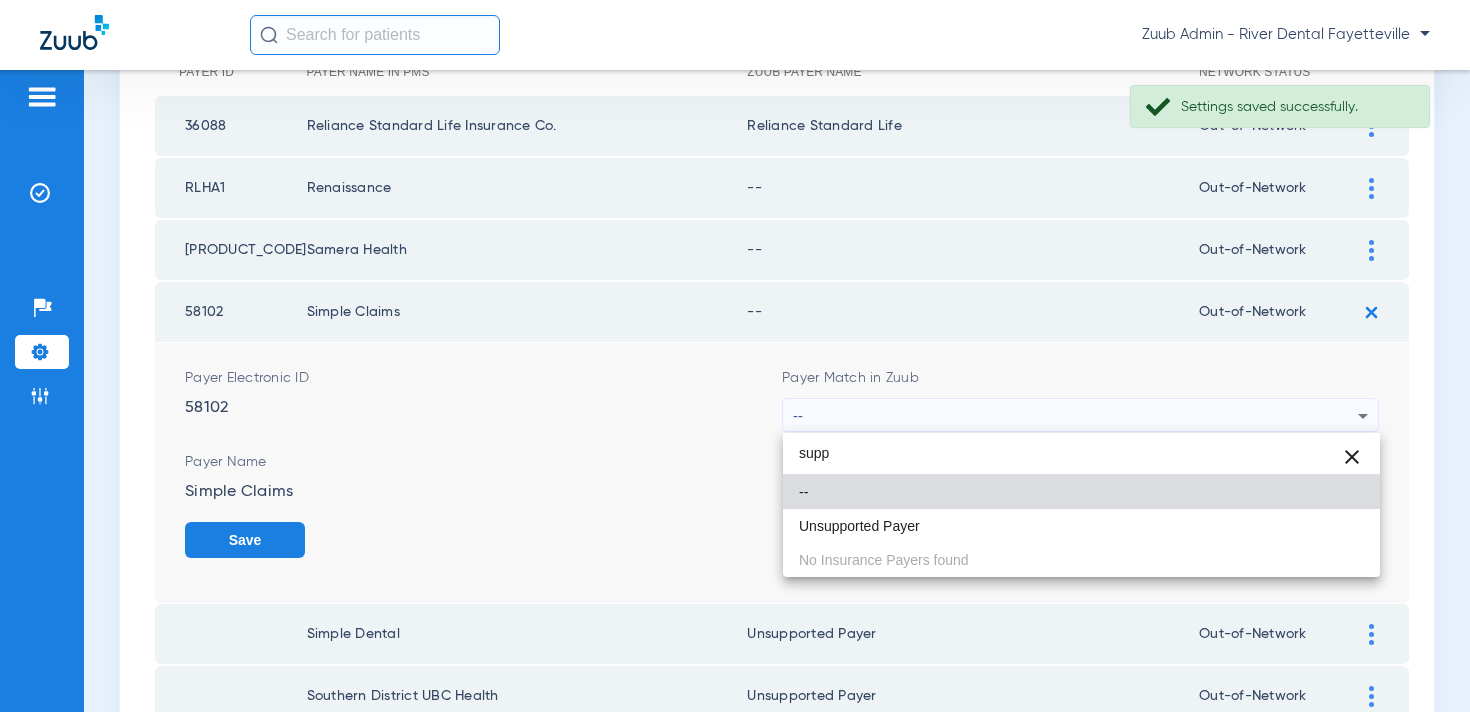 drag, startPoint x: 933, startPoint y: 530, endPoint x: 944, endPoint y: 529, distance: 11.045361 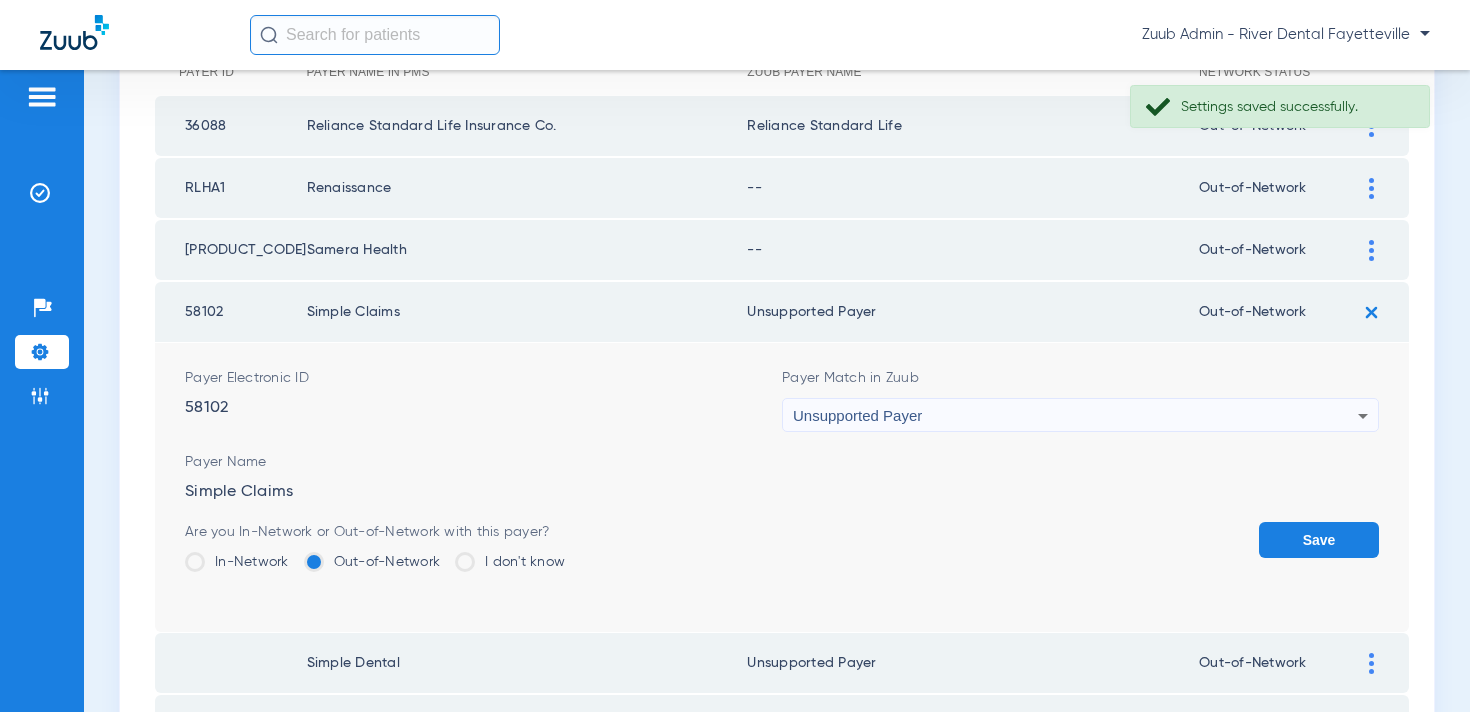 drag, startPoint x: 1328, startPoint y: 529, endPoint x: 1335, endPoint y: 422, distance: 107.22873 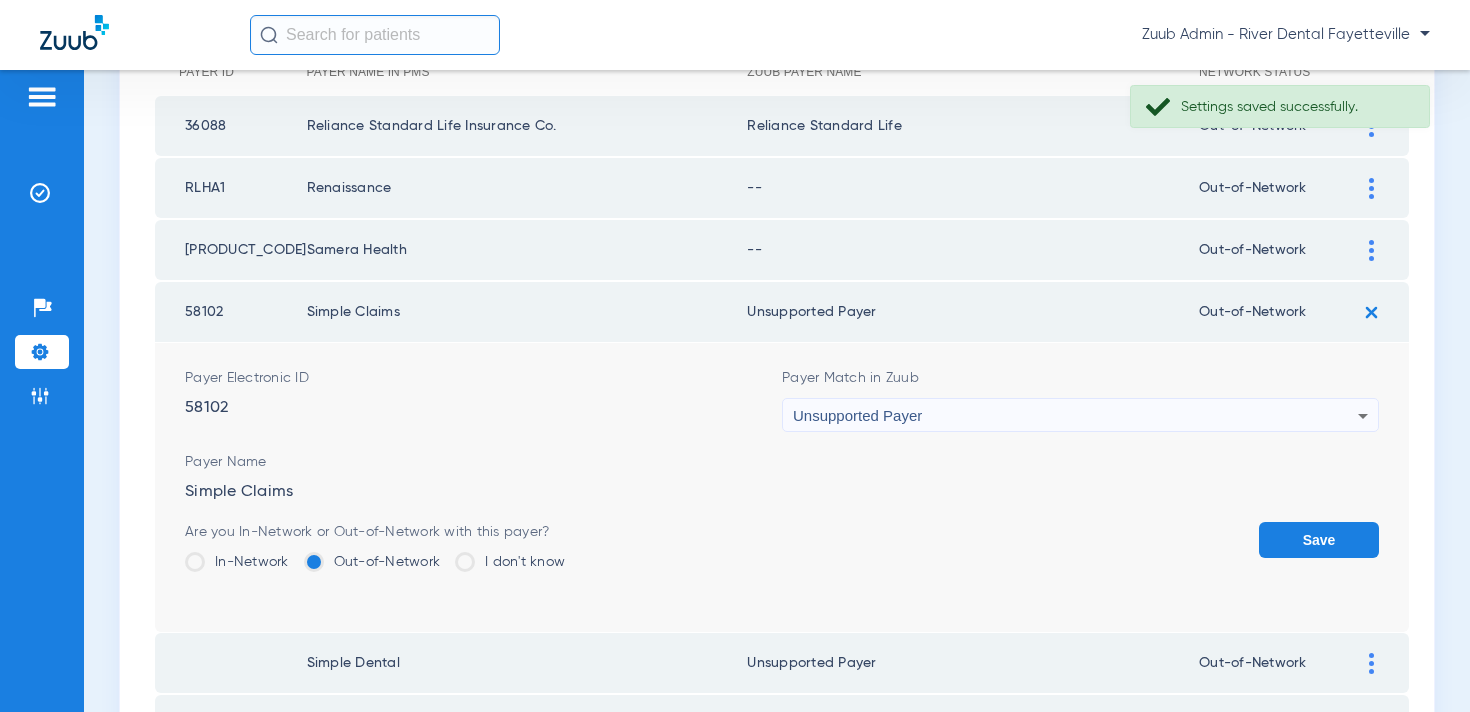 click on "Save" 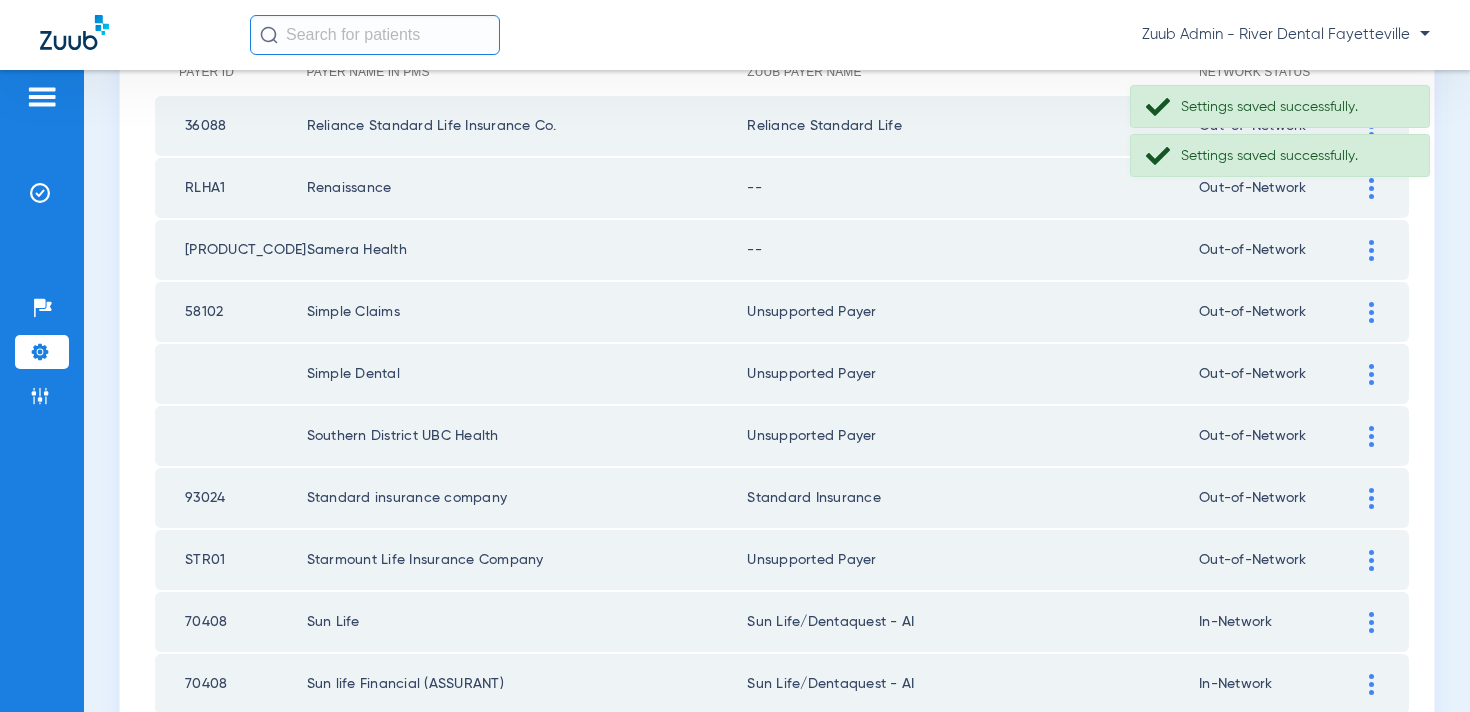 click 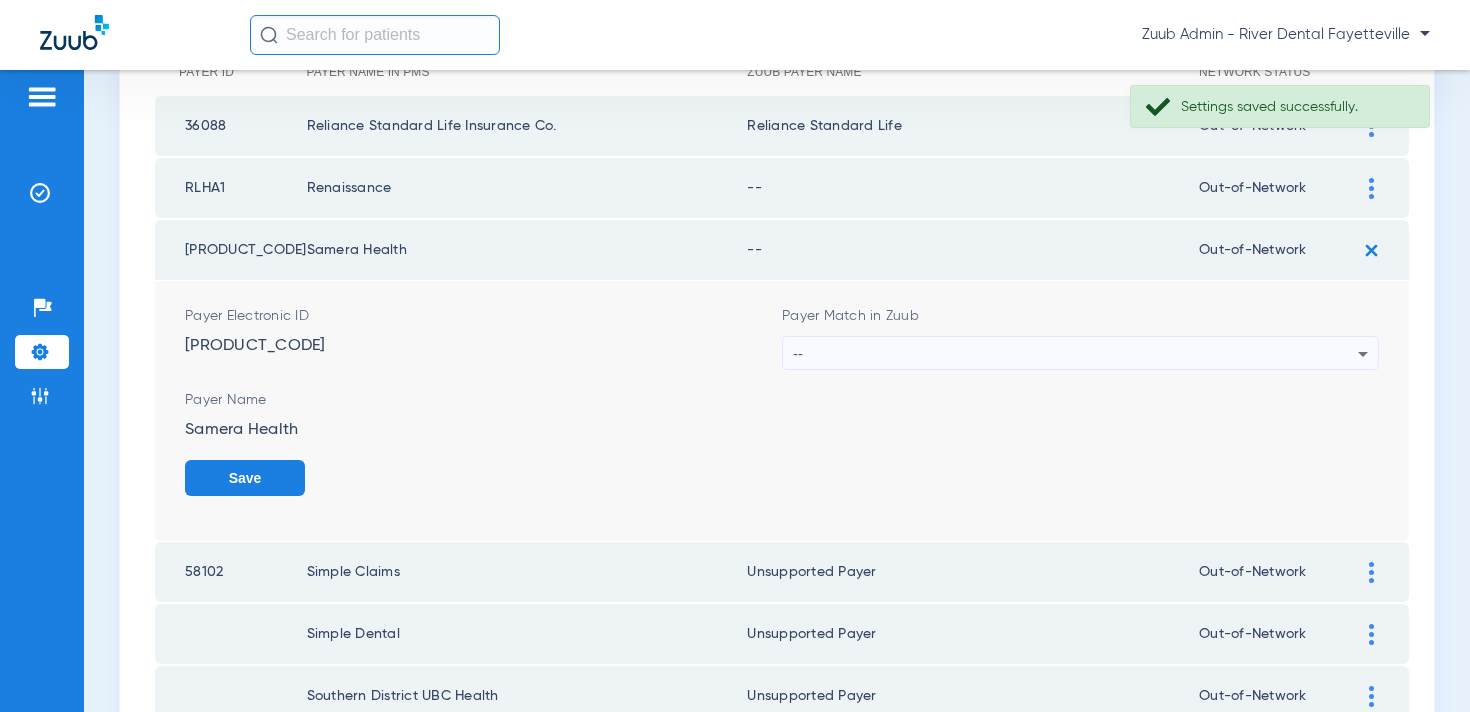 click on "--" at bounding box center [1075, 354] 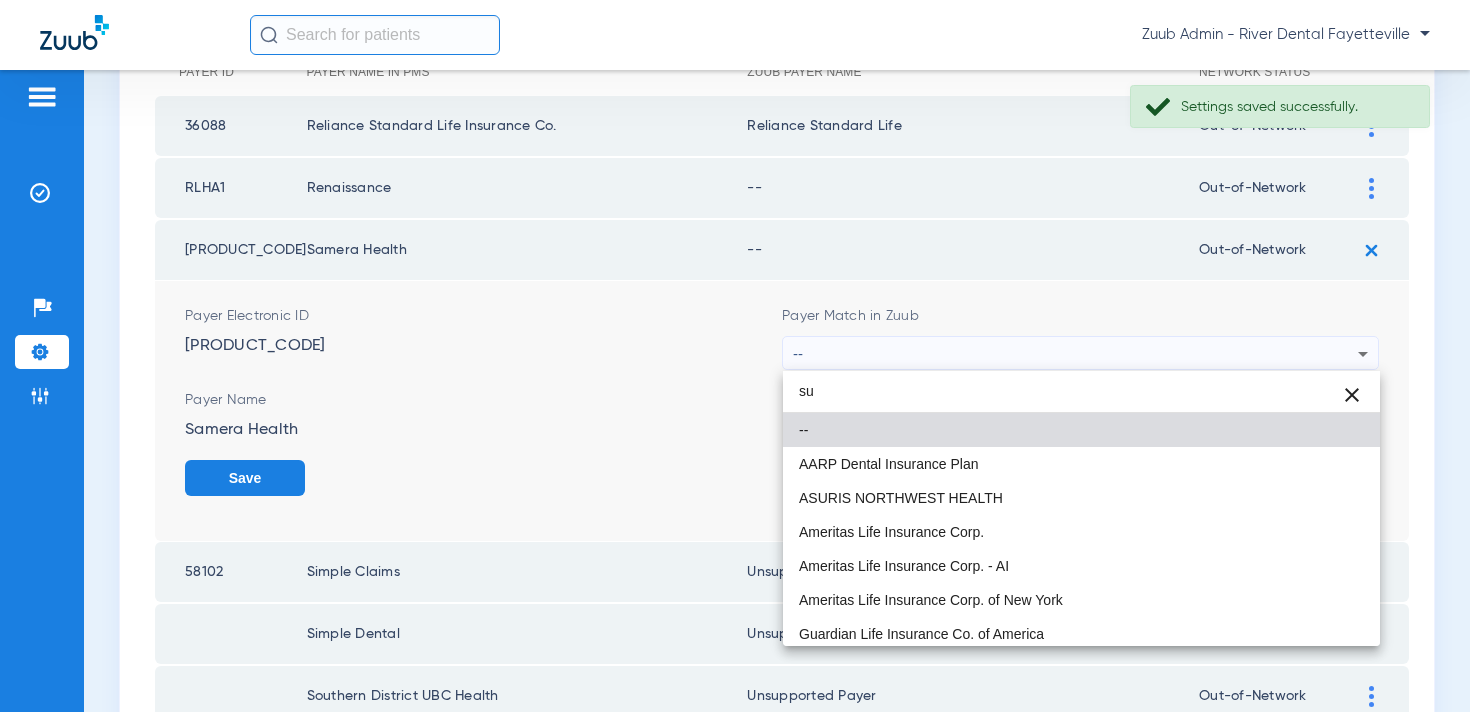 type on "sup" 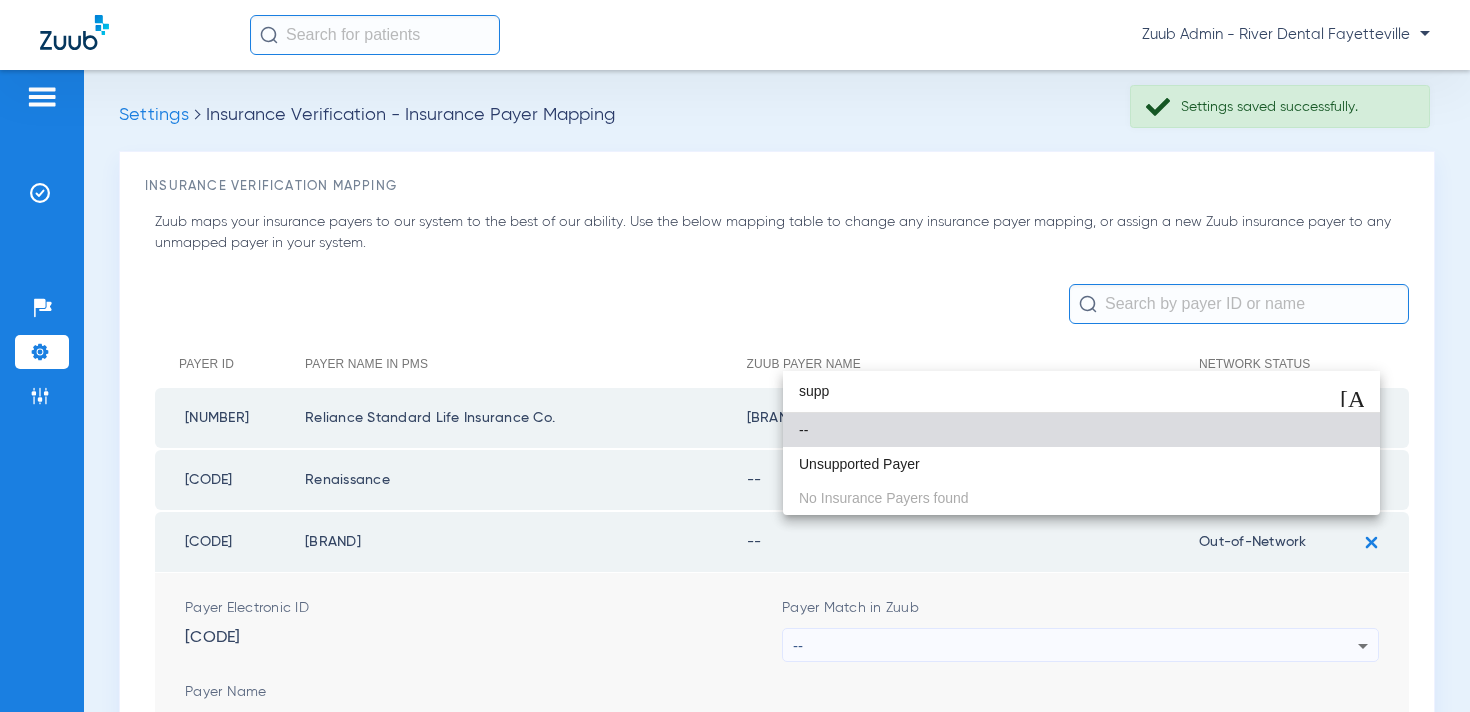 scroll, scrollTop: 0, scrollLeft: 0, axis: both 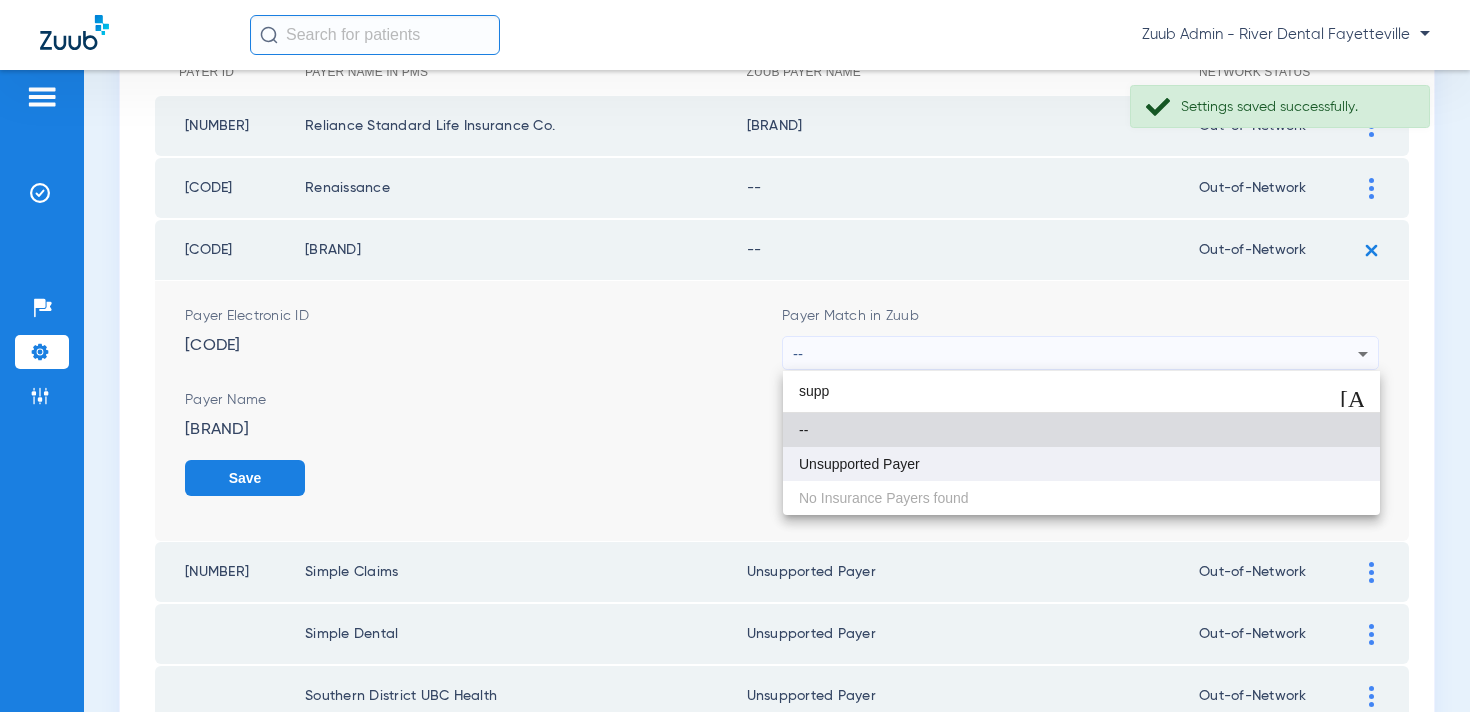 type on "supp" 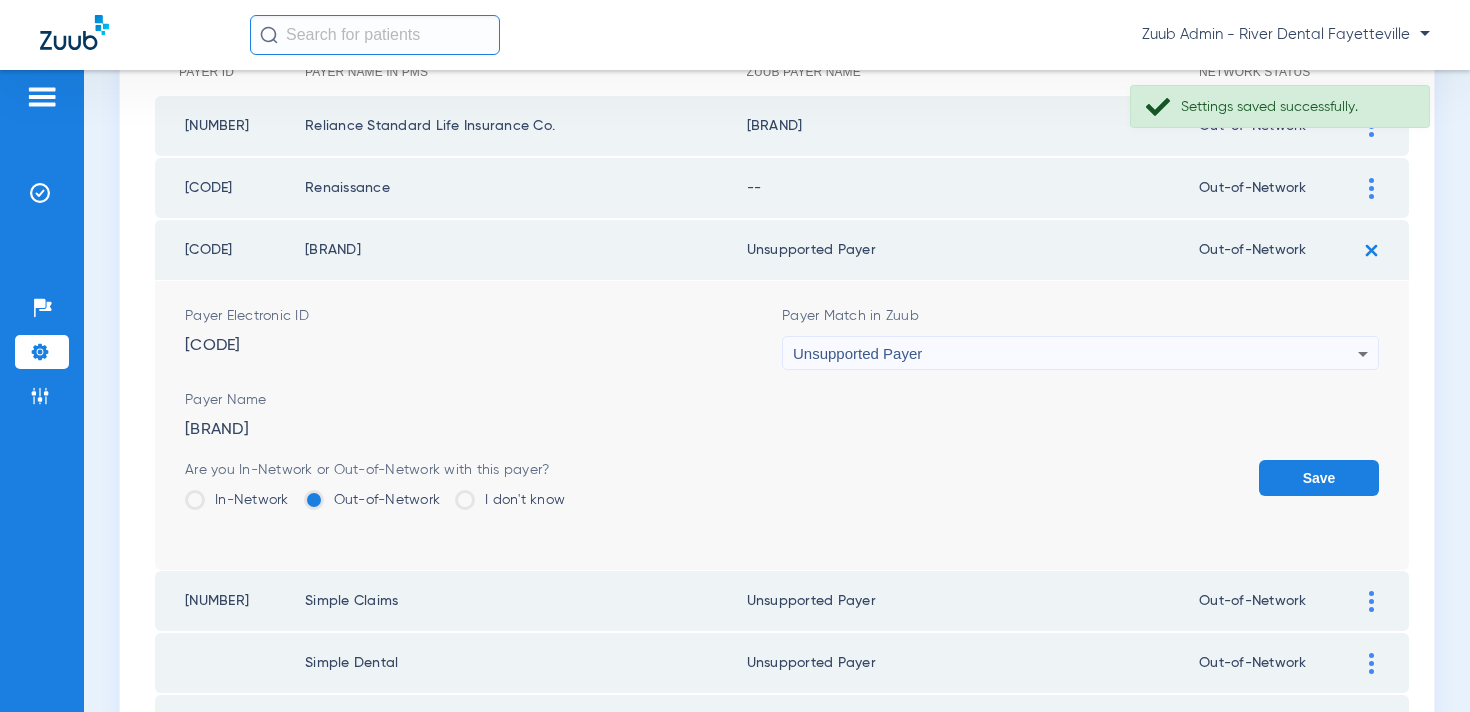 click on "Save" 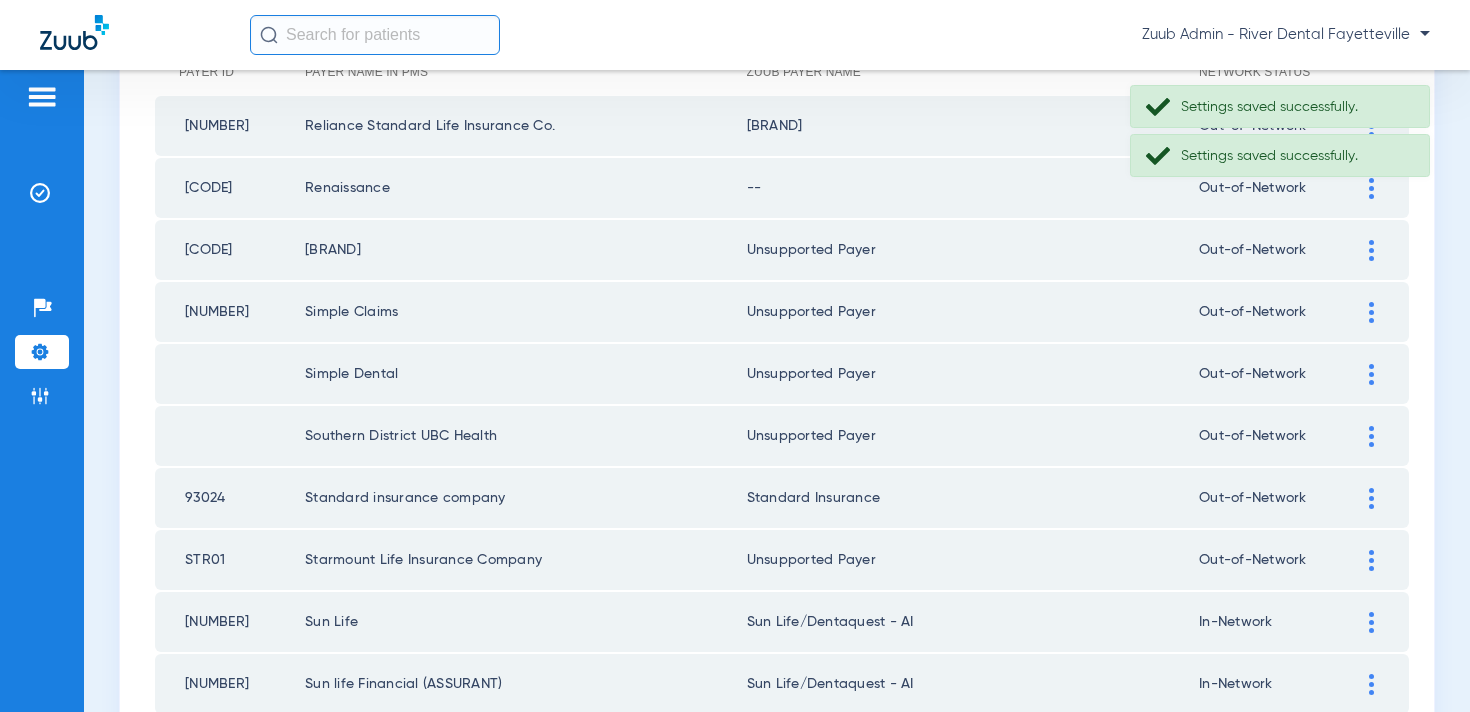 click 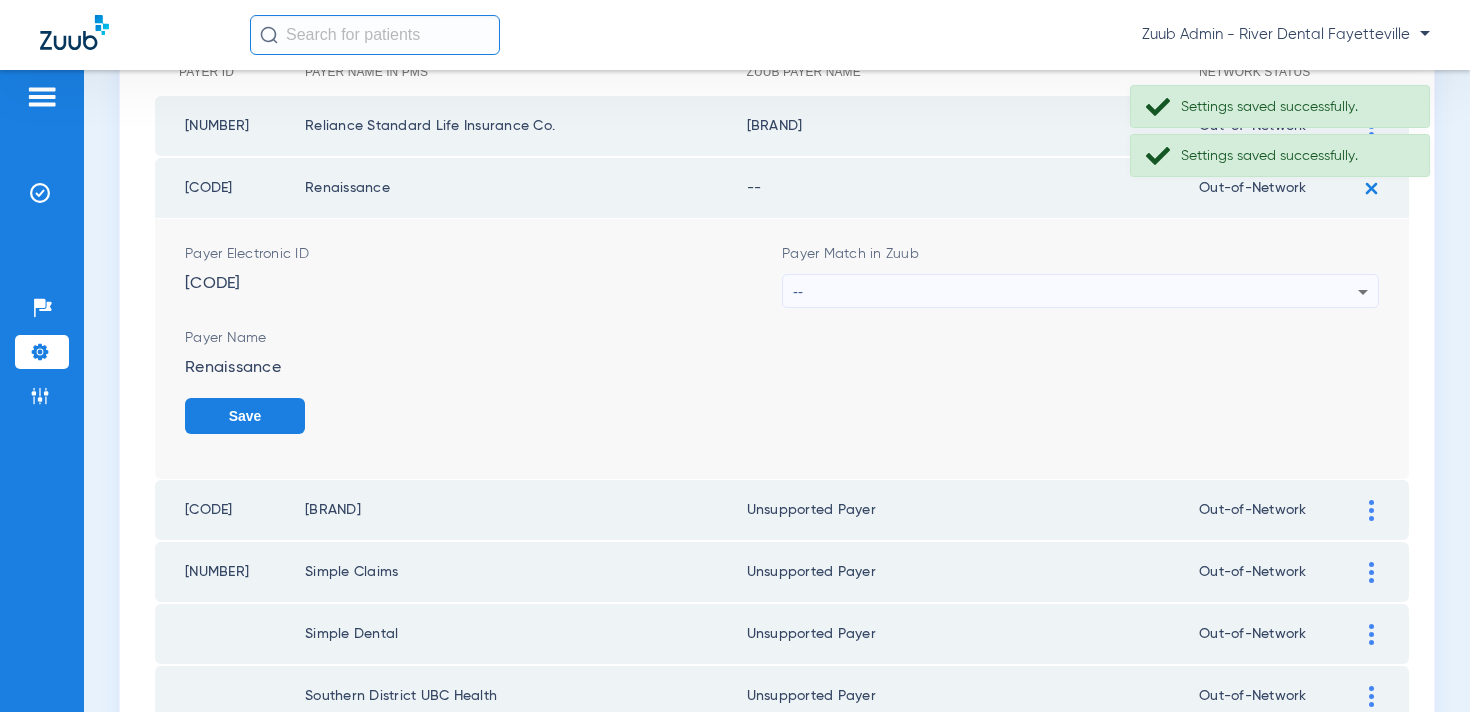 click on "--" at bounding box center [1075, 292] 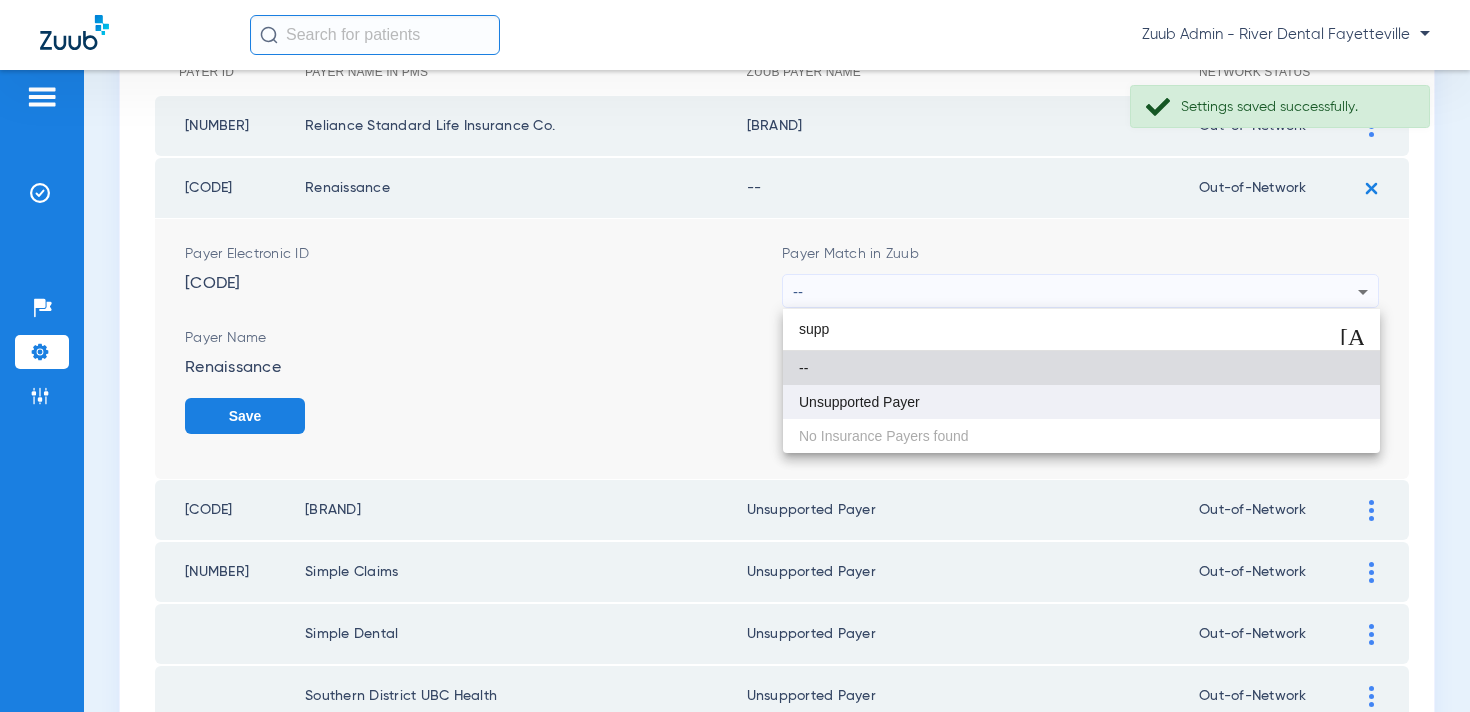 type on "supp" 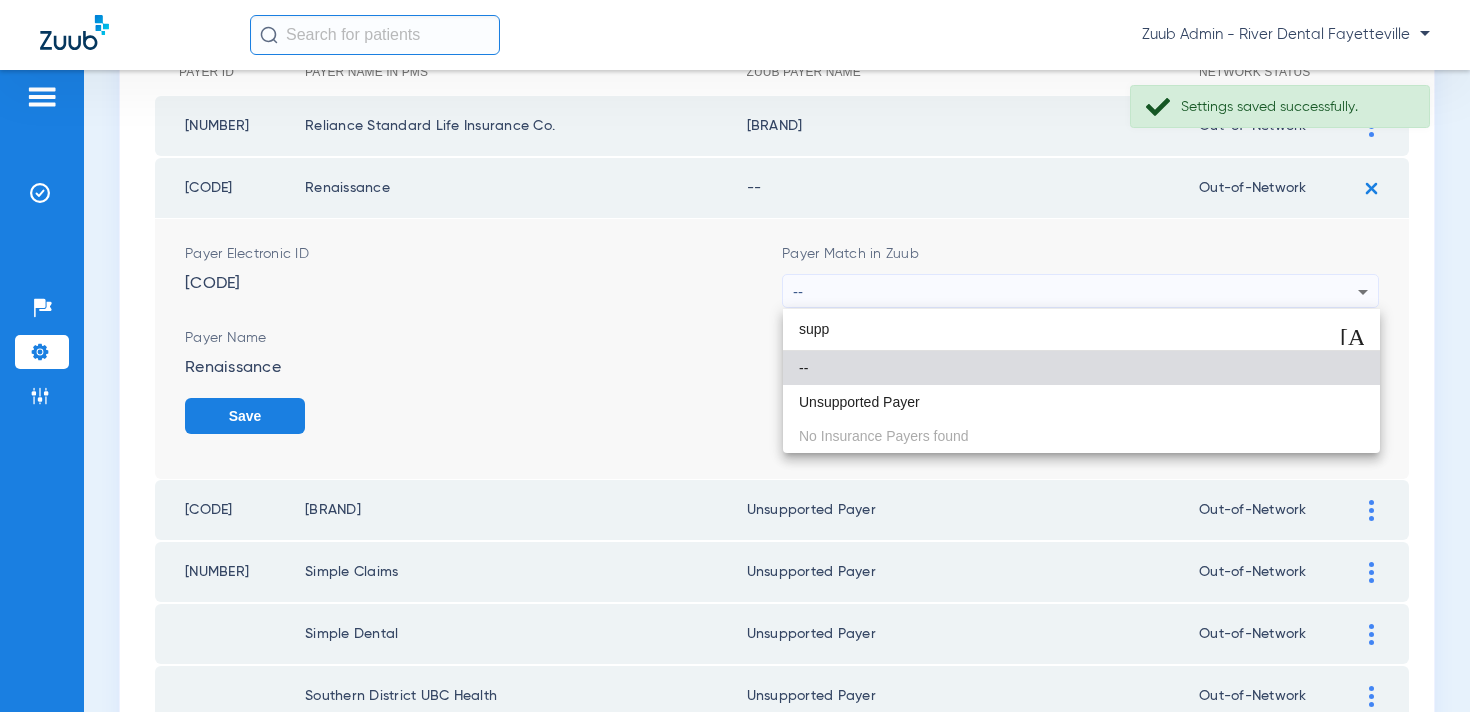 drag, startPoint x: 871, startPoint y: 395, endPoint x: 1073, endPoint y: 406, distance: 202.29929 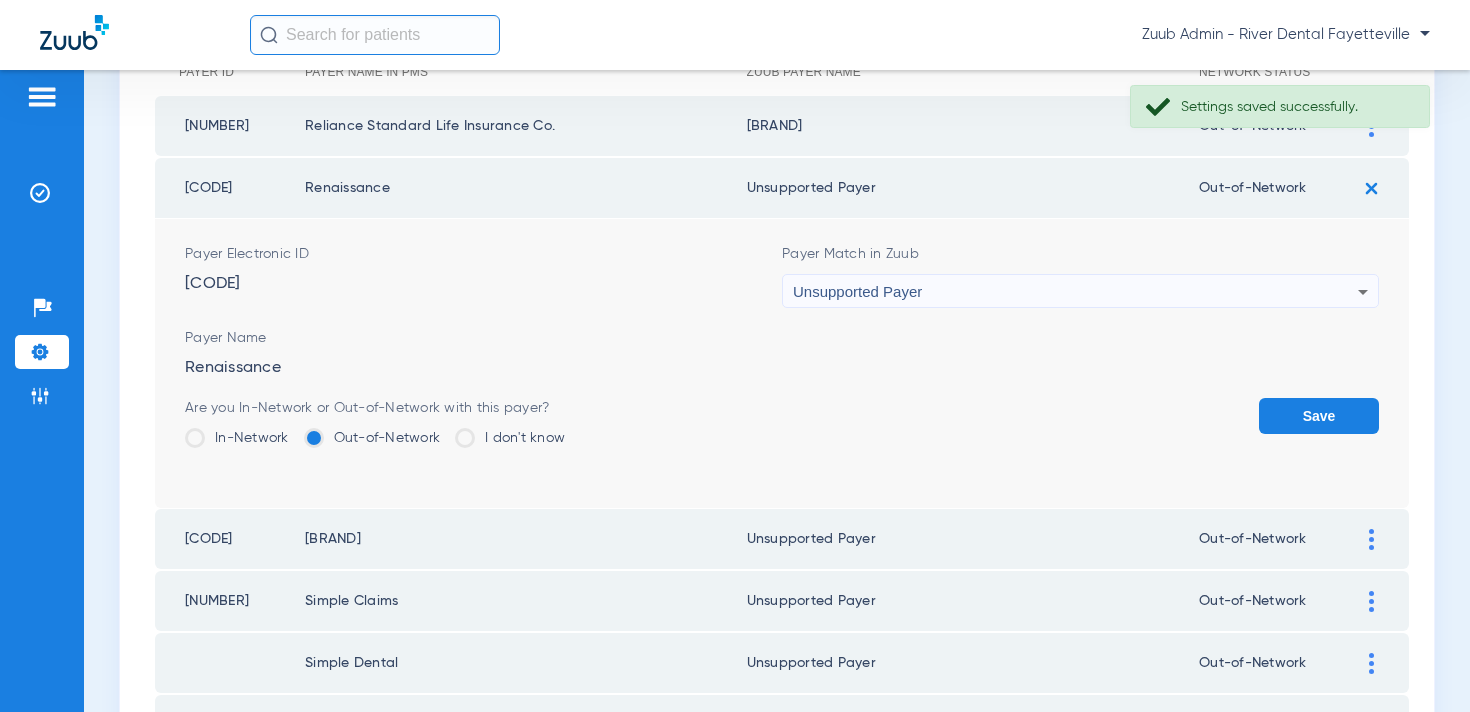 click on "Save" 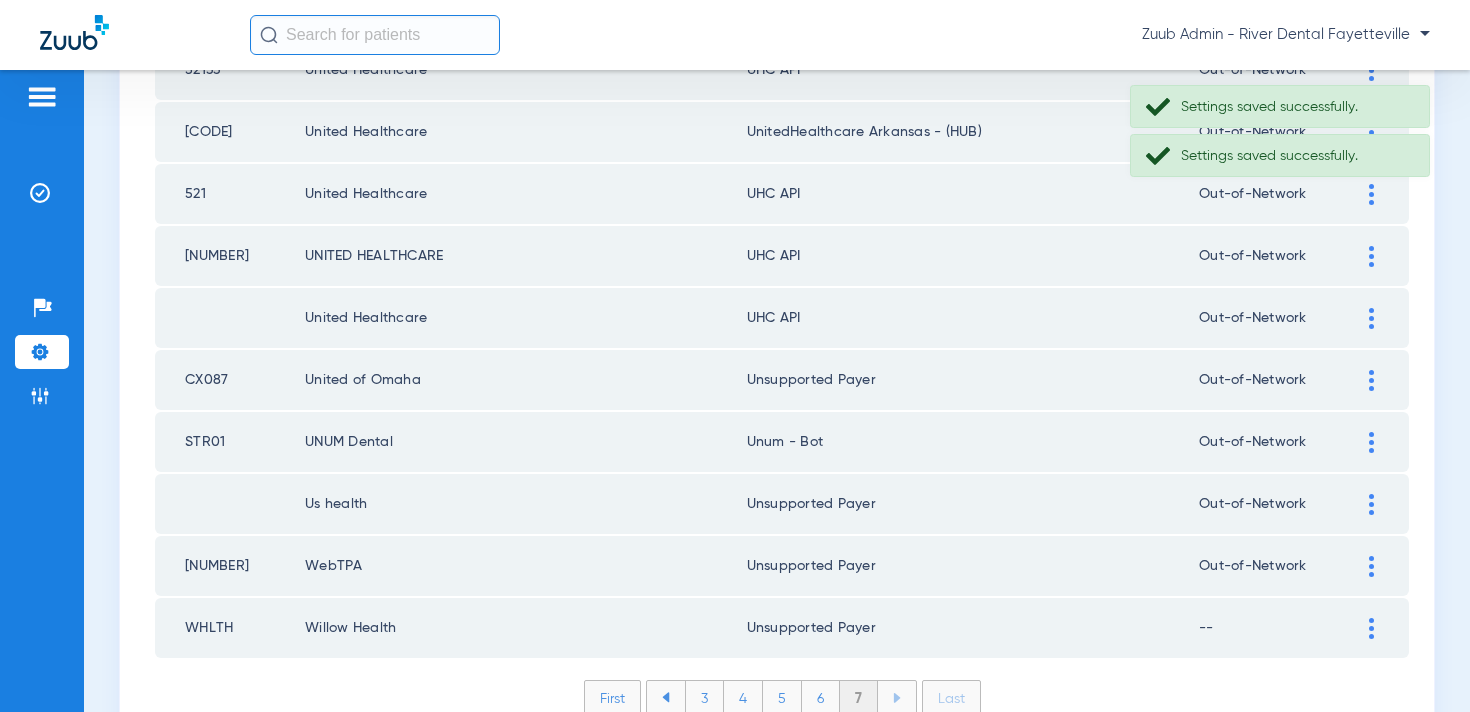 scroll, scrollTop: 2923, scrollLeft: 0, axis: vertical 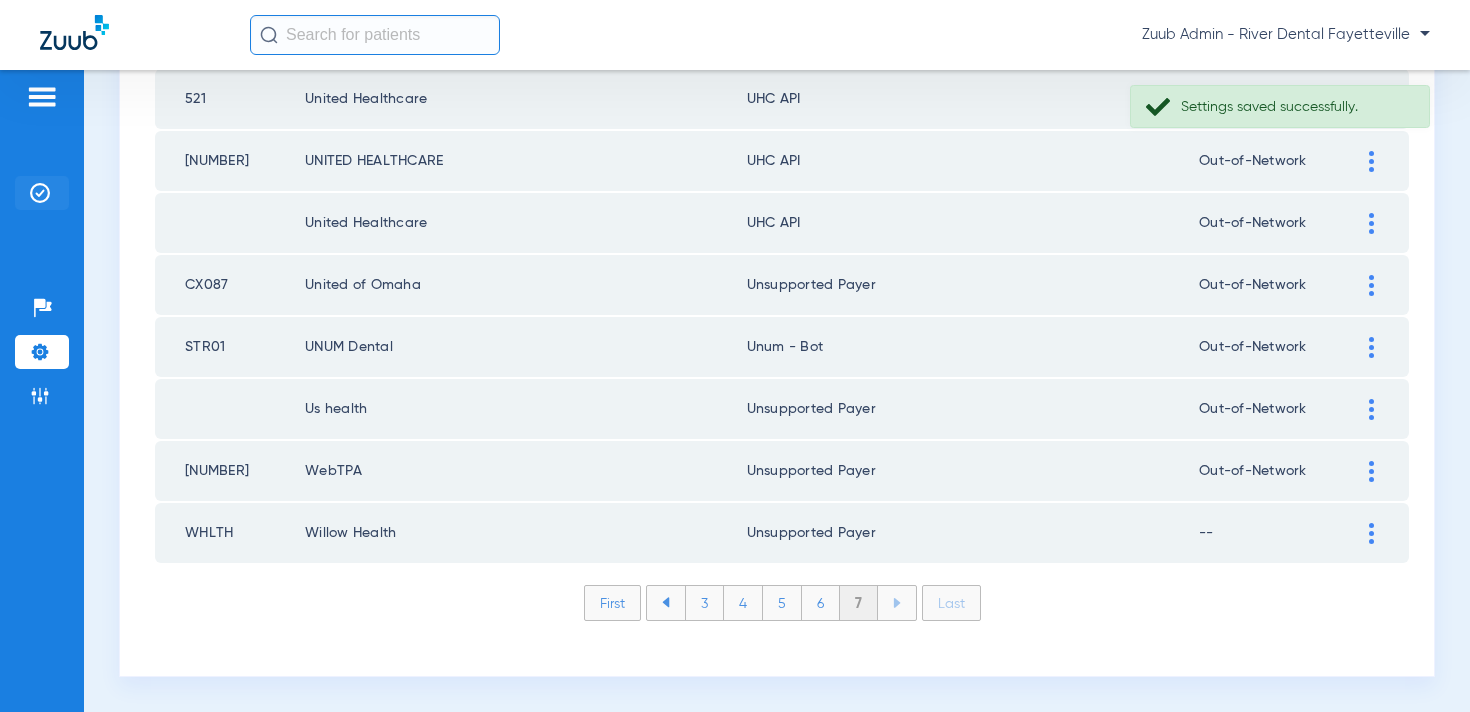 click on "Insurance Verification" 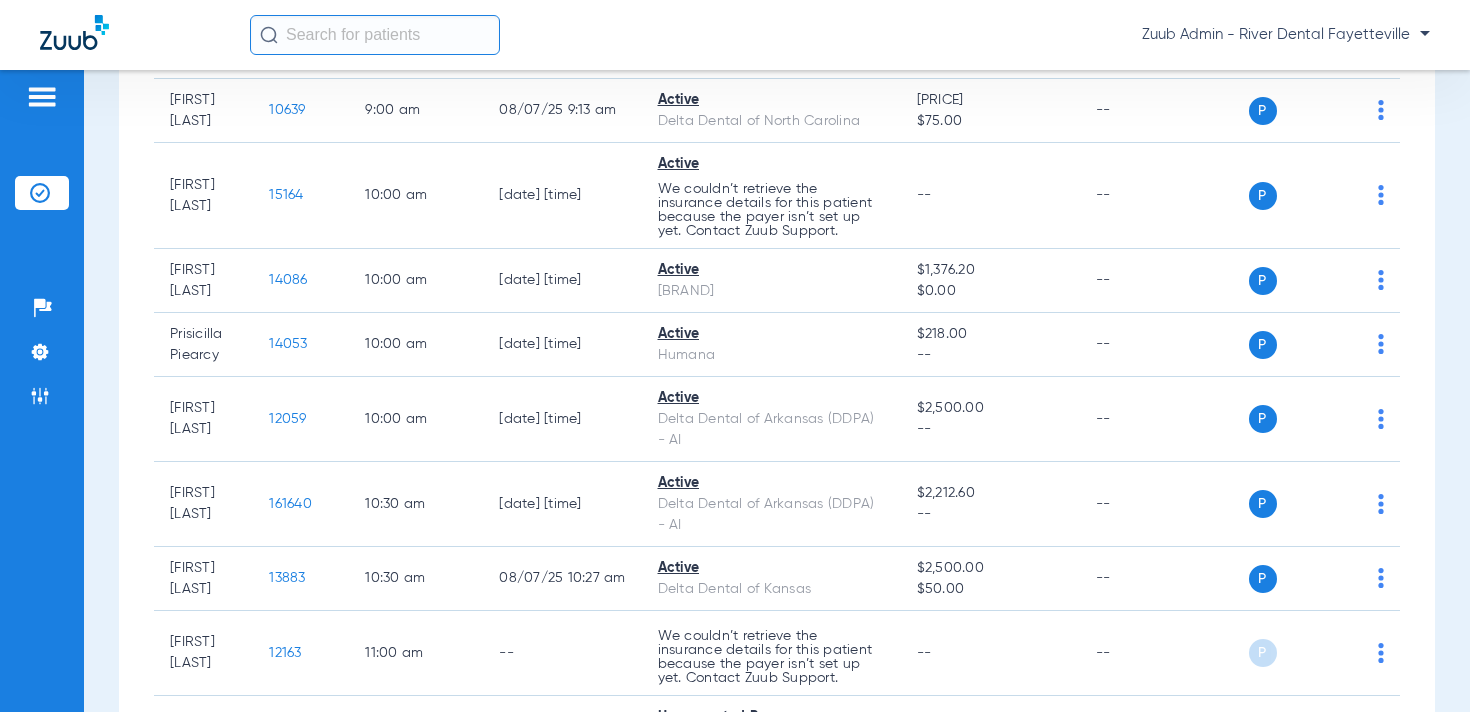 scroll, scrollTop: 789, scrollLeft: 0, axis: vertical 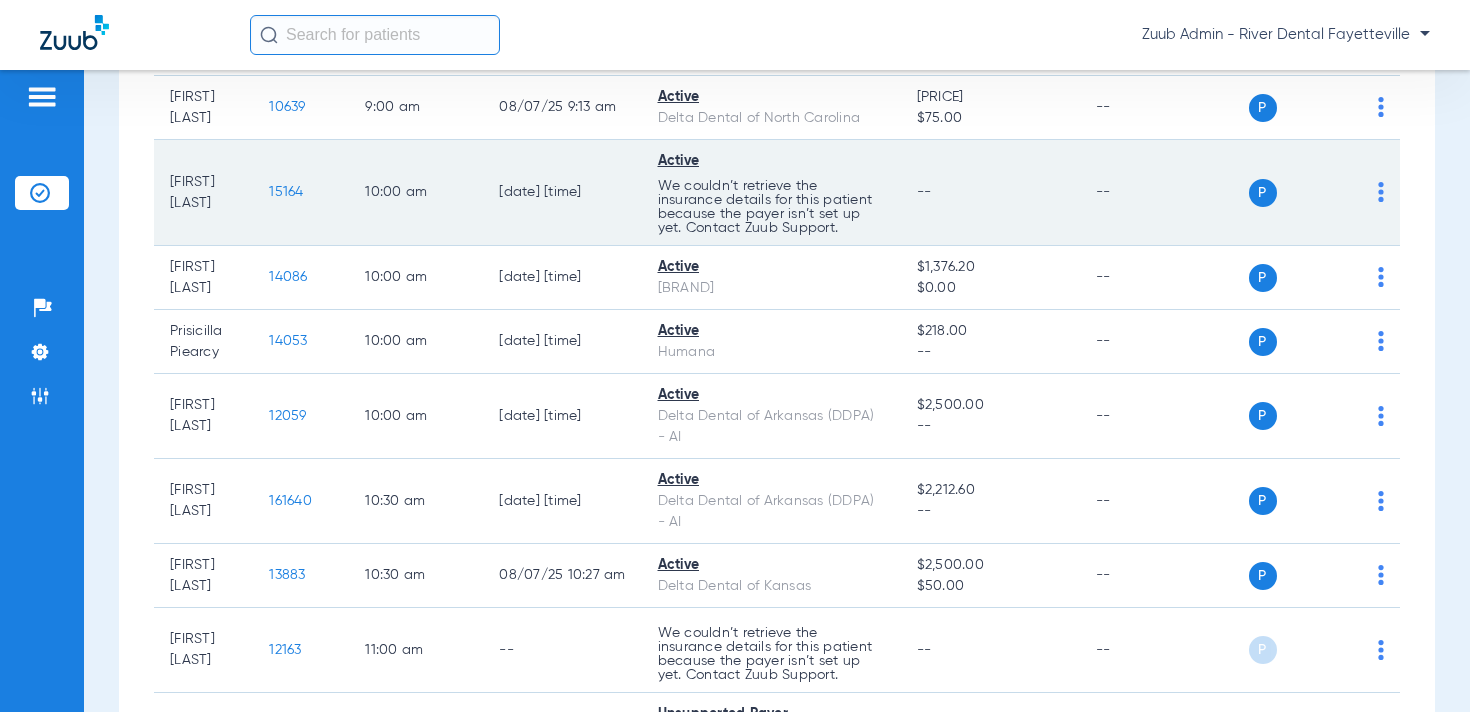 click on "15164" 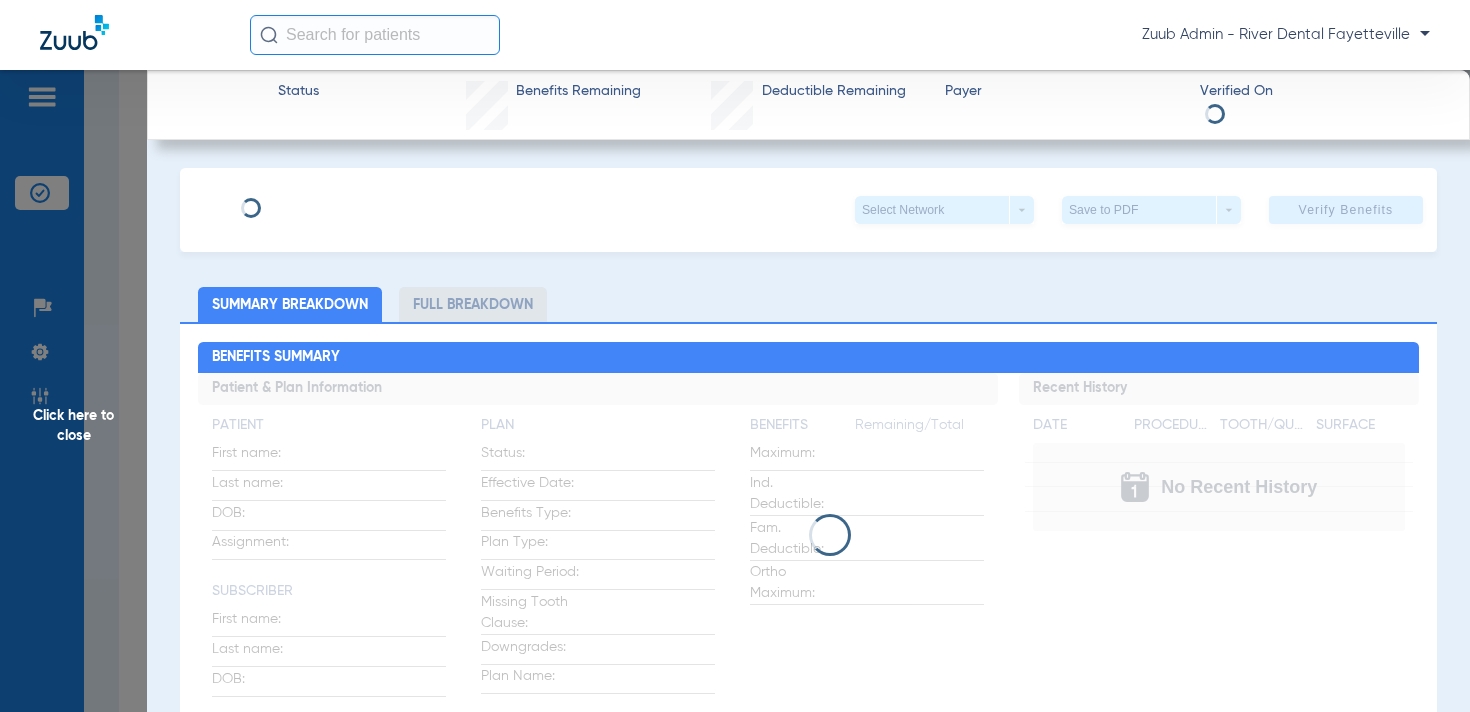 type on "Cristina" 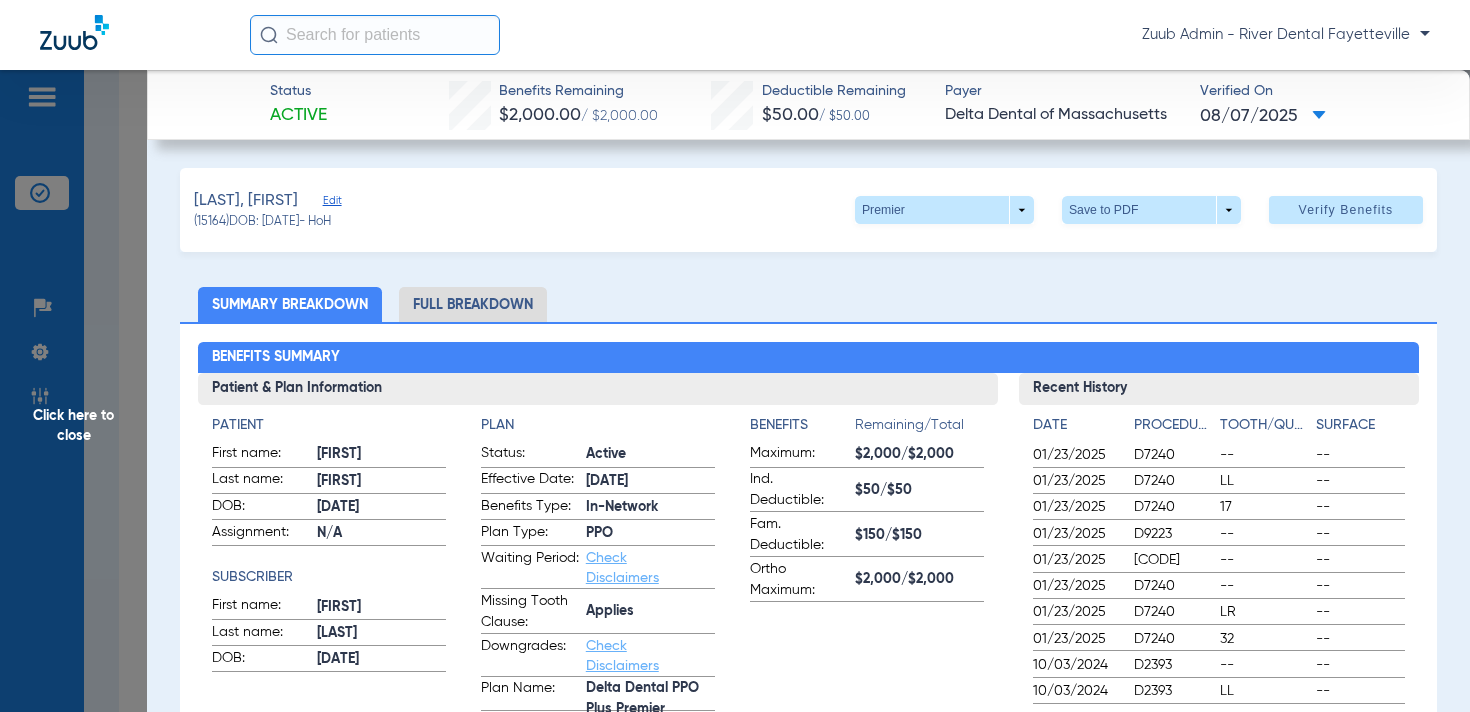click on "Edit" 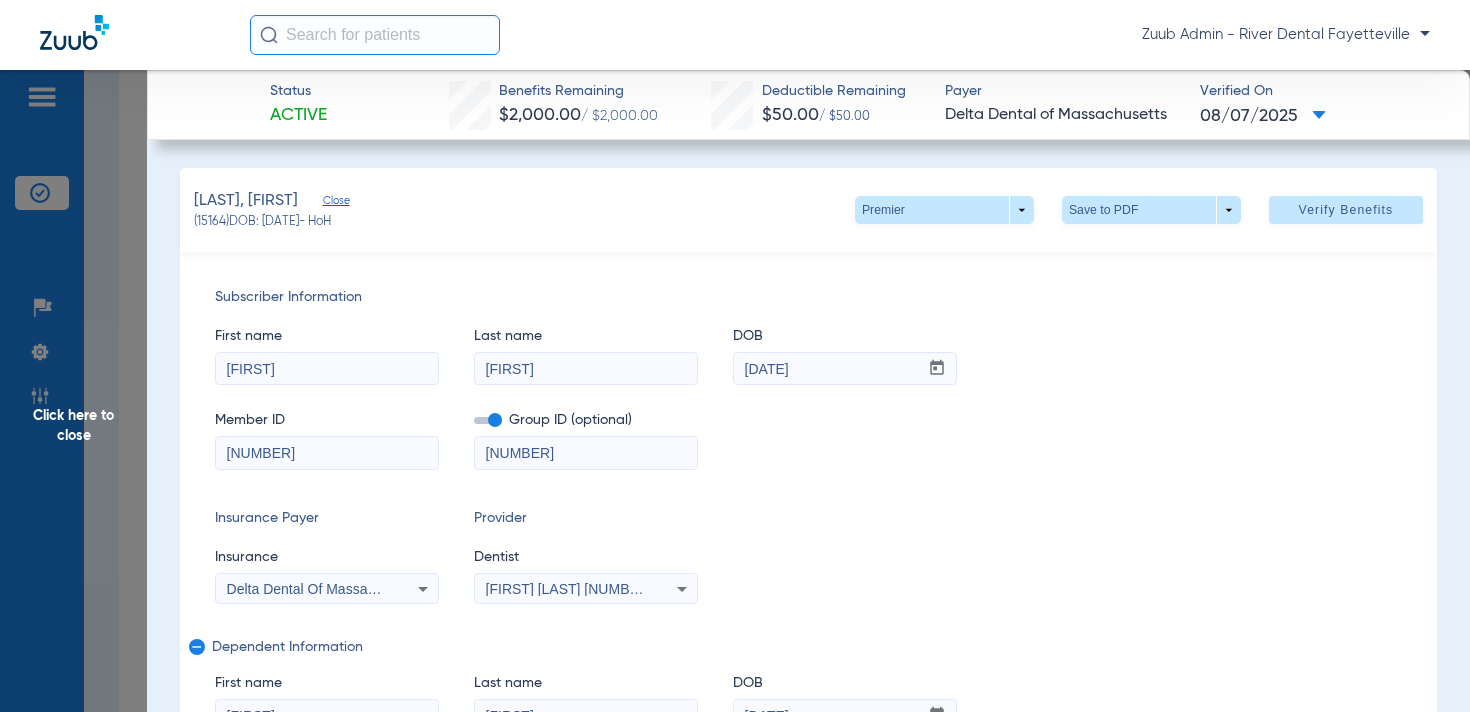 click on "Click here to close" 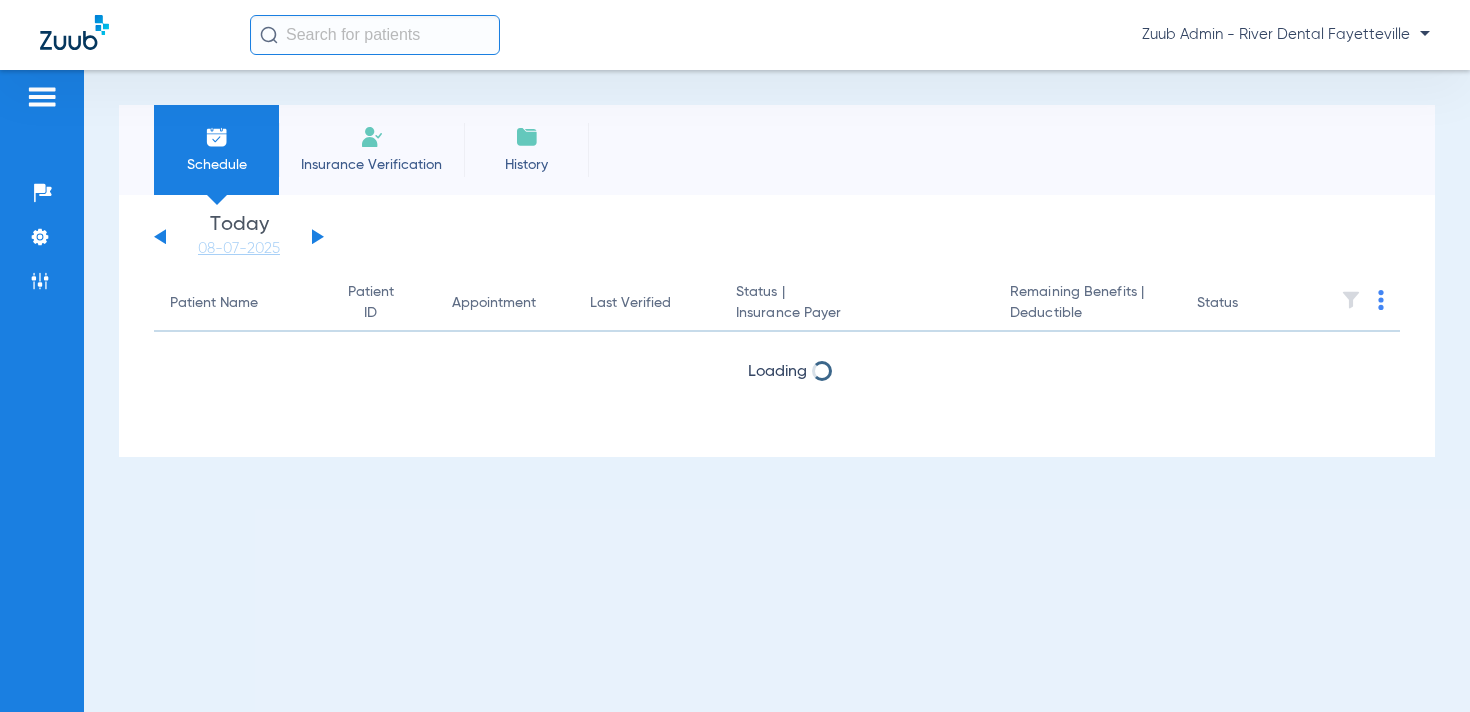 scroll, scrollTop: 0, scrollLeft: 0, axis: both 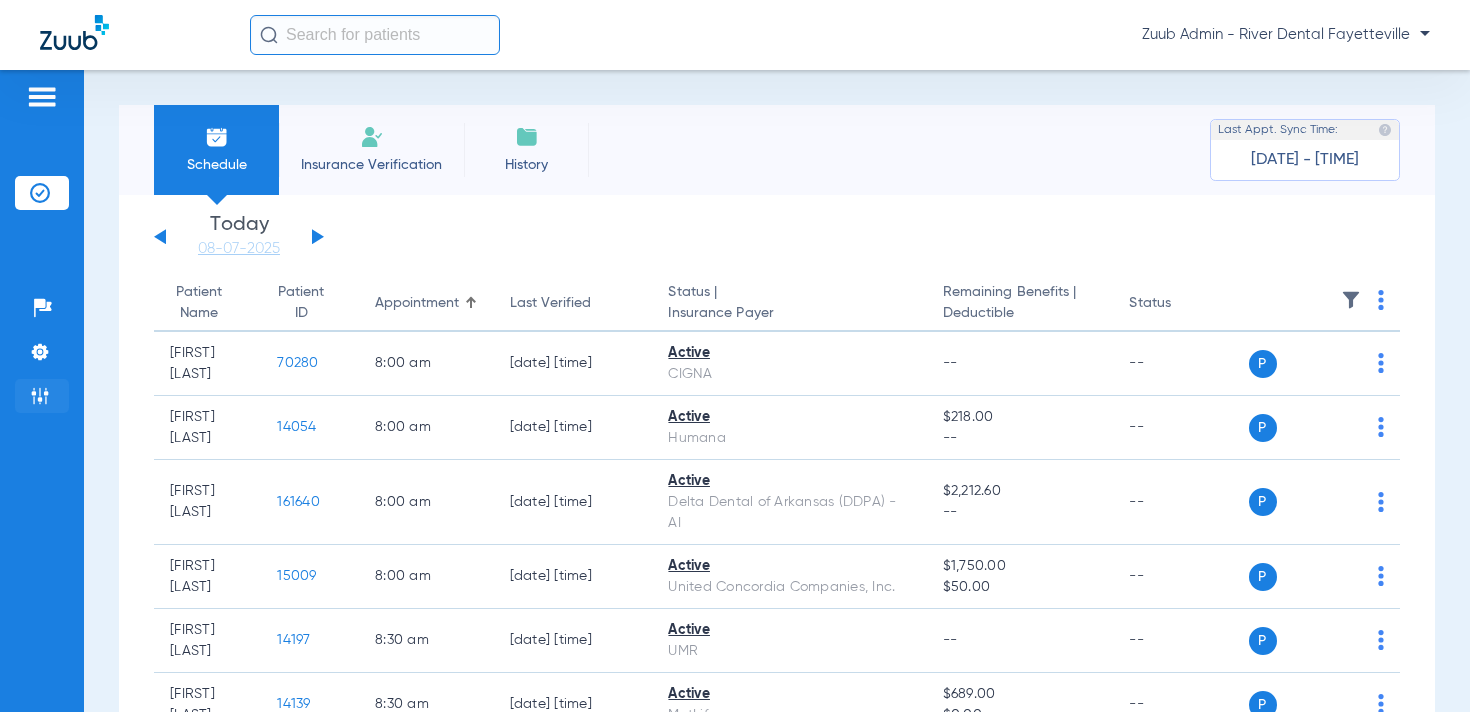 click 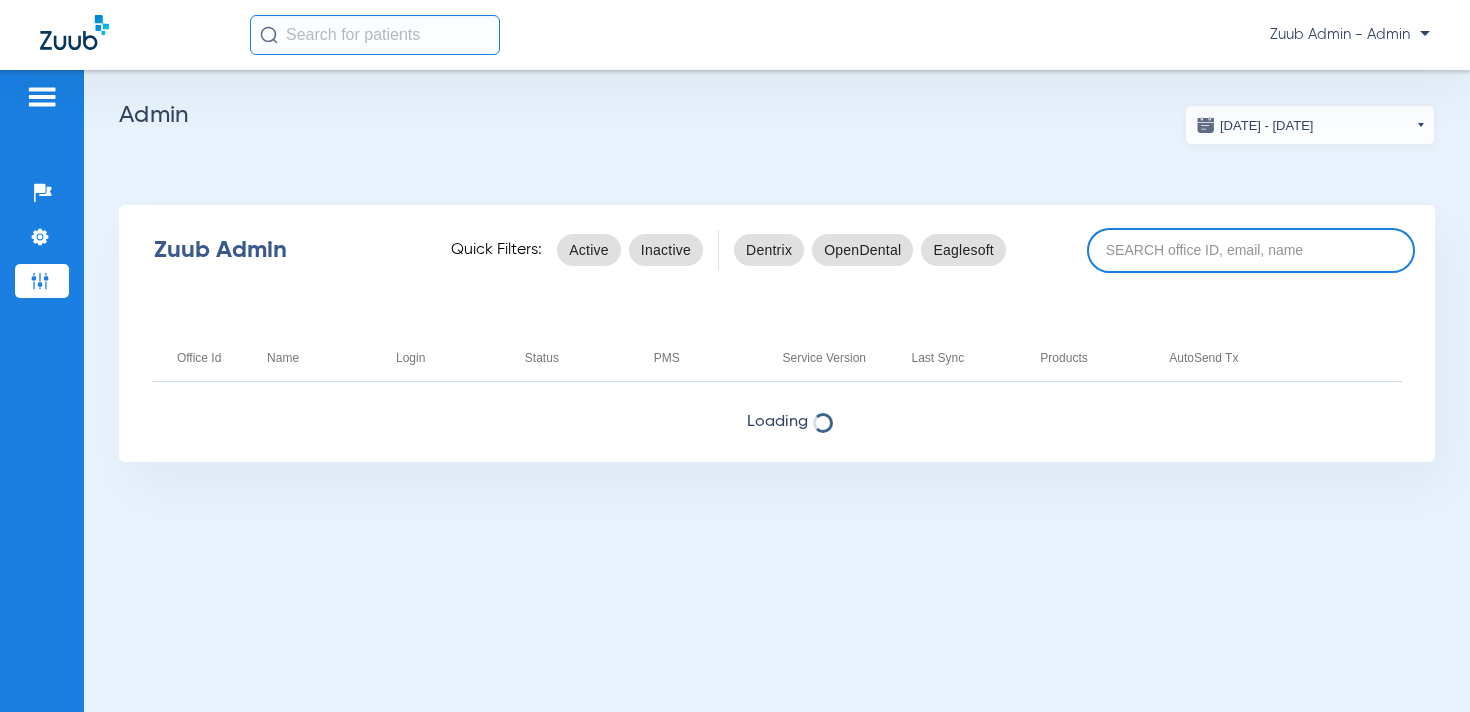 click at bounding box center [1251, 250] 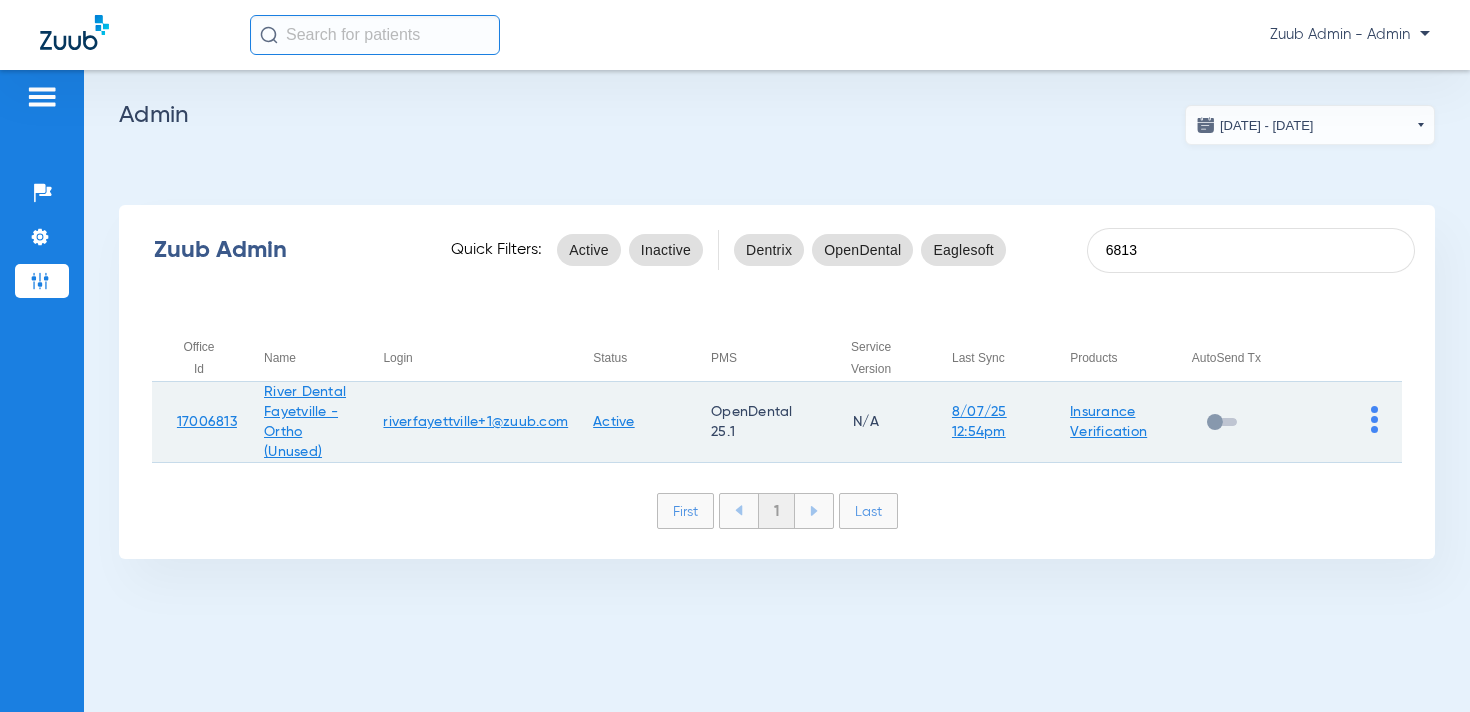 type on "6813" 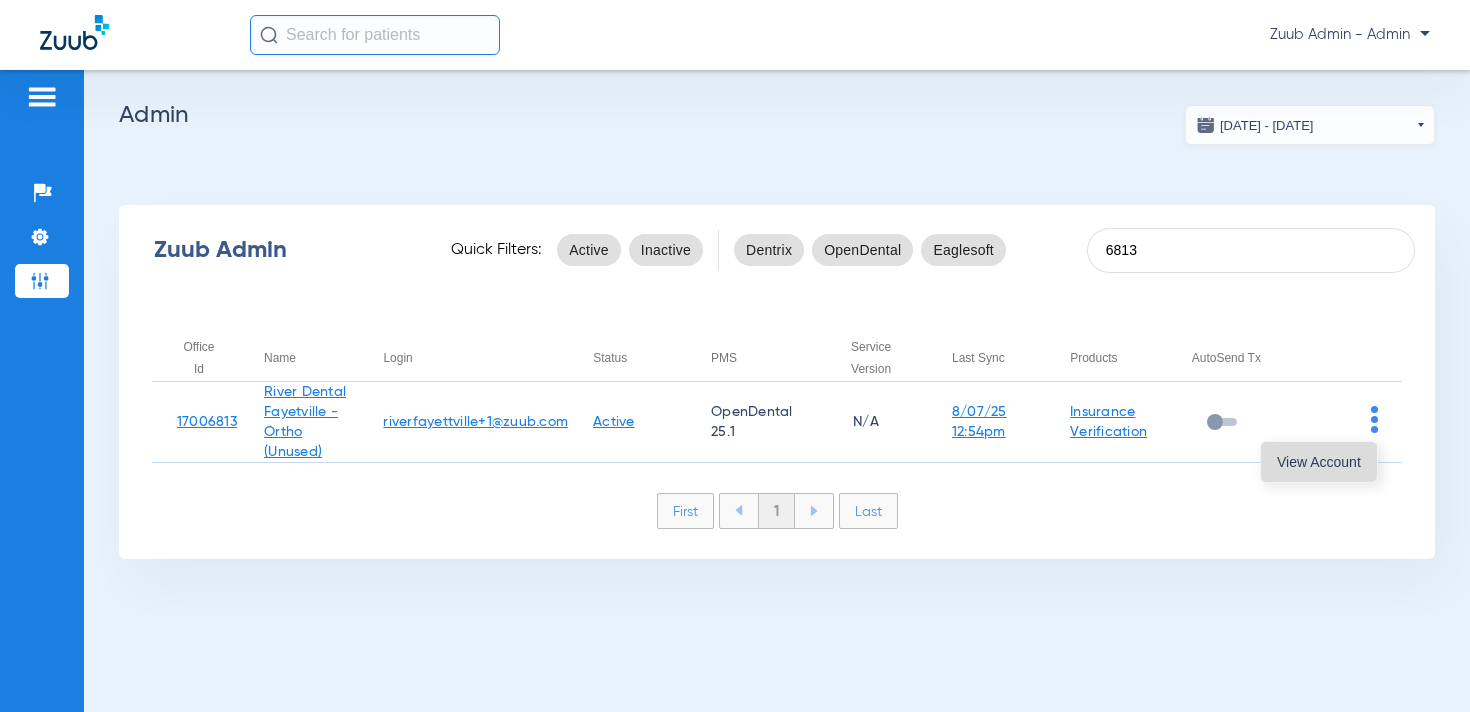click on "View Account" at bounding box center (1319, 462) 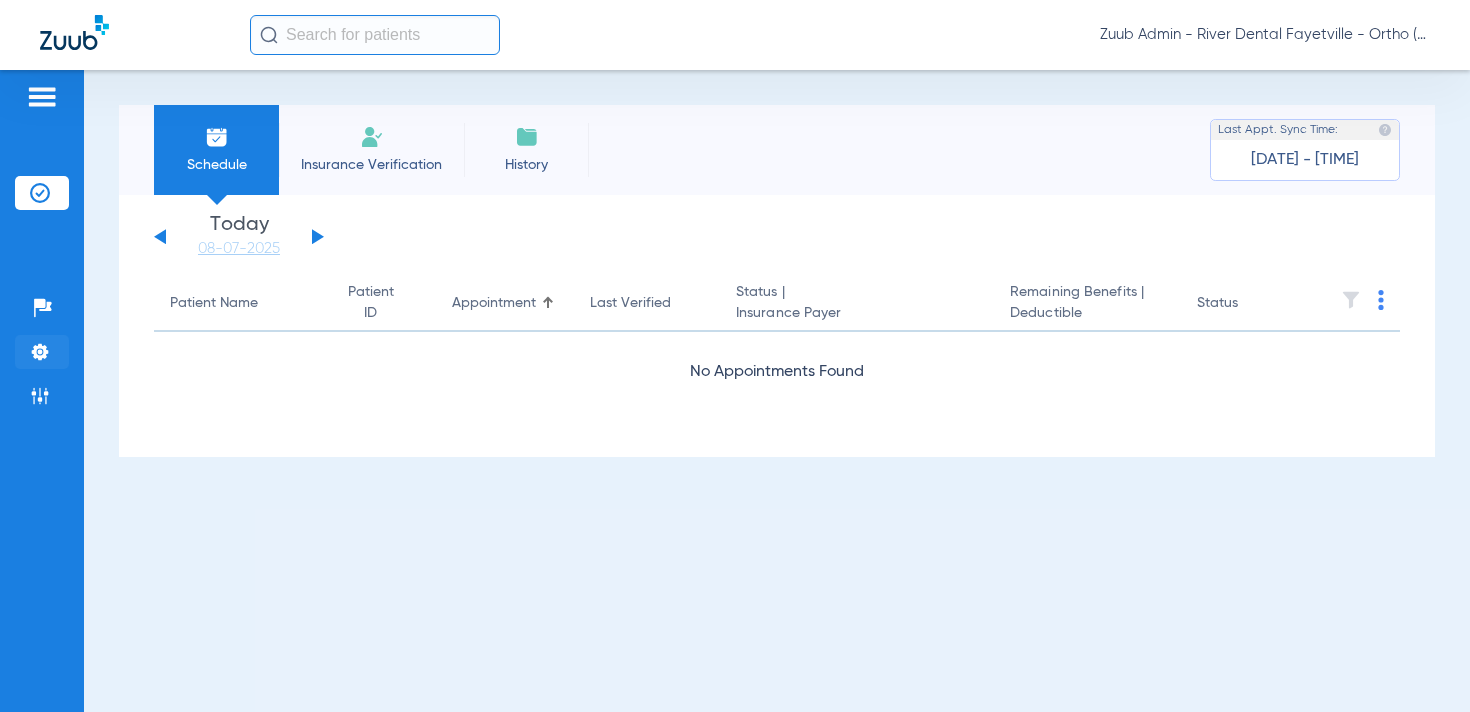 click 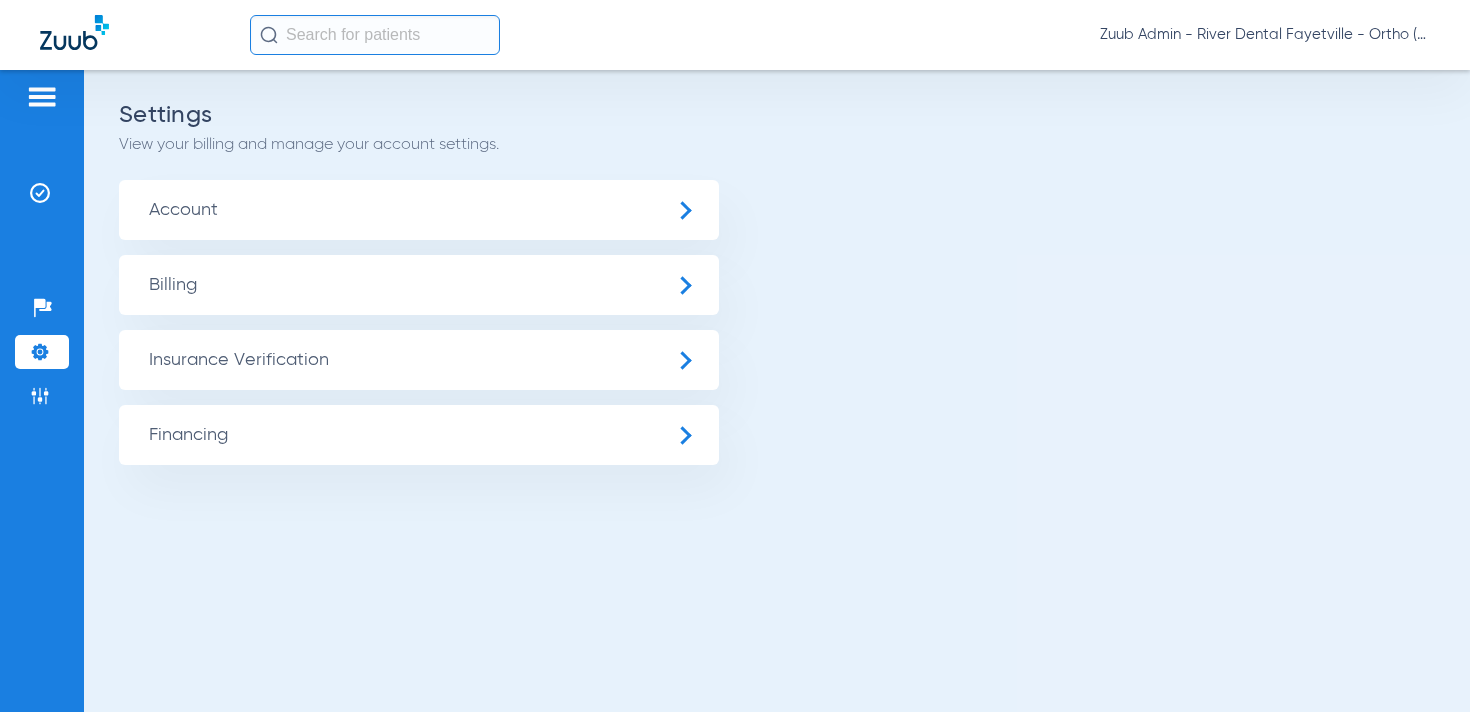 click on "Insurance Verification" 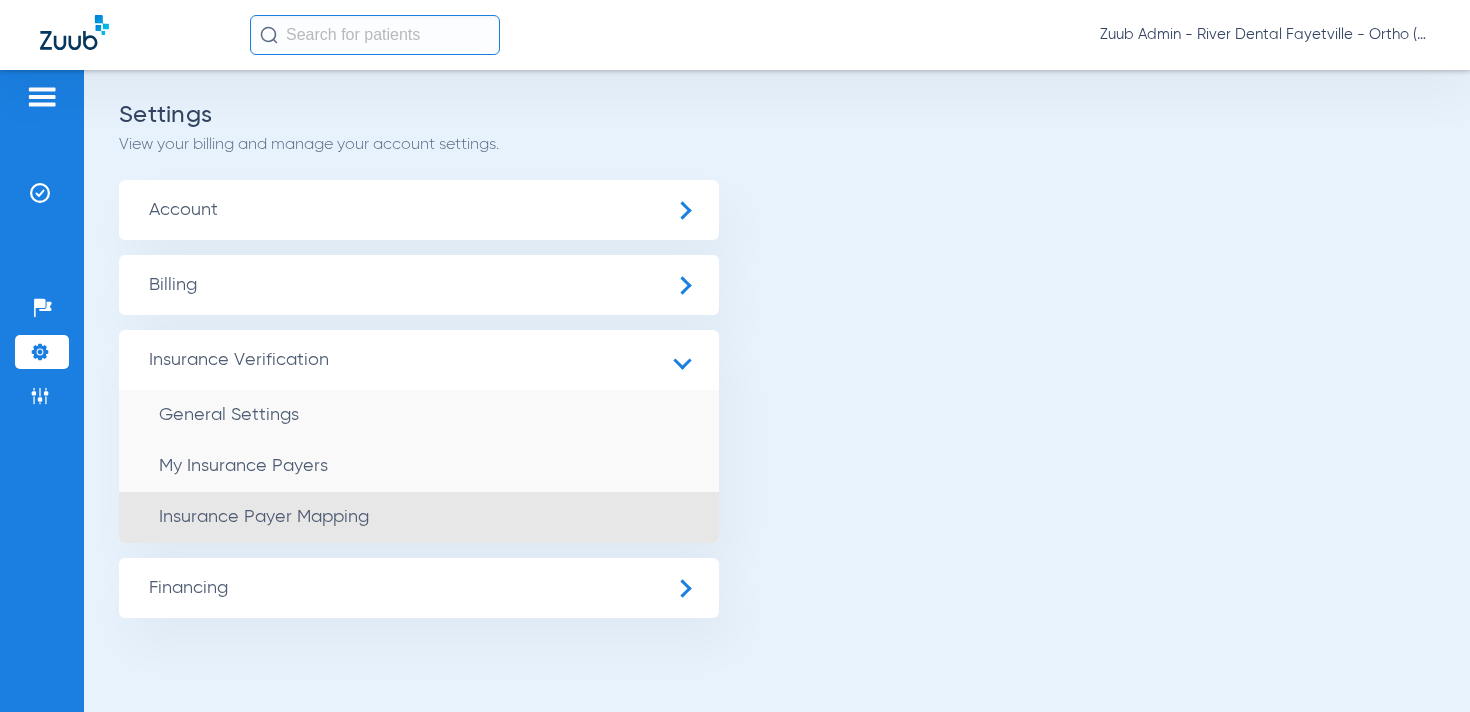 click on "Insurance Payer Mapping" 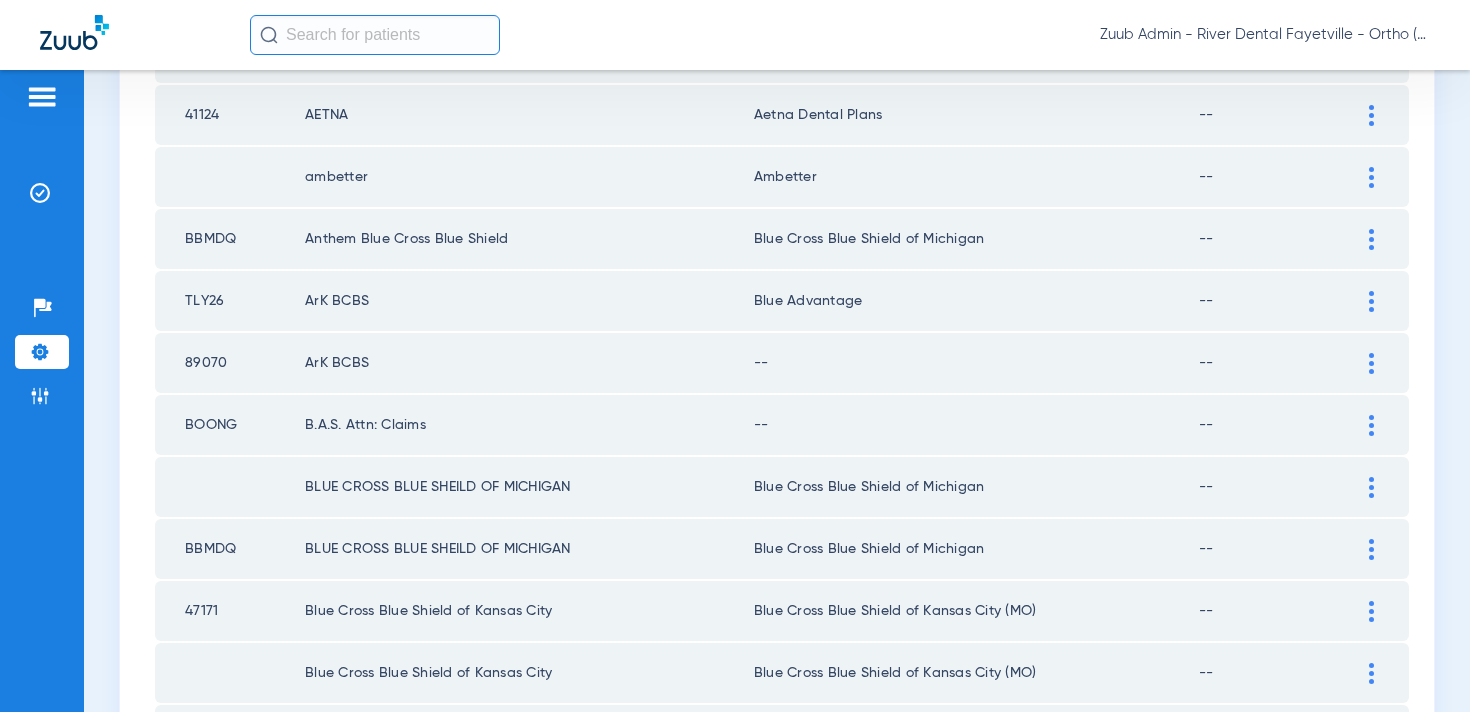 scroll, scrollTop: 435, scrollLeft: 0, axis: vertical 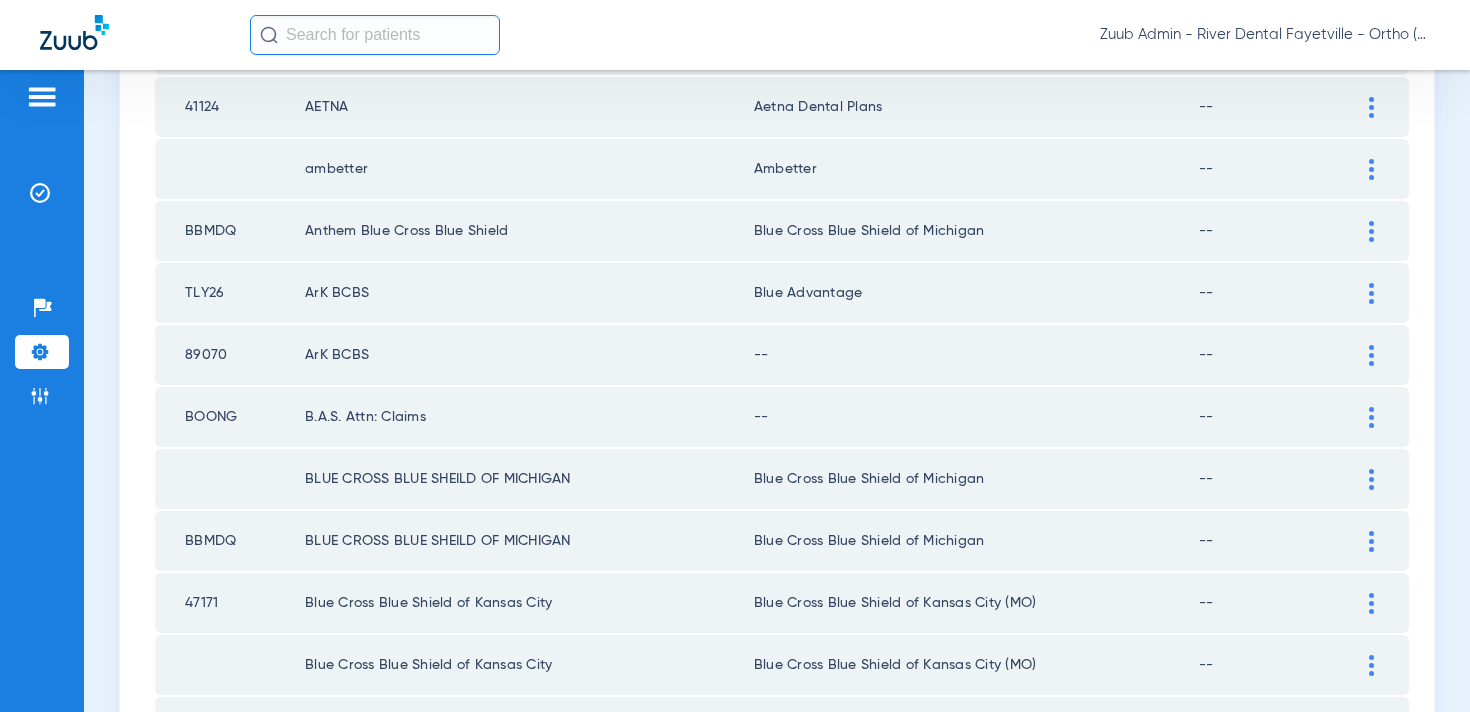 click 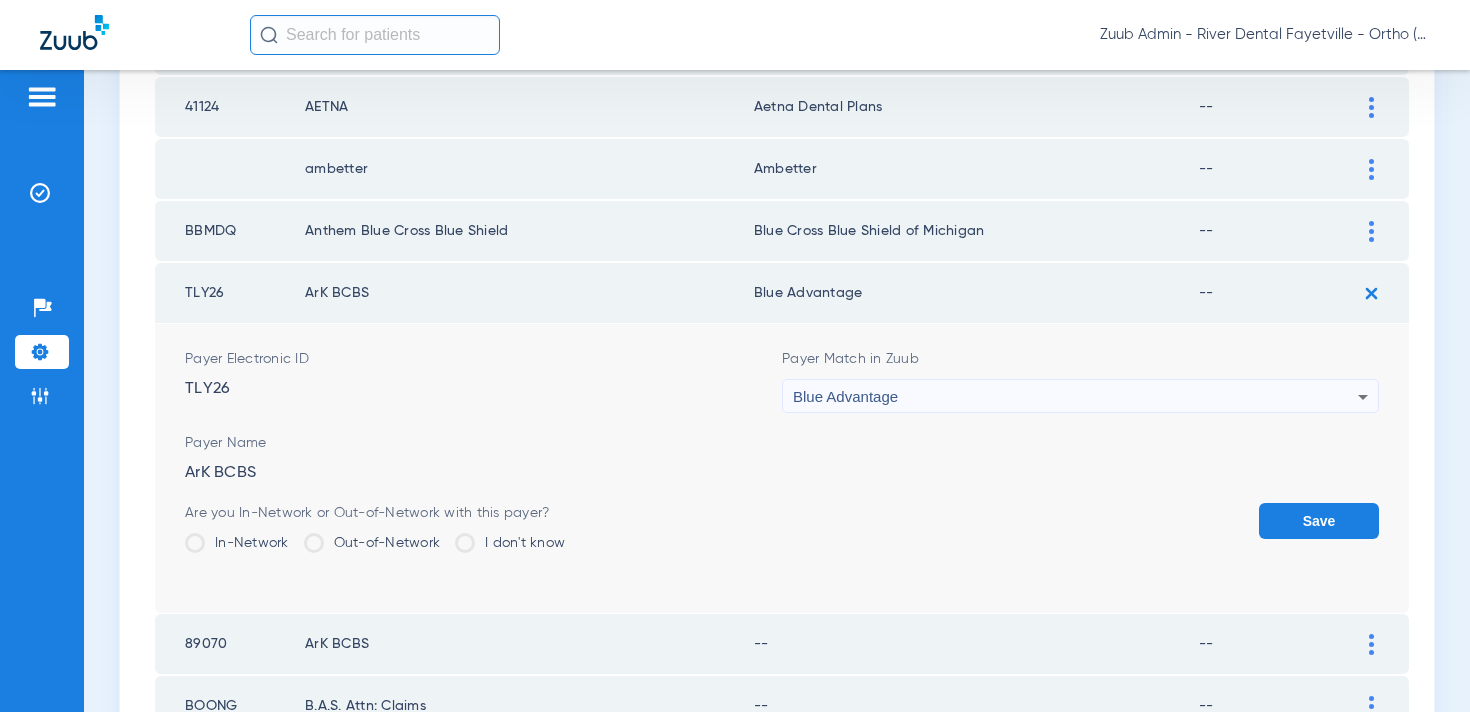 click on "Blue Advantage" at bounding box center (1075, 397) 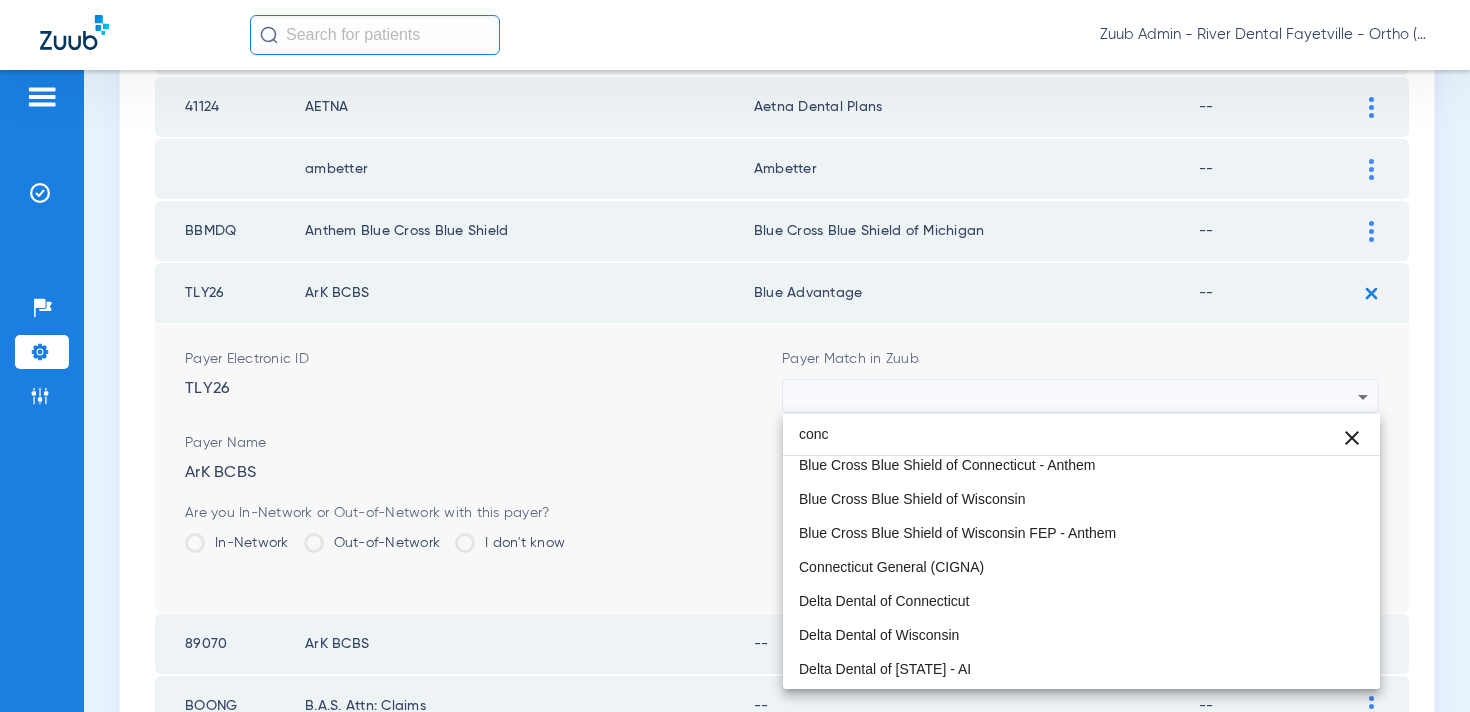 scroll, scrollTop: 39, scrollLeft: 0, axis: vertical 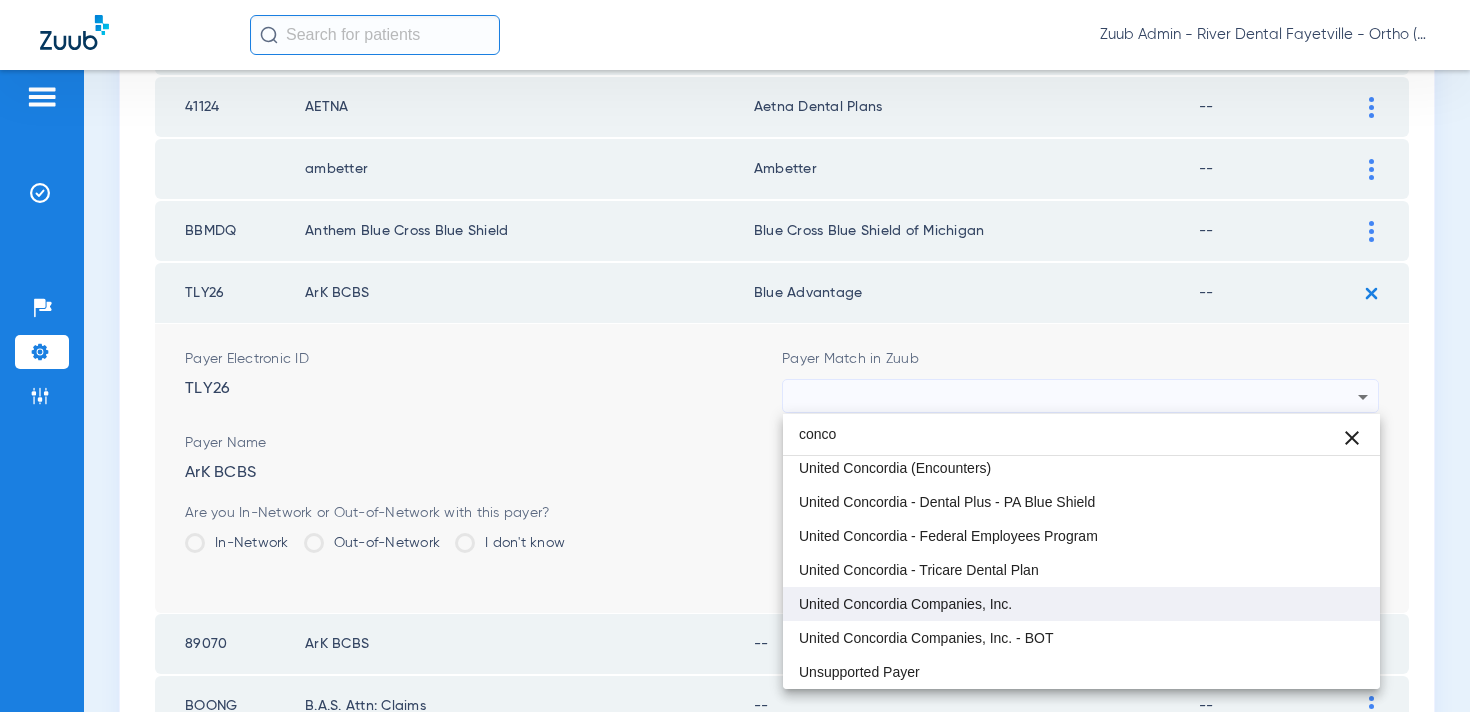 type on "conco" 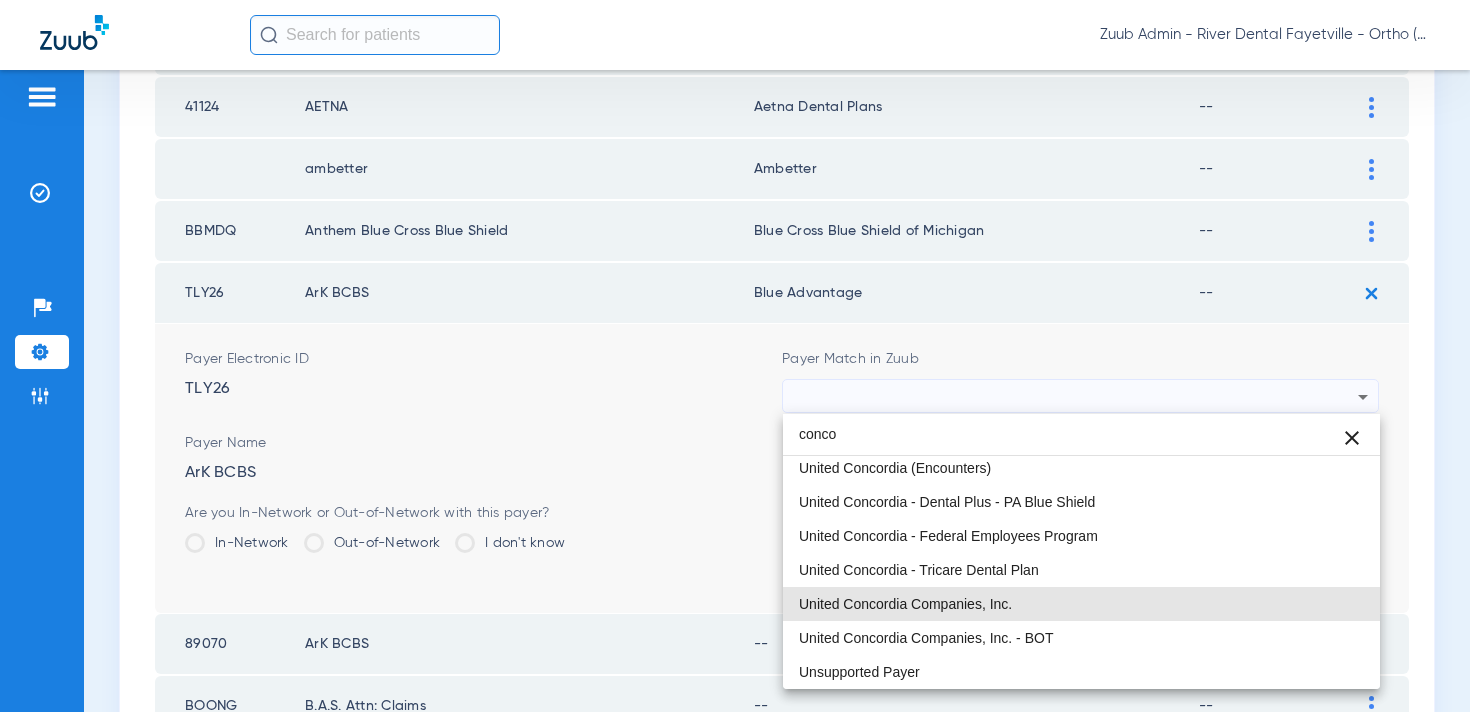 drag, startPoint x: 969, startPoint y: 612, endPoint x: 1183, endPoint y: 561, distance: 219.99318 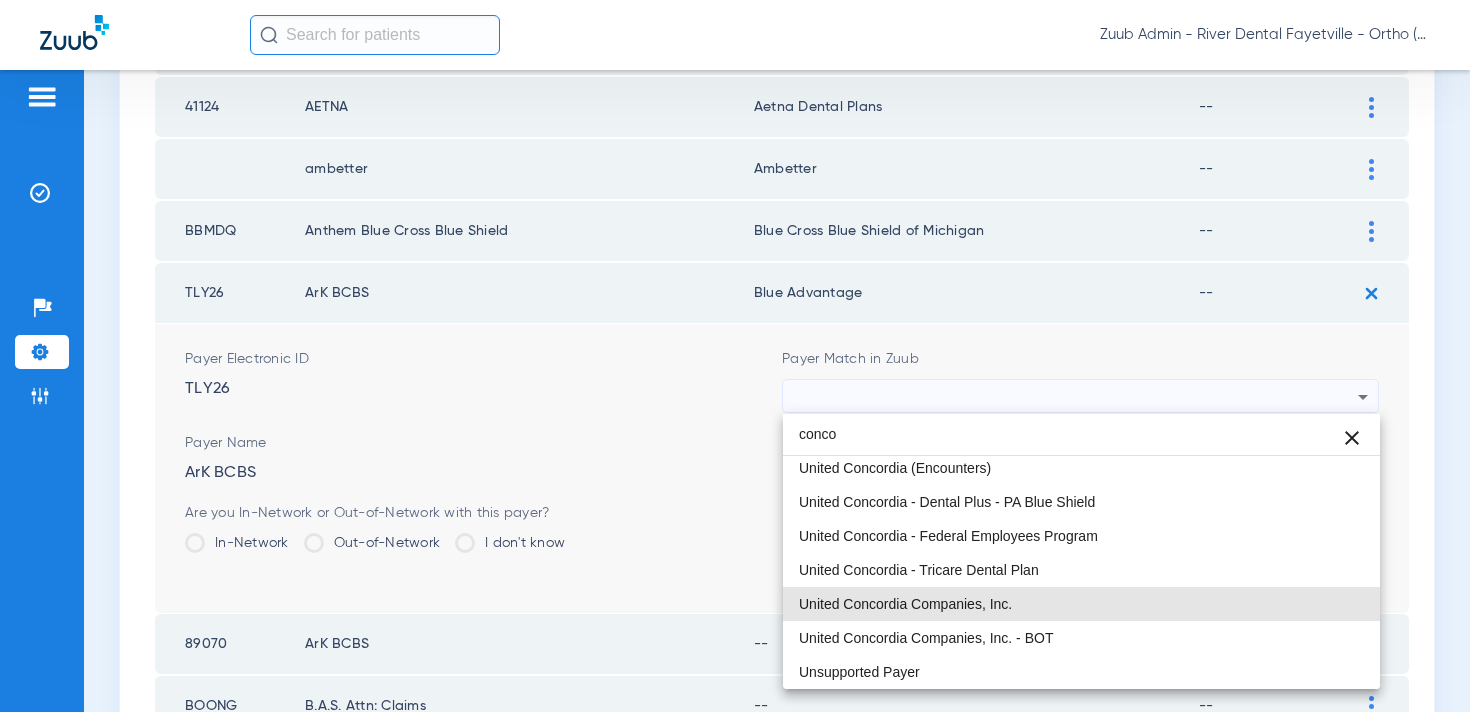 click on "United Concordia Companies, Inc." at bounding box center (1081, 604) 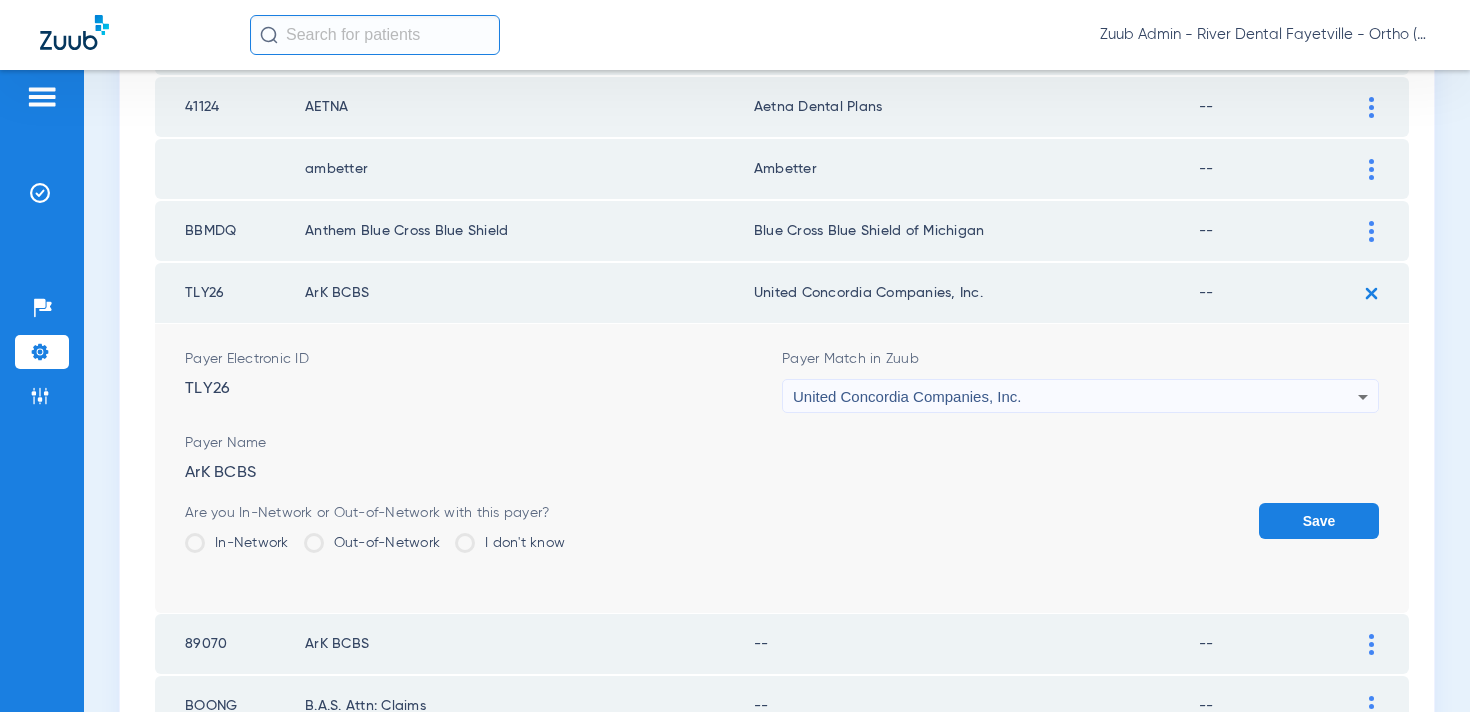 click on "Save" 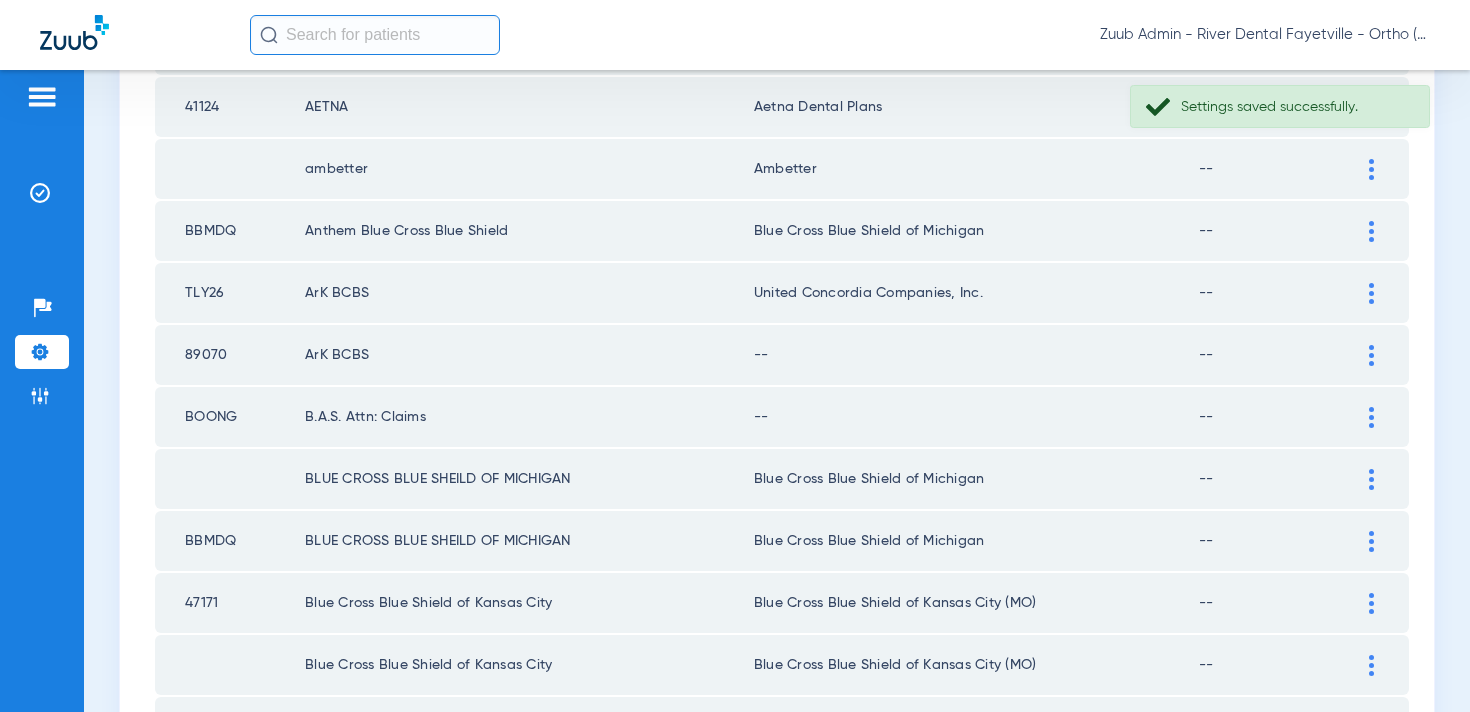 click 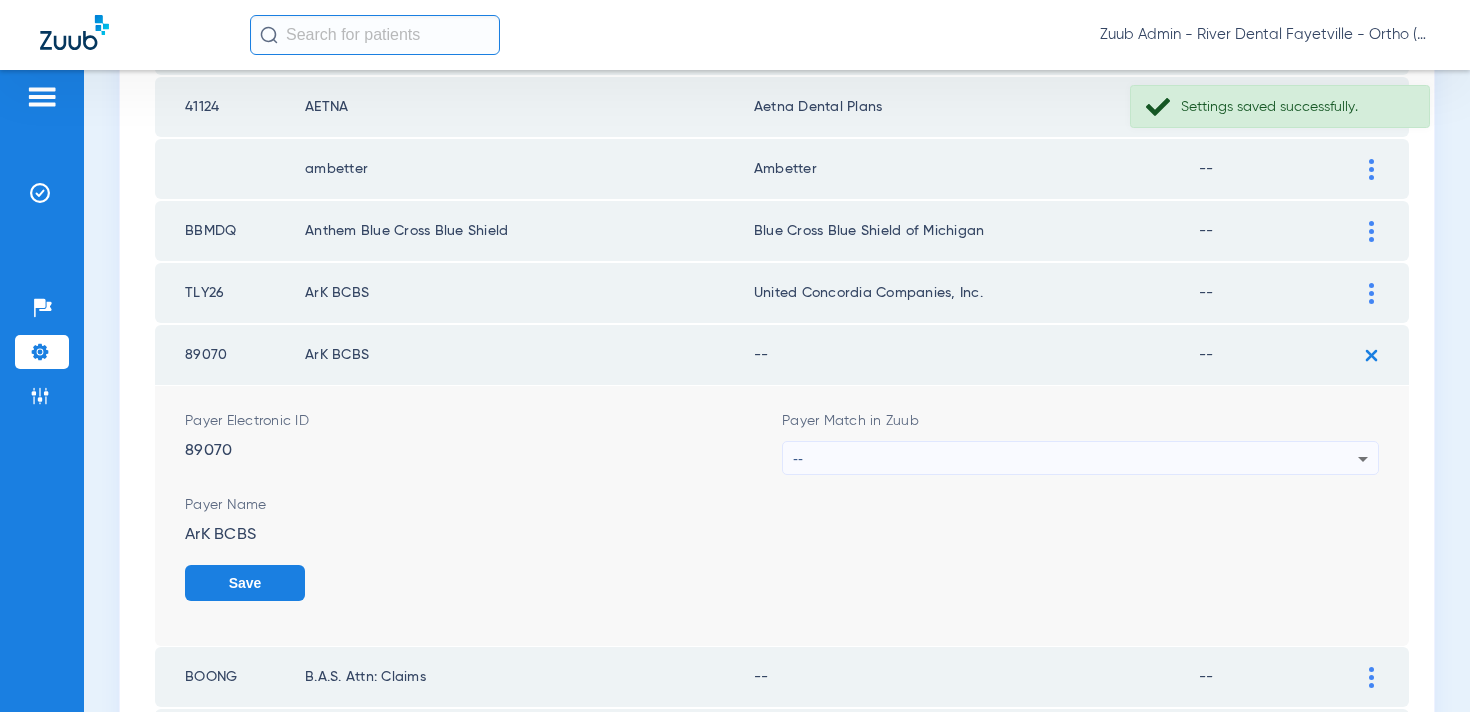 click on "--" at bounding box center [1075, 459] 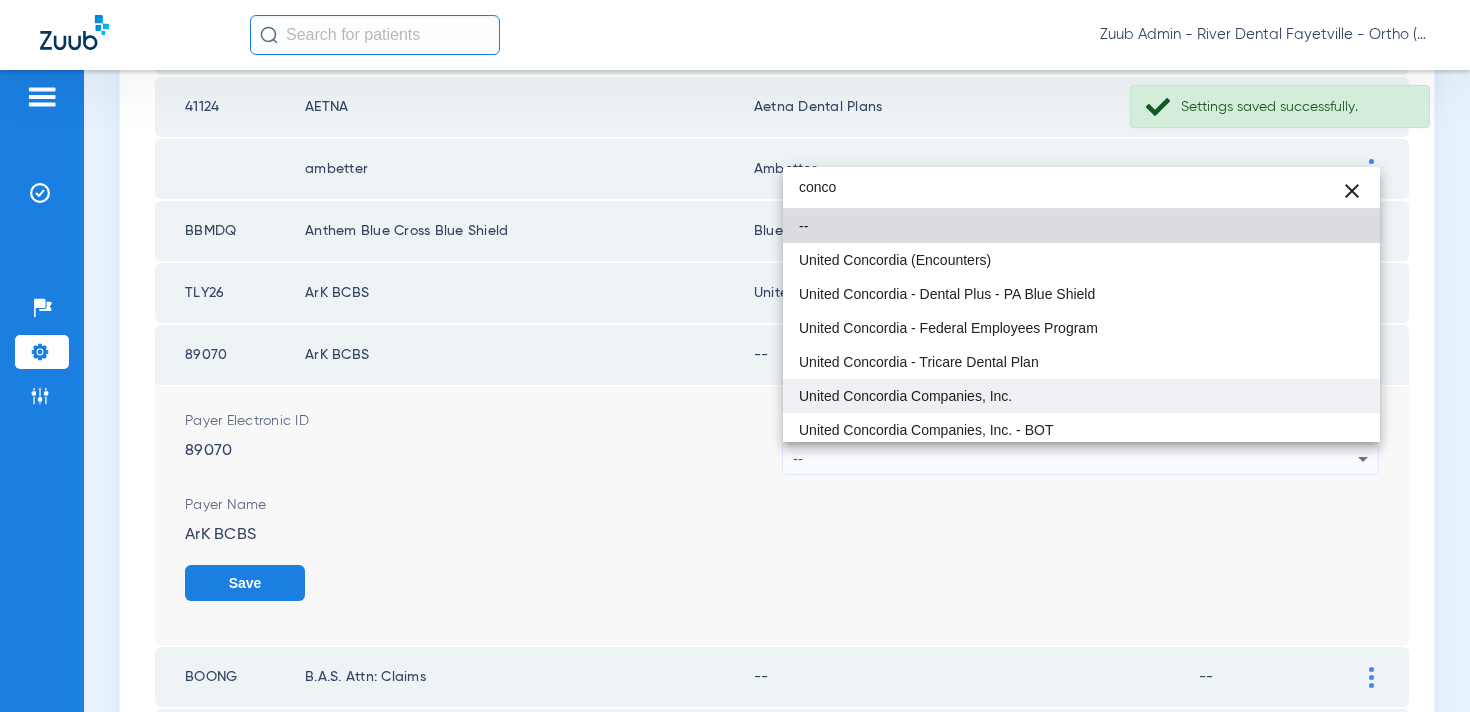 type on "conco" 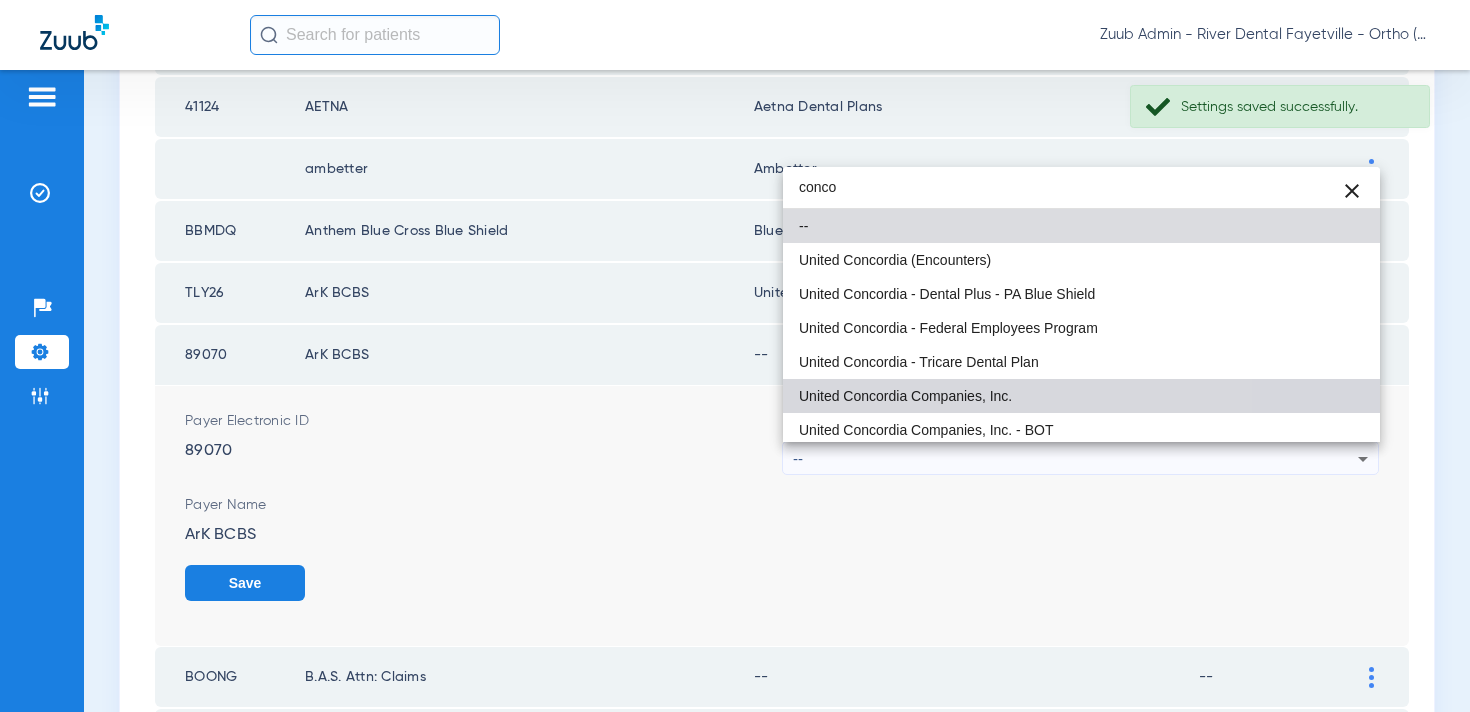 click on "United Concordia Companies, Inc." at bounding box center (905, 396) 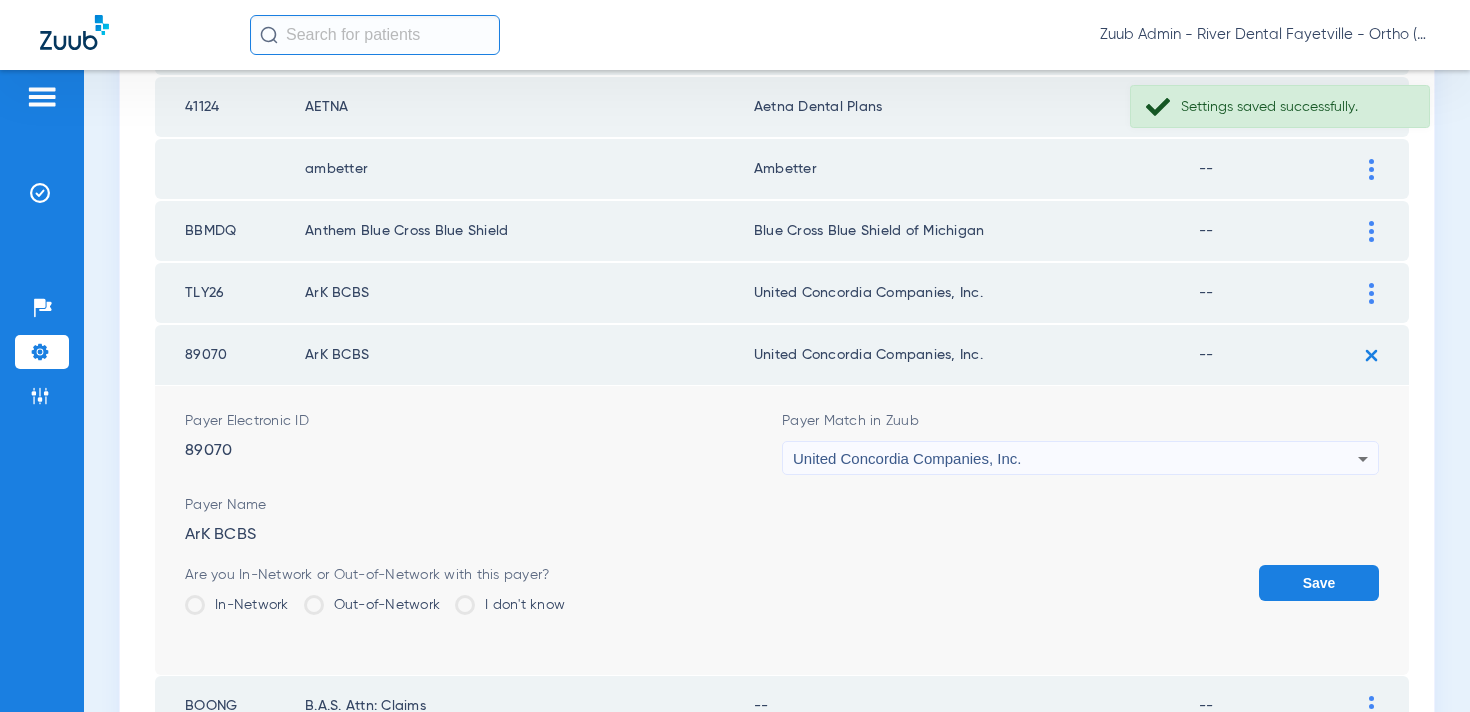 click on "Save" 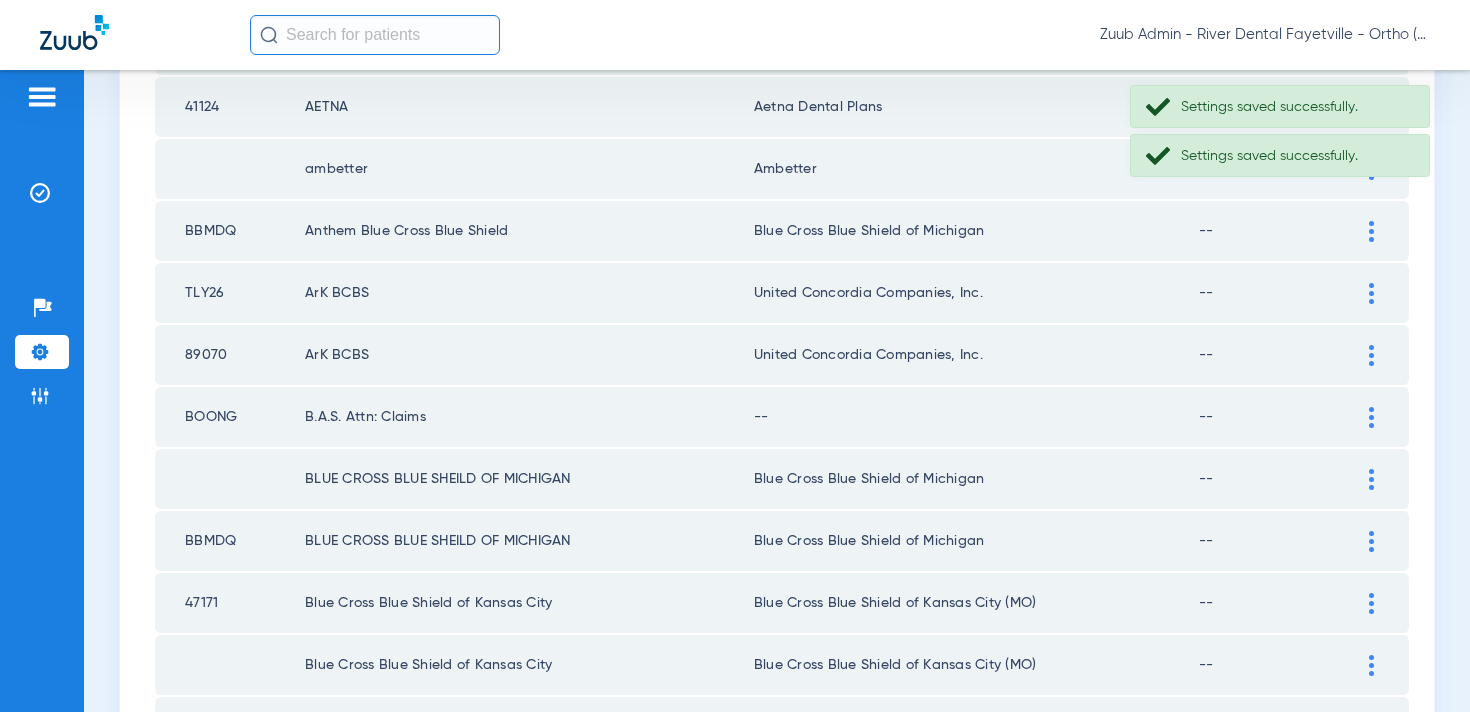 click 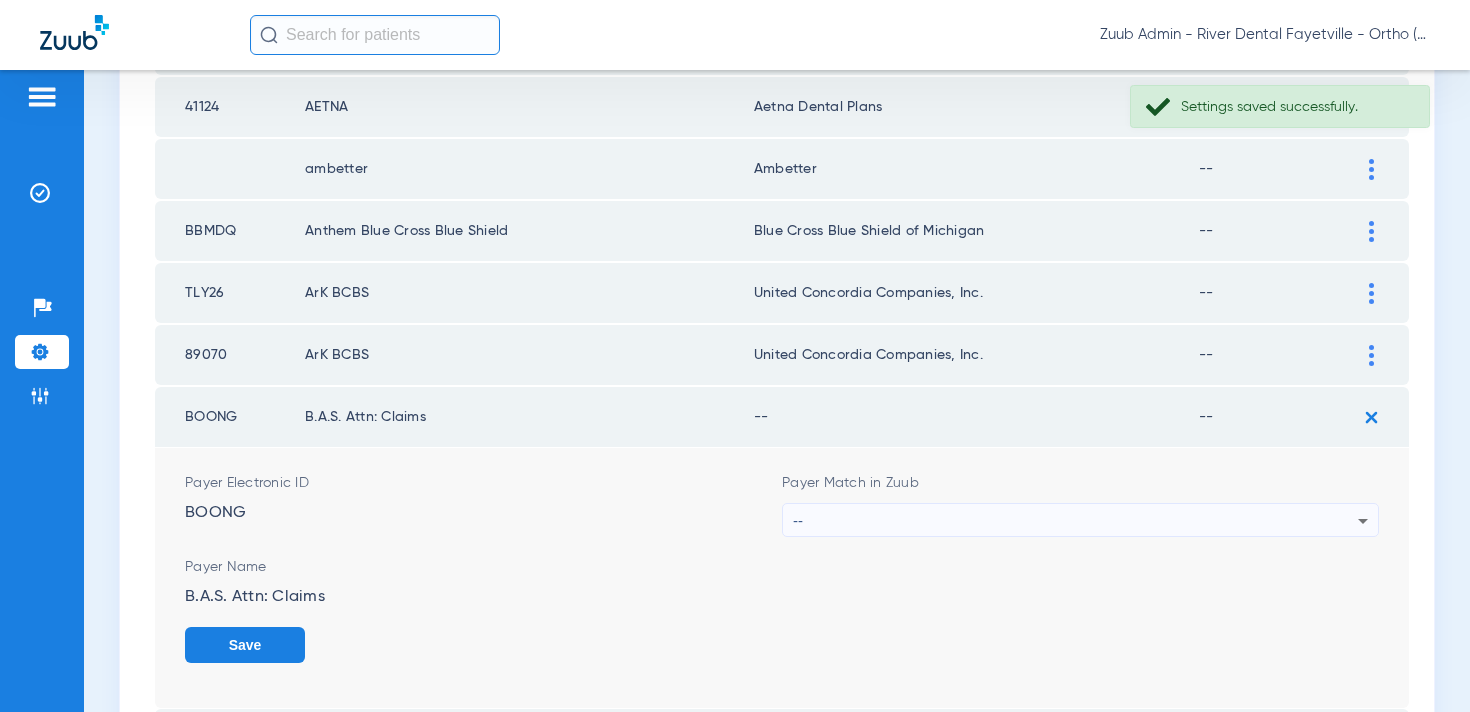 click on "--" at bounding box center [1075, 521] 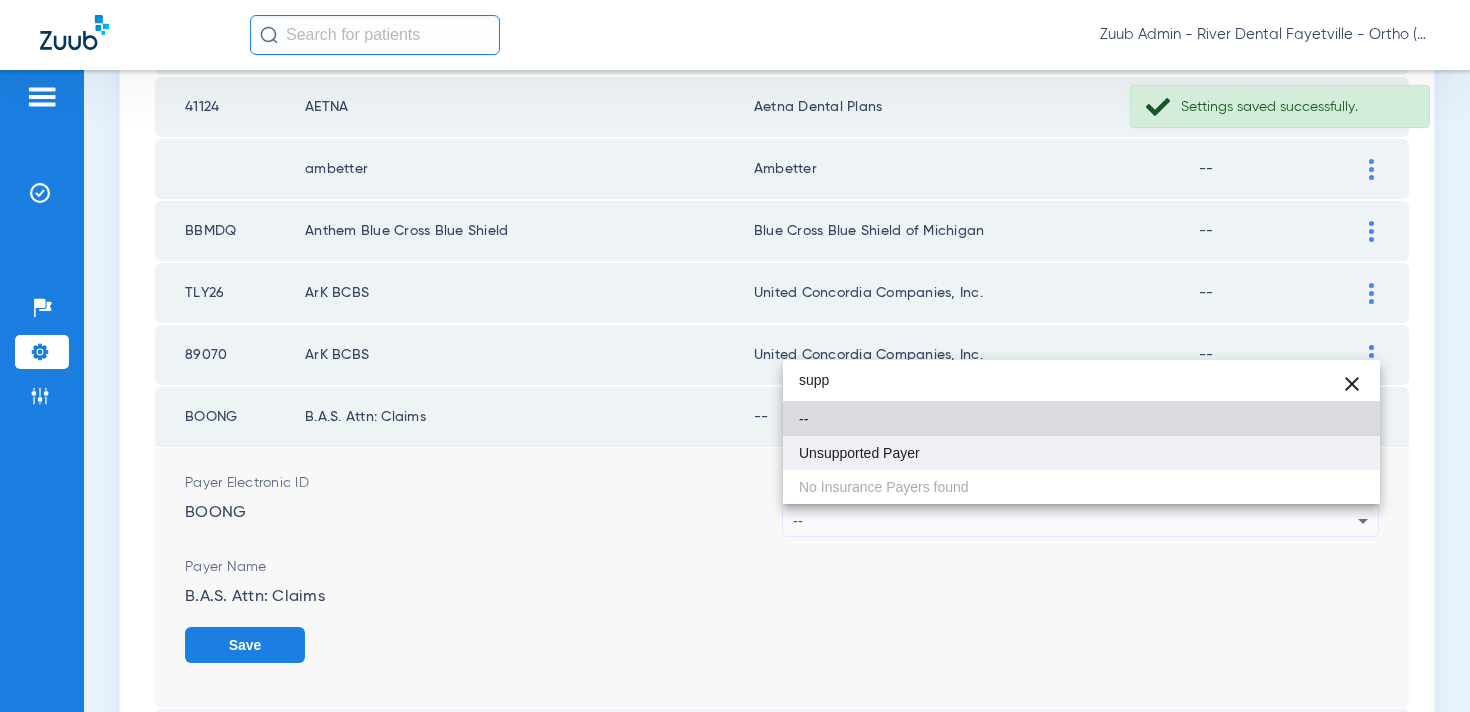 type on "supp" 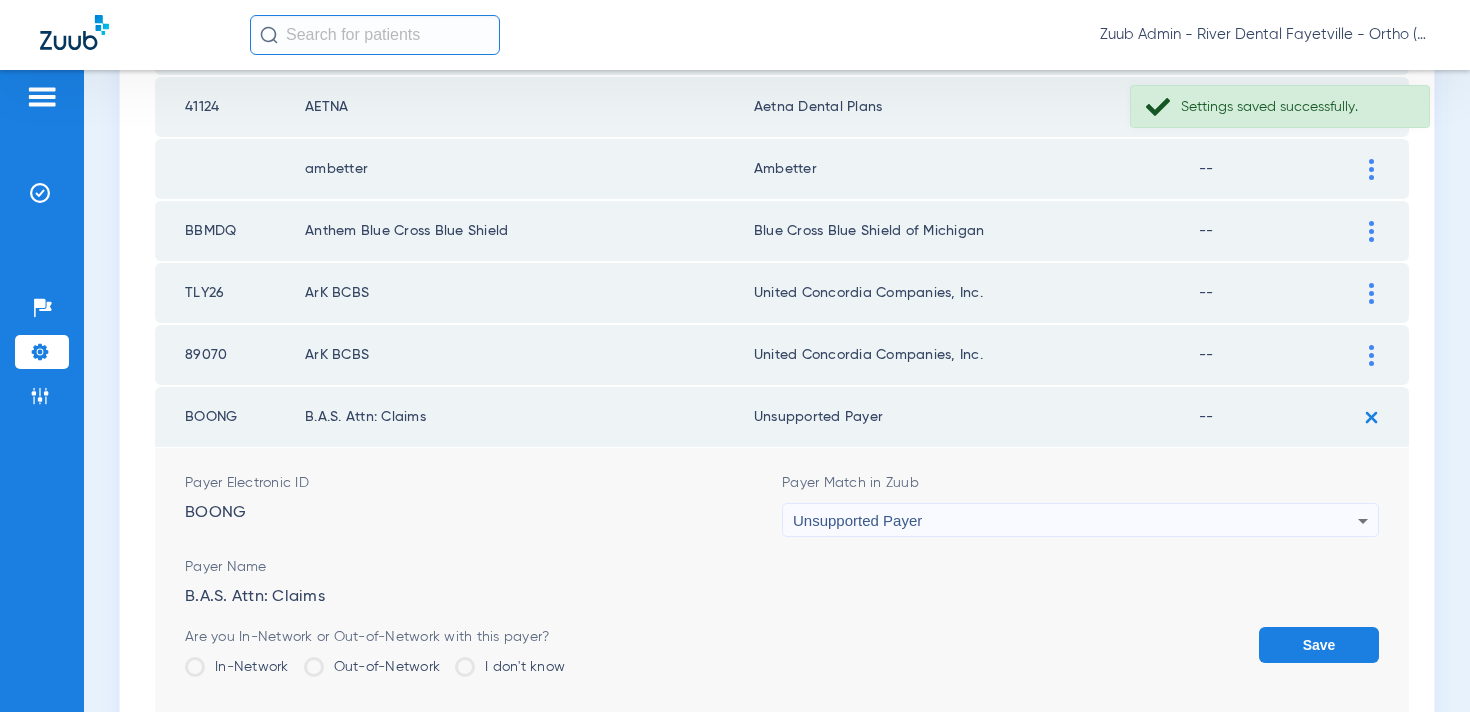 drag, startPoint x: 1296, startPoint y: 639, endPoint x: 1291, endPoint y: 628, distance: 12.083046 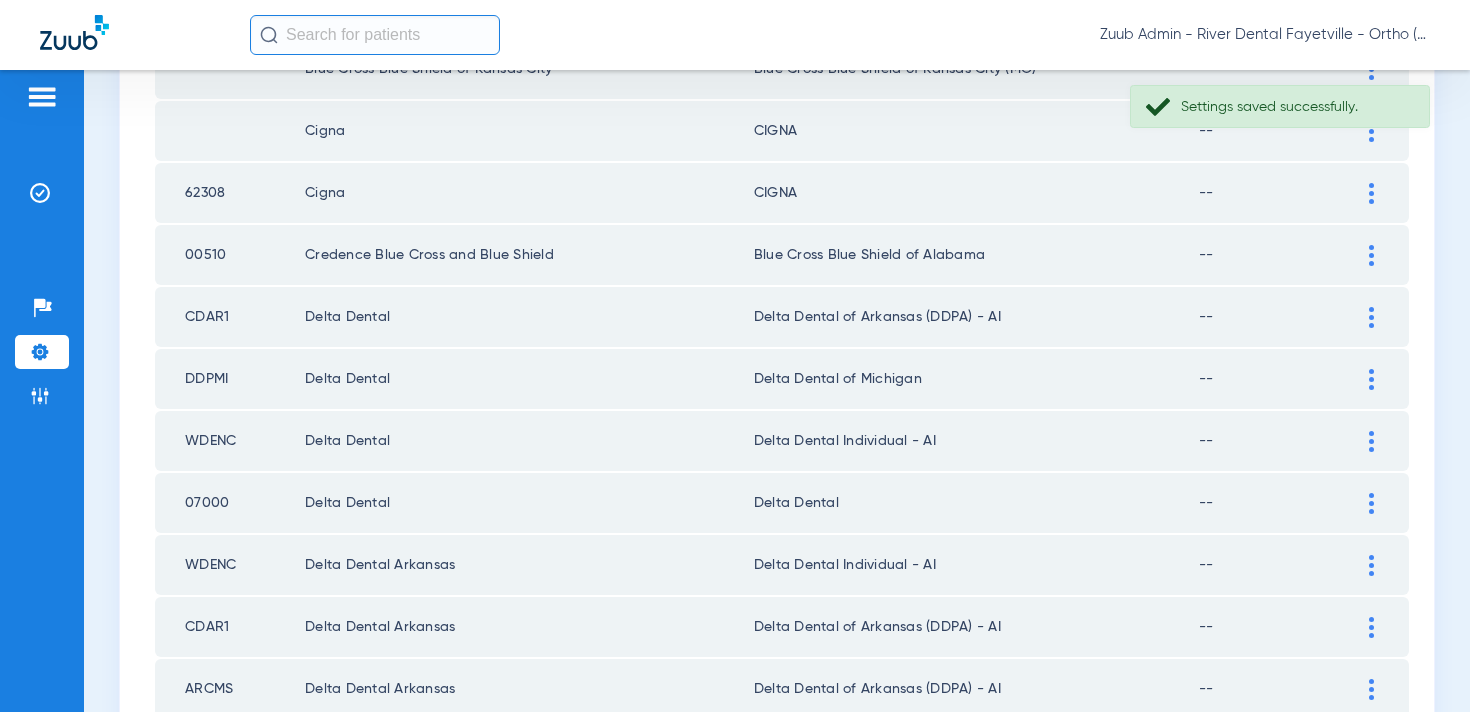 scroll, scrollTop: 1070, scrollLeft: 0, axis: vertical 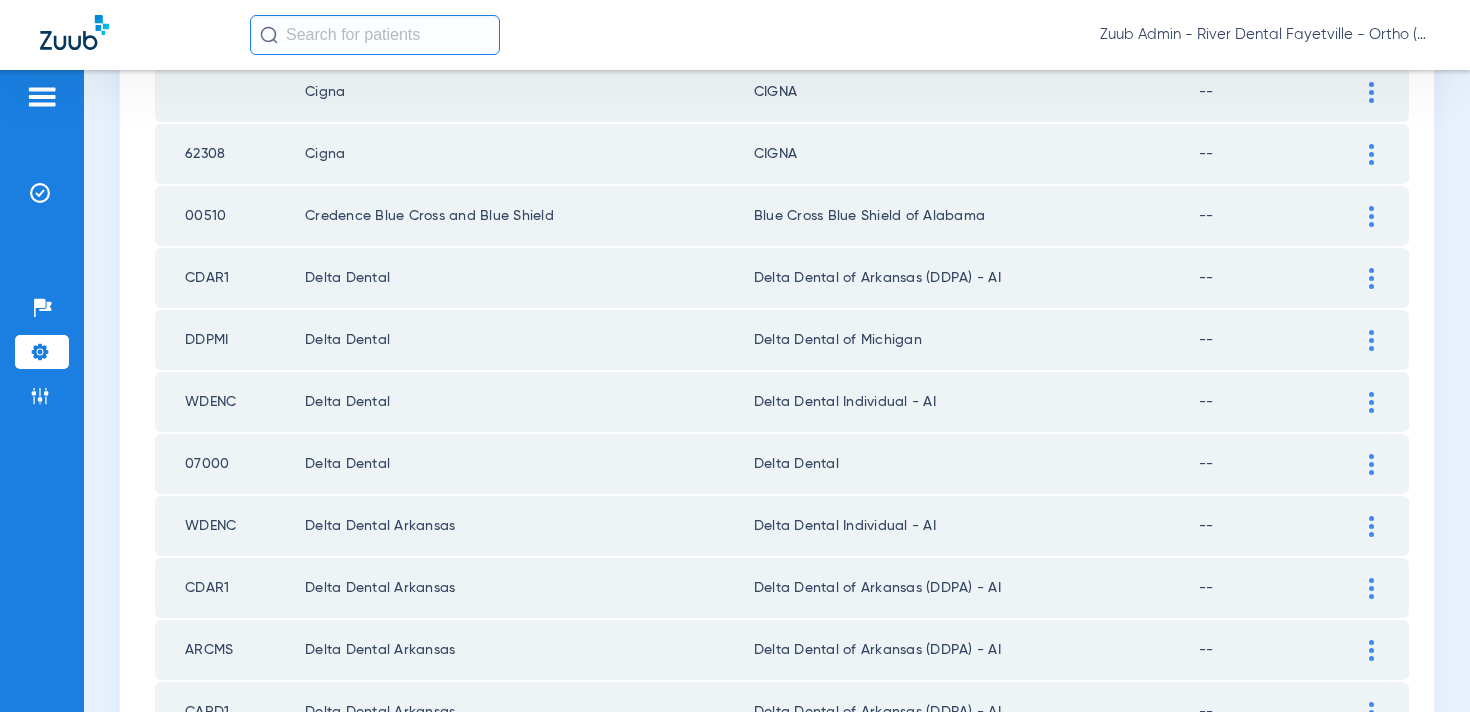 click 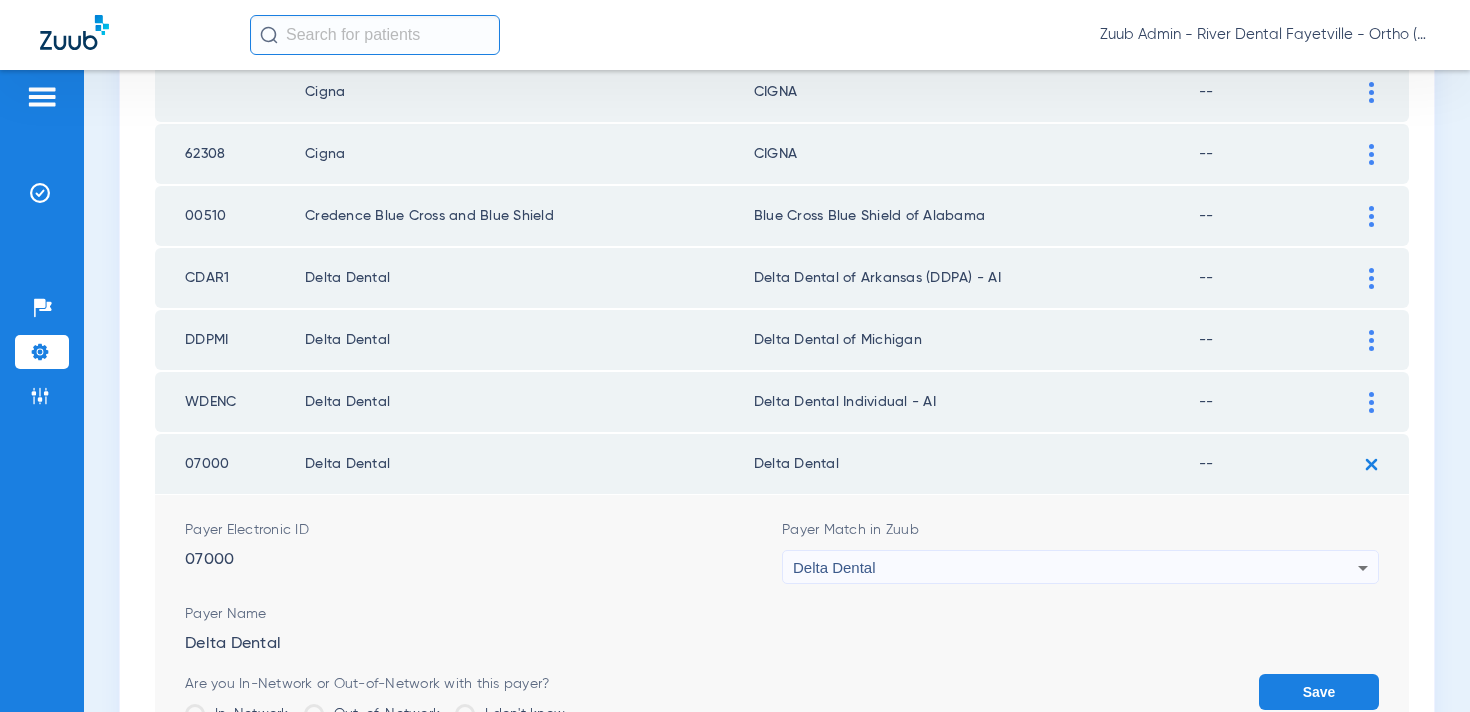 click on "Delta Dental" at bounding box center (834, 567) 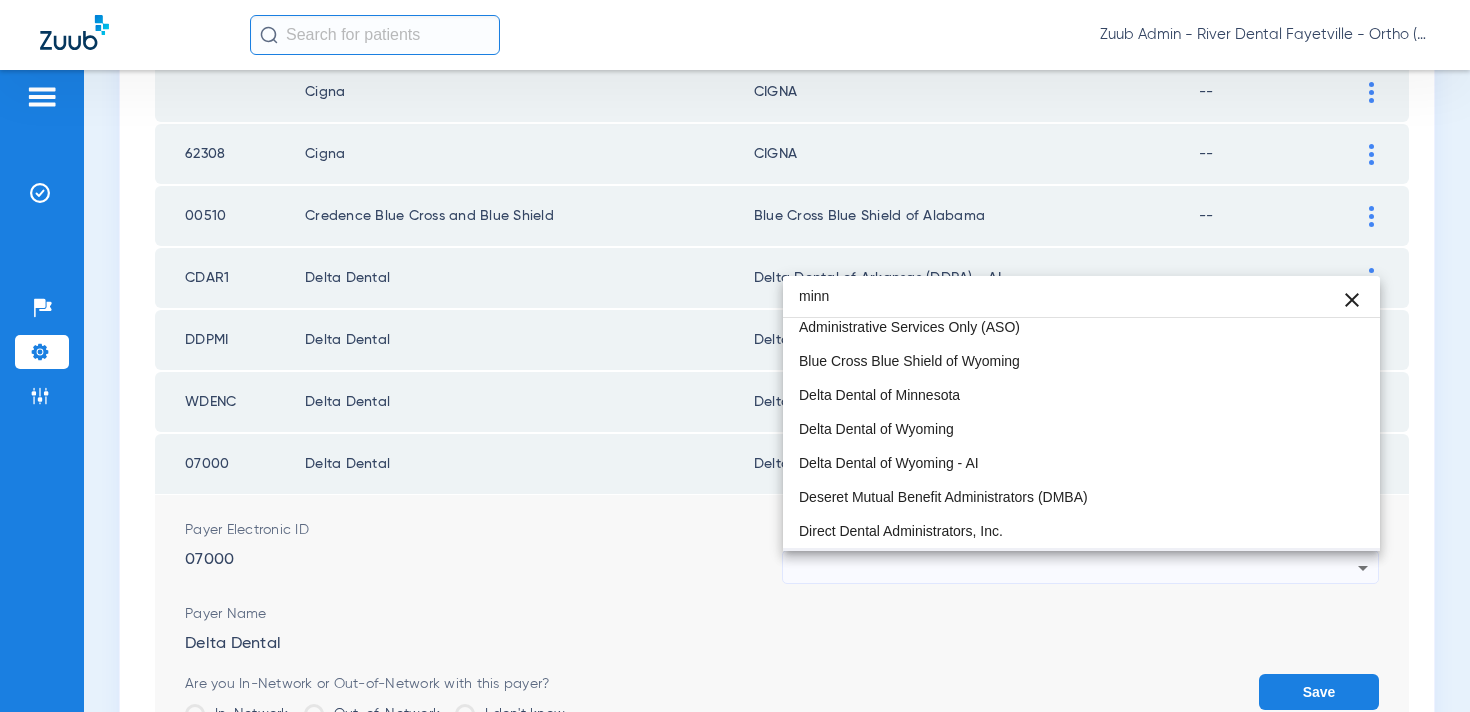 scroll, scrollTop: 0, scrollLeft: 0, axis: both 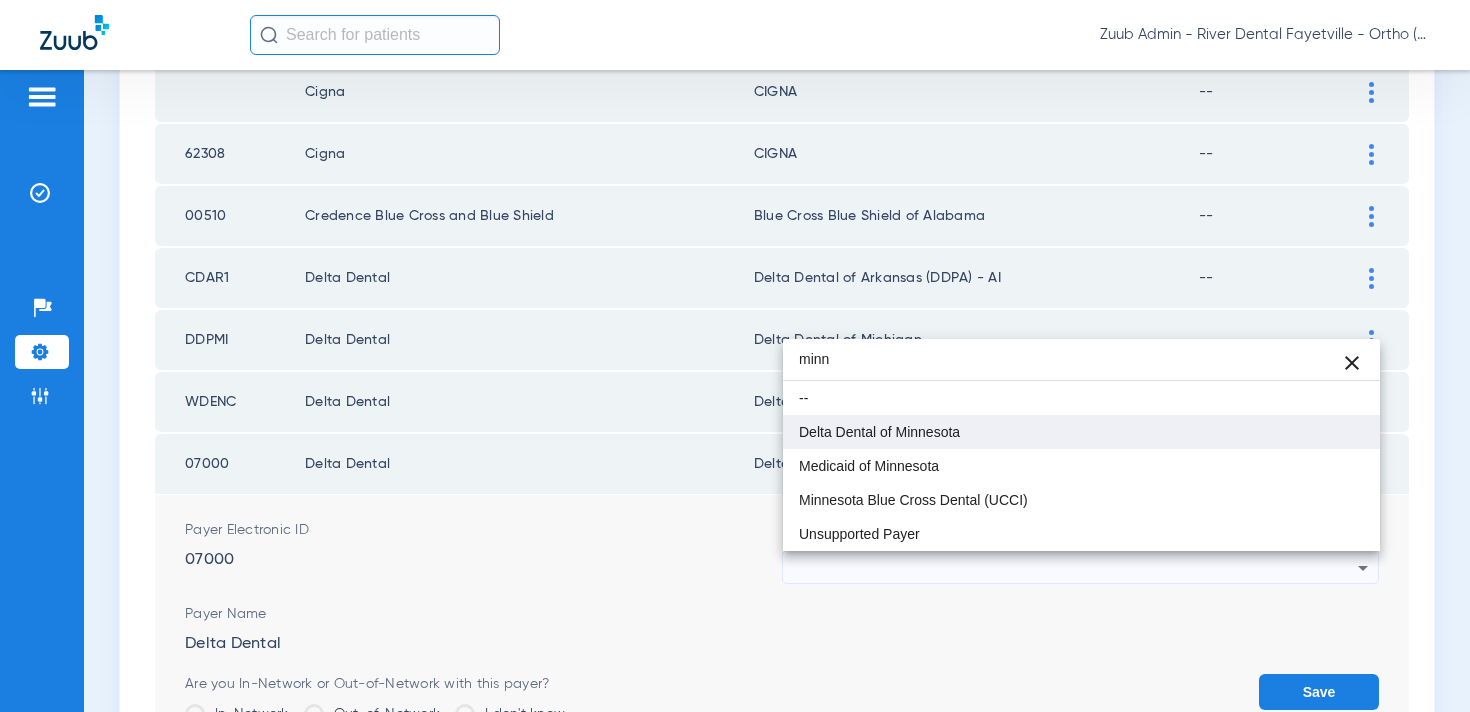 type on "minn" 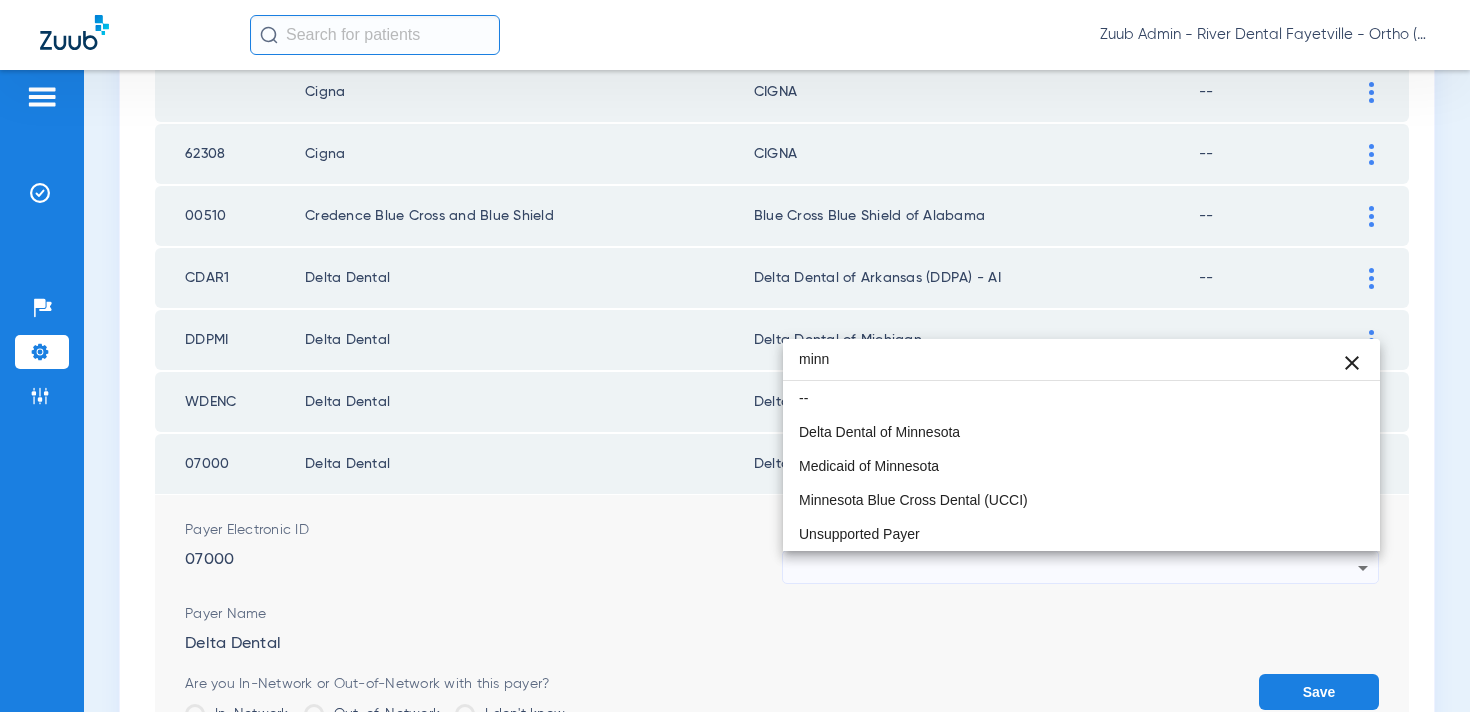 drag, startPoint x: 837, startPoint y: 430, endPoint x: 1135, endPoint y: 574, distance: 330.96826 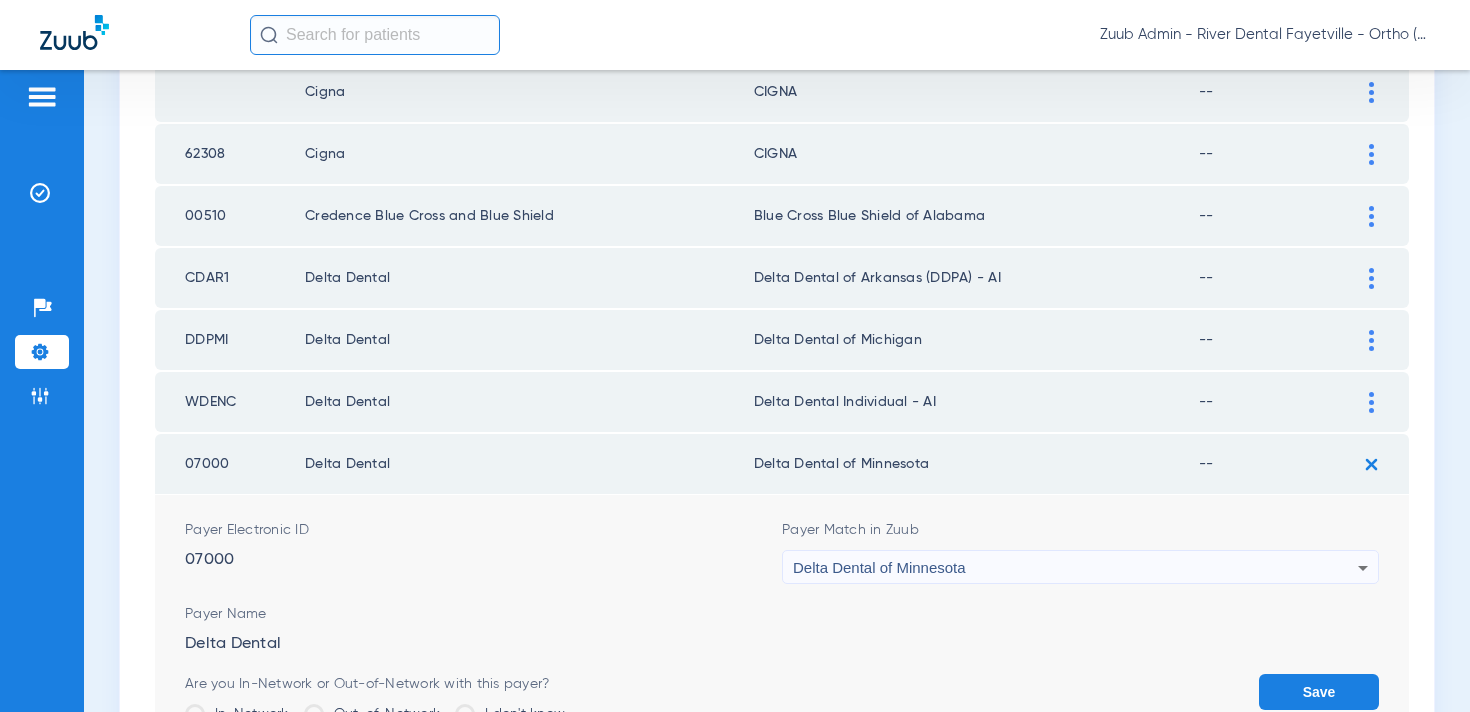 drag, startPoint x: 1343, startPoint y: 699, endPoint x: 1230, endPoint y: 621, distance: 137.30623 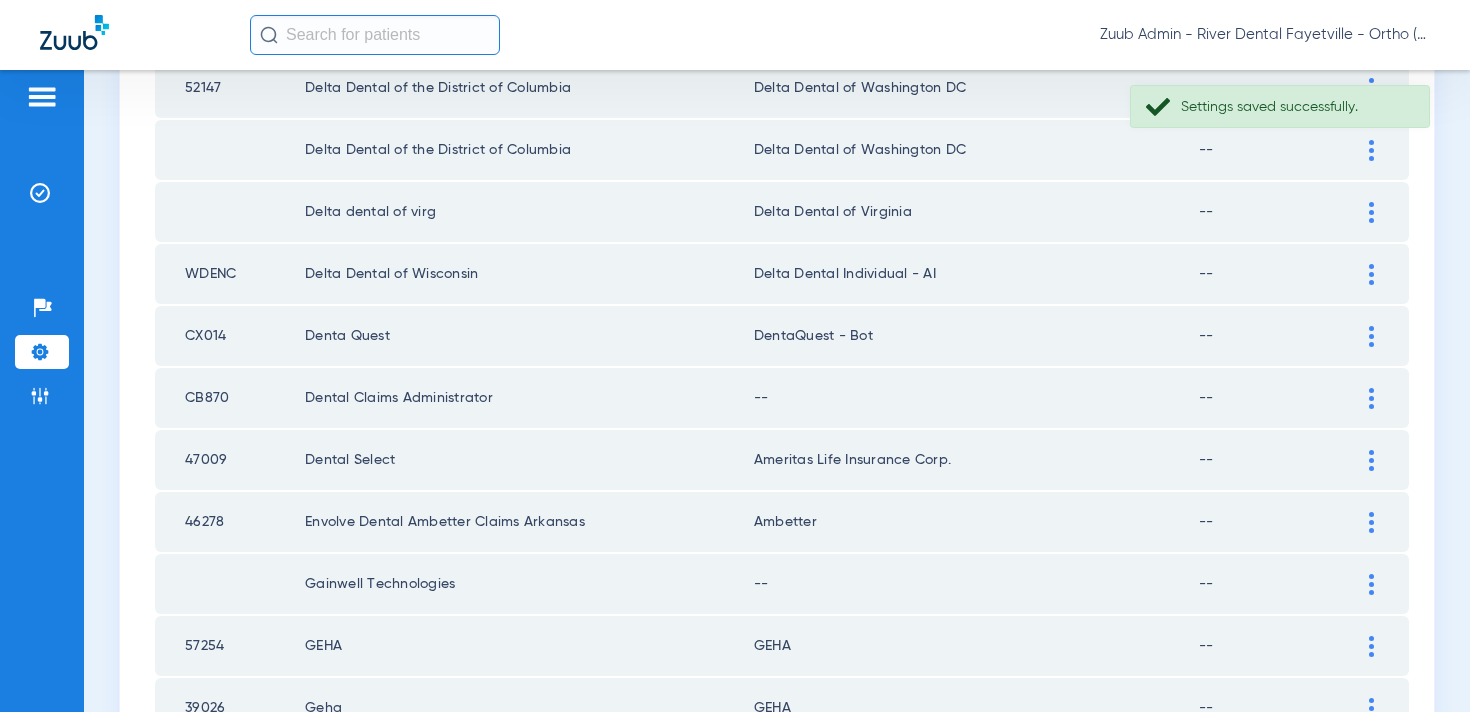 scroll, scrollTop: 2567, scrollLeft: 0, axis: vertical 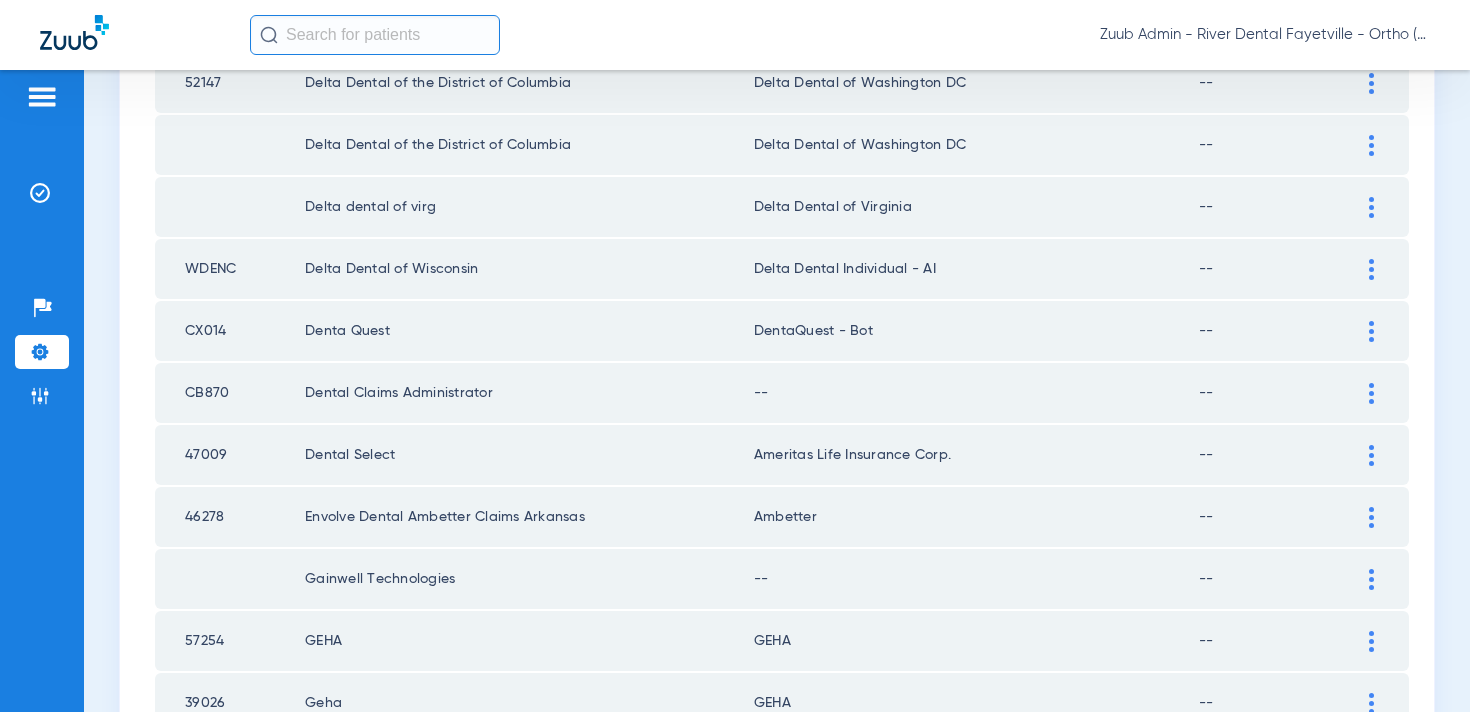 click 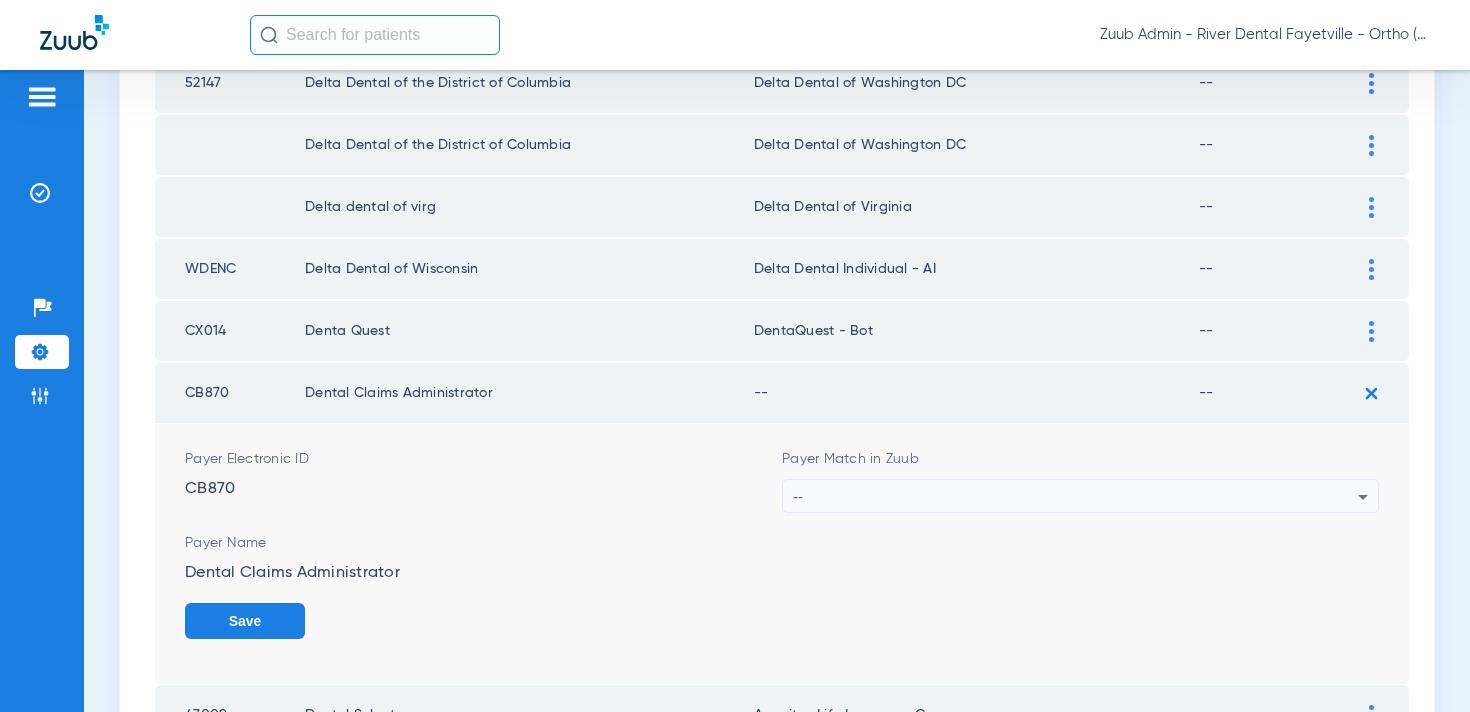 click on "--" at bounding box center (1075, 497) 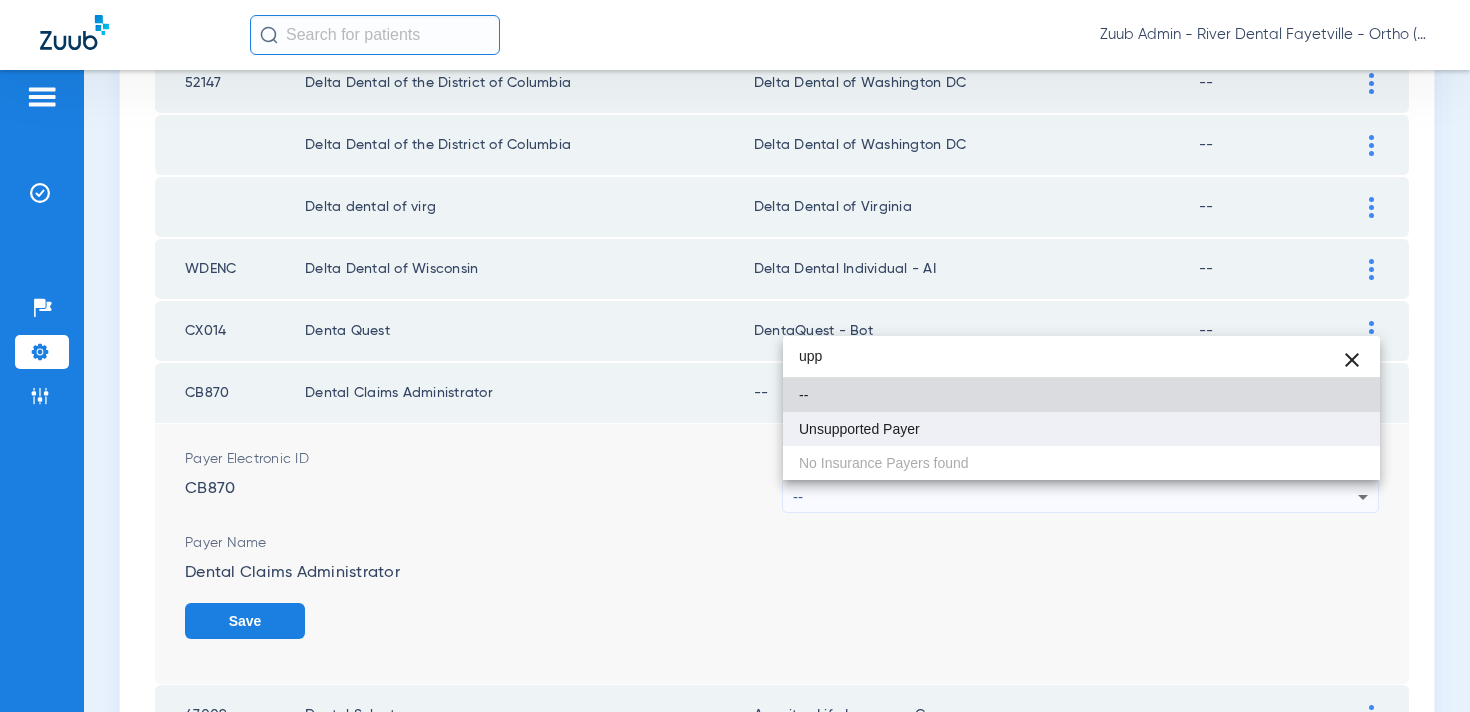 type on "upp" 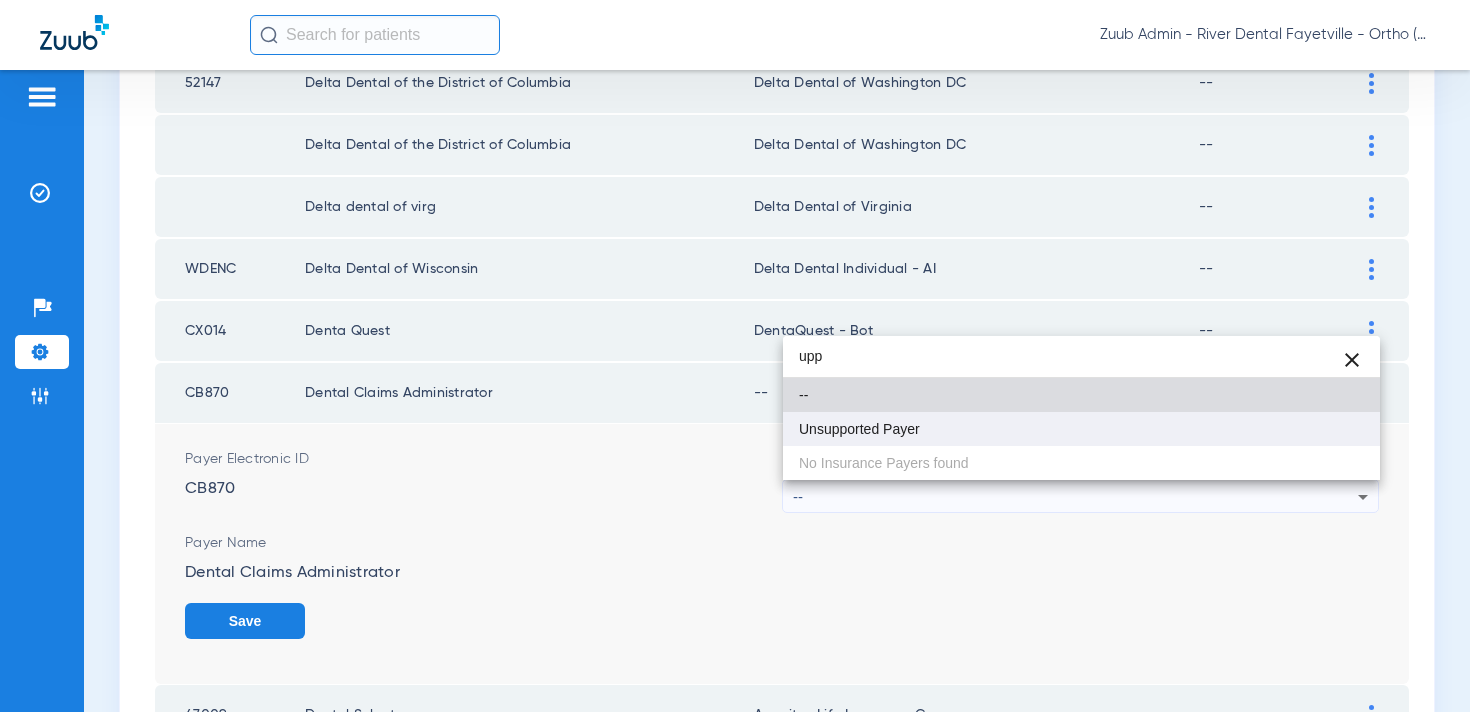 click on "Unsupported Payer" at bounding box center (1081, 429) 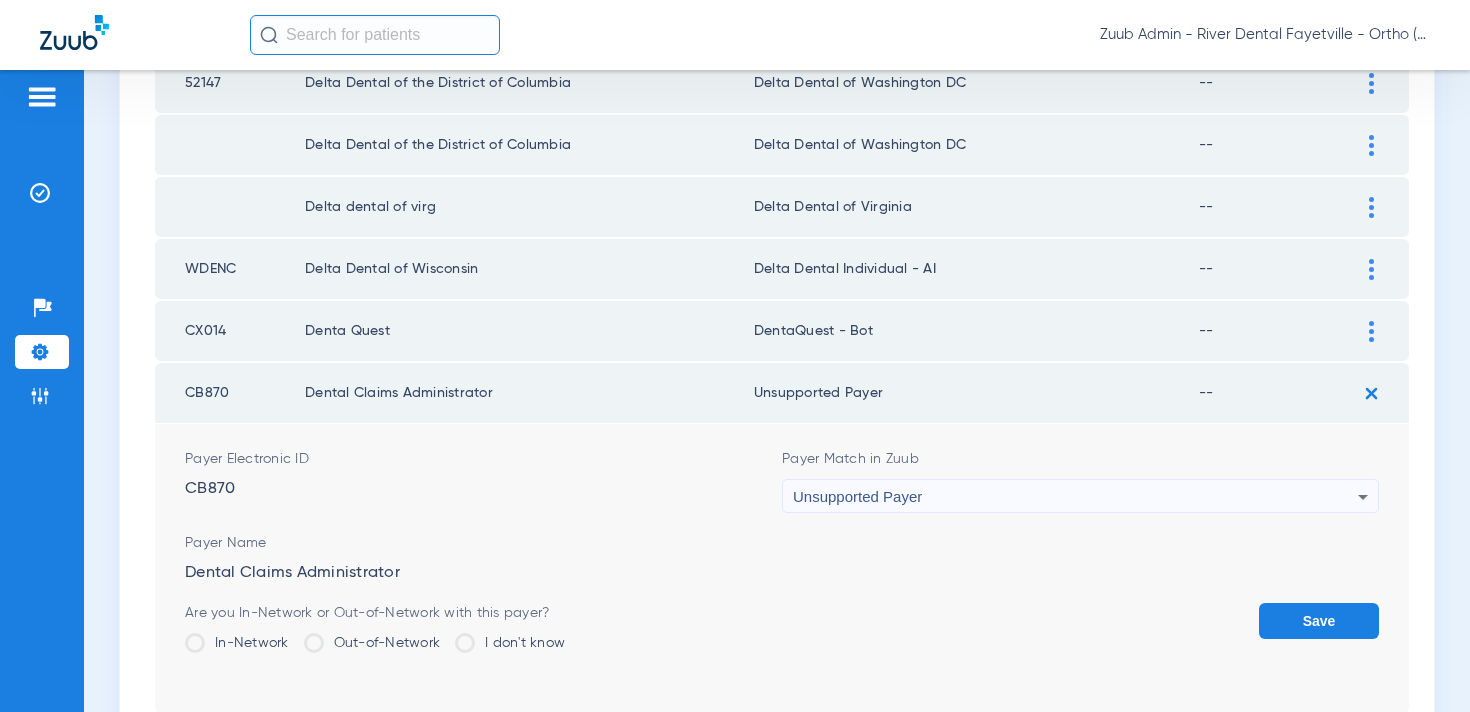 click on "Save" 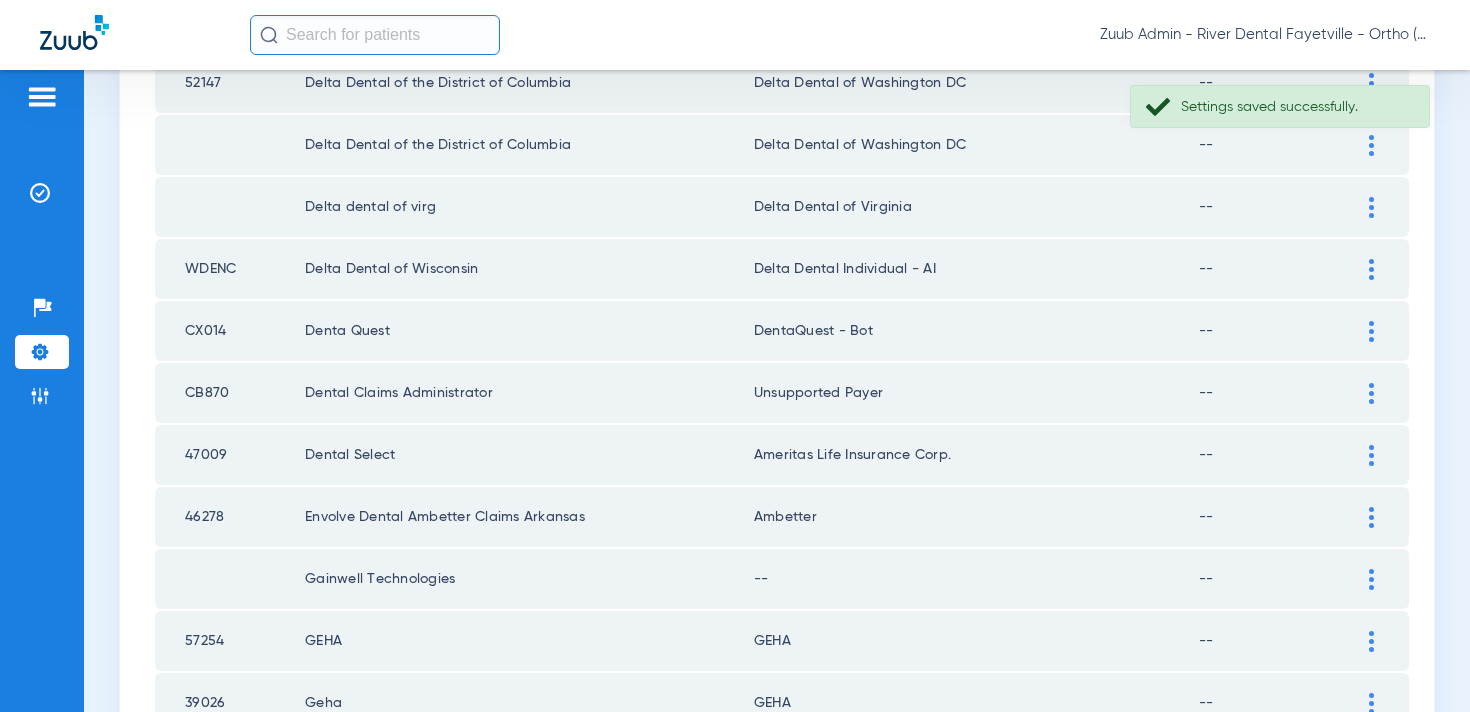 drag, startPoint x: 1365, startPoint y: 584, endPoint x: 1236, endPoint y: 525, distance: 141.85204 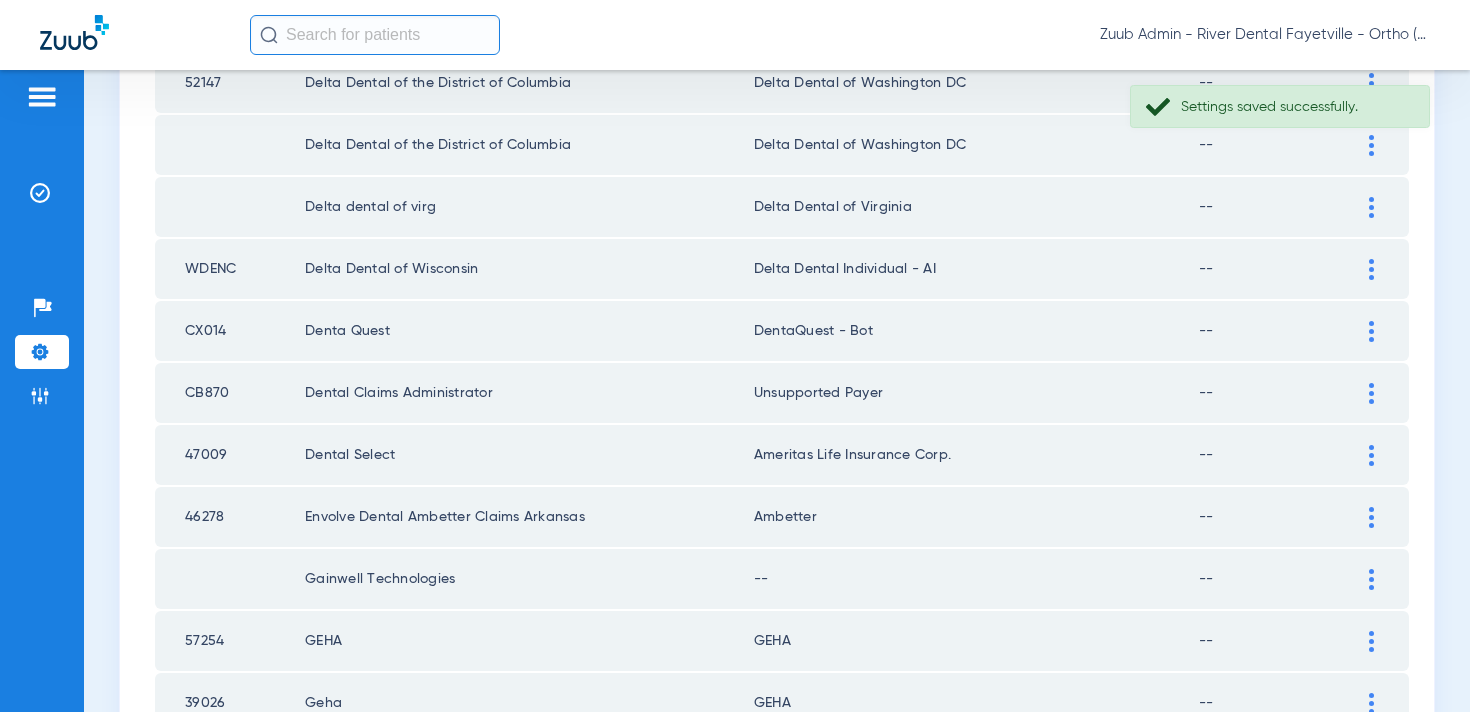 click 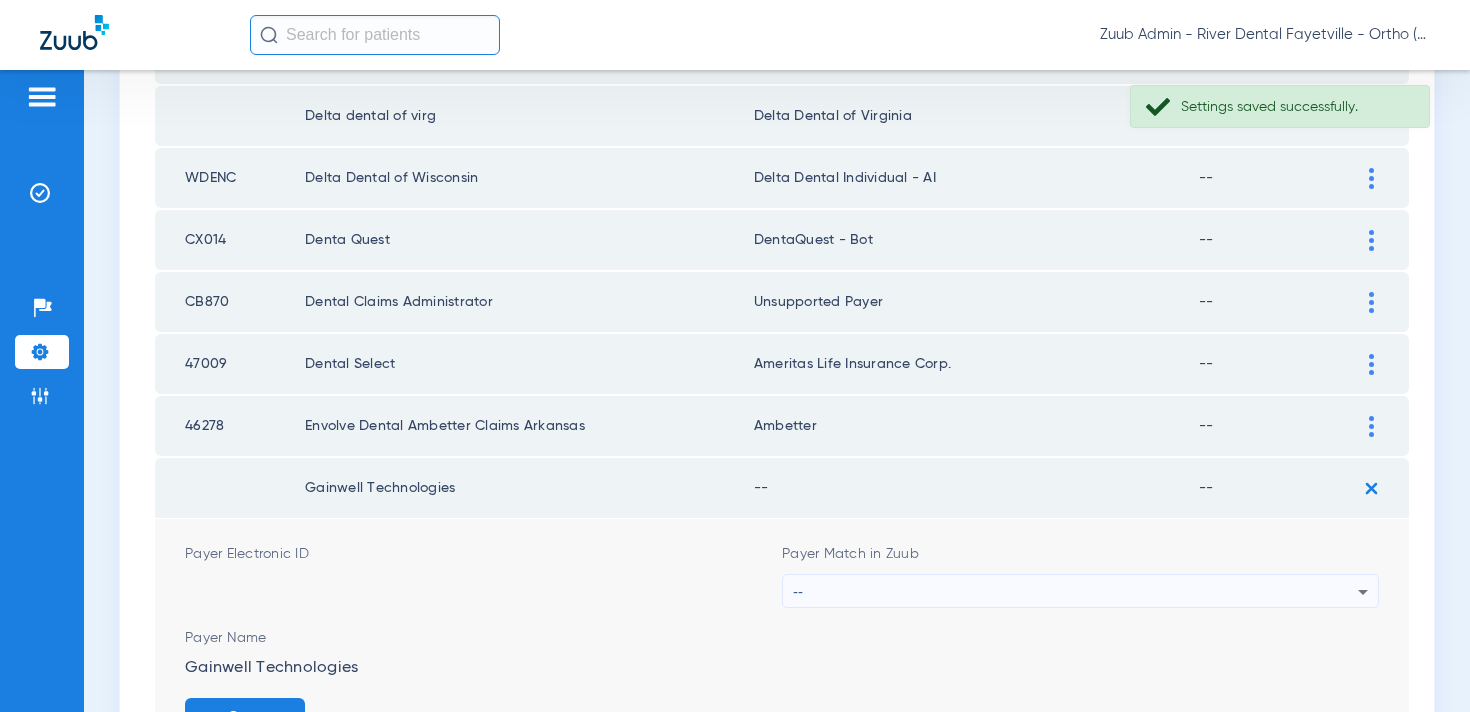 scroll, scrollTop: 2657, scrollLeft: 0, axis: vertical 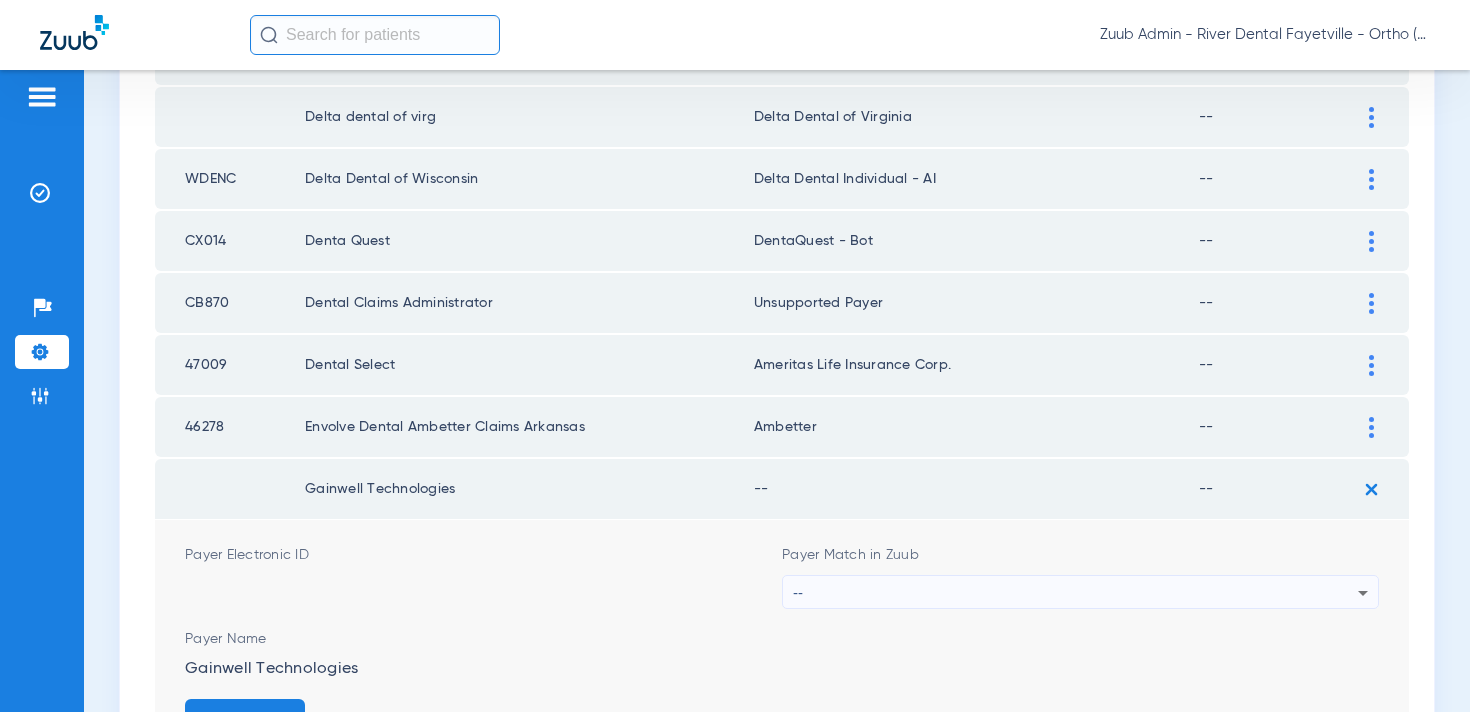 drag, startPoint x: 306, startPoint y: 491, endPoint x: 490, endPoint y: 490, distance: 184.00272 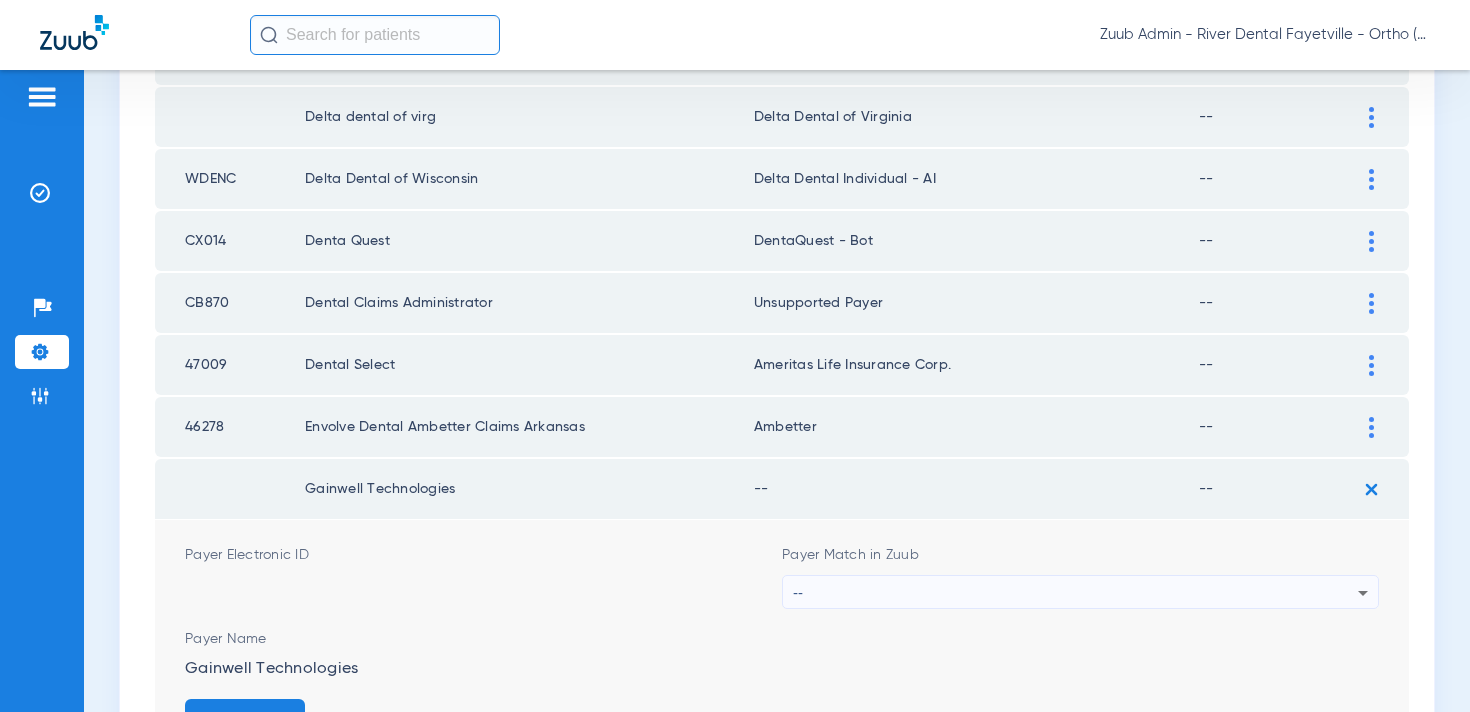 click on "Gainwell Technologies" 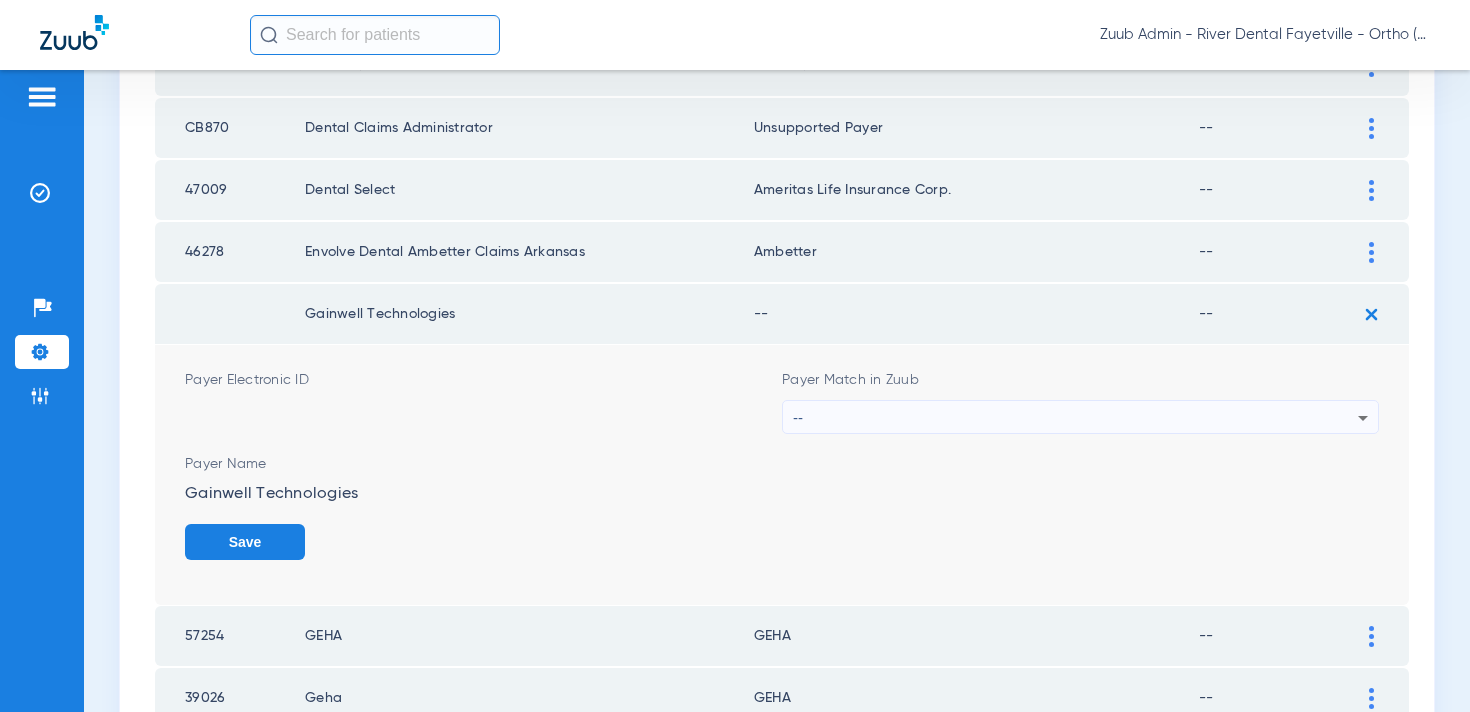 scroll, scrollTop: 2840, scrollLeft: 0, axis: vertical 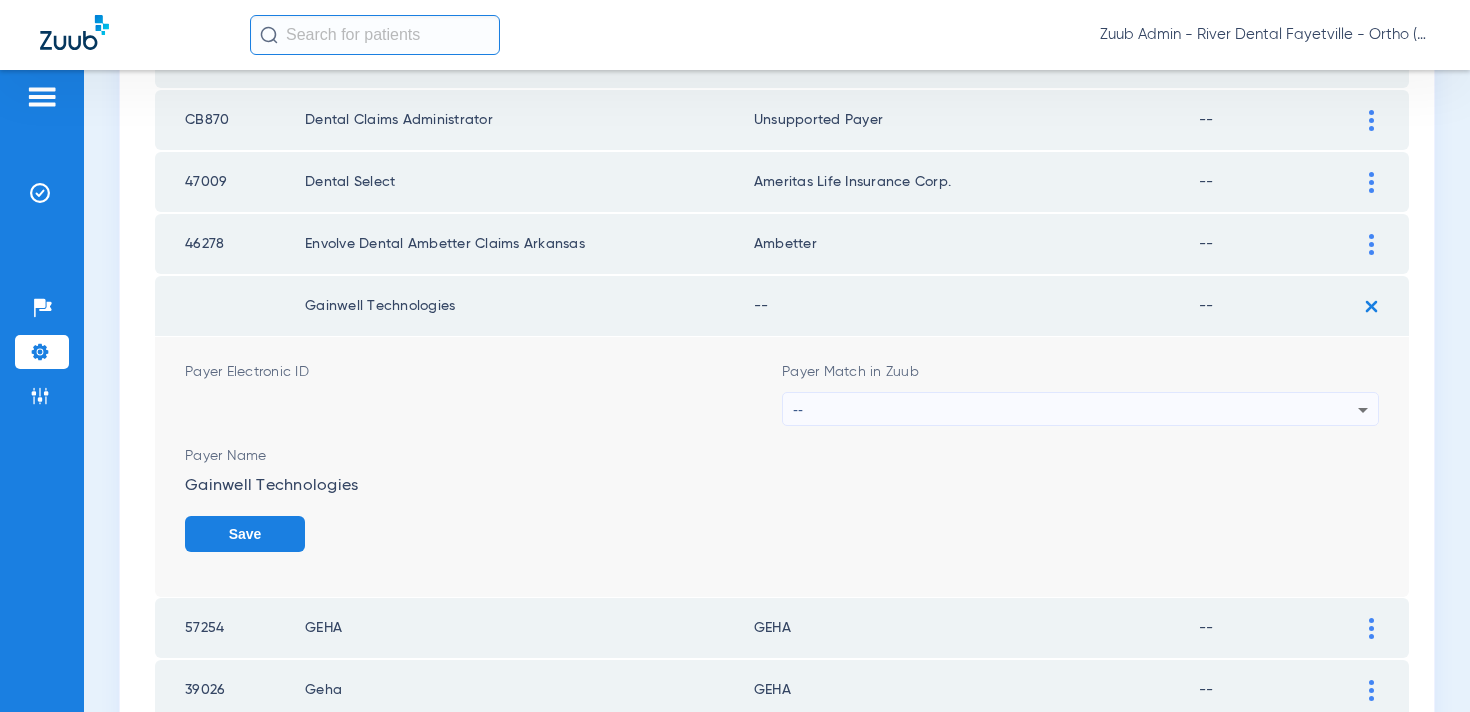 click 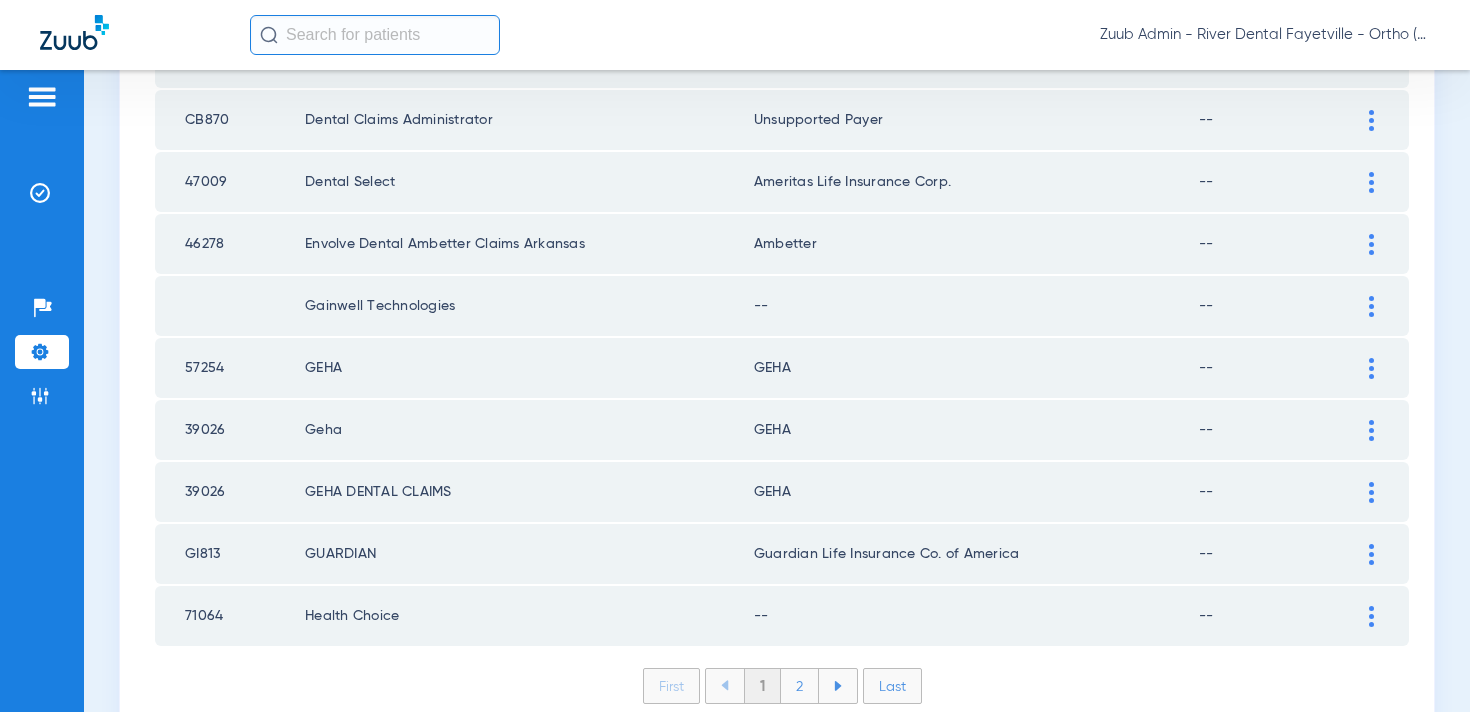 click on "--" 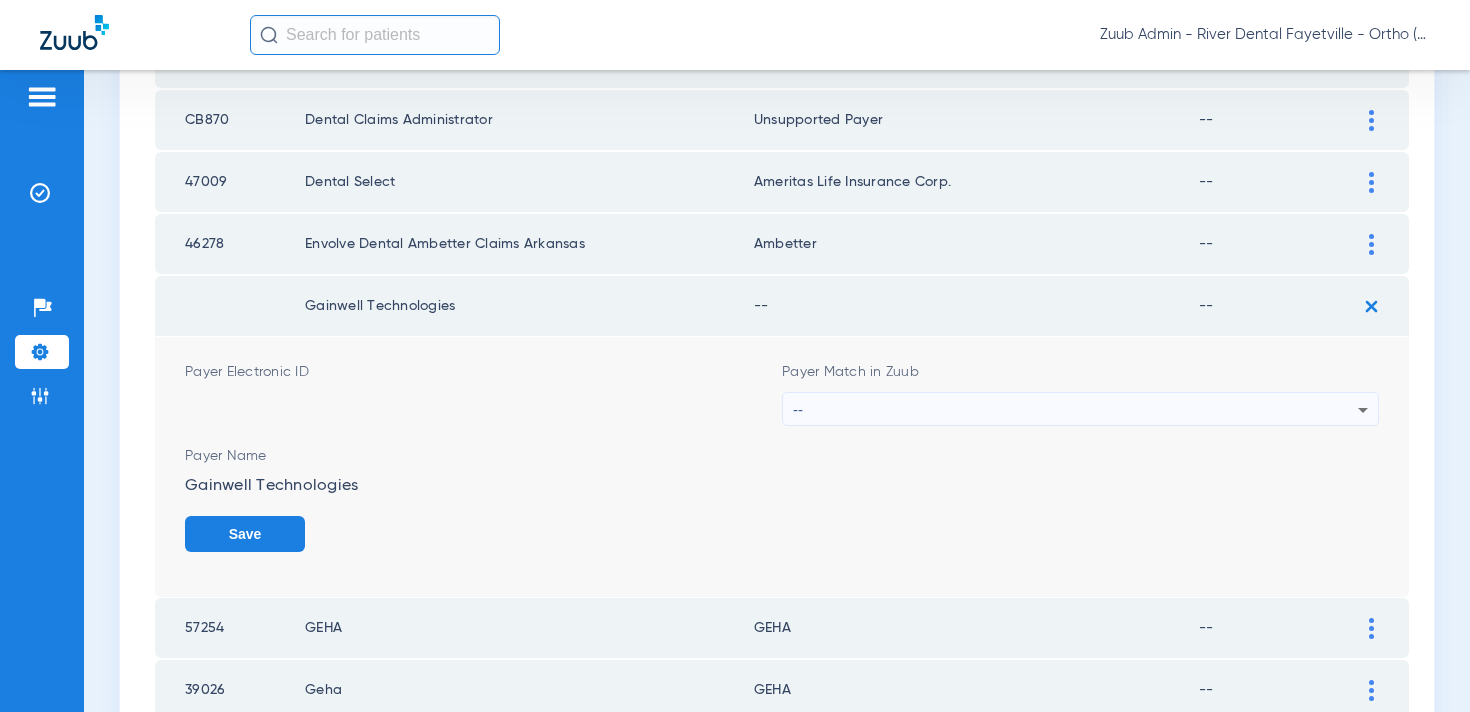 click on "--" at bounding box center (1075, 410) 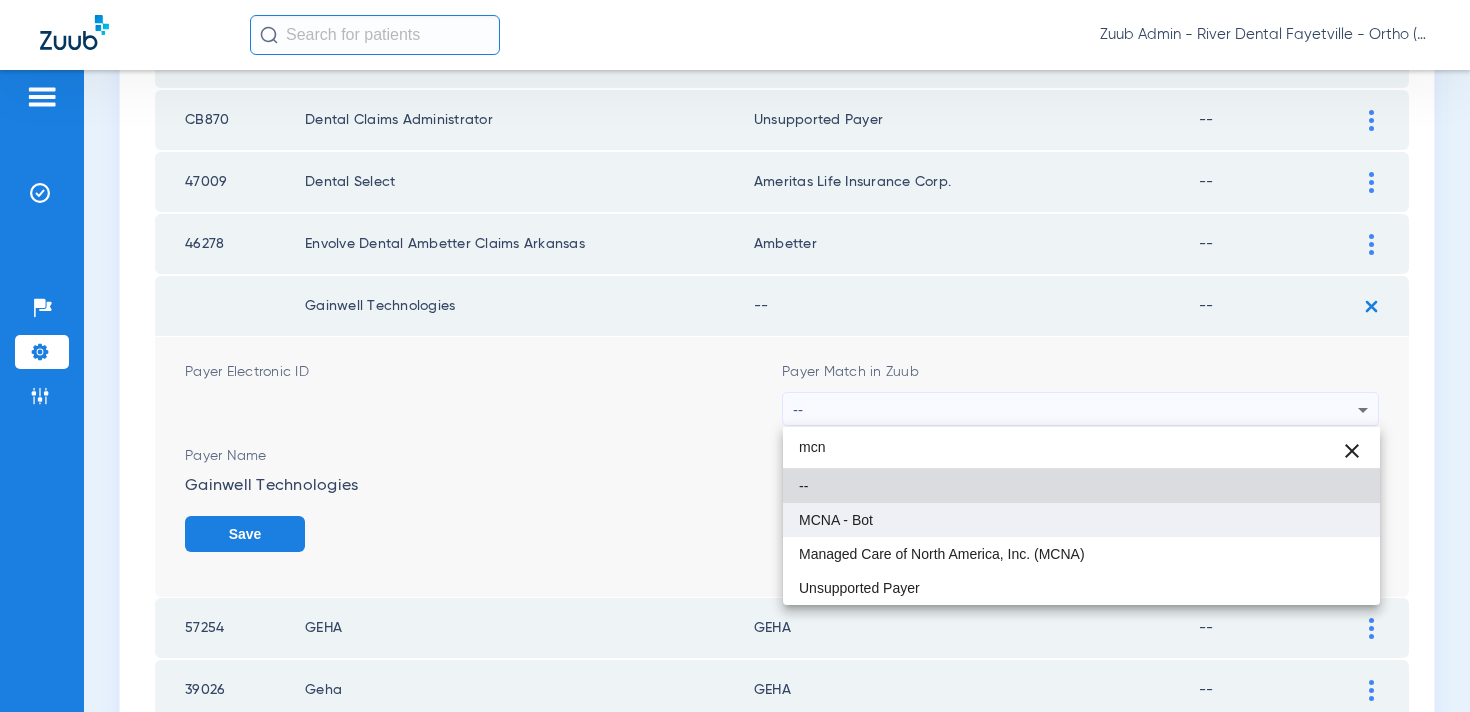 type on "mcn" 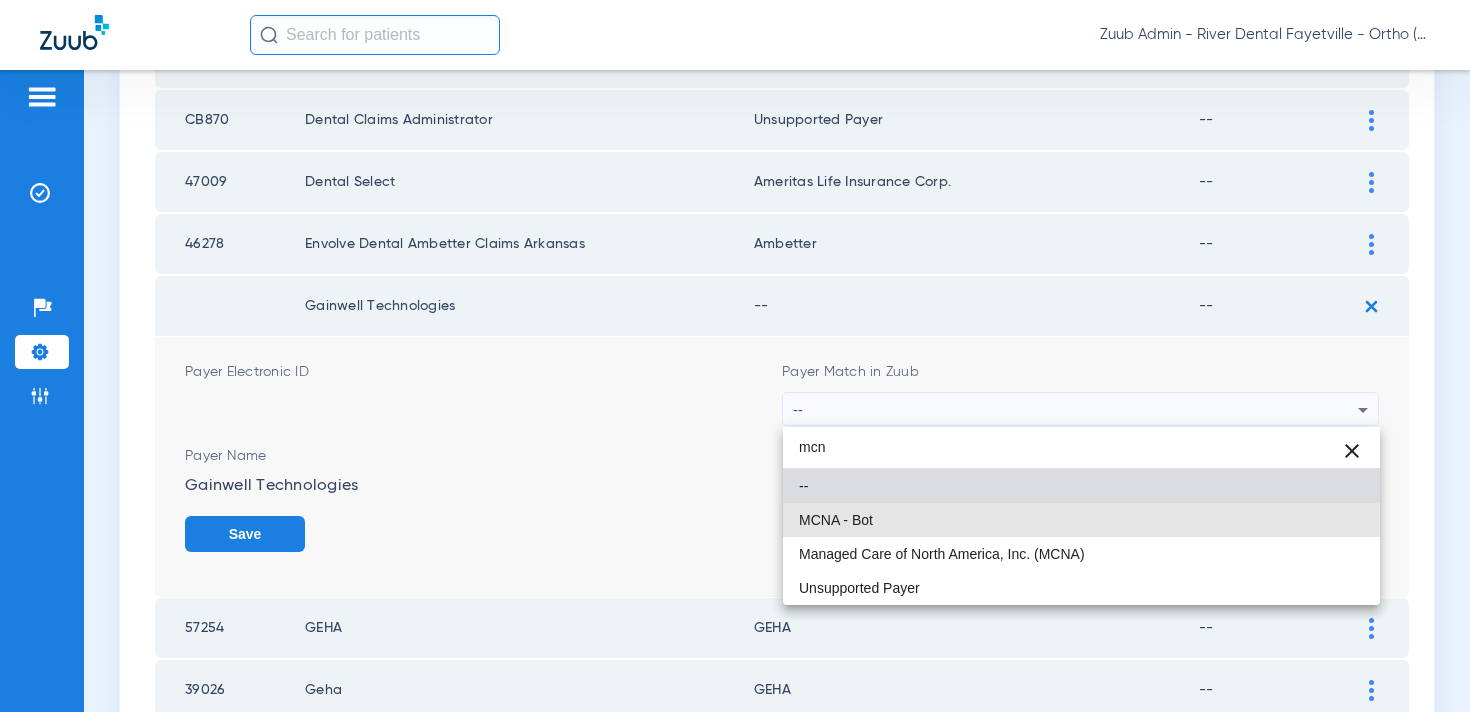 drag, startPoint x: 929, startPoint y: 513, endPoint x: 1132, endPoint y: 523, distance: 203.24615 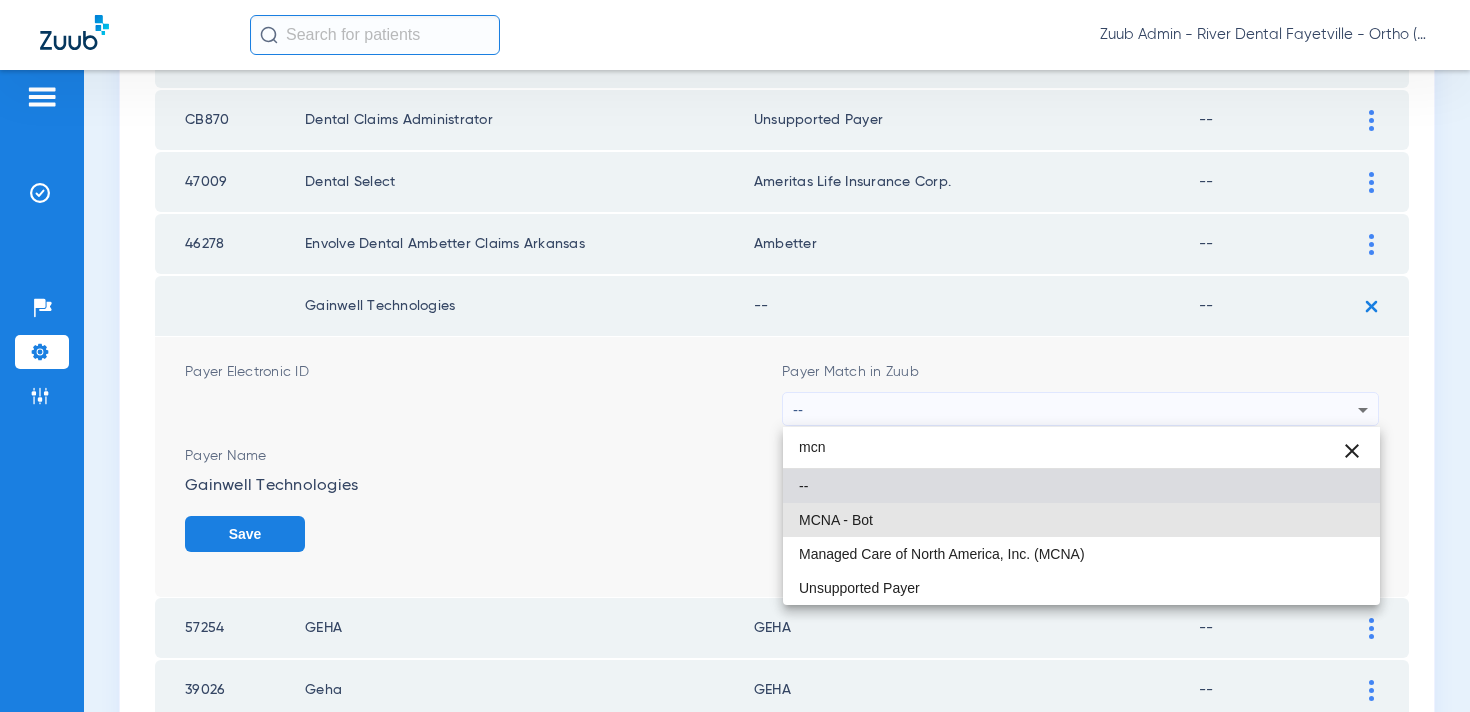 click on "MCNA - Bot" at bounding box center (1081, 520) 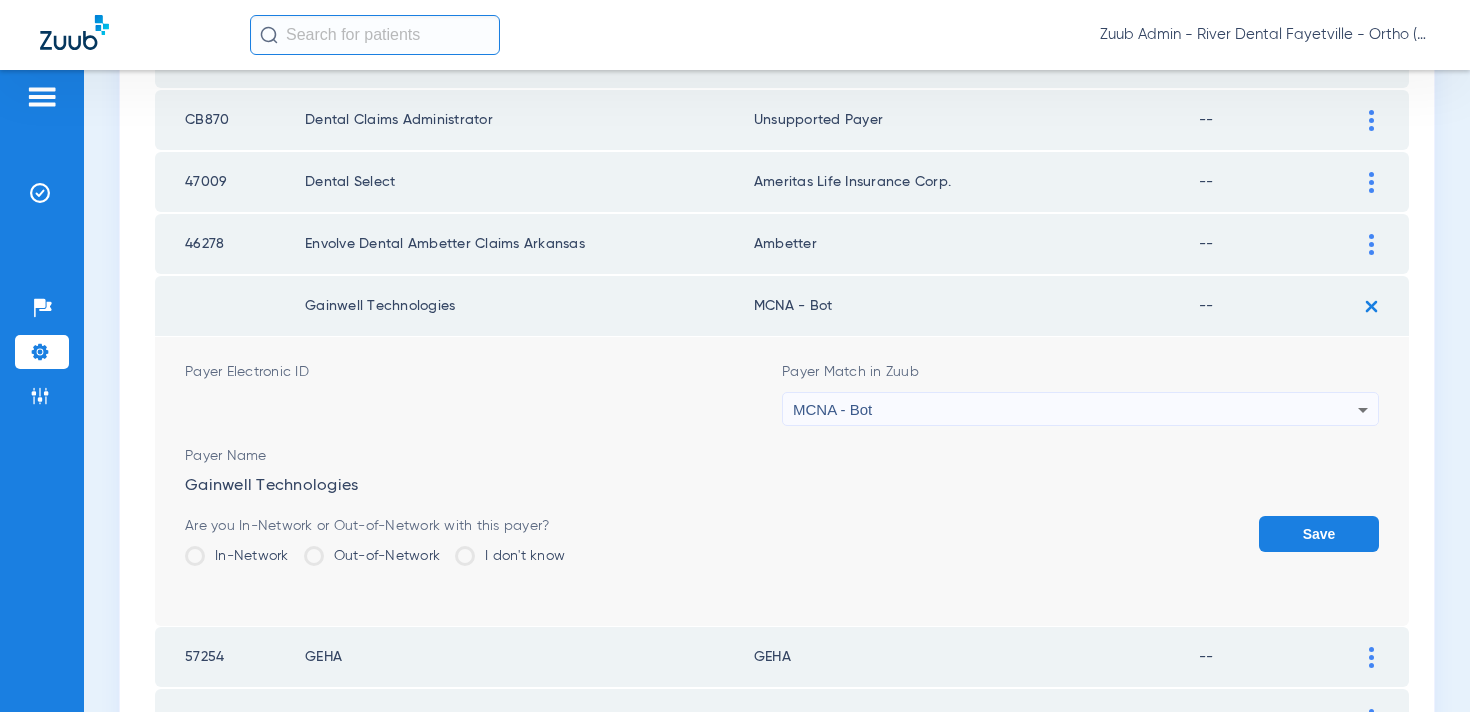 click on "Save" 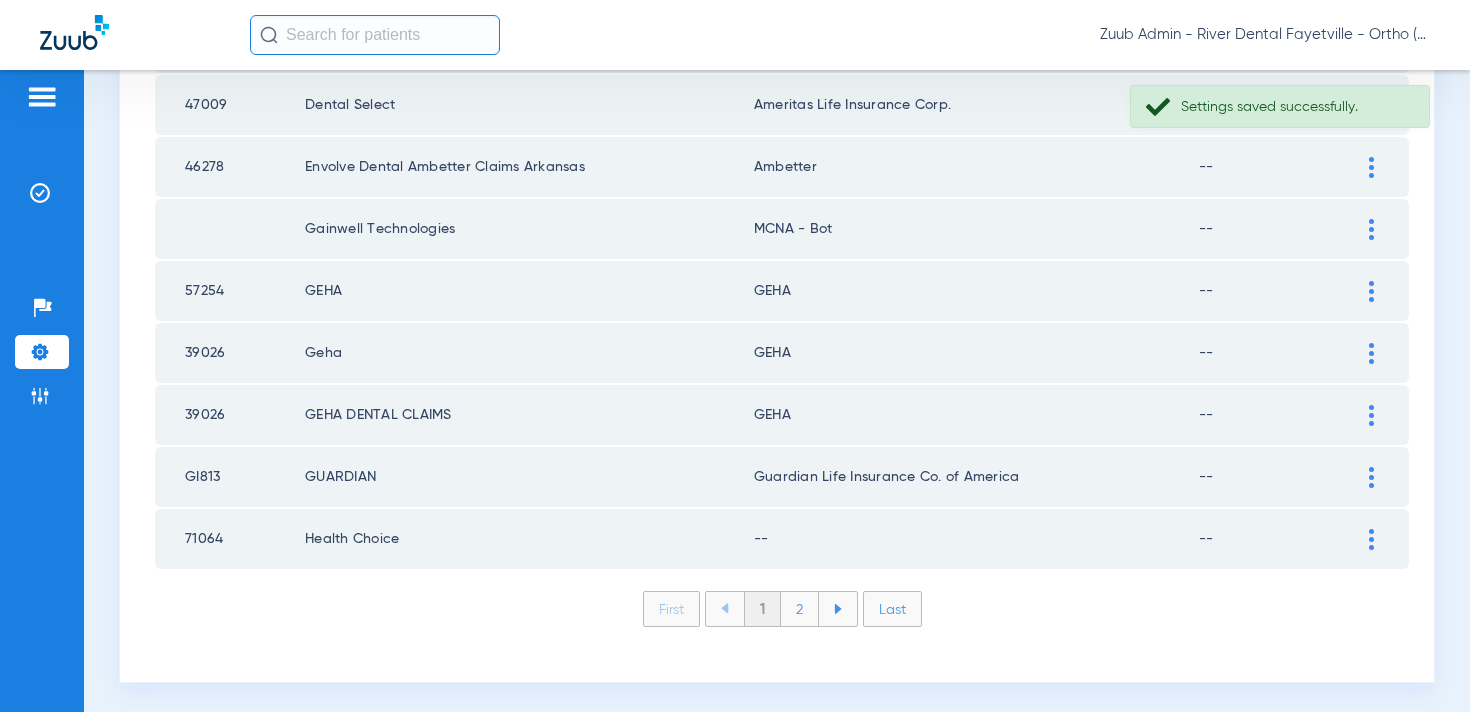 scroll, scrollTop: 2922, scrollLeft: 0, axis: vertical 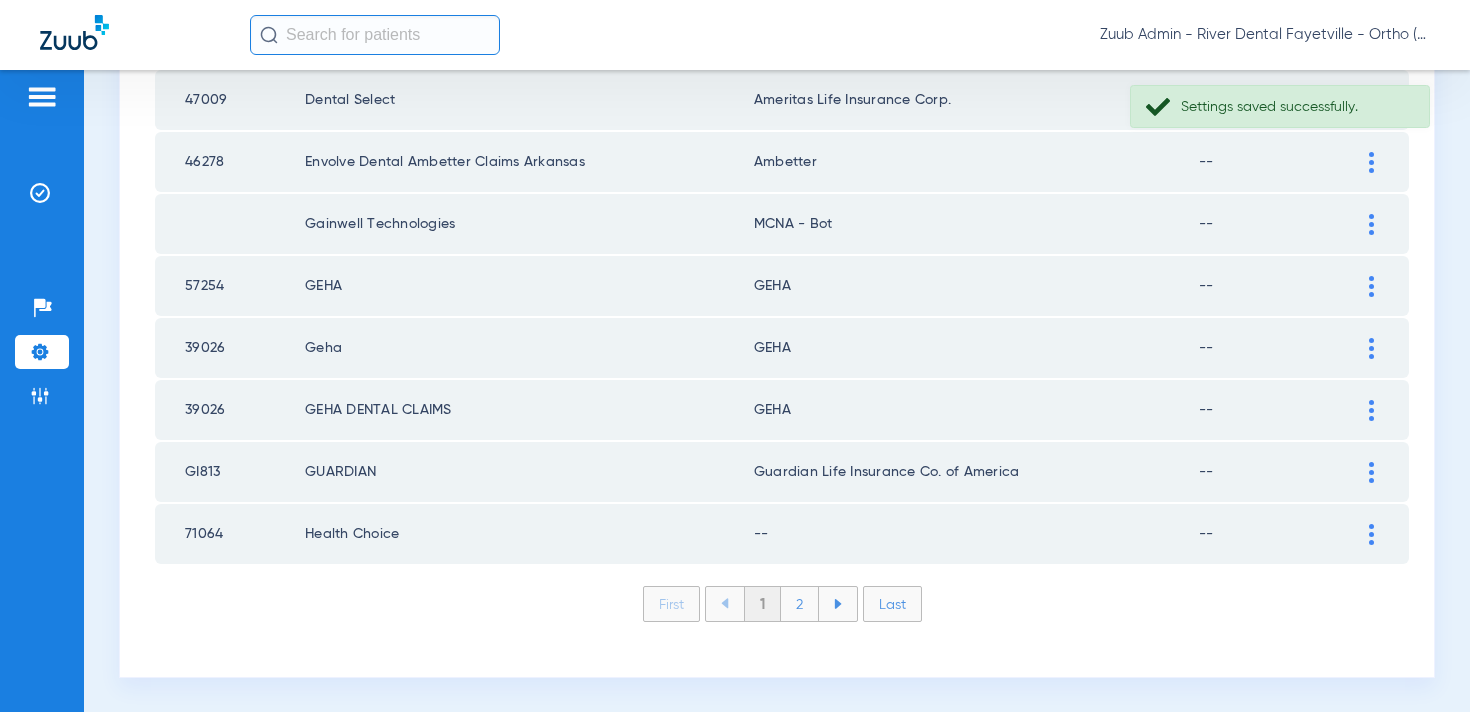 click 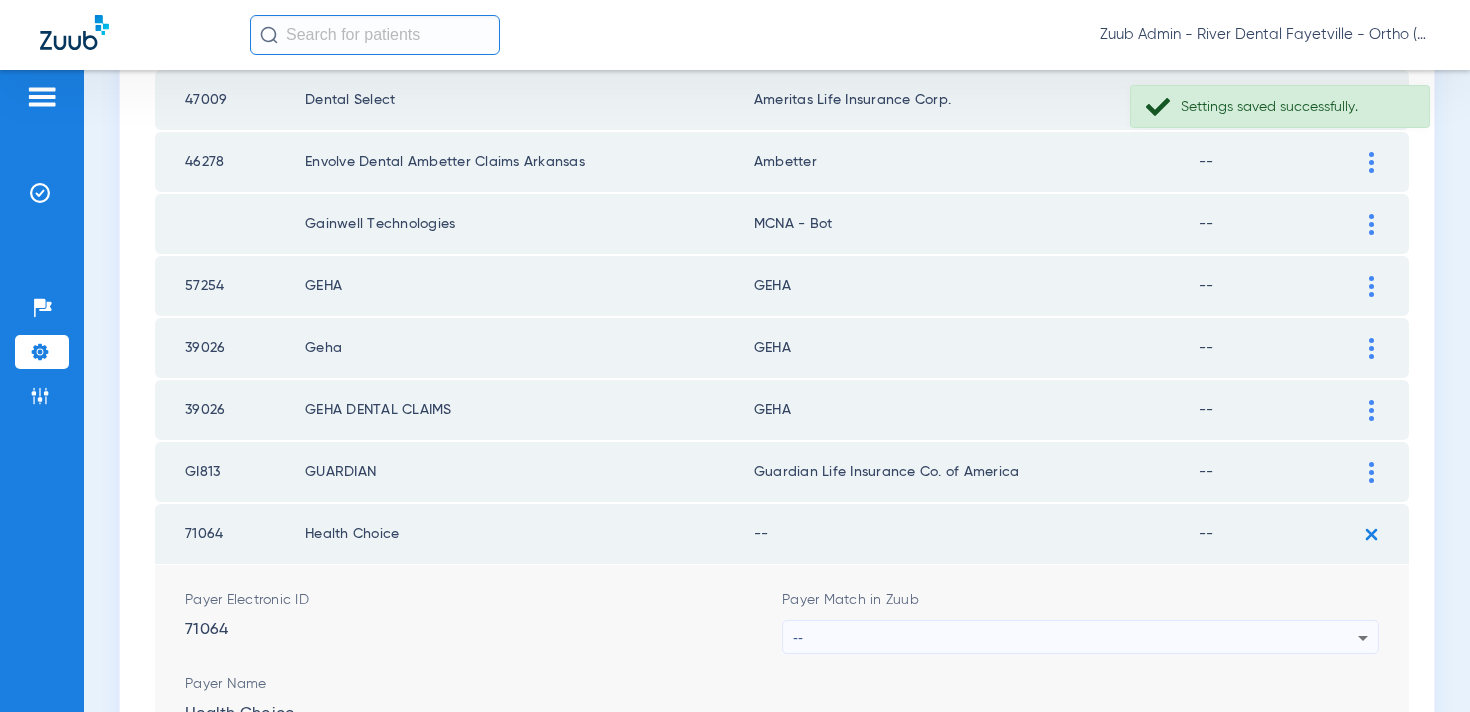 click on "--" at bounding box center (1075, 638) 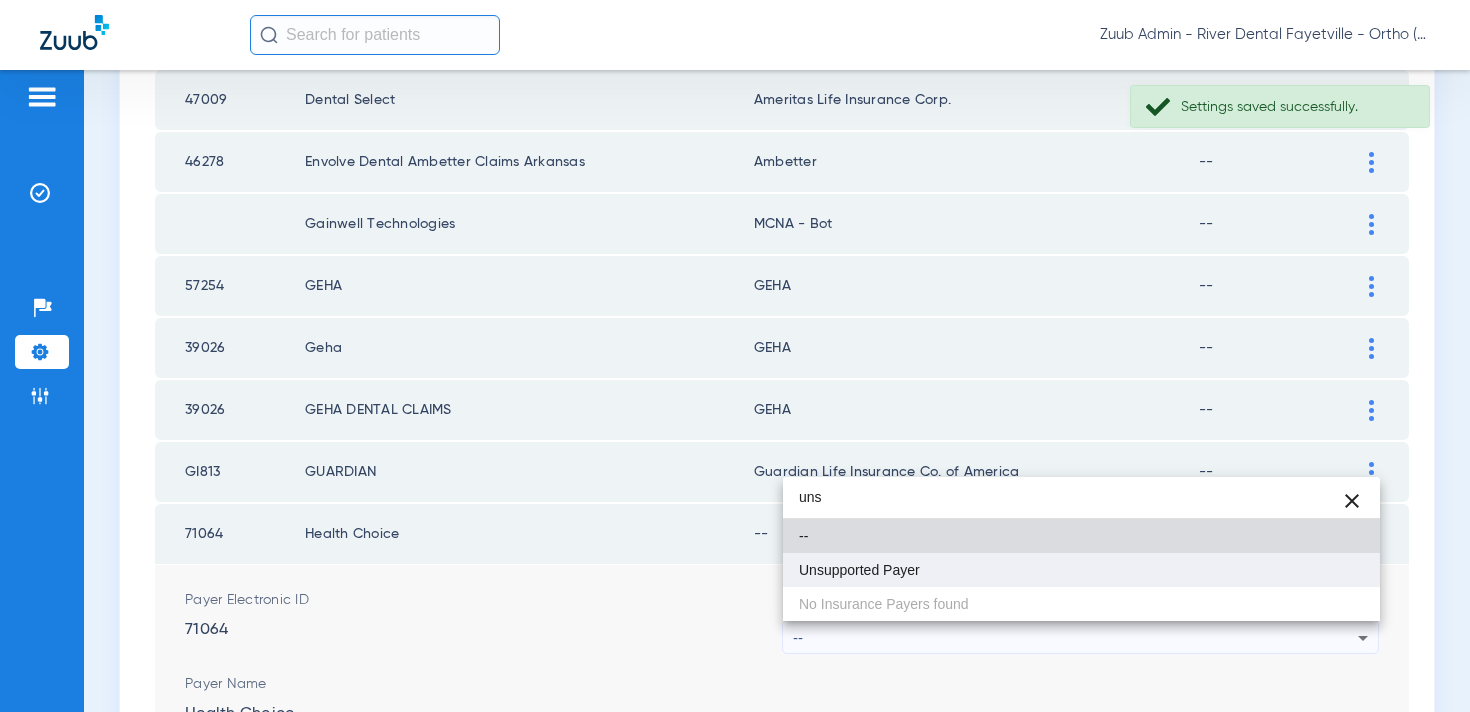 type on "uns" 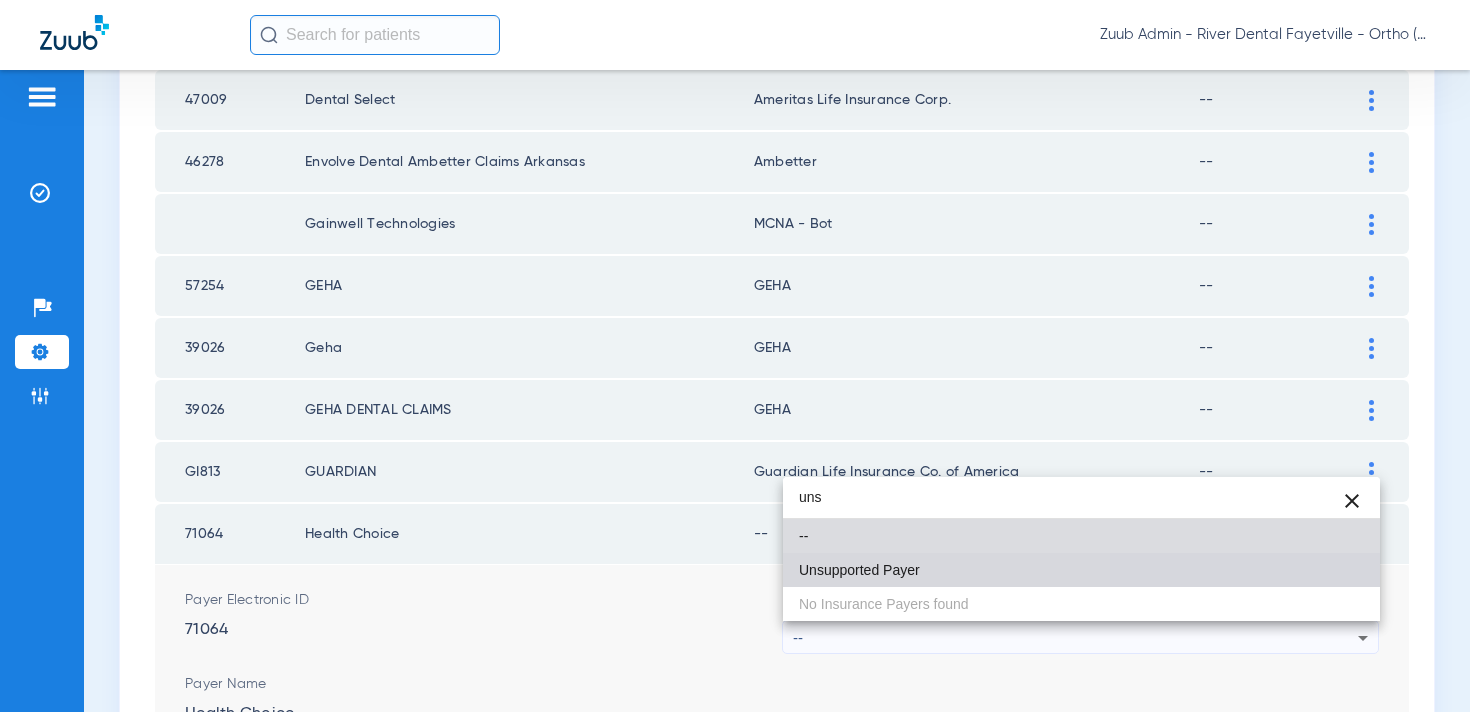 click on "Unsupported Payer" at bounding box center [859, 570] 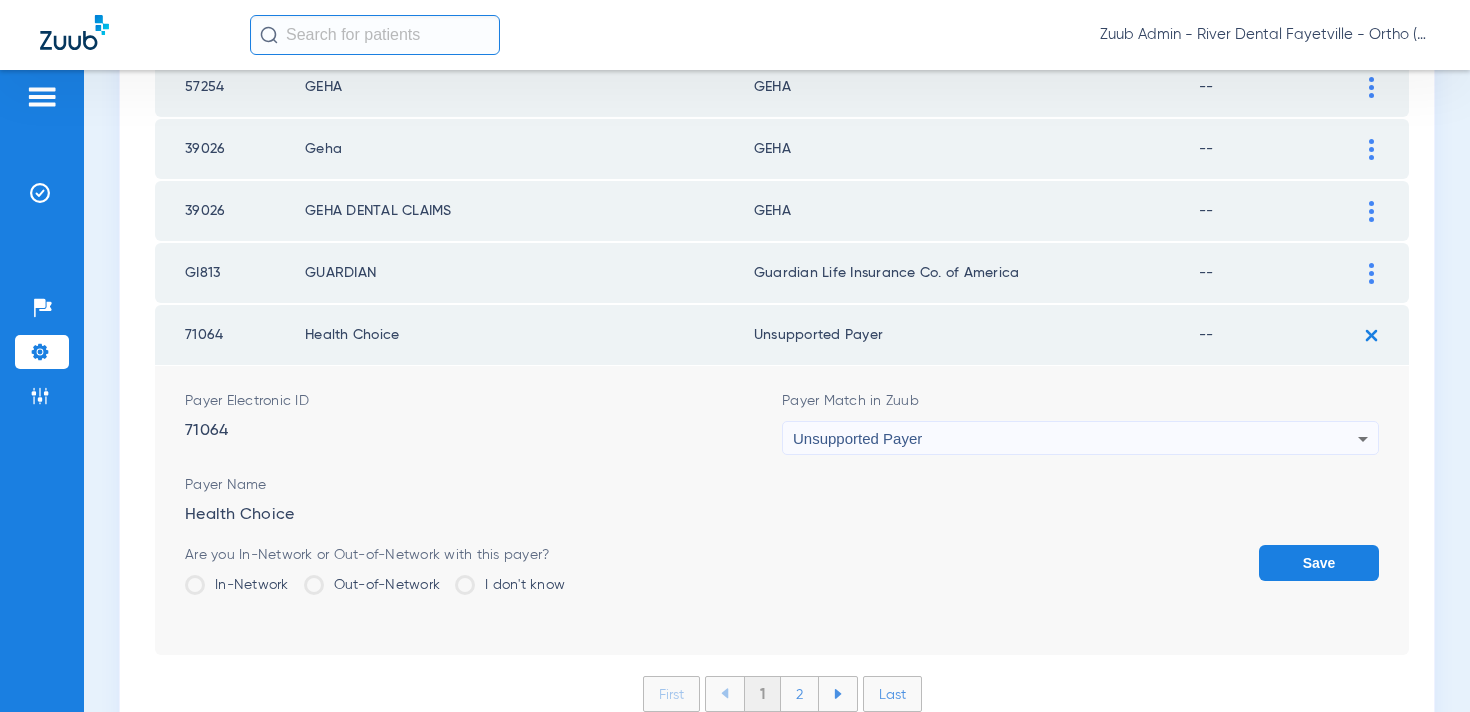 click on "Save" 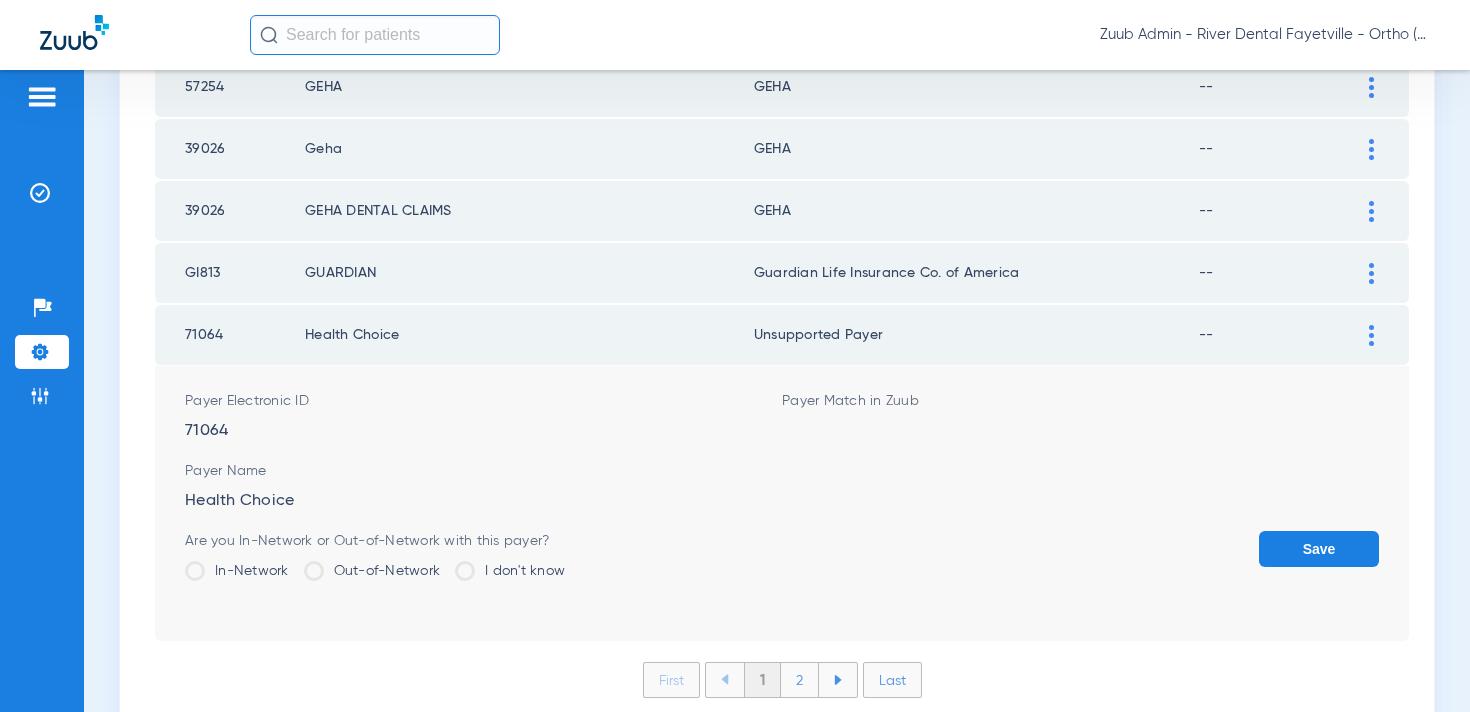 scroll, scrollTop: 2923, scrollLeft: 0, axis: vertical 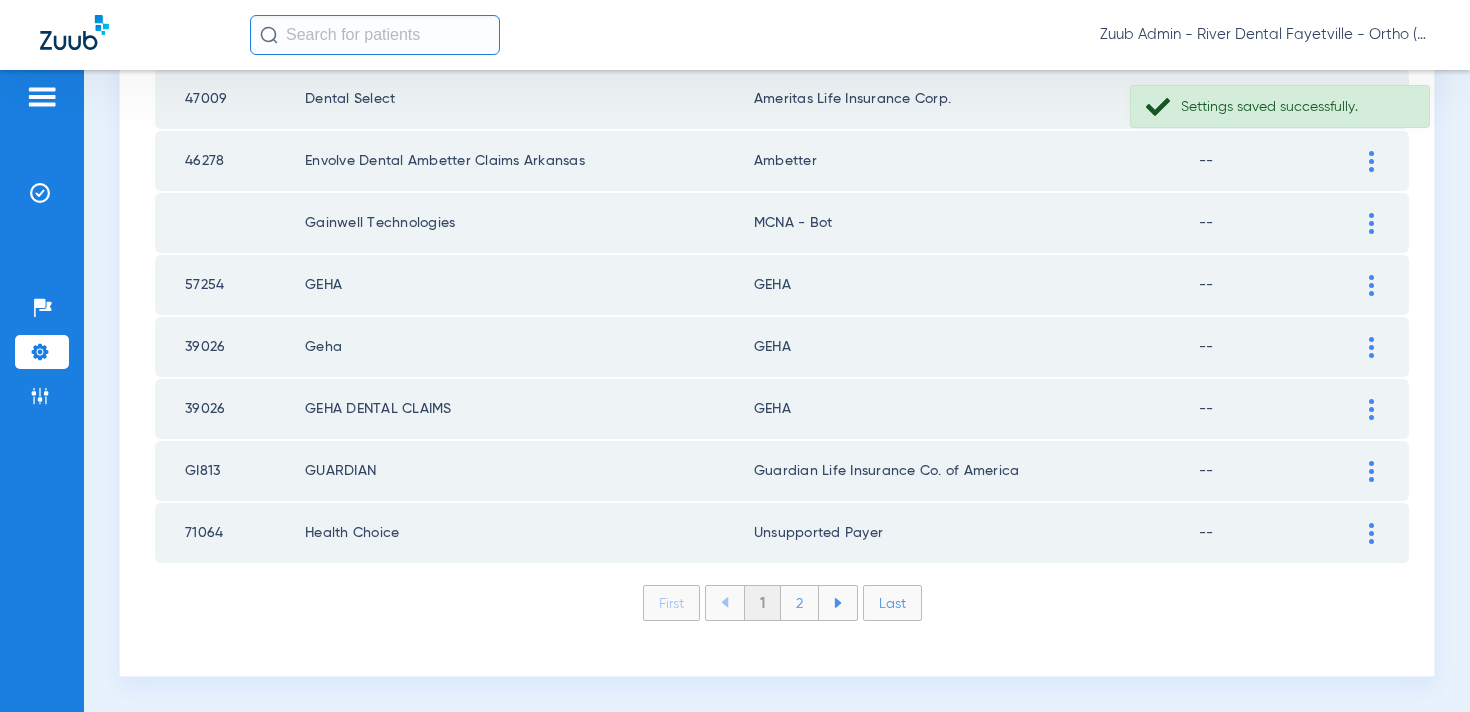click on "2" 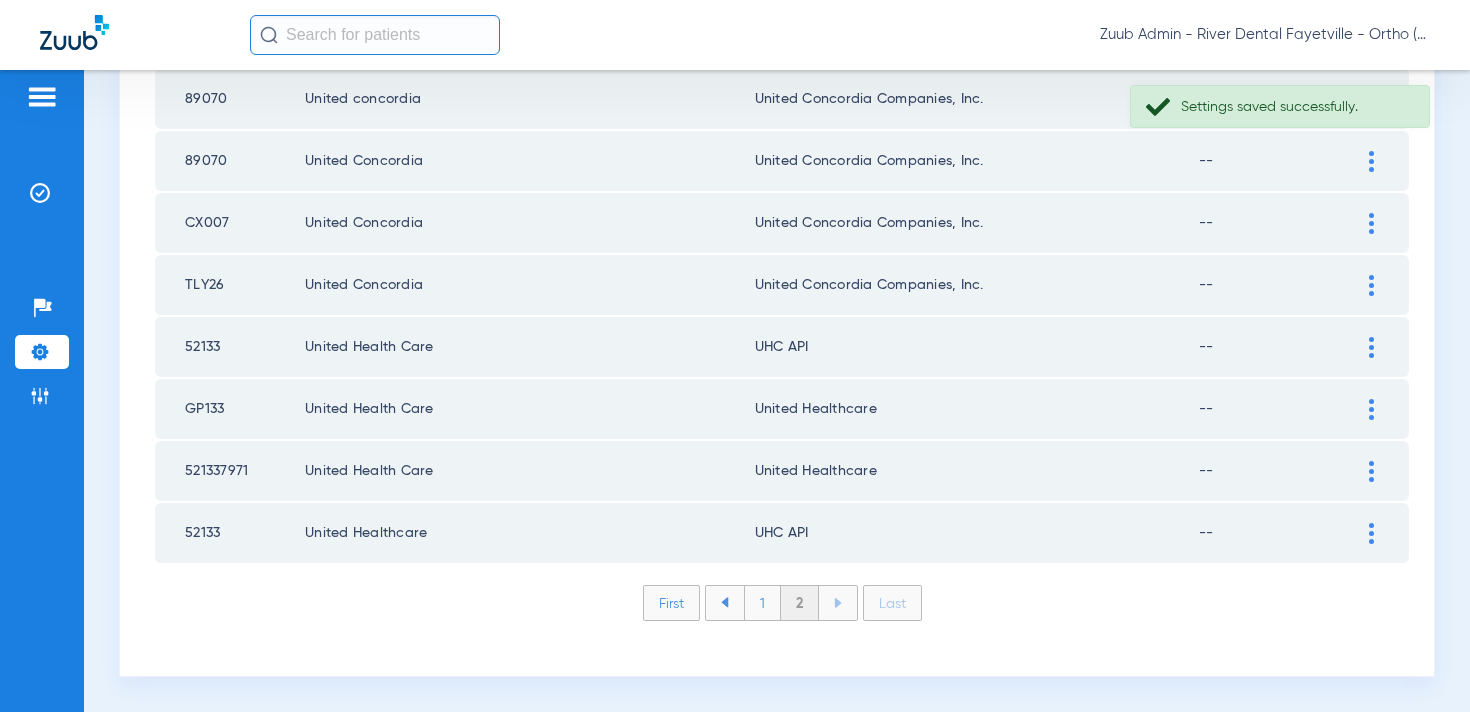 scroll, scrollTop: 1179, scrollLeft: 0, axis: vertical 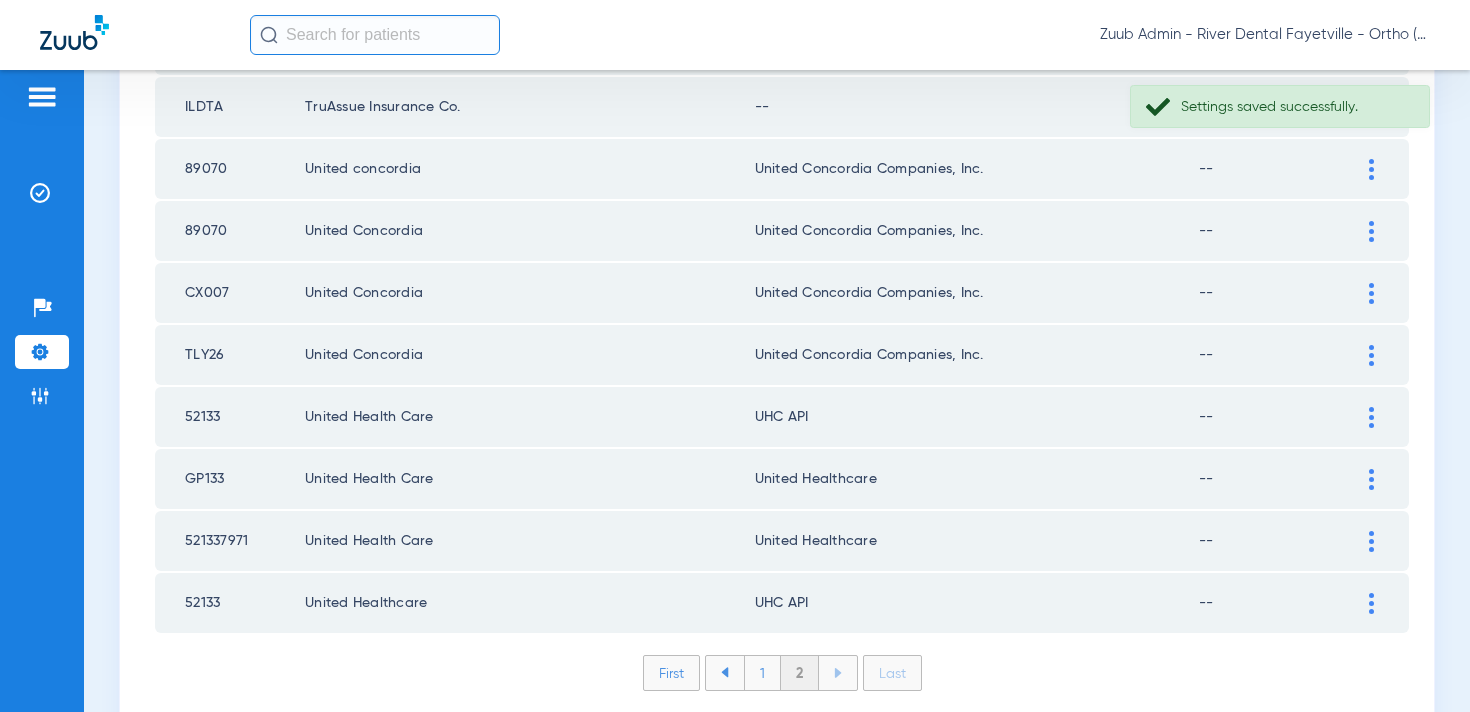 click 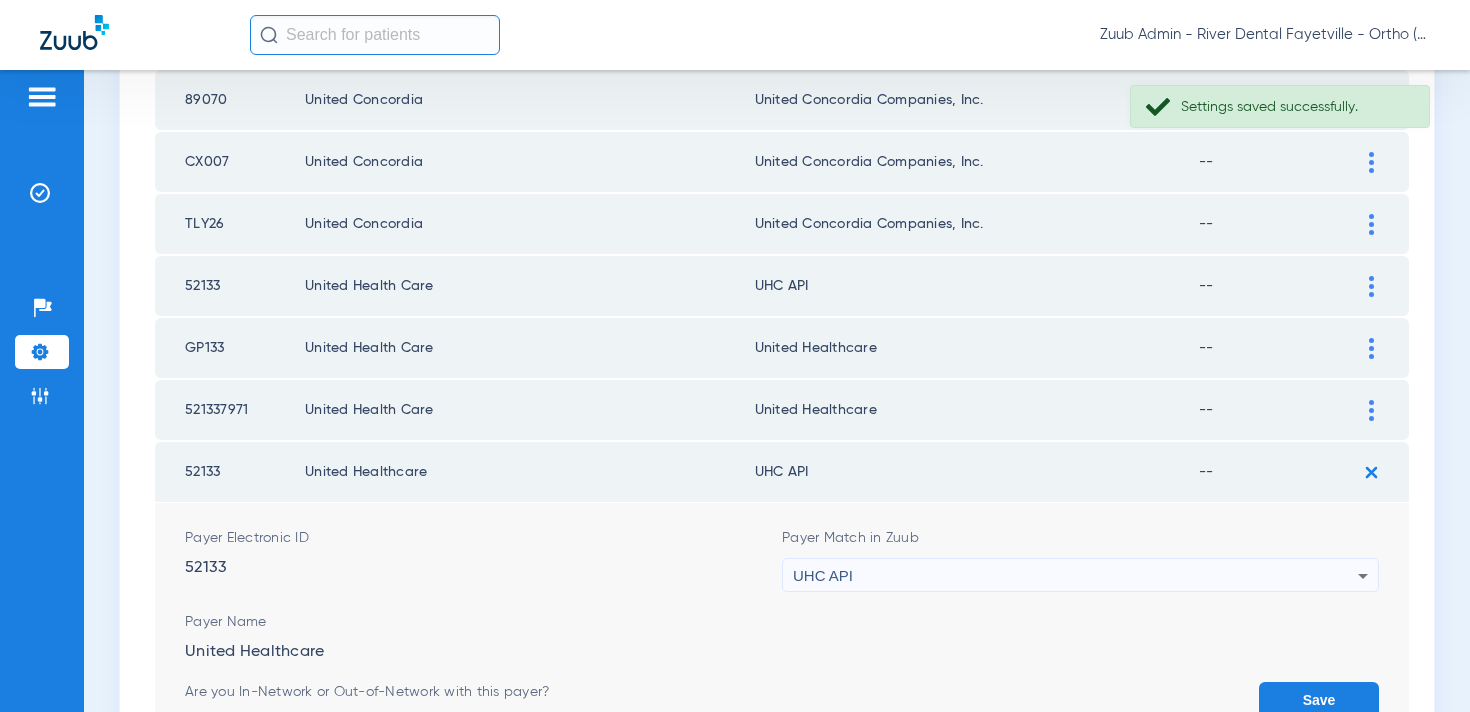 scroll, scrollTop: 1319, scrollLeft: 0, axis: vertical 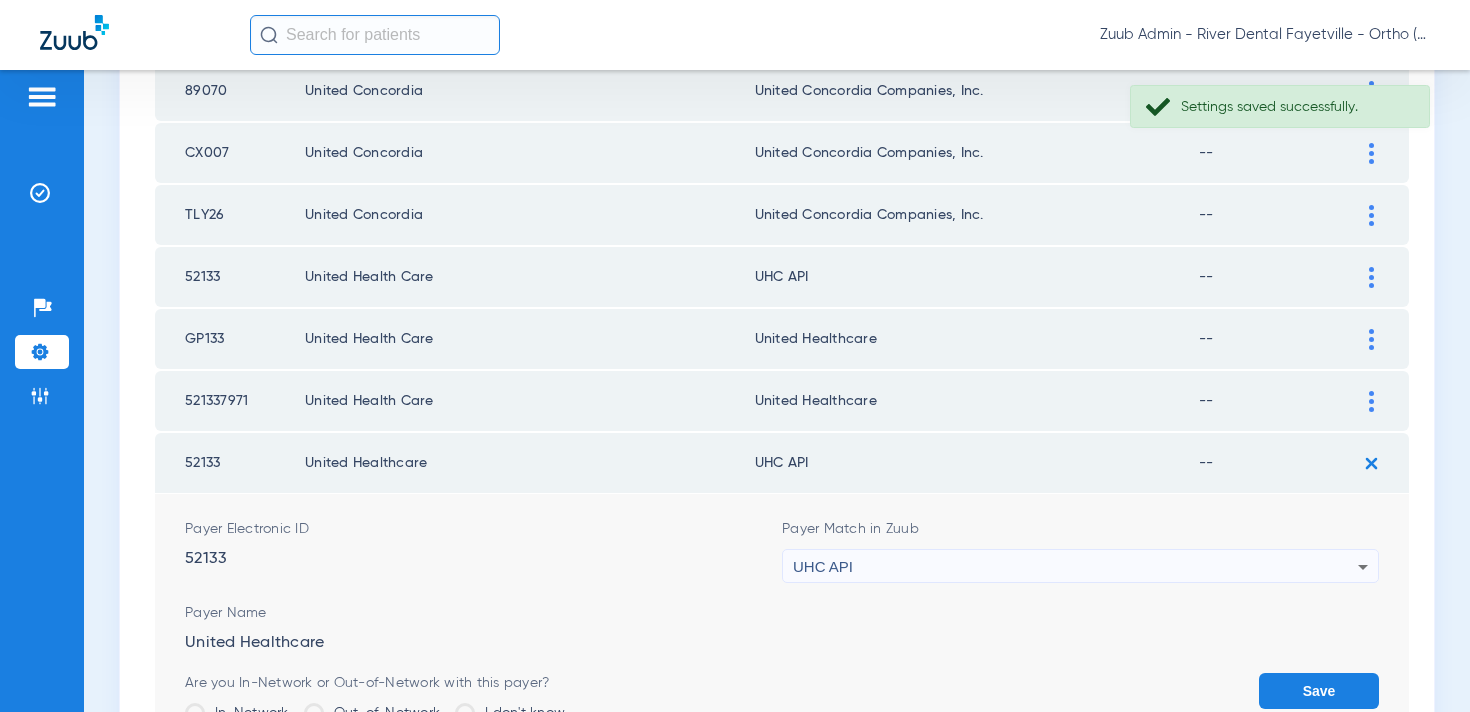 click on "UHC API" at bounding box center [1075, 567] 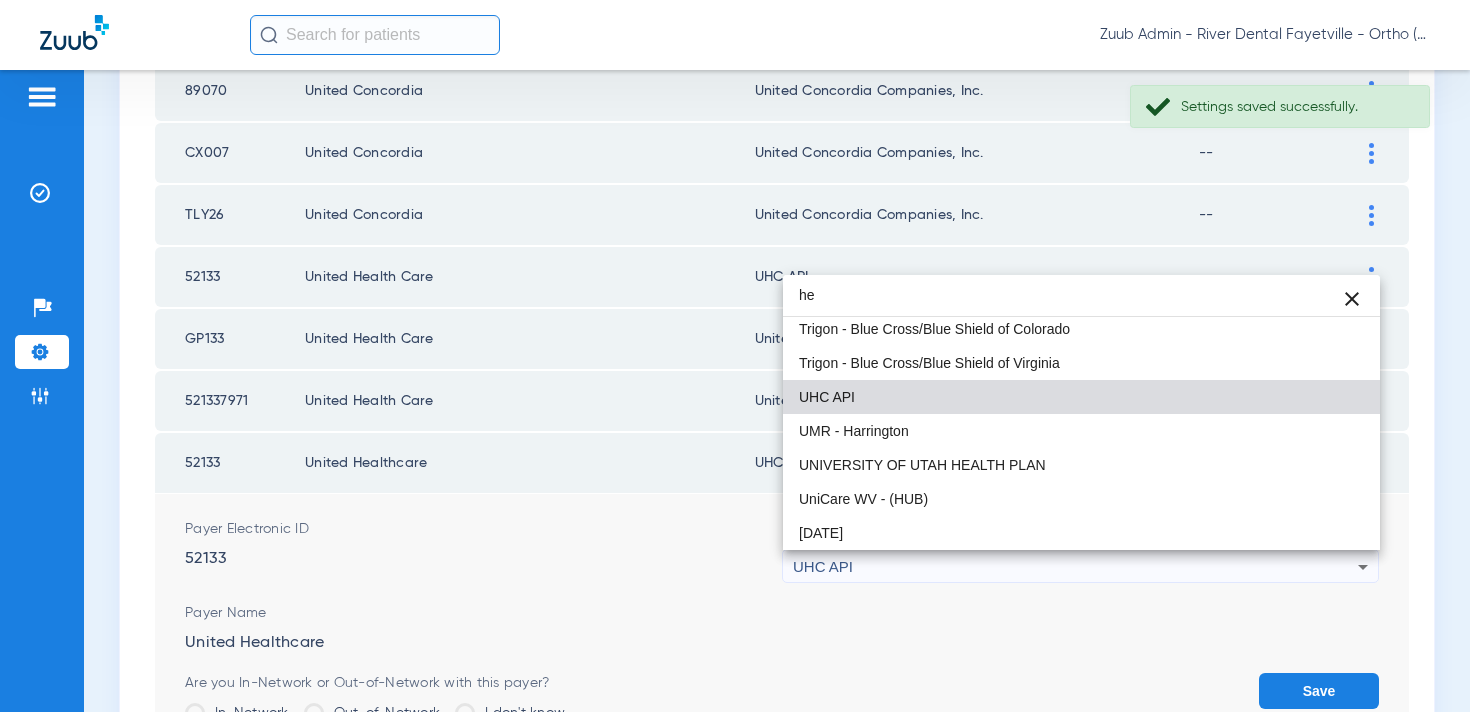 scroll, scrollTop: 42, scrollLeft: 0, axis: vertical 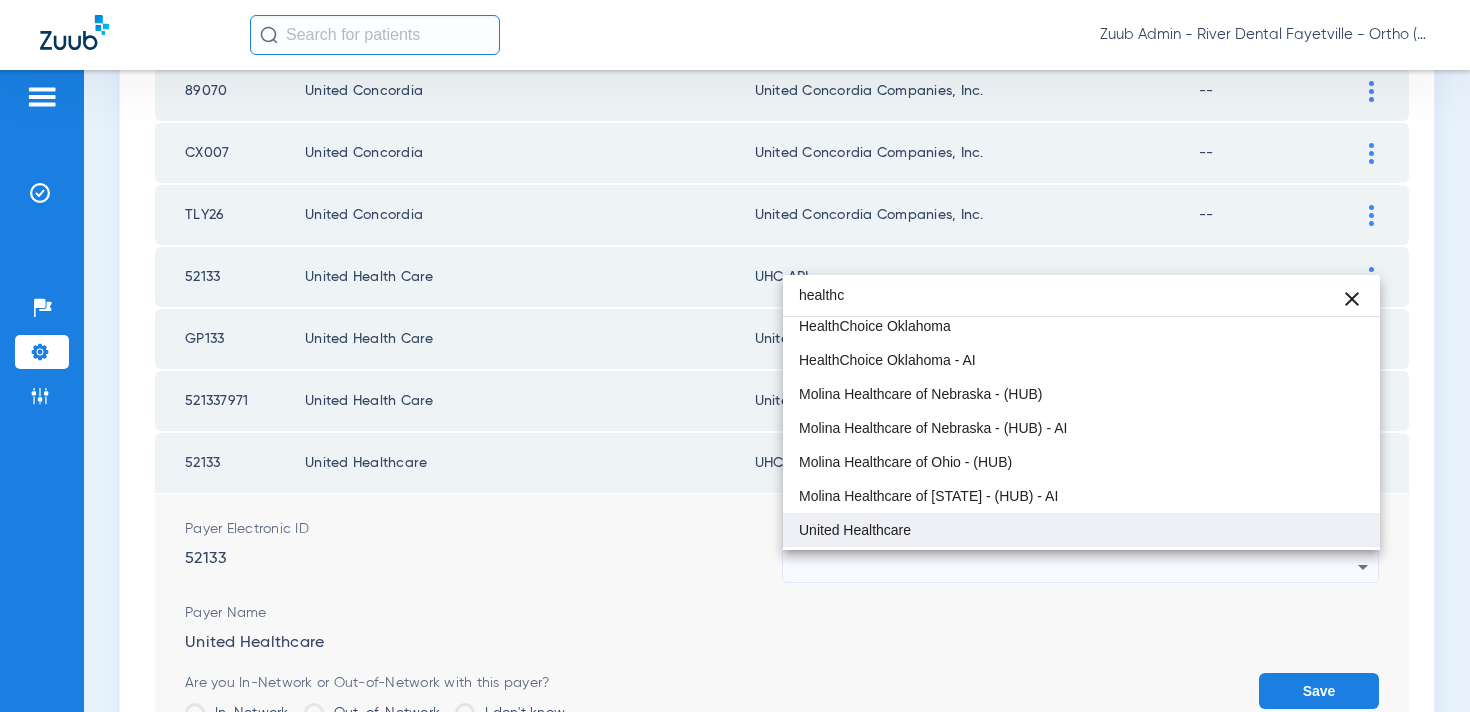 type on "healthc" 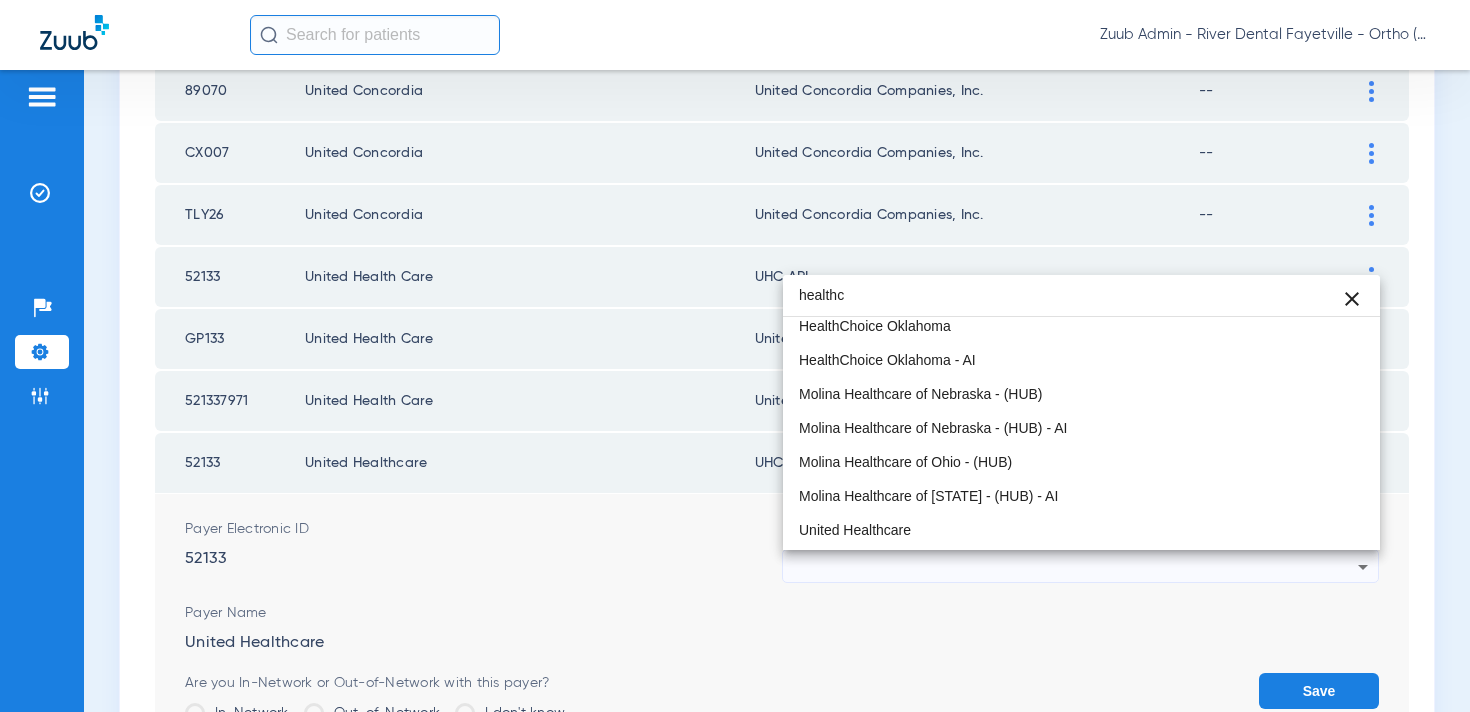 drag, startPoint x: 877, startPoint y: 527, endPoint x: 917, endPoint y: 532, distance: 40.311287 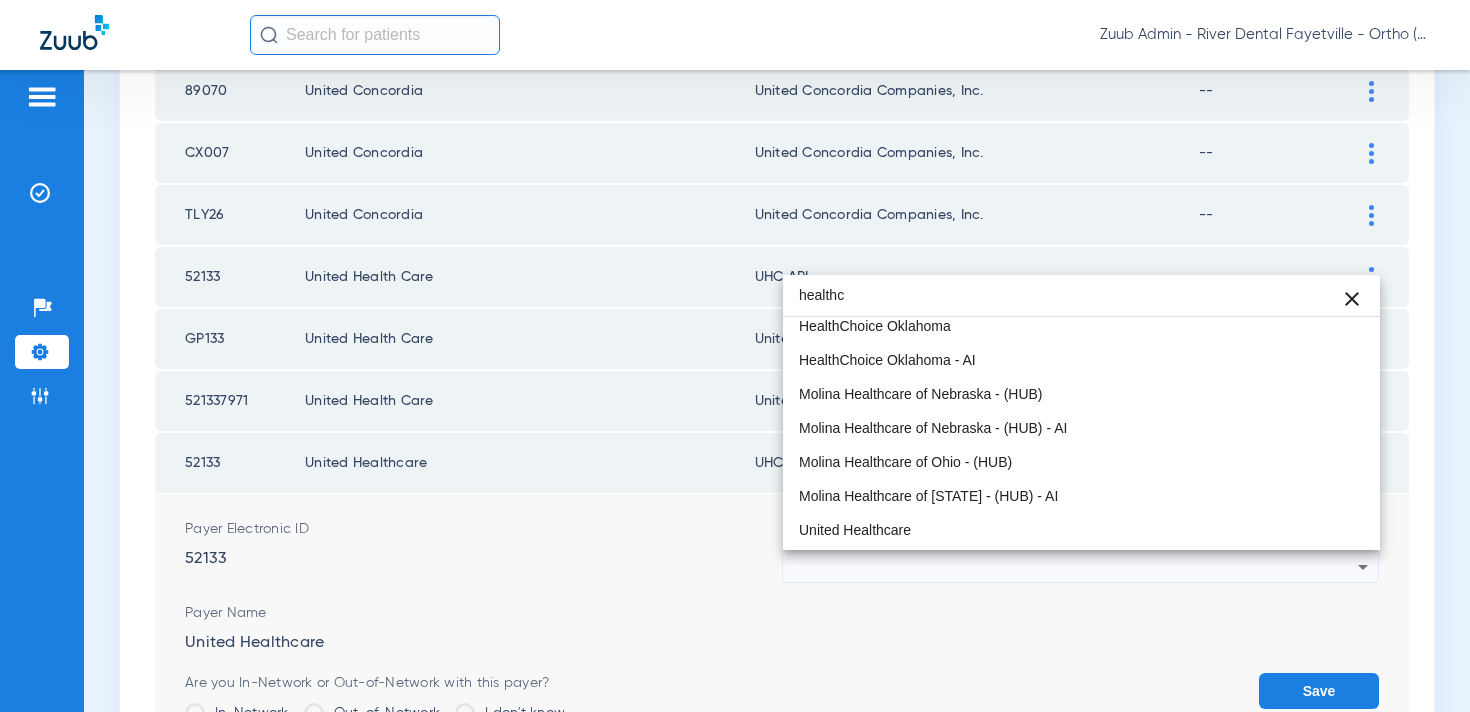 click on "United Healthcare" at bounding box center [855, 530] 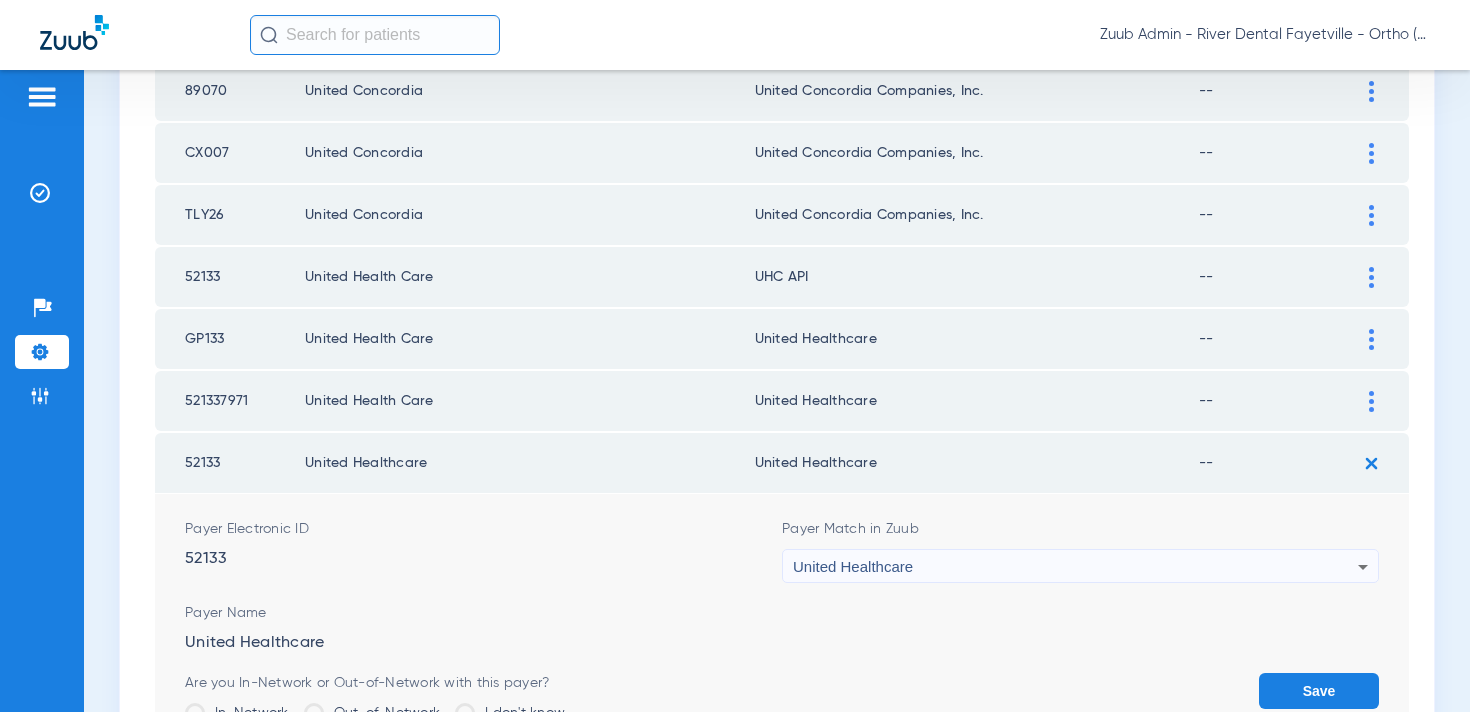 drag, startPoint x: 1280, startPoint y: 680, endPoint x: 1330, endPoint y: 430, distance: 254.95097 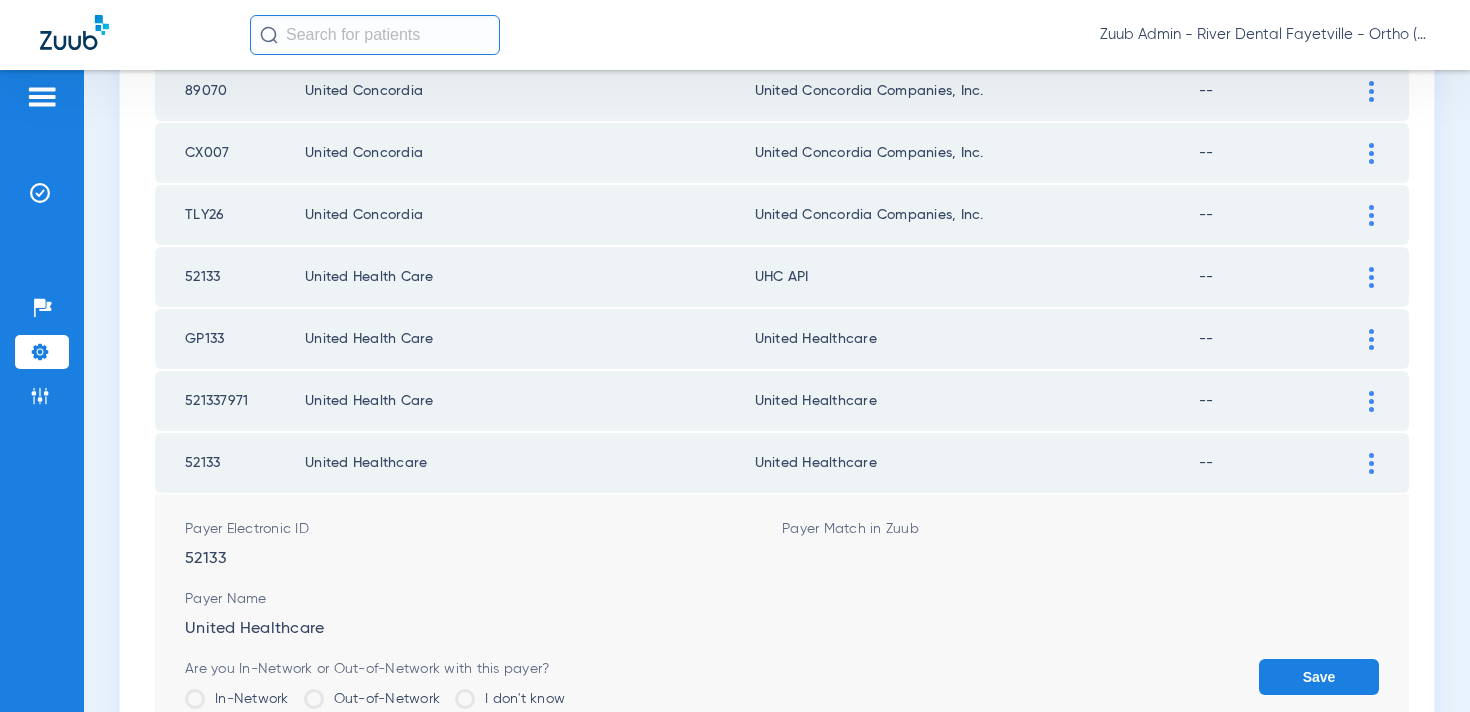 scroll, scrollTop: 1249, scrollLeft: 0, axis: vertical 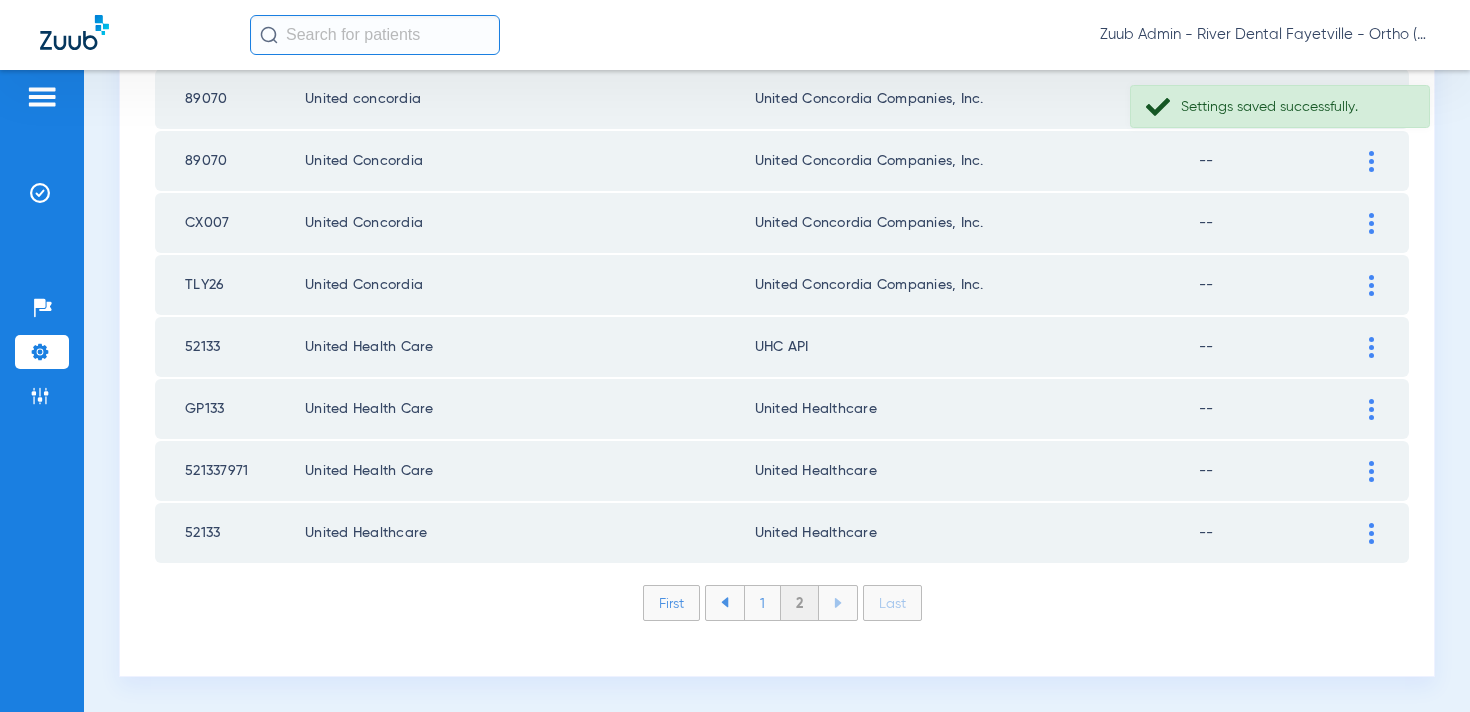 click 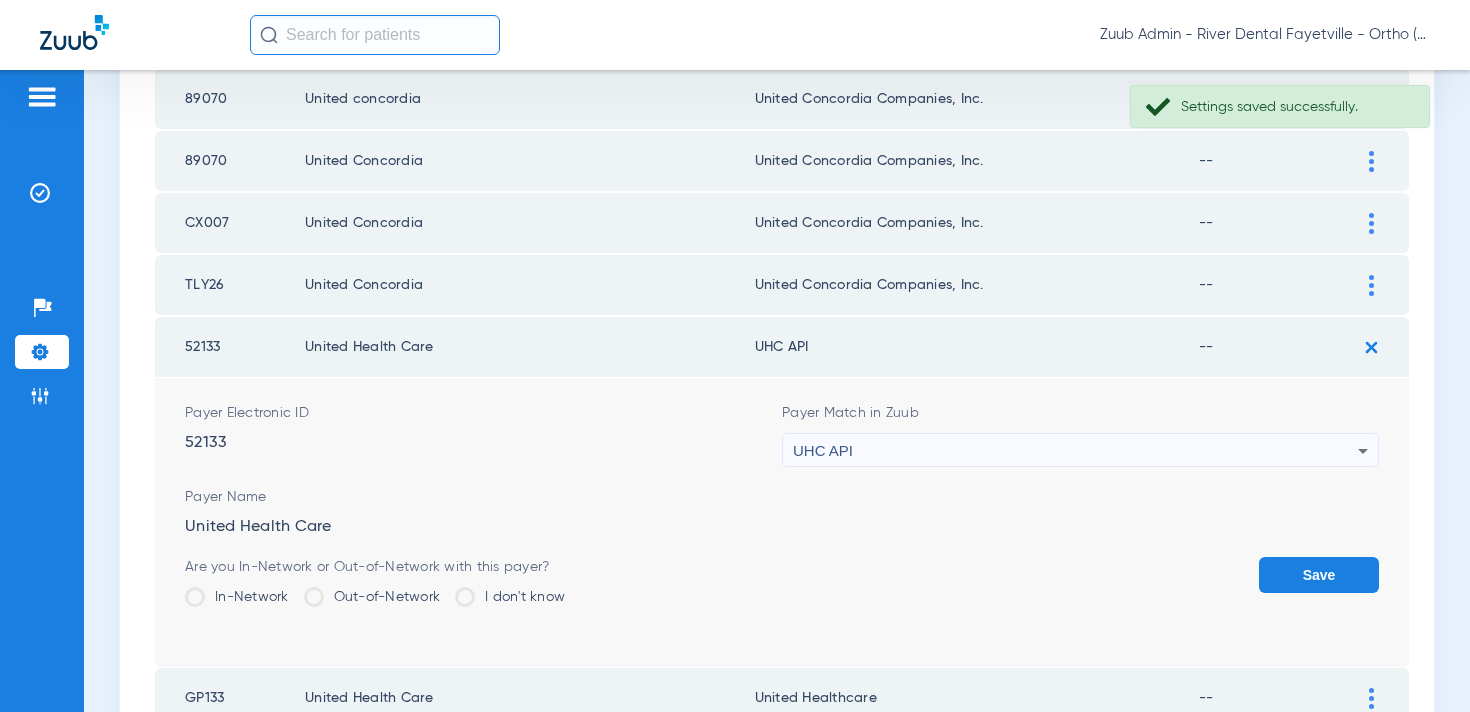 click on "UHC API" at bounding box center (1075, 451) 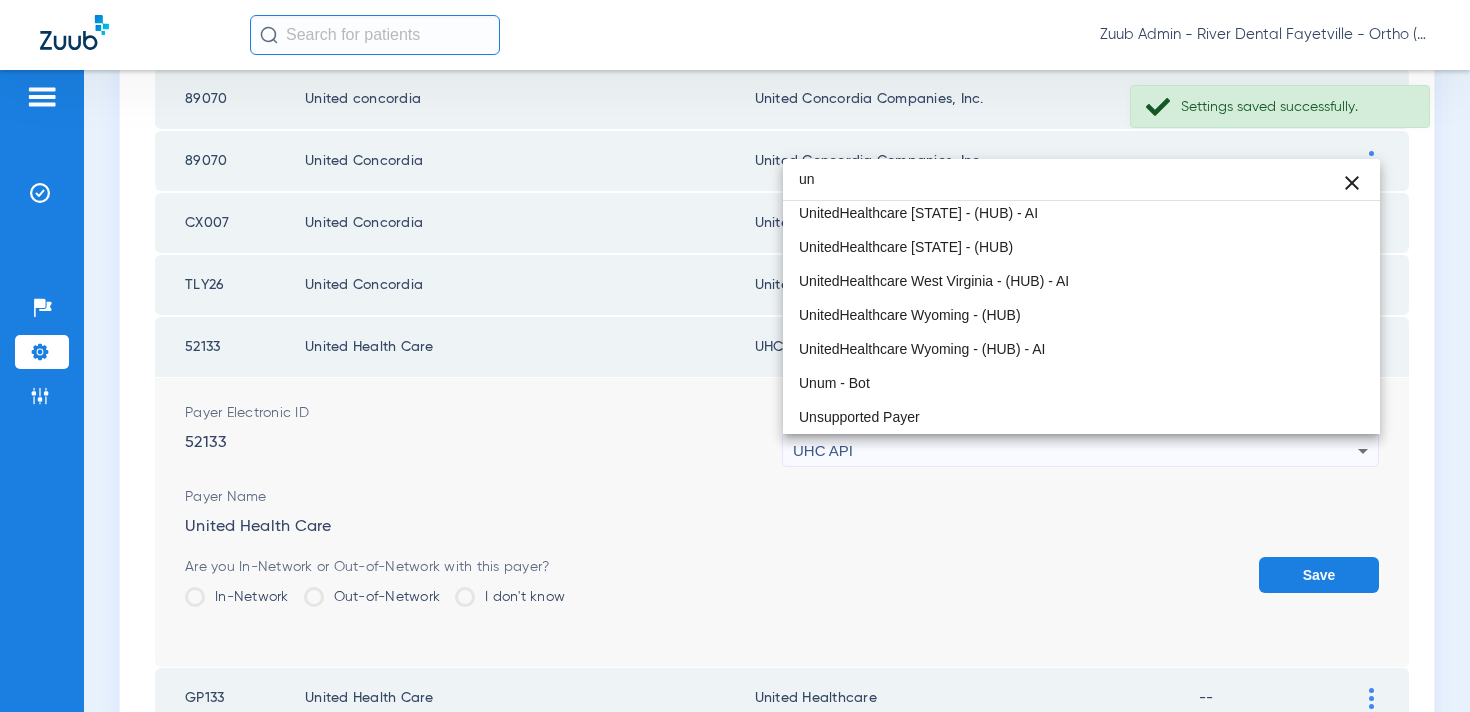 scroll, scrollTop: 42, scrollLeft: 0, axis: vertical 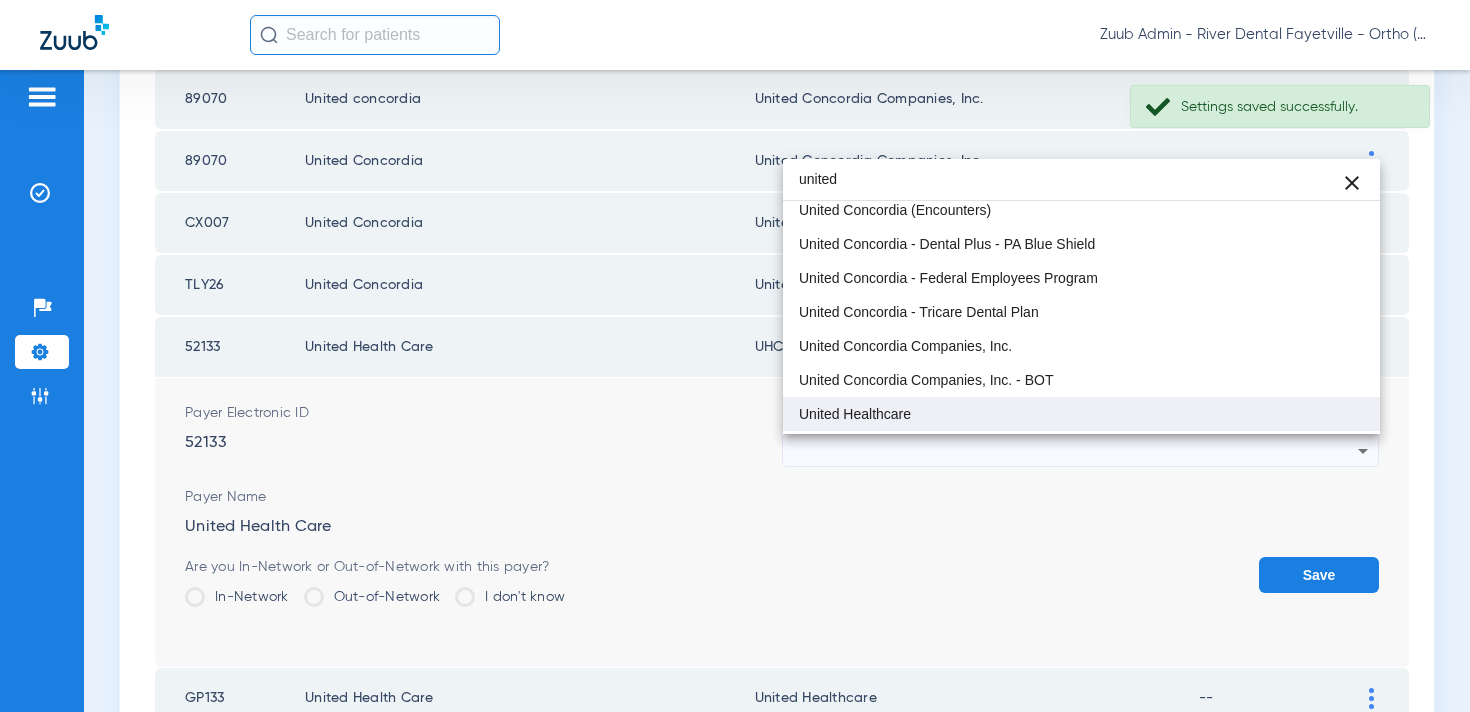 type on "united" 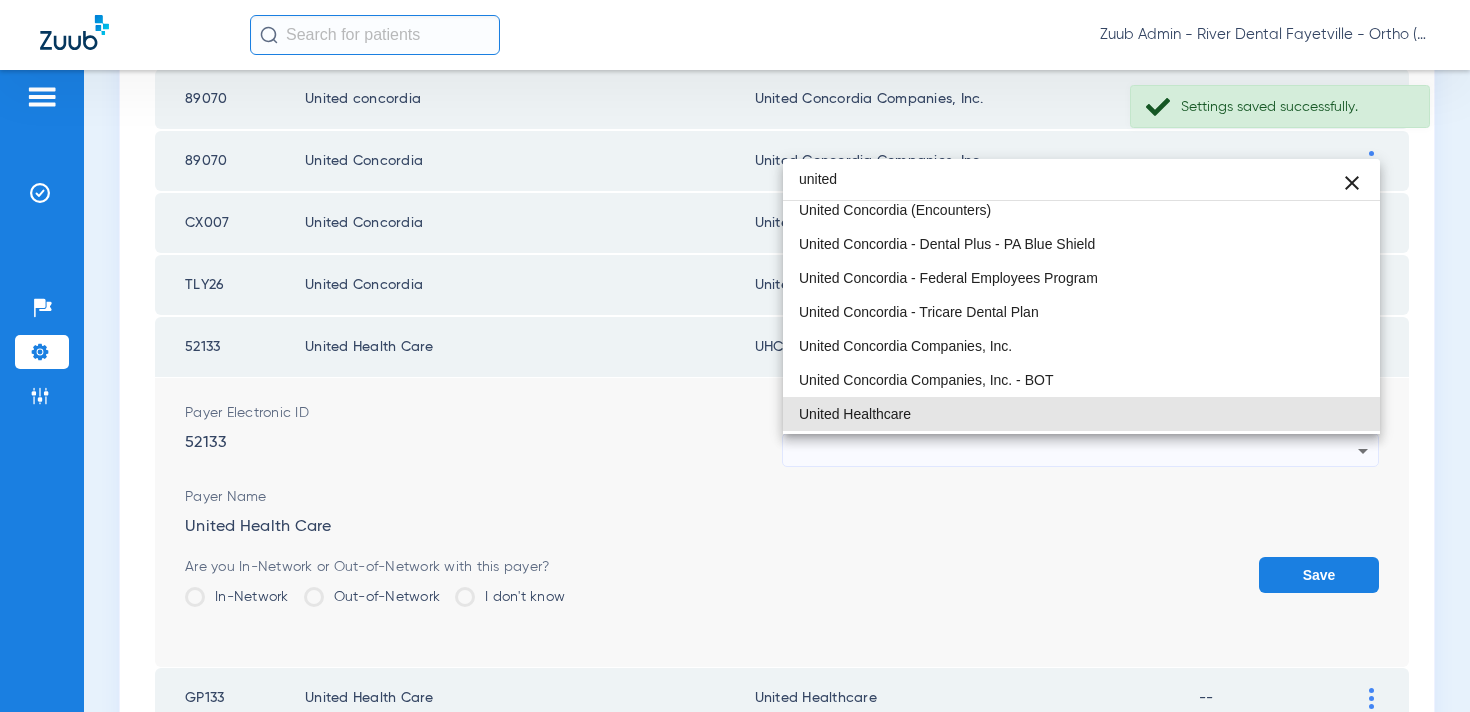drag, startPoint x: 891, startPoint y: 402, endPoint x: 1154, endPoint y: 526, distance: 290.76624 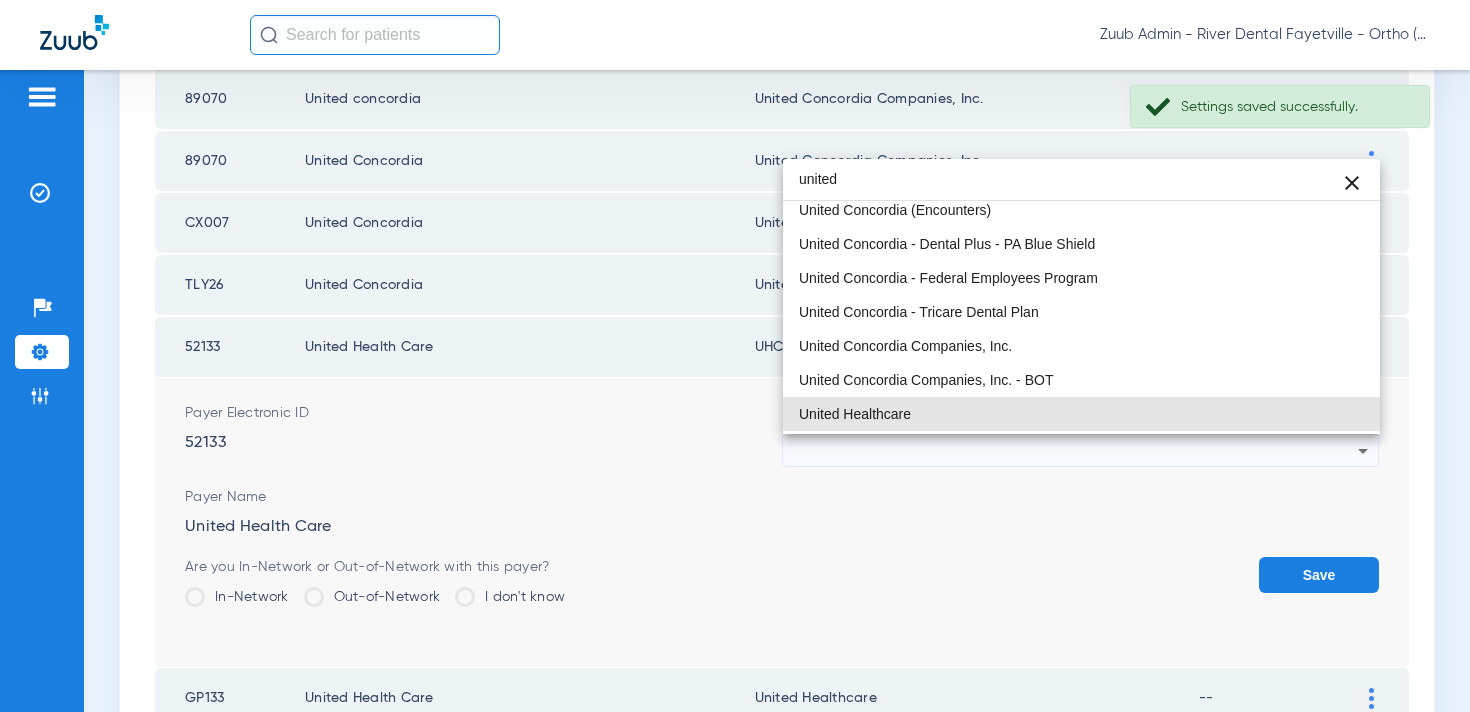 click on "United Healthcare" at bounding box center [1081, 414] 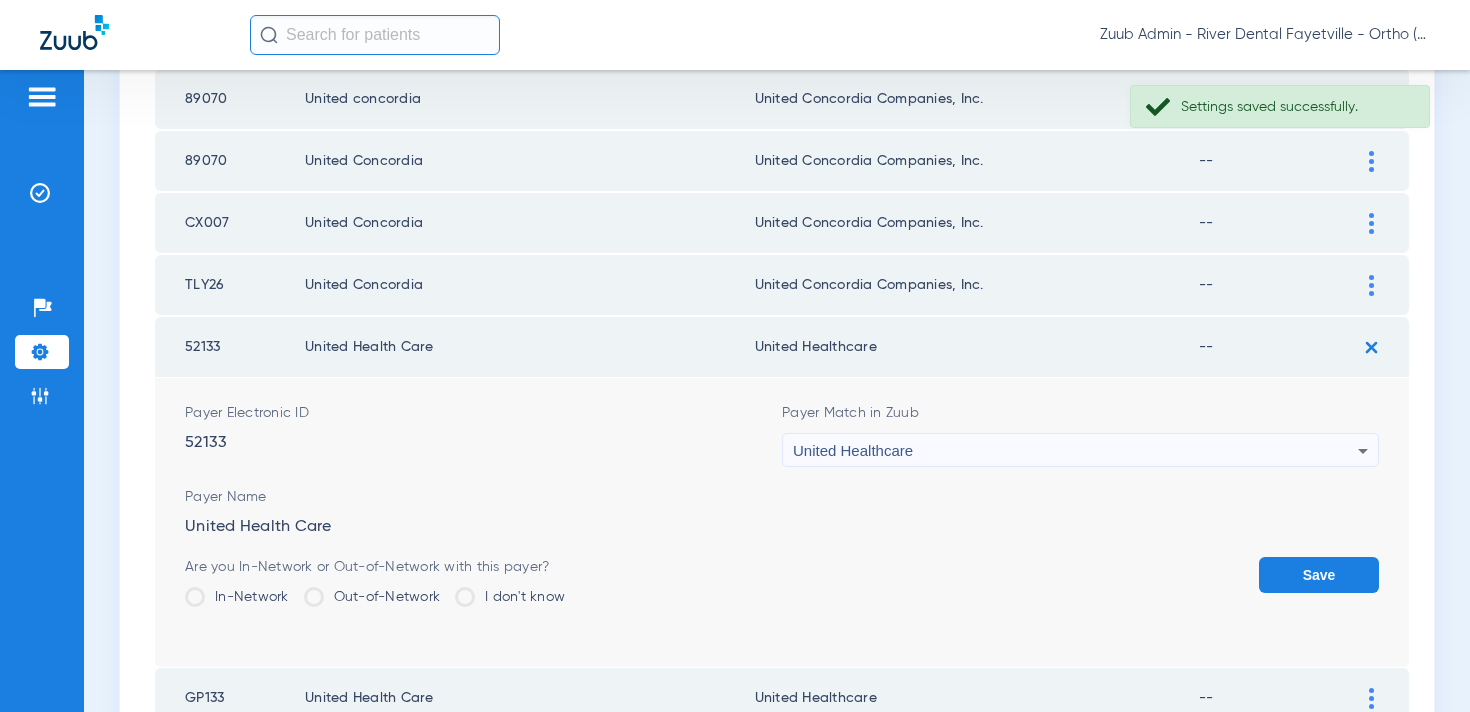click on "Save" 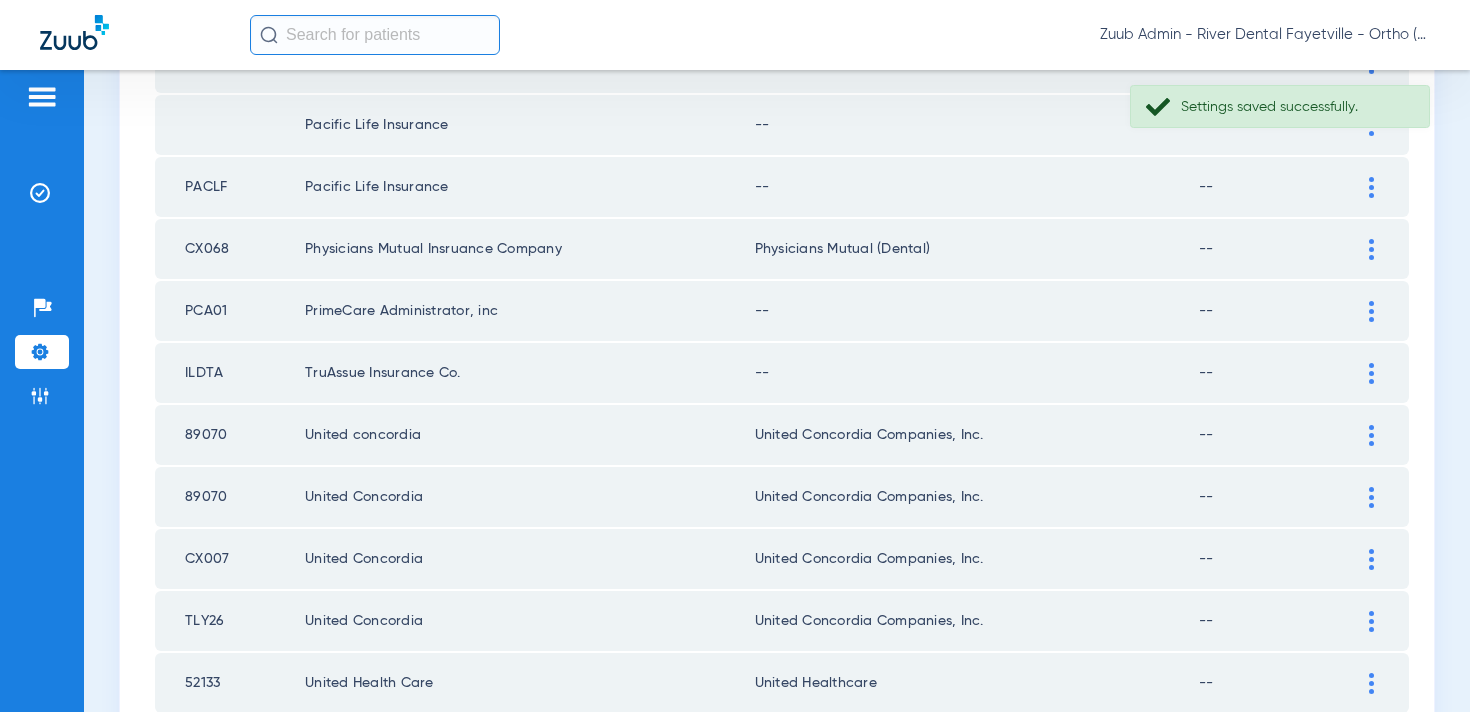 scroll, scrollTop: 912, scrollLeft: 0, axis: vertical 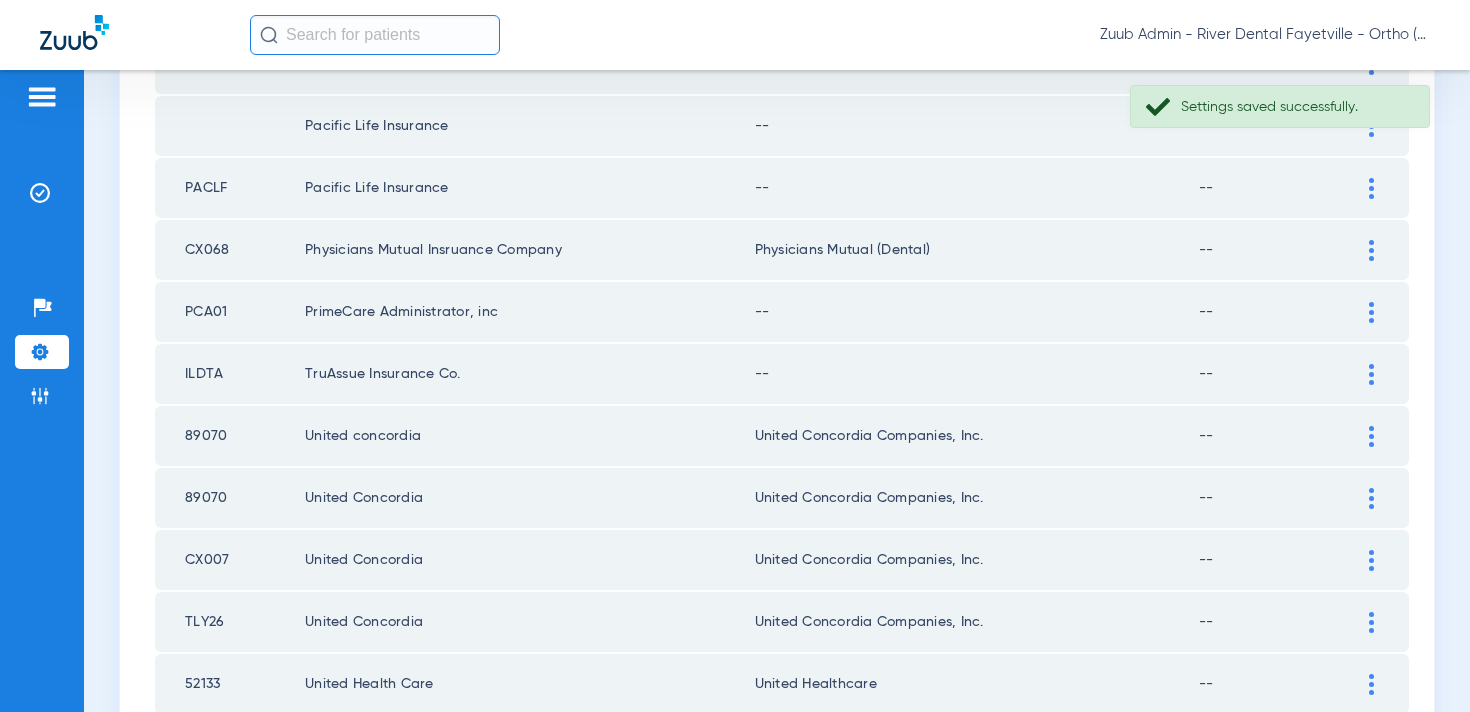 drag, startPoint x: 1365, startPoint y: 368, endPoint x: 1281, endPoint y: 387, distance: 86.12201 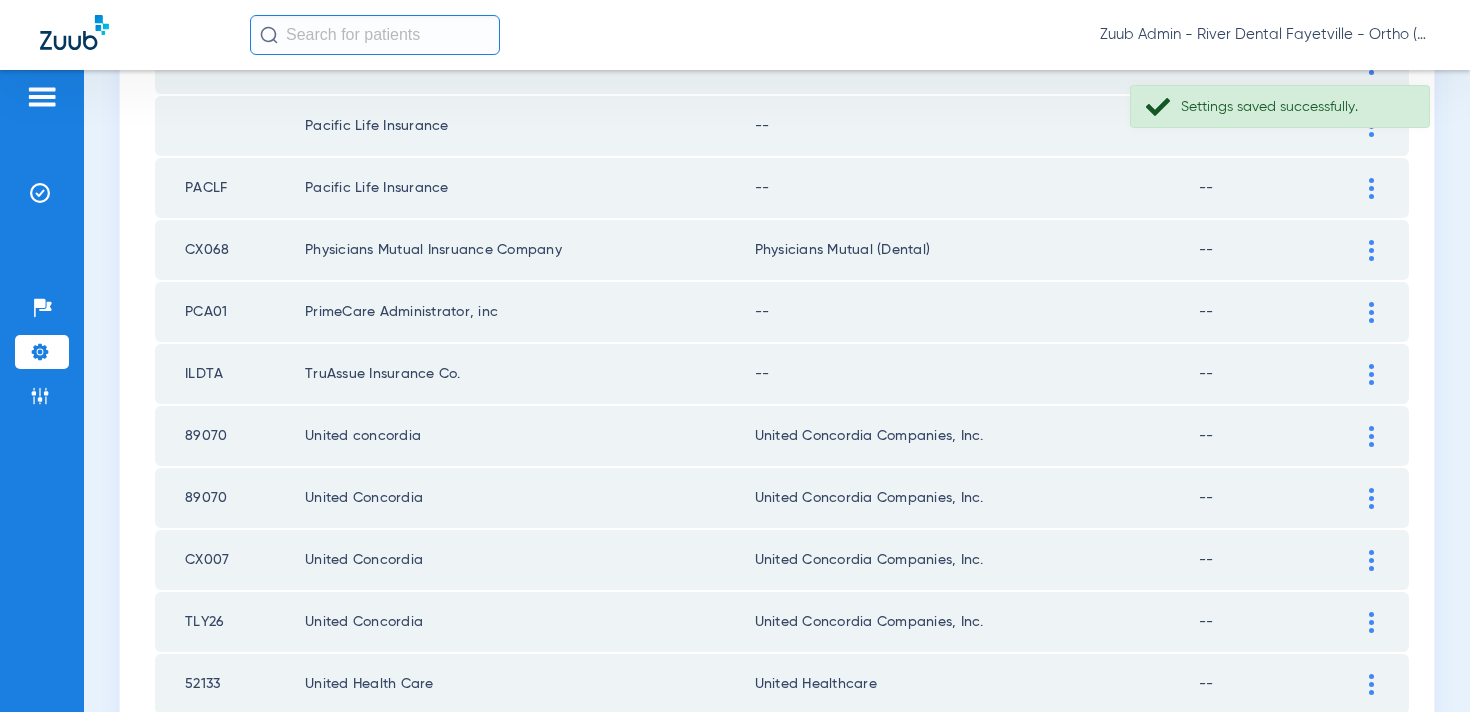 click 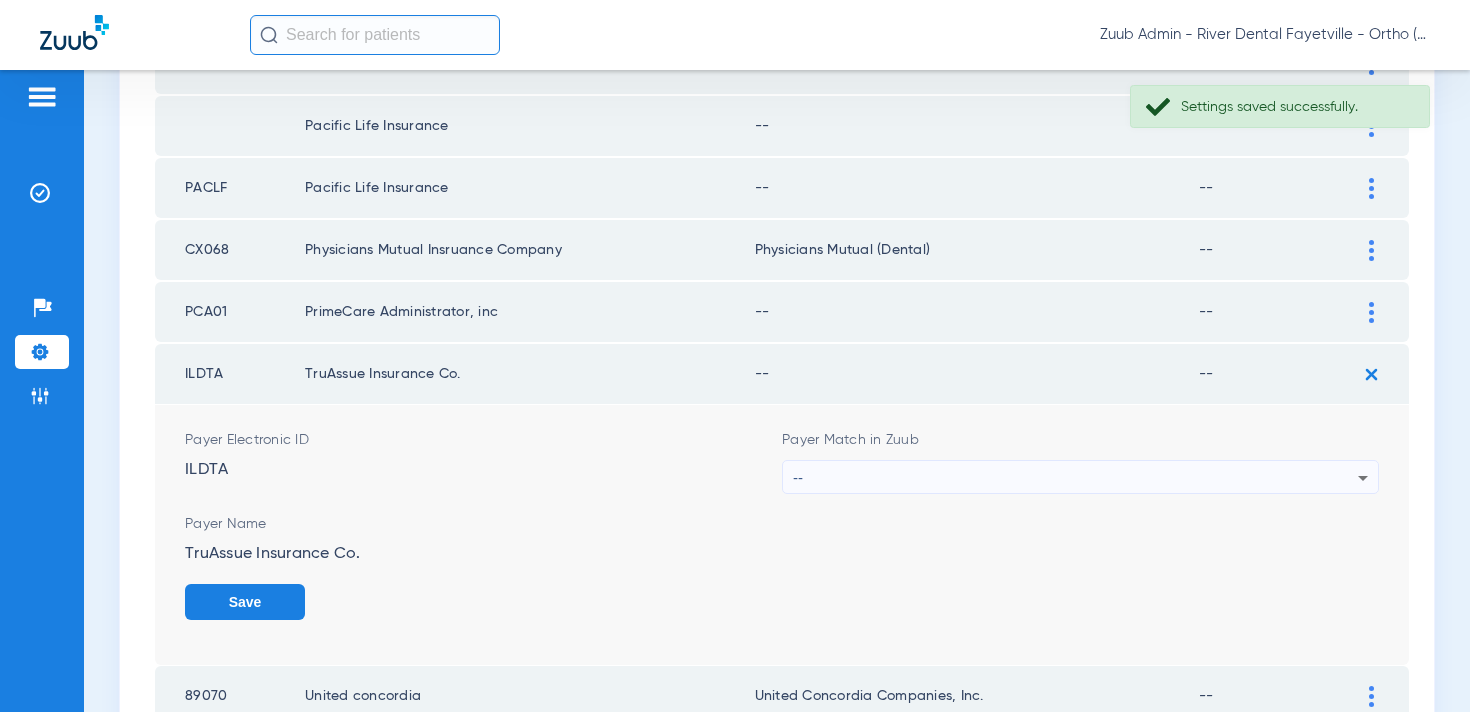click on "--" at bounding box center (1075, 478) 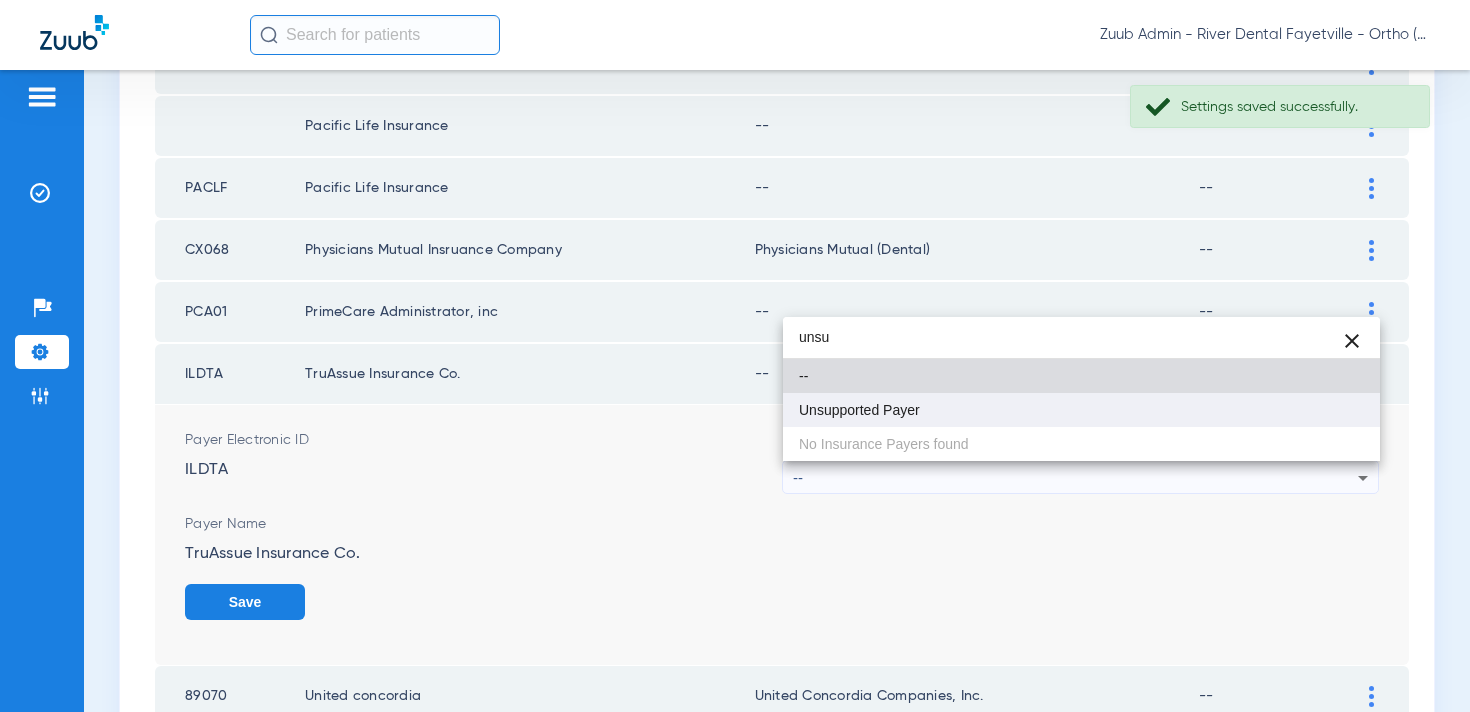 type on "unsu" 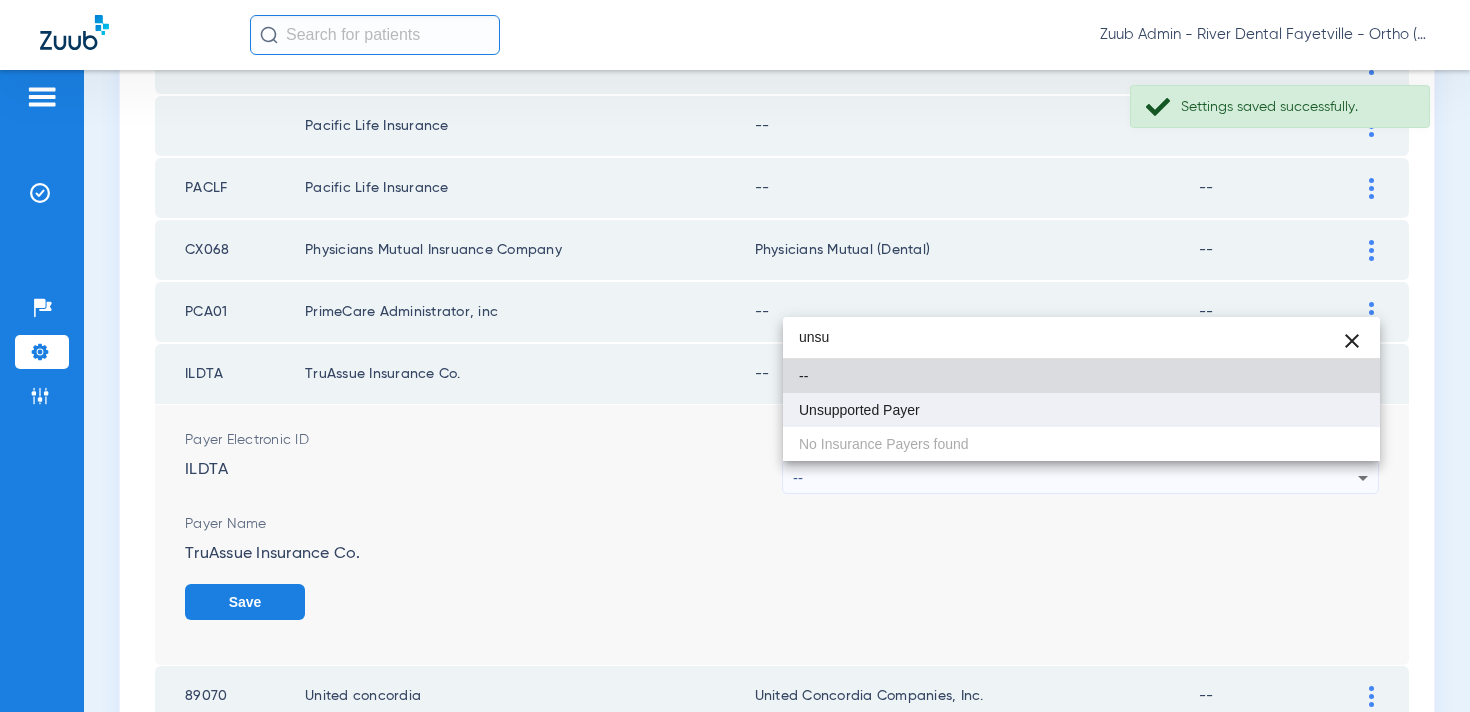click on "Unsupported Payer" at bounding box center (1081, 410) 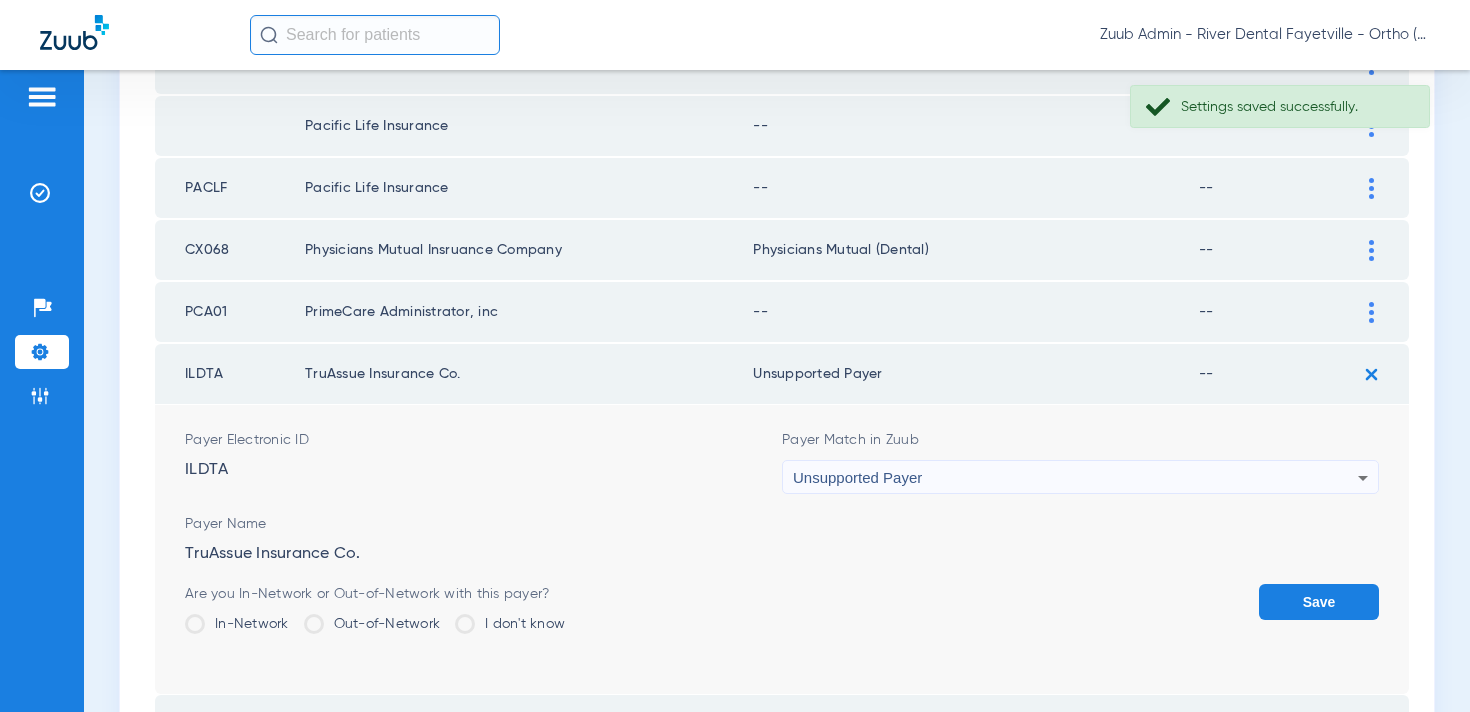 drag, startPoint x: 1275, startPoint y: 607, endPoint x: 1317, endPoint y: 431, distance: 180.94199 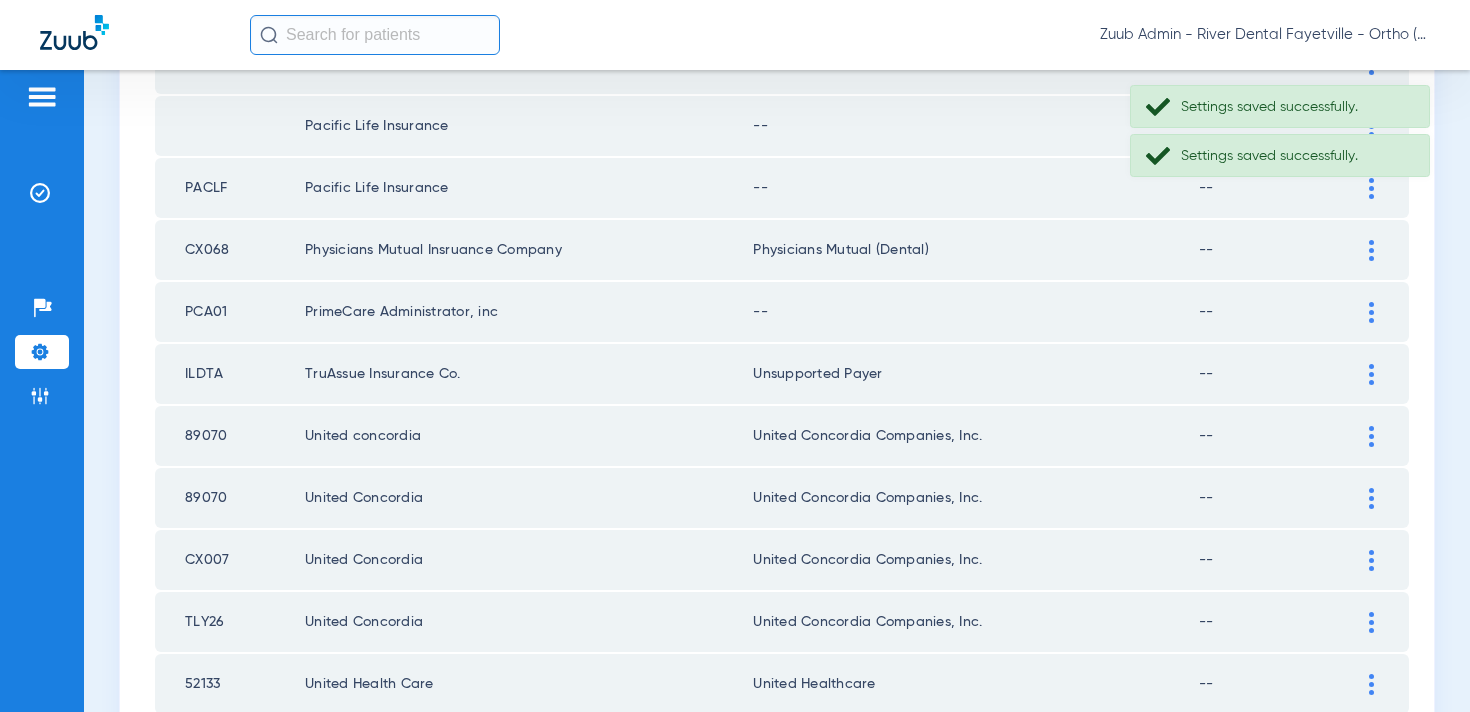 click 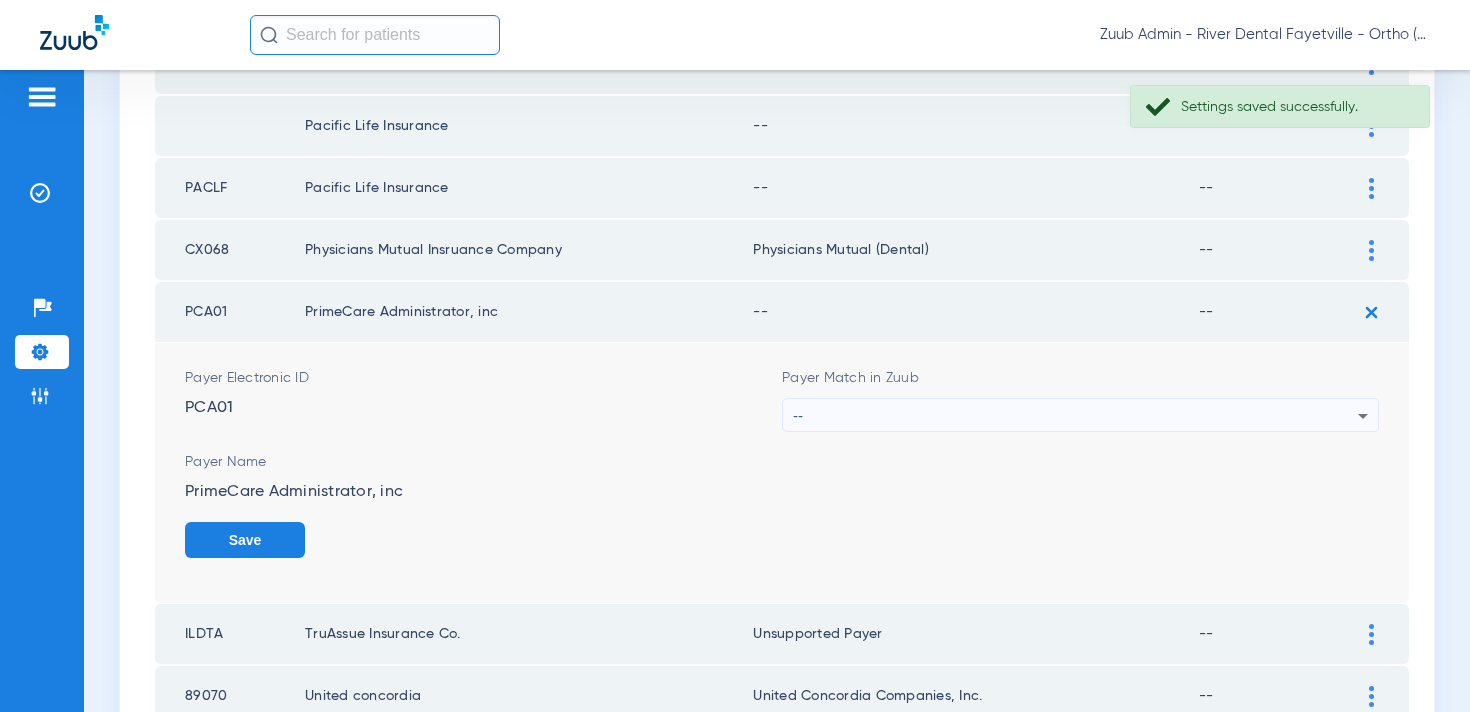 click on "--" at bounding box center (1075, 416) 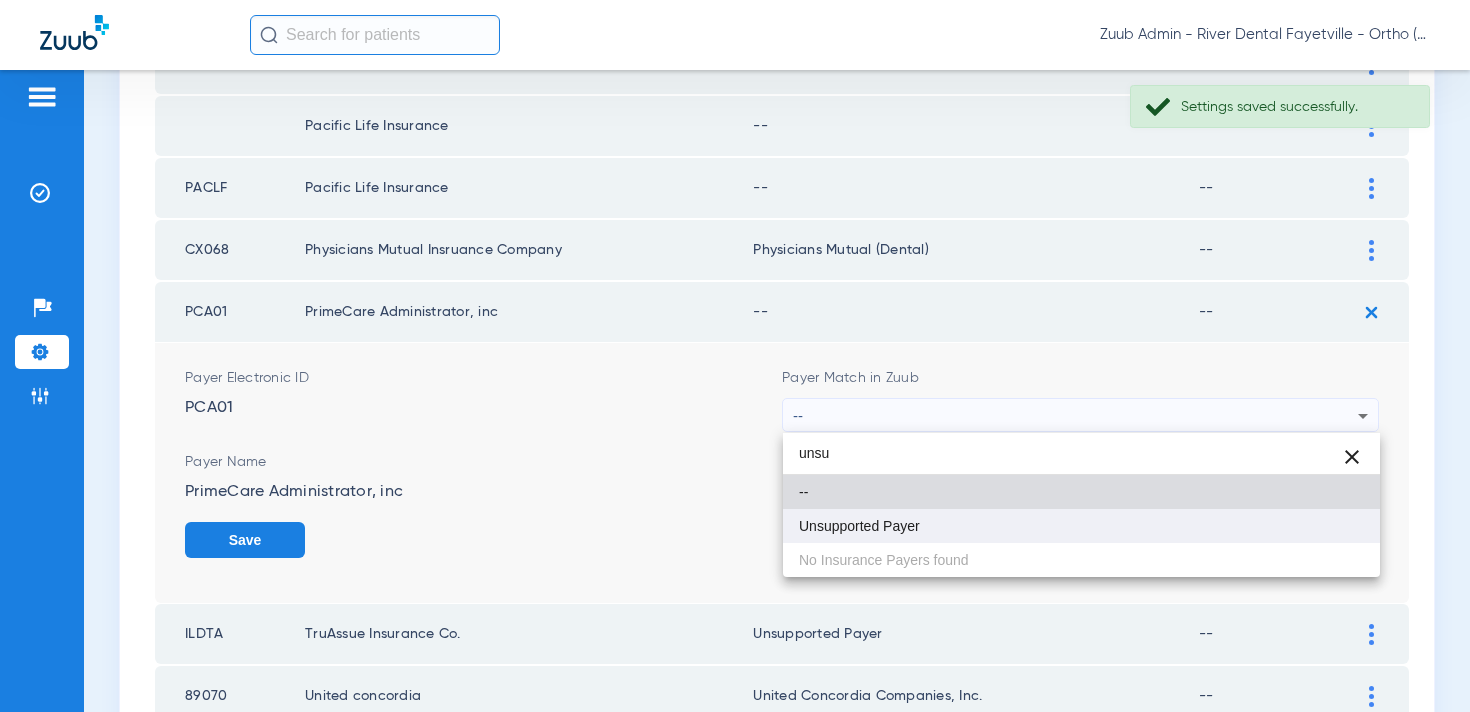 type on "unsu" 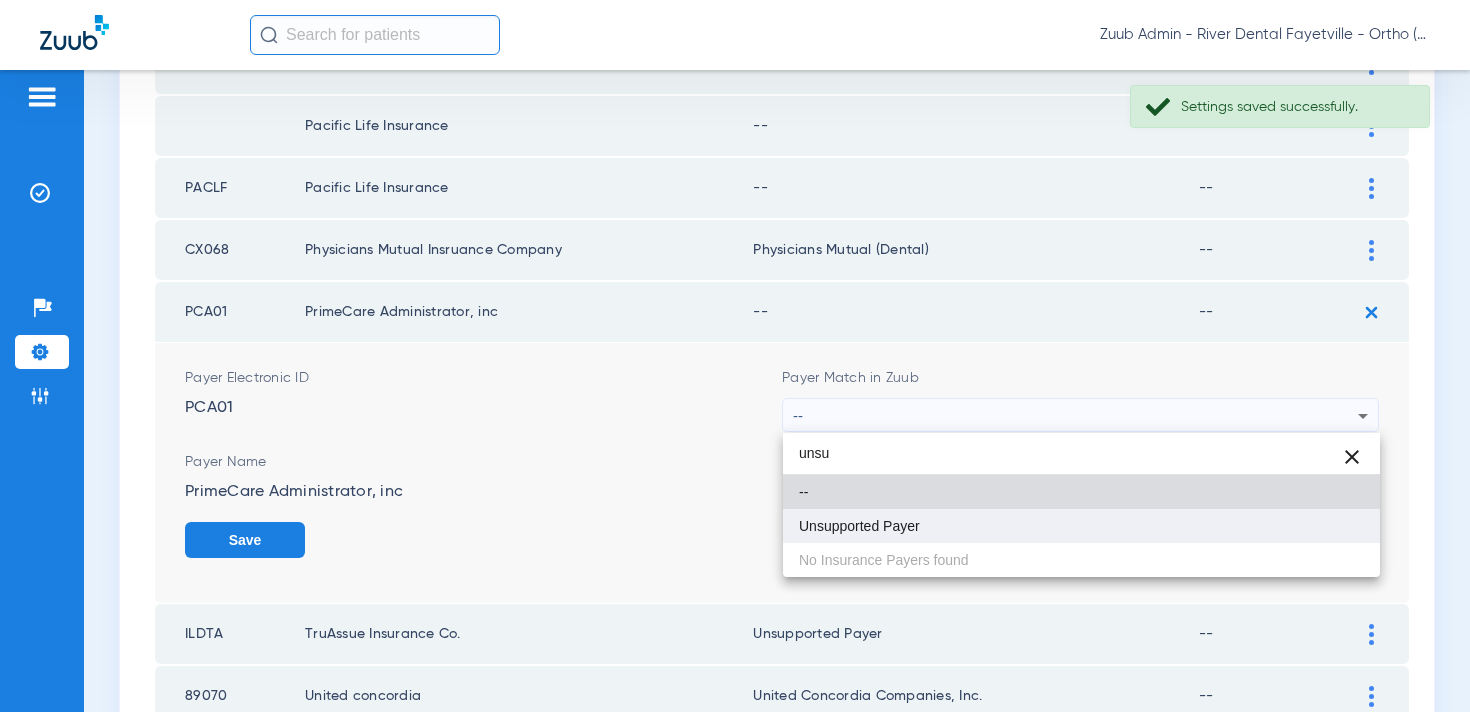 click on "Unsupported Payer" at bounding box center (1081, 526) 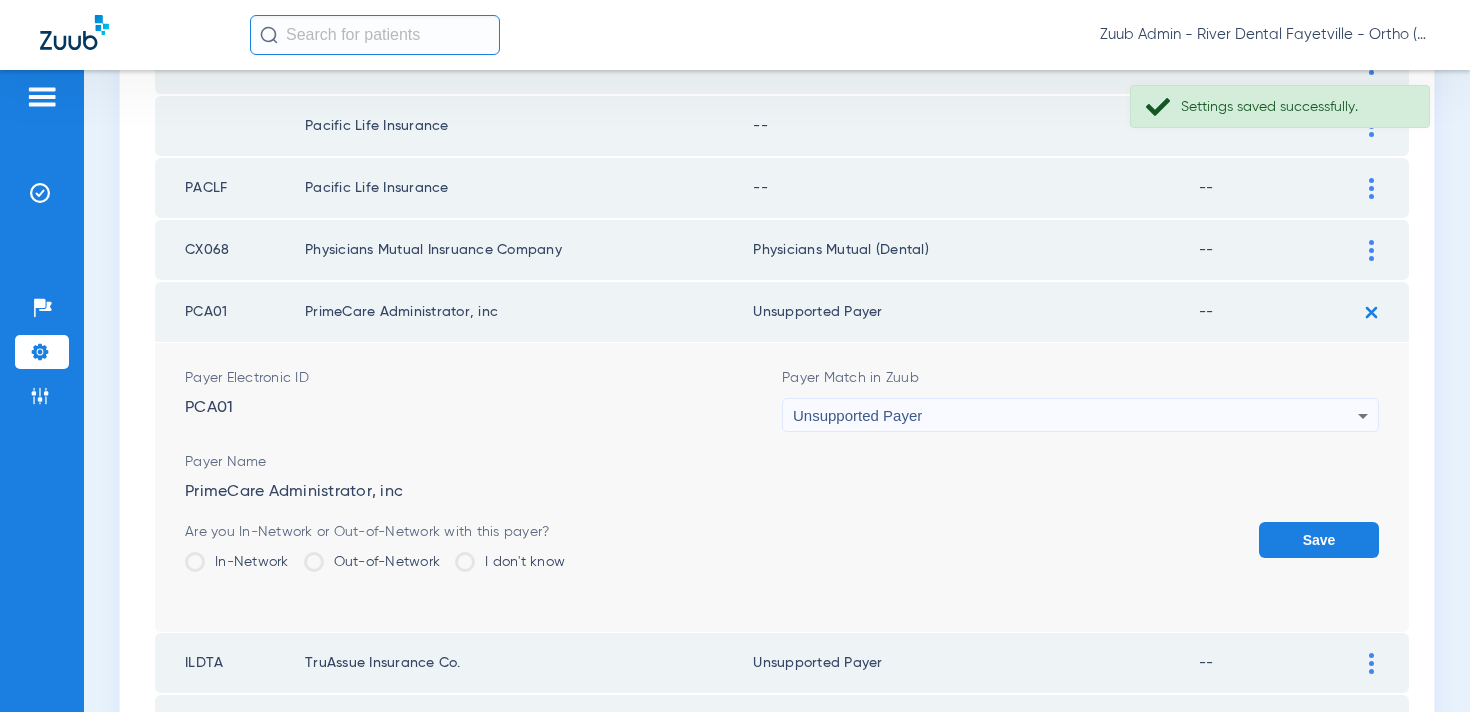 drag, startPoint x: 1319, startPoint y: 543, endPoint x: 1281, endPoint y: 485, distance: 69.339745 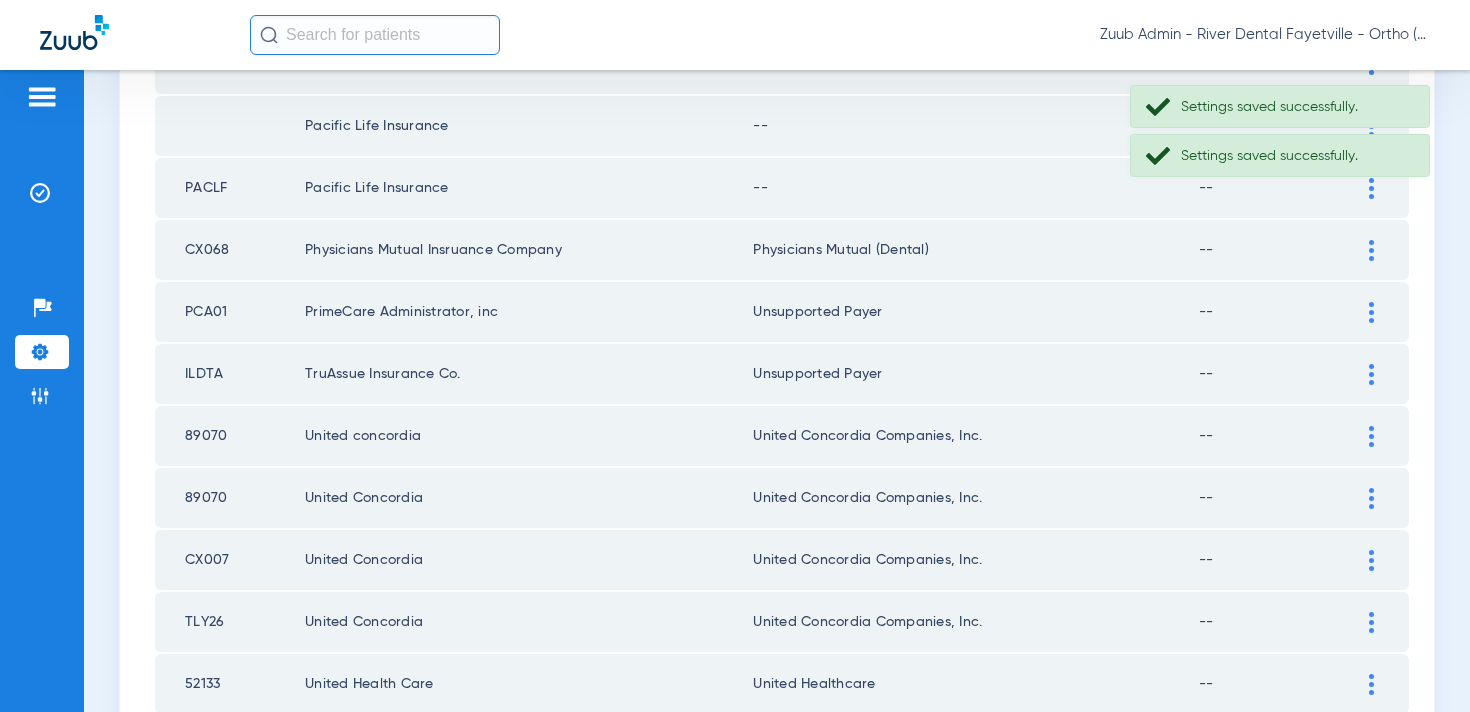 scroll, scrollTop: 780, scrollLeft: 0, axis: vertical 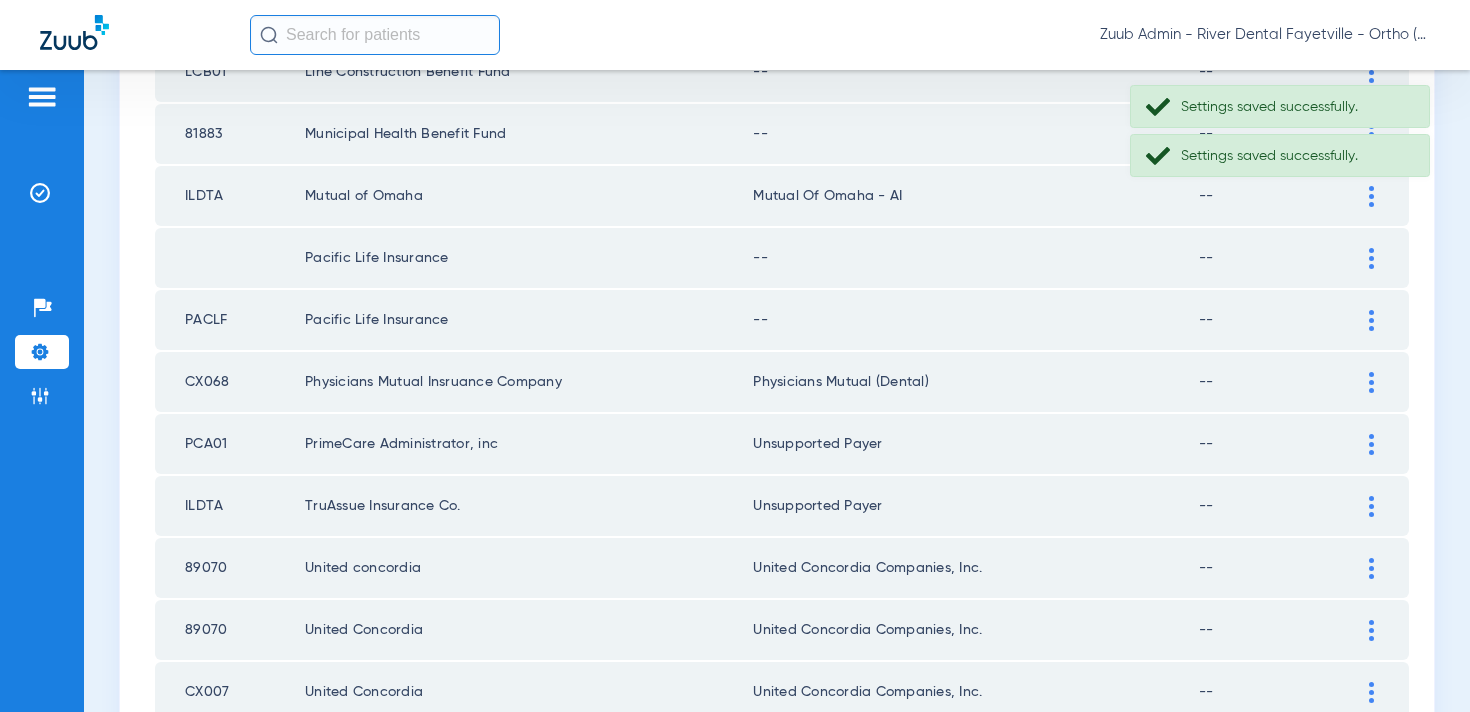 click 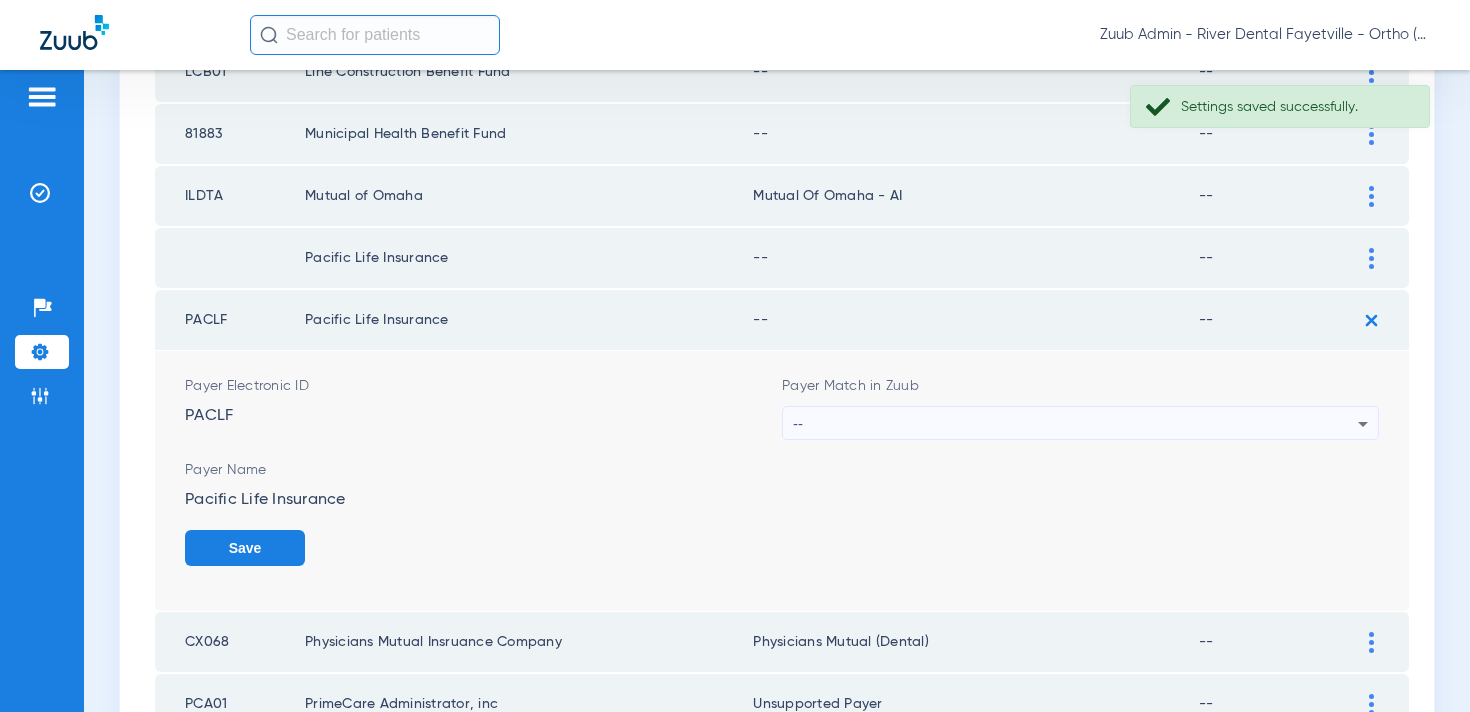 click on "--" at bounding box center [1075, 424] 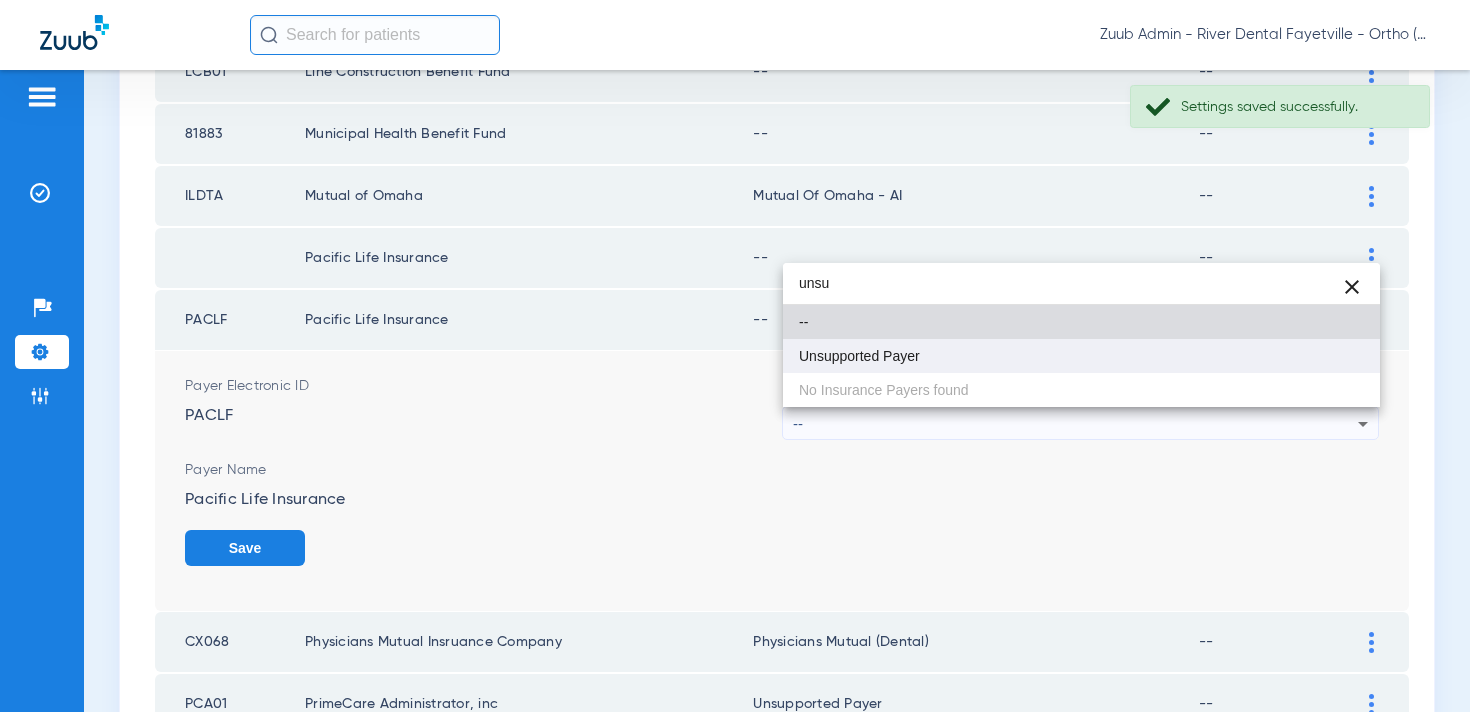 type on "unsu" 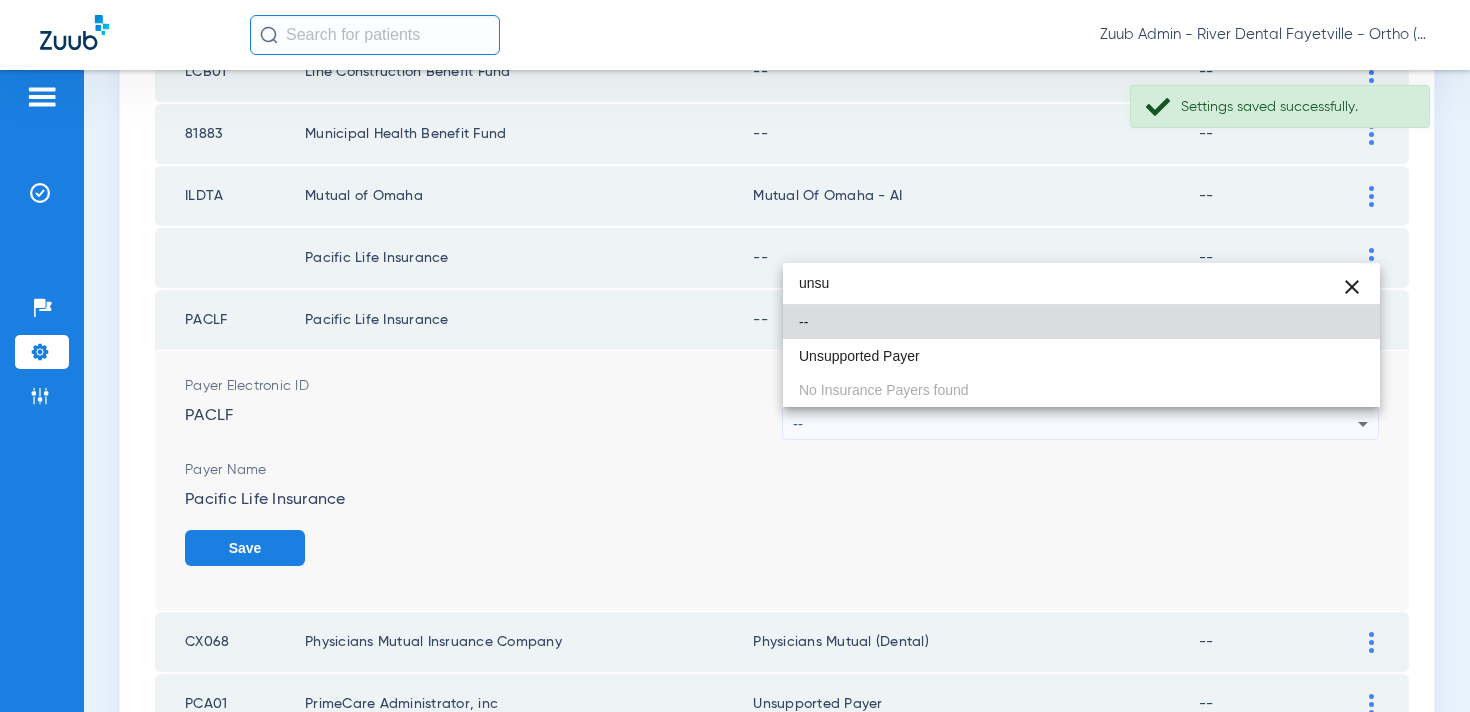 click on "Unsupported Payer" at bounding box center (859, 356) 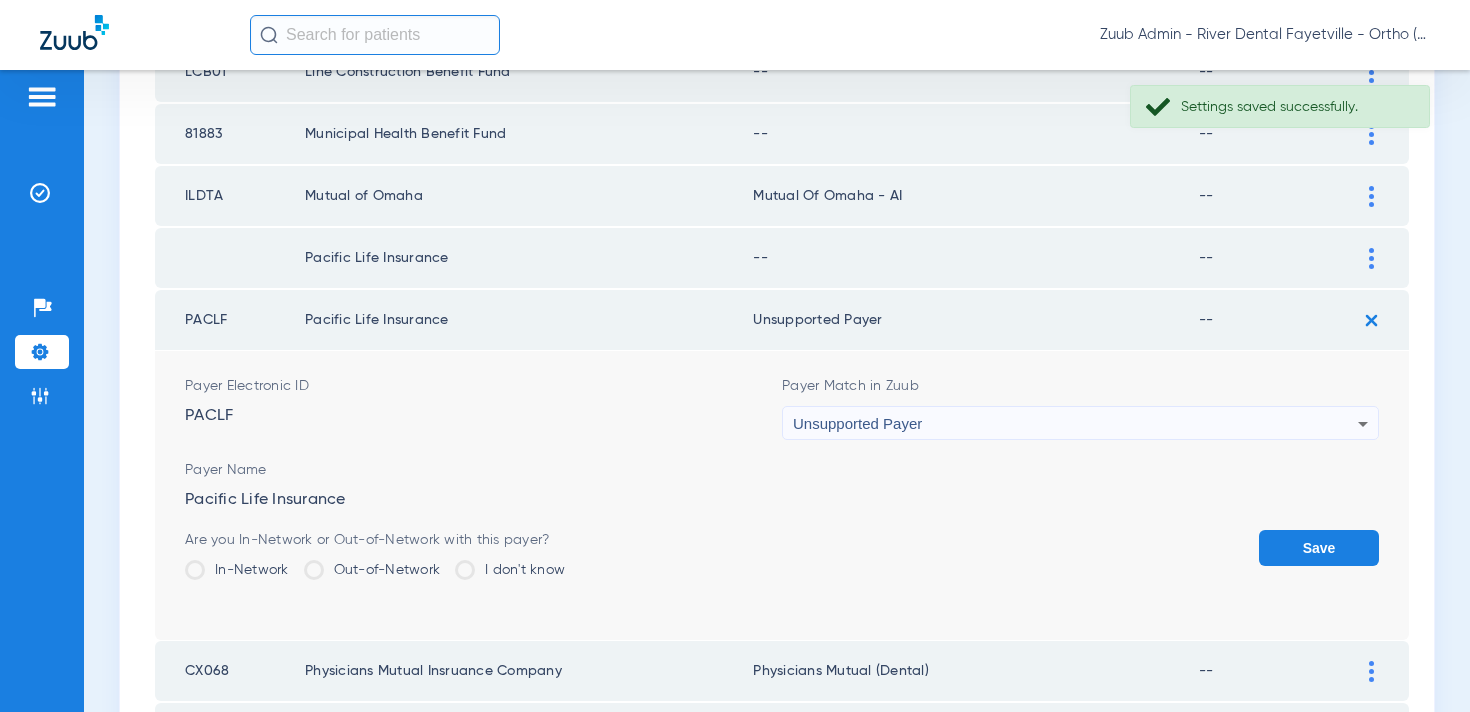 click on "Save" 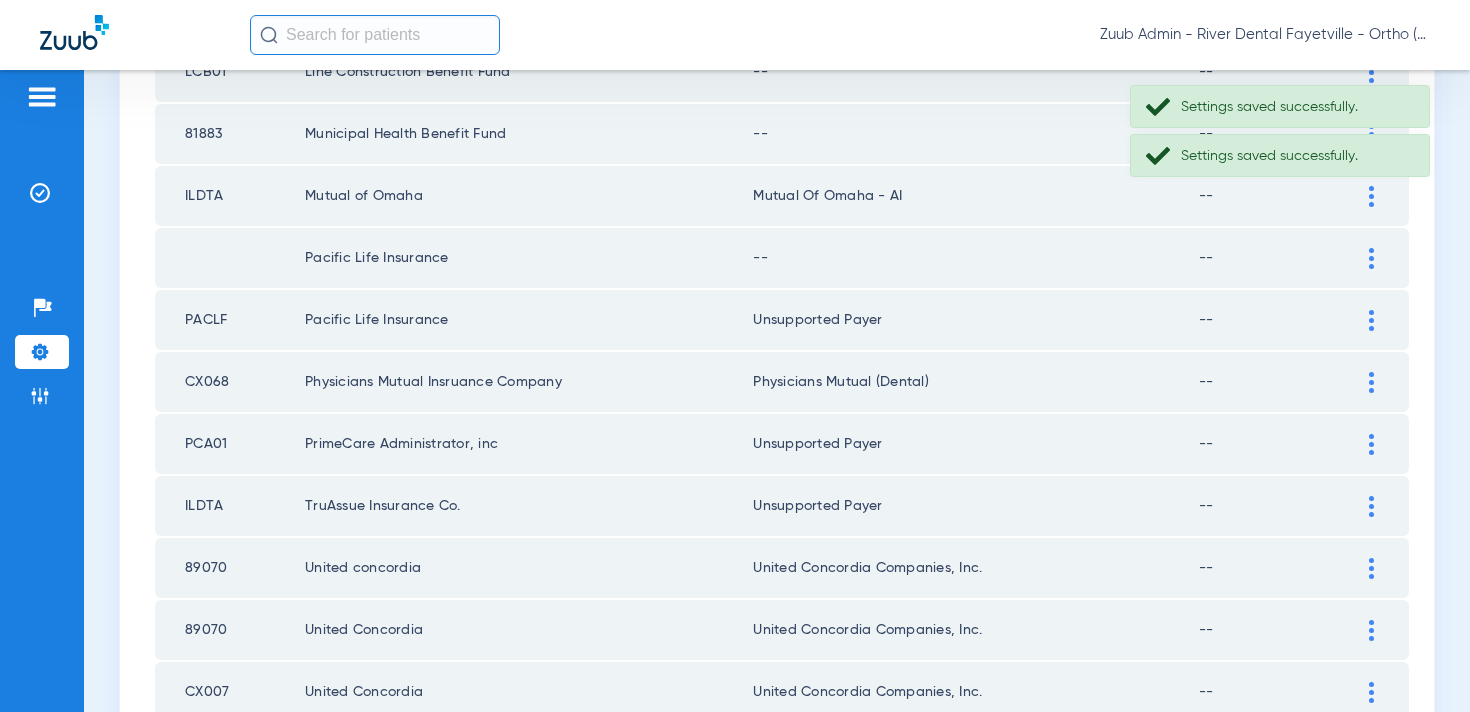click 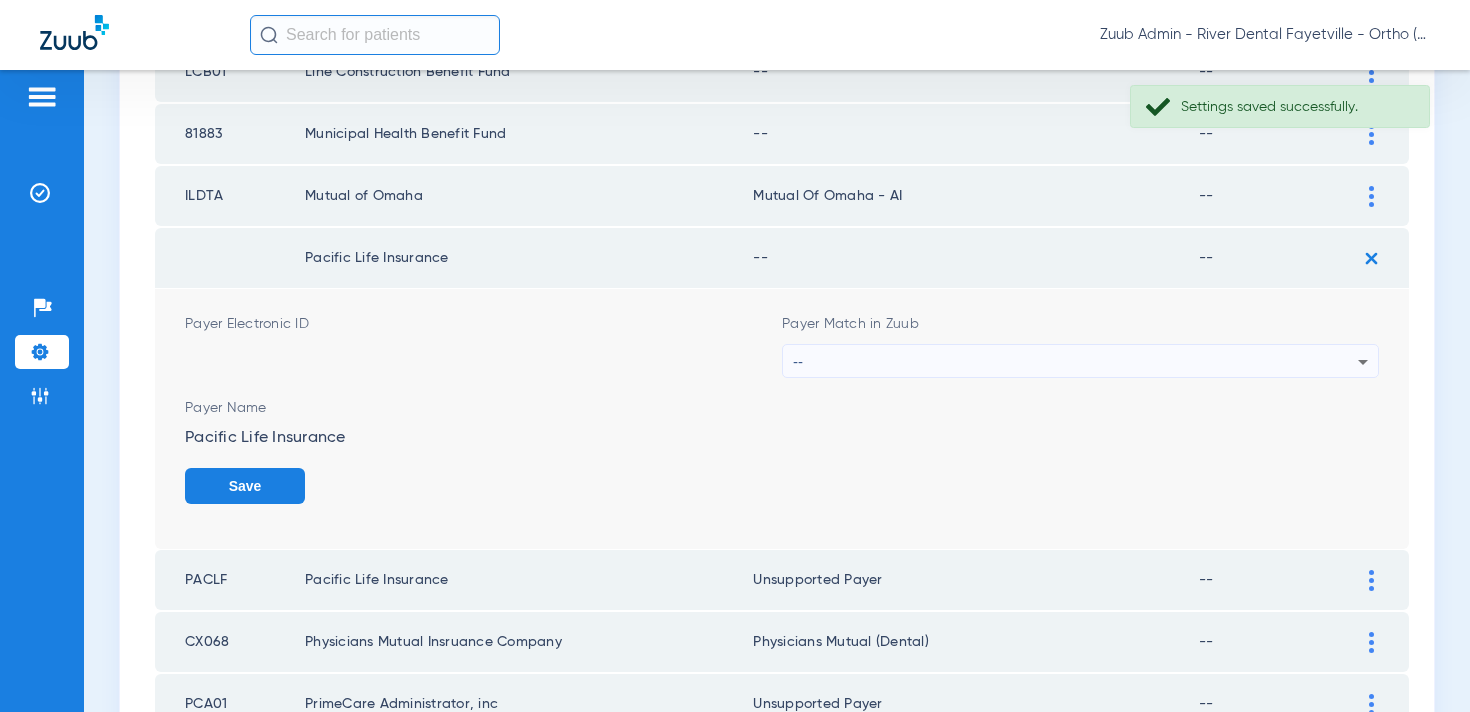 click on "--" at bounding box center [798, 361] 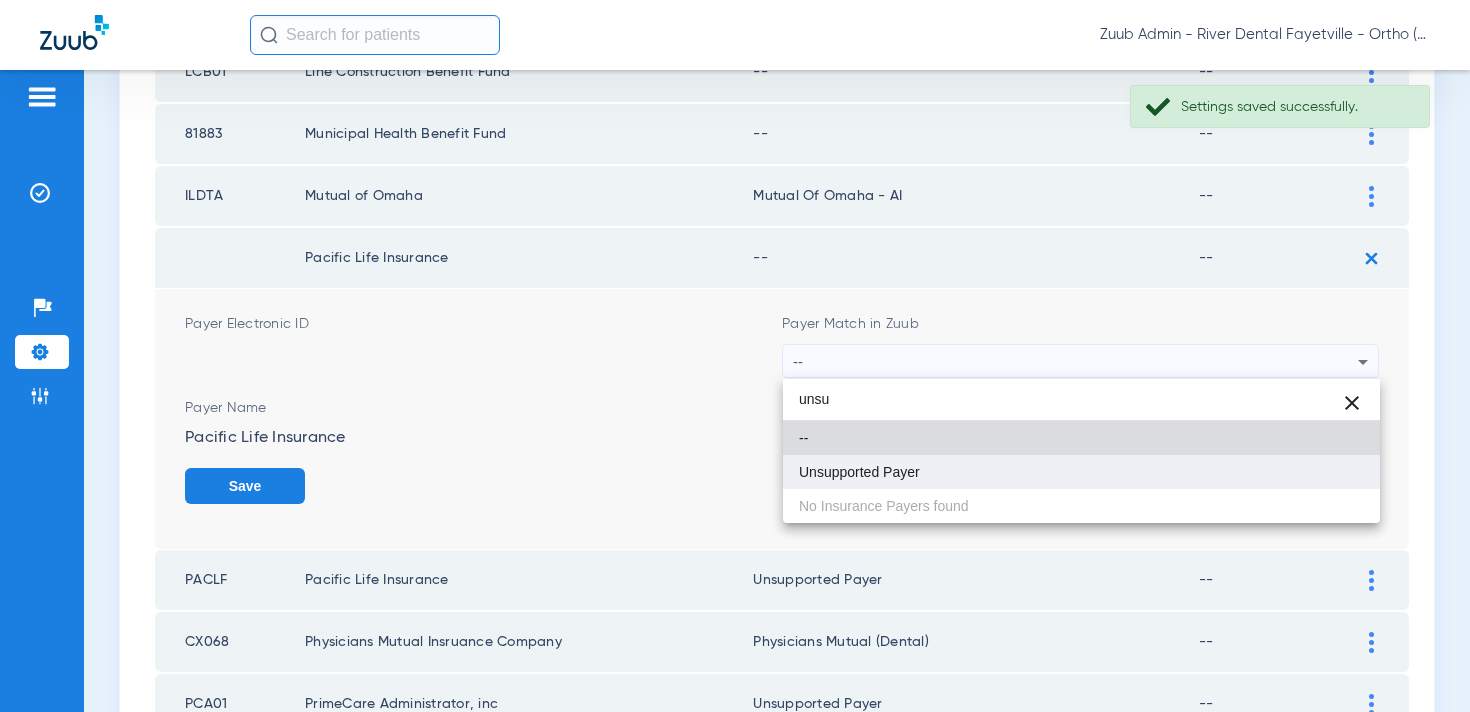 type on "unsu" 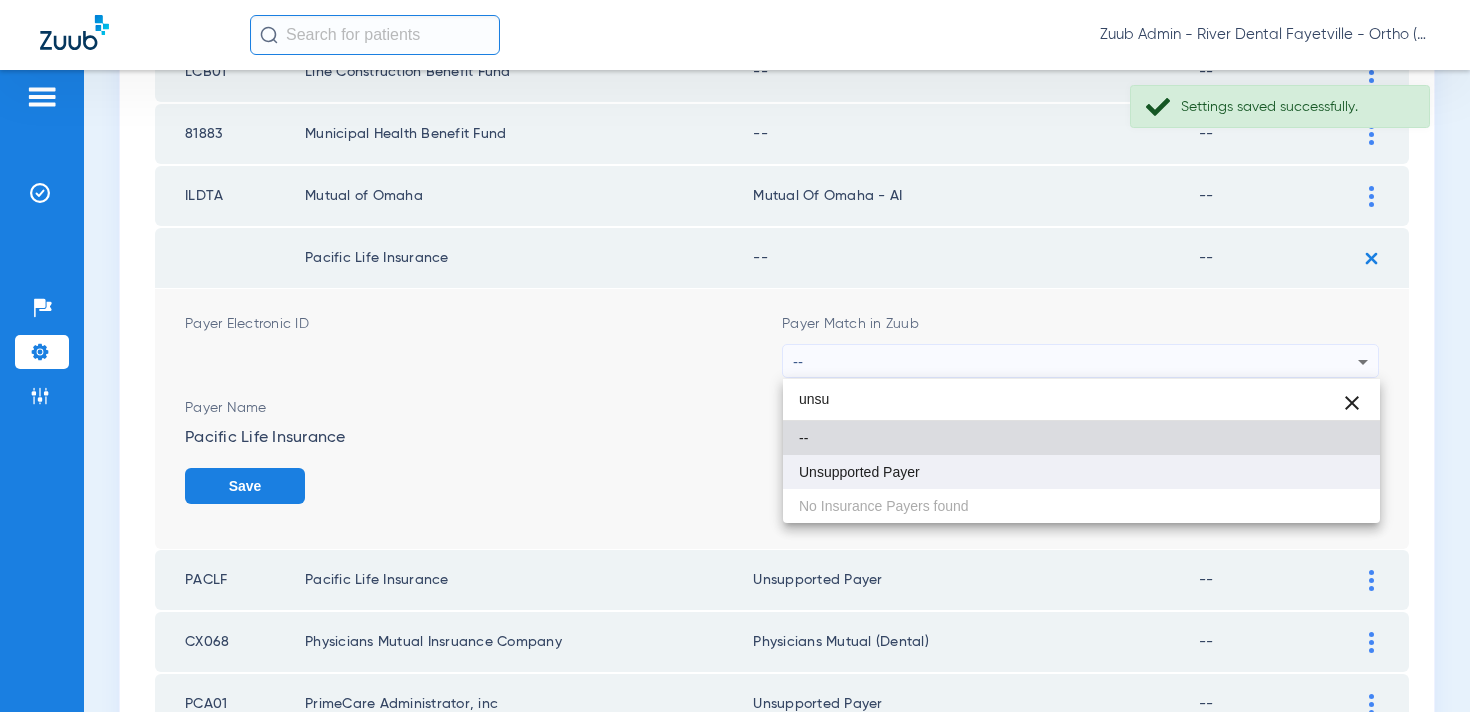 click on "Unsupported Payer" at bounding box center [859, 472] 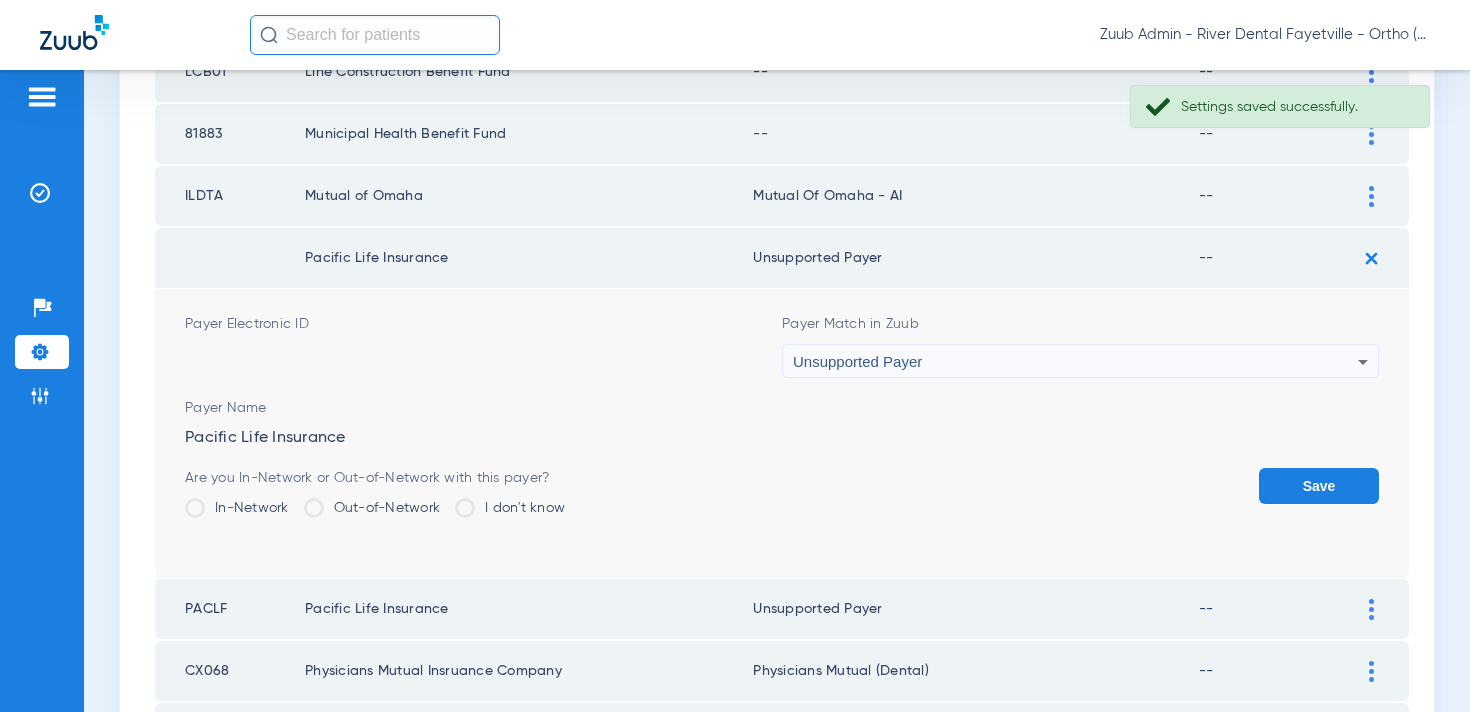 click on "Save" 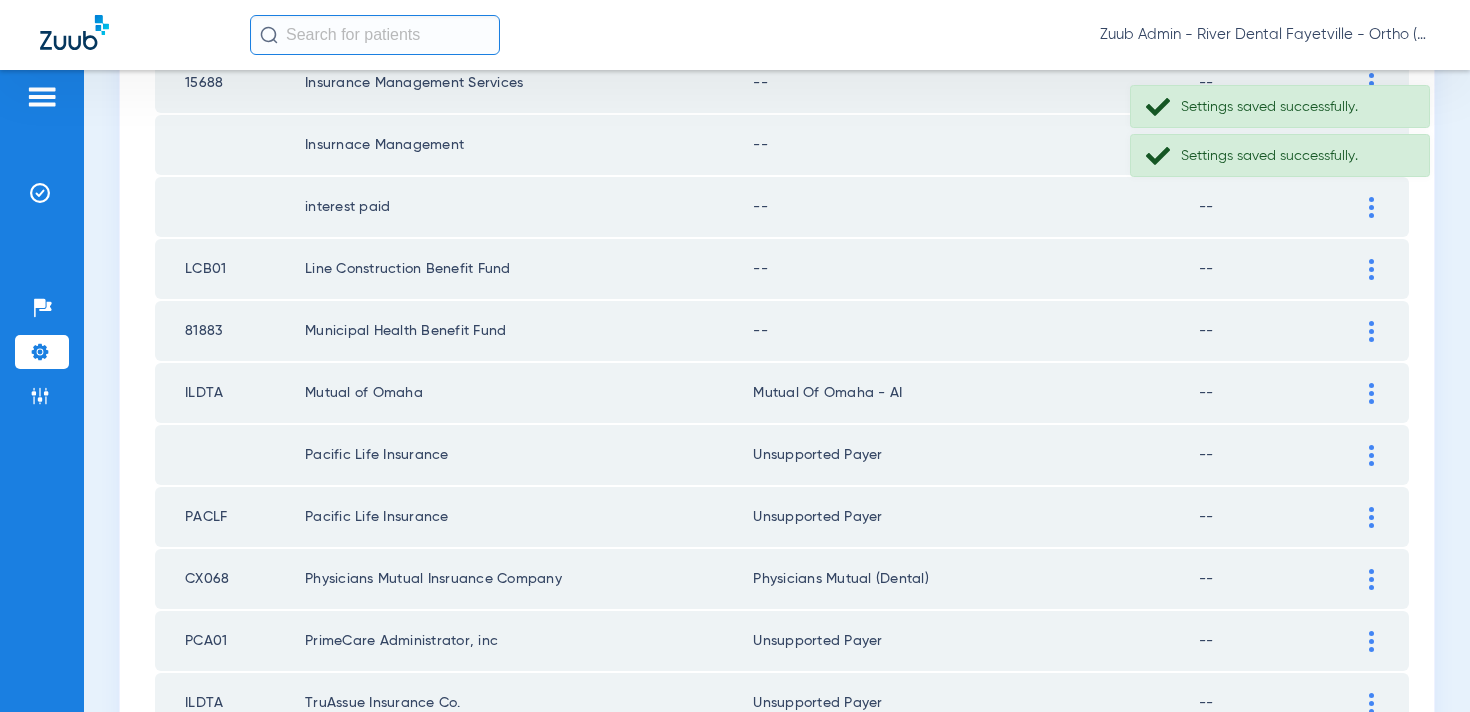 scroll, scrollTop: 572, scrollLeft: 0, axis: vertical 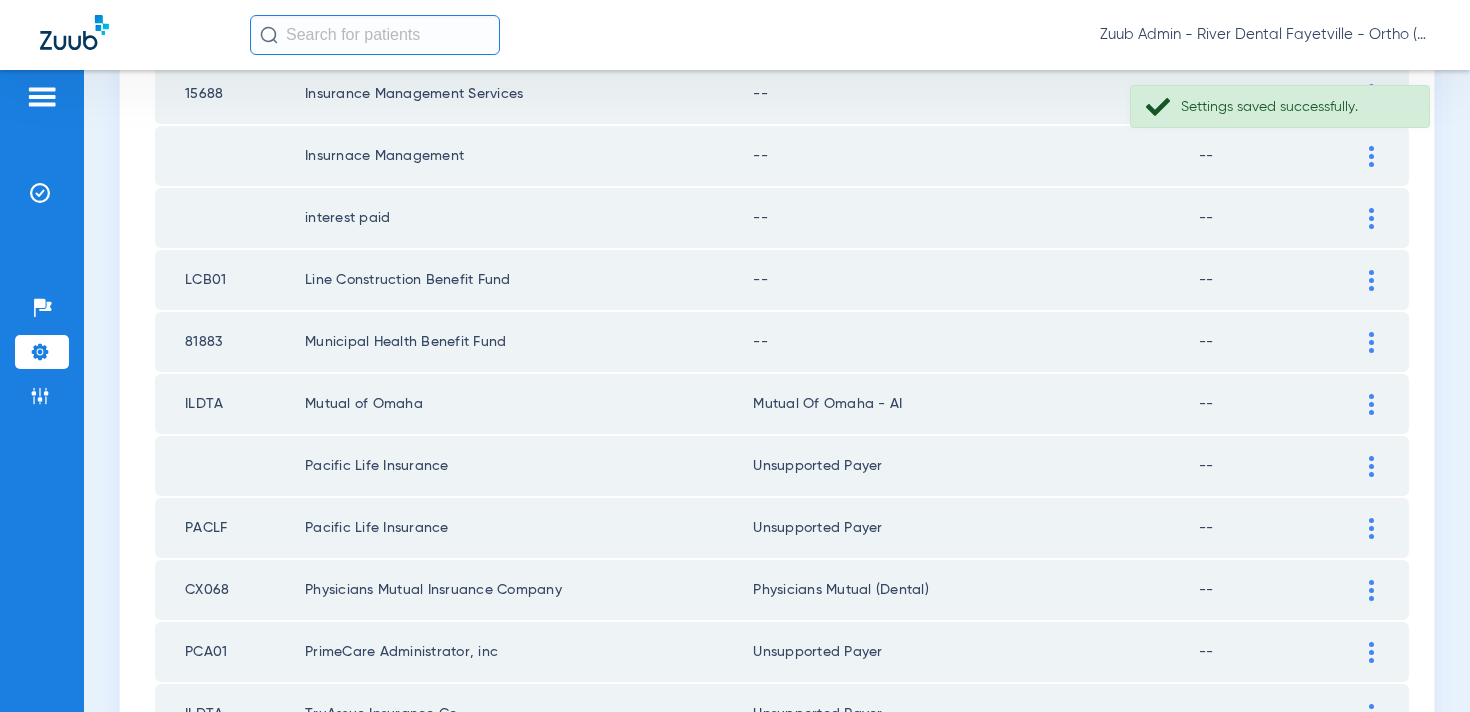 click 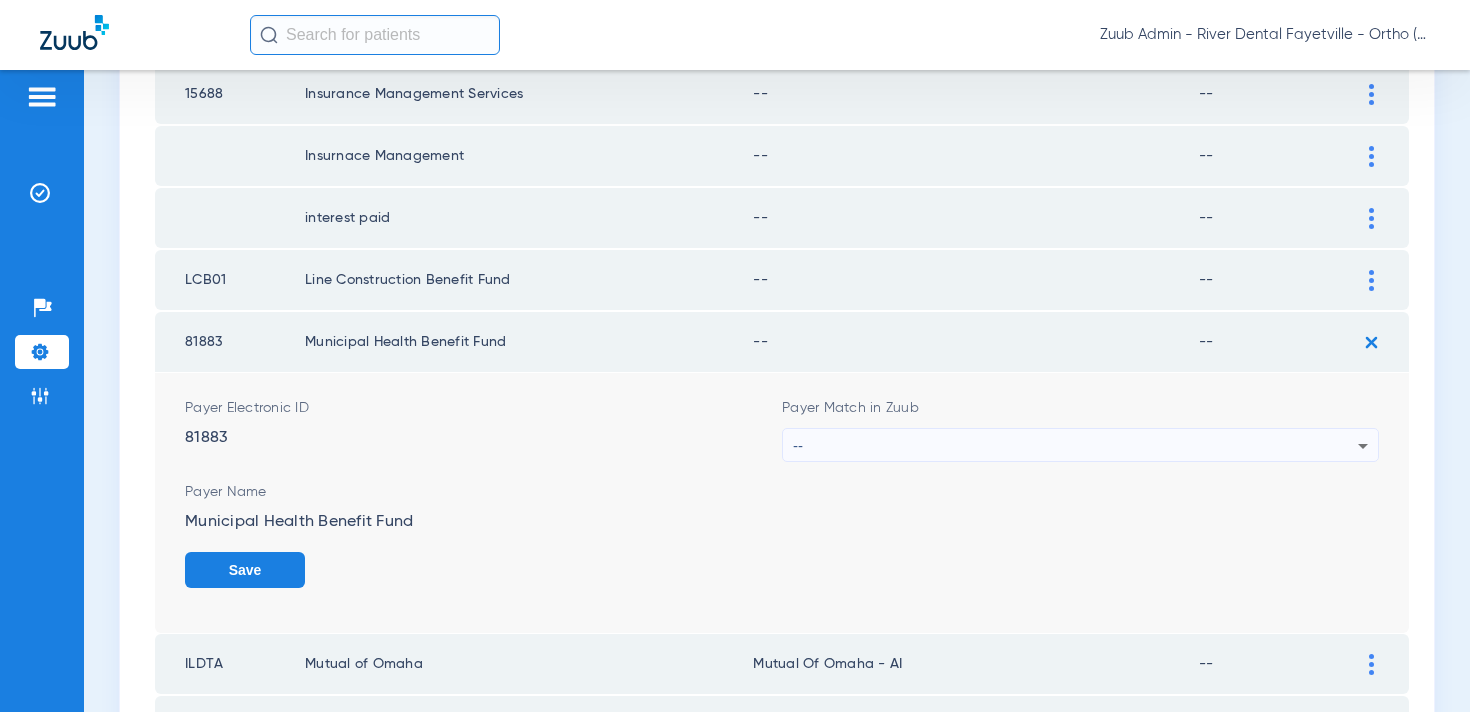 click on "--" at bounding box center [1075, 446] 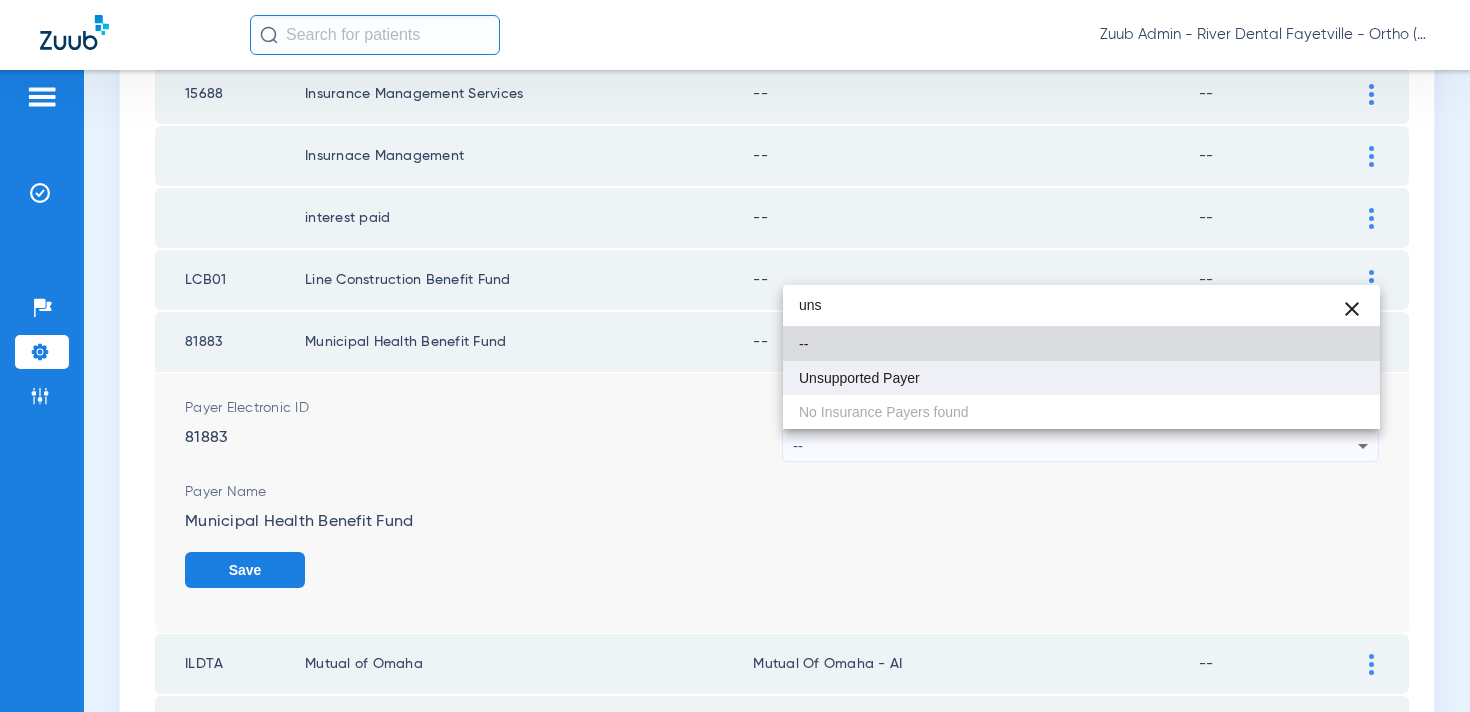 type on "uns" 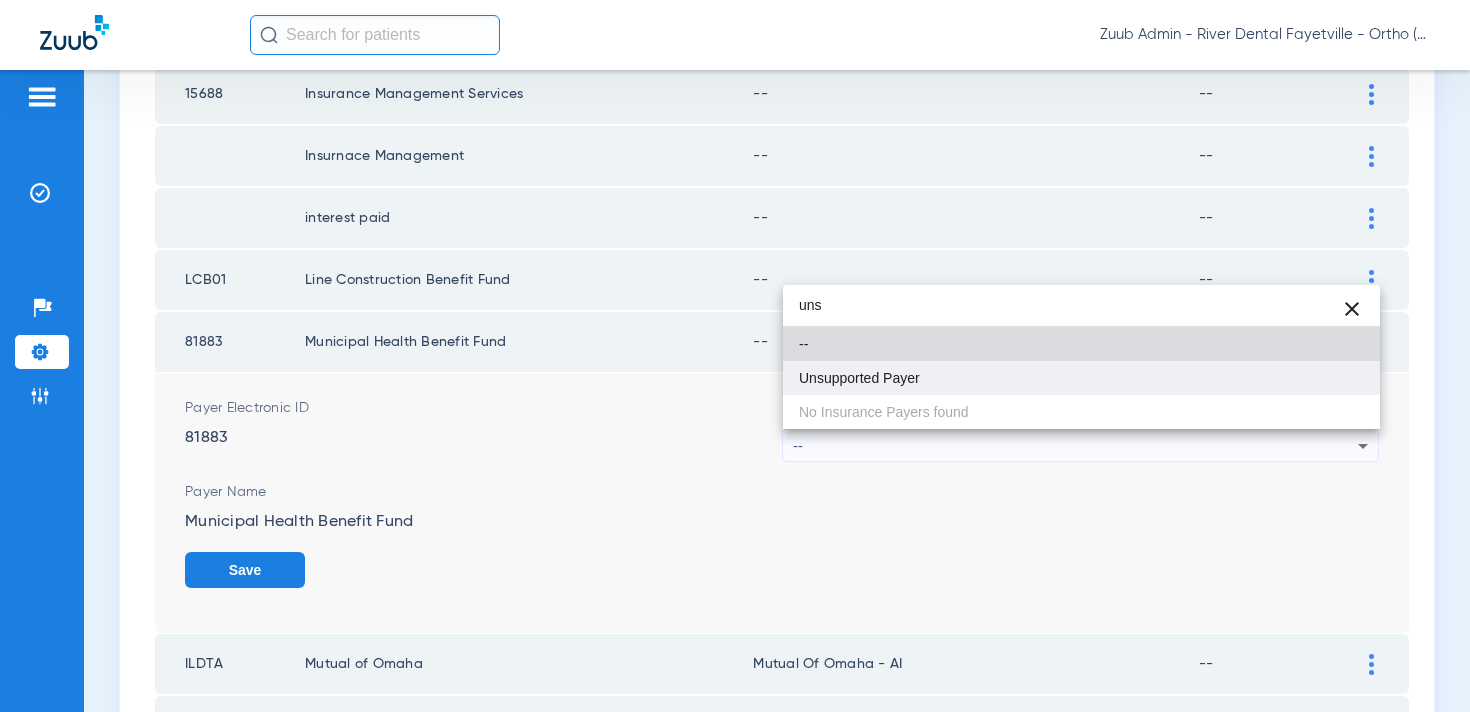 click on "Unsupported Payer" at bounding box center [1081, 378] 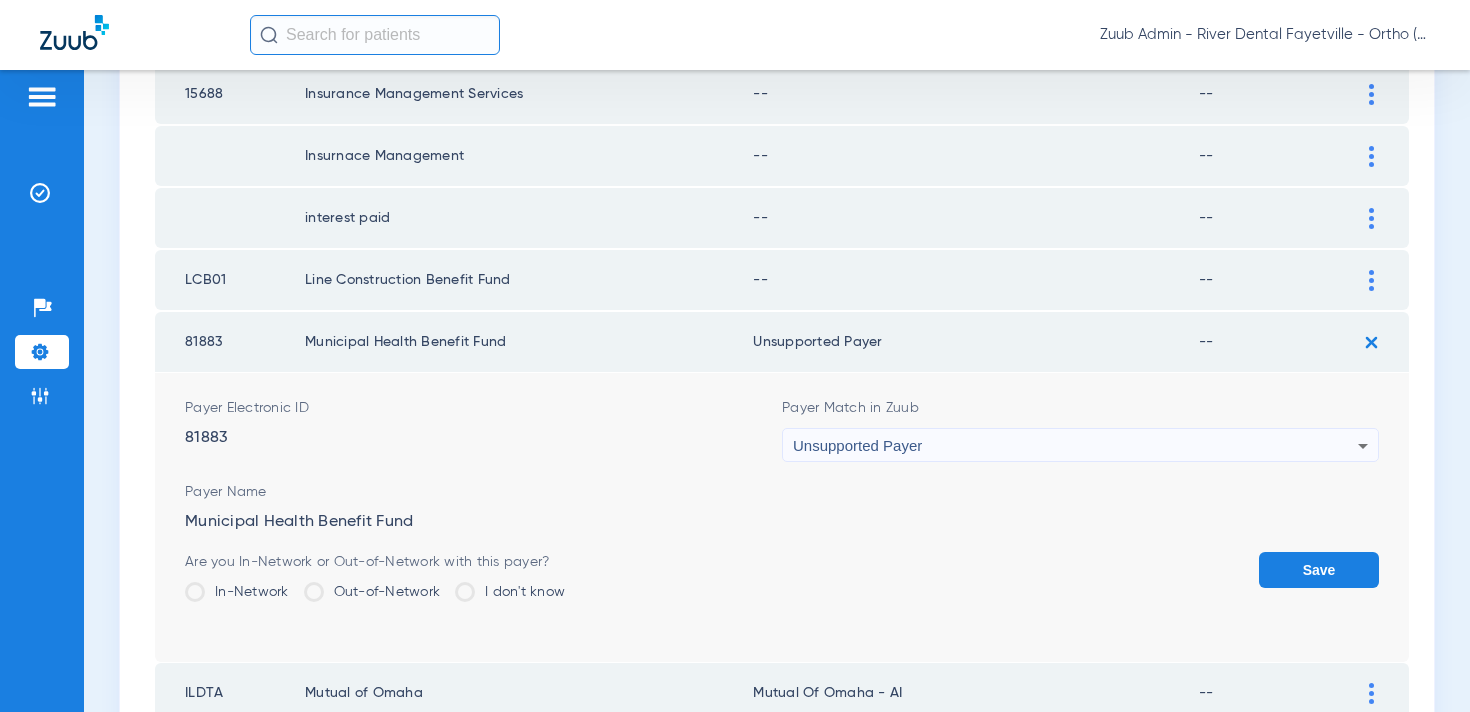 click on "Save" 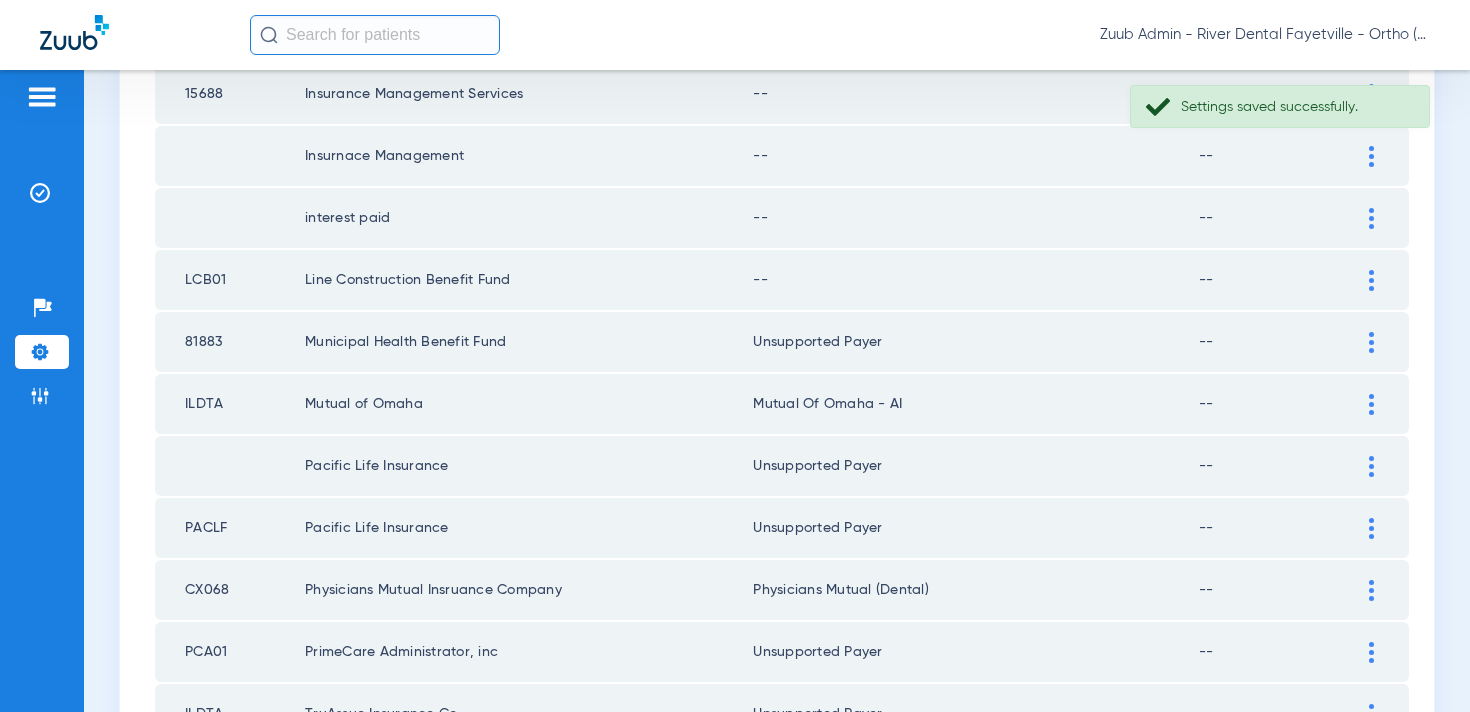 click 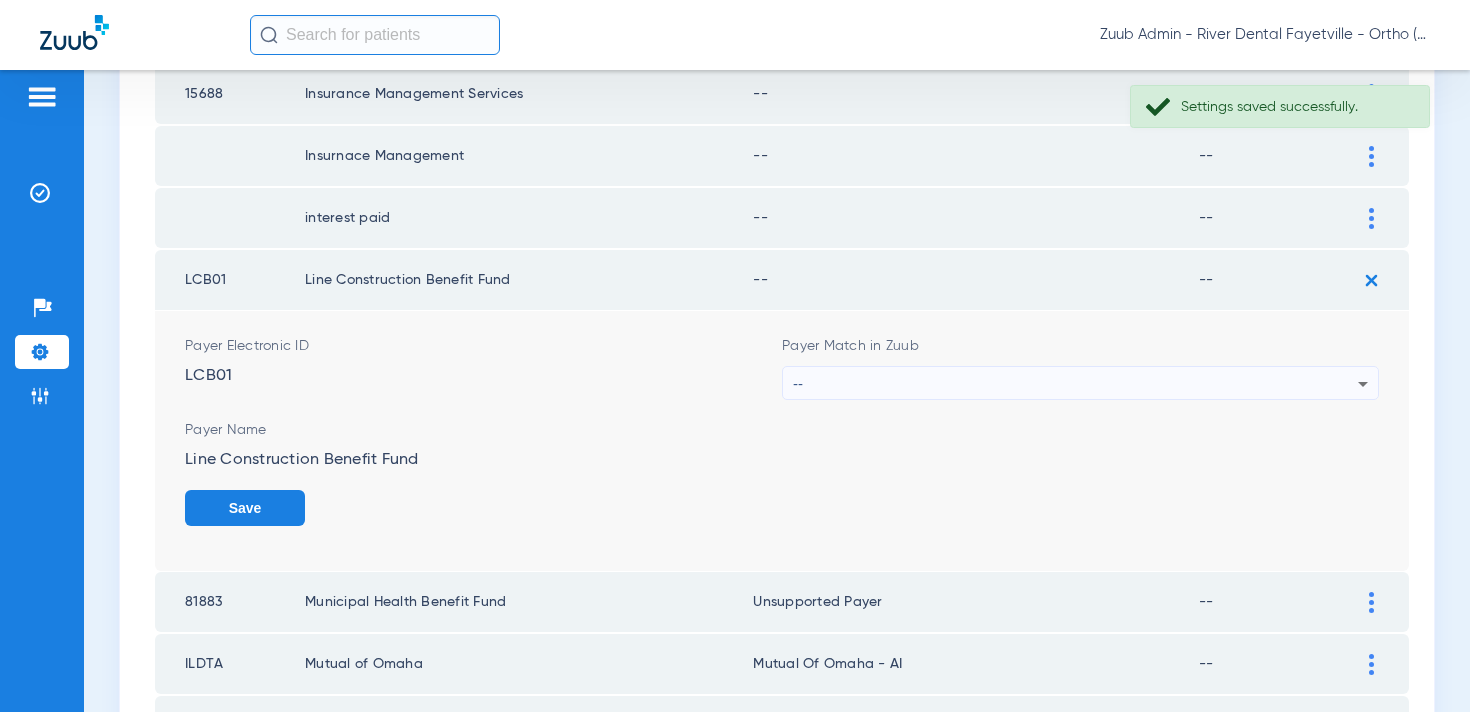 click on "--" at bounding box center (1075, 384) 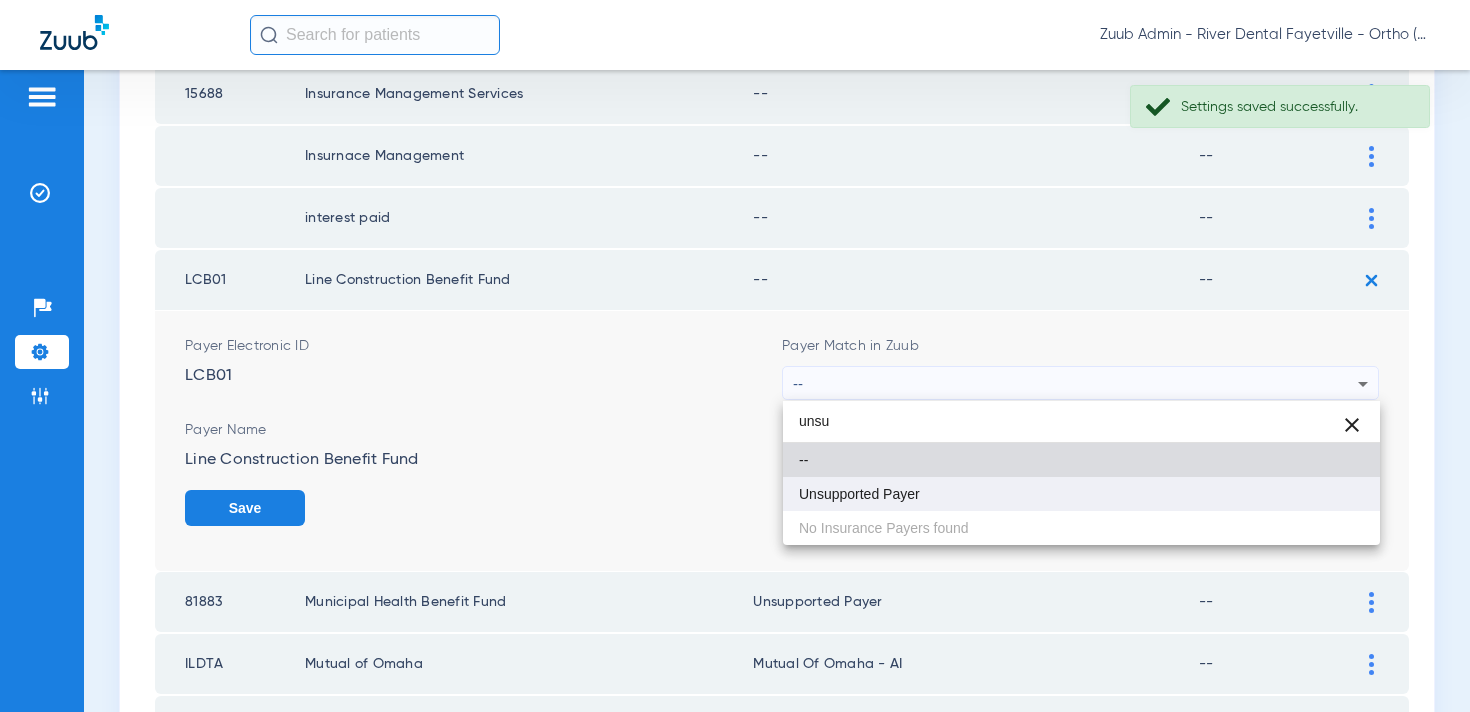 type on "unsu" 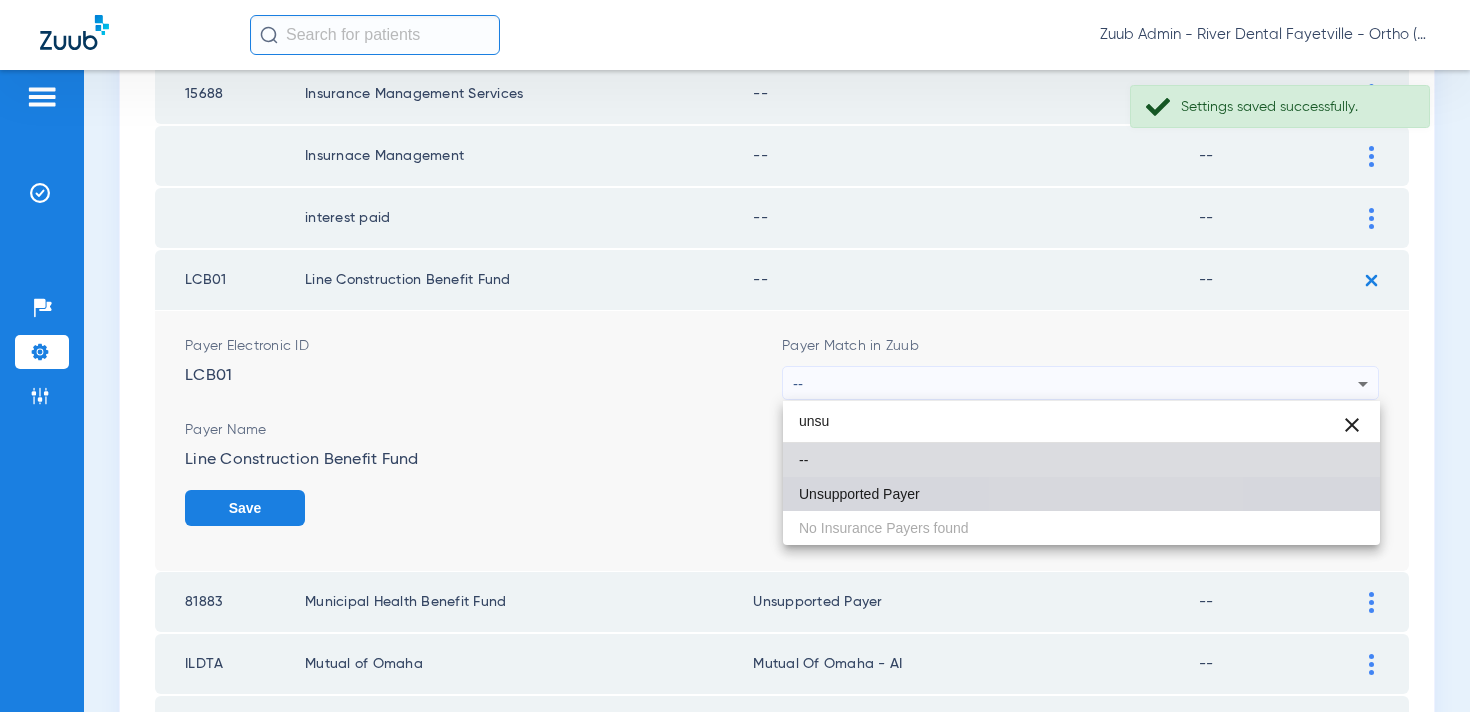click on "Unsupported Payer" at bounding box center (1081, 494) 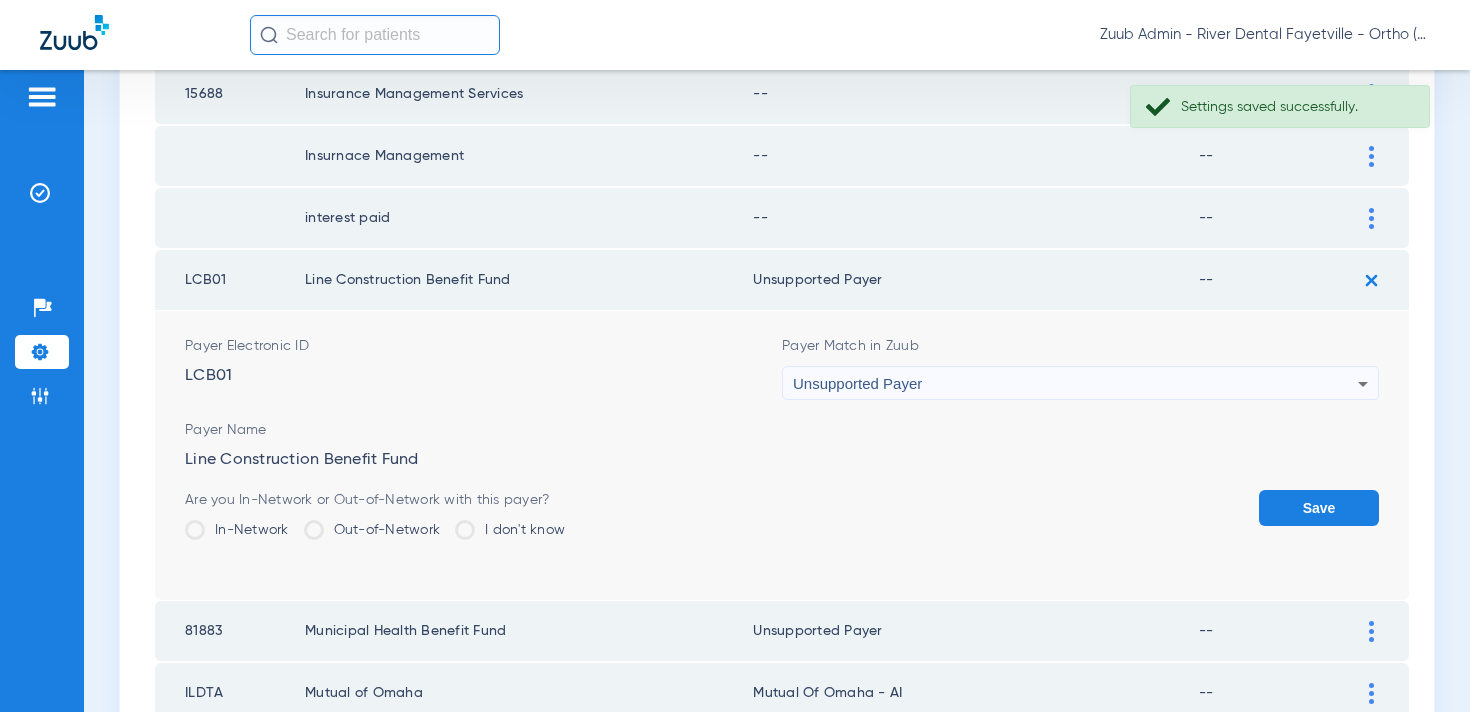 click on "Save" 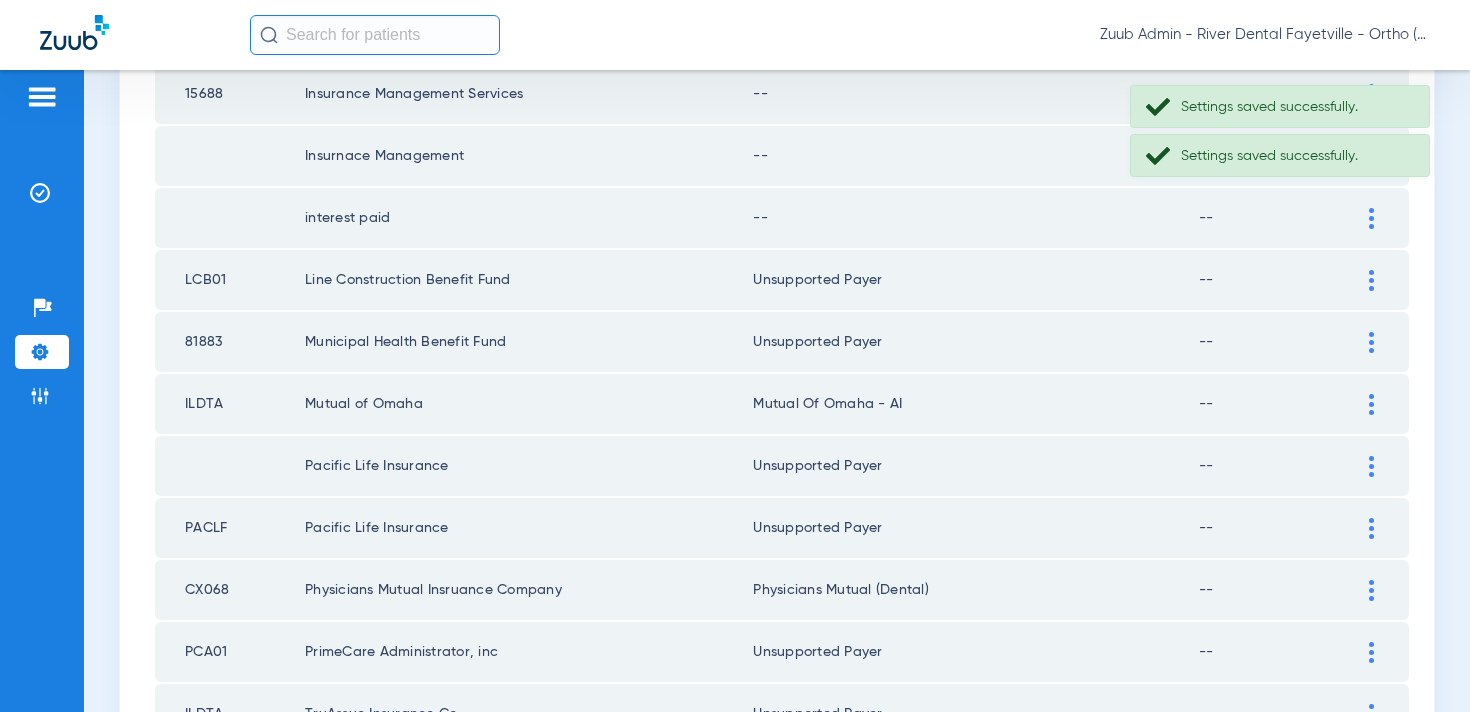 scroll, scrollTop: 489, scrollLeft: 0, axis: vertical 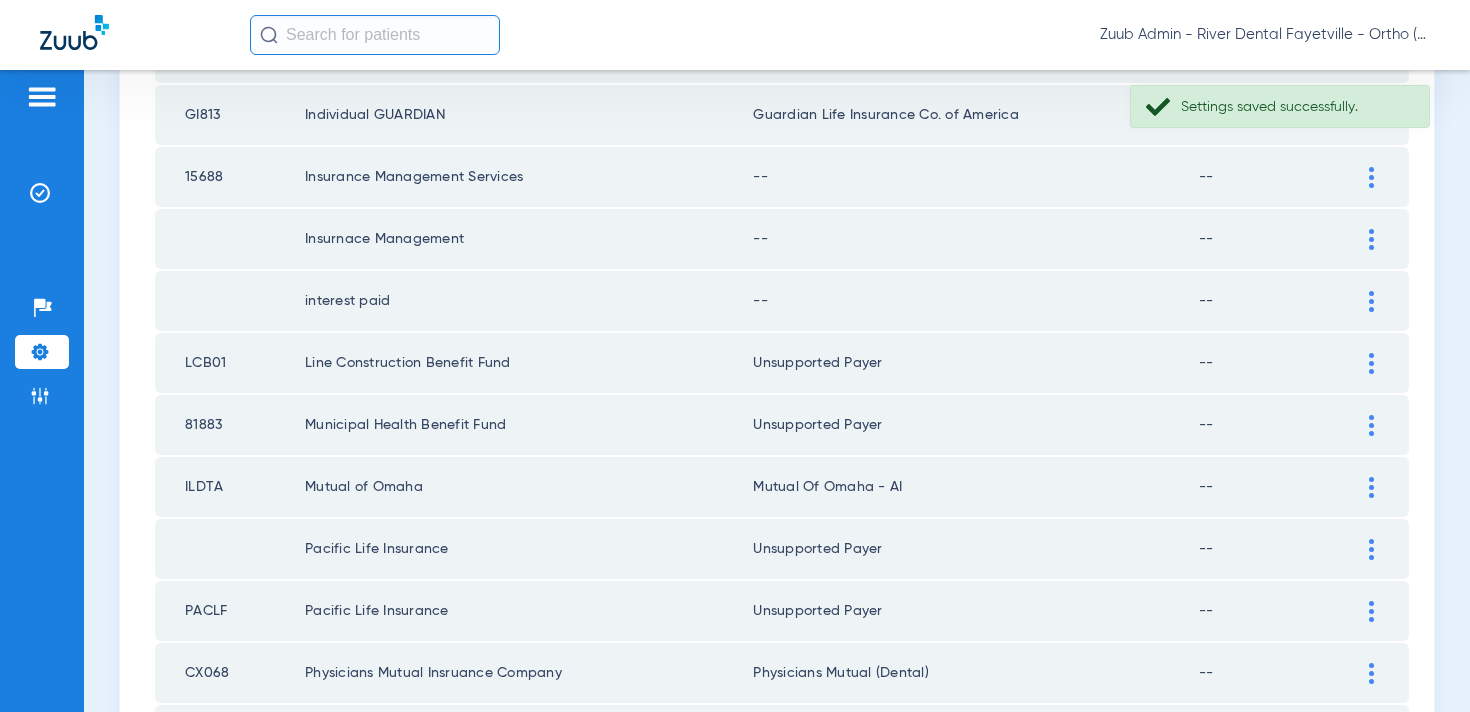 drag, startPoint x: 1373, startPoint y: 298, endPoint x: 1325, endPoint y: 310, distance: 49.47727 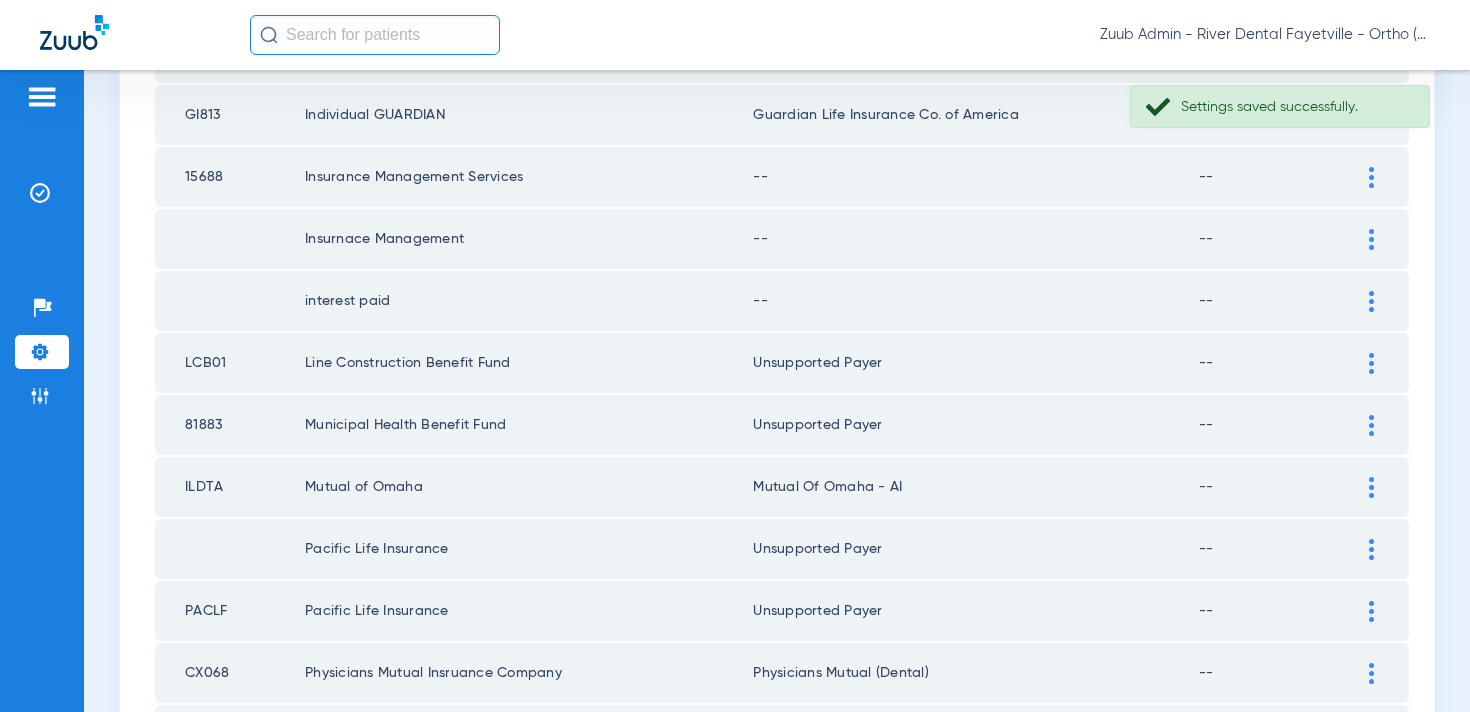 click 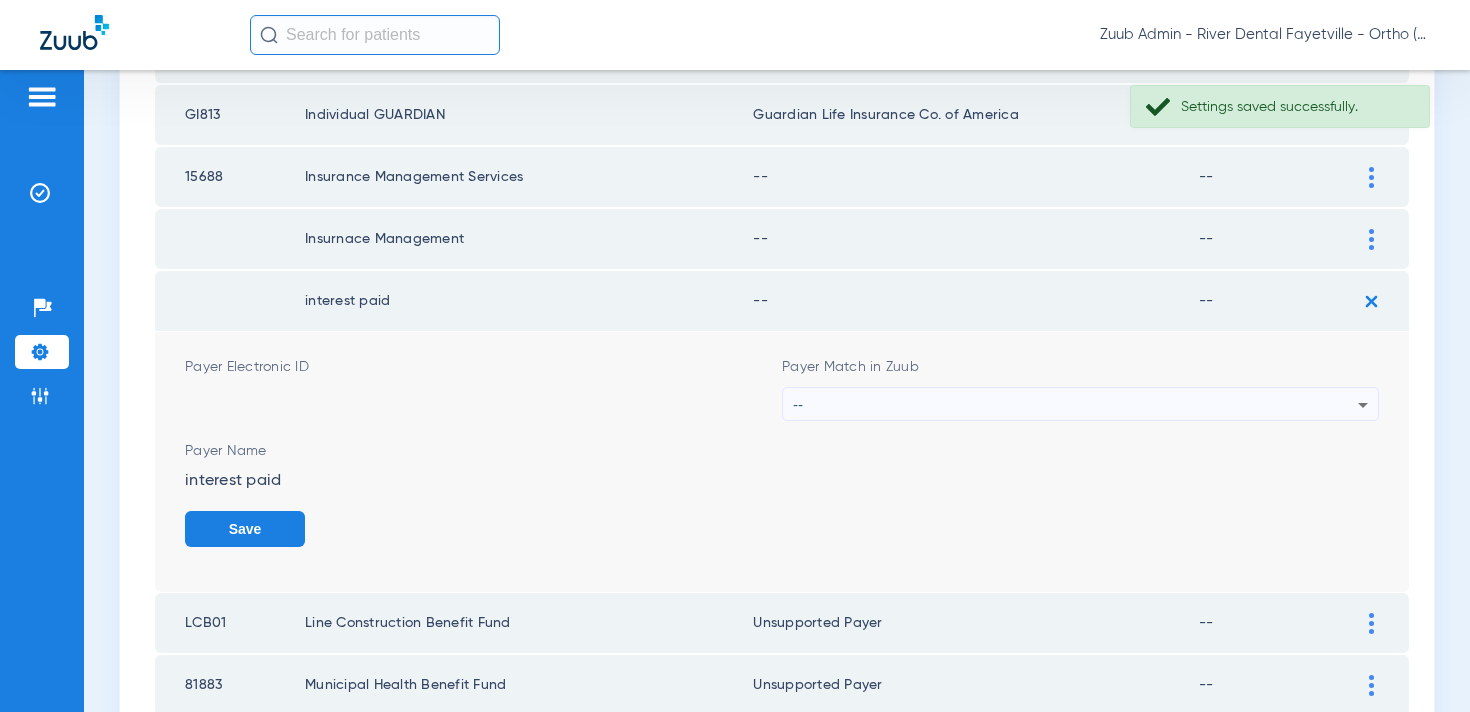 click on "--" at bounding box center [1075, 405] 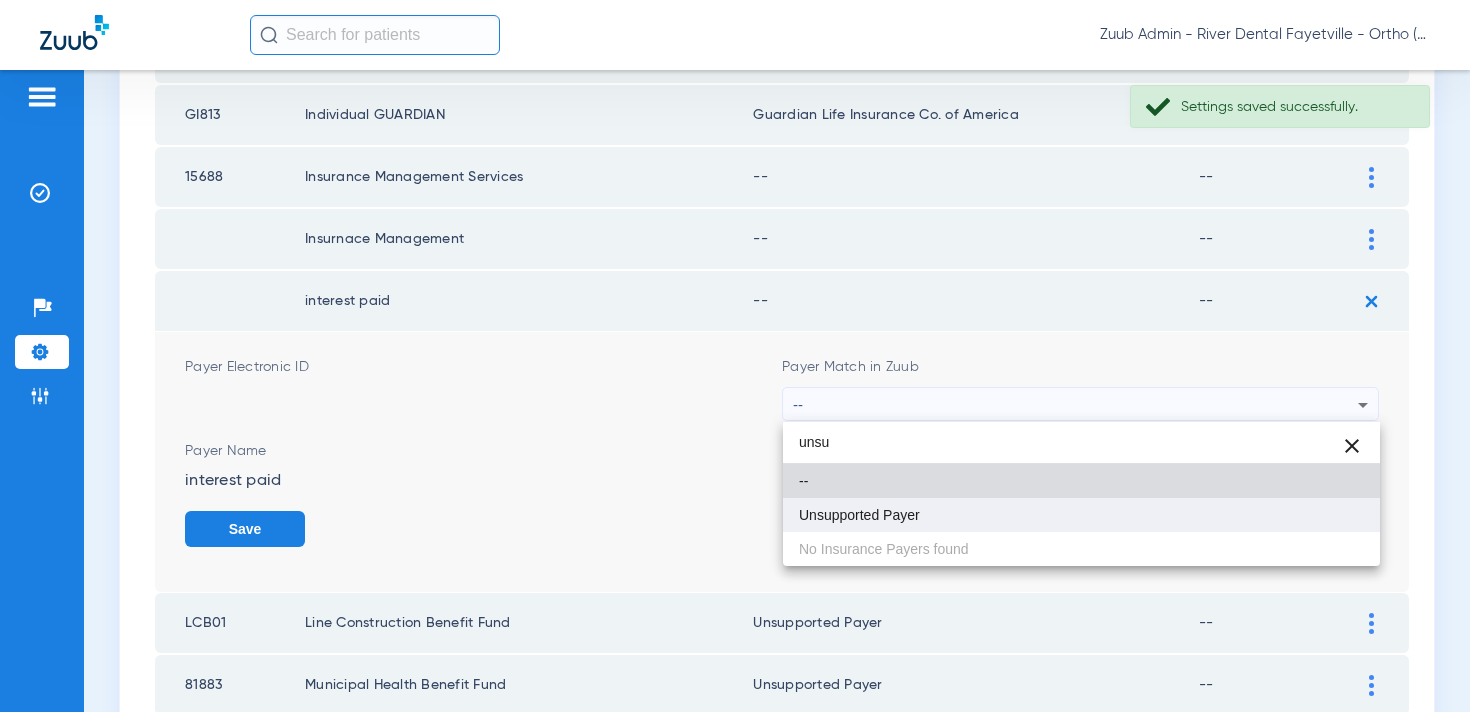type on "unsu" 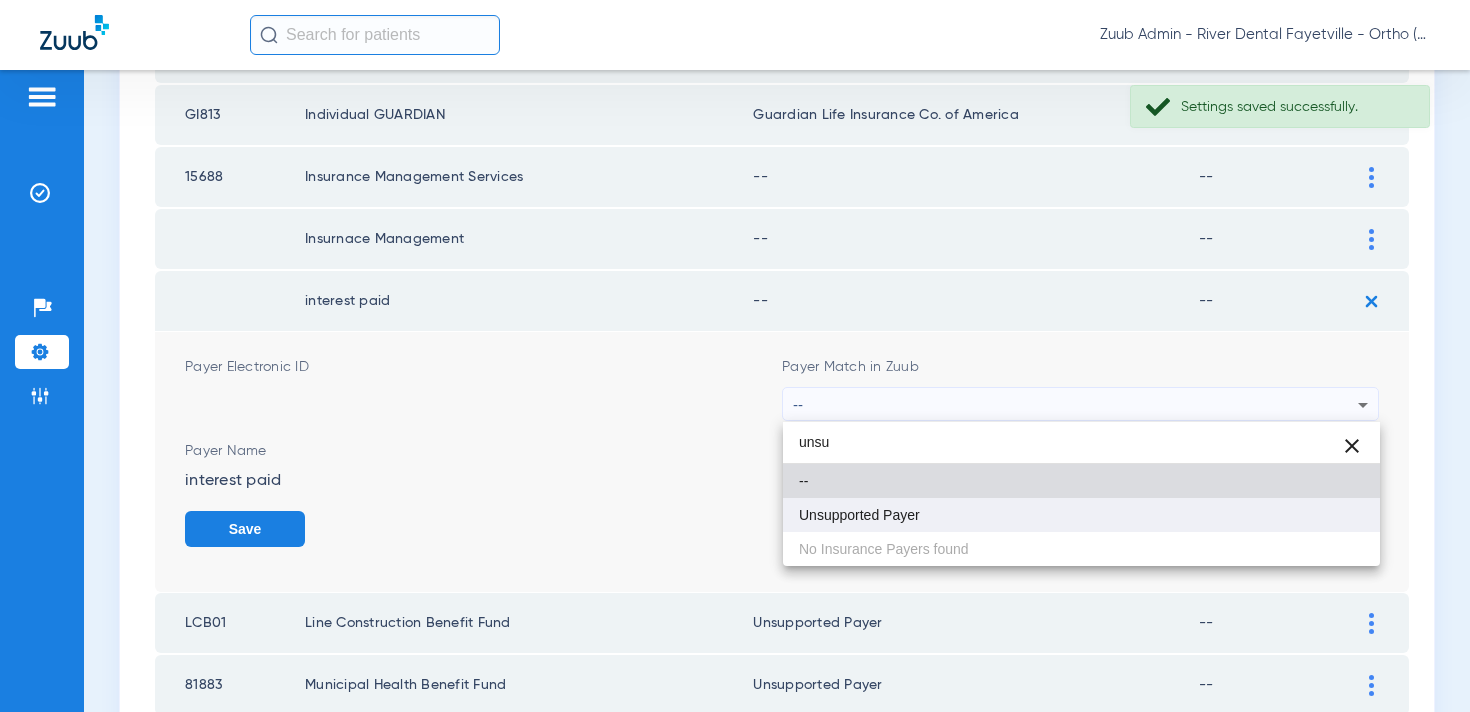 click on "Unsupported Payer" at bounding box center [1081, 515] 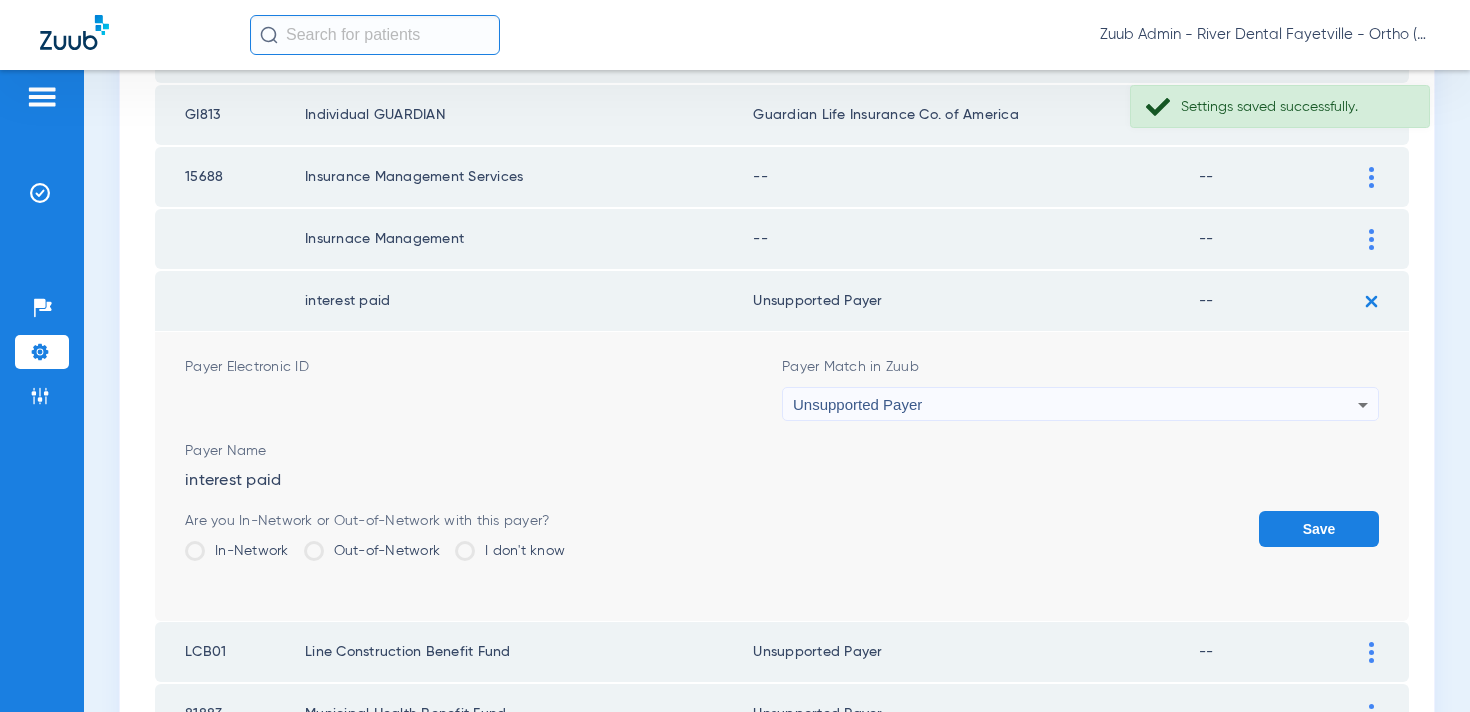 drag, startPoint x: 1306, startPoint y: 517, endPoint x: 1318, endPoint y: 343, distance: 174.4133 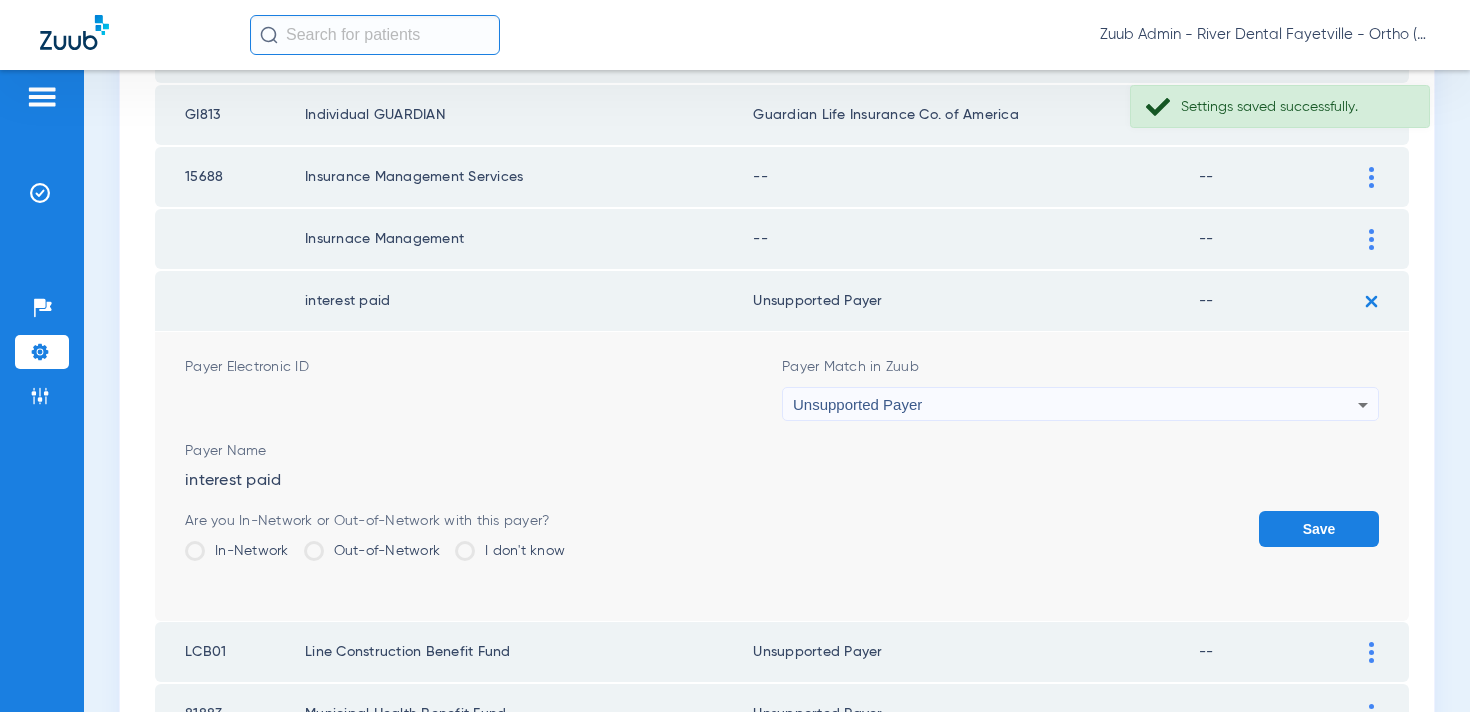 click on "Save" 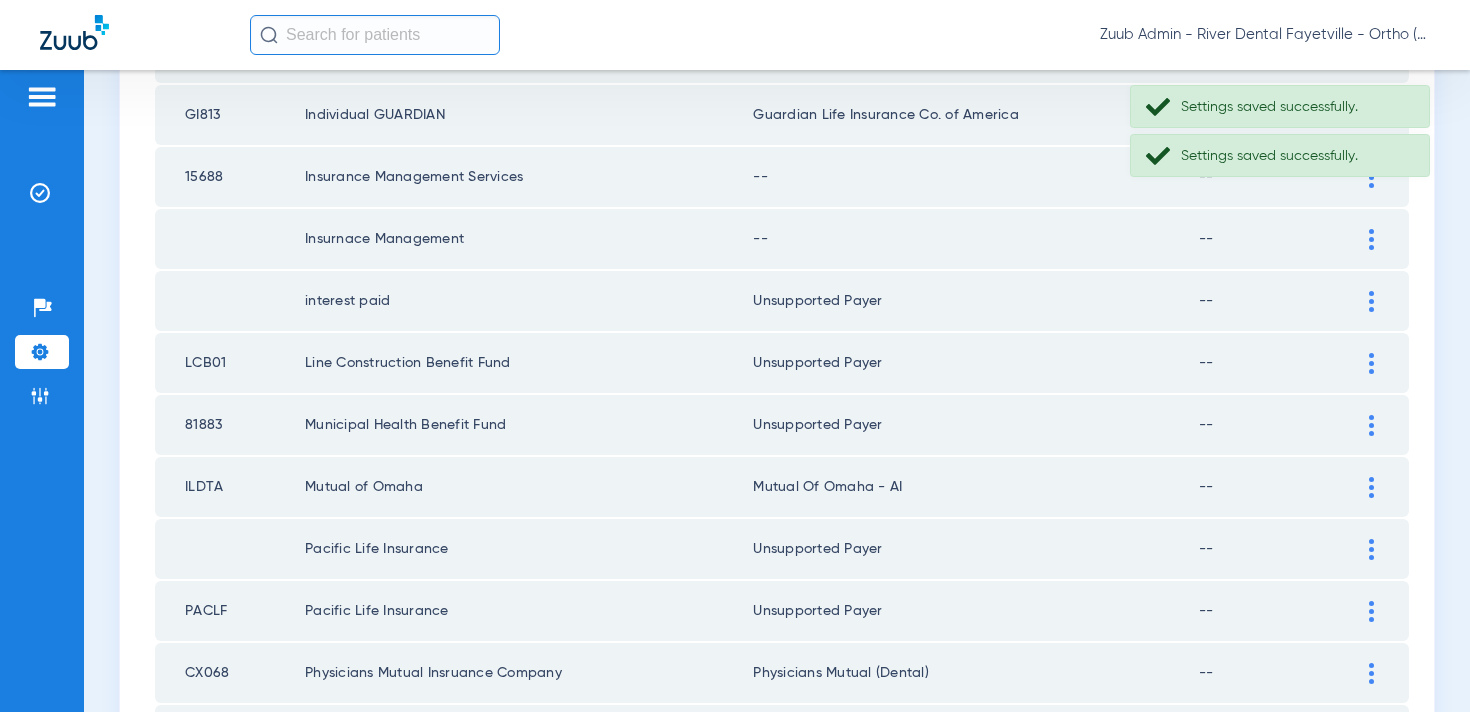 click 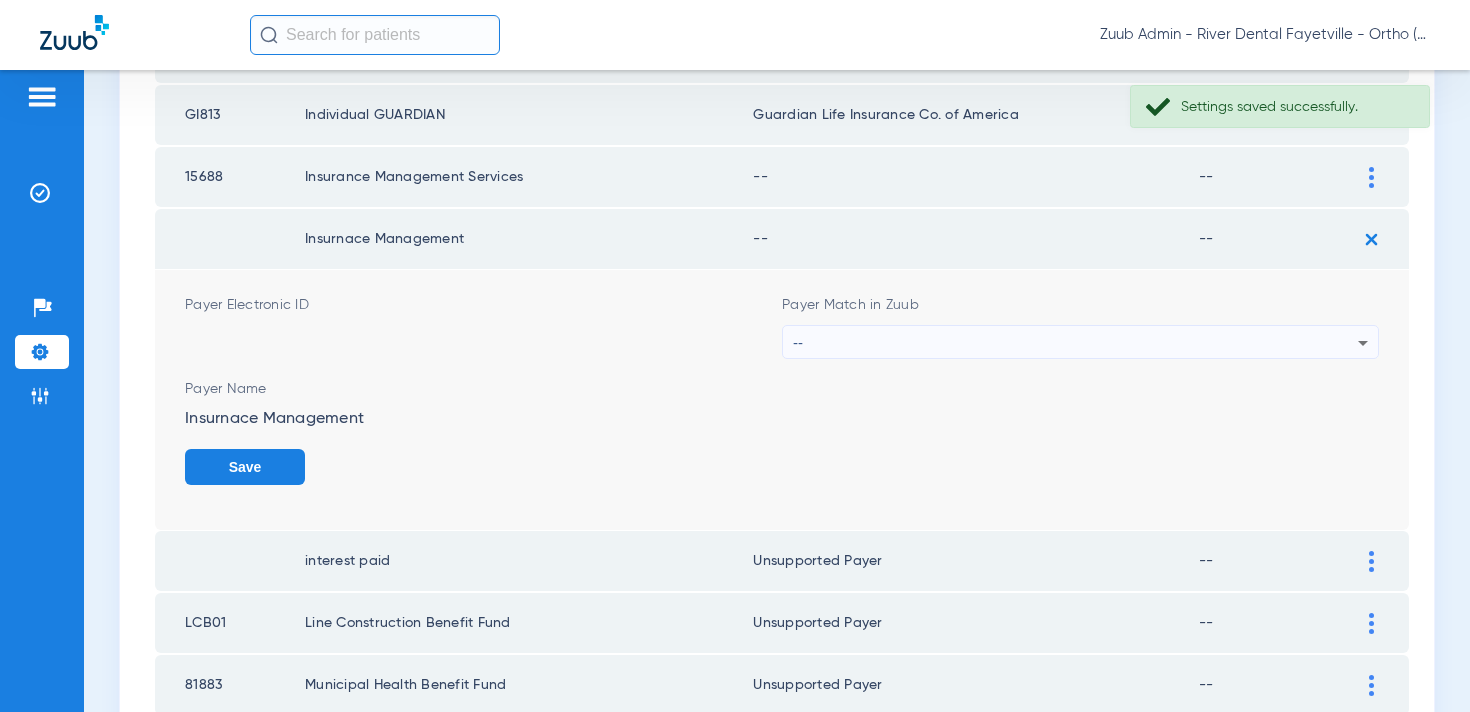 click on "--" at bounding box center [1075, 343] 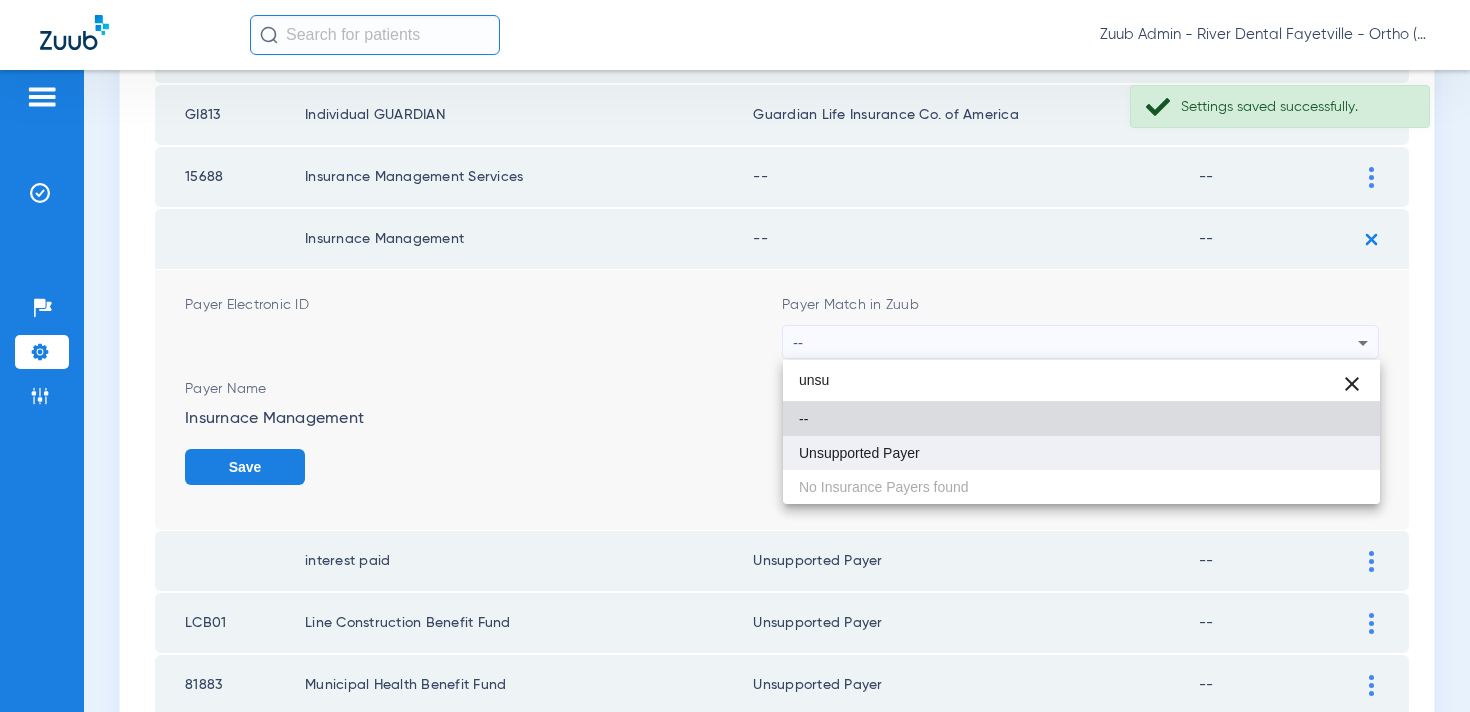 type on "unsu" 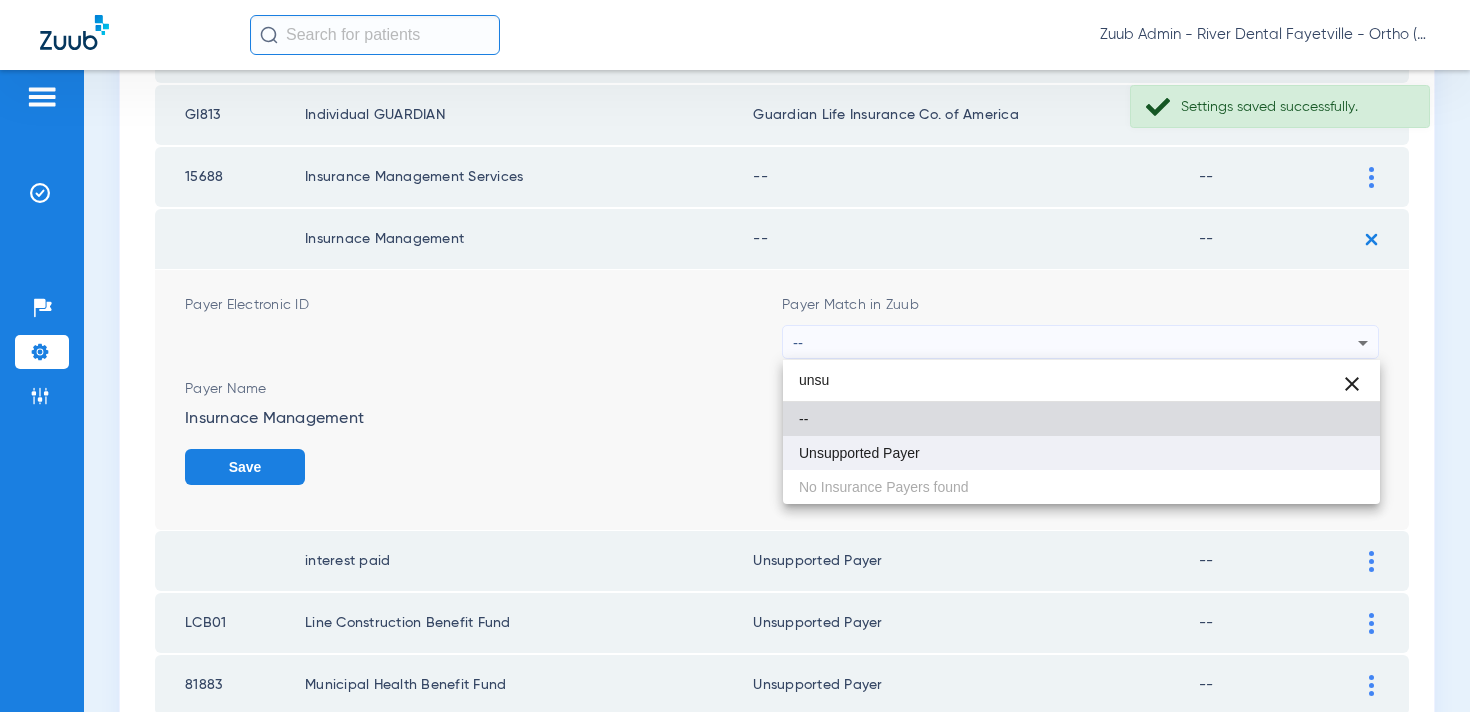 click on "Unsupported Payer" at bounding box center (1081, 453) 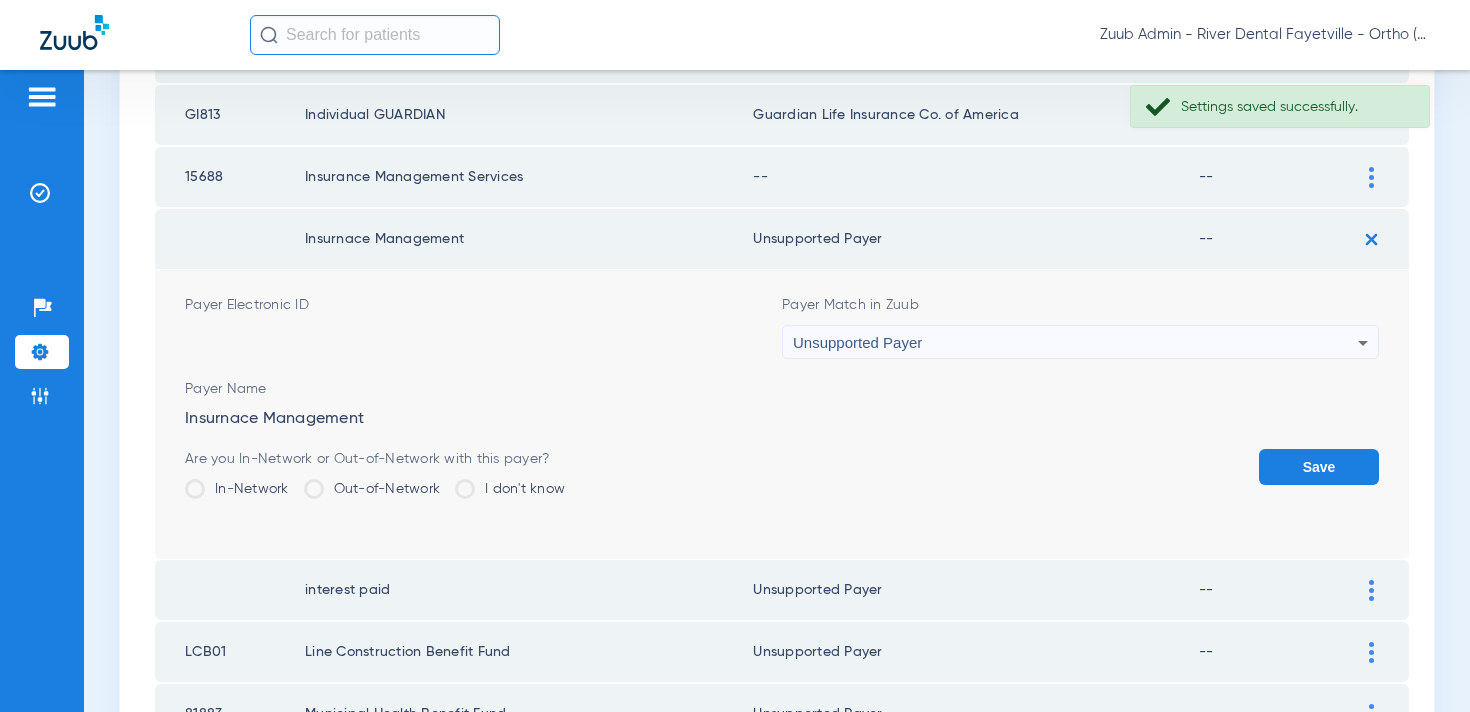 click on "Save" 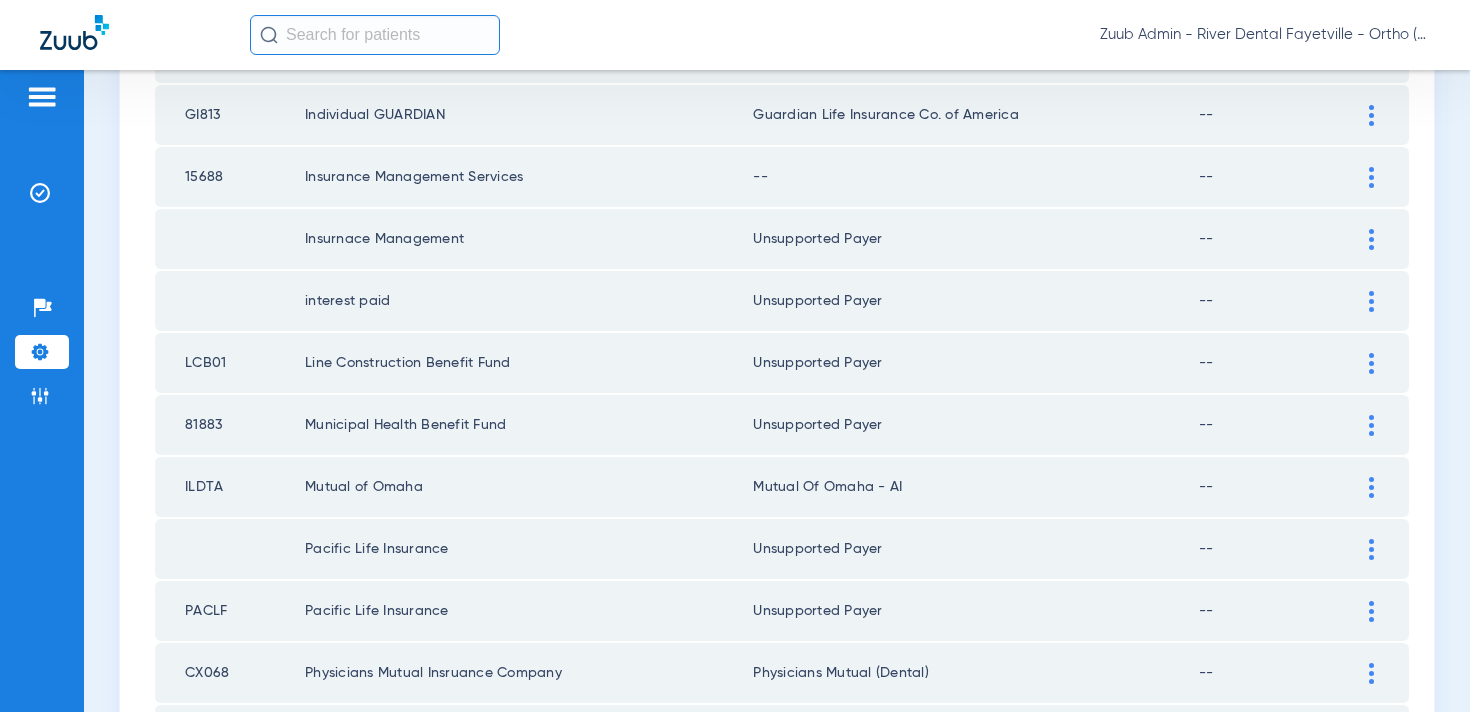 click 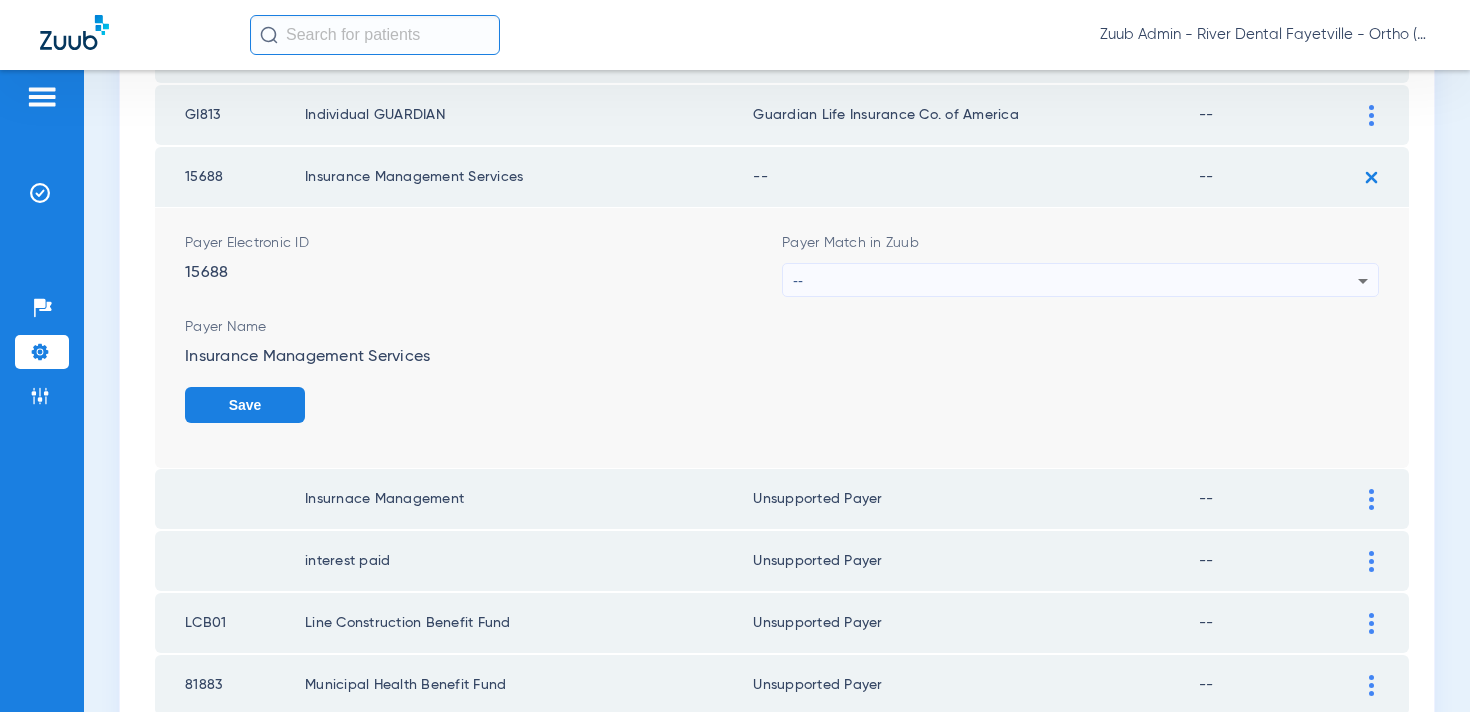 click on "--" at bounding box center [1075, 281] 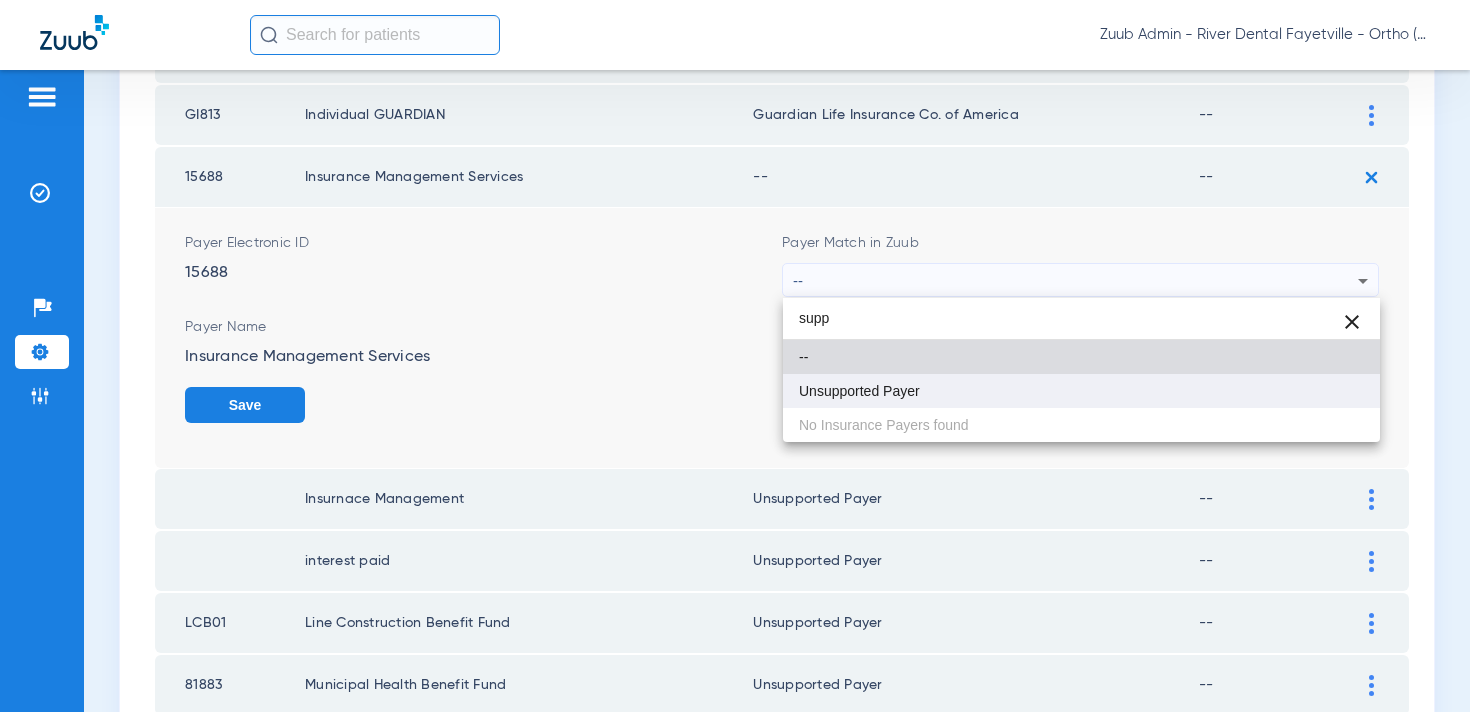 type on "supp" 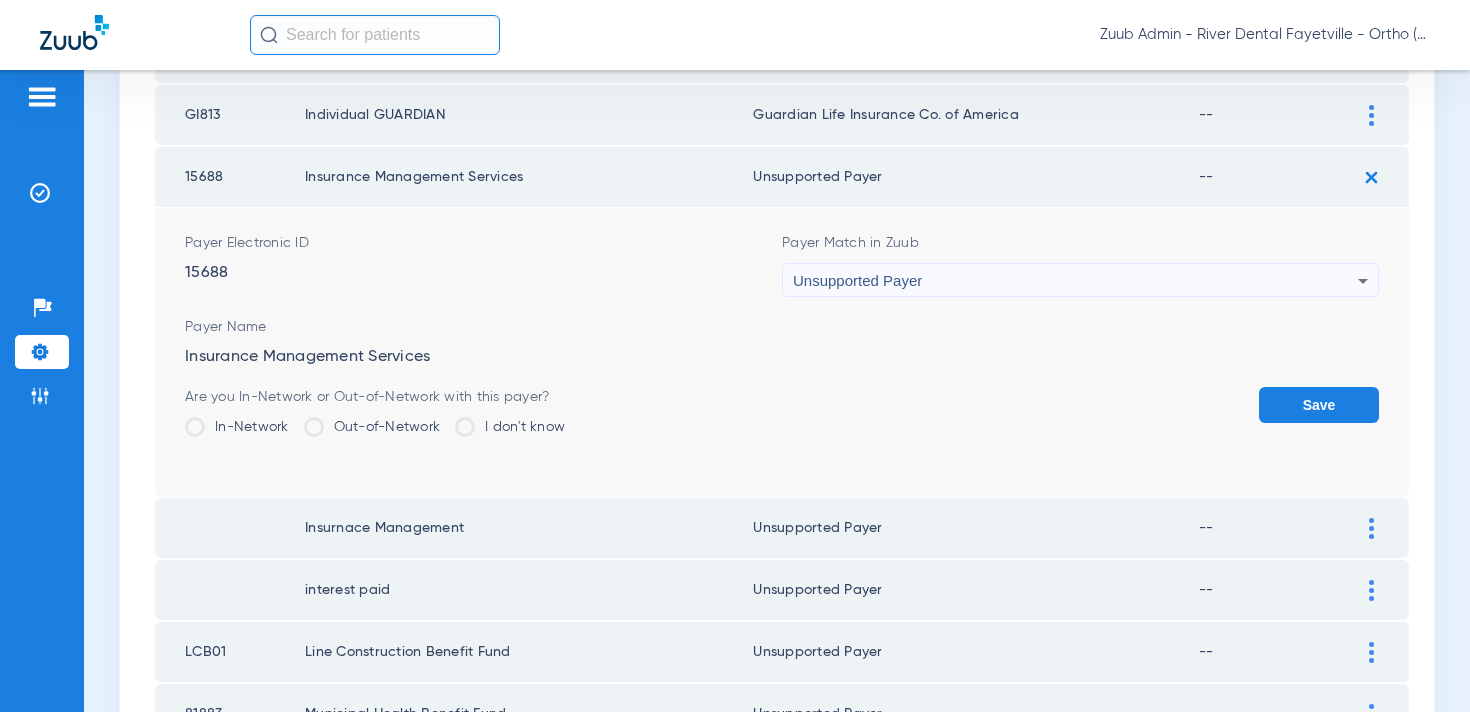 click on "Save" 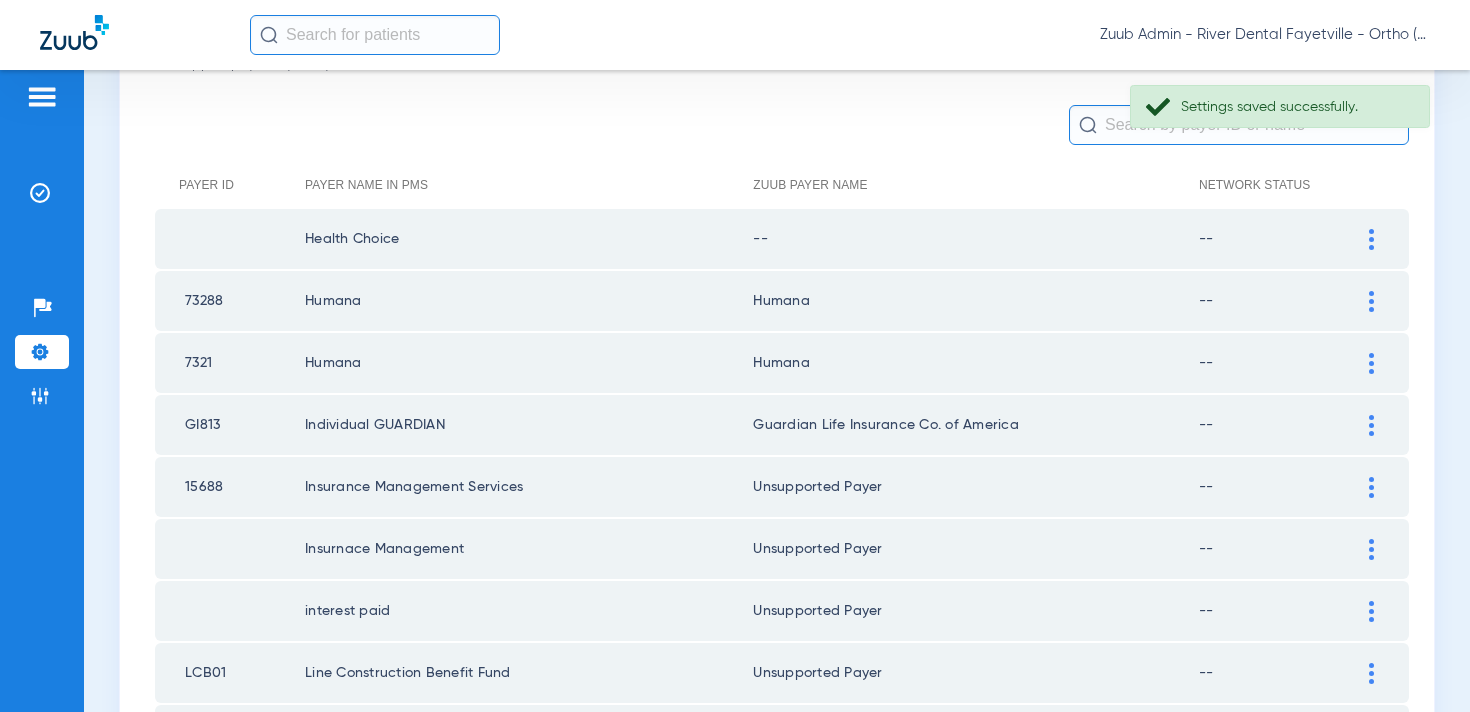 scroll, scrollTop: 146, scrollLeft: 0, axis: vertical 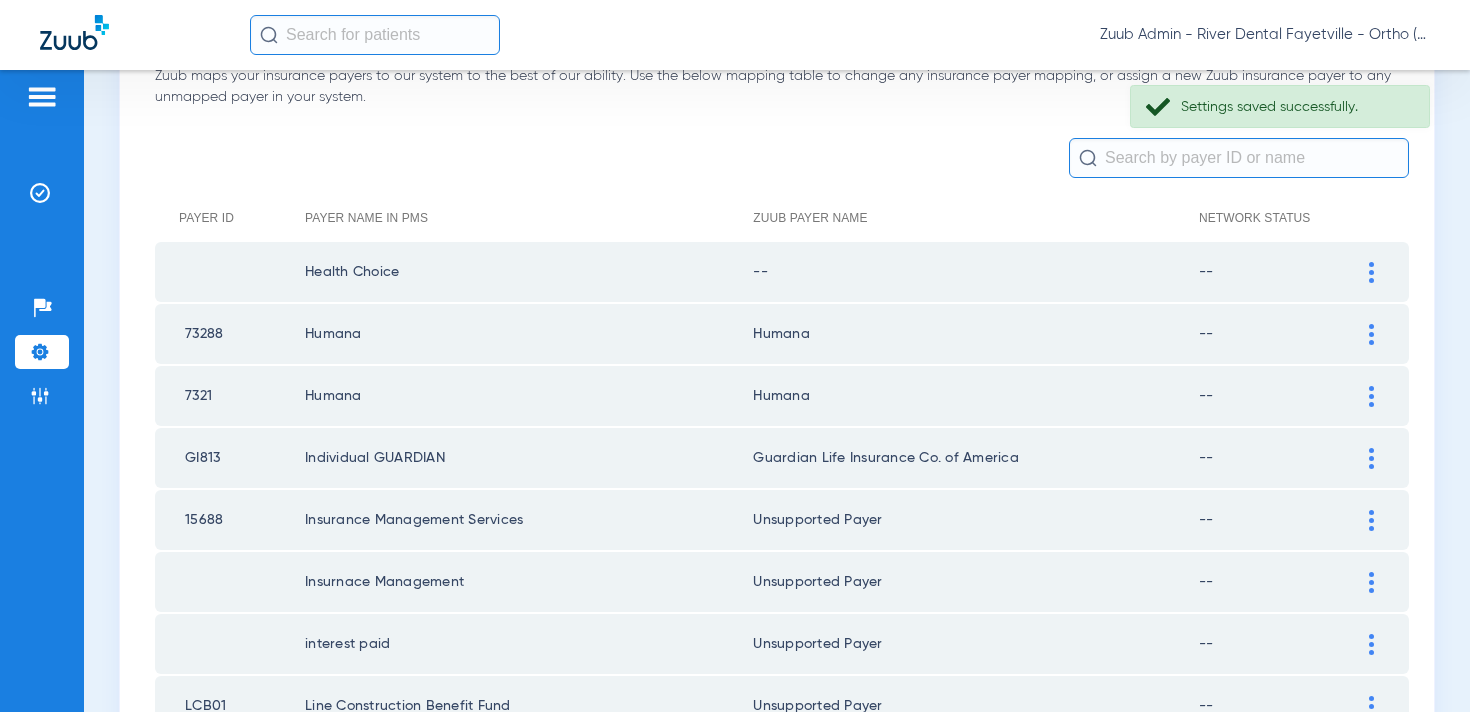 click 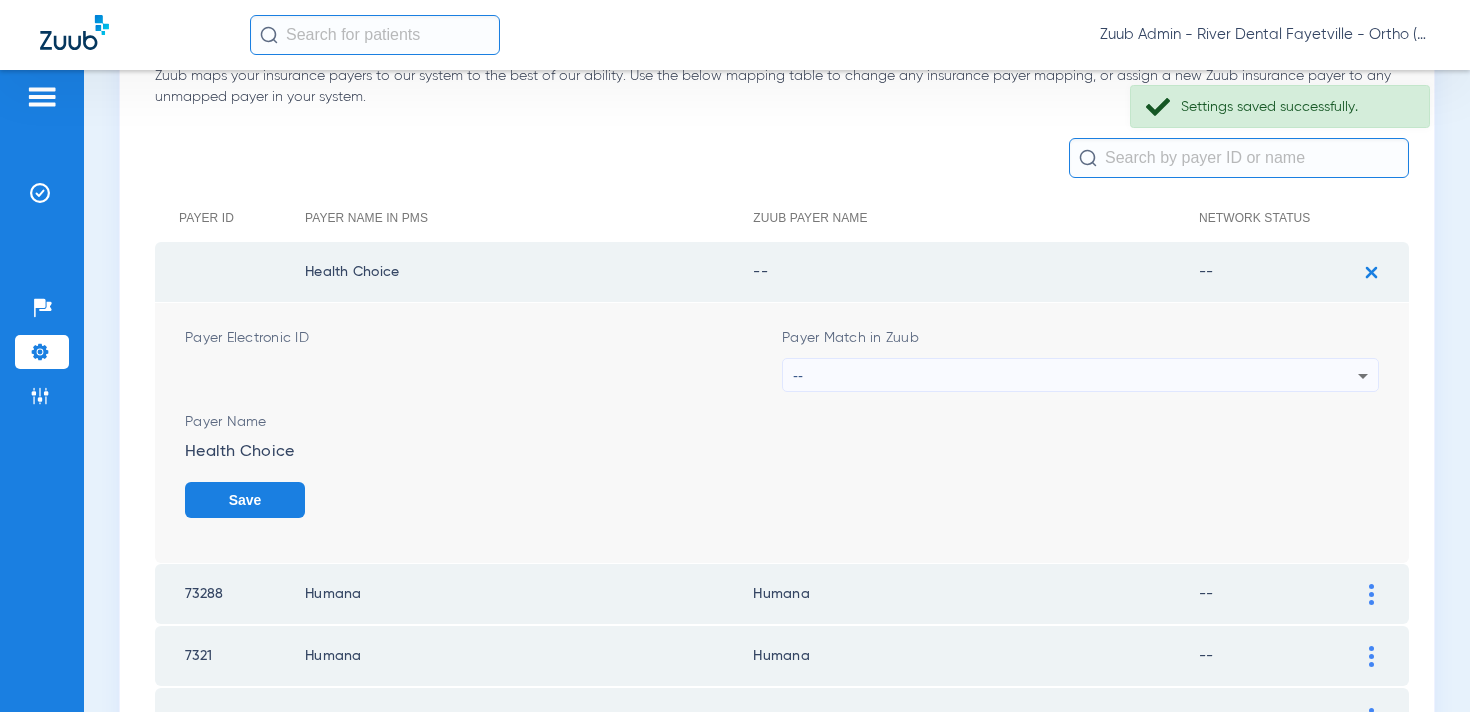 click on "--" at bounding box center [1075, 376] 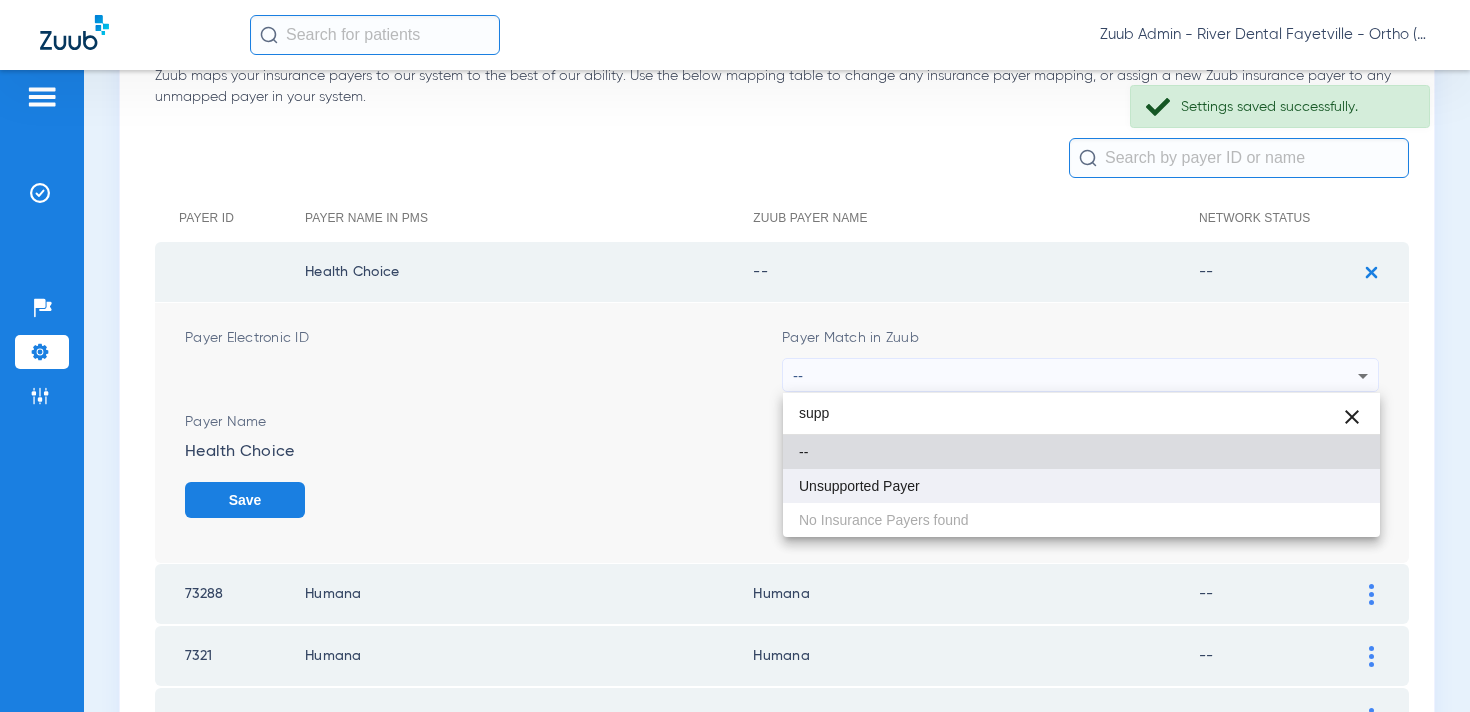 type on "supp" 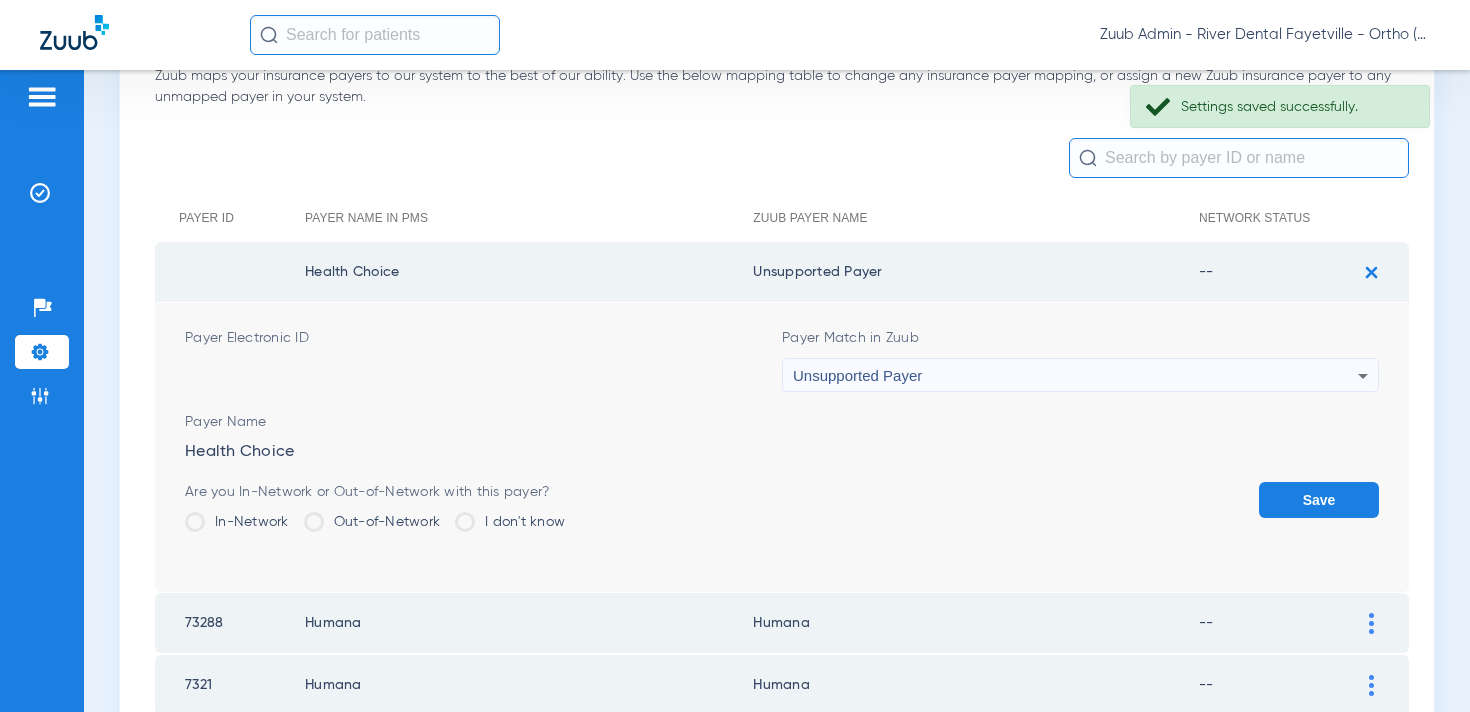 click on "Save" 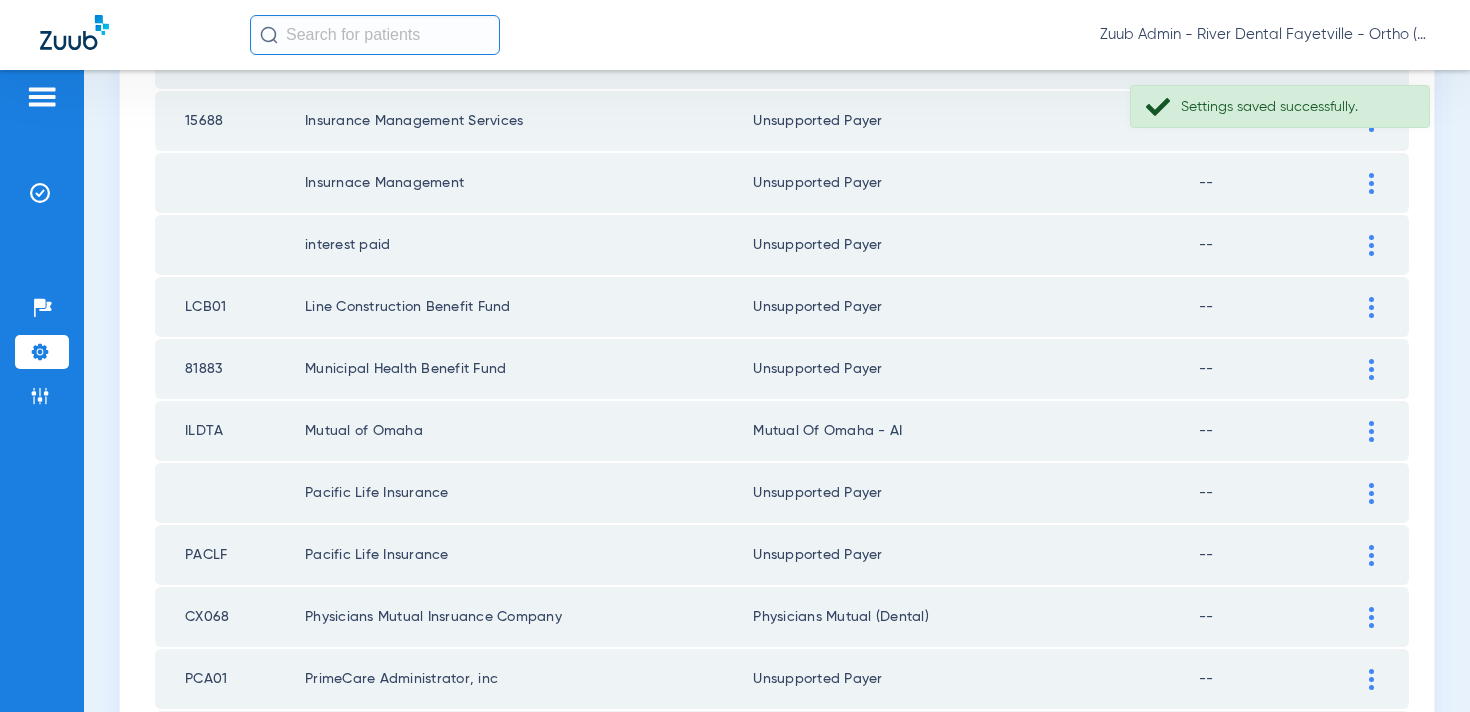 scroll, scrollTop: 1249, scrollLeft: 0, axis: vertical 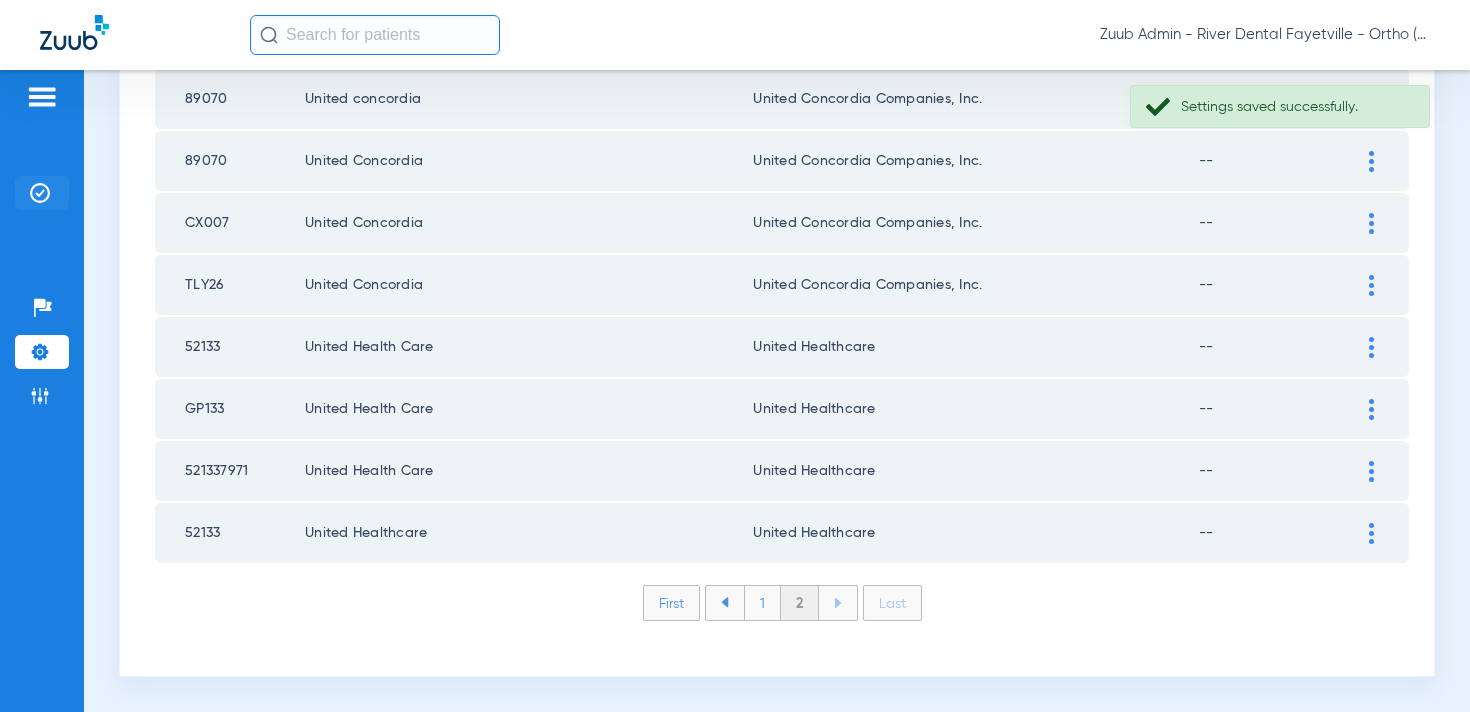 click 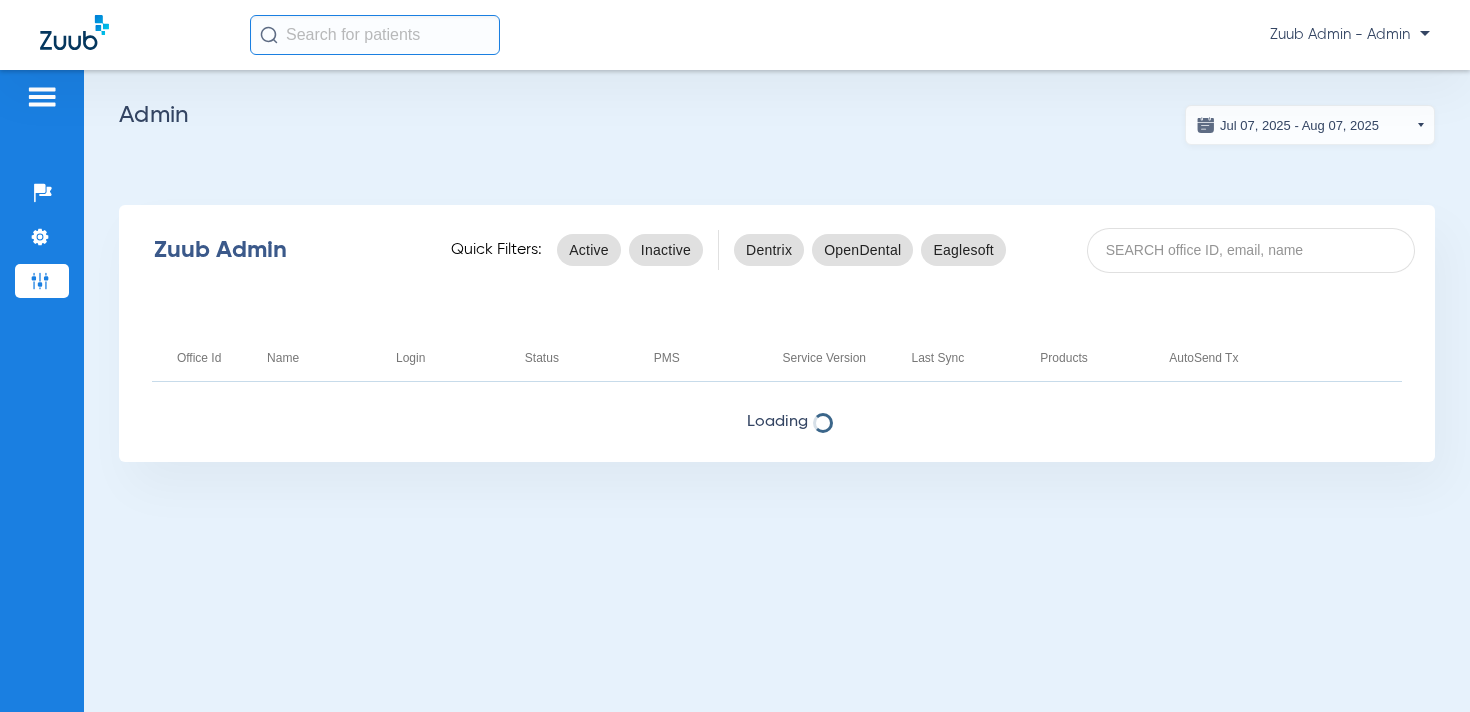 scroll, scrollTop: 0, scrollLeft: 0, axis: both 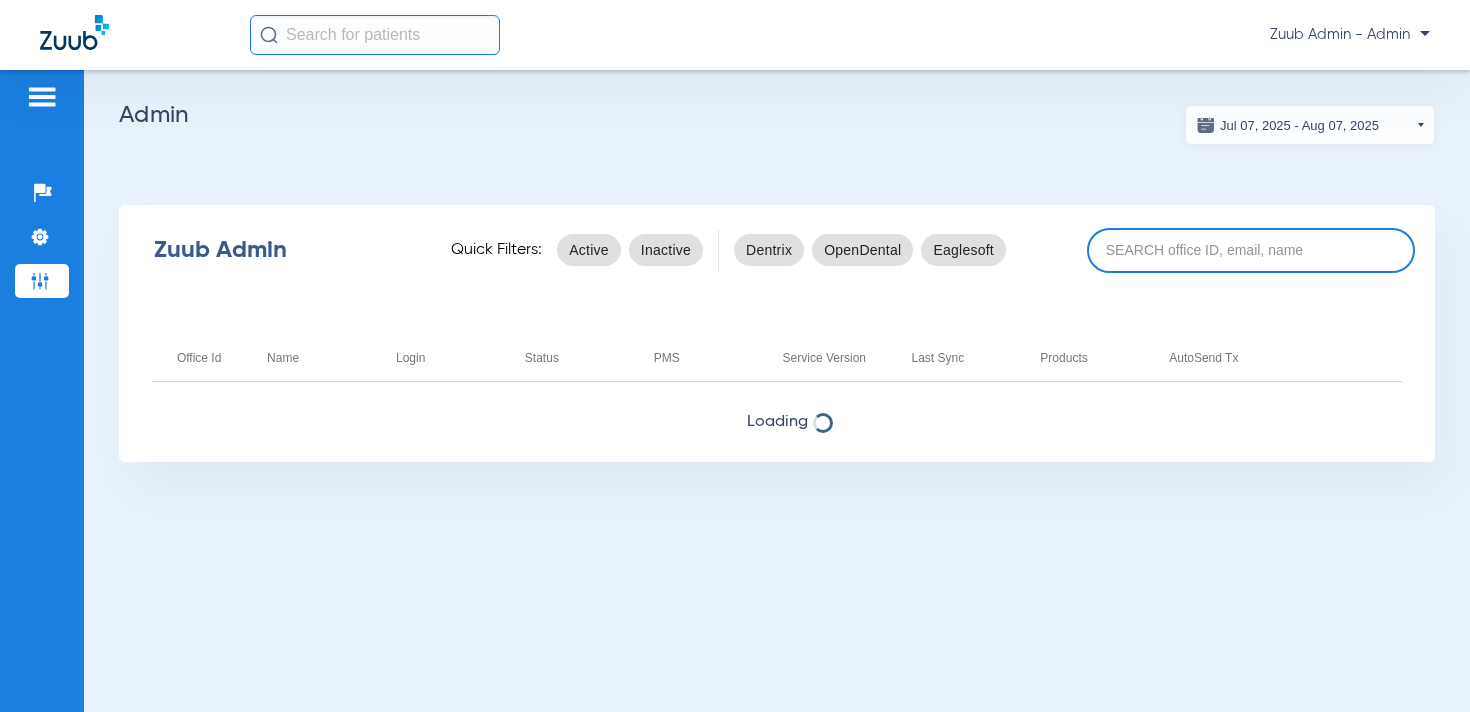 click at bounding box center [1251, 250] 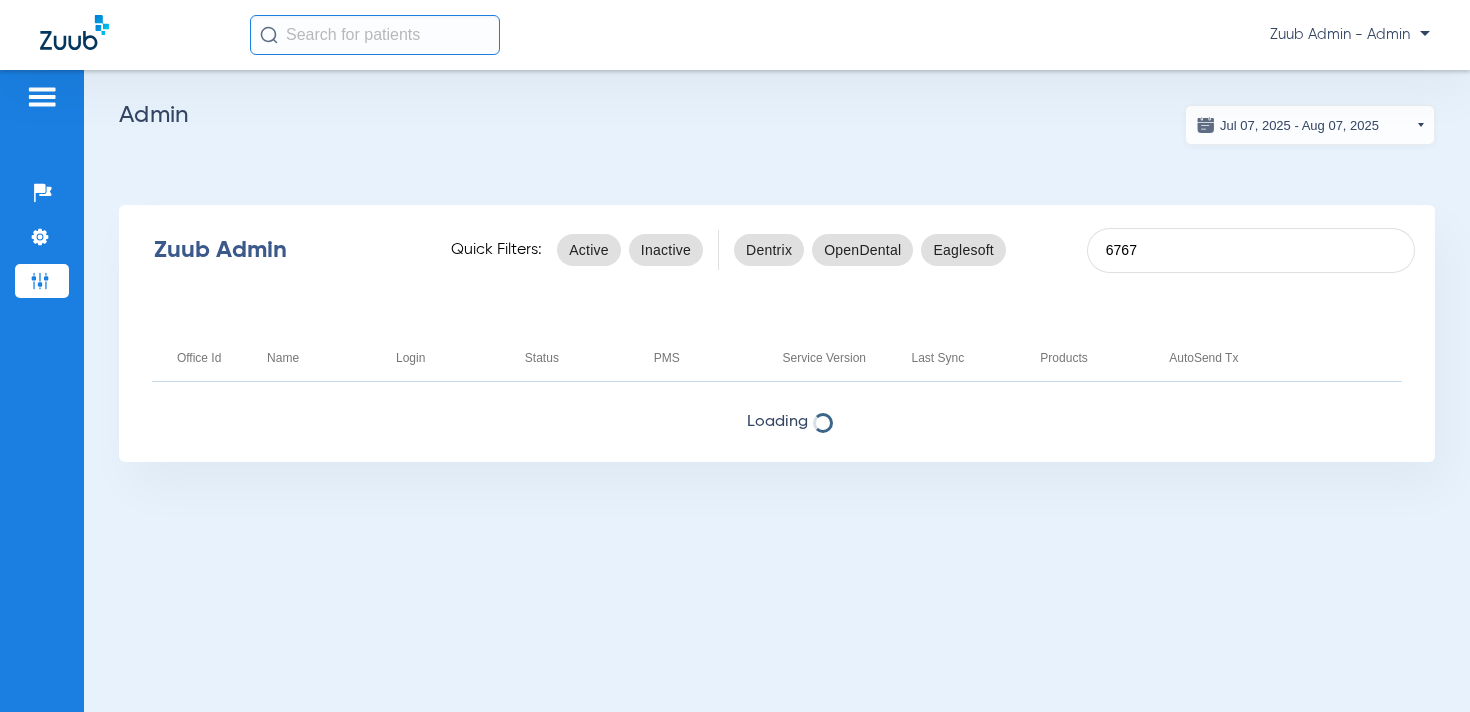 type on "6767" 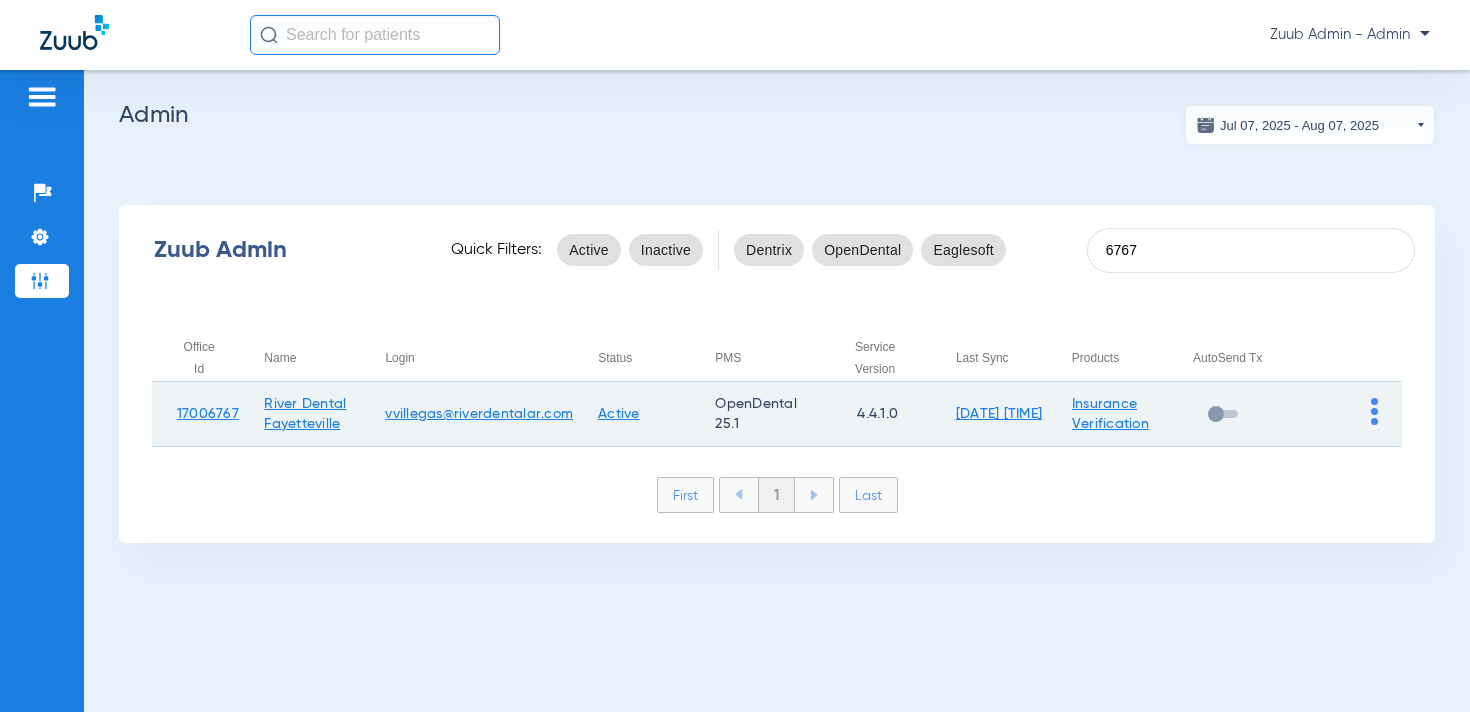 click 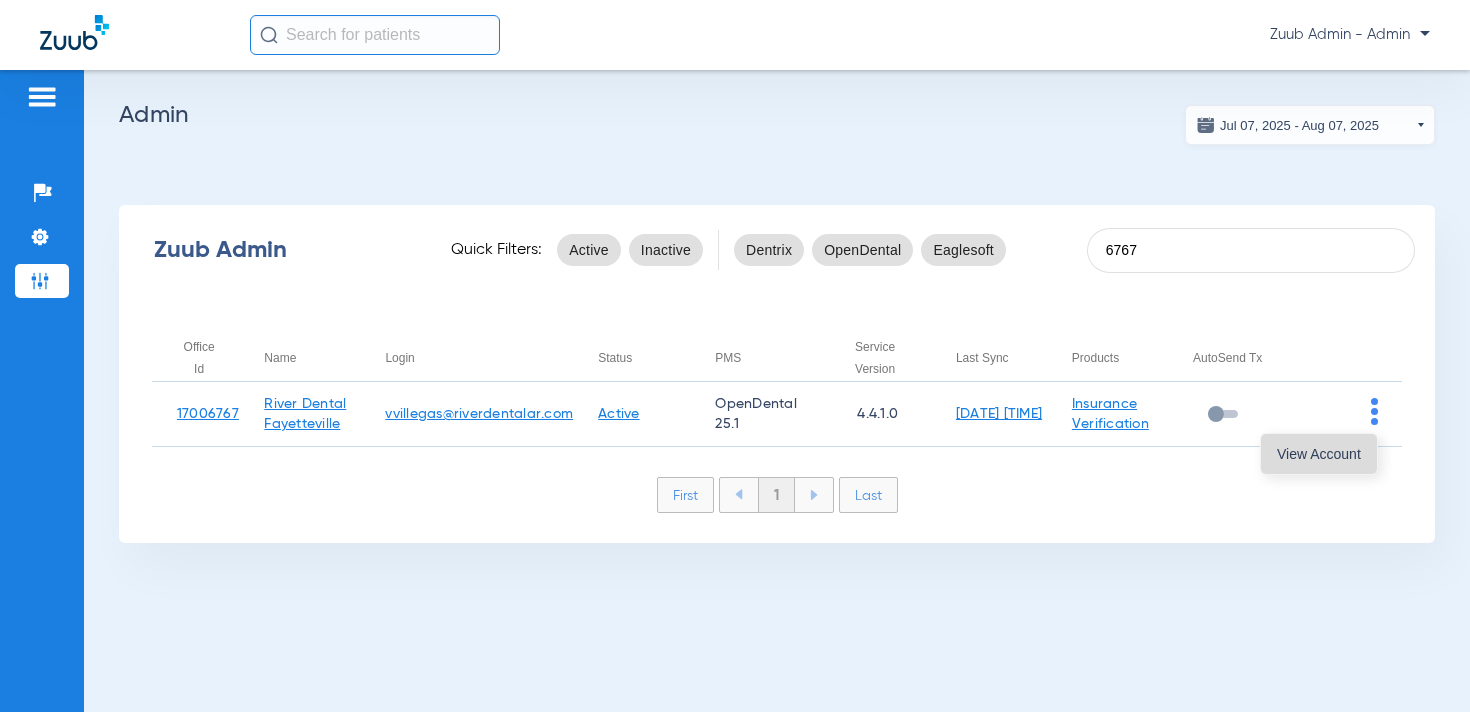 click on "View Account" at bounding box center [1319, 454] 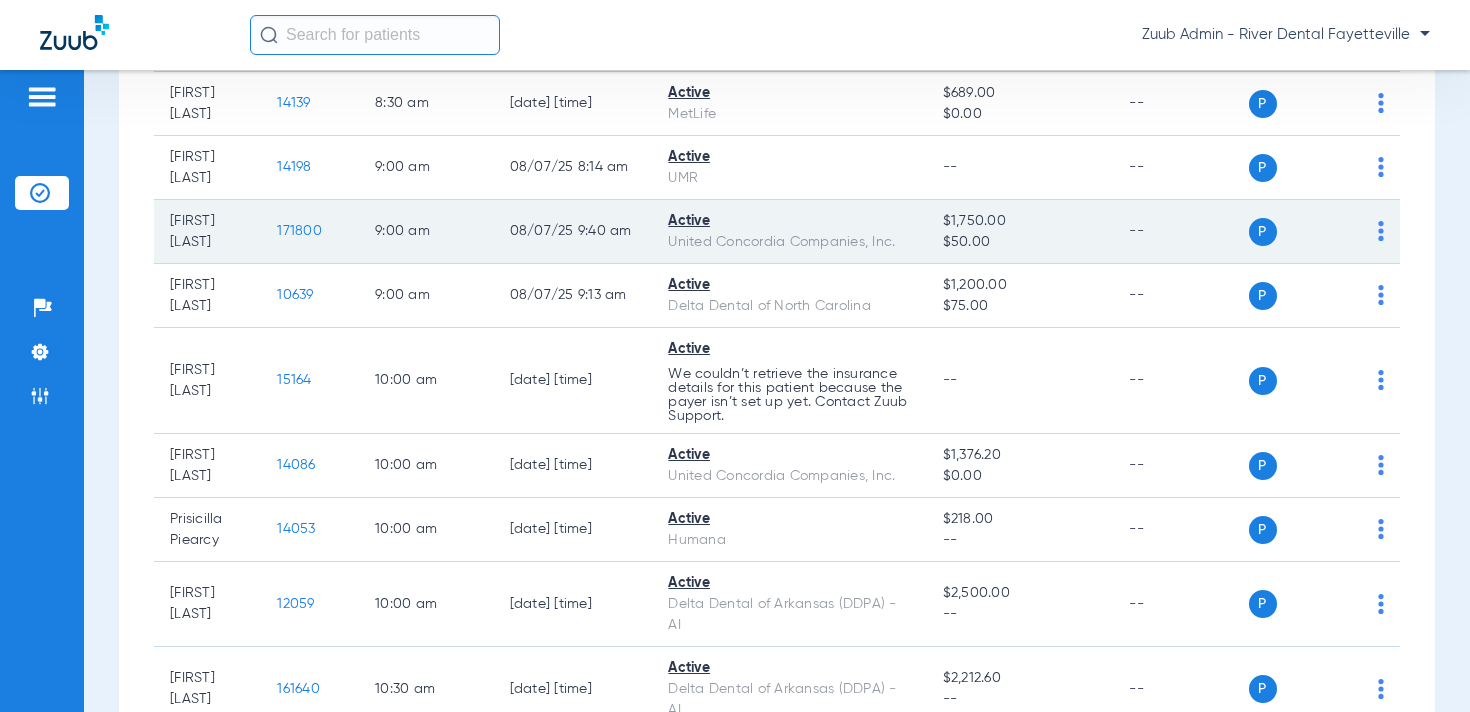 scroll, scrollTop: 598, scrollLeft: 0, axis: vertical 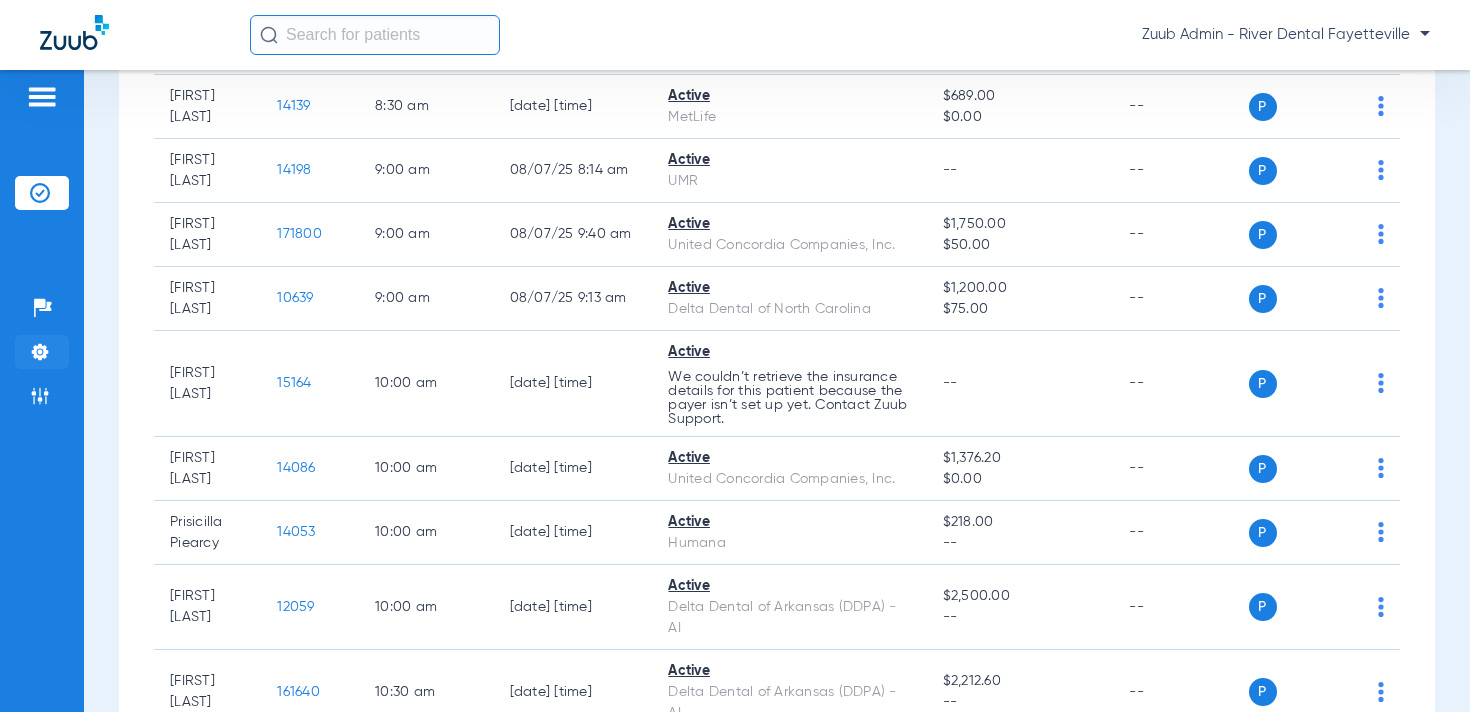 click on "Settings" 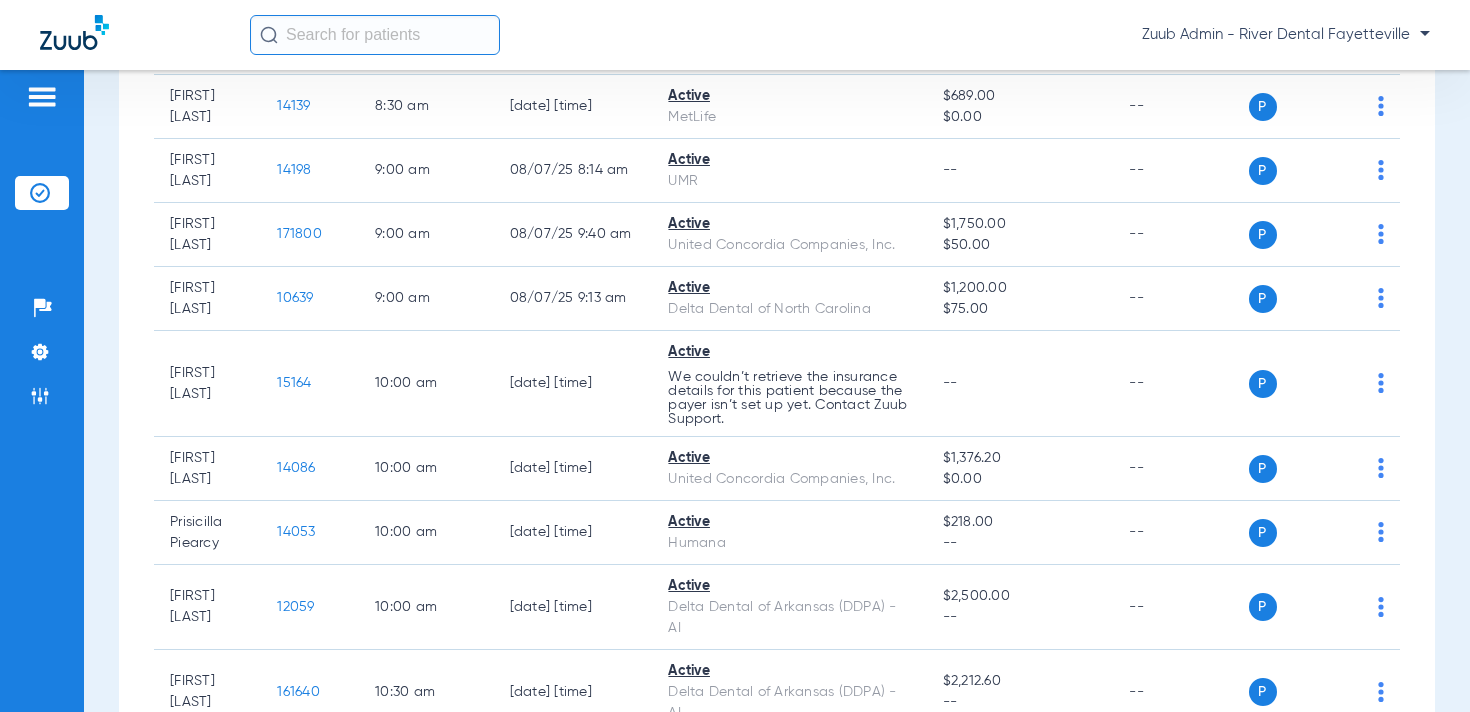 scroll, scrollTop: 0, scrollLeft: 0, axis: both 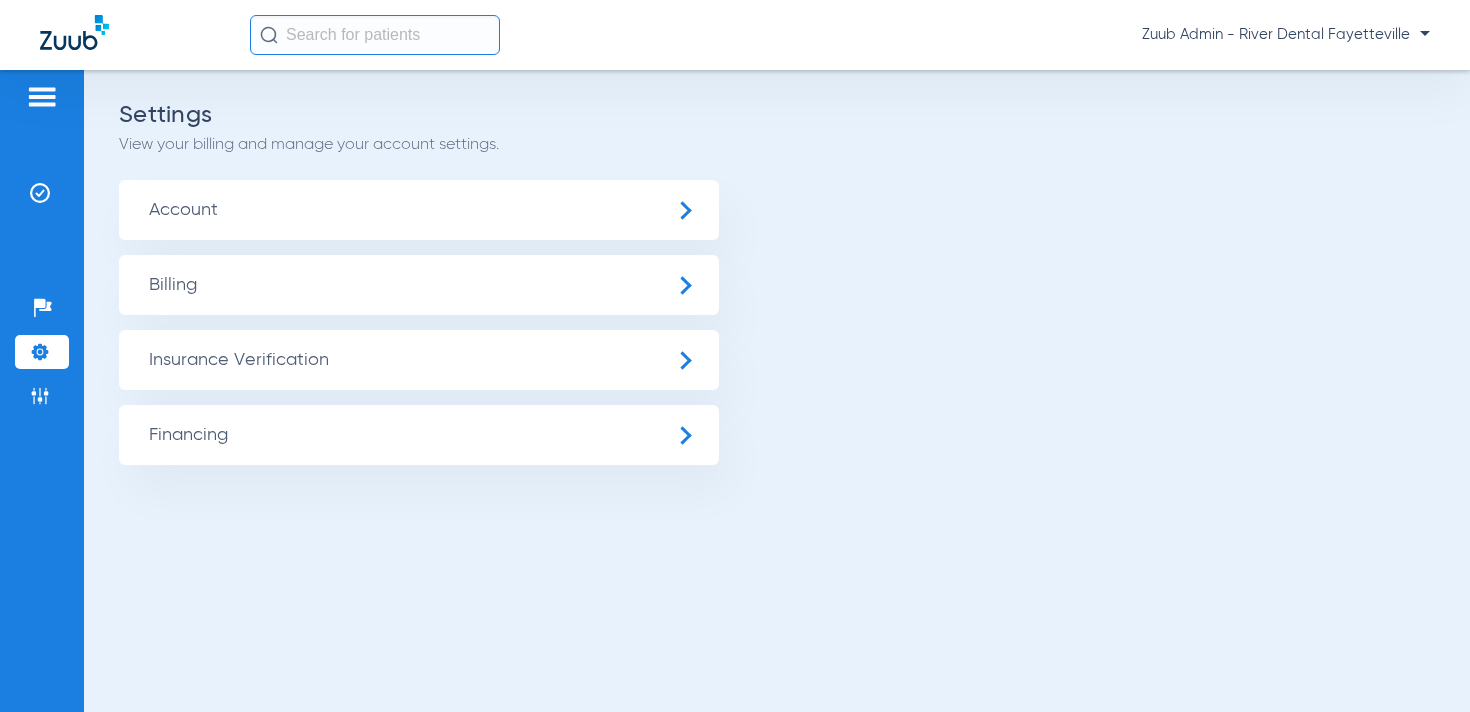 click on "Insurance Verification" 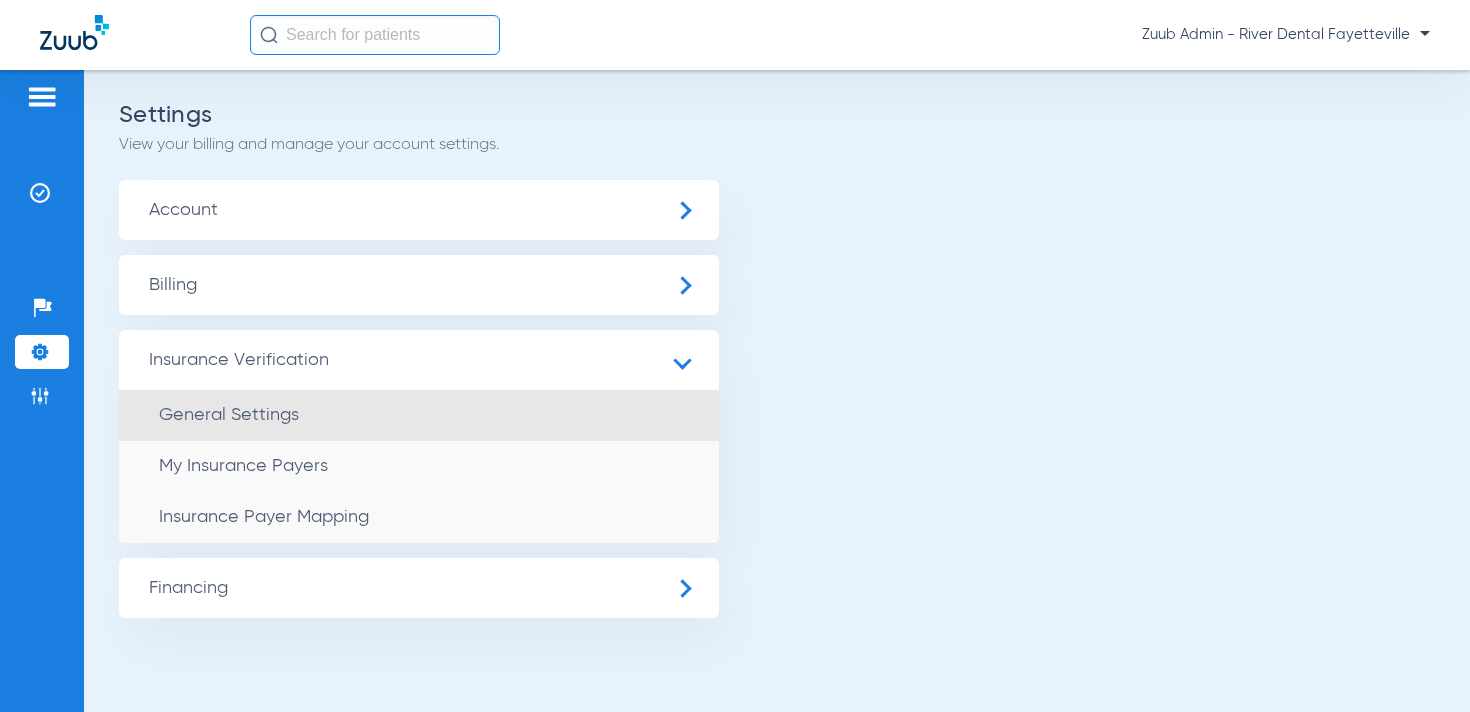 click on "General Settings" 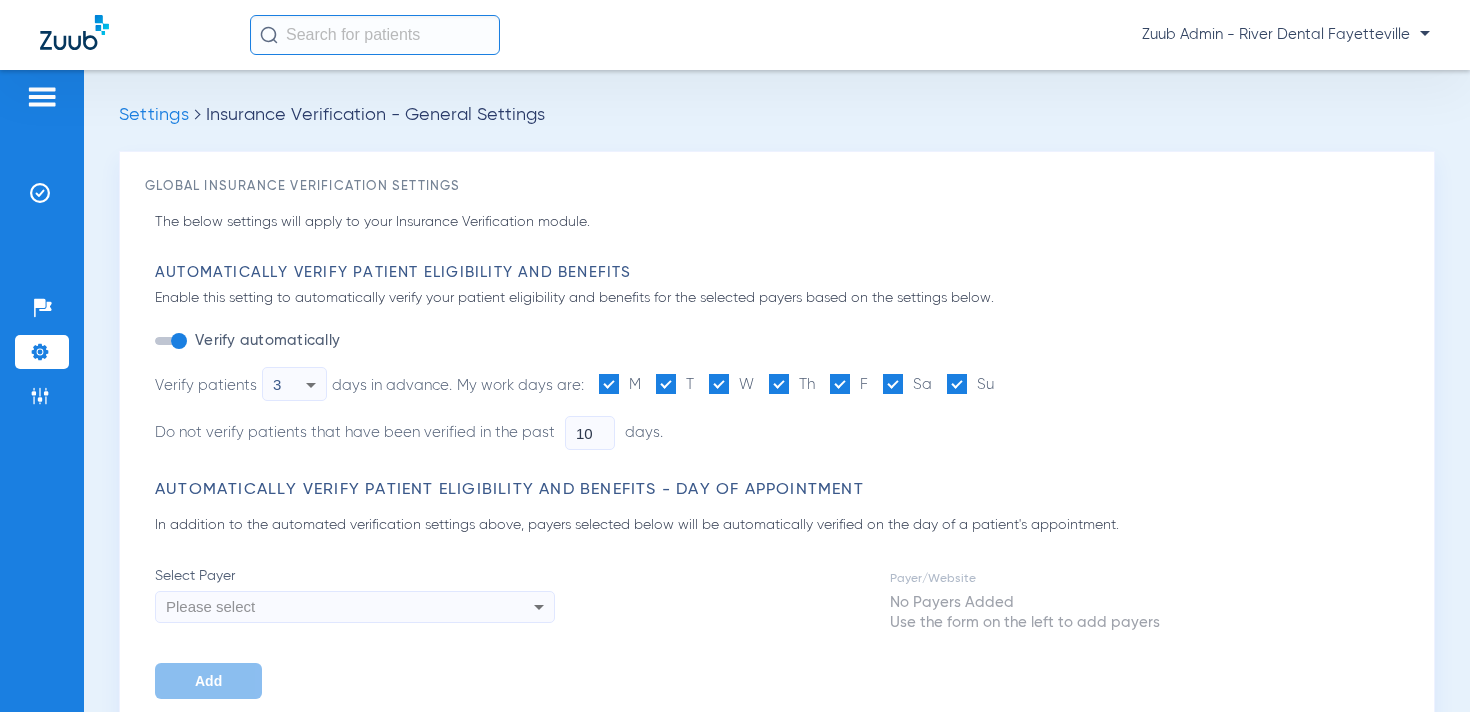 type on "5" 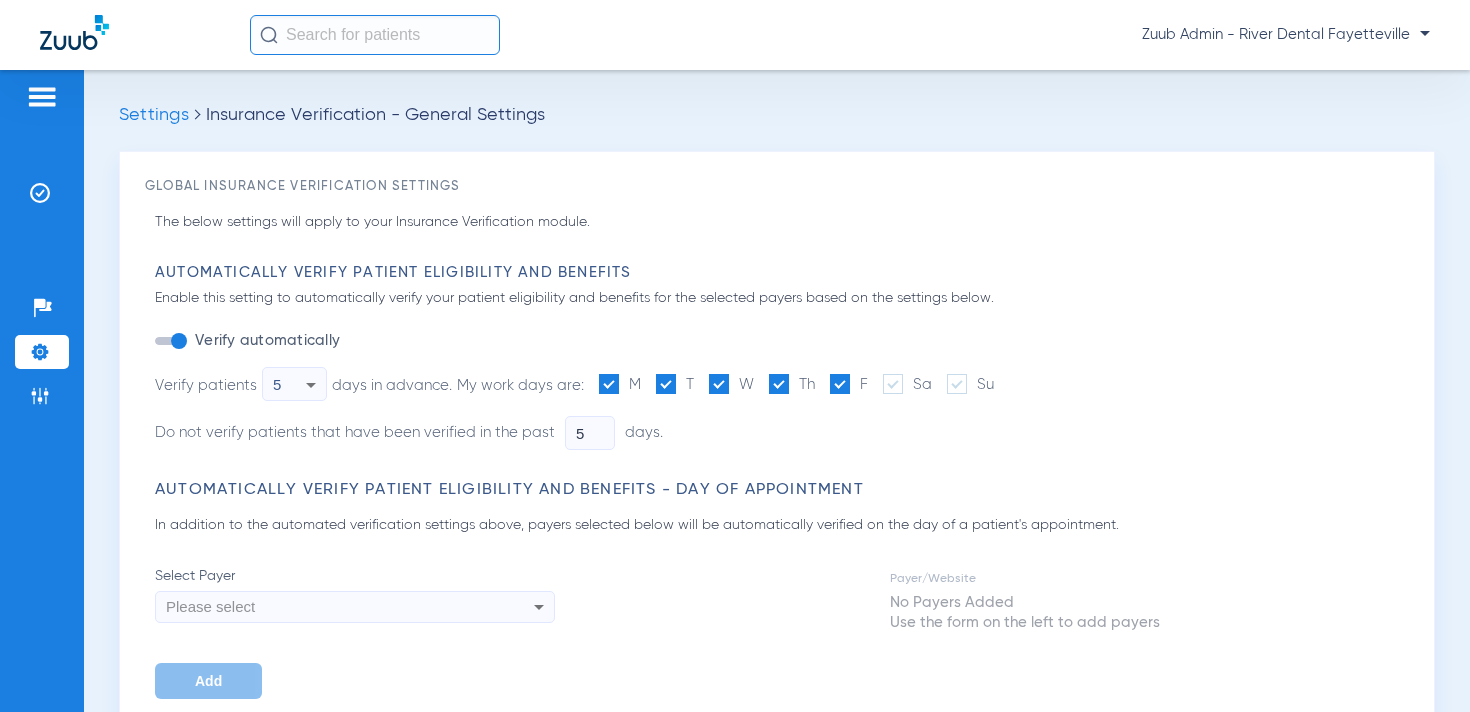 click on "Settings" 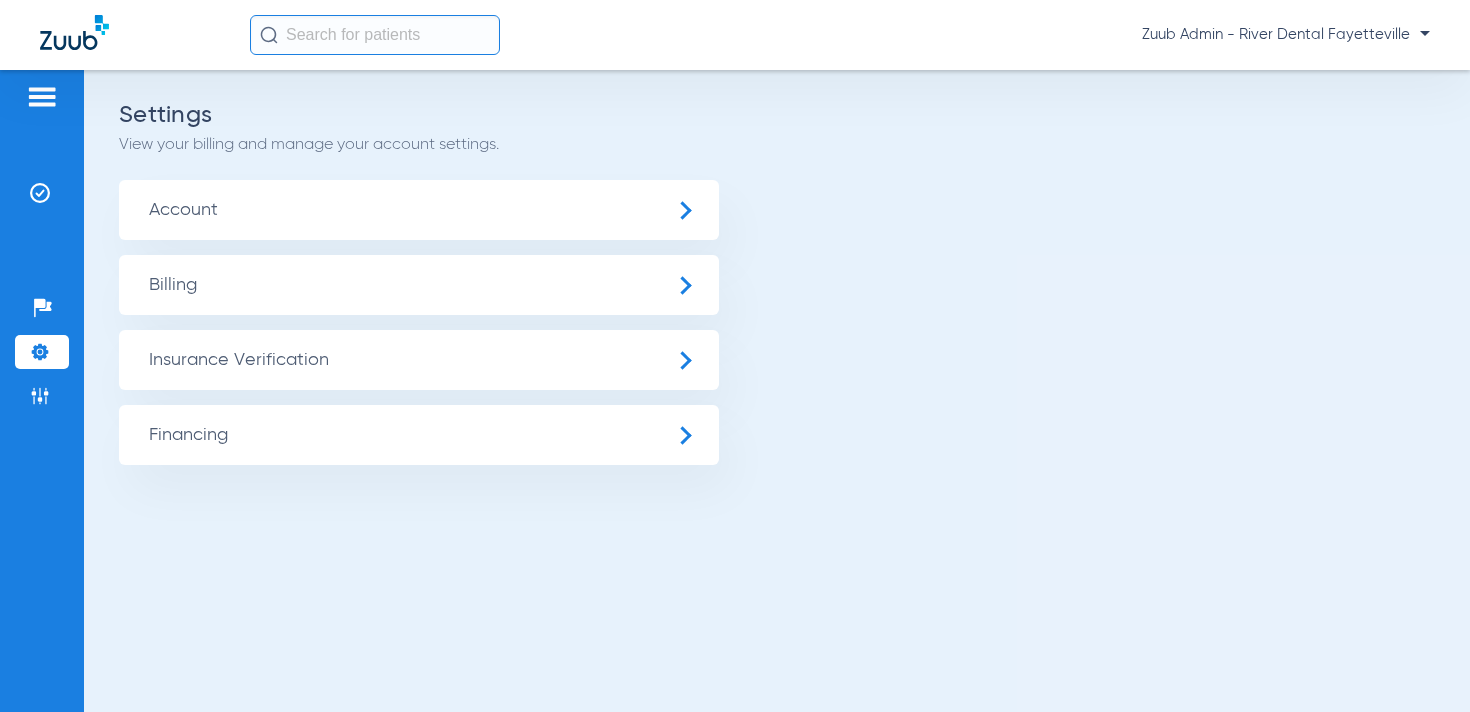 click on "Insurance Verification" 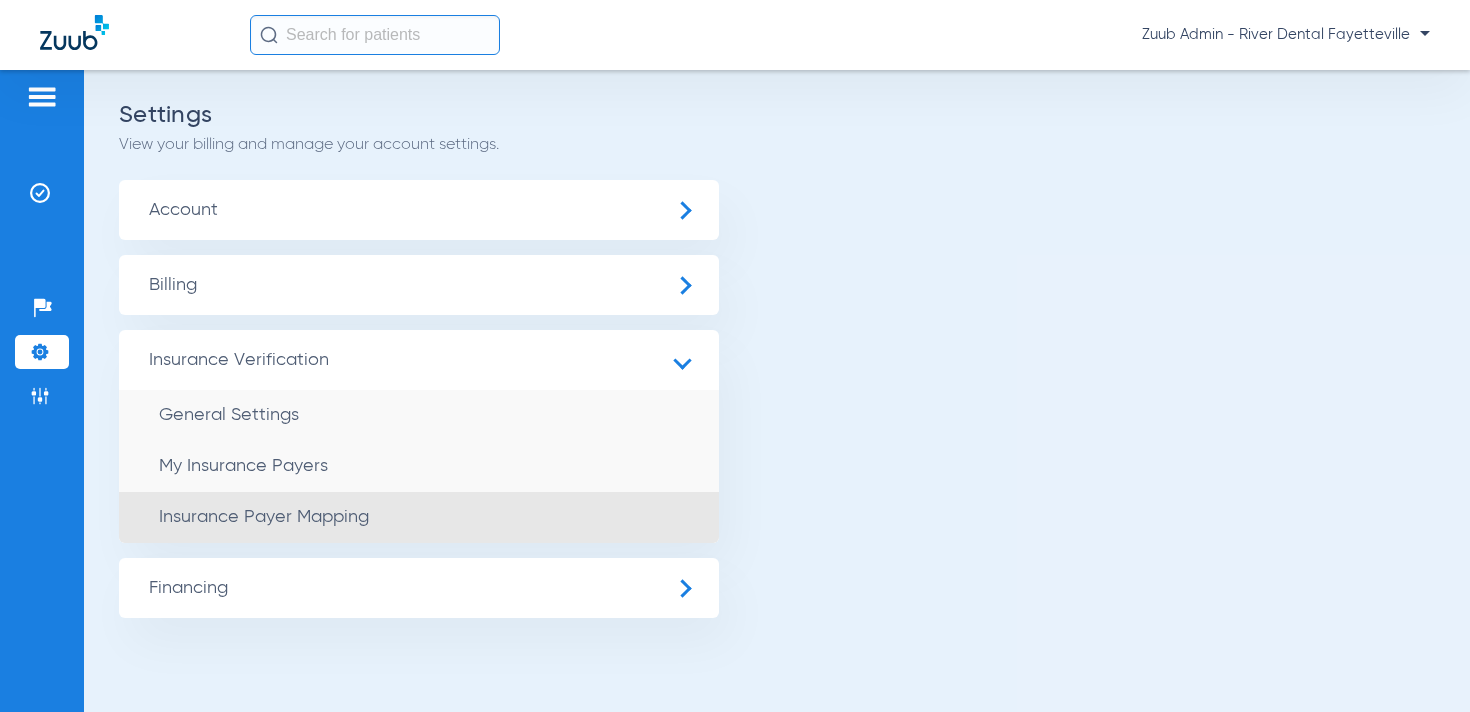 click on "Insurance Payer Mapping" 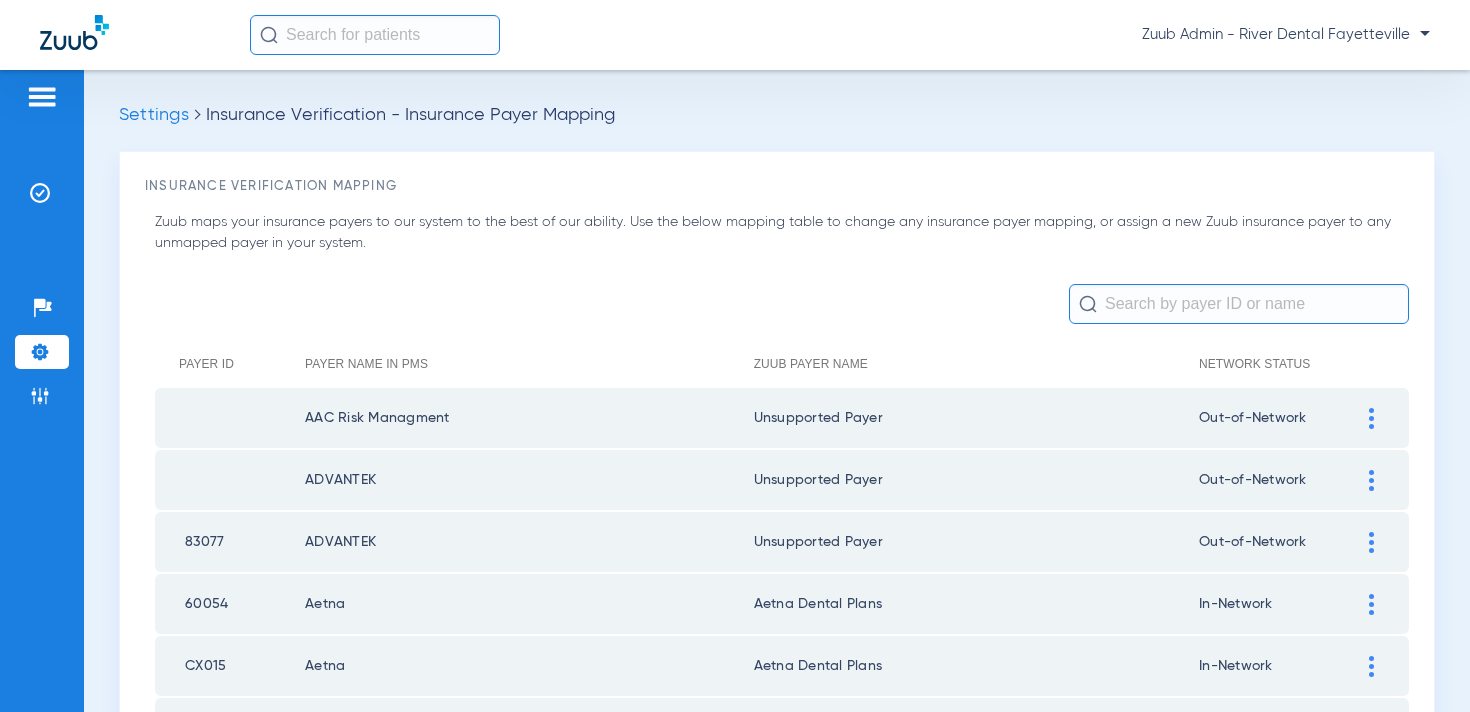 click 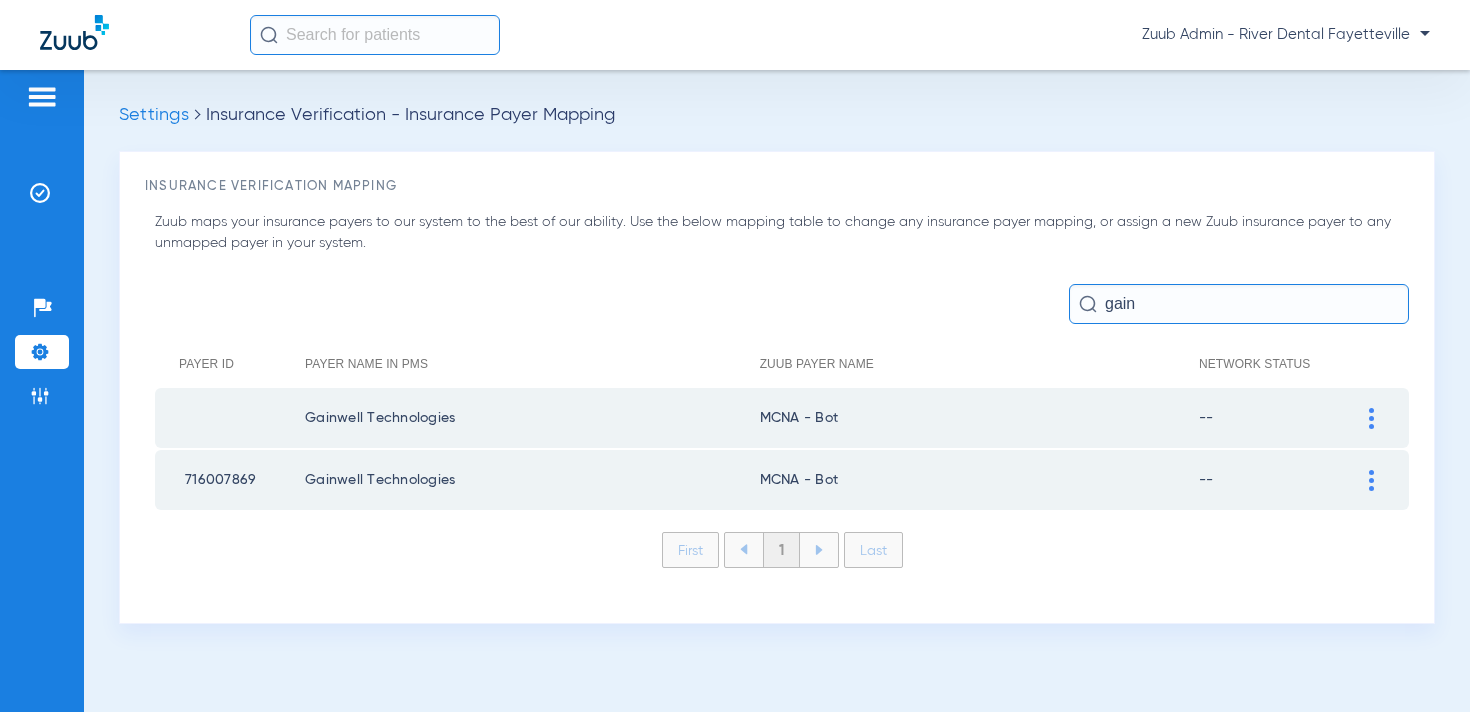 type on "gain" 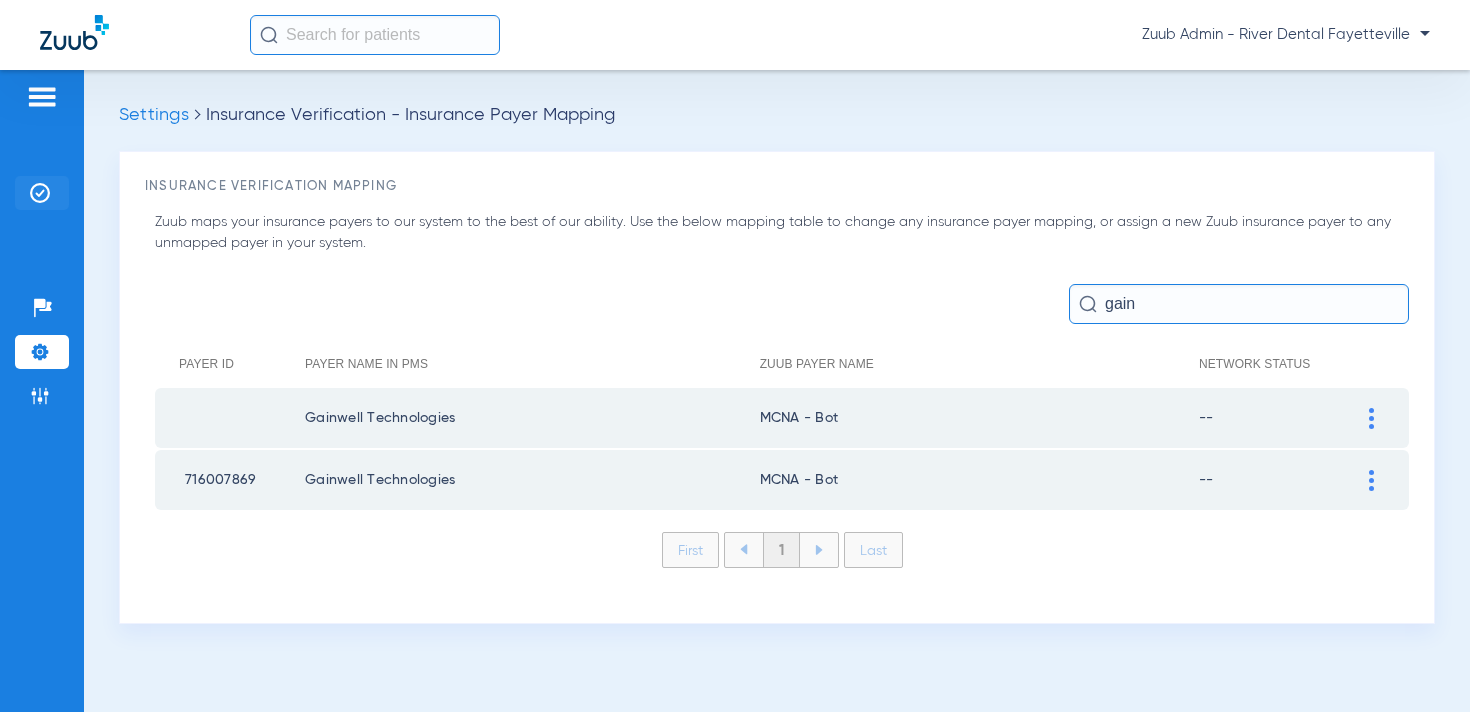 click 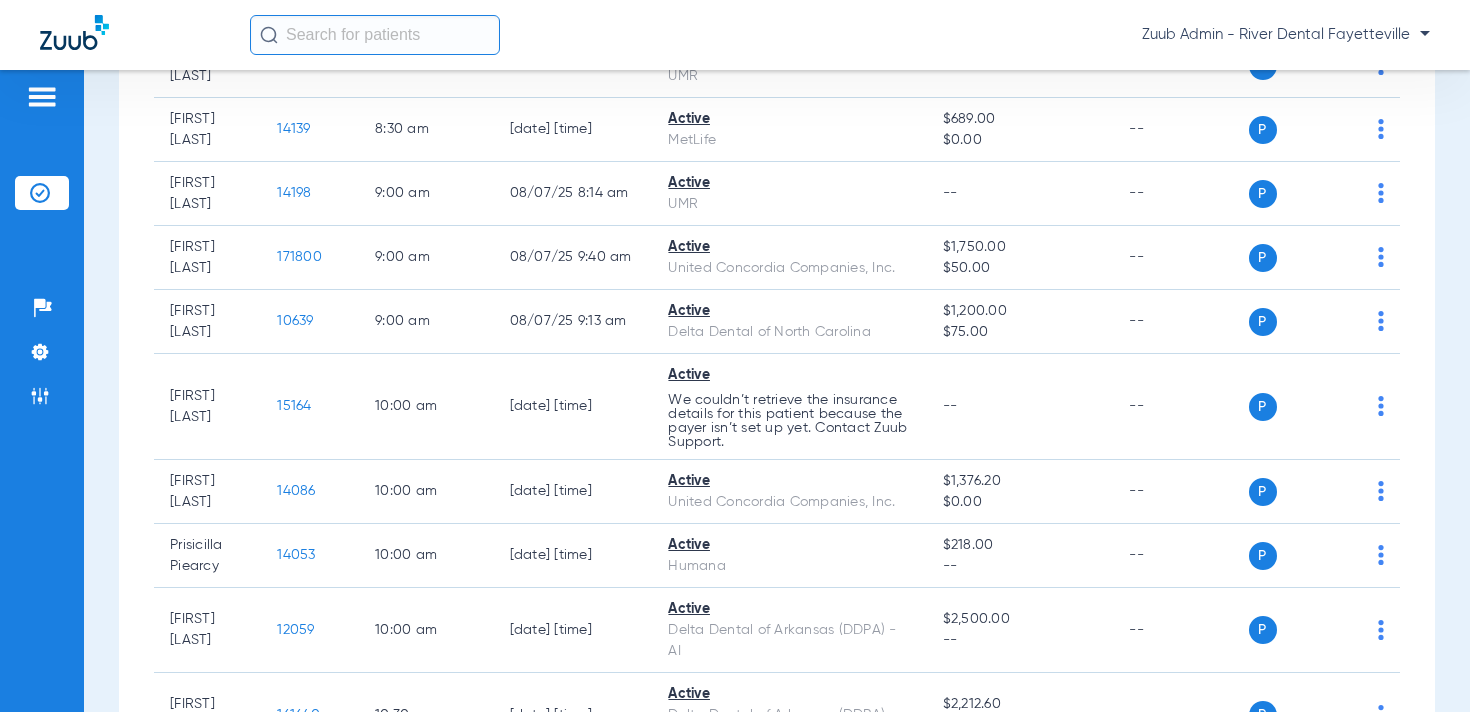 scroll, scrollTop: 608, scrollLeft: 0, axis: vertical 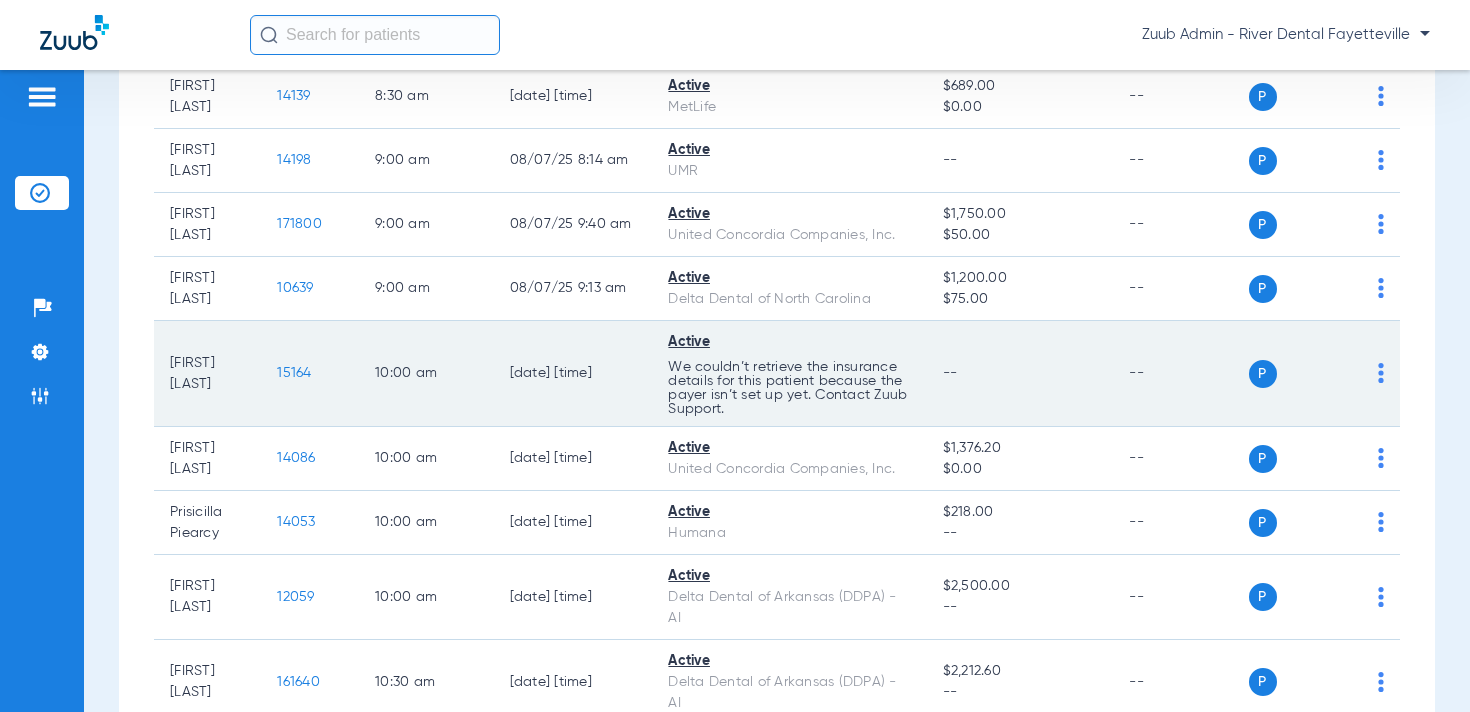 click on "15164" 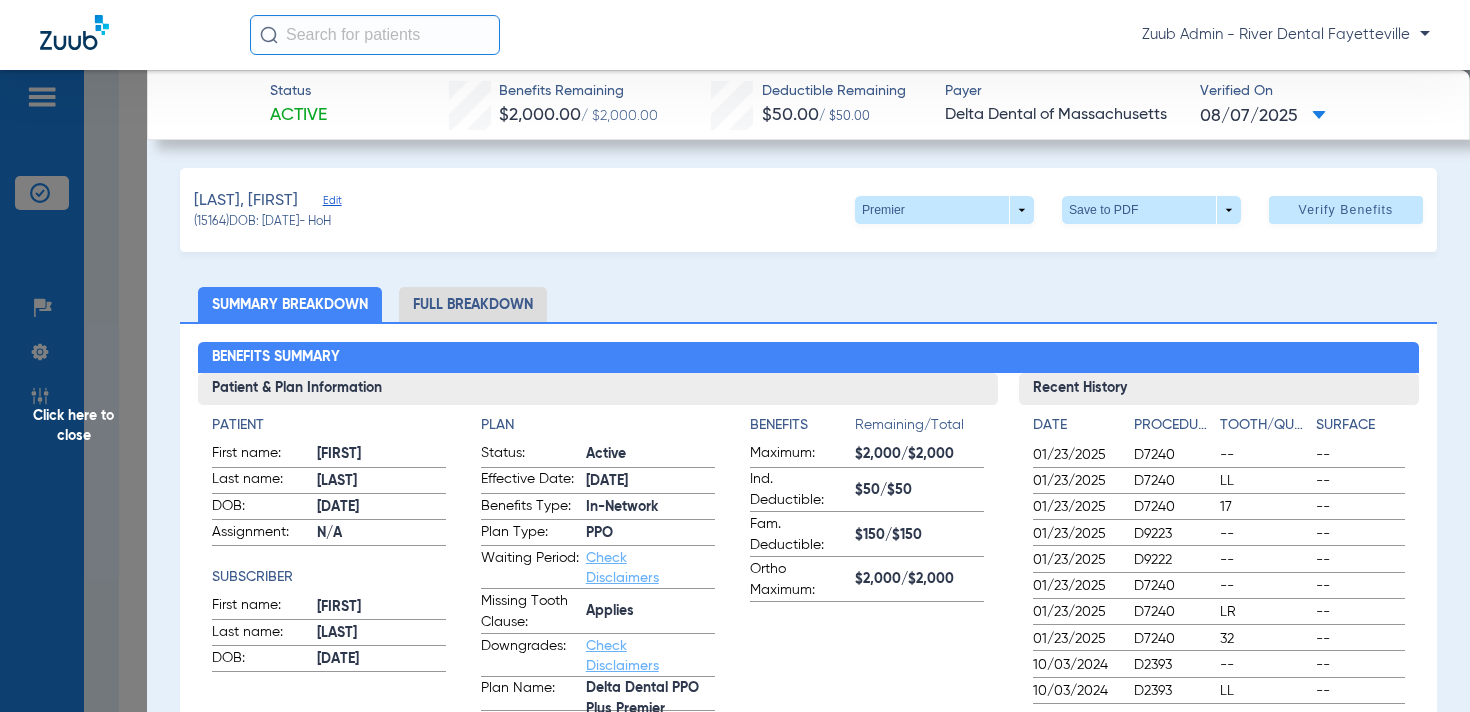 click on "Edit" 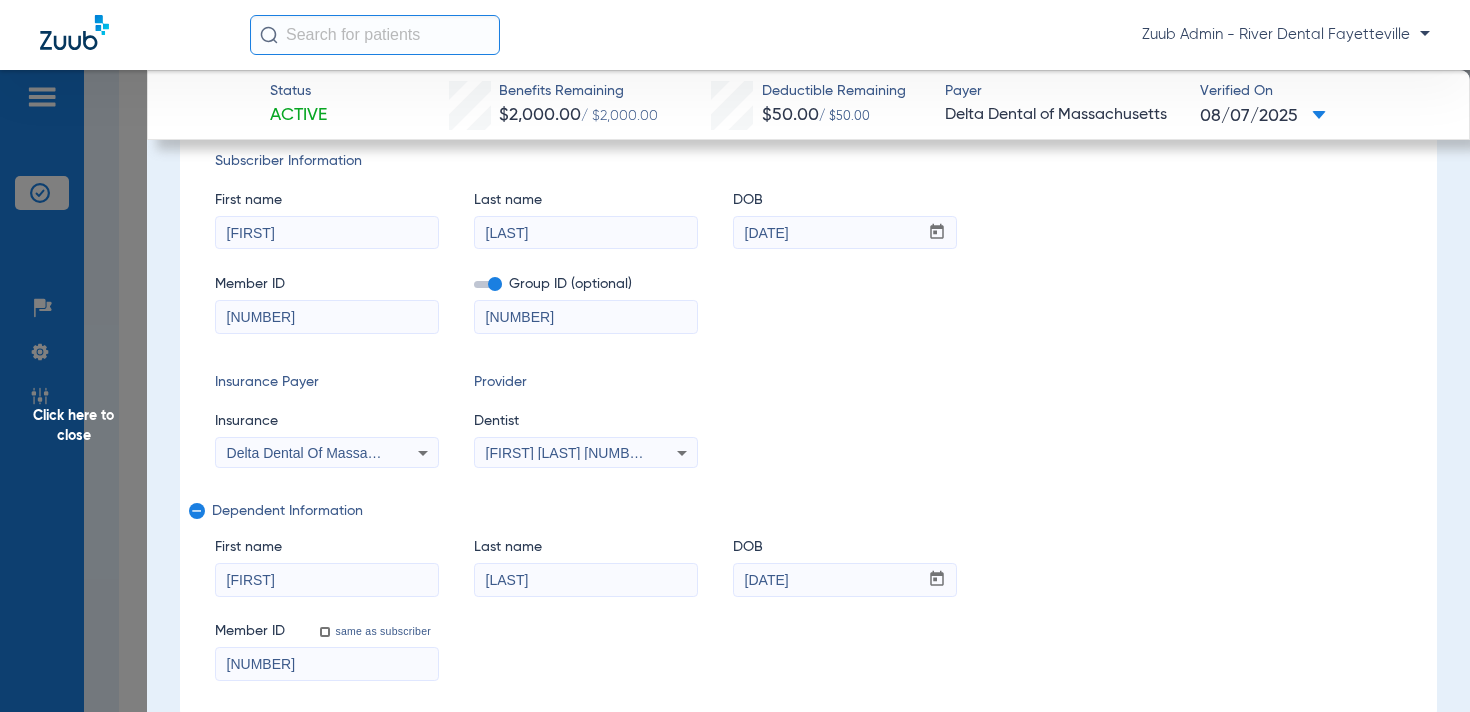 scroll, scrollTop: 139, scrollLeft: 0, axis: vertical 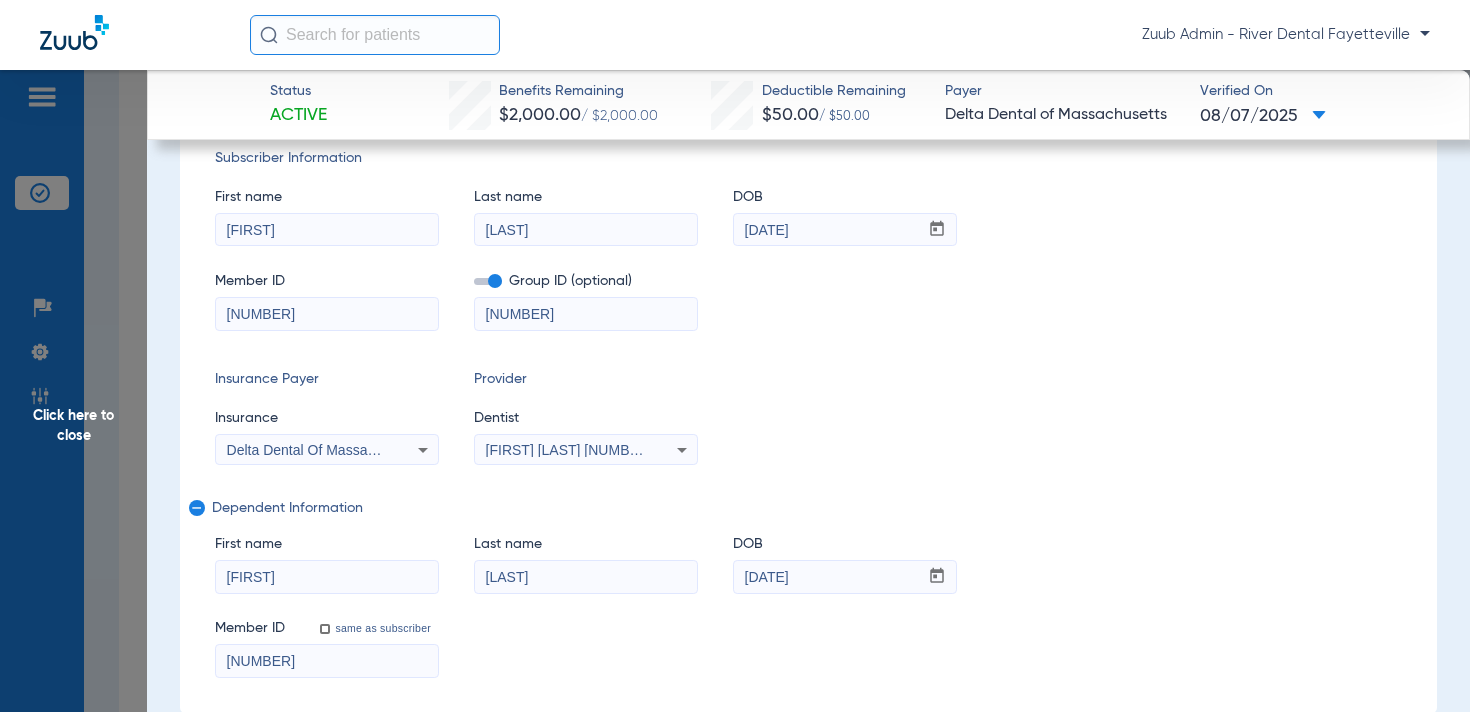 click on "Click here to close" 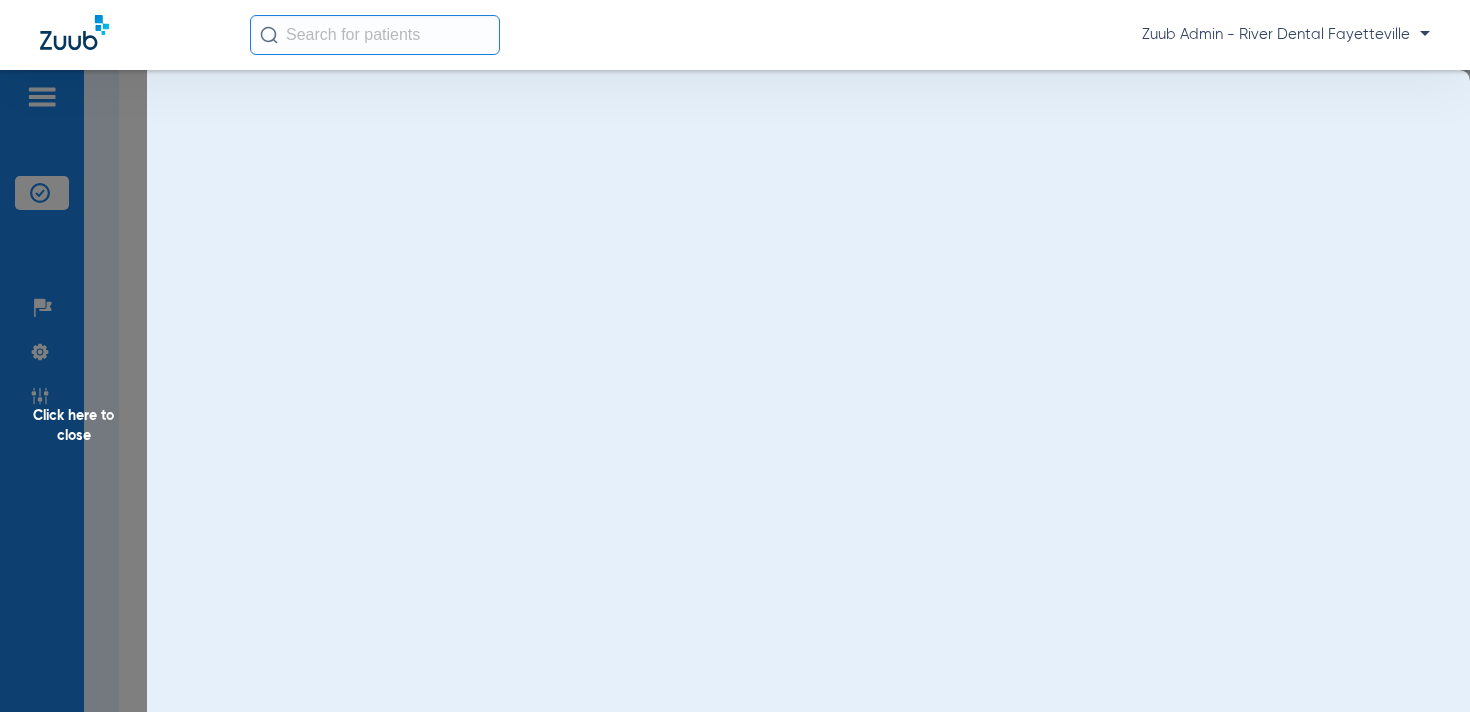 scroll, scrollTop: 0, scrollLeft: 0, axis: both 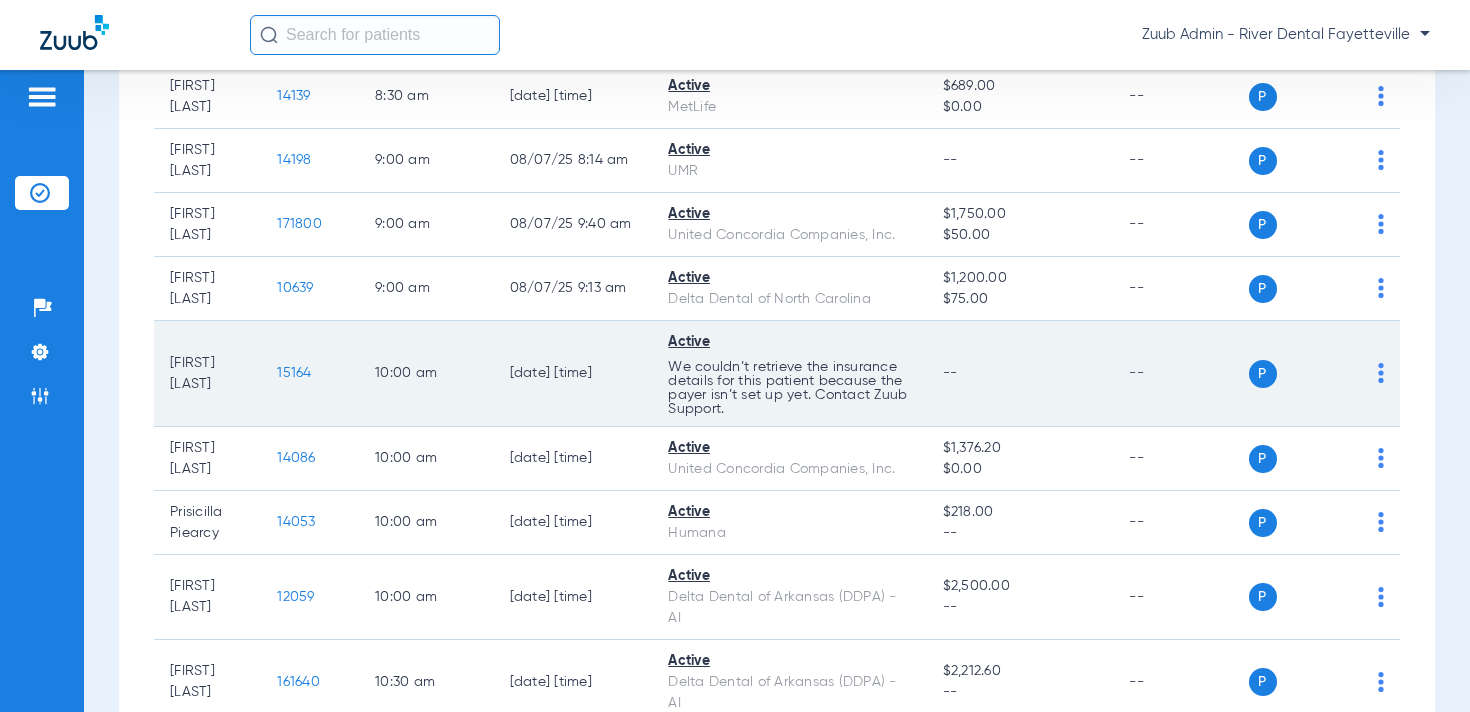 drag, startPoint x: 315, startPoint y: 375, endPoint x: 281, endPoint y: 375, distance: 34 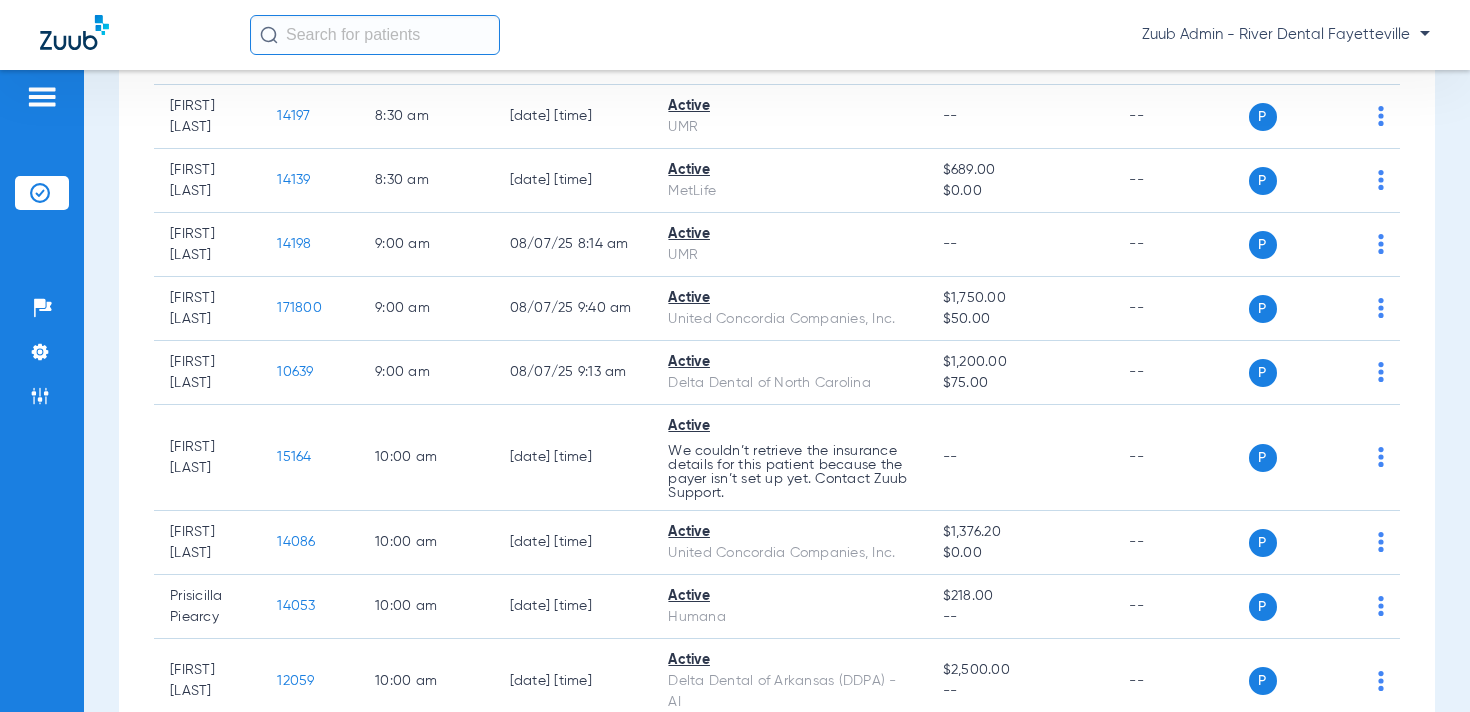 scroll, scrollTop: 526, scrollLeft: 0, axis: vertical 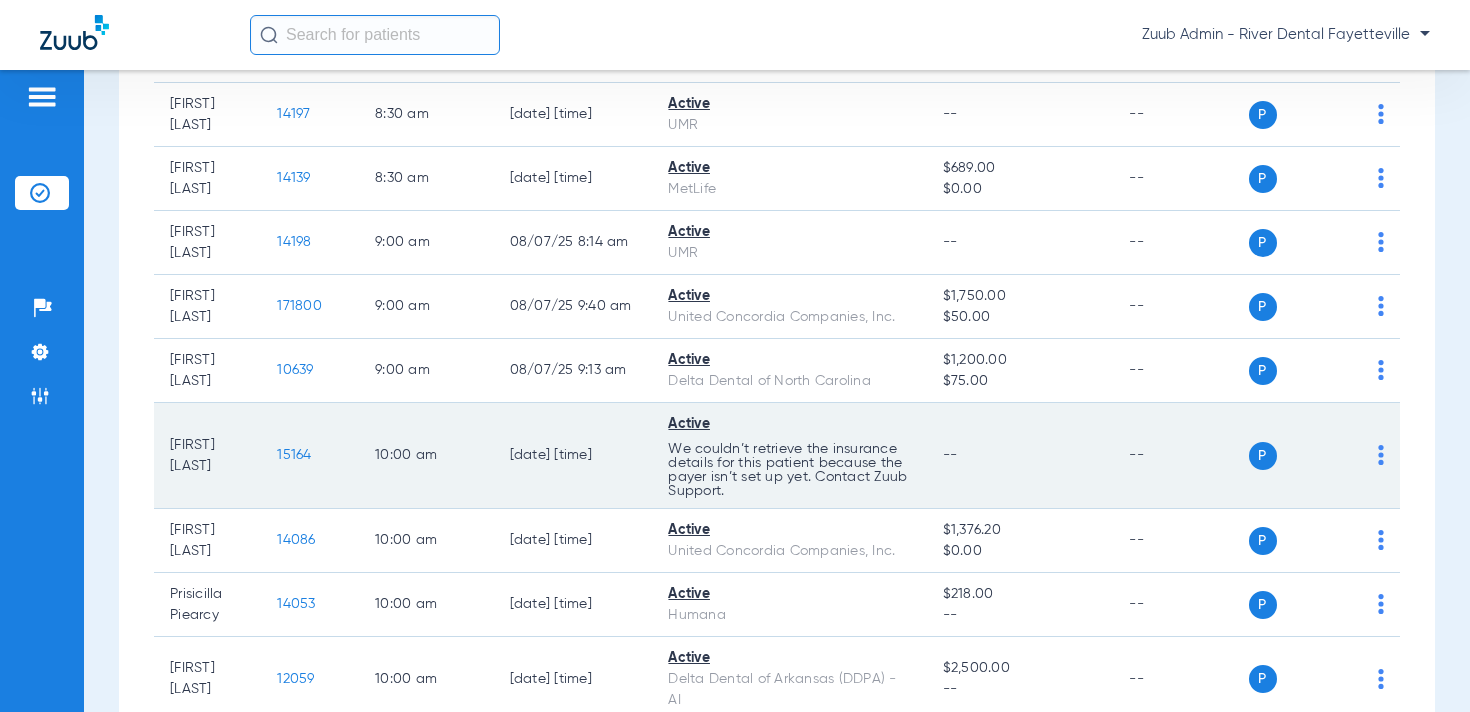 click on "15164" 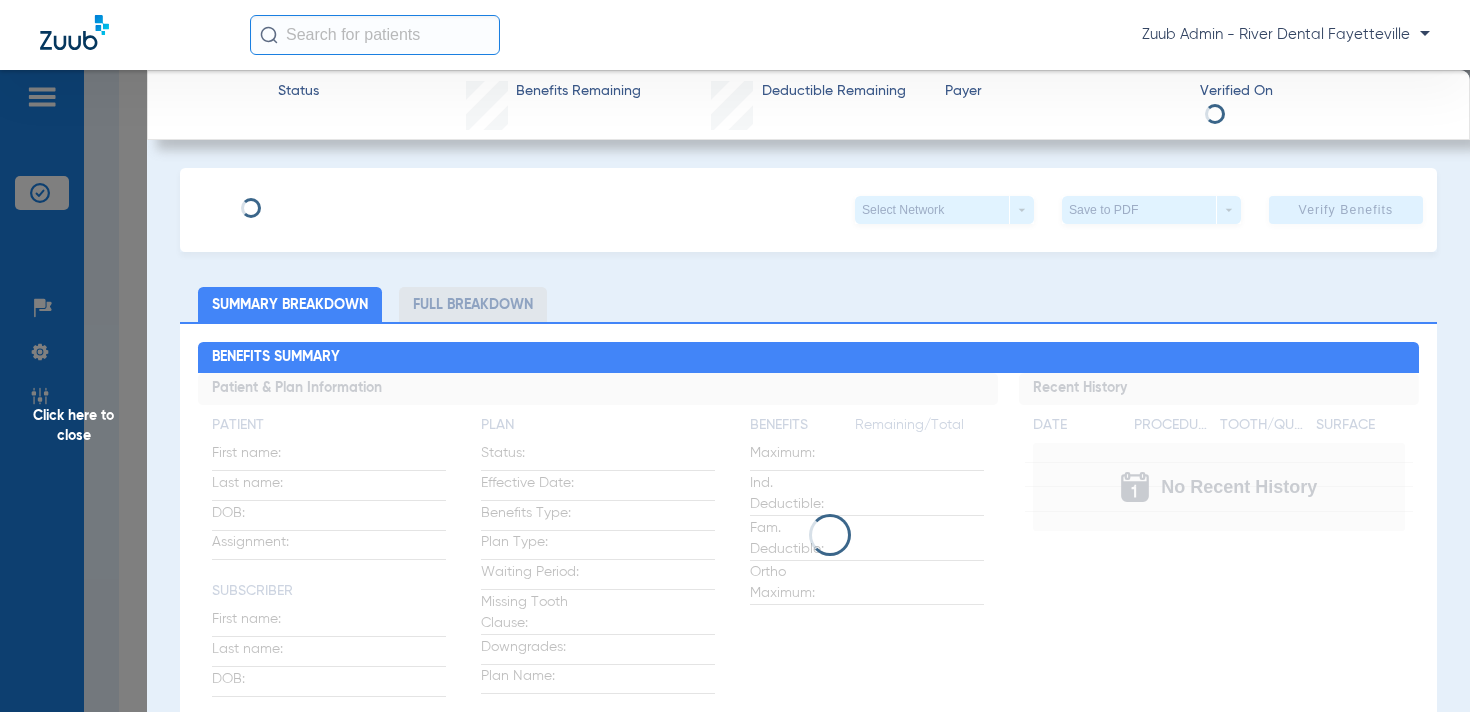 type on "[FIRST]" 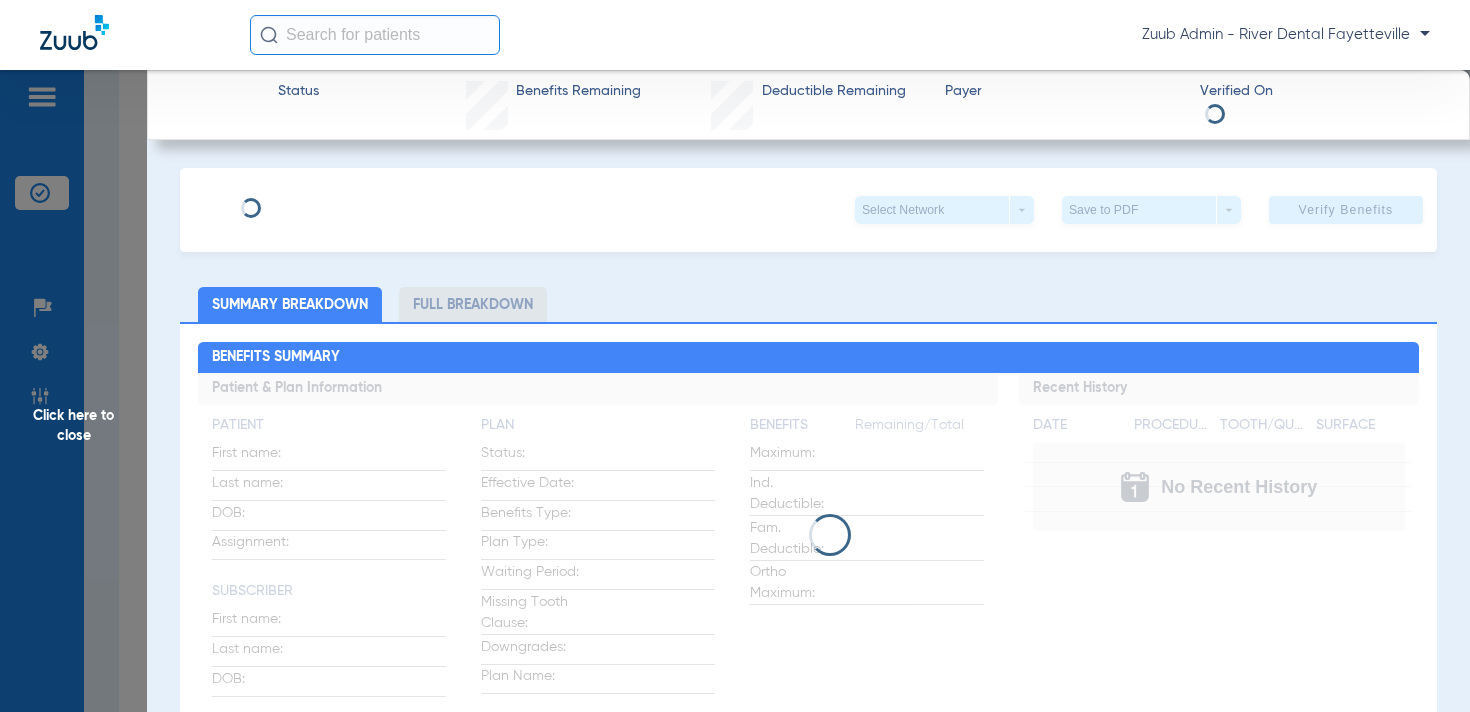 type on "[LAST]" 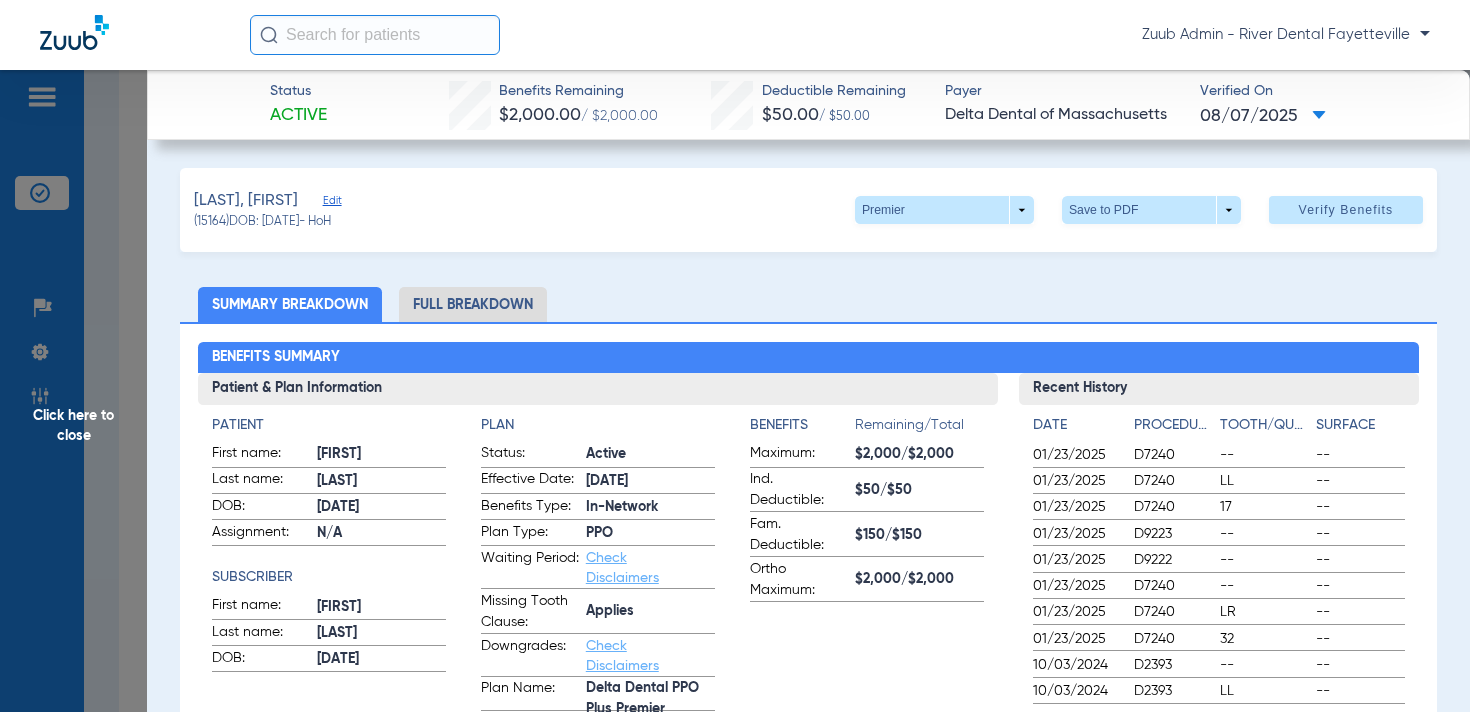 click on "Edit" 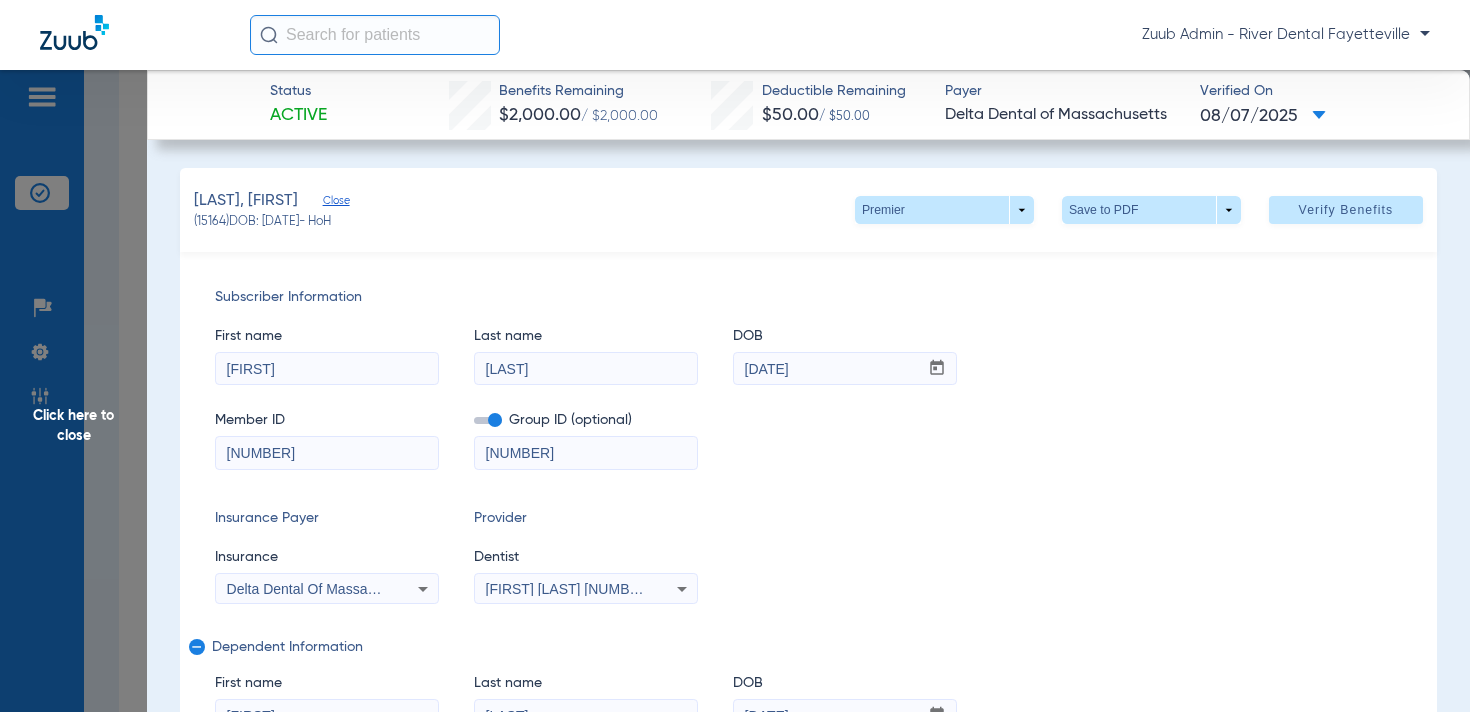 click on "Click here to close" 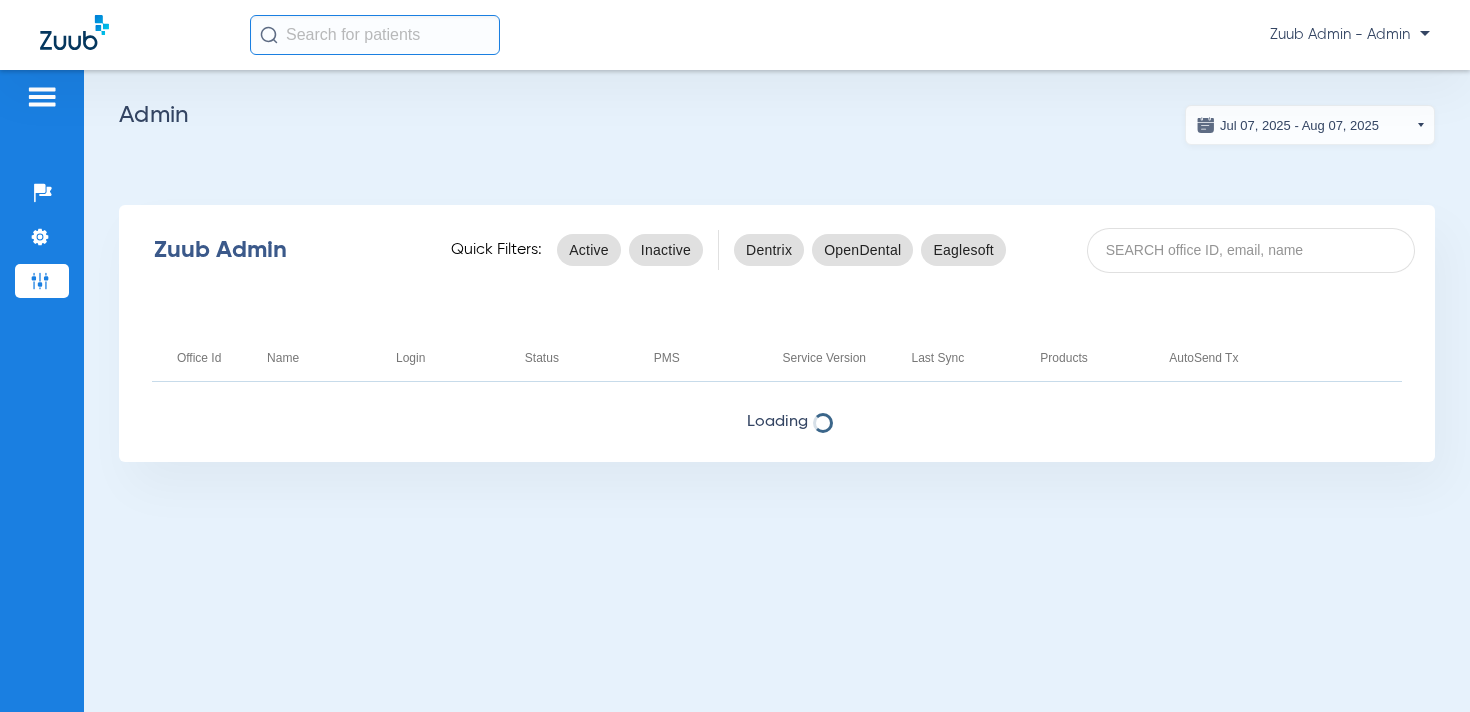 scroll, scrollTop: 0, scrollLeft: 0, axis: both 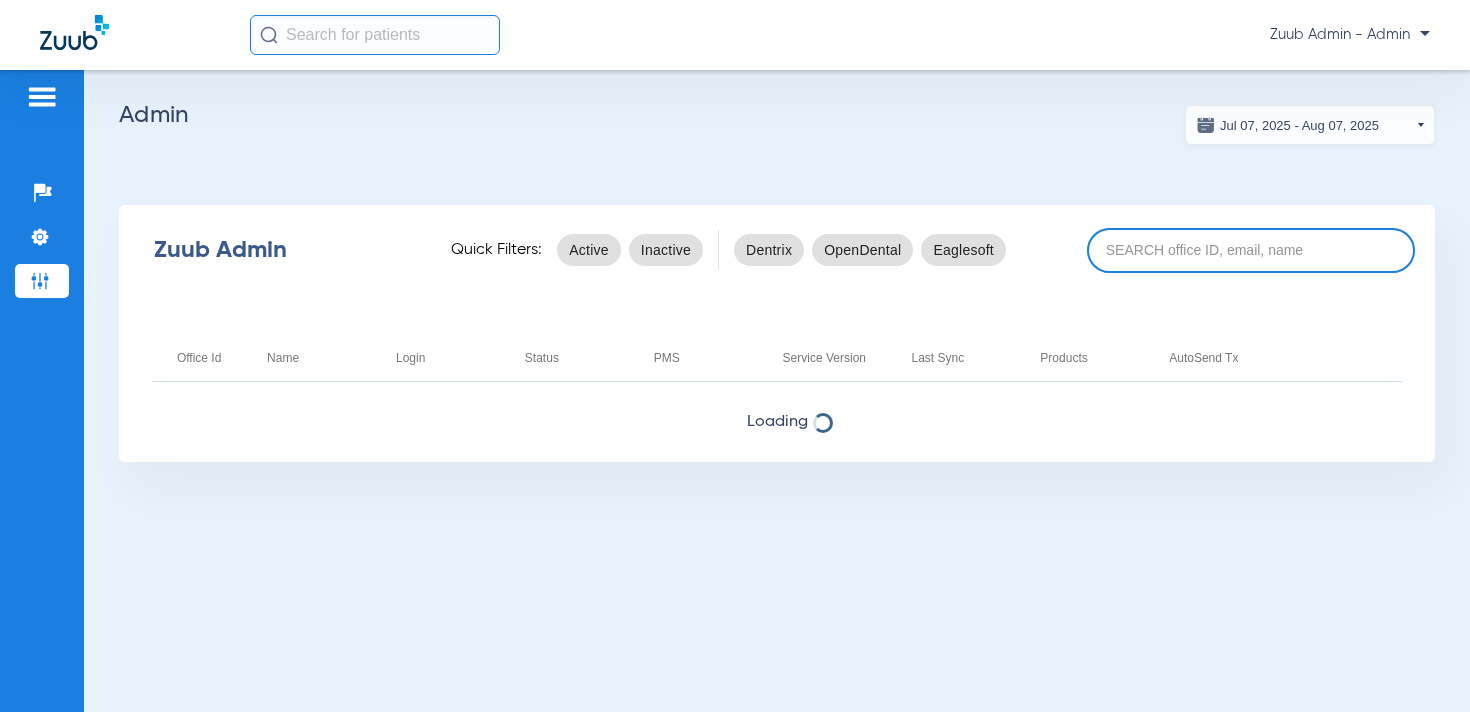 click at bounding box center [1251, 250] 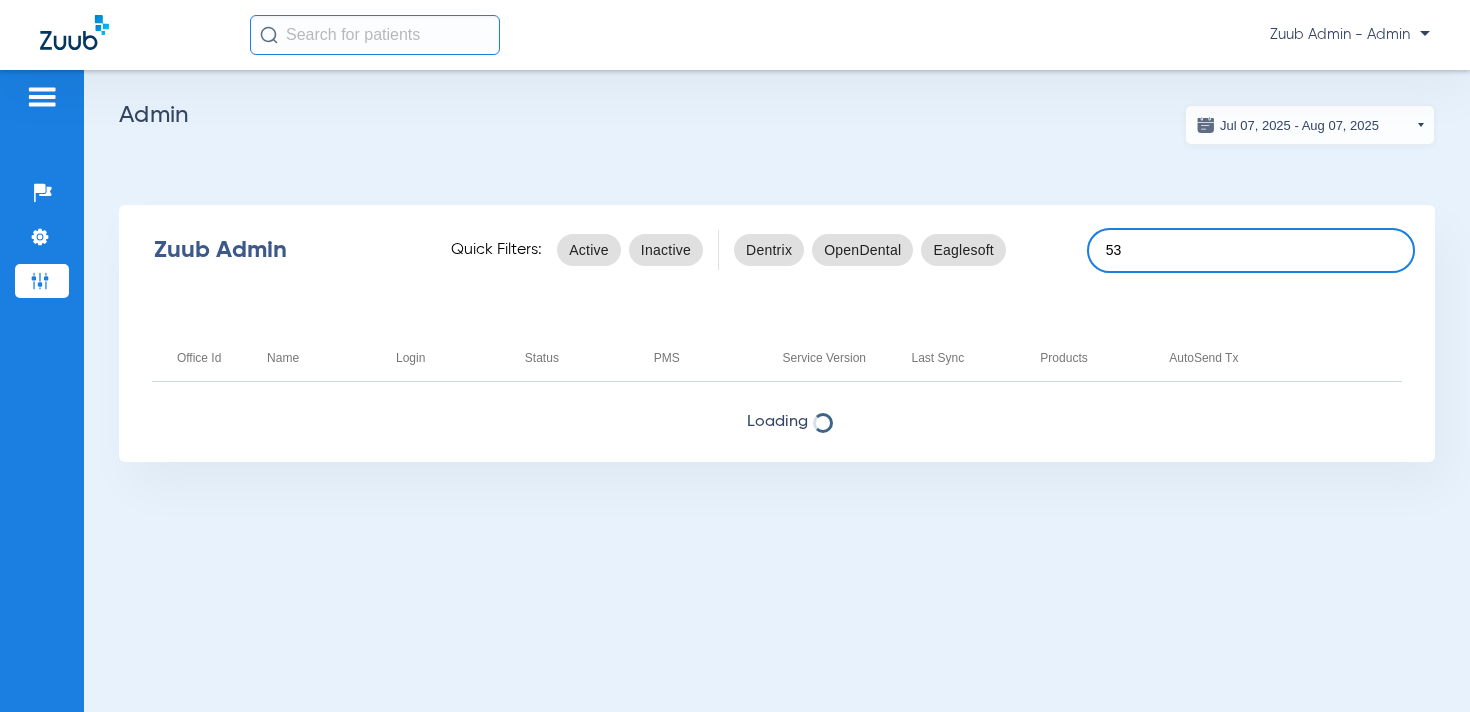 type on "5" 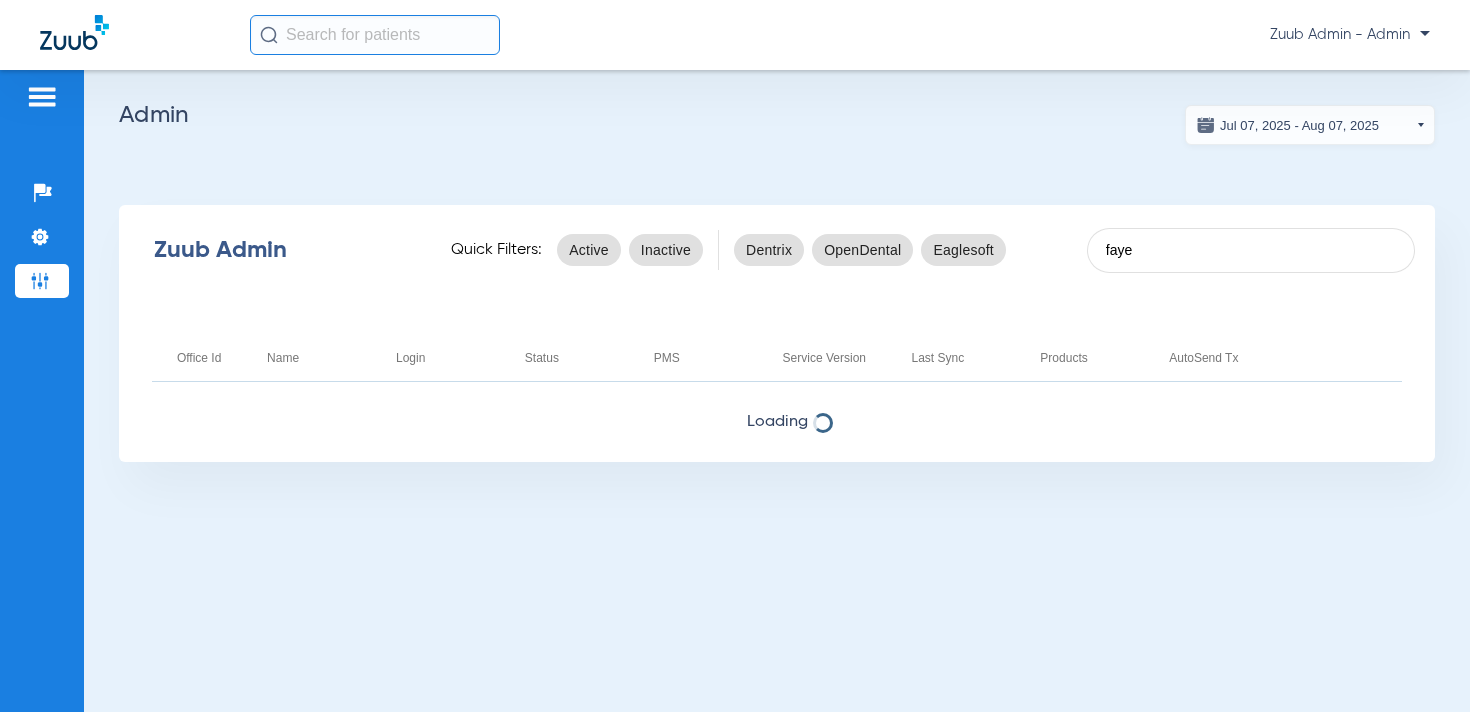 type on "faye" 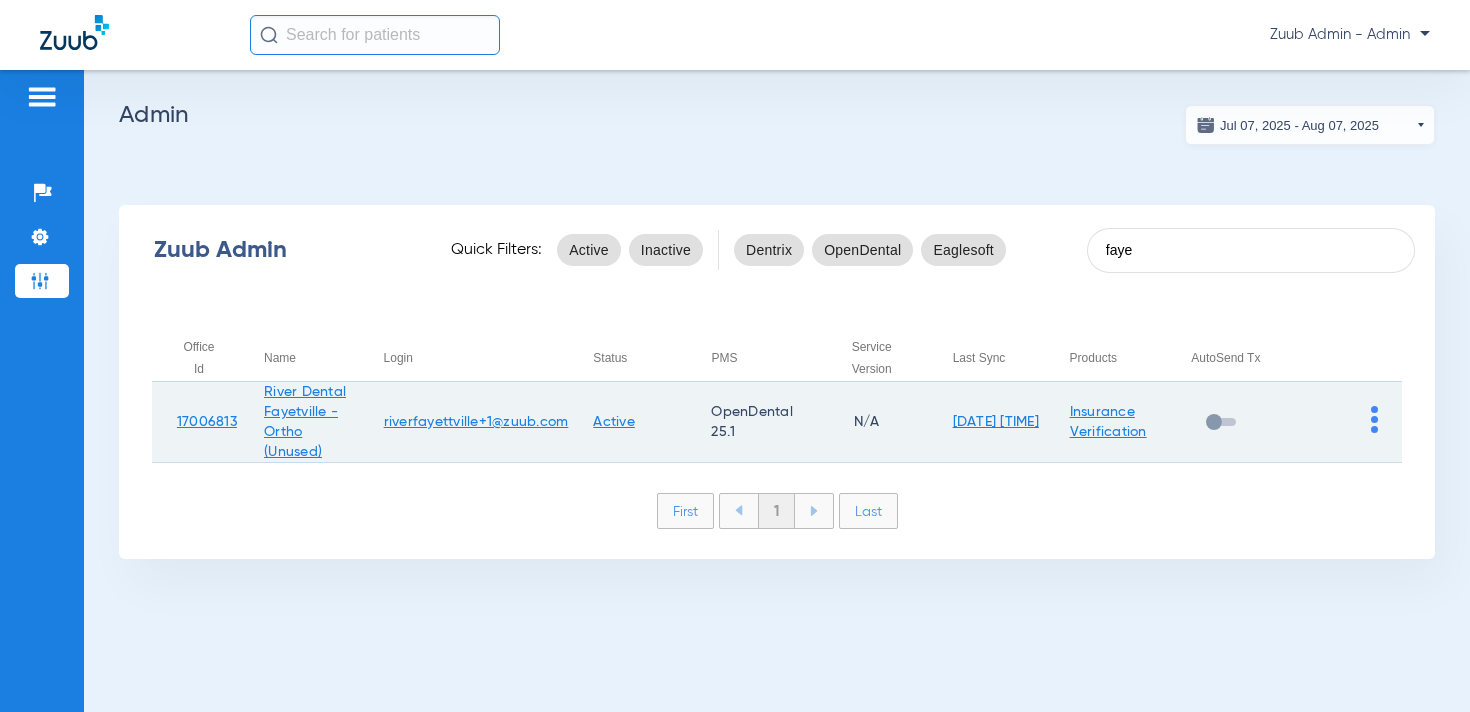 click 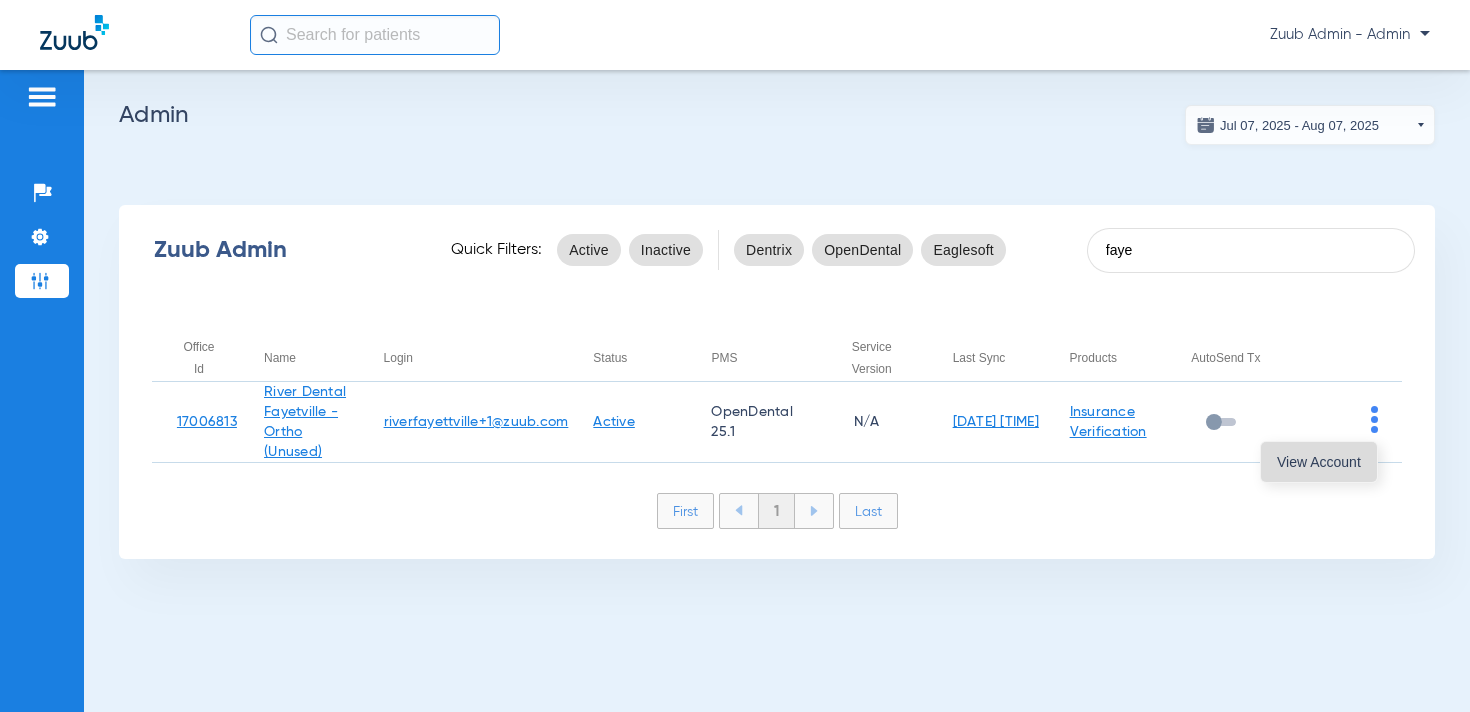 click on "View Account" at bounding box center (1319, 462) 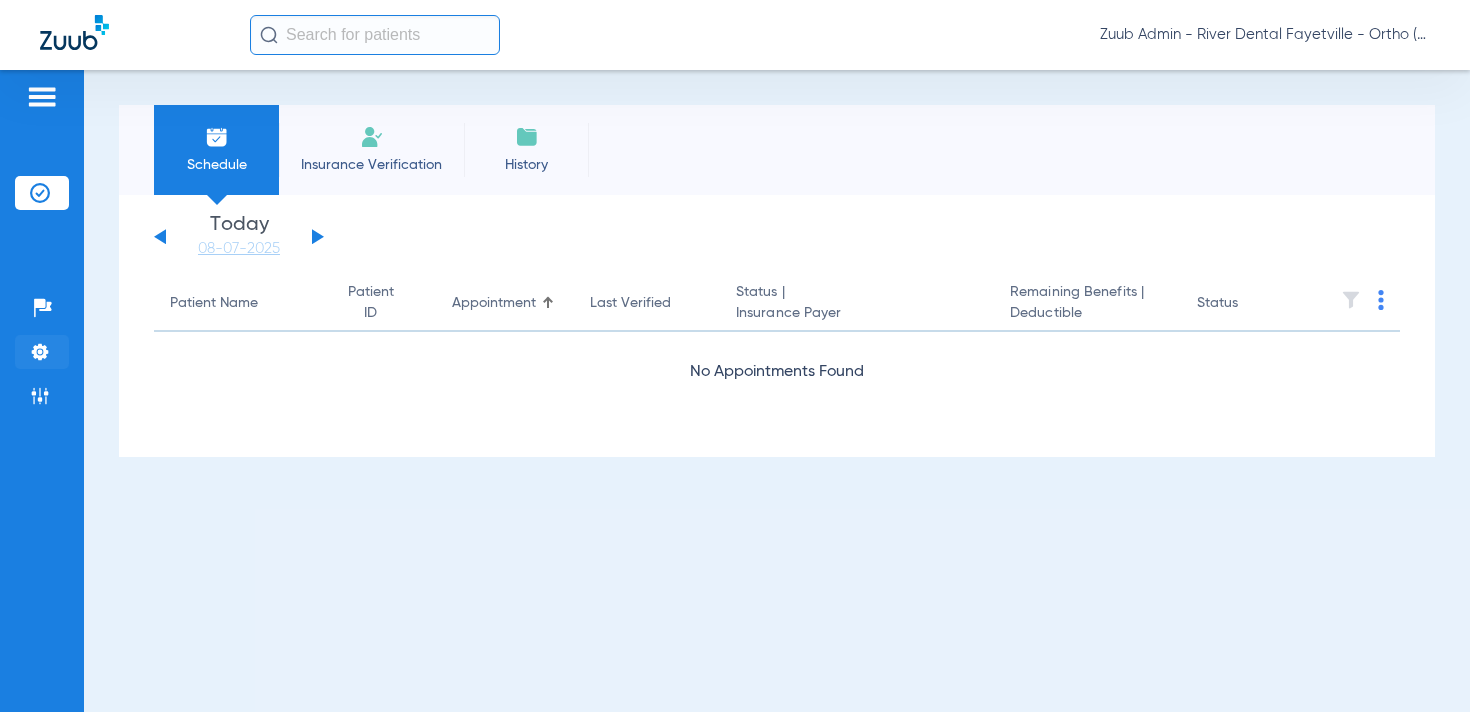 click on "Settings" 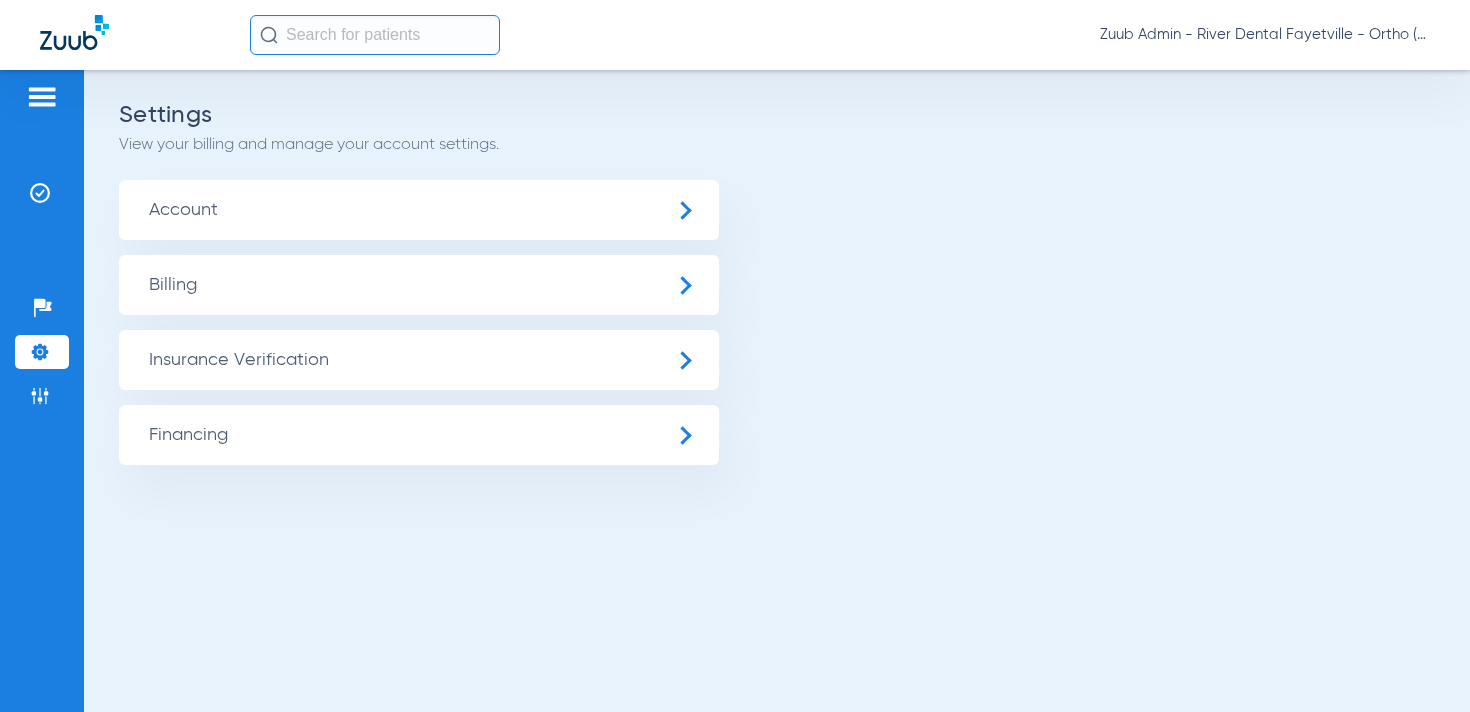 click on "Insurance Verification" 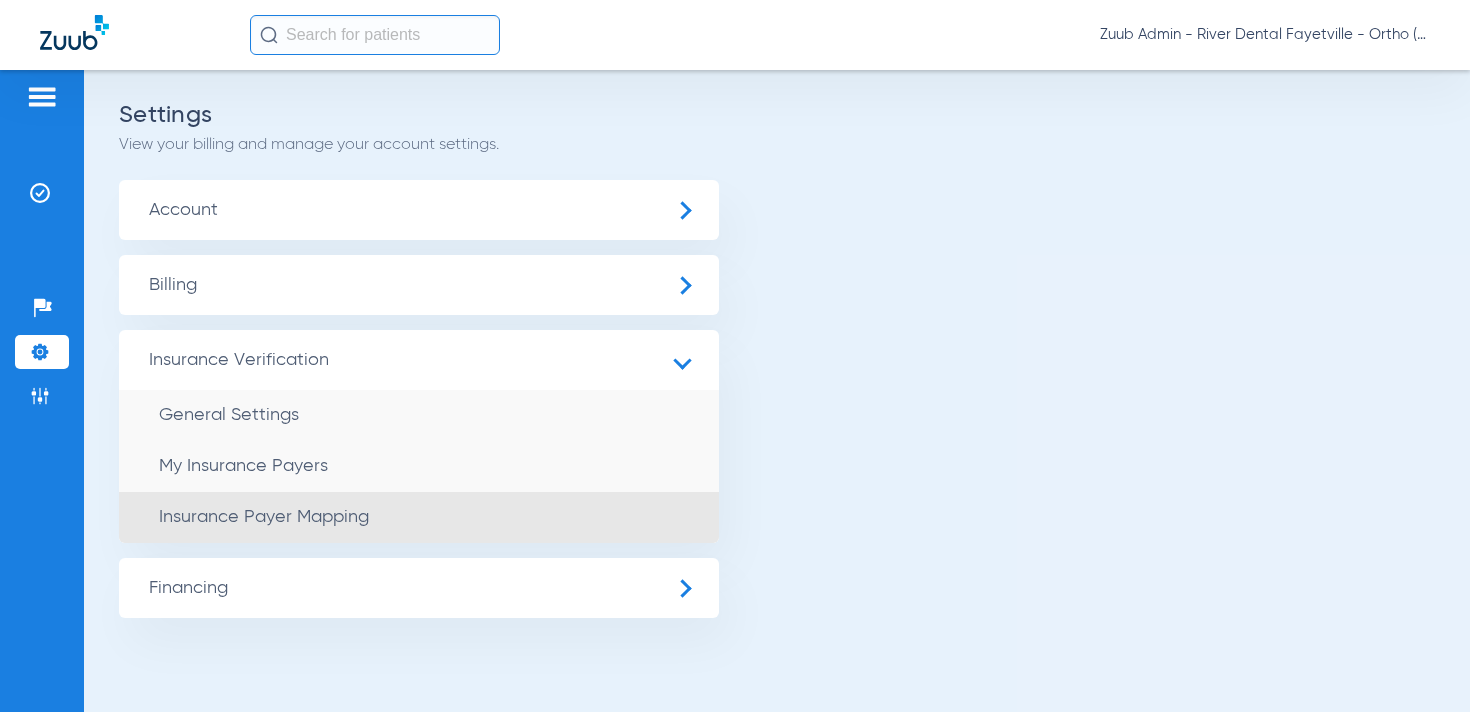 click on "Insurance Payer Mapping" 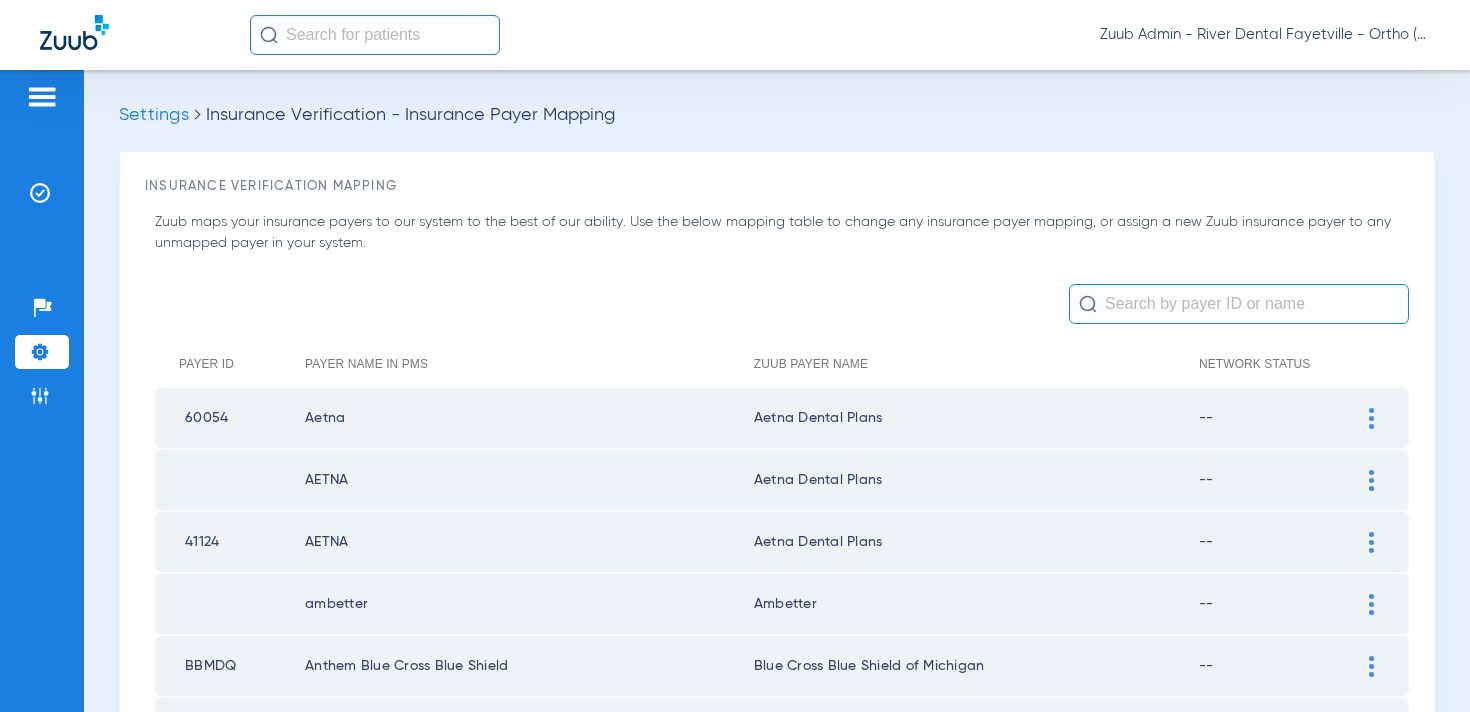 click 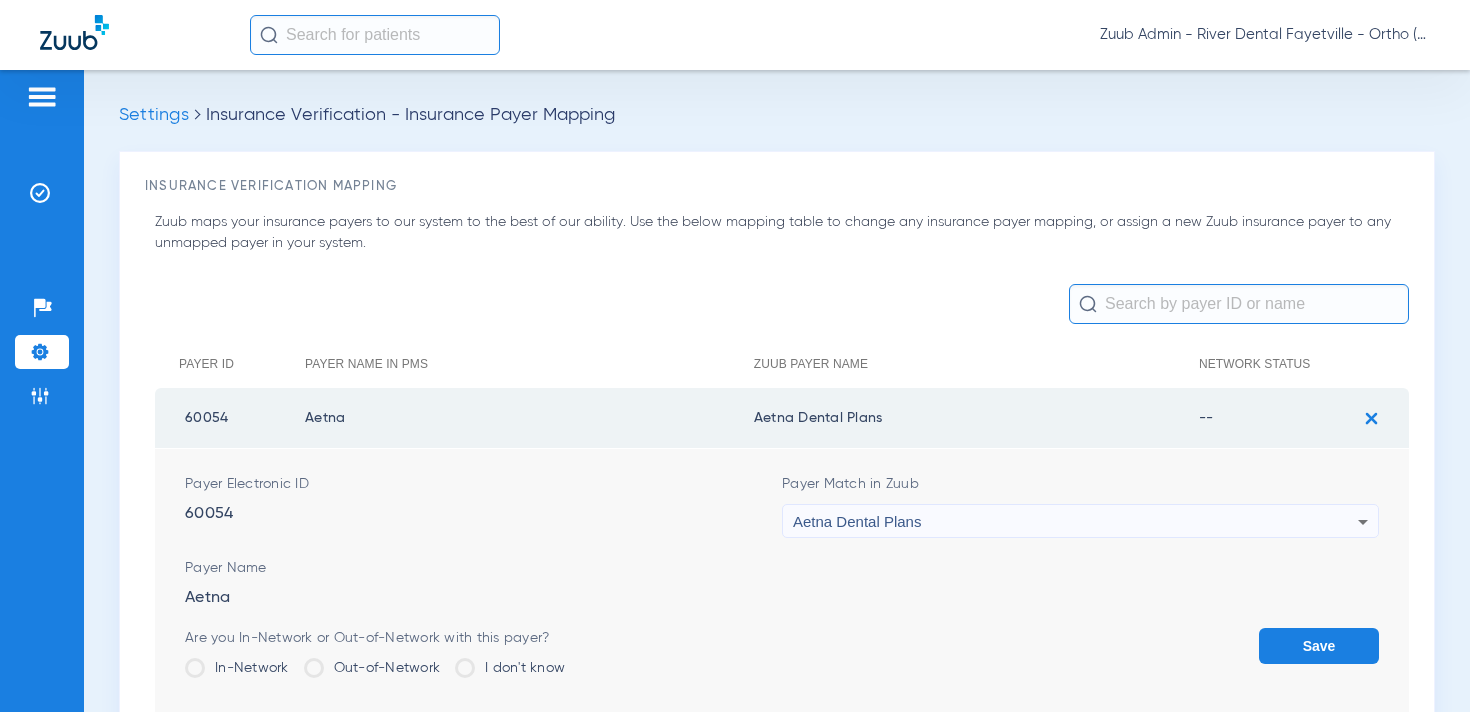 click on "Aetna Dental Plans" at bounding box center [857, 521] 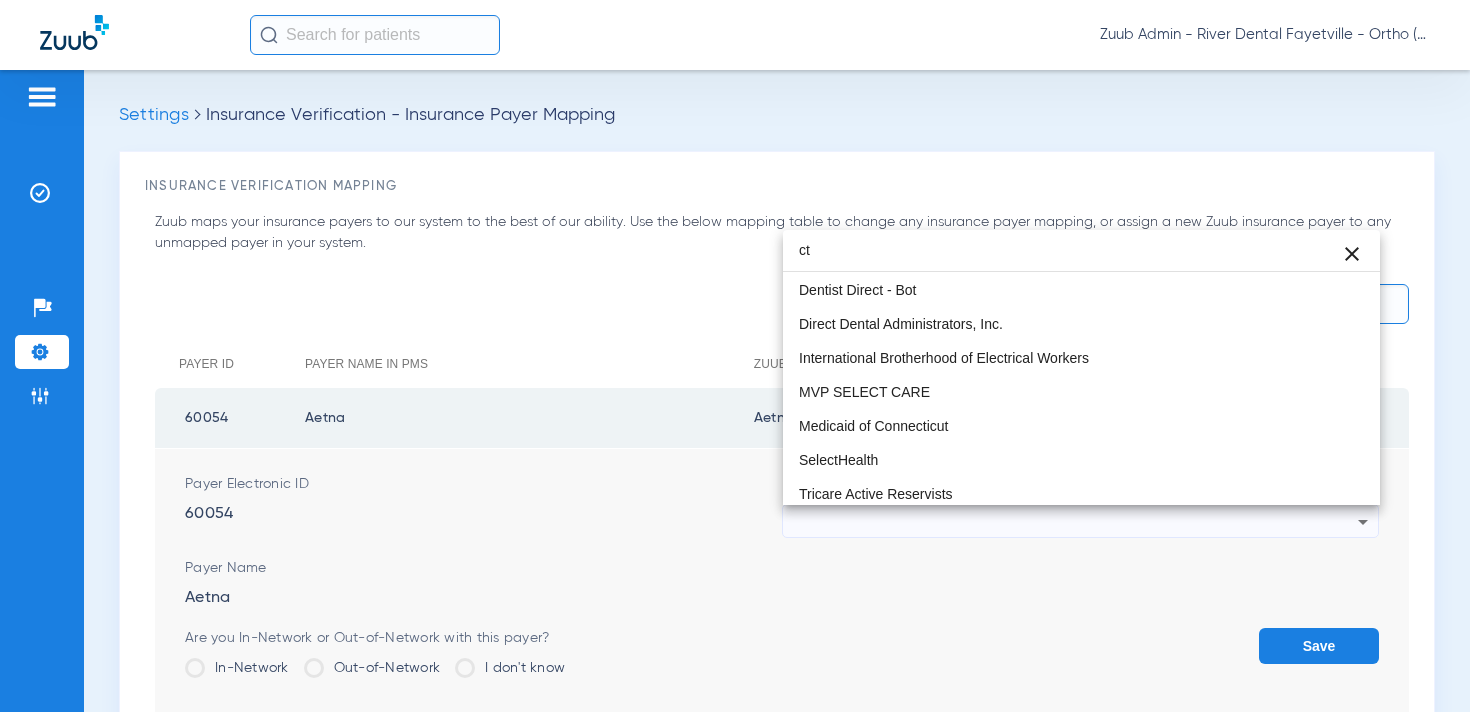 scroll, scrollTop: 243, scrollLeft: 0, axis: vertical 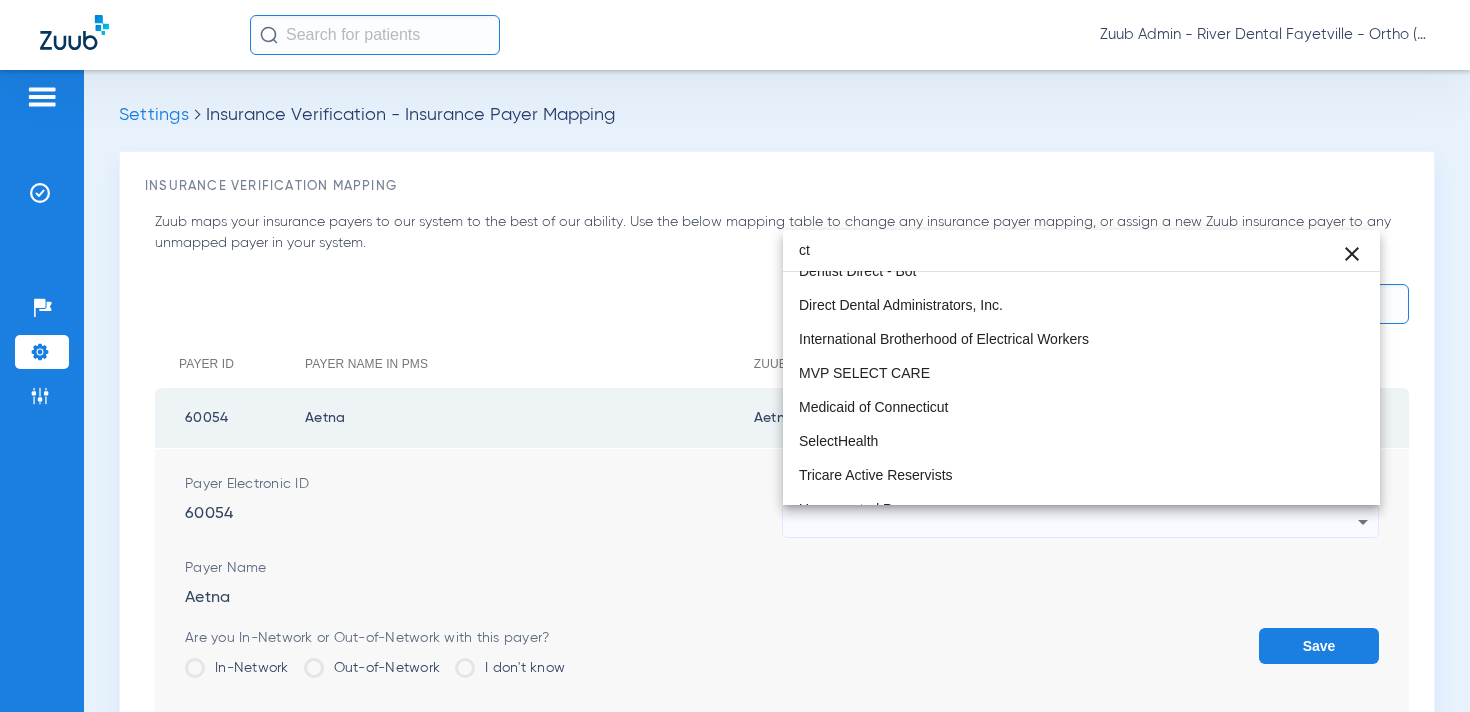 drag, startPoint x: 806, startPoint y: 252, endPoint x: 732, endPoint y: 248, distance: 74.10803 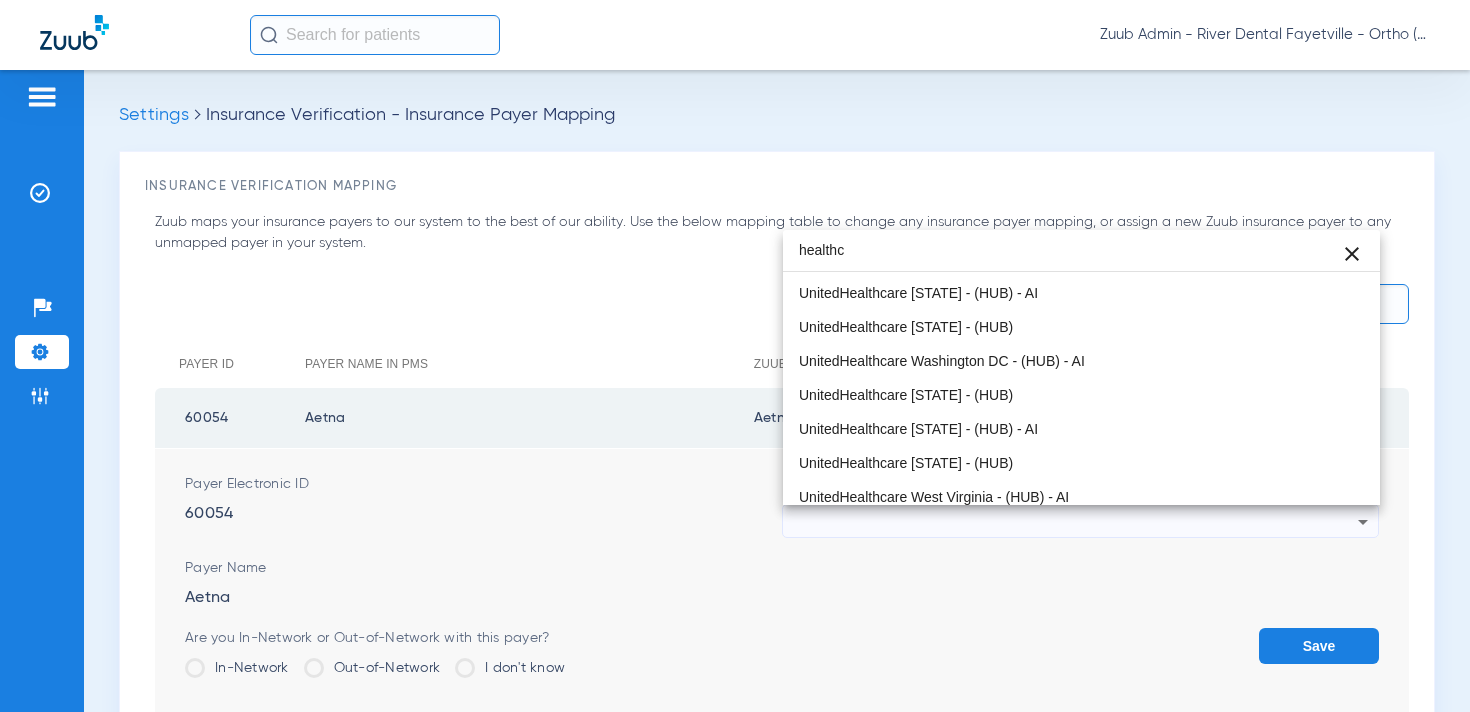 scroll, scrollTop: 3167, scrollLeft: 0, axis: vertical 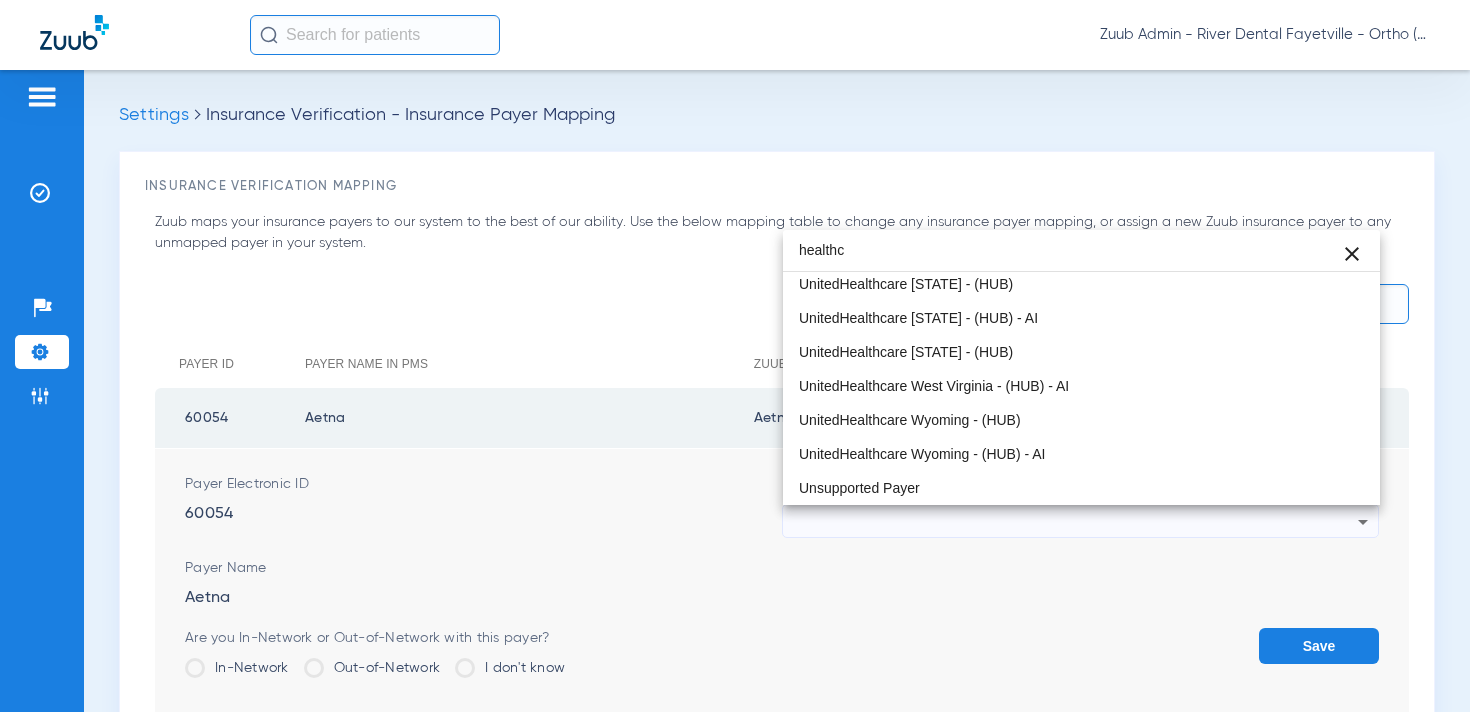 type on "healthc" 